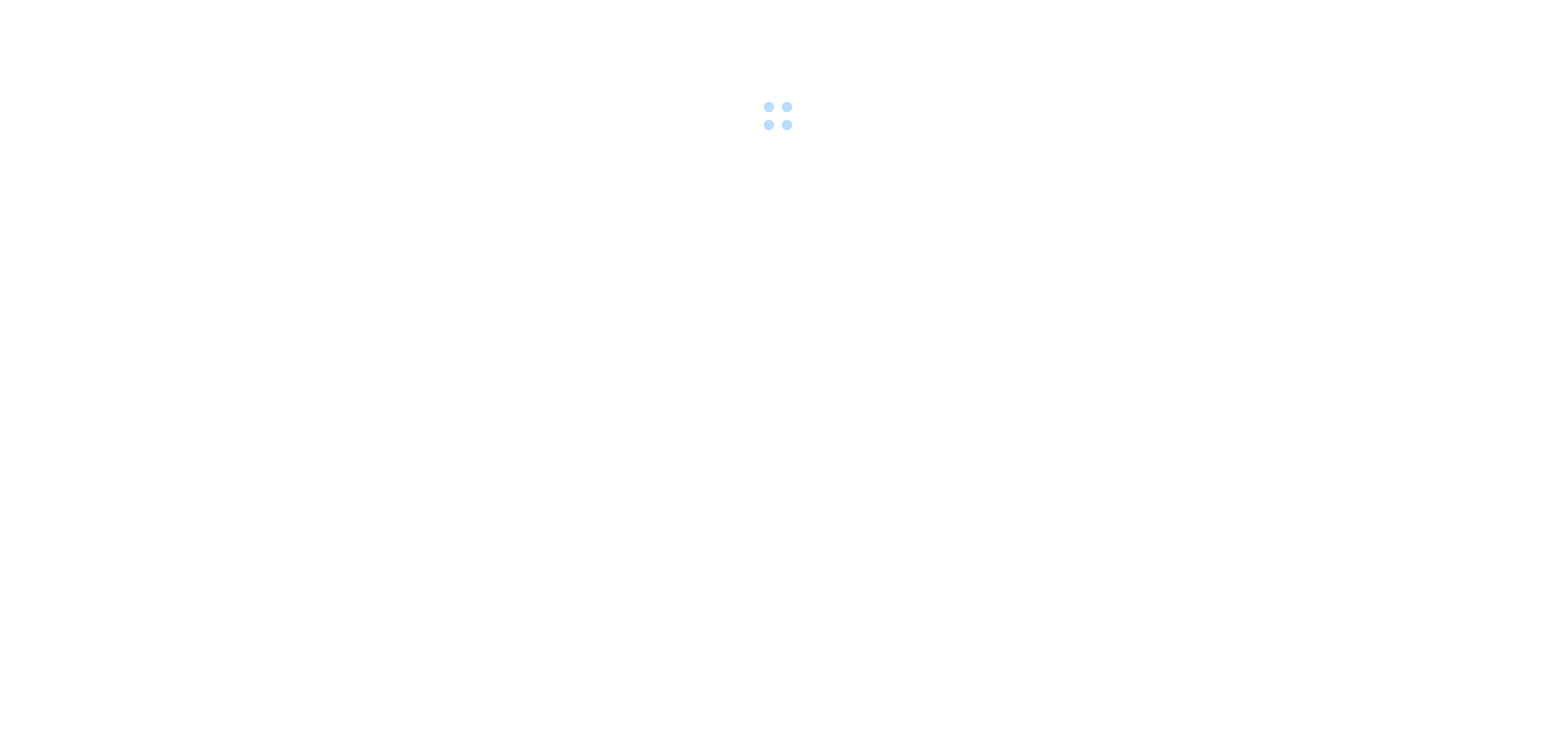 scroll, scrollTop: 0, scrollLeft: 0, axis: both 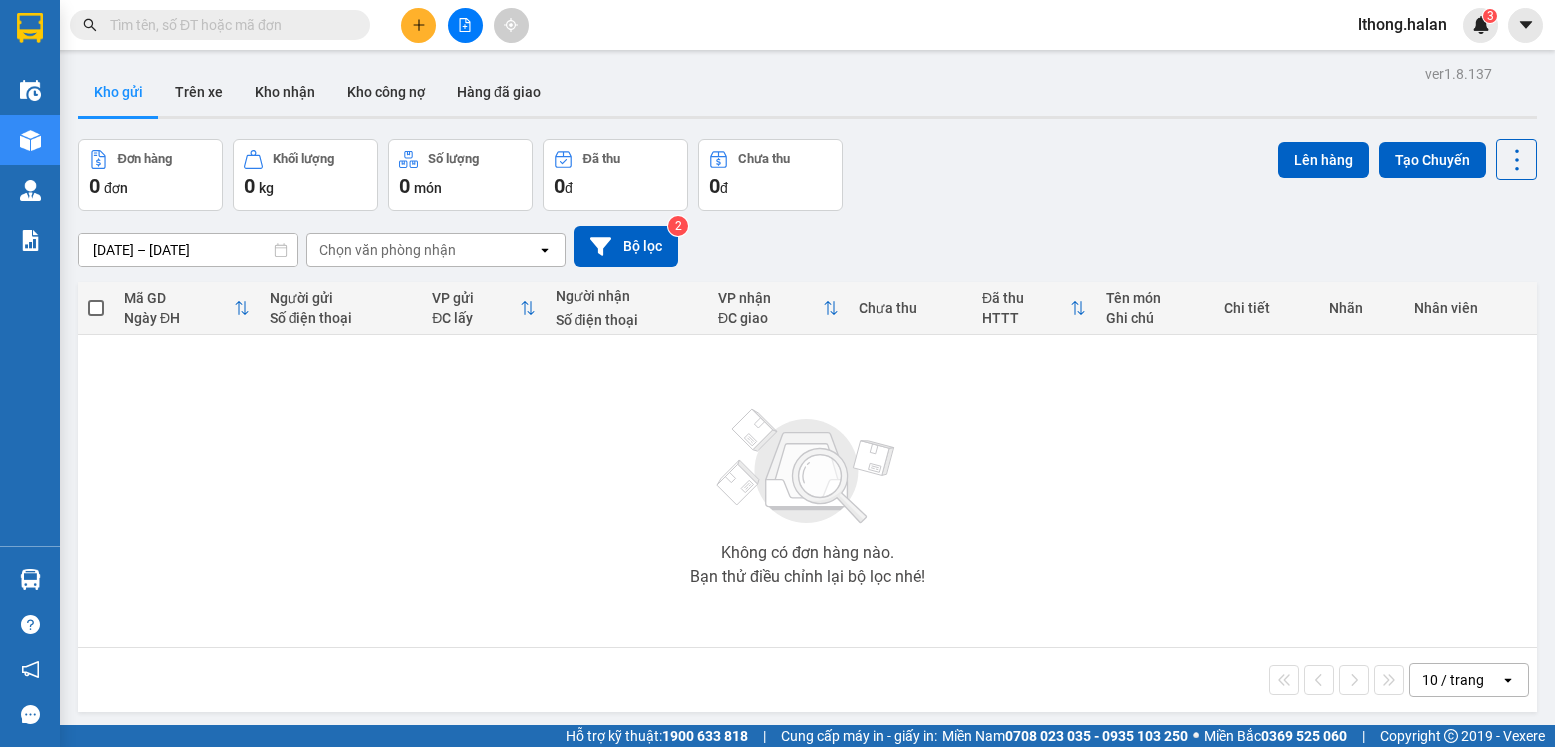 click at bounding box center (228, 25) 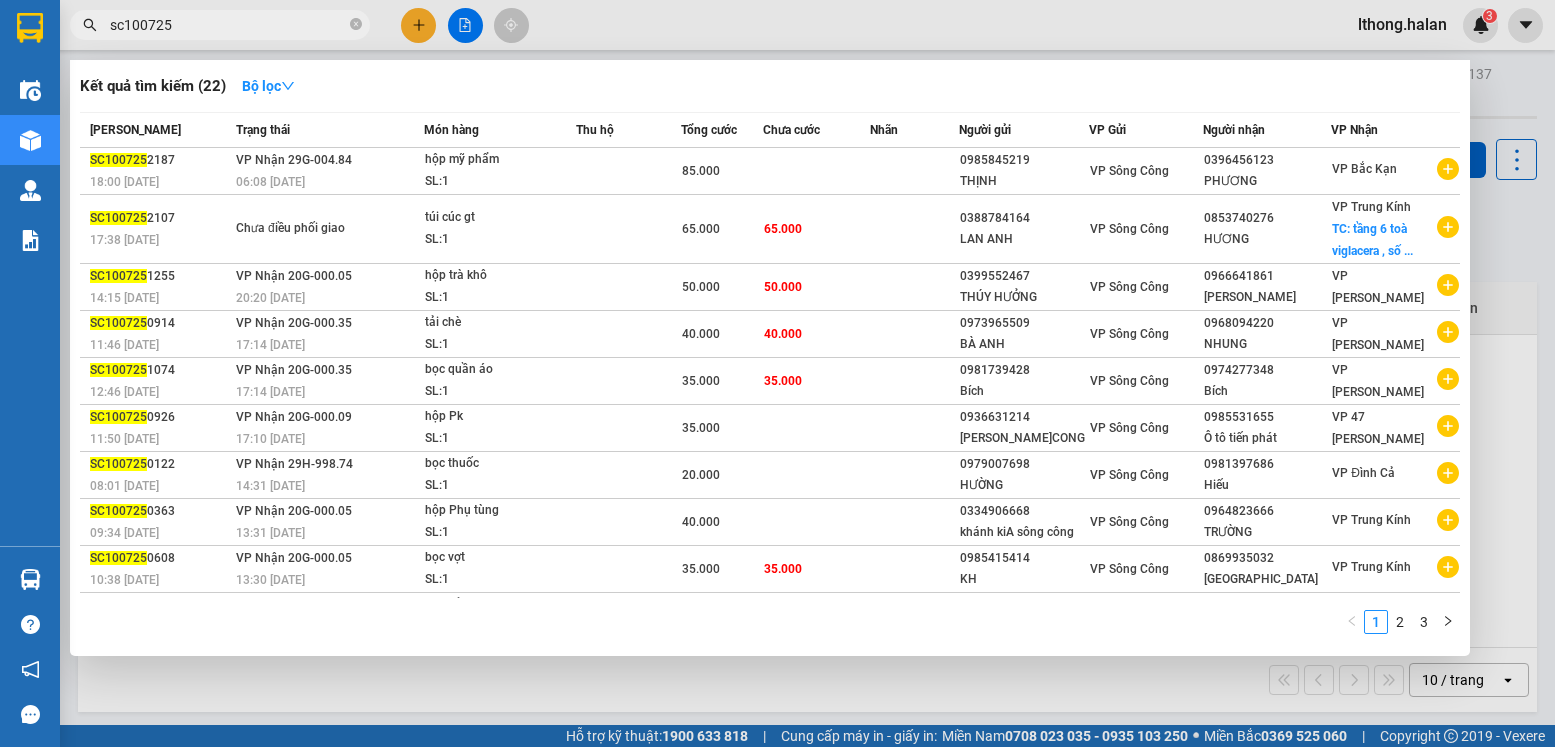 type on "sc100725" 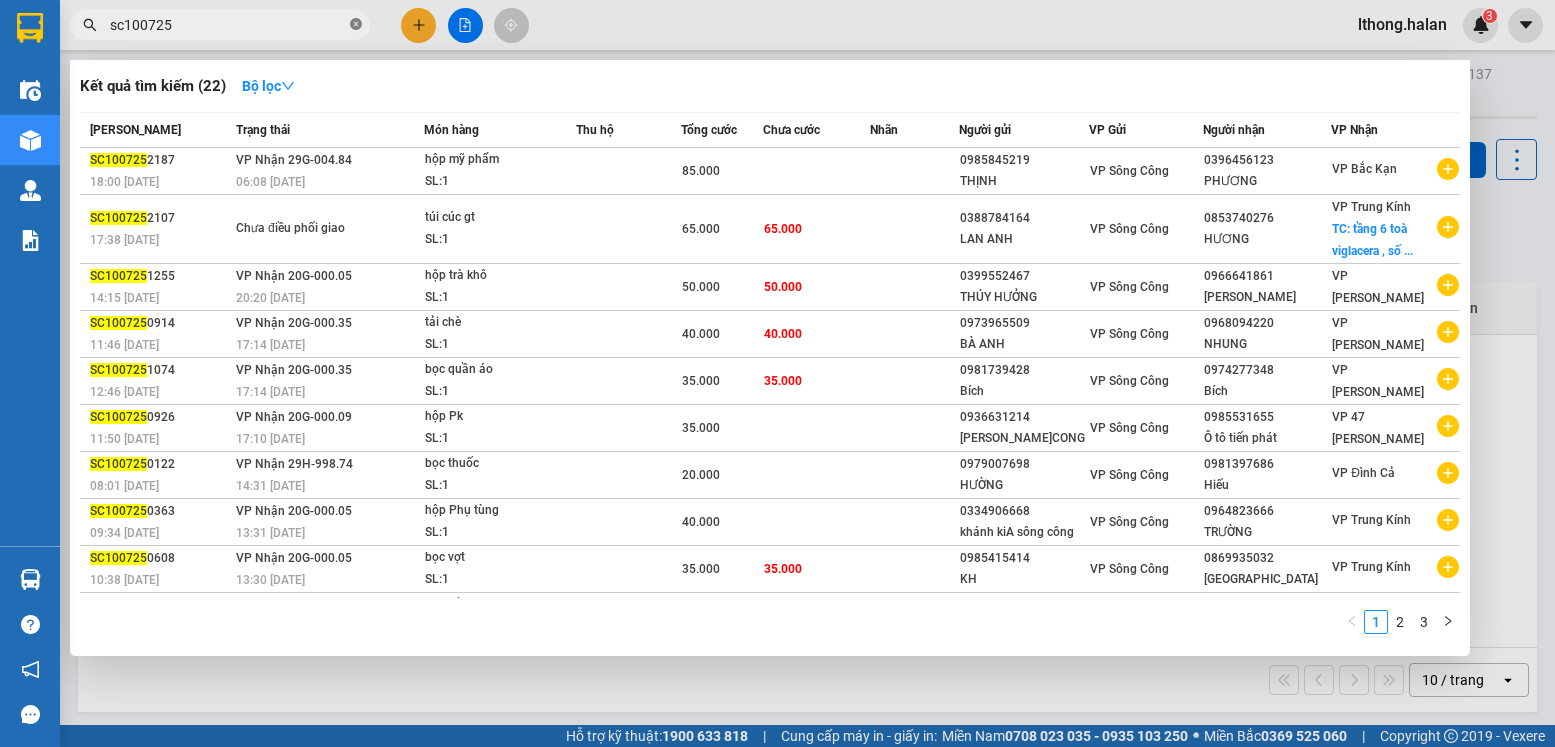 click 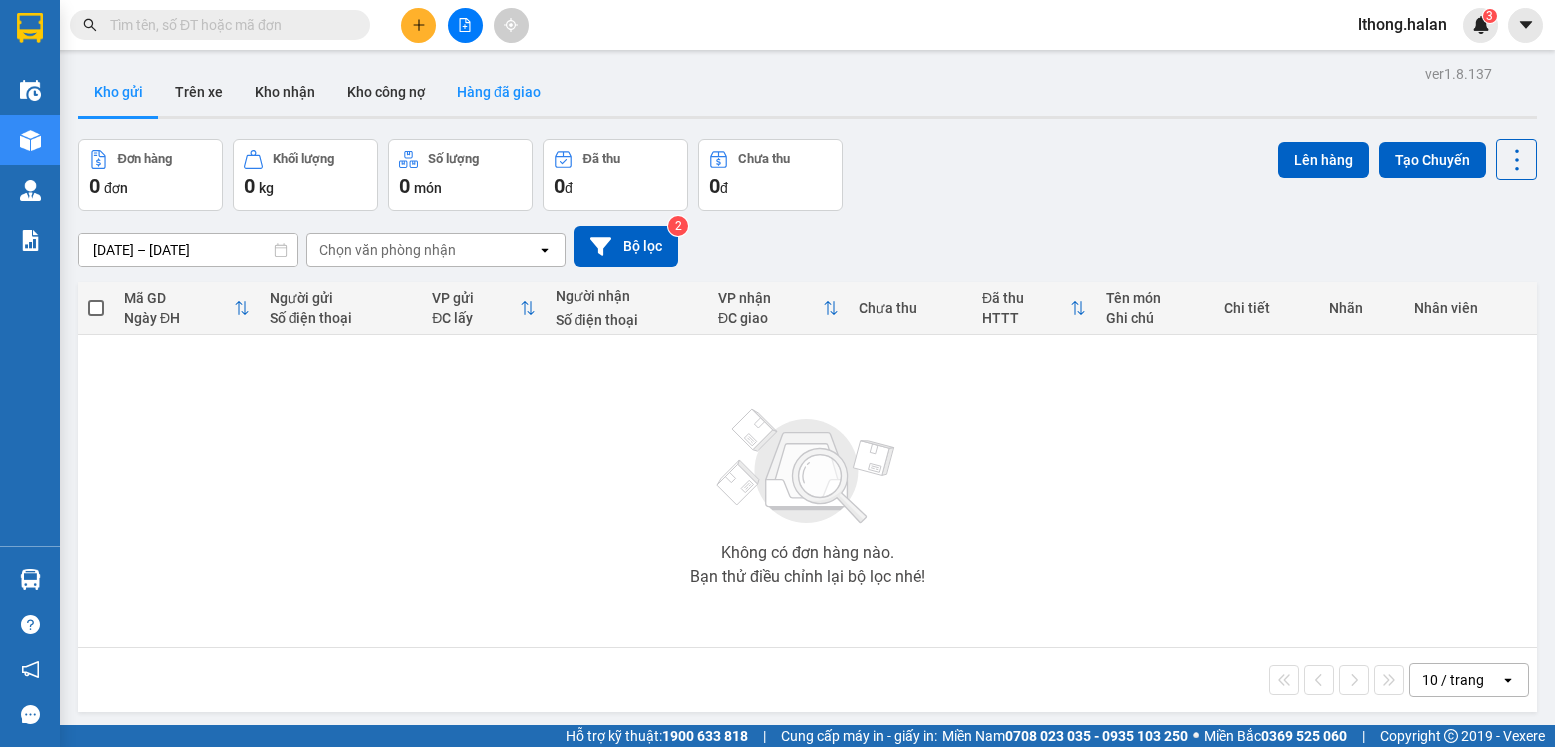 click on "Hàng đã giao" at bounding box center [499, 92] 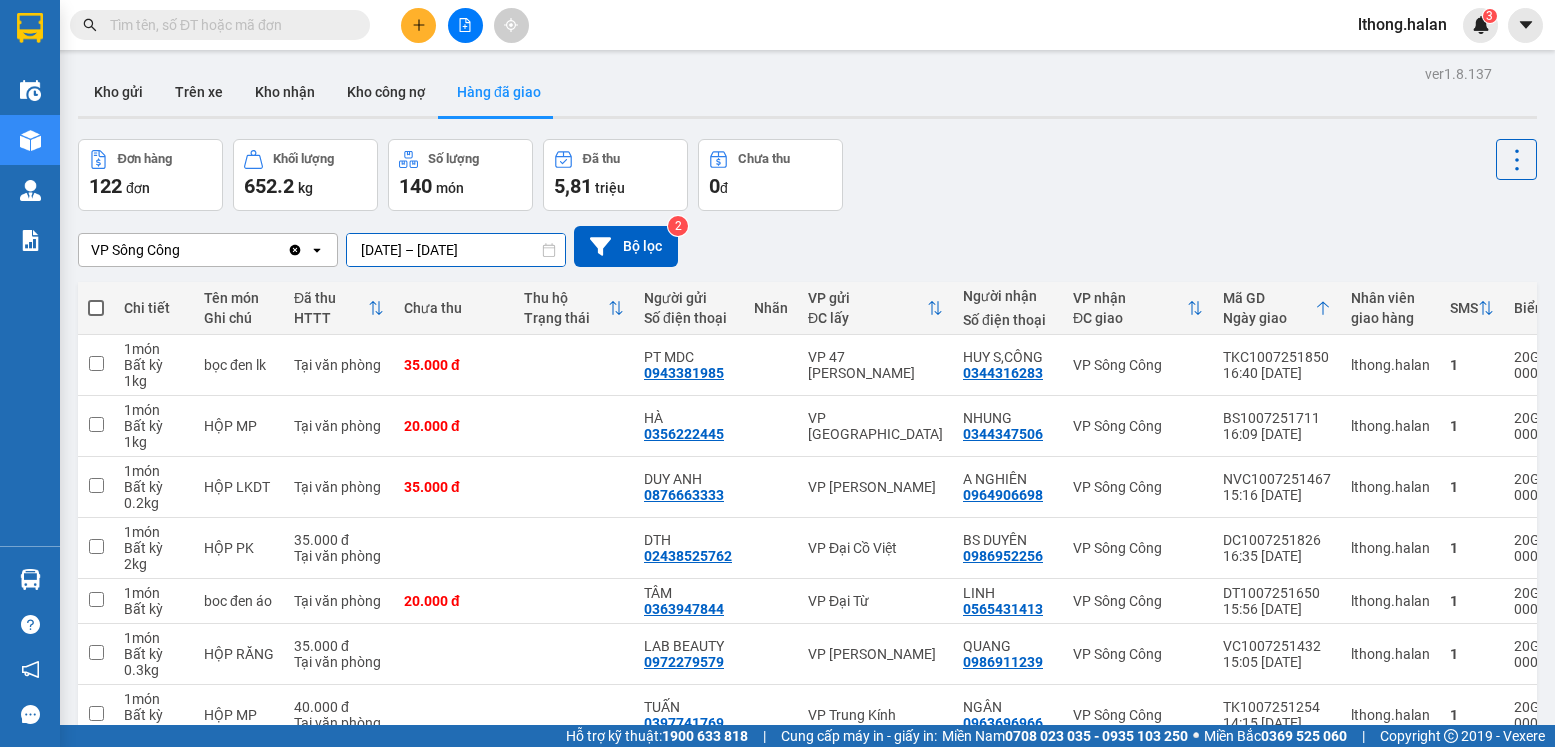 click on "09/07/2025 – 11/07/2025" at bounding box center [456, 250] 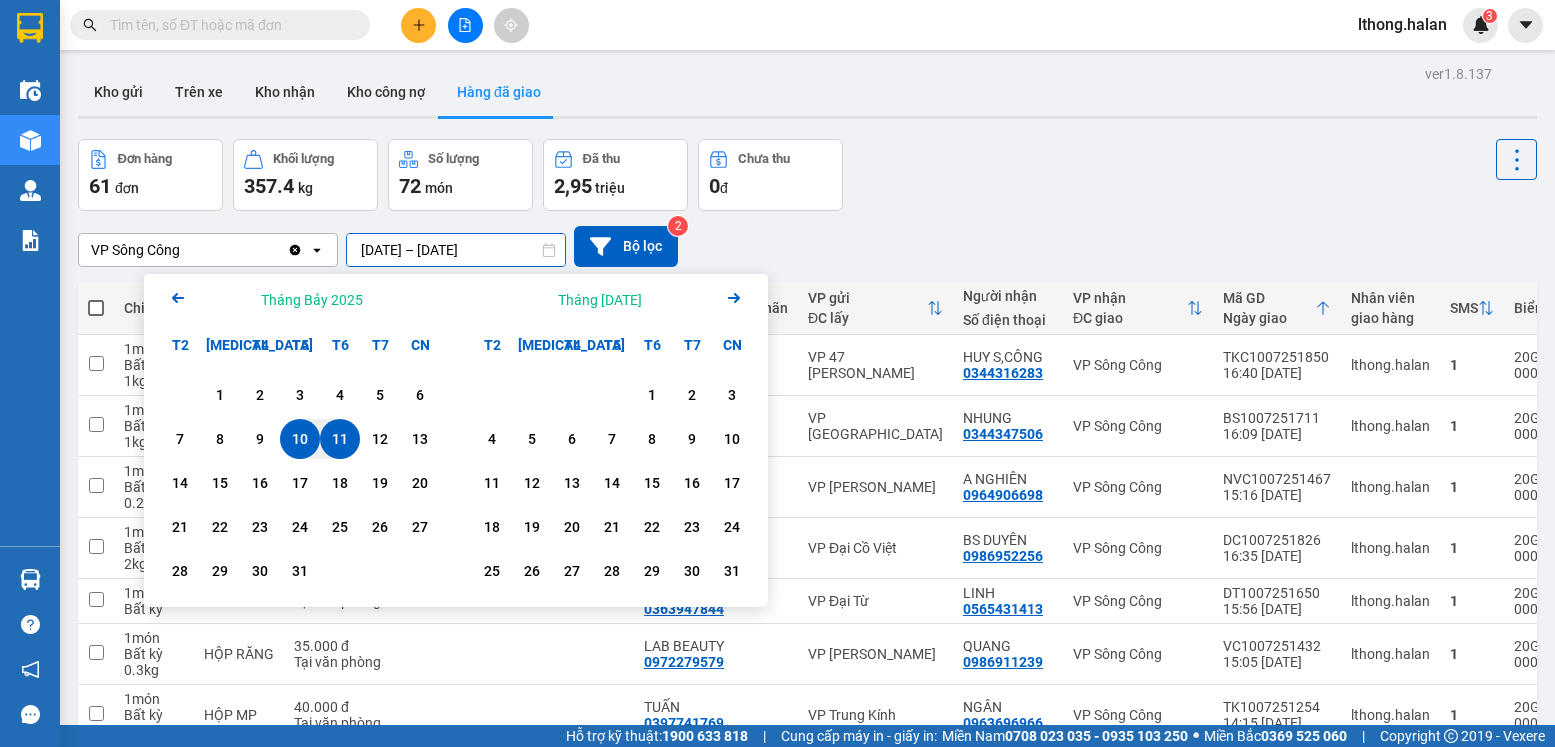 click on "10" at bounding box center (300, 439) 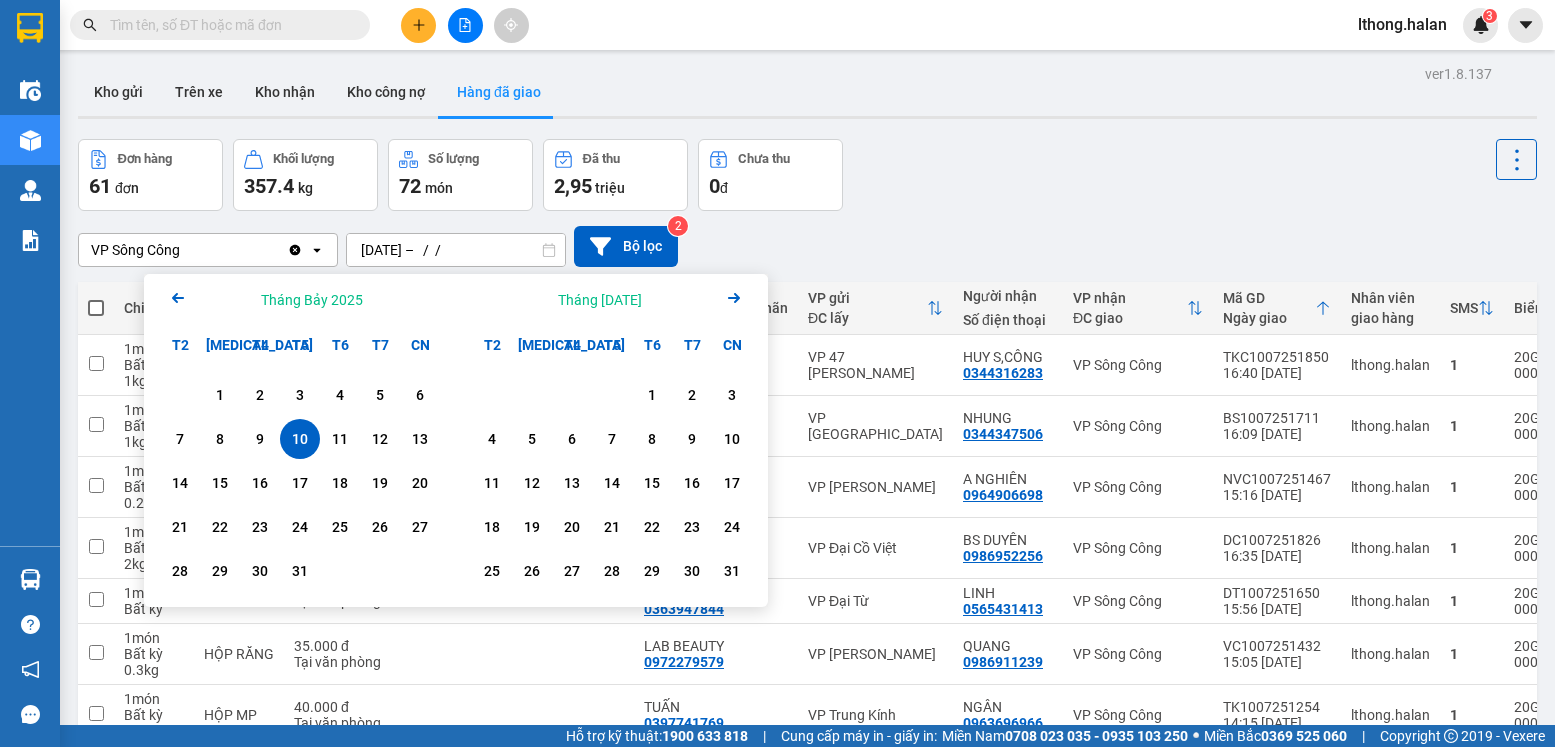 click on "10" at bounding box center [300, 439] 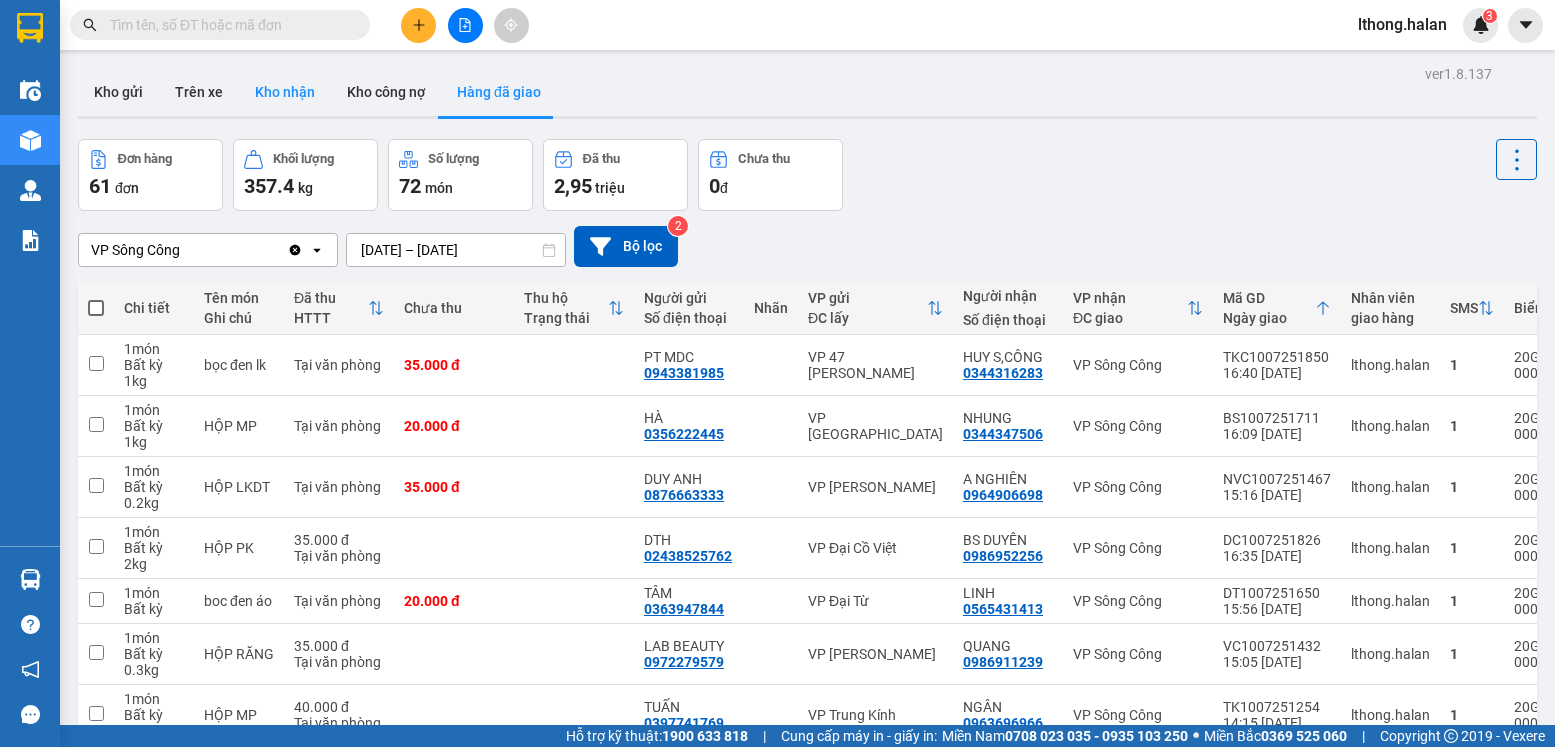 click on "Kho nhận" at bounding box center (285, 92) 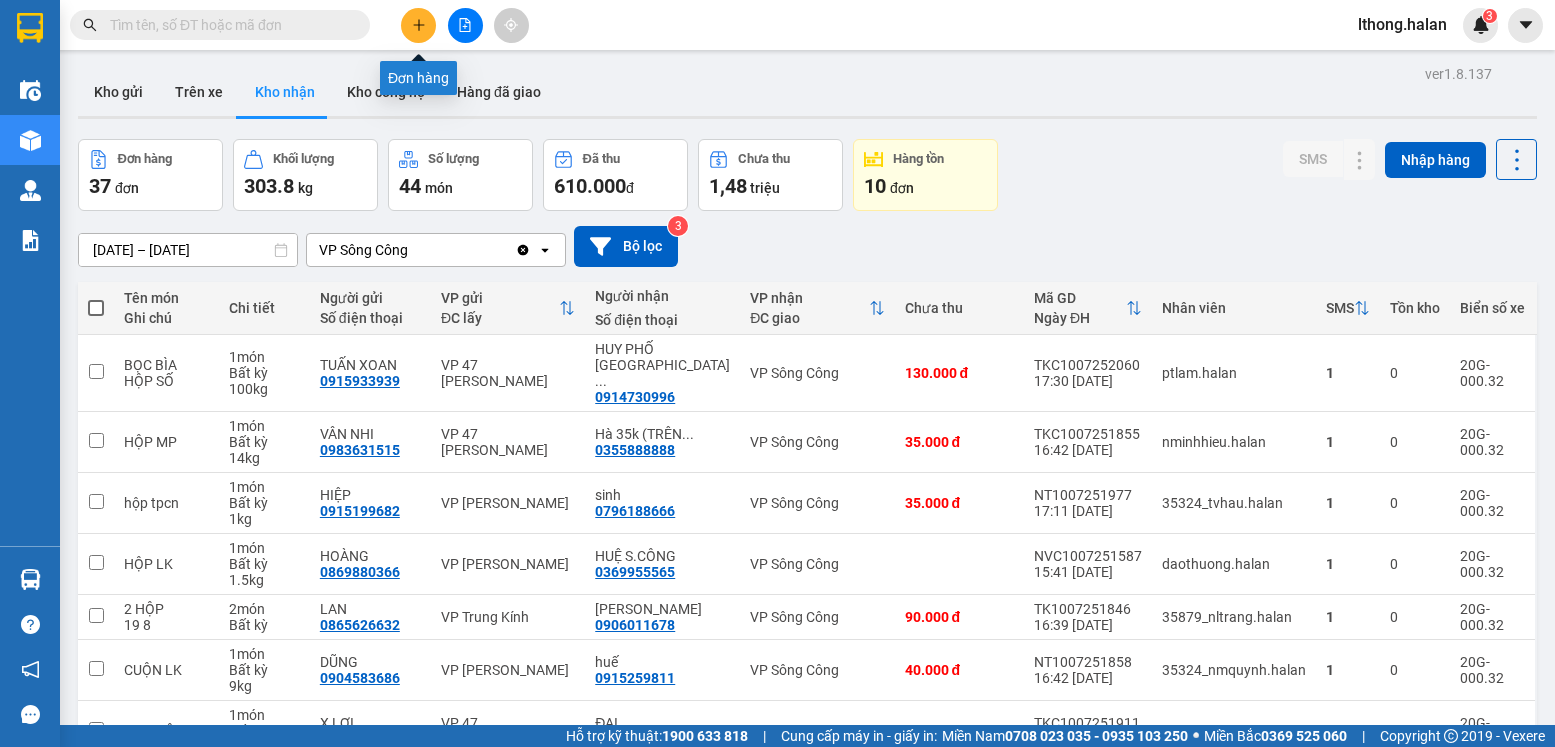 click 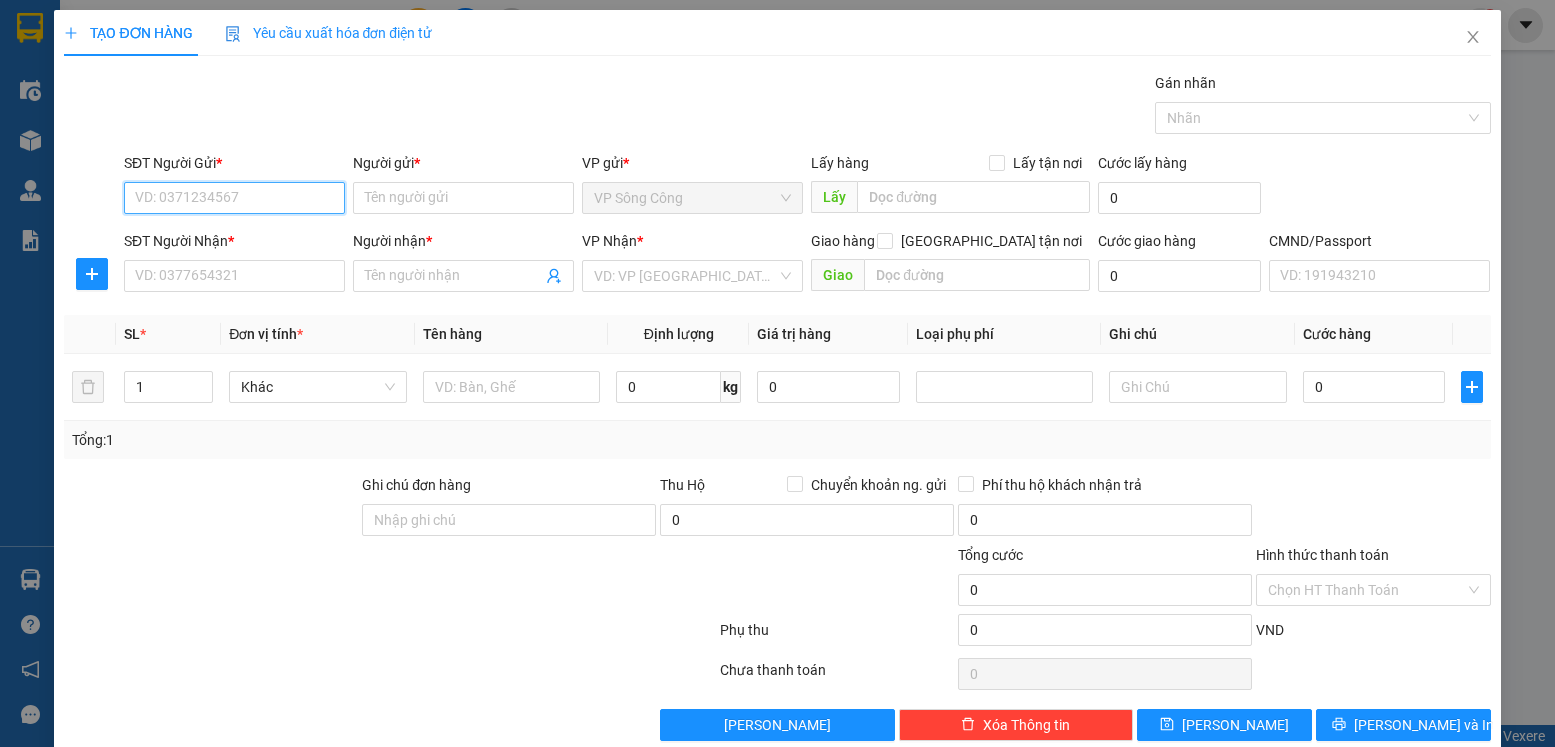 click on "SĐT Người Gửi  *" at bounding box center [234, 198] 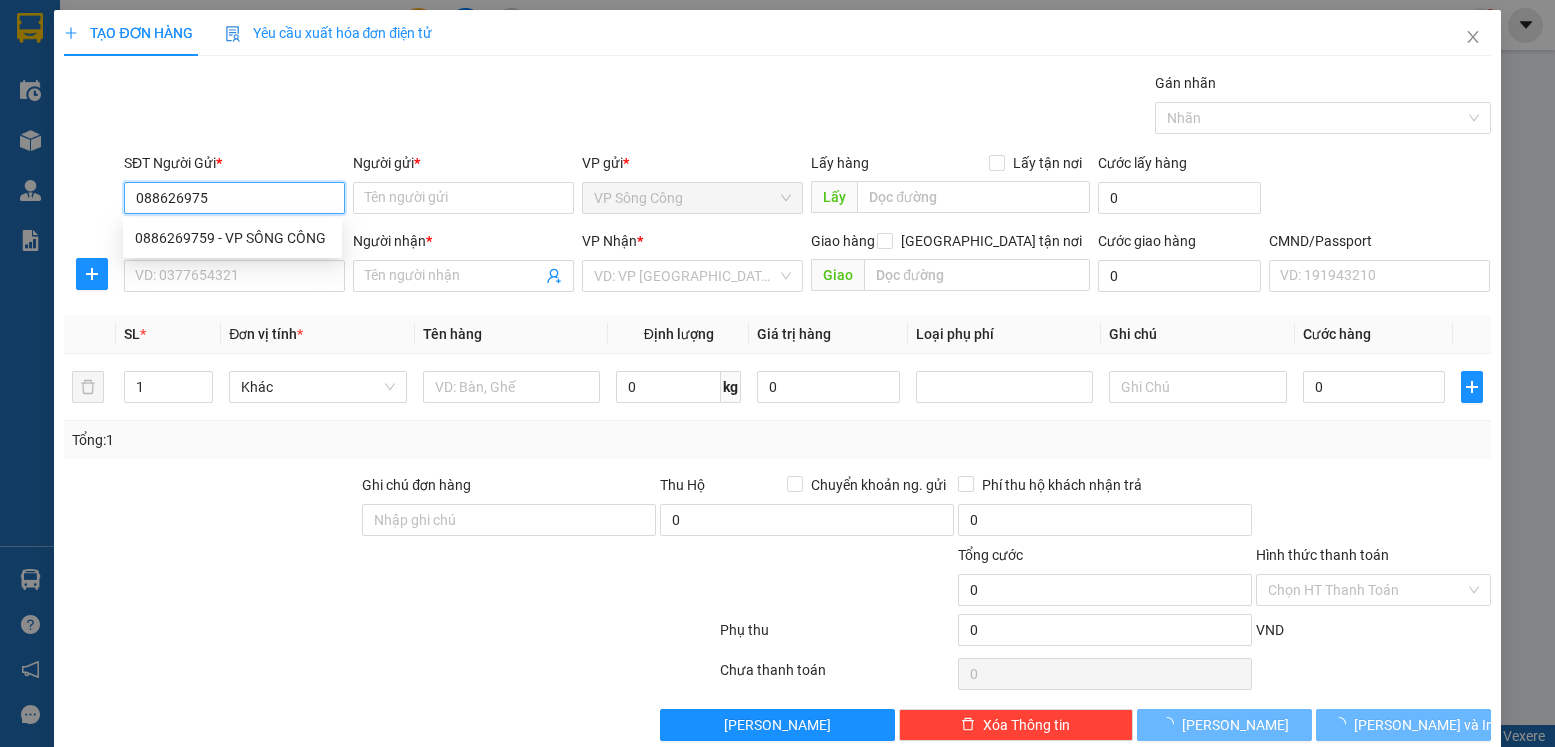 type on "0886269759" 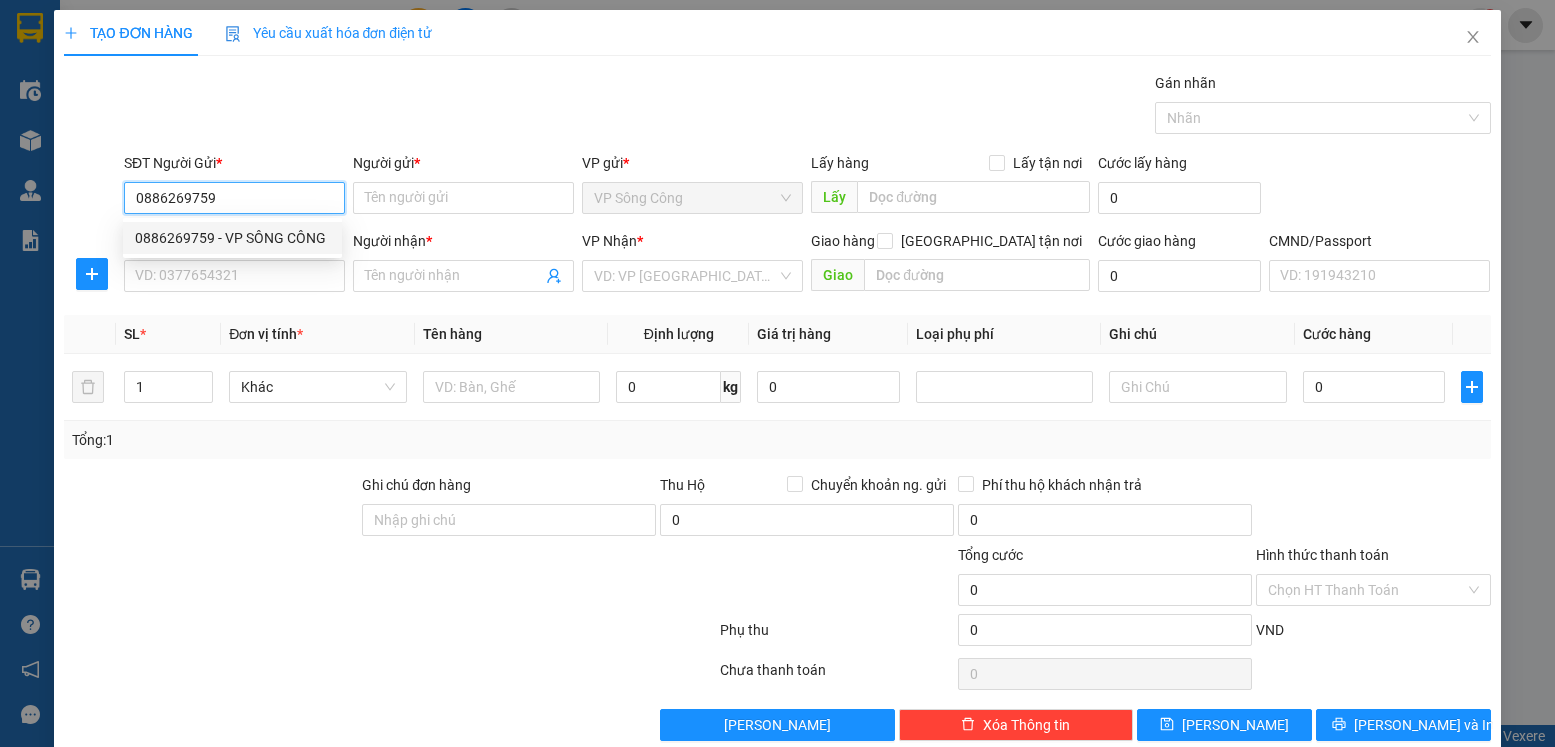 click on "0886269759 - VP SÔNG CÔNG" at bounding box center (232, 238) 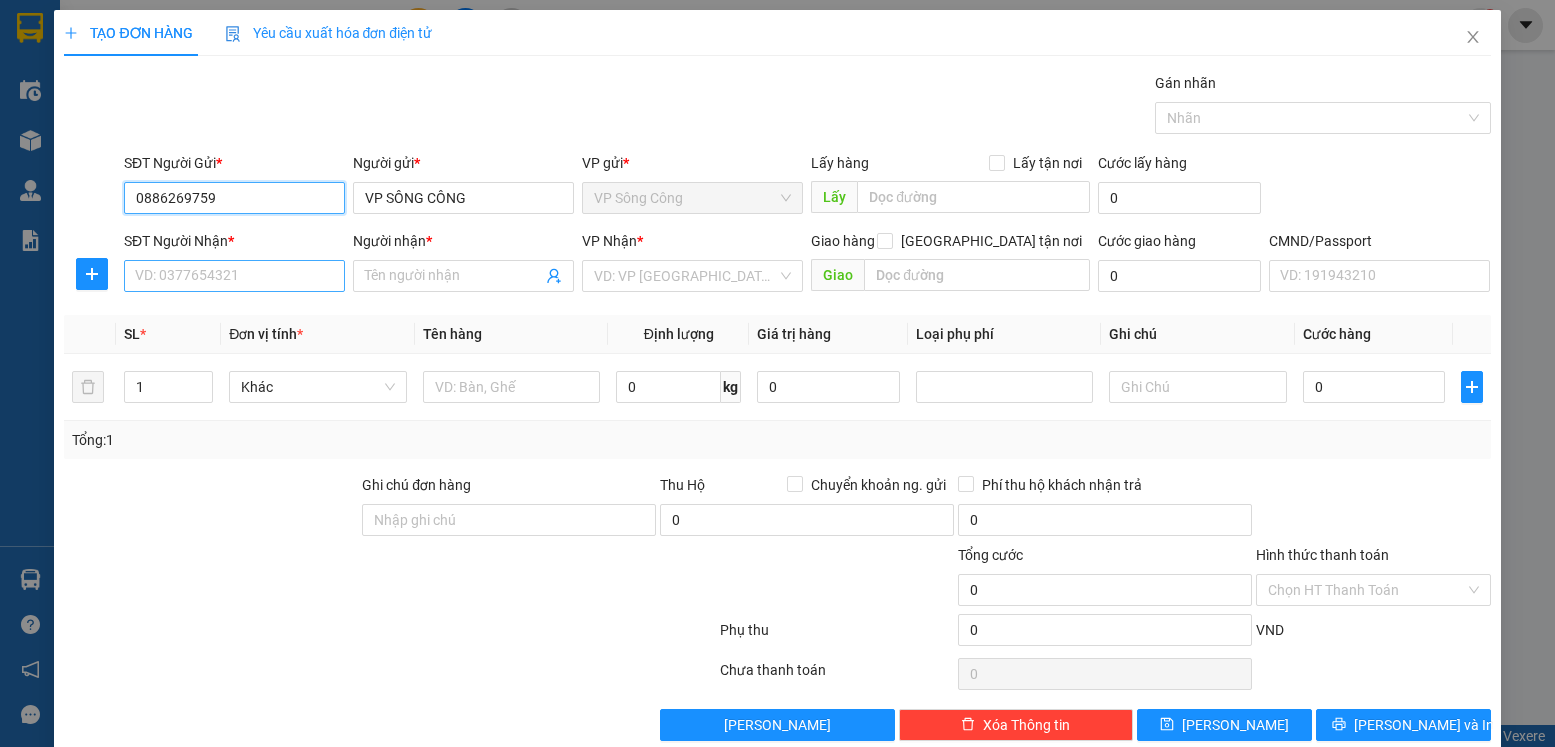 type on "0886269759" 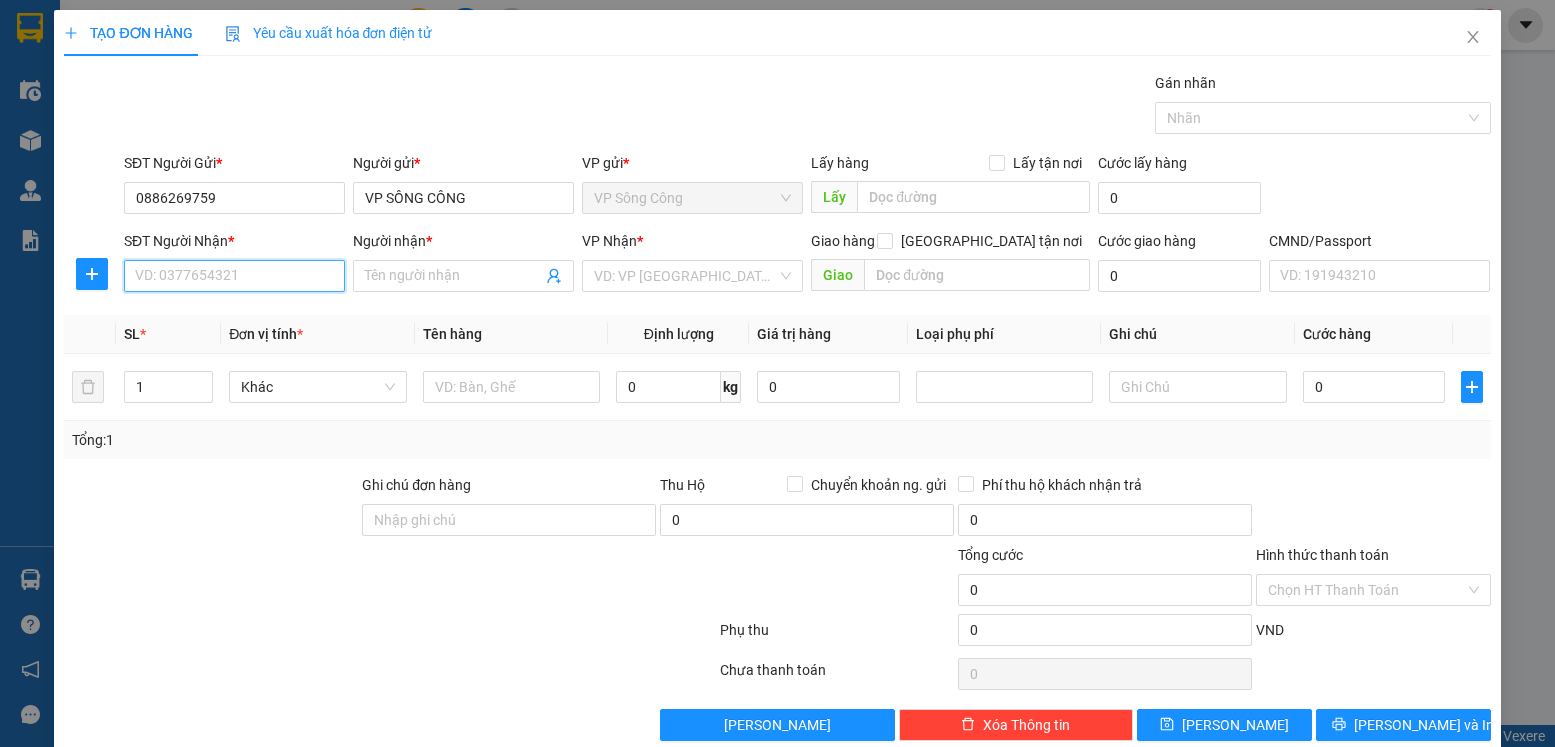 click on "SĐT Người Nhận  *" at bounding box center (234, 276) 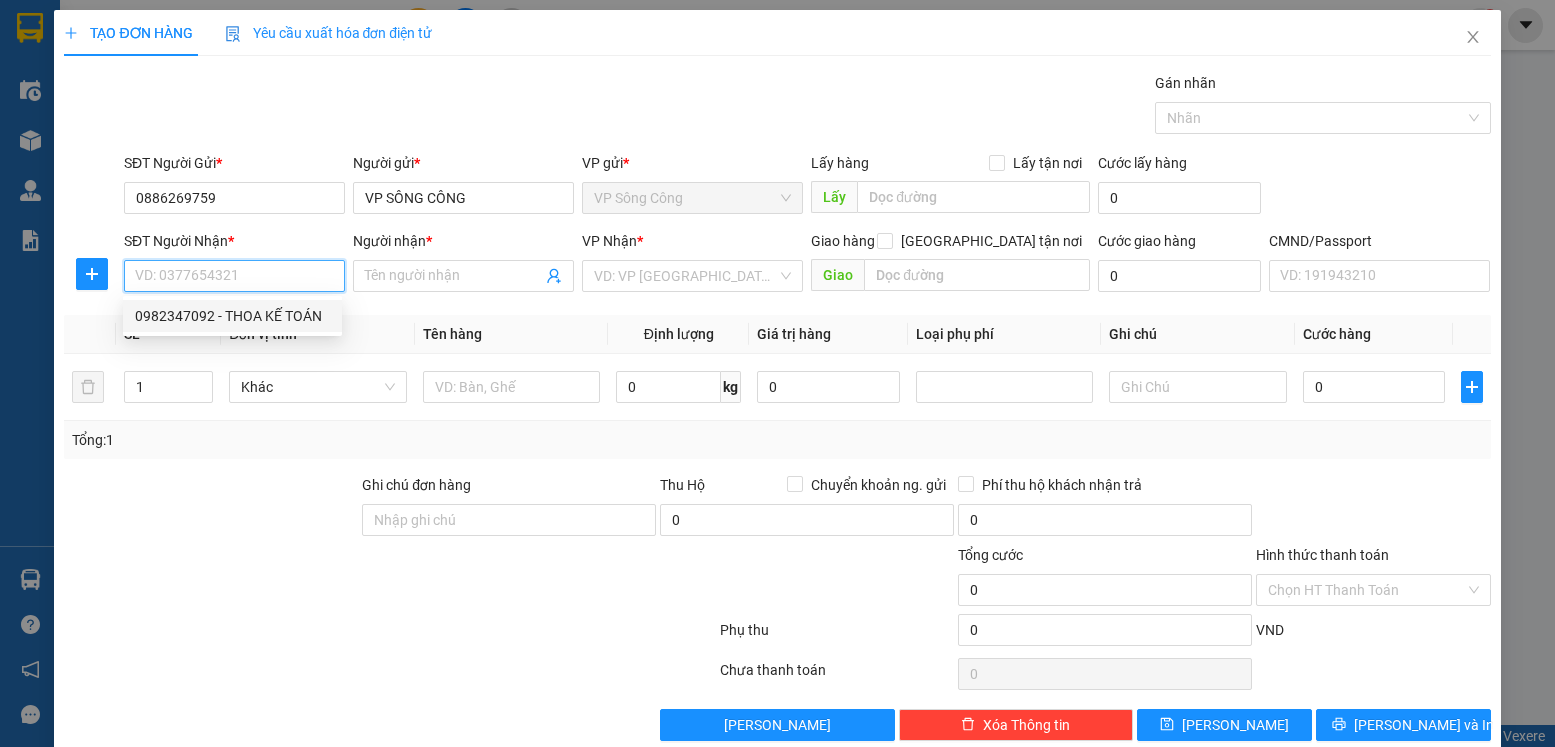 click on "0982347092 - THOA KẾ TOÁN" at bounding box center [232, 316] 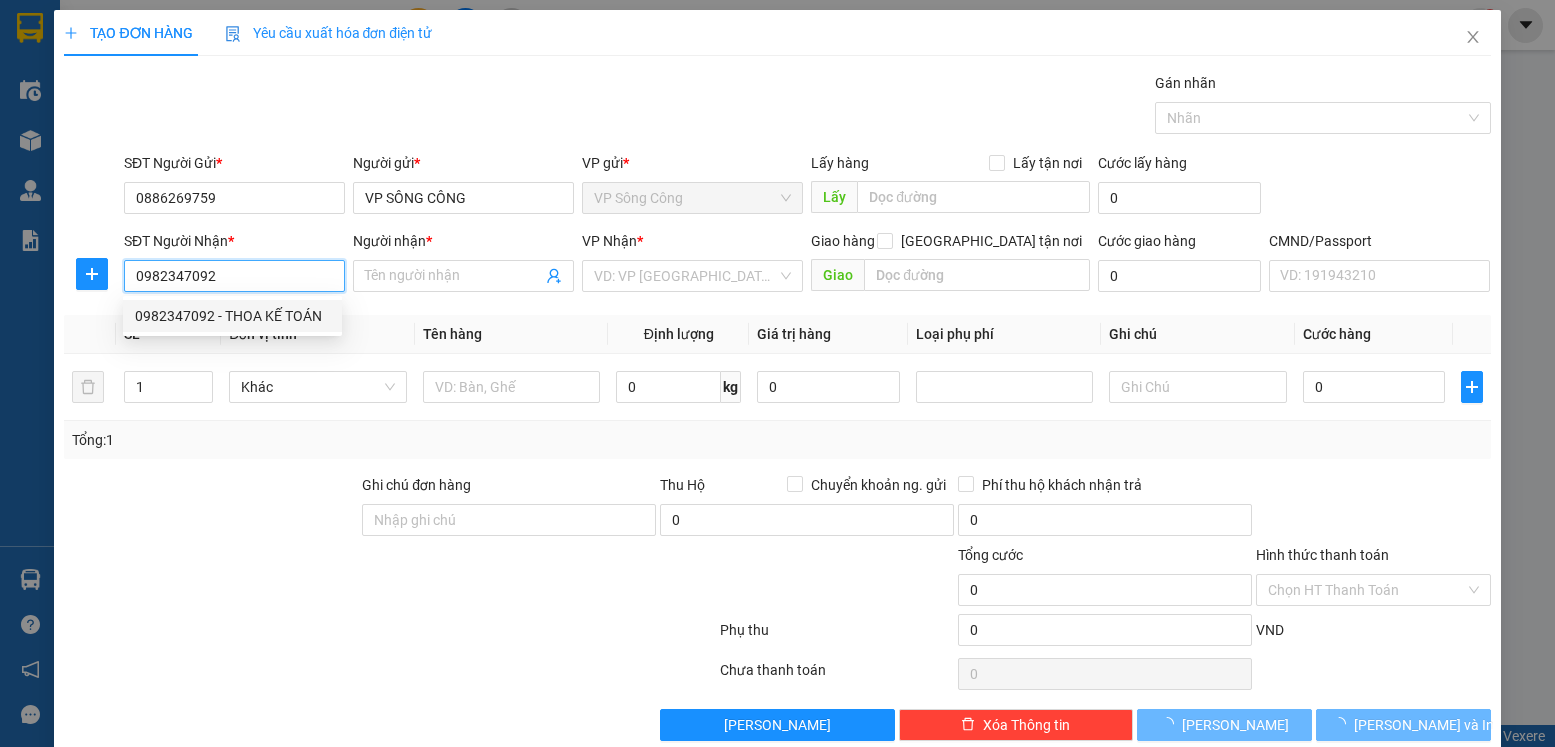 type on "THOA KẾ TOÁN" 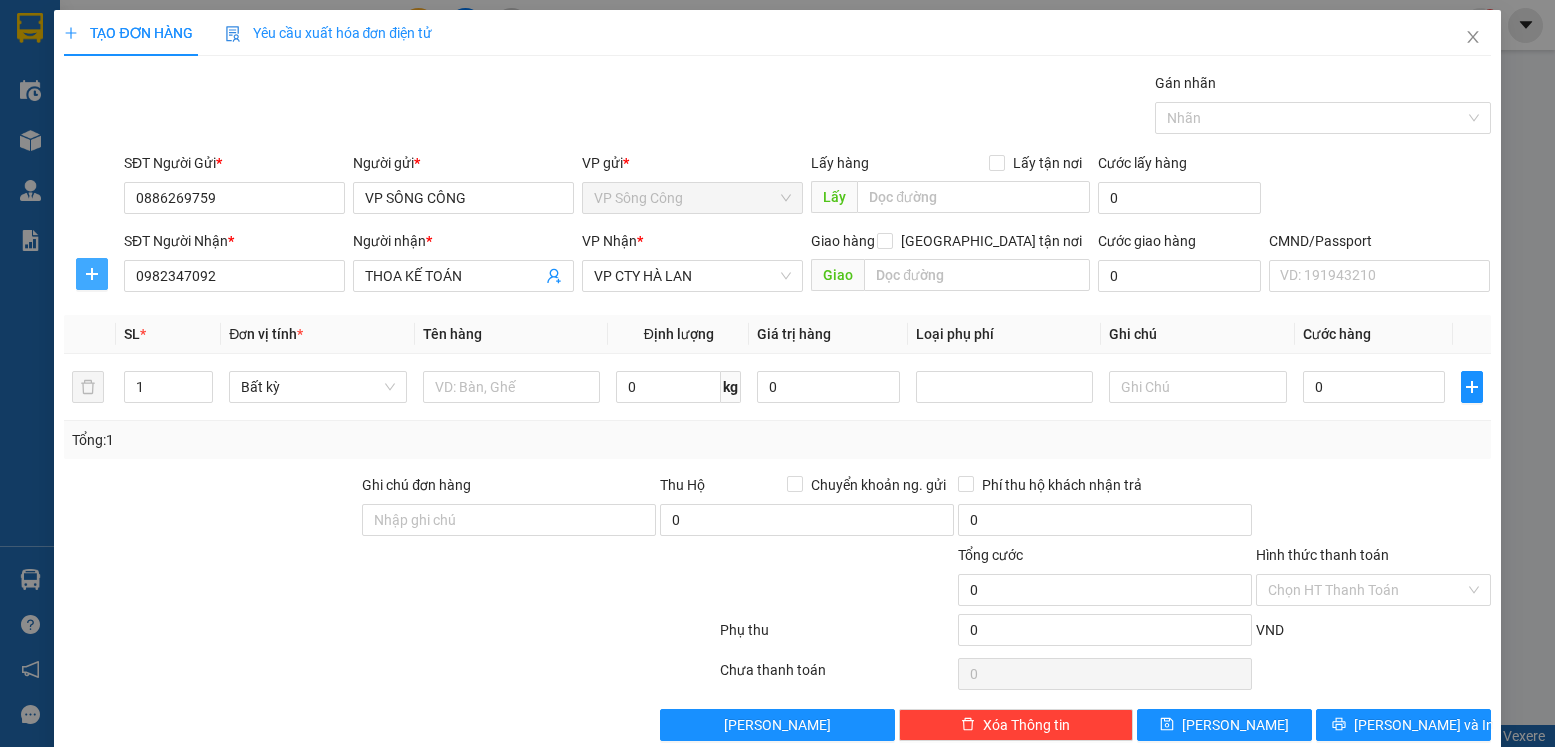 click 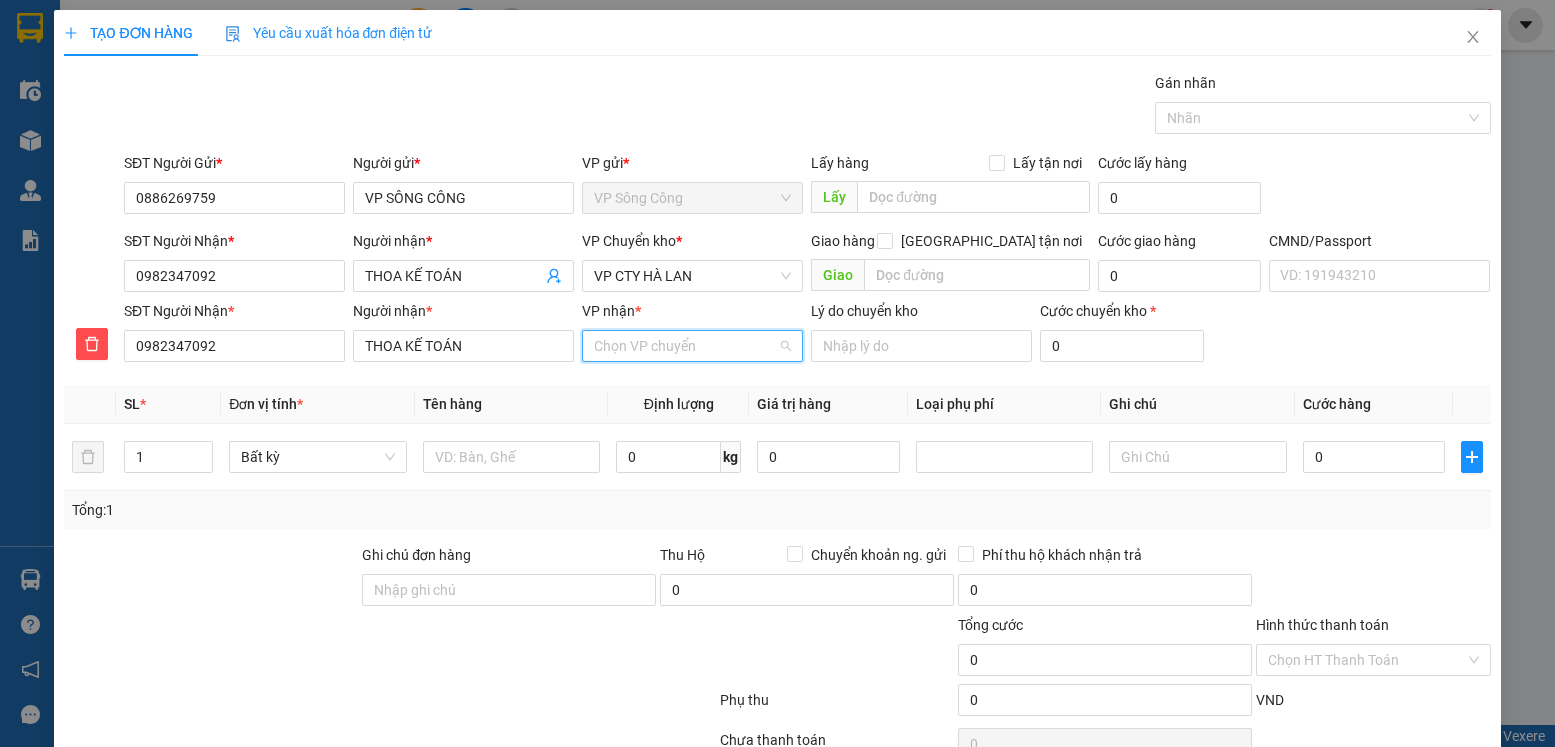 click on "VP nhận  *" at bounding box center (685, 346) 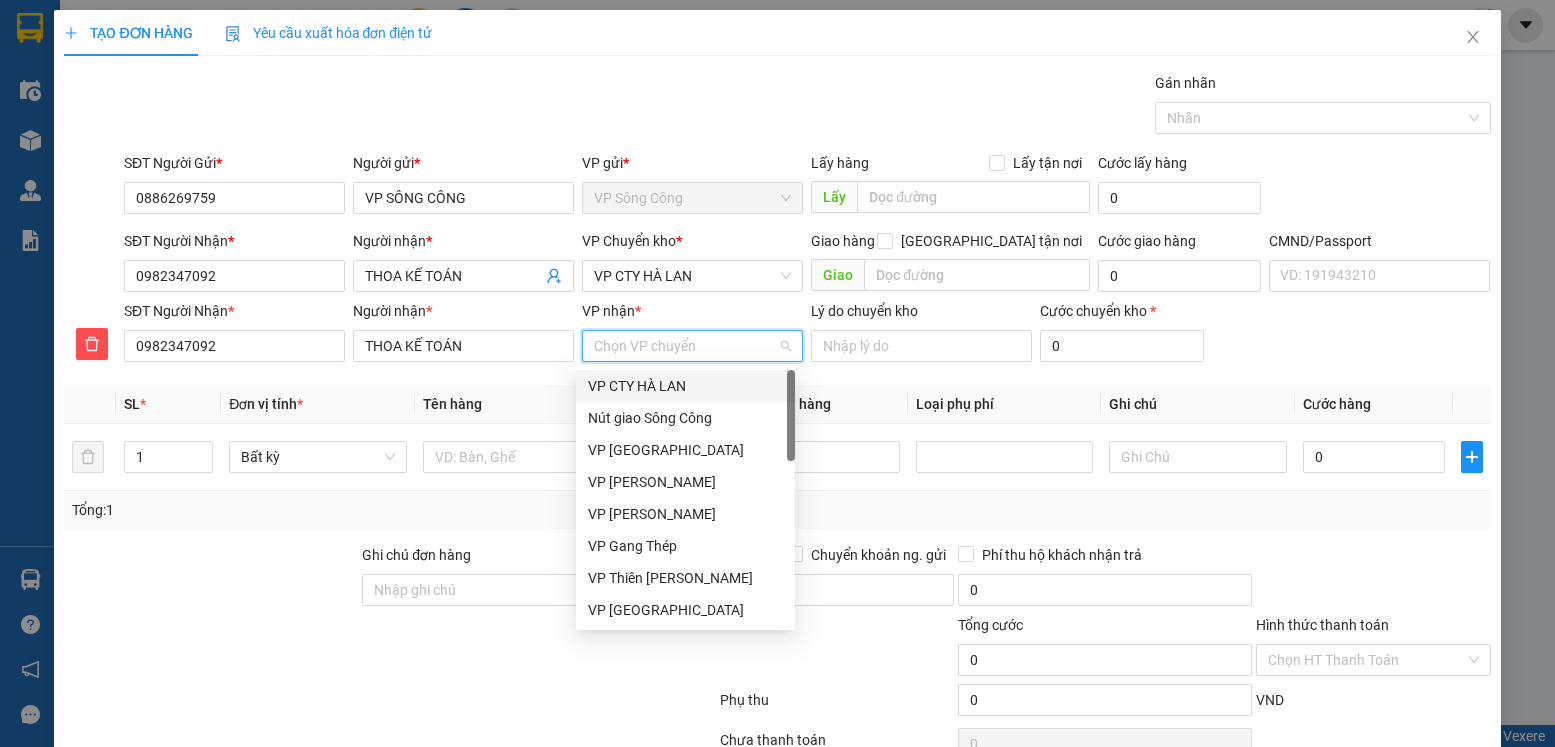 click on "VP CTY HÀ LAN" at bounding box center (685, 386) 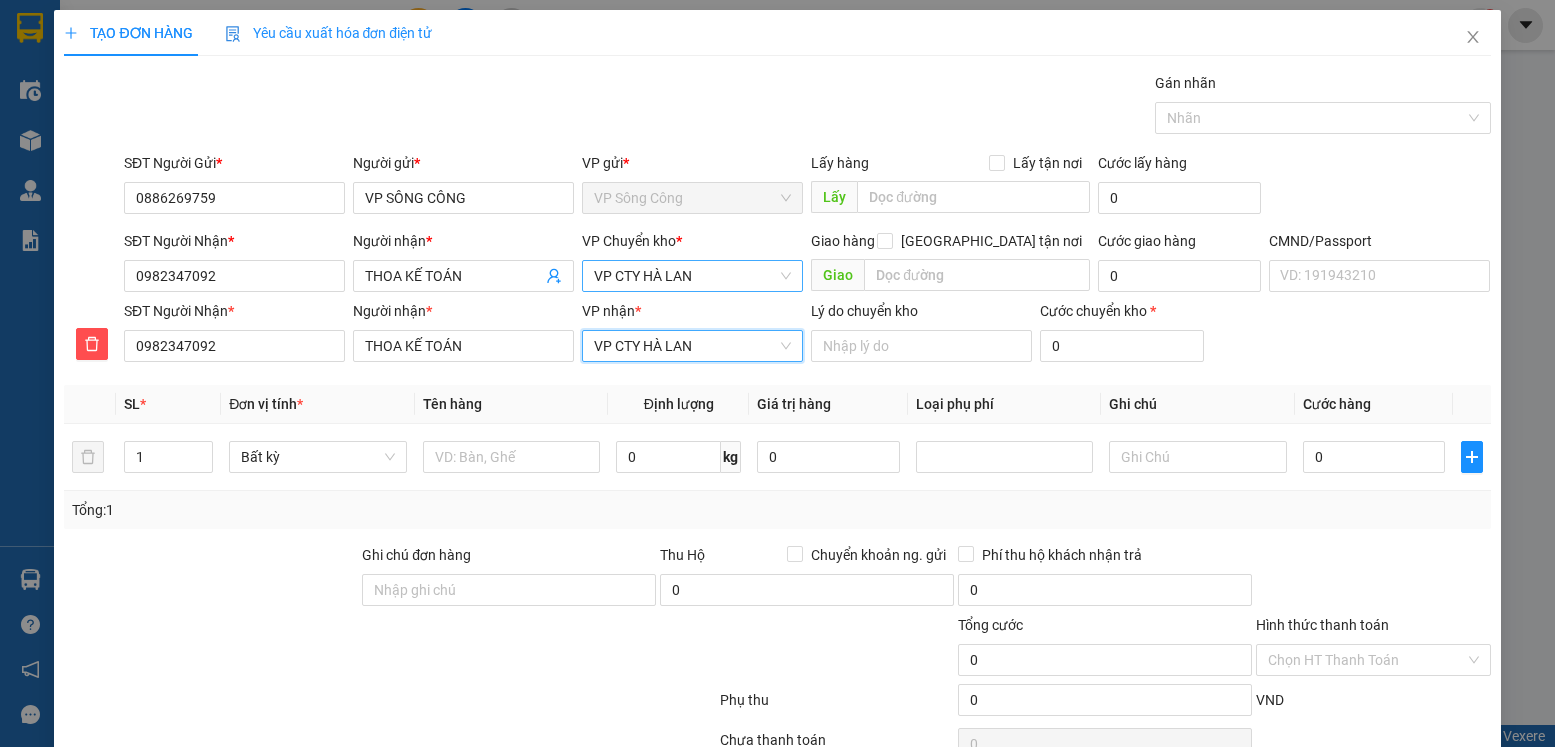 click on "VP CTY HÀ LAN" at bounding box center (692, 276) 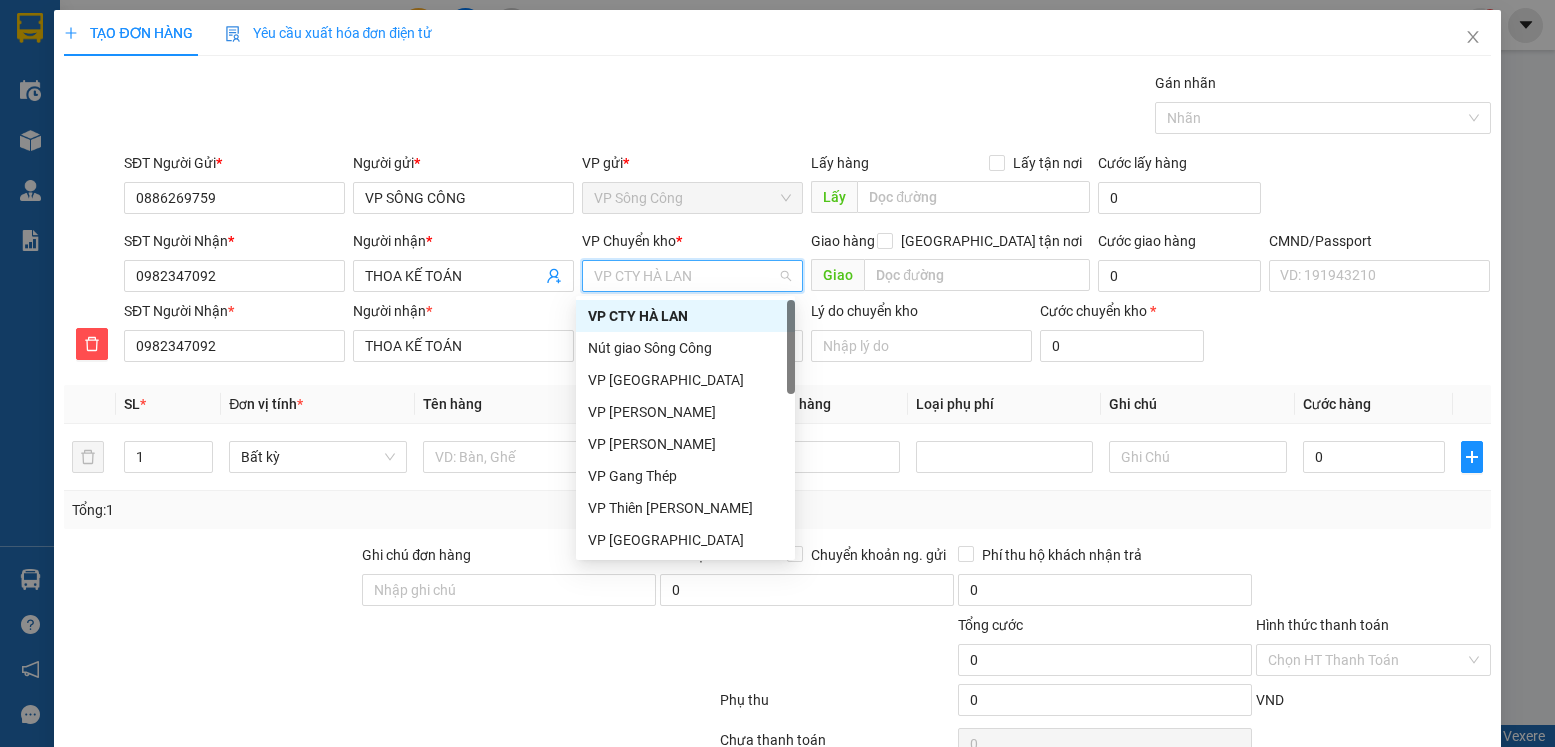 type on "y" 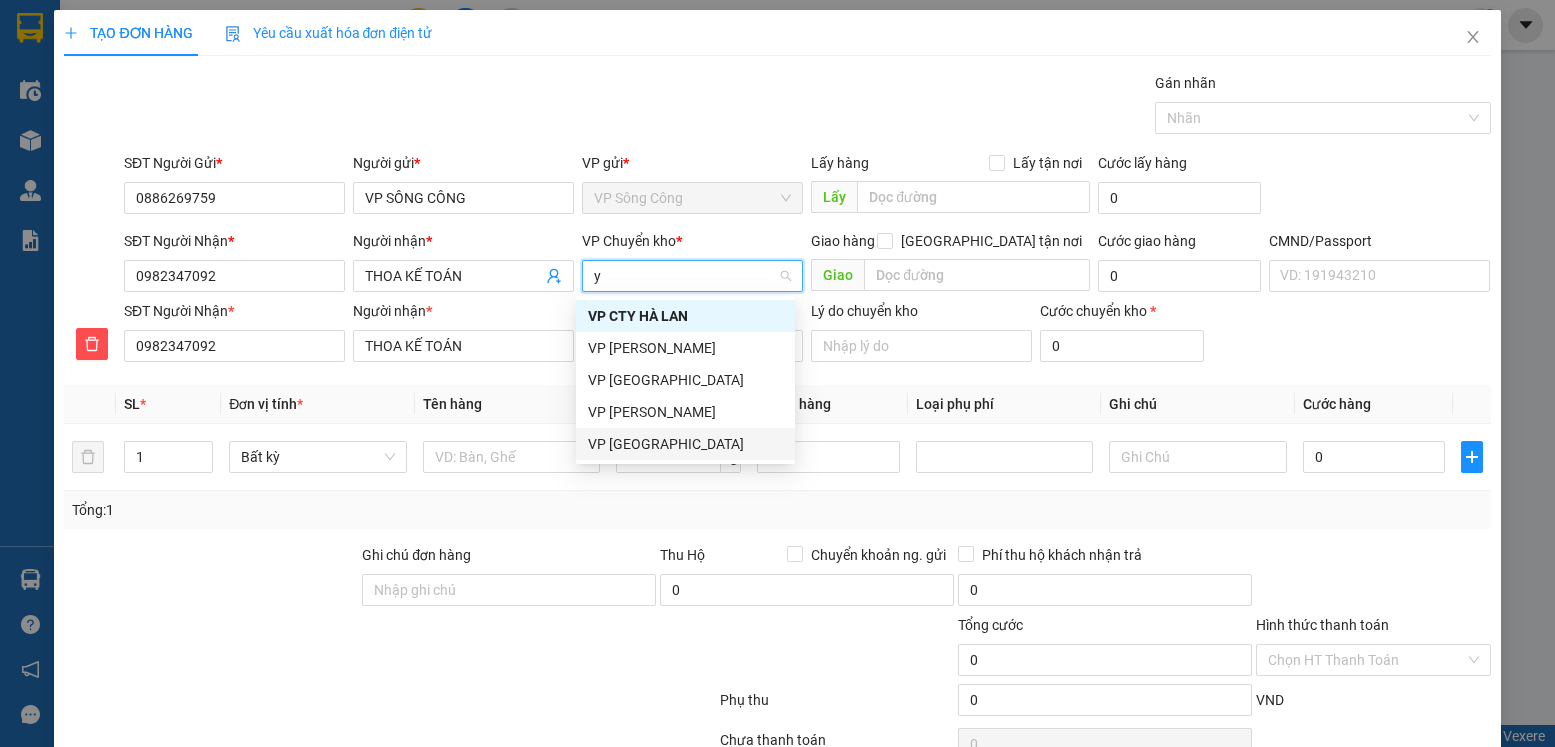 click on "VP [PERSON_NAME]" at bounding box center (685, 444) 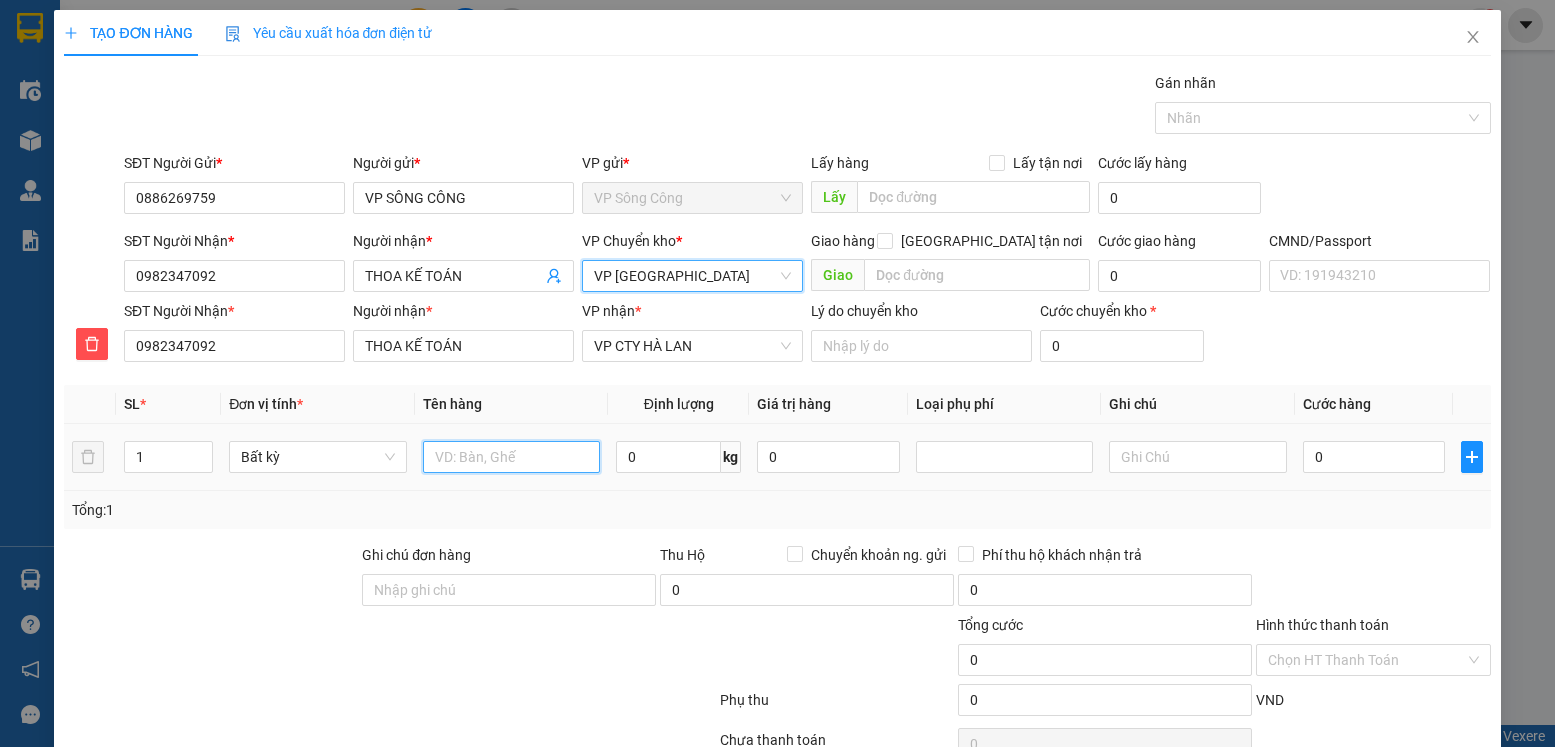 click at bounding box center (512, 457) 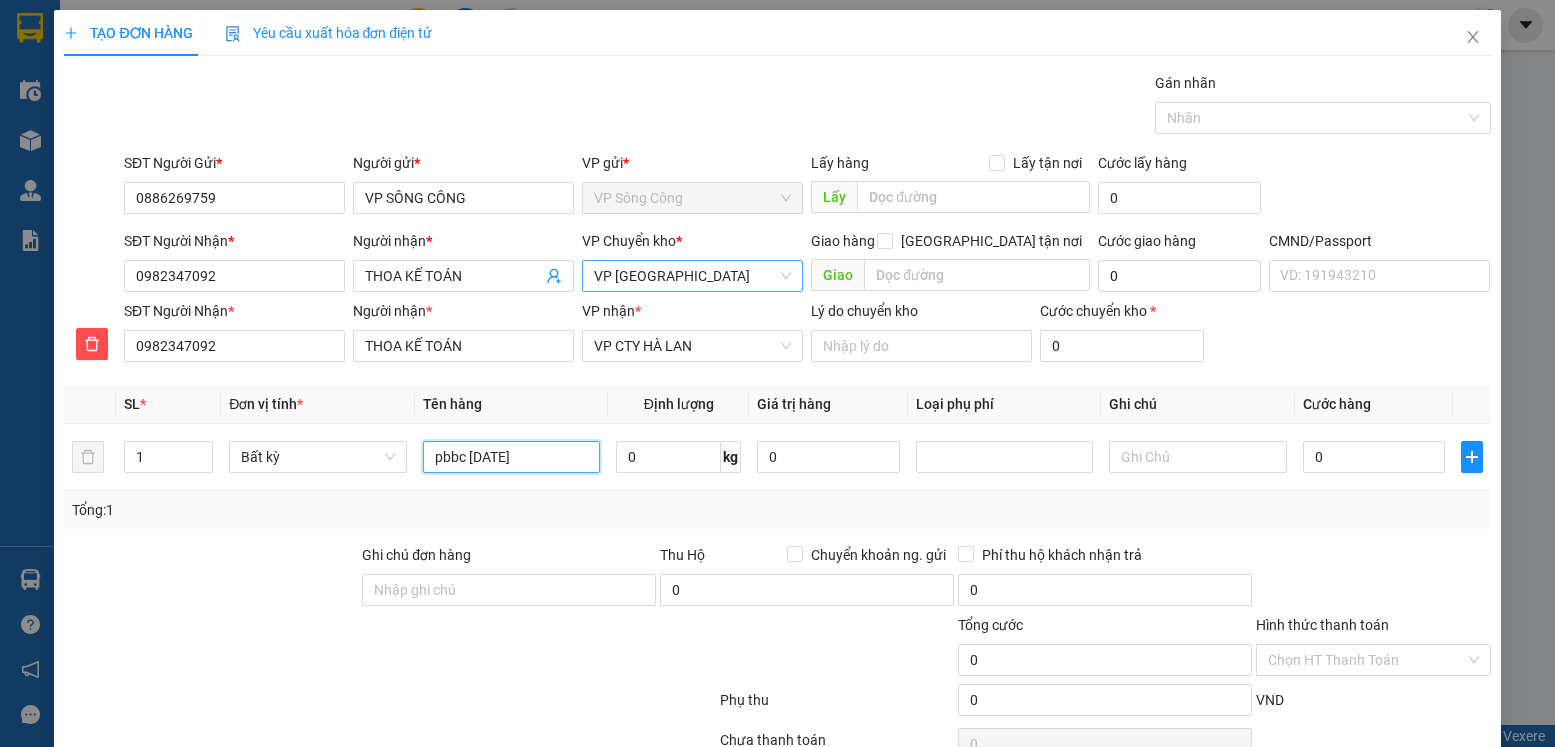 scroll, scrollTop: 103, scrollLeft: 0, axis: vertical 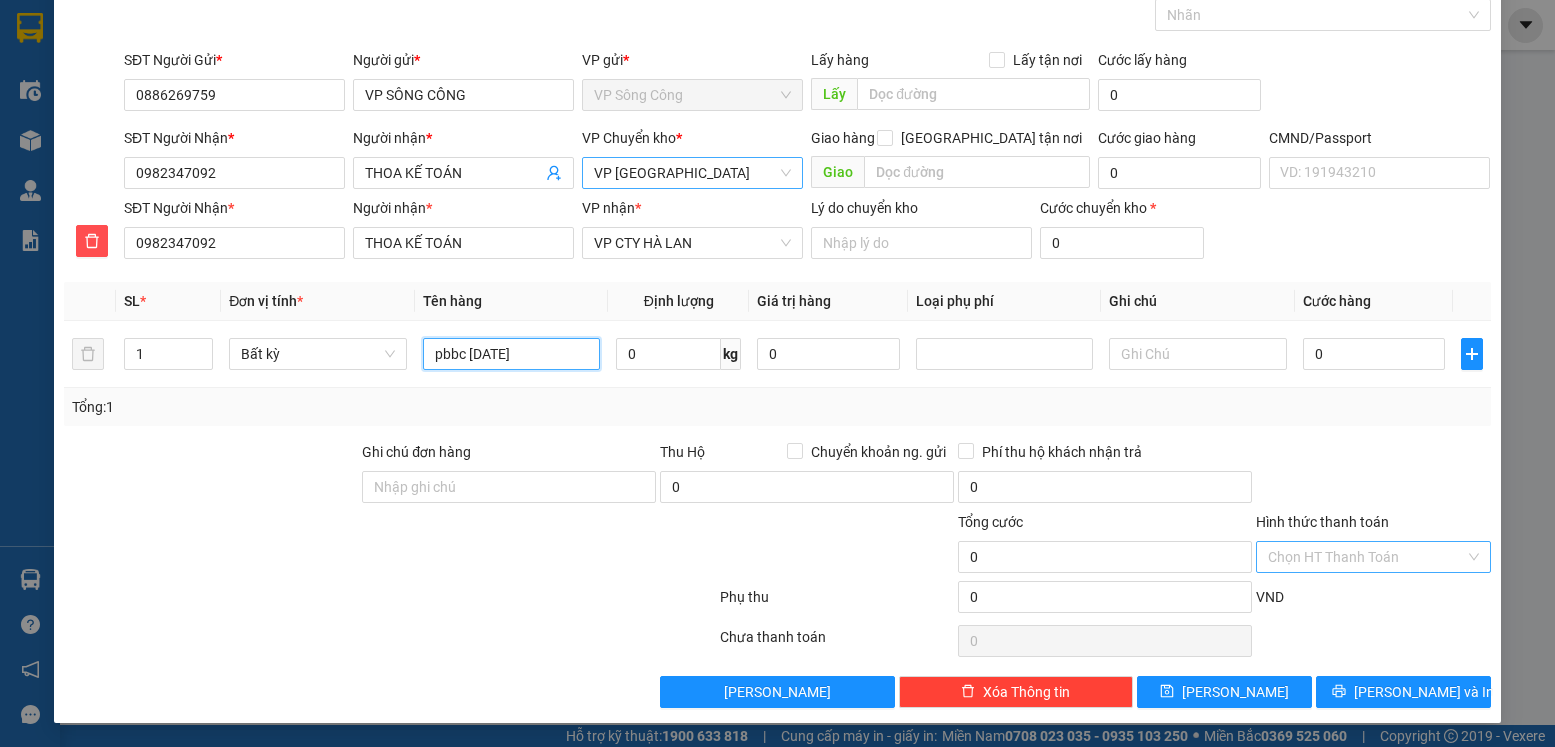 type on "pbbc [DATE]" 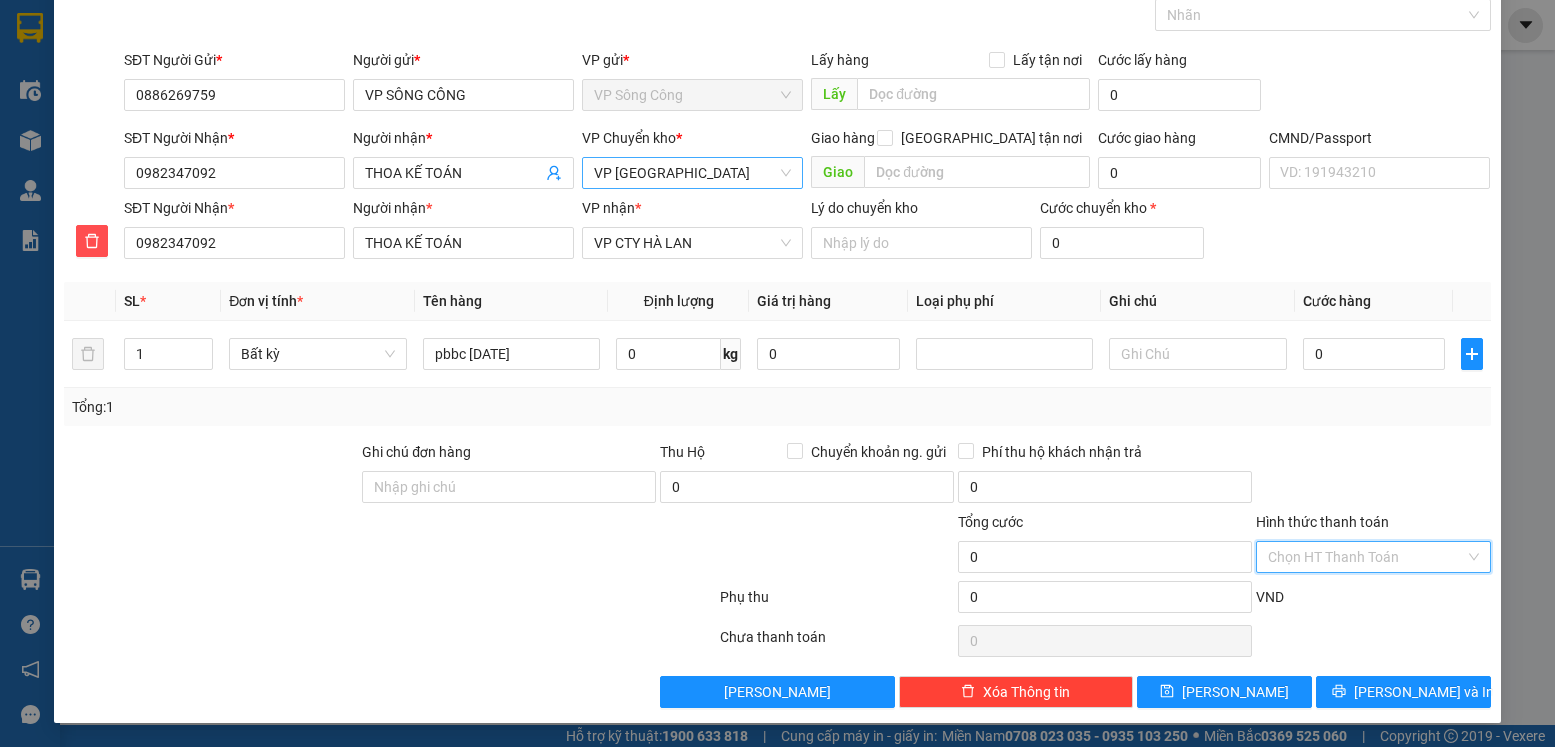 click on "Hình thức thanh toán" at bounding box center [1366, 557] 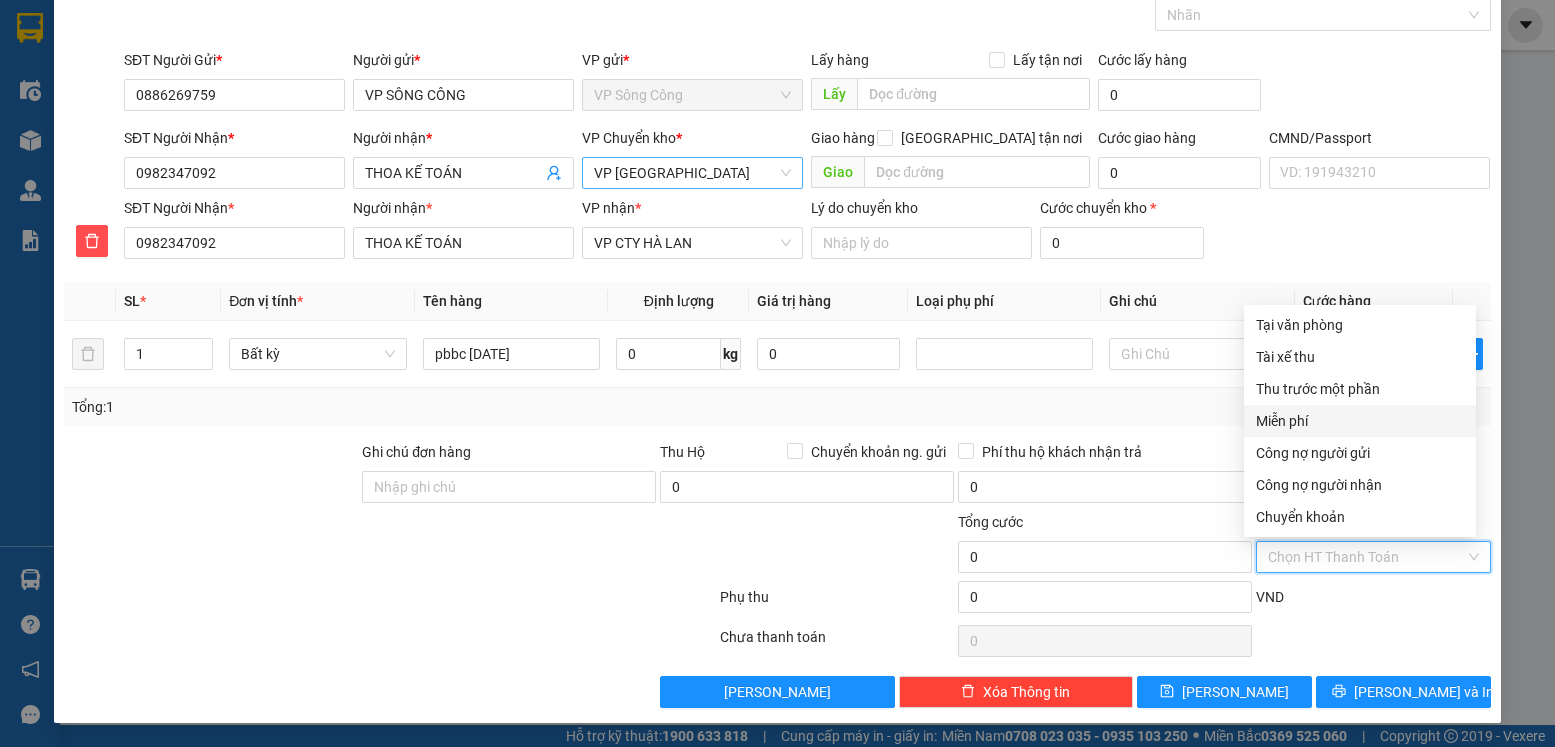 click on "Miễn phí" at bounding box center (1360, 421) 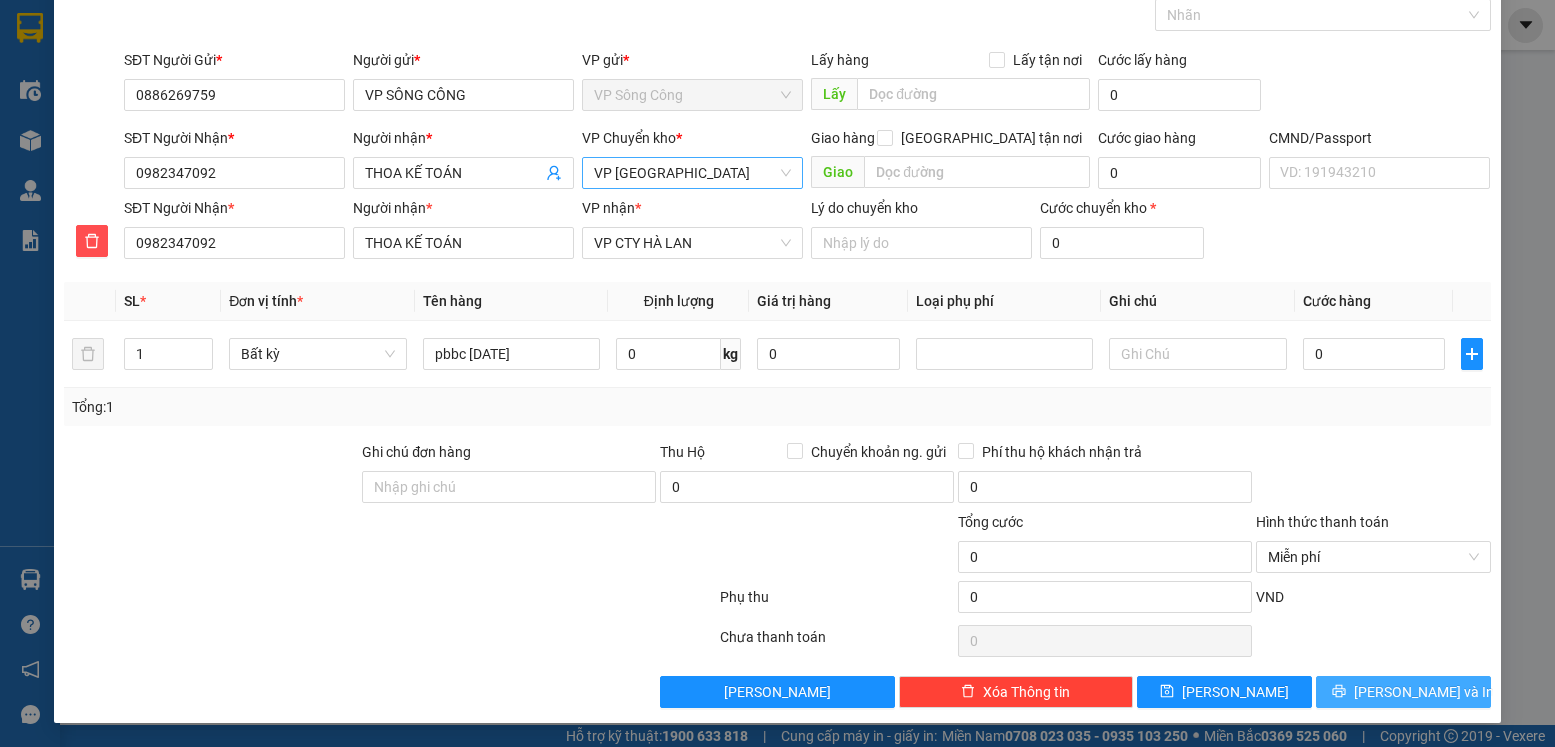 click on "[PERSON_NAME] và In" at bounding box center [1424, 692] 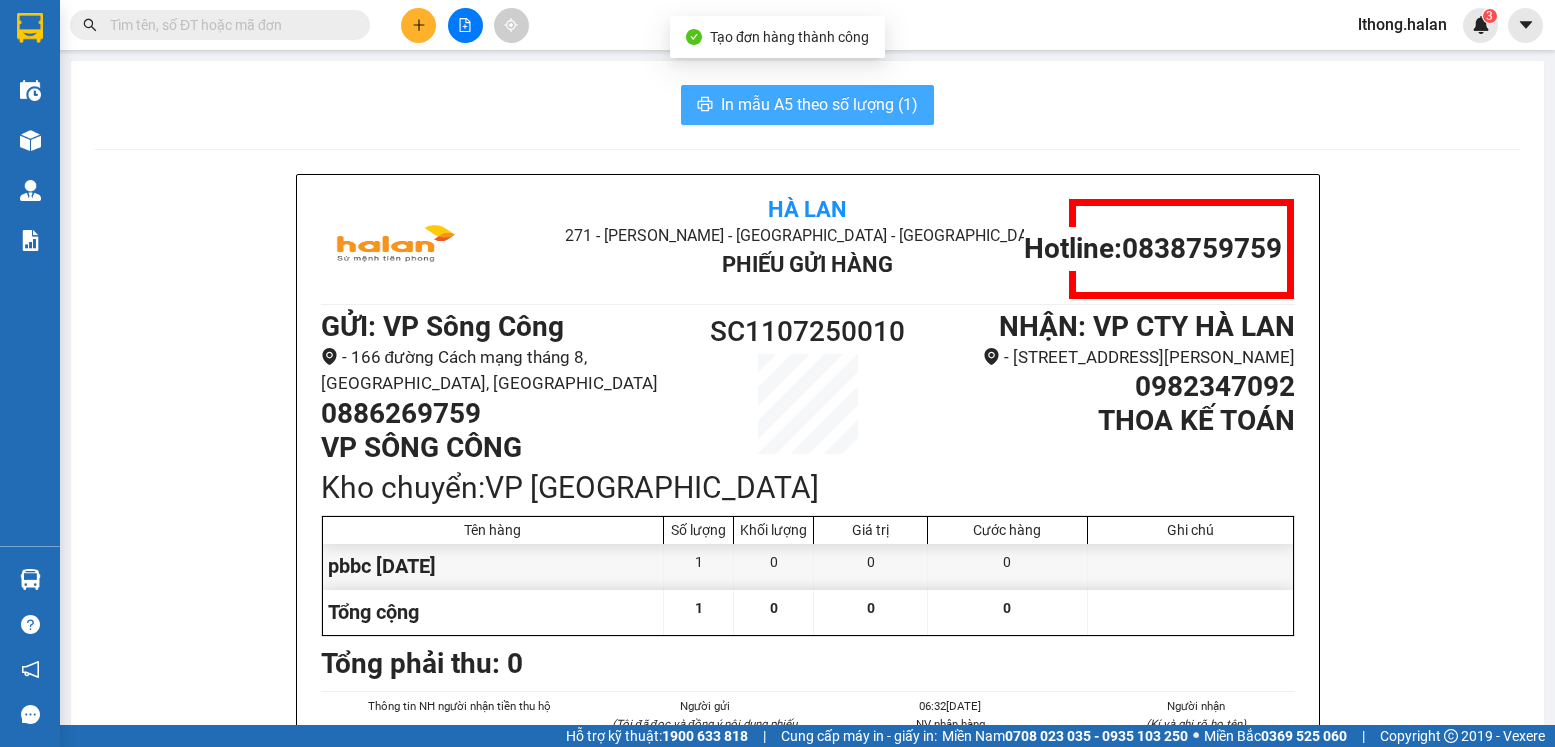 click on "In mẫu A5 theo số lượng
(1)" at bounding box center [819, 104] 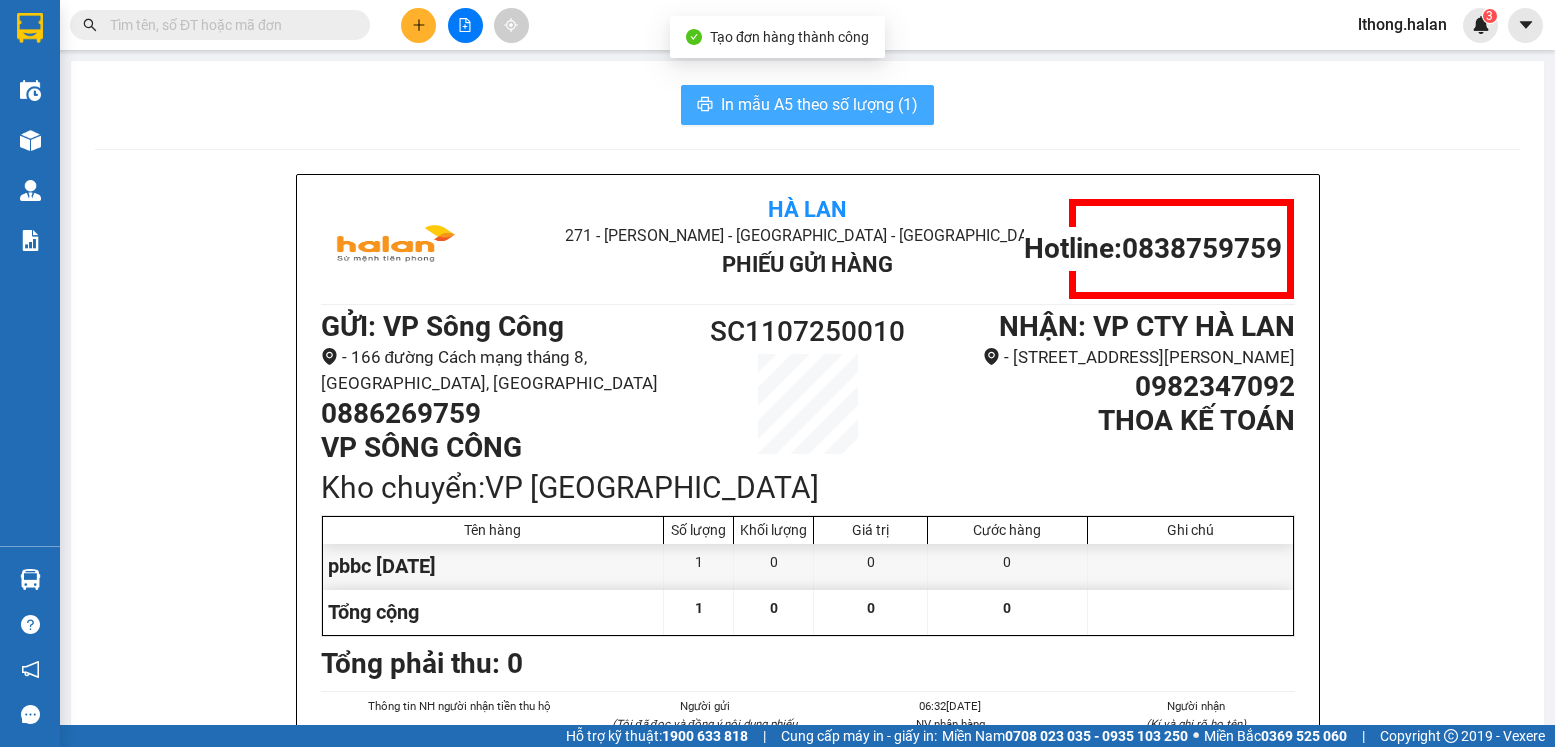 scroll, scrollTop: 0, scrollLeft: 0, axis: both 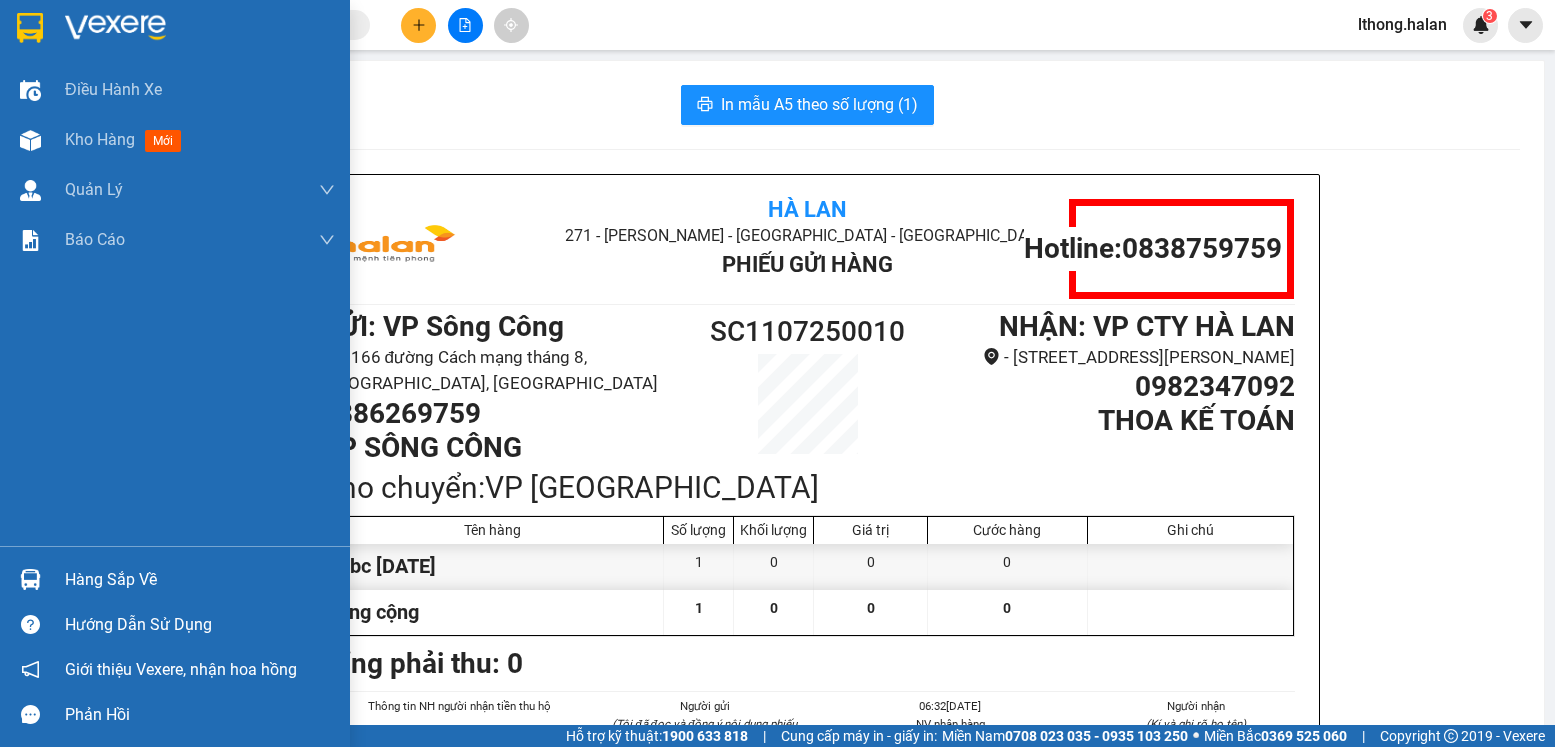 click on "Hàng sắp về" at bounding box center (200, 580) 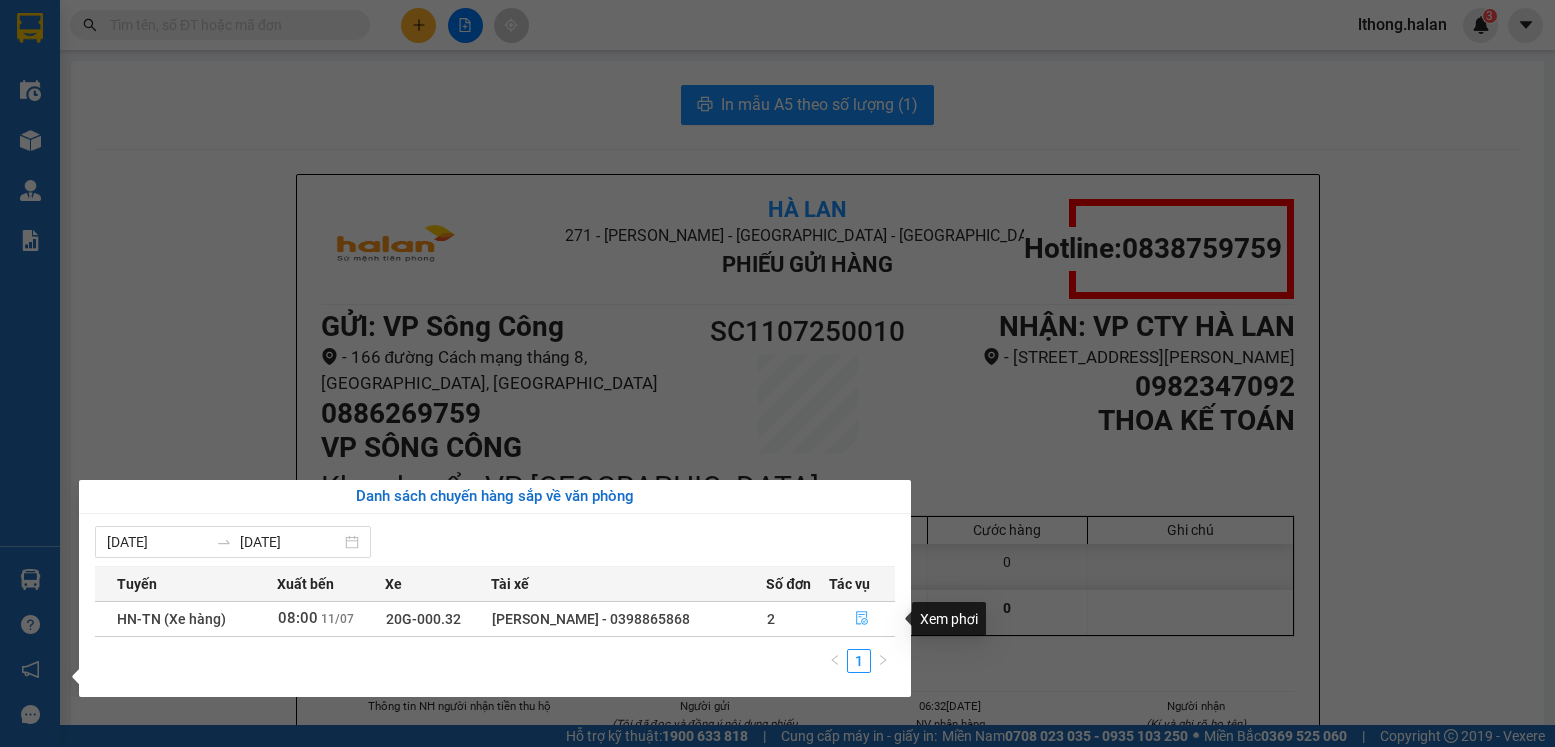 click 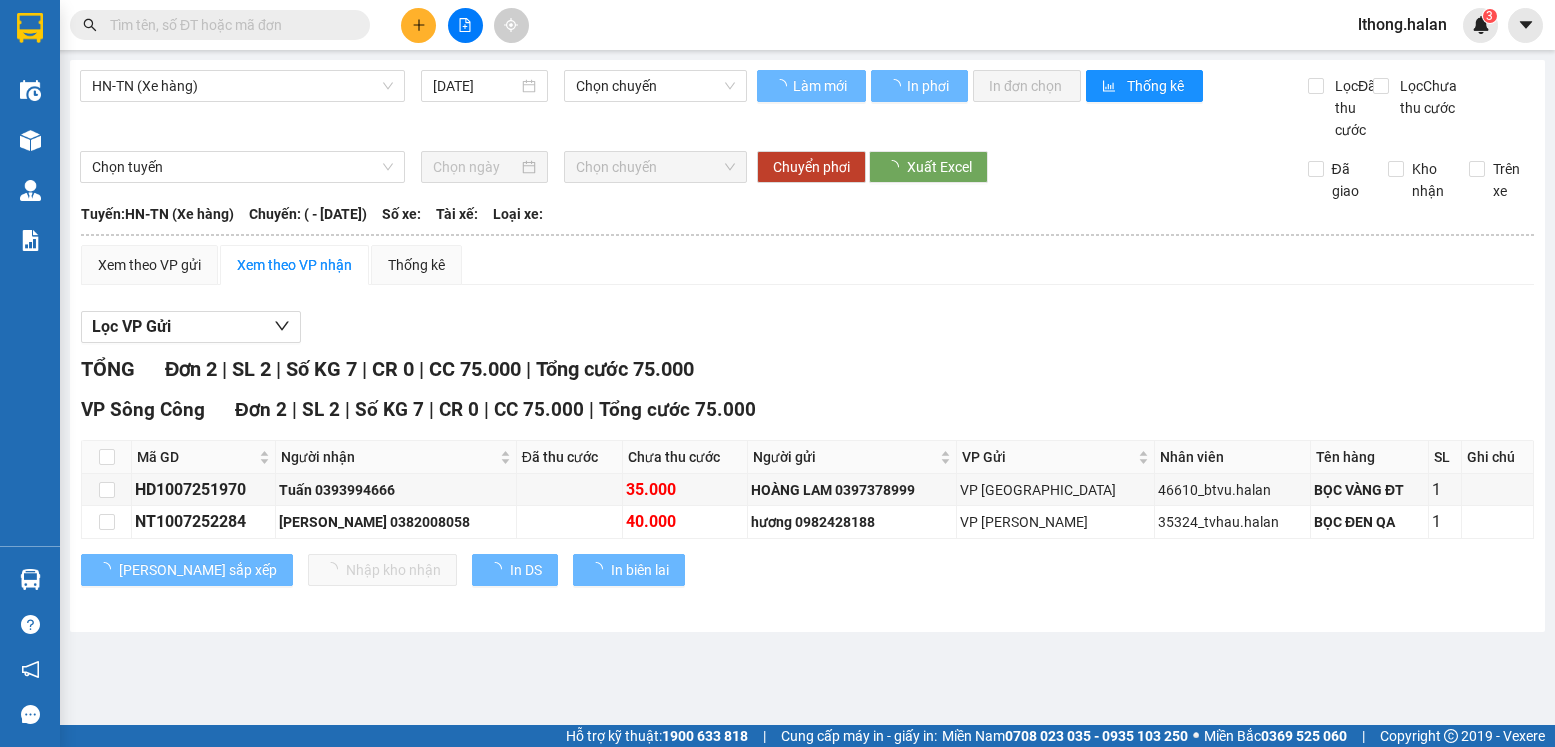 type on "[DATE]" 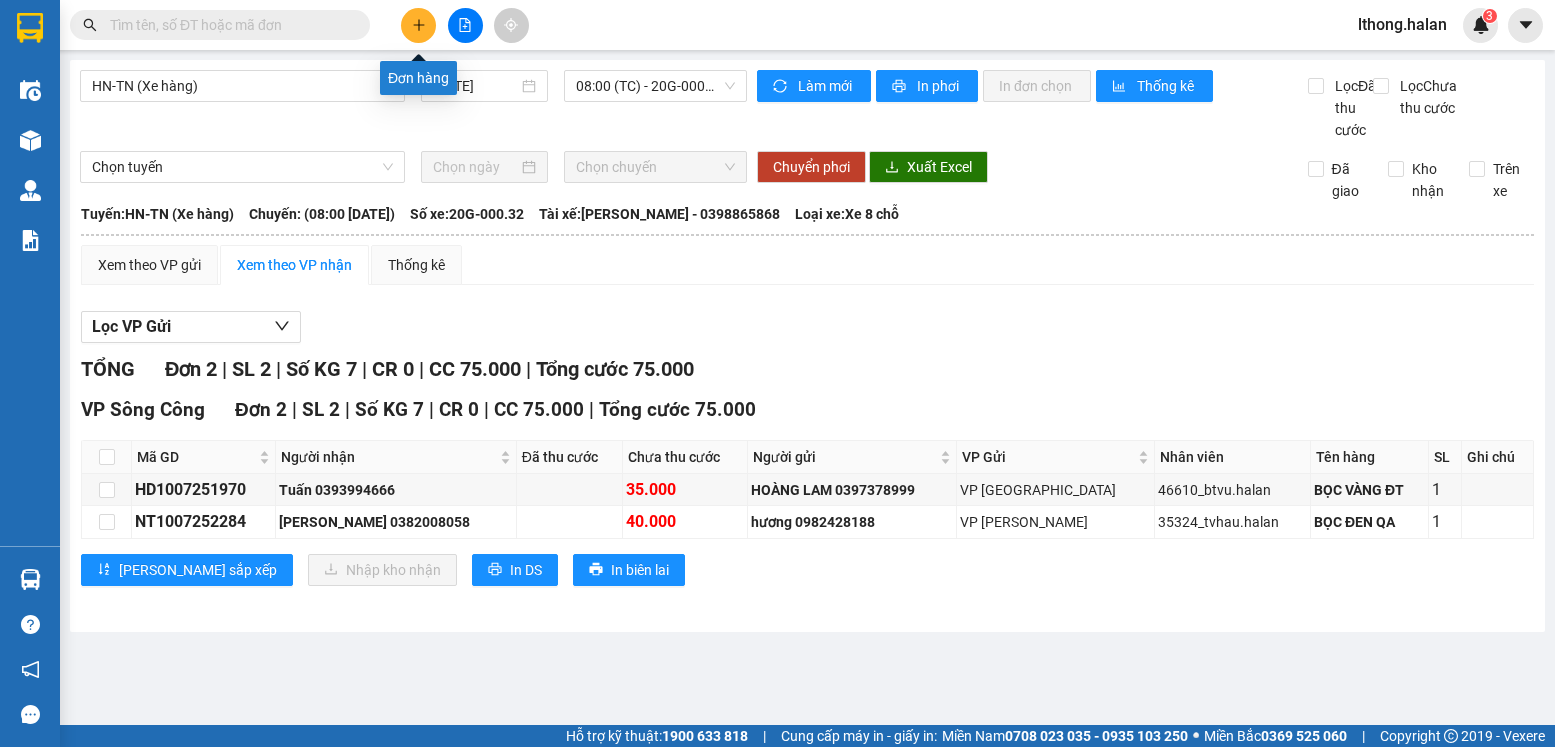 click 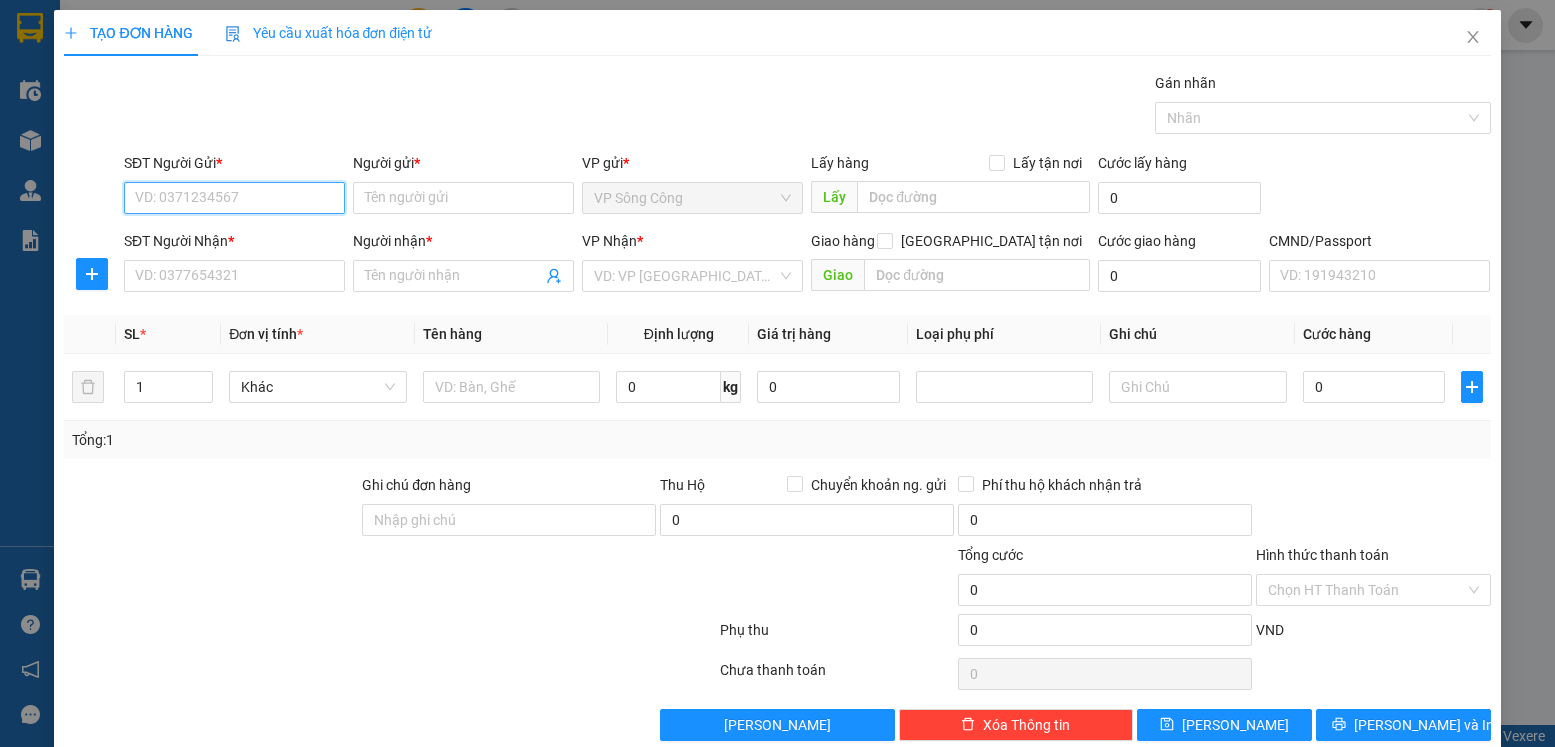 click on "SĐT Người Gửi  *" at bounding box center [234, 198] 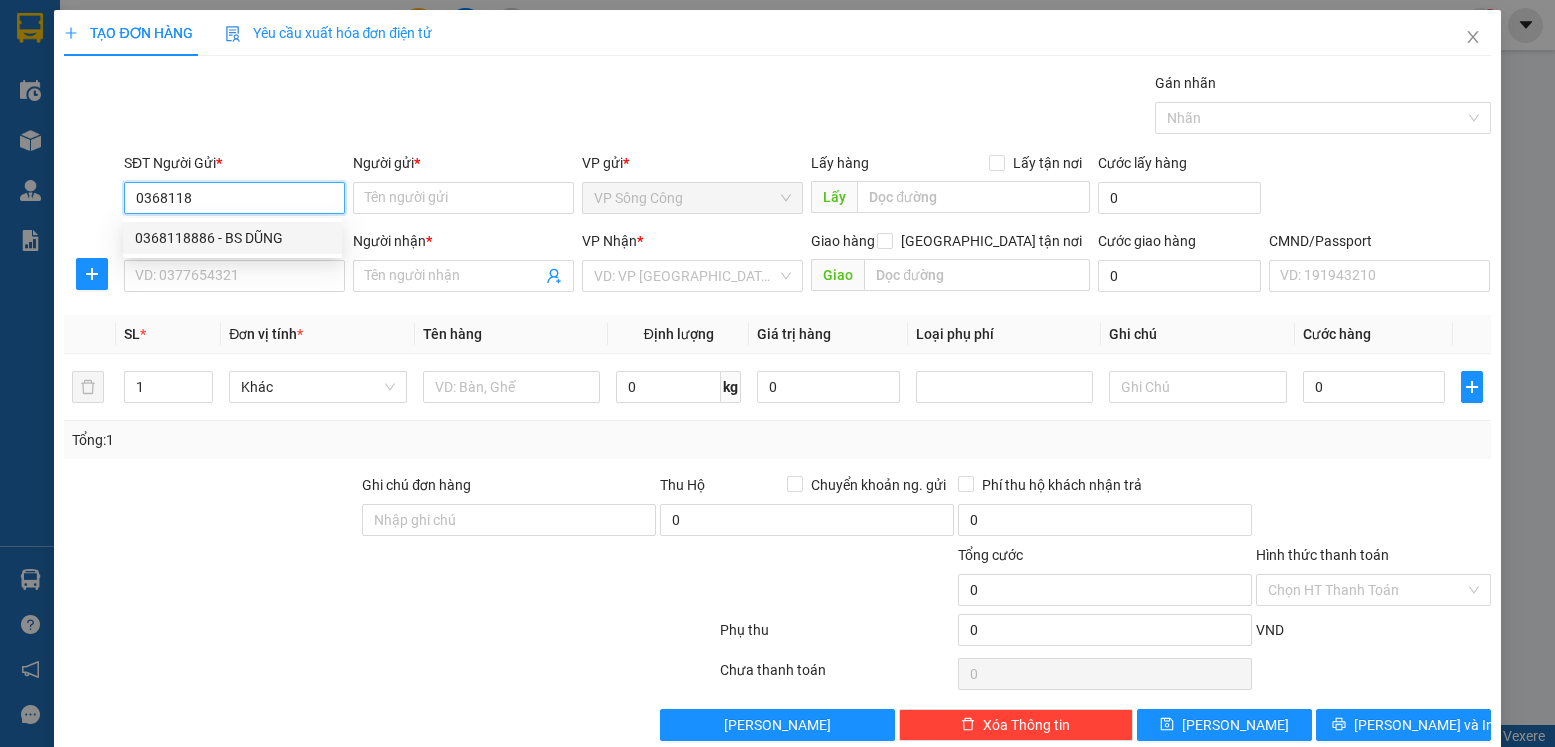 click on "0368118886 - BS DŨNG" at bounding box center (232, 238) 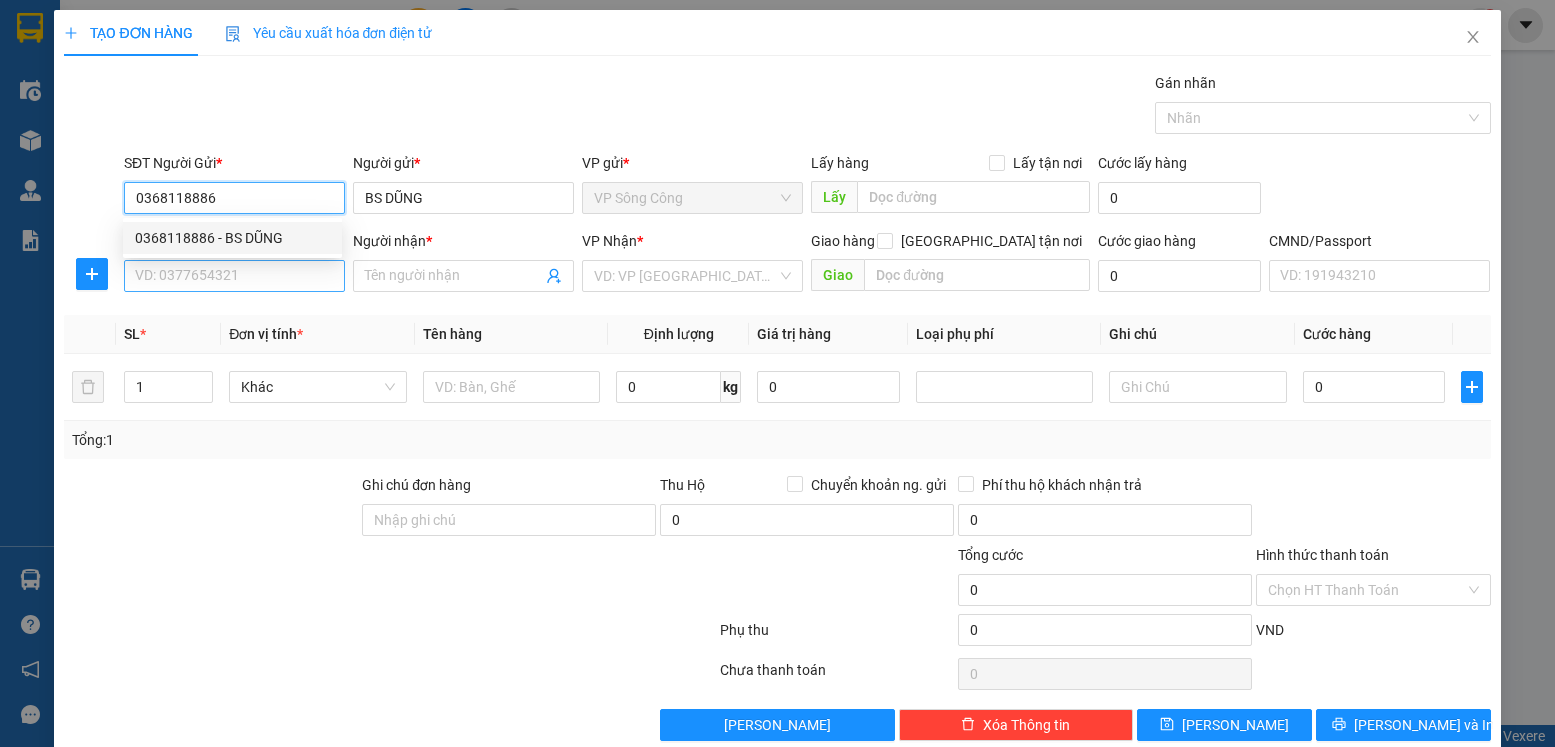 type on "0368118886" 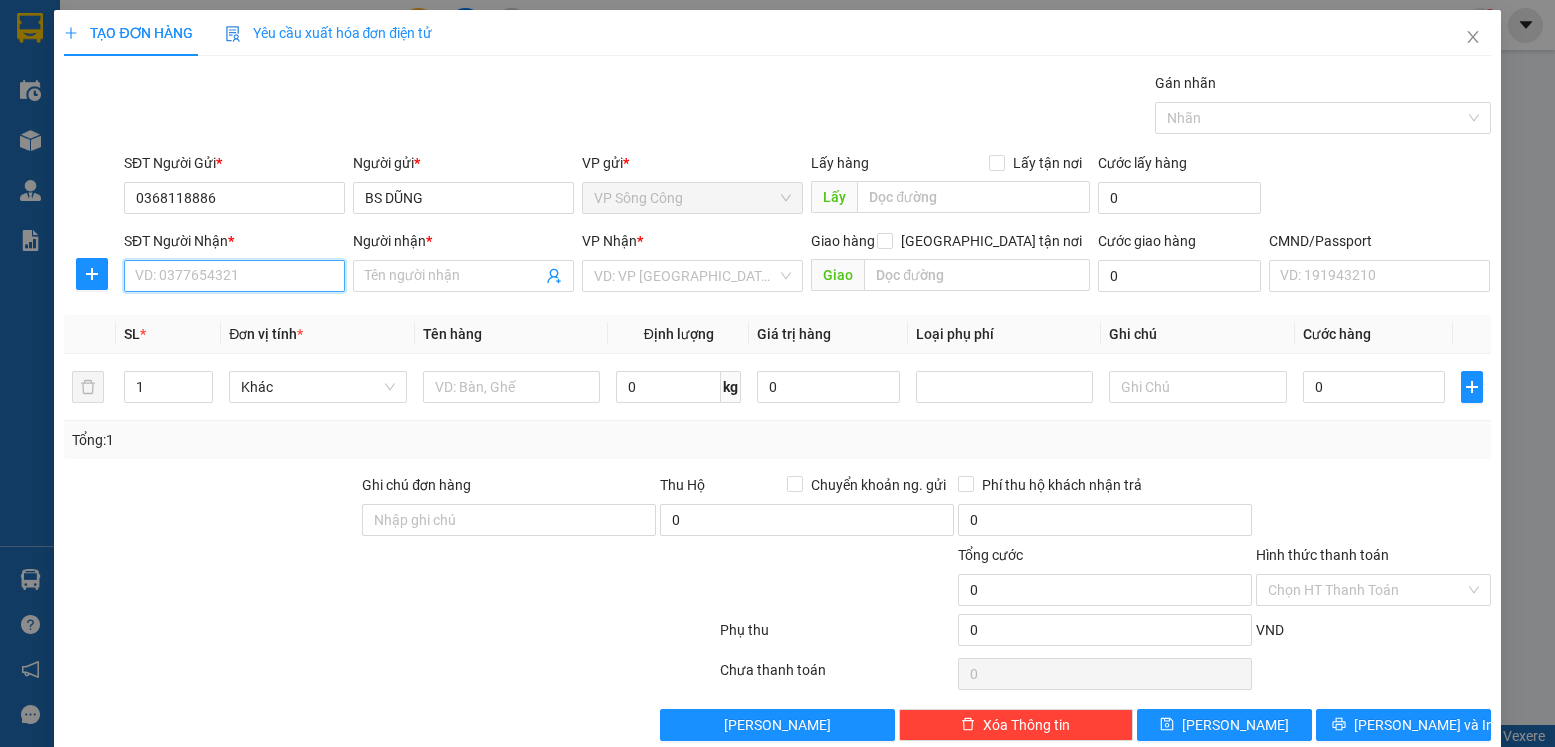click on "SĐT Người Nhận  *" at bounding box center (234, 276) 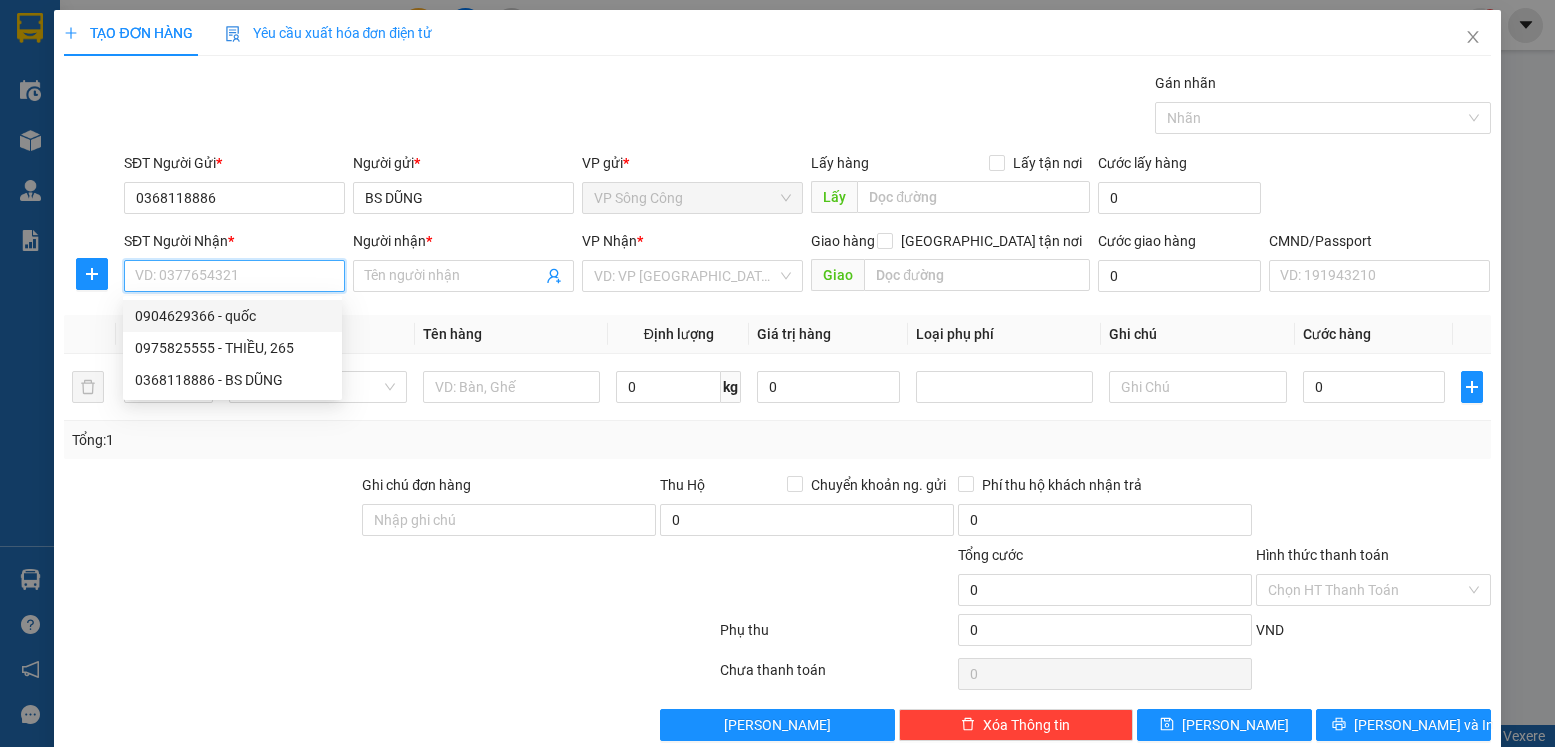 click on "0904629366 - quốc" at bounding box center [232, 316] 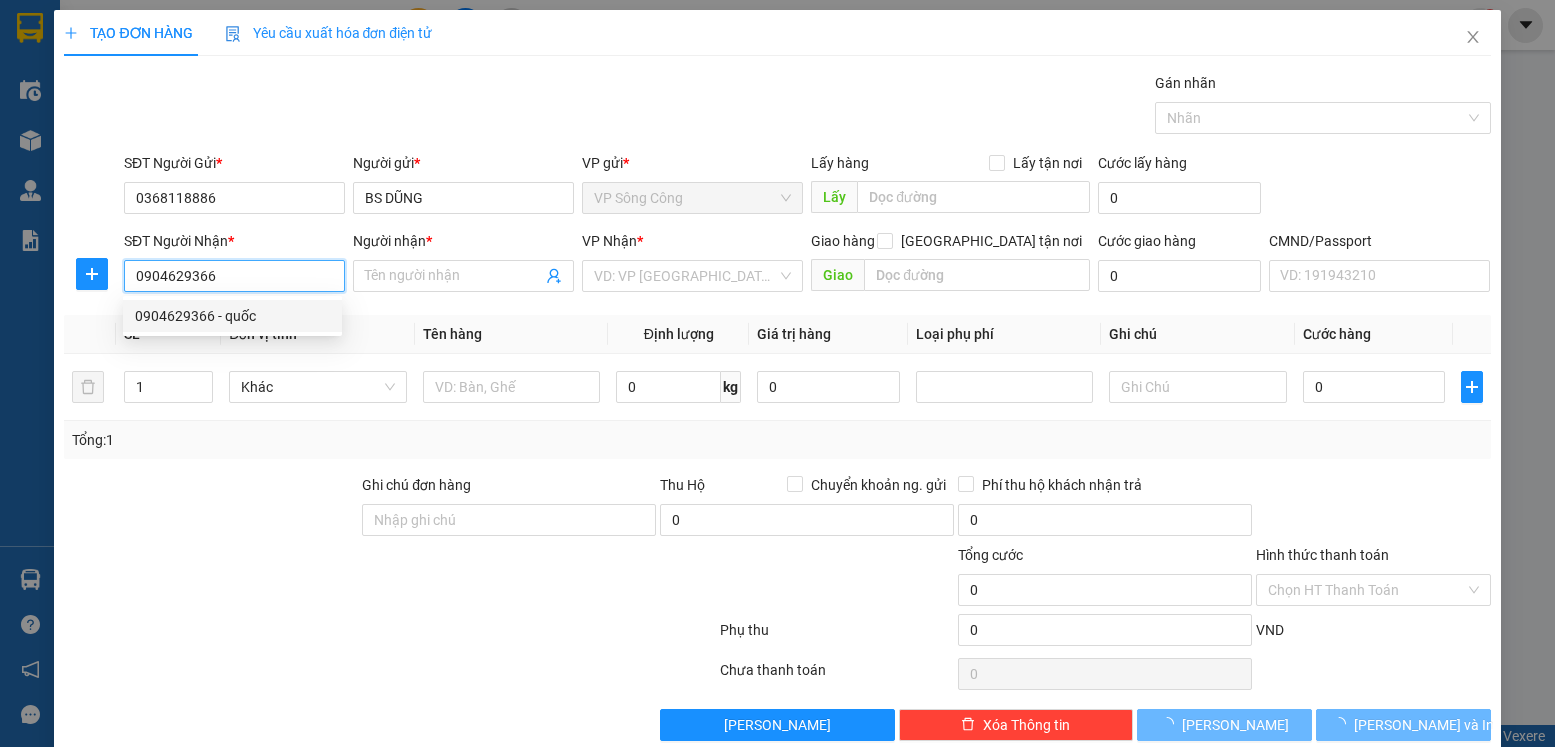 type on "quốc" 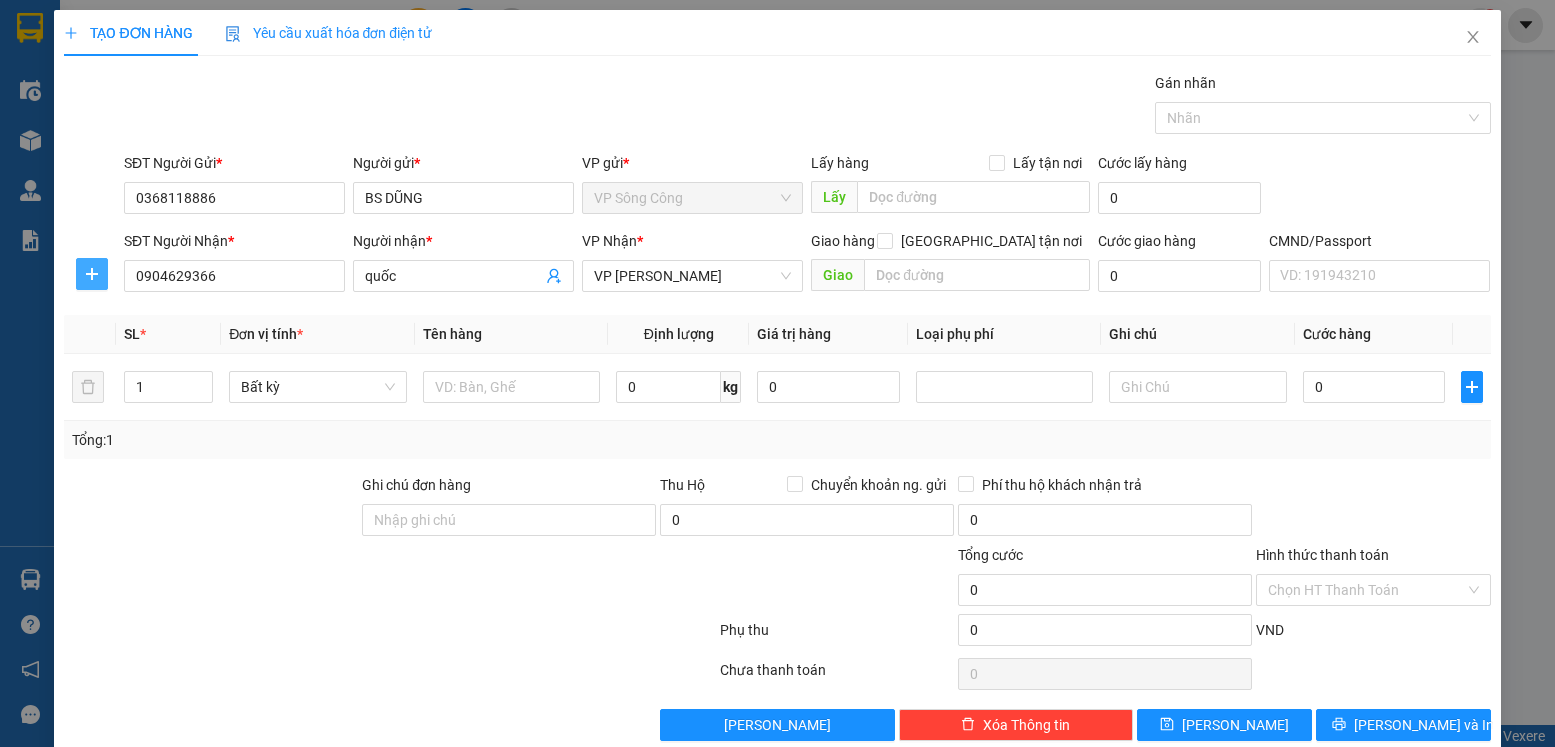 click at bounding box center (92, 274) 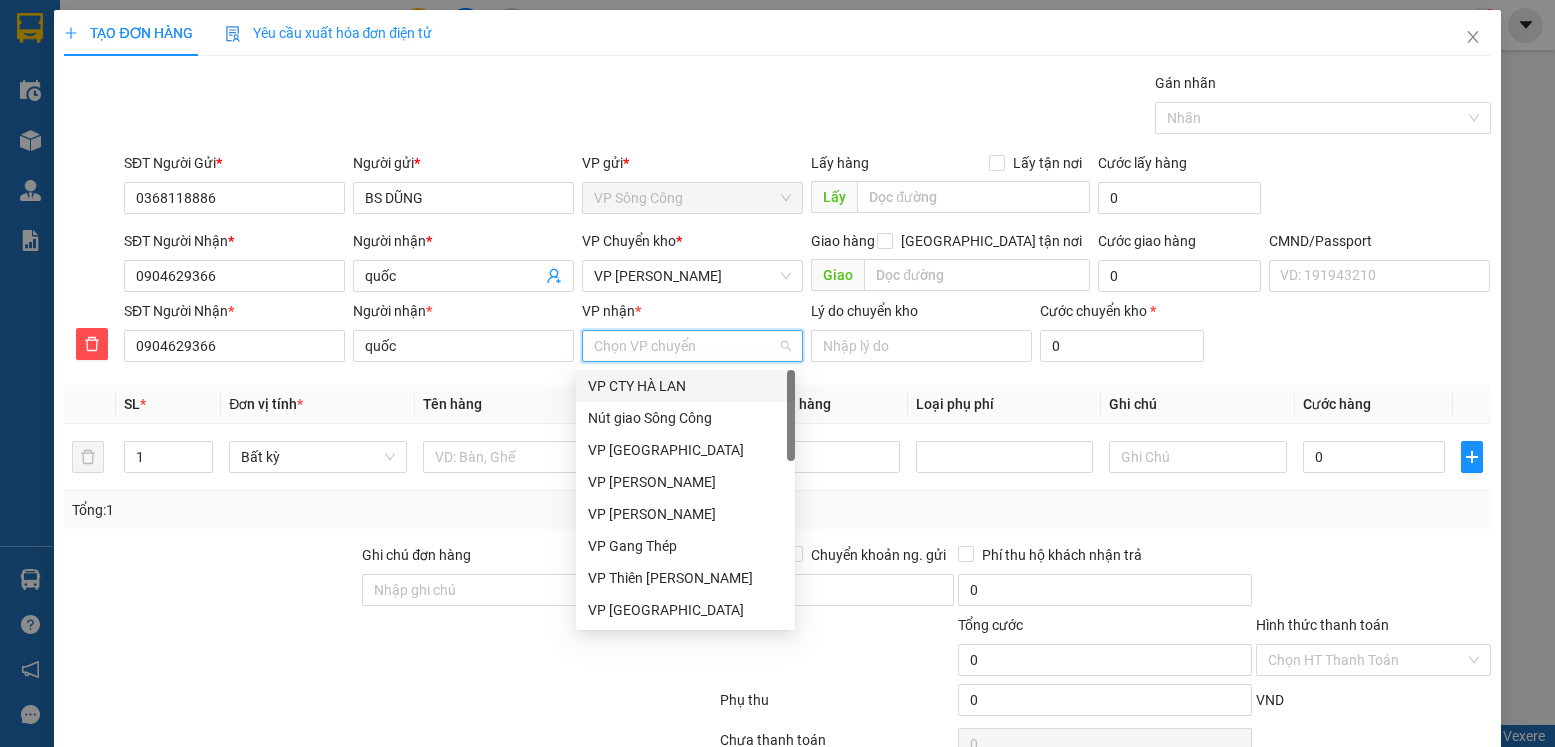 click on "VP nhận  *" at bounding box center [685, 346] 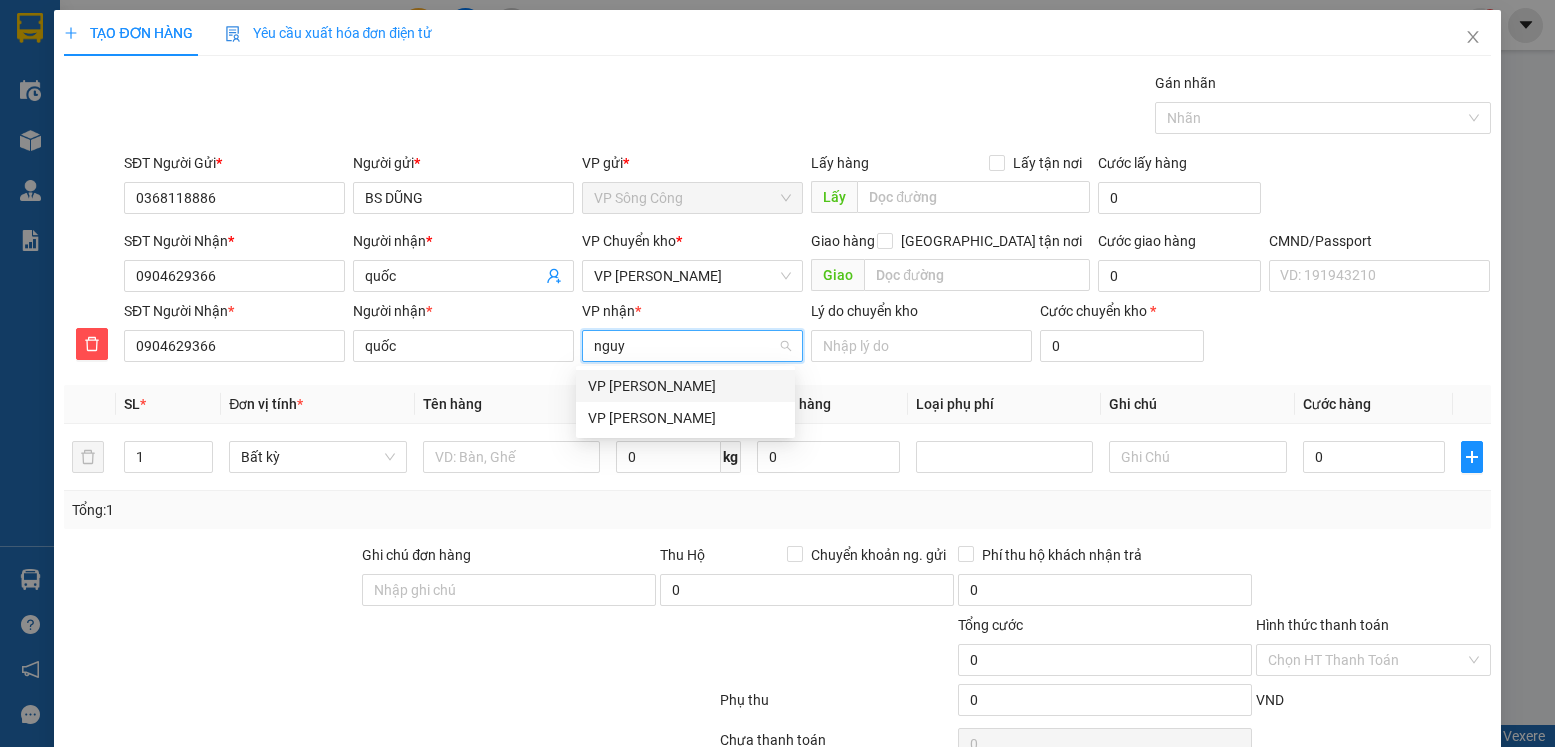 type on "nguye" 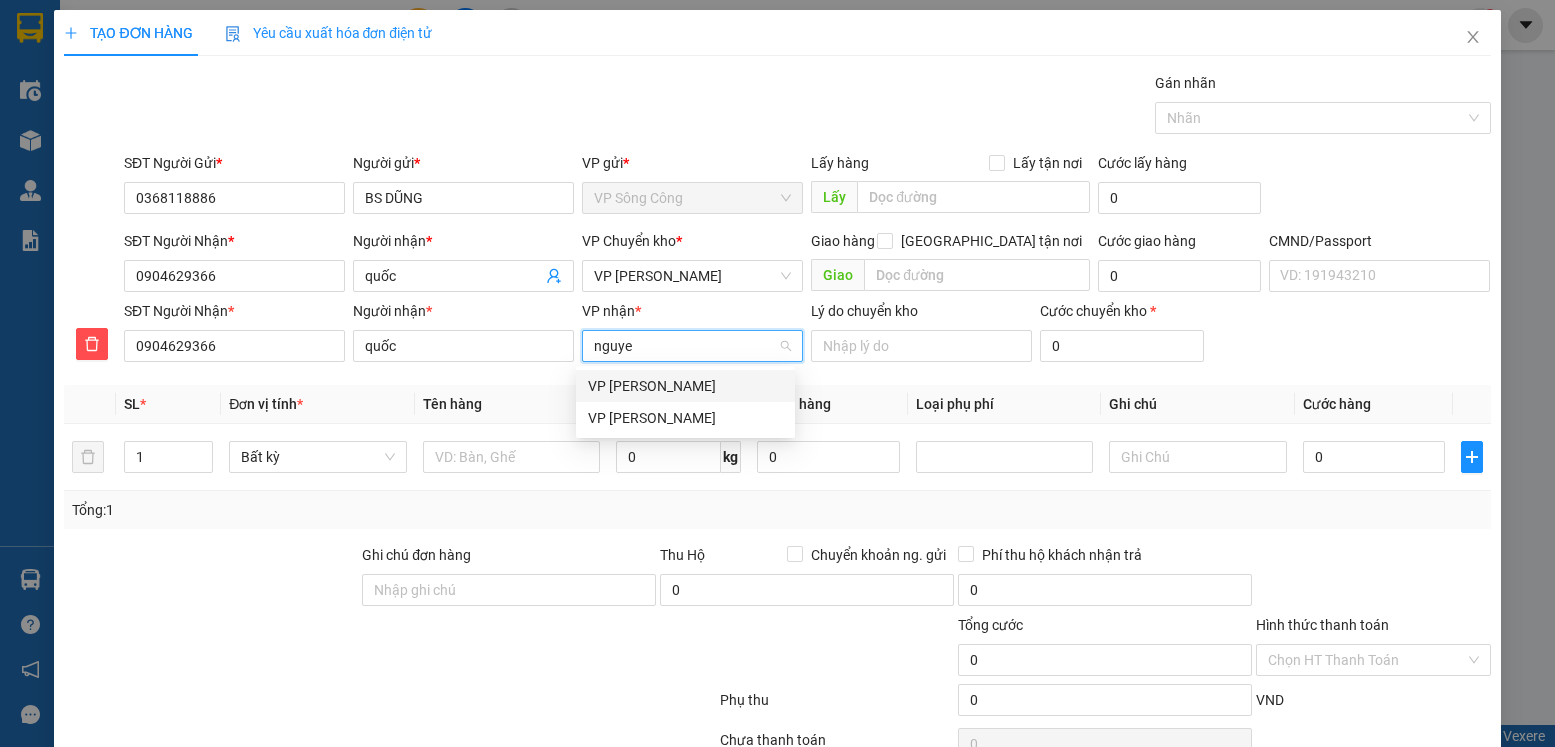 click on "VP [PERSON_NAME]" at bounding box center [685, 386] 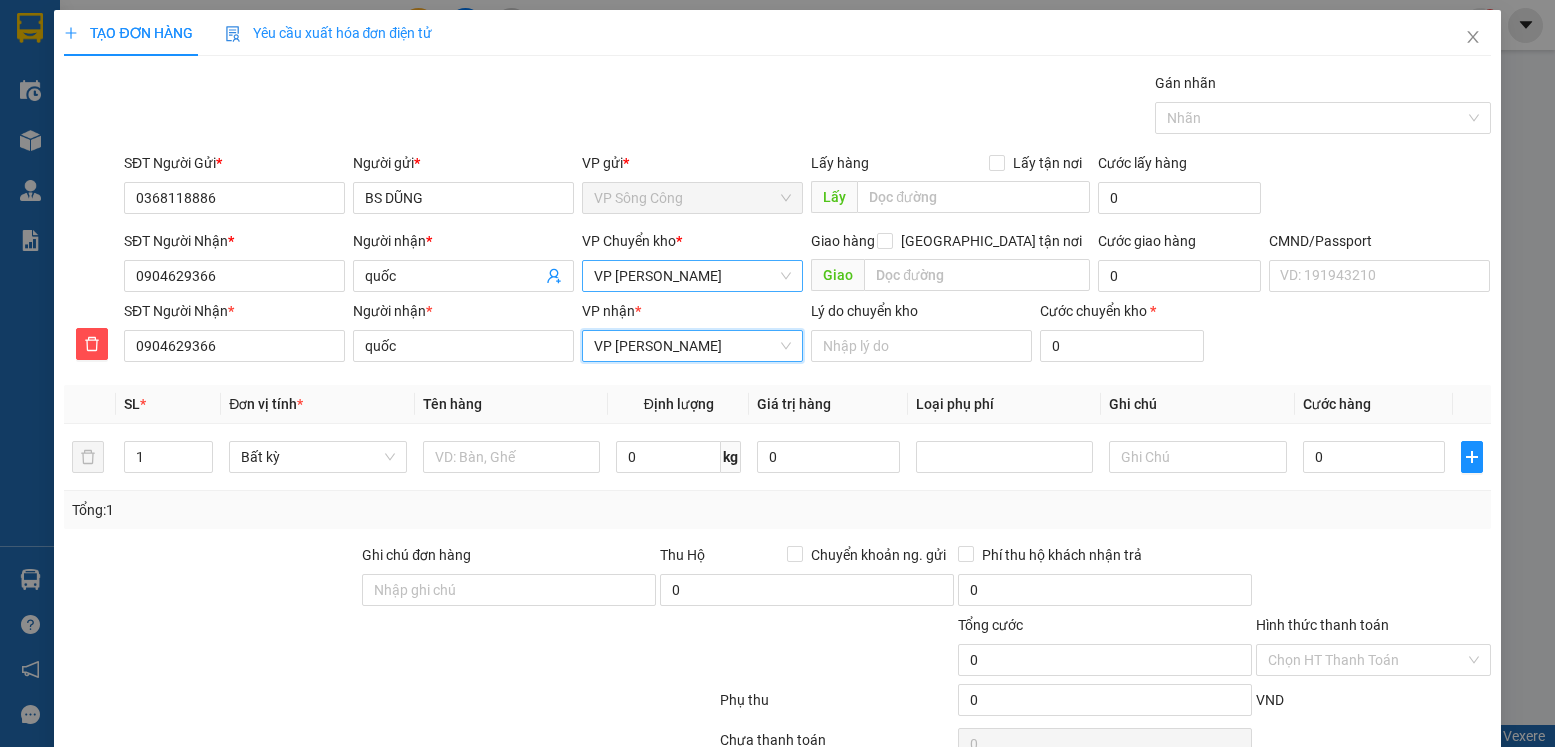 click on "VP [PERSON_NAME]" at bounding box center (692, 276) 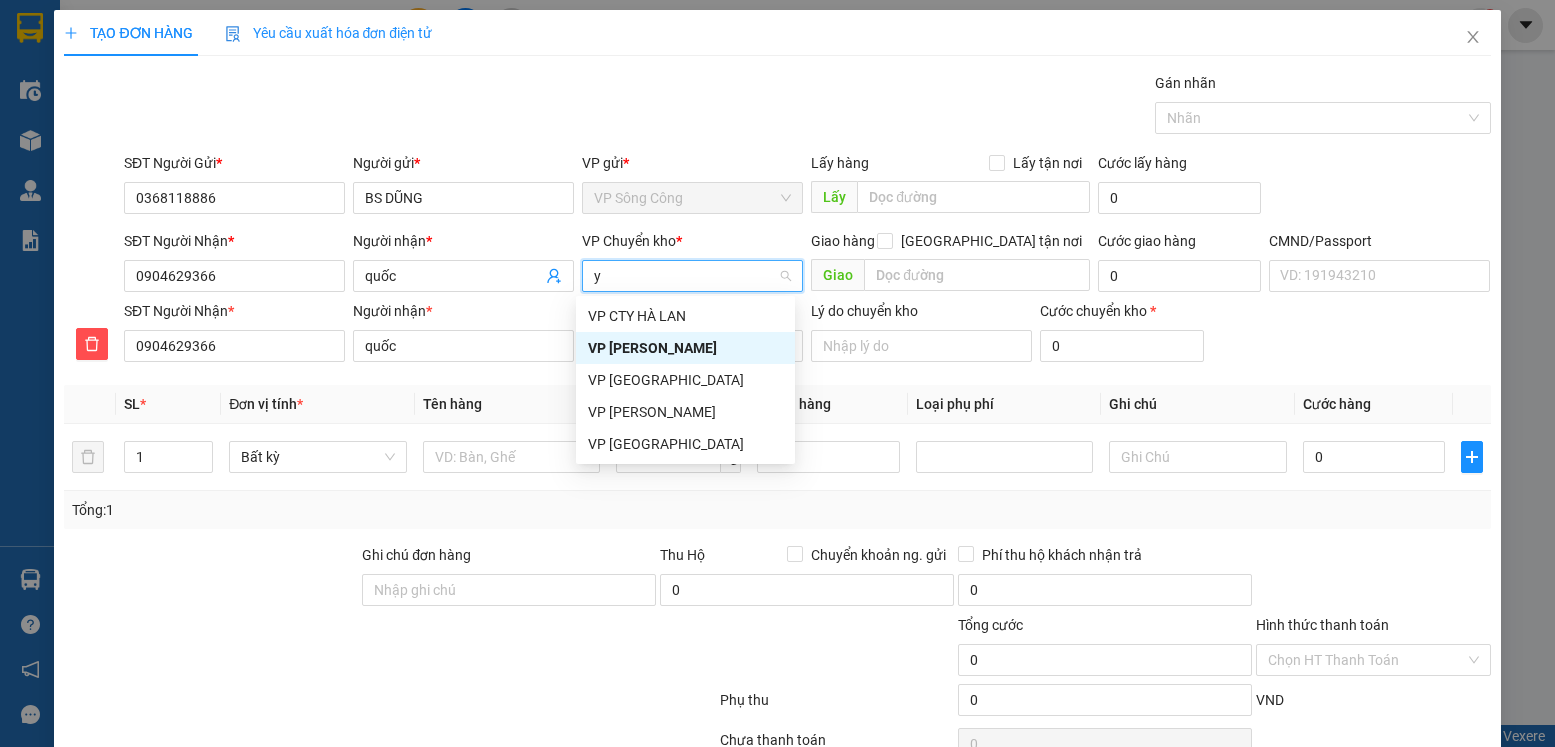 type on "yb" 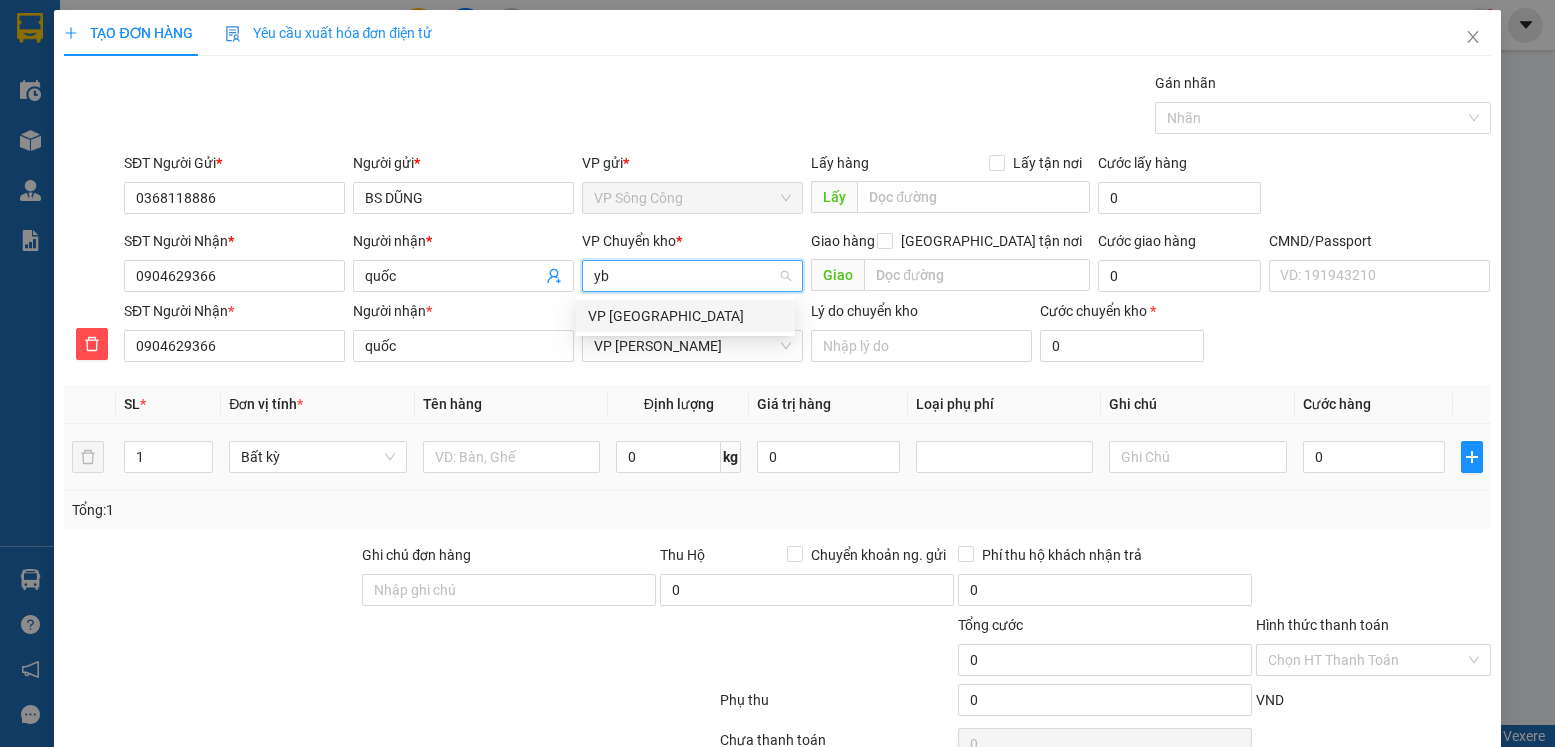 drag, startPoint x: 658, startPoint y: 317, endPoint x: 537, endPoint y: 479, distance: 202.2004 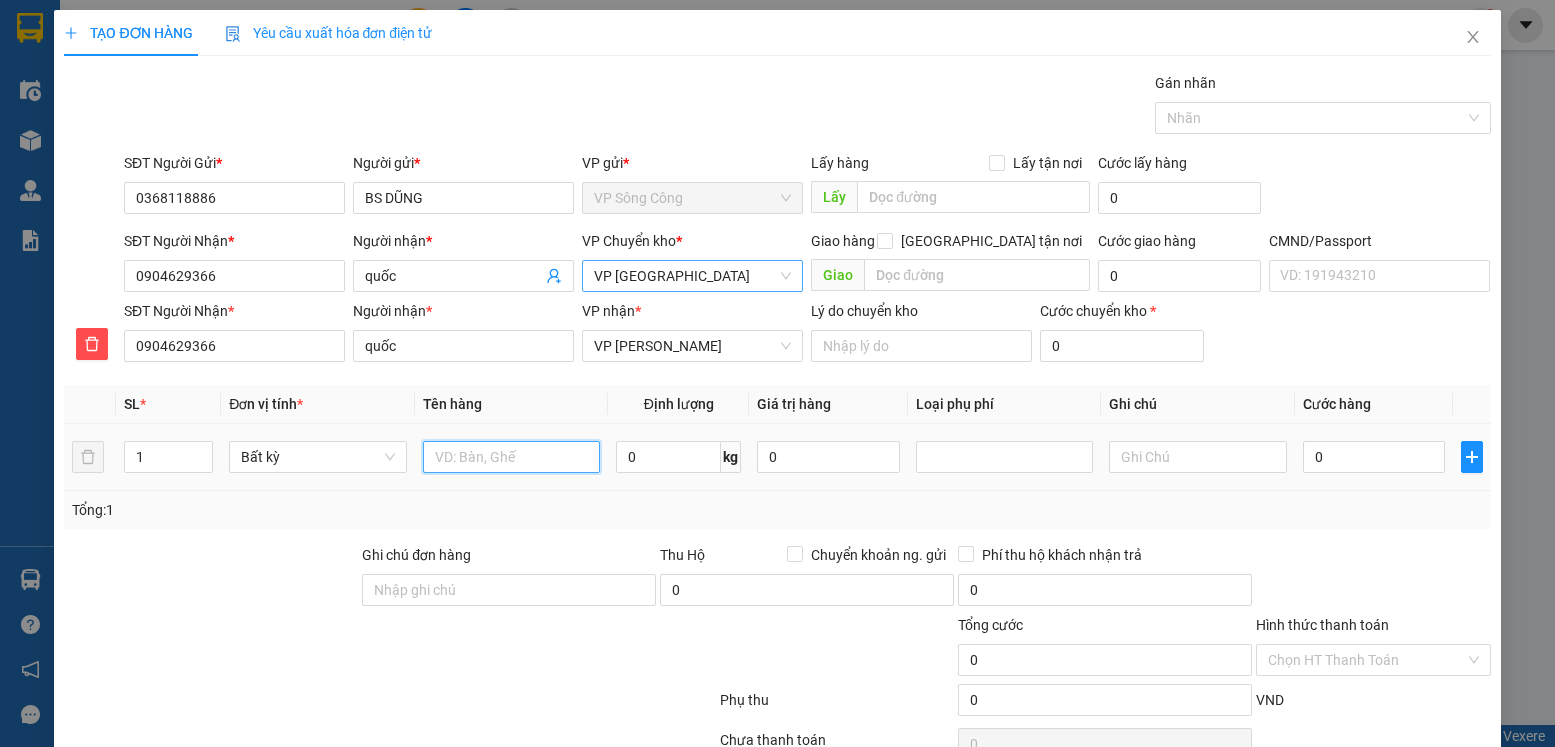 click at bounding box center (512, 457) 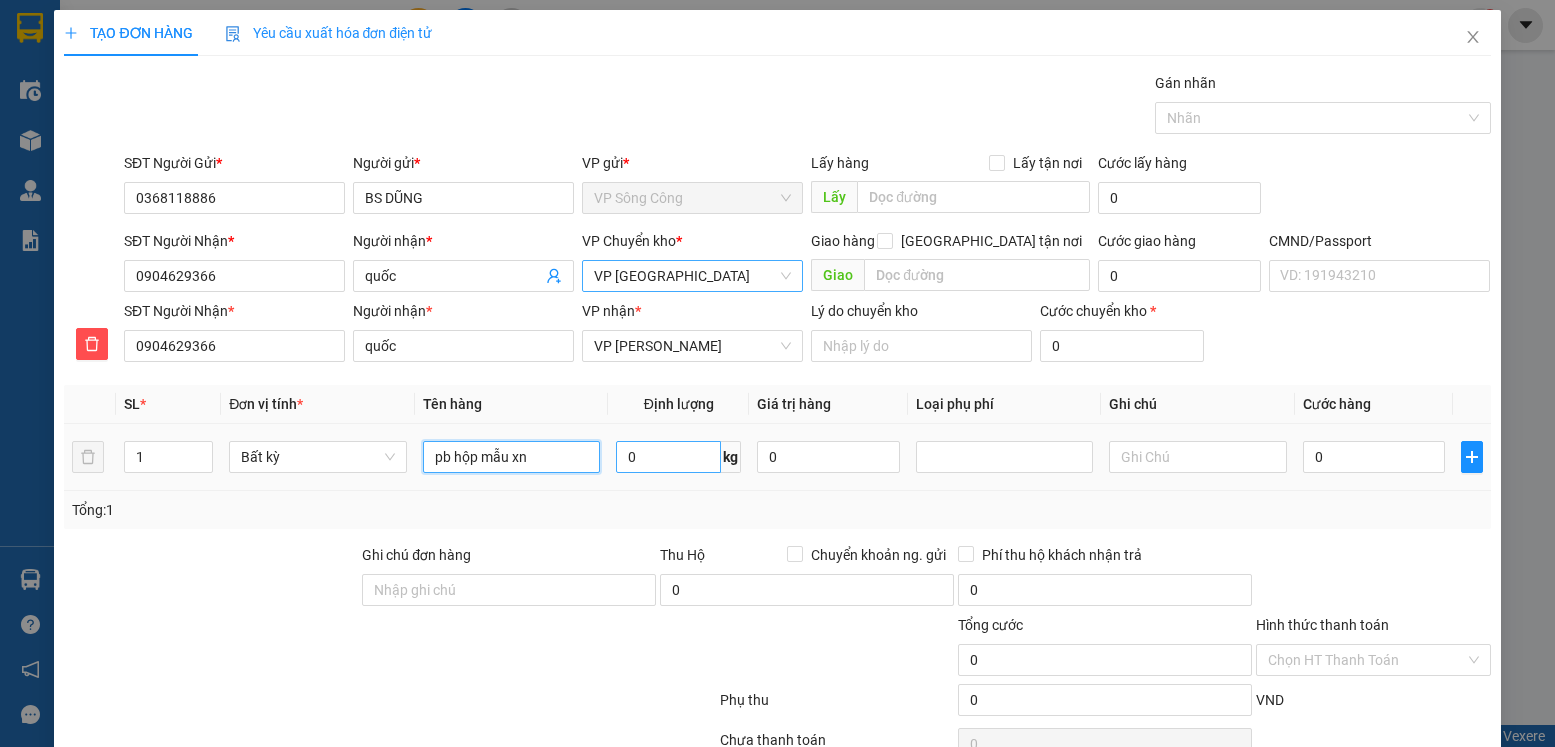 type on "pb hộp mẫu xn" 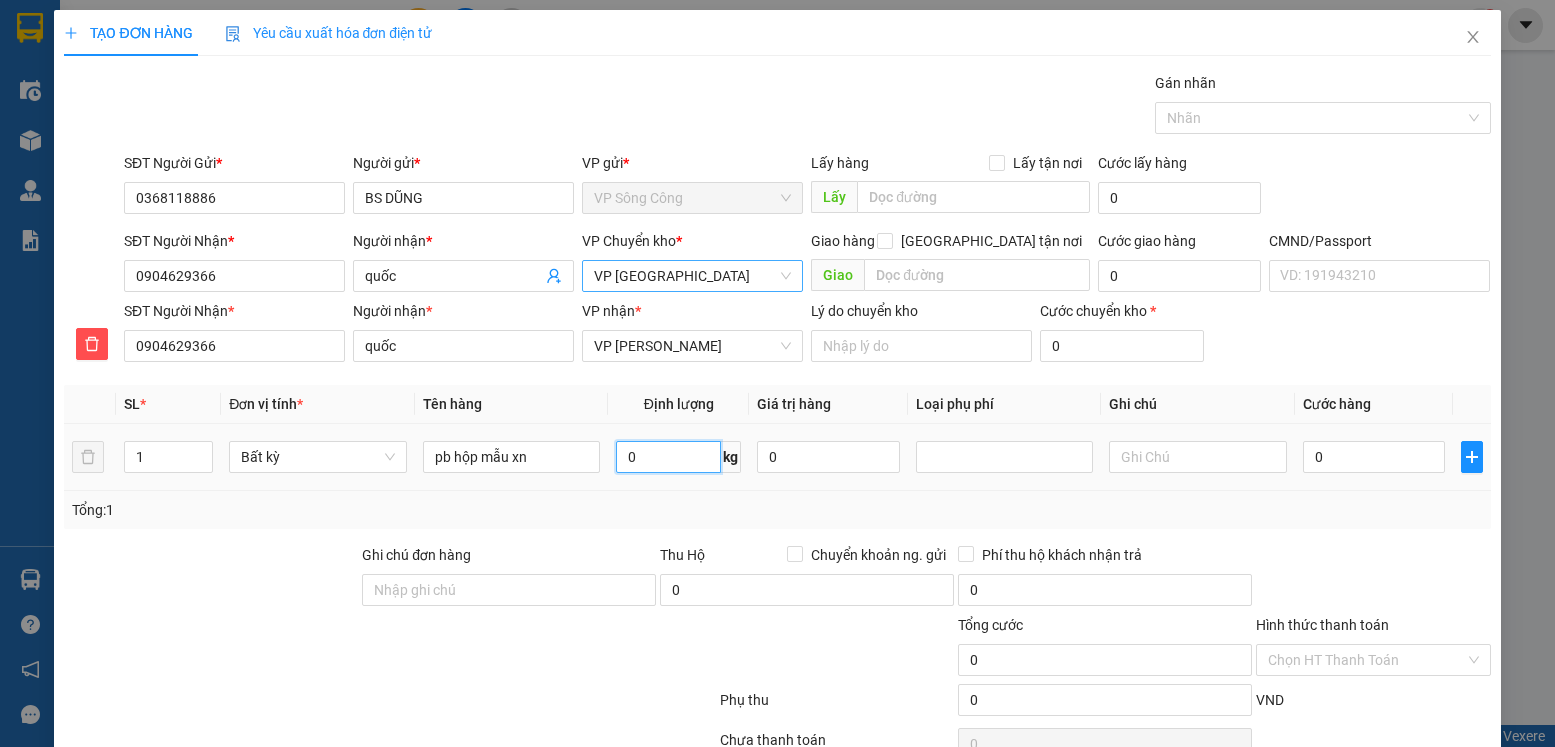 click on "0" at bounding box center [668, 457] 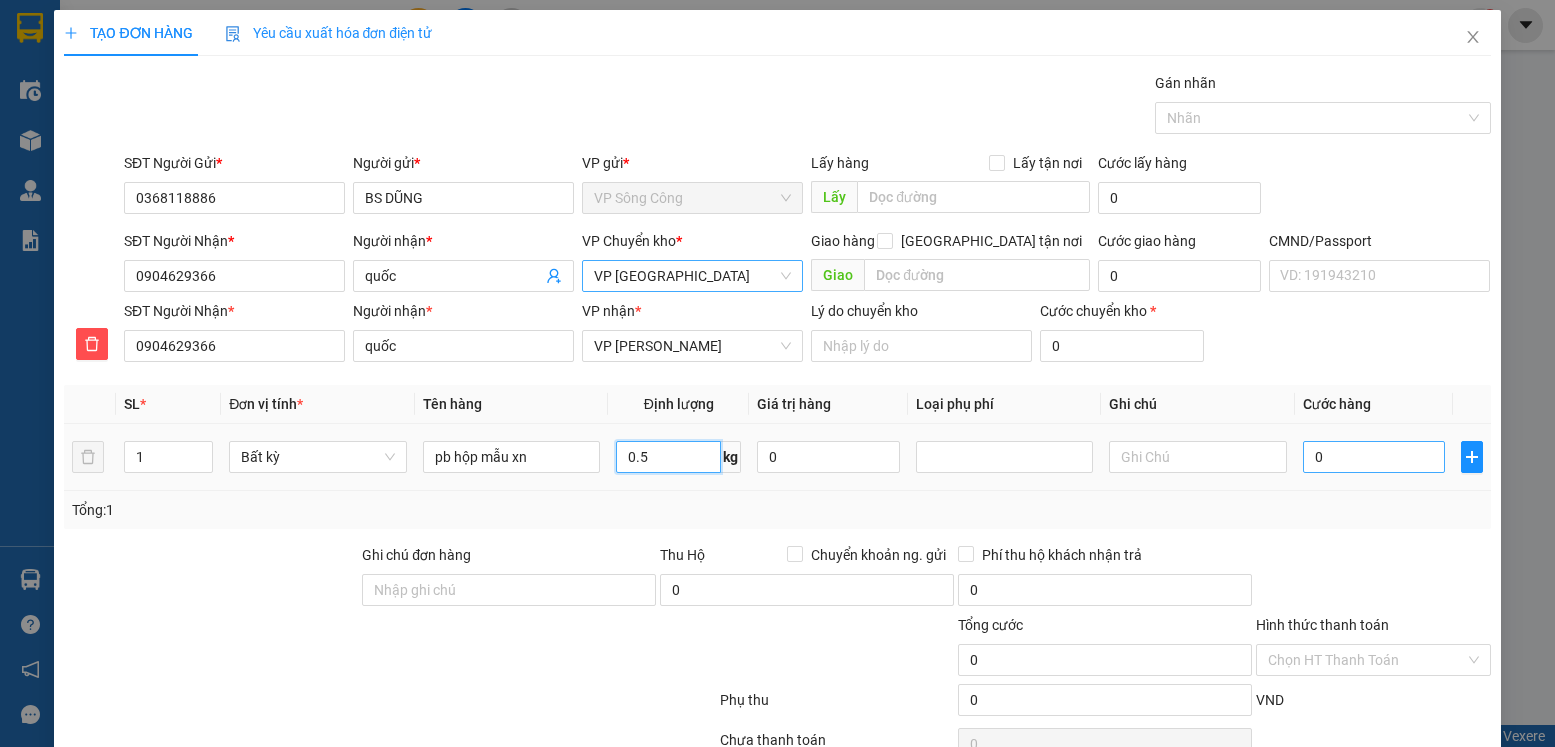 type on "0.5" 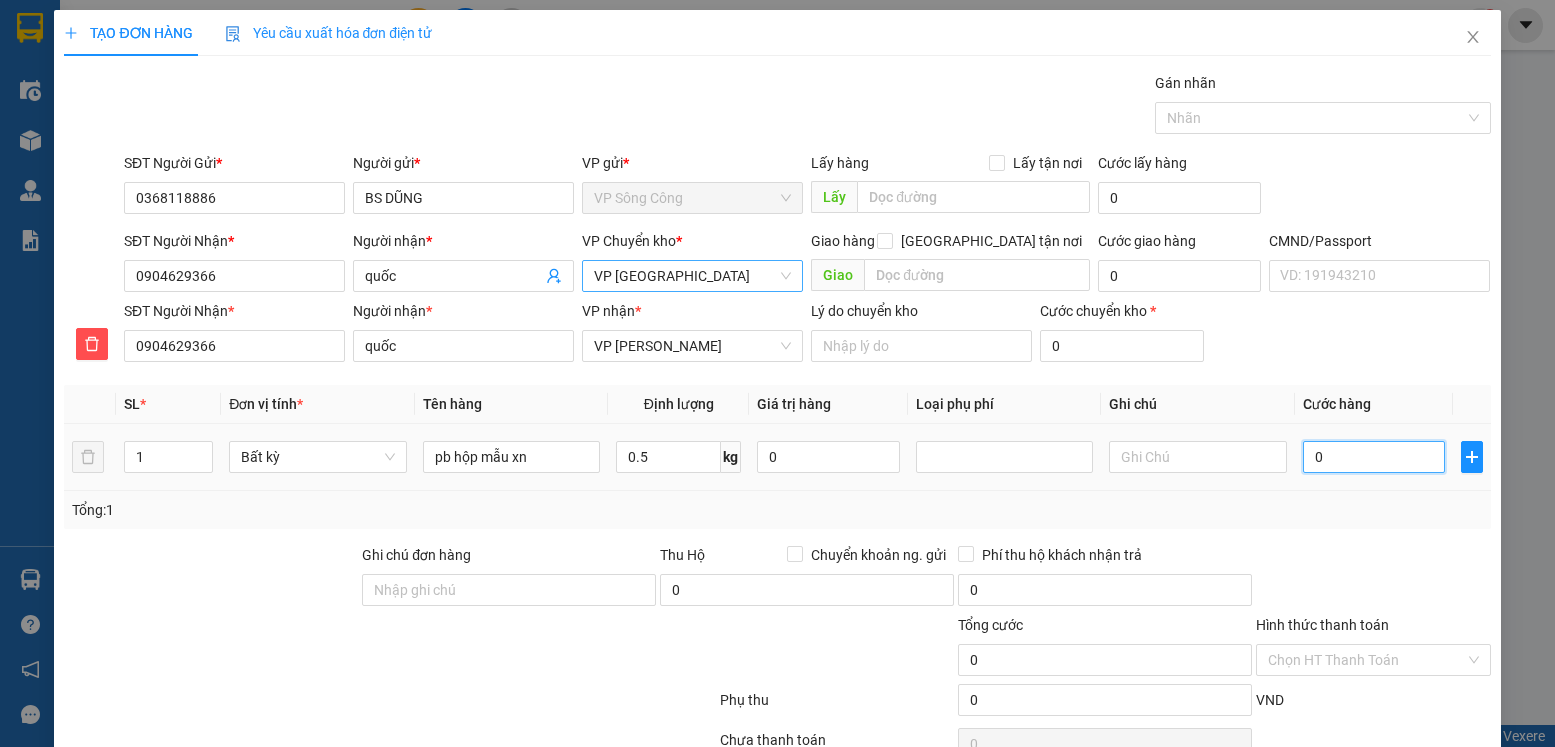click on "0" at bounding box center (1374, 457) 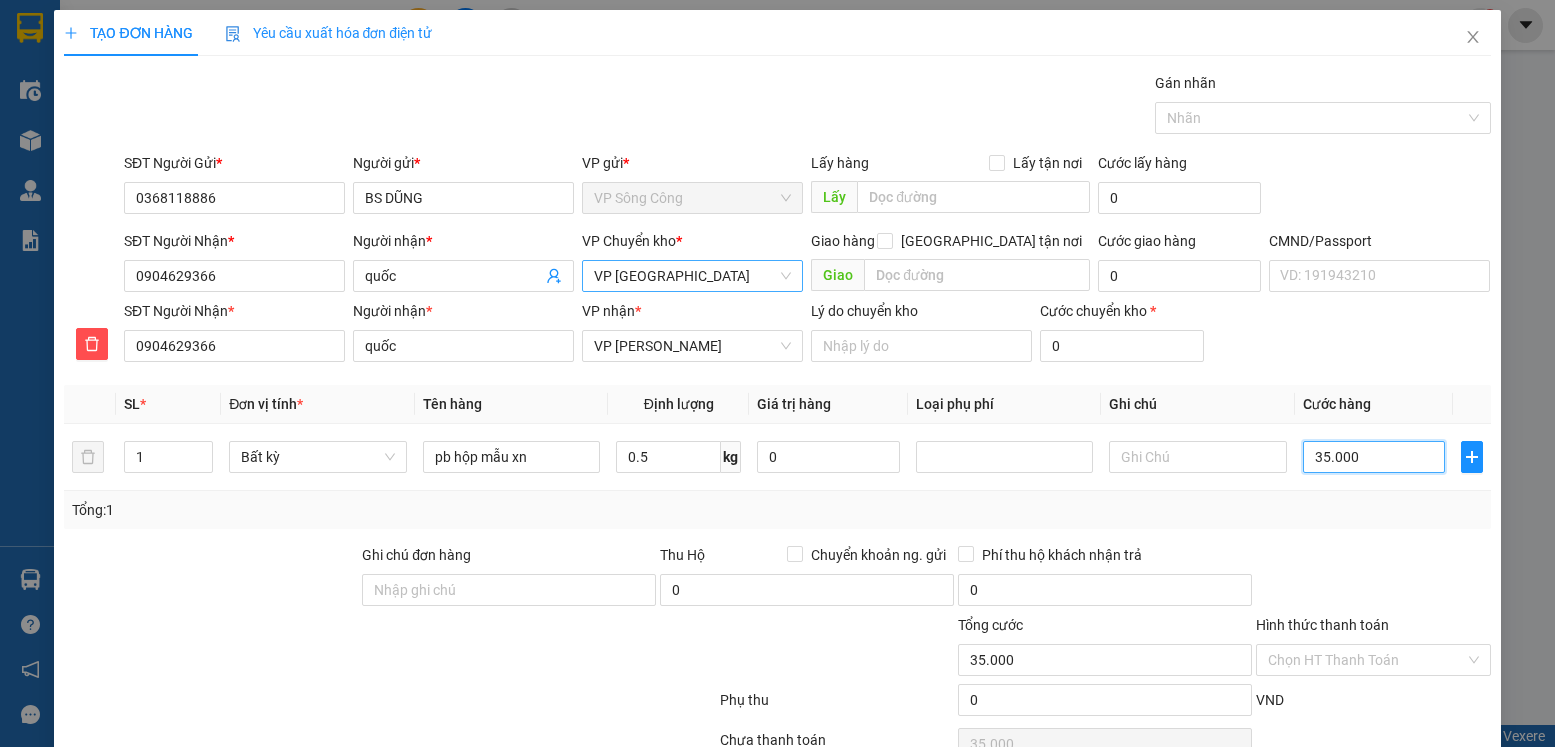 type on "35.000" 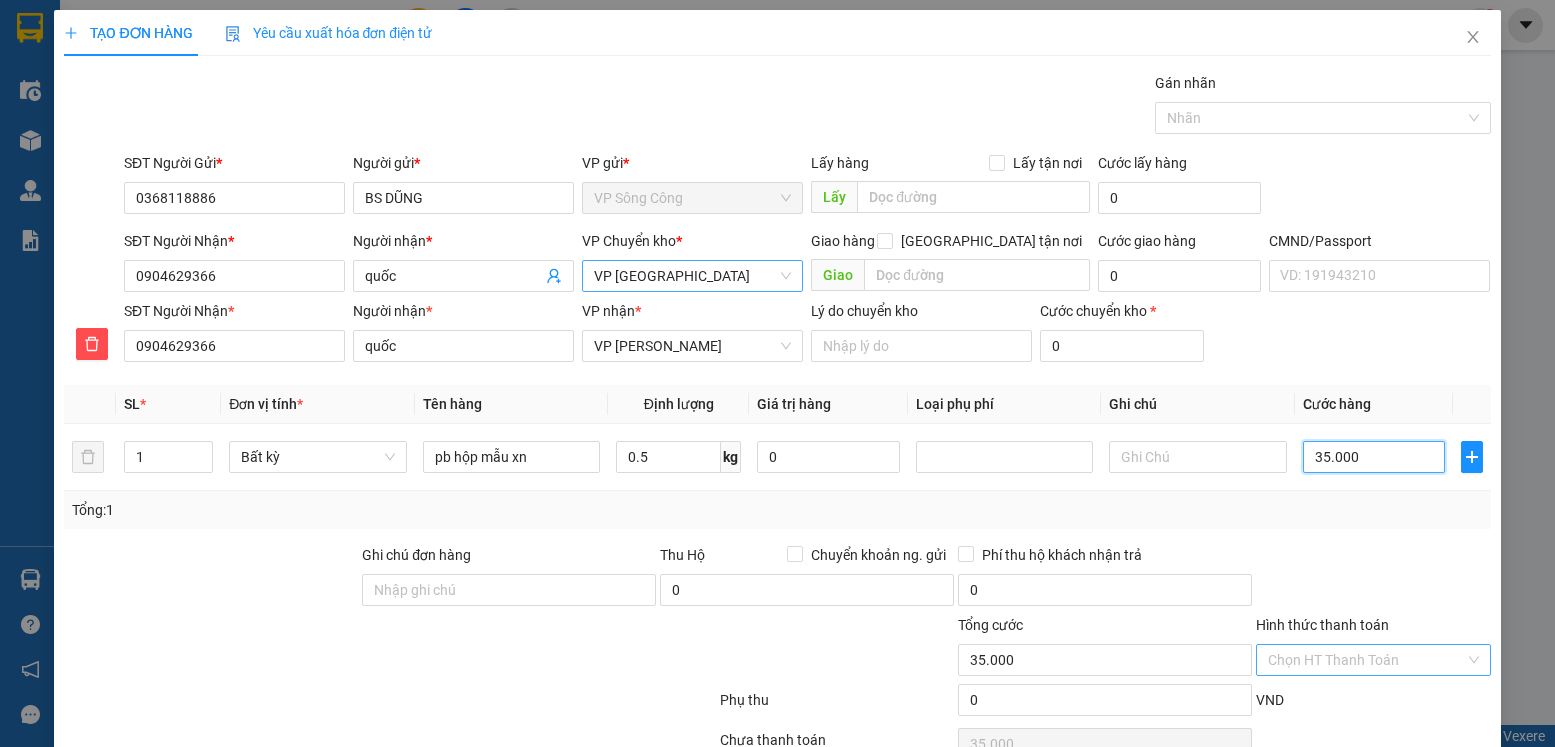 scroll, scrollTop: 103, scrollLeft: 0, axis: vertical 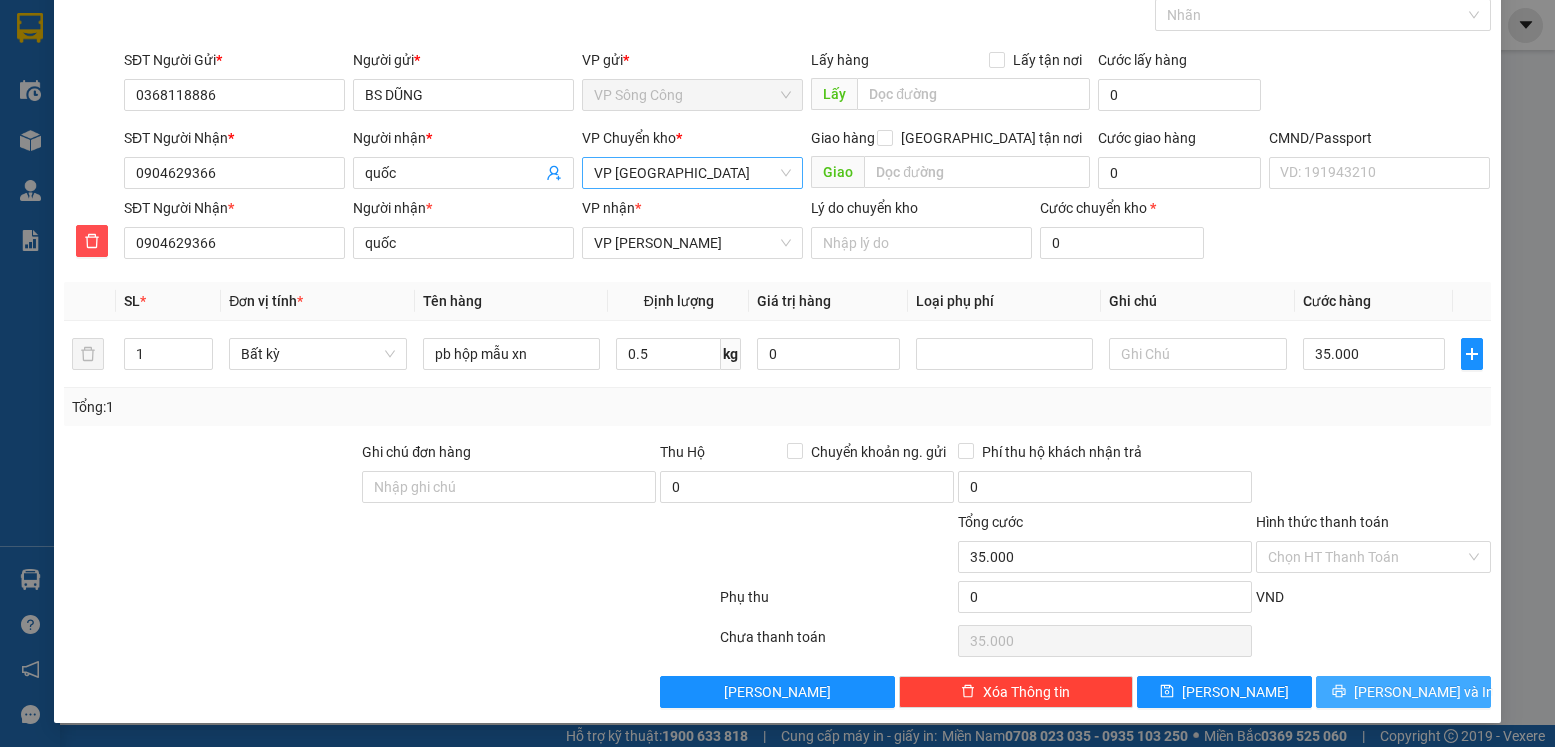click on "Lưu và In" at bounding box center [1424, 692] 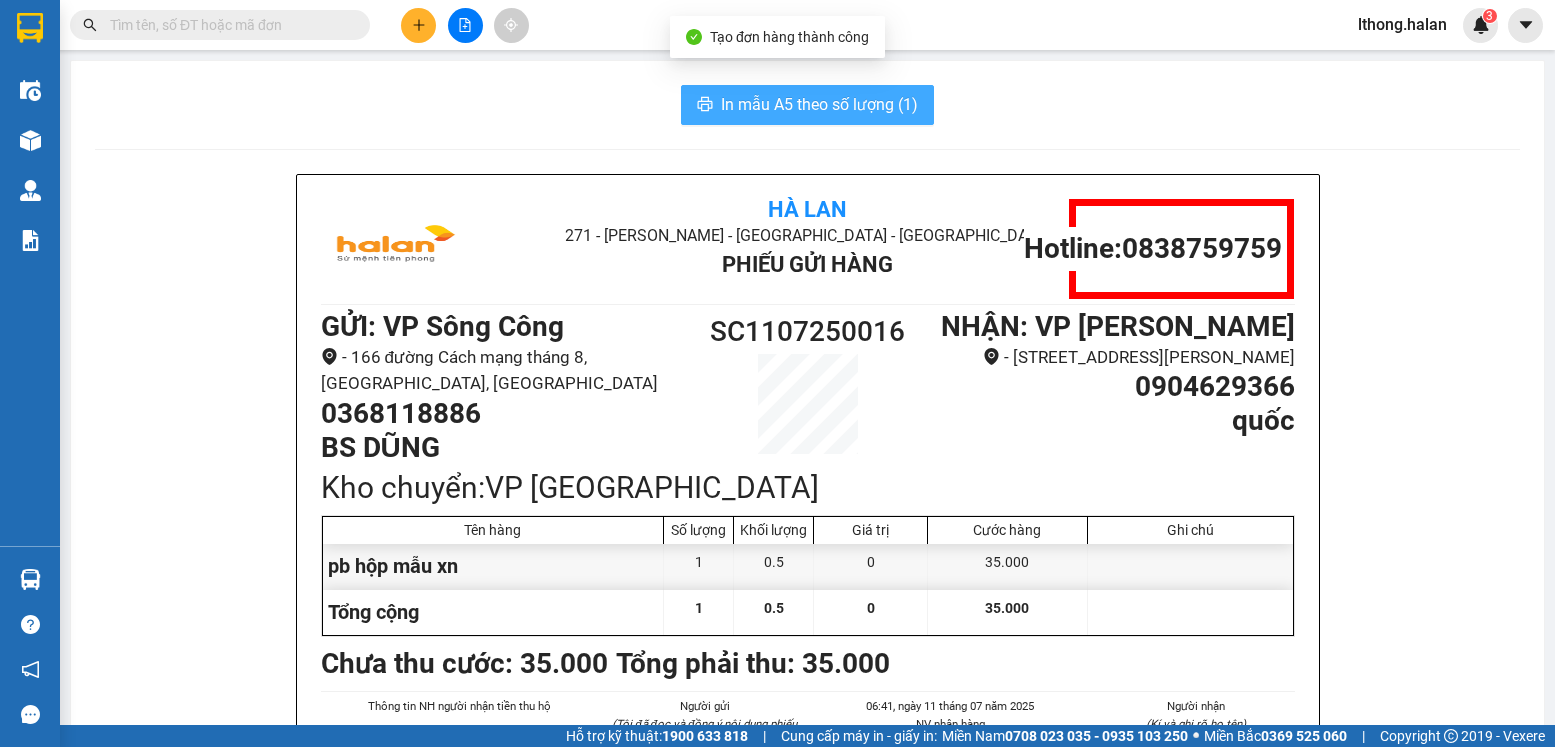click on "In mẫu A5 theo số lượng
(1)" at bounding box center [819, 104] 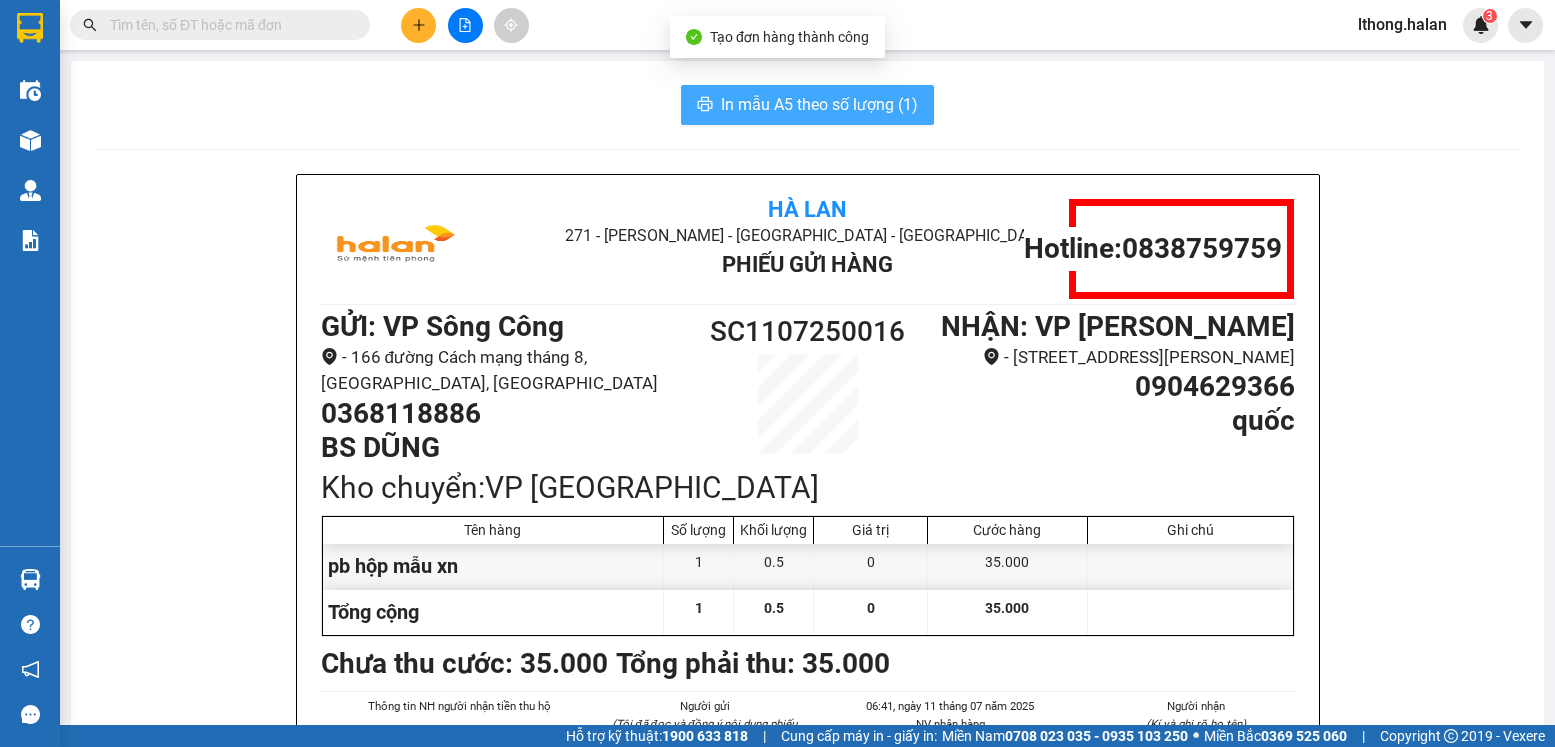 scroll, scrollTop: 0, scrollLeft: 0, axis: both 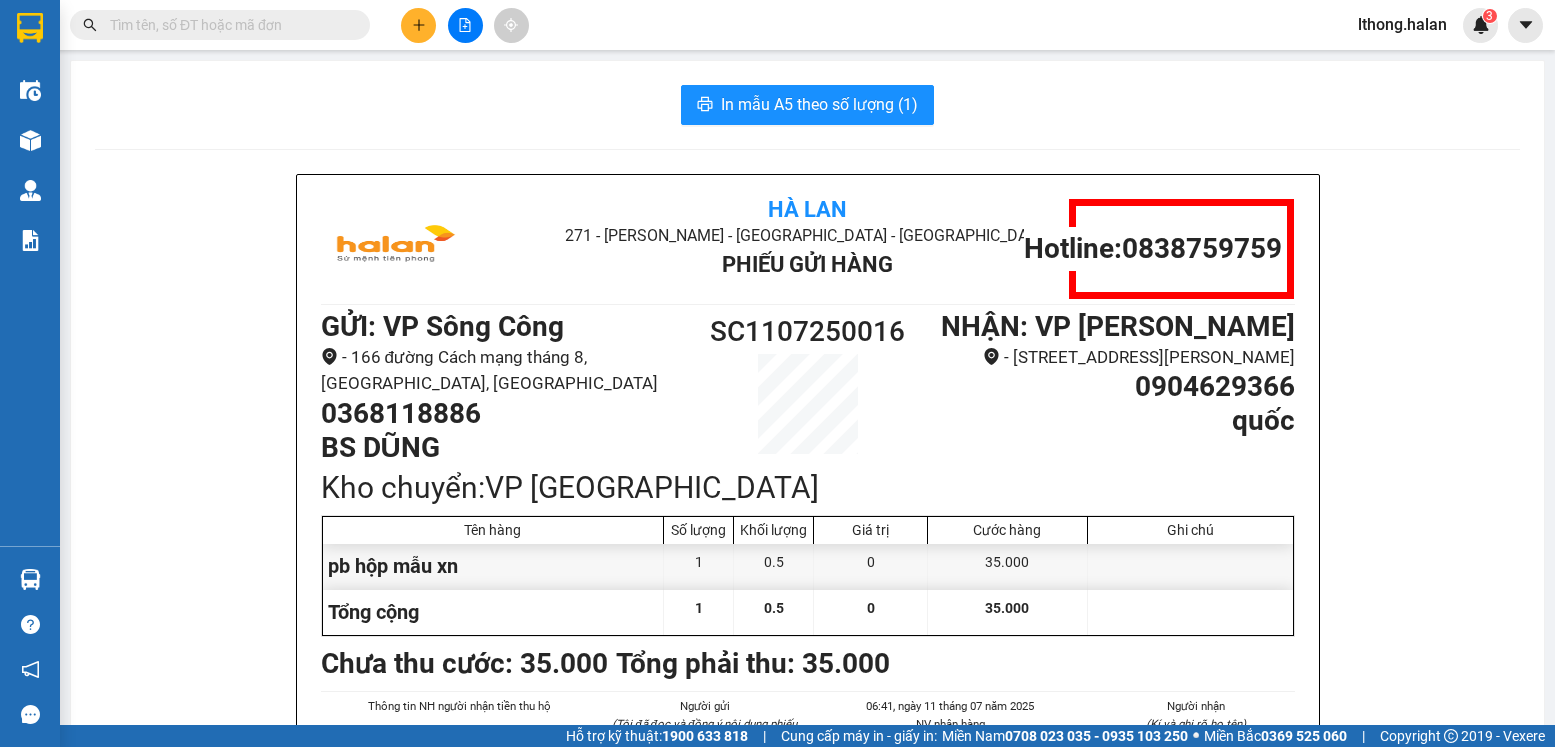 click at bounding box center [228, 25] 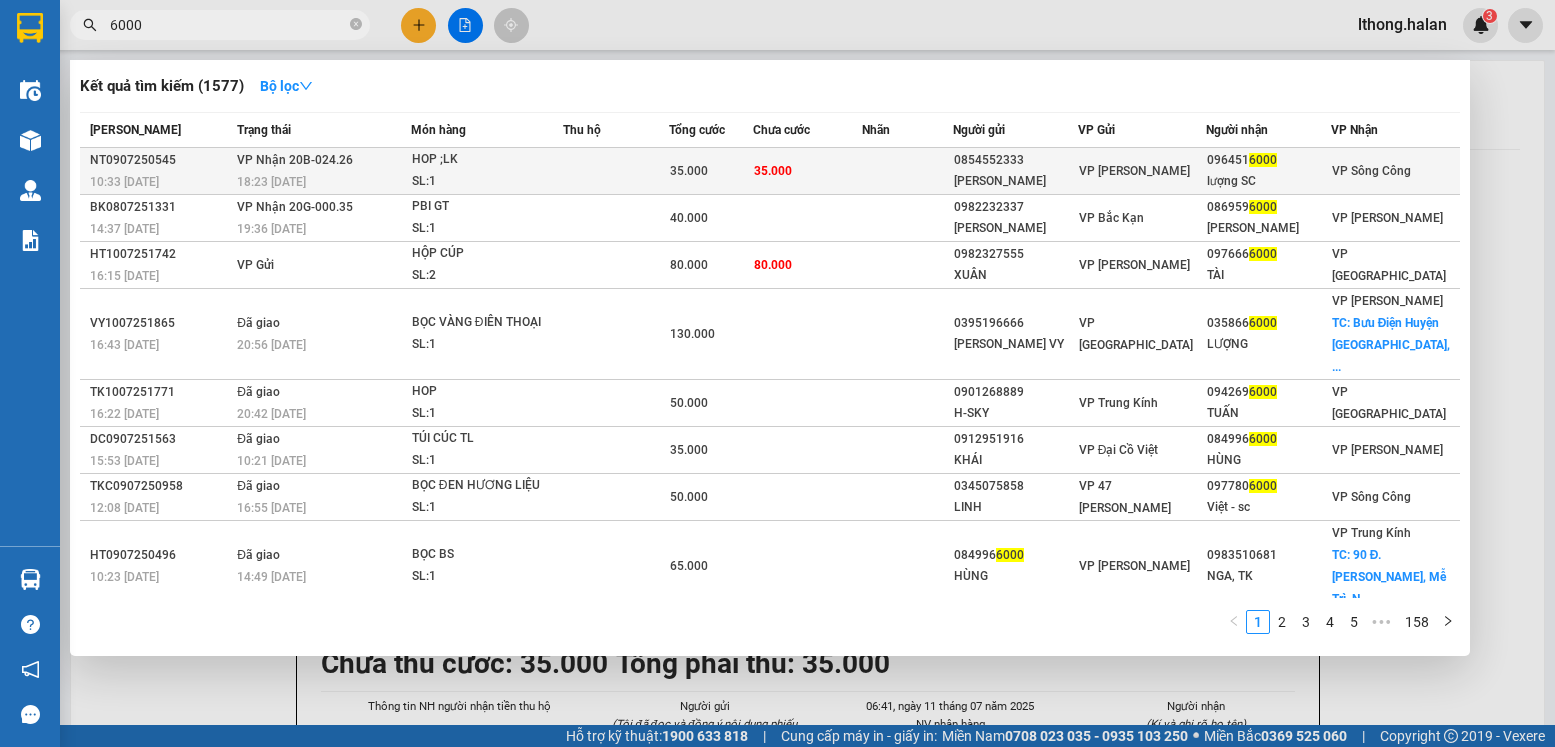 type on "6000" 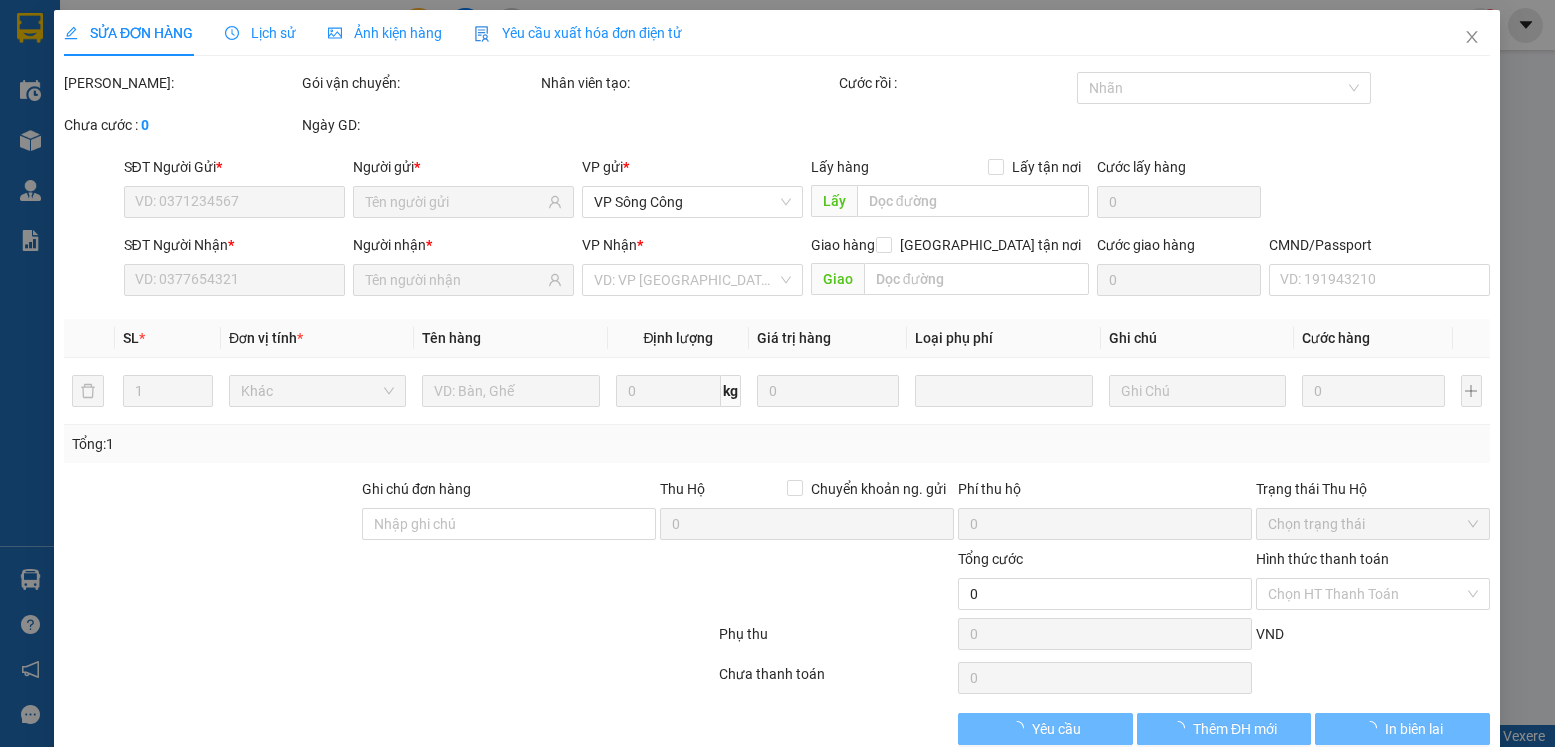 type on "0854552333" 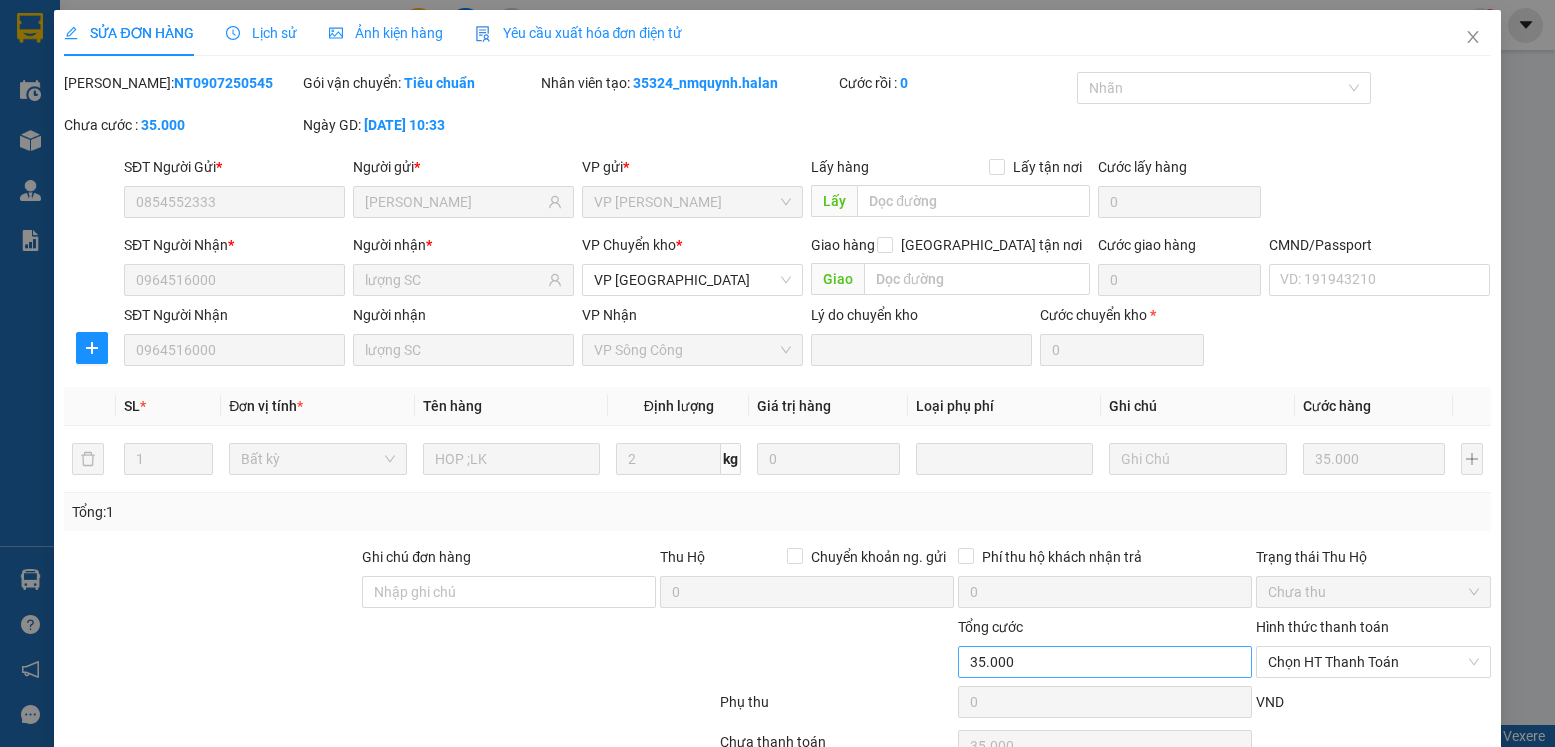scroll, scrollTop: 105, scrollLeft: 0, axis: vertical 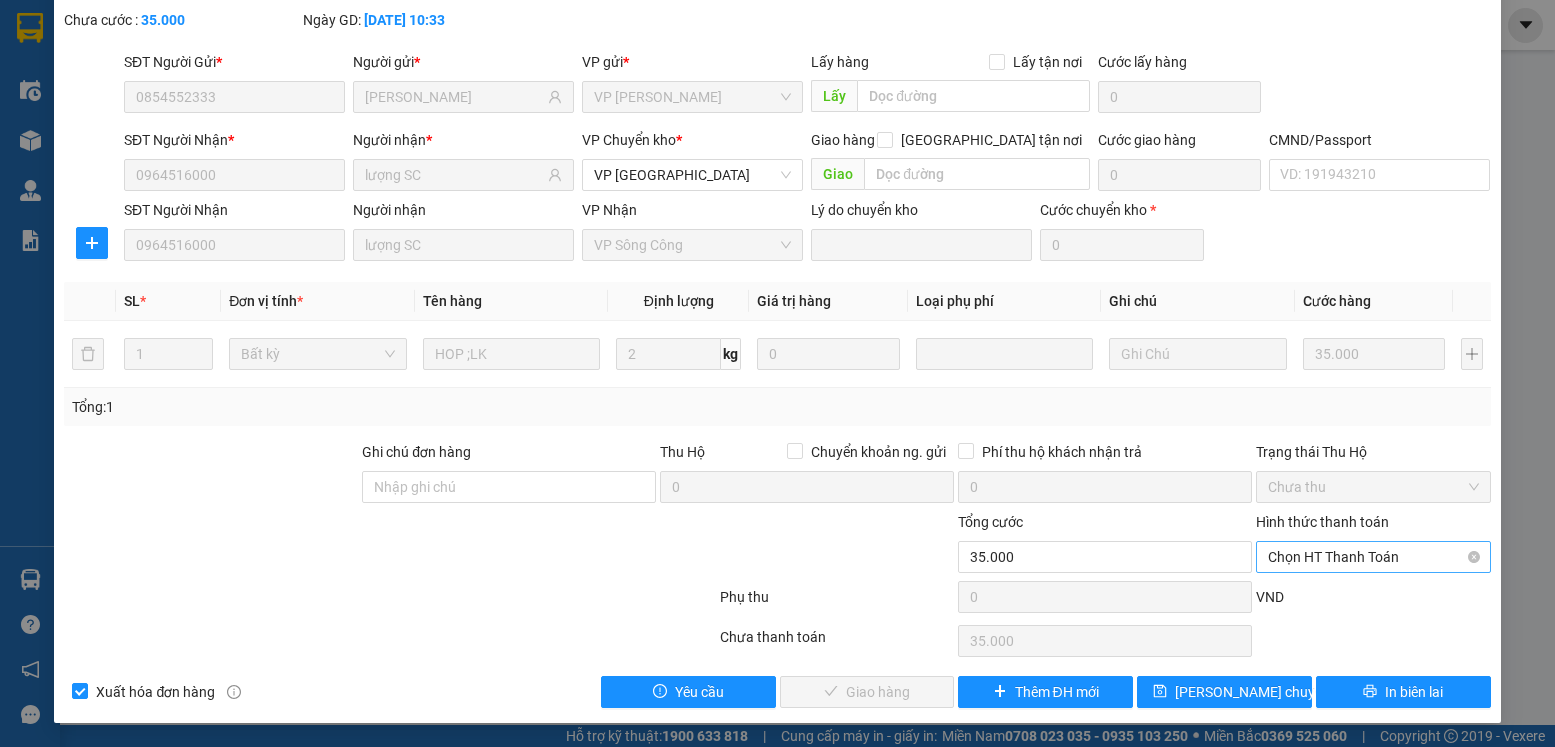 click on "Chọn HT Thanh Toán" at bounding box center (1373, 557) 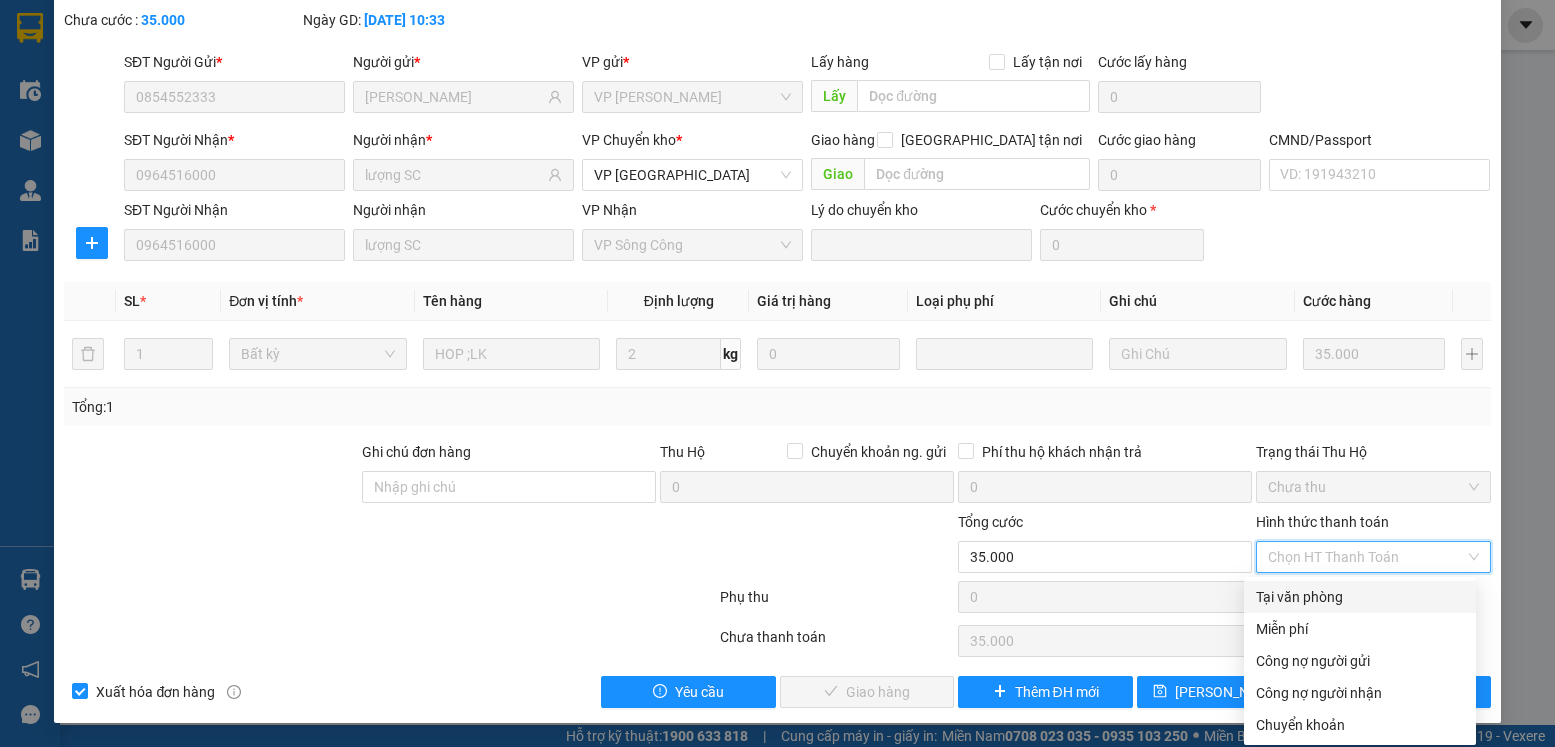 click on "Tại văn phòng" at bounding box center [1360, 597] 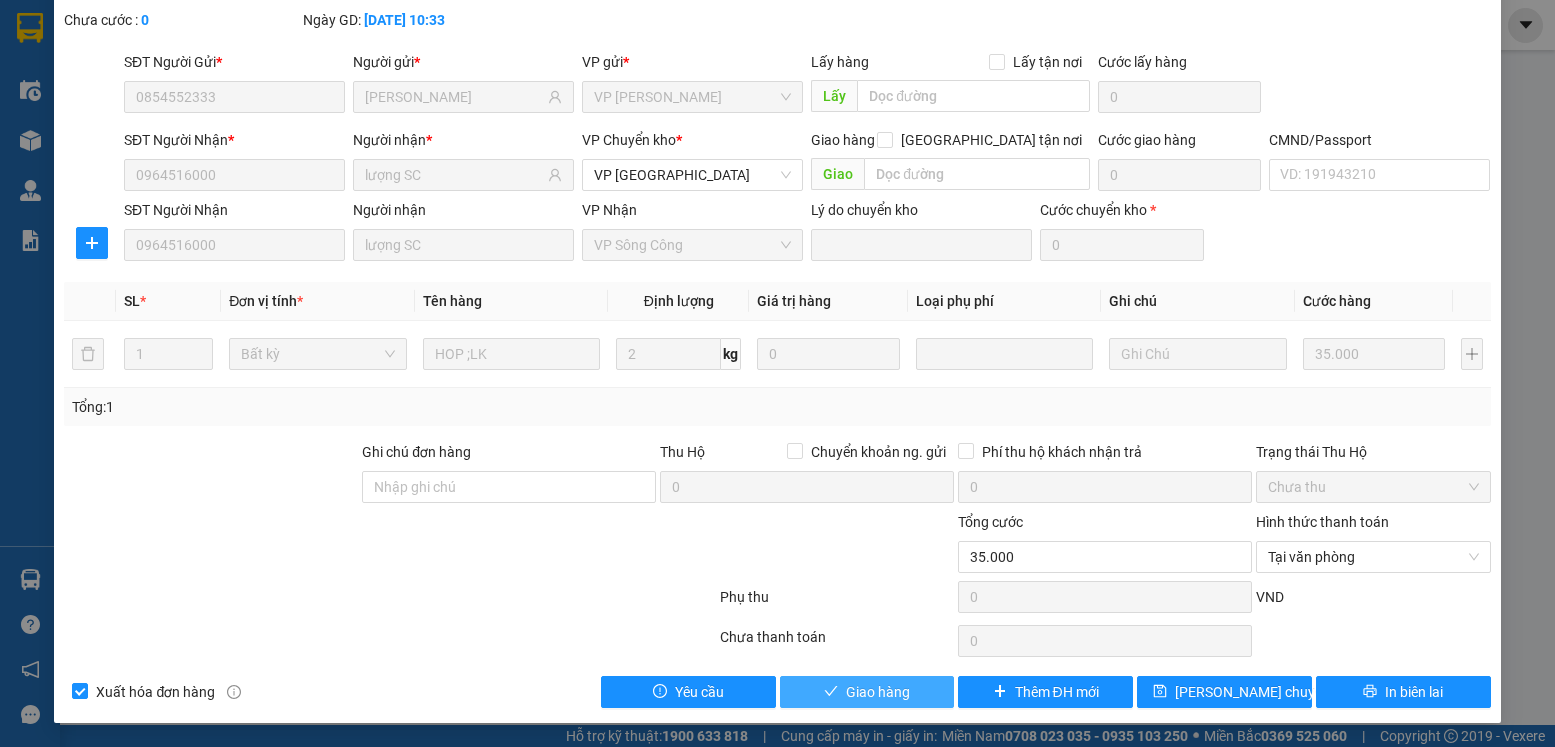 click on "Giao hàng" at bounding box center (878, 692) 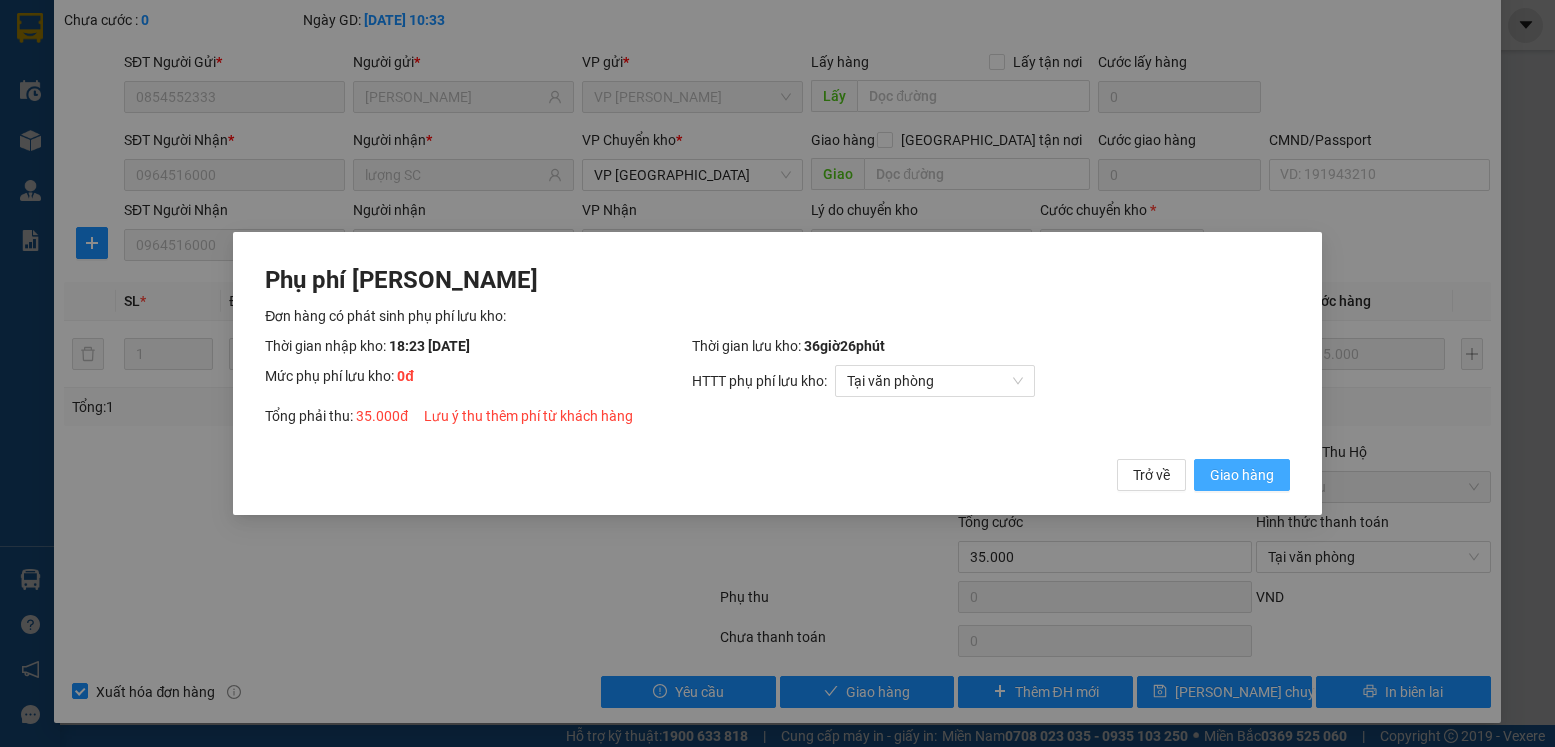 click on "Giao hàng" at bounding box center [1242, 475] 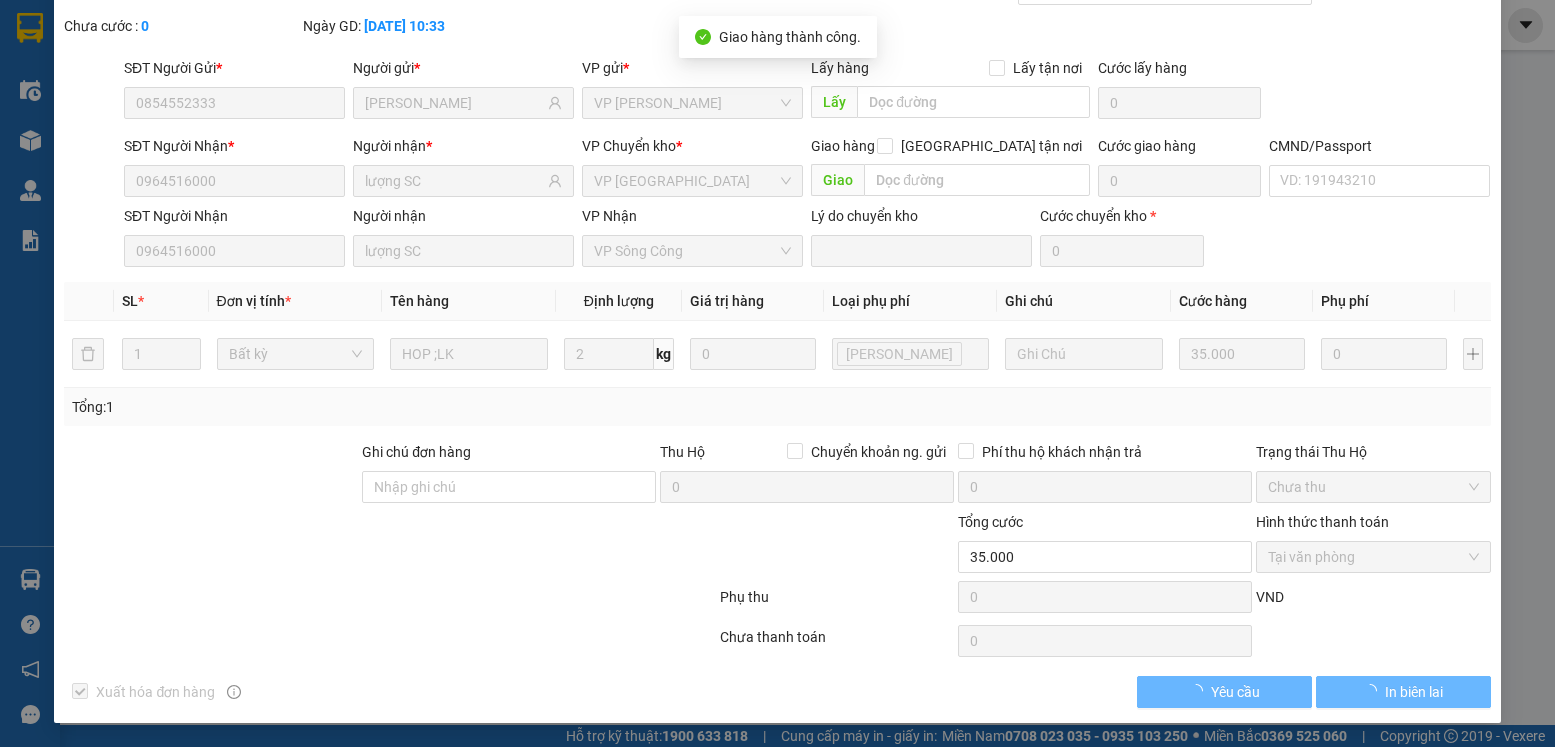 scroll, scrollTop: 0, scrollLeft: 0, axis: both 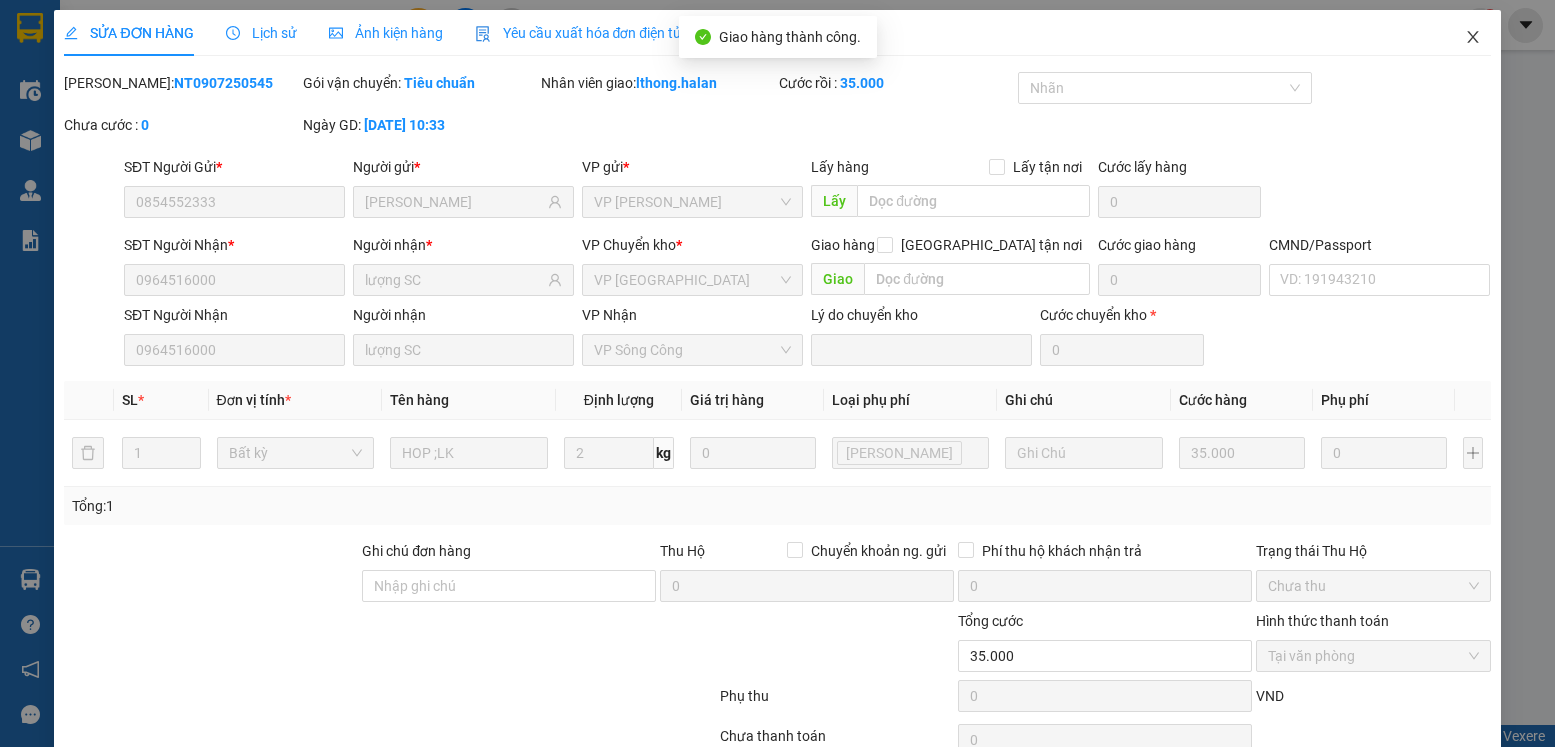 click 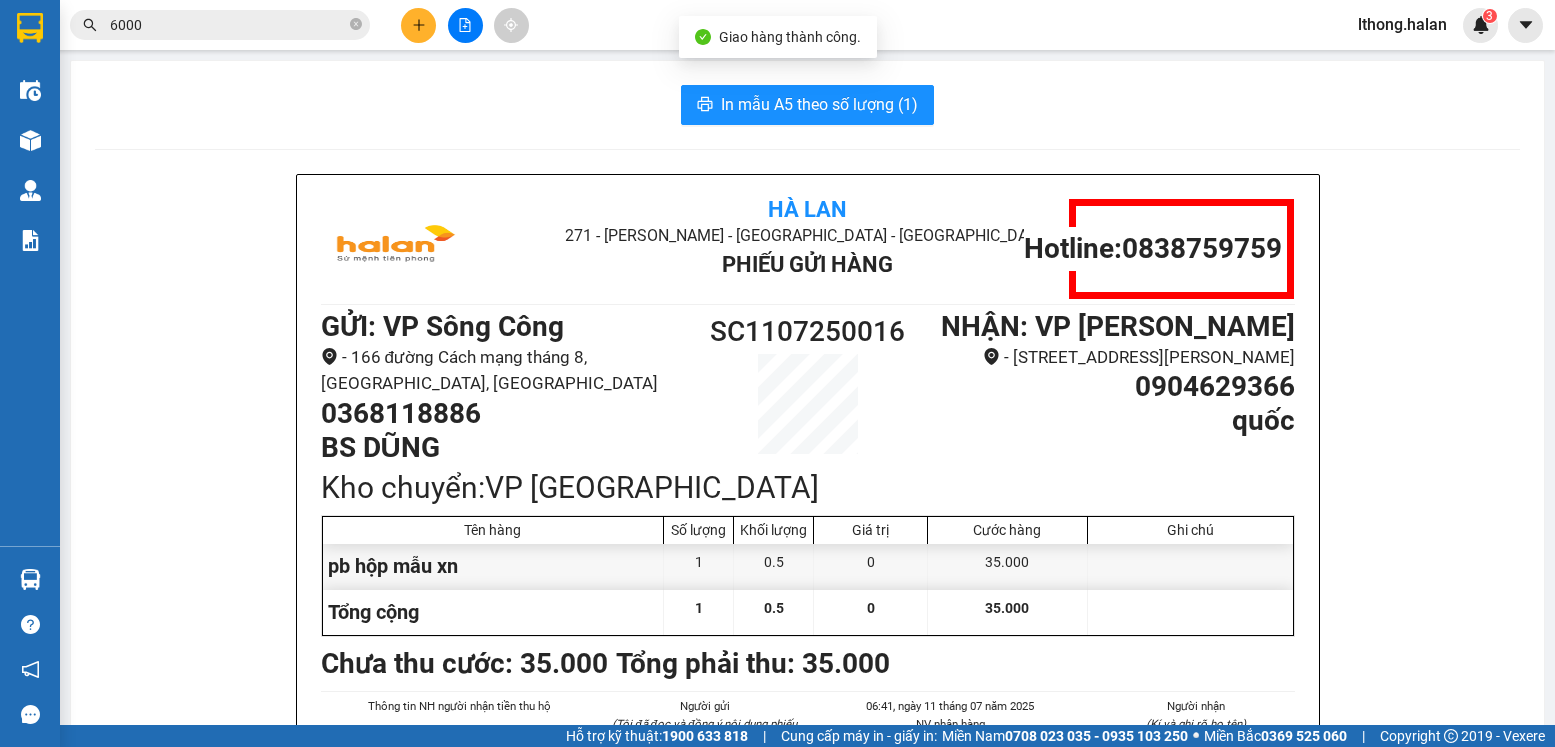 click on "Kết quả tìm kiếm ( 1577 )  Bộ lọc  Mã ĐH Trạng thái Món hàng Thu hộ Tổng cước Chưa cước Nhãn Người gửi VP Gửi Người nhận VP Nhận NT0907250545 10:33 - 09/07 VP Nhận   20B-024.26 18:23 - 09/07 HOP ;LK SL:  1 35.000 35.000 0854552333 DUY HƯNG VP Nguyễn Trãi 096451 6000 lượng SC VP Sông Công BK0807251331 14:37 - 08/07 VP Nhận   20G-000.35 19:36 - 08/07 PBI GT SL:  1 40.000 0982232337 DƯƠNG THUÝ LAN VP Bắc Kạn 086959 6000 NGUYỄN DƯƠNG HOÀNG VP Võ Chí Công HT1007251742 16:15 - 10/07 VP Gửi   HỘP CÚP SL:  2 80.000 80.000 0982327555  XUÂN VP Võ Chí Công 097666 6000 TÀI  VP Vĩnh Yên VY1007251865 16:43 - 10/07 Đã giao   20:56 - 10/07 BỌC VÀNG ĐIÊN THOẠI SL:  1 130.000 0395196666 HOÀNG LONG VY VP Vĩnh Yên 035866 6000 LƯỢNG VP Nguyễn Trãi TC: Bưu Điện Huyện Chương Mỹ, ... TK1007251771 16:22 - 10/07 Đã giao   20:42 - 10/07 HOP SL:  1 50.000 0901268889 H-SKY VP Trung Kính 094269 6000 TUẤN VP Bắc Sơn   1" at bounding box center (195, 25) 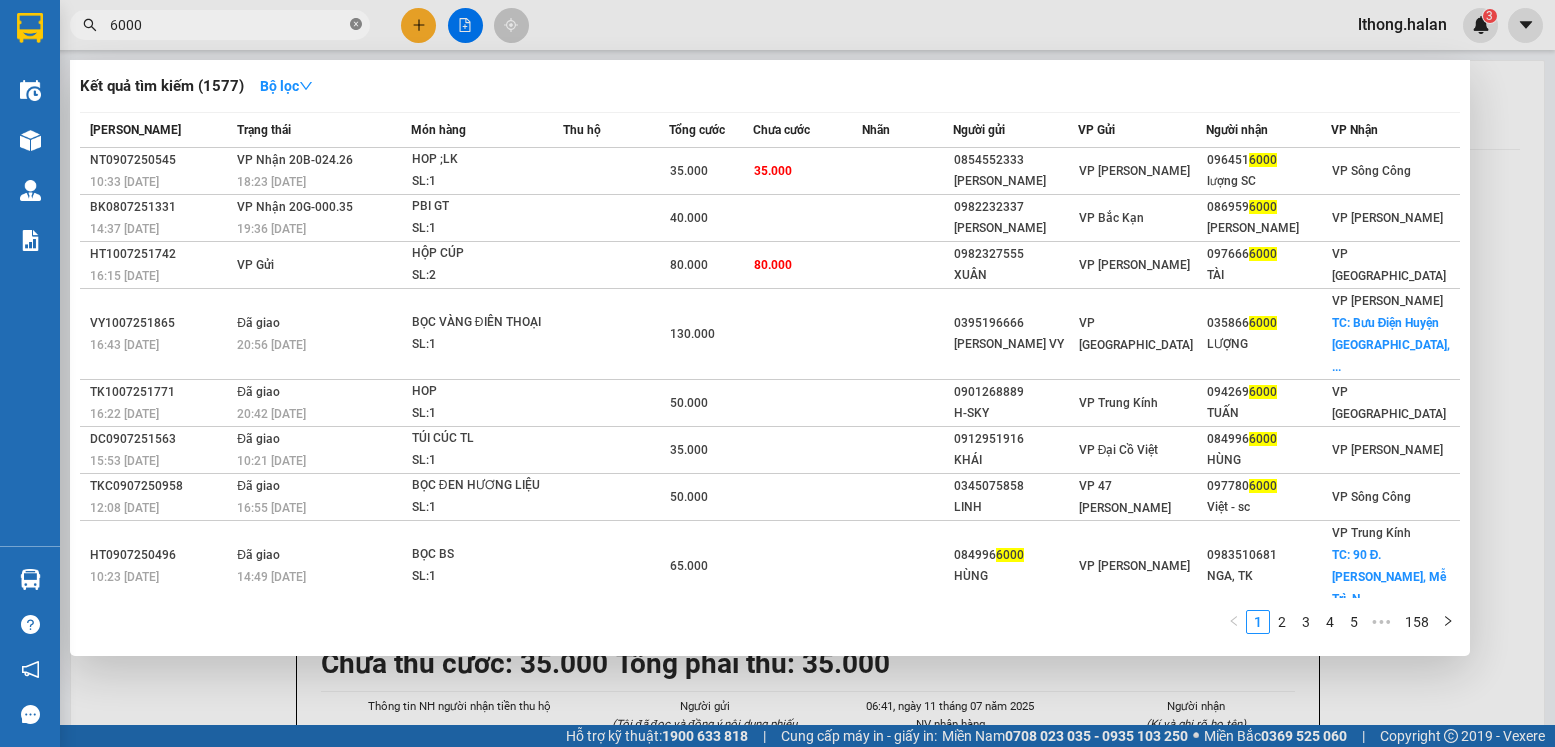 click 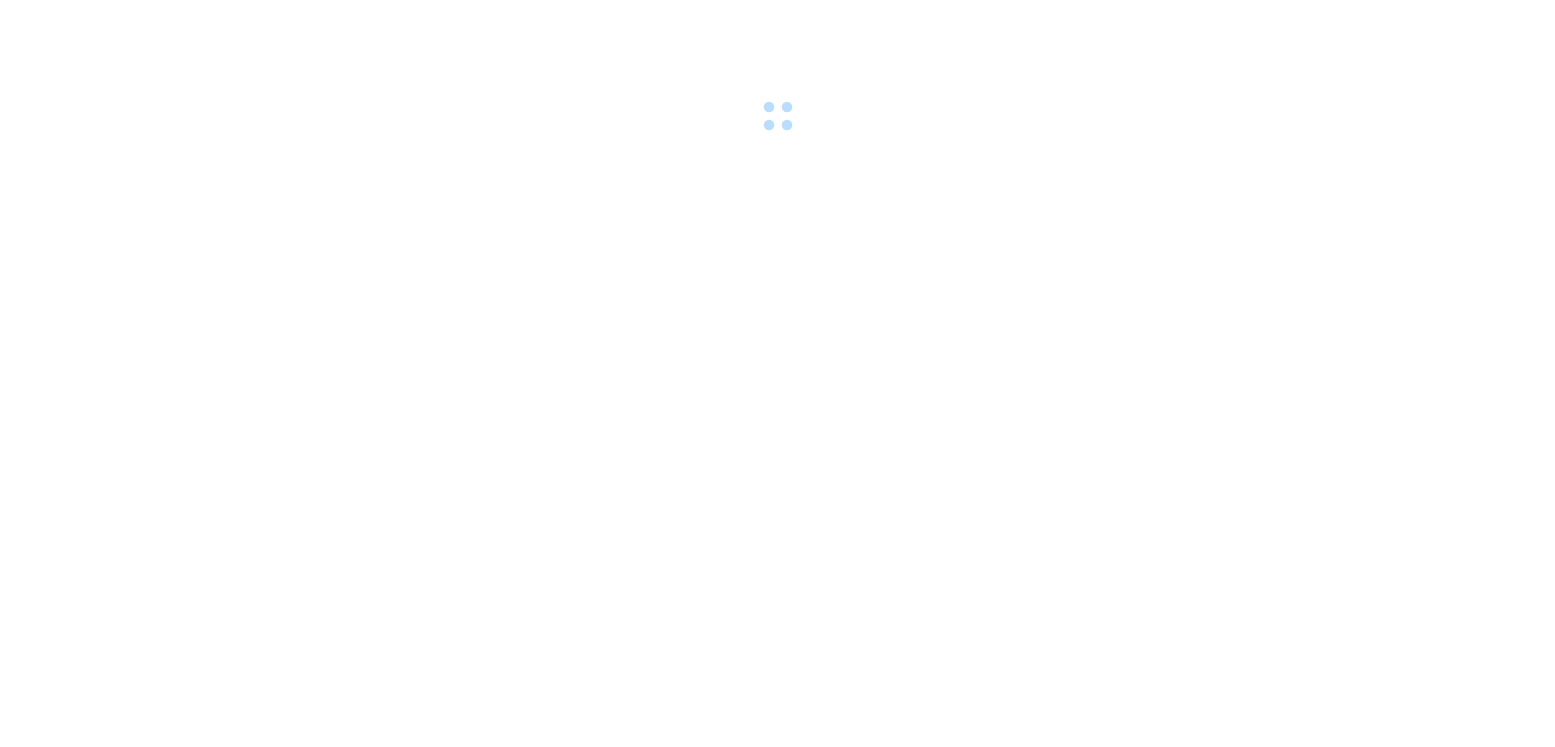scroll, scrollTop: 0, scrollLeft: 0, axis: both 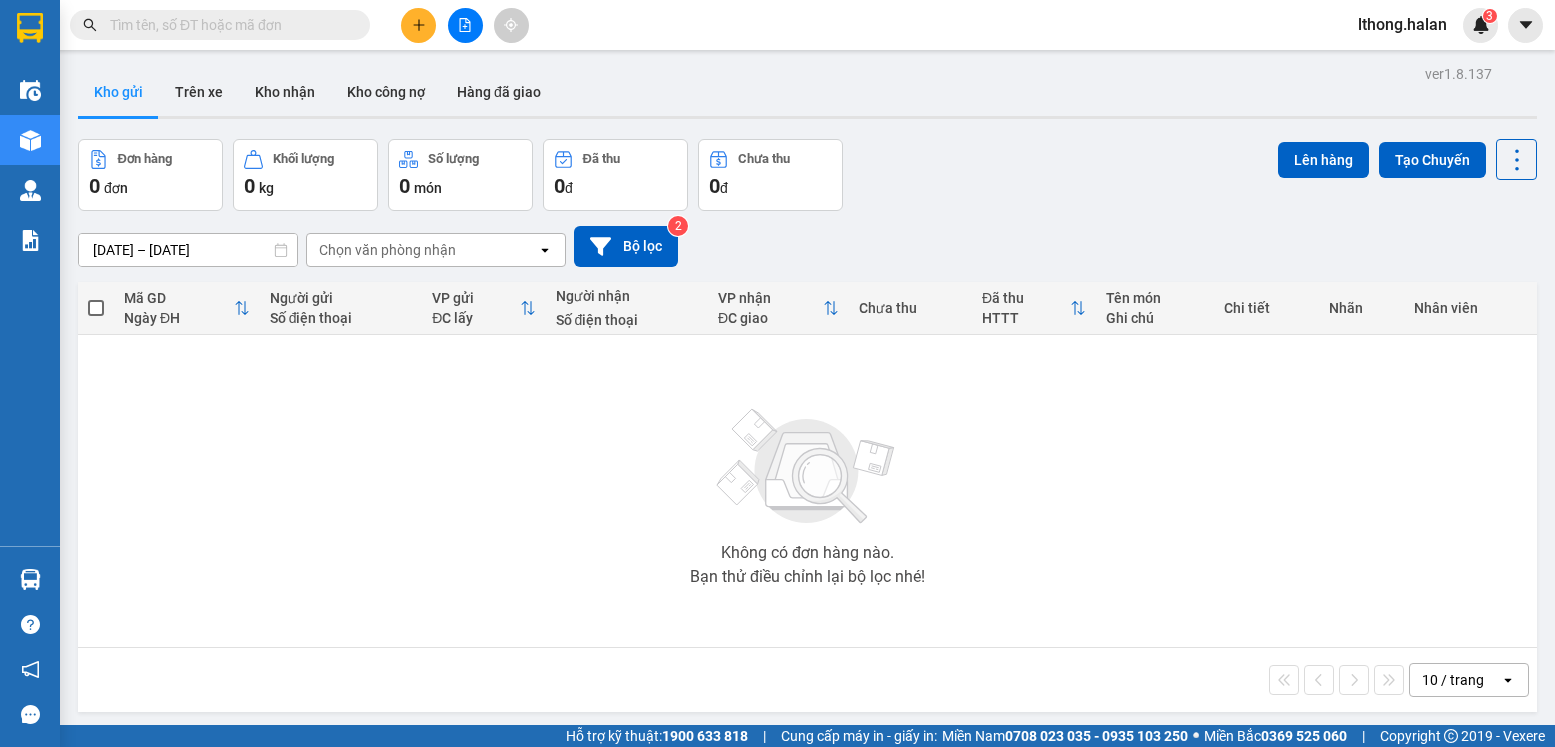 click at bounding box center (228, 25) 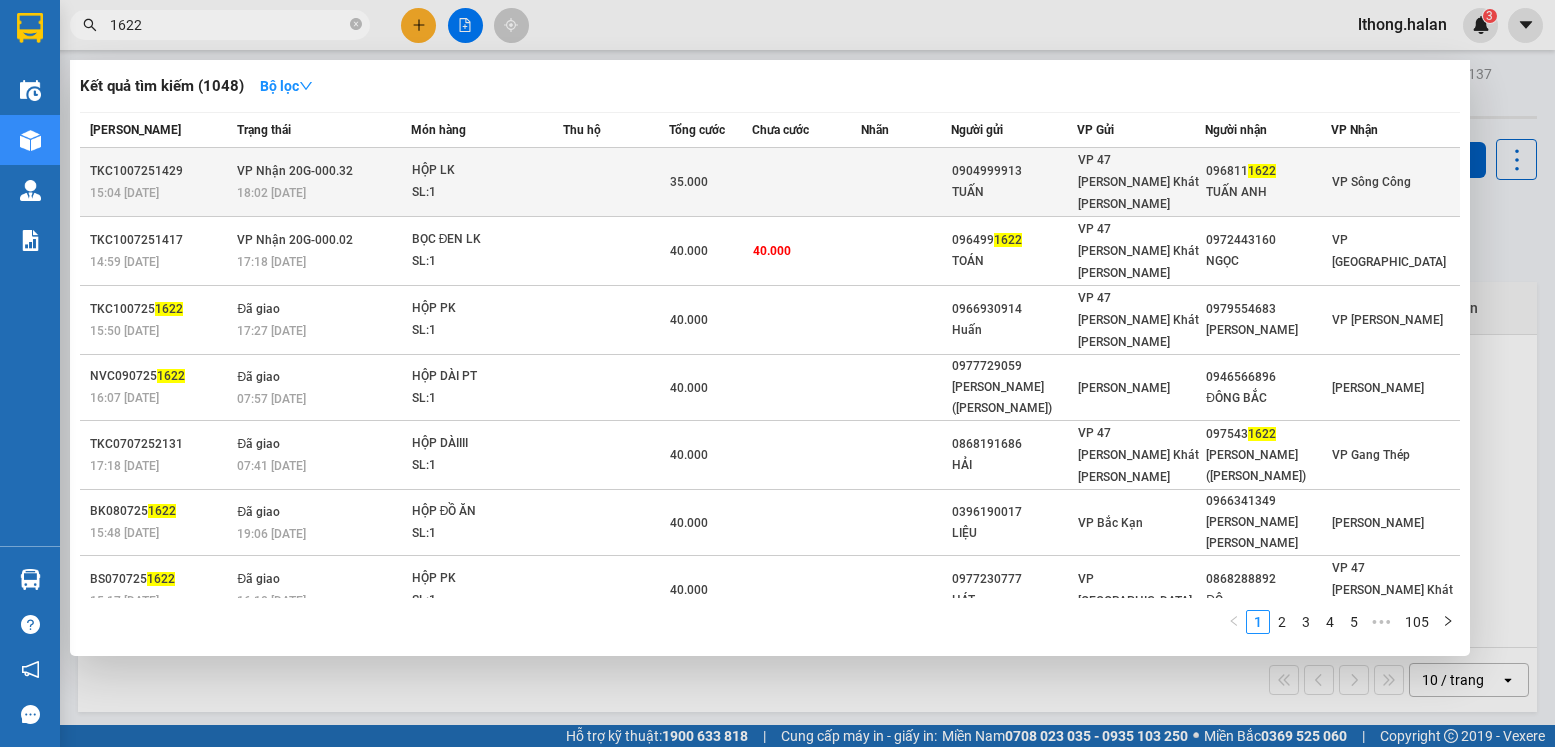 type on "1622" 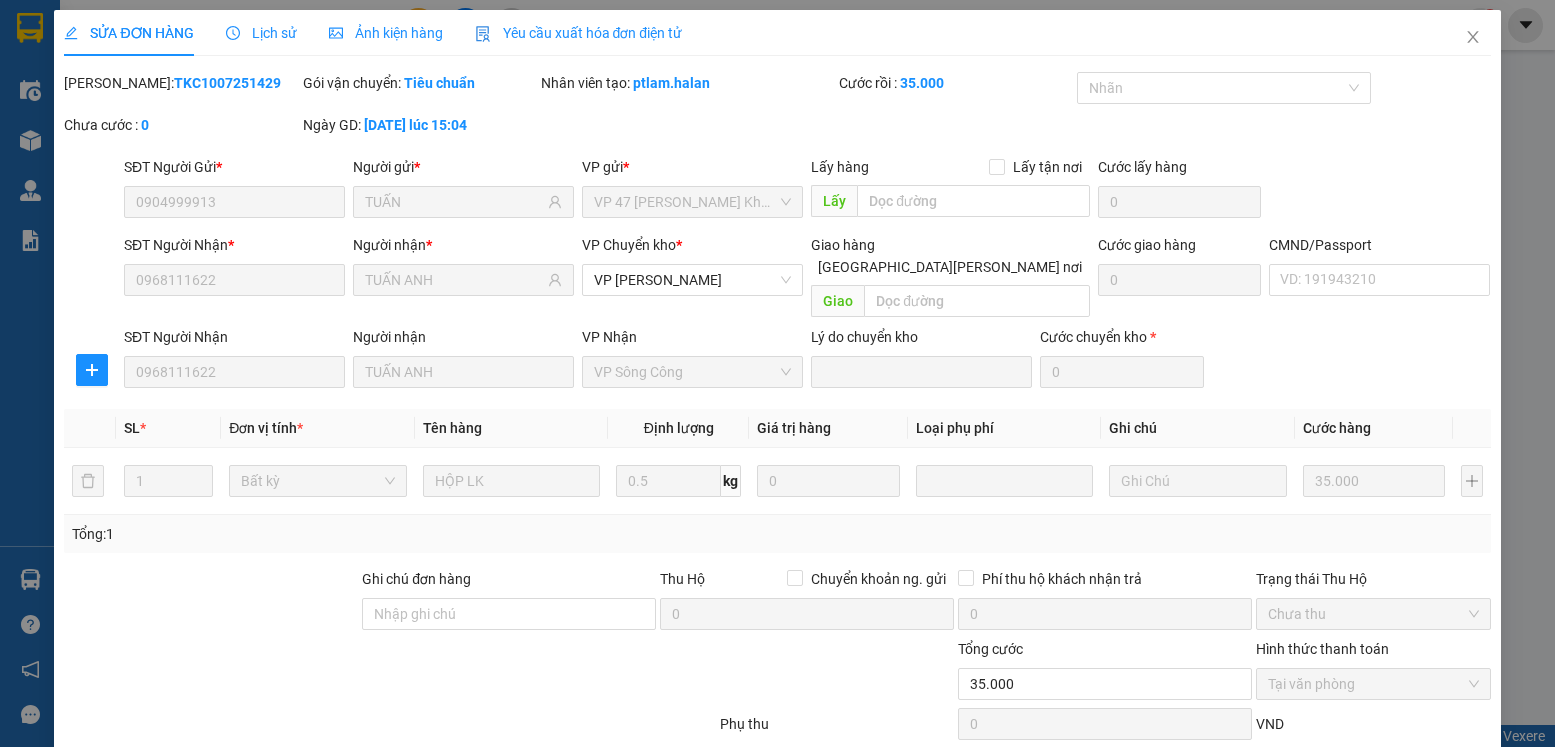 type on "0904999913" 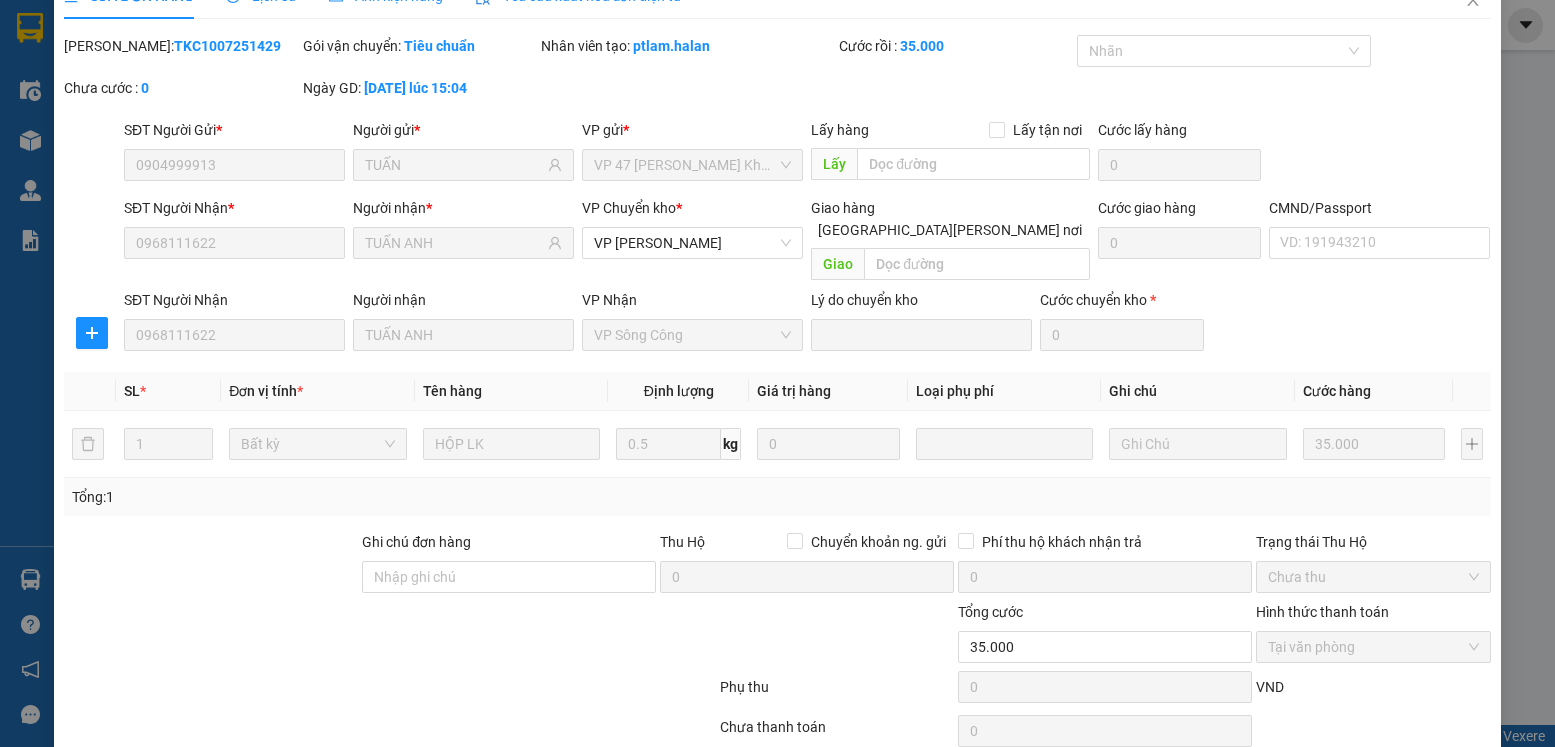 scroll, scrollTop: 105, scrollLeft: 0, axis: vertical 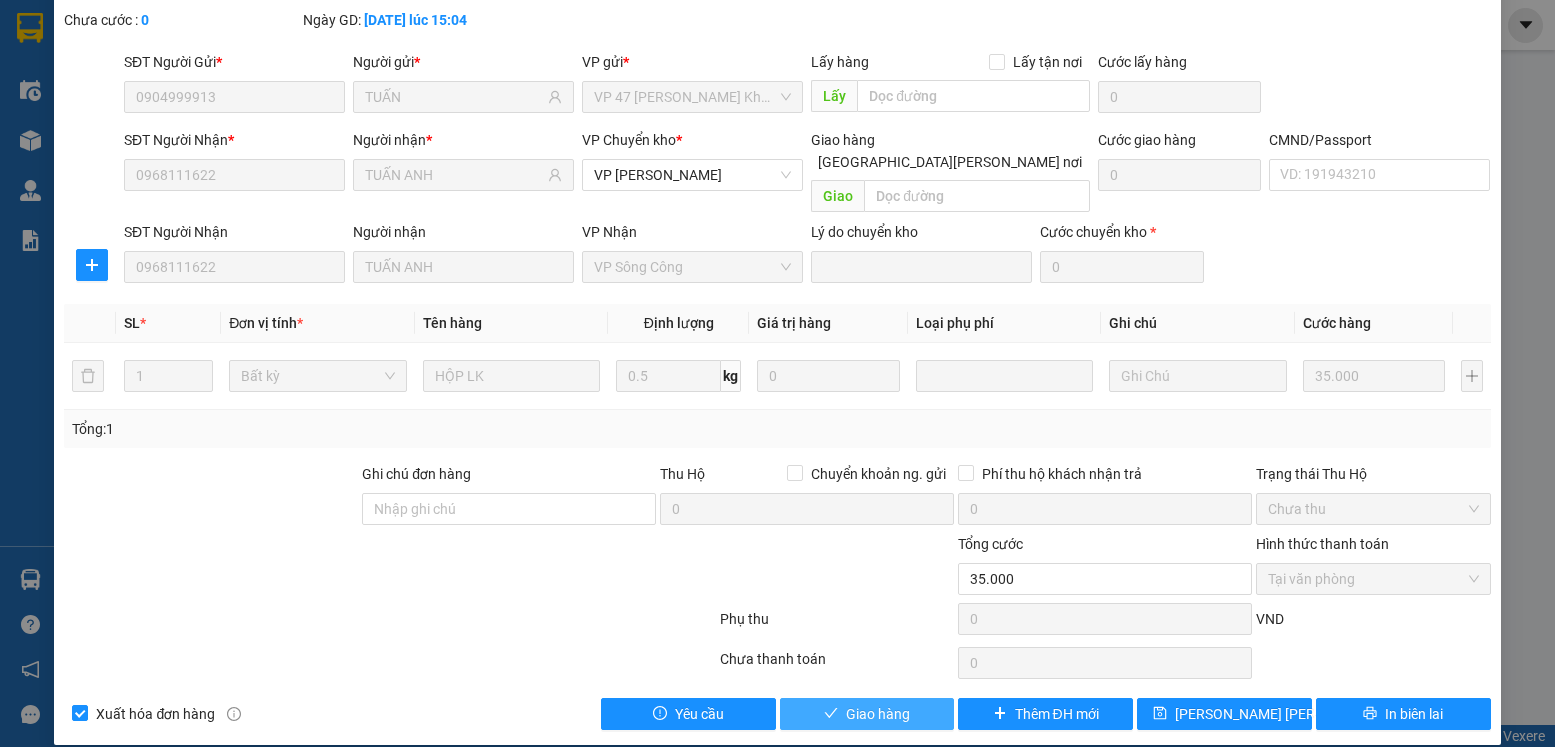 click on "Giao hàng" at bounding box center [878, 714] 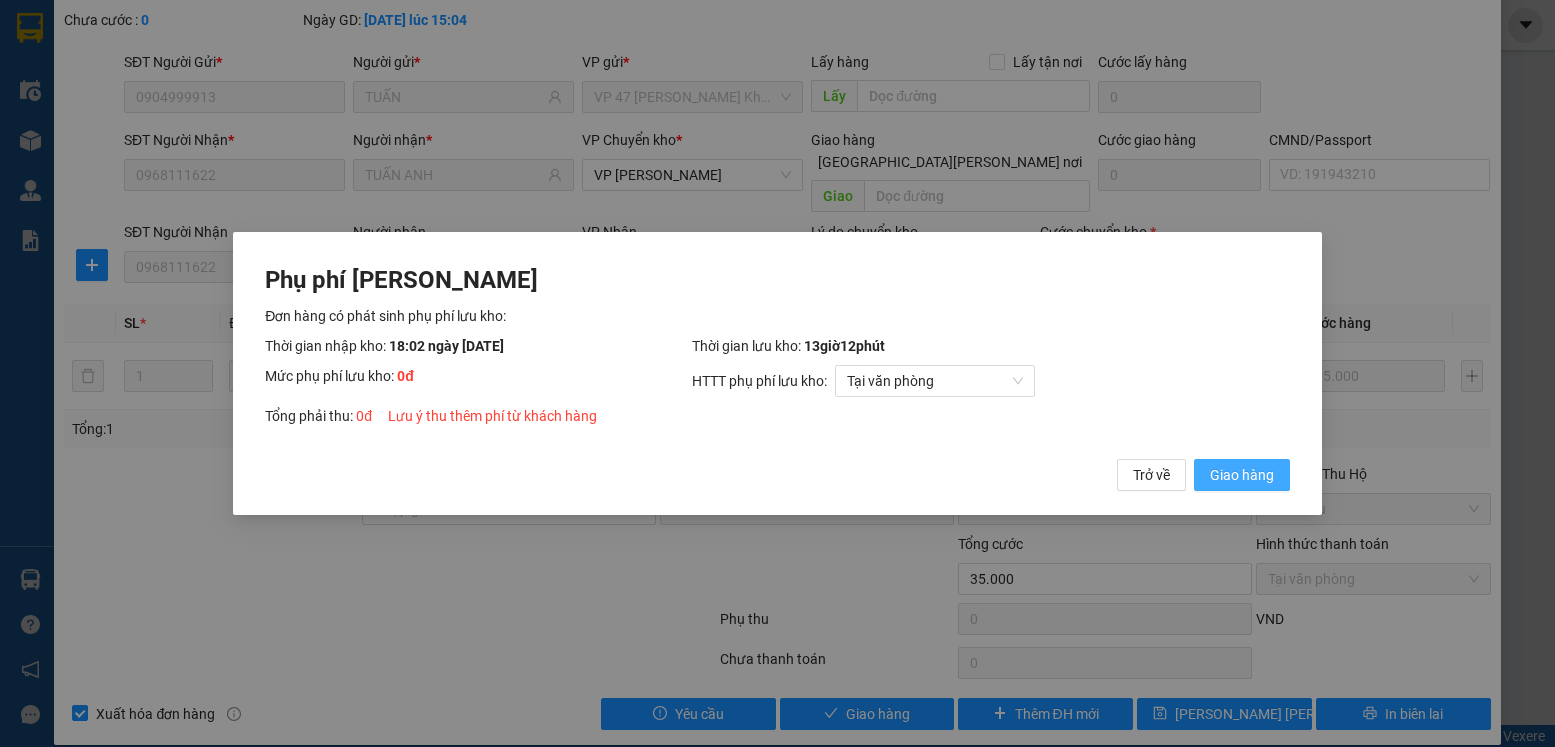 click on "Giao hàng" at bounding box center [1242, 475] 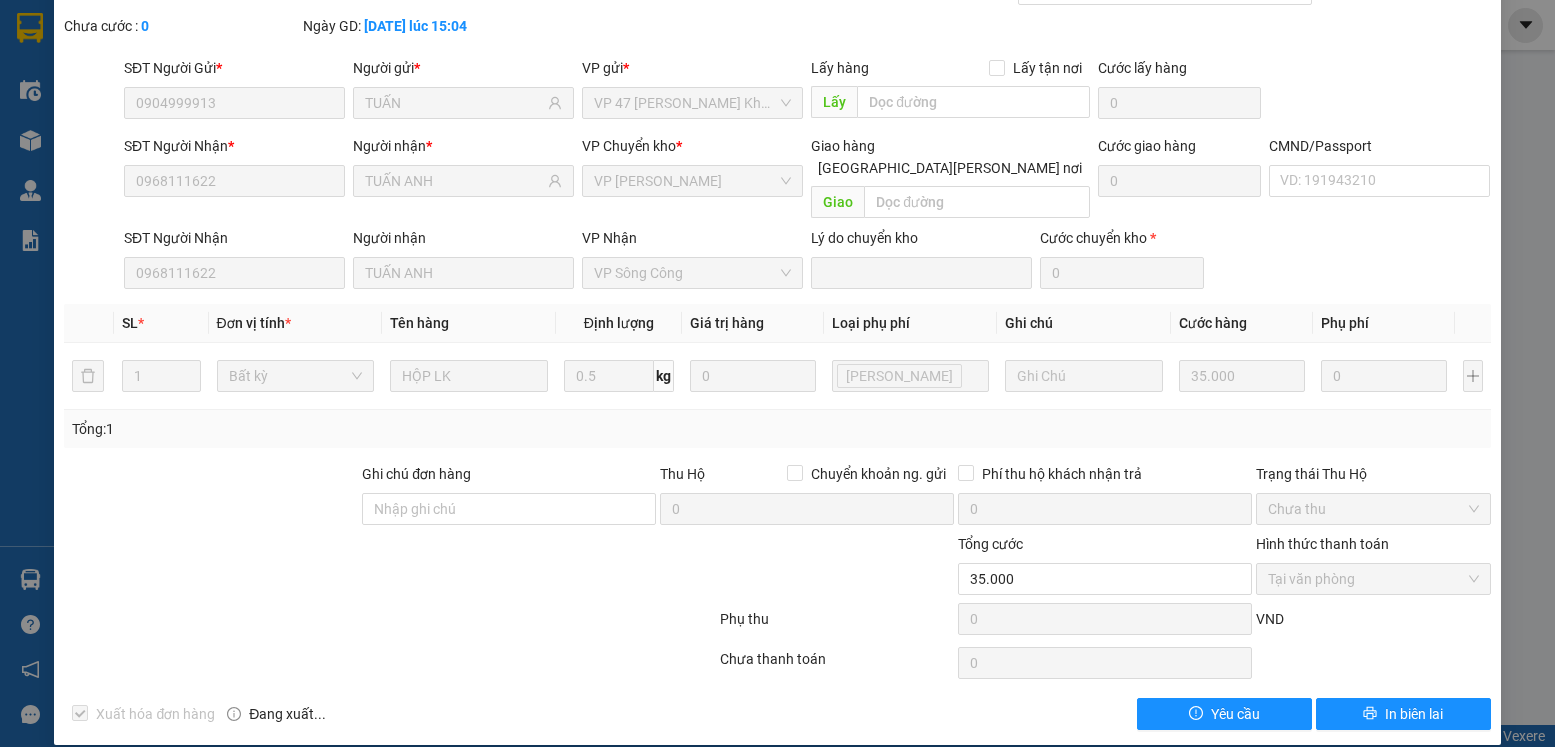 scroll, scrollTop: 0, scrollLeft: 0, axis: both 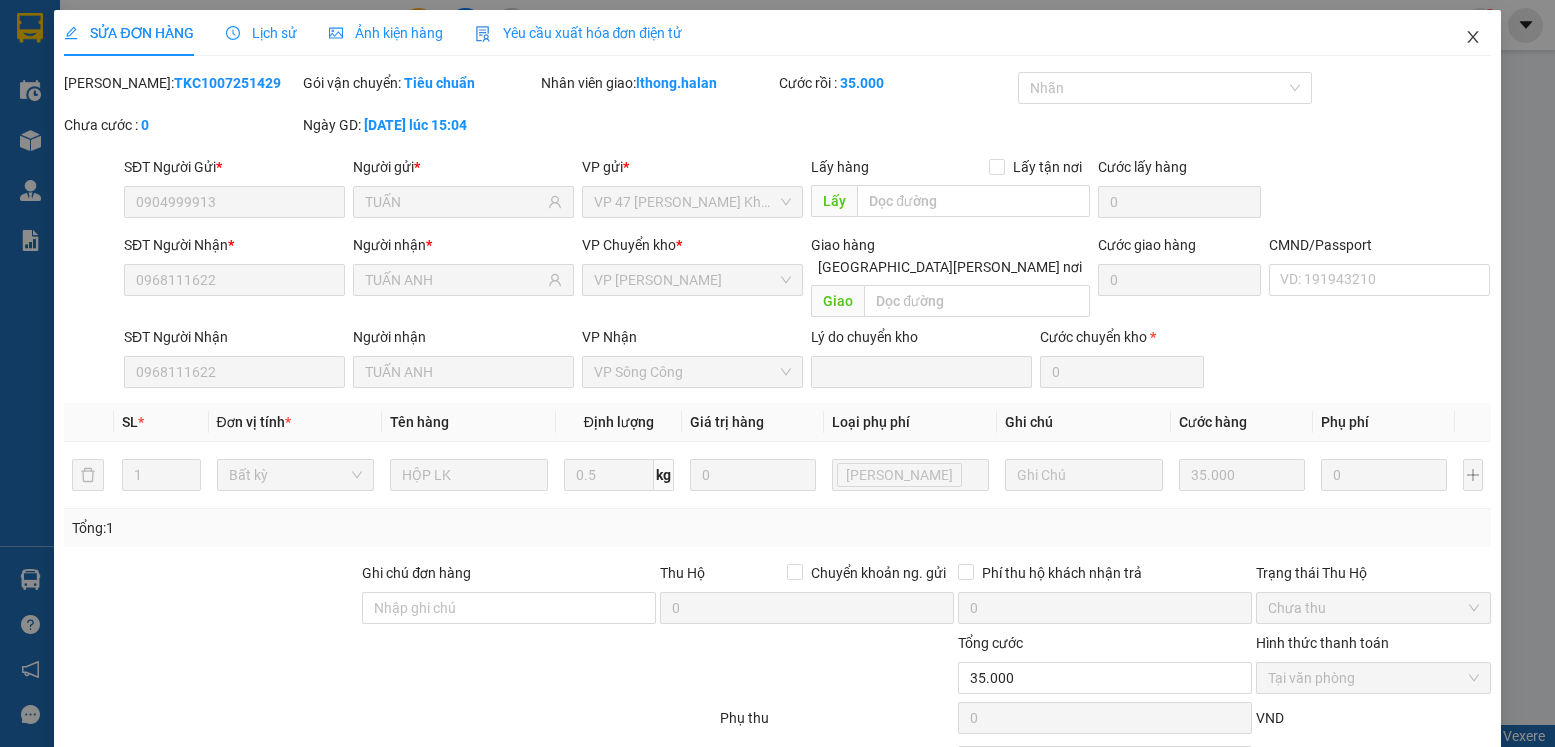 click 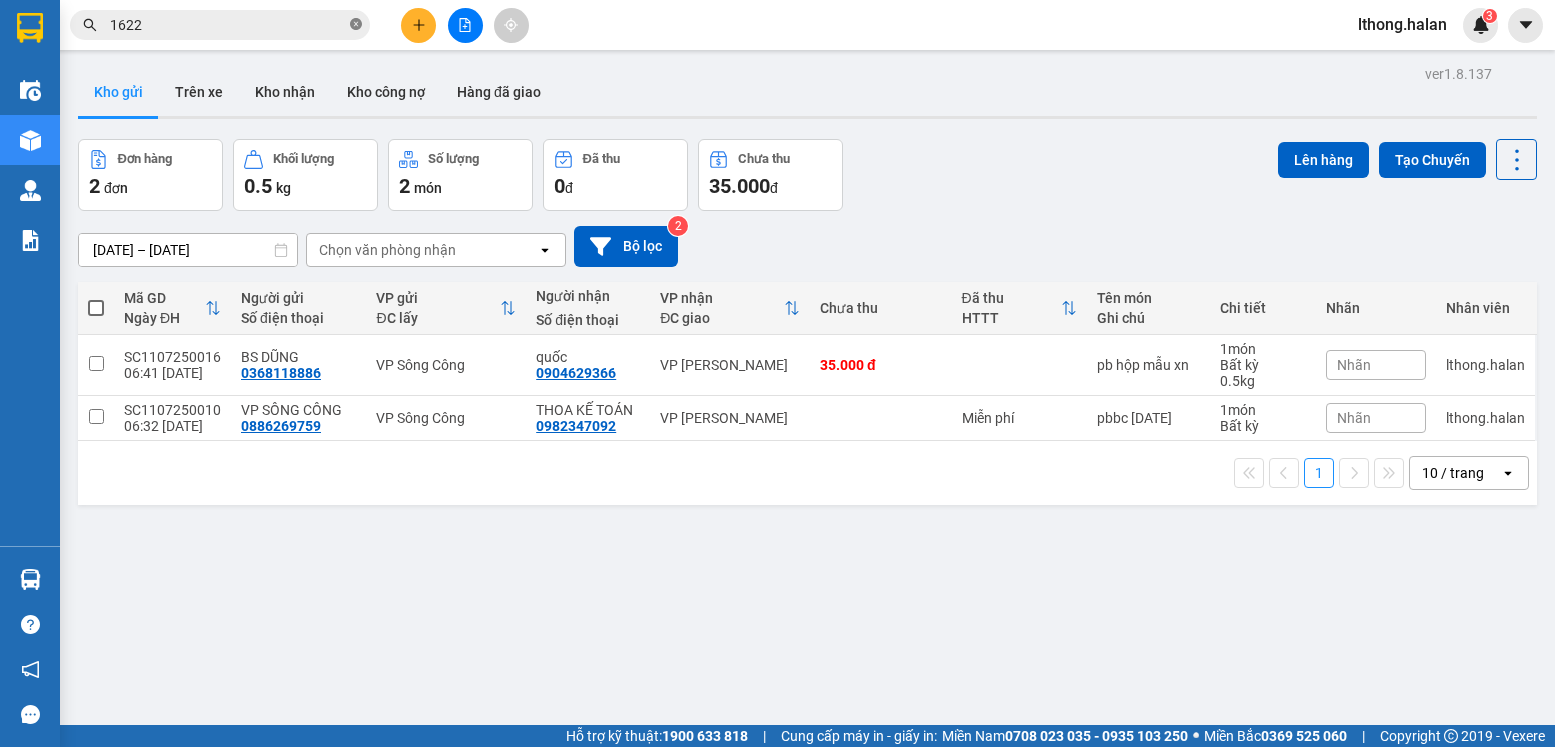 click 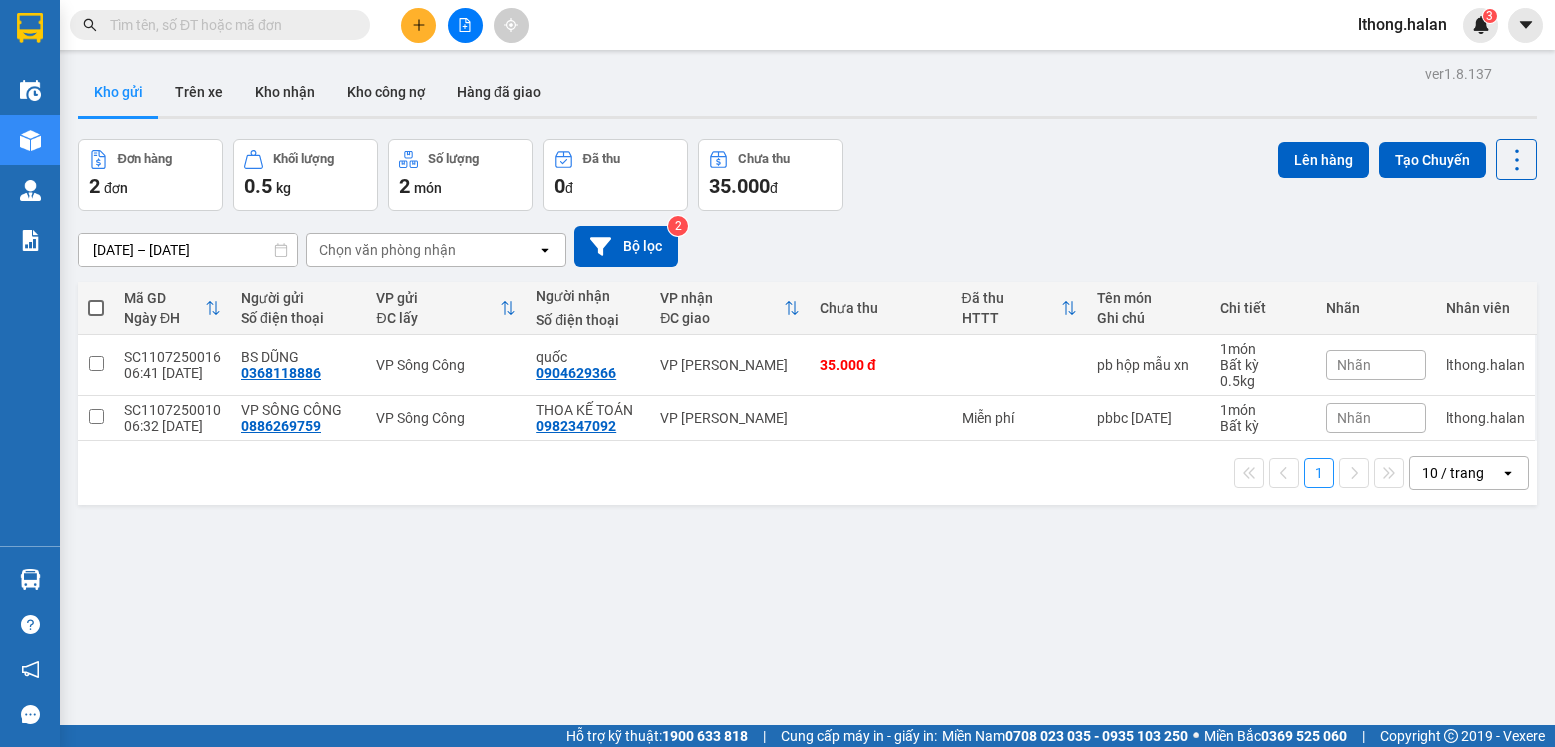 click at bounding box center (228, 25) 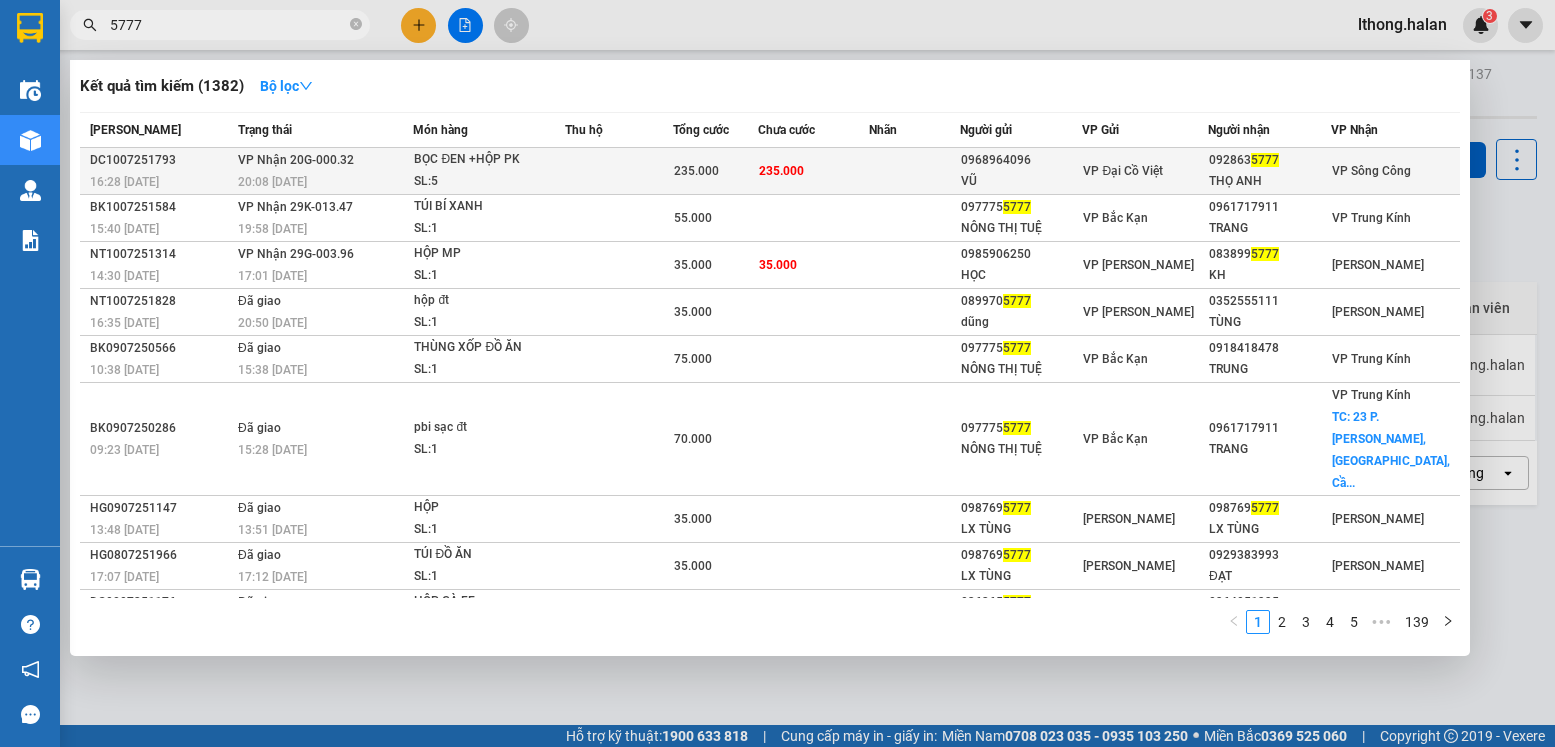 type on "5777" 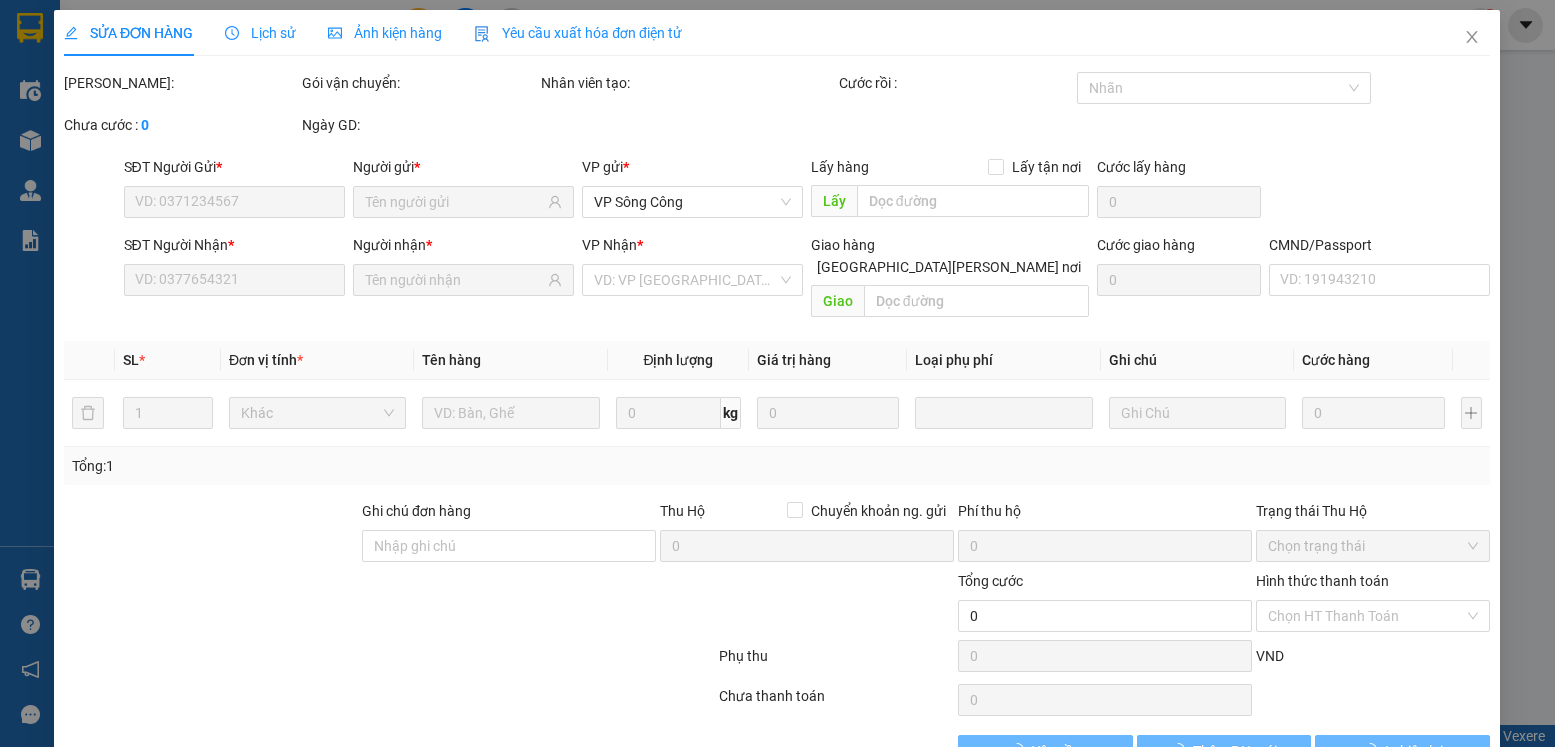 type on "0968964096" 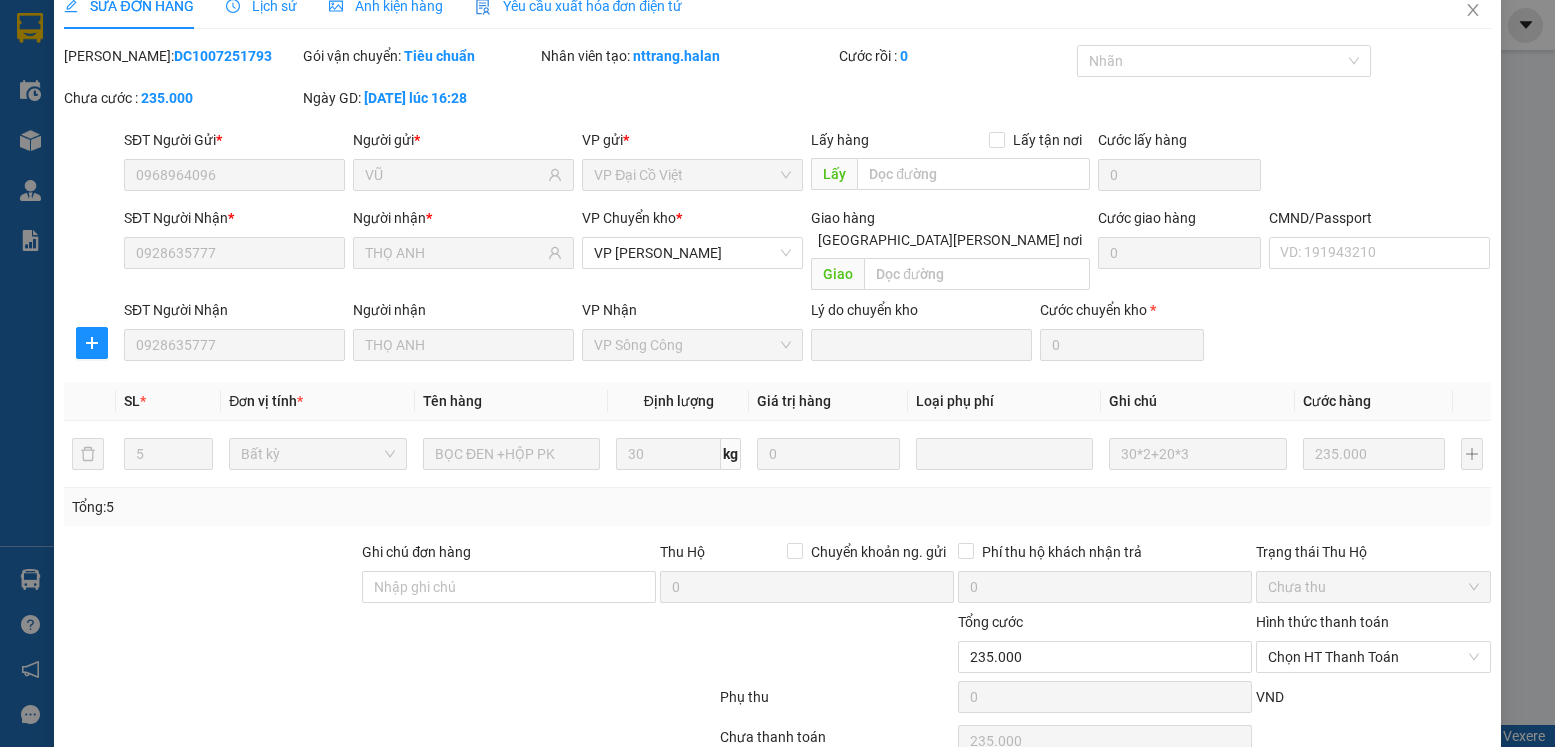 scroll, scrollTop: 105, scrollLeft: 0, axis: vertical 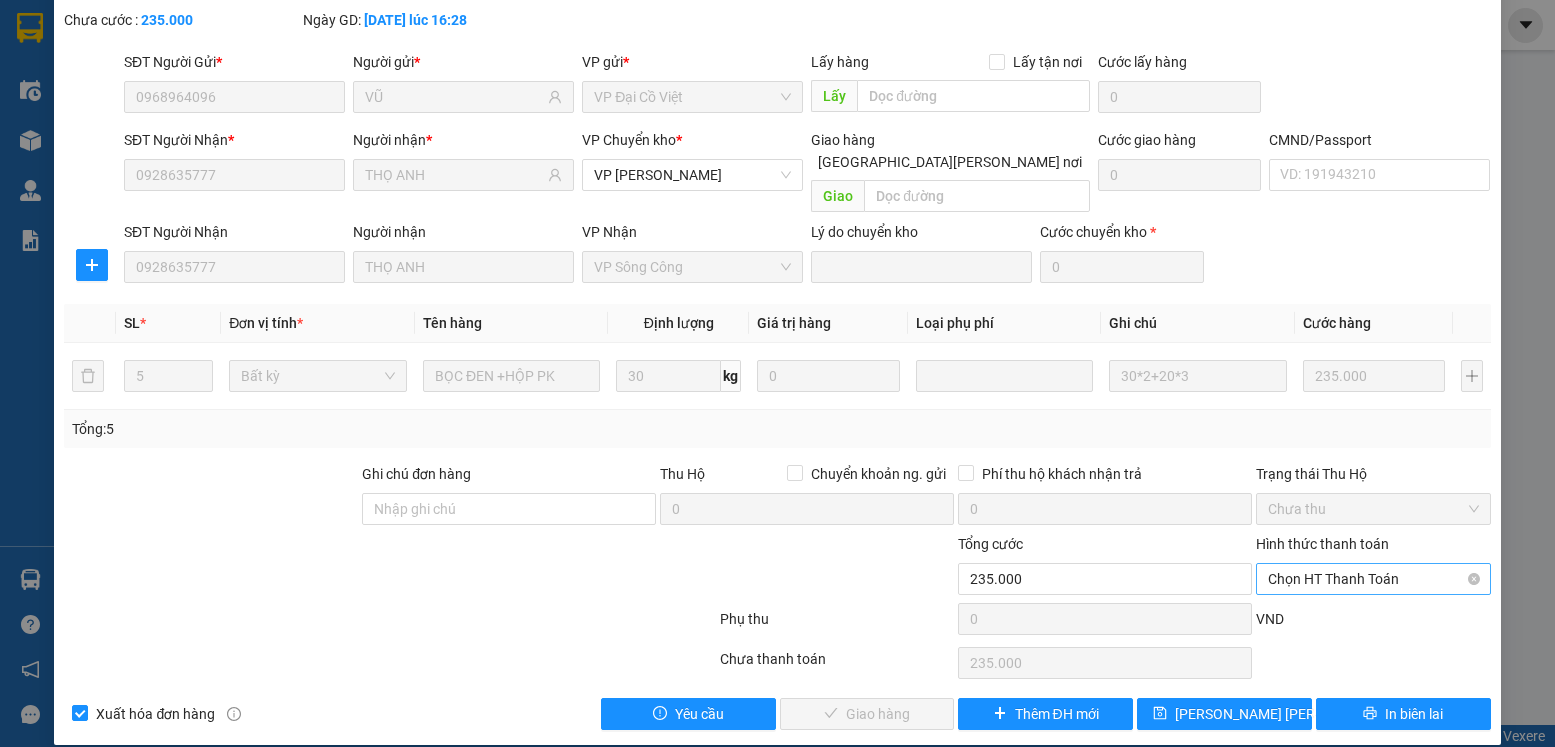 click on "Chọn HT Thanh Toán" at bounding box center [1373, 579] 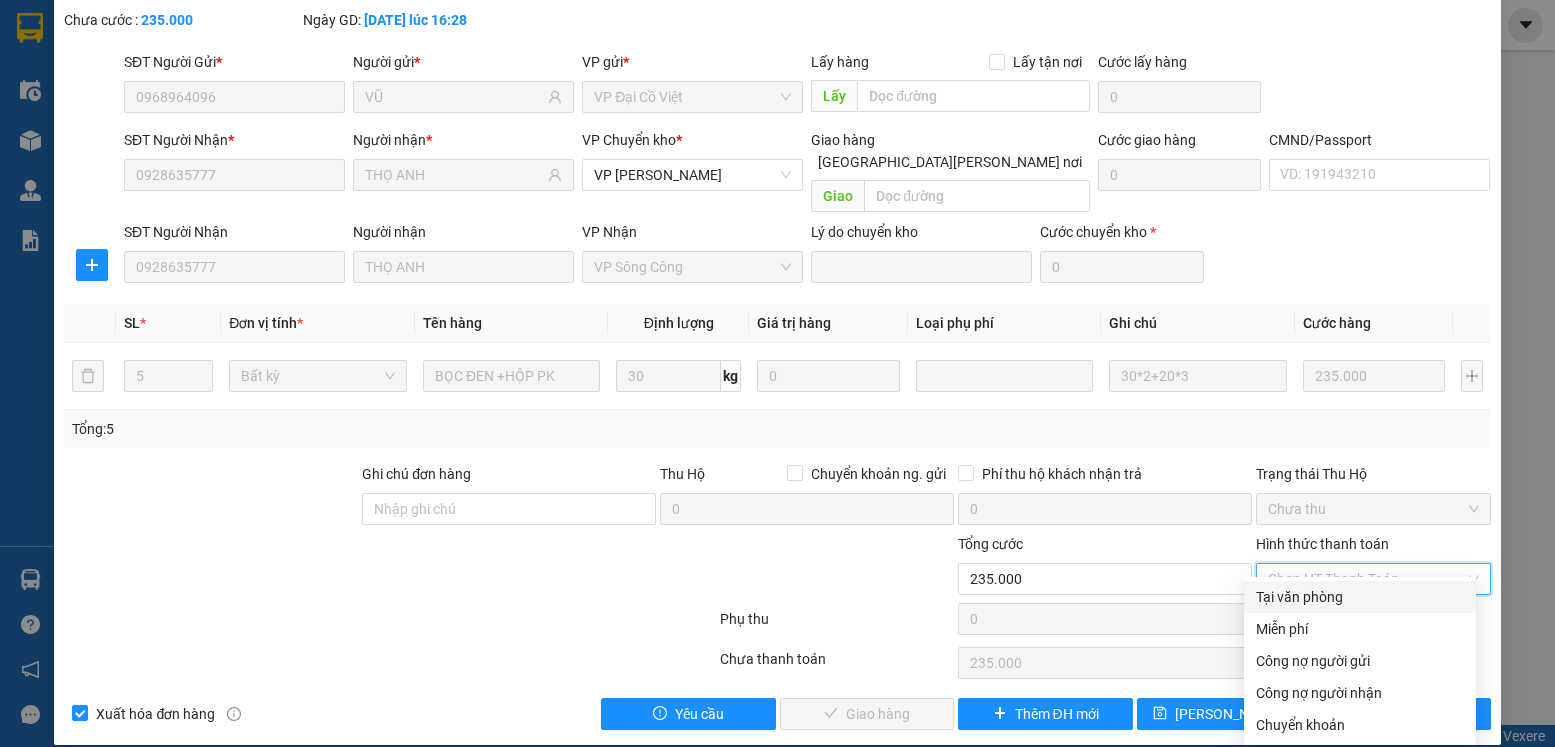 click on "Tại văn phòng" at bounding box center (1360, 597) 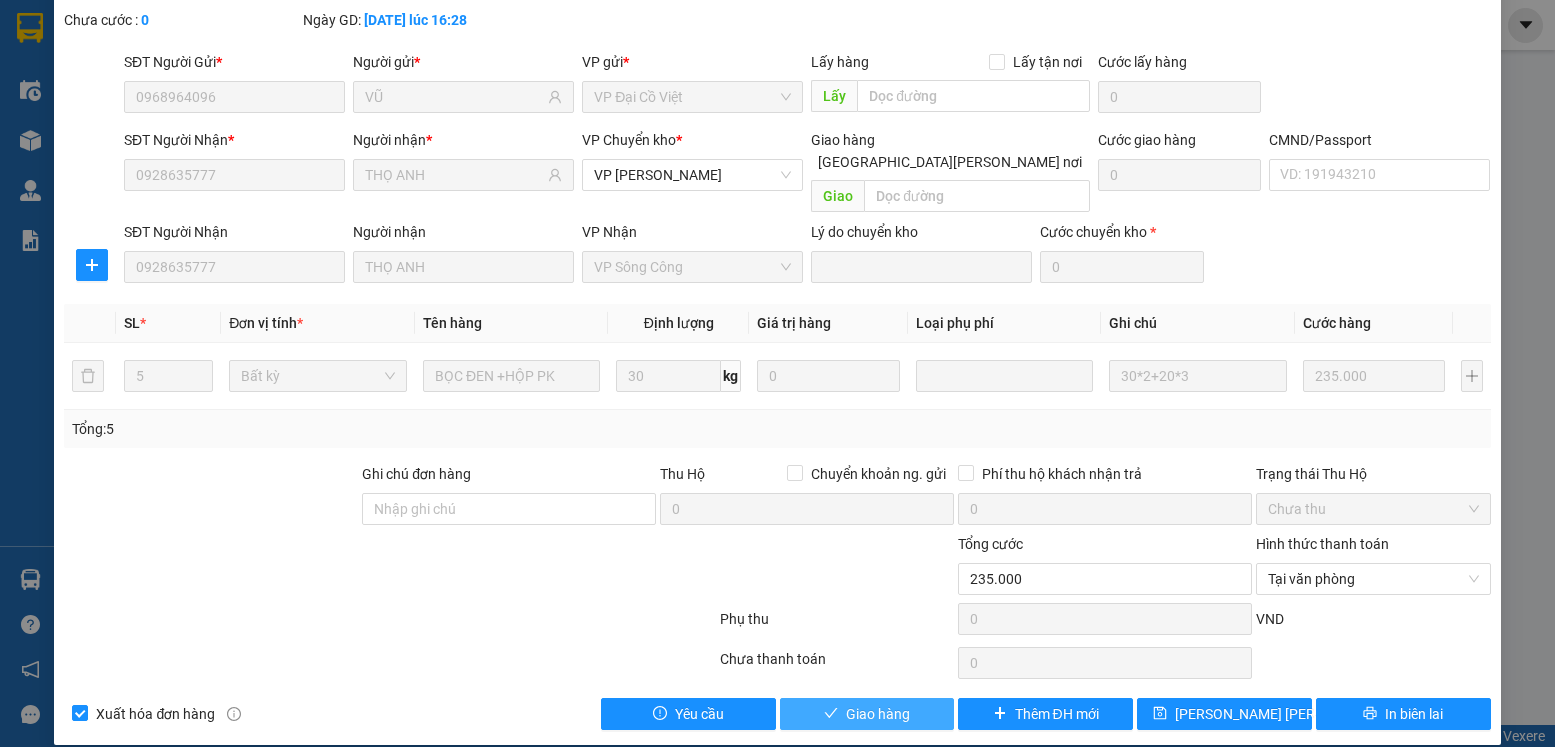 click on "Giao hàng" at bounding box center (867, 714) 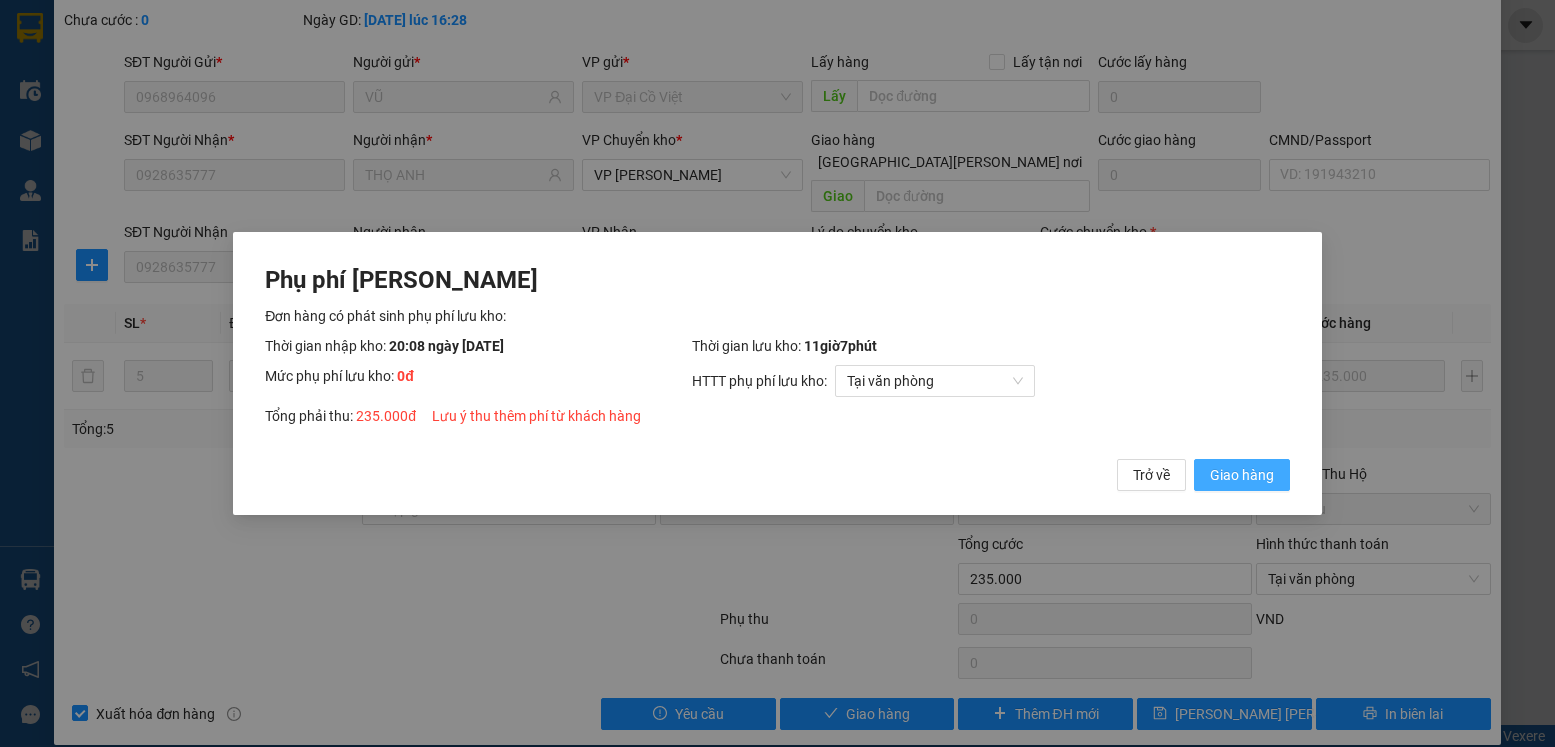 click on "Giao hàng" at bounding box center (1242, 475) 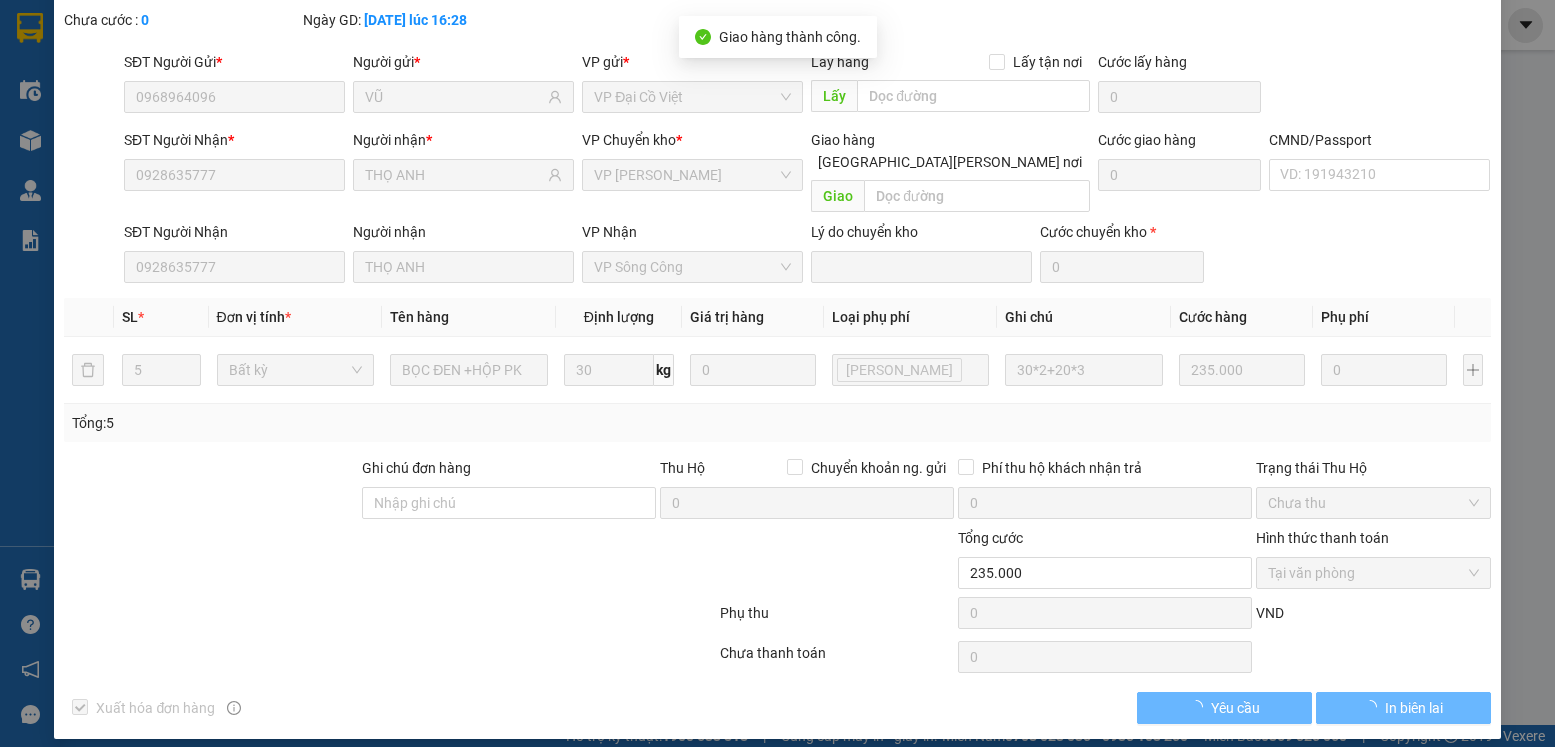 scroll, scrollTop: 0, scrollLeft: 0, axis: both 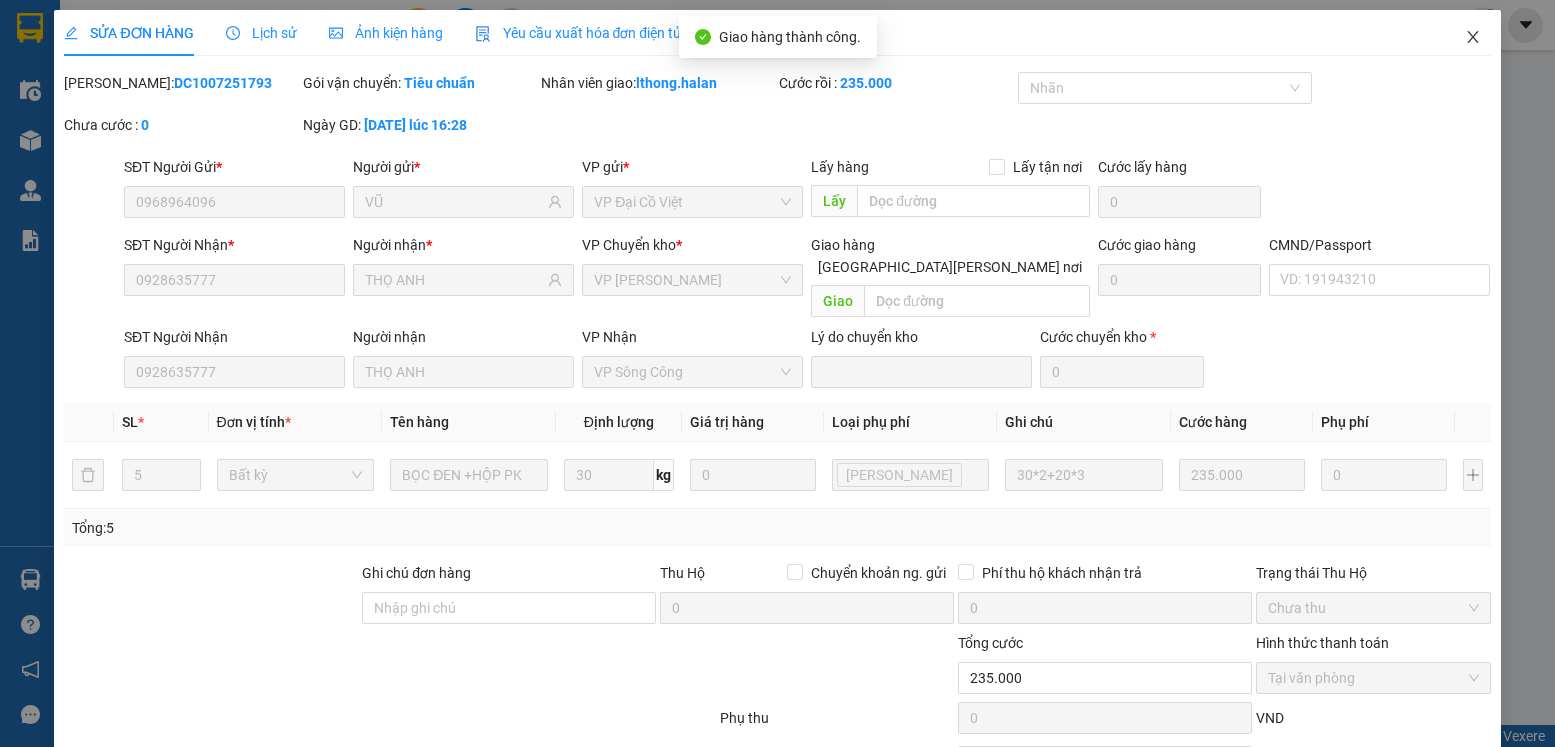 click 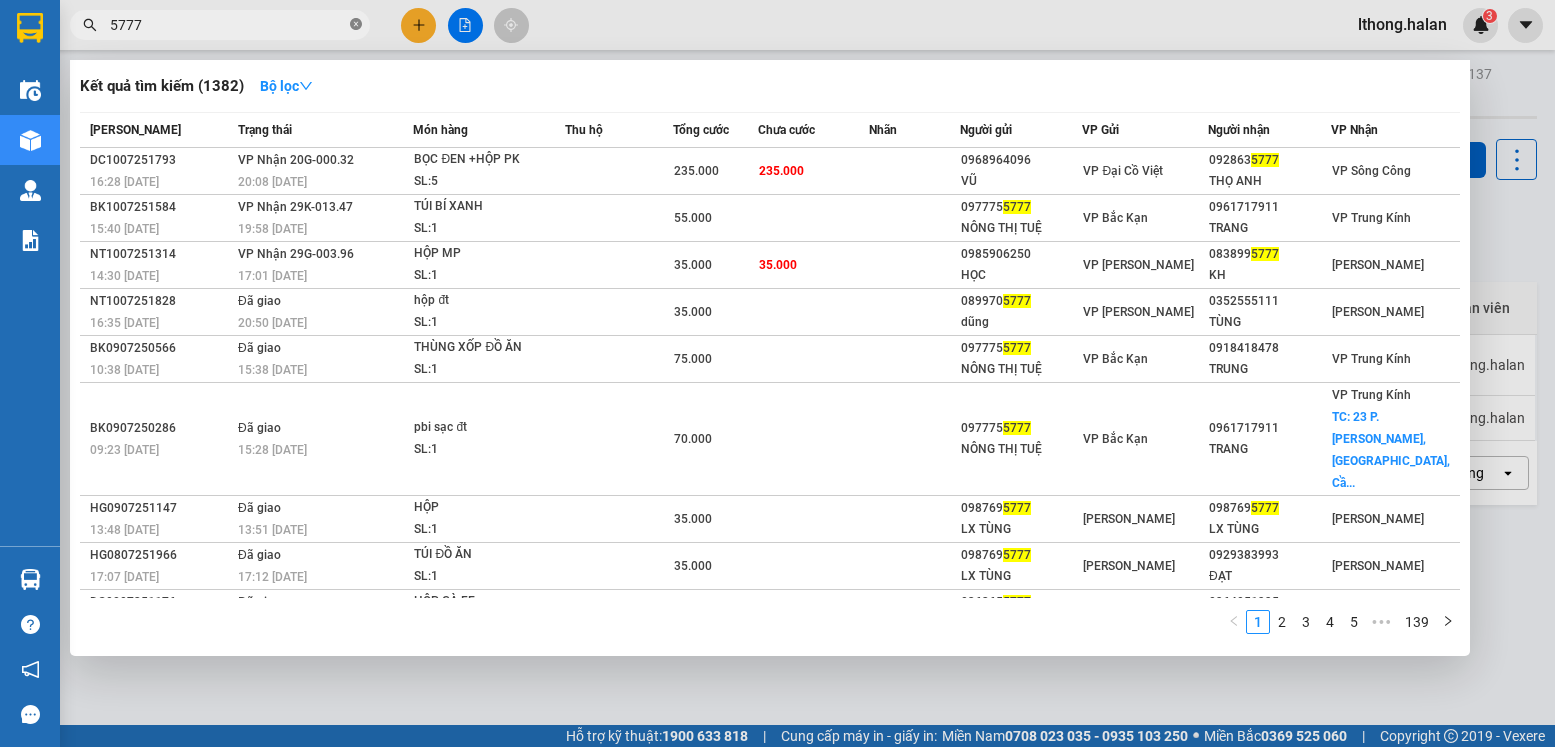 click 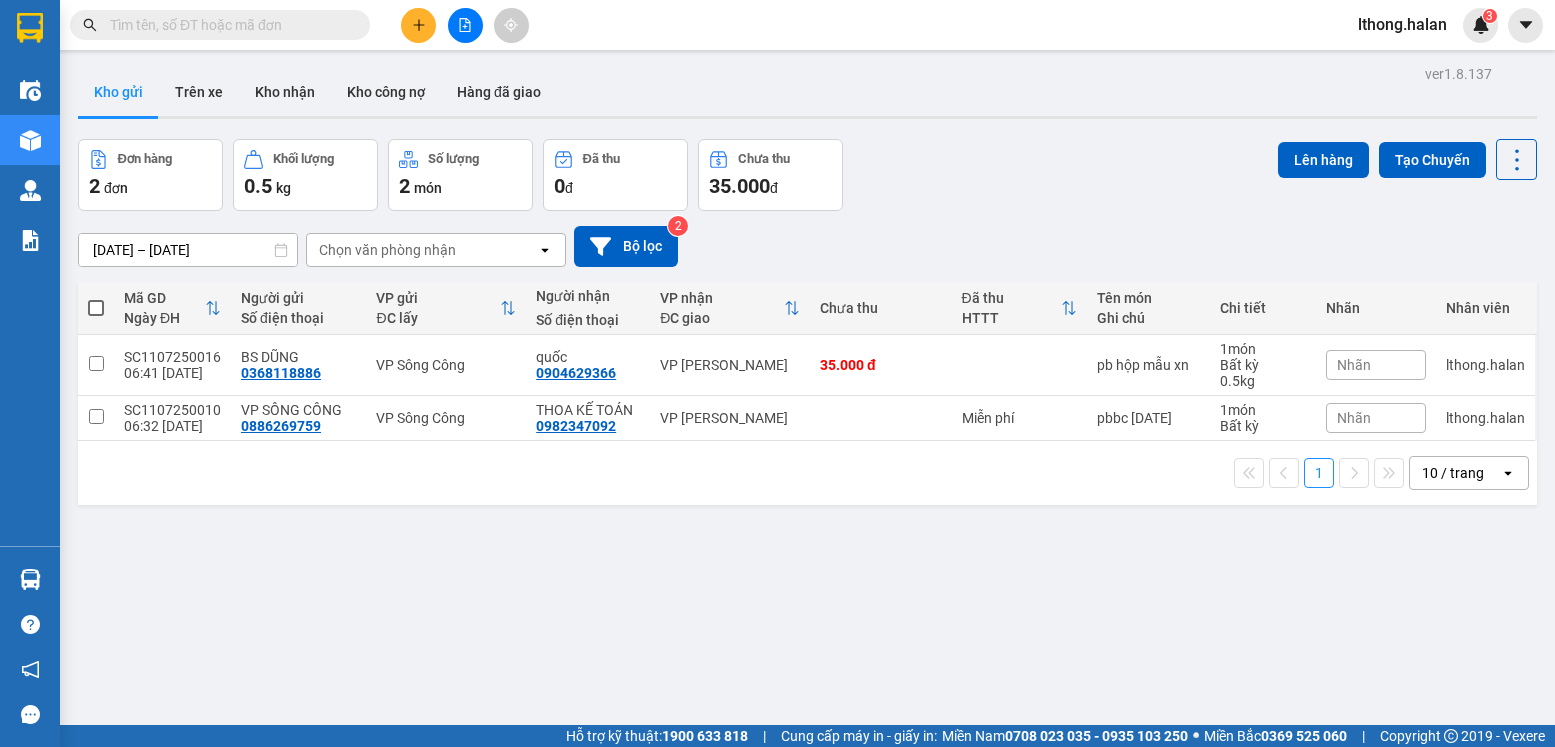 click at bounding box center [228, 25] 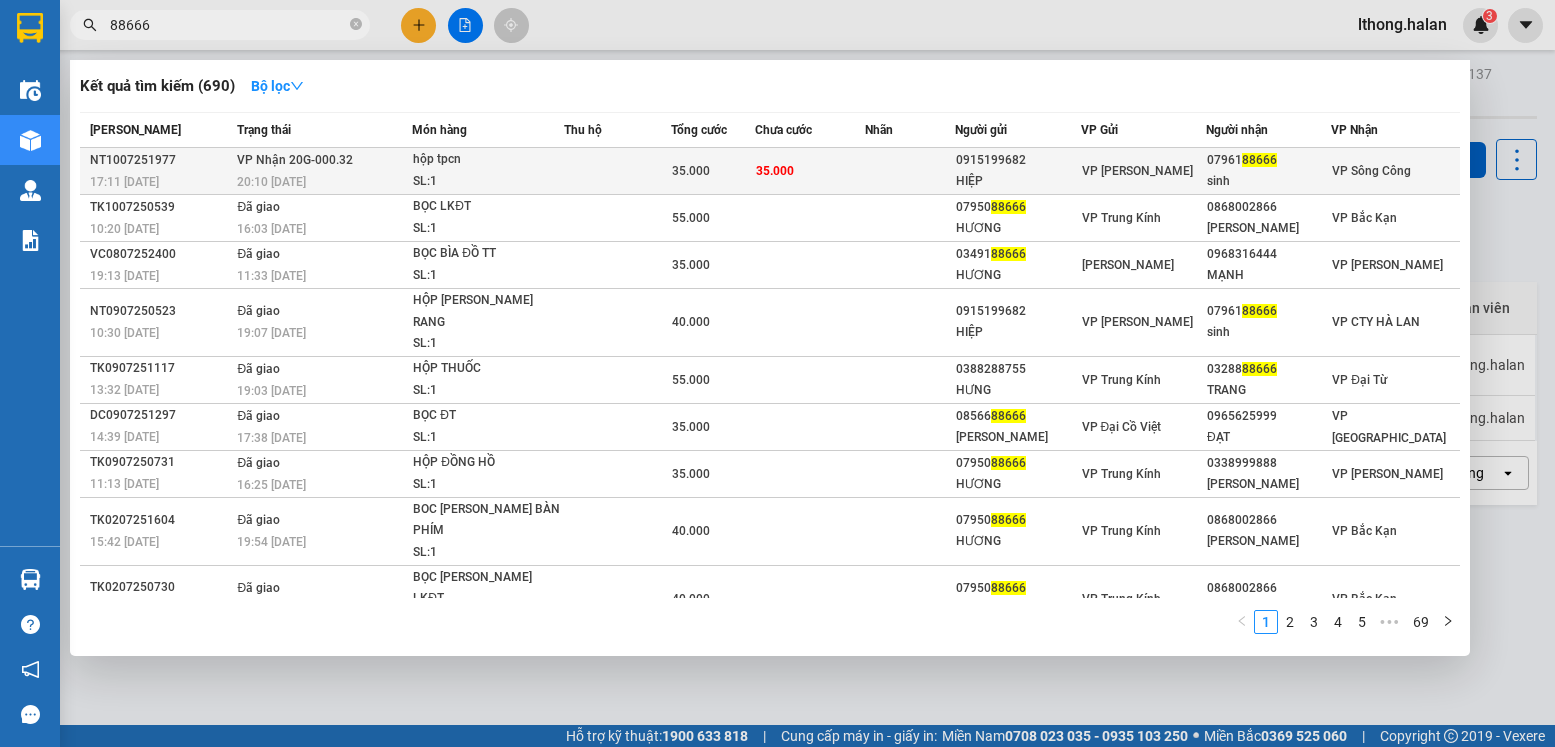 type on "88666" 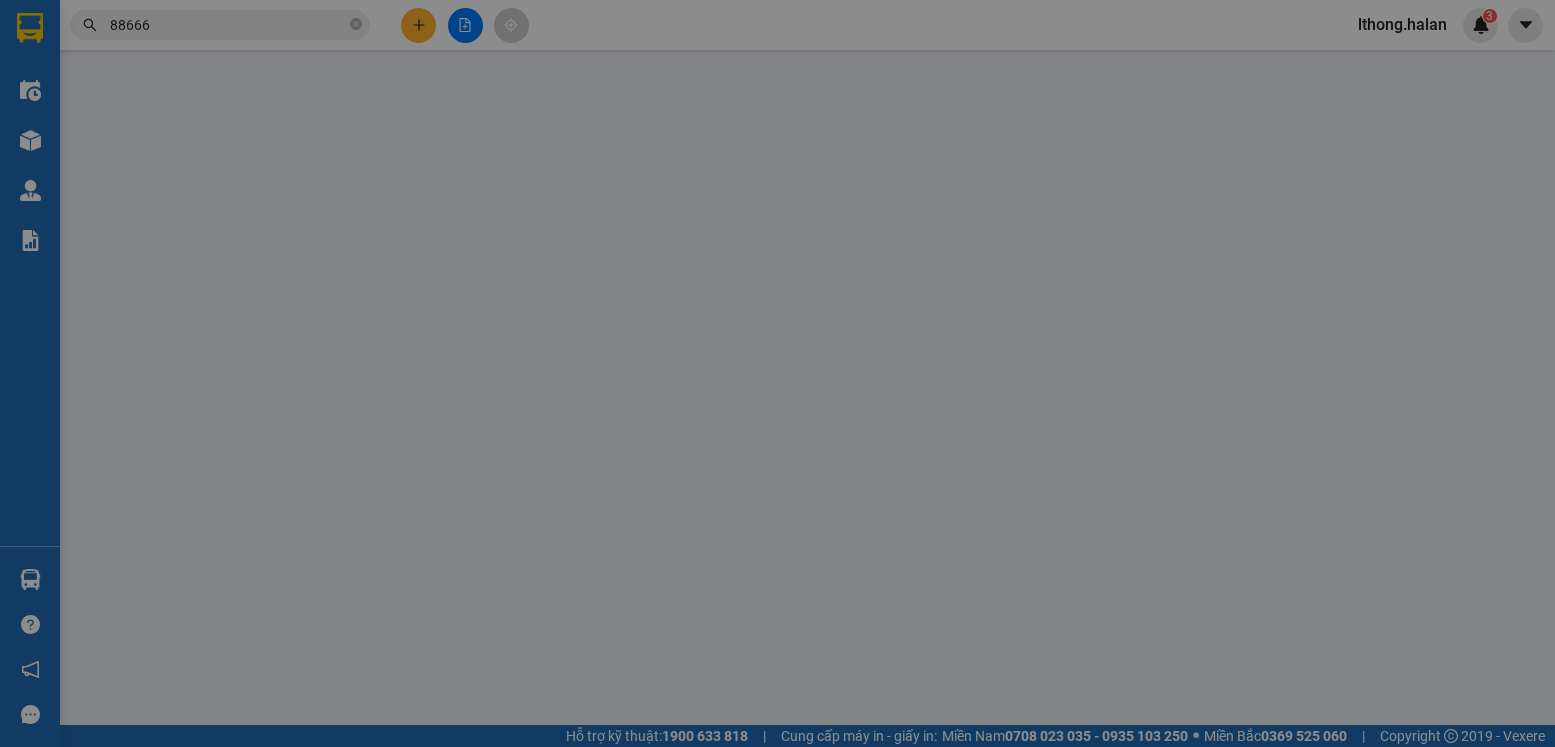 type on "0915199682" 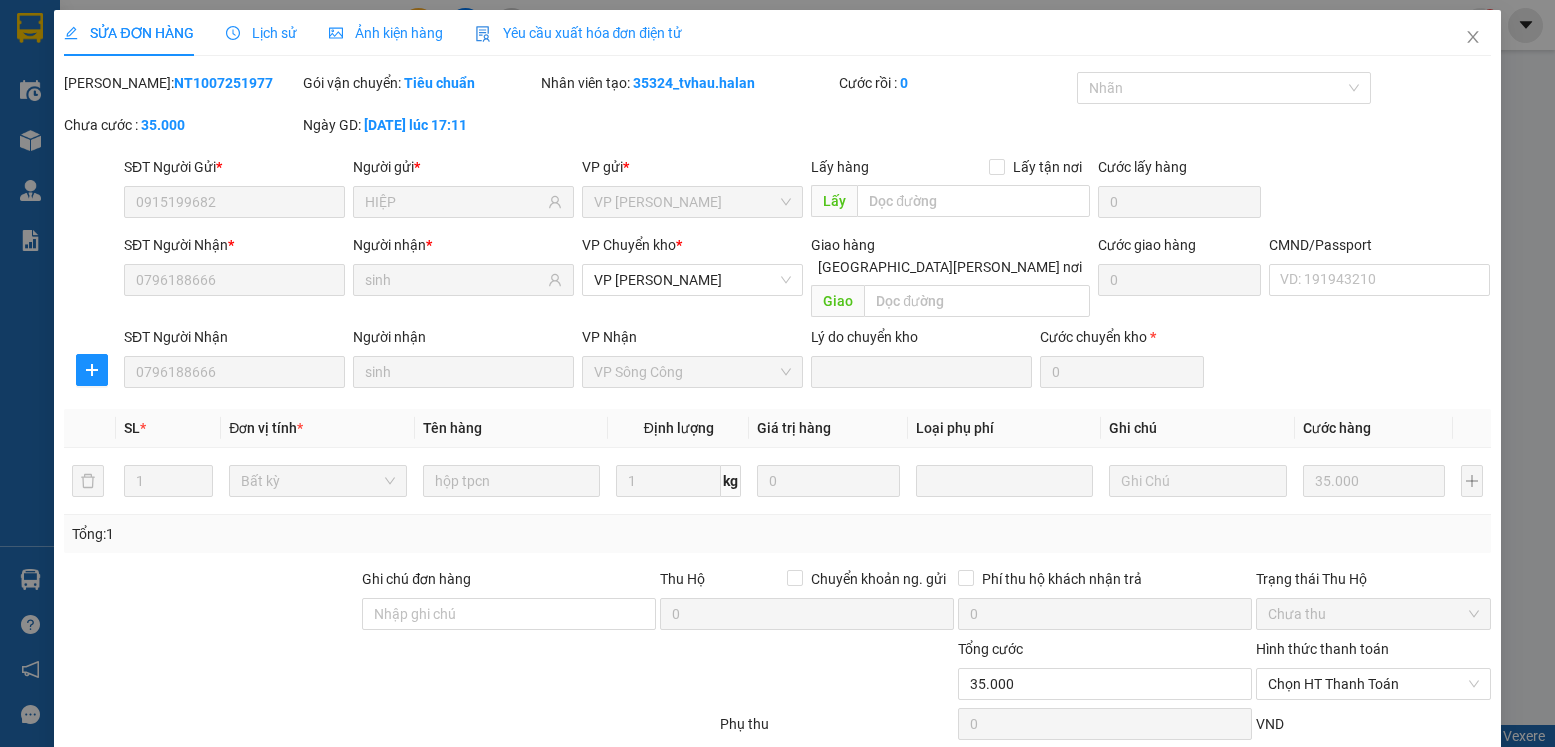 scroll, scrollTop: 105, scrollLeft: 0, axis: vertical 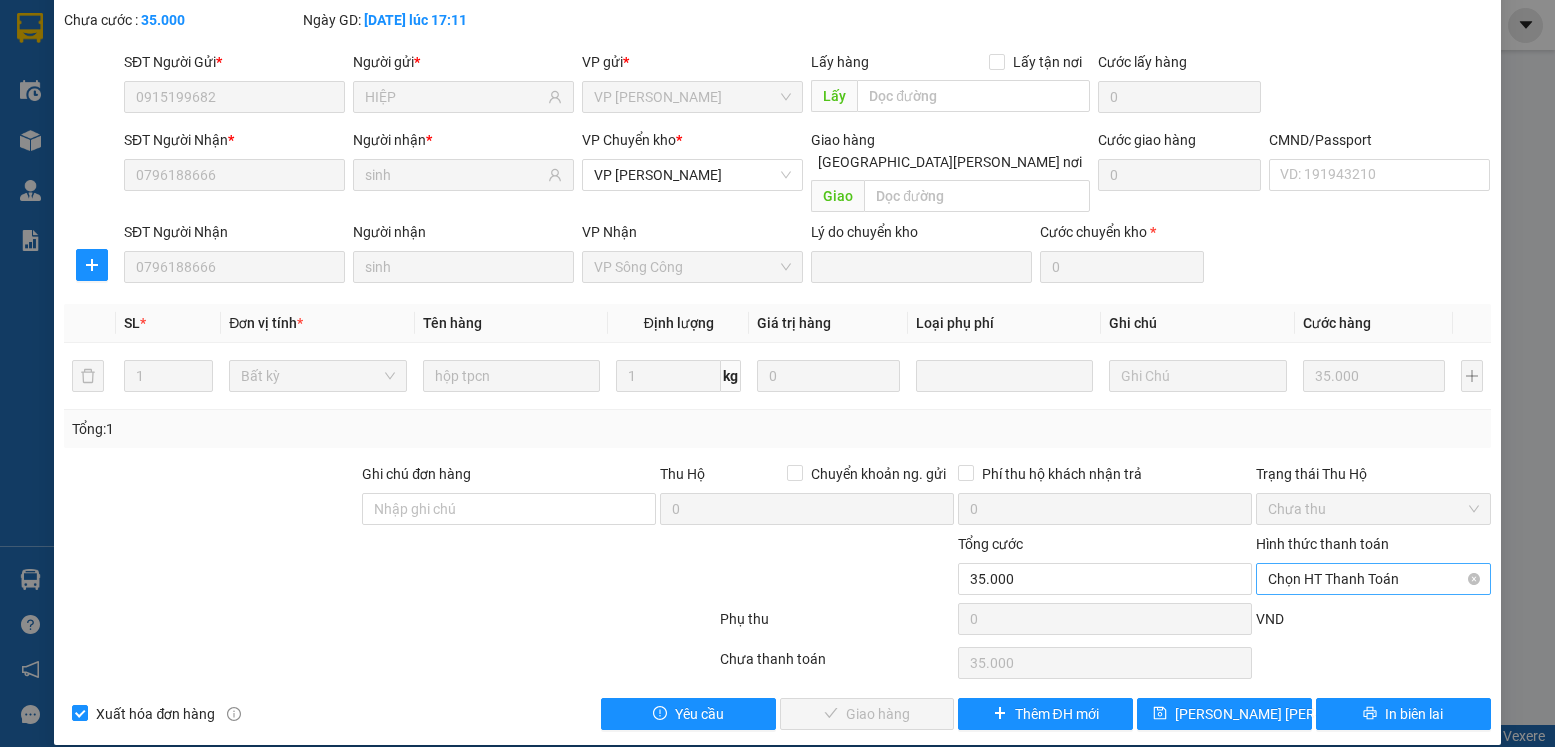 click on "Chọn HT Thanh Toán" at bounding box center (1373, 579) 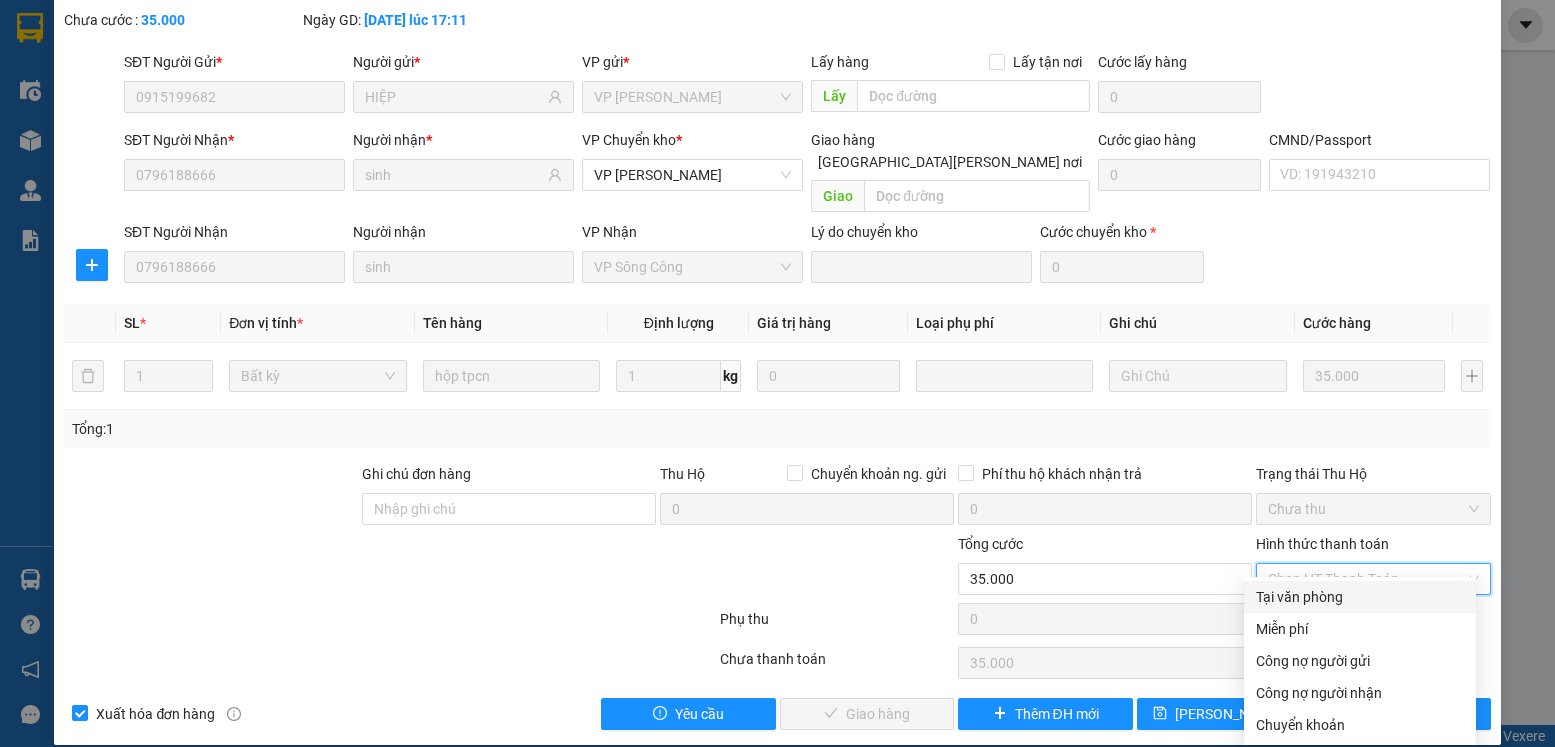 click on "Tại văn phòng" at bounding box center [1360, 597] 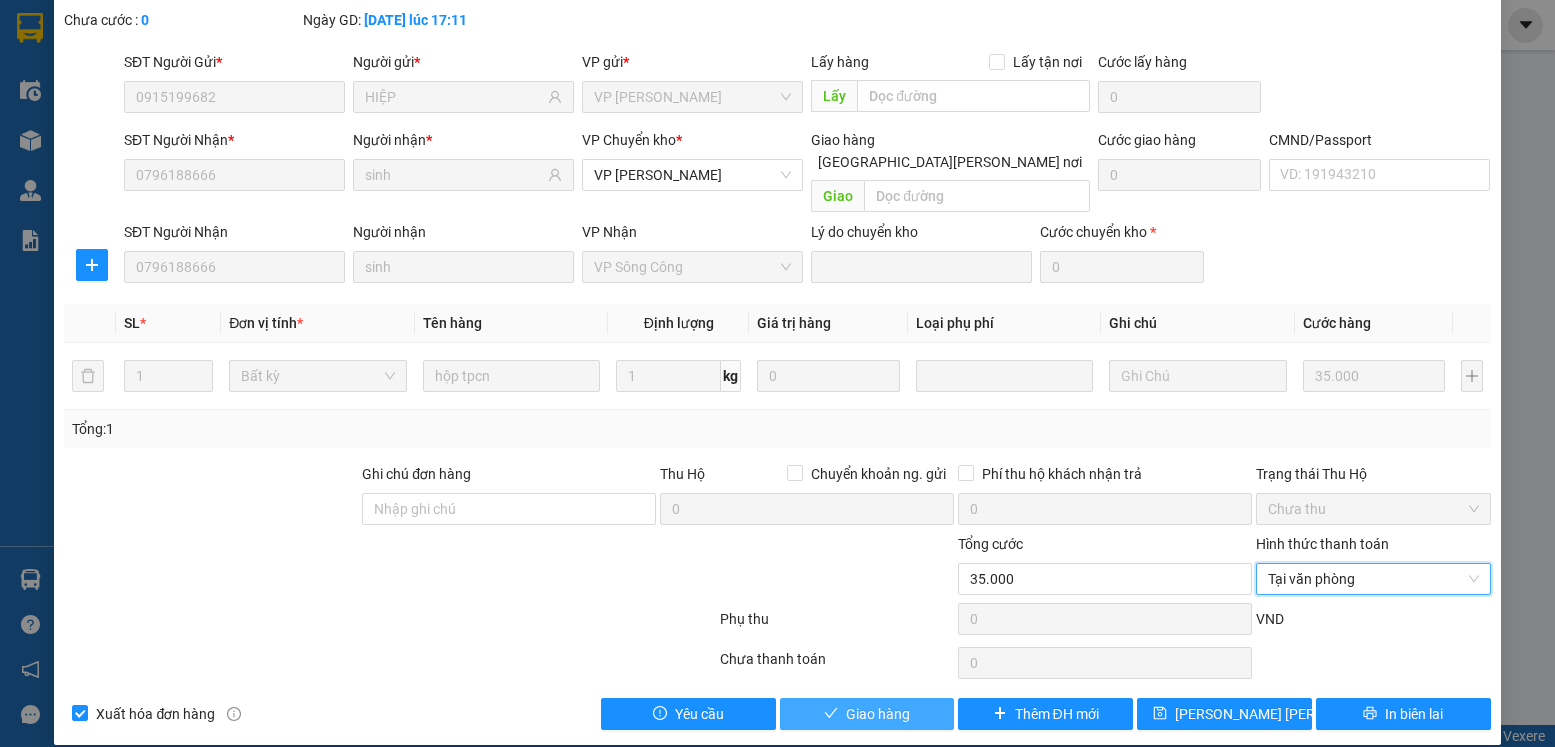 click on "Giao hàng" at bounding box center (867, 714) 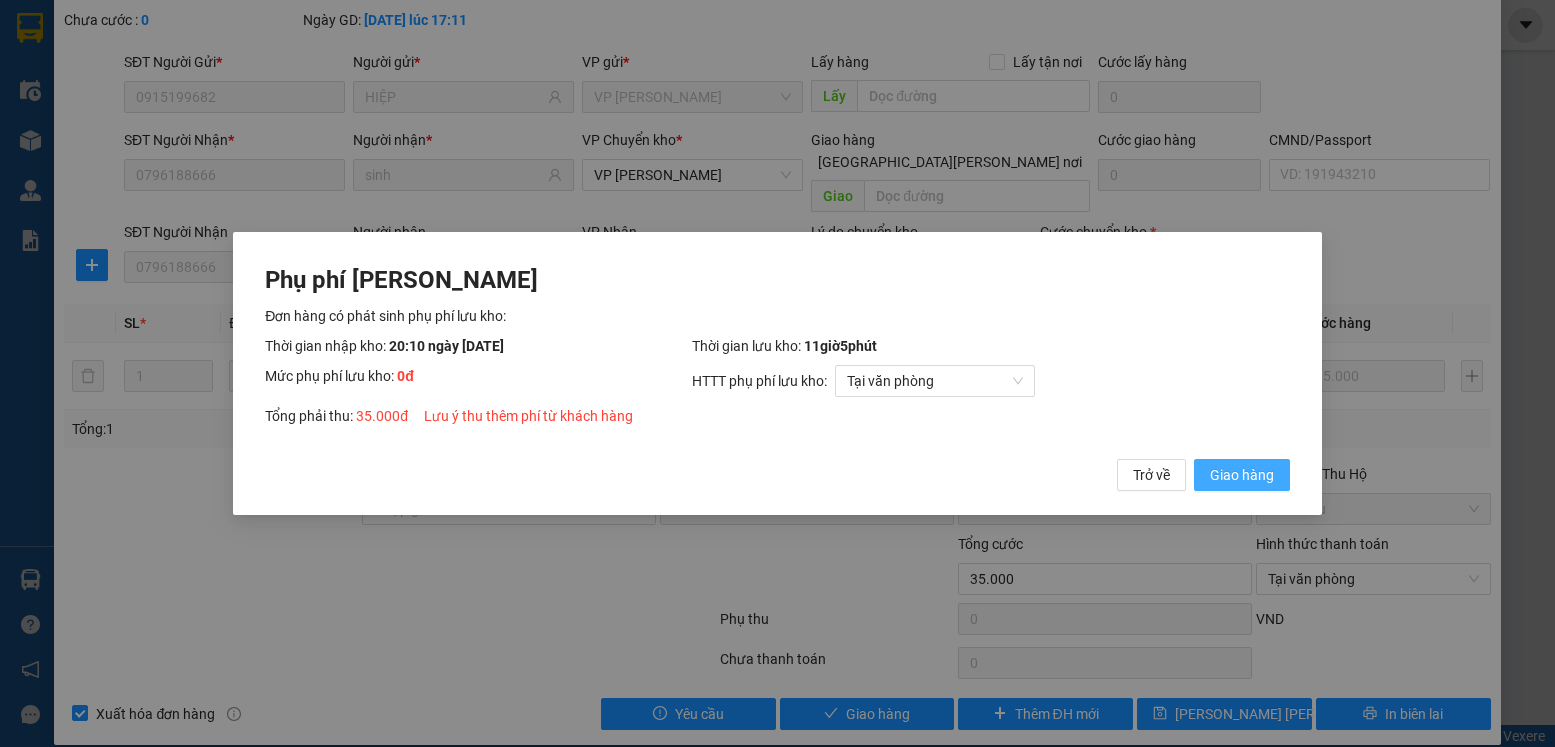 click on "Giao hàng" at bounding box center (1242, 475) 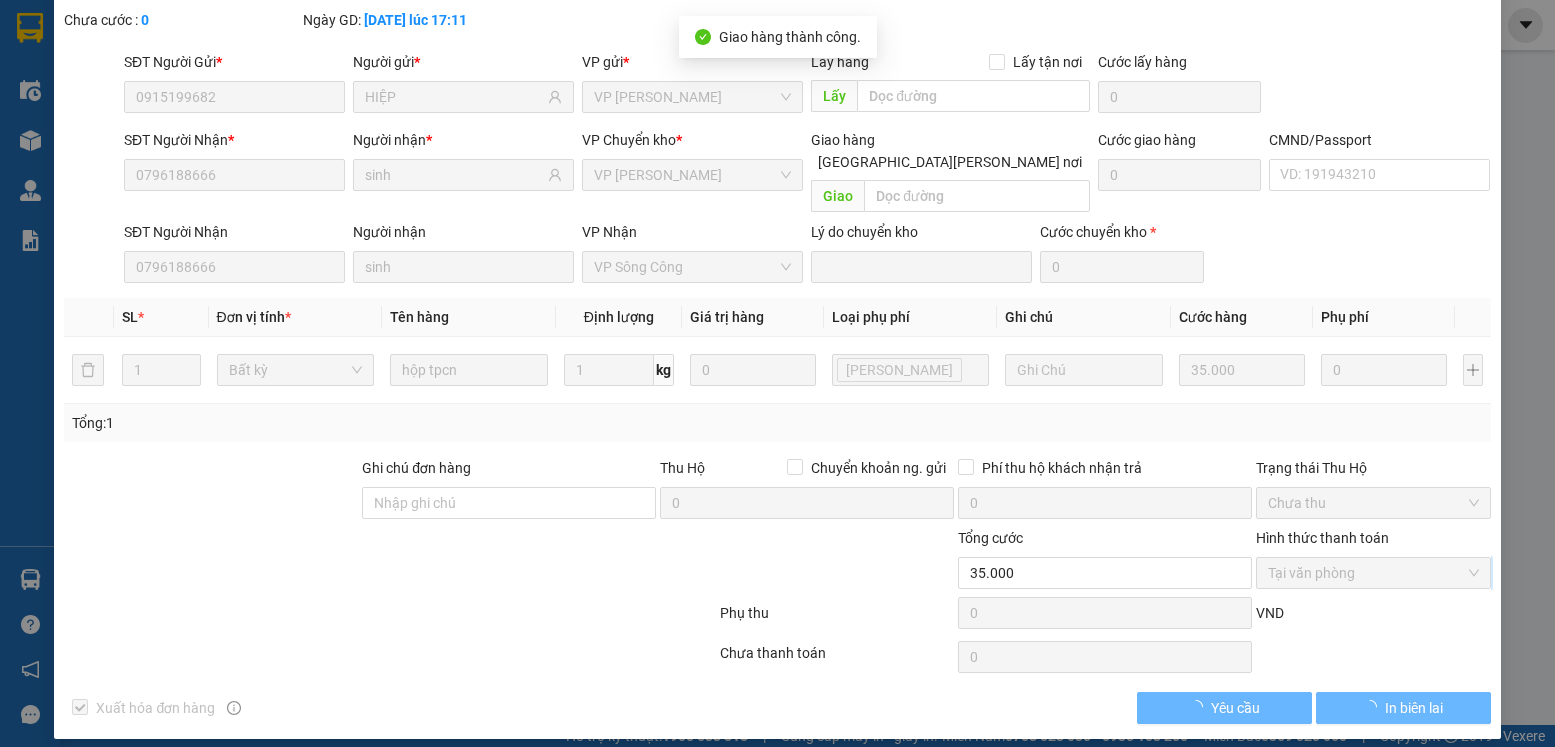scroll, scrollTop: 0, scrollLeft: 0, axis: both 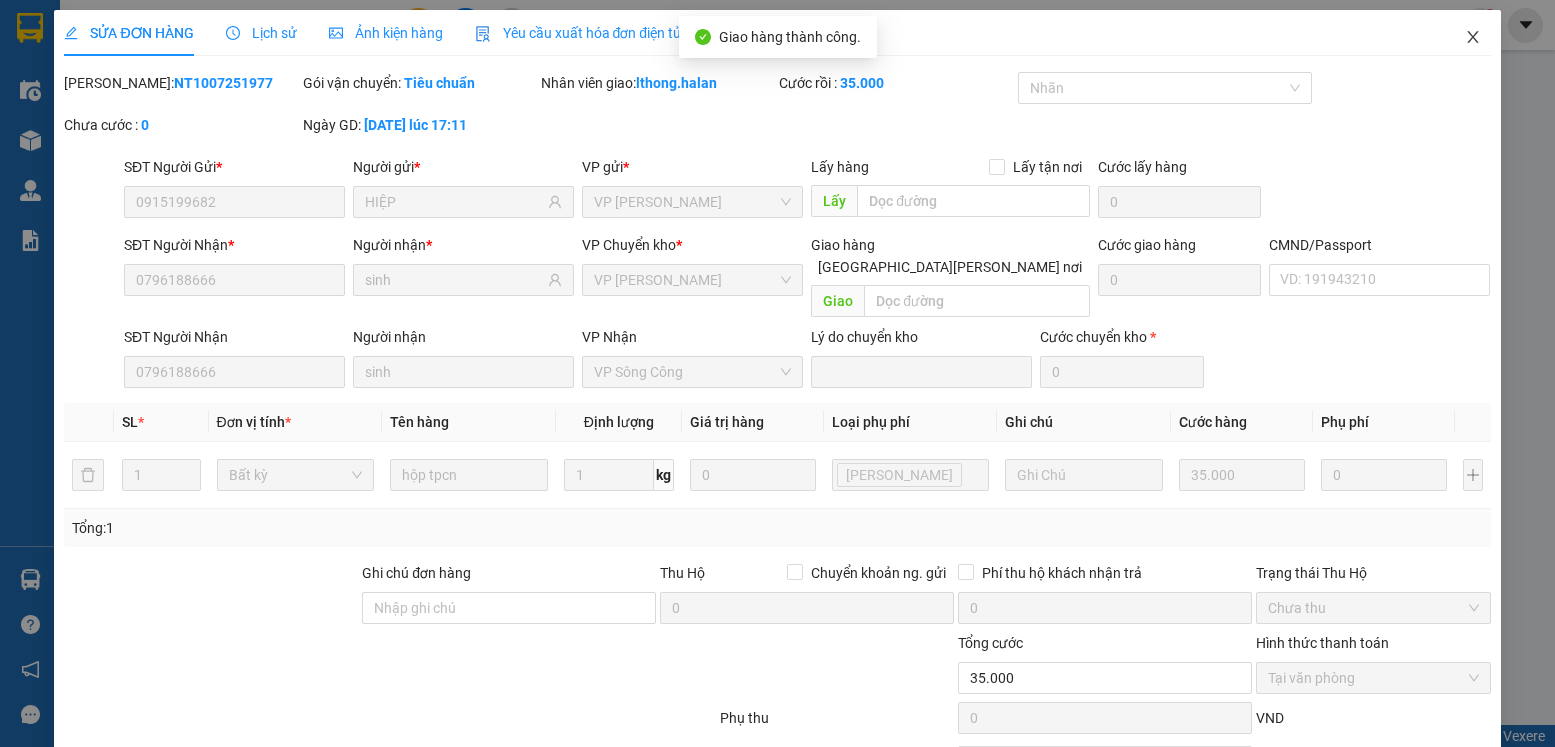 click 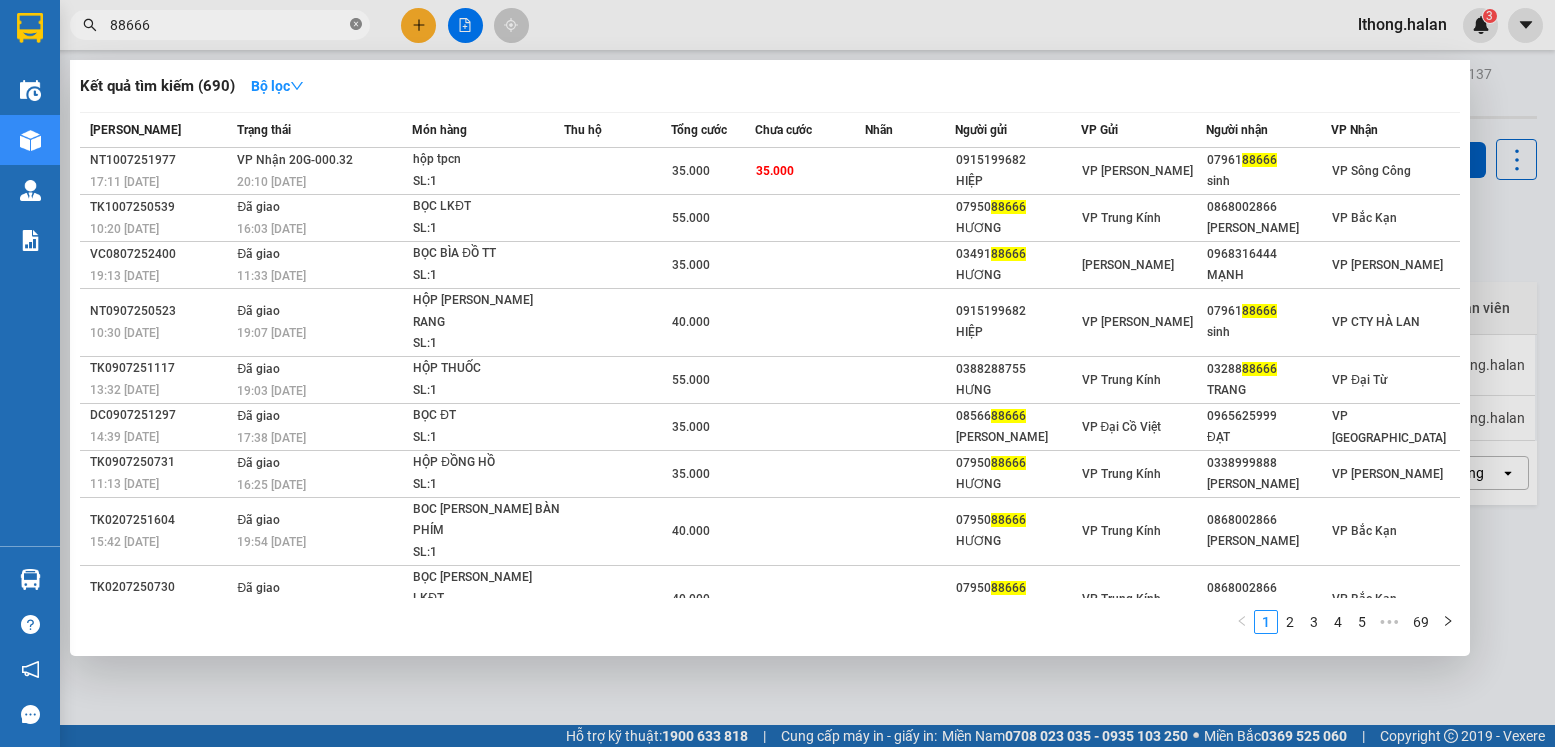 click 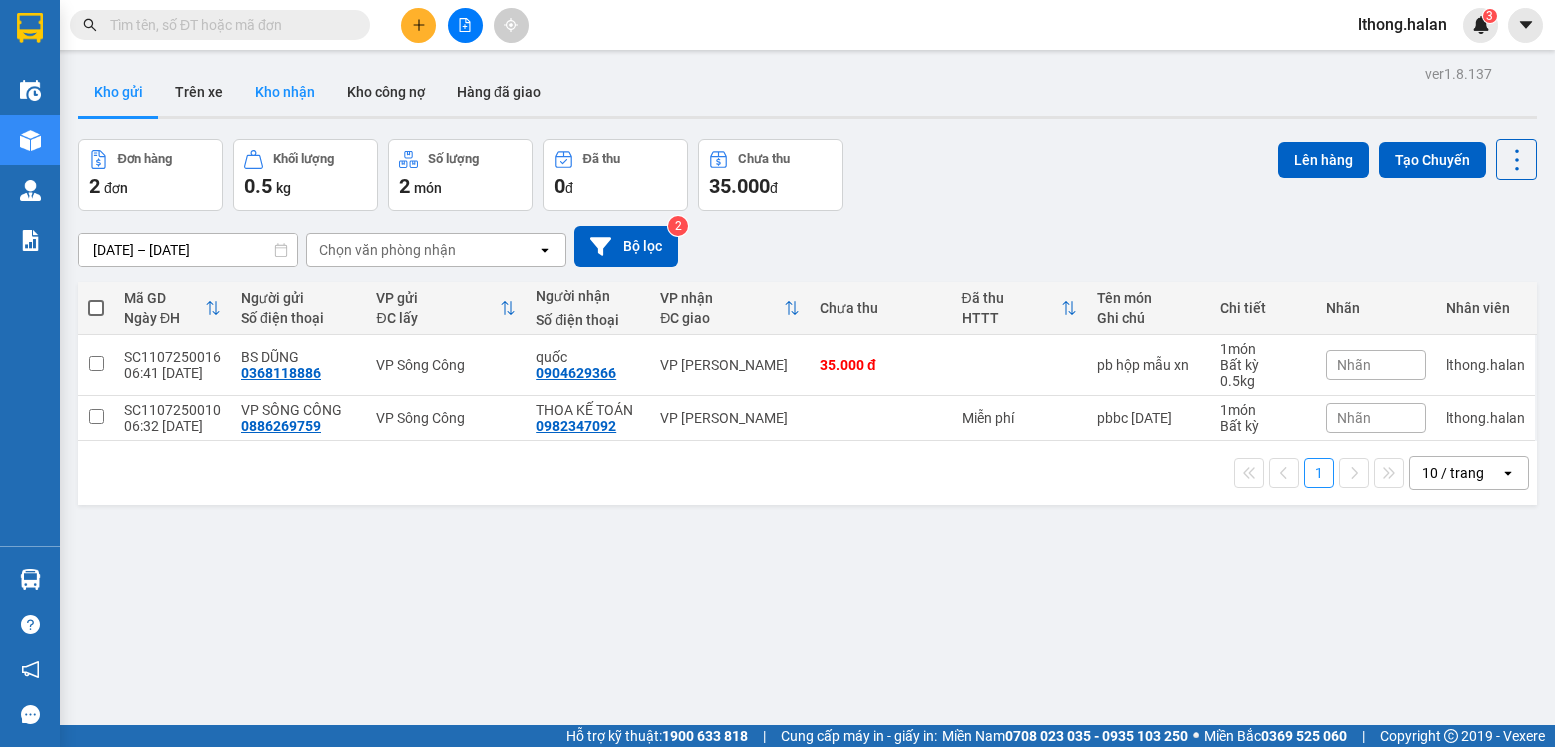 click on "Kho nhận" at bounding box center (285, 92) 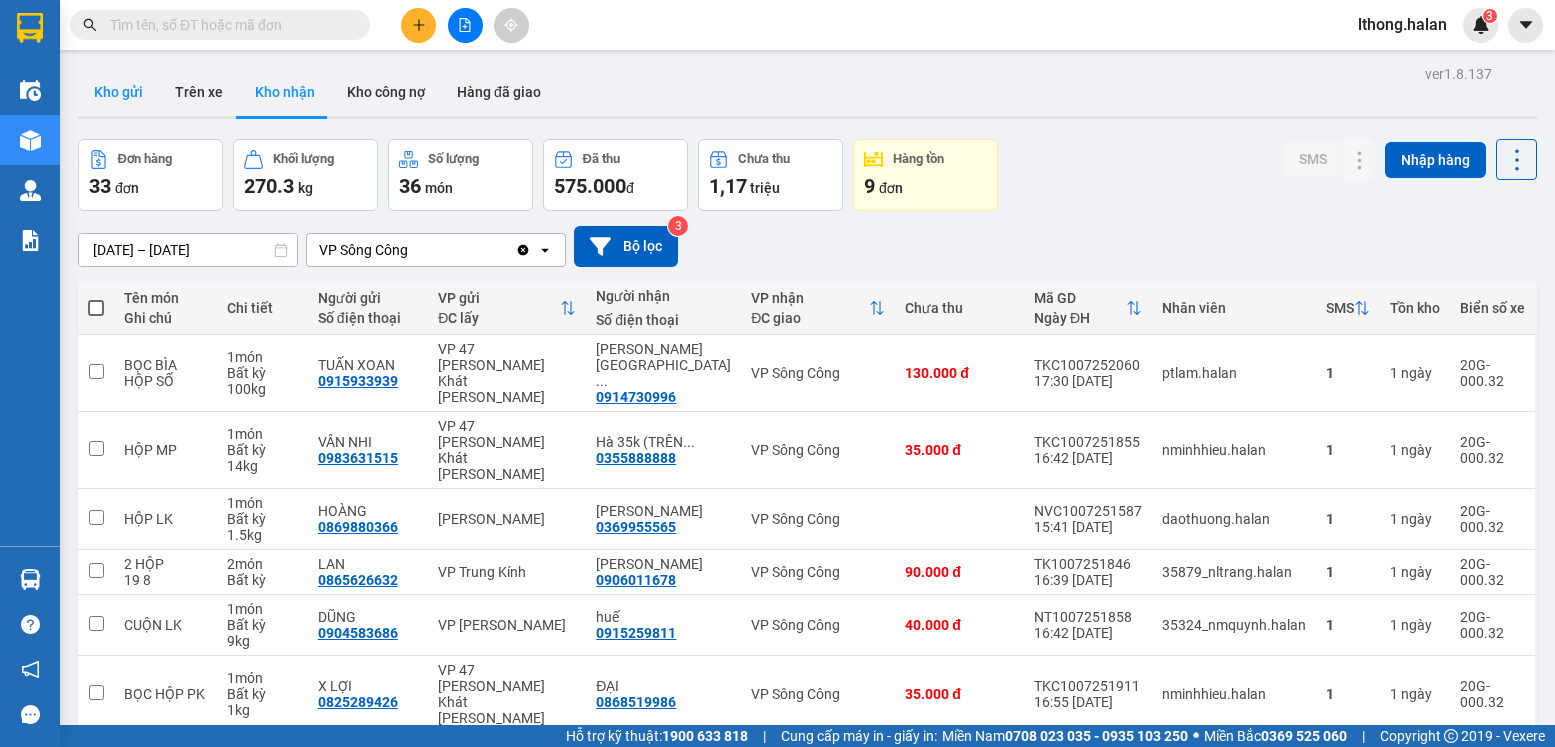 click on "Kho gửi" at bounding box center (118, 92) 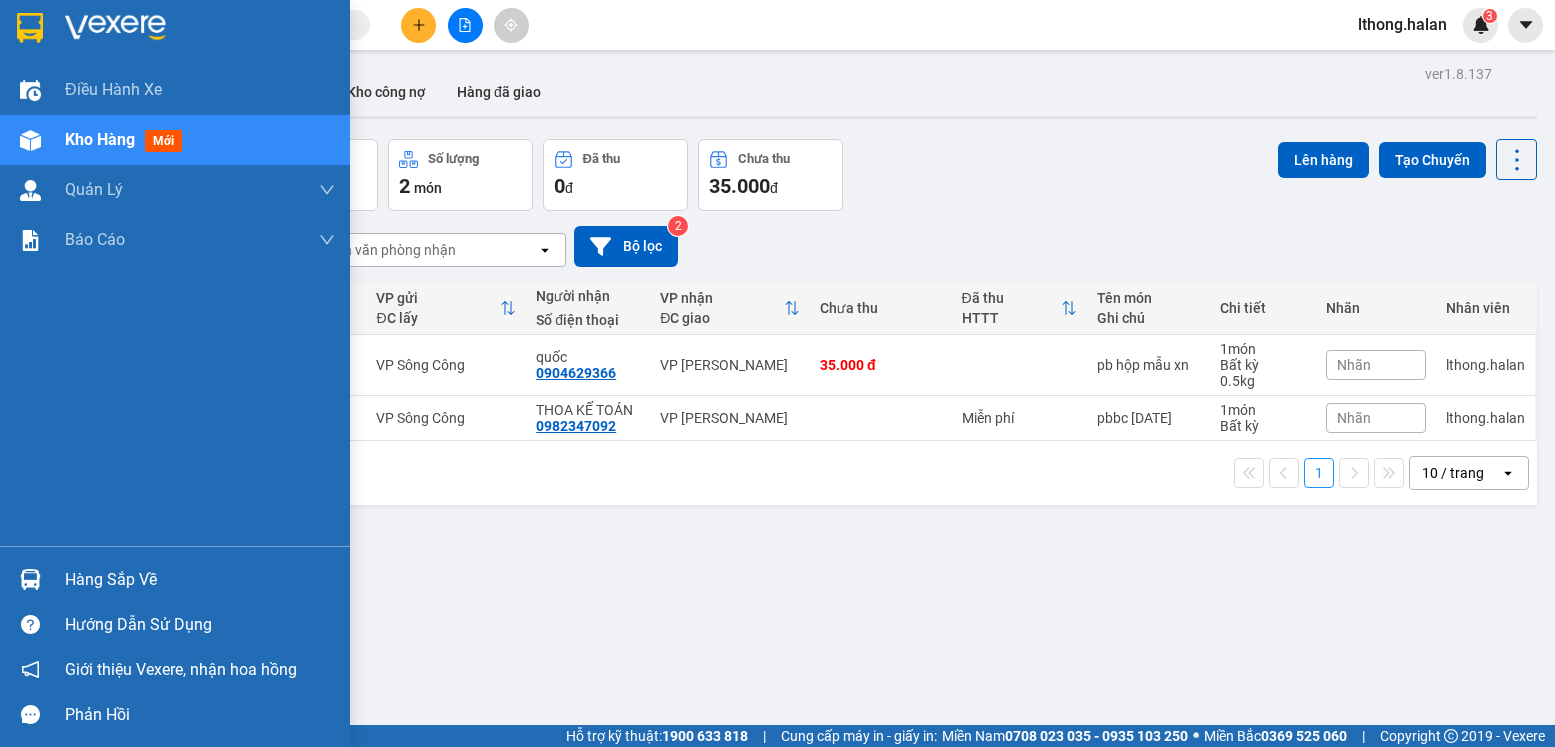 click on "Hàng sắp về" at bounding box center [200, 580] 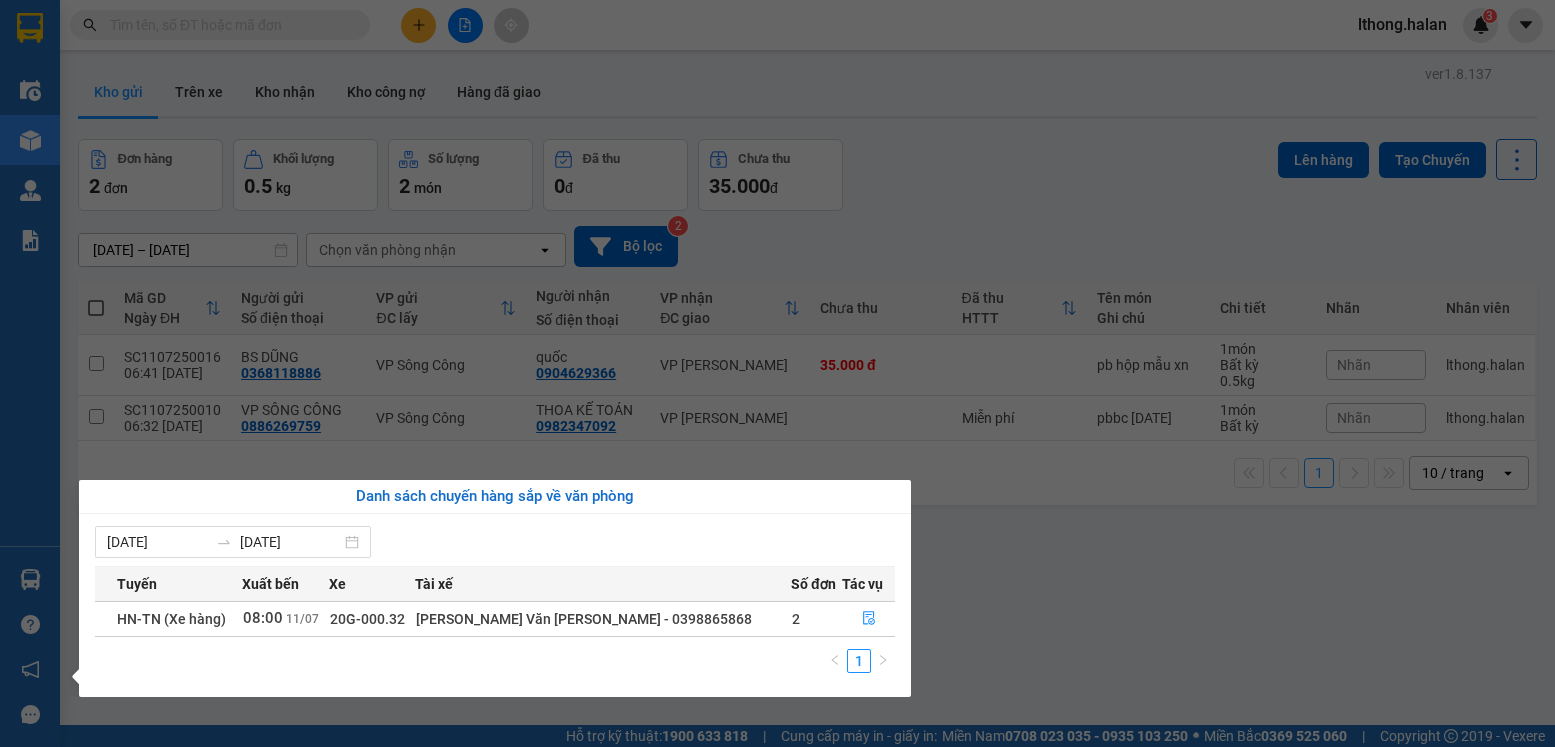click on "Kết quả tìm kiếm ( 690 )  Bộ lọc  Mã ĐH Trạng thái Món hàng Thu hộ Tổng cước Chưa cước Nhãn Người gửi VP Gửi Người nhận VP Nhận NT1007251977 17:11 - 10/07 VP Nhận   20G-000.32 20:10 - 10/07 hộp tpcn SL:  1 35.000 35.000 0915199682 HIỆP VP Nguyễn Trãi 0796188666 sinh  VP Sông Công TK1007250539 10:20 - 10/07 Đã giao   16:03 - 10/07 BỌC LKĐT SL:  1 55.000 0795088666 HƯƠNG VP Trung Kính 0868002866 LÝ ĐỖ HÙNG, BK VP Bắc Kạn VC0807252400 19:13 - 08/07 Đã giao   11:33 - 10/07 BỌC BÌA ĐỒ TT SL:  1 35.000 0349188666 HƯƠNG VP Võ Chí Công 0968316444 MẠNH VP Yên Bình NT0907250523 10:30 - 09/07 Đã giao   19:07 - 09/07 HỘP KEM  DANH RANG SL:  1 40.000 0915199682 HIỆP VP Nguyễn Trãi 0796188666 sinh  VP CTY HÀ LAN TK0907251117 13:32 - 09/07 Đã giao   19:03 - 09/07 HỘP THUỐC SL:  1 55.000 0388288755 HƯNG VP Trung Kính 0328888666 TRANG VP Đại Từ DC0907251297 14:39 - 09/07 Đã giao   17:38 - 09/07 BỌC ĐT SL:  1" at bounding box center [777, 373] 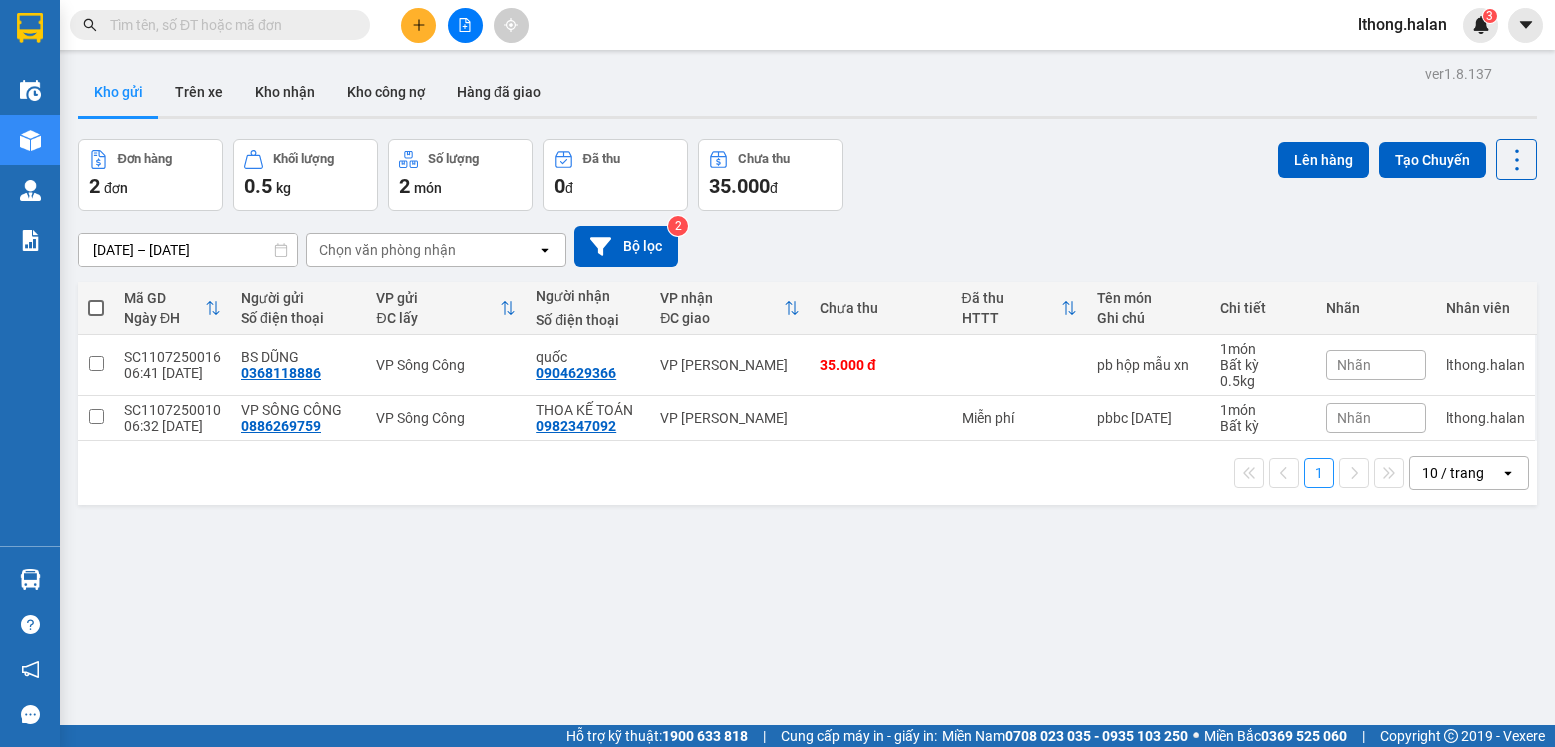 click at bounding box center [228, 25] 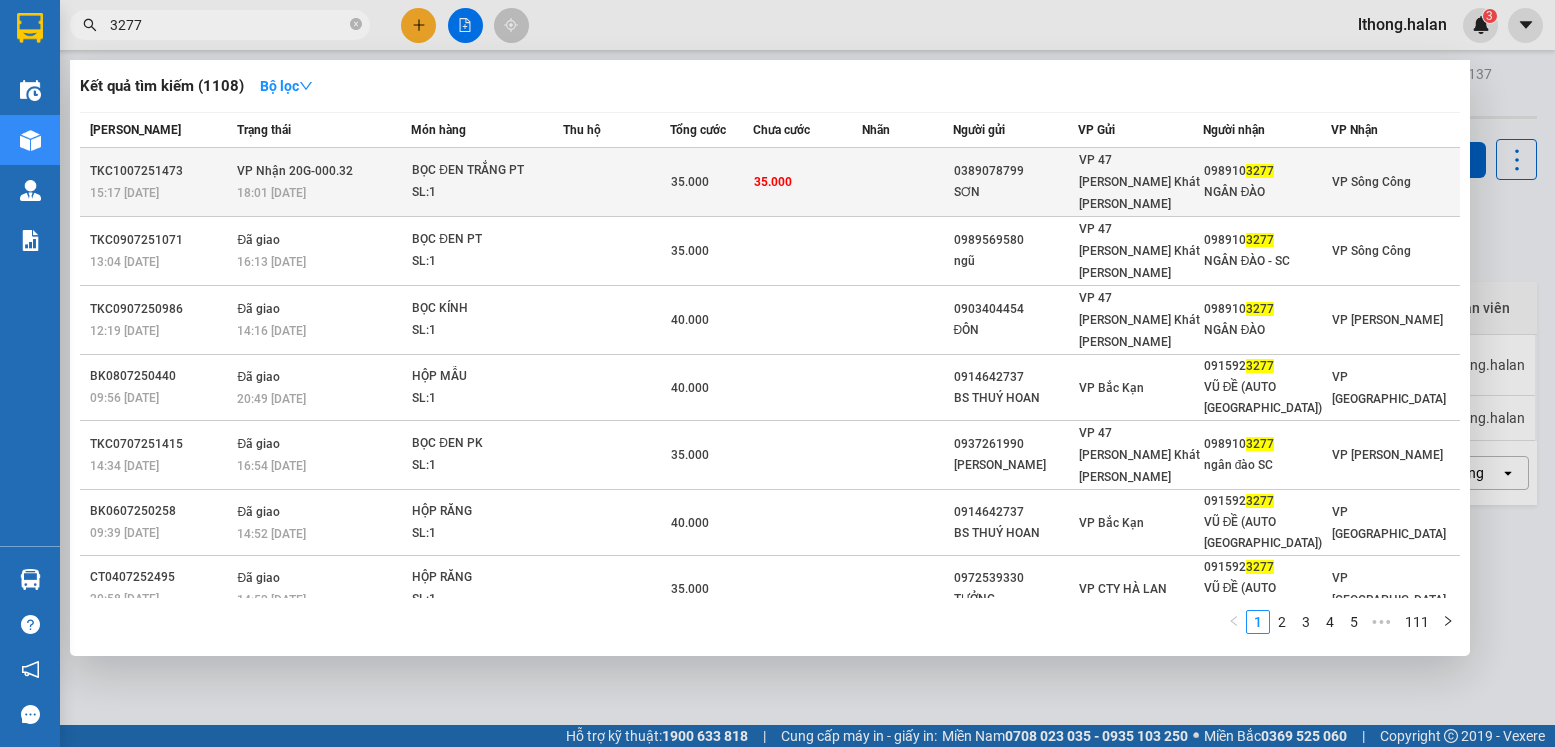 type on "3277" 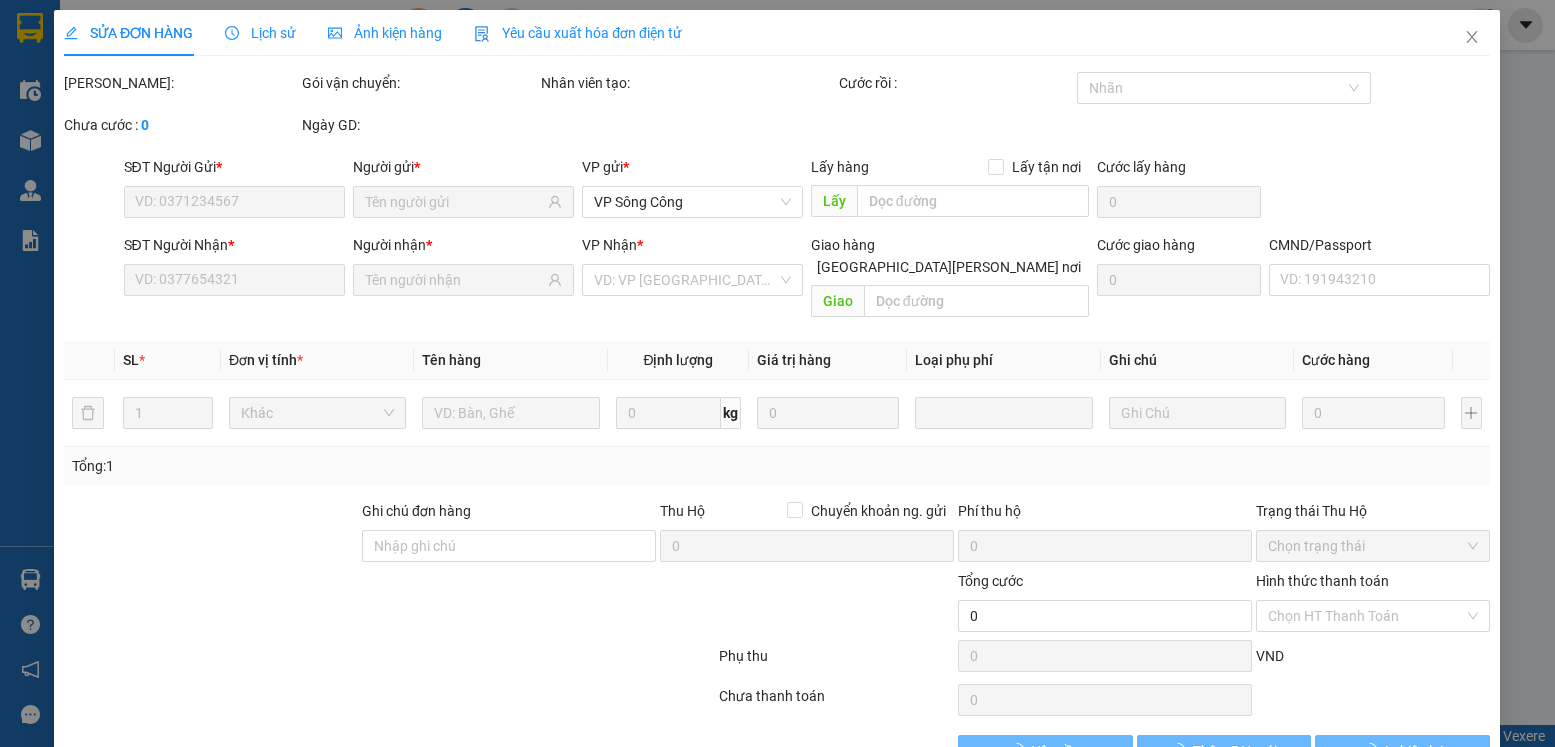 type on "0389078799" 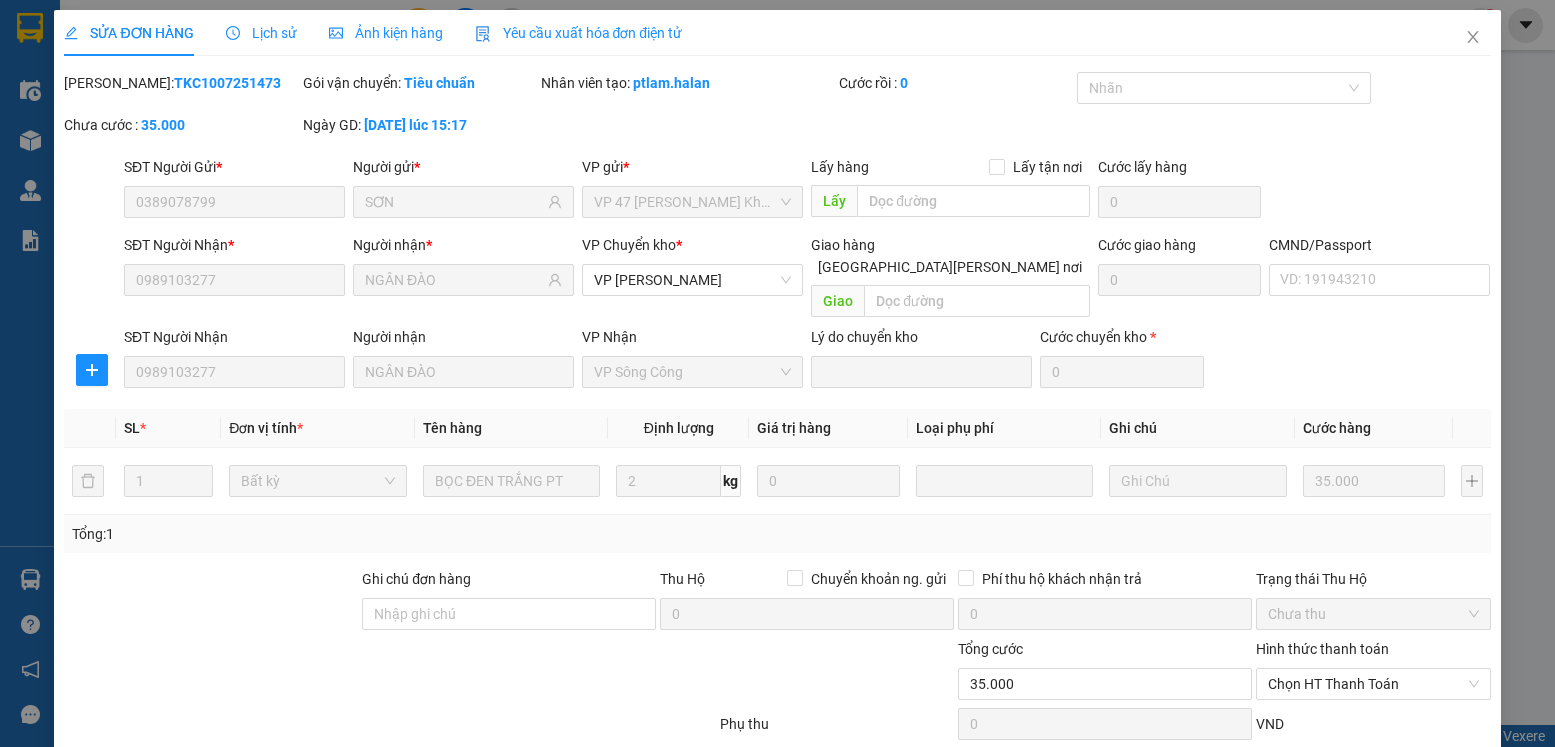 scroll, scrollTop: 105, scrollLeft: 0, axis: vertical 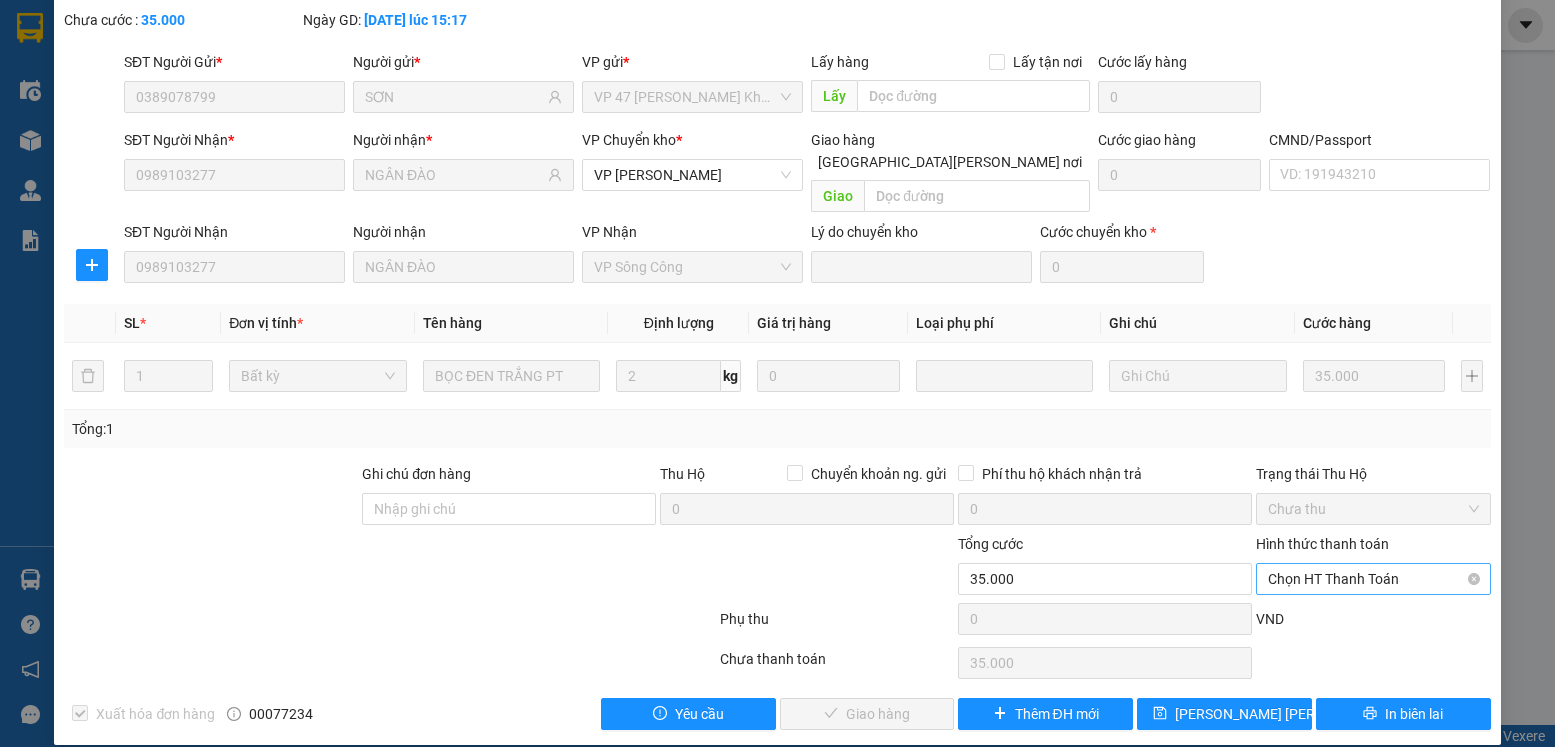 click on "Chọn HT Thanh Toán" at bounding box center [1373, 579] 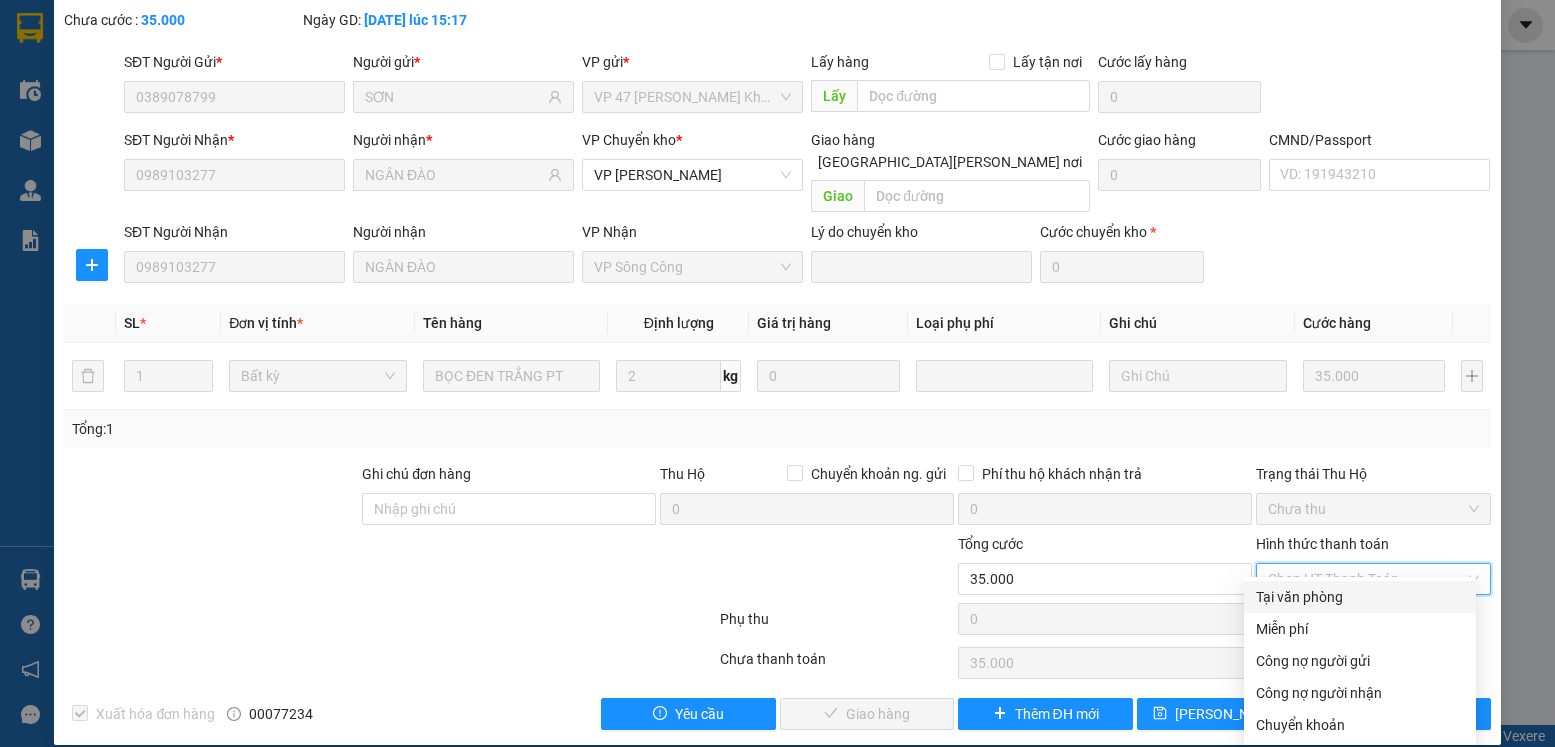 click on "Tại văn phòng" at bounding box center [1360, 597] 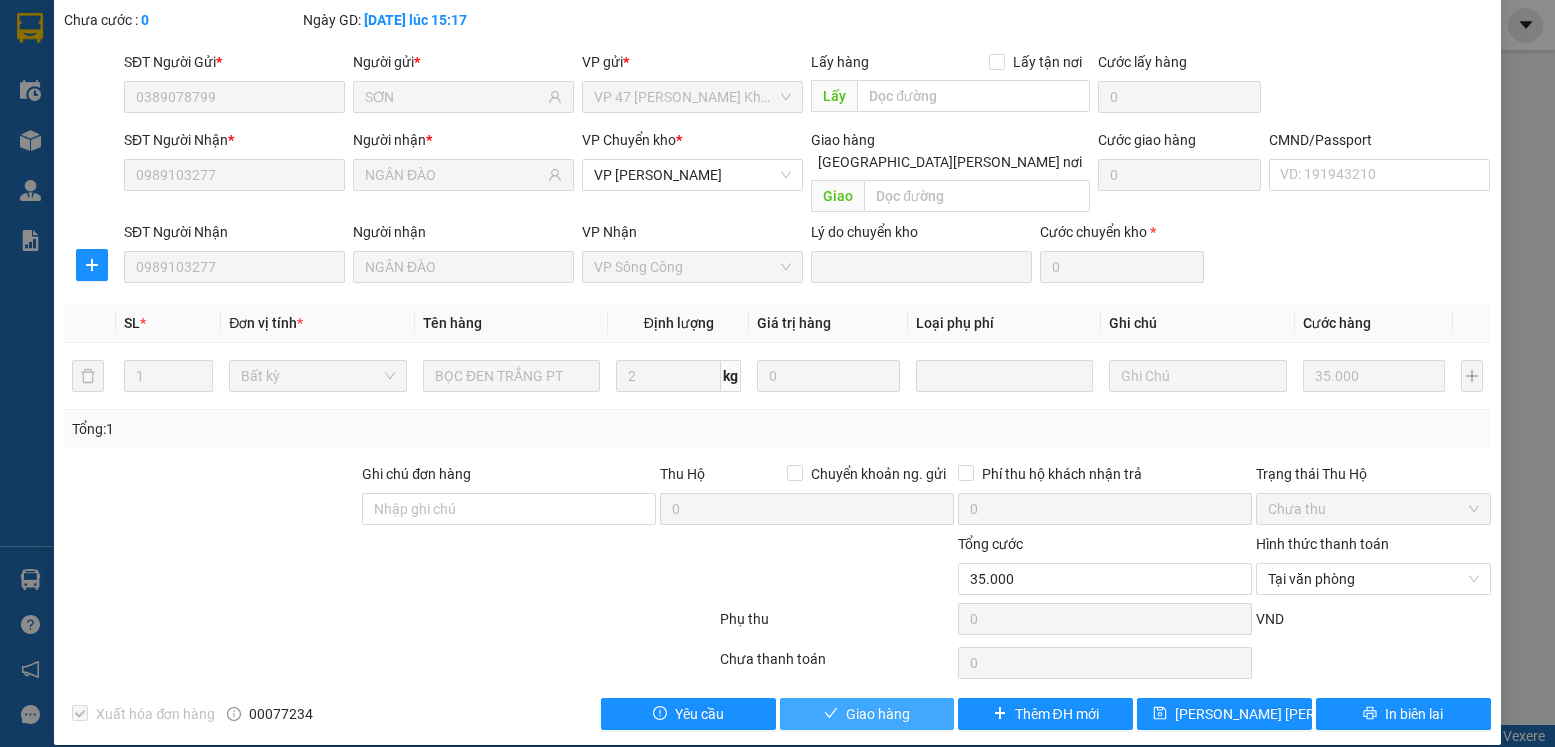 click on "Giao hàng" at bounding box center [878, 714] 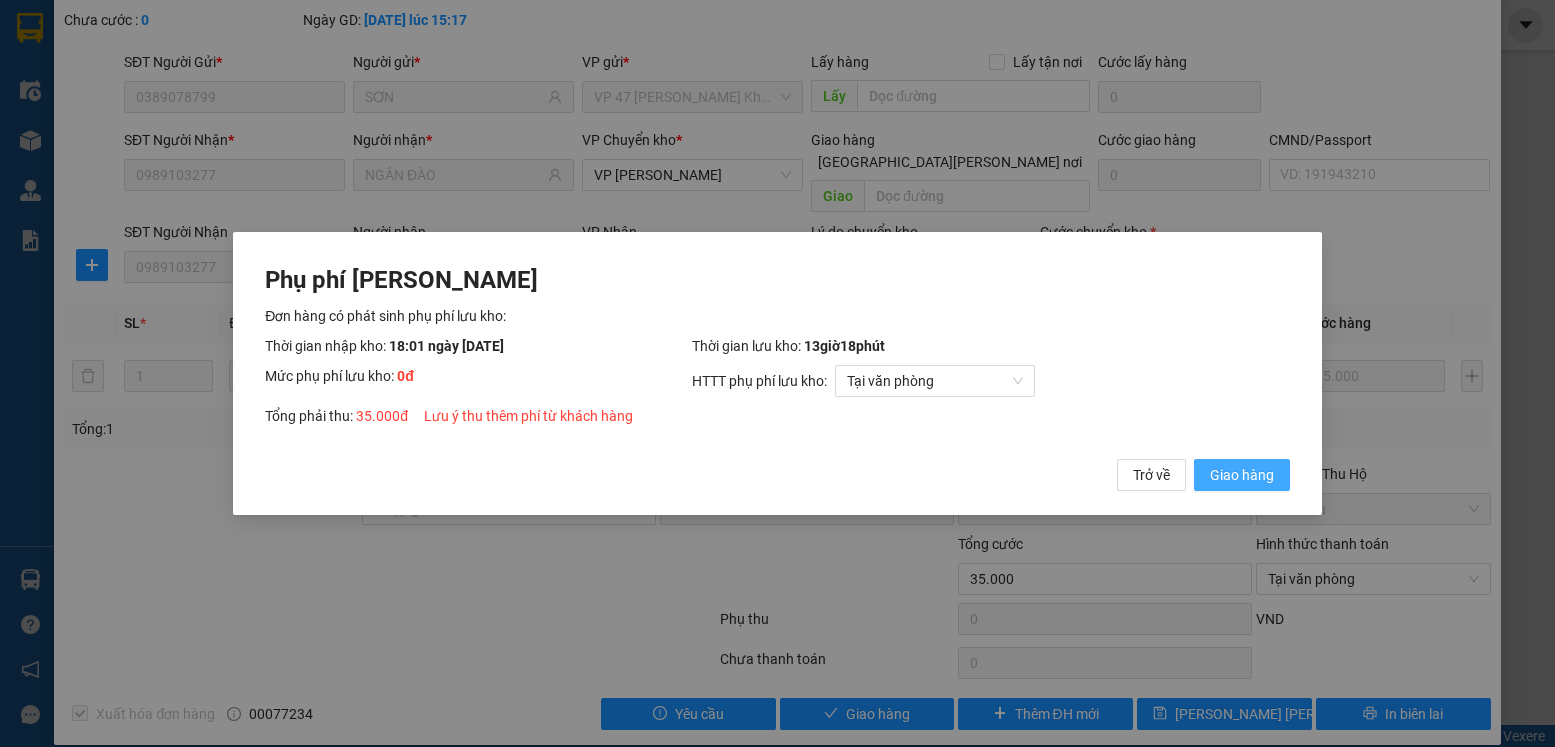click on "Giao hàng" at bounding box center (1242, 475) 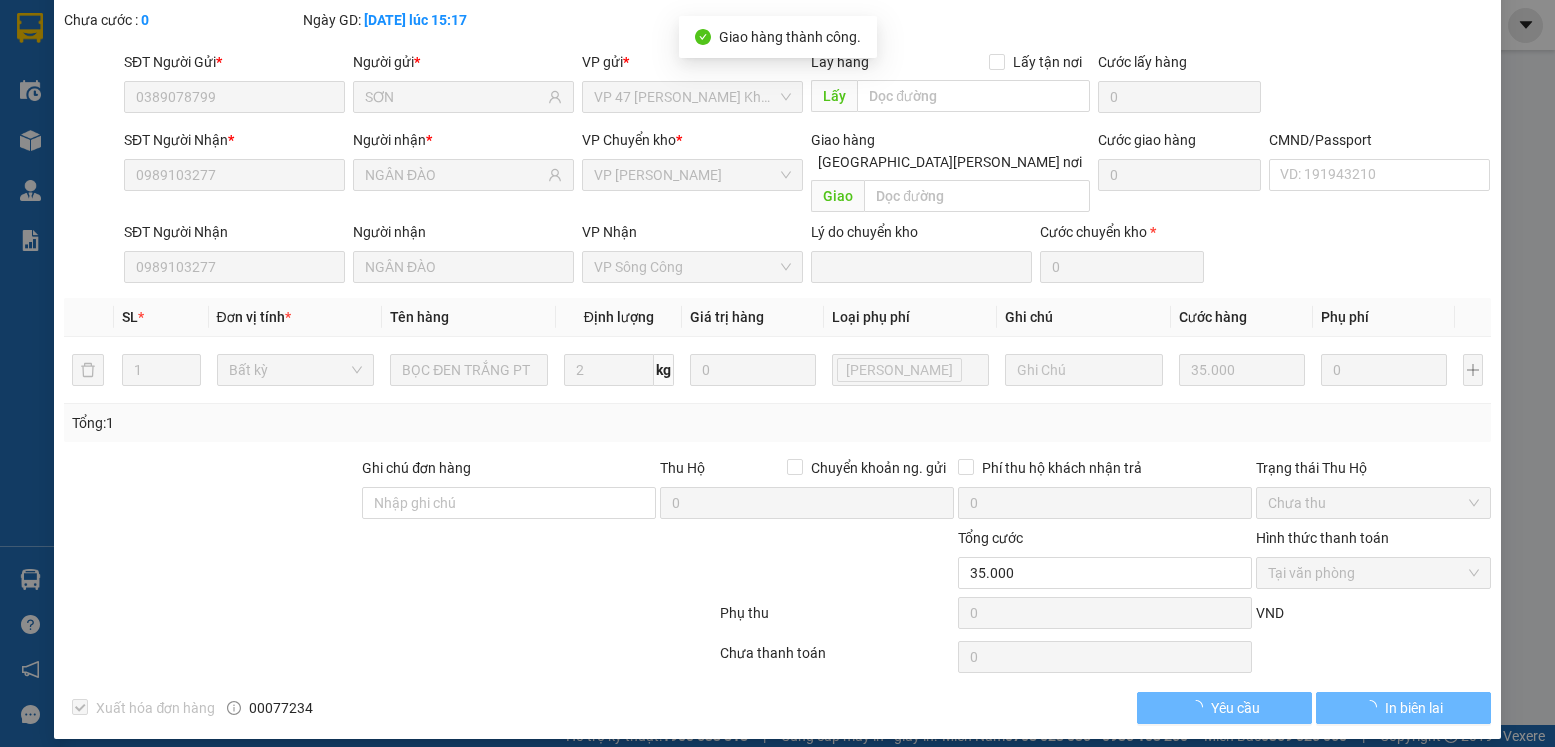 scroll, scrollTop: 0, scrollLeft: 0, axis: both 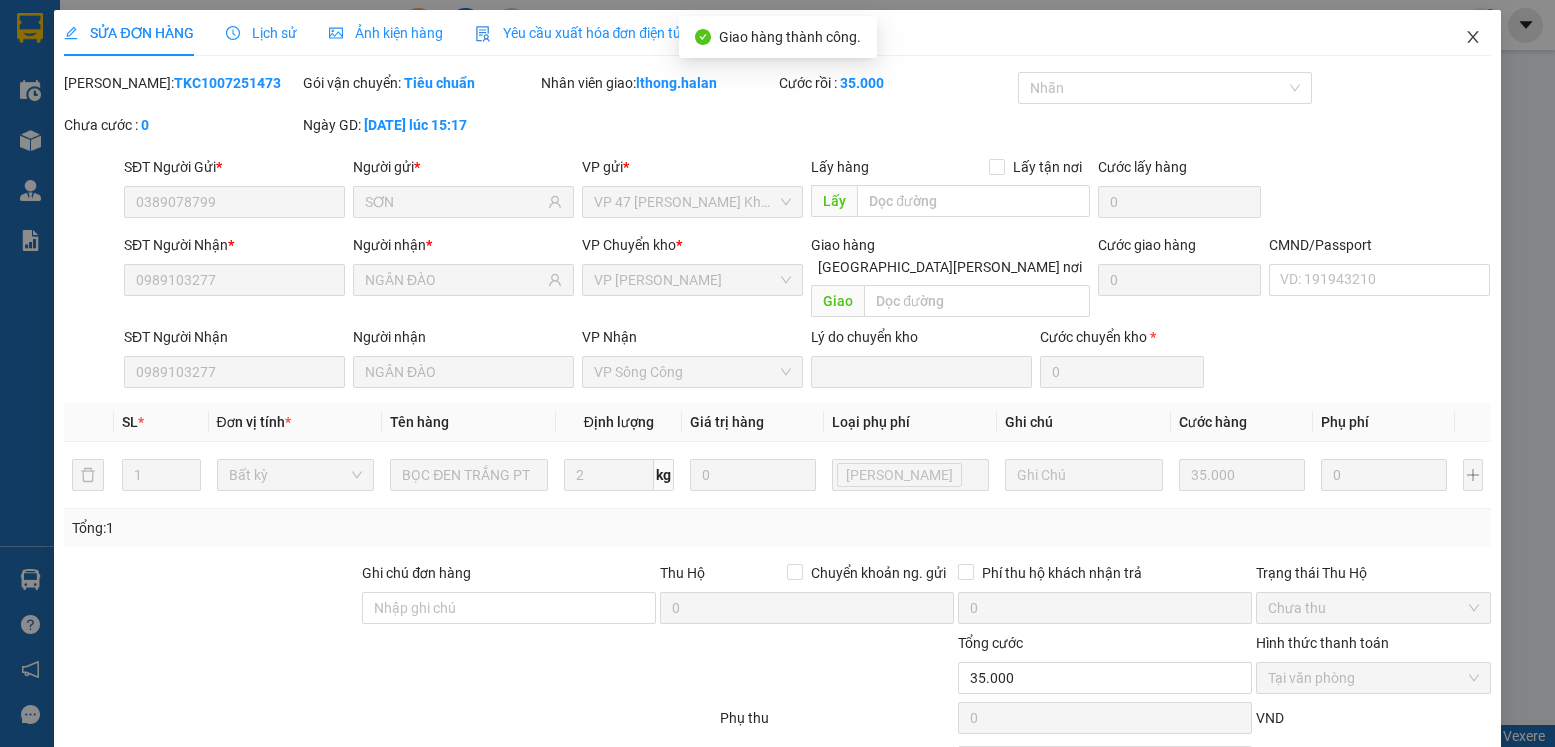 click 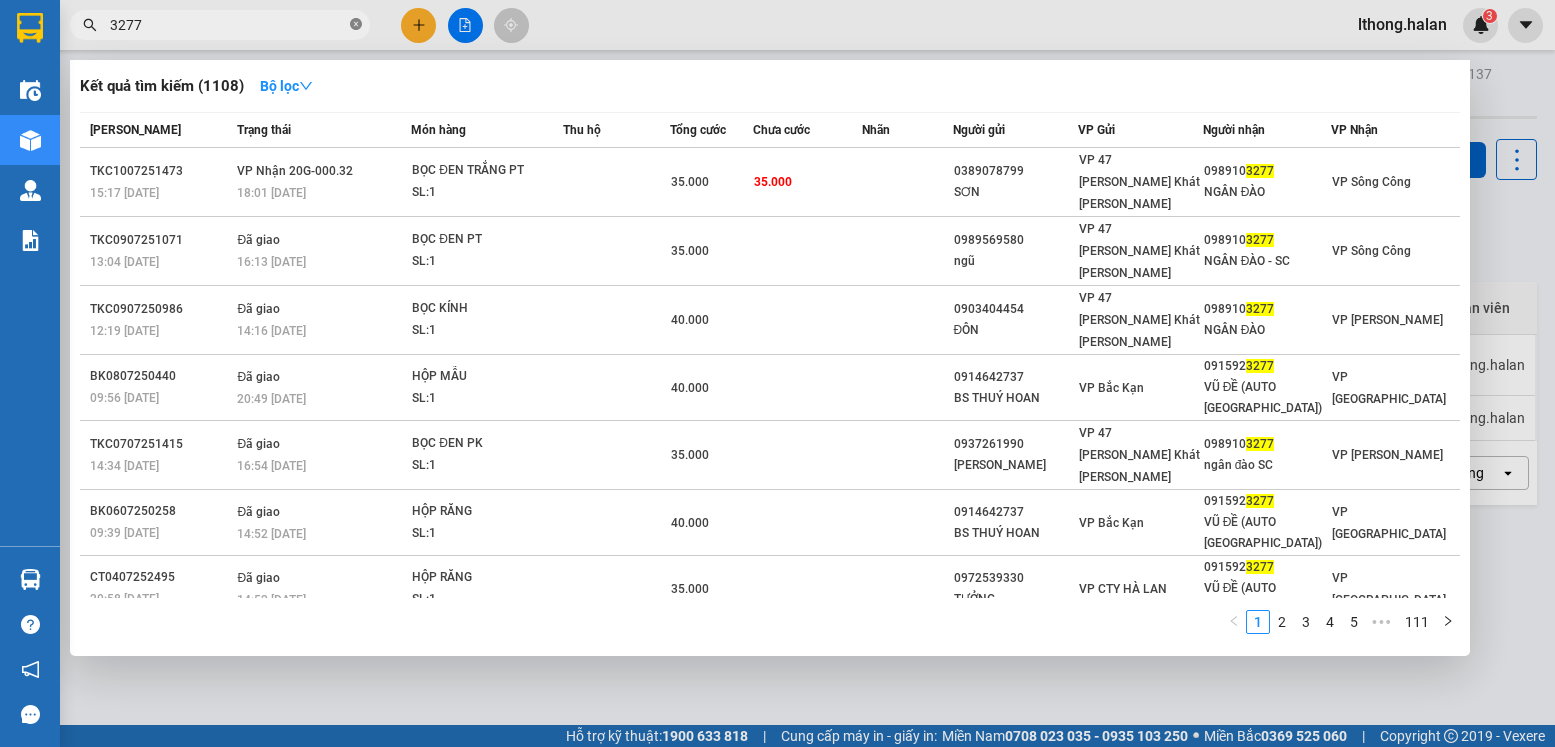 click 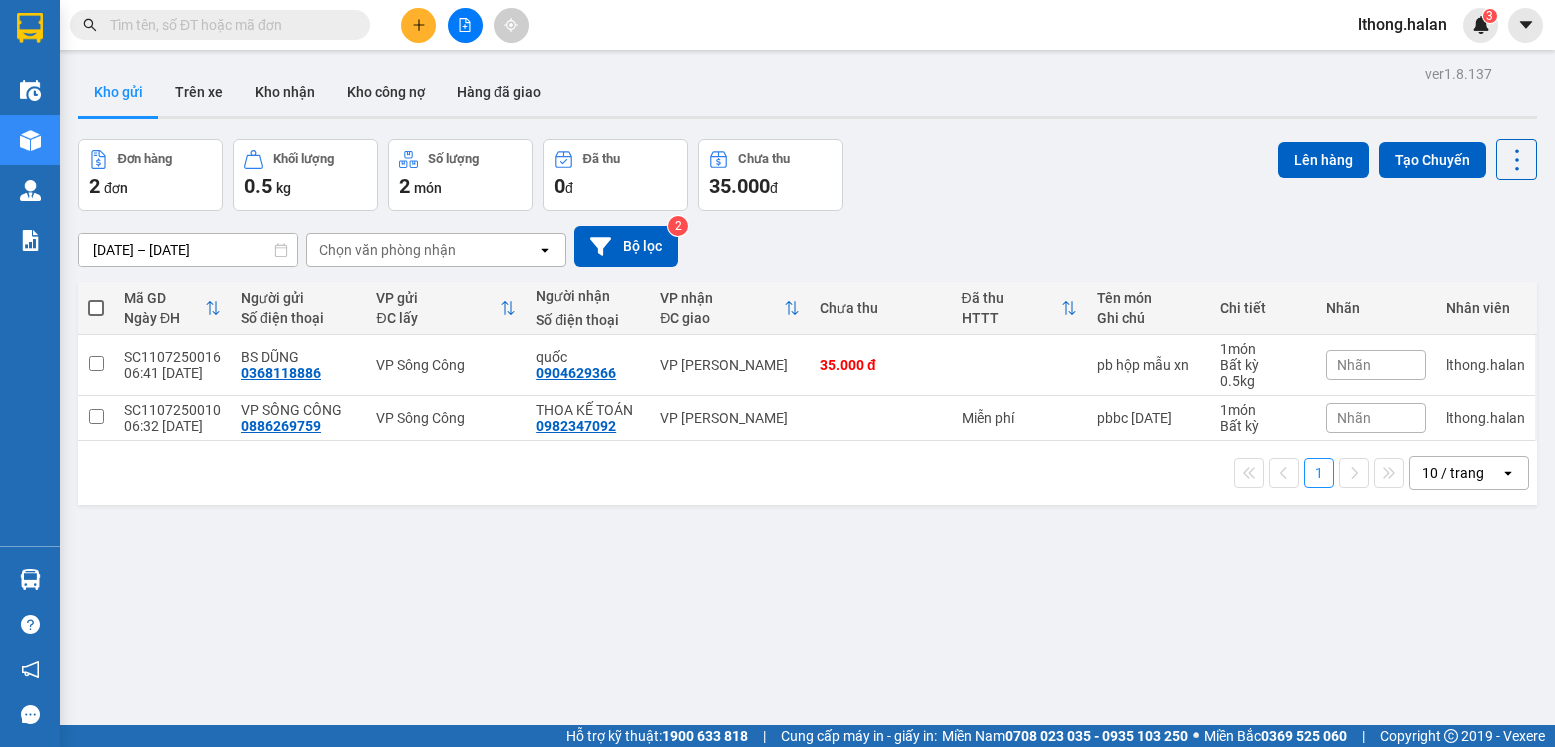 click at bounding box center (228, 25) 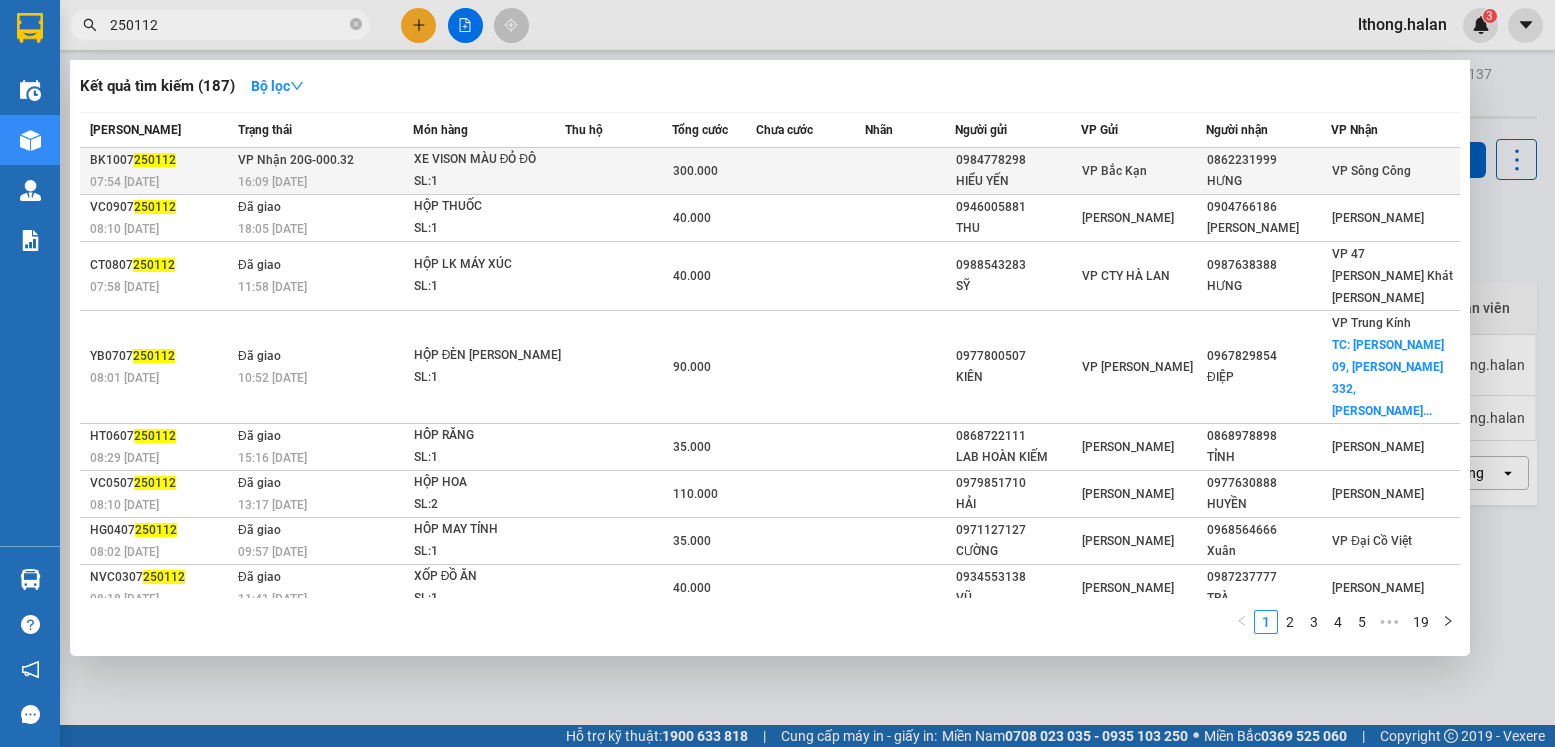 type on "250112" 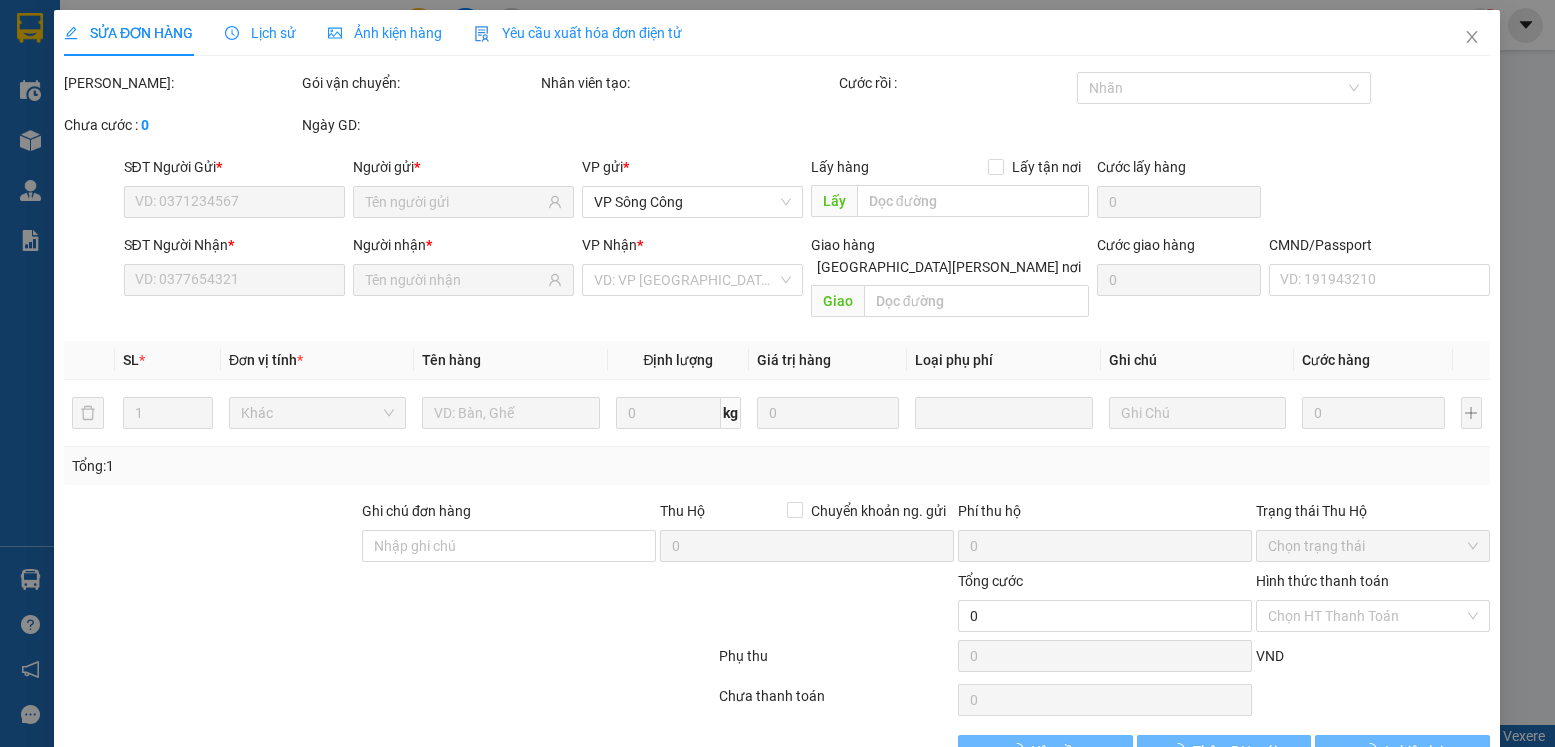 type on "0984778298" 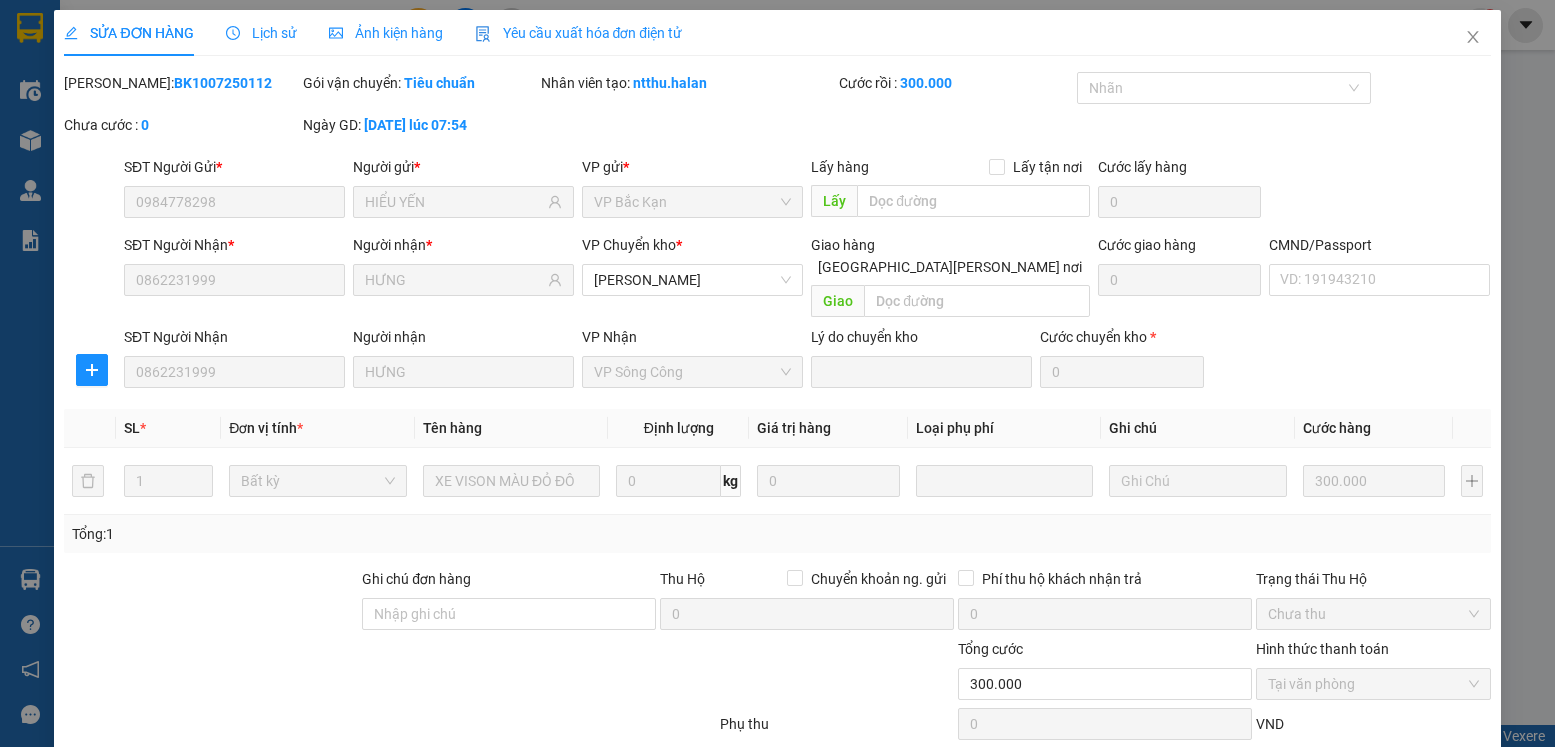 scroll, scrollTop: 105, scrollLeft: 0, axis: vertical 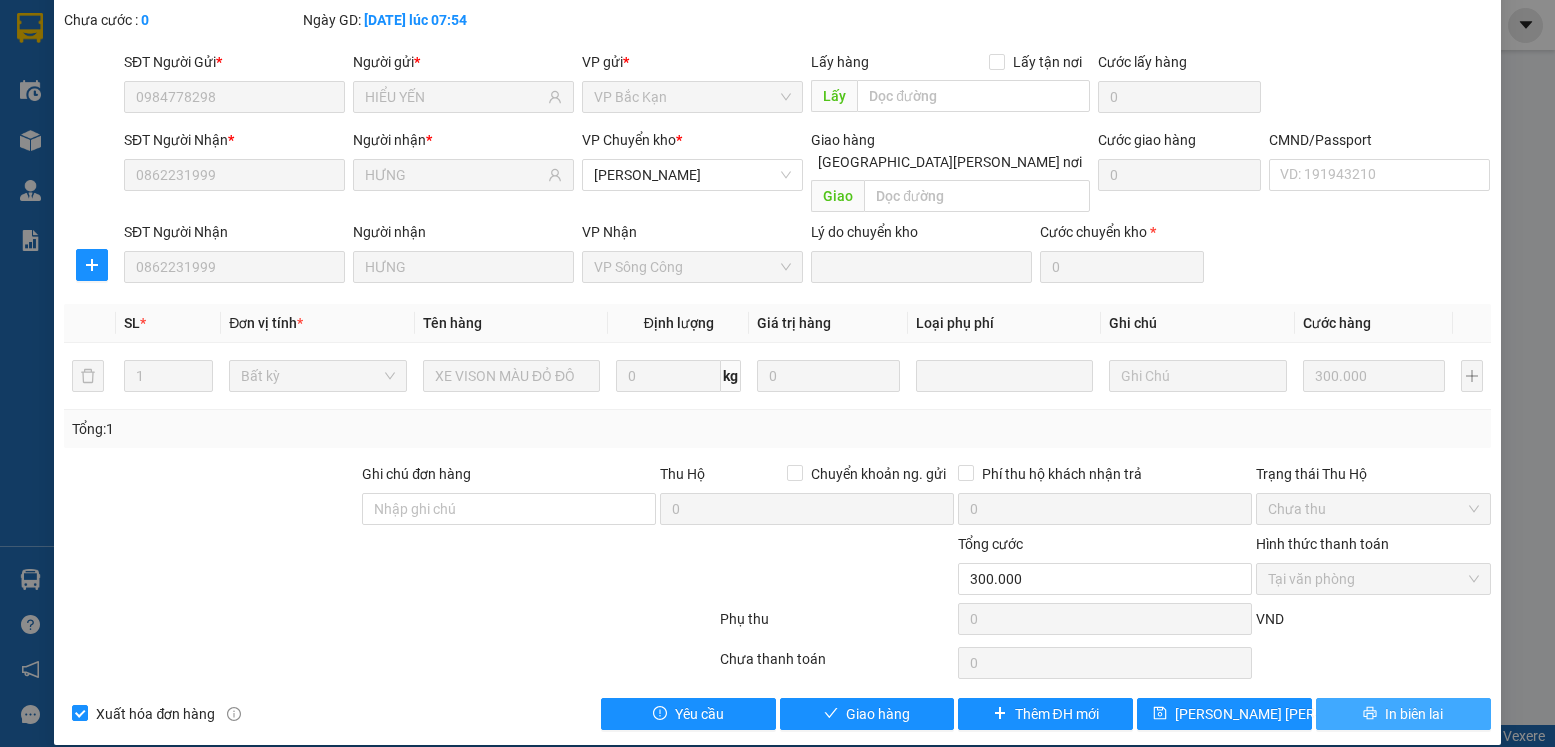 click on "In biên lai" at bounding box center (1414, 714) 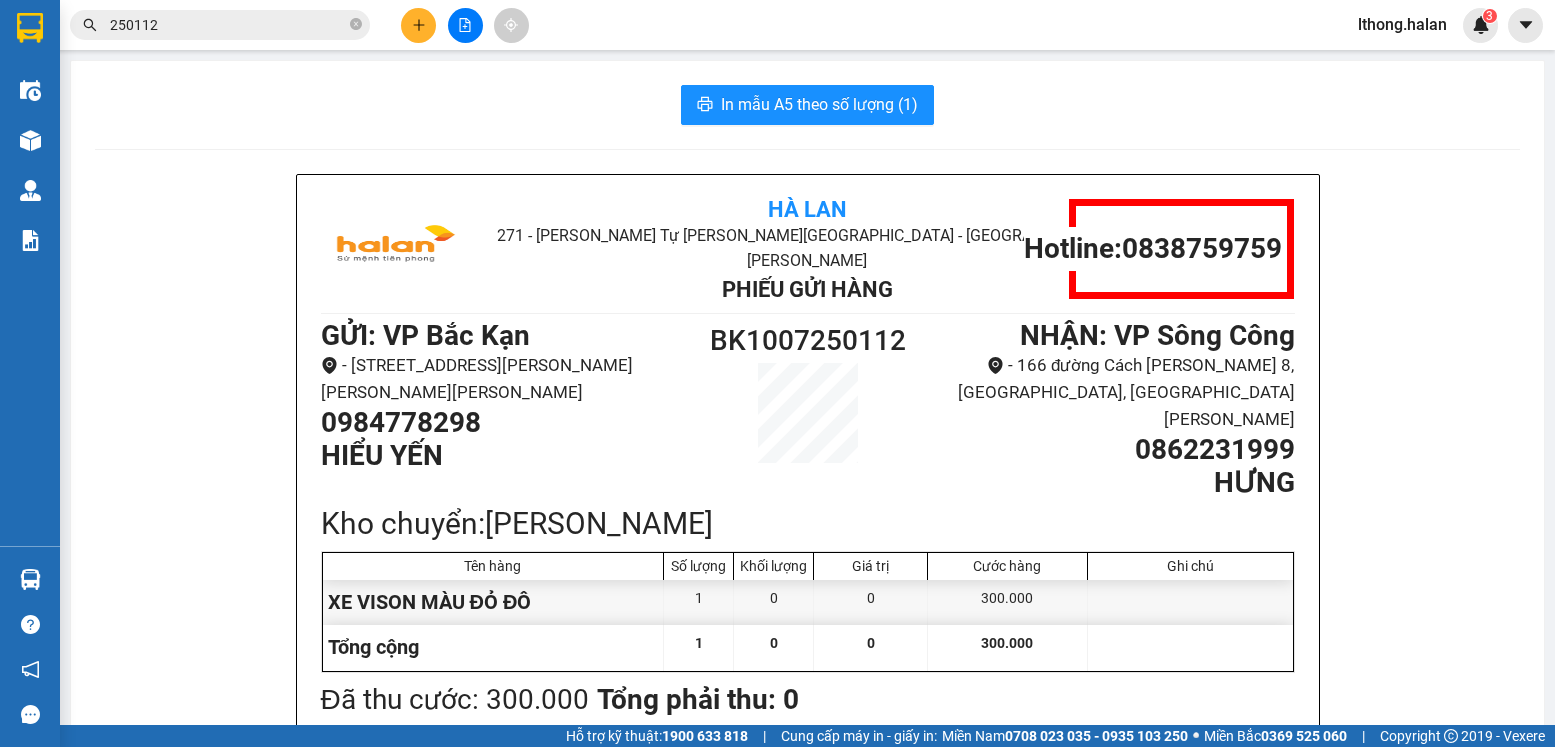 click on "250112" at bounding box center (228, 25) 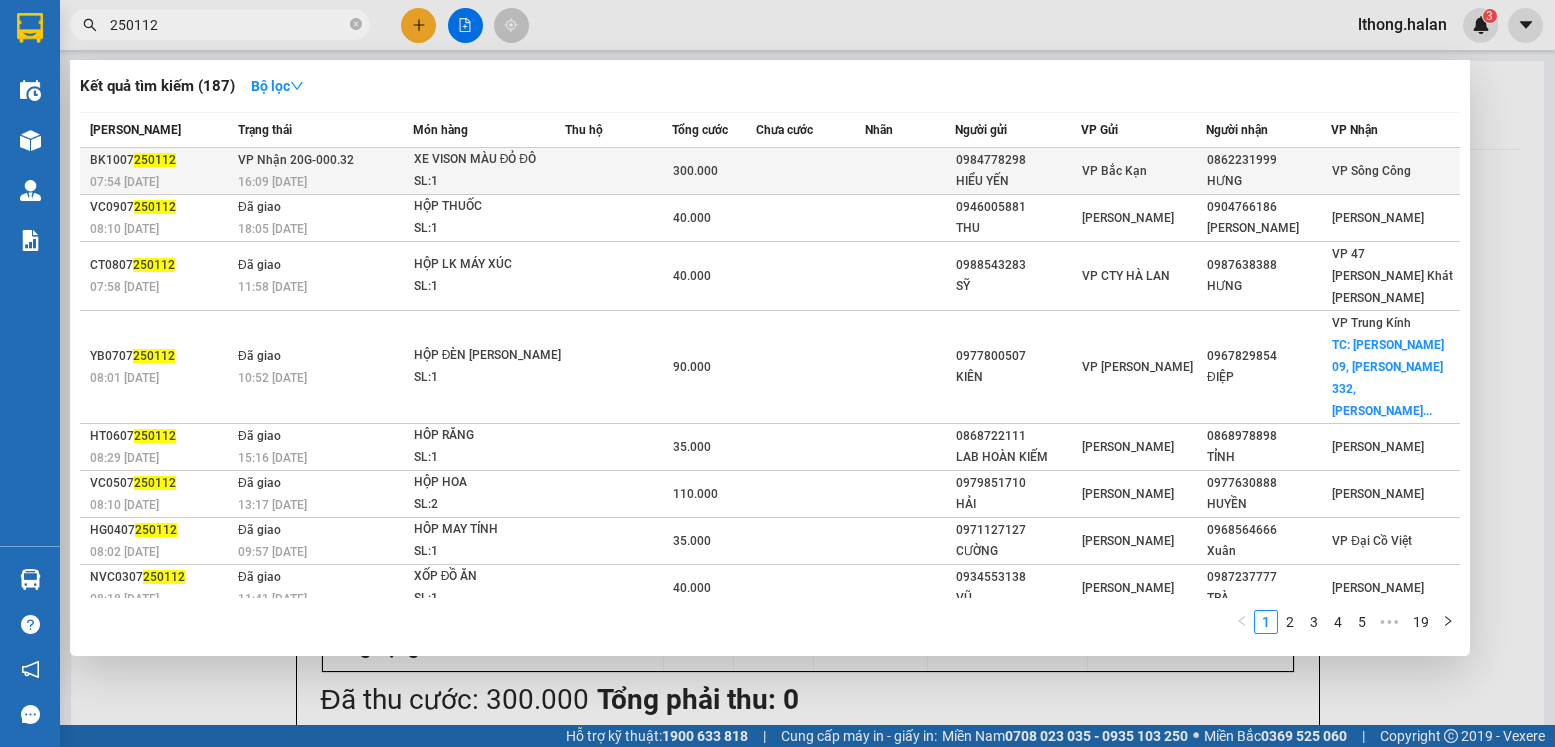 click at bounding box center [810, 171] 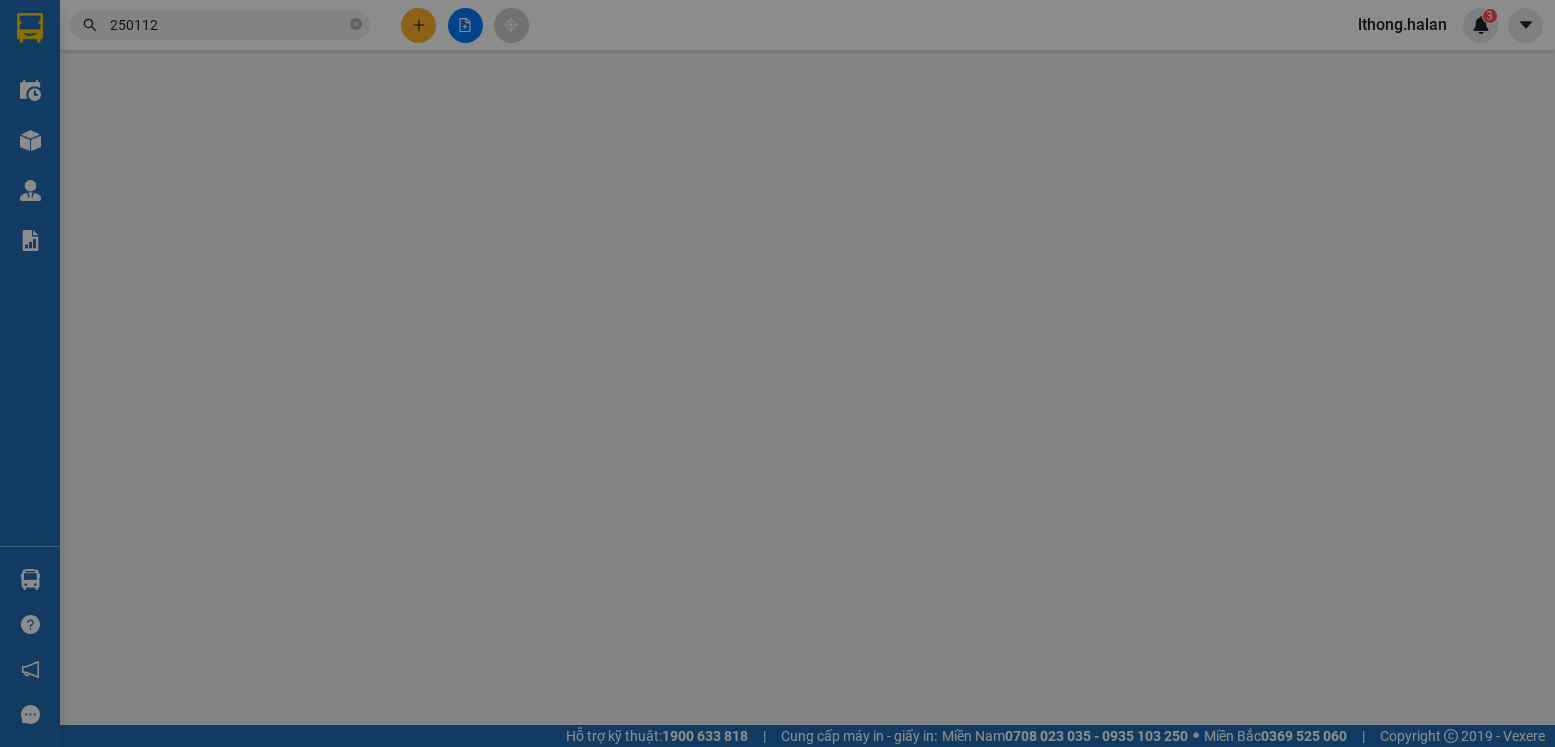 type on "0984778298" 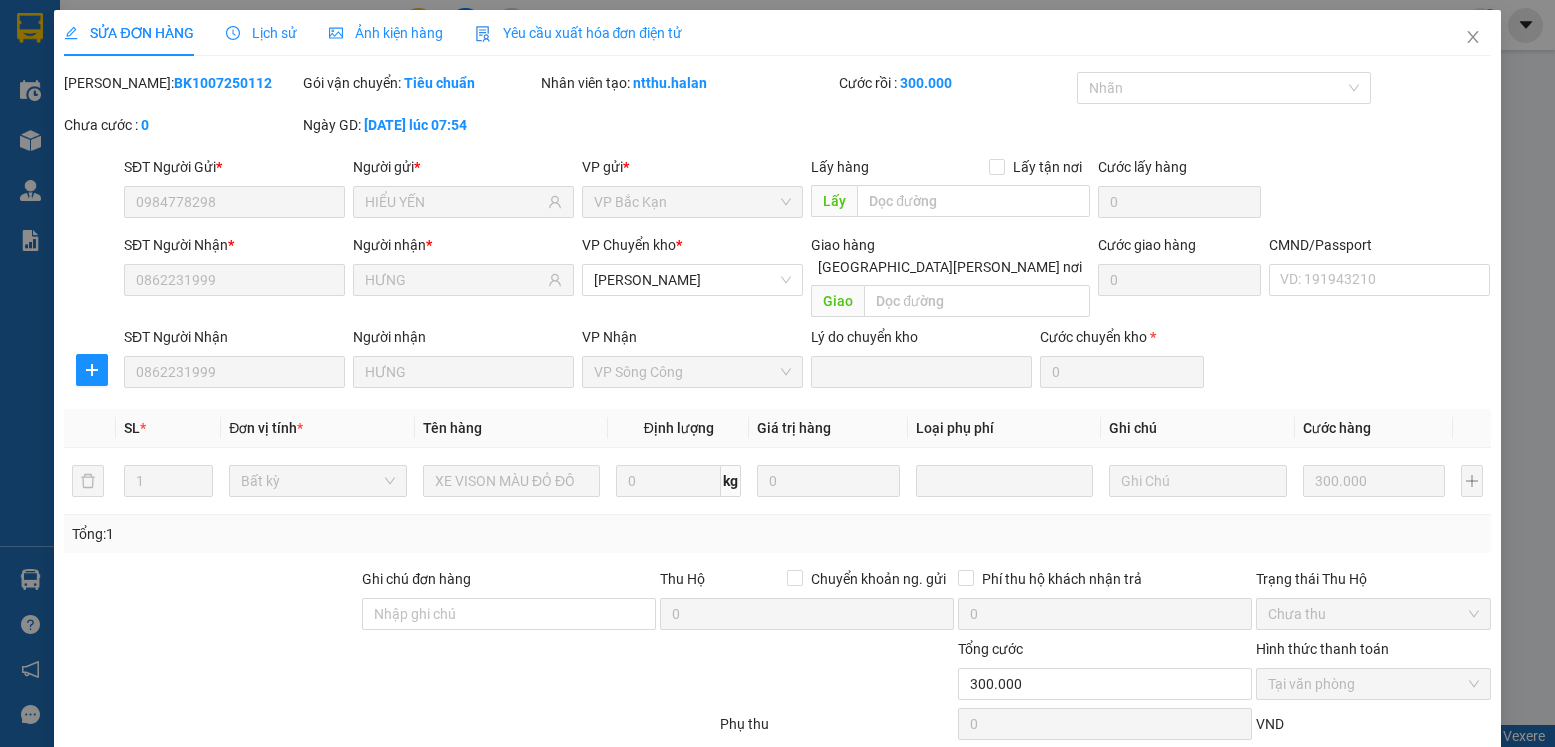 scroll, scrollTop: 105, scrollLeft: 0, axis: vertical 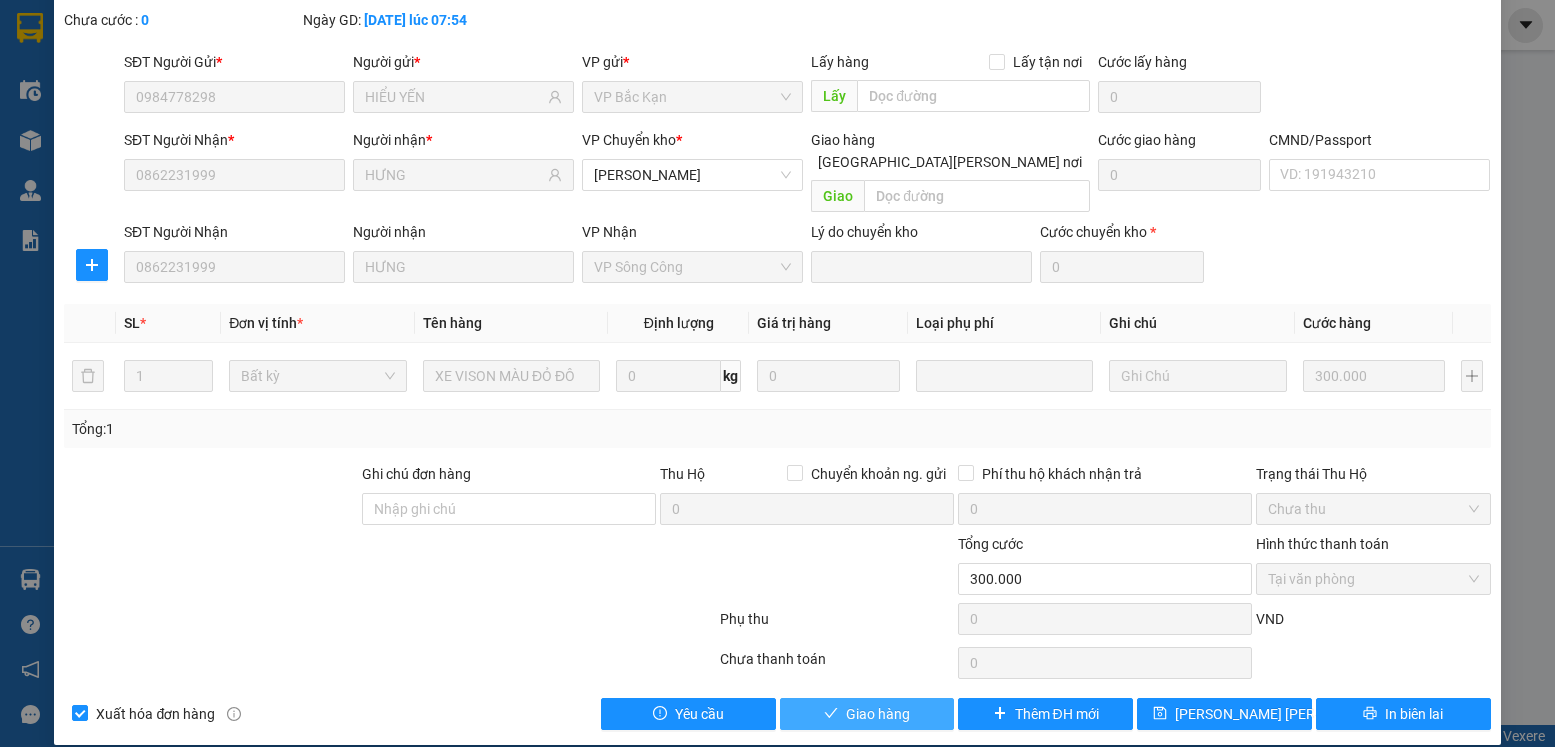 click on "Giao hàng" at bounding box center [878, 714] 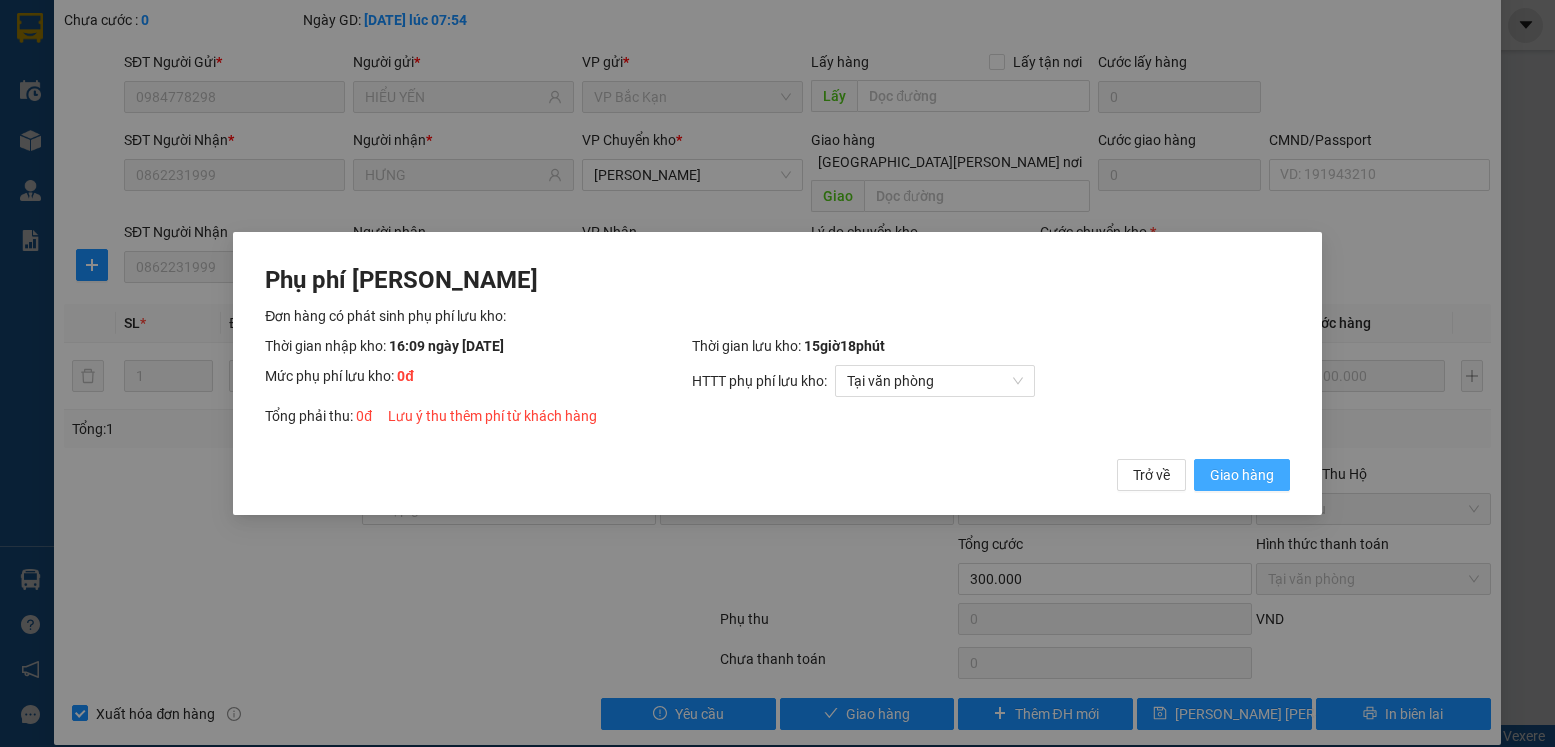 click on "Giao hàng" at bounding box center [1242, 475] 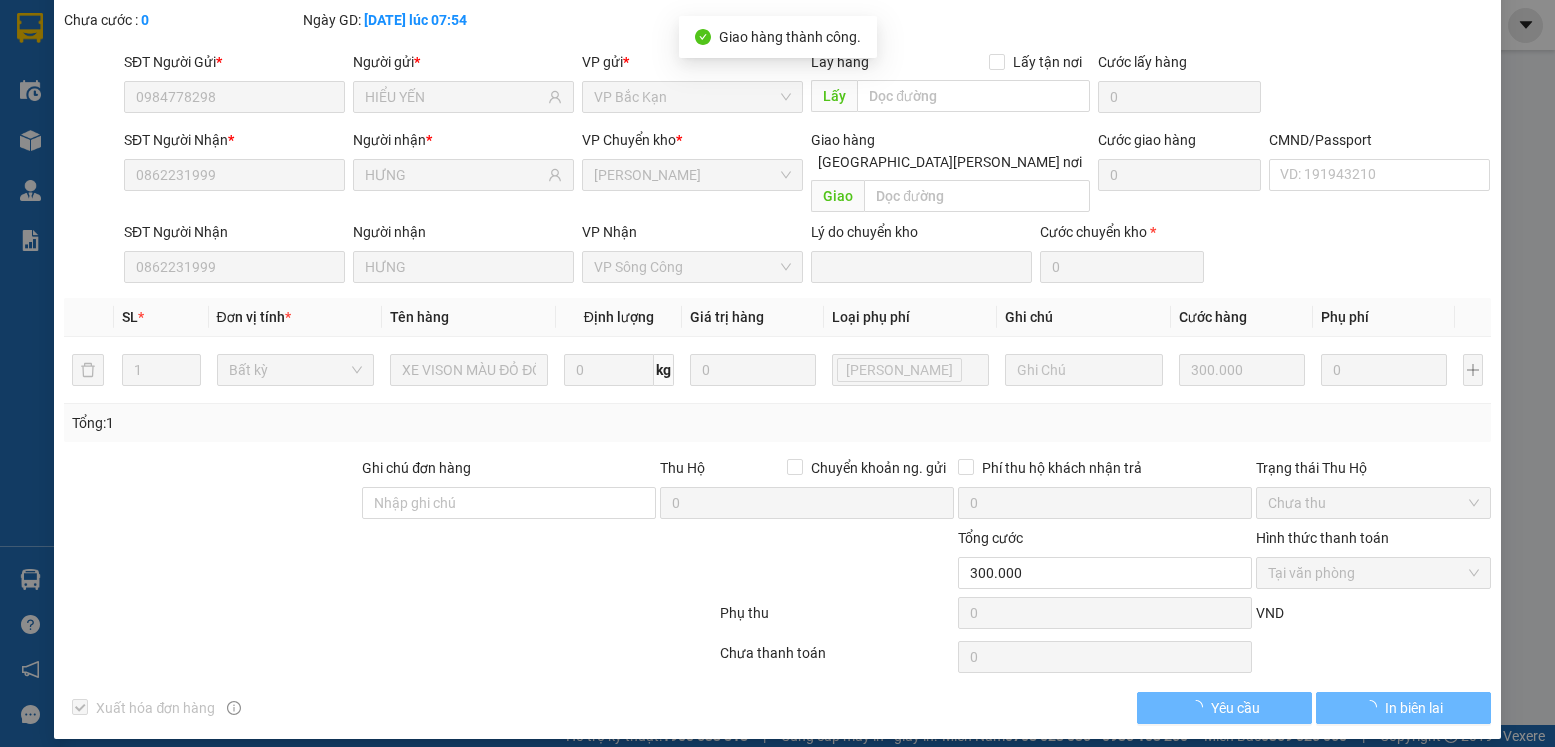 scroll, scrollTop: 0, scrollLeft: 0, axis: both 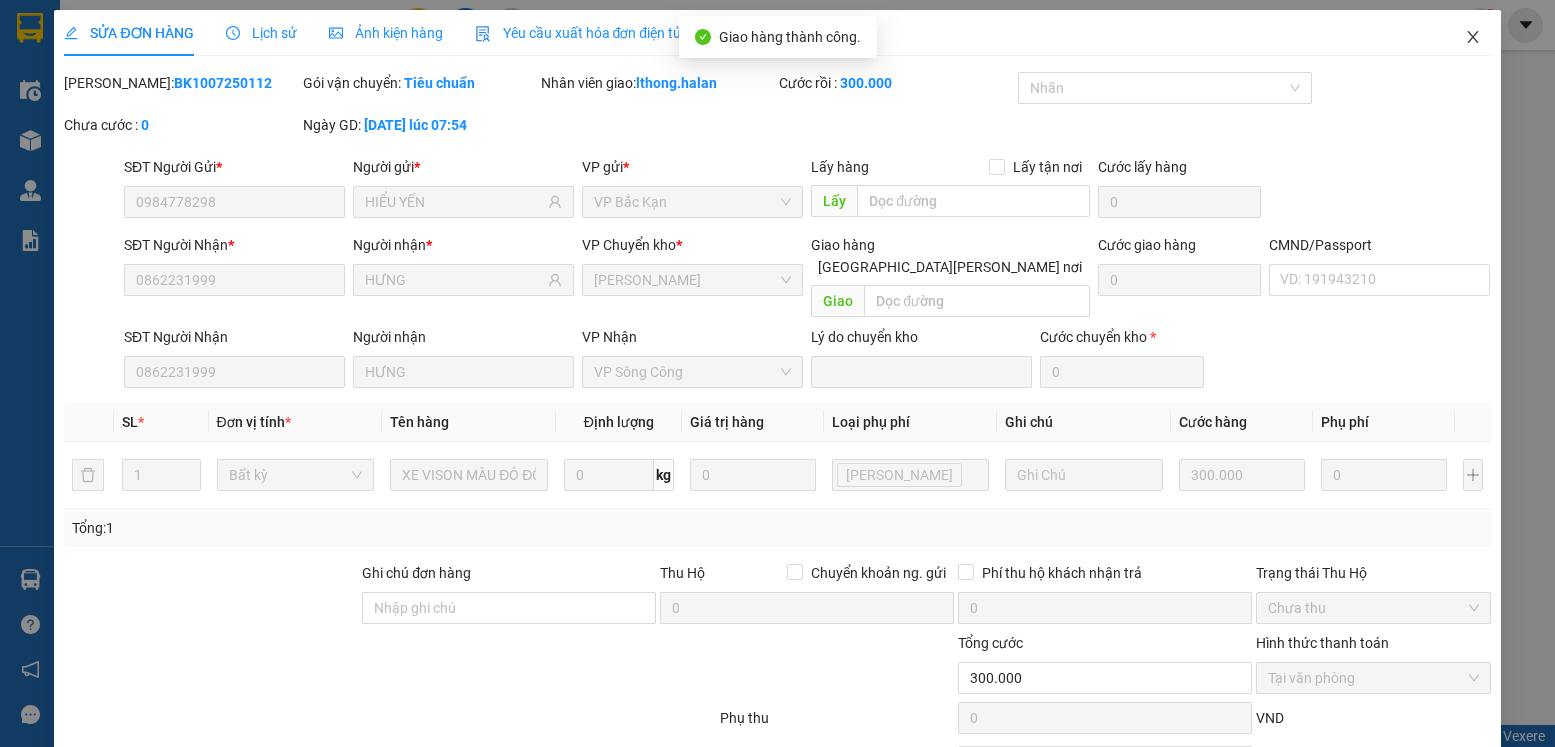 click 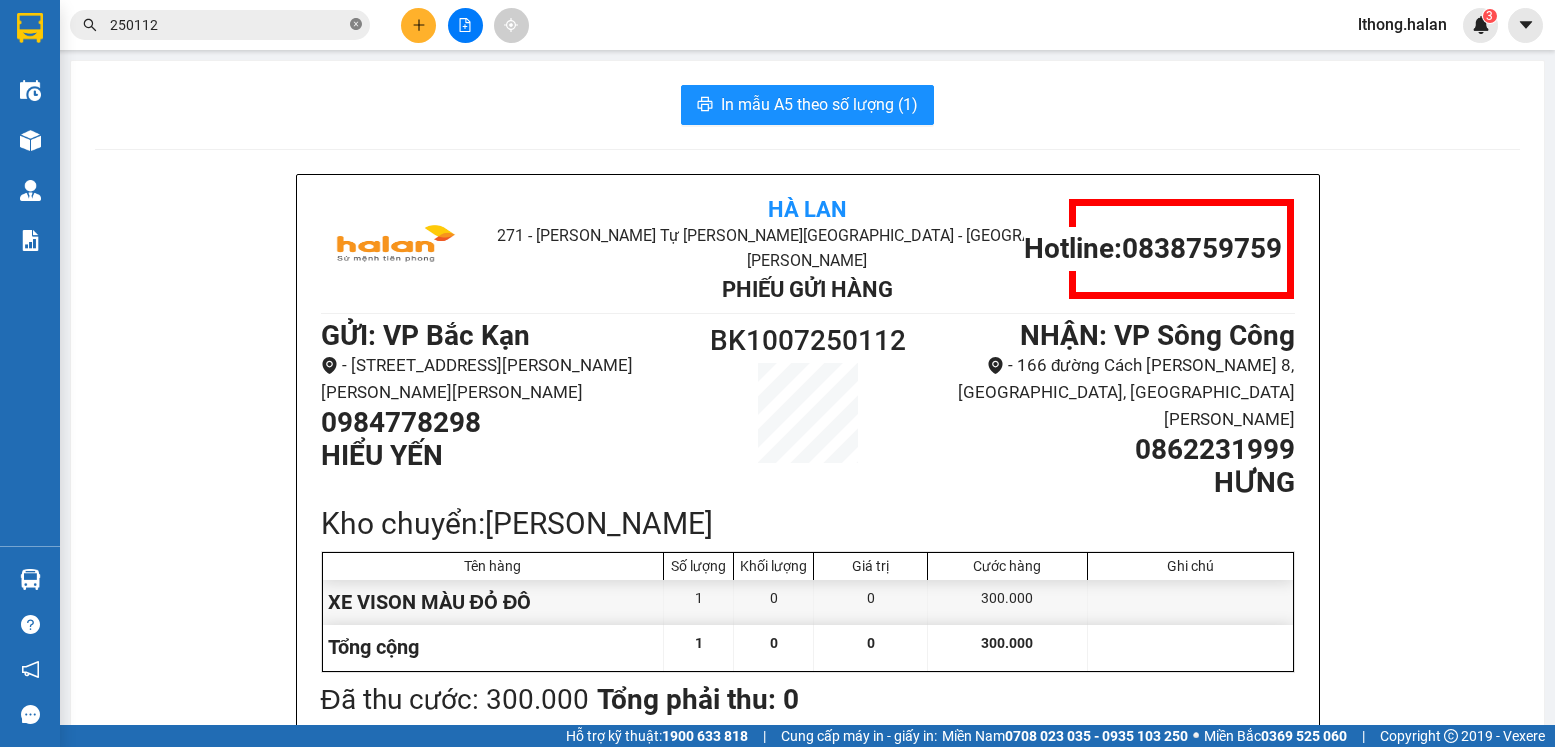 click 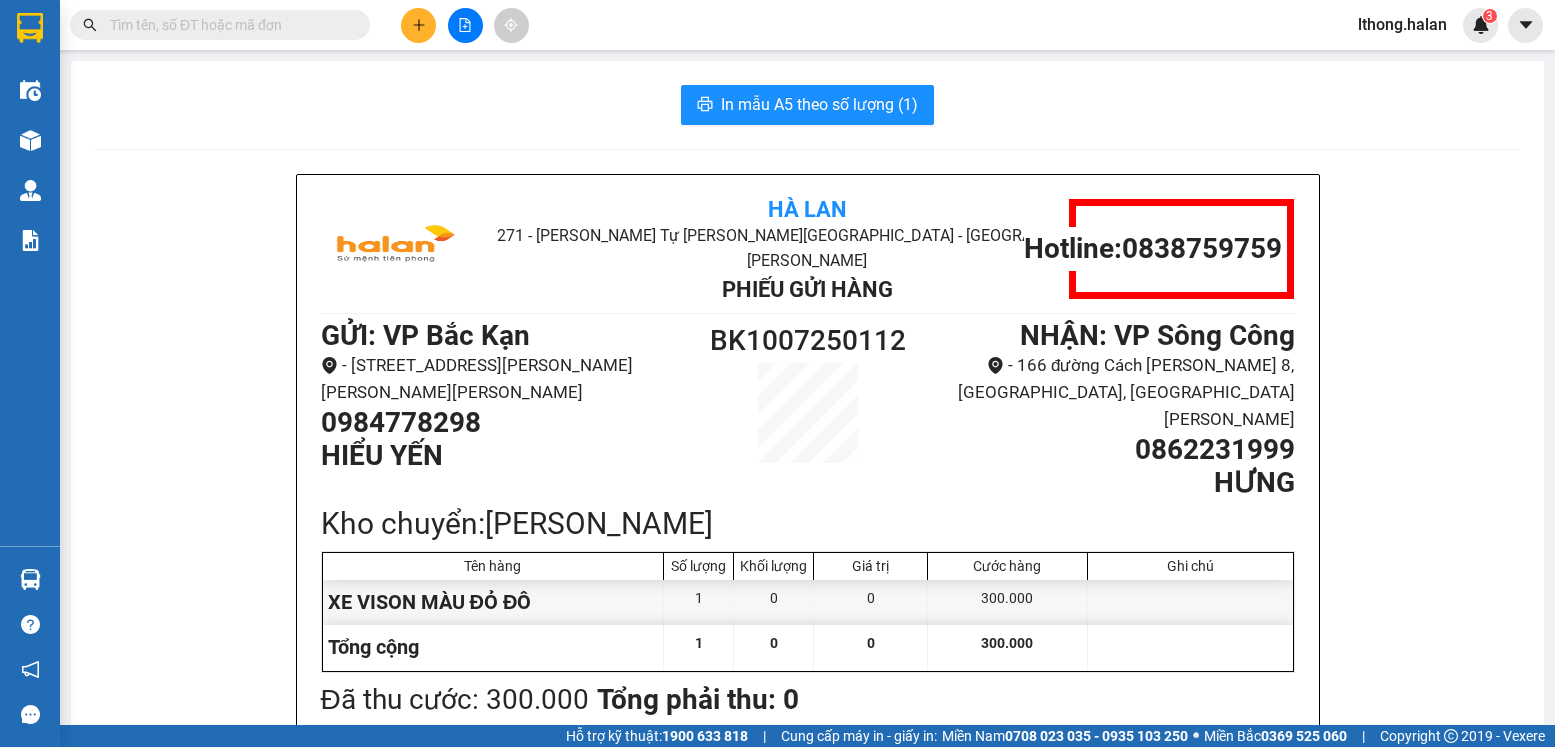 click at bounding box center (228, 25) 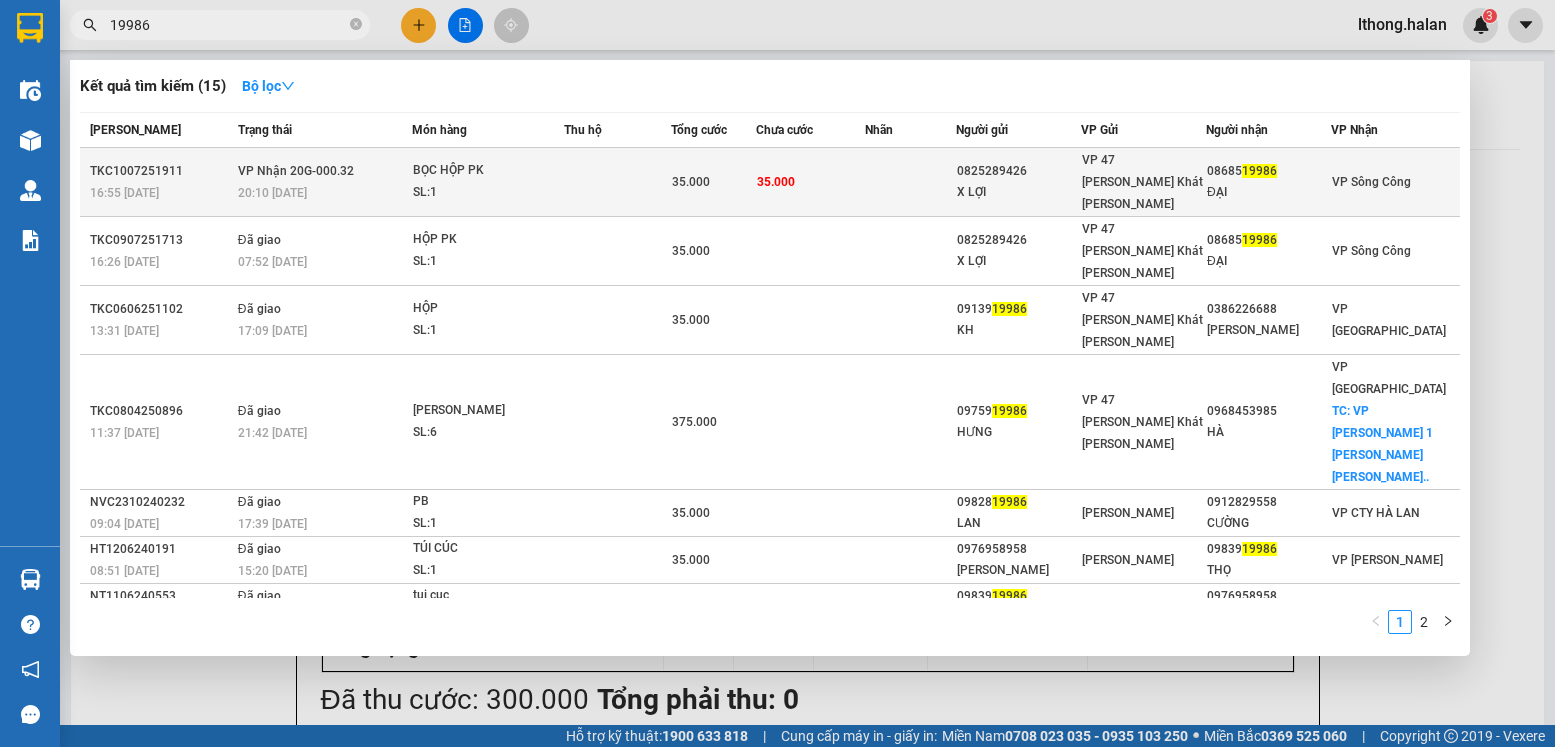 type on "19986" 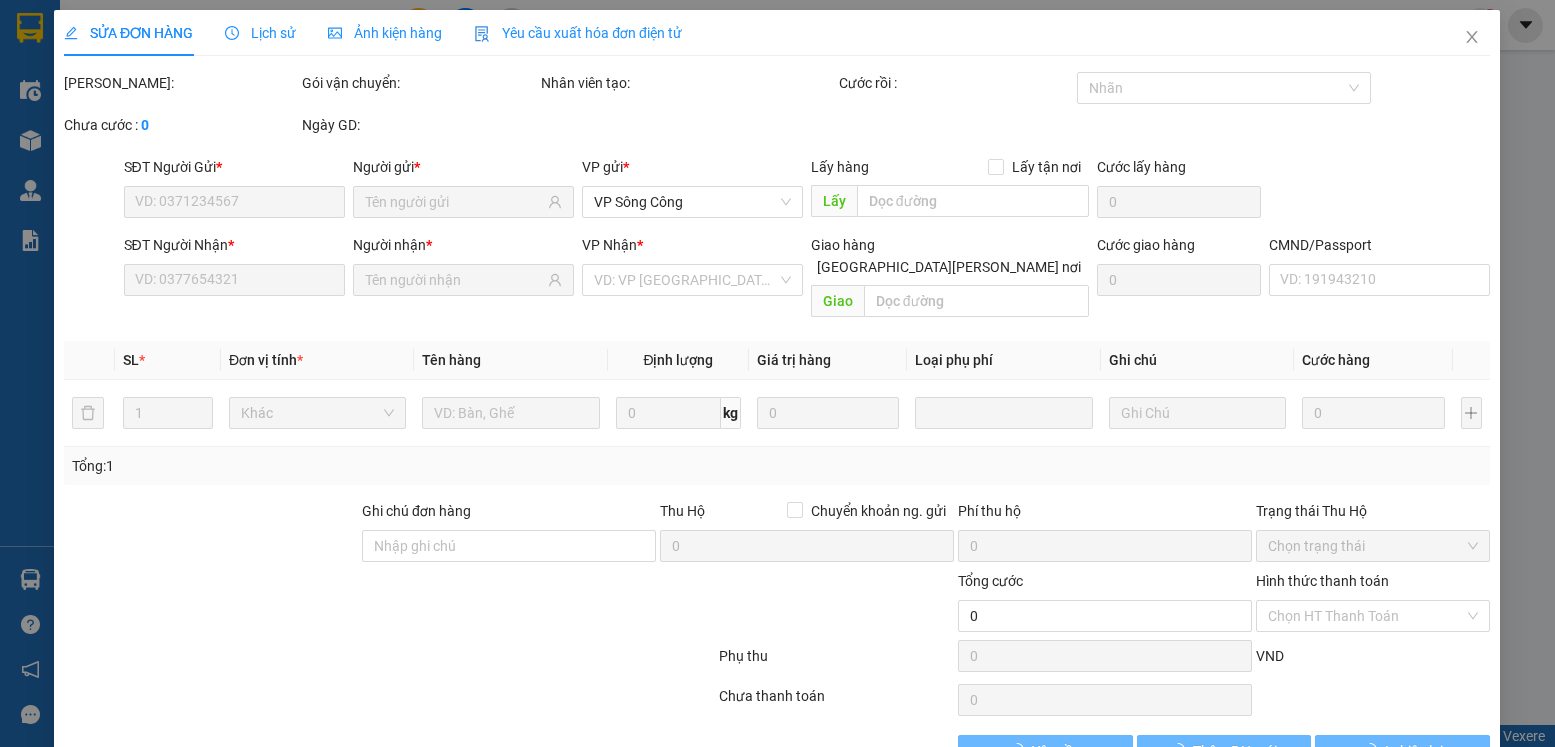type on "0825289426" 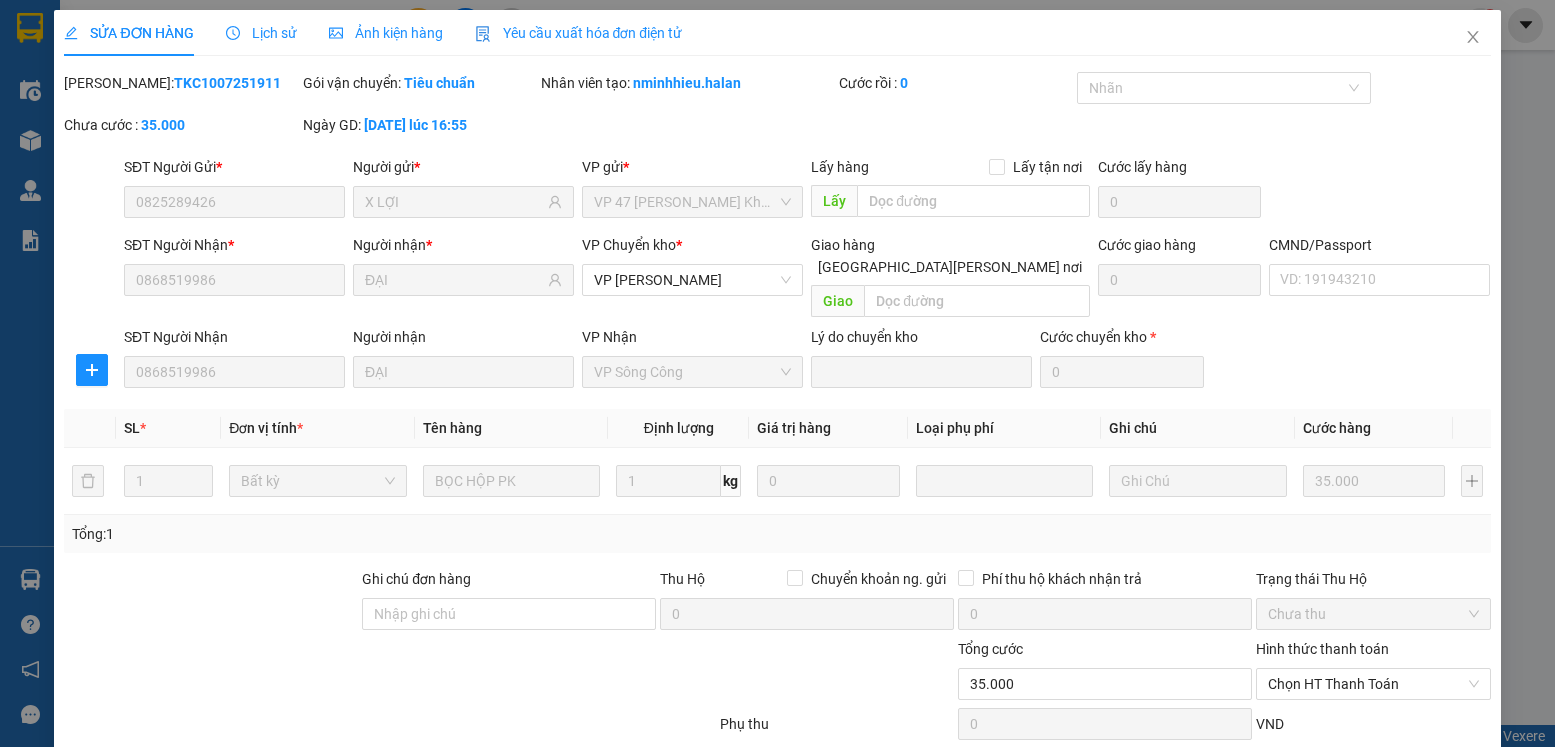 scroll, scrollTop: 105, scrollLeft: 0, axis: vertical 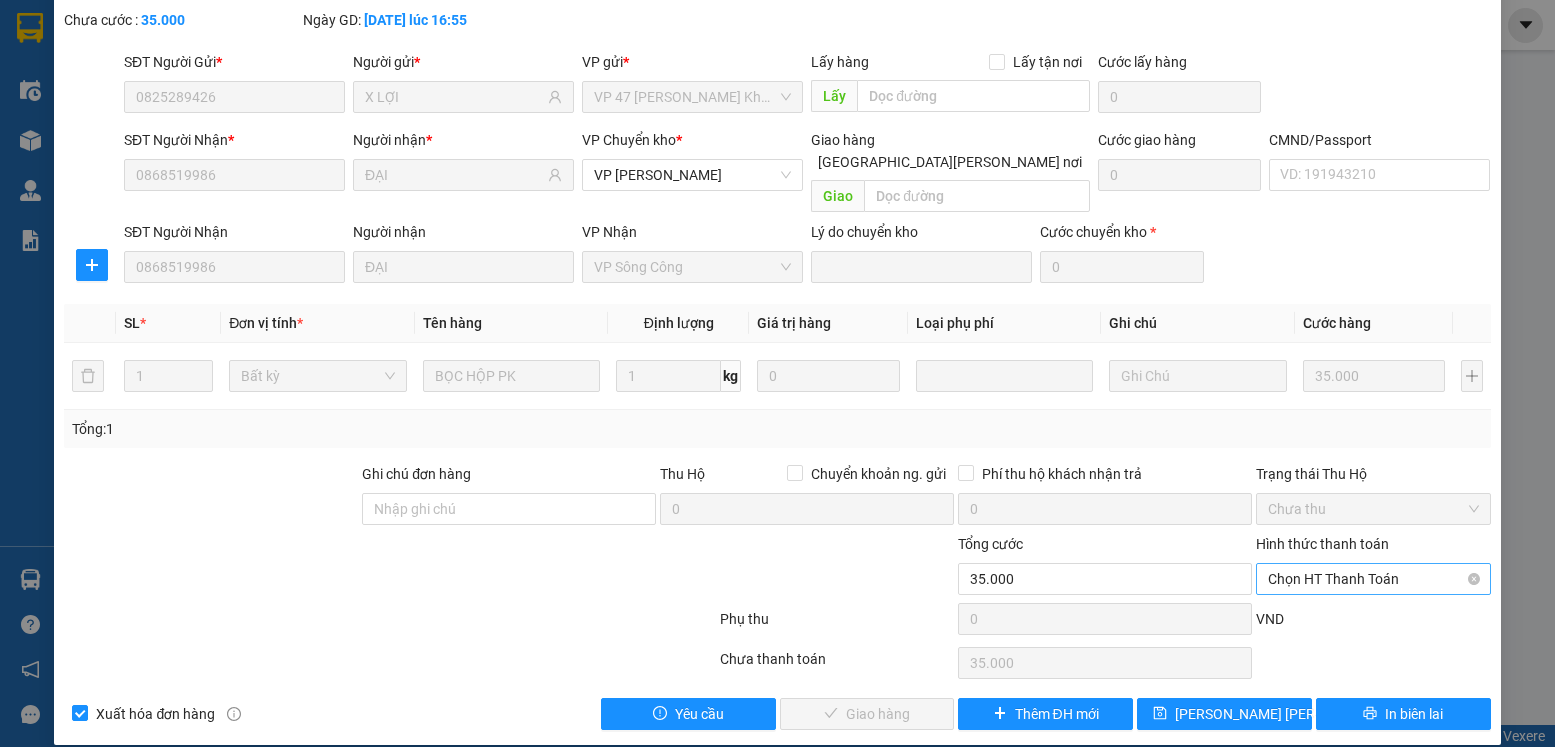 click on "Chọn HT Thanh Toán" at bounding box center (1373, 579) 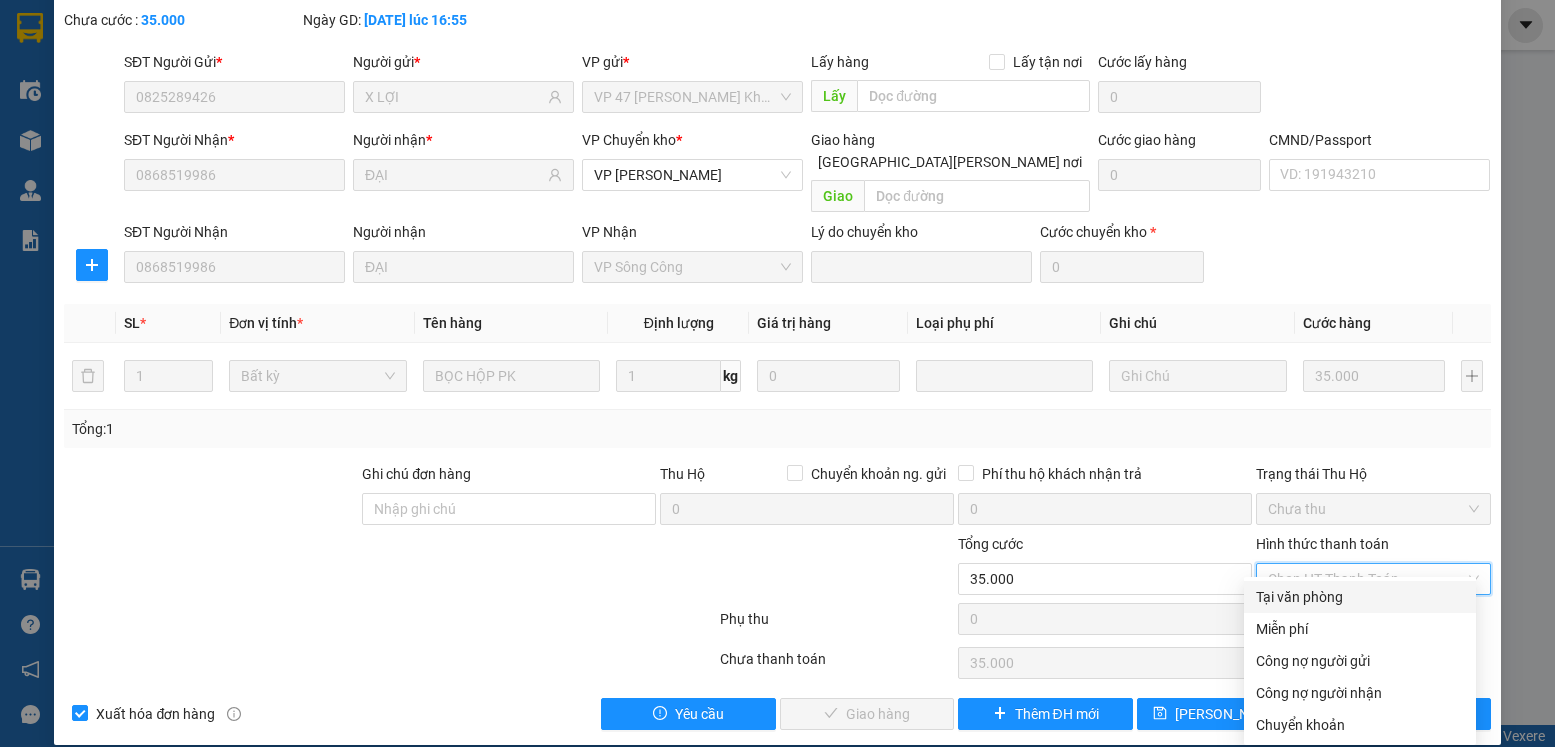 click on "Tại văn phòng" at bounding box center [1360, 597] 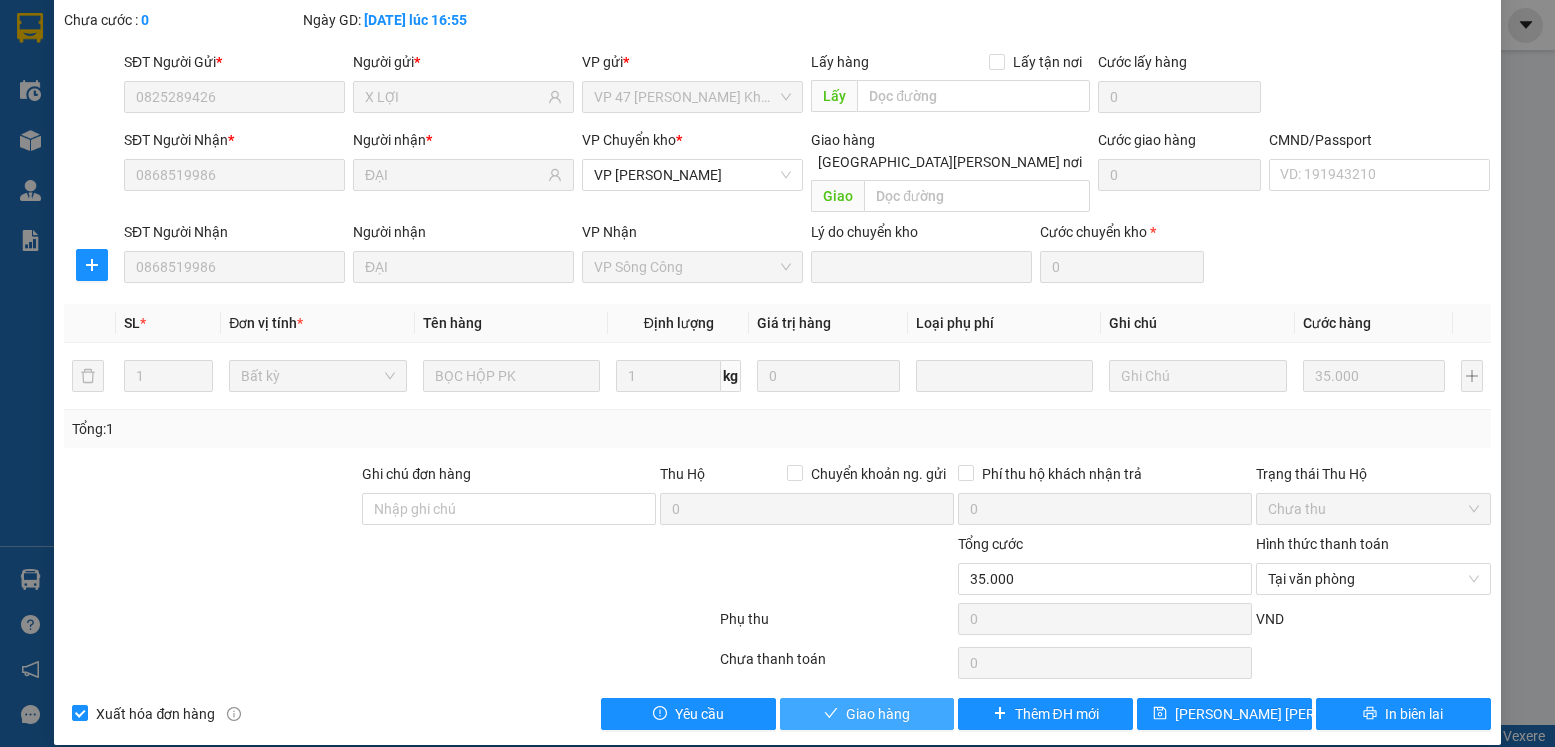 click on "Giao hàng" at bounding box center [878, 714] 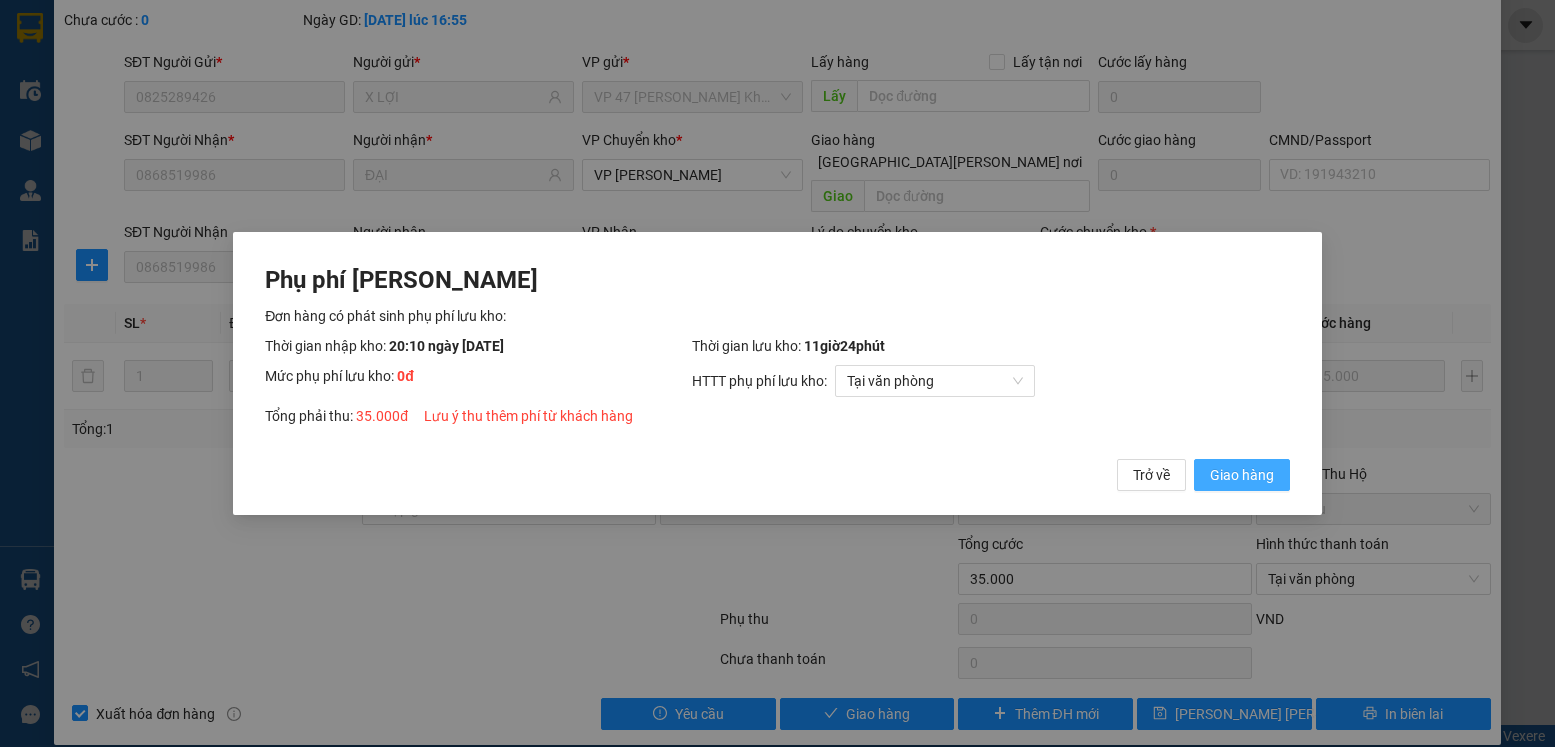click on "Giao hàng" at bounding box center (1242, 475) 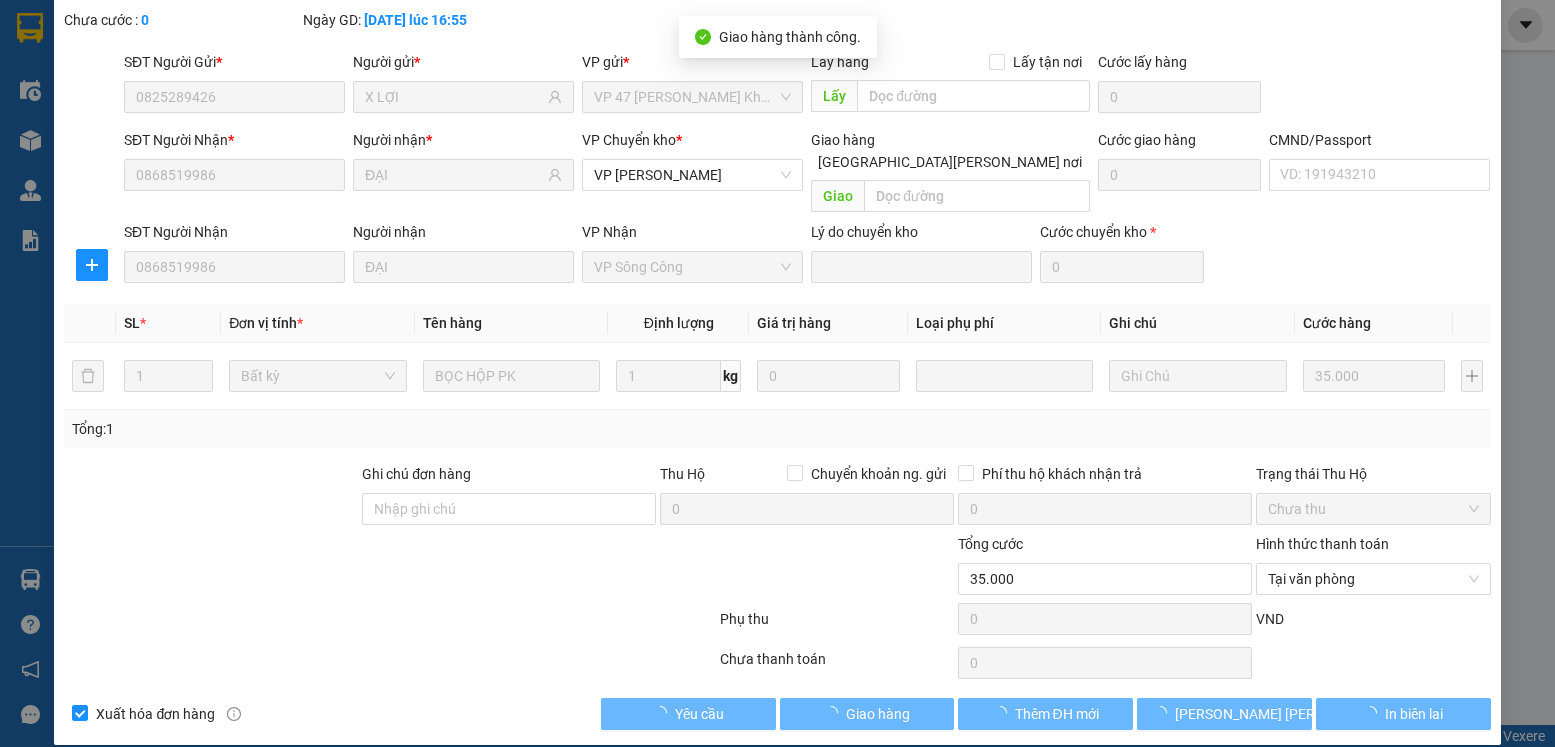 scroll, scrollTop: 0, scrollLeft: 0, axis: both 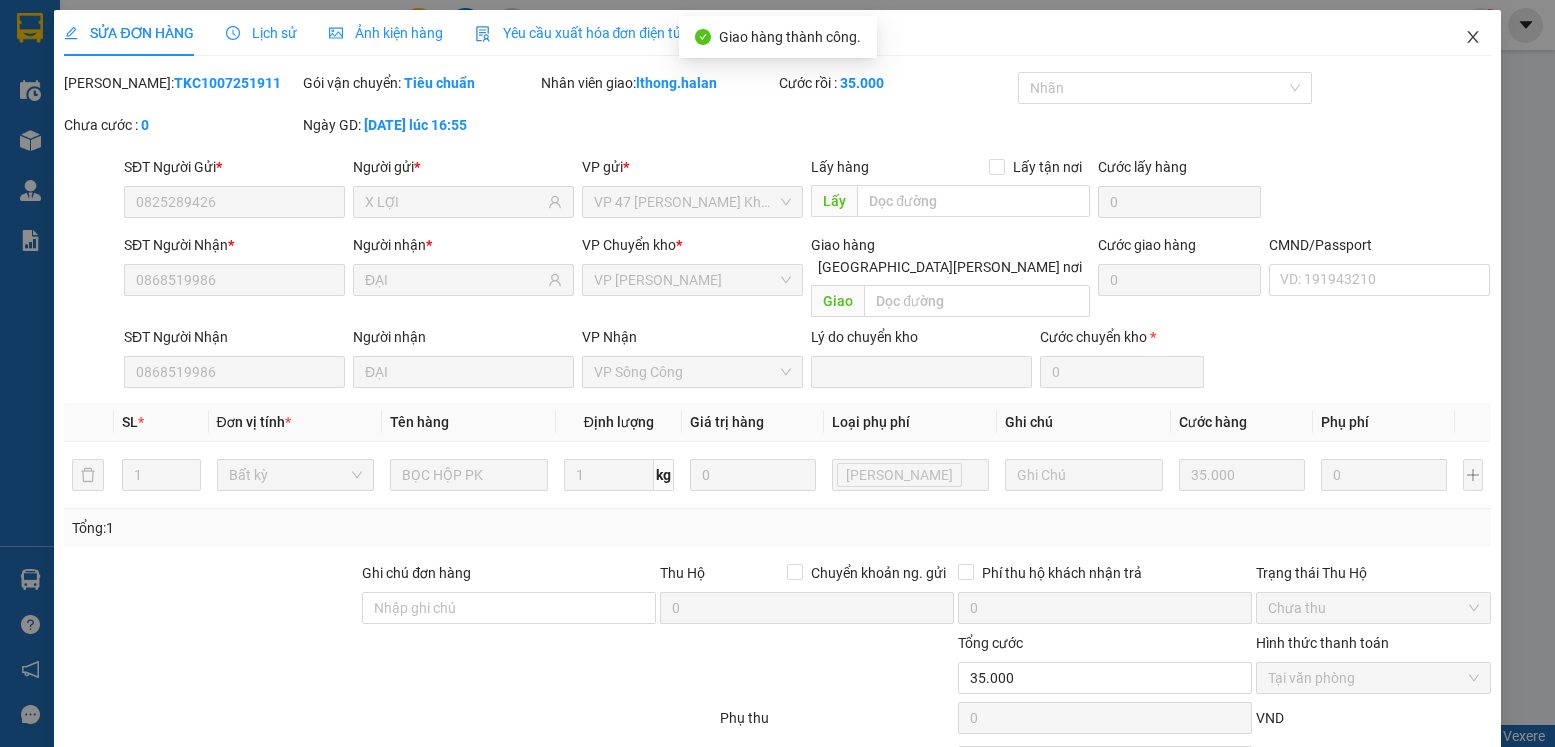 click 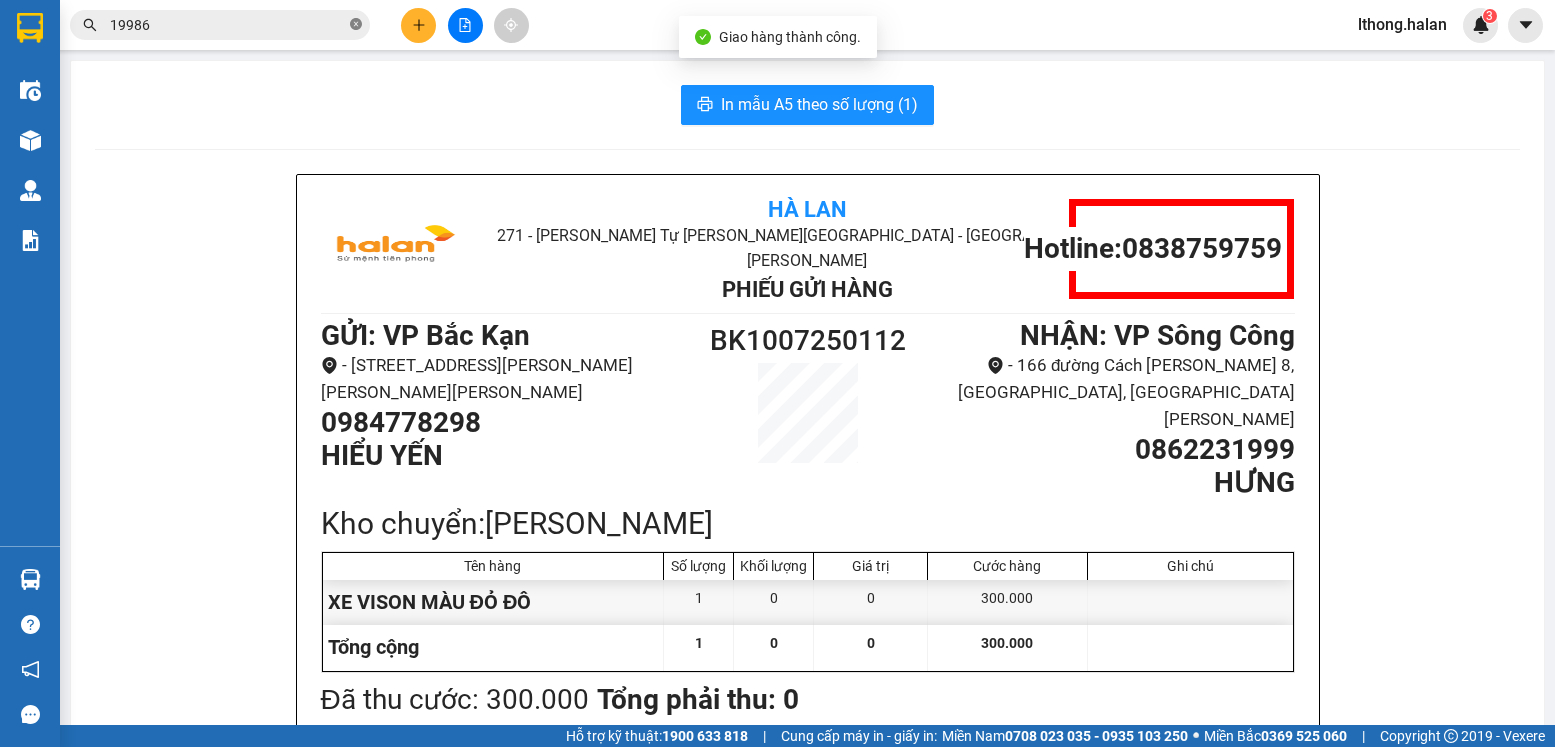click 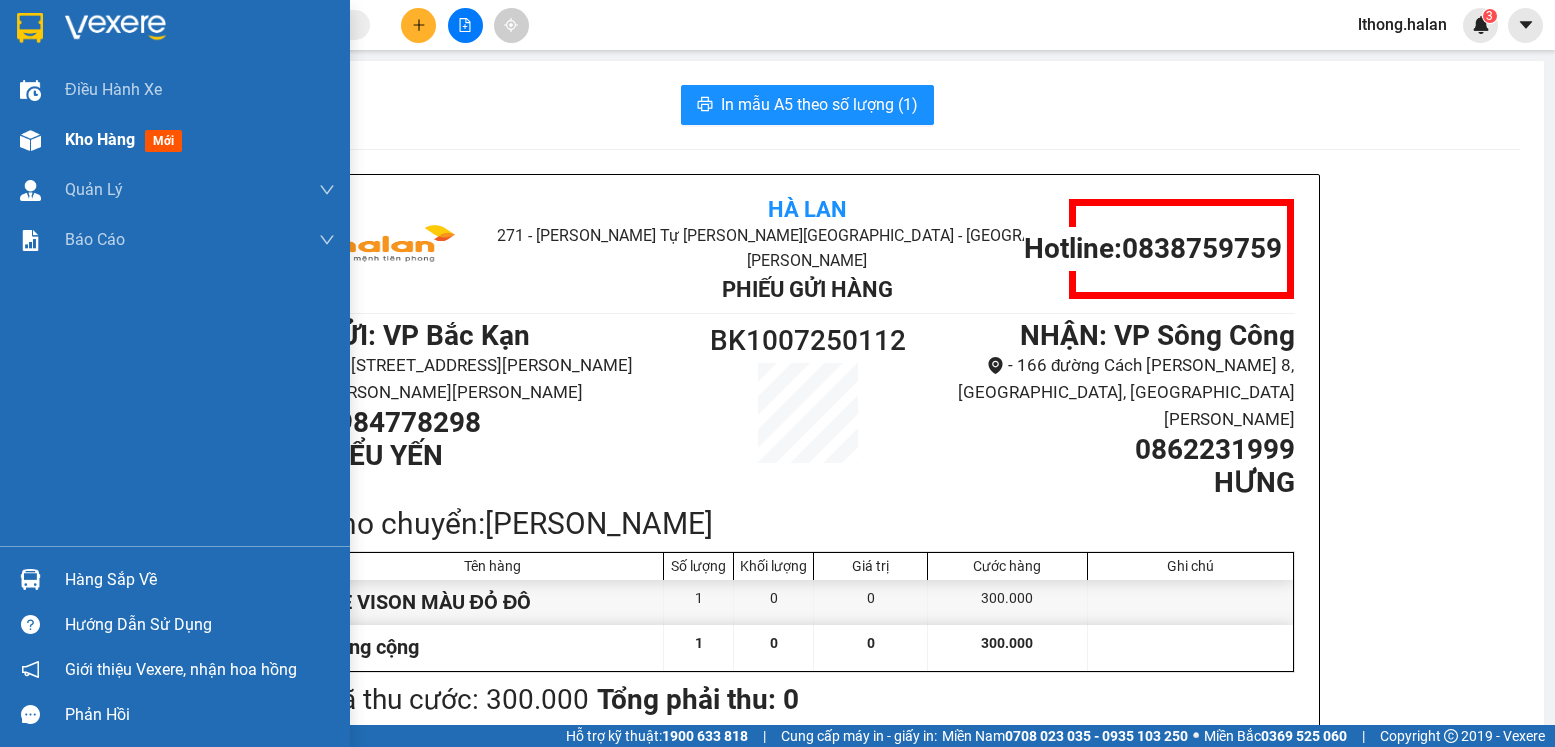 click on "Kho hàng" at bounding box center [100, 139] 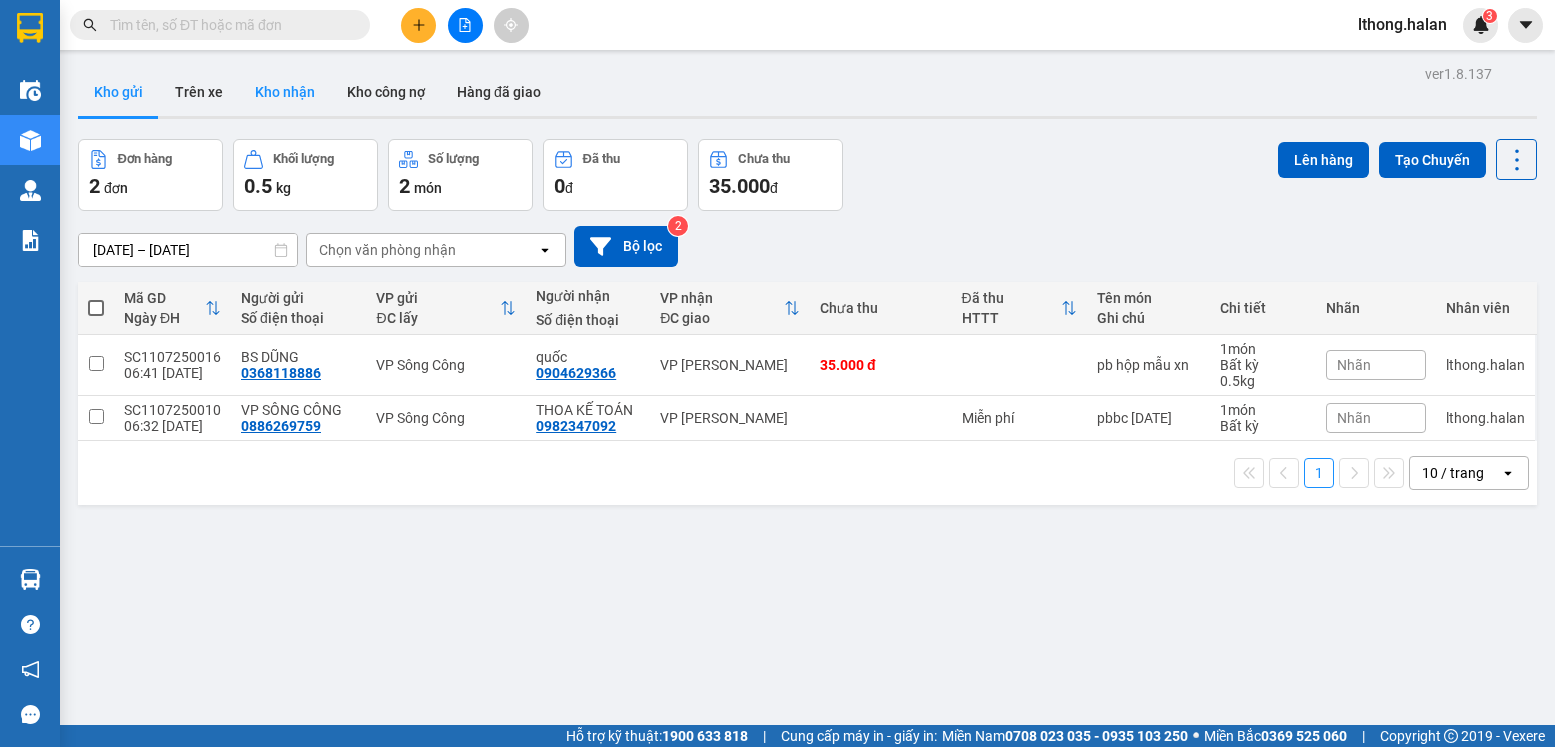 click on "Kho nhận" at bounding box center [285, 92] 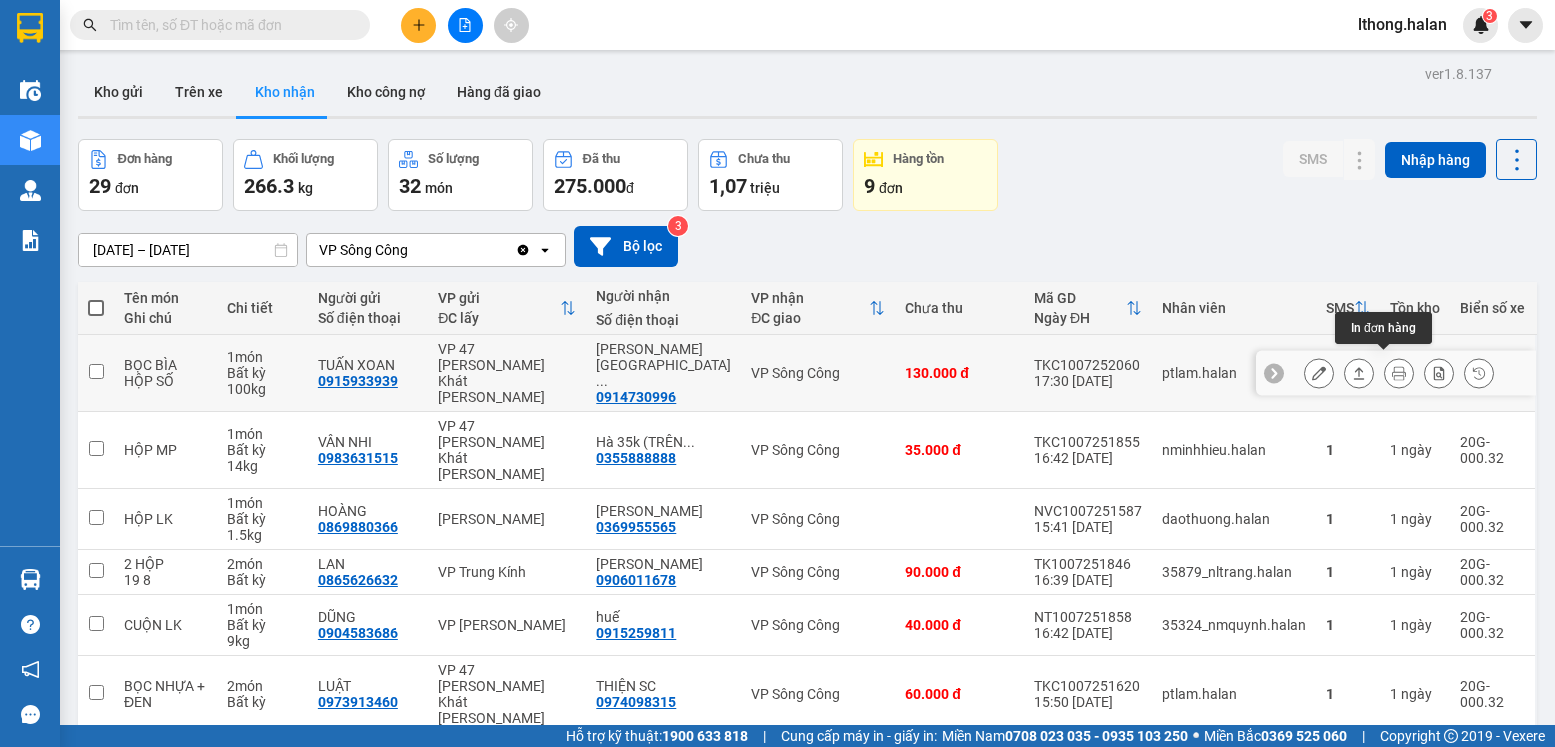 click 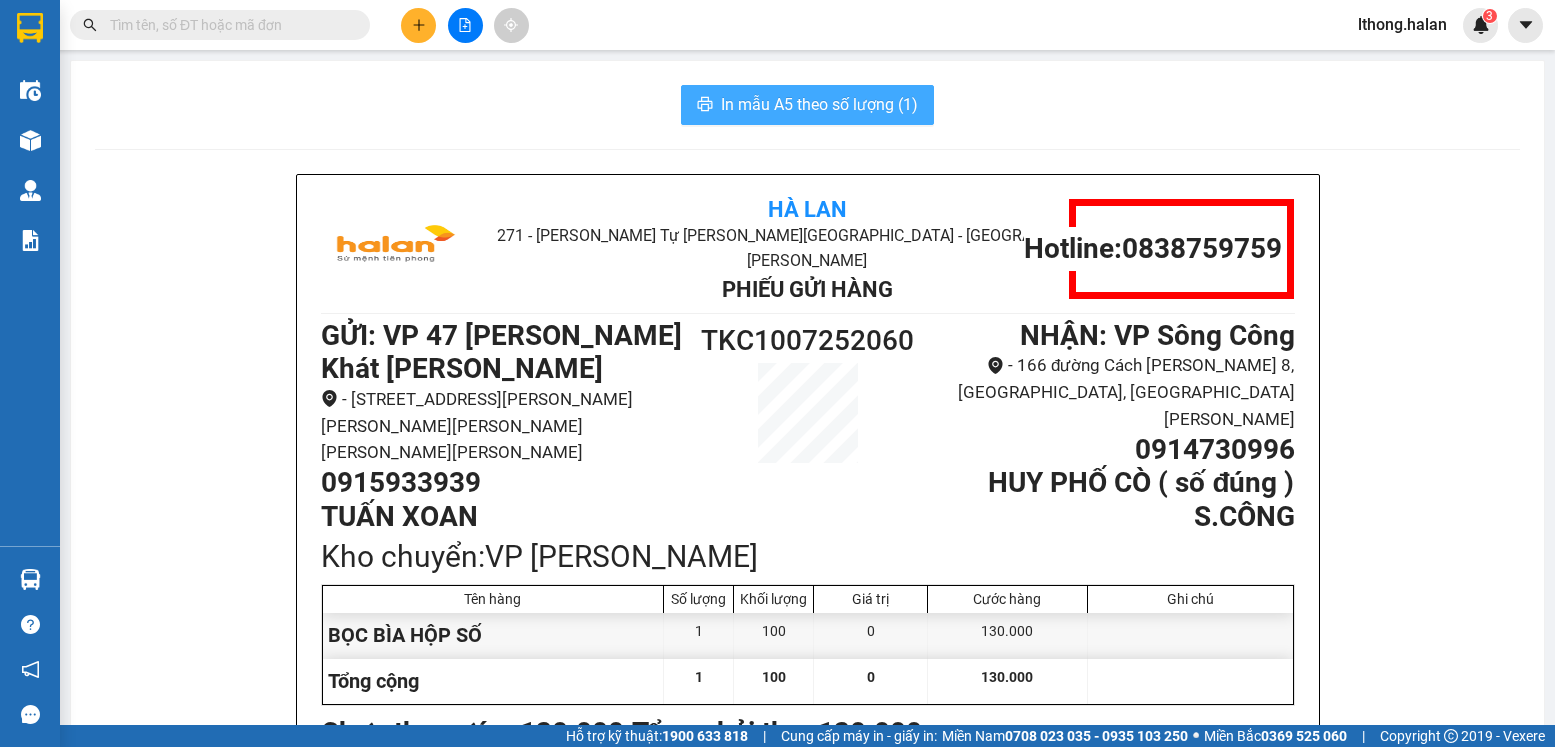 click on "In mẫu A5 theo số lượng
(1)" at bounding box center [819, 104] 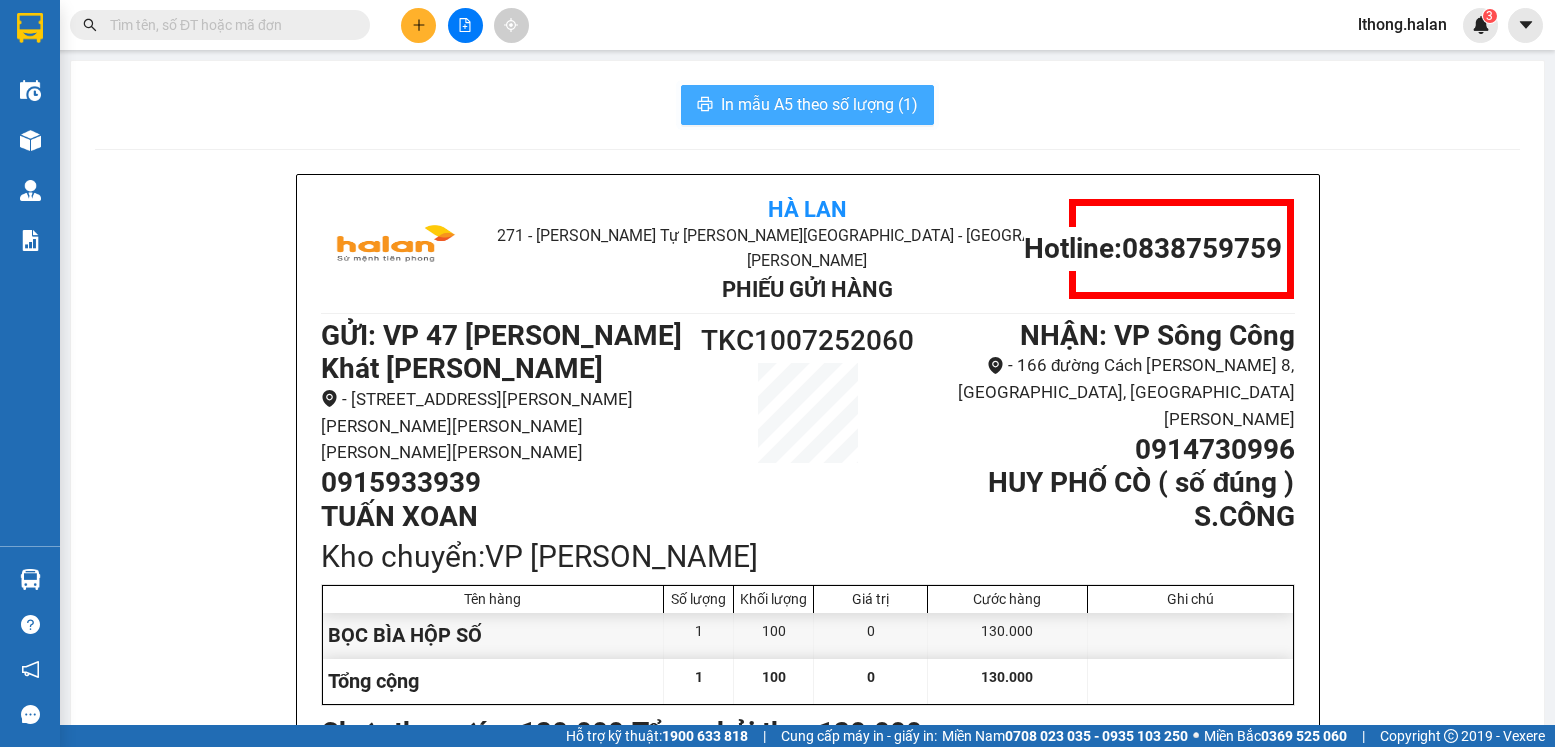 scroll, scrollTop: 0, scrollLeft: 0, axis: both 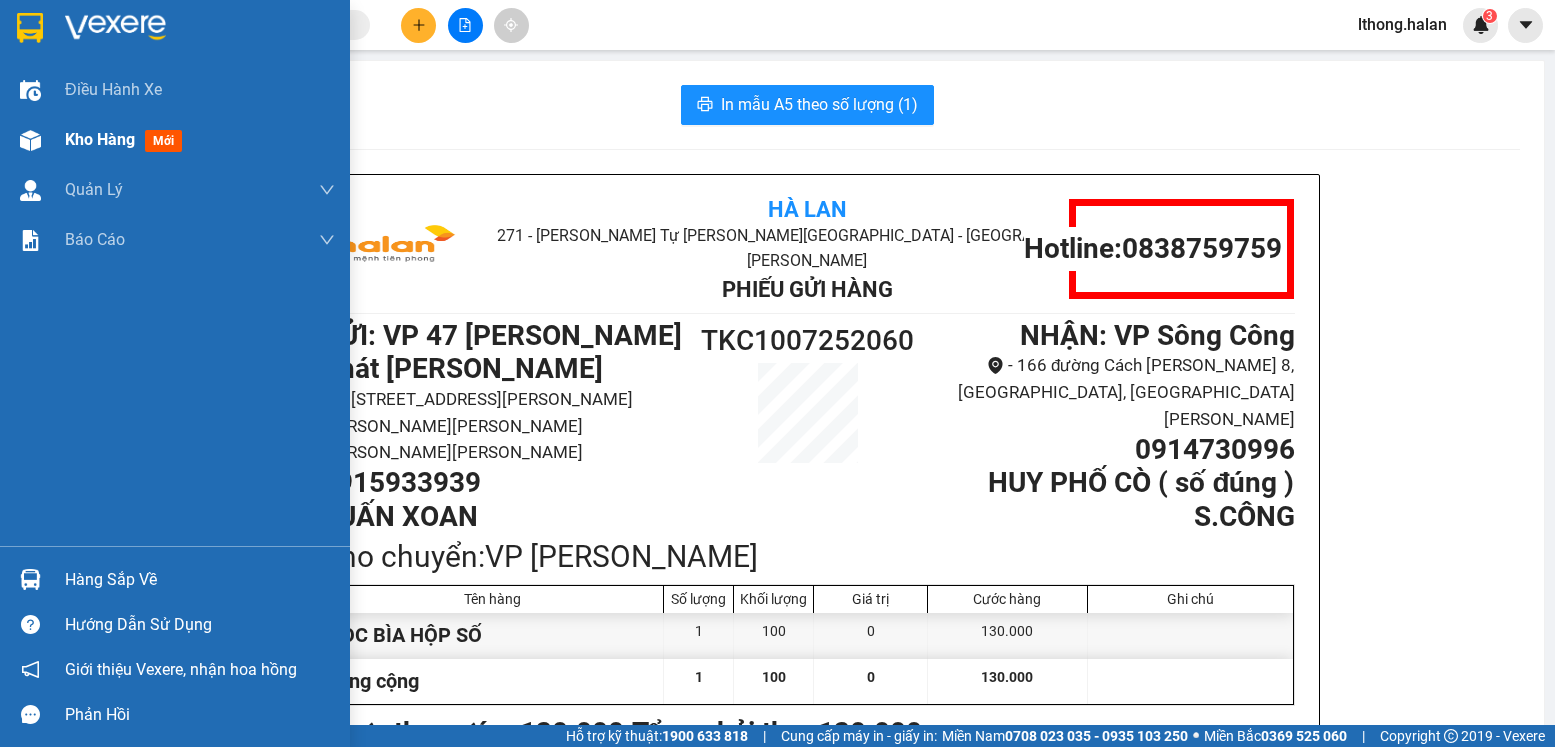 click on "Kho hàng" at bounding box center [100, 139] 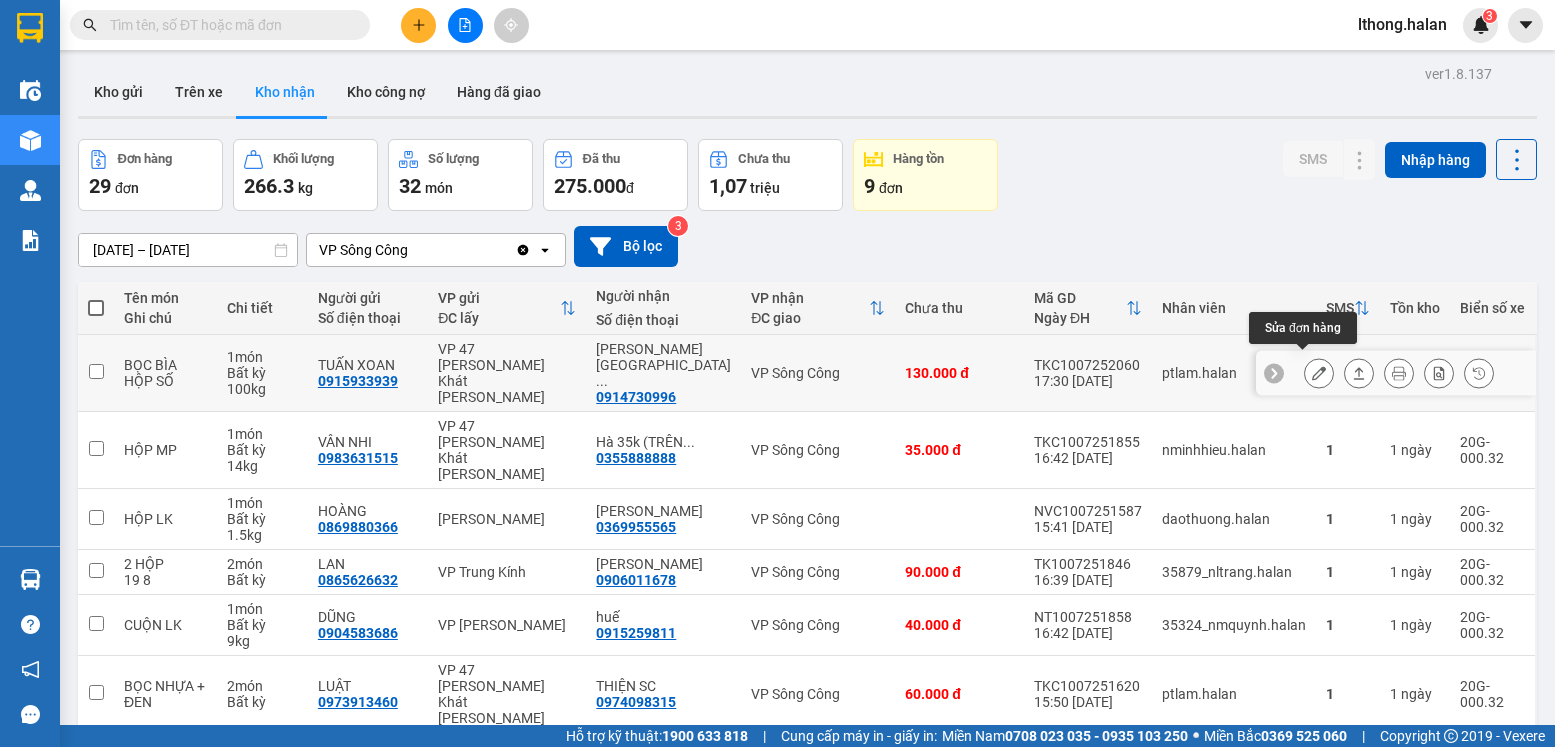 click 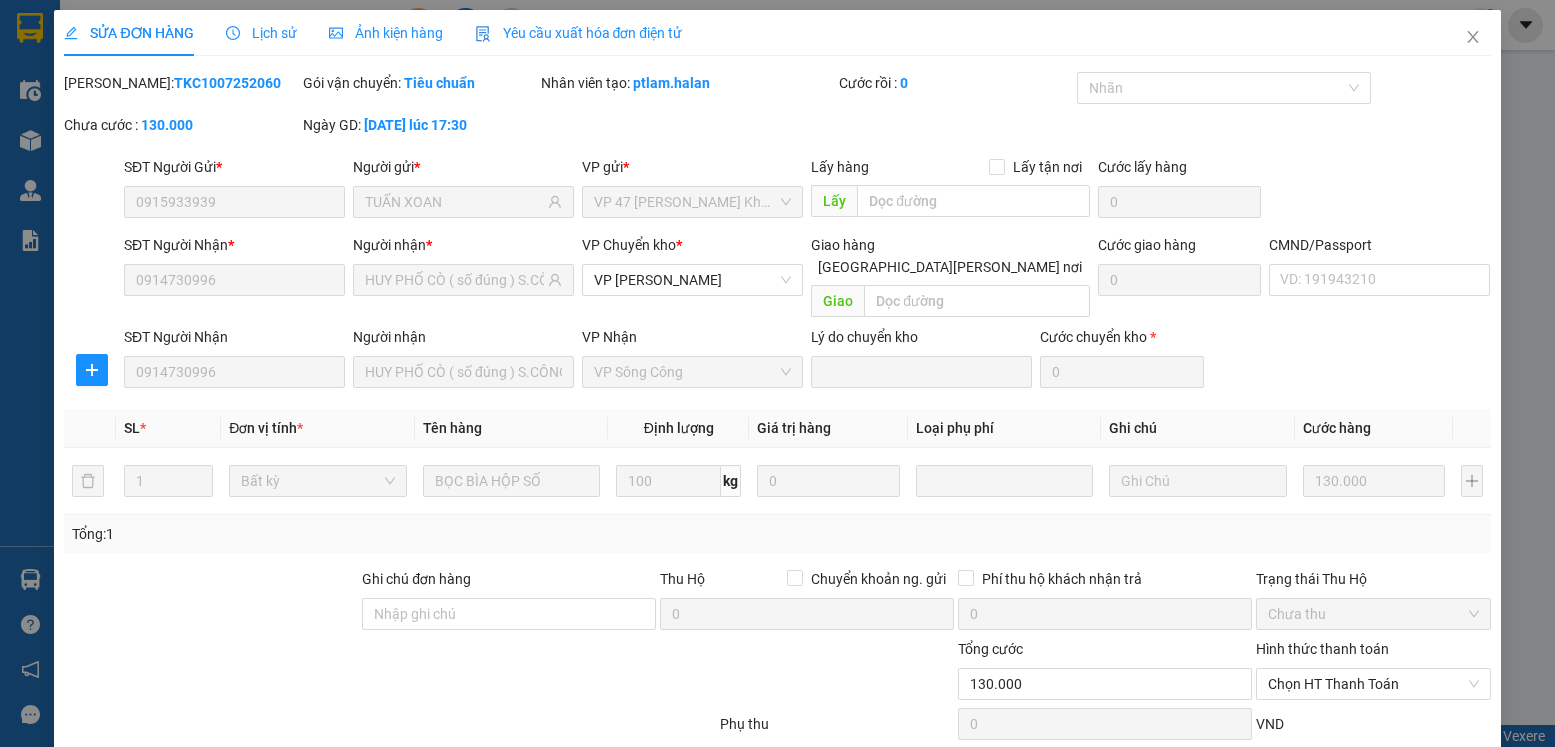 type on "0915933939" 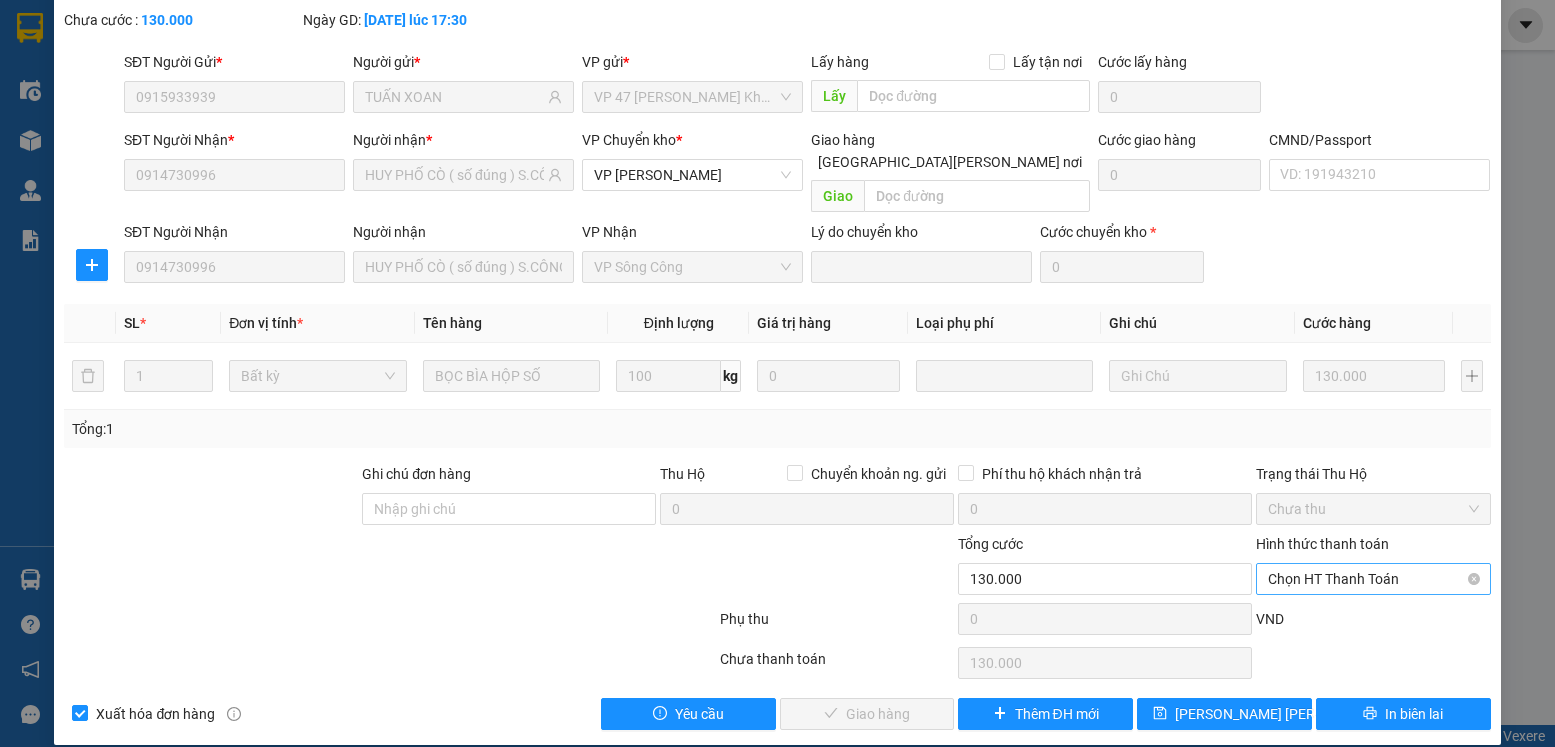 click on "Chọn HT Thanh Toán" at bounding box center [1373, 579] 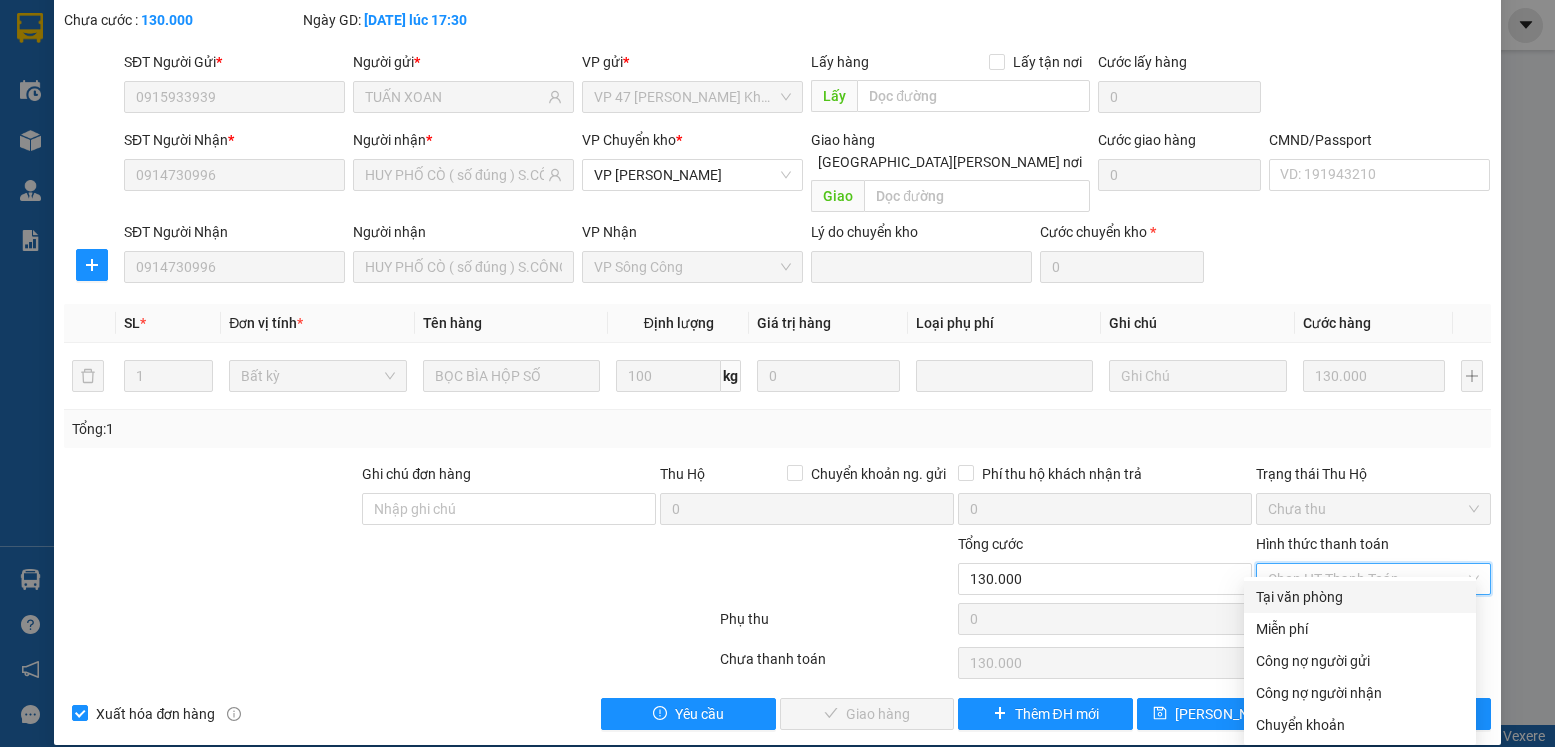 click on "Tại văn phòng" at bounding box center (1360, 597) 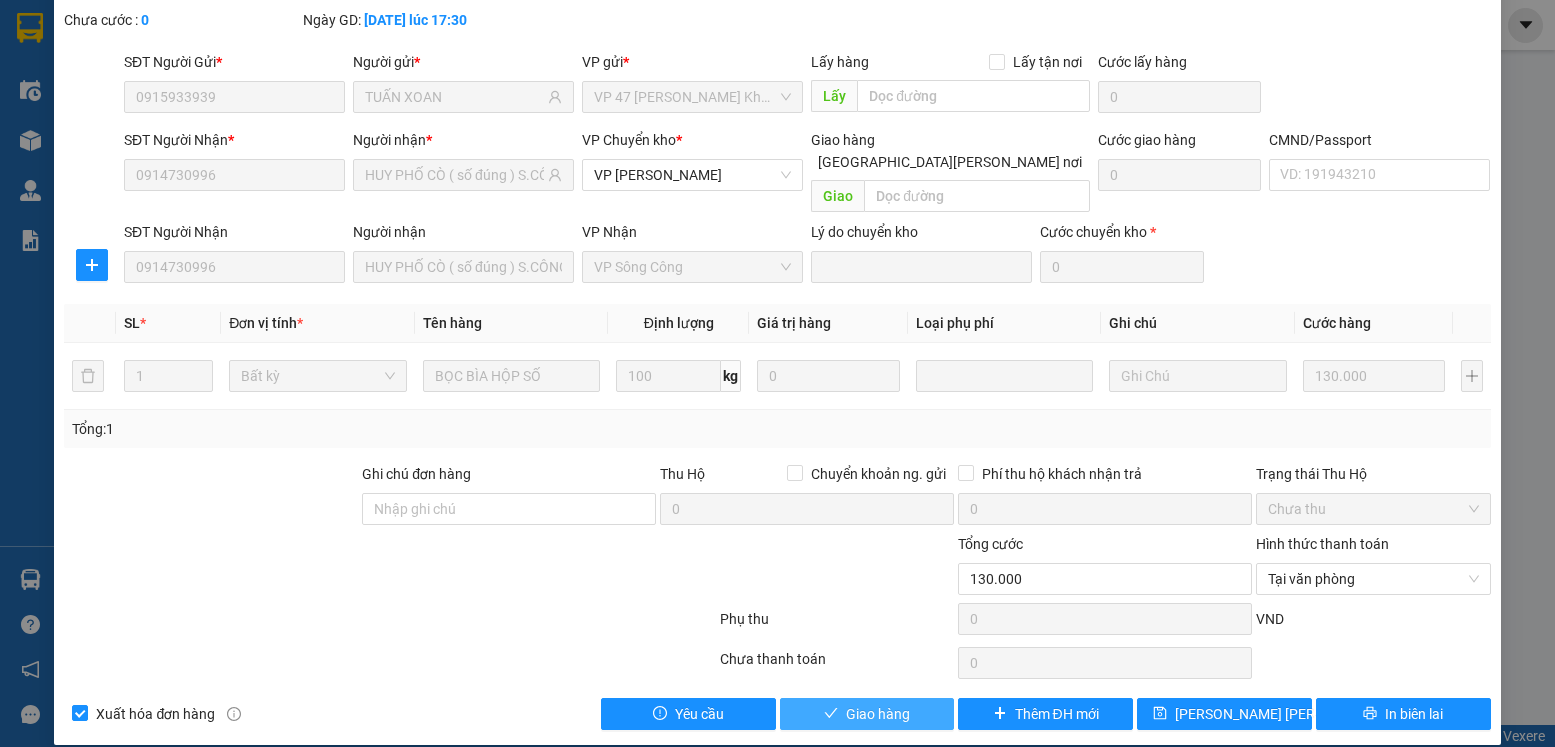 click on "Giao hàng" at bounding box center (878, 714) 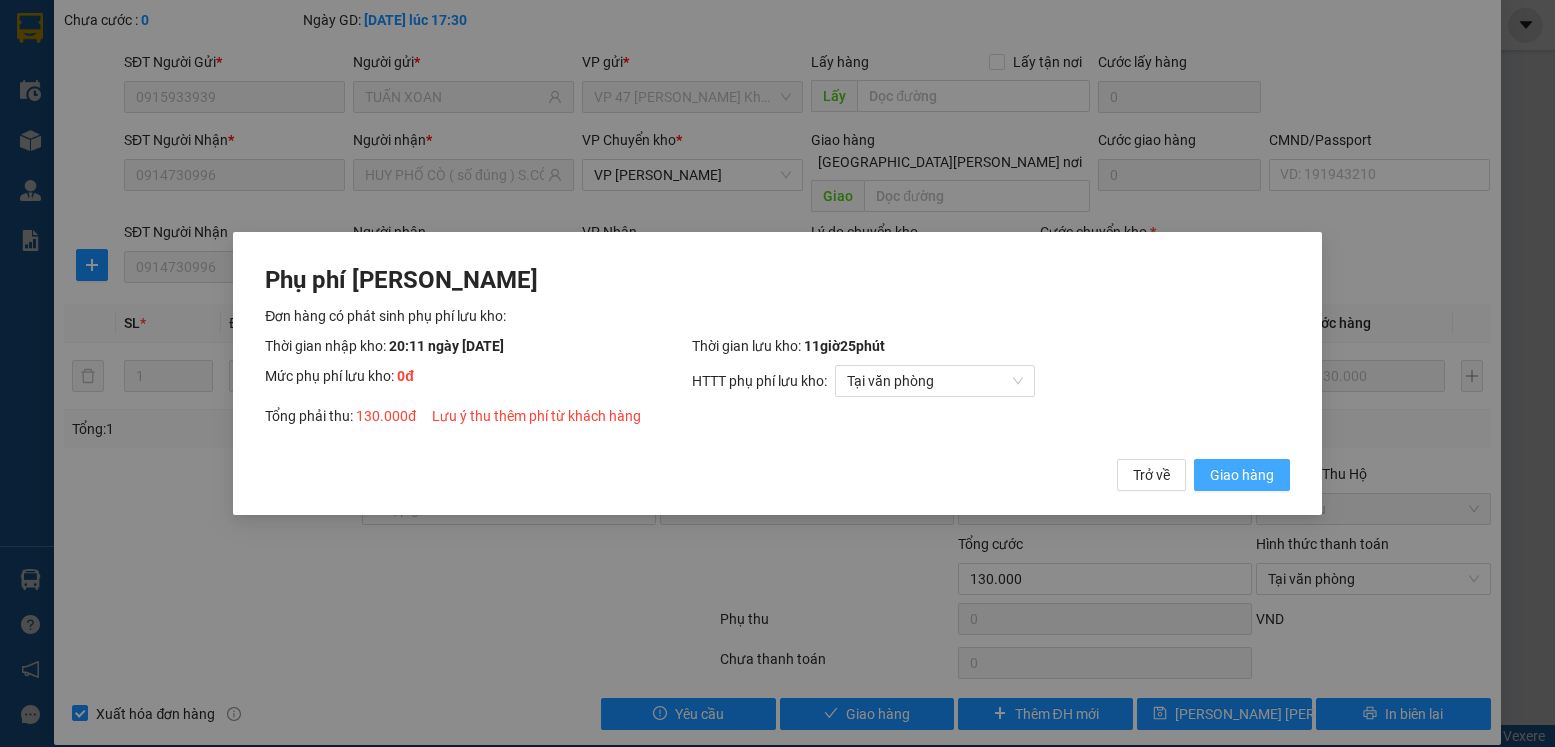 click on "Giao hàng" at bounding box center [1242, 475] 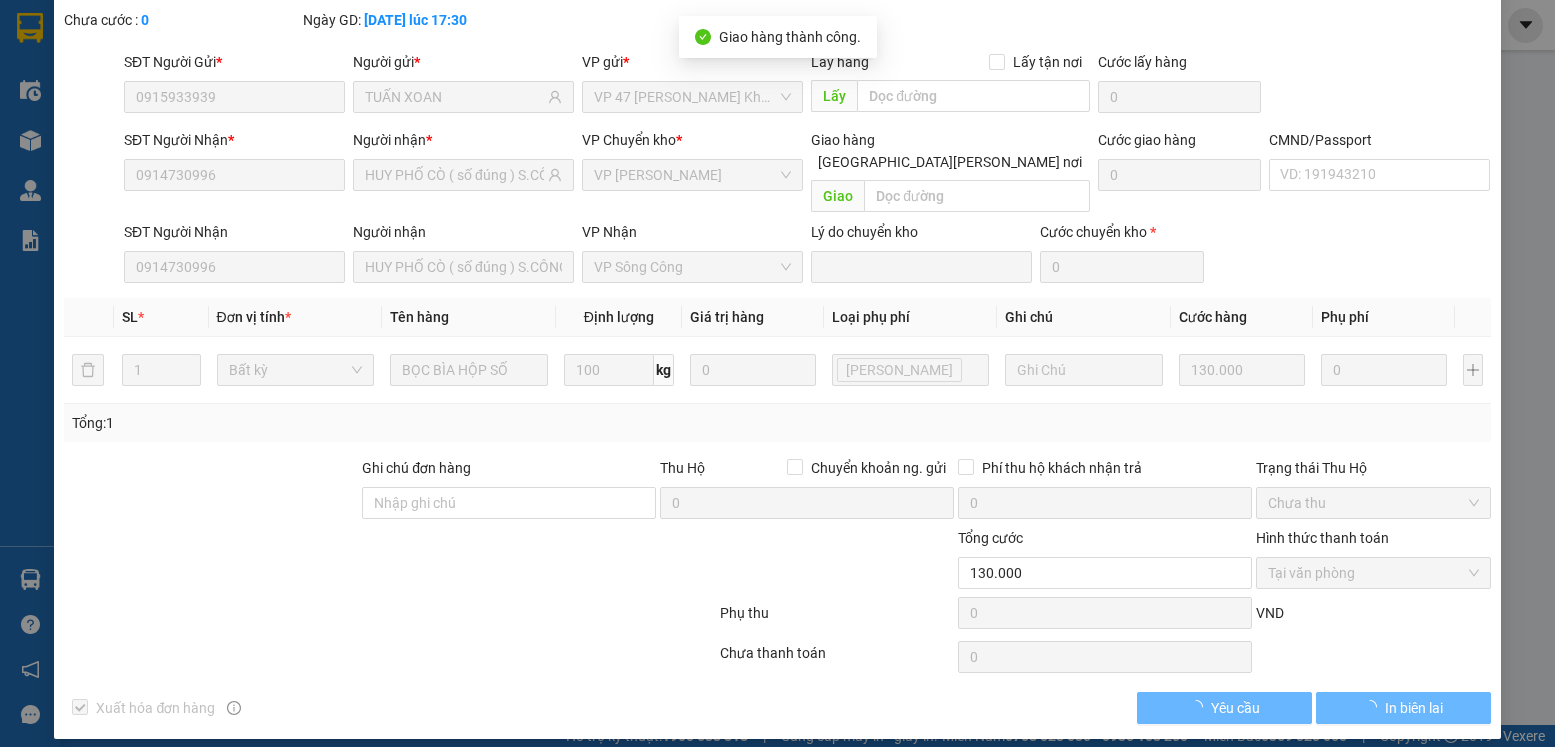 scroll, scrollTop: 0, scrollLeft: 0, axis: both 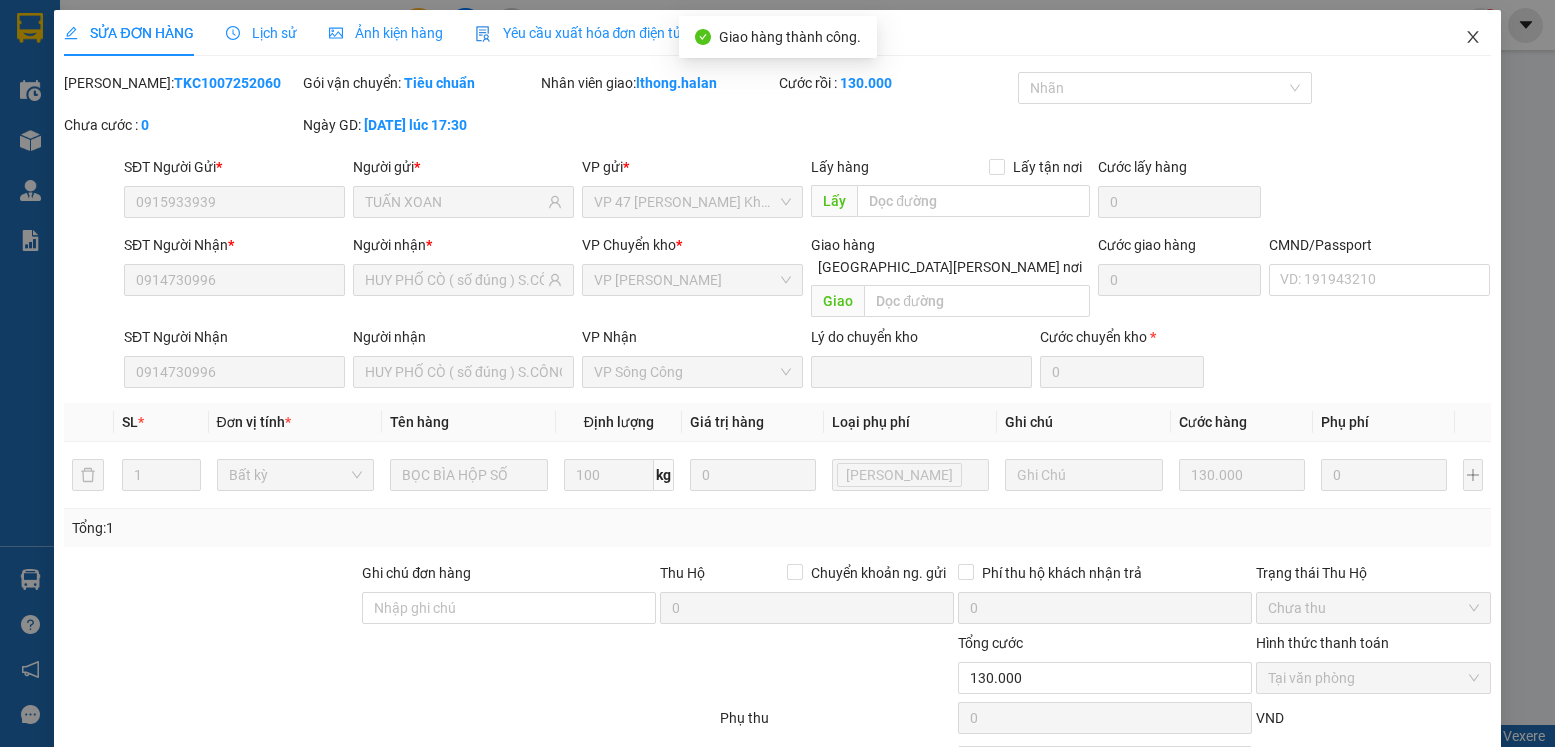 click 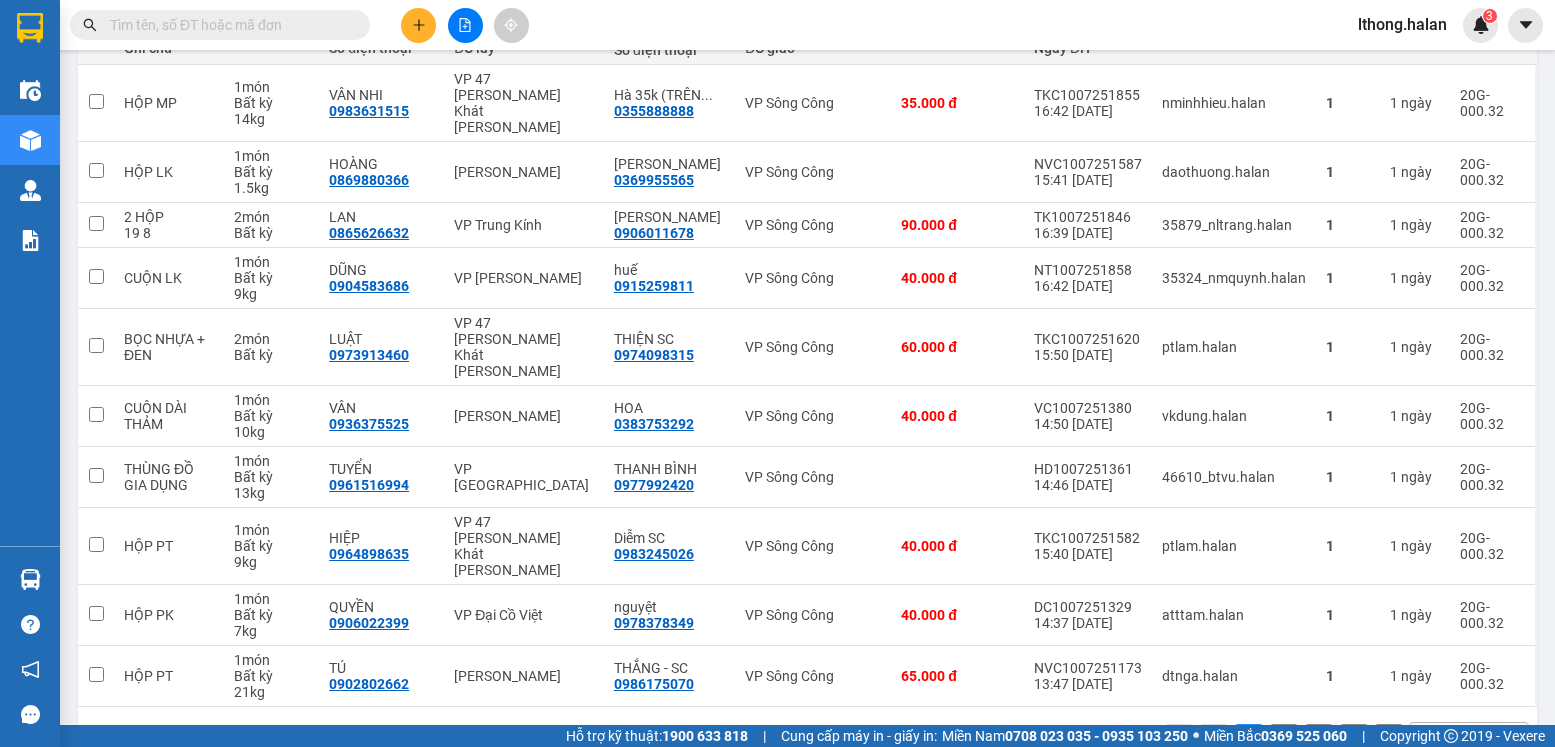 scroll, scrollTop: 0, scrollLeft: 0, axis: both 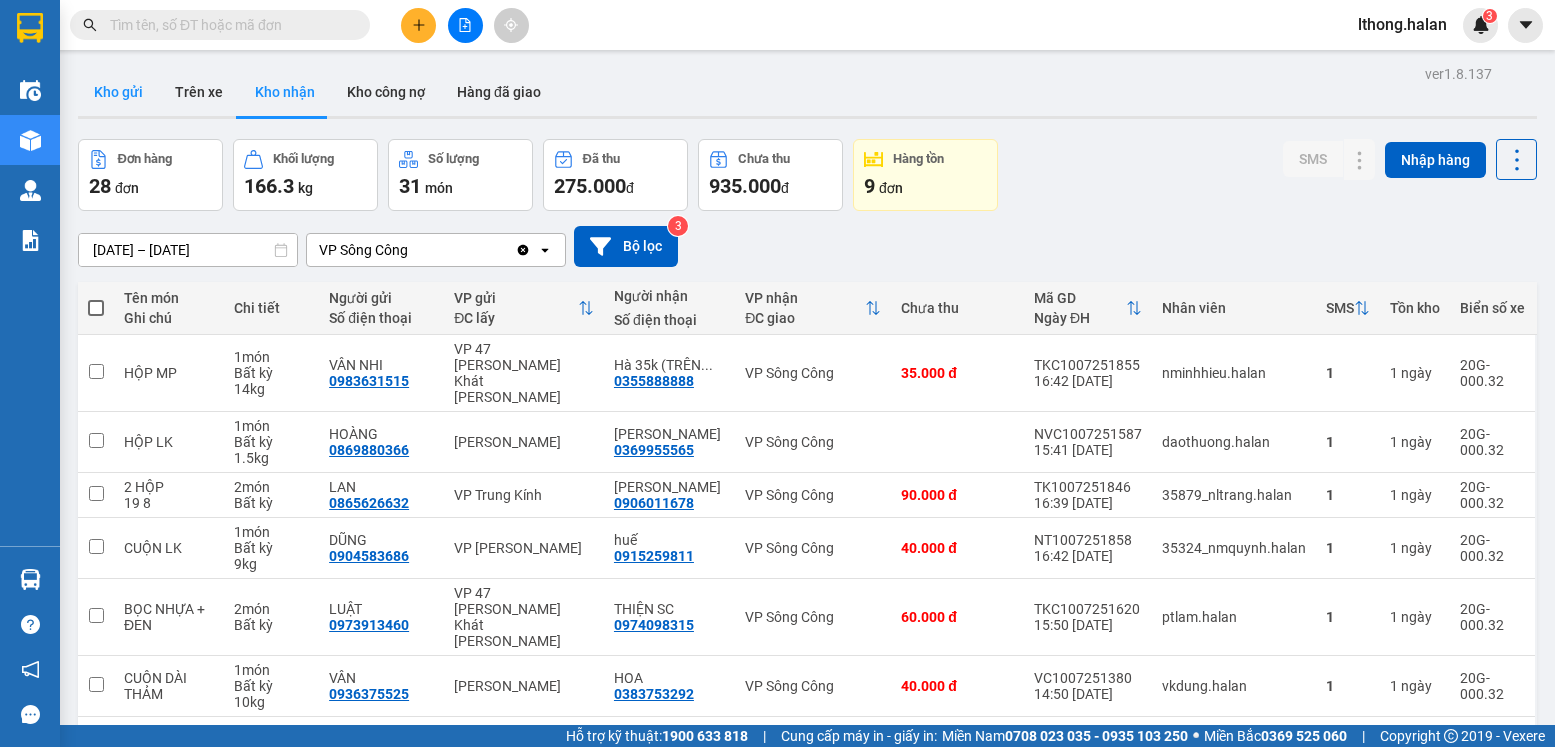 click on "Kho gửi" at bounding box center [118, 92] 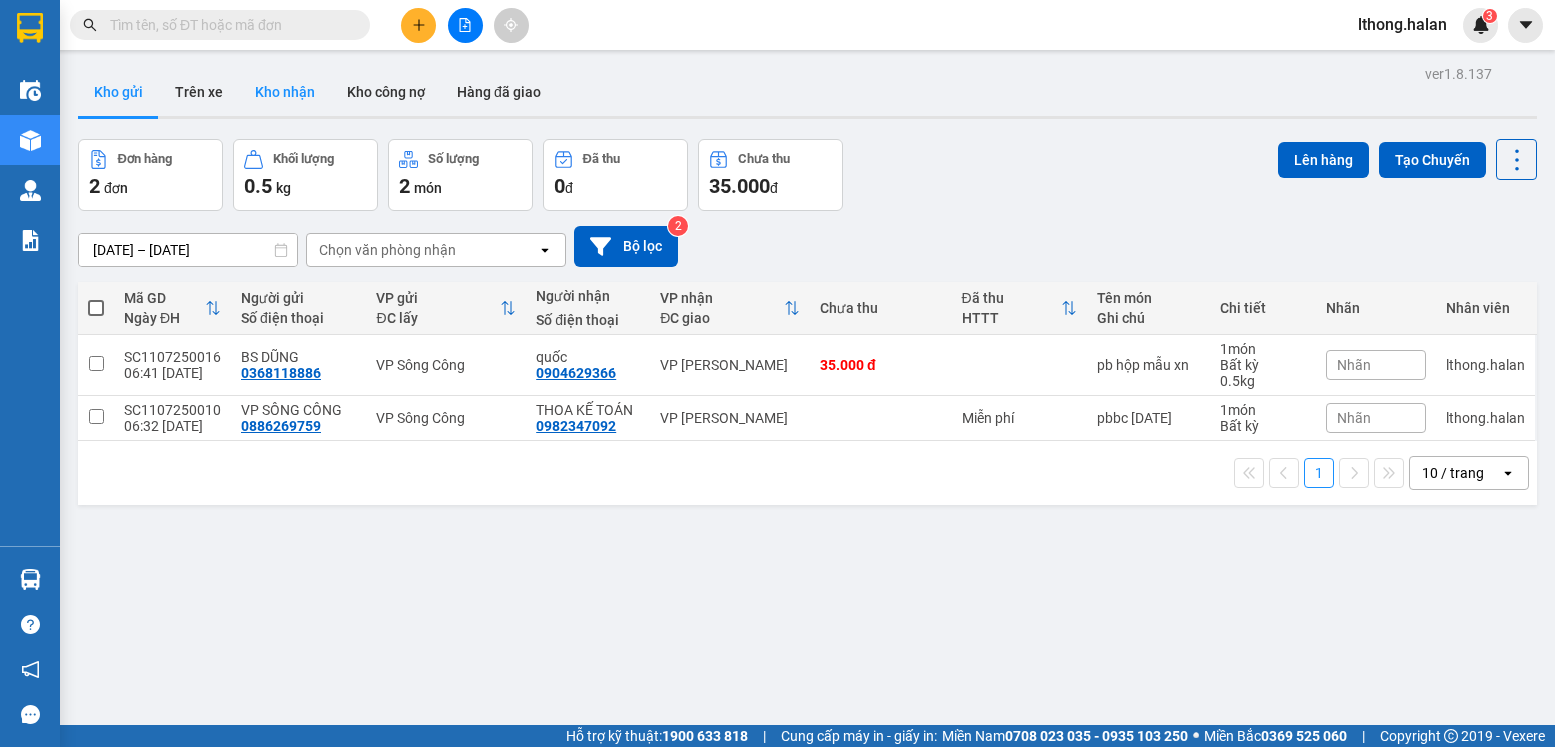 click on "Kho nhận" at bounding box center (285, 92) 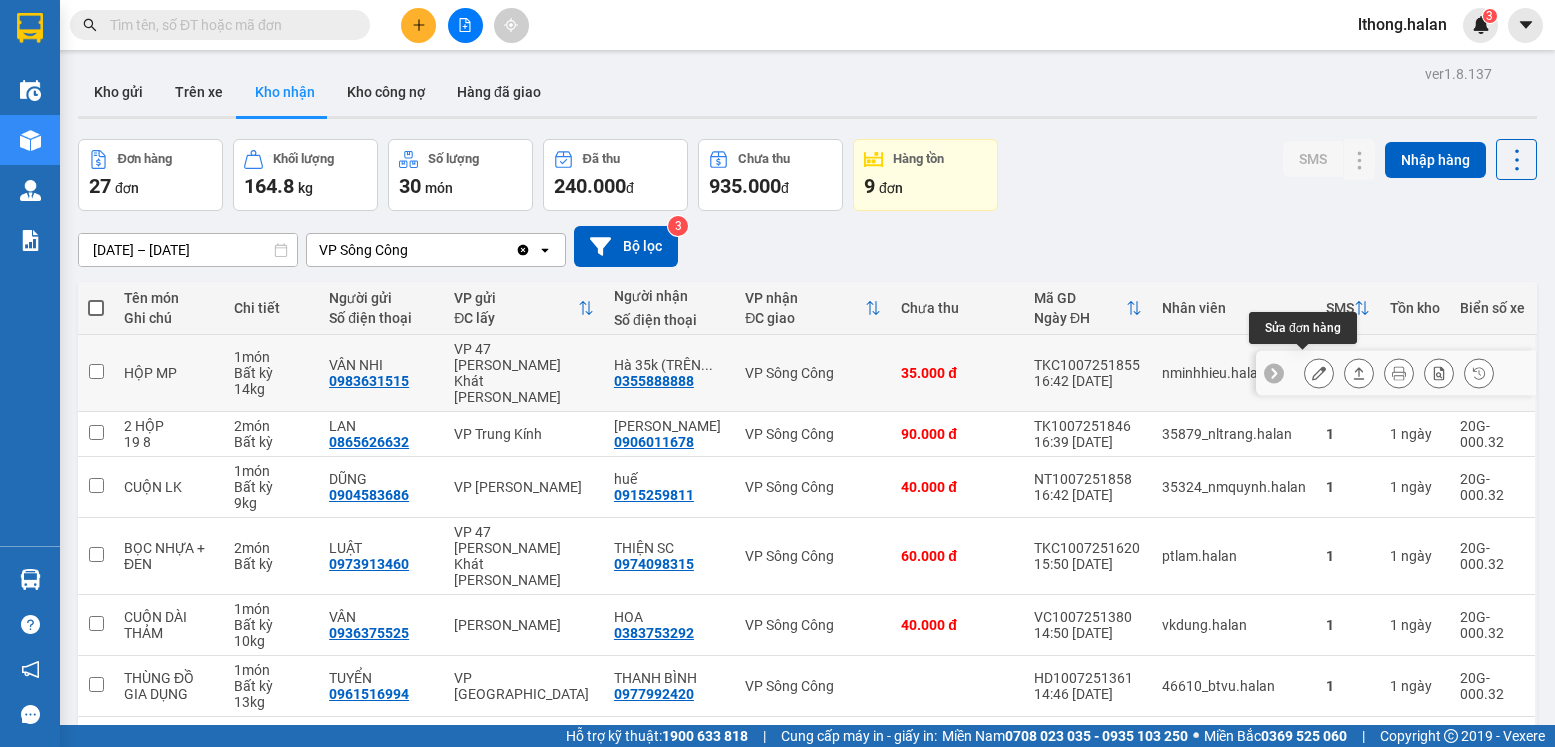 click at bounding box center [1319, 373] 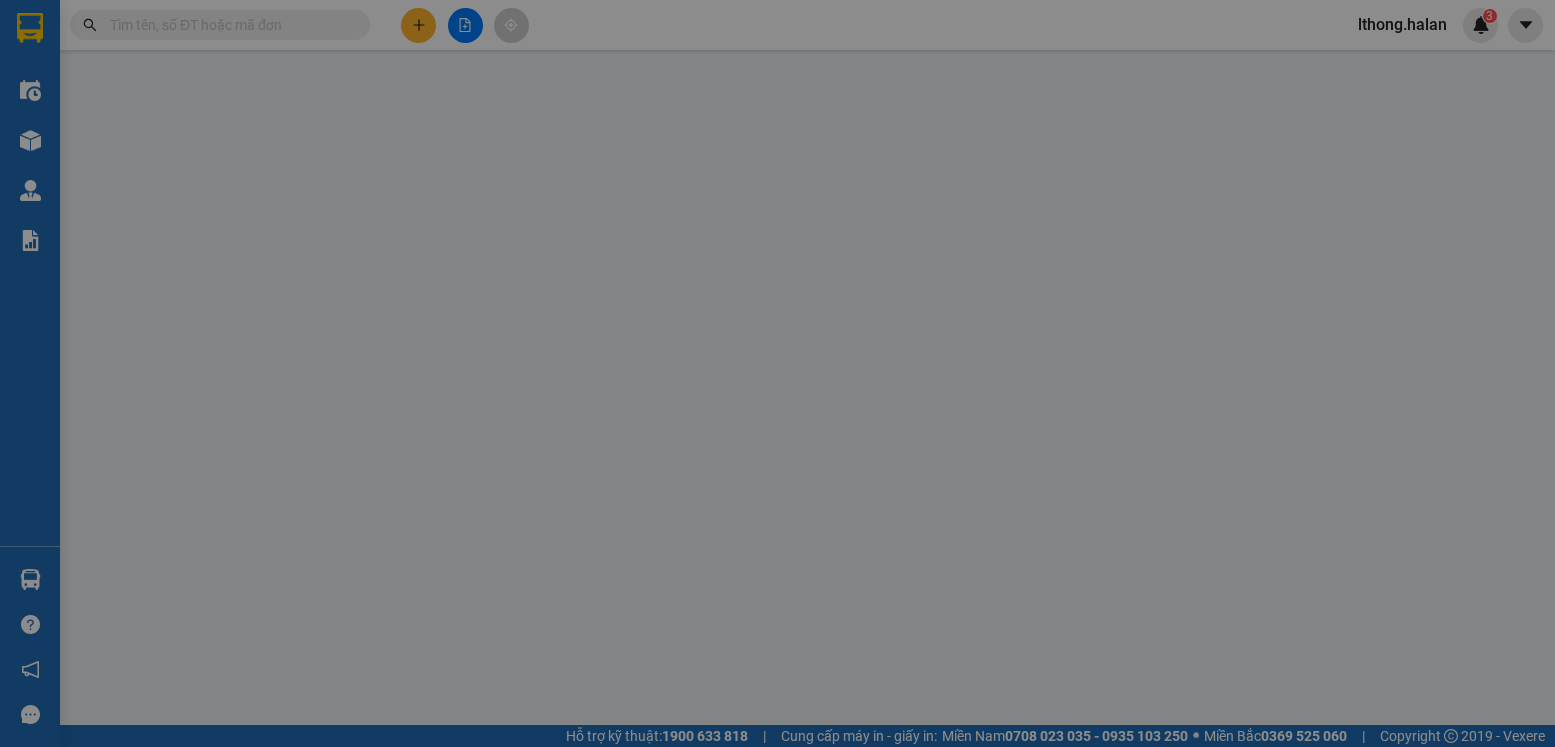 type on "0983631515" 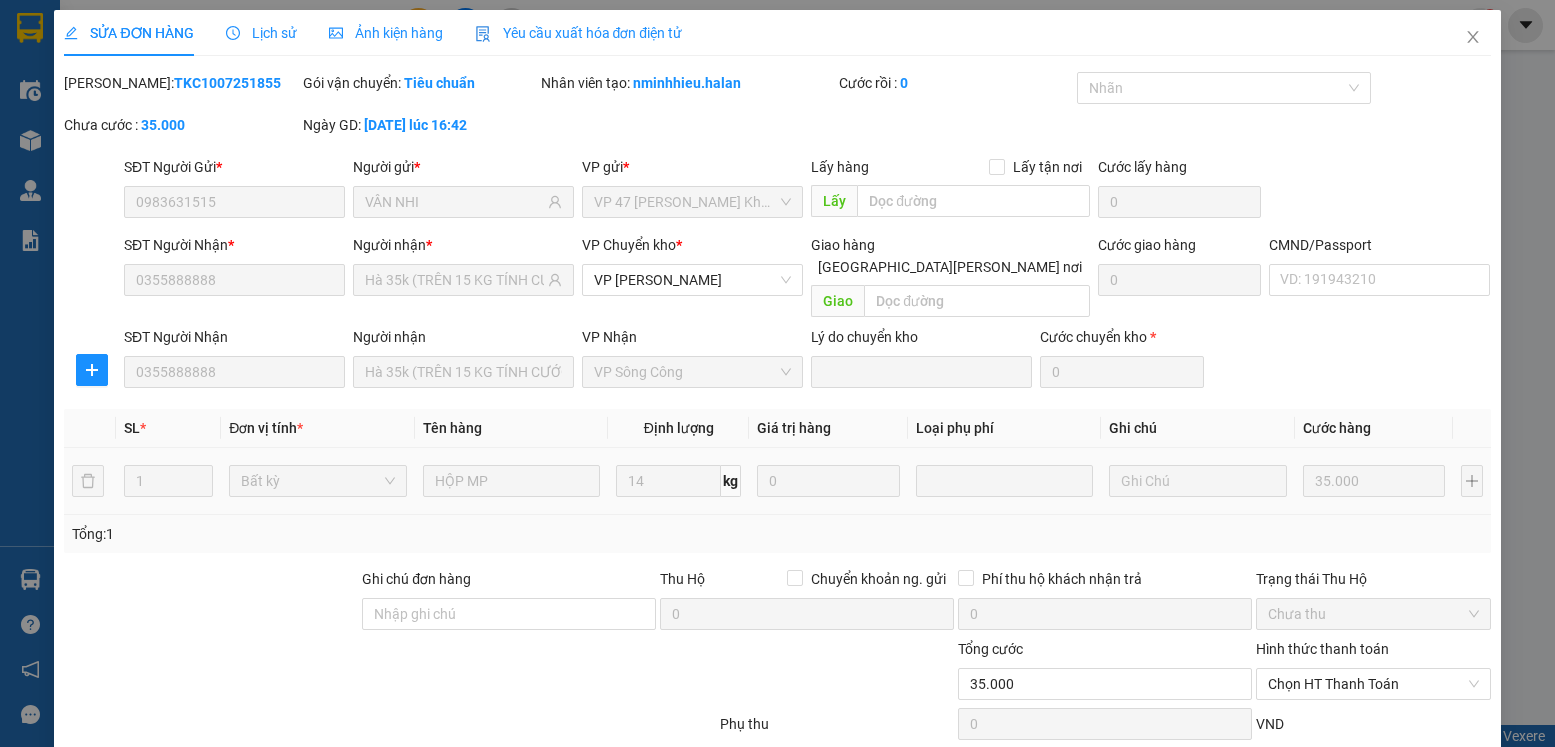 scroll, scrollTop: 105, scrollLeft: 0, axis: vertical 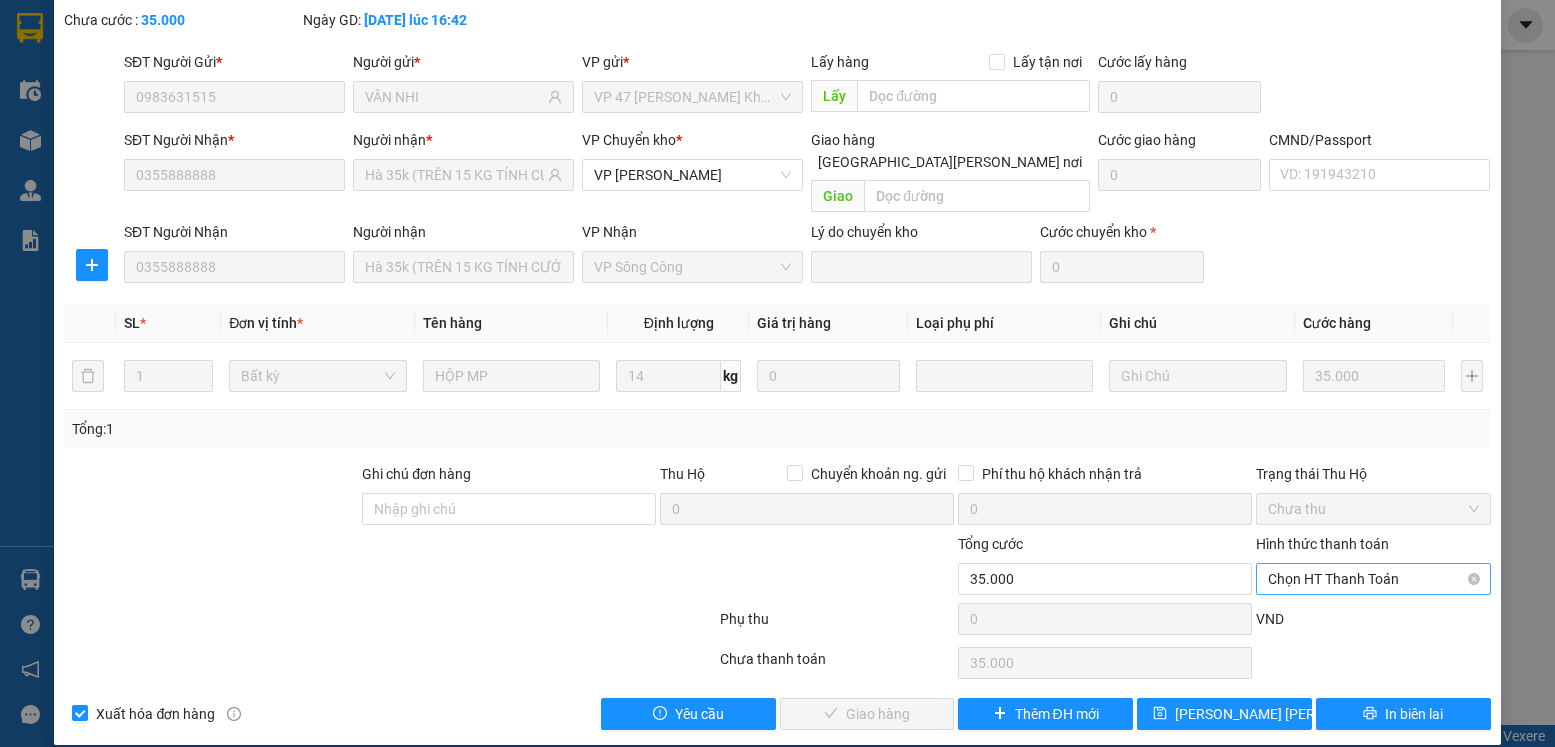 click on "Chọn HT Thanh Toán" at bounding box center (1373, 579) 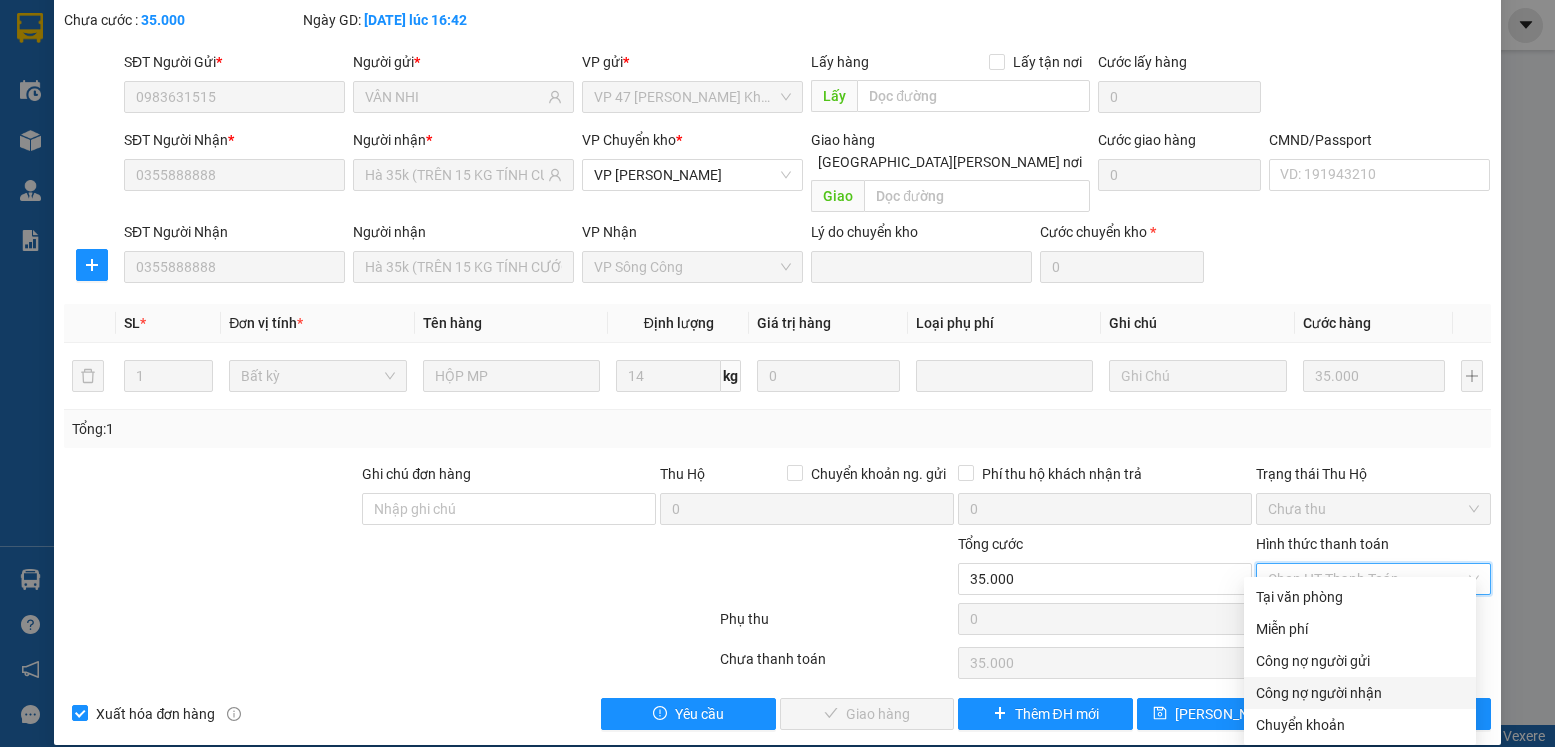 click on "Công nợ người nhận" at bounding box center (1360, 693) 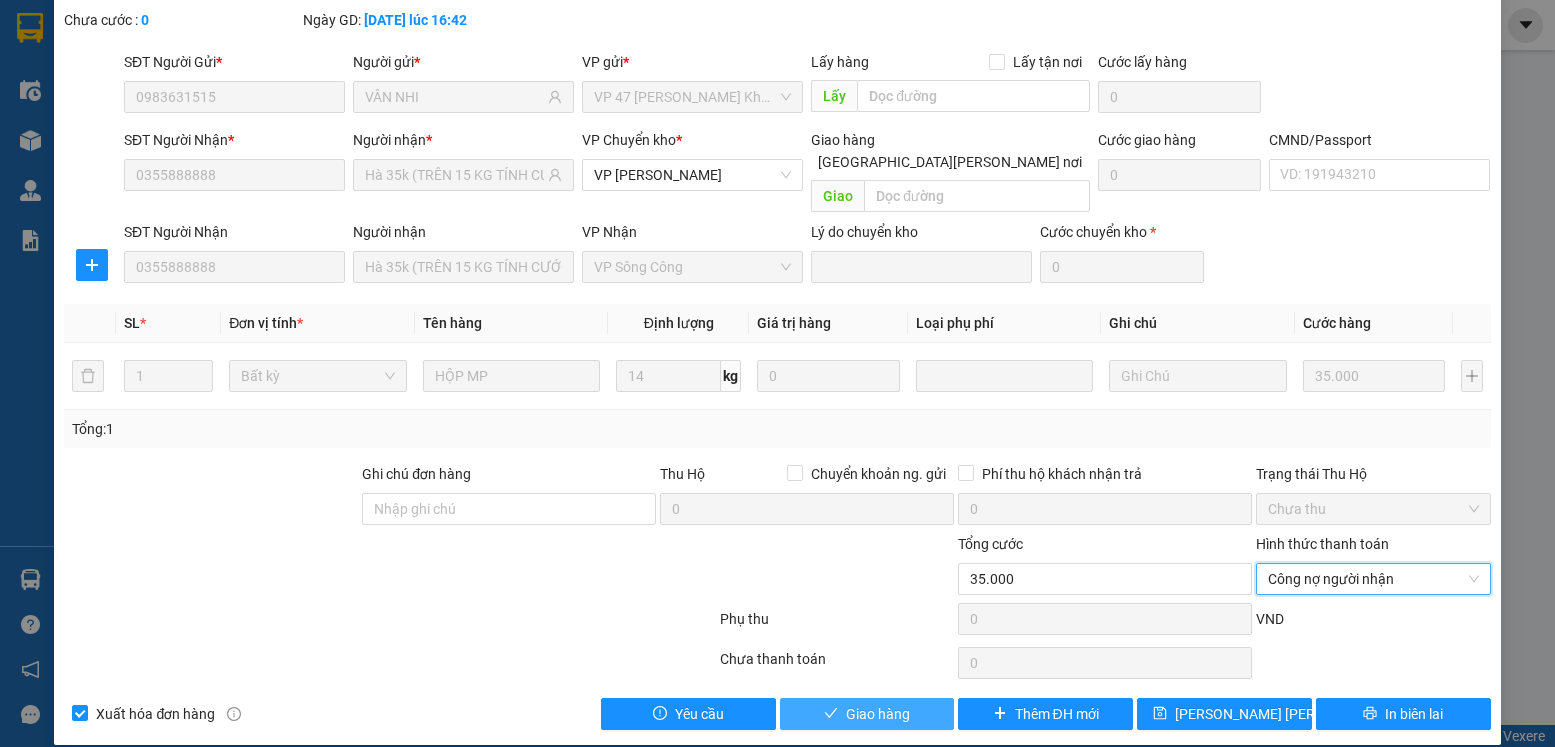 click on "Giao hàng" at bounding box center [878, 714] 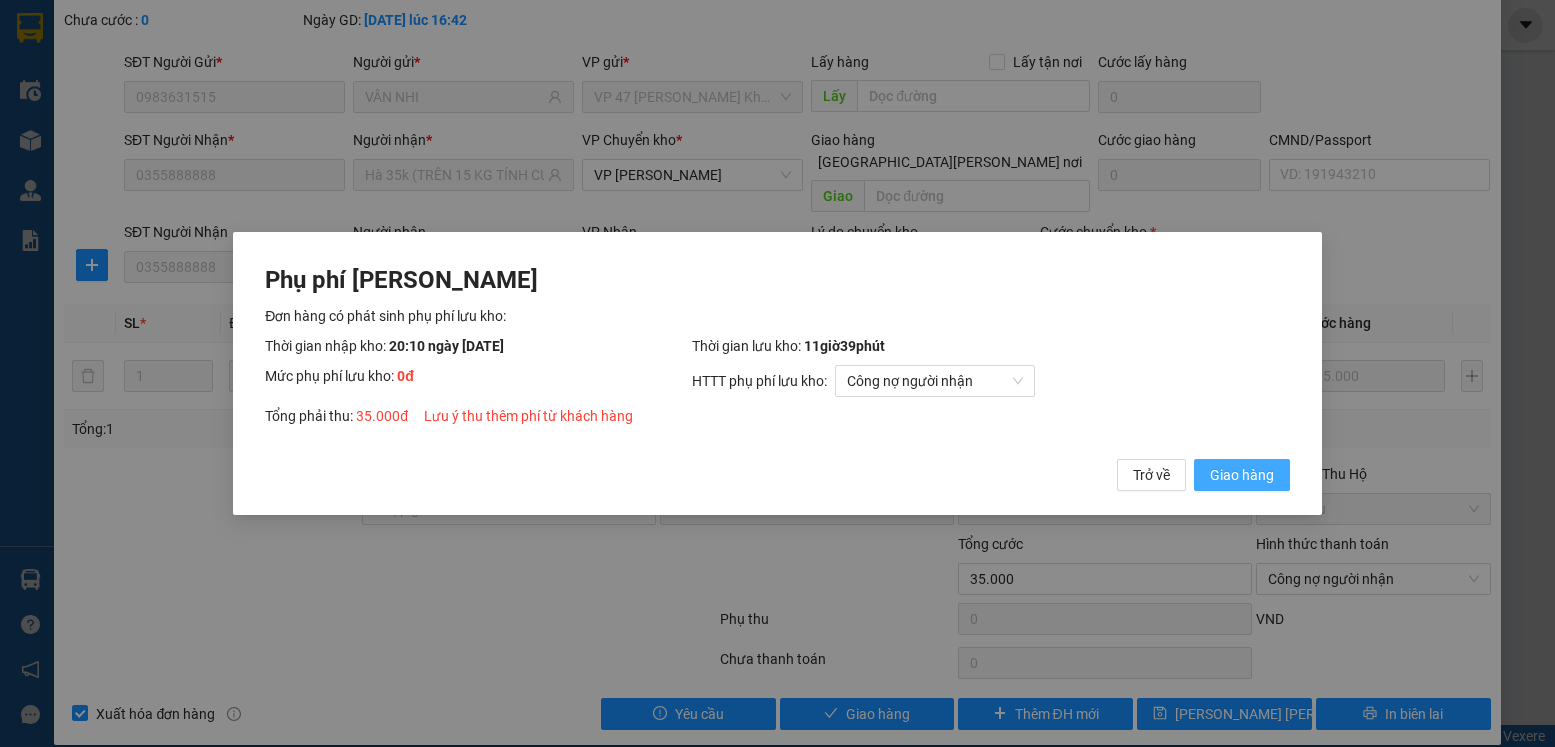 click on "Giao hàng" at bounding box center [1242, 475] 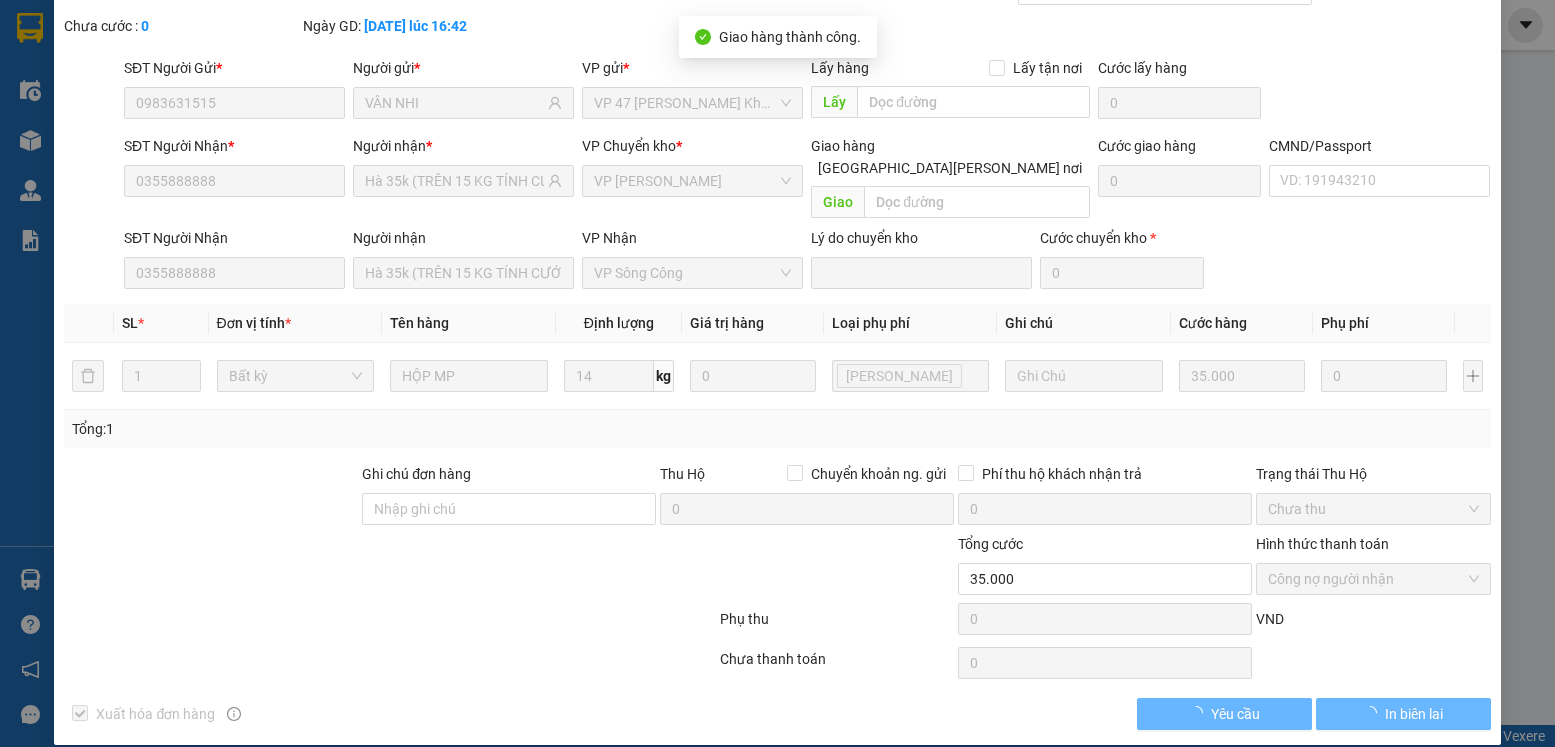 scroll, scrollTop: 0, scrollLeft: 0, axis: both 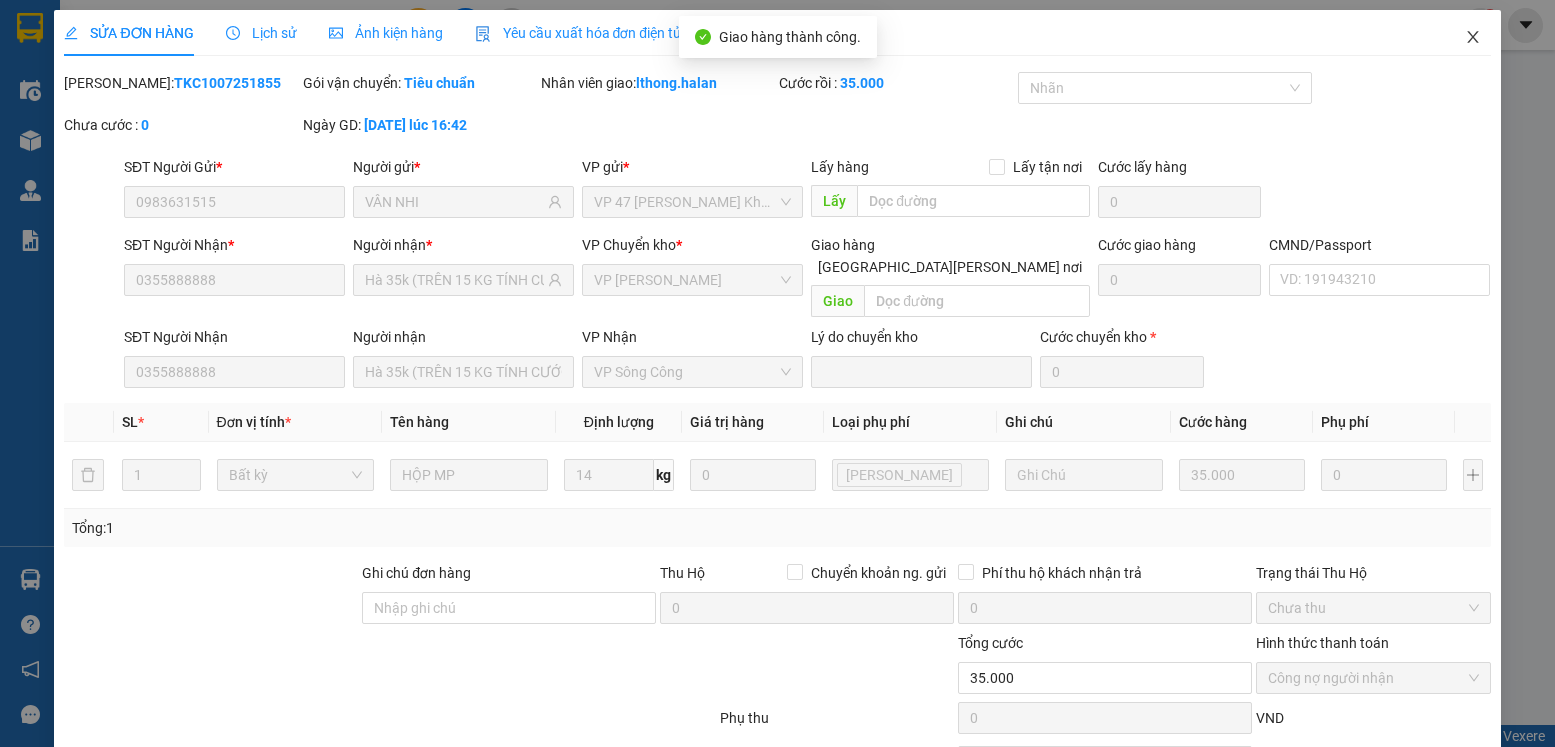 click 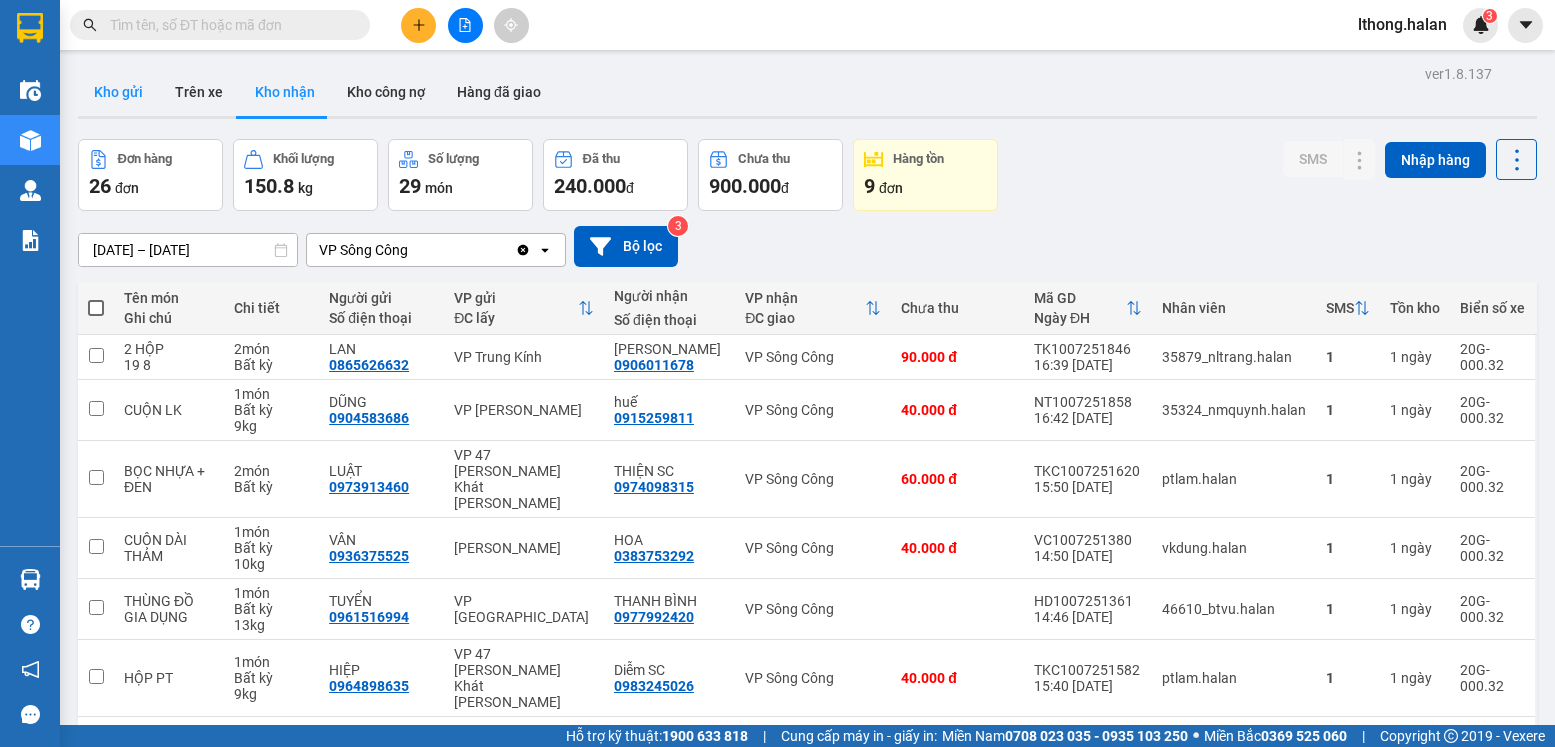 click on "Kho gửi" at bounding box center (118, 92) 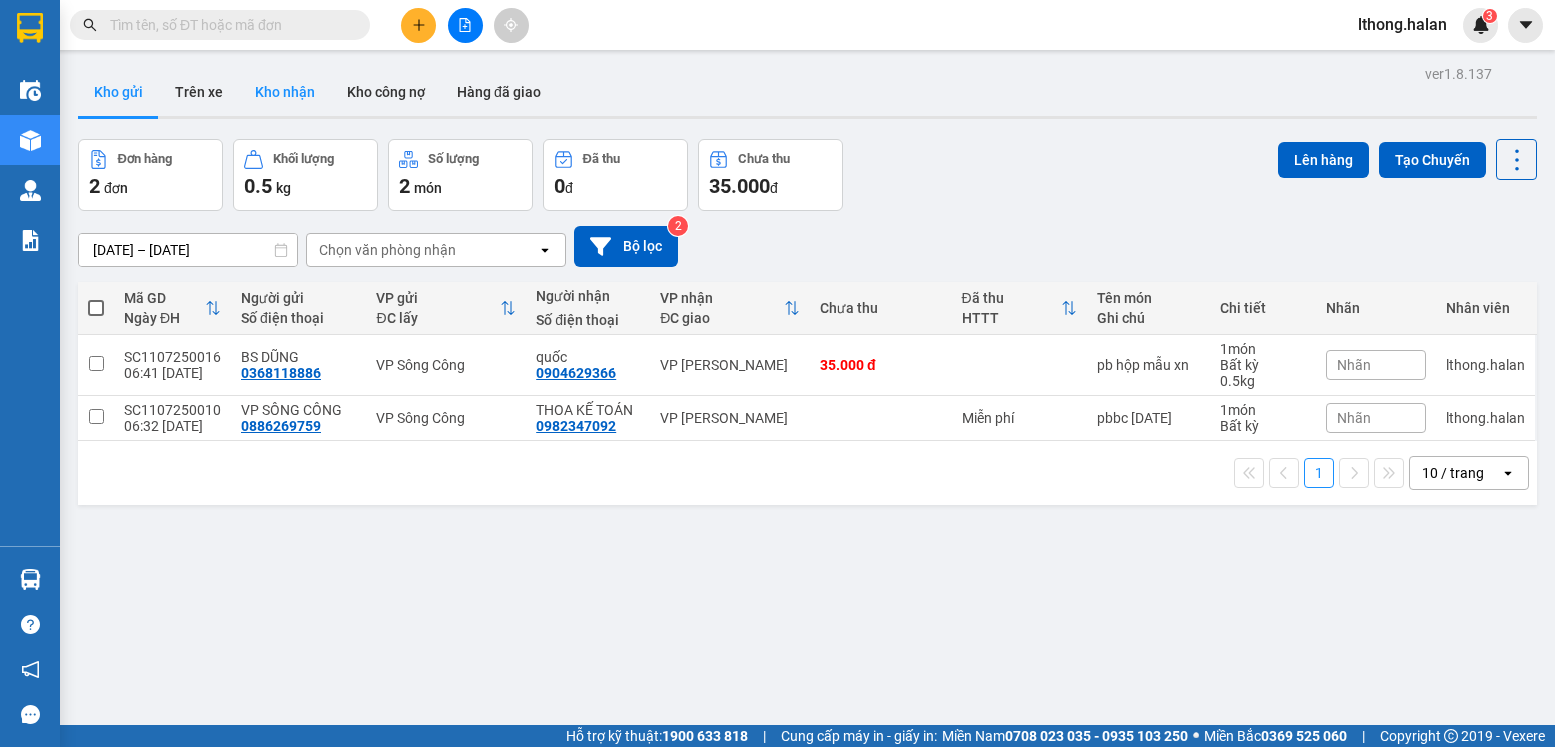 click on "Kho nhận" at bounding box center [285, 92] 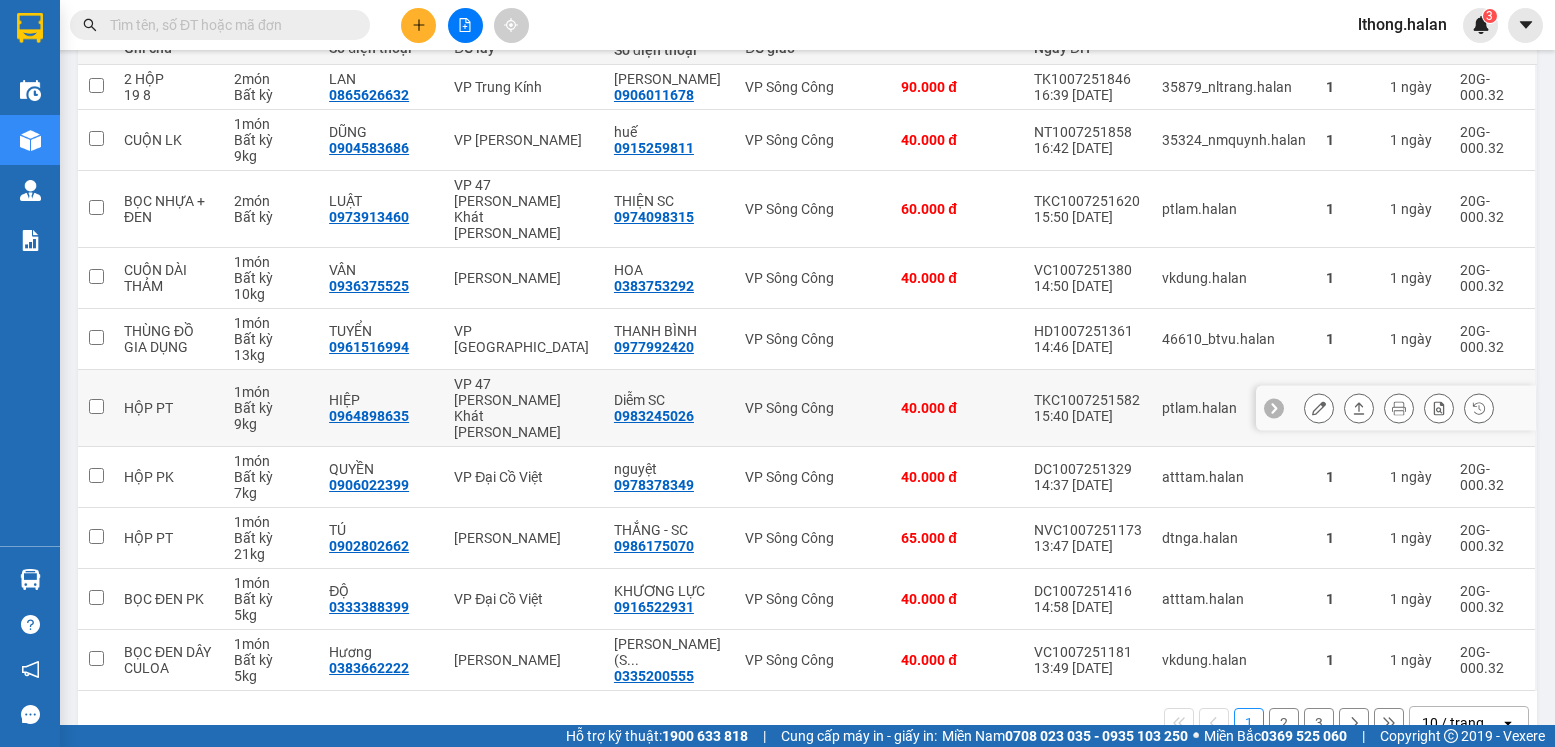 scroll, scrollTop: 0, scrollLeft: 0, axis: both 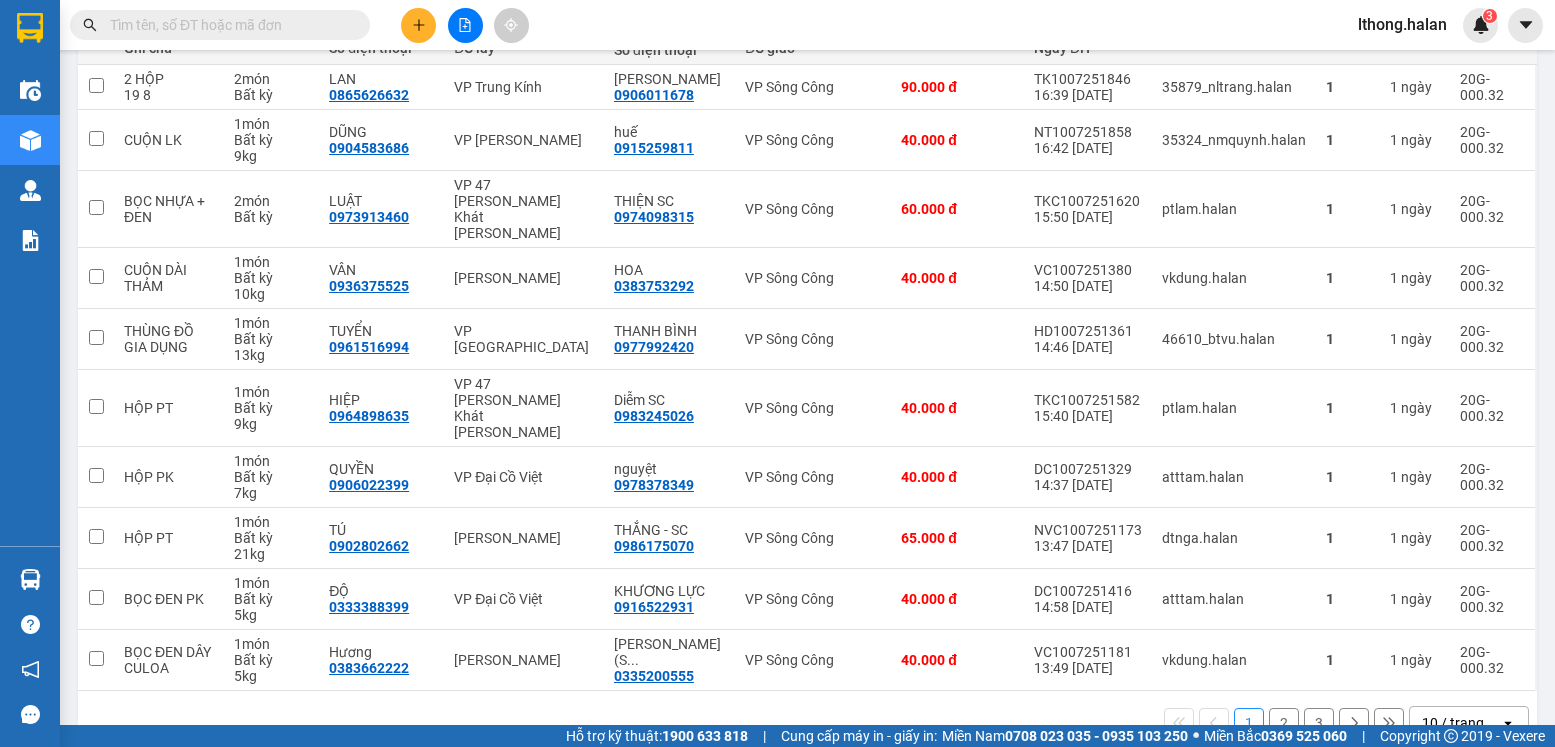 click on "2" at bounding box center [1284, 723] 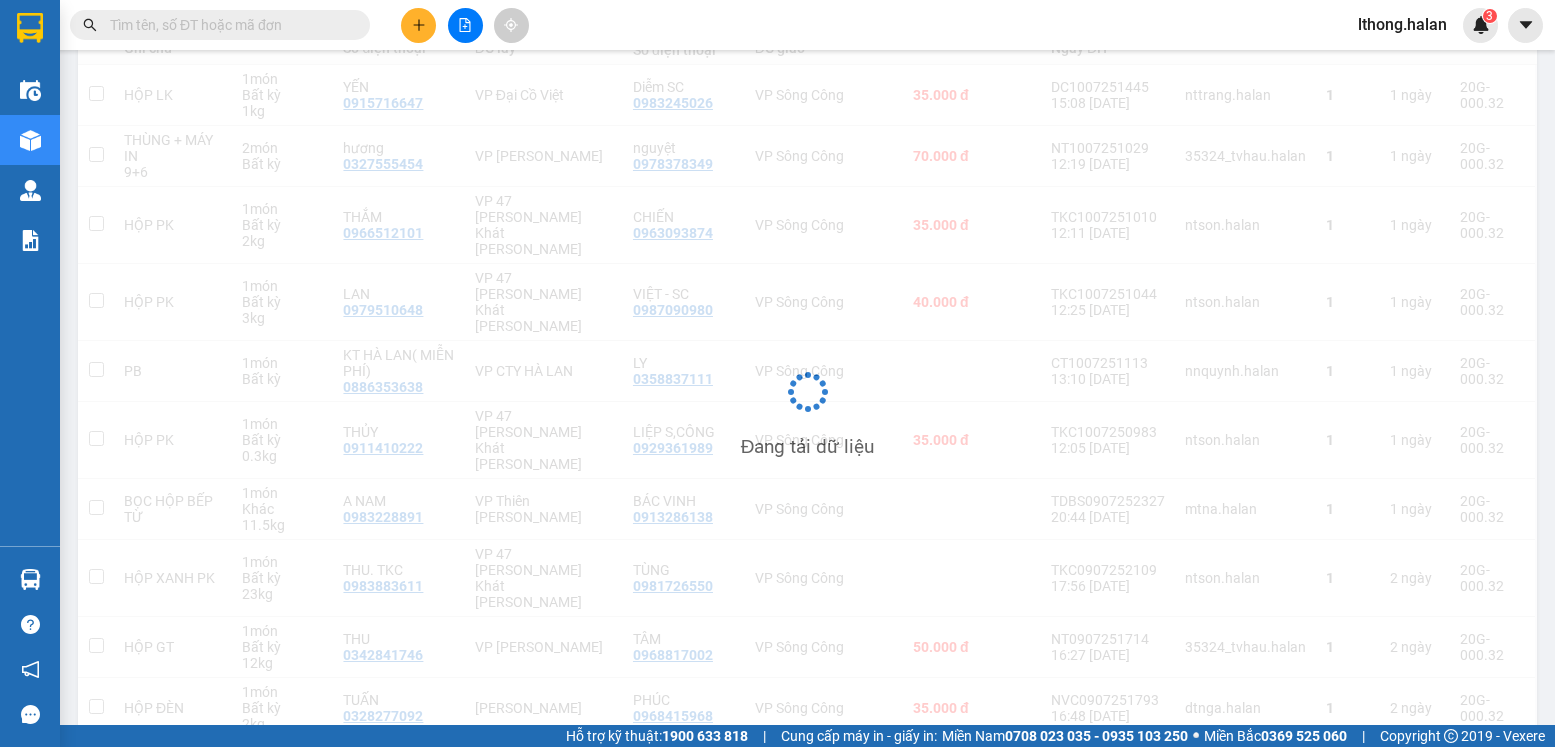 scroll, scrollTop: 270, scrollLeft: 0, axis: vertical 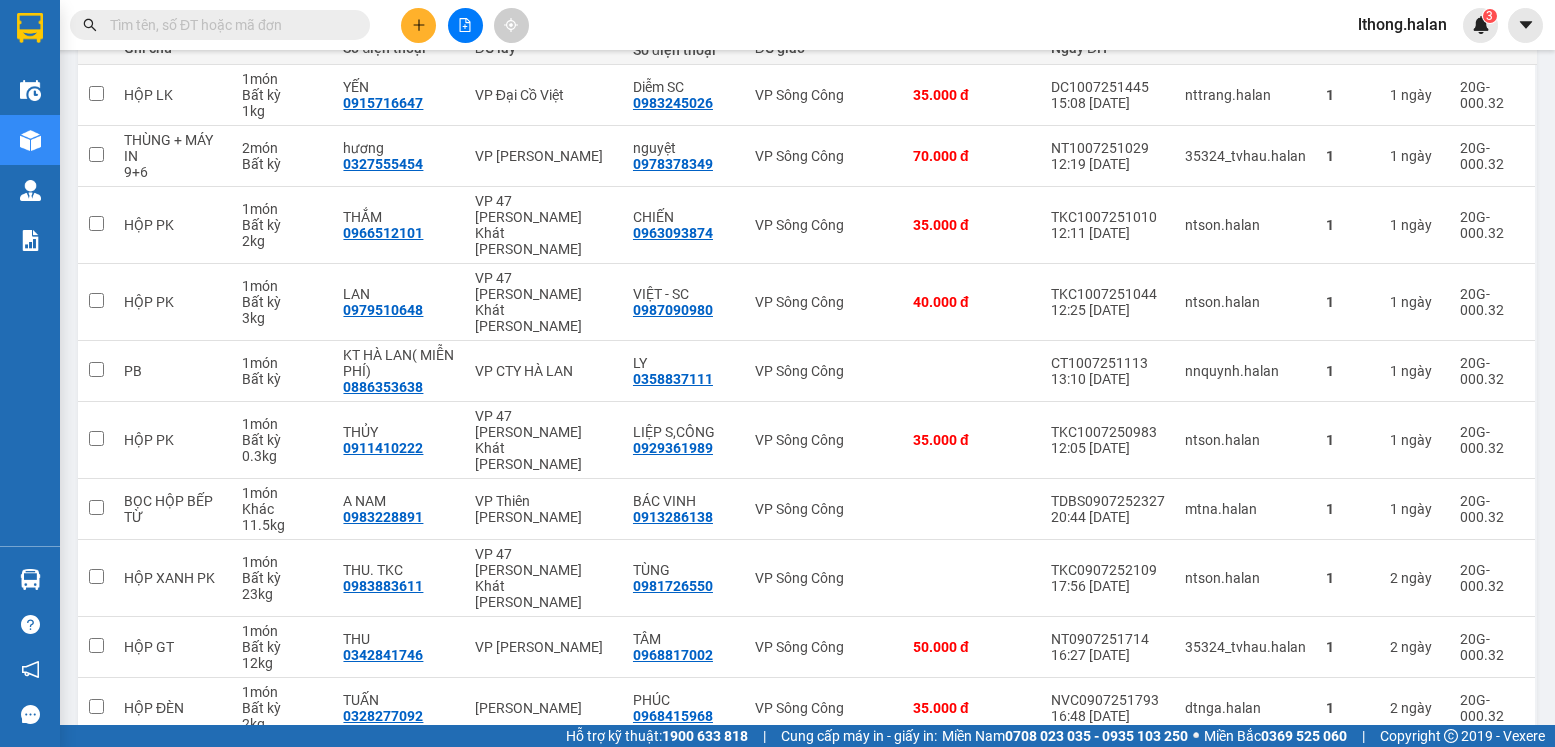 click on "3" at bounding box center (1319, 771) 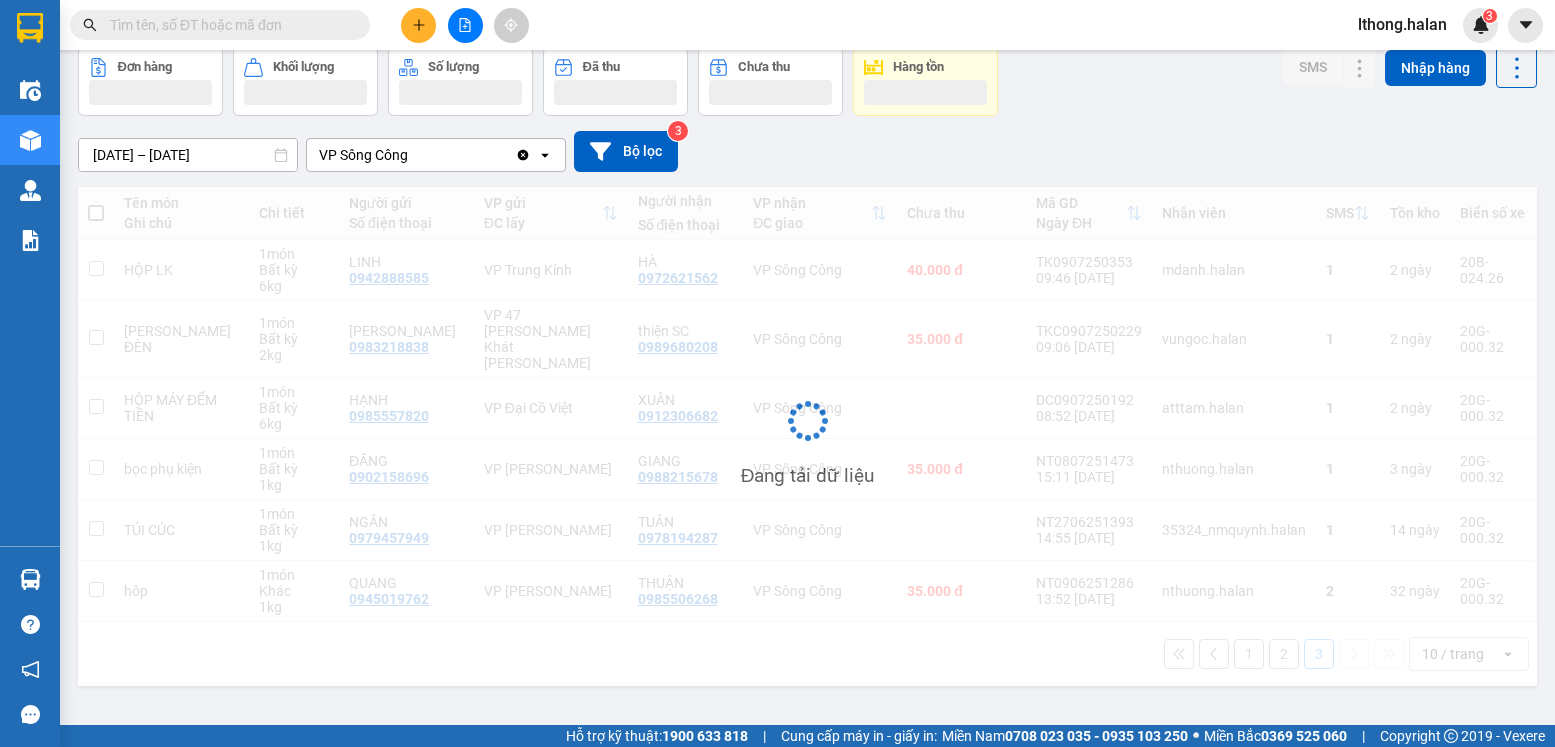 scroll, scrollTop: 92, scrollLeft: 0, axis: vertical 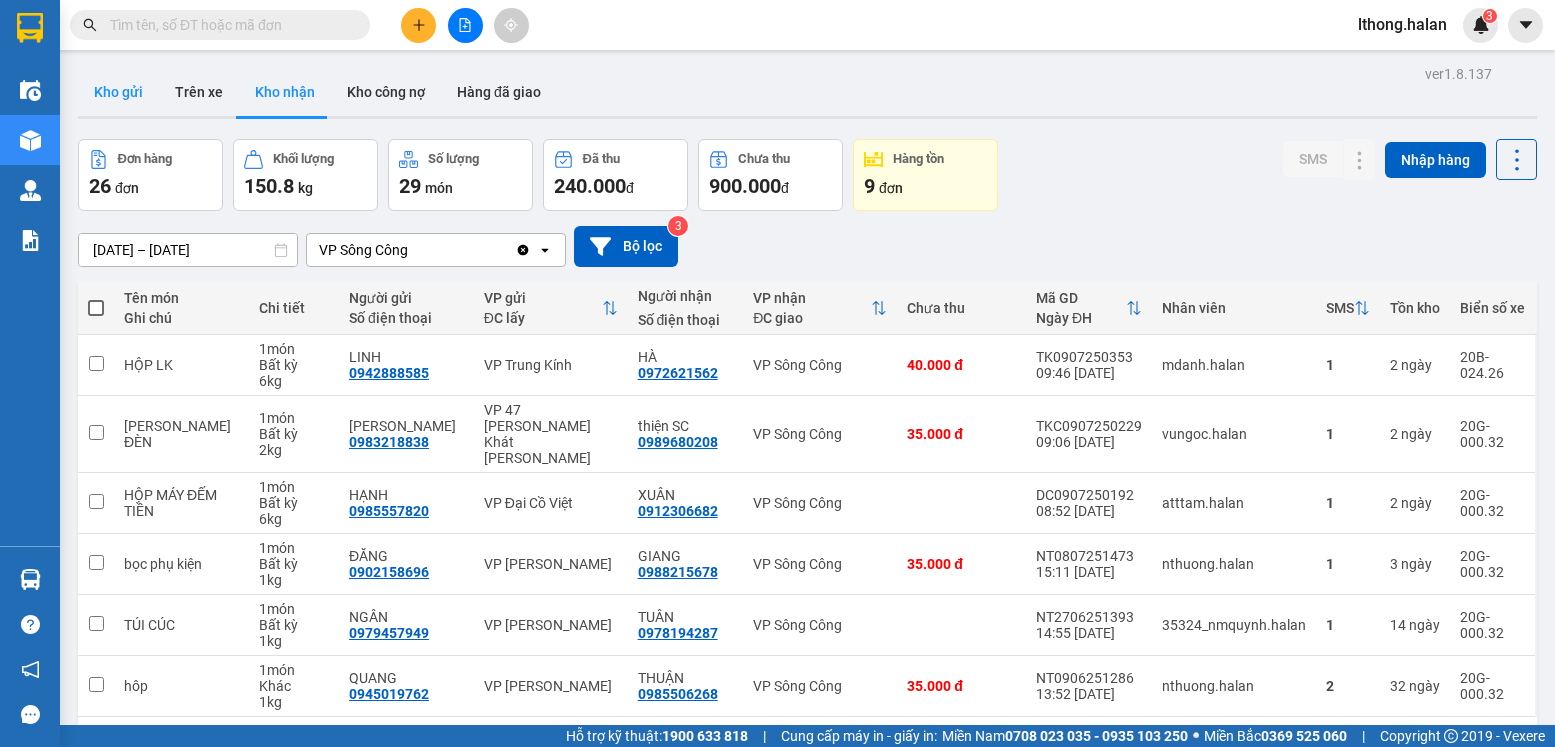 click on "Kho gửi" at bounding box center (118, 92) 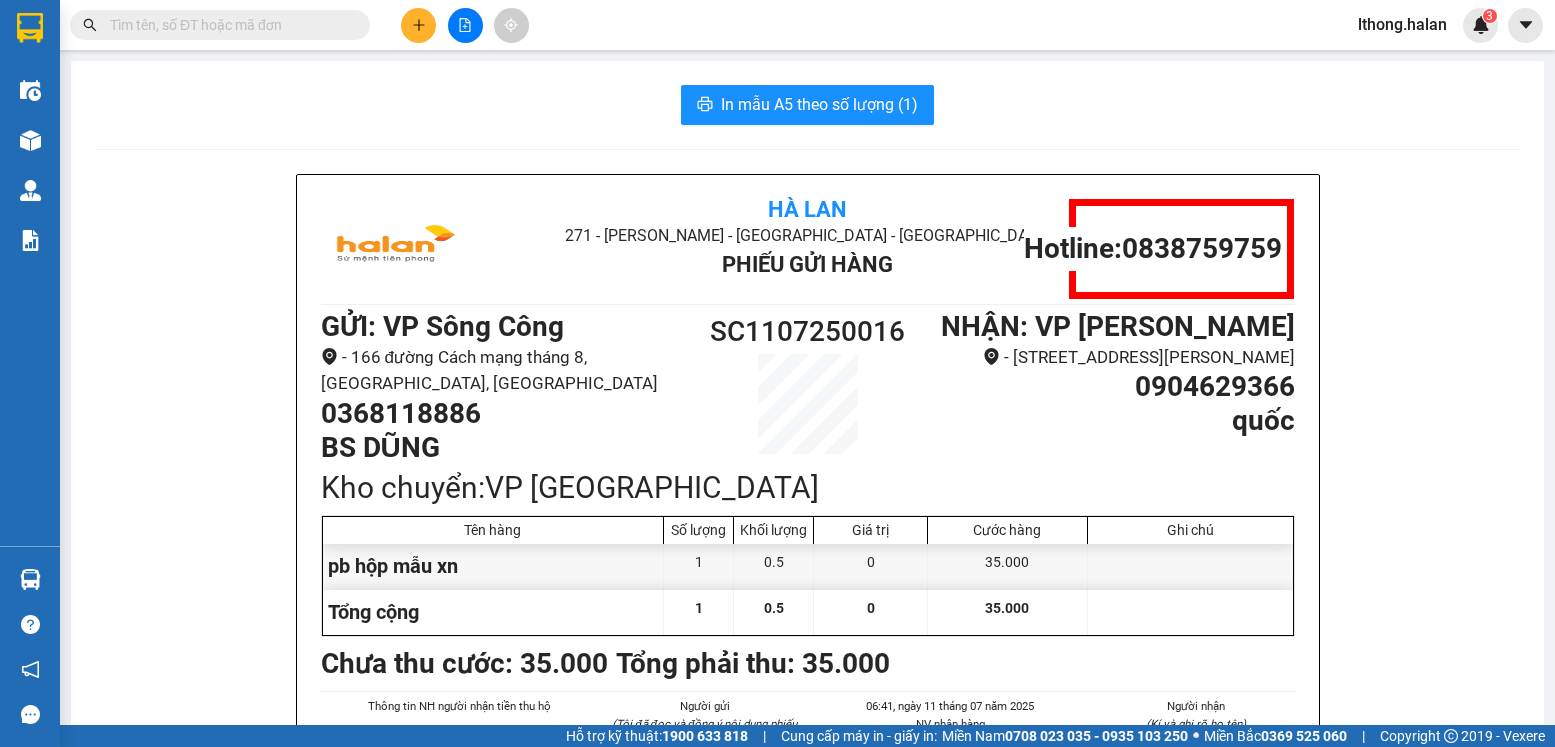 scroll, scrollTop: 0, scrollLeft: 0, axis: both 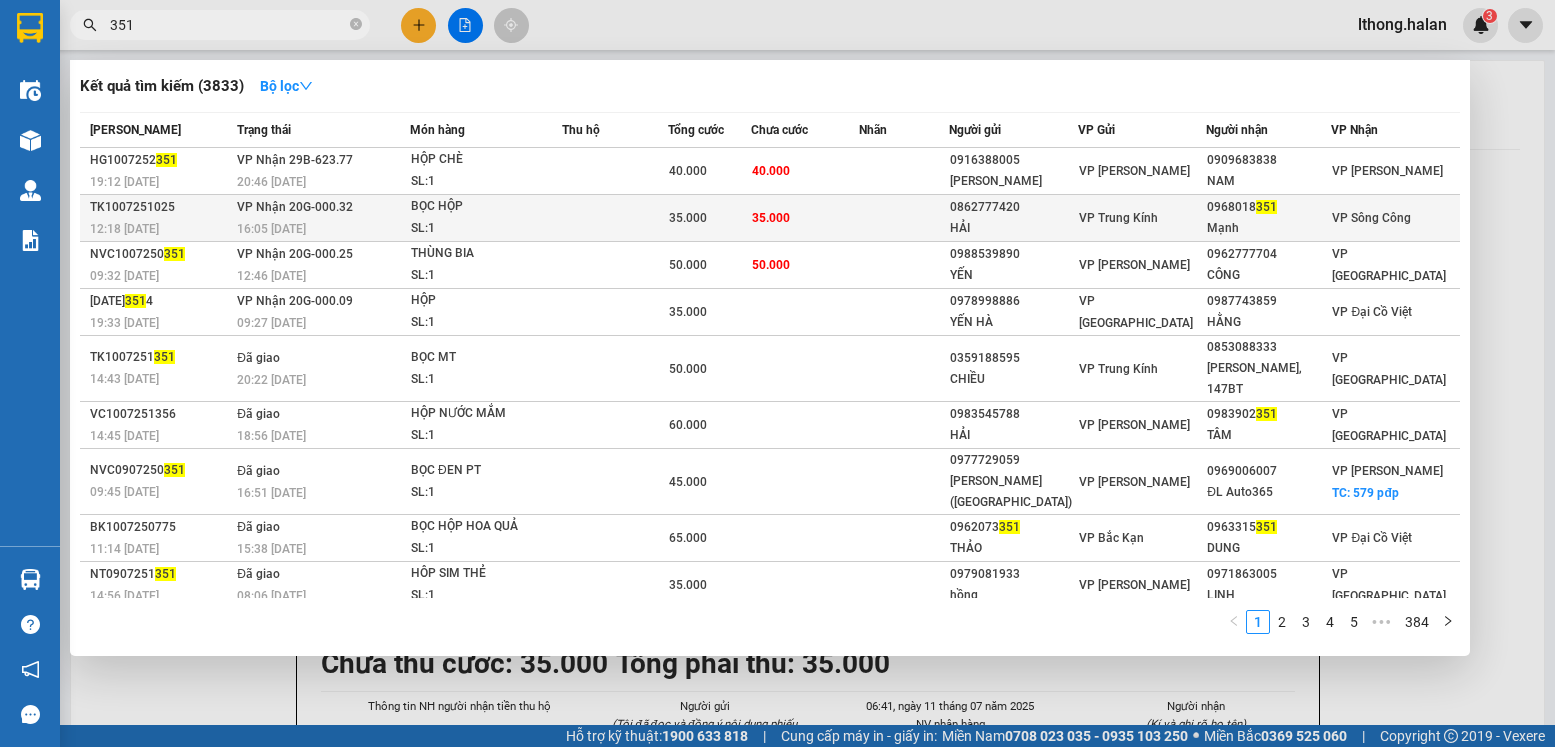 type on "351" 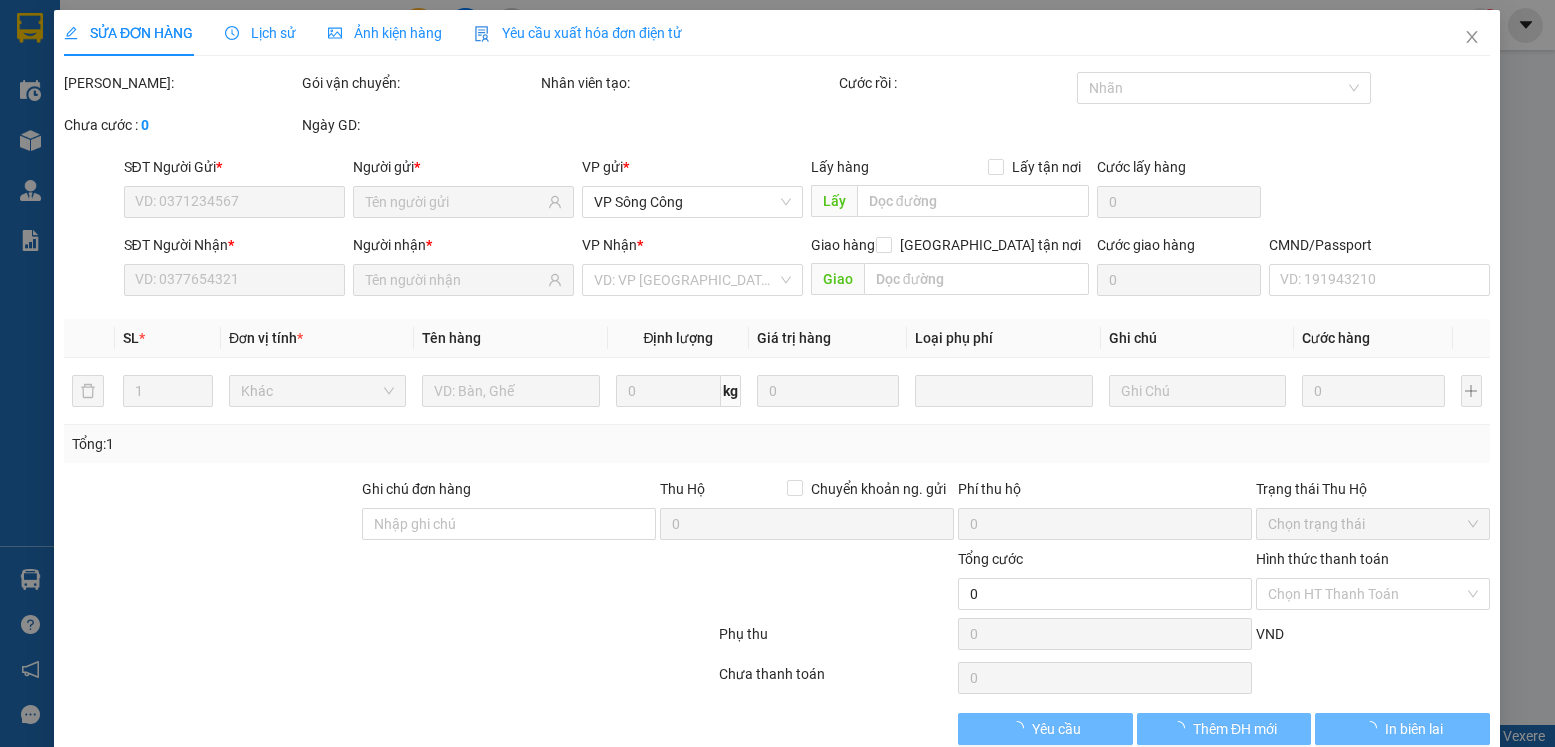 type on "0862777420" 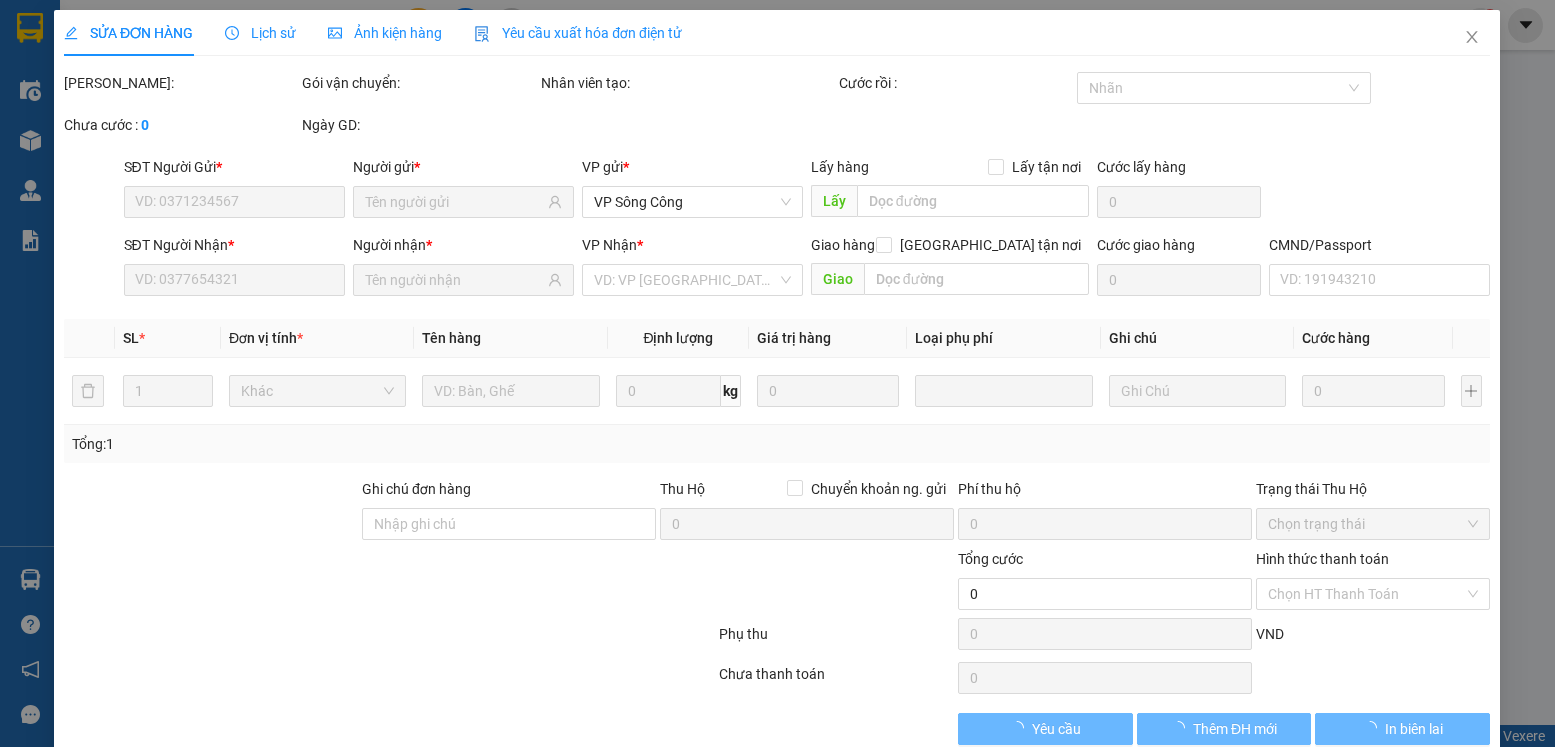 type on "HẢI" 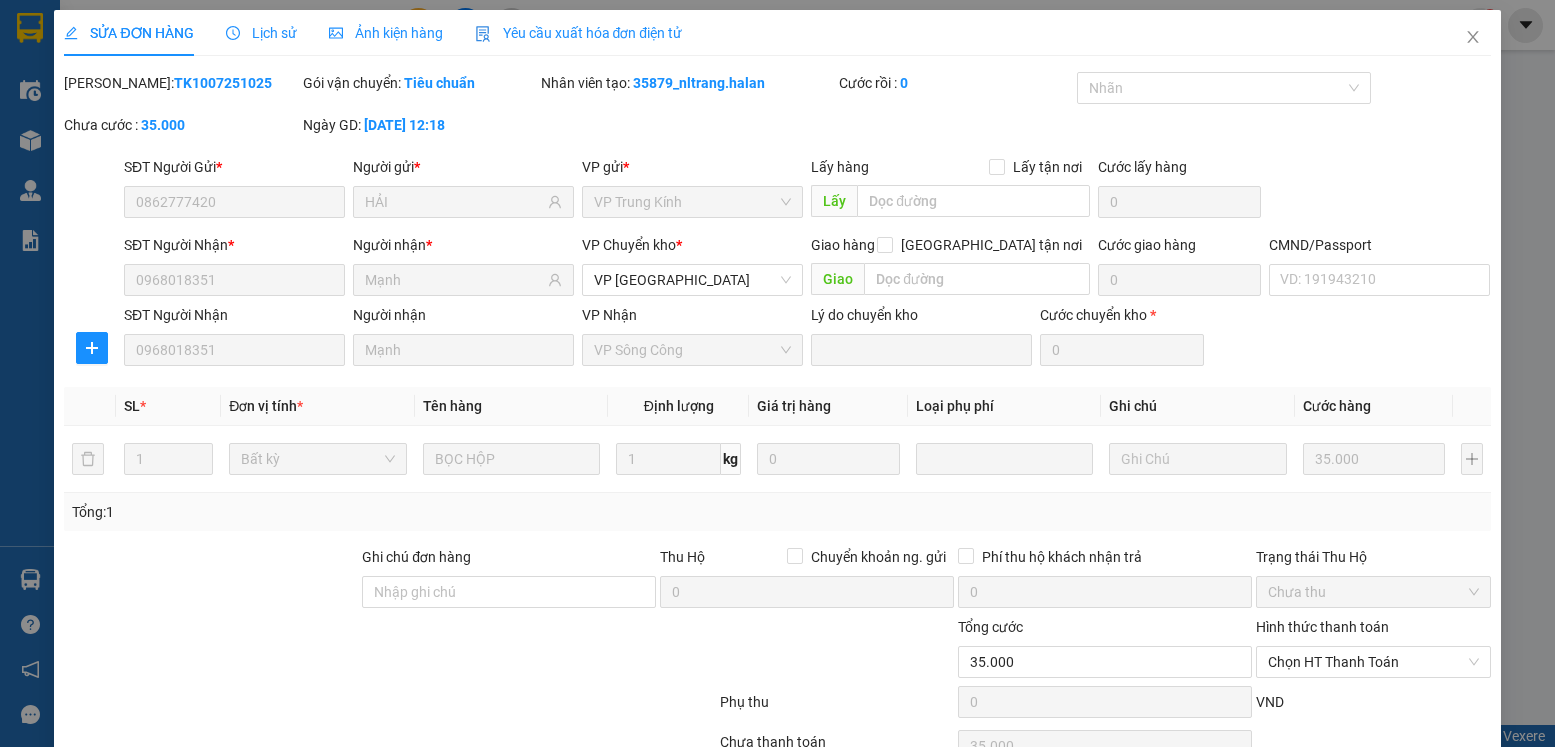 scroll, scrollTop: 105, scrollLeft: 0, axis: vertical 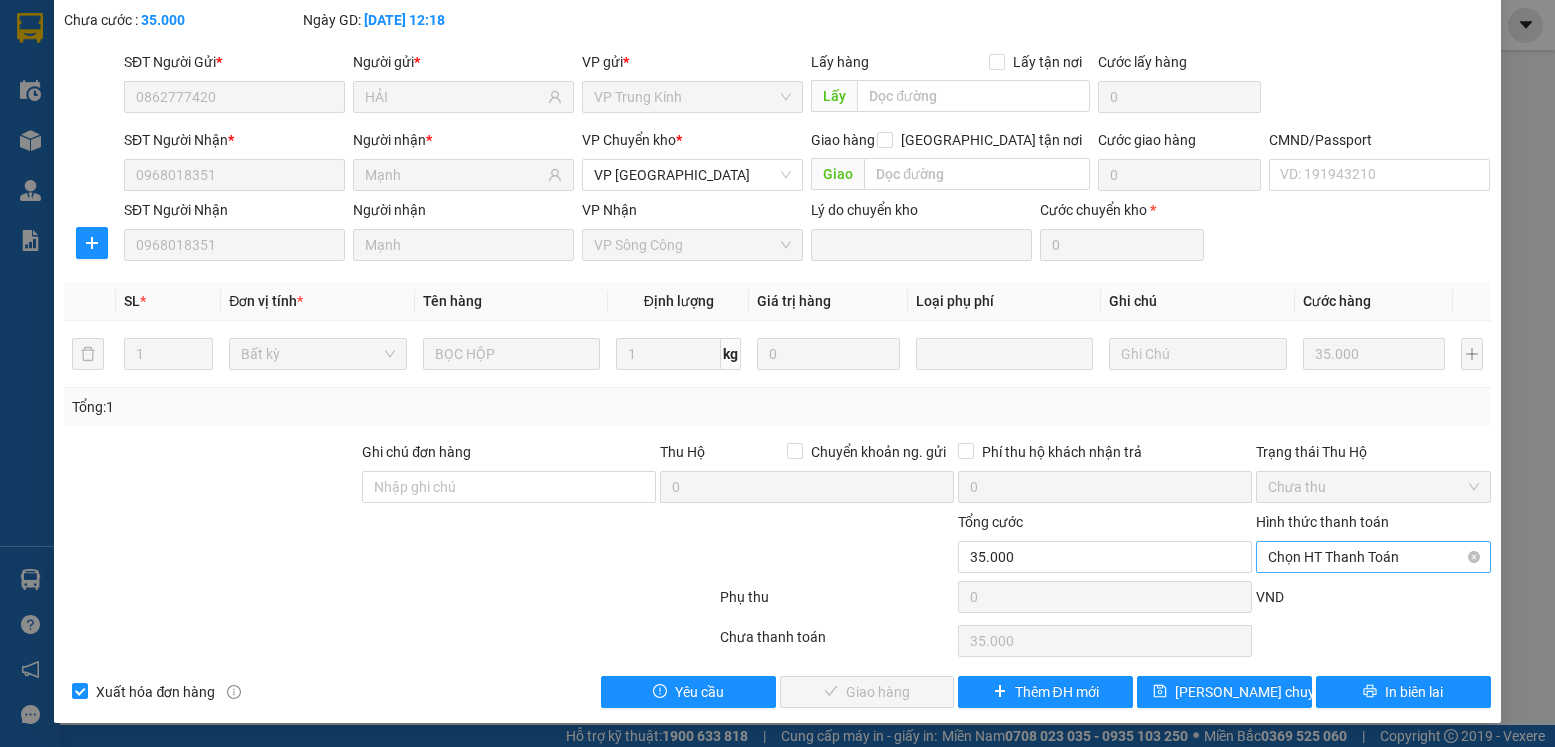 click on "Chọn HT Thanh Toán" at bounding box center [1373, 557] 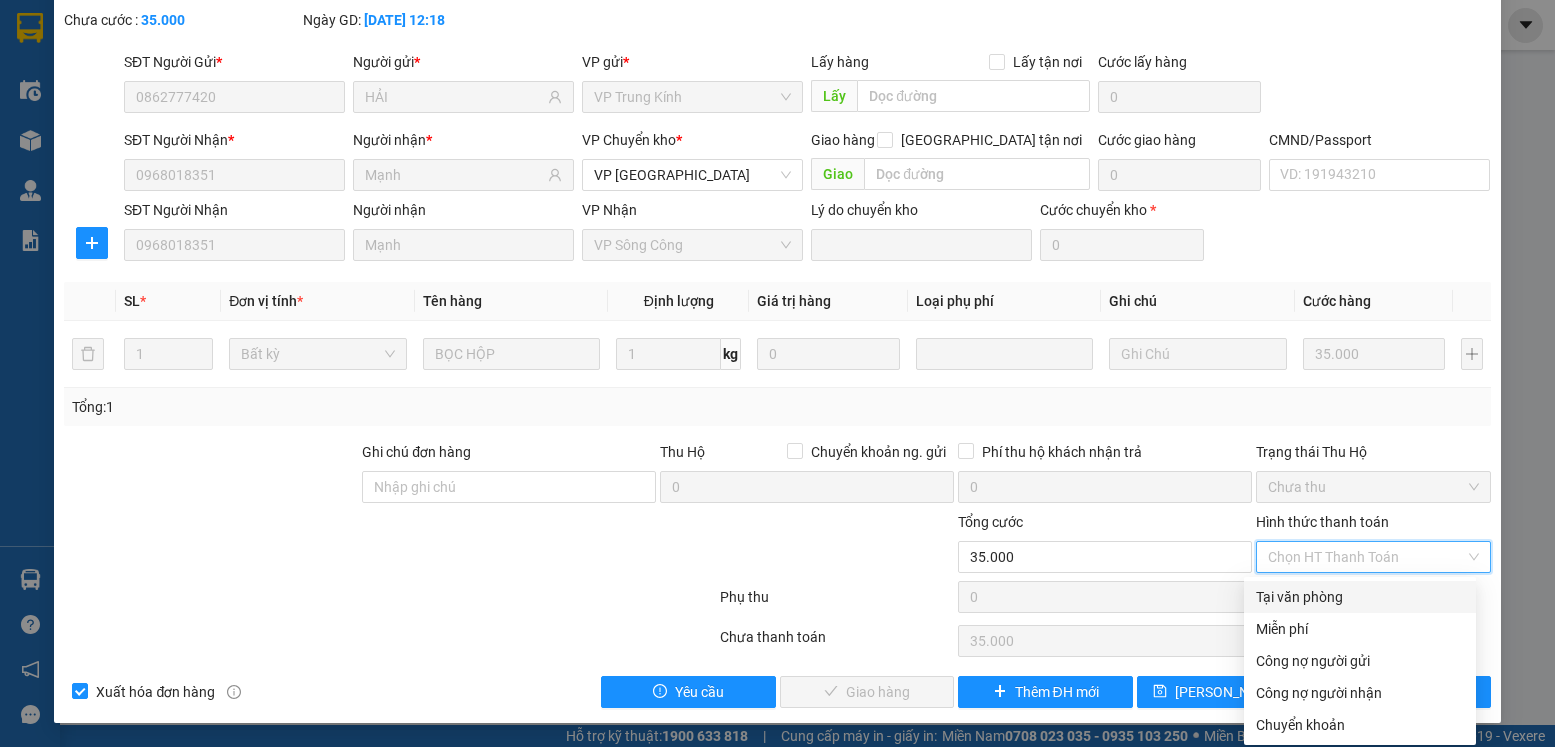 click on "Tại văn phòng" at bounding box center (1360, 597) 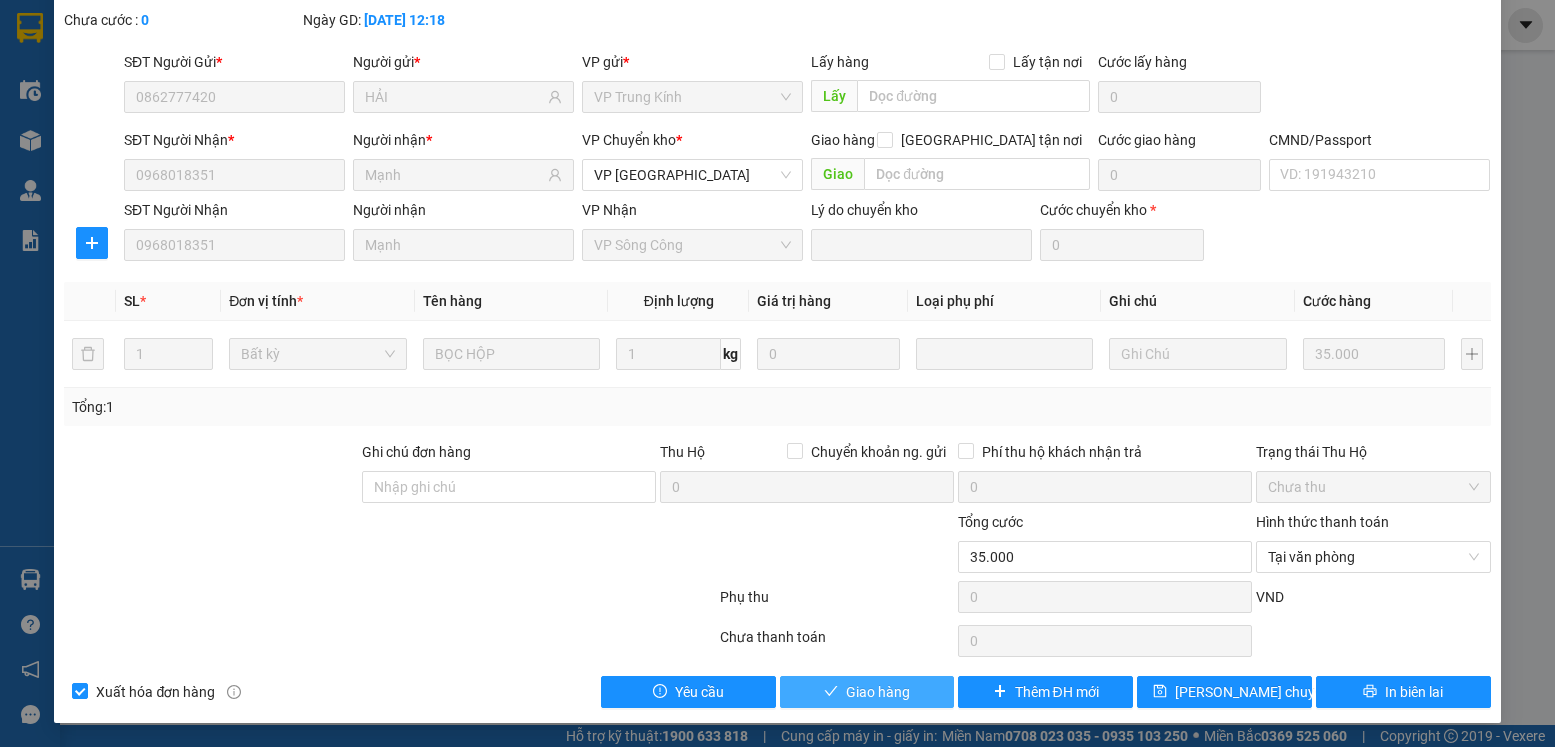 click on "Giao hàng" at bounding box center [878, 692] 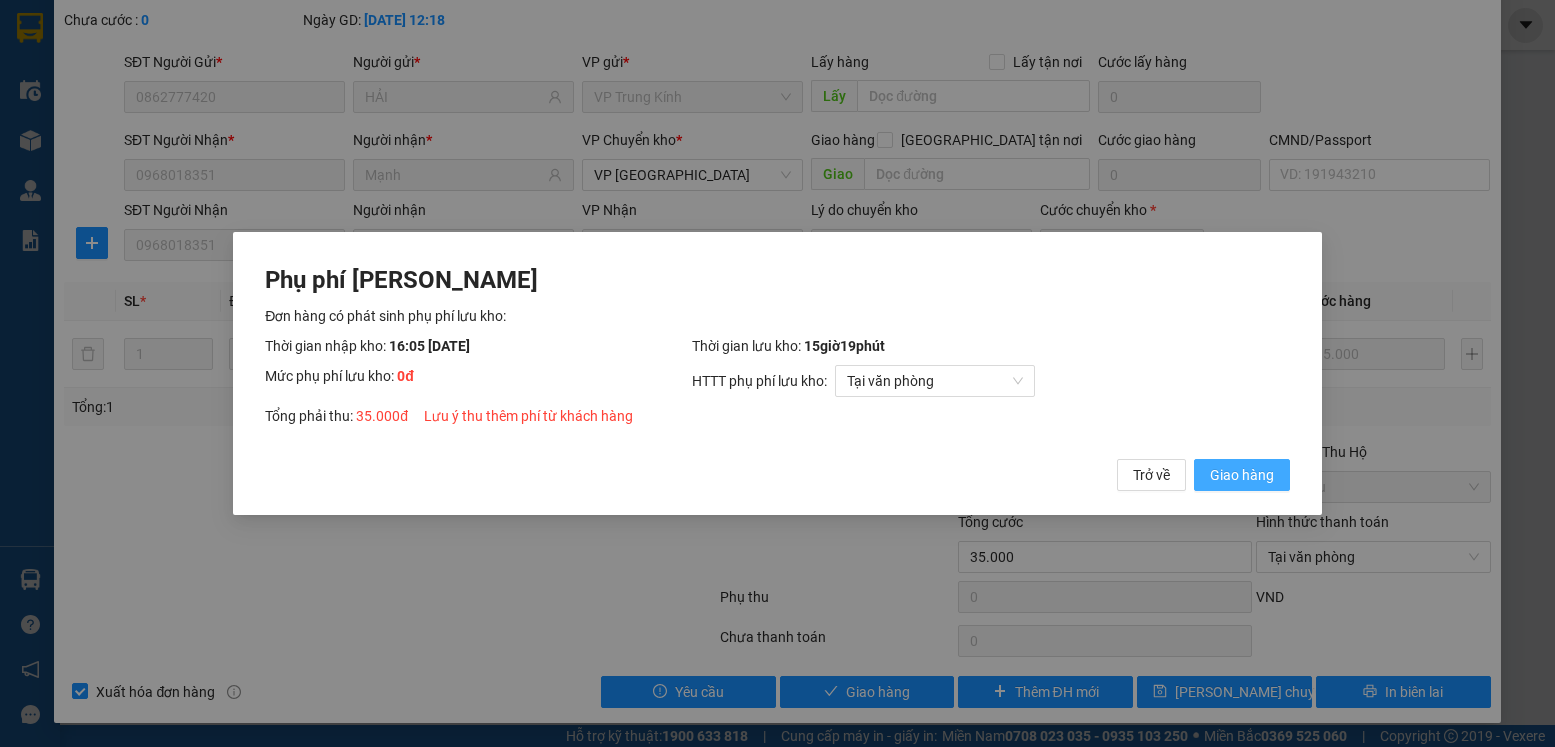 click on "Giao hàng" at bounding box center (1242, 475) 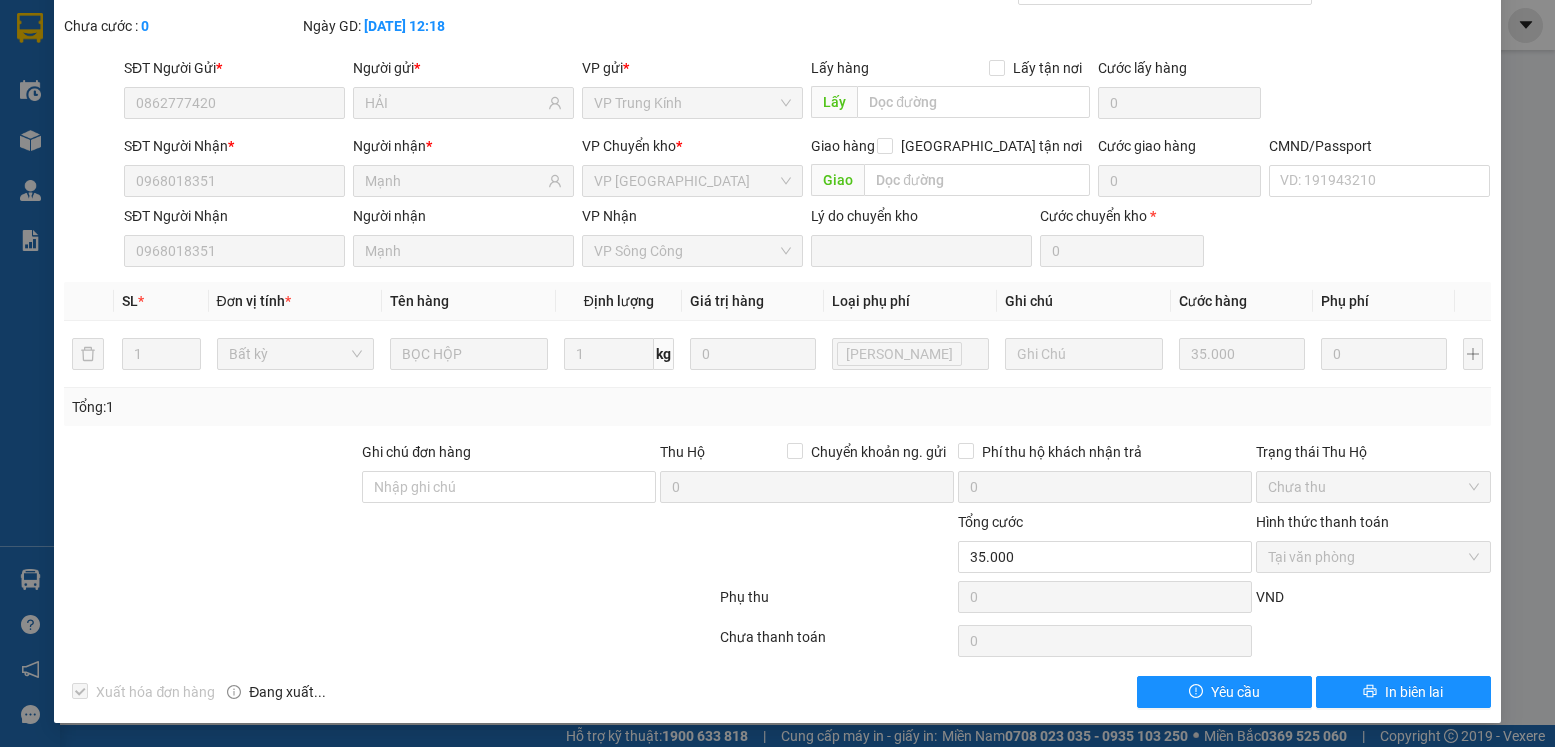 scroll, scrollTop: 0, scrollLeft: 0, axis: both 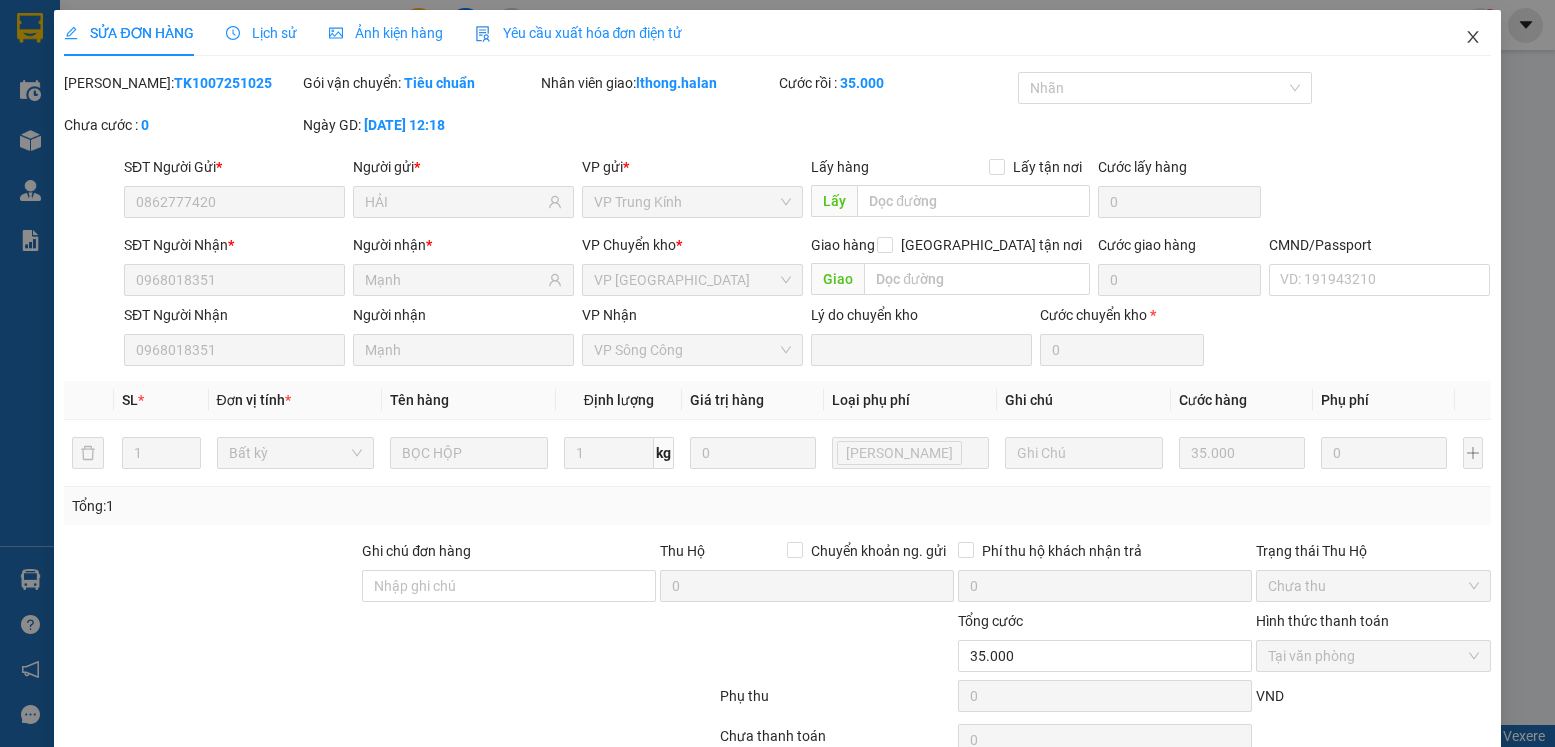 click 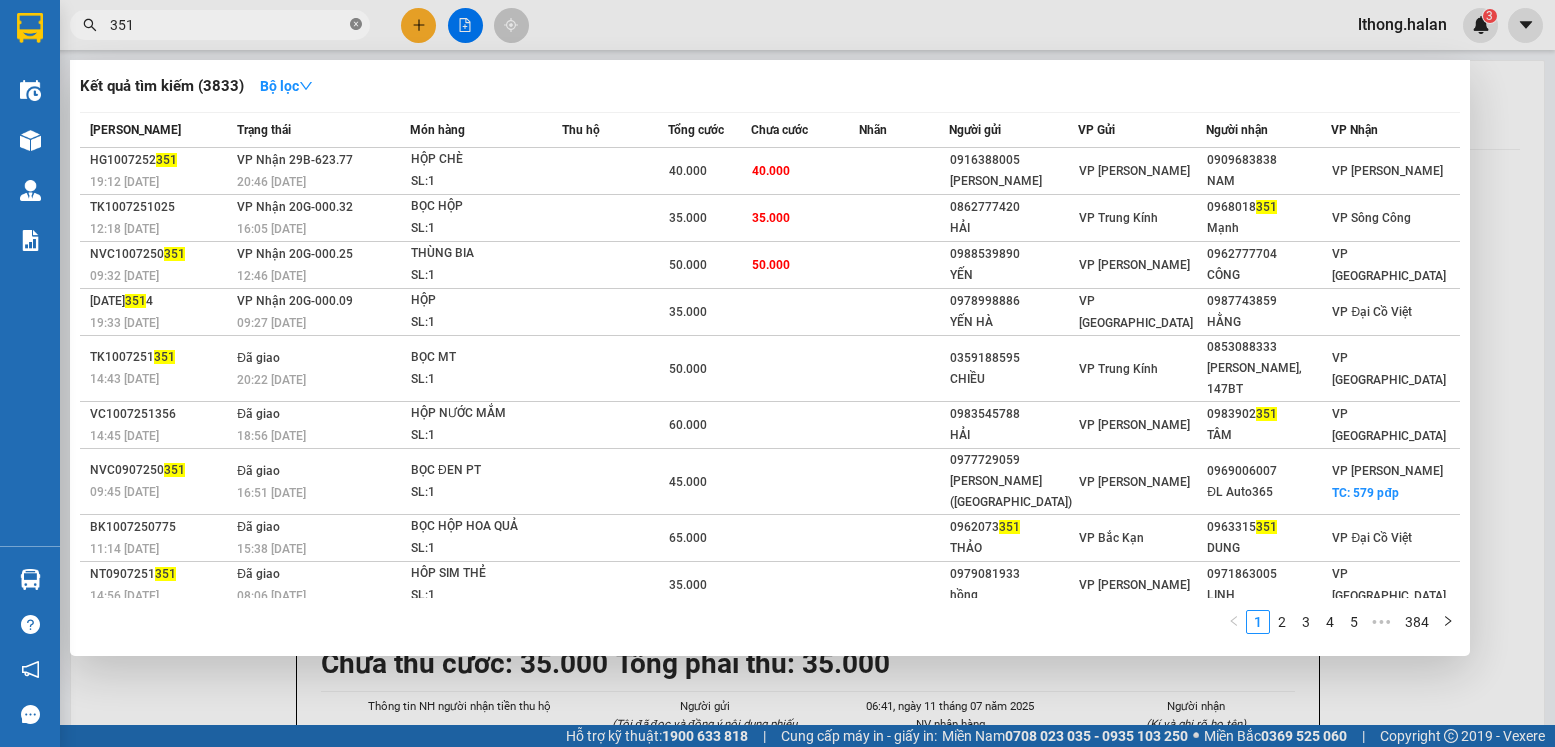 click 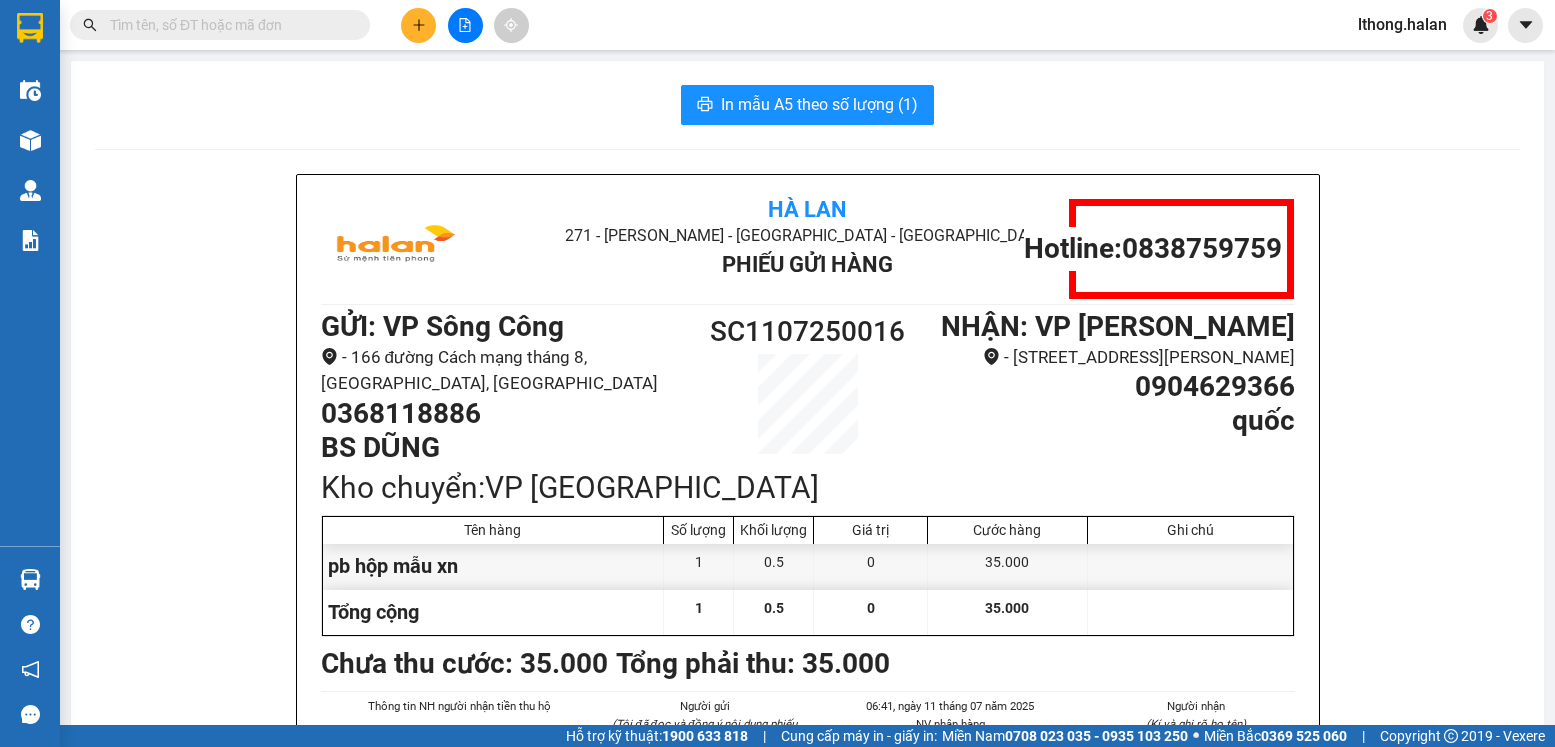 click at bounding box center (228, 25) 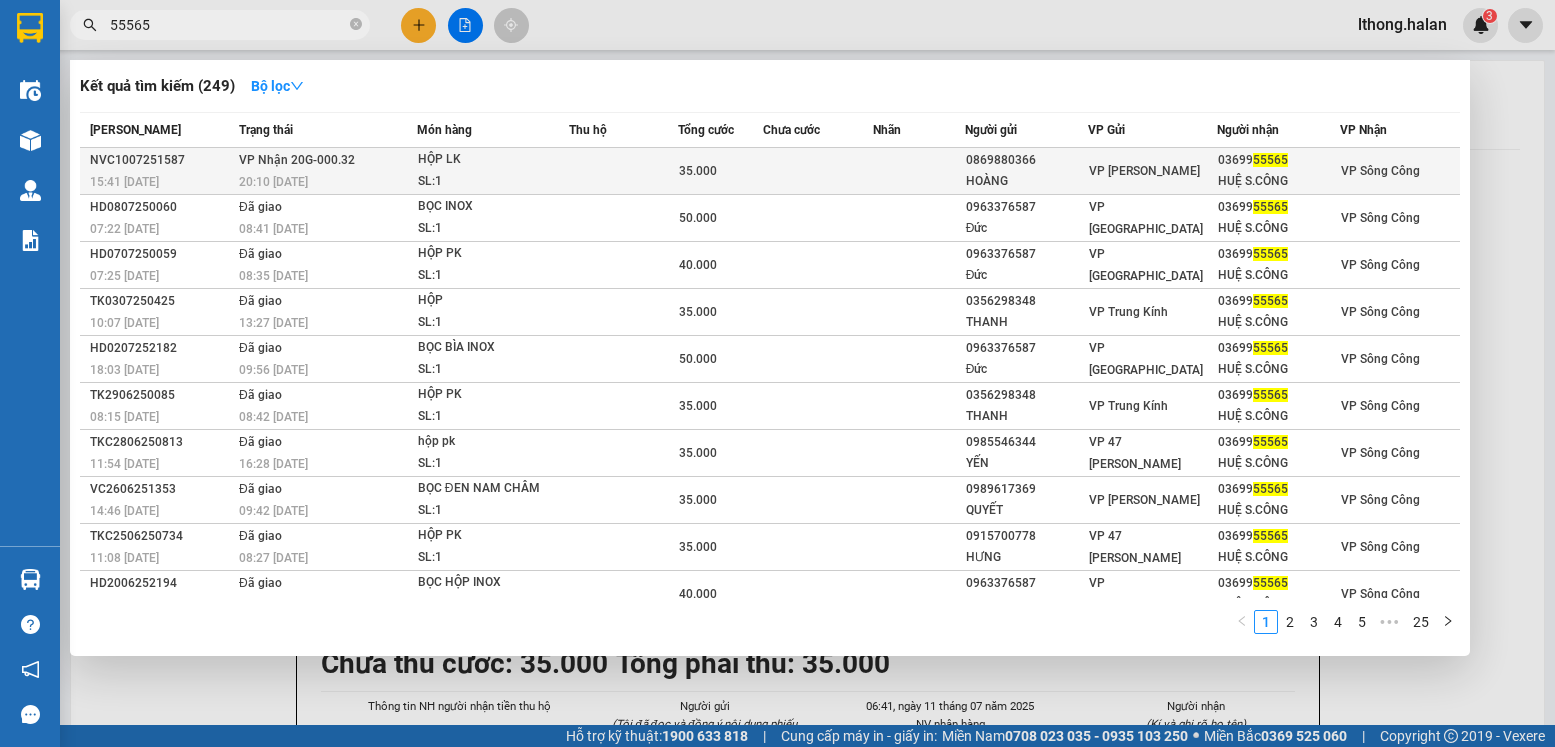 type on "55565" 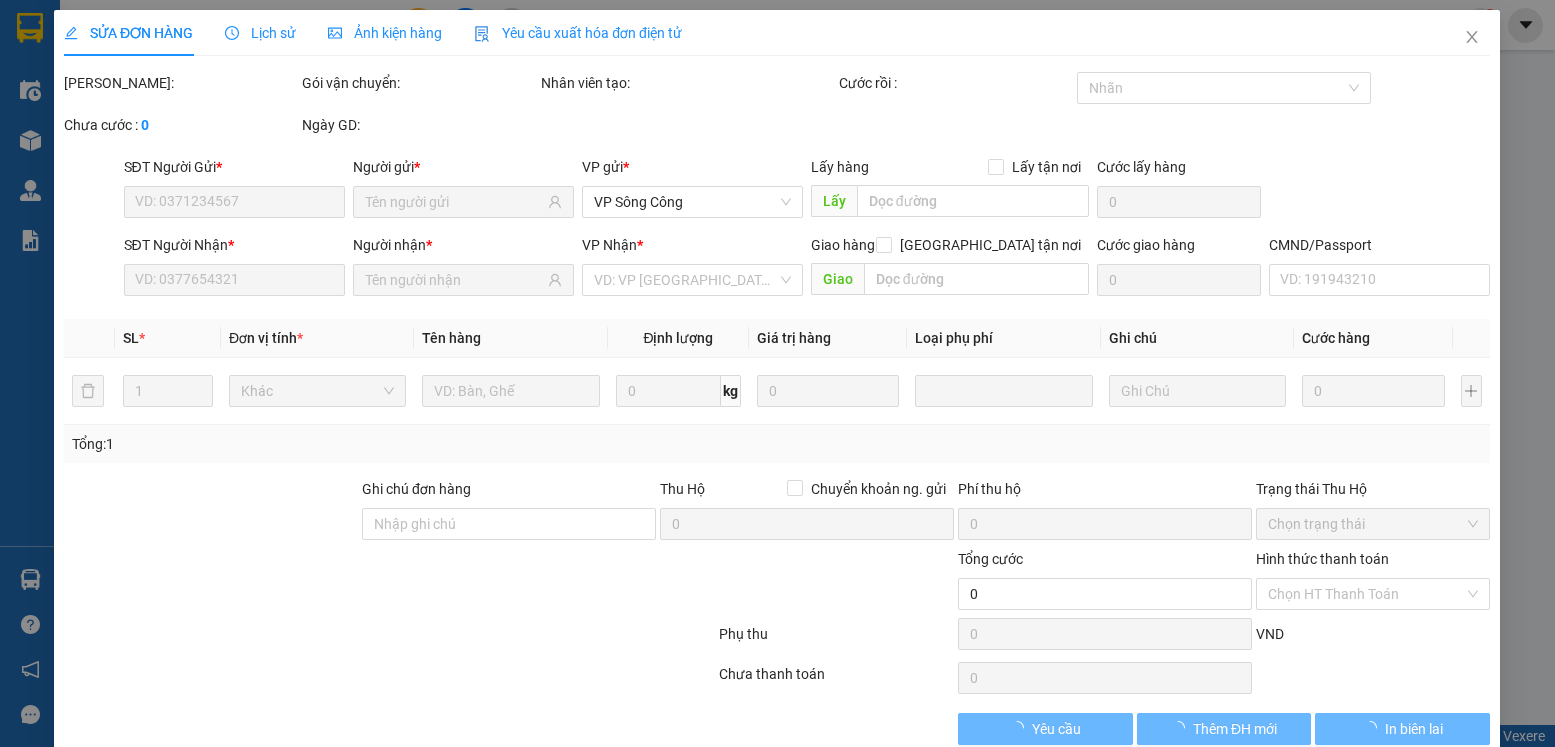 type on "0869880366" 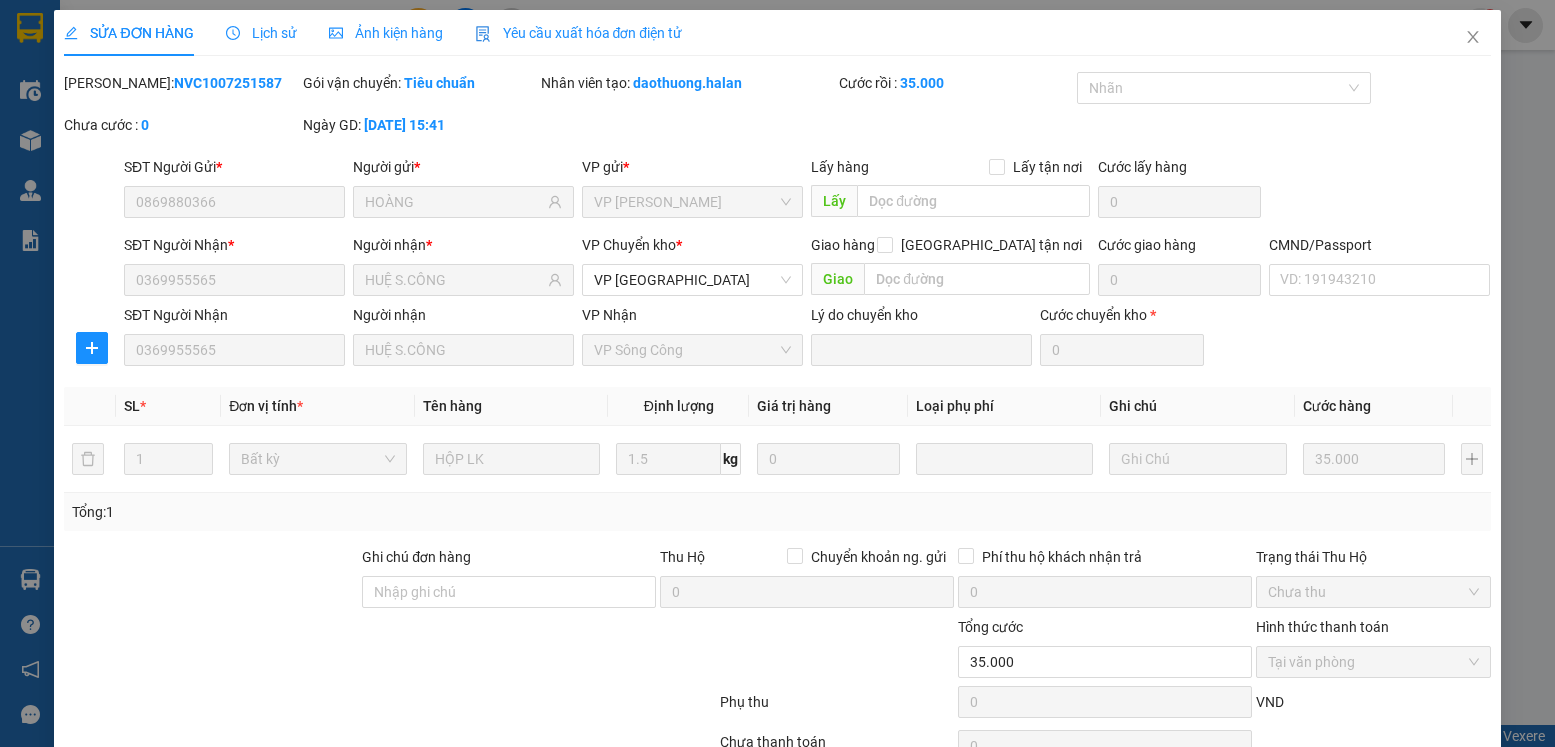 scroll, scrollTop: 105, scrollLeft: 0, axis: vertical 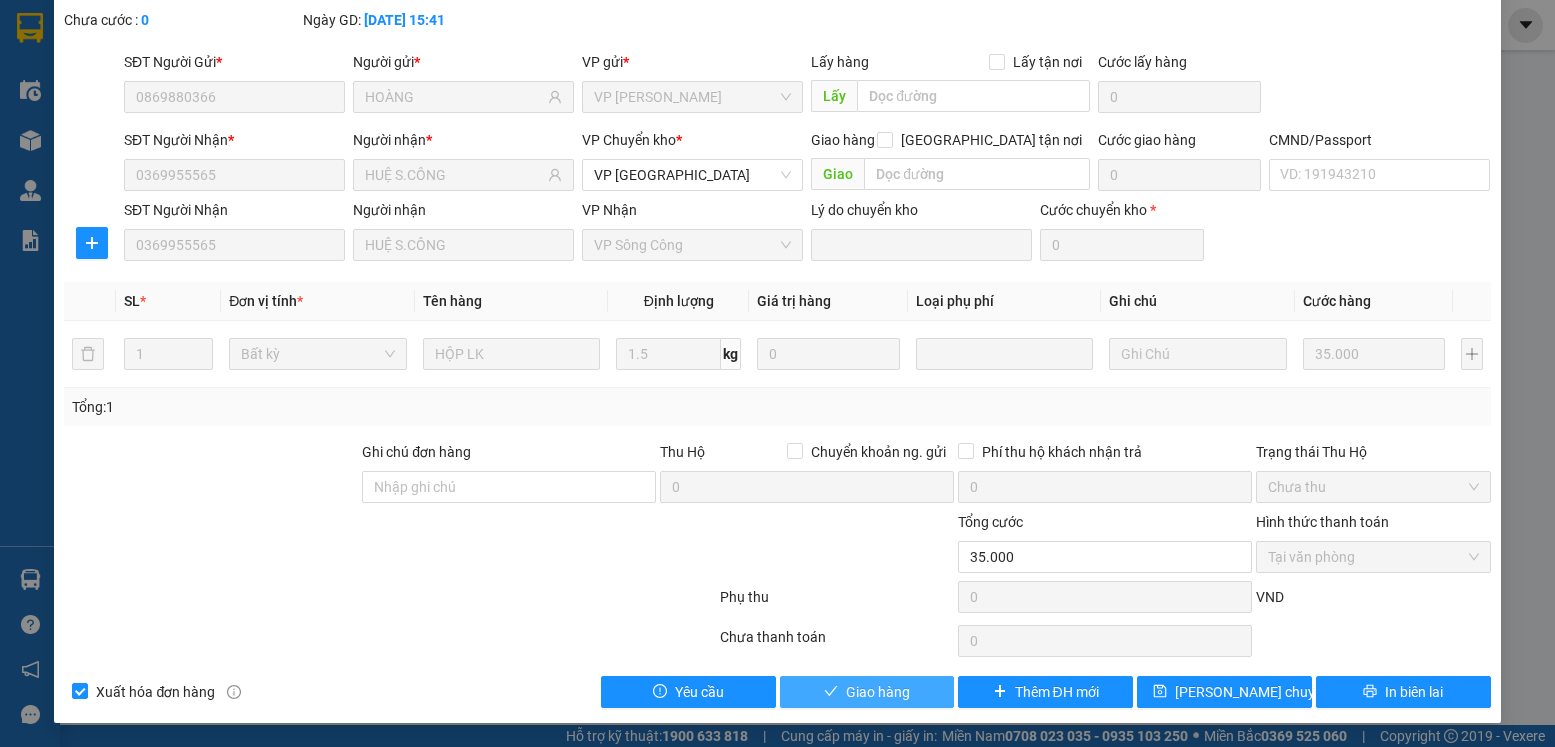 click on "Giao hàng" at bounding box center (878, 692) 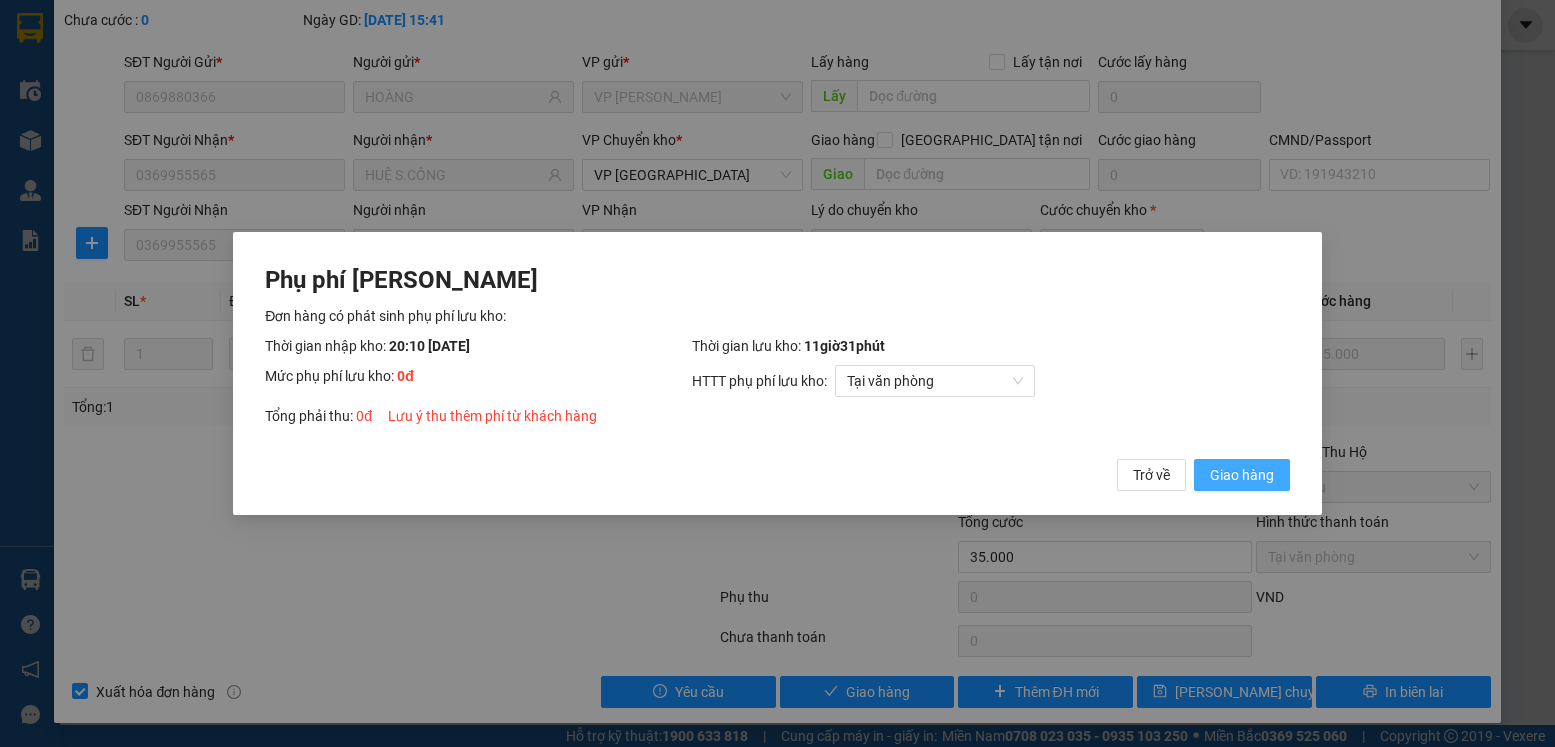 click on "Giao hàng" at bounding box center (1242, 475) 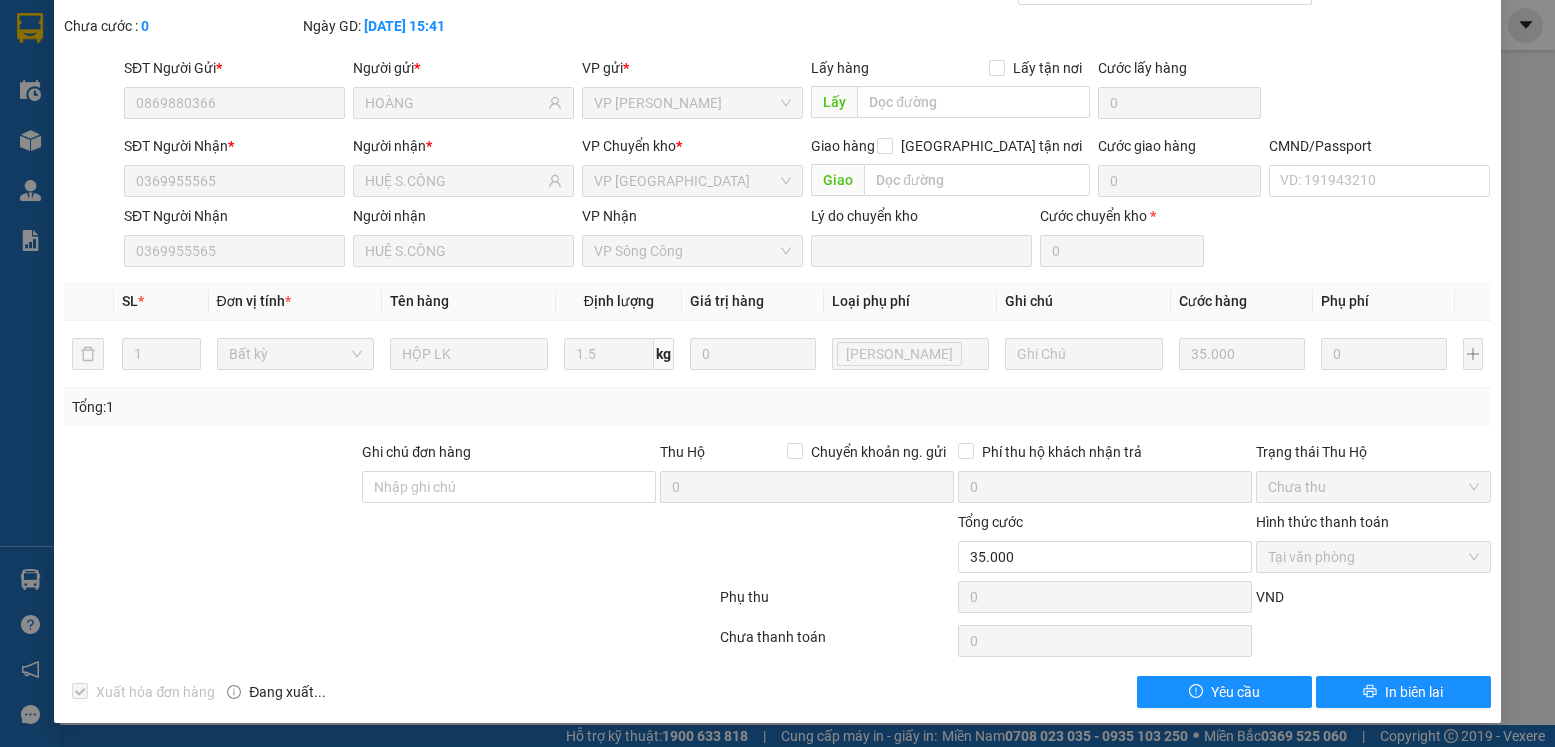 scroll, scrollTop: 0, scrollLeft: 0, axis: both 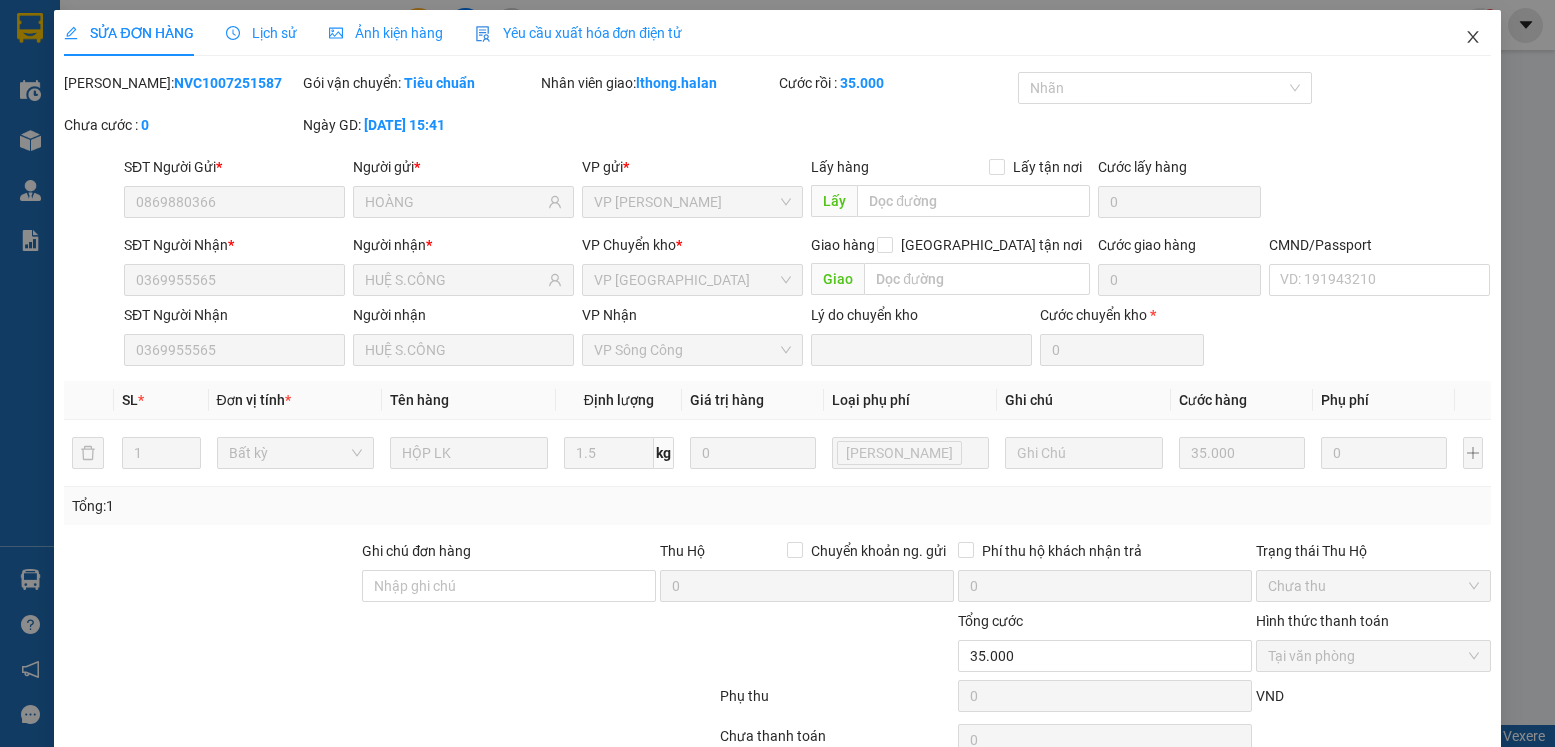 click 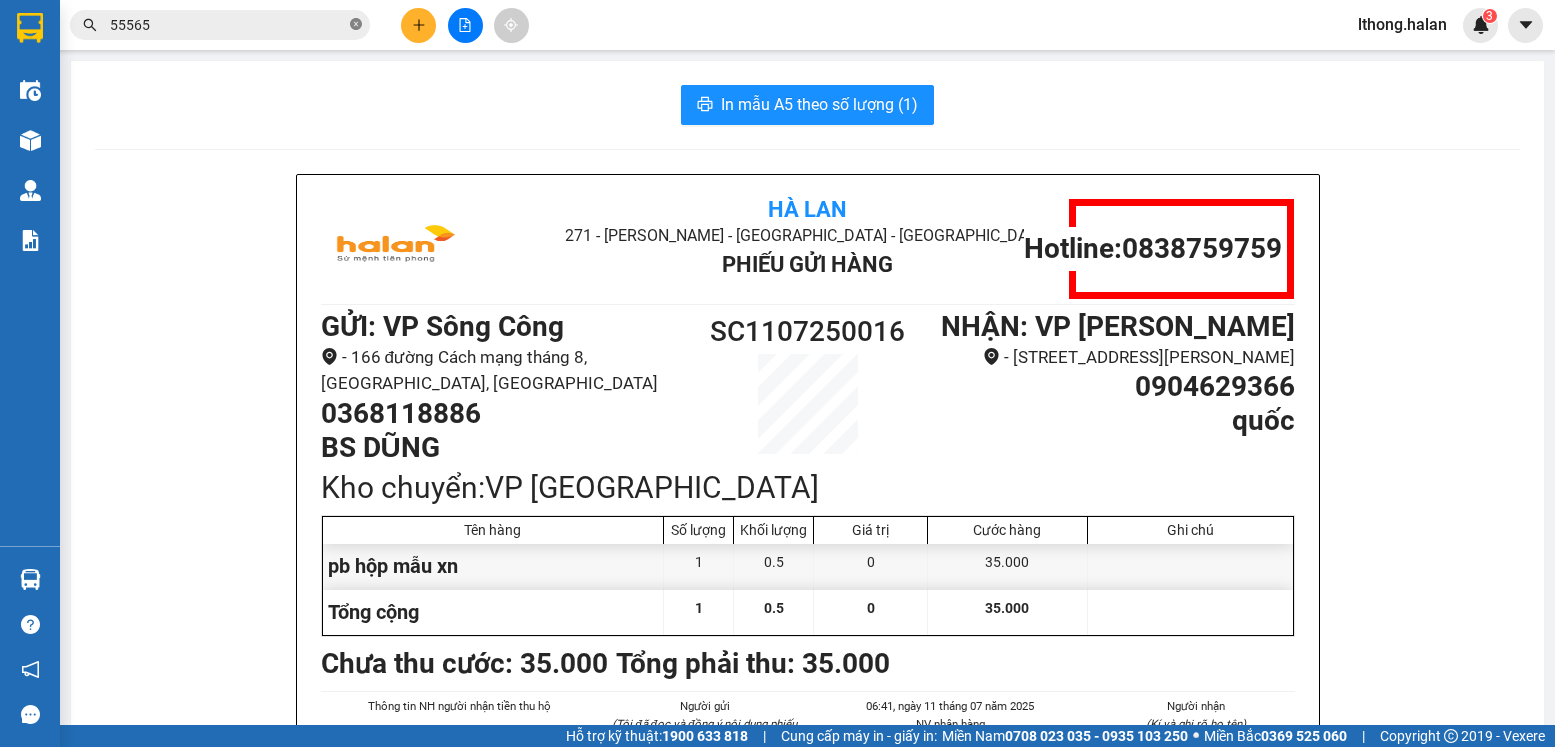 click 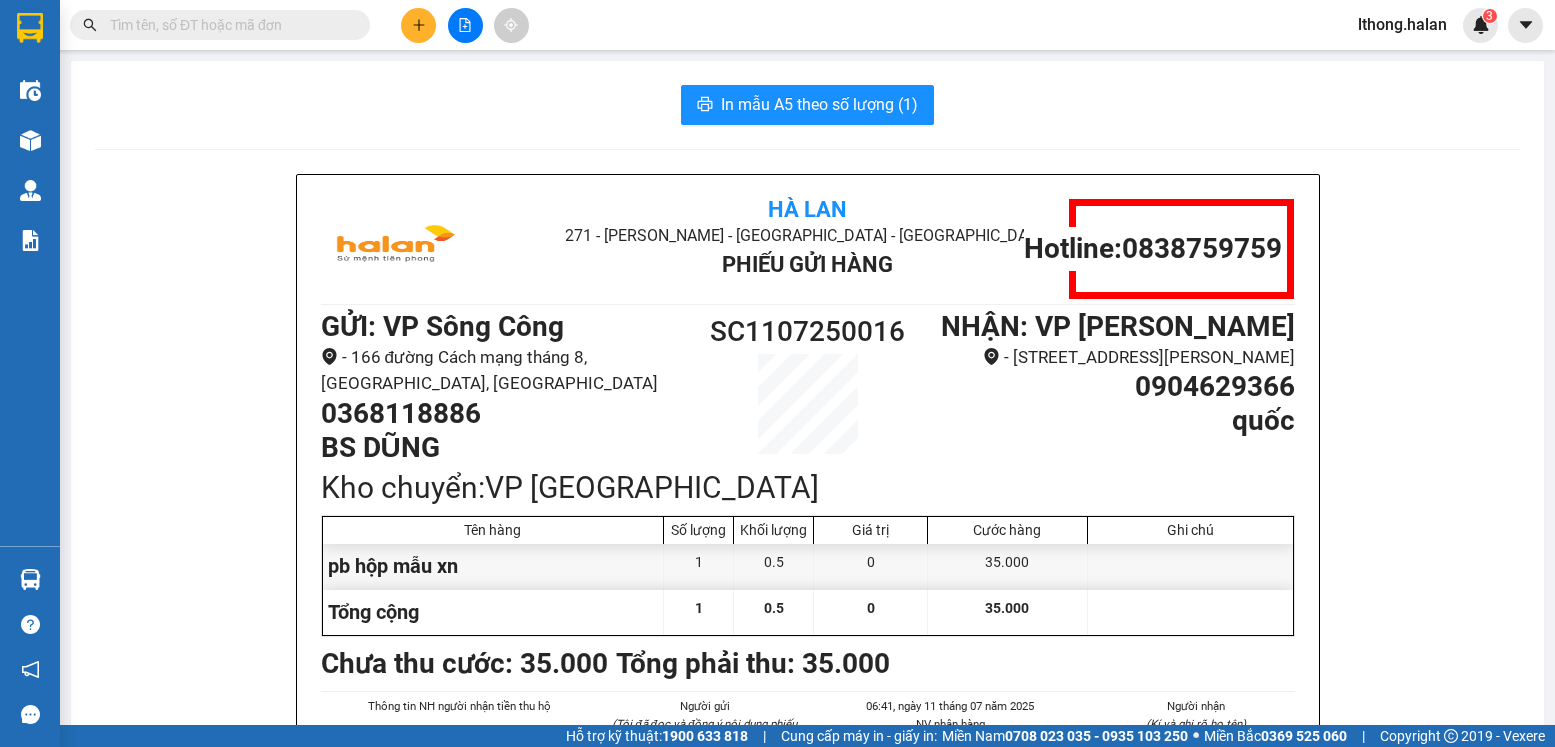 click at bounding box center (228, 25) 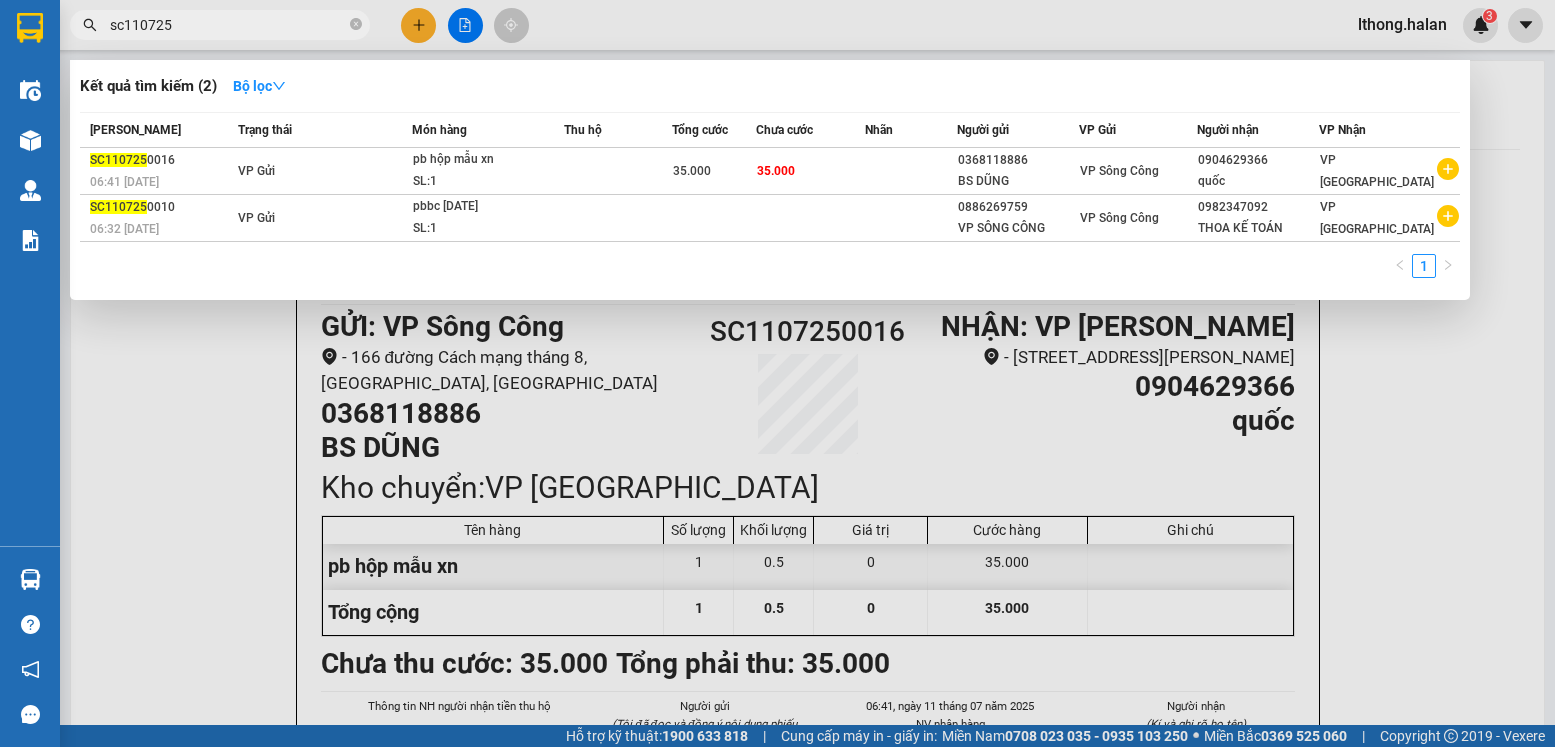 click on "sc110725" at bounding box center (228, 25) 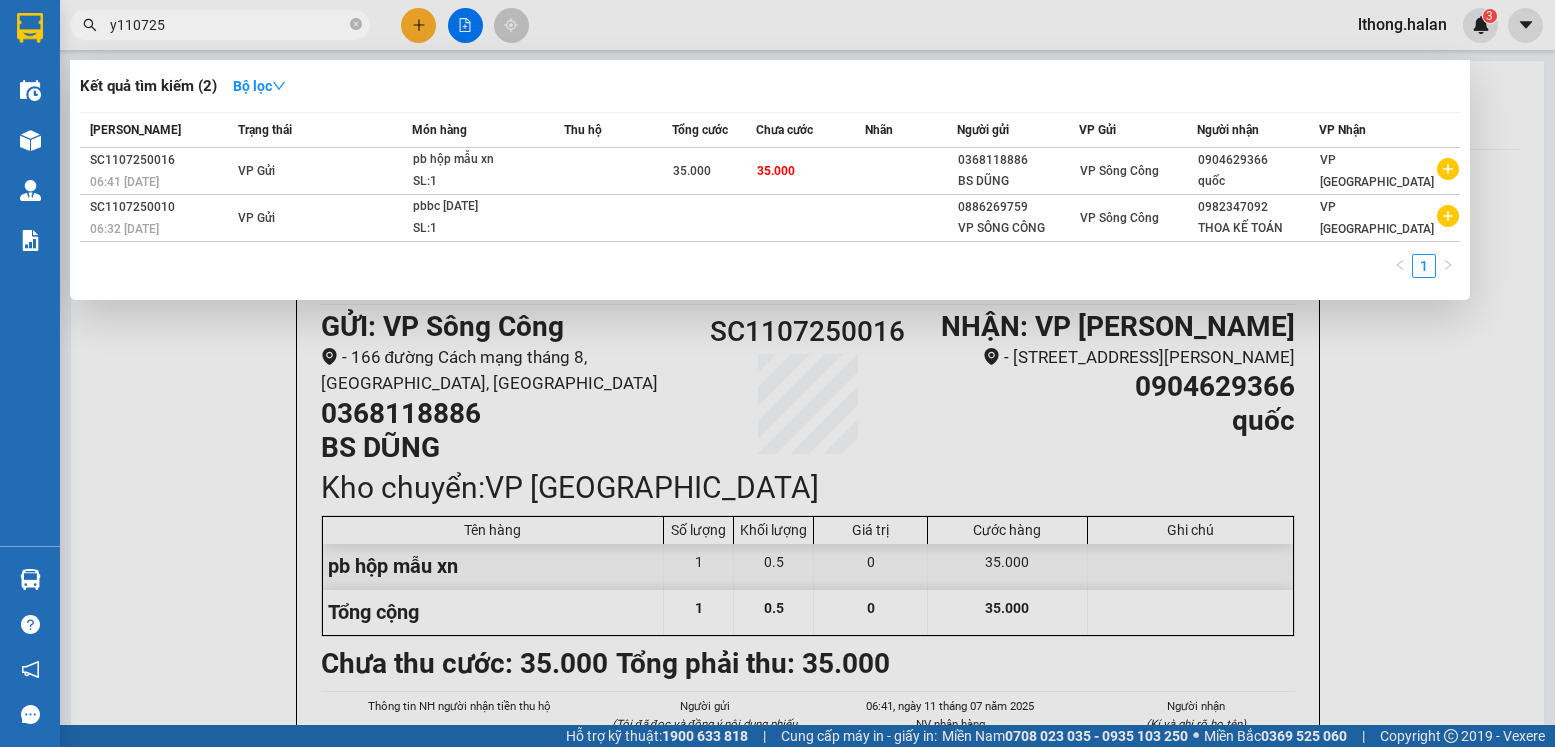 type on "yb110725" 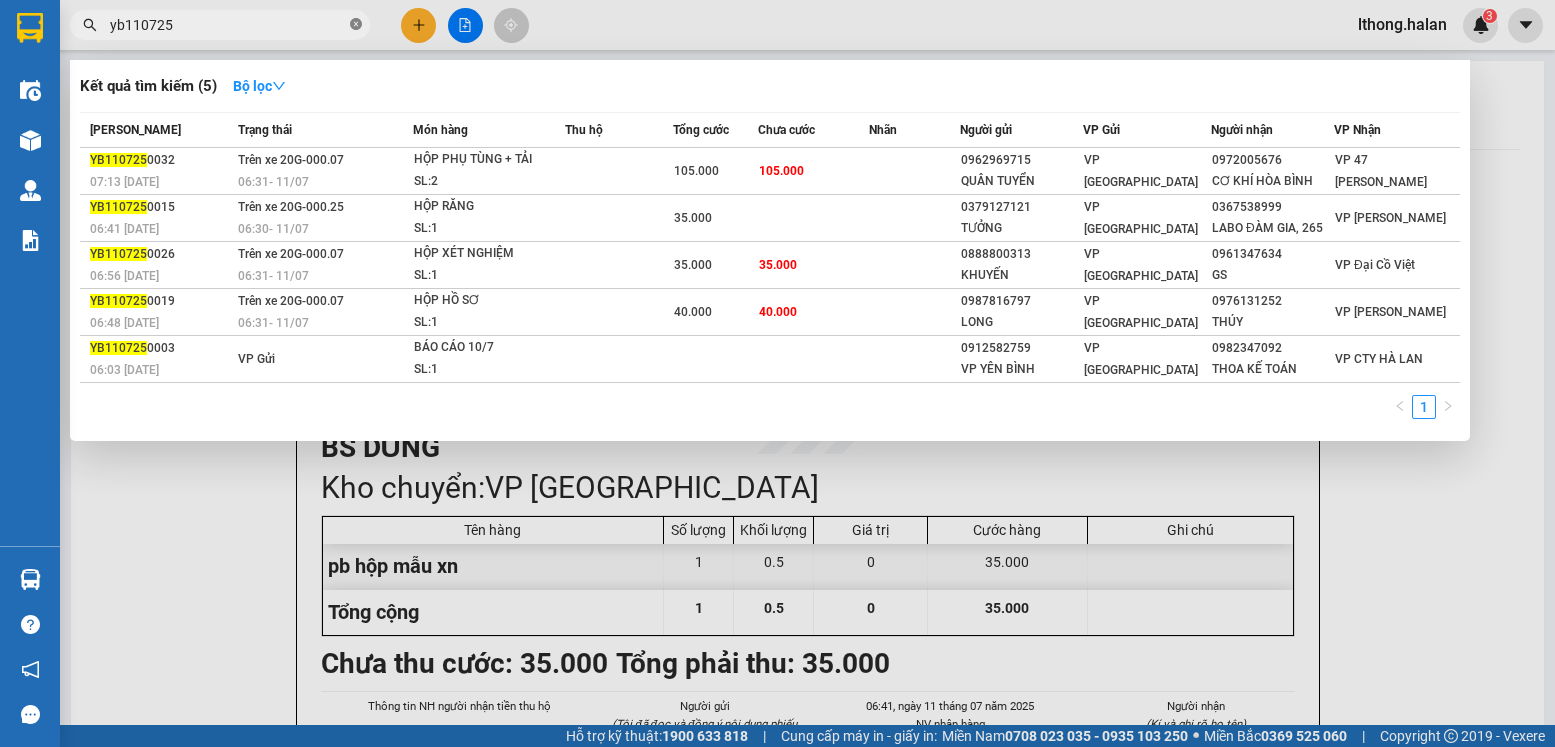 click 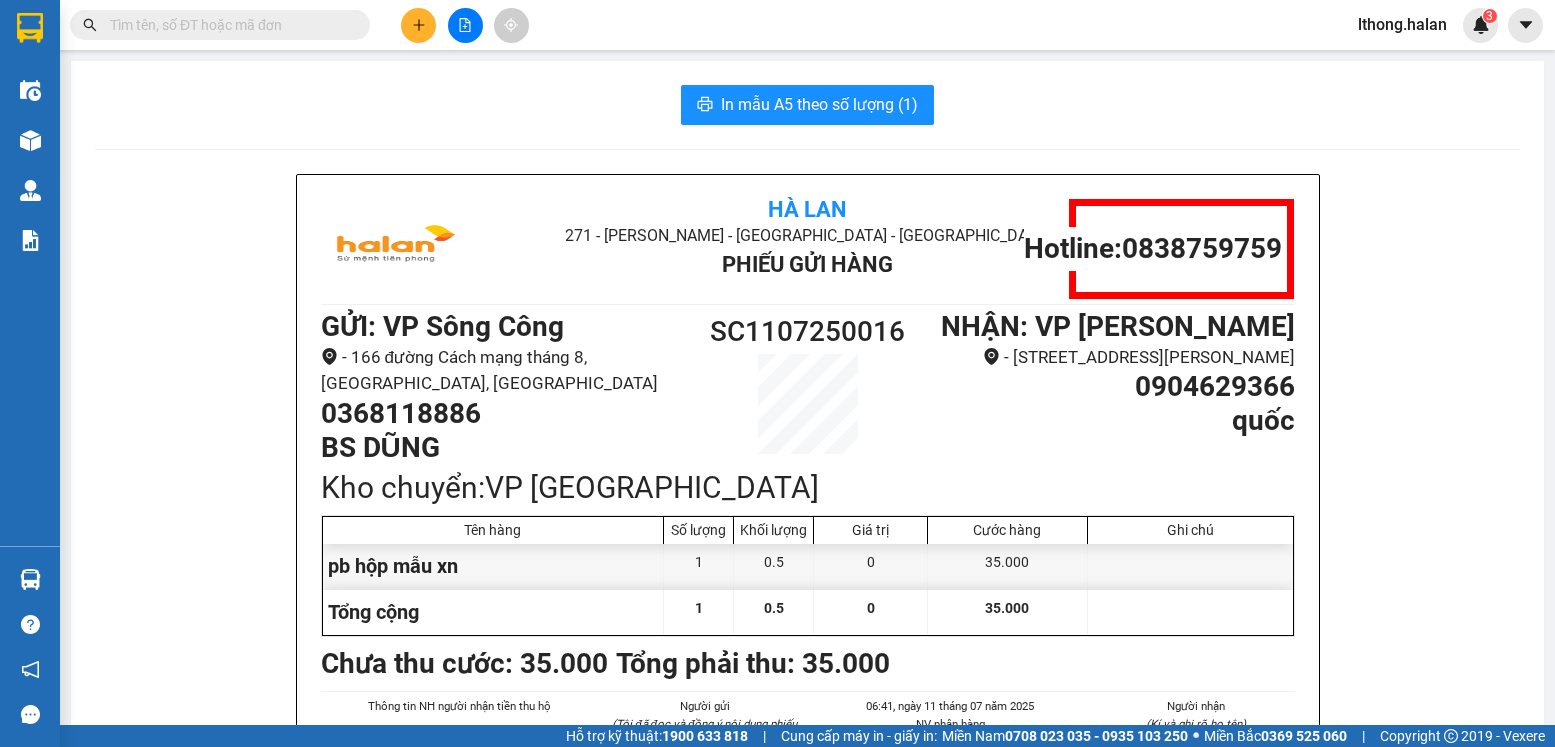 click at bounding box center (228, 25) 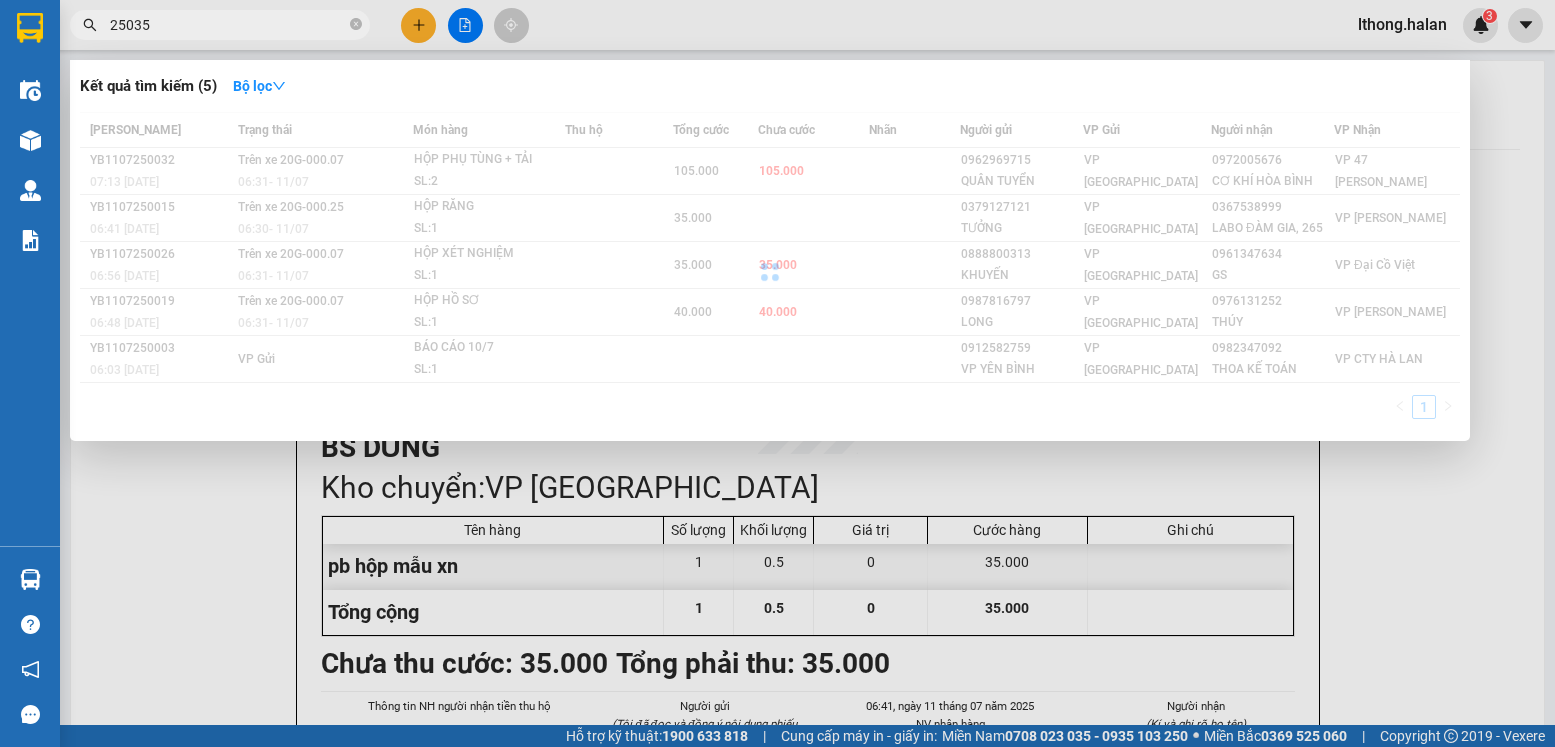 type on "250351" 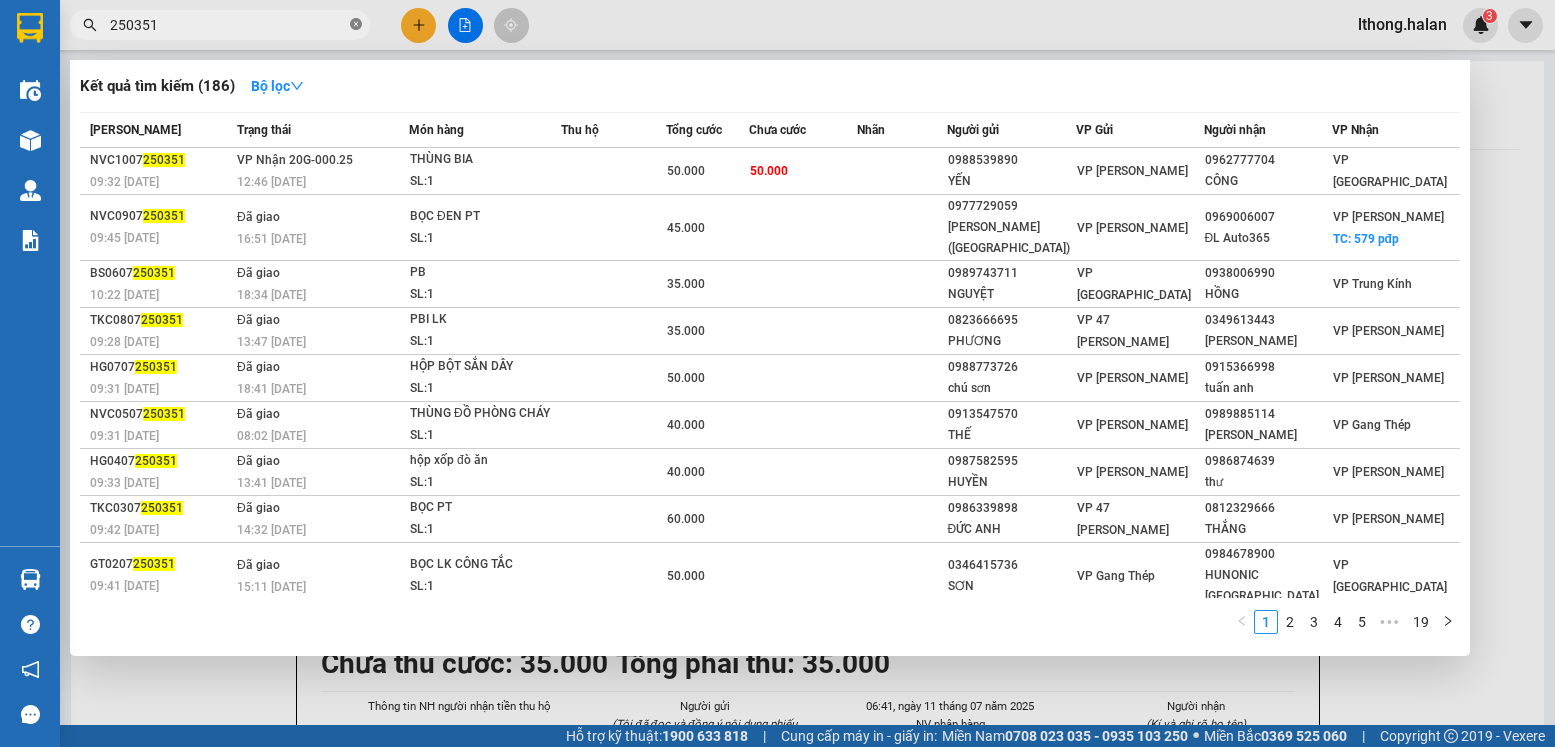 click 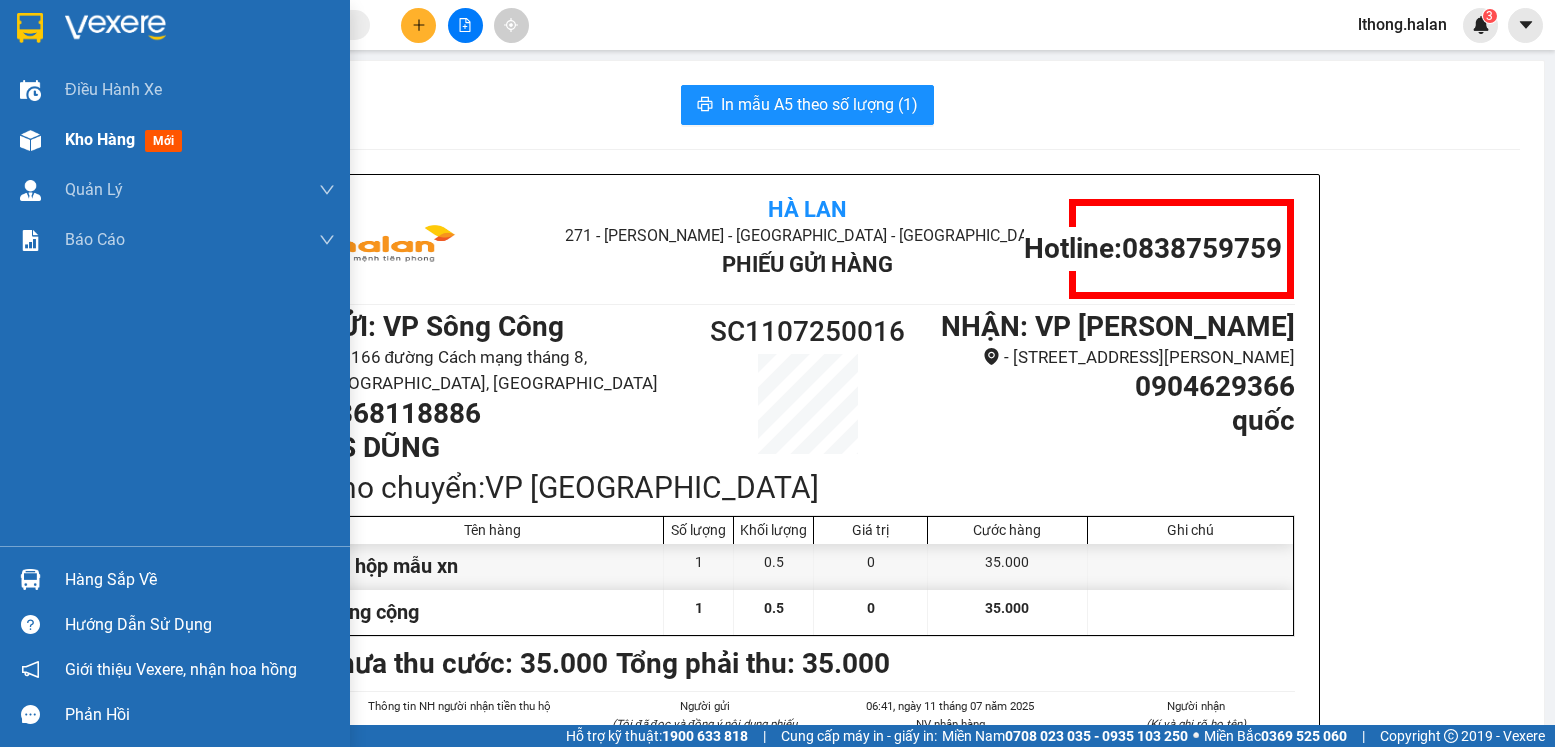 click on "Kho hàng" at bounding box center (100, 139) 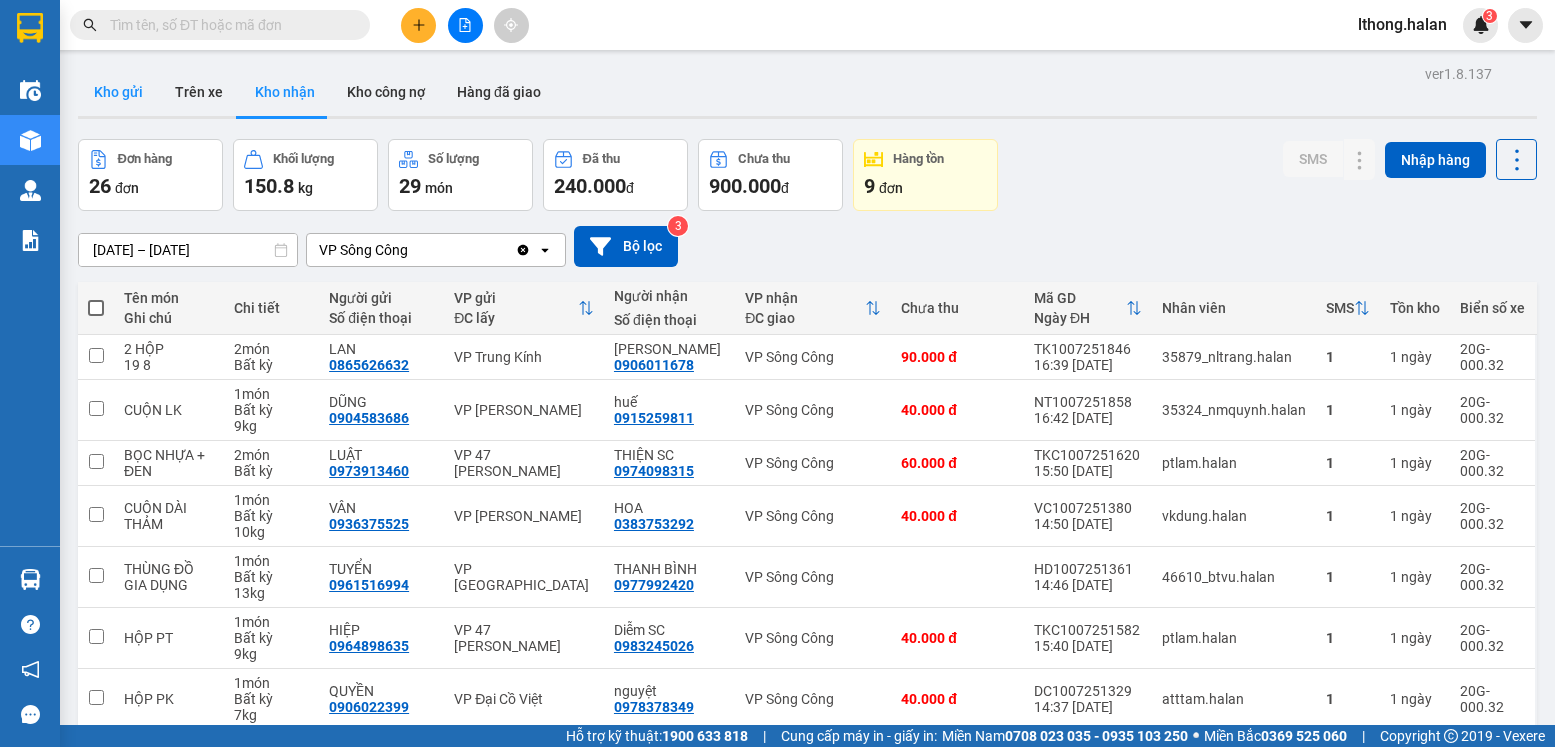 click on "Kho gửi" at bounding box center [118, 92] 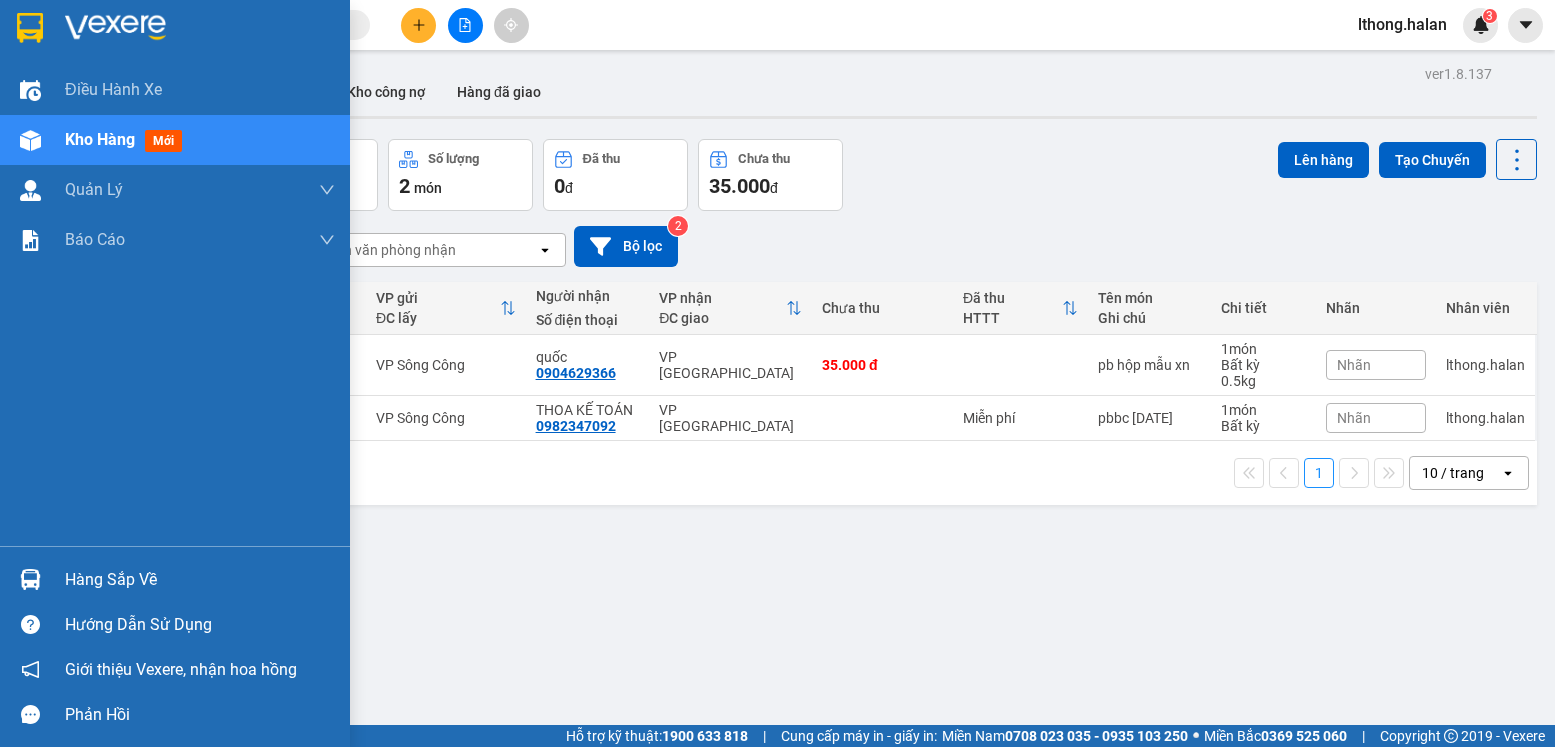 click on "Hàng sắp về" at bounding box center (200, 580) 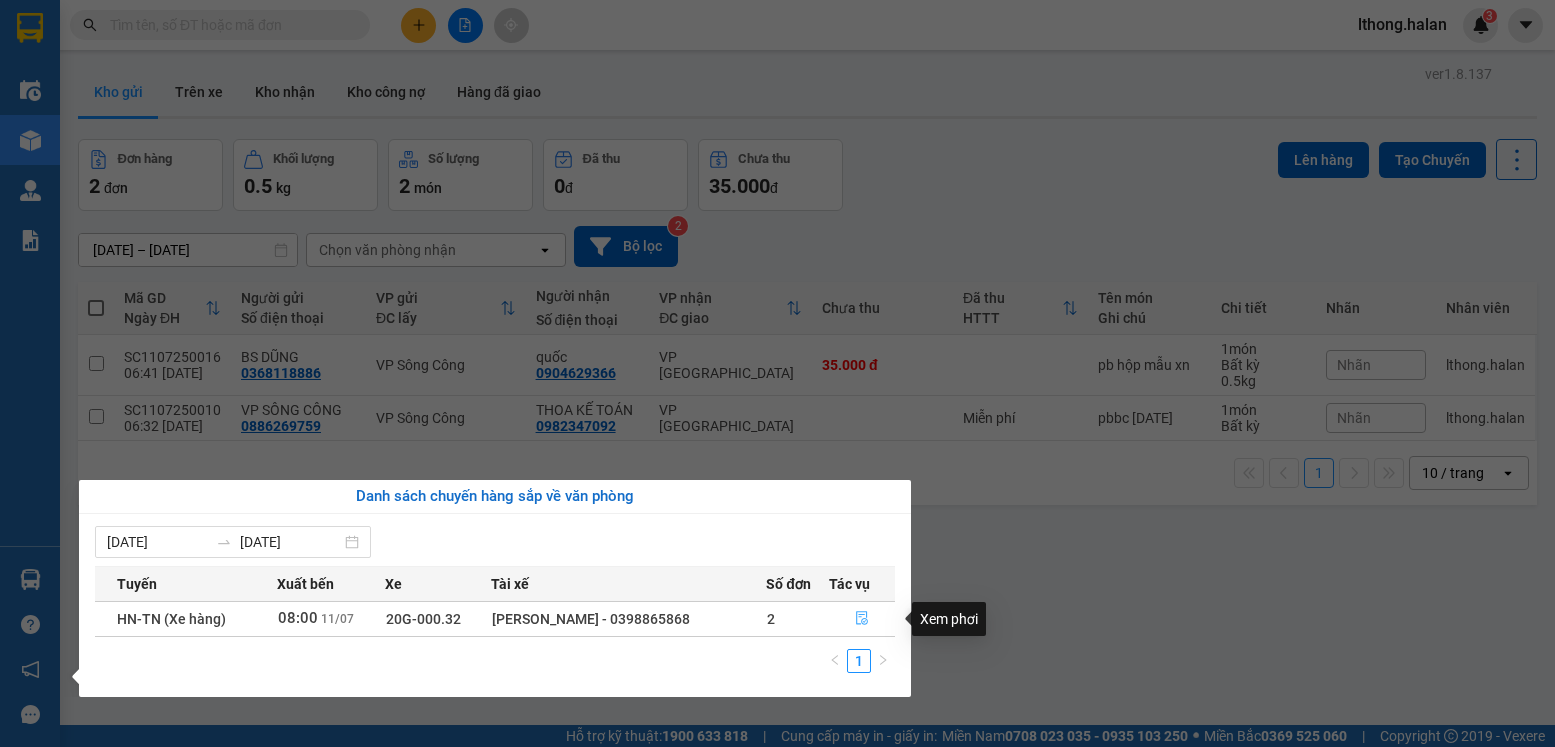 click 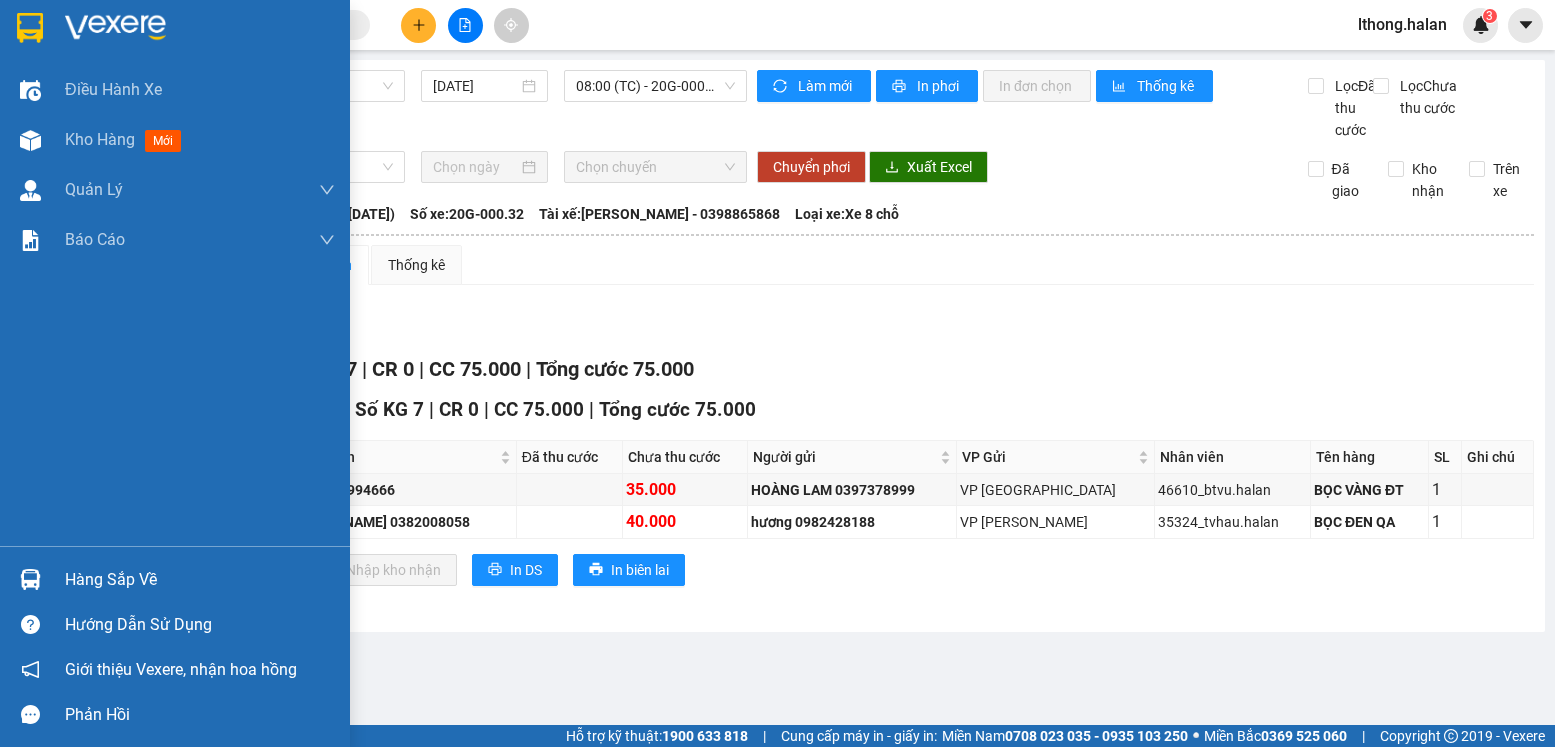 click on "Hàng sắp về" at bounding box center (200, 580) 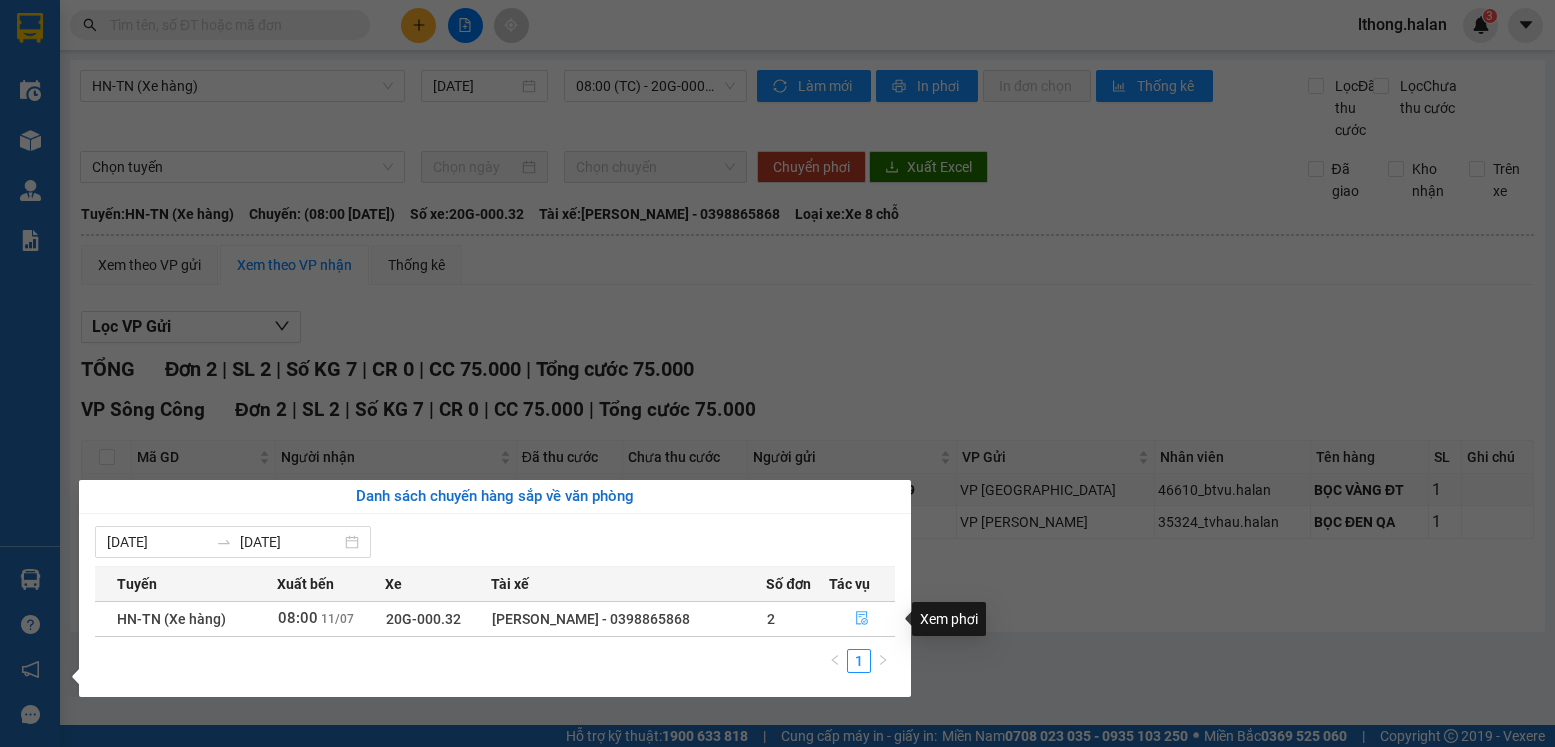 click 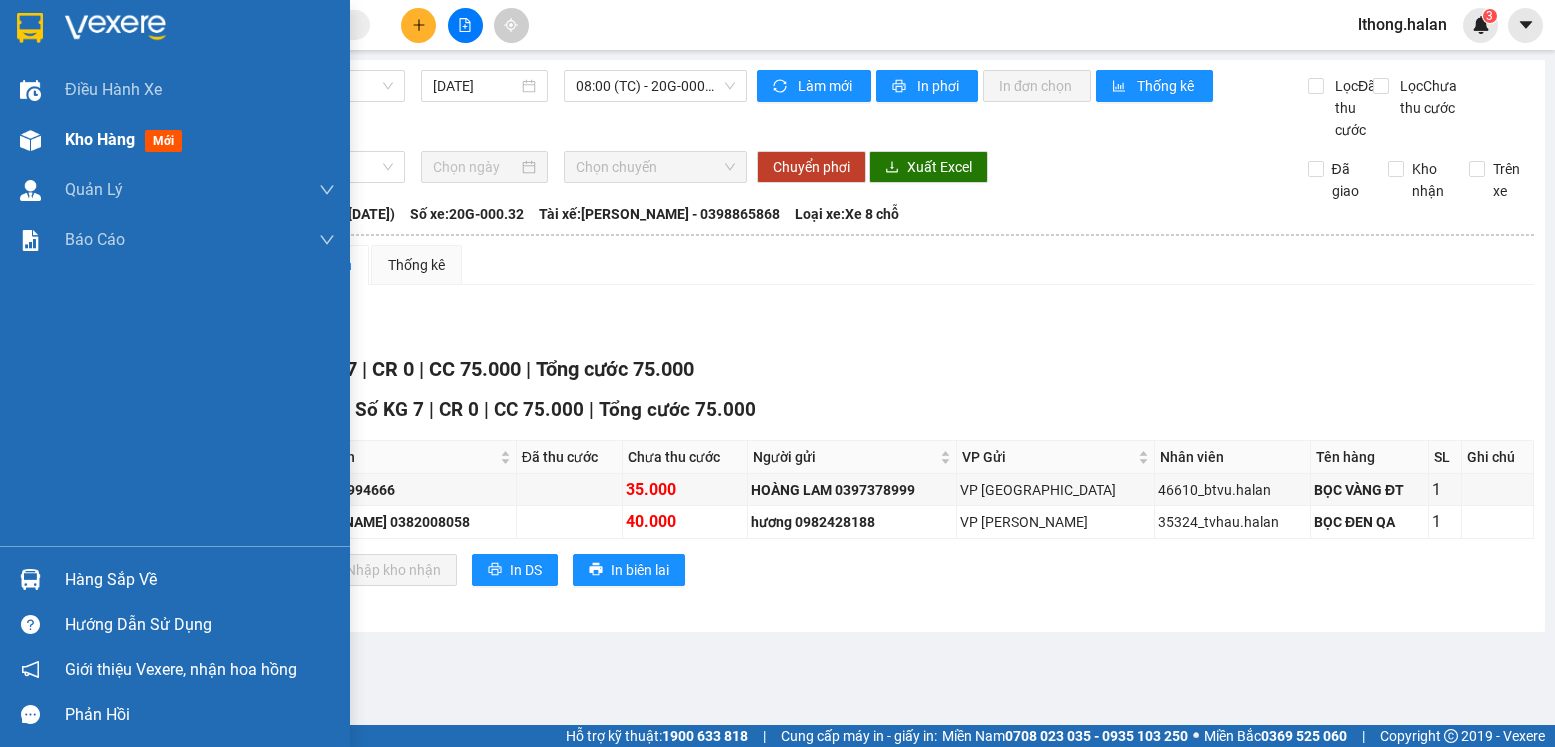 click on "Kho hàng" at bounding box center (100, 139) 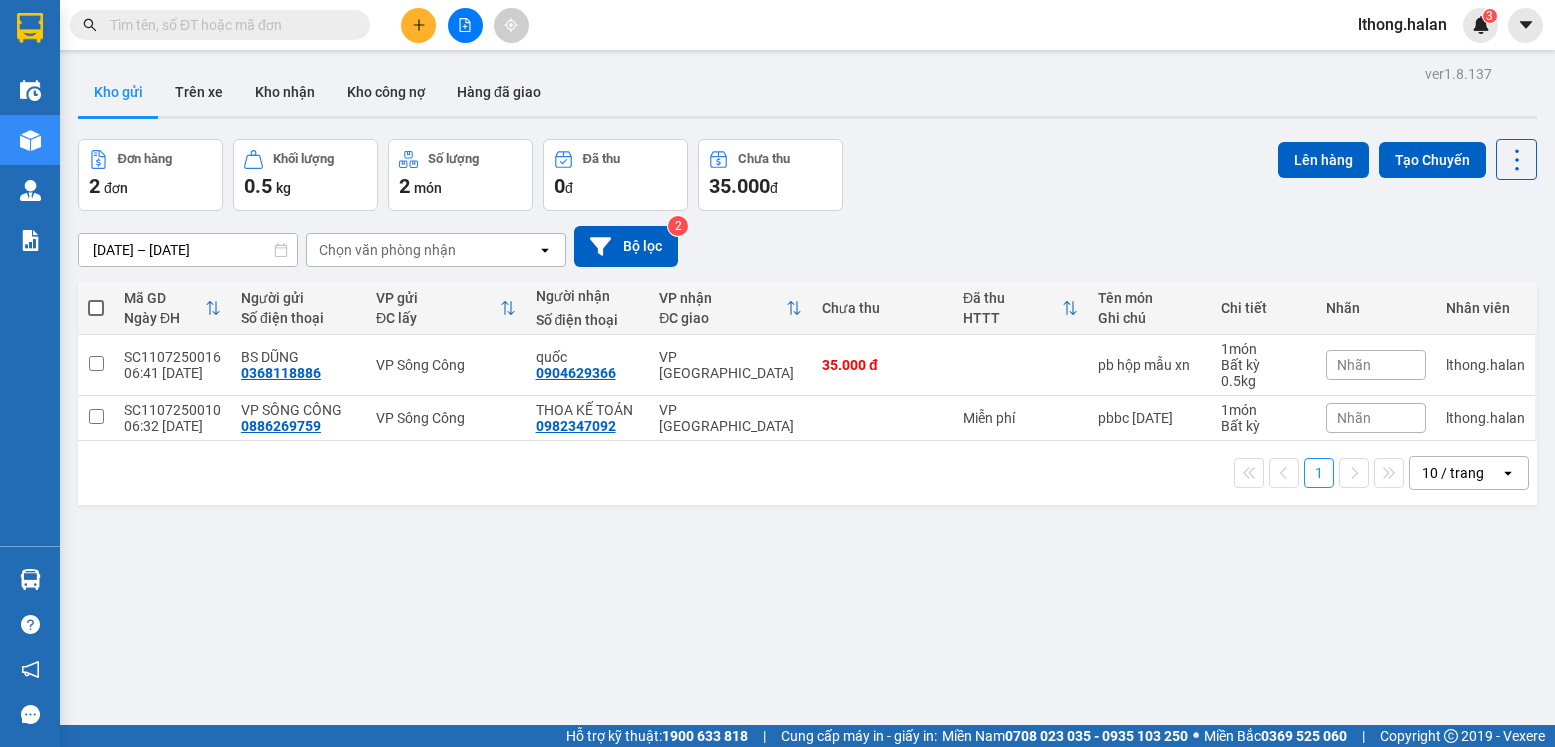 click at bounding box center (96, 308) 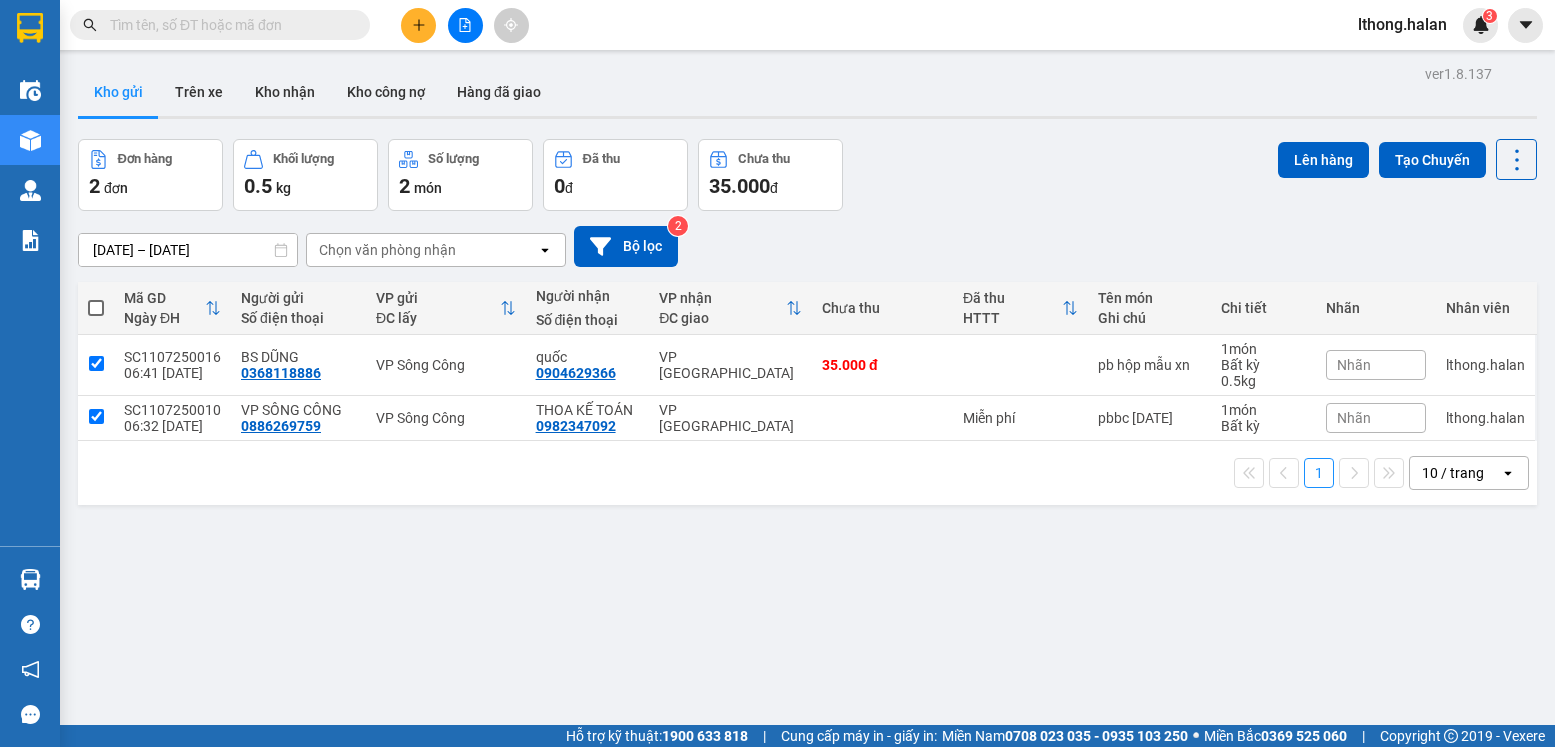 checkbox on "true" 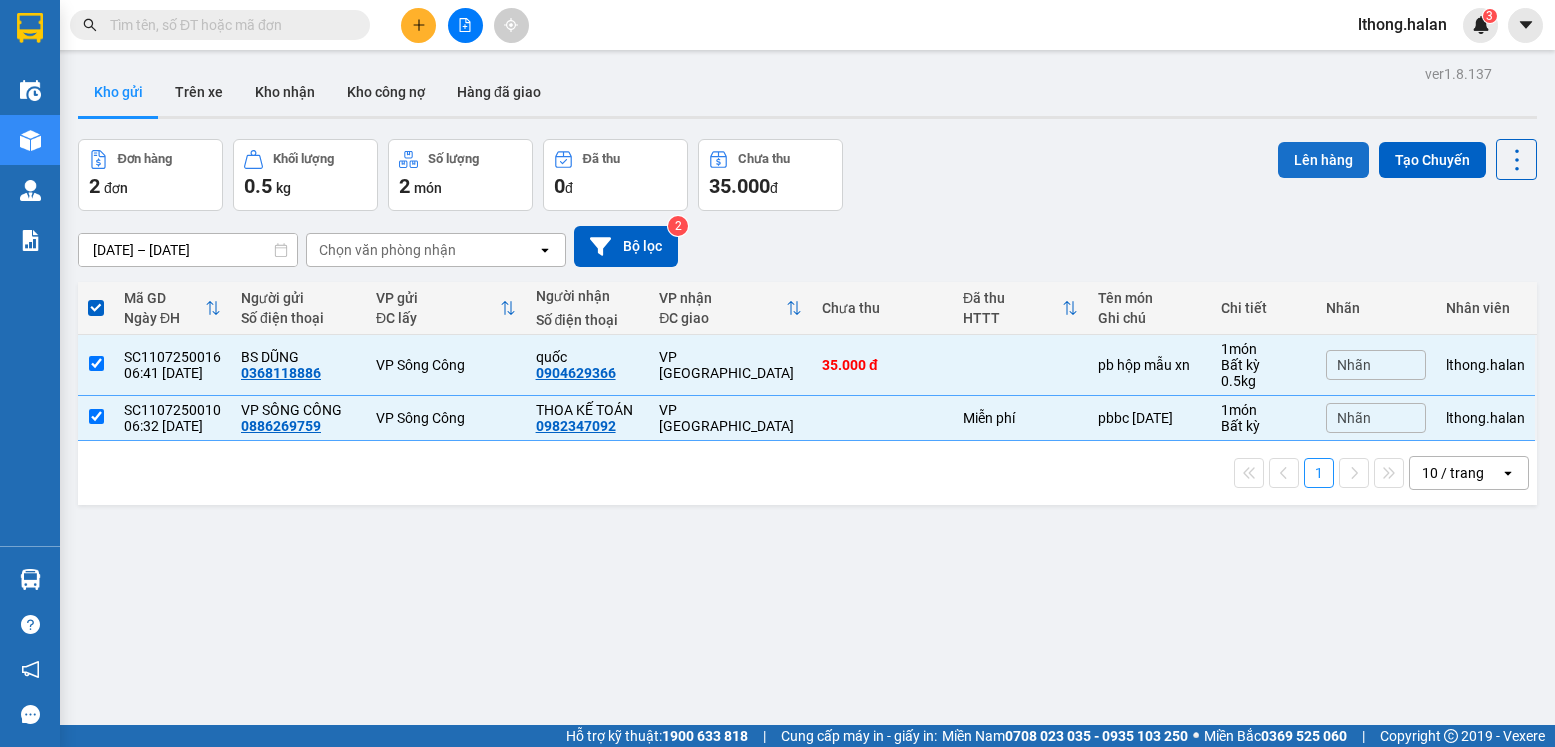click on "Lên hàng" at bounding box center (1323, 160) 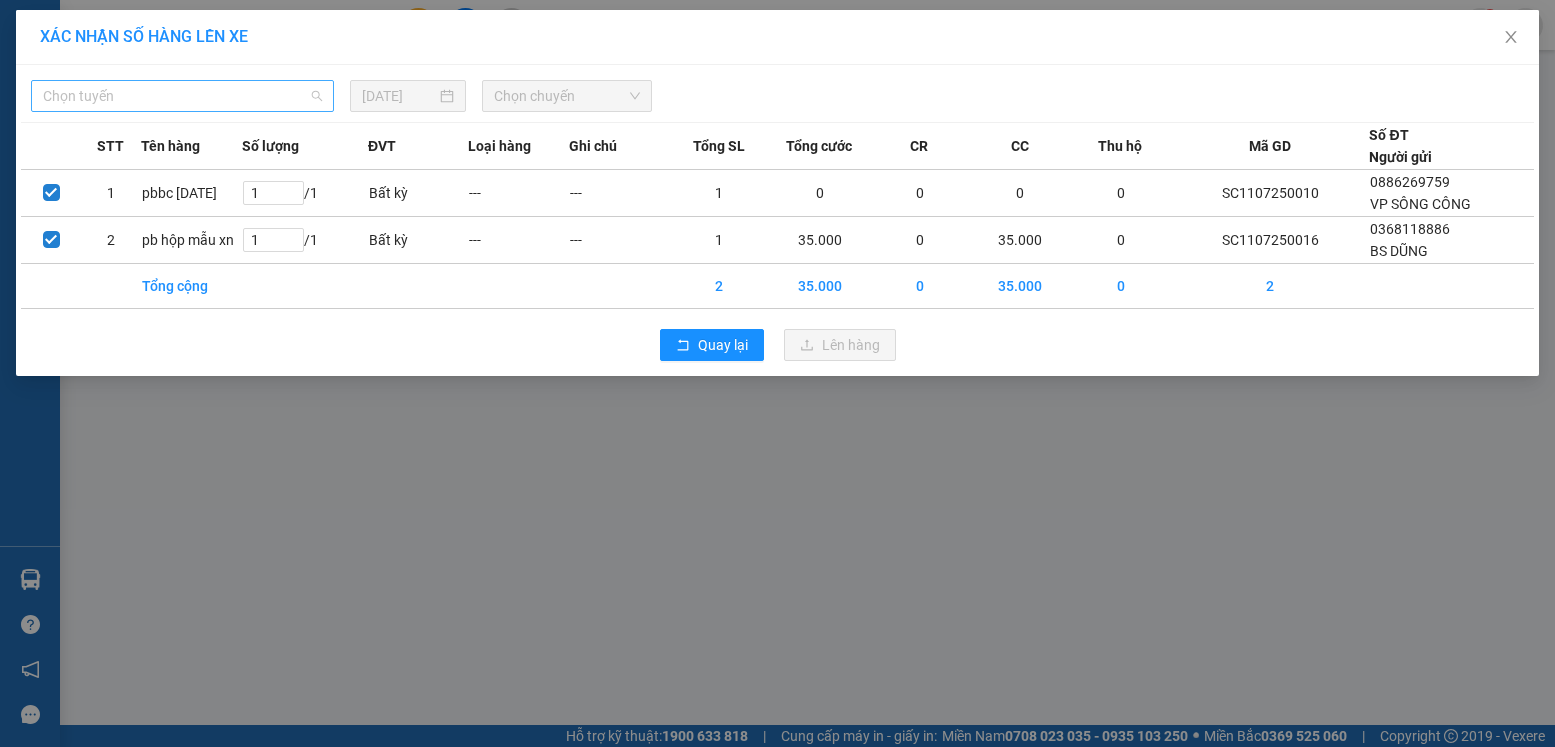 click on "Chọn tuyến" at bounding box center [182, 96] 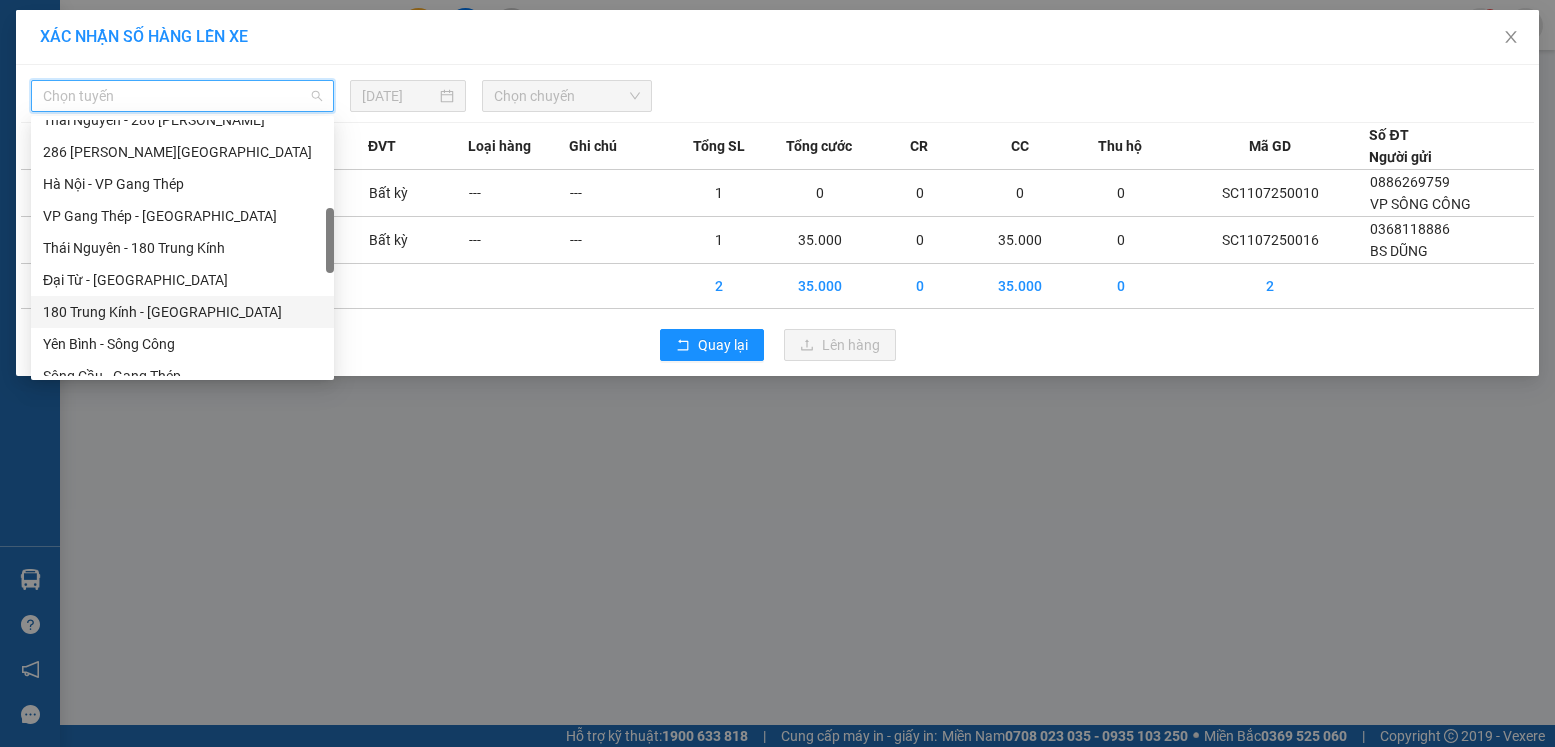 scroll, scrollTop: 600, scrollLeft: 0, axis: vertical 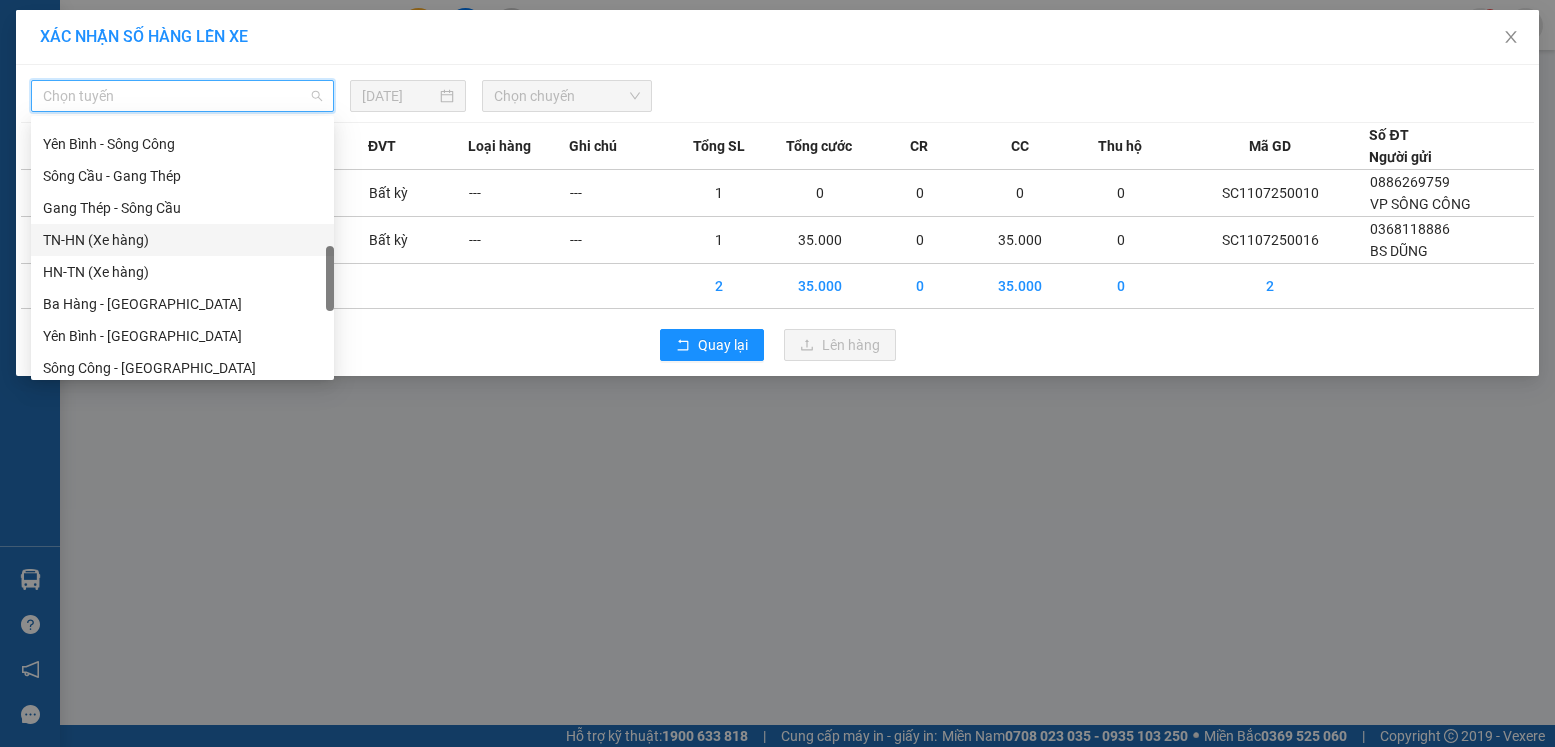 click on "TN-HN (Xe hàng)" at bounding box center (182, 240) 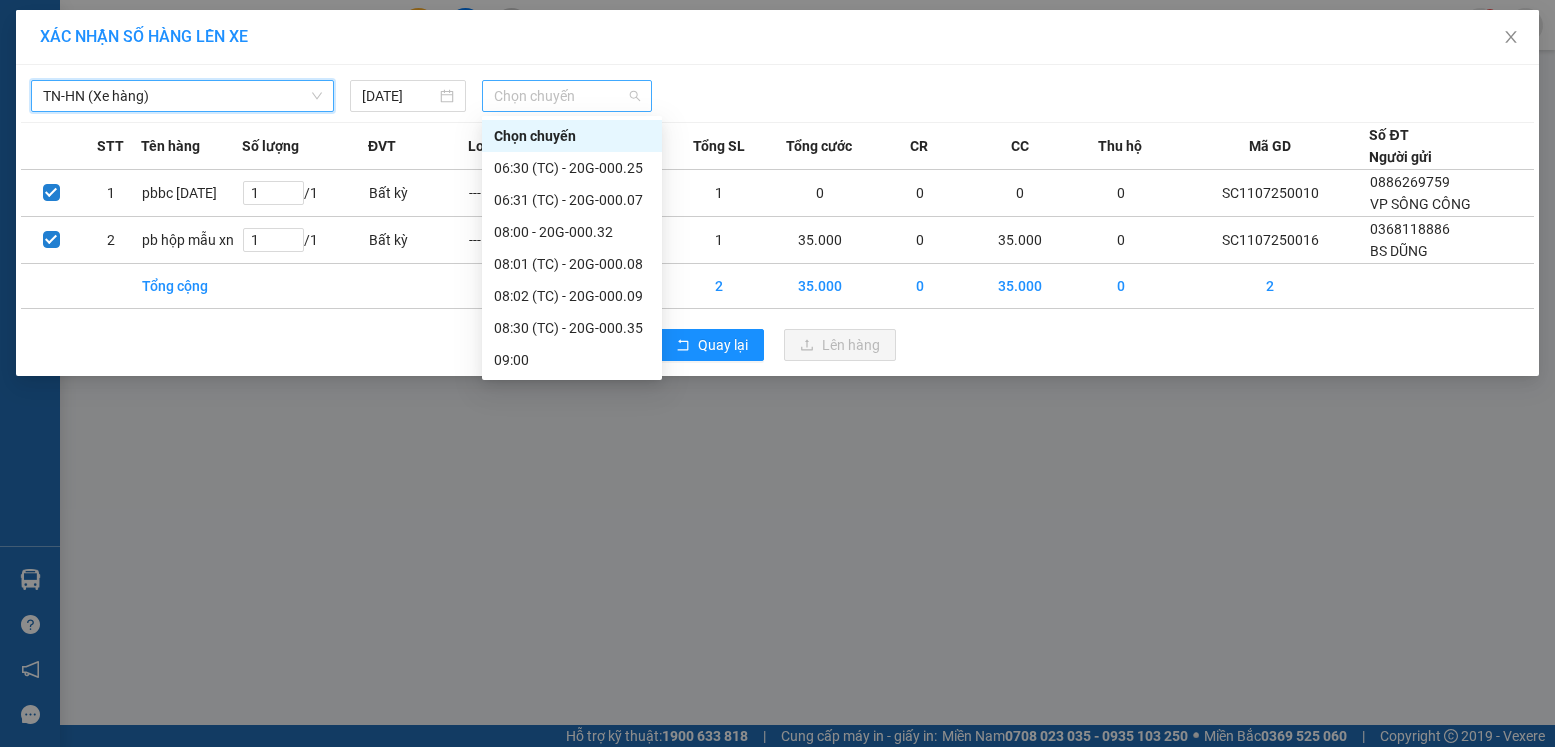click on "Chọn chuyến" at bounding box center [567, 96] 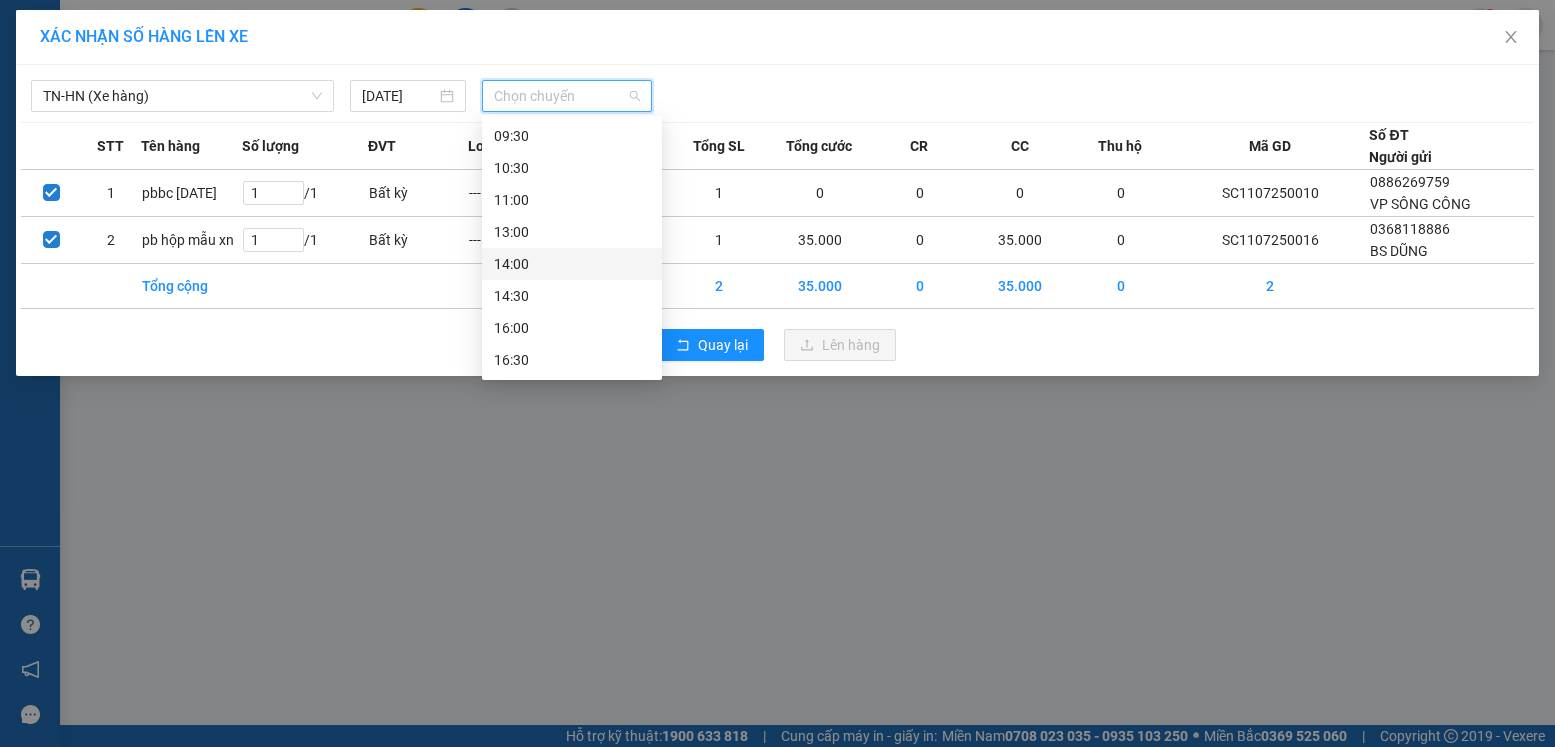 scroll, scrollTop: 0, scrollLeft: 0, axis: both 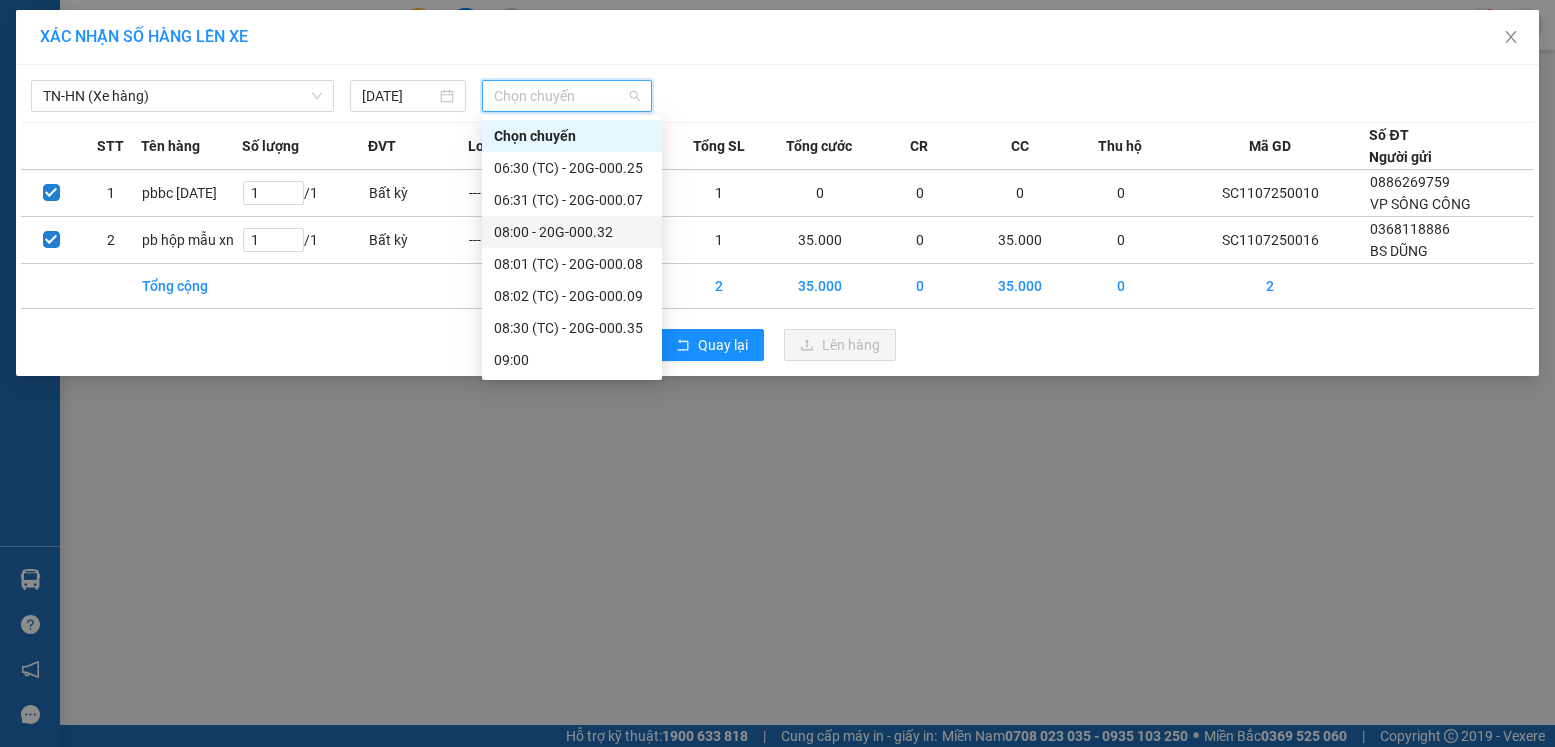 click on "08:00     - 20G-000.32" at bounding box center [572, 232] 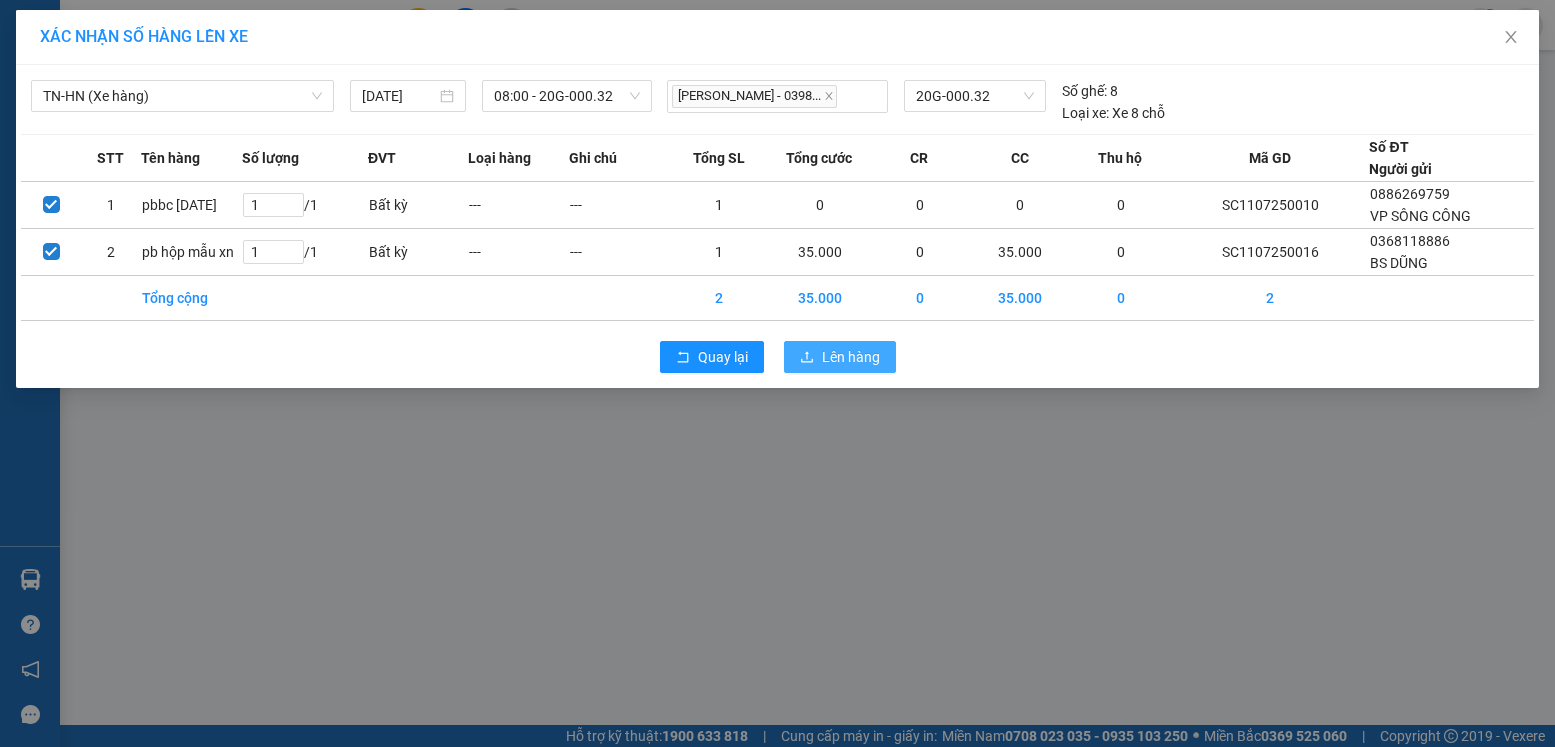 click on "Lên hàng" at bounding box center (851, 357) 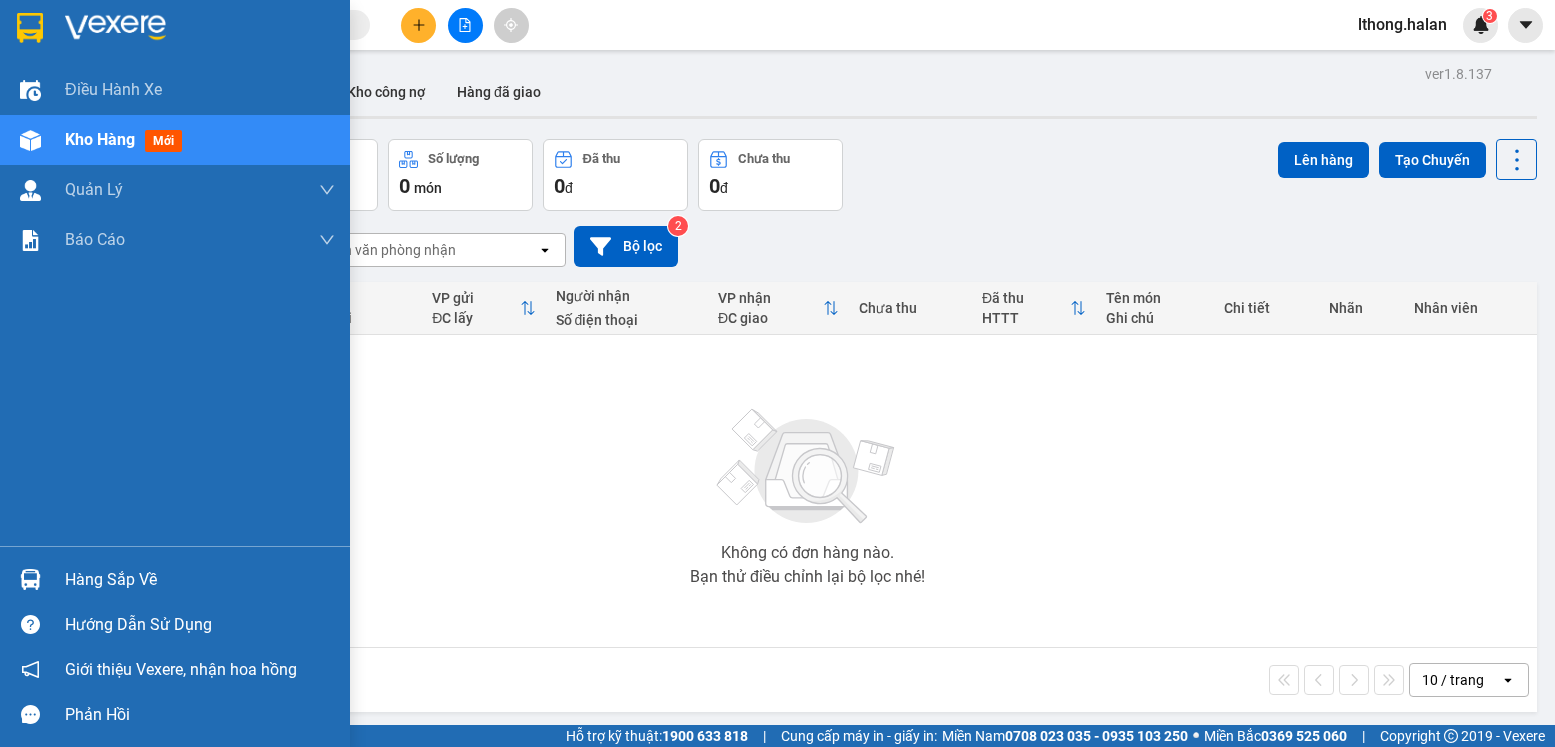 click on "Hàng sắp về" at bounding box center (200, 580) 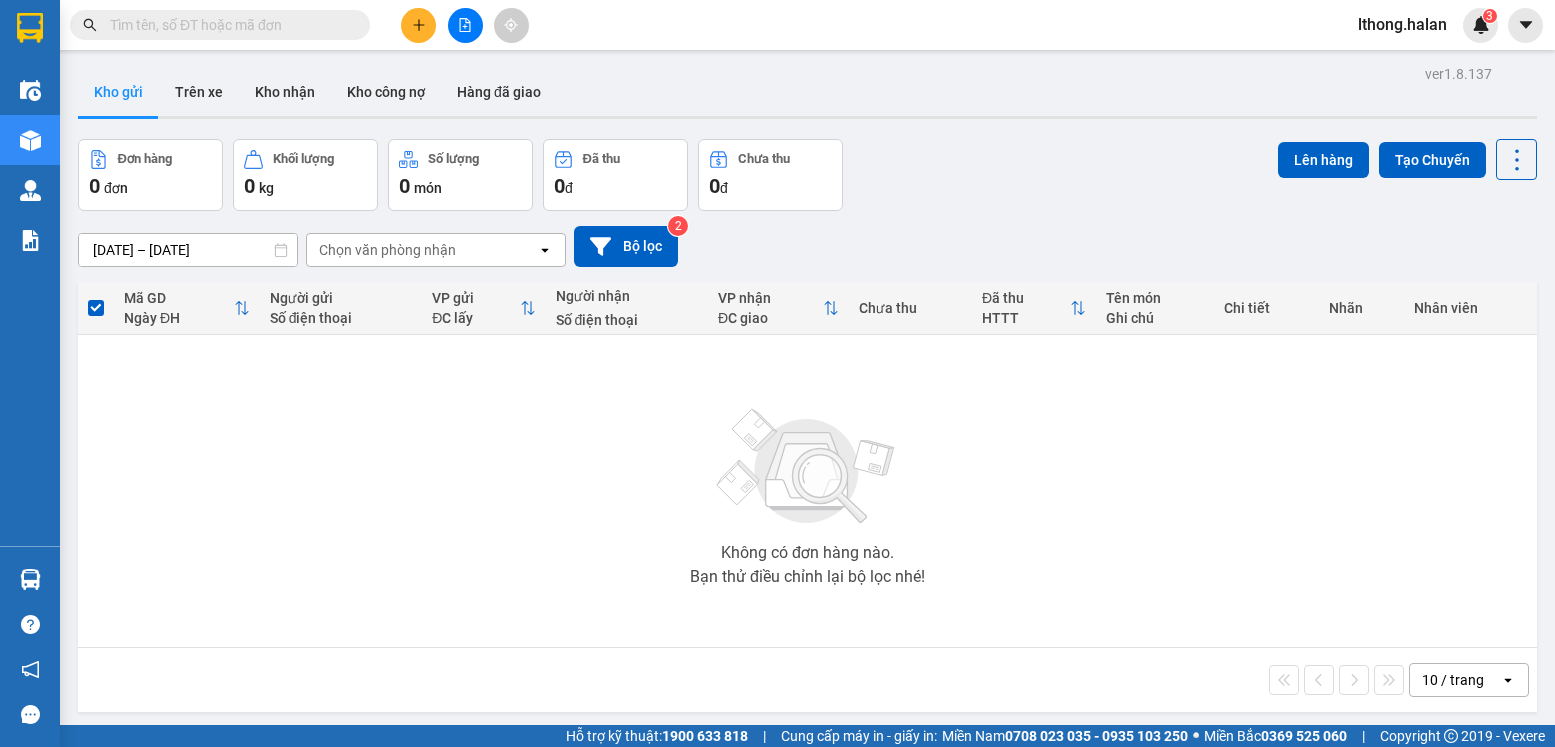 drag, startPoint x: 1080, startPoint y: 540, endPoint x: 990, endPoint y: 118, distance: 431.49045 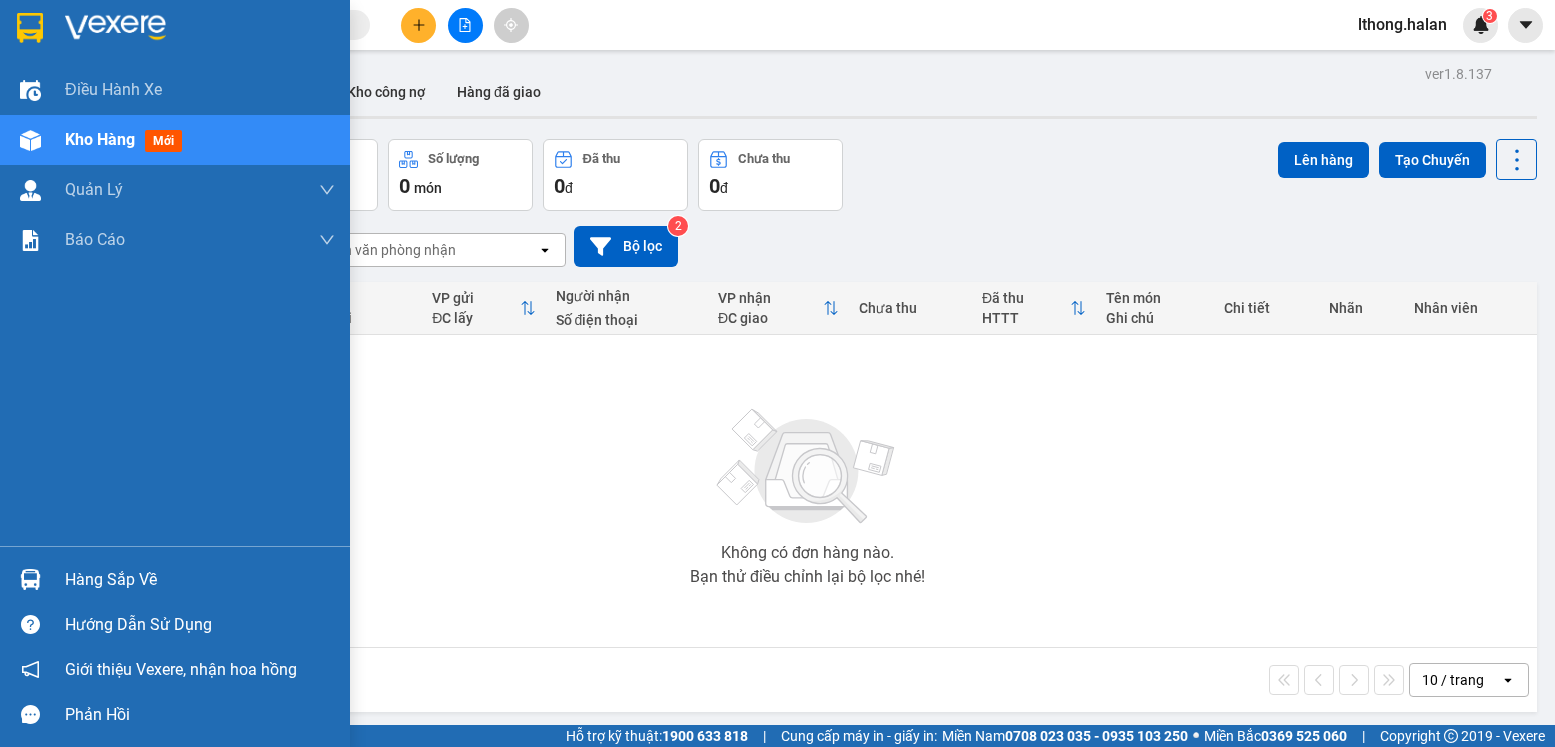 click on "Hàng sắp về" at bounding box center (200, 580) 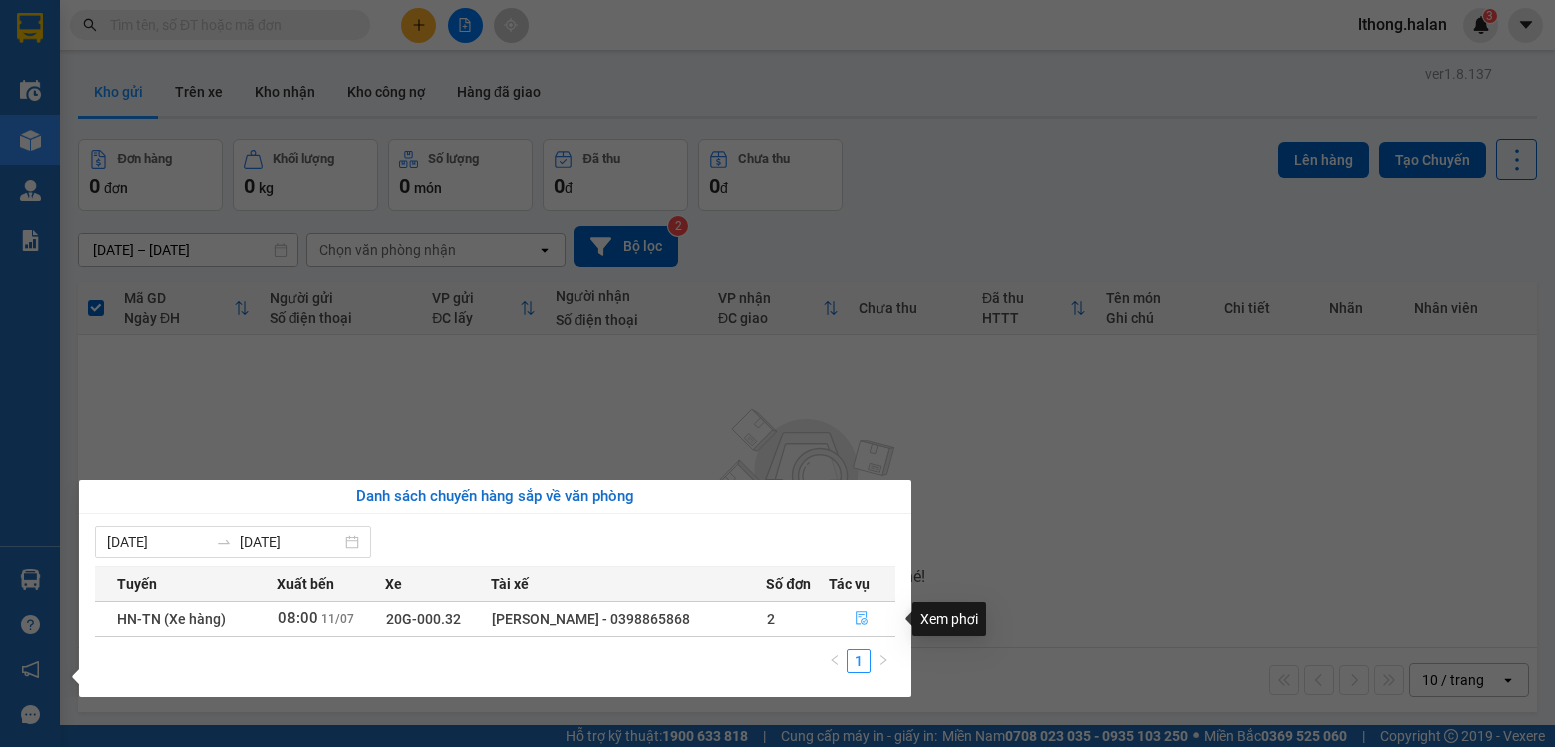 click 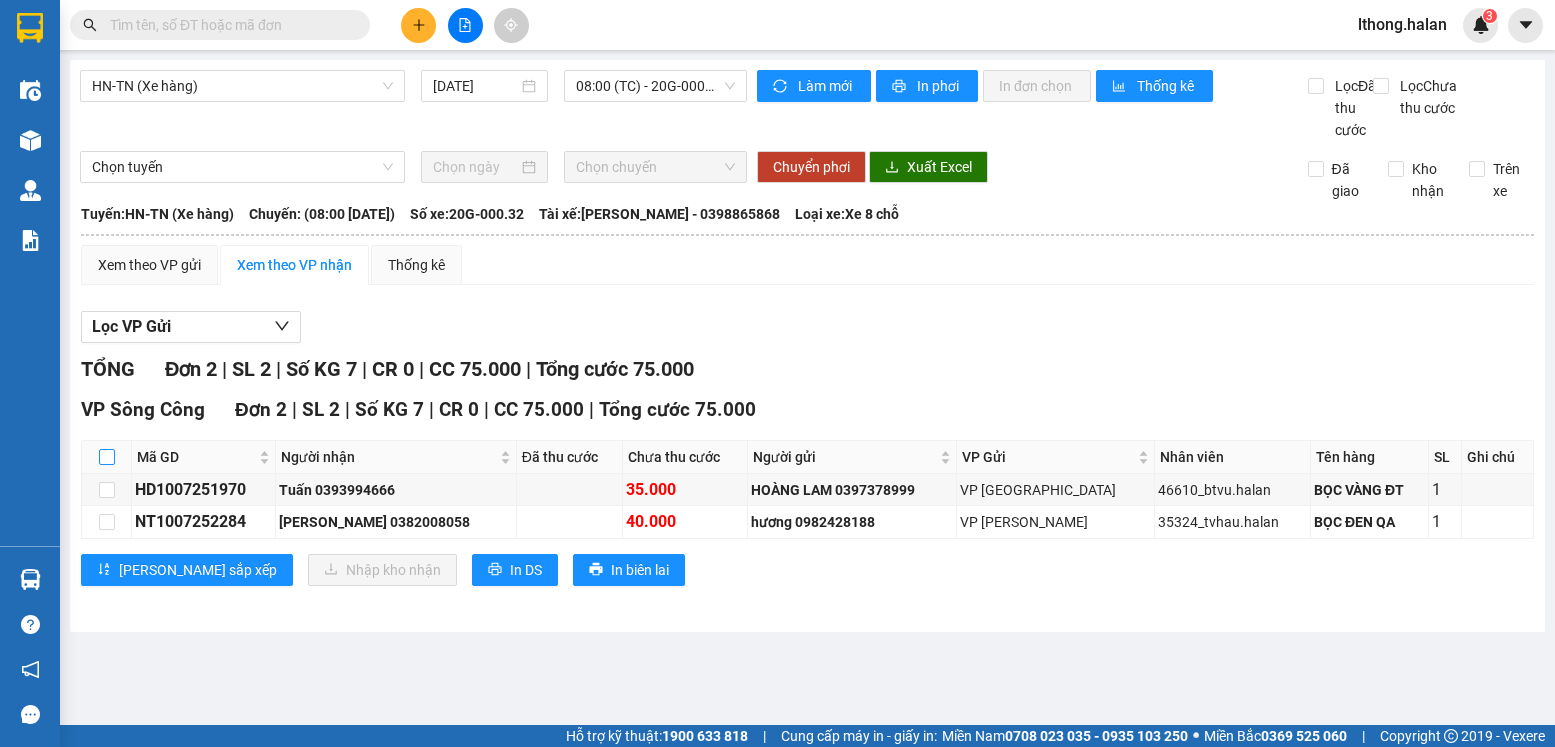 click at bounding box center (107, 457) 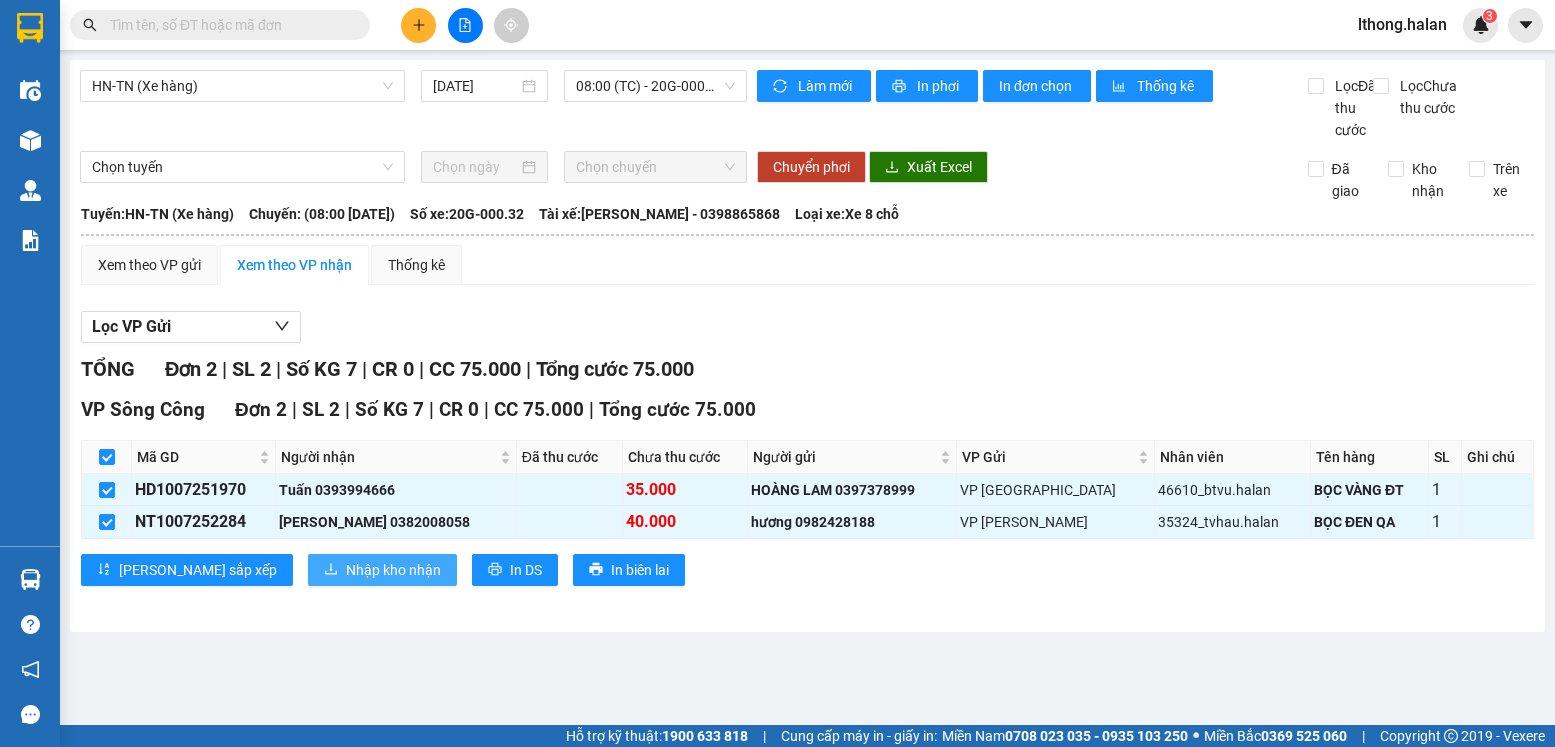 click on "Nhập kho nhận" at bounding box center (393, 570) 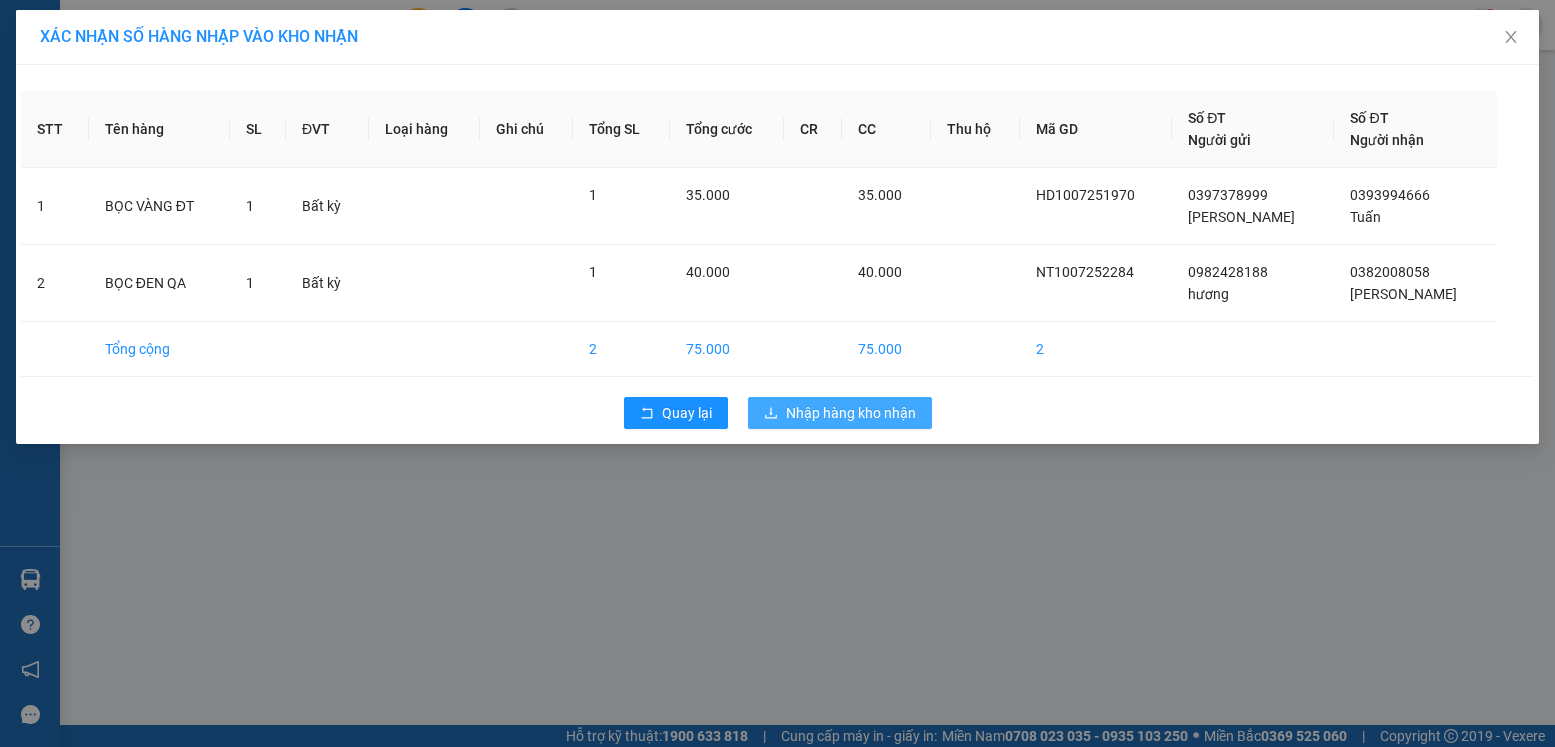 click on "Nhập hàng kho nhận" at bounding box center (851, 413) 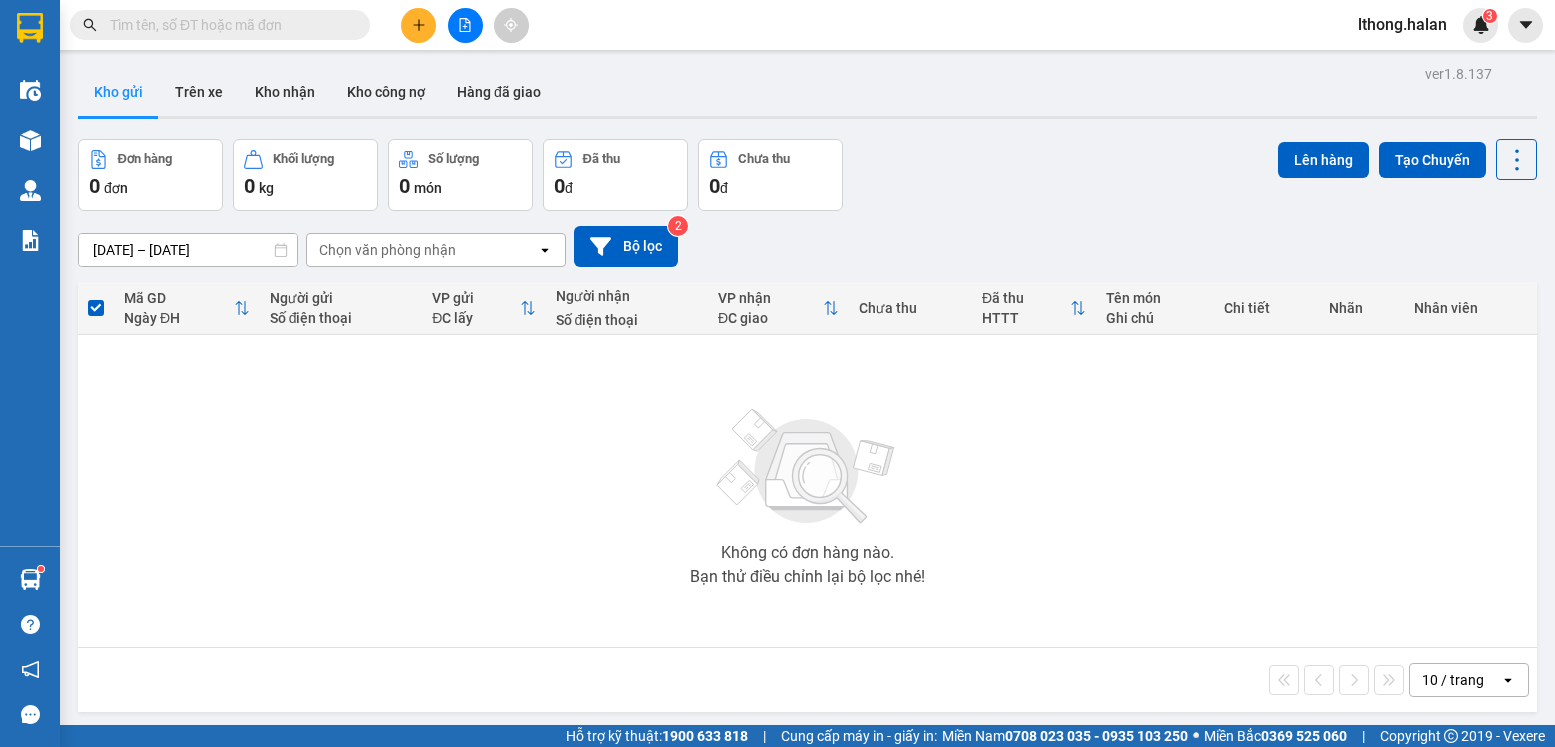 click at bounding box center (228, 25) 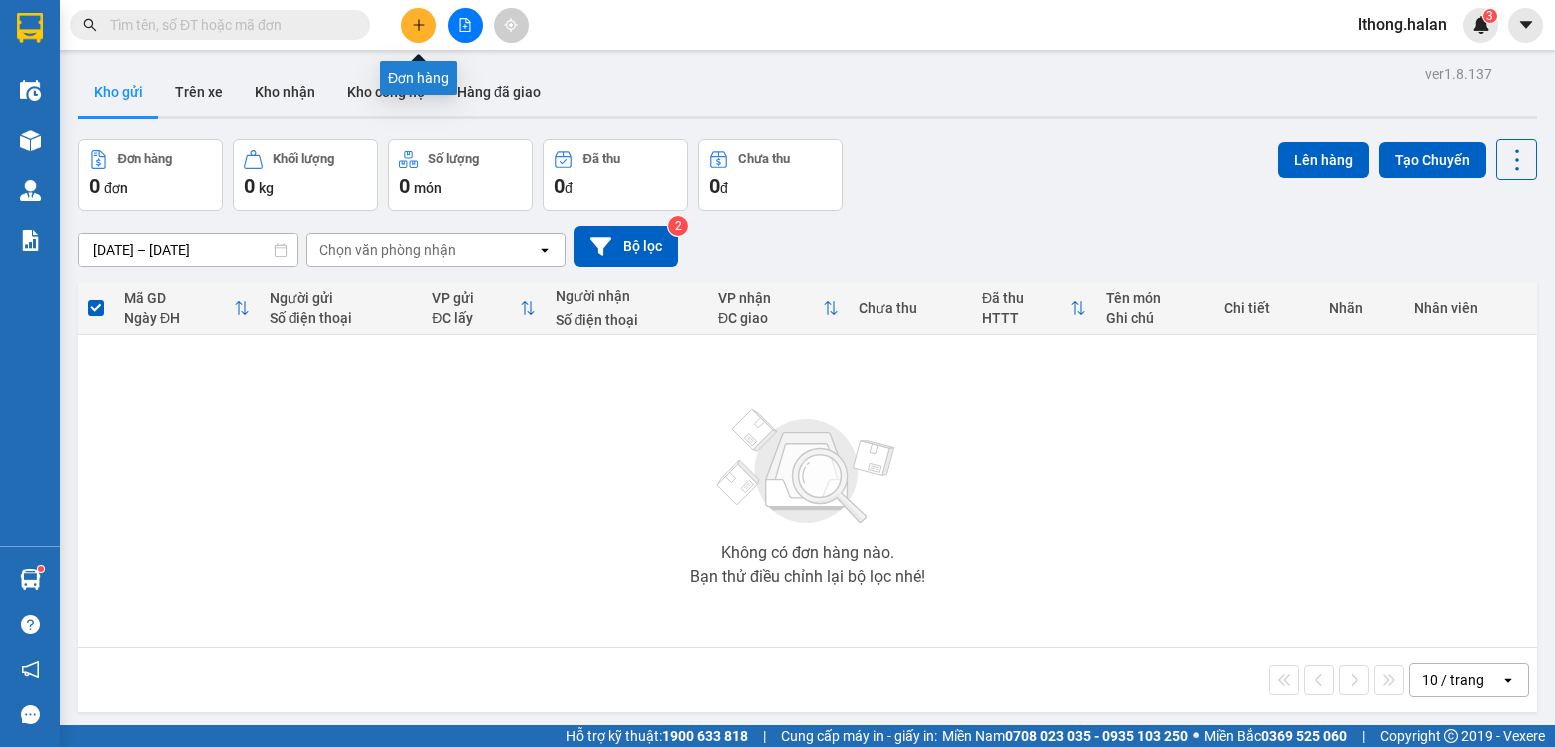 click 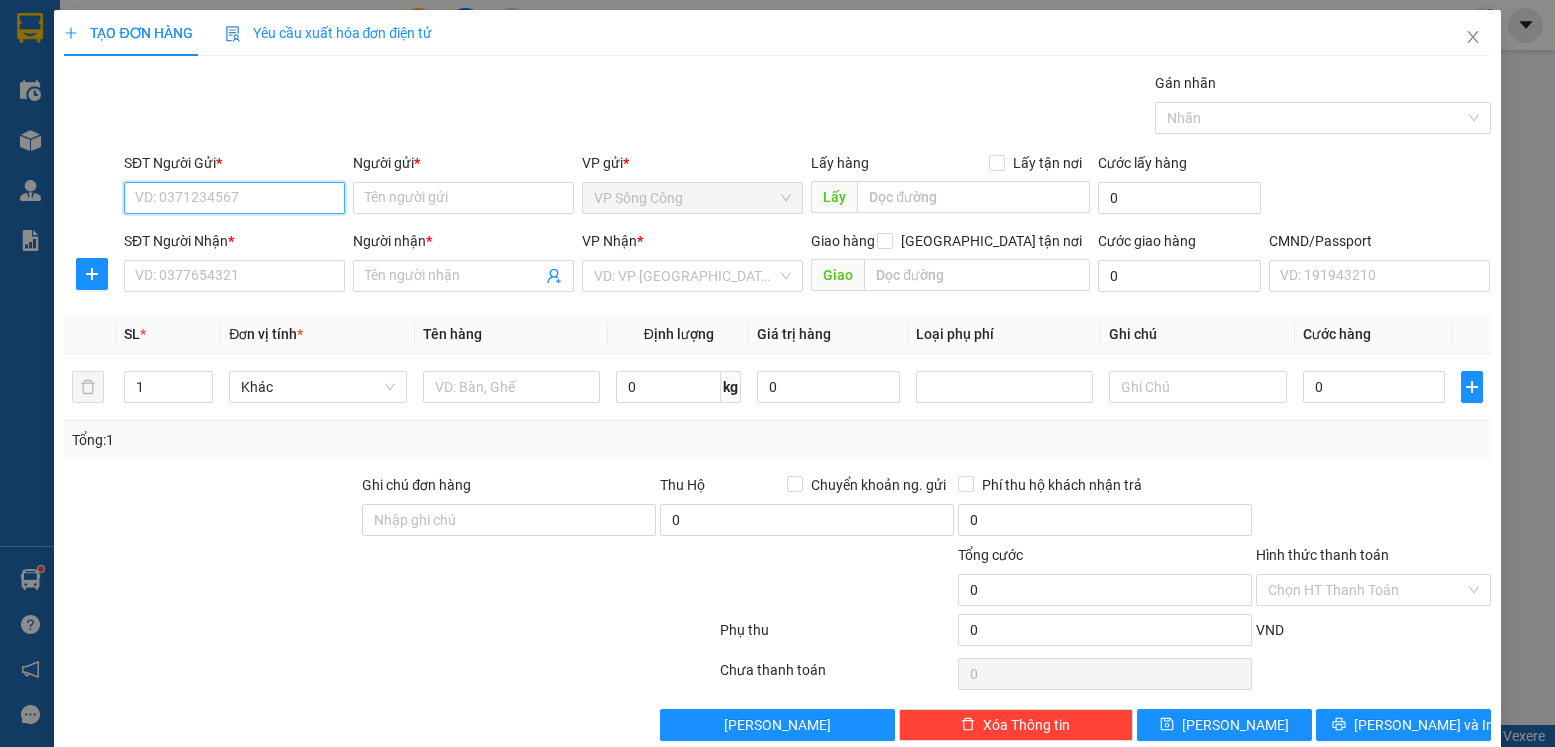 click on "SĐT Người Gửi  *" at bounding box center (234, 198) 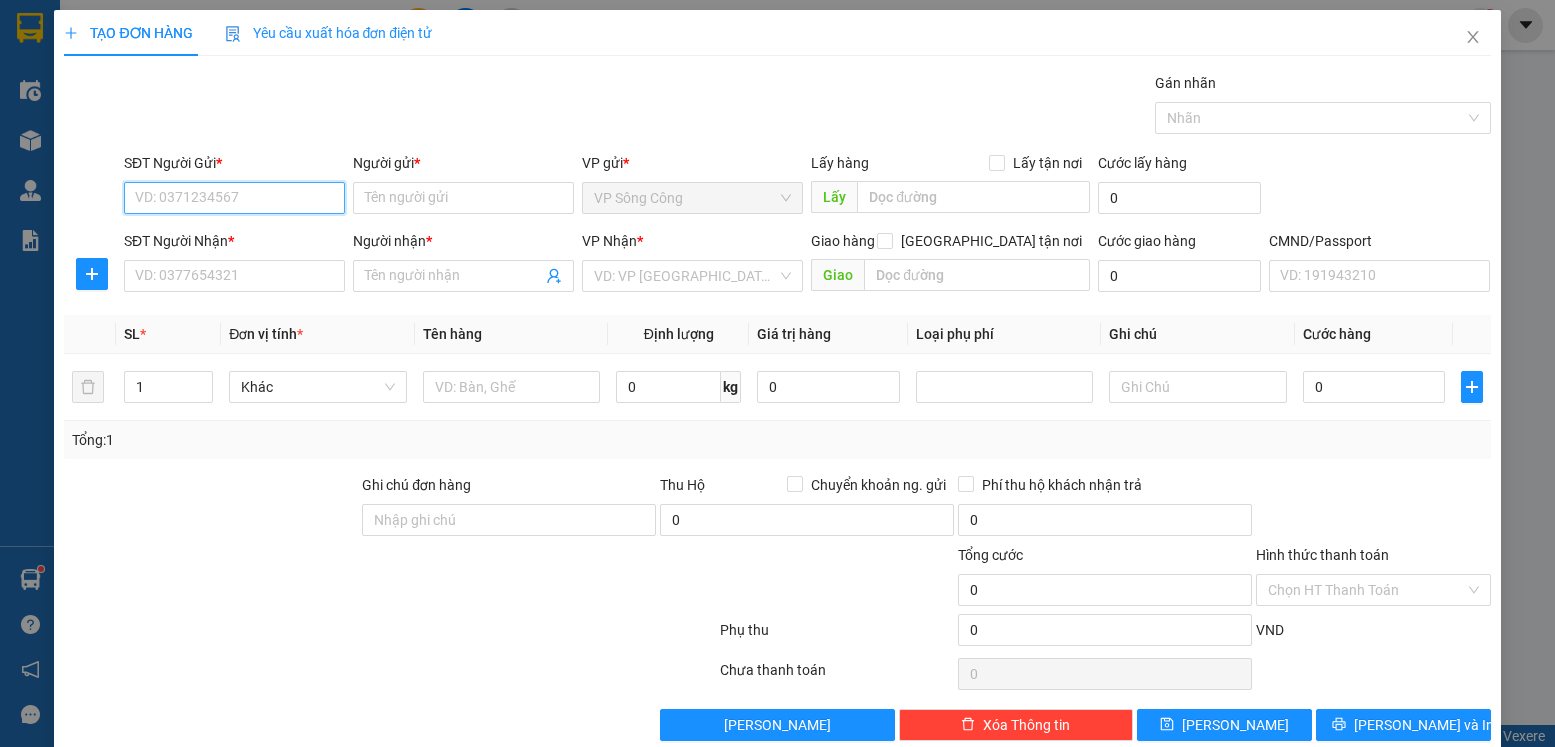 click on "SĐT Người Gửi  *" at bounding box center [234, 198] 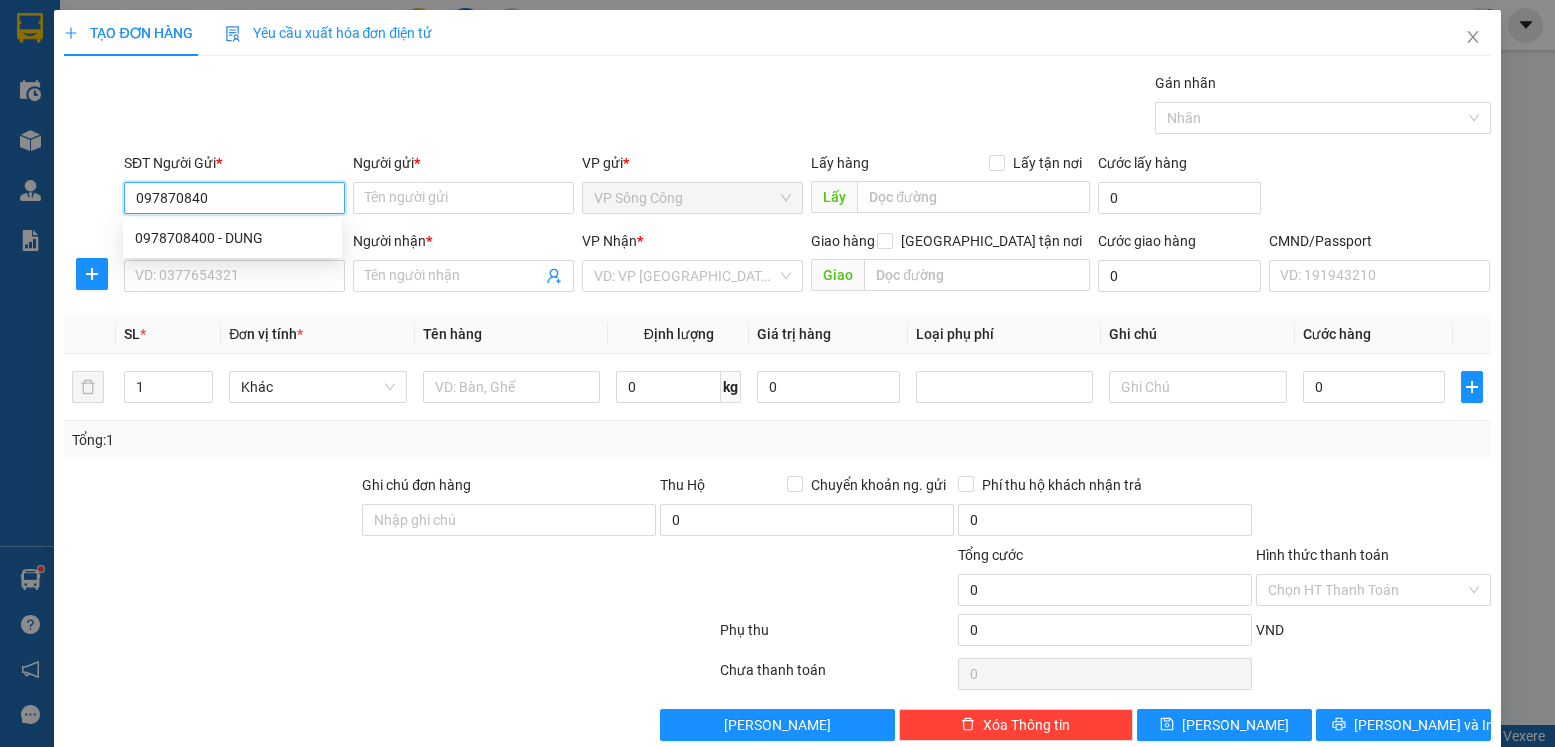 type on "0978708400" 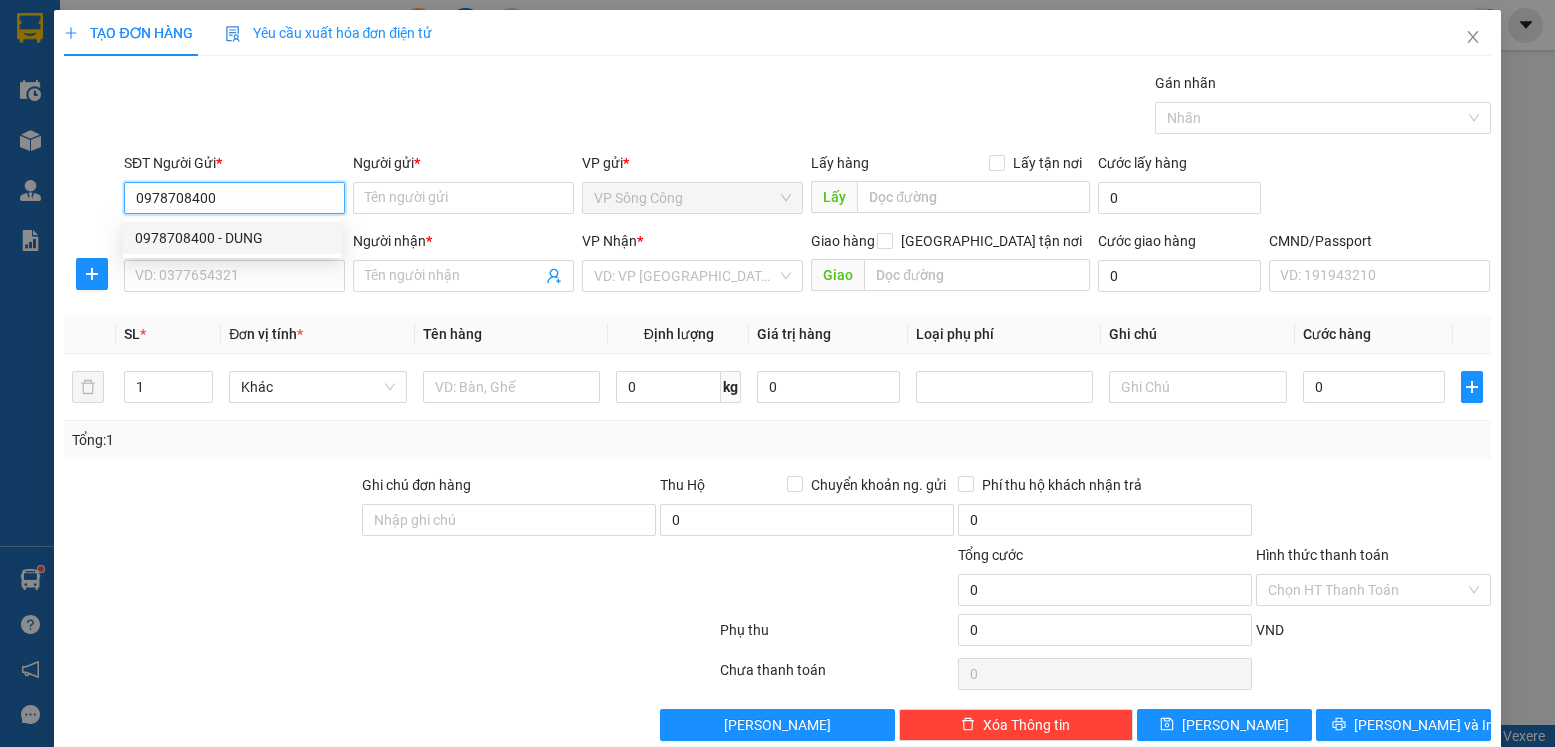 click on "0978708400 - DUNG" at bounding box center (232, 238) 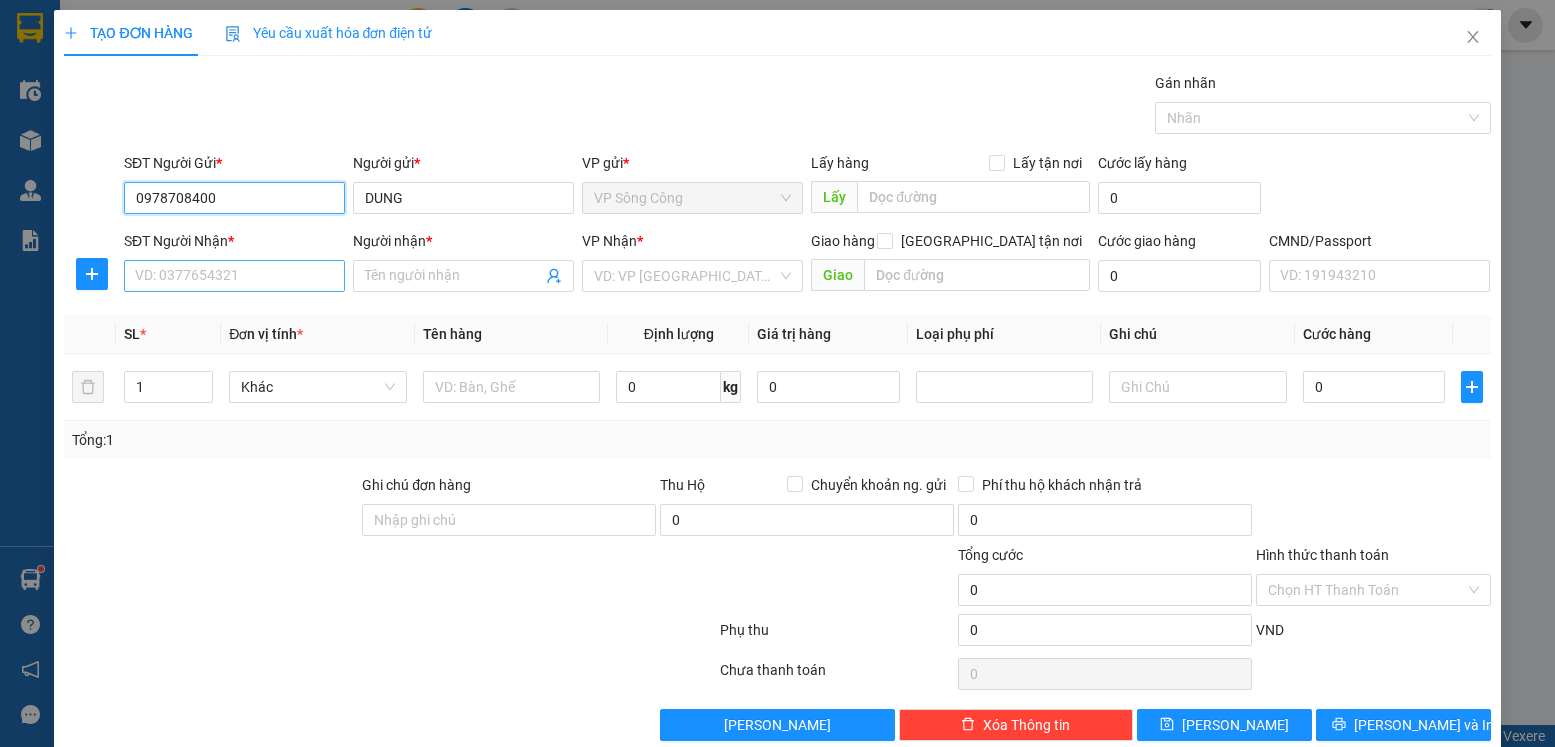 type on "0978708400" 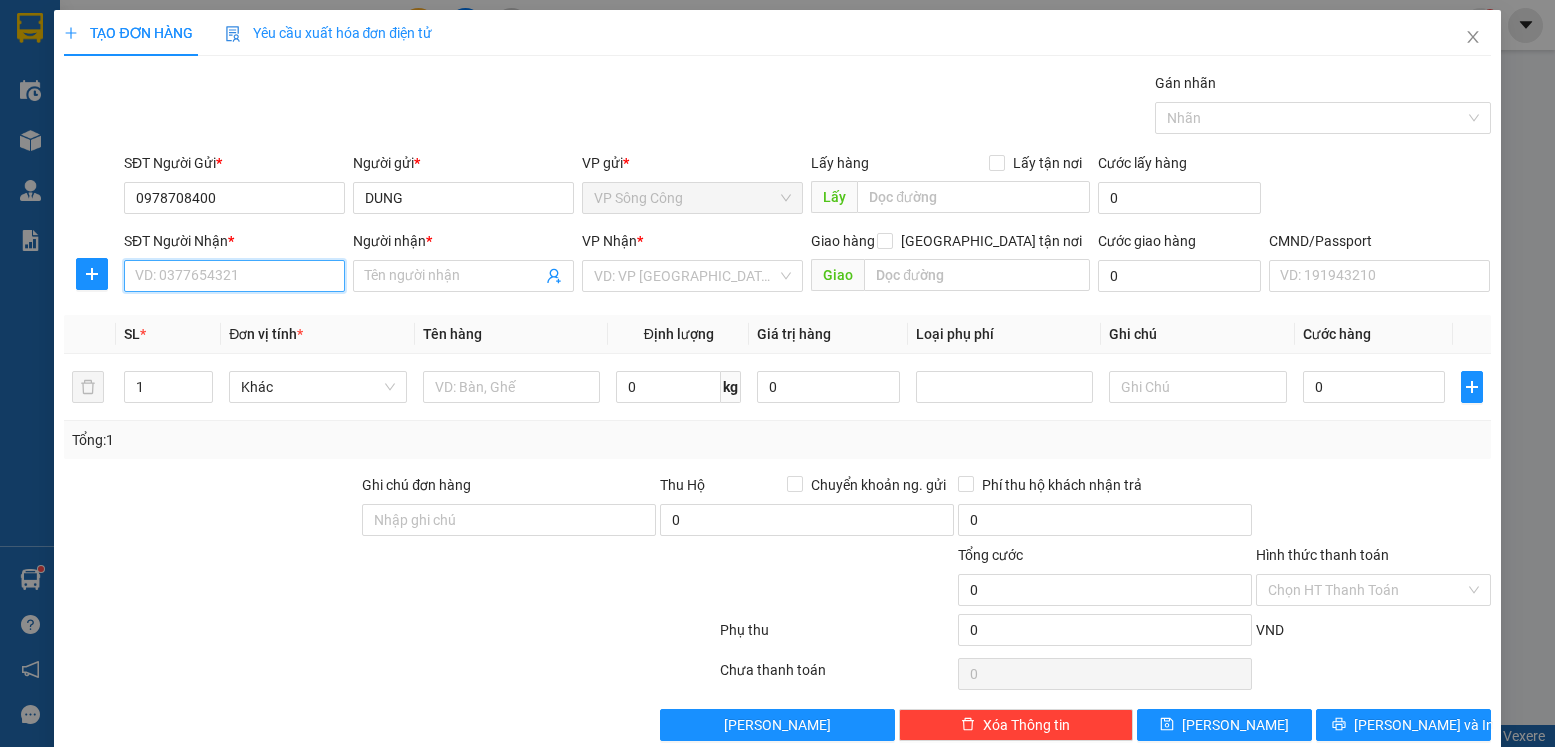click on "SĐT Người Nhận  *" at bounding box center (234, 276) 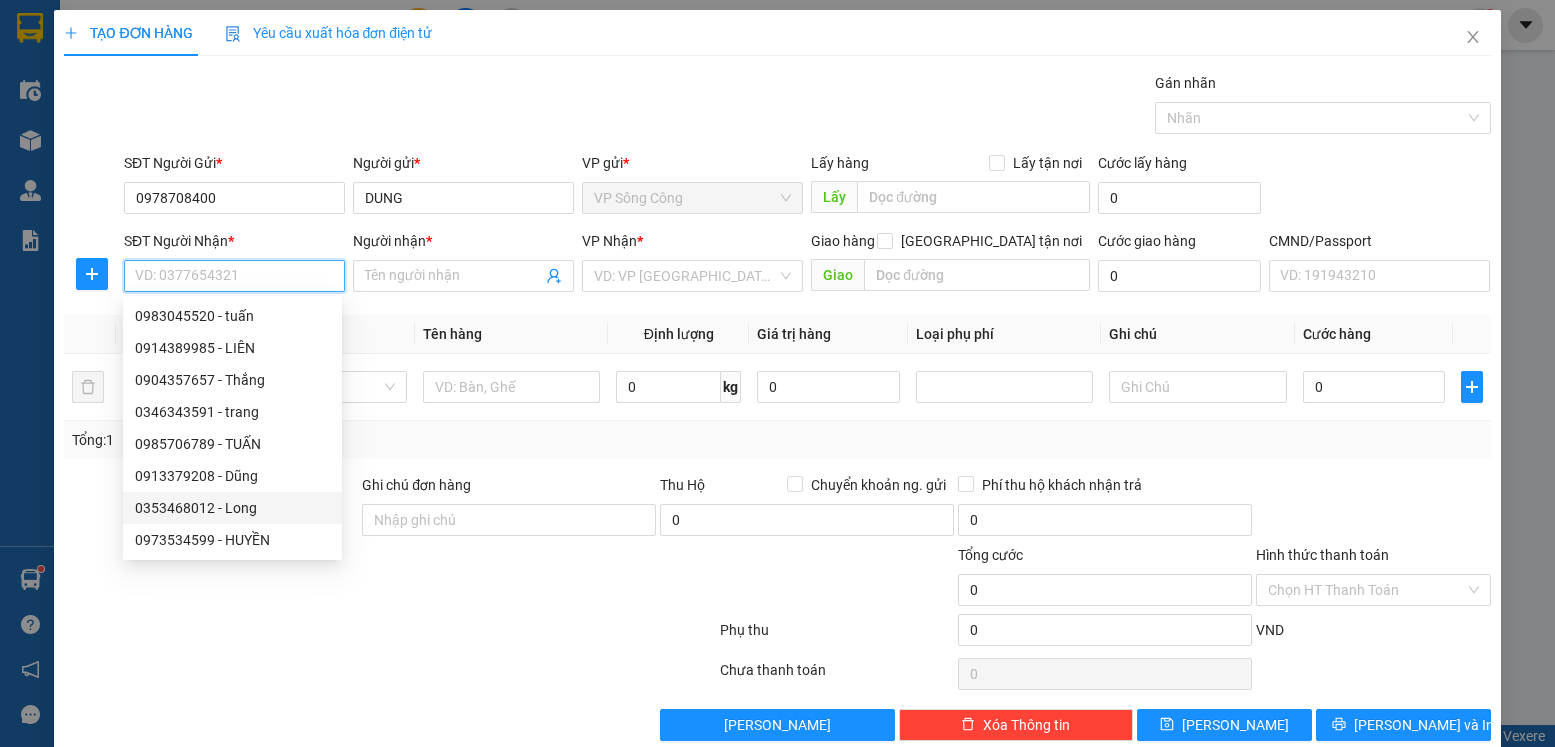 click on "0353468012 - Long" at bounding box center [232, 508] 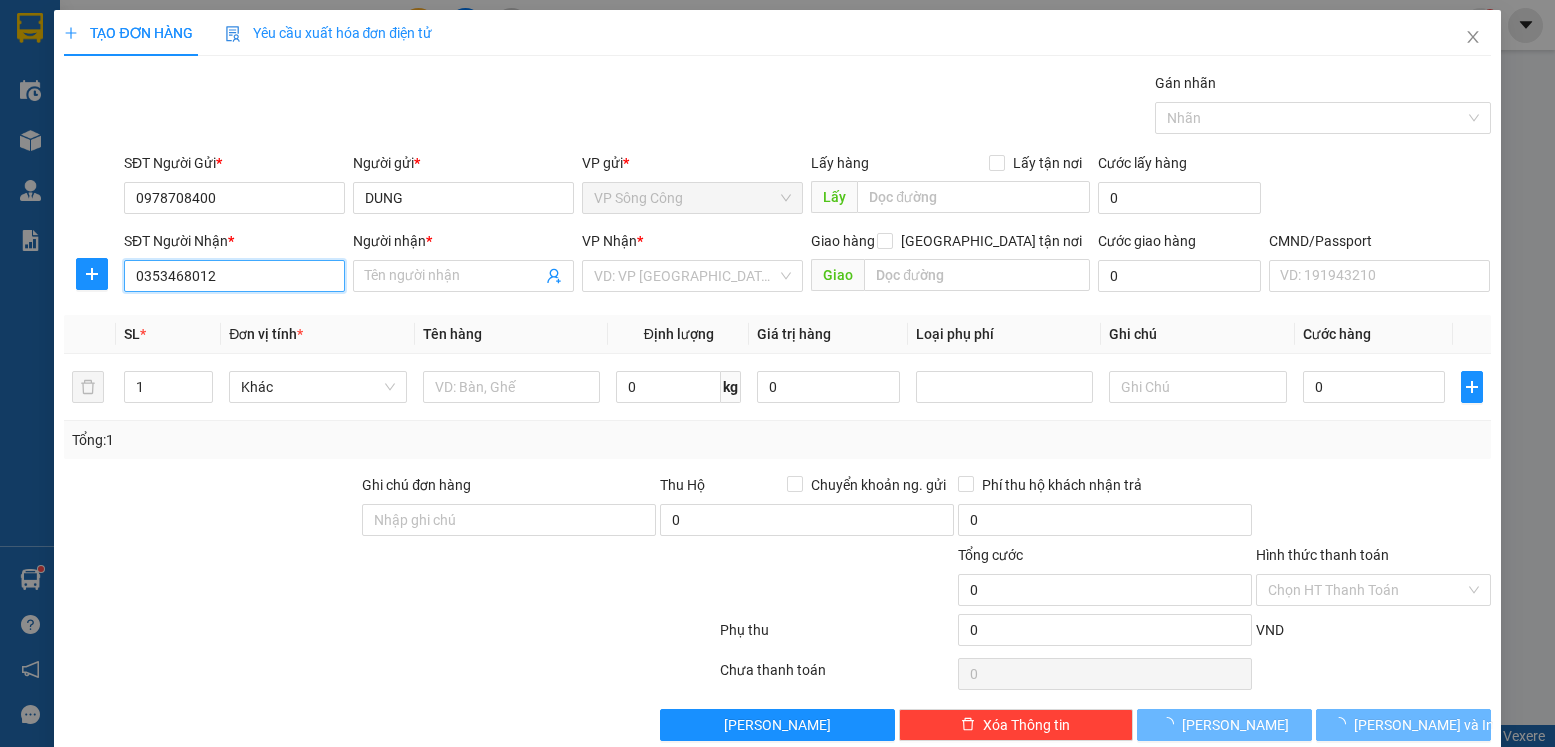 type on "Long" 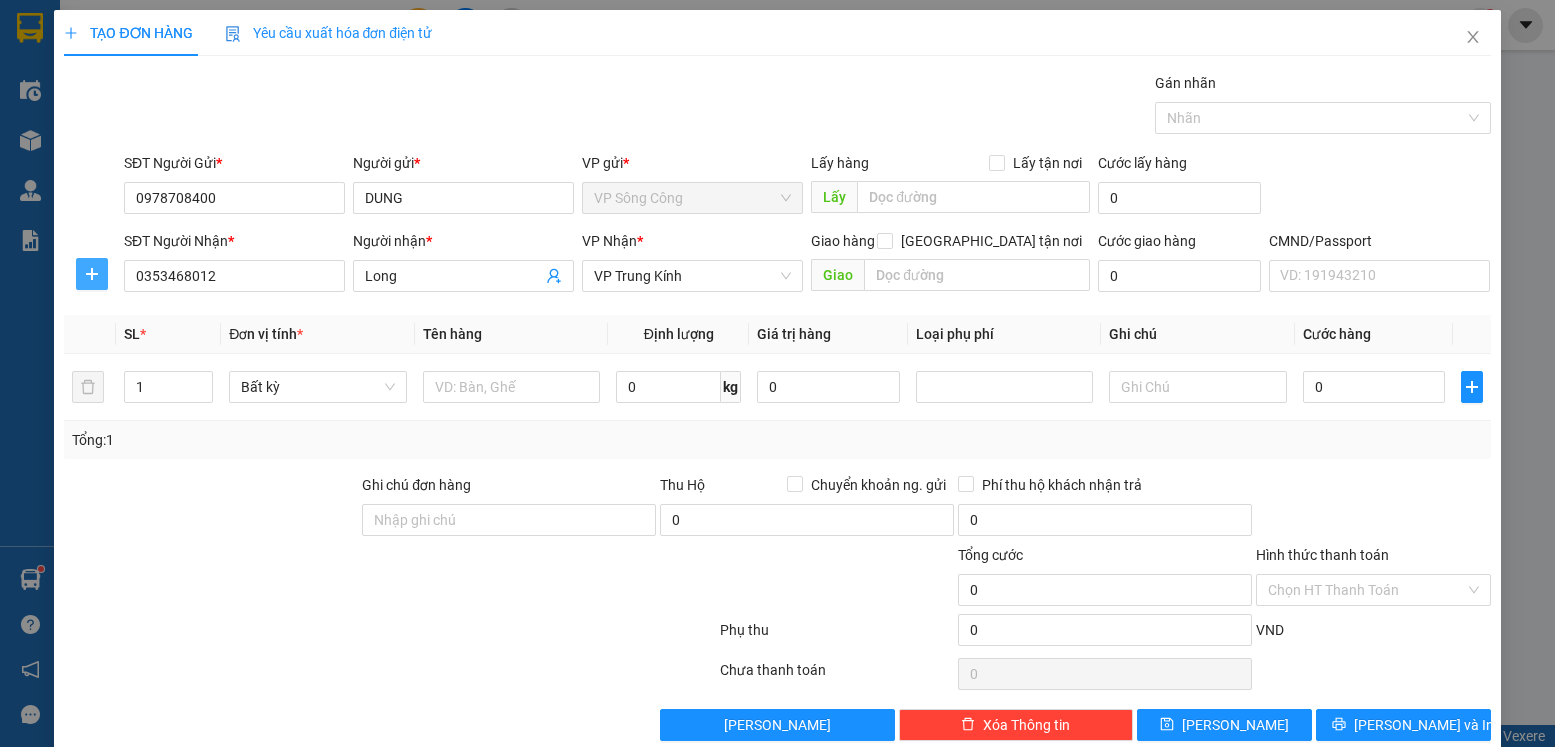 click 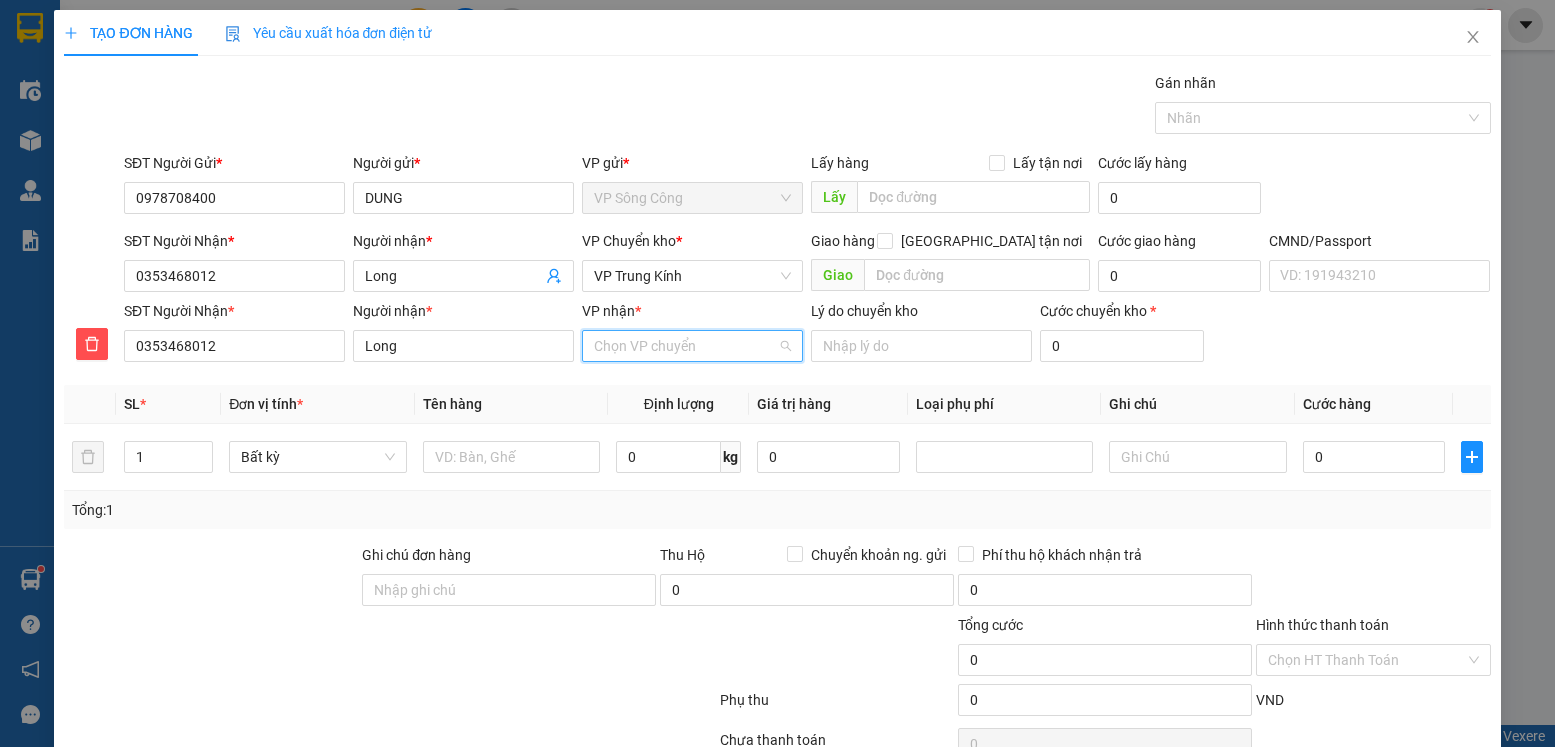 click on "VP nhận  *" at bounding box center [685, 346] 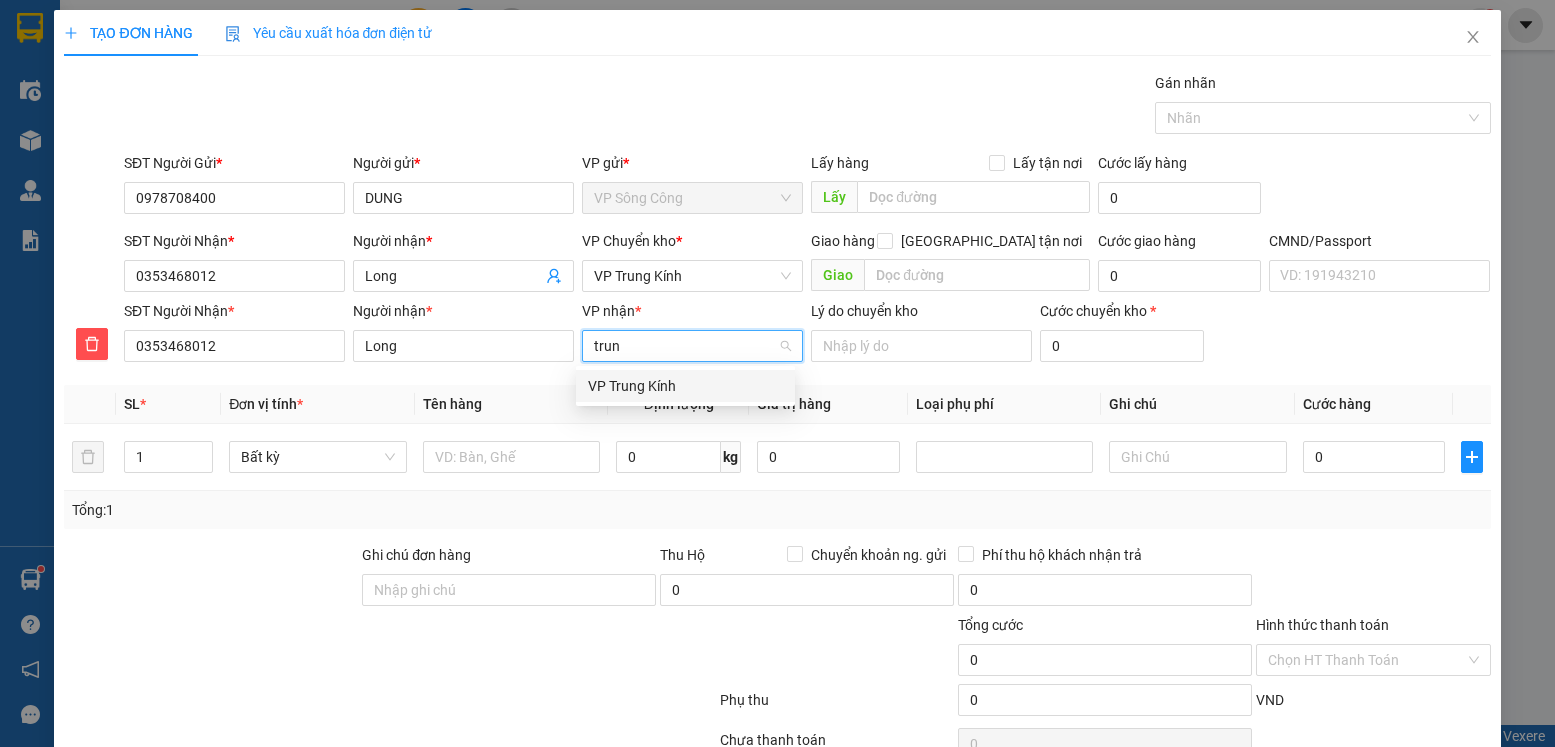 type on "trung" 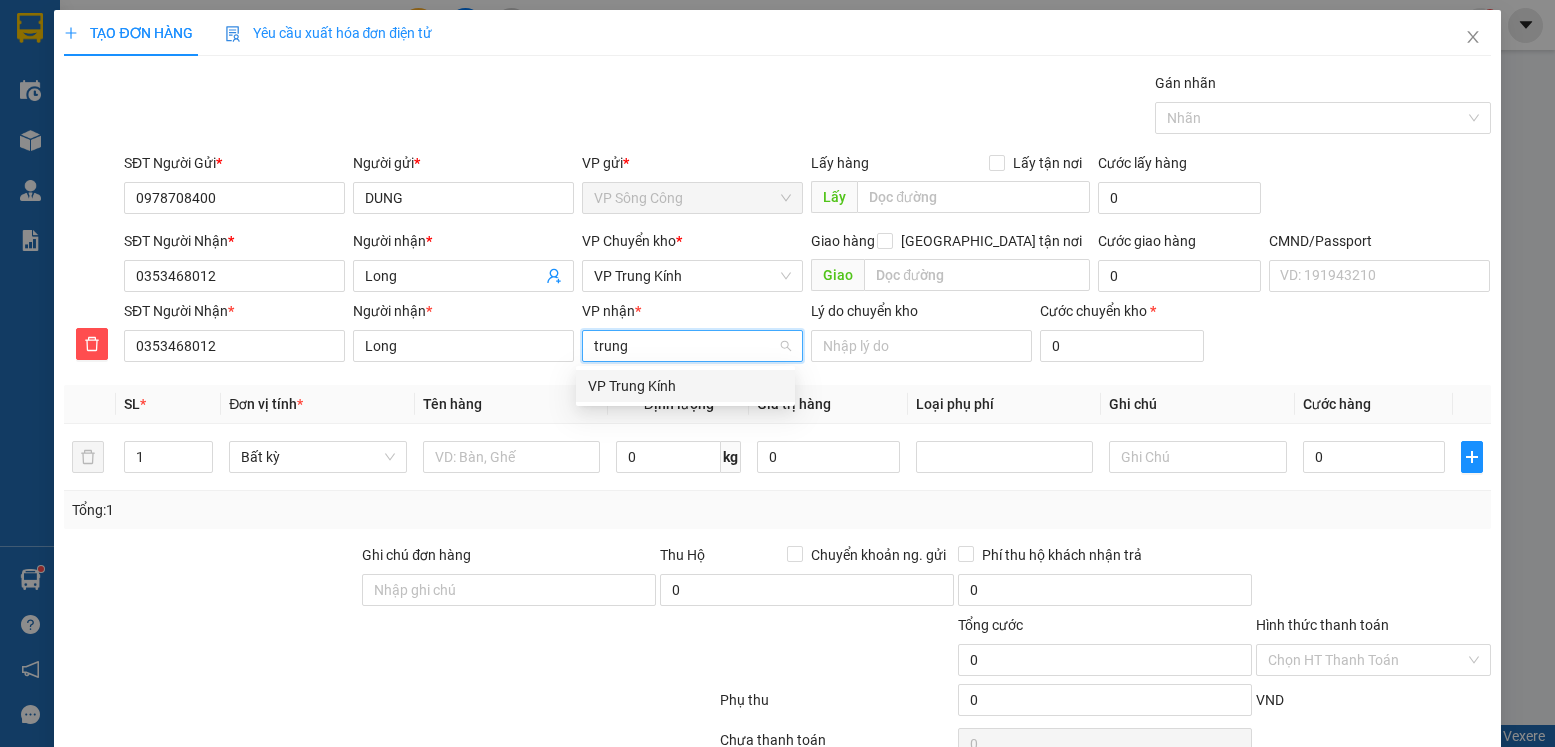 click on "VP Trung Kính" at bounding box center (685, 386) 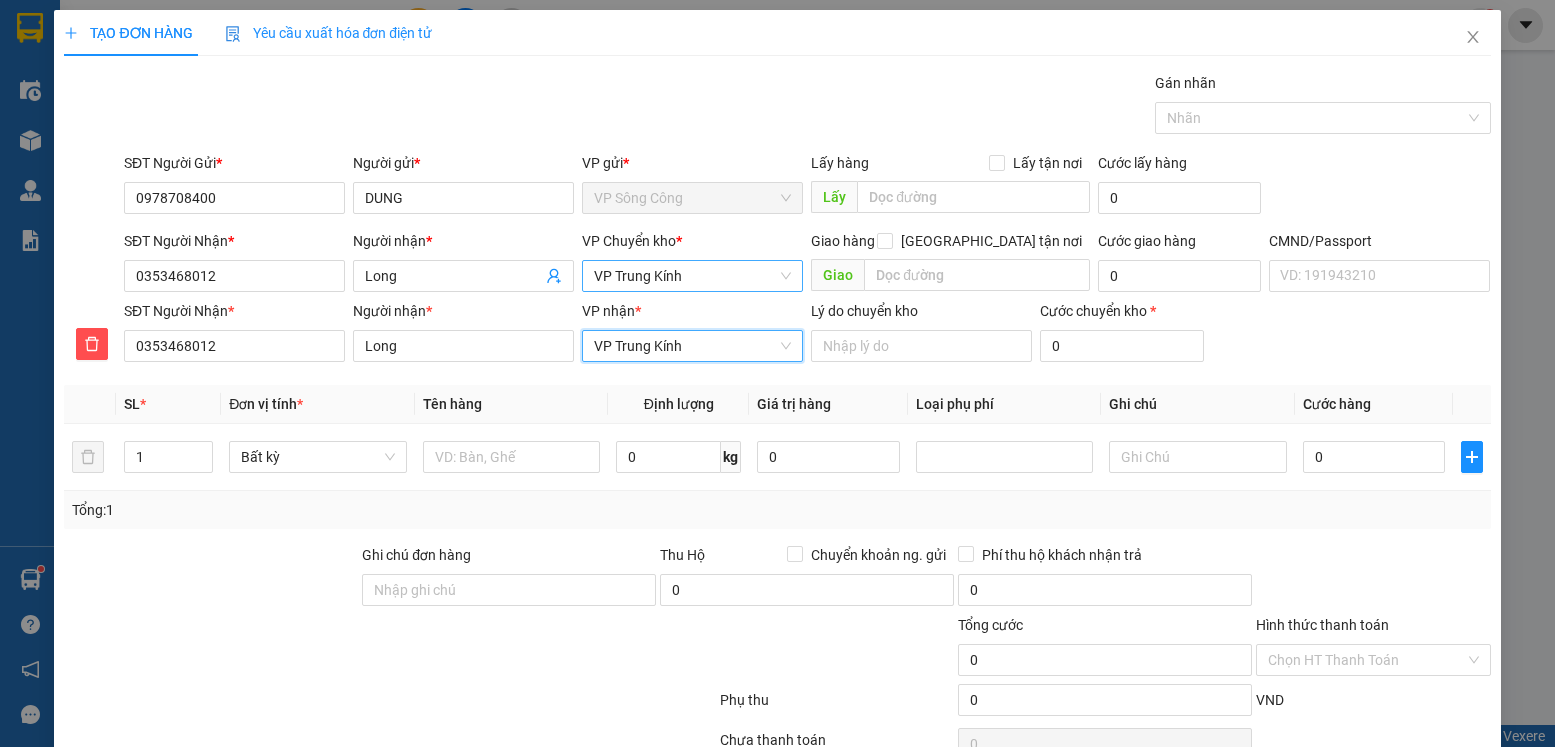 click on "VP Trung Kính" at bounding box center [692, 276] 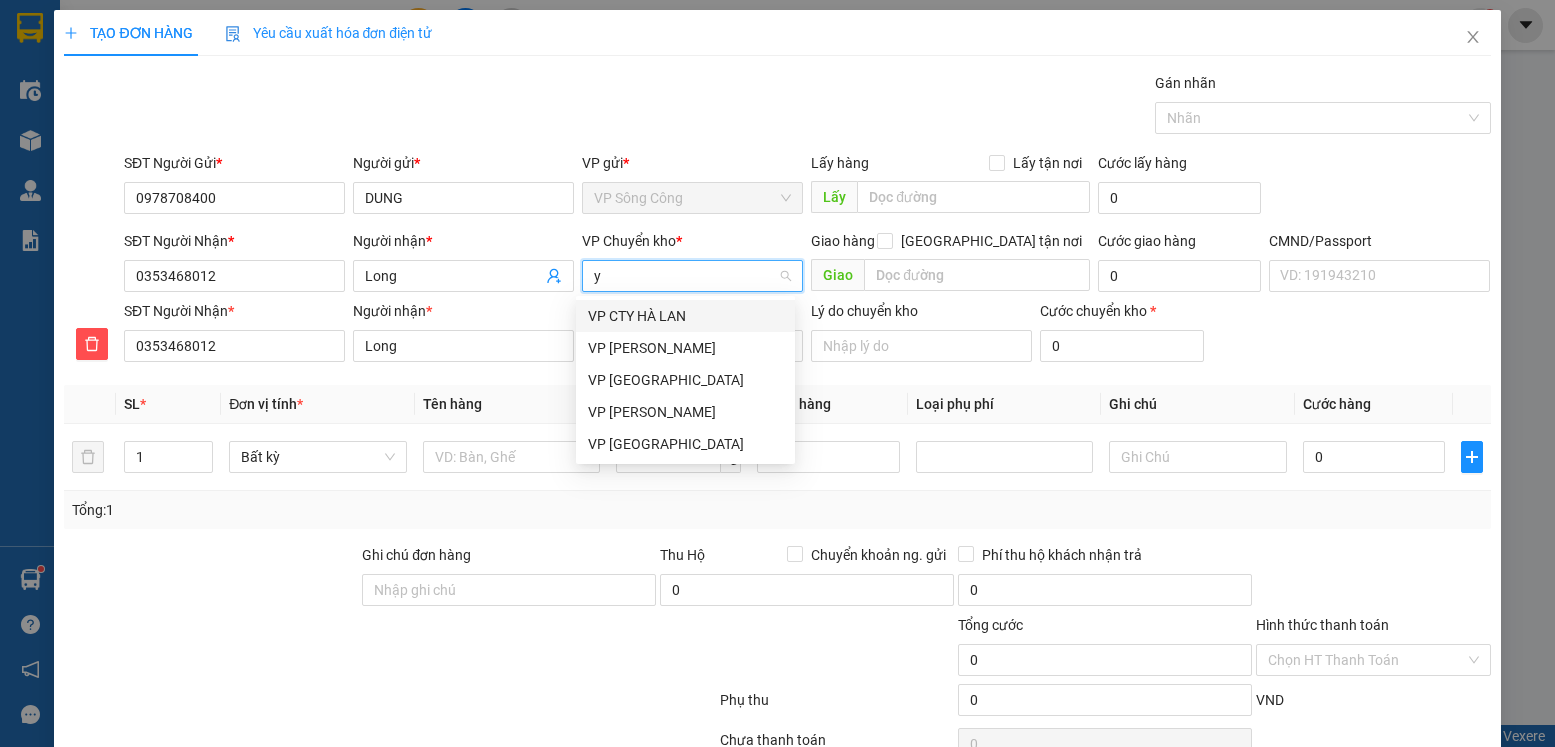 scroll, scrollTop: 0, scrollLeft: 0, axis: both 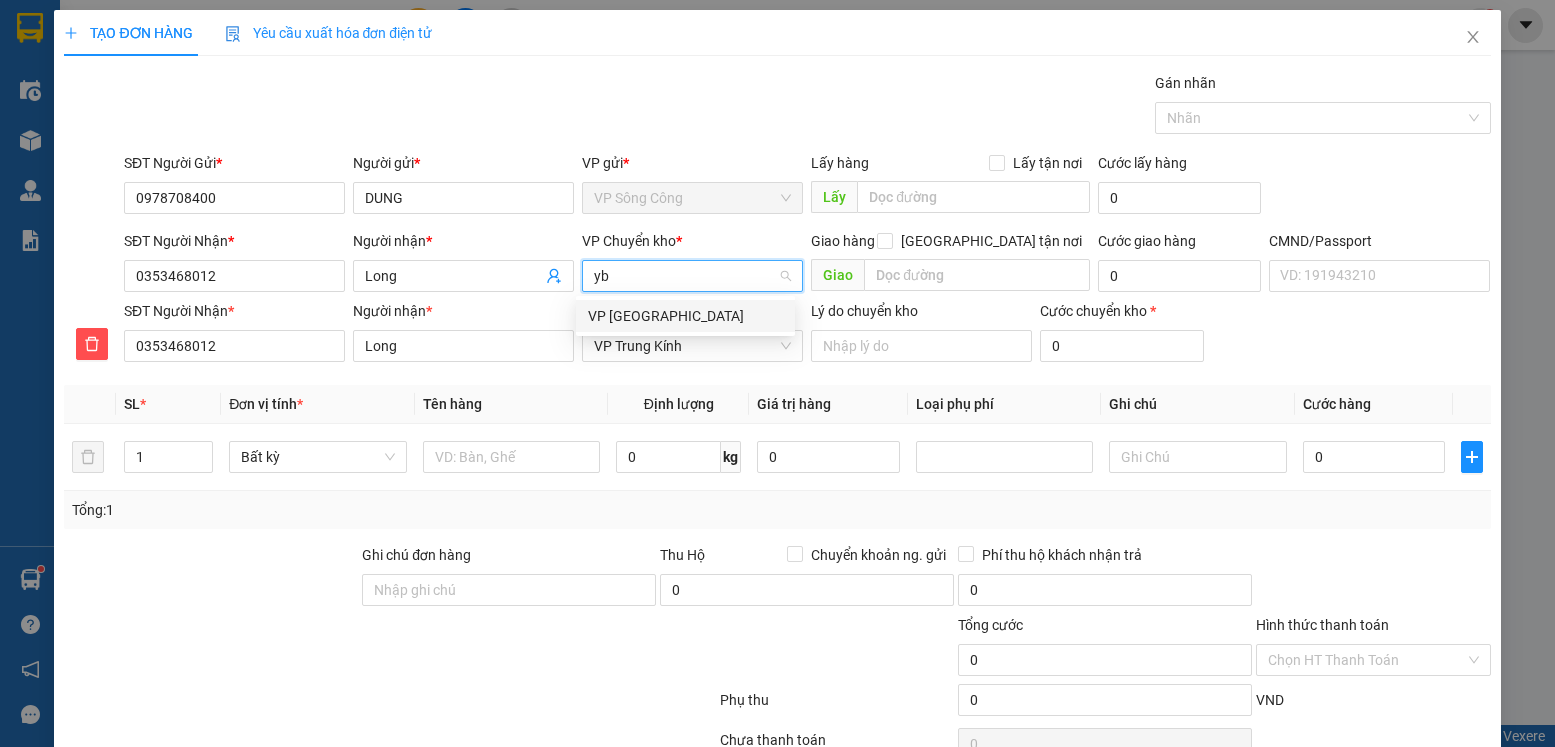click on "VP [PERSON_NAME]" at bounding box center [685, 316] 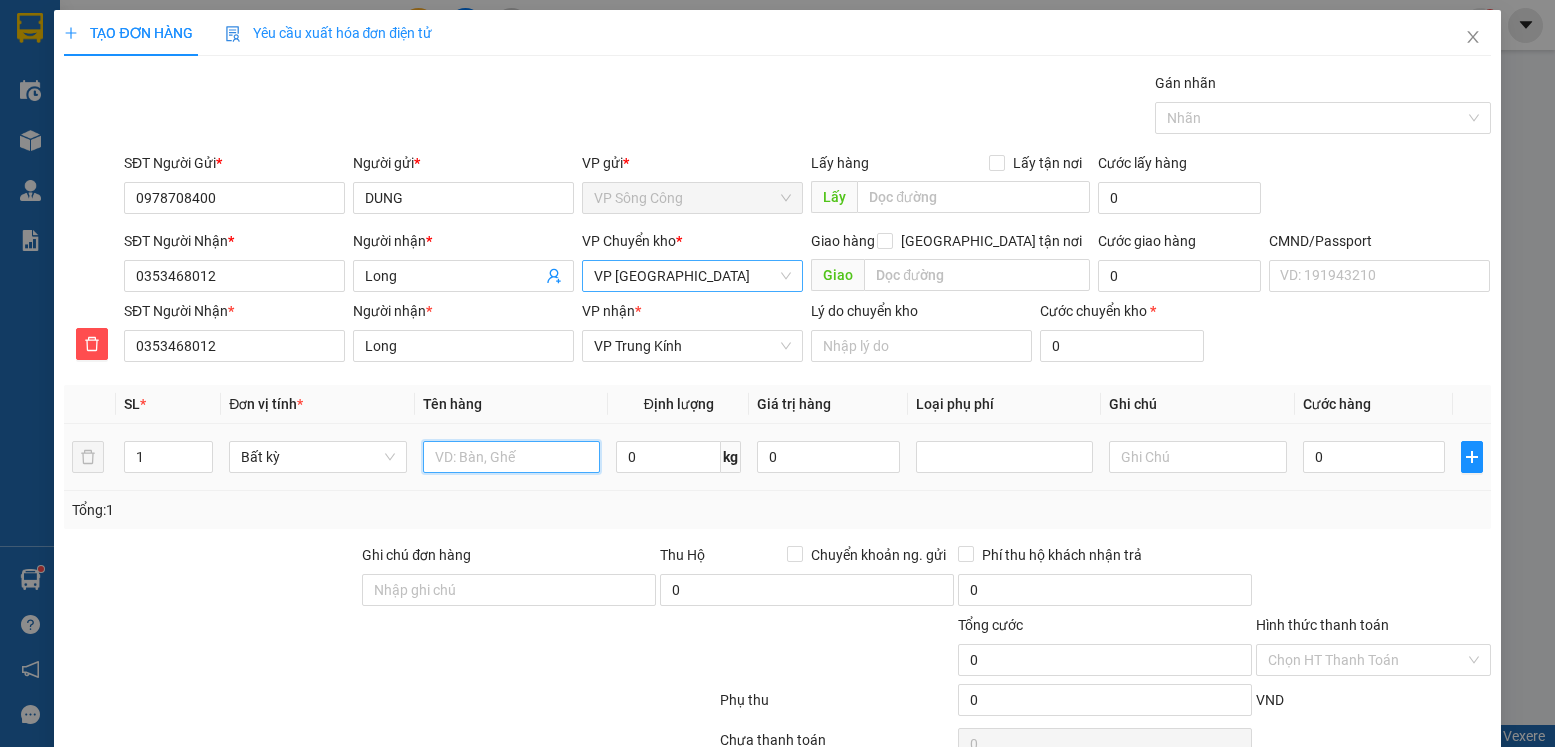 click at bounding box center [512, 457] 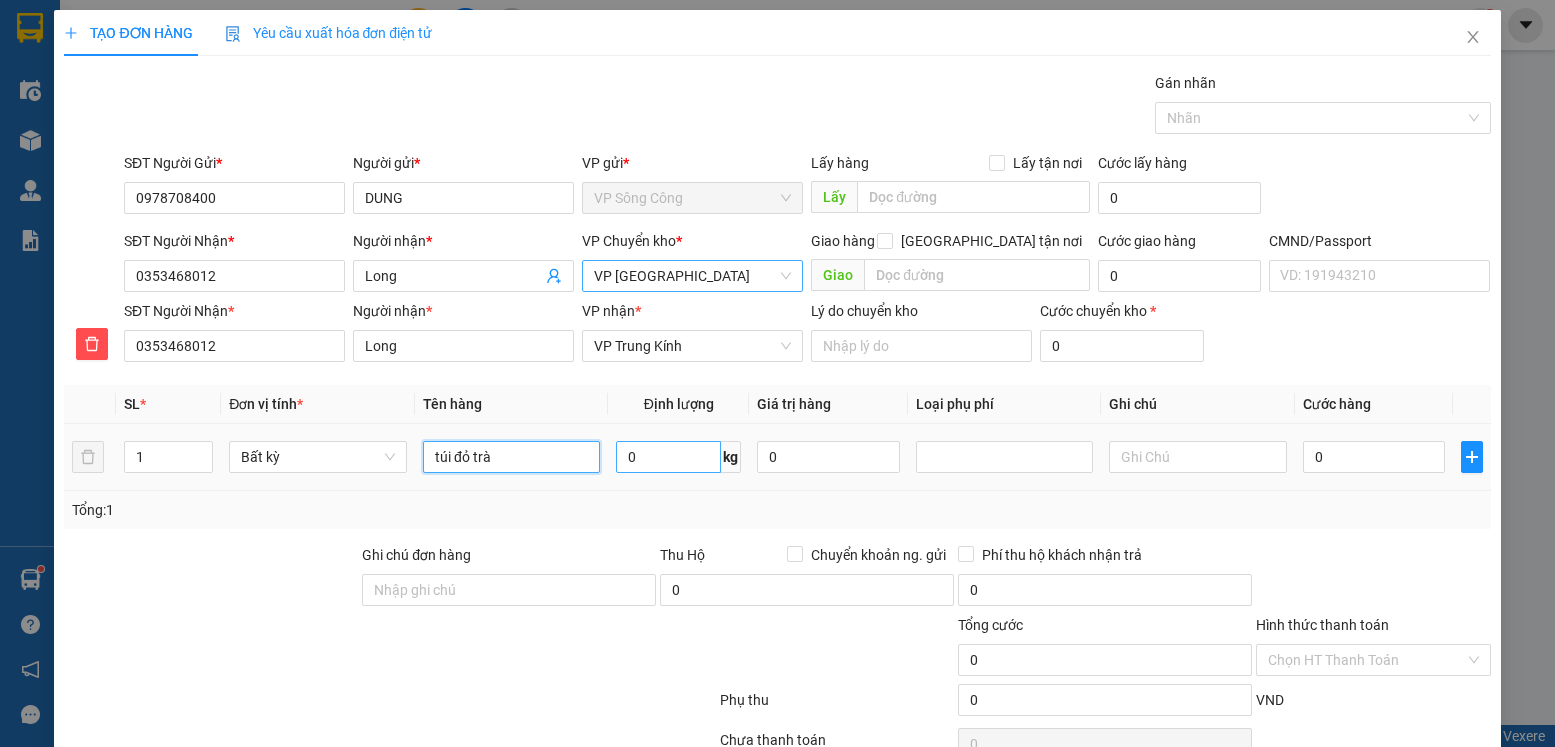 type on "túi đỏ trà" 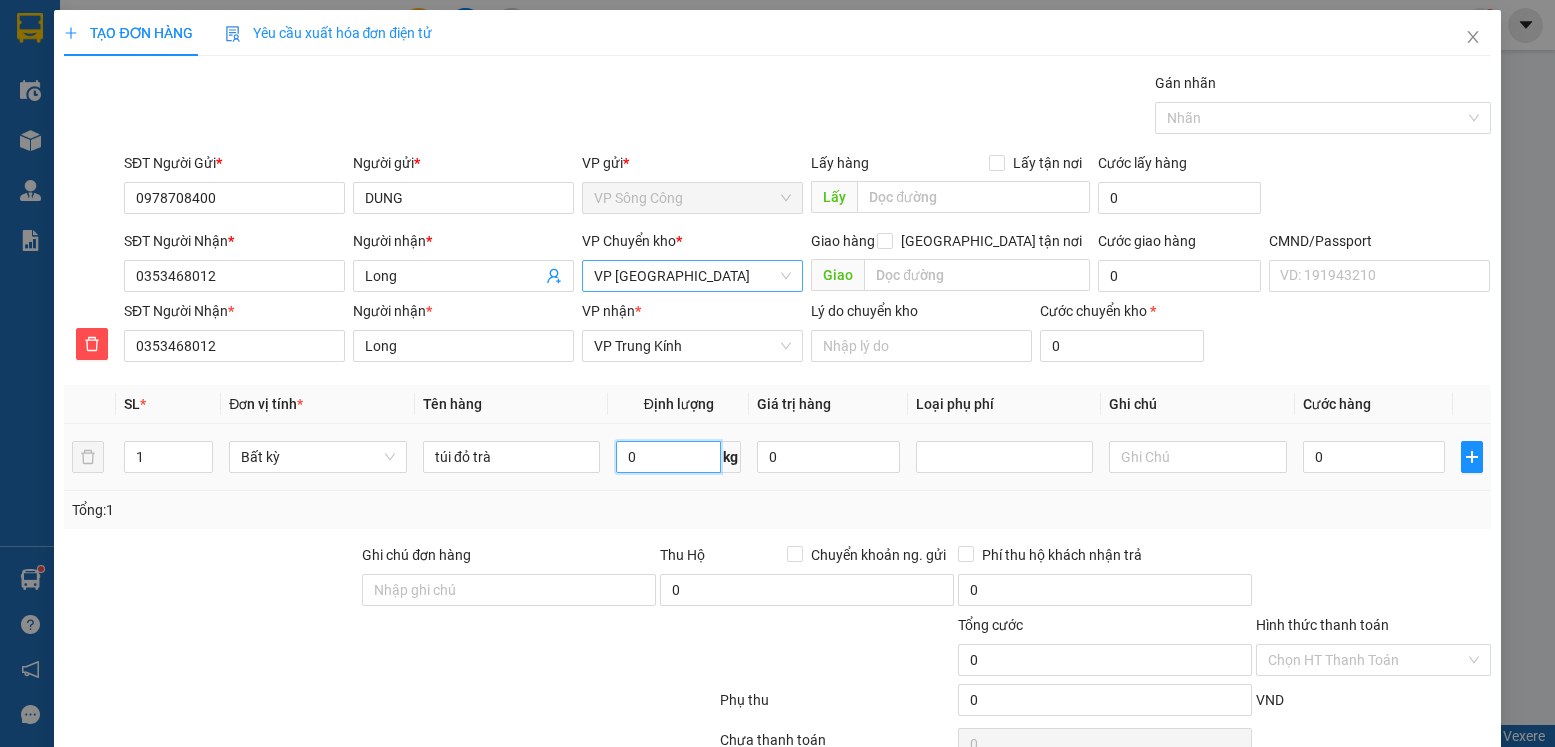 click on "0" at bounding box center (668, 457) 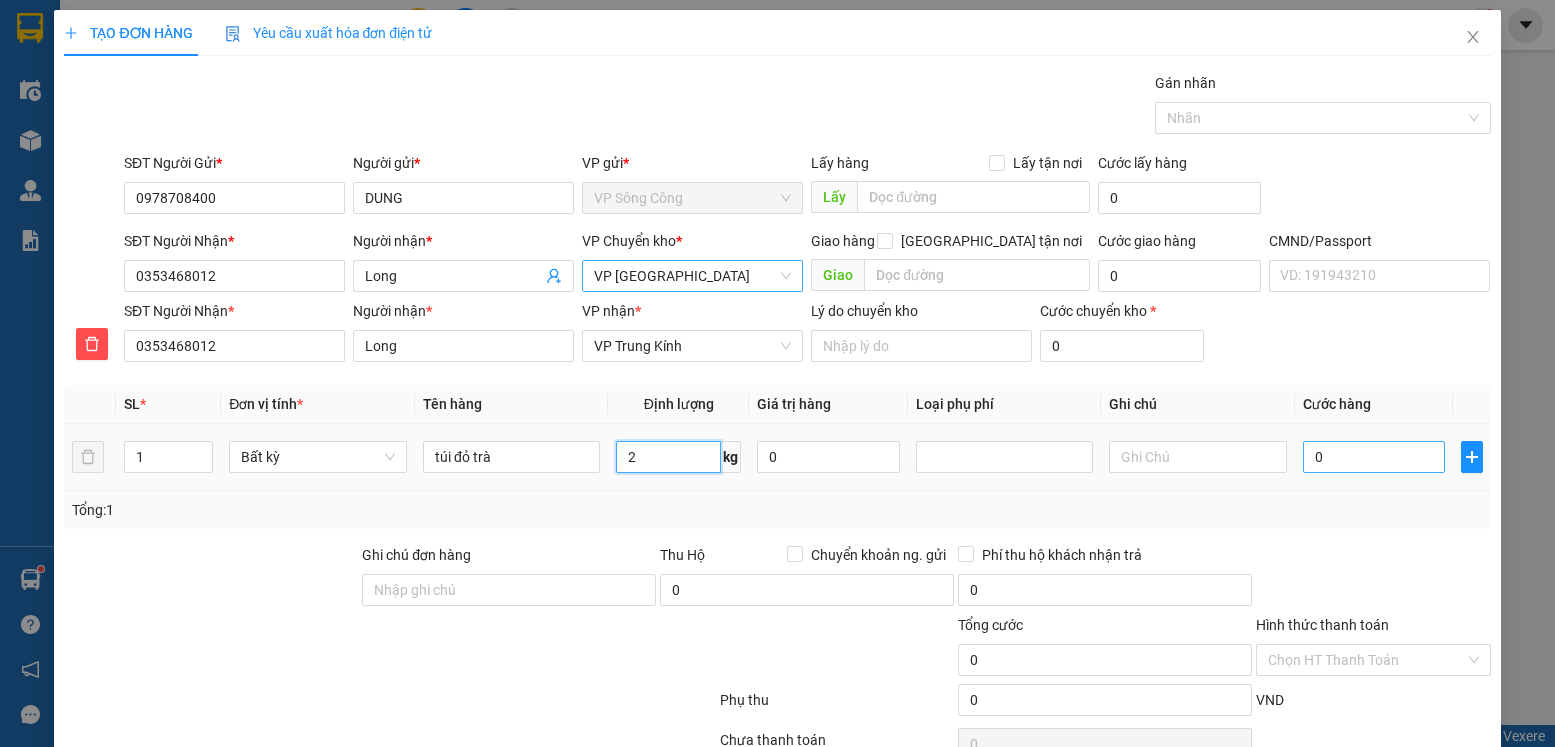 type on "2" 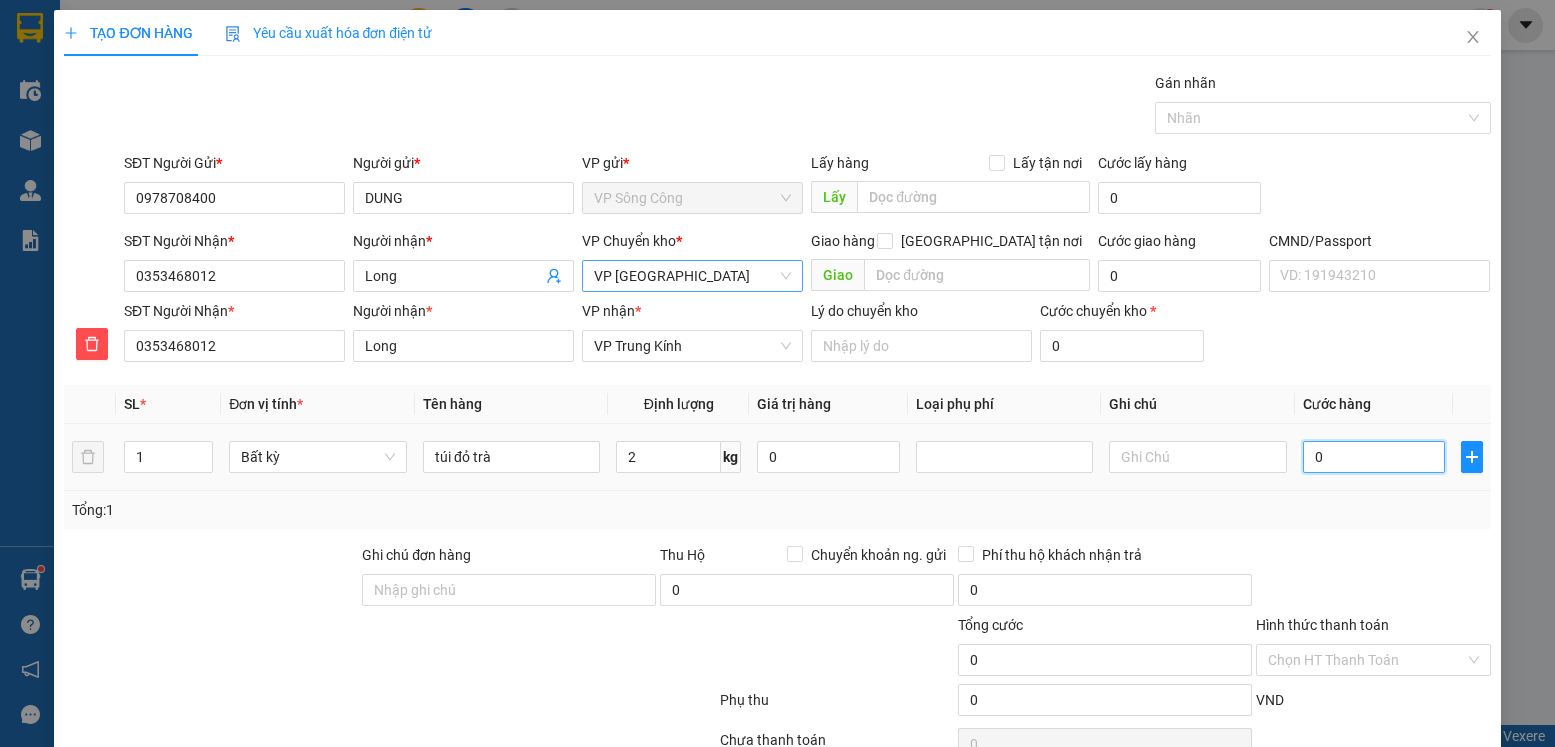 click on "0" at bounding box center [1374, 457] 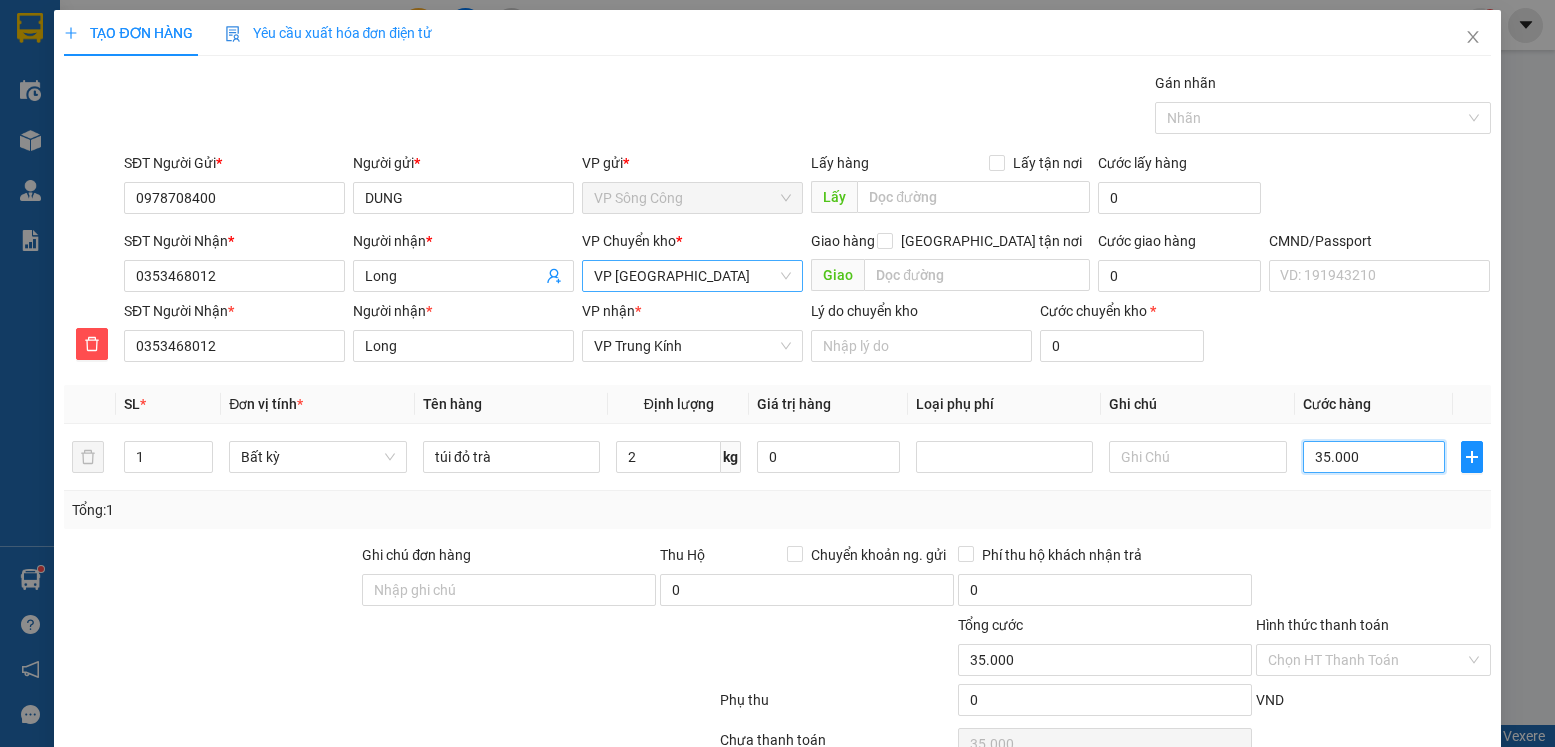 type on "35.000" 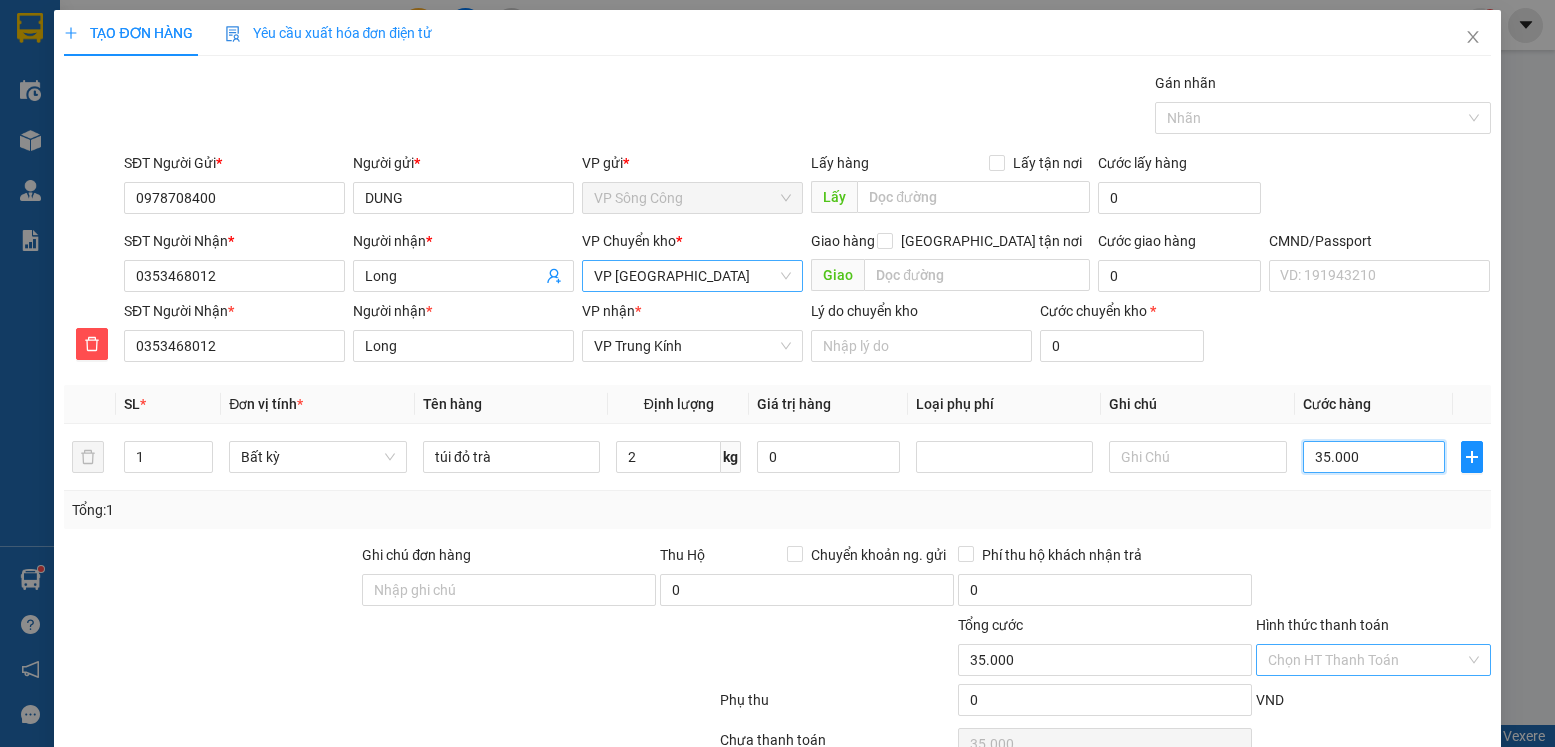 scroll, scrollTop: 103, scrollLeft: 0, axis: vertical 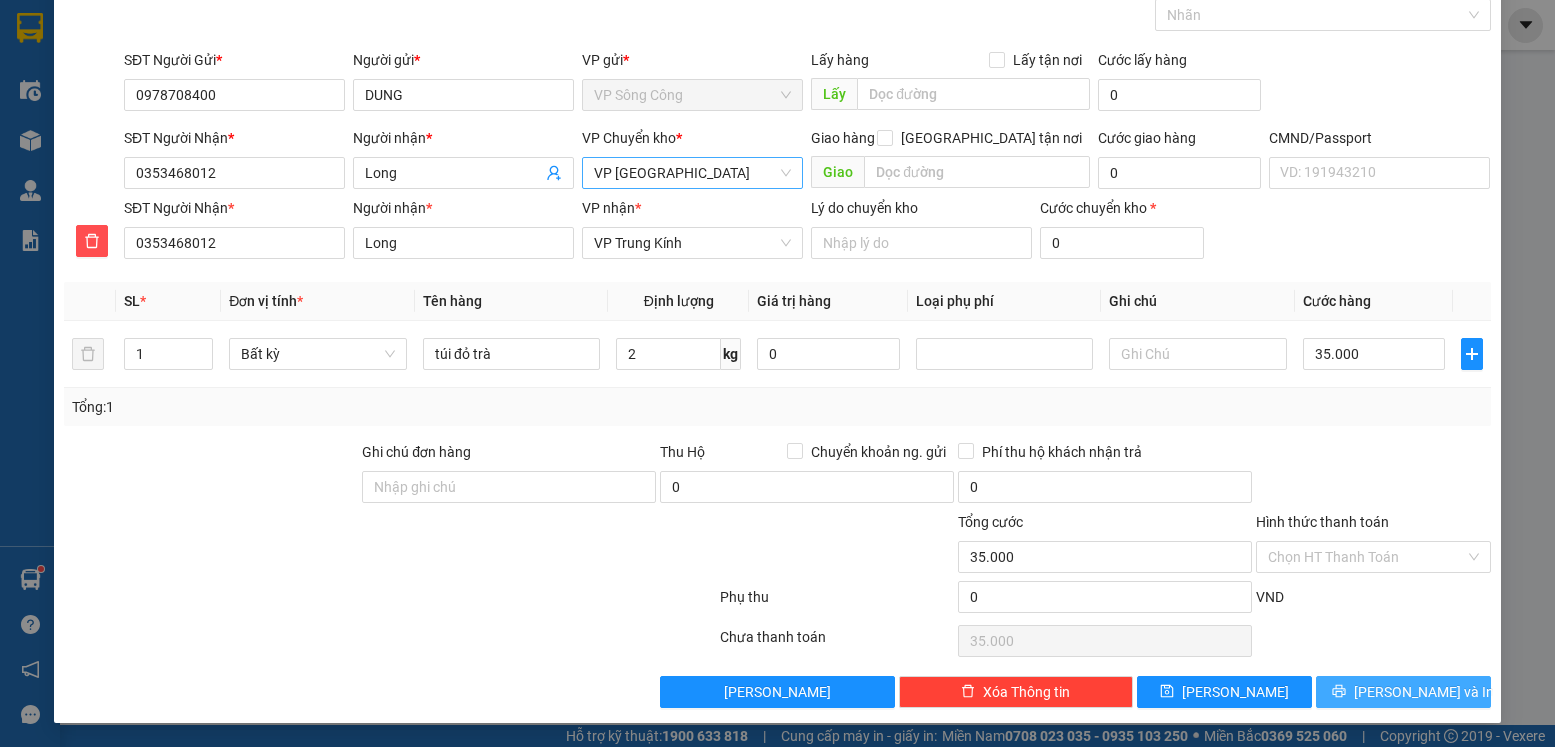 click on "[PERSON_NAME] và In" at bounding box center [1424, 692] 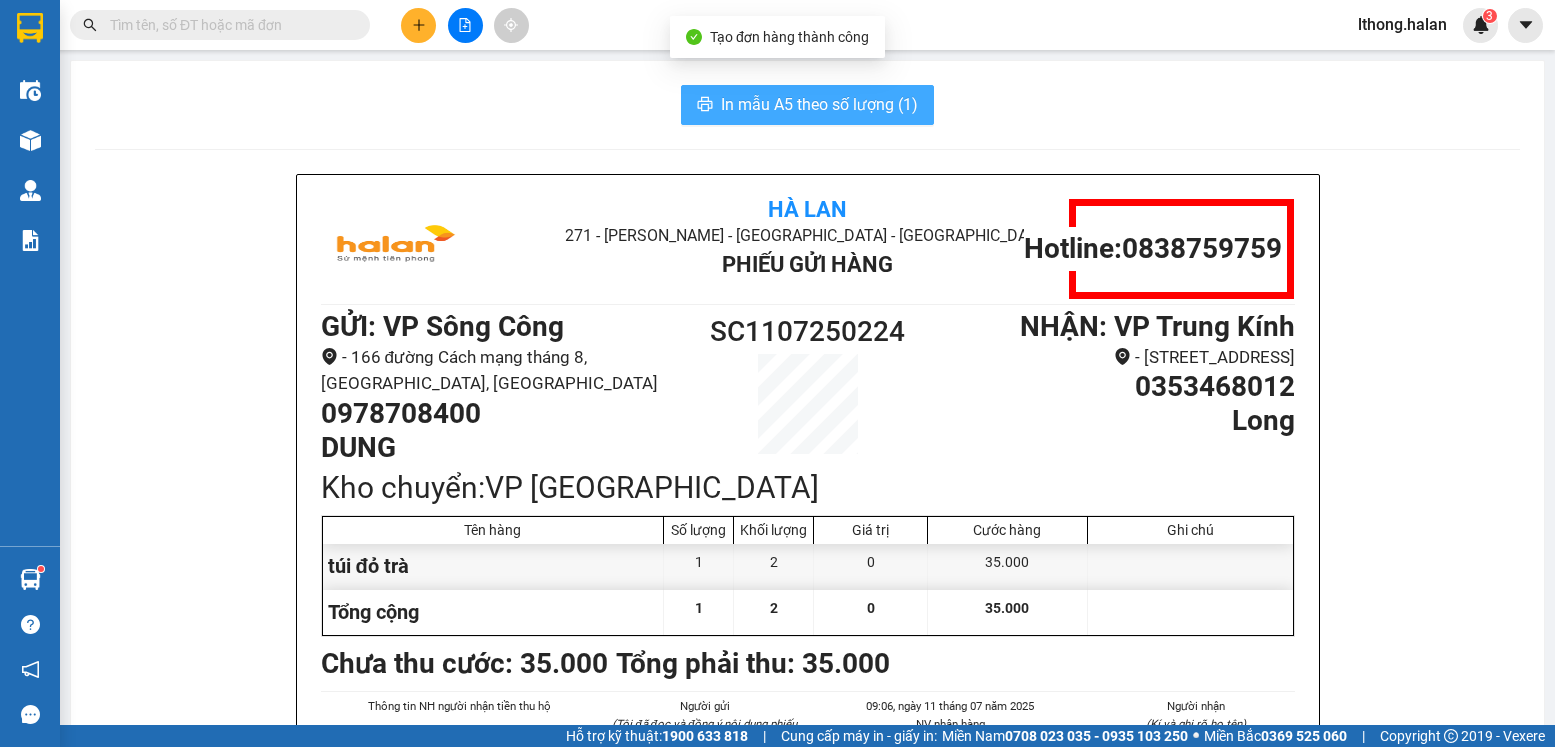 click on "In mẫu A5 theo số lượng
(1)" at bounding box center [819, 104] 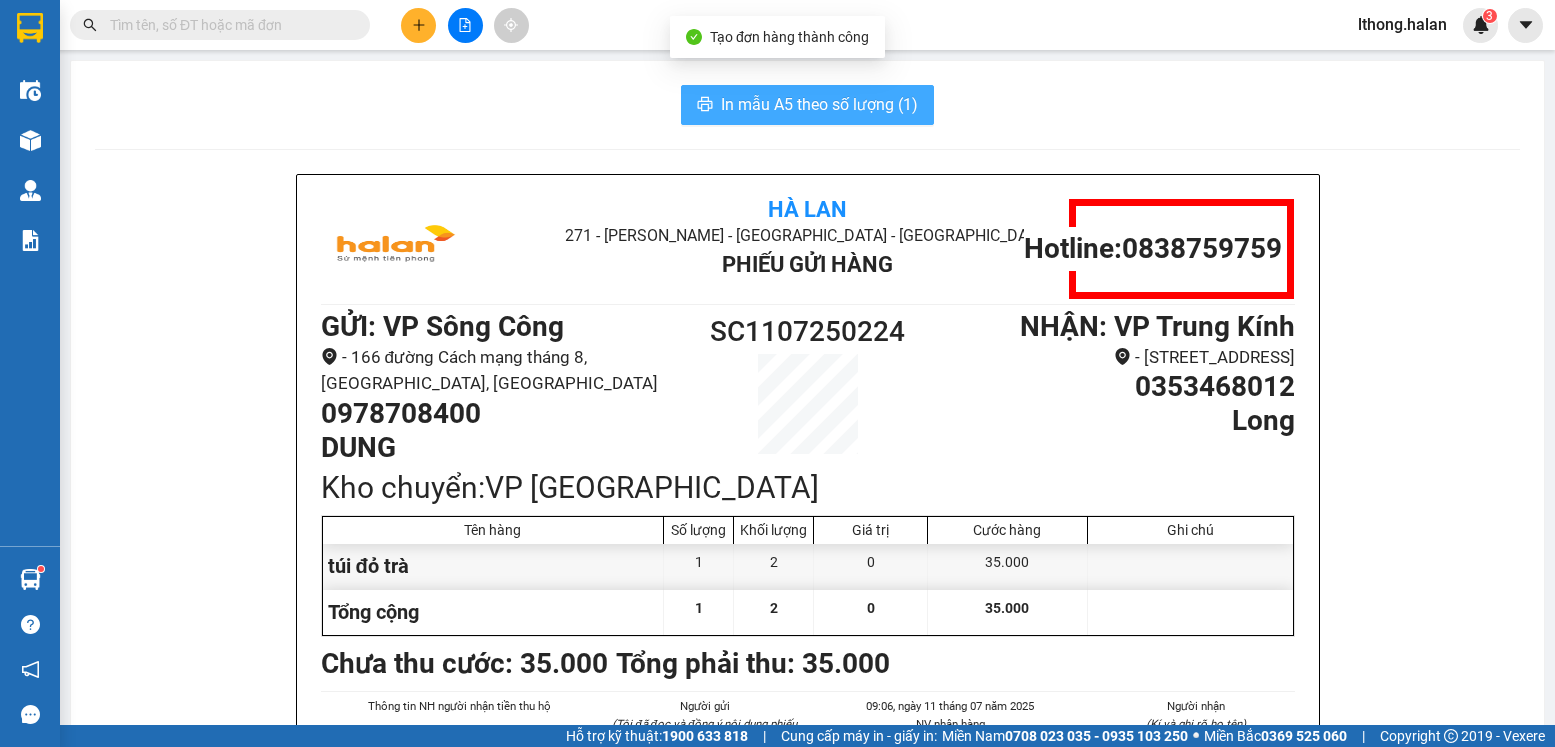 scroll, scrollTop: 0, scrollLeft: 0, axis: both 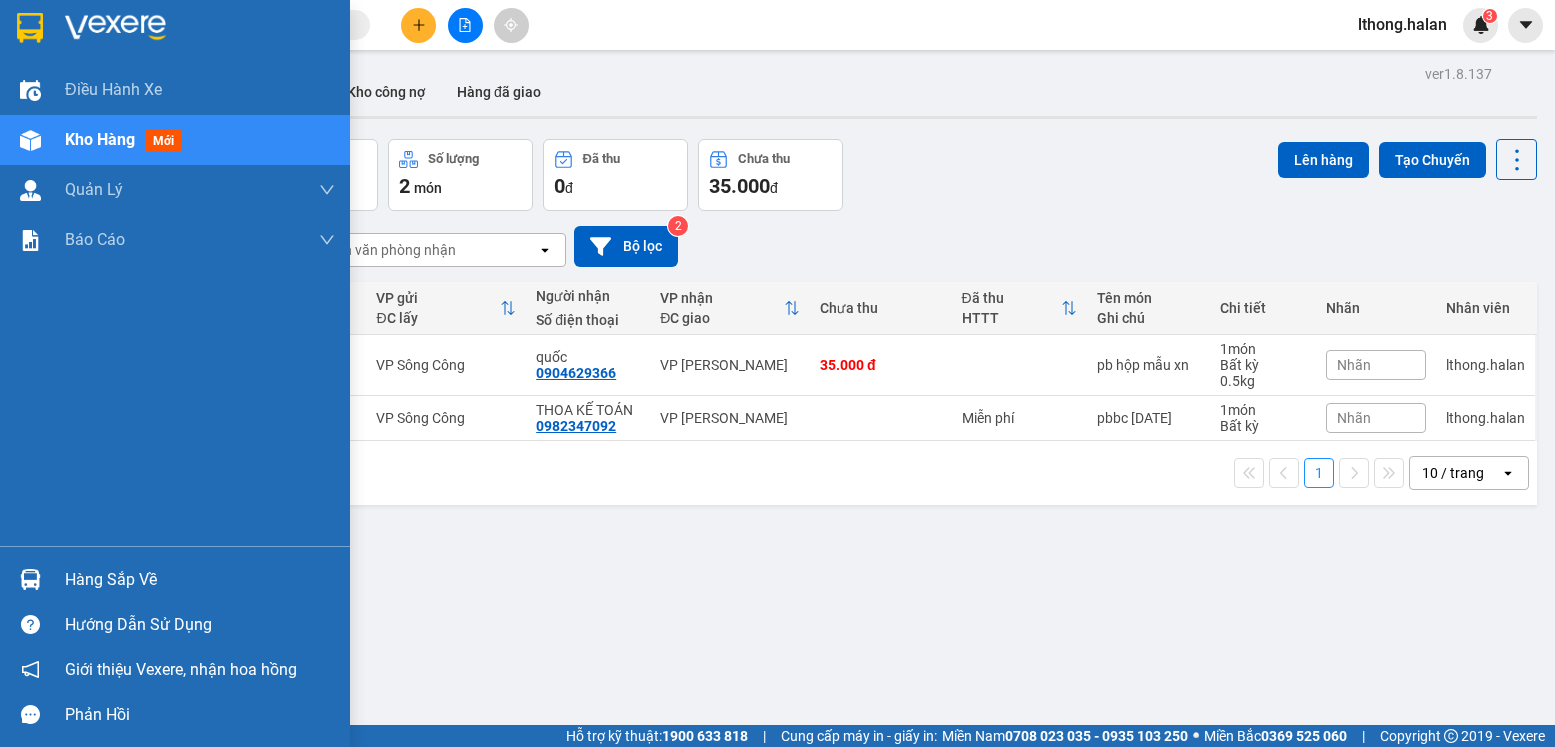 click on "Hàng sắp về" at bounding box center (200, 580) 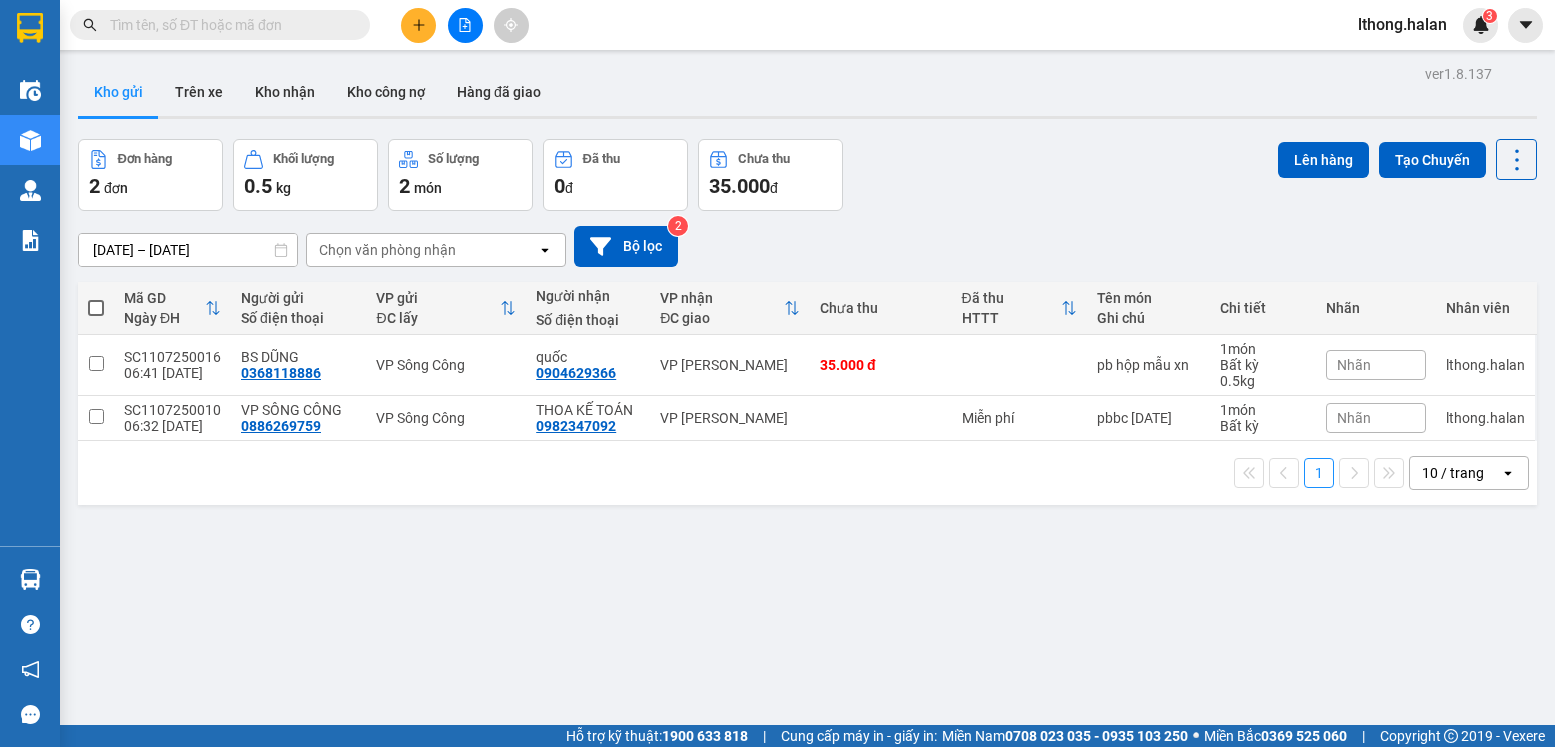 click on "Kết quả [PERSON_NAME] ( 15 )  Bộ lọc  Mã ĐH Trạng thái Món hàng Thu hộ Tổng [PERSON_NAME] [PERSON_NAME] Người gửi VP Gửi Người [PERSON_NAME] [PERSON_NAME] TKC1007251911 16:55 [DATE] [PERSON_NAME]   20G-000.32 20:10 [DATE] BỌC HỘP PK SL:  1 35.000 35.000 0825289426 X LỢI VP 47 [PERSON_NAME] [PERSON_NAME] 0868519986 ĐẠI VP Sông Công TKC0907251713 16:26 [DATE] Đã giao   07:52 [DATE] HỘP  PK SL:  1 35.000 0825289426 X LỢI VP 47 [PERSON_NAME] [PERSON_NAME] 0868519986 [GEOGRAPHIC_DATA] TKC0606251102 13:31 [DATE] Đã giao   17:09 [DATE] HỘP SL:  1 35.000 0913919986 KH VP 47 [PERSON_NAME] [PERSON_NAME] 0386226688 [PERSON_NAME]  VP [GEOGRAPHIC_DATA] 11:37 [DATE] Đã giao   21:42 [DATE] [PERSON_NAME] SL:  6 375.000 0975919986 HƯNG VP 47 [PERSON_NAME] Khát [PERSON_NAME] 0968453985 HÀ VP [GEOGRAPHIC_DATA] TC: VP [PERSON_NAME] 1 [PERSON_NAME] [PERSON_NAME].. NVC2310240232 09:04 [DATE] Đã giao   17:39 [DATE] PB SL:  1 35.000 0982819986 LAN [PERSON_NAME] 0912829558 [PERSON_NAME] VP CTY HÀ LAN HT1206240191 08:51 [DATE]   SL:" at bounding box center [777, 373] 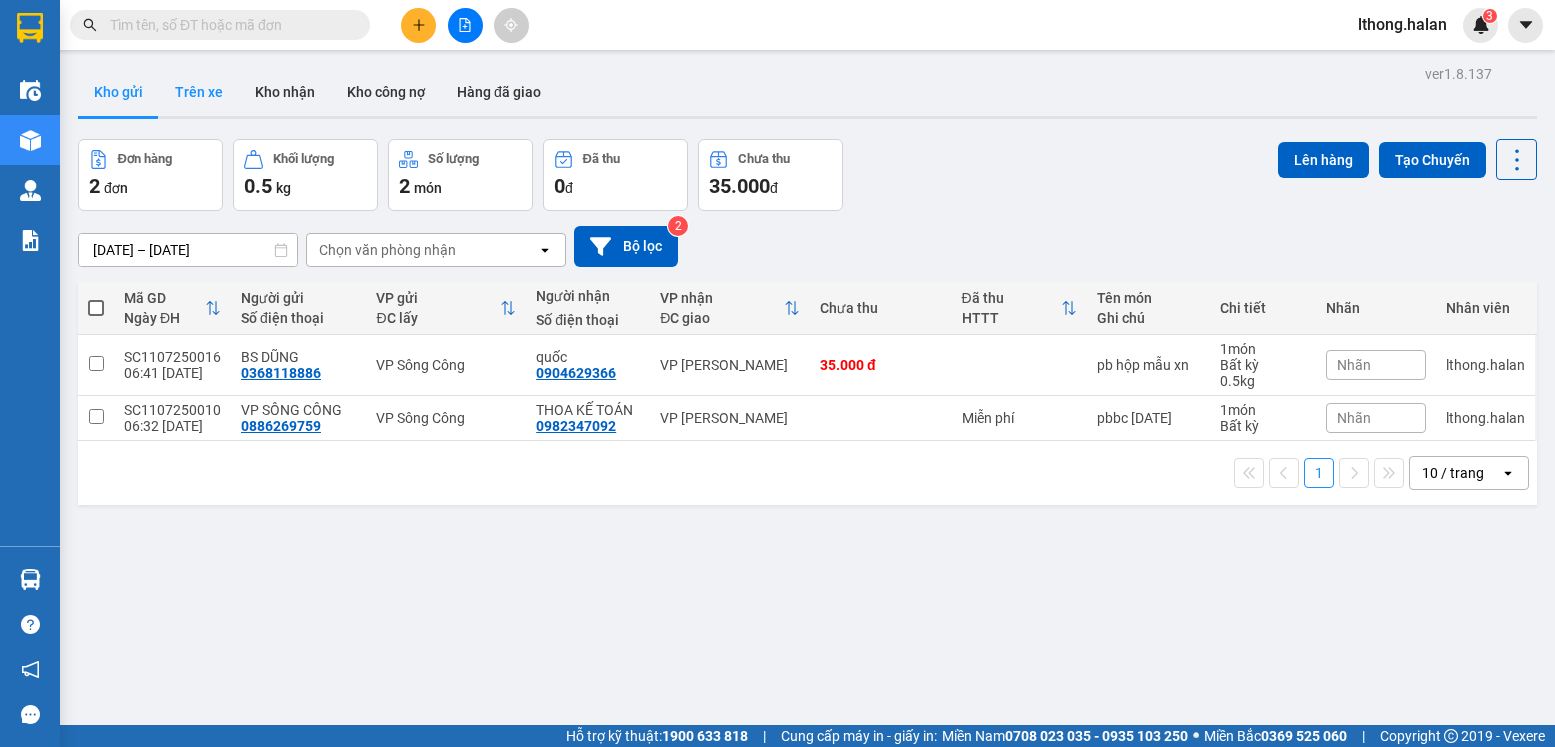 click on "Trên xe" at bounding box center (199, 92) 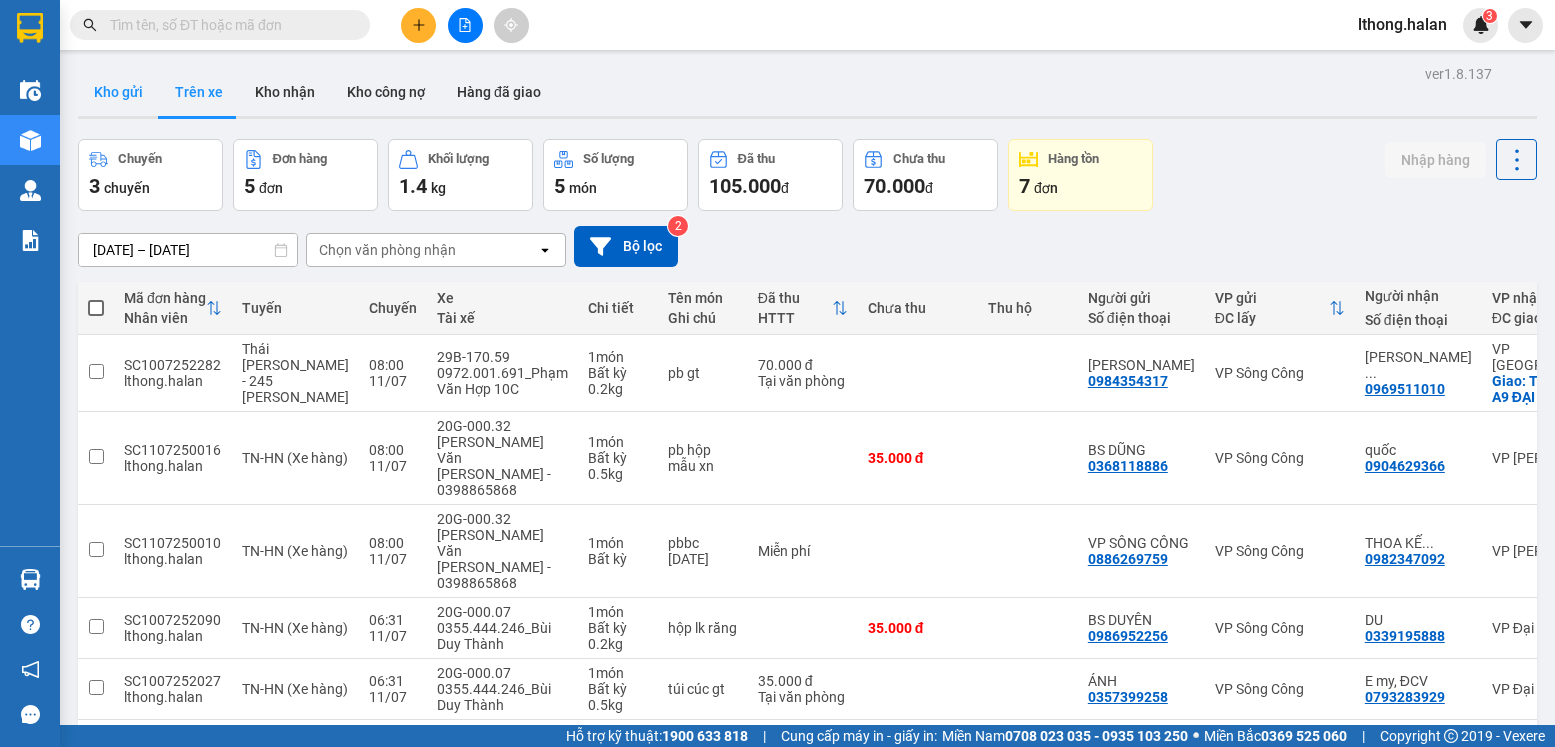 click on "Kho gửi" at bounding box center (118, 92) 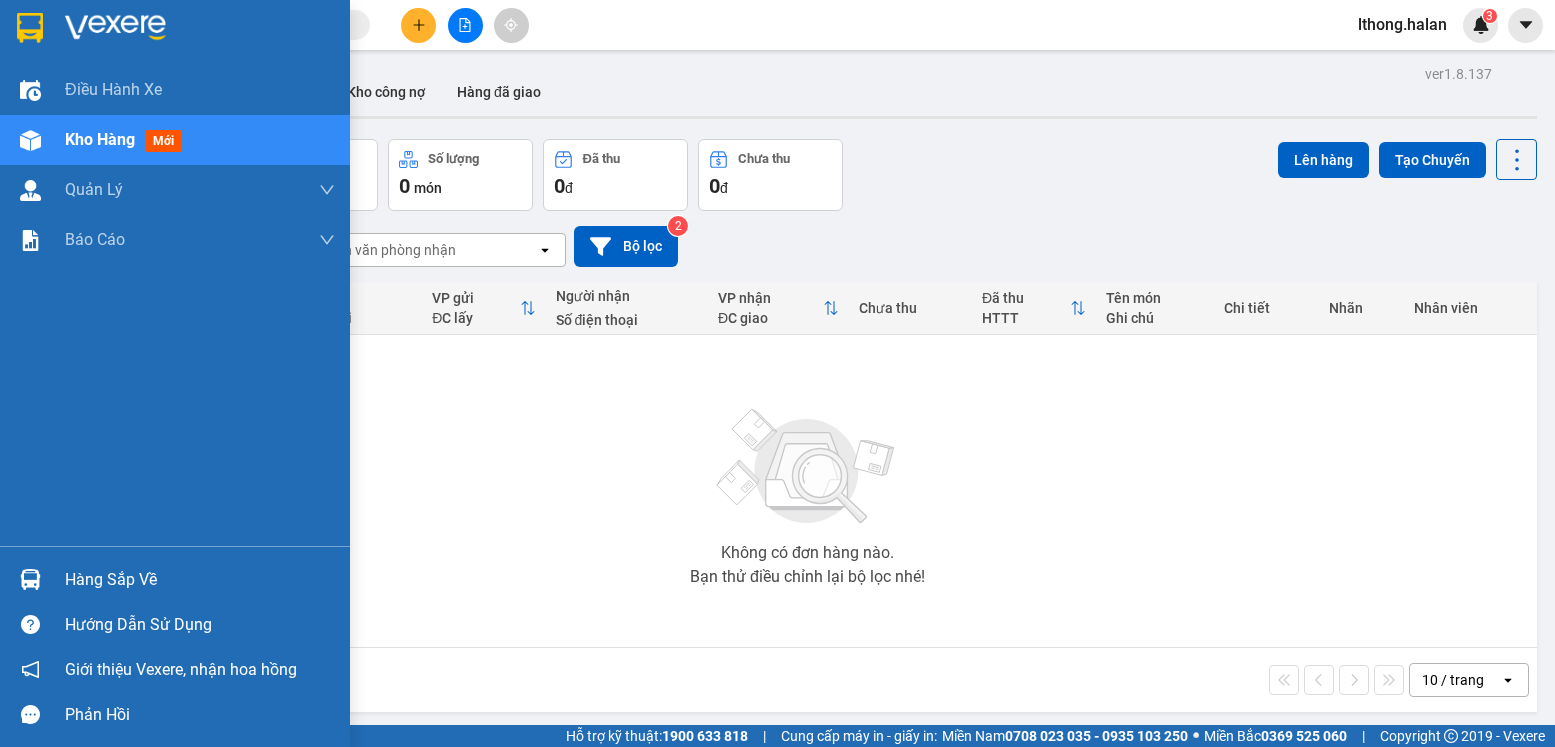 click on "Hàng sắp về" at bounding box center [200, 580] 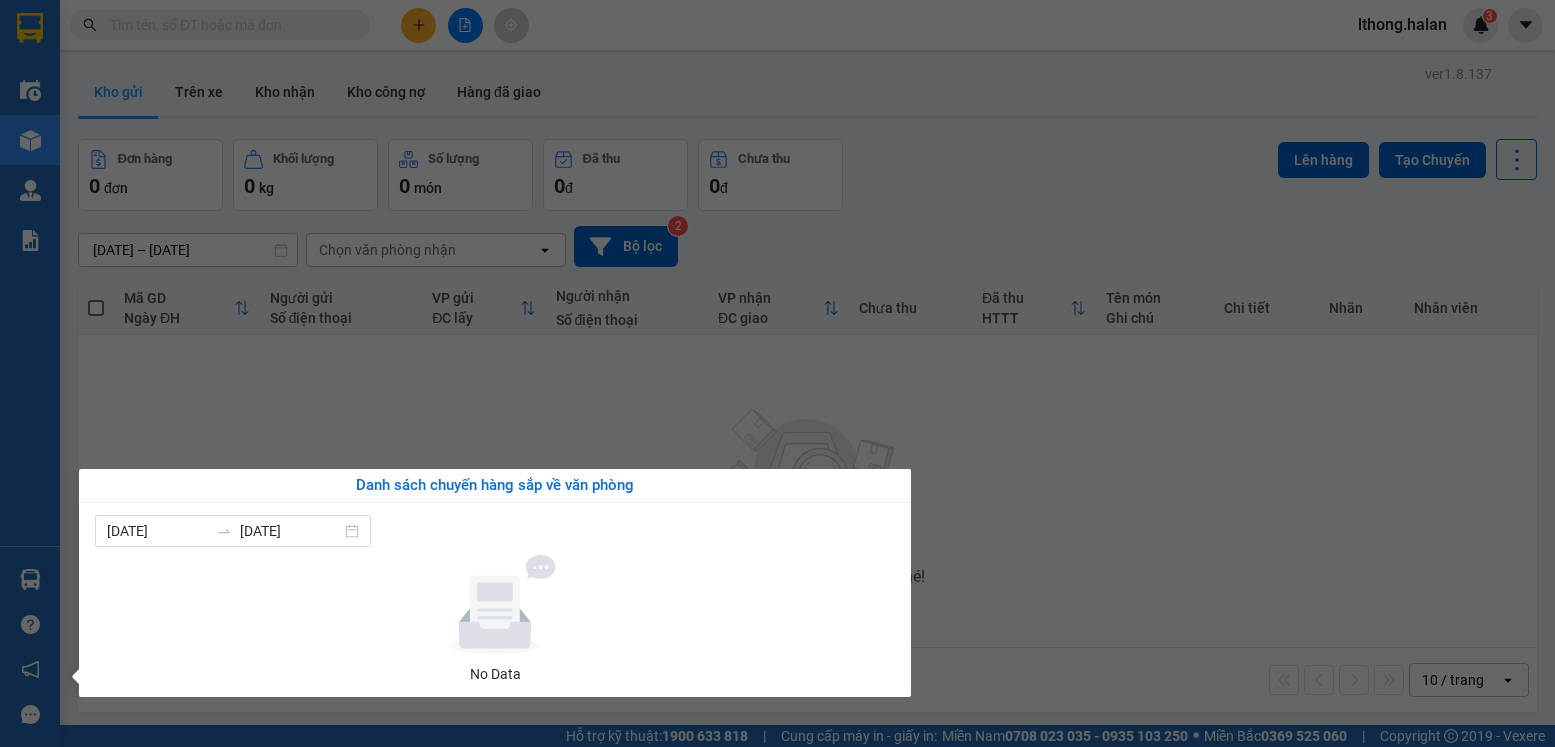 click on "Kết quả [PERSON_NAME] ( 15 )  Bộ lọc  Mã ĐH Trạng thái Món hàng Thu hộ Tổng [PERSON_NAME] [PERSON_NAME] Người gửi VP Gửi Người [PERSON_NAME] [PERSON_NAME] TKC1007251911 16:55 [DATE] [PERSON_NAME]   20G-000.32 20:10 [DATE] BỌC HỘP PK SL:  1 35.000 35.000 0825289426 X LỢI VP 47 [PERSON_NAME] [PERSON_NAME] 0868519986 ĐẠI VP Sông Công TKC0907251713 16:26 [DATE] Đã giao   07:52 [DATE] HỘP  PK SL:  1 35.000 0825289426 X LỢI VP 47 [PERSON_NAME] [PERSON_NAME] 0868519986 [GEOGRAPHIC_DATA] TKC0606251102 13:31 [DATE] Đã giao   17:09 [DATE] HỘP SL:  1 35.000 0913919986 KH VP 47 [PERSON_NAME] [PERSON_NAME] 0386226688 [PERSON_NAME]  VP [GEOGRAPHIC_DATA] 11:37 [DATE] Đã giao   21:42 [DATE] [PERSON_NAME] SL:  6 375.000 0975919986 HƯNG VP 47 [PERSON_NAME] Khát [PERSON_NAME] 0968453985 HÀ VP [GEOGRAPHIC_DATA] TC: VP [PERSON_NAME] 1 [PERSON_NAME] [PERSON_NAME].. NVC2310240232 09:04 [DATE] Đã giao   17:39 [DATE] PB SL:  1 35.000 0982819986 LAN [PERSON_NAME] 0912829558 [PERSON_NAME] VP CTY HÀ LAN HT1206240191 08:51 [DATE]   SL:" at bounding box center (777, 373) 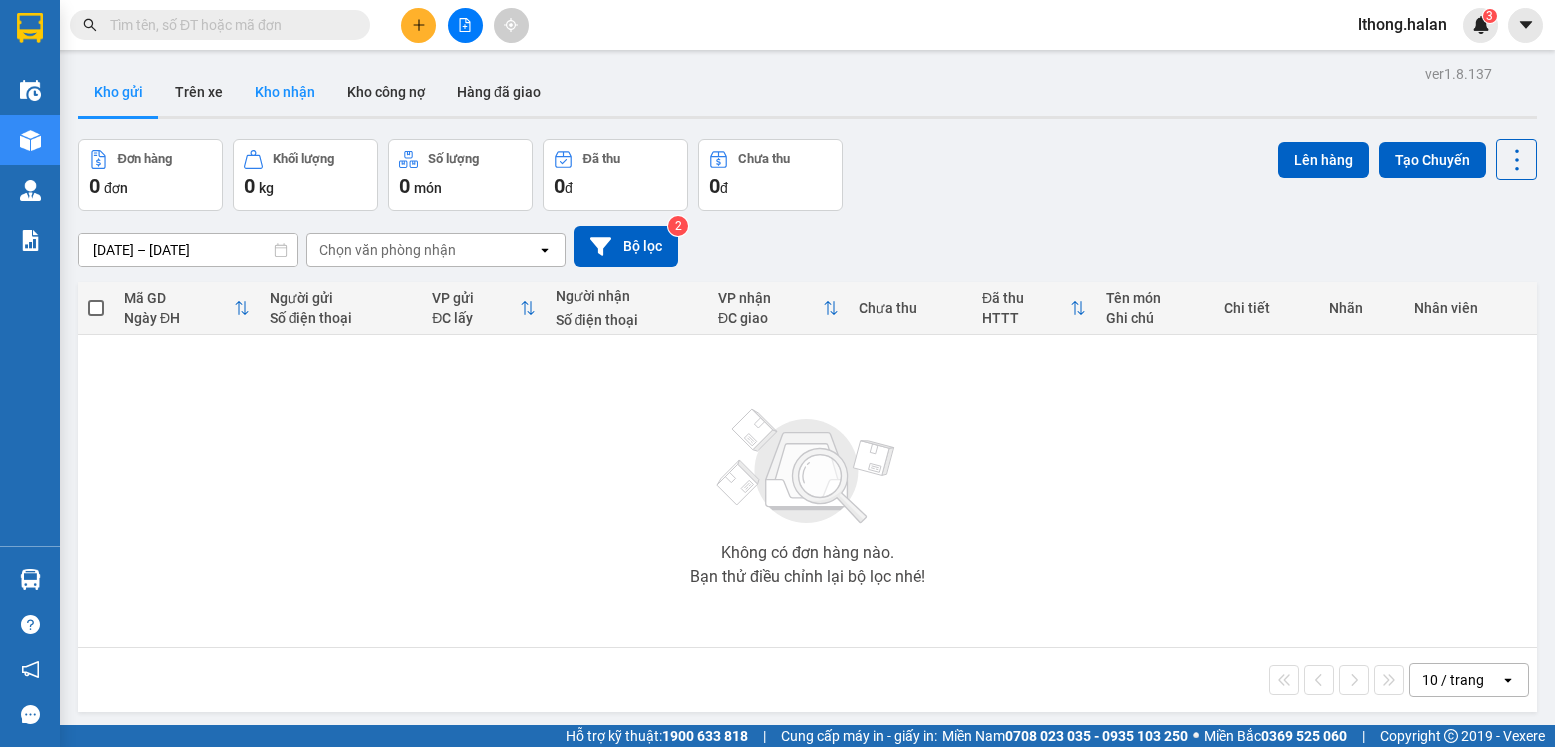 click on "Kho nhận" at bounding box center (285, 92) 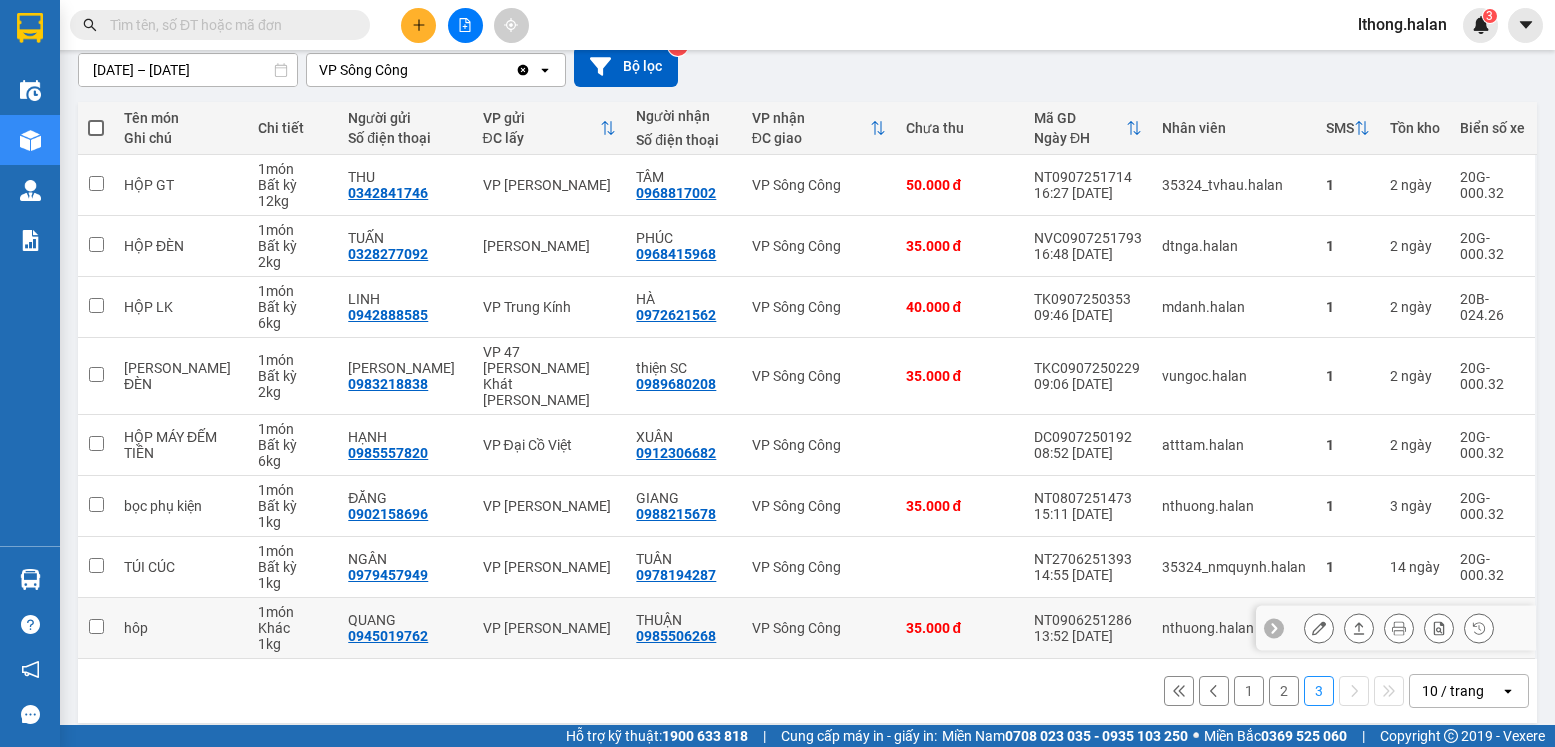 scroll, scrollTop: 0, scrollLeft: 0, axis: both 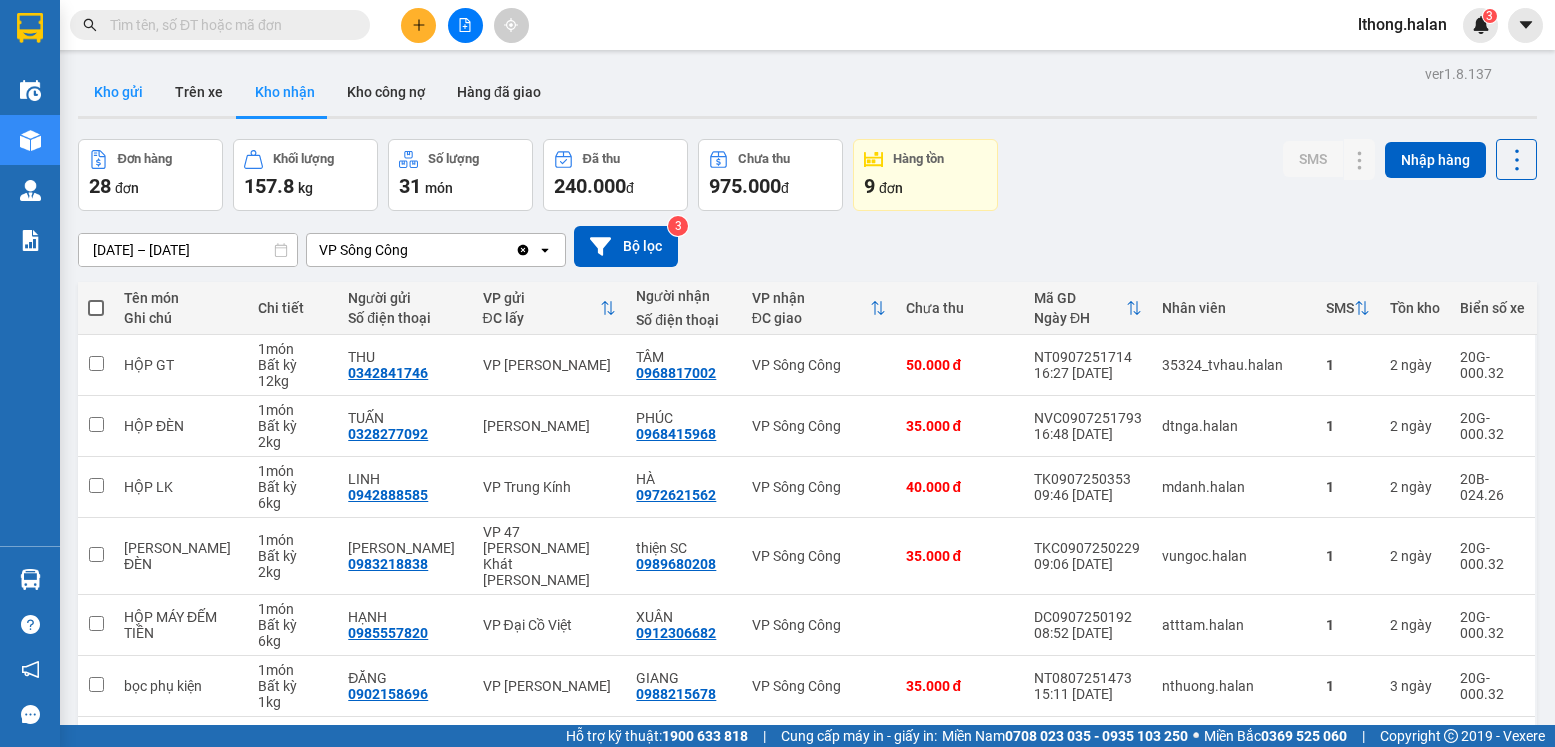click on "Kho gửi" at bounding box center [118, 92] 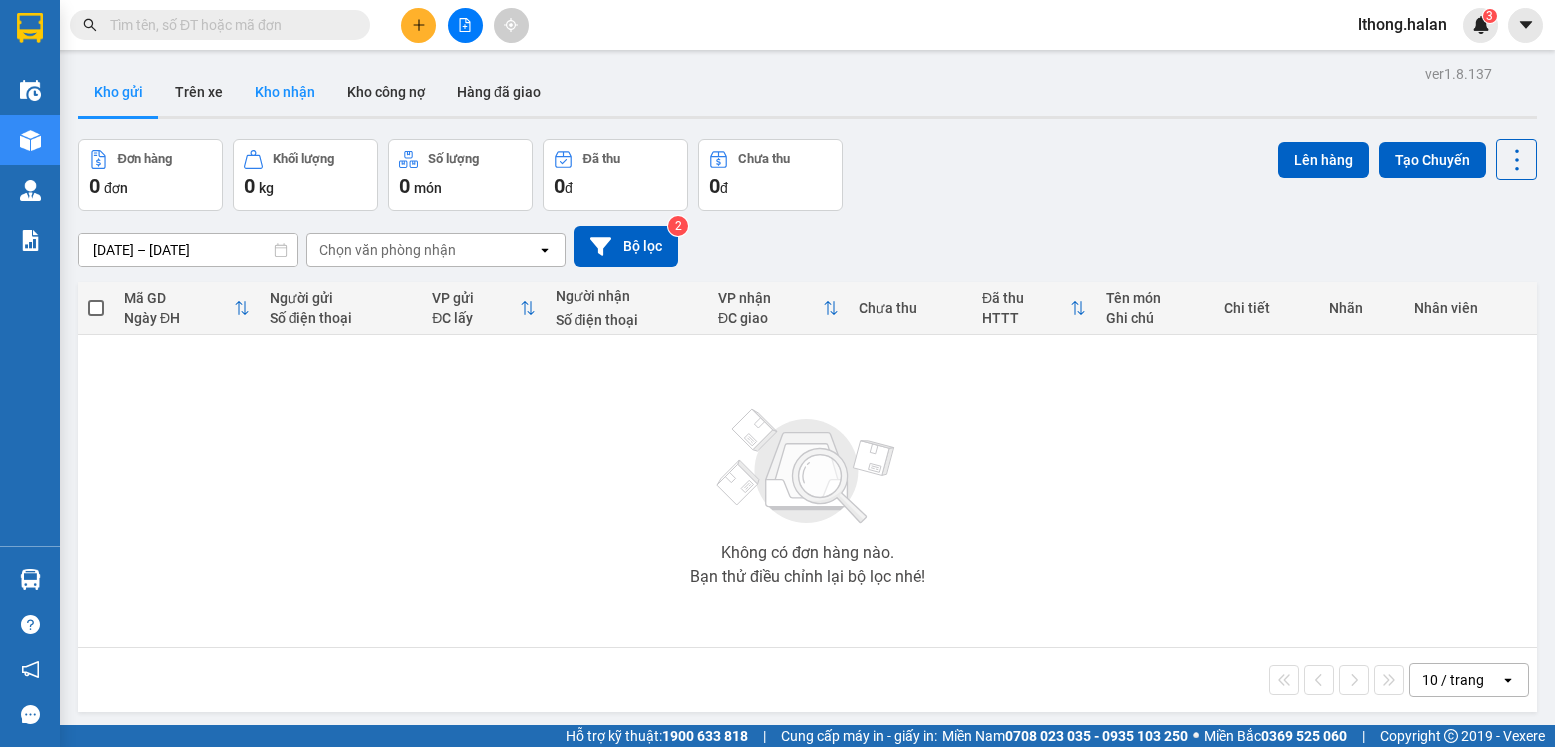 click on "Kho nhận" at bounding box center [285, 92] 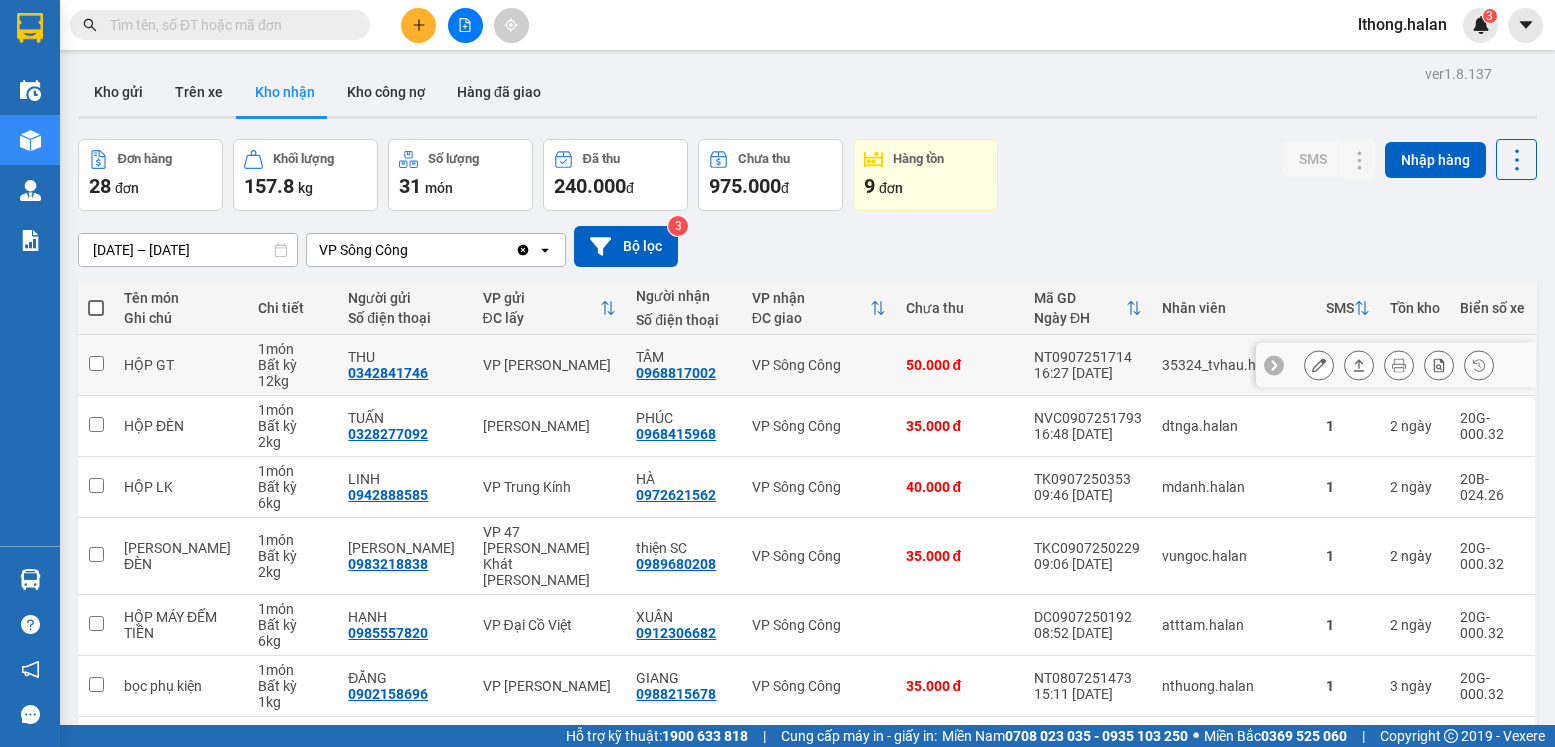scroll, scrollTop: 180, scrollLeft: 0, axis: vertical 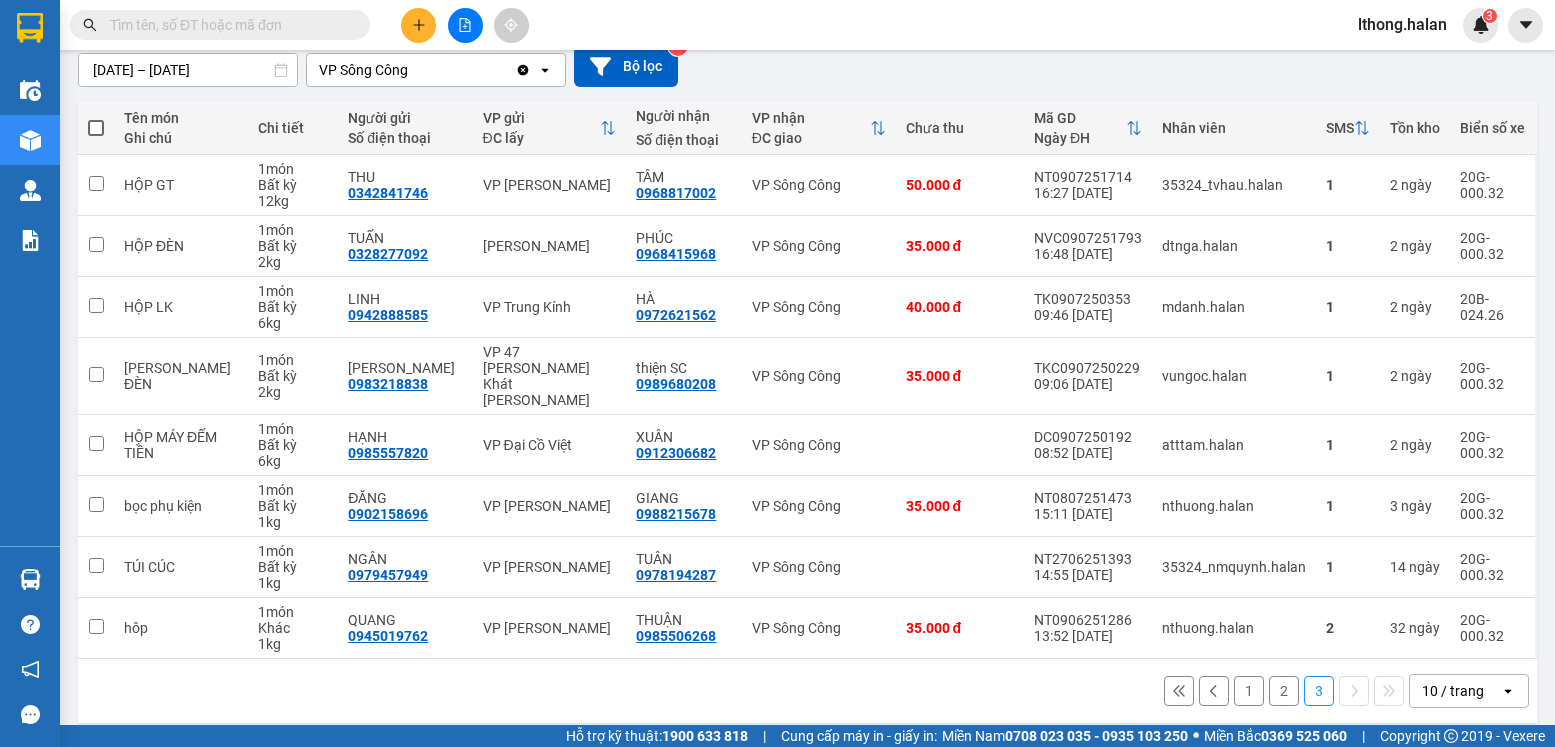 click on "1" at bounding box center (1249, 691) 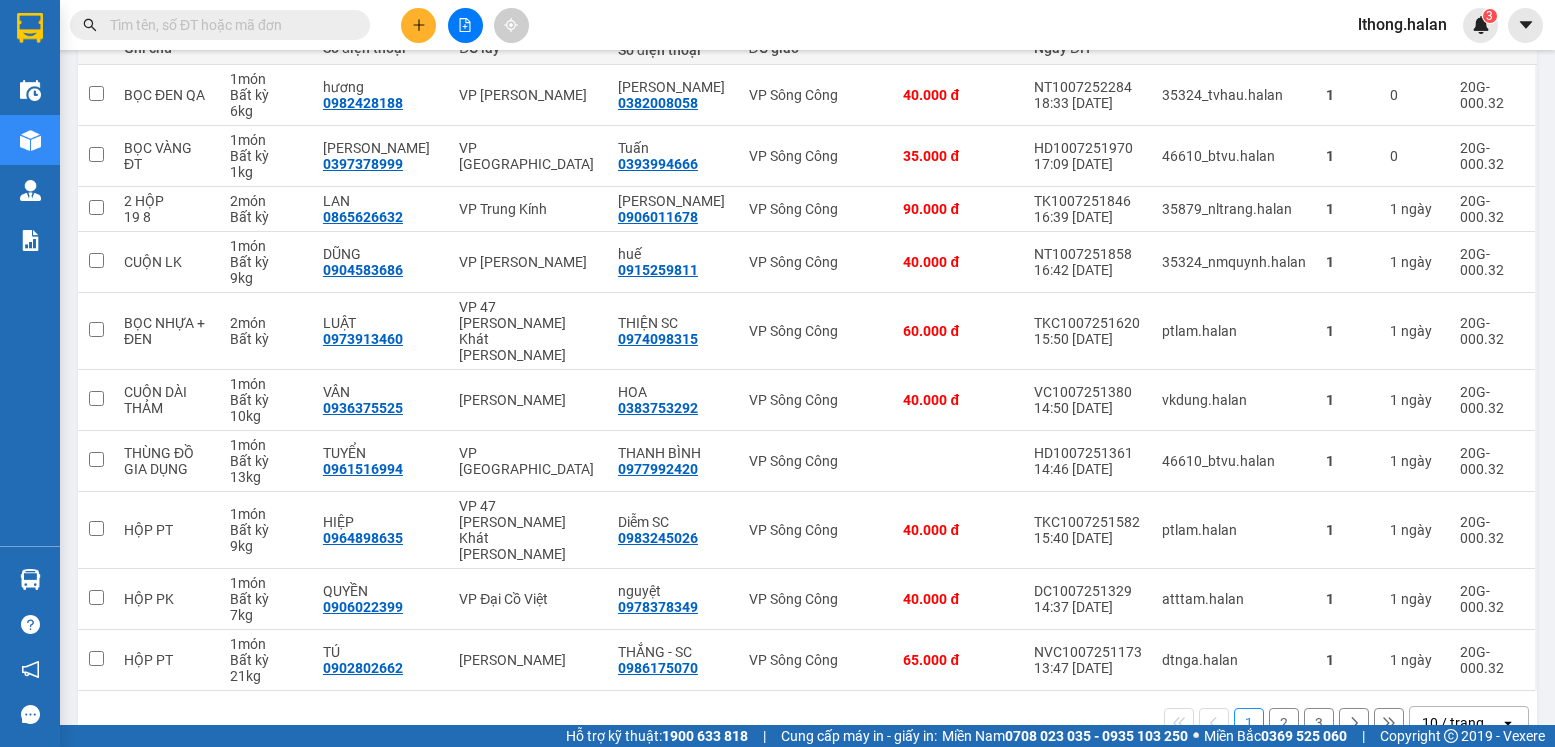 scroll, scrollTop: 0, scrollLeft: 0, axis: both 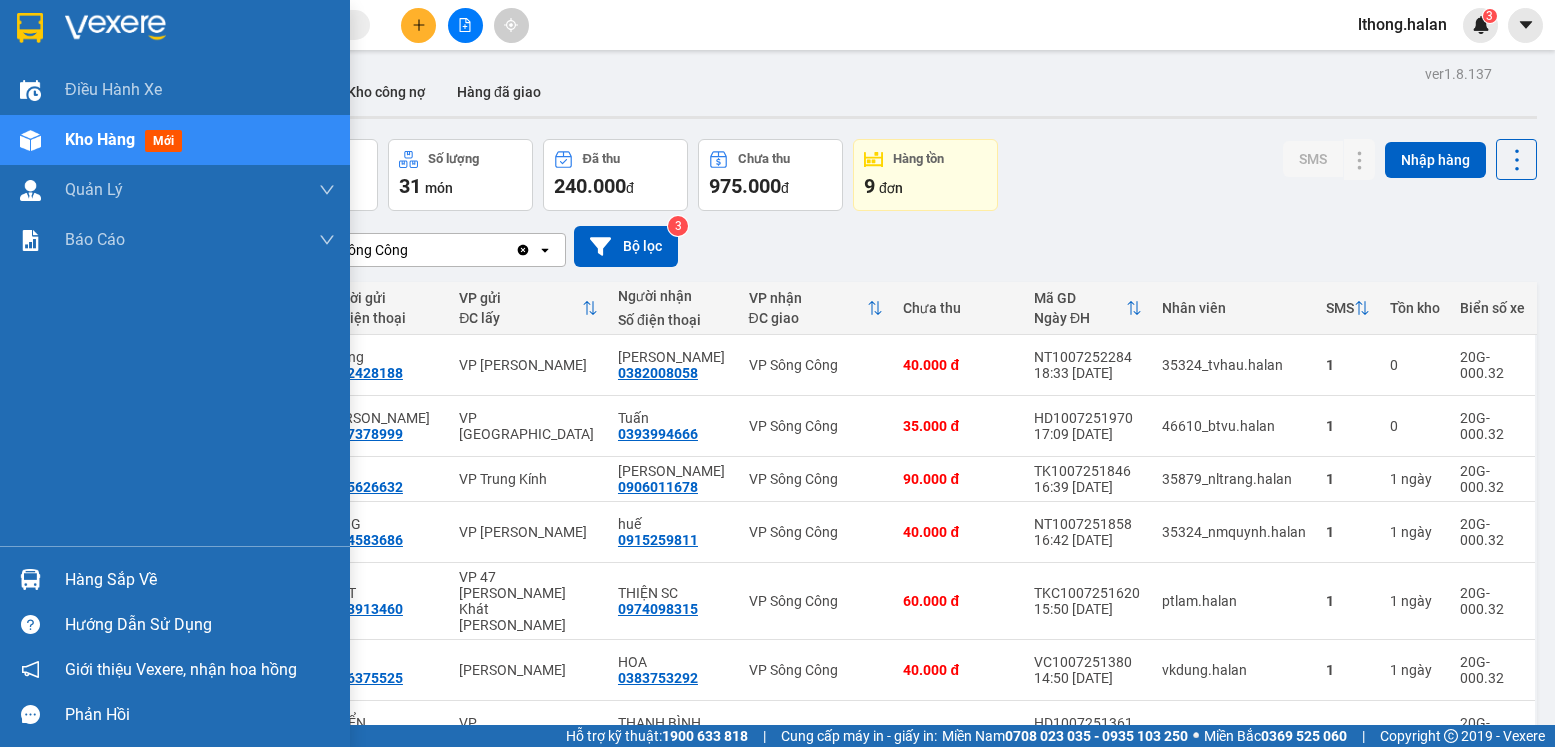 click on "Hàng sắp về" at bounding box center [200, 580] 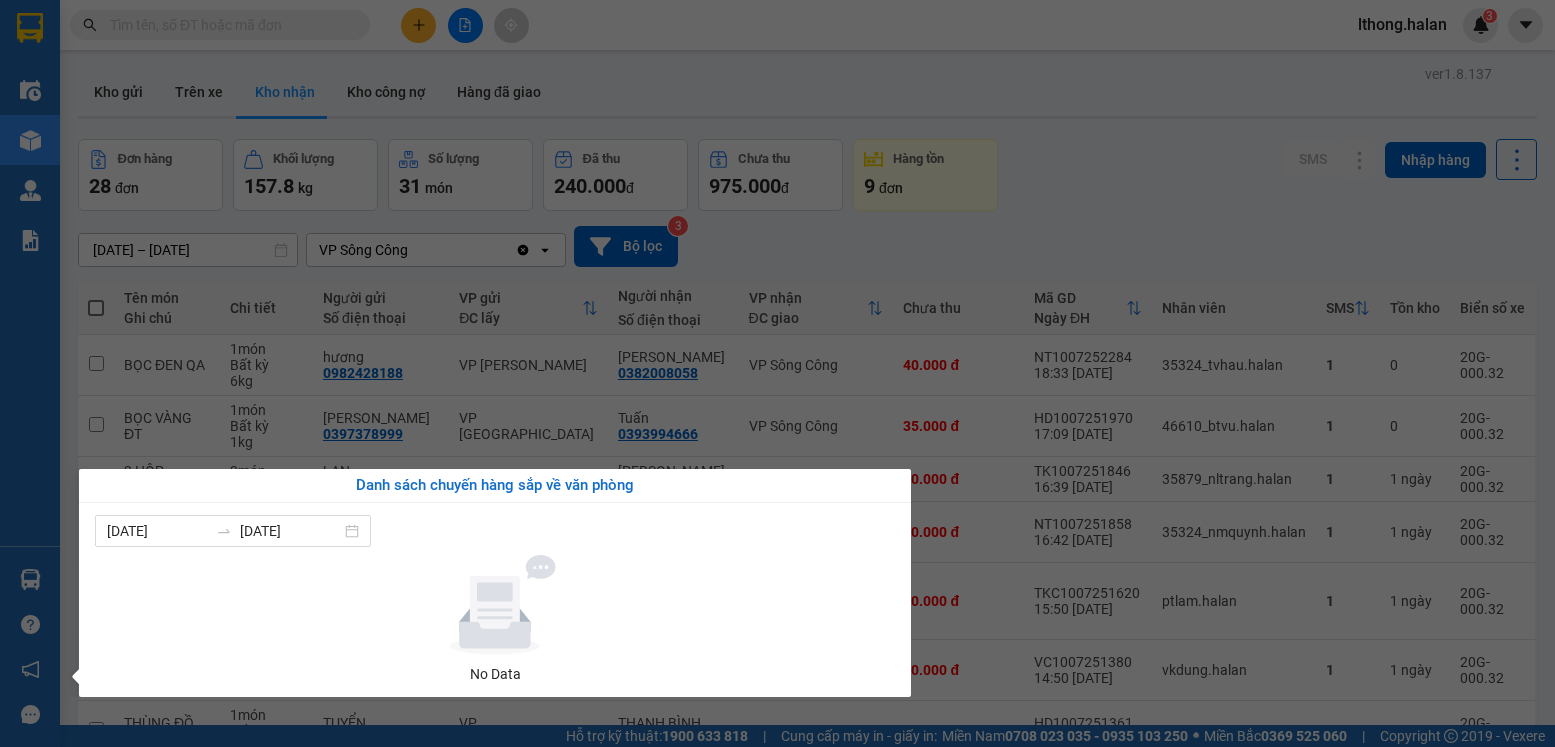 click on "Kết quả [PERSON_NAME] ( 15 )  Bộ lọc  Mã ĐH Trạng thái Món hàng Thu hộ Tổng [PERSON_NAME] [PERSON_NAME] Người gửi VP Gửi Người [PERSON_NAME] [PERSON_NAME] TKC1007251911 16:55 [DATE] [PERSON_NAME]   20G-000.32 20:10 [DATE] BỌC HỘP PK SL:  1 35.000 35.000 0825289426 X LỢI VP 47 [PERSON_NAME] [PERSON_NAME] 0868519986 ĐẠI VP Sông Công TKC0907251713 16:26 [DATE] Đã giao   07:52 [DATE] HỘP  PK SL:  1 35.000 0825289426 X LỢI VP 47 [PERSON_NAME] [PERSON_NAME] 0868519986 [GEOGRAPHIC_DATA] TKC0606251102 13:31 [DATE] Đã giao   17:09 [DATE] HỘP SL:  1 35.000 0913919986 KH VP 47 [PERSON_NAME] [PERSON_NAME] 0386226688 [PERSON_NAME]  VP [GEOGRAPHIC_DATA] 11:37 [DATE] Đã giao   21:42 [DATE] [PERSON_NAME] SL:  6 375.000 0975919986 HƯNG VP 47 [PERSON_NAME] Khát [PERSON_NAME] 0968453985 HÀ VP [GEOGRAPHIC_DATA] TC: VP [PERSON_NAME] 1 [PERSON_NAME] [PERSON_NAME].. NVC2310240232 09:04 [DATE] Đã giao   17:39 [DATE] PB SL:  1 35.000 0982819986 LAN [PERSON_NAME] 0912829558 [PERSON_NAME] VP CTY HÀ LAN HT1206240191 08:51 [DATE]   SL:" at bounding box center [777, 373] 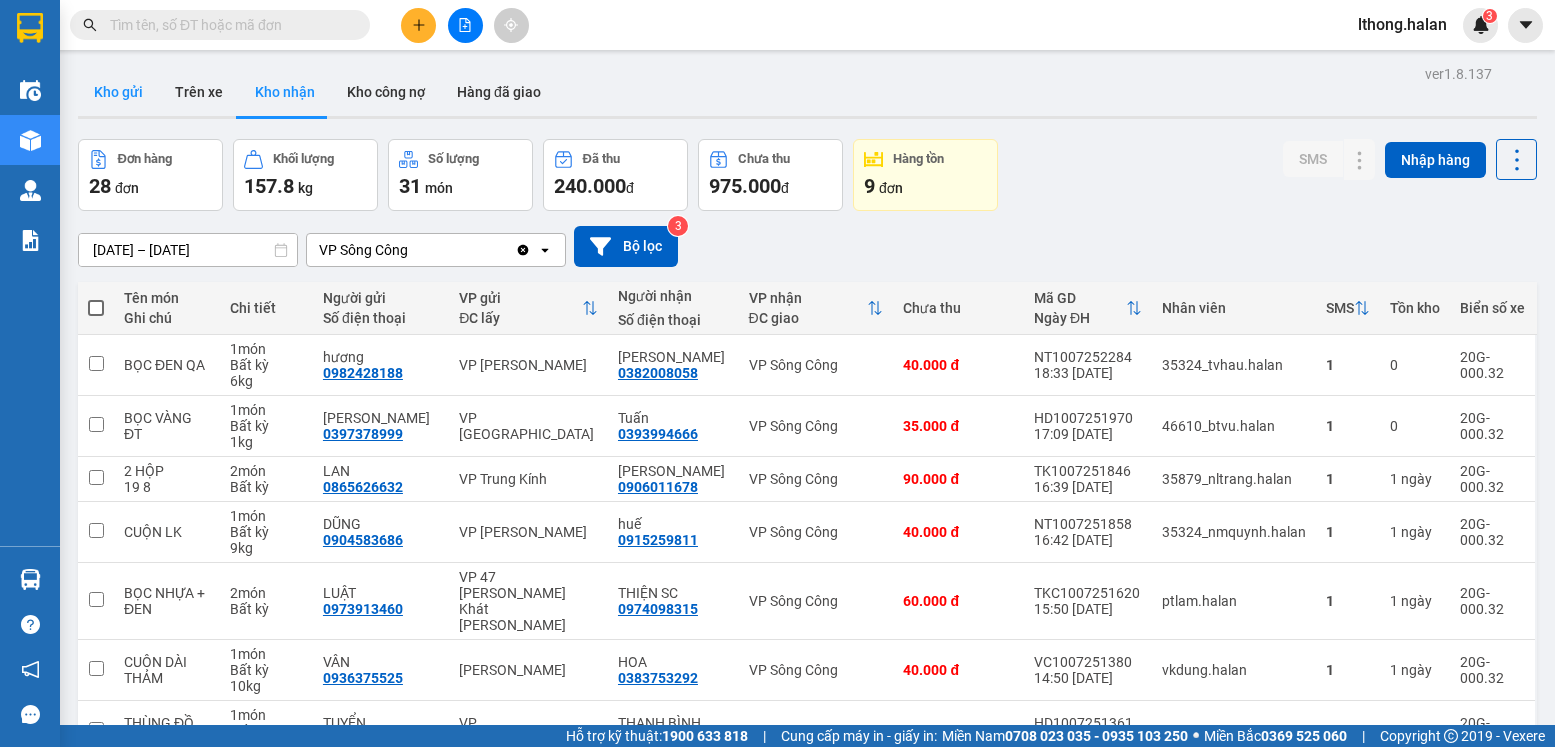 click on "Kho gửi" at bounding box center [118, 92] 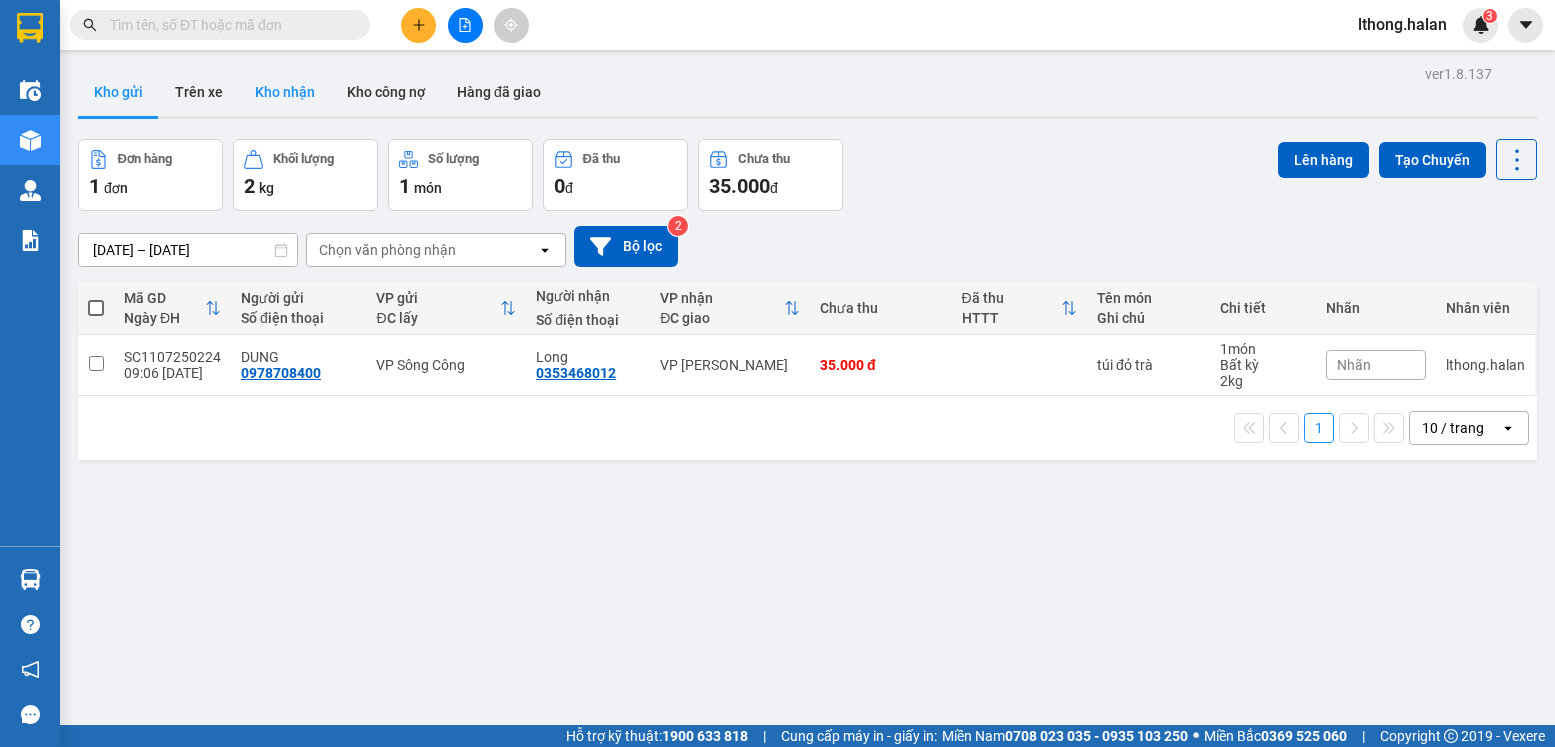 click on "Kho nhận" at bounding box center (285, 92) 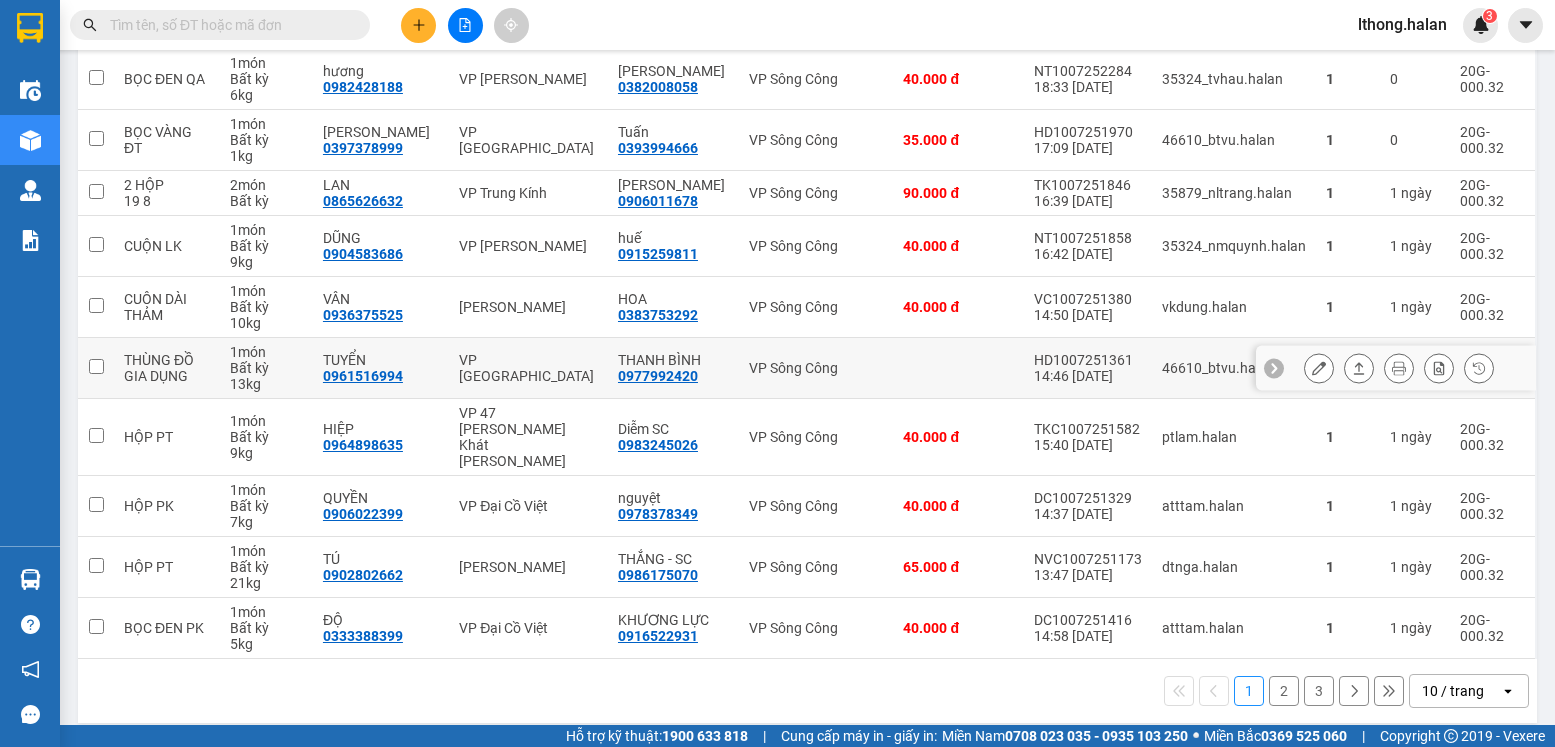 scroll, scrollTop: 0, scrollLeft: 0, axis: both 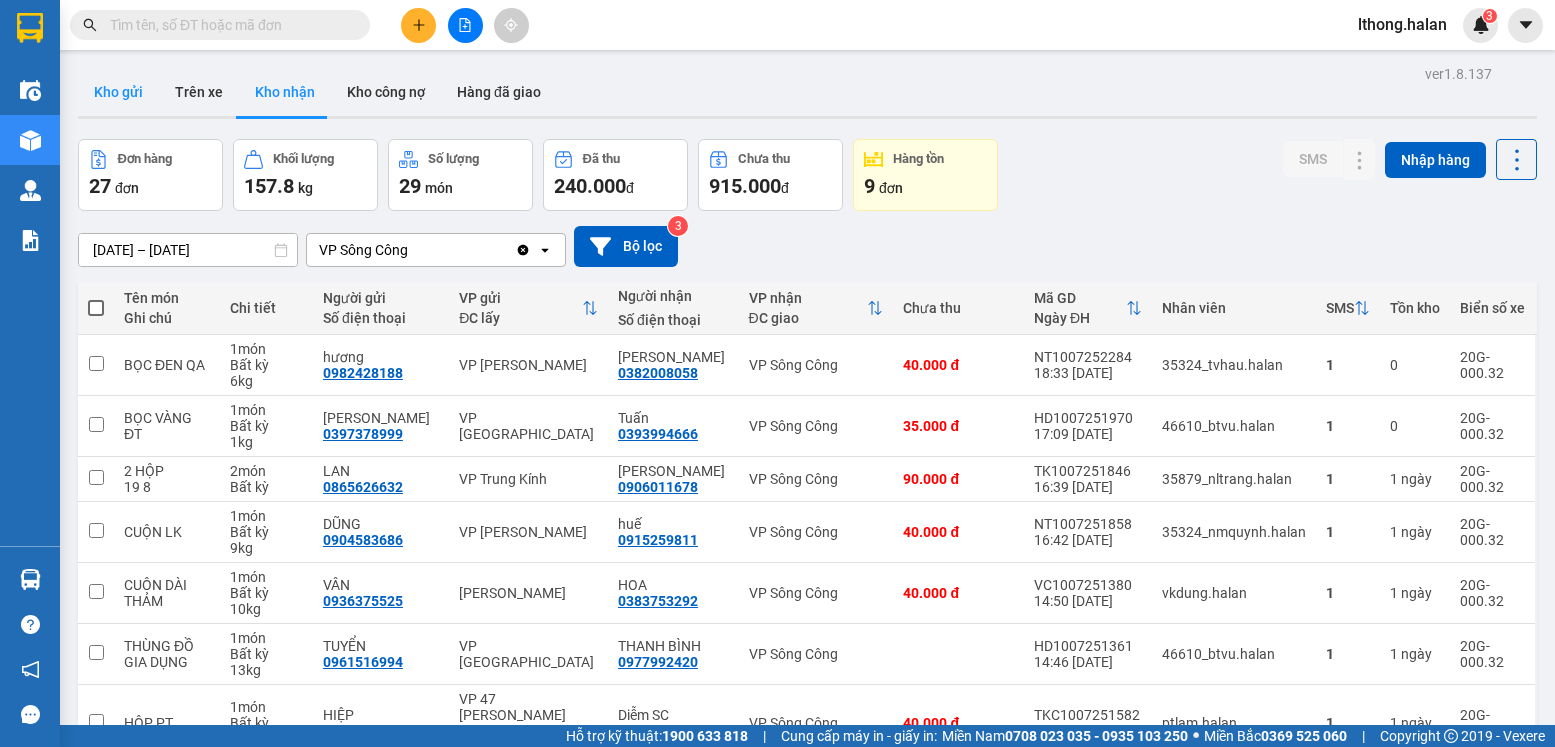 click on "Kho gửi" at bounding box center (118, 92) 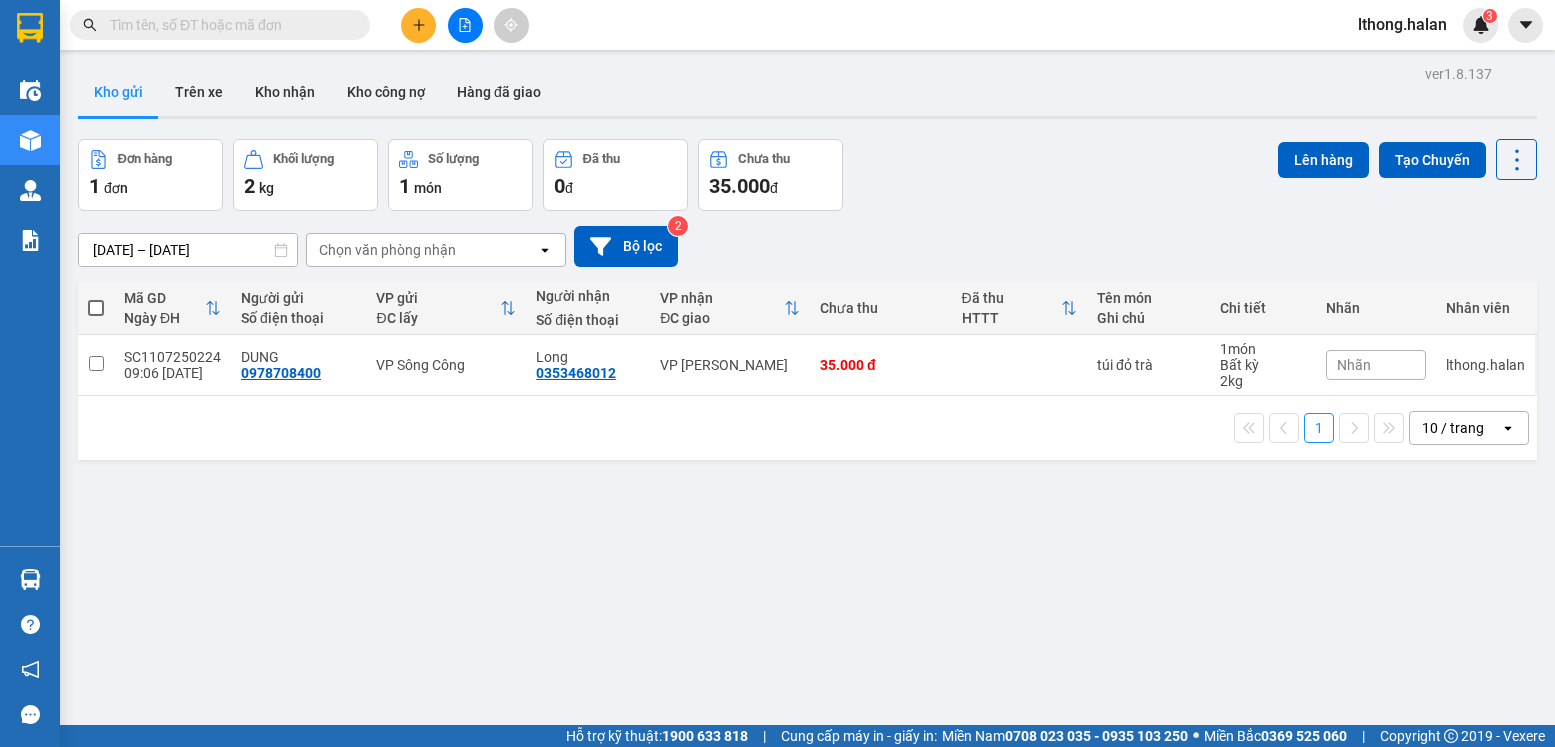 click on "ver  1.8.137 Kho gửi Trên xe Kho [PERSON_NAME] công nợ Hàng đã [PERSON_NAME] hàng 1 đơn [PERSON_NAME] 2 kg Số [PERSON_NAME] 1 món Đã thu 0  [PERSON_NAME] thu 35.000  đ Lên hàng Tạo Chuyến [DATE] – [DATE] Press the down arrow key to interact with the calendar and select a date. Press the escape button to close the calendar. Selected date range is from [DATE] to [DATE]. Chọn văn [PERSON_NAME] open Bộ lọc 2 Mã GD Ngày ĐH Người gửi Số điện thoại VP gửi ĐC lấy Người [PERSON_NAME] Số điện thoại [PERSON_NAME] ĐC [PERSON_NAME] thu Đã thu HTTT Tên món Ghi [PERSON_NAME] [PERSON_NAME] [PERSON_NAME] SC1107250224 09:06 [DATE] [PERSON_NAME] 0978708400 VP Sông Công Long 0353468012 VP [PERSON_NAME] 35.000 đ túi đỏ trà  1  món Bất kỳ 2  kg [PERSON_NAME] lthong.halan 1 10 / trang open Đang tải dữ liệu" at bounding box center (807, 433) 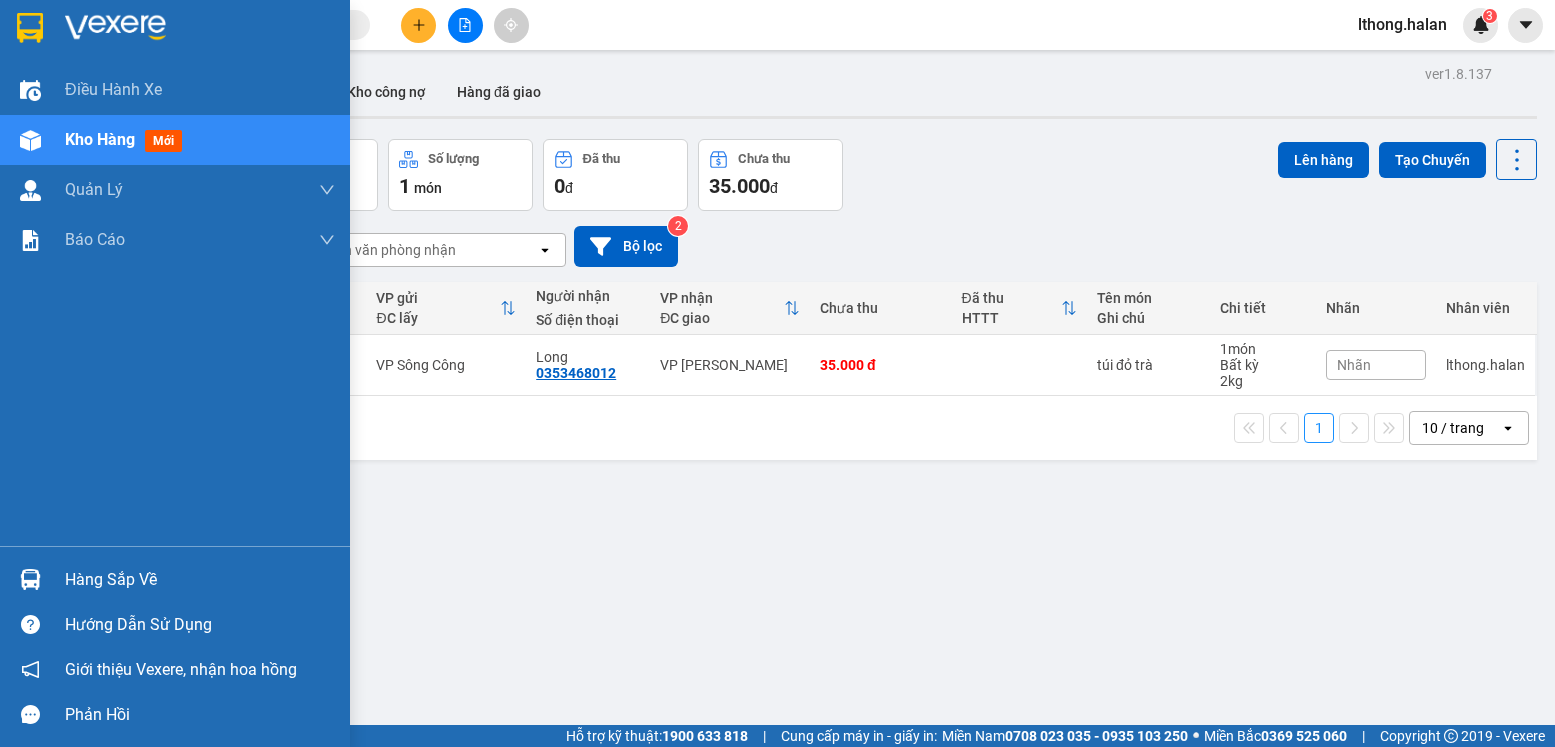 click on "Hàng sắp về" at bounding box center [175, 579] 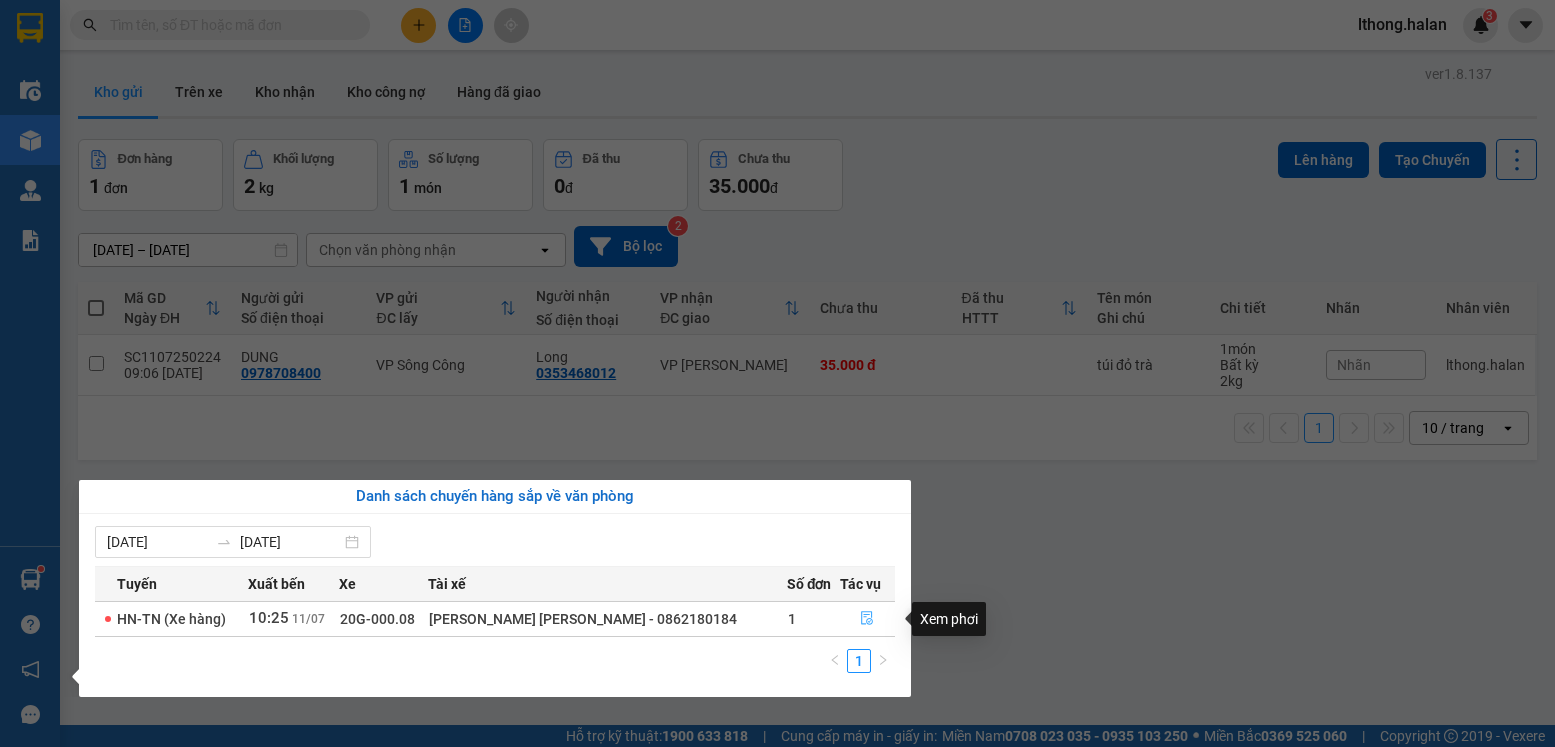 click 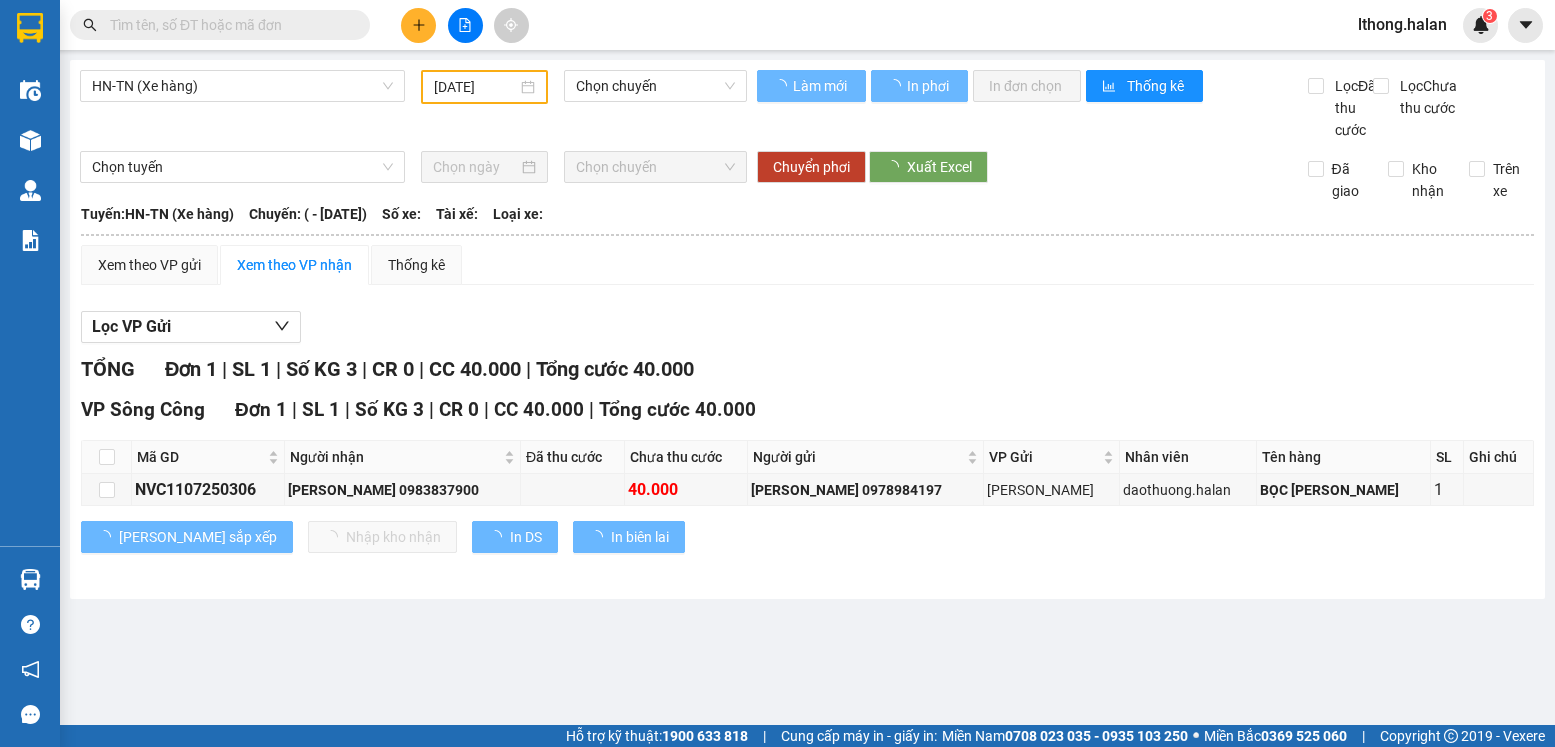 type on "[DATE]" 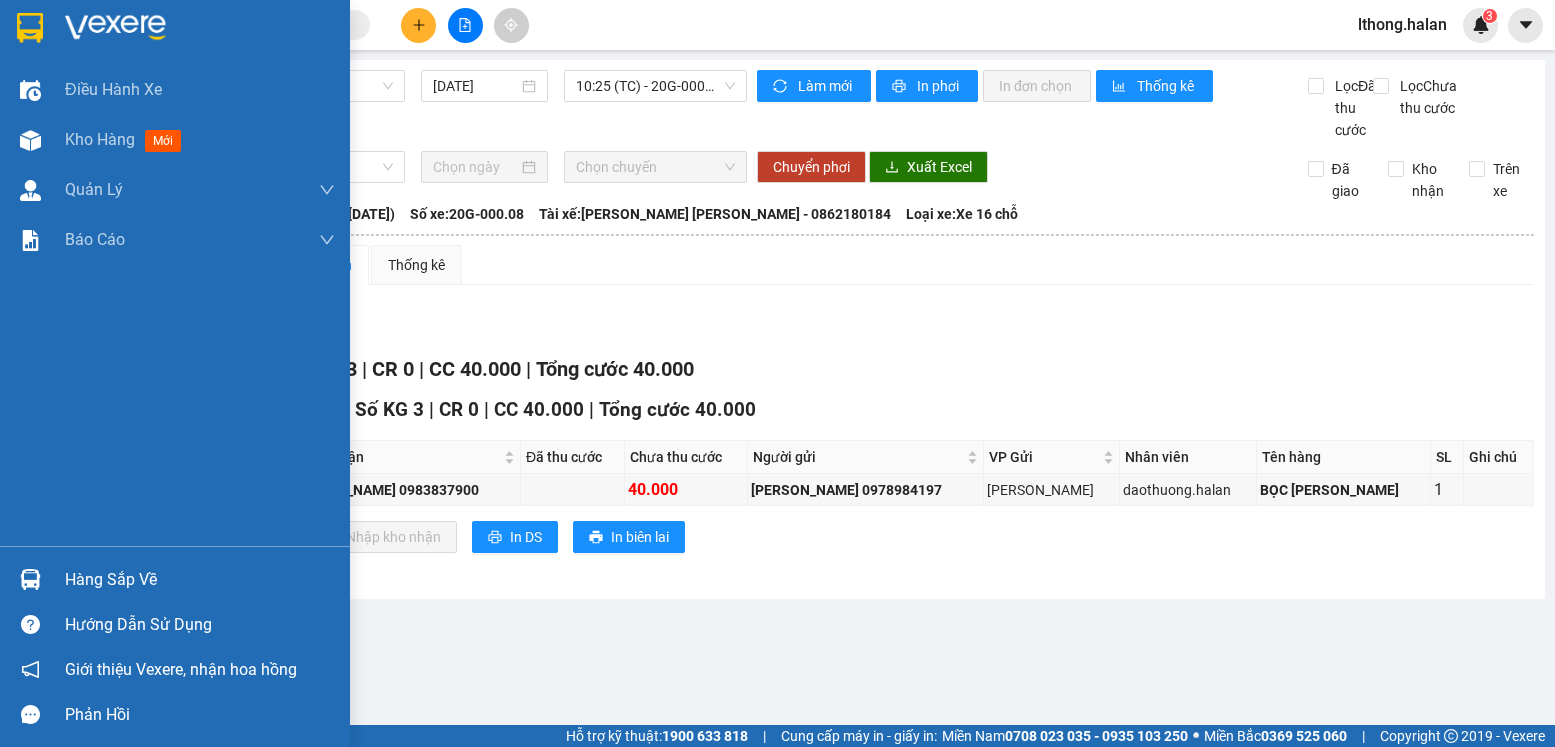 click on "Hàng sắp về" at bounding box center (200, 580) 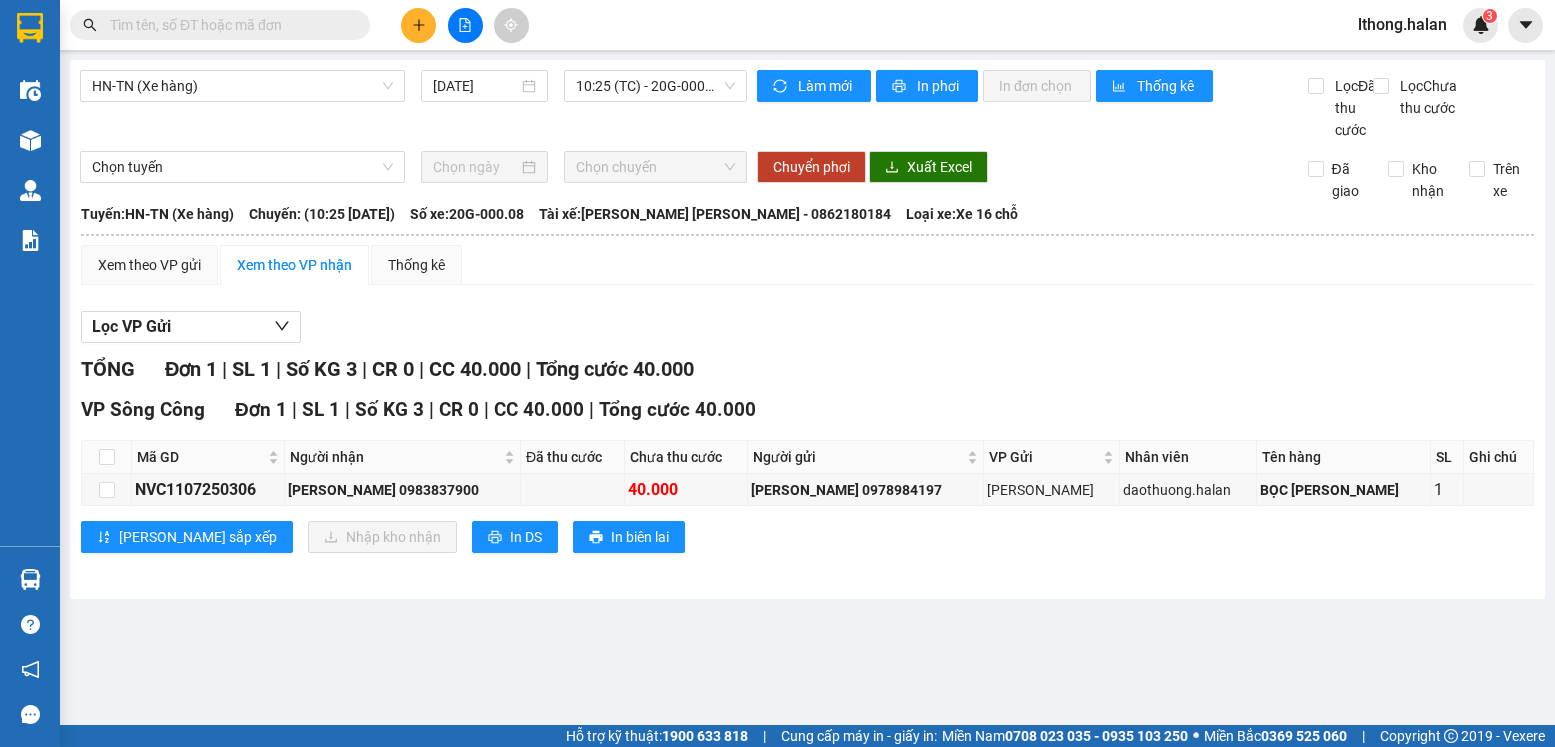 drag, startPoint x: 1015, startPoint y: 362, endPoint x: 531, endPoint y: 234, distance: 500.6396 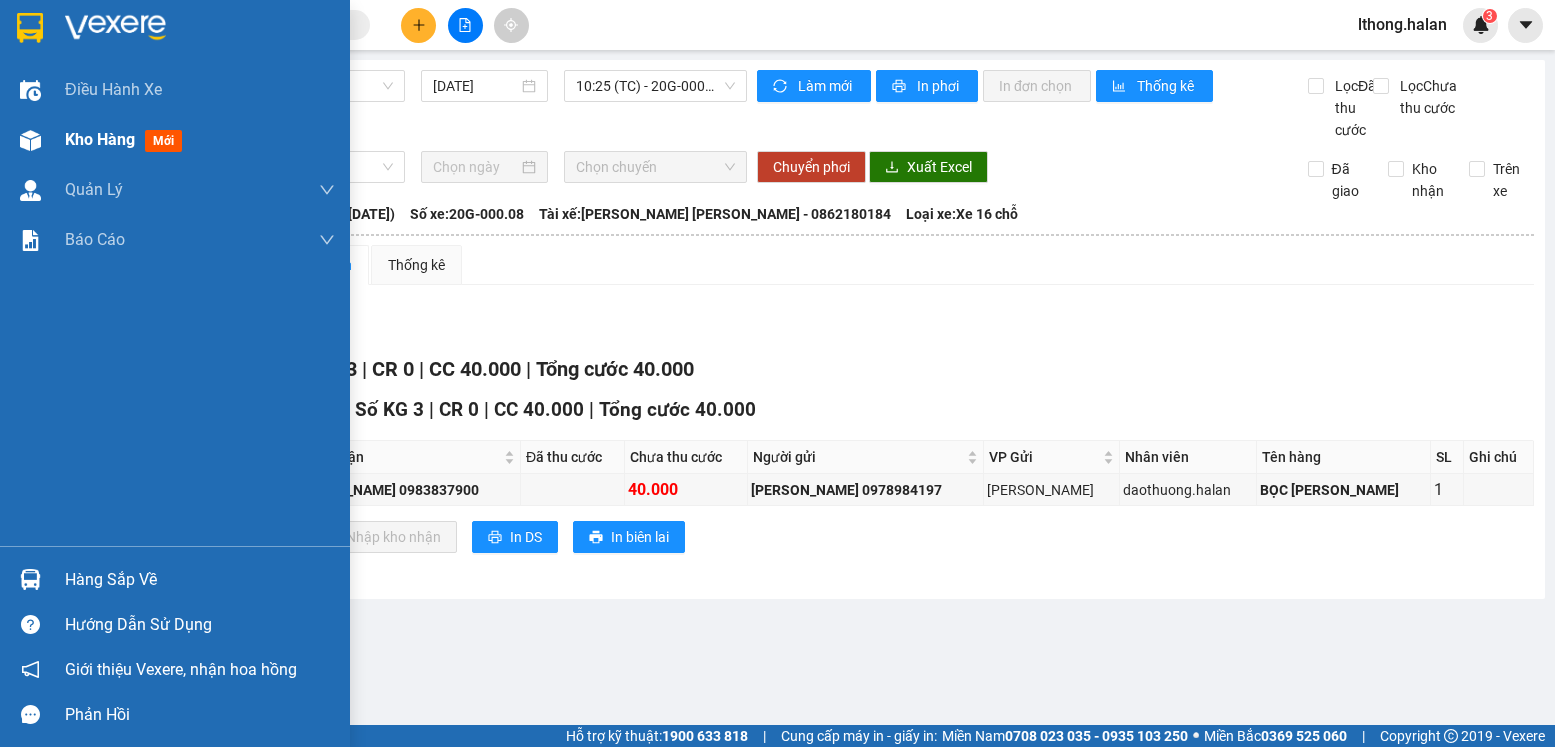 click on "Kho hàng" at bounding box center [100, 139] 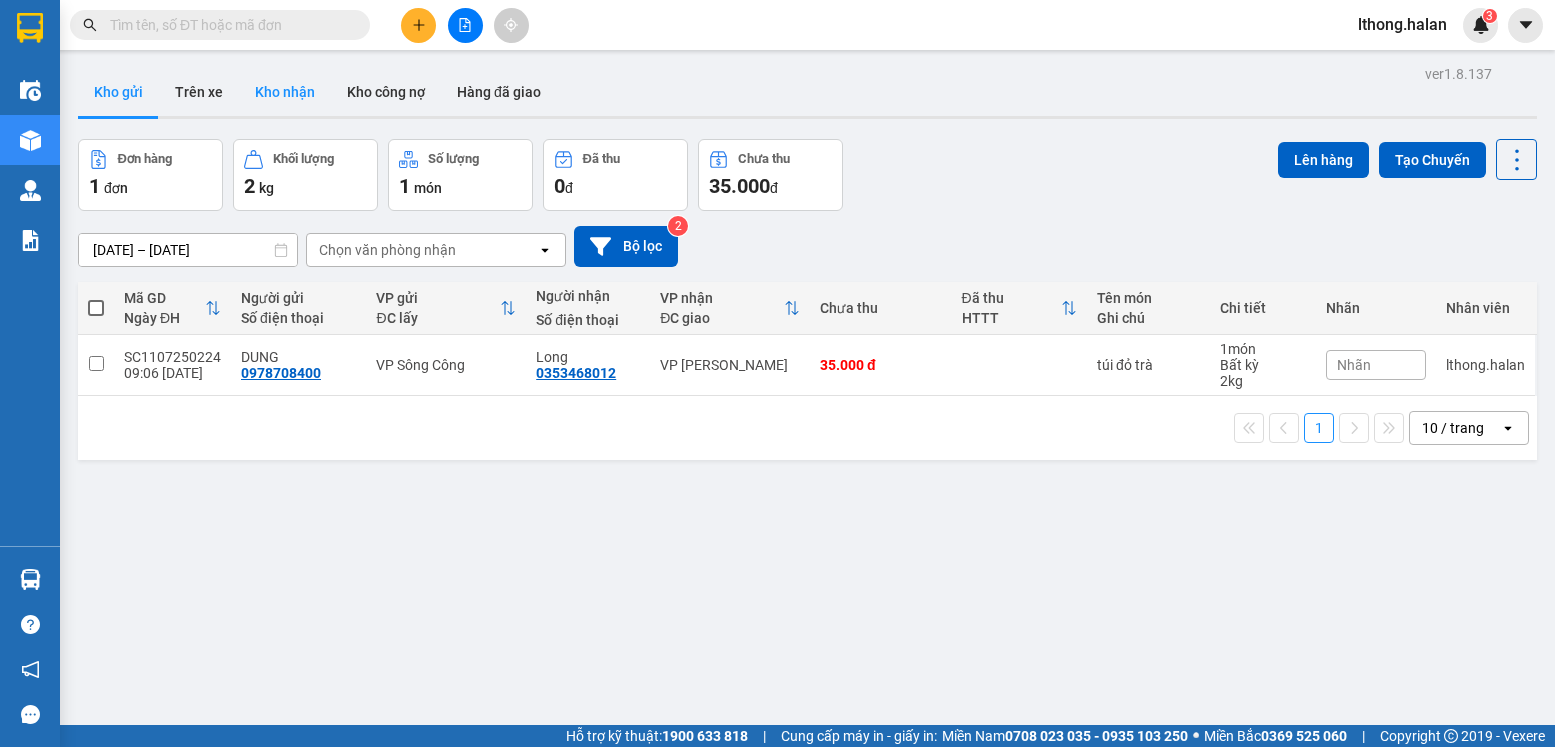 click on "Kho nhận" at bounding box center (285, 92) 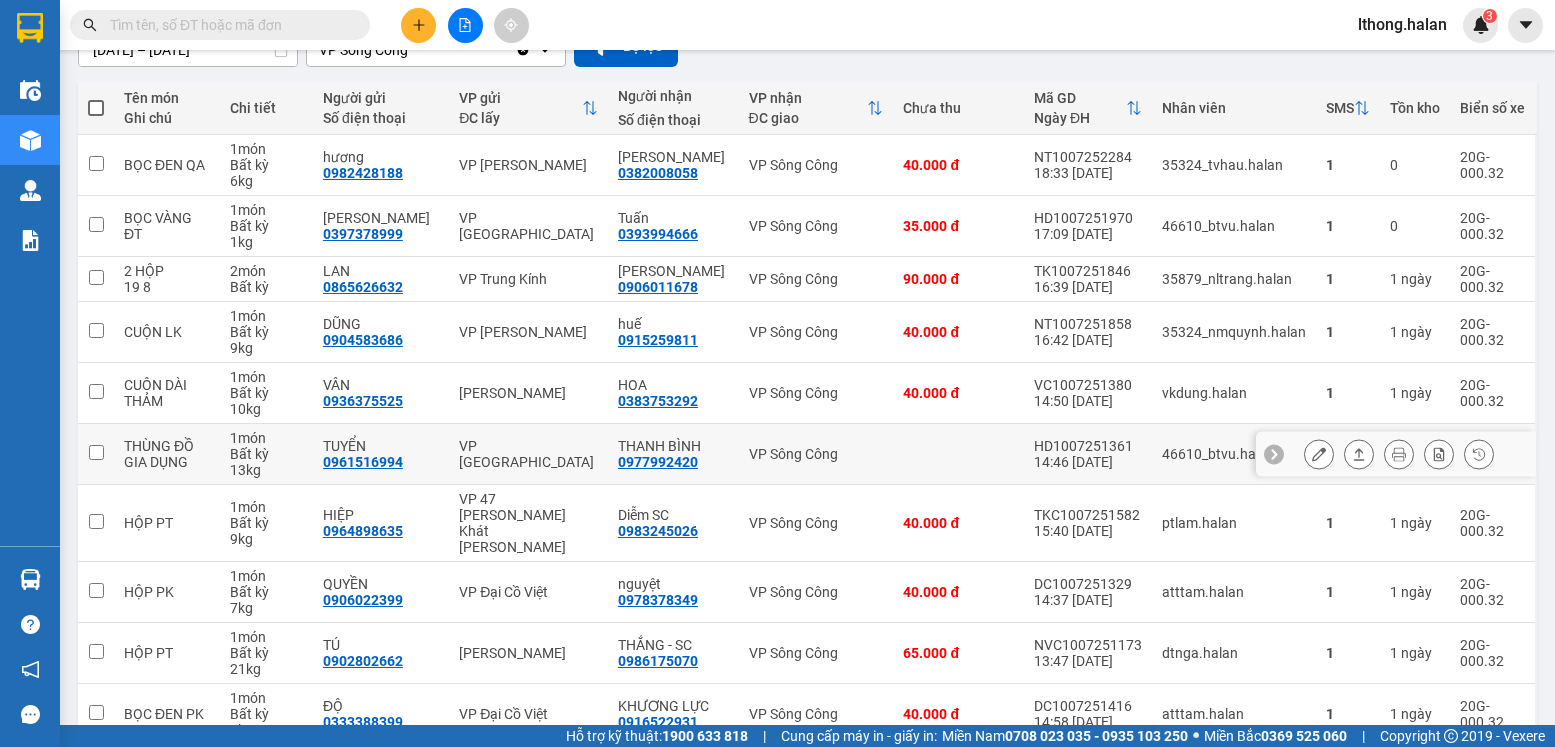 scroll, scrollTop: 286, scrollLeft: 0, axis: vertical 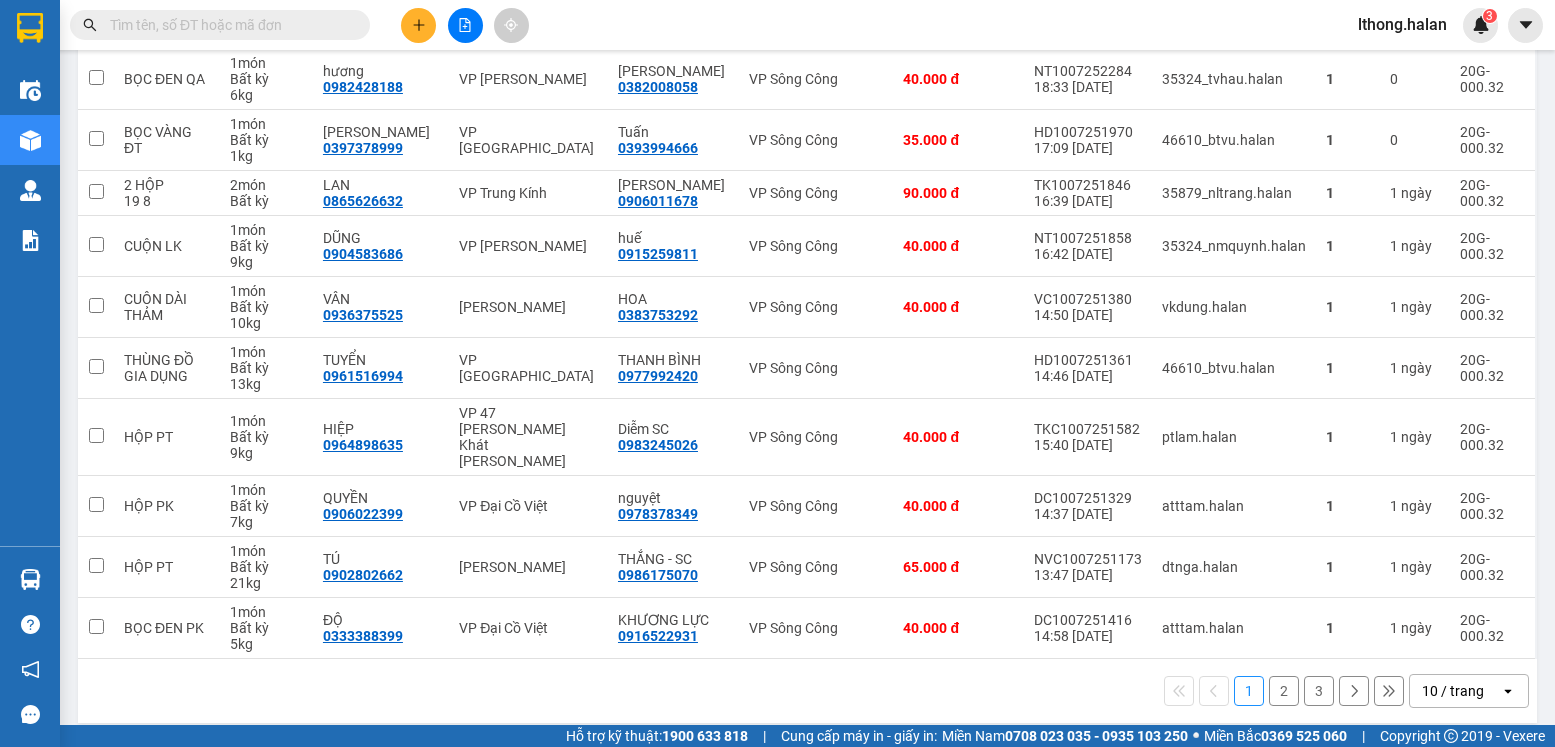 click on "2" at bounding box center [1284, 691] 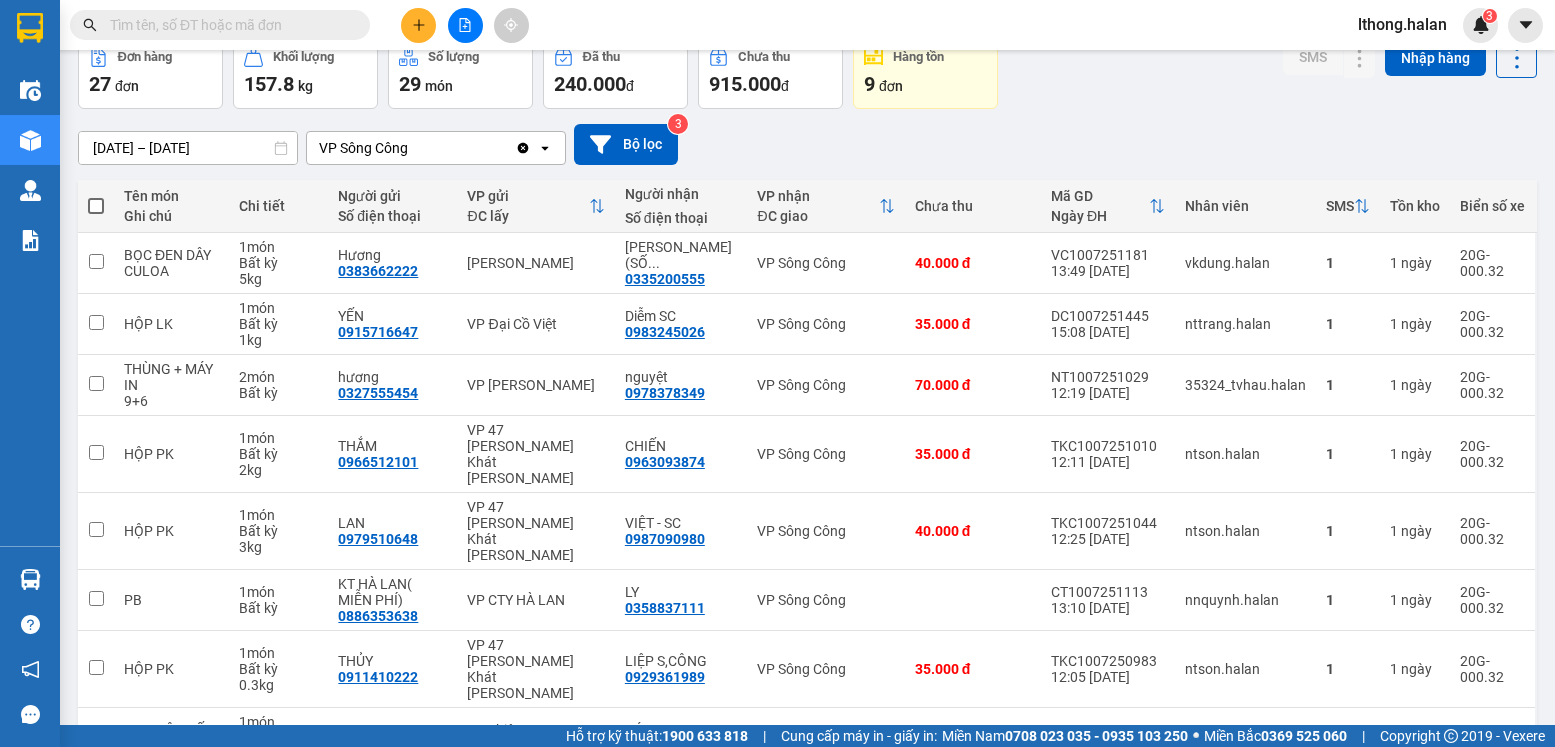 scroll, scrollTop: 302, scrollLeft: 0, axis: vertical 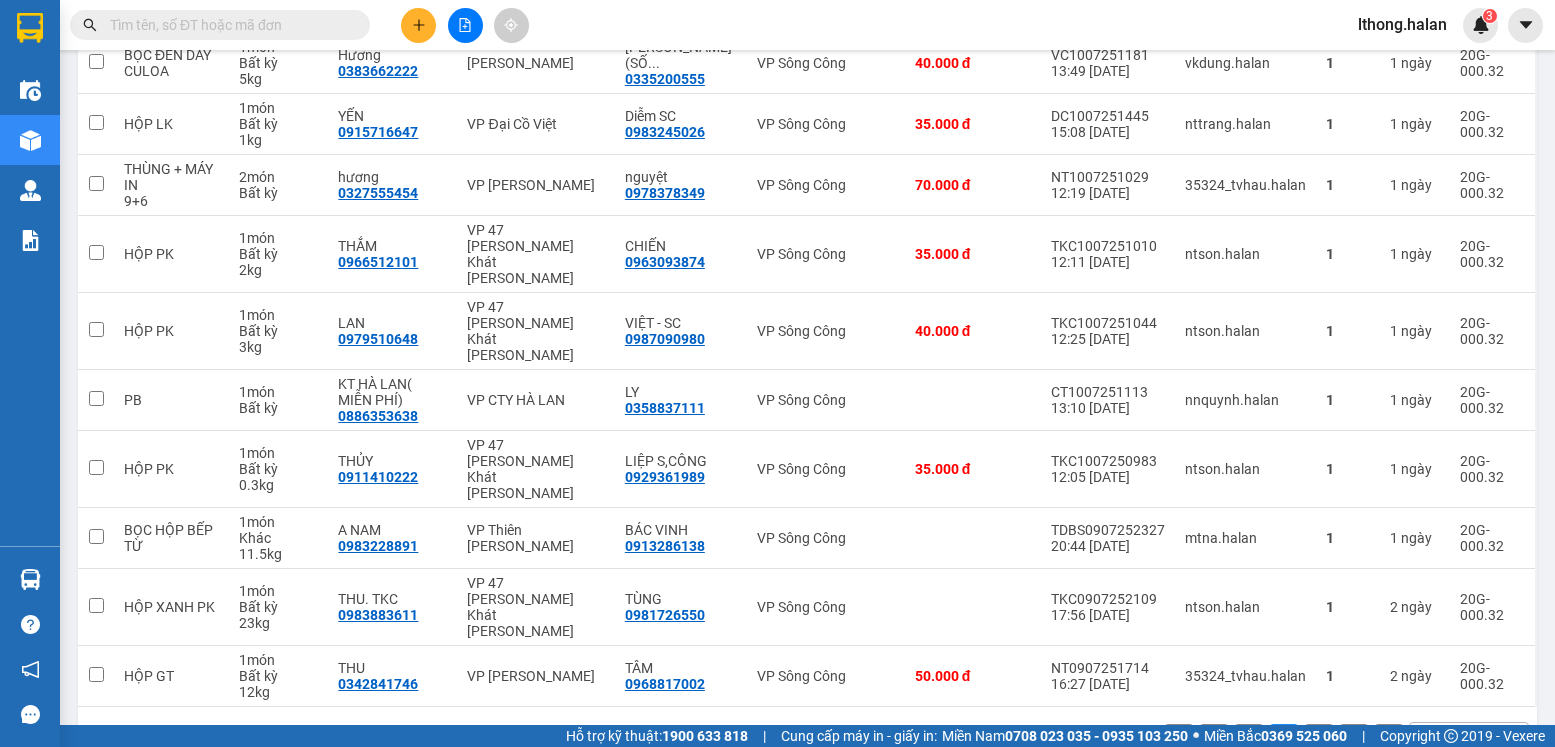 click on "3" at bounding box center [1319, 739] 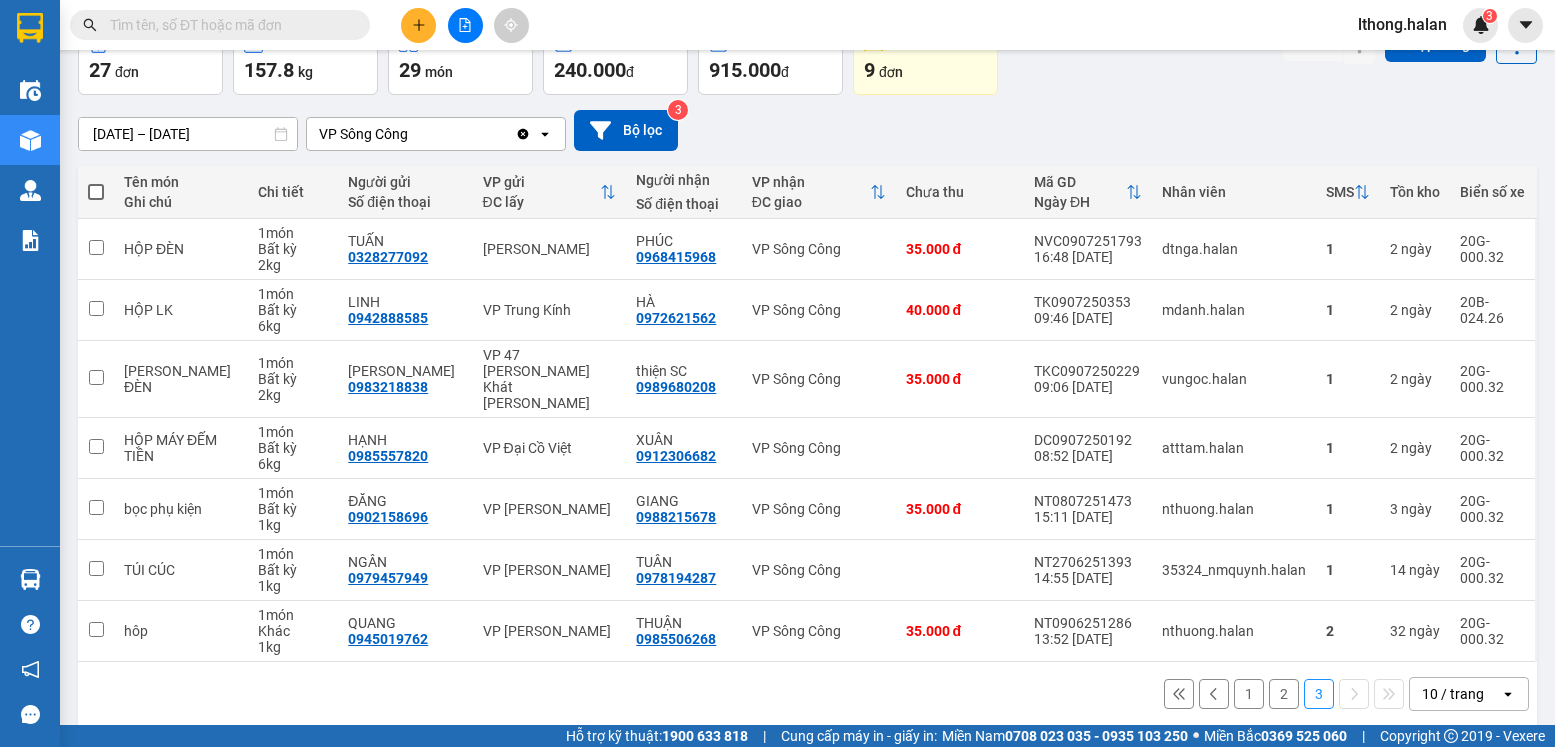scroll, scrollTop: 119, scrollLeft: 0, axis: vertical 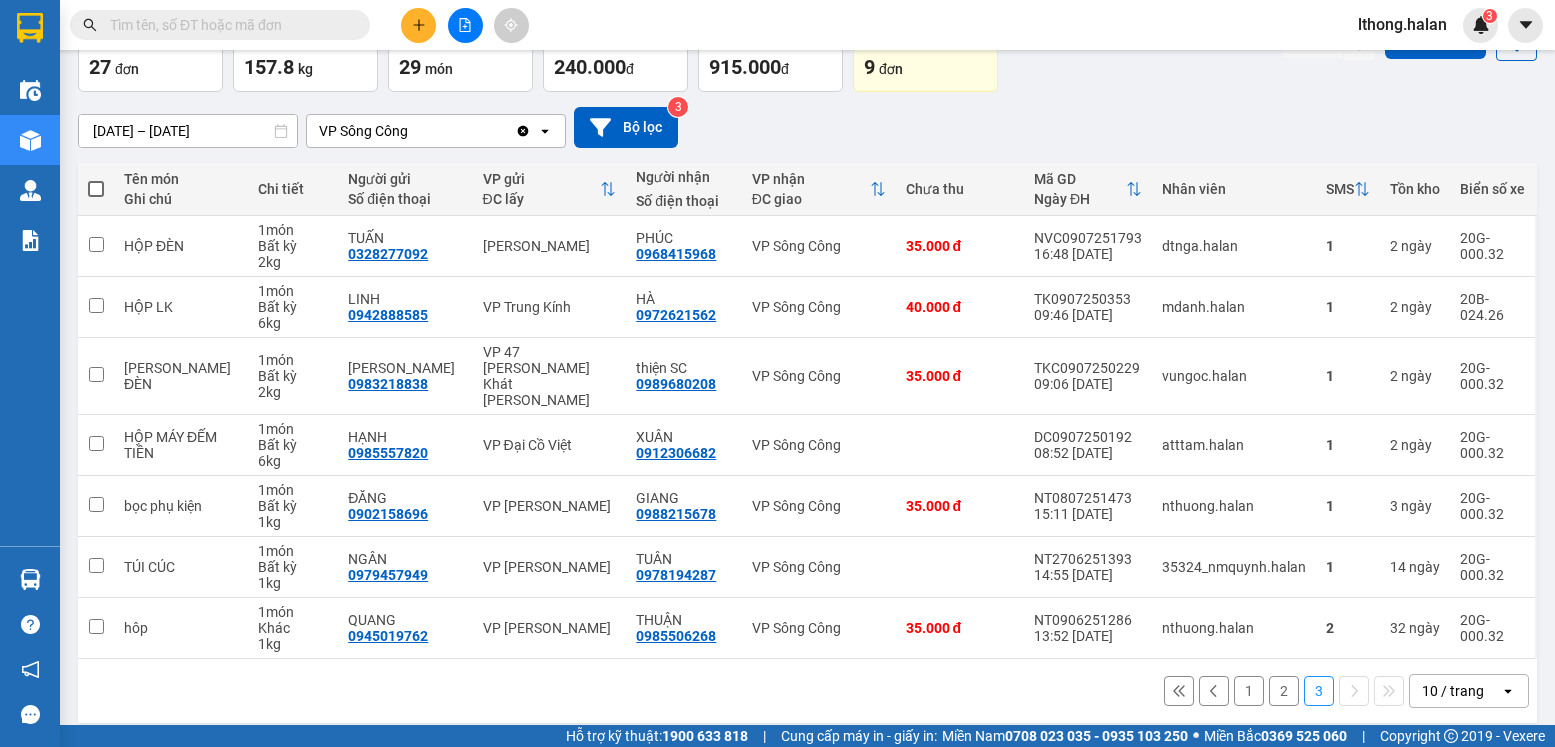 click on "1" at bounding box center (1249, 691) 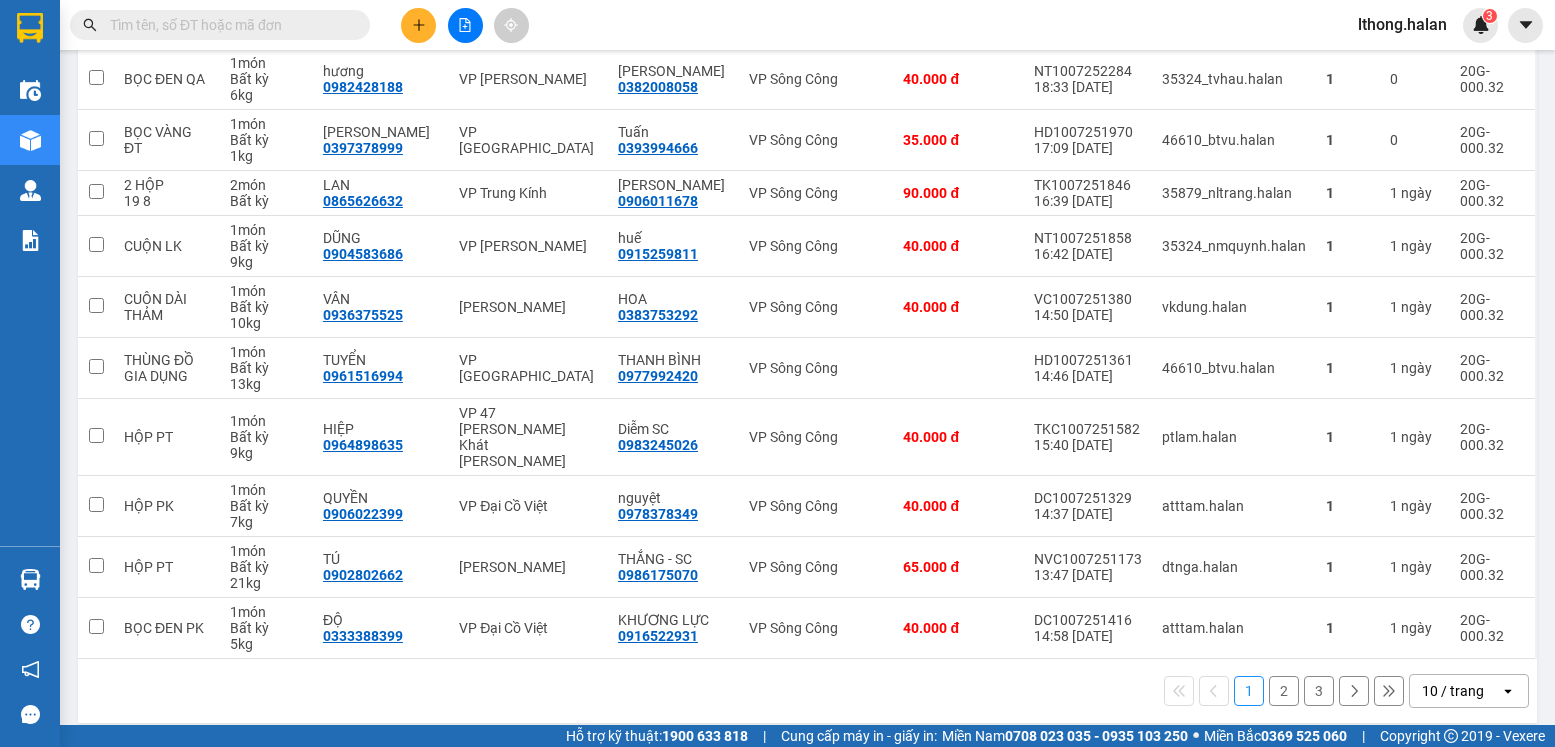 scroll, scrollTop: 0, scrollLeft: 0, axis: both 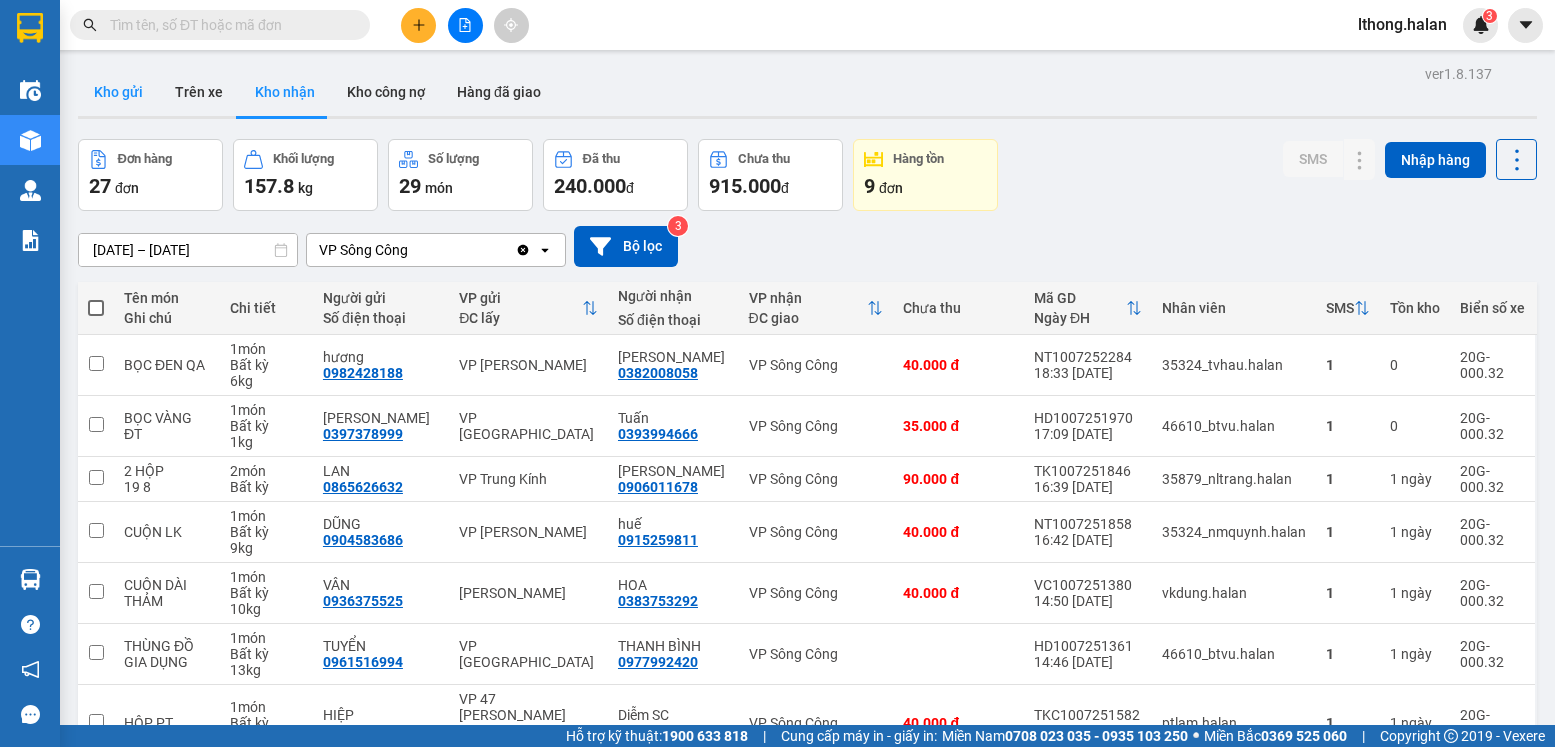 click on "Kho gửi" at bounding box center (118, 92) 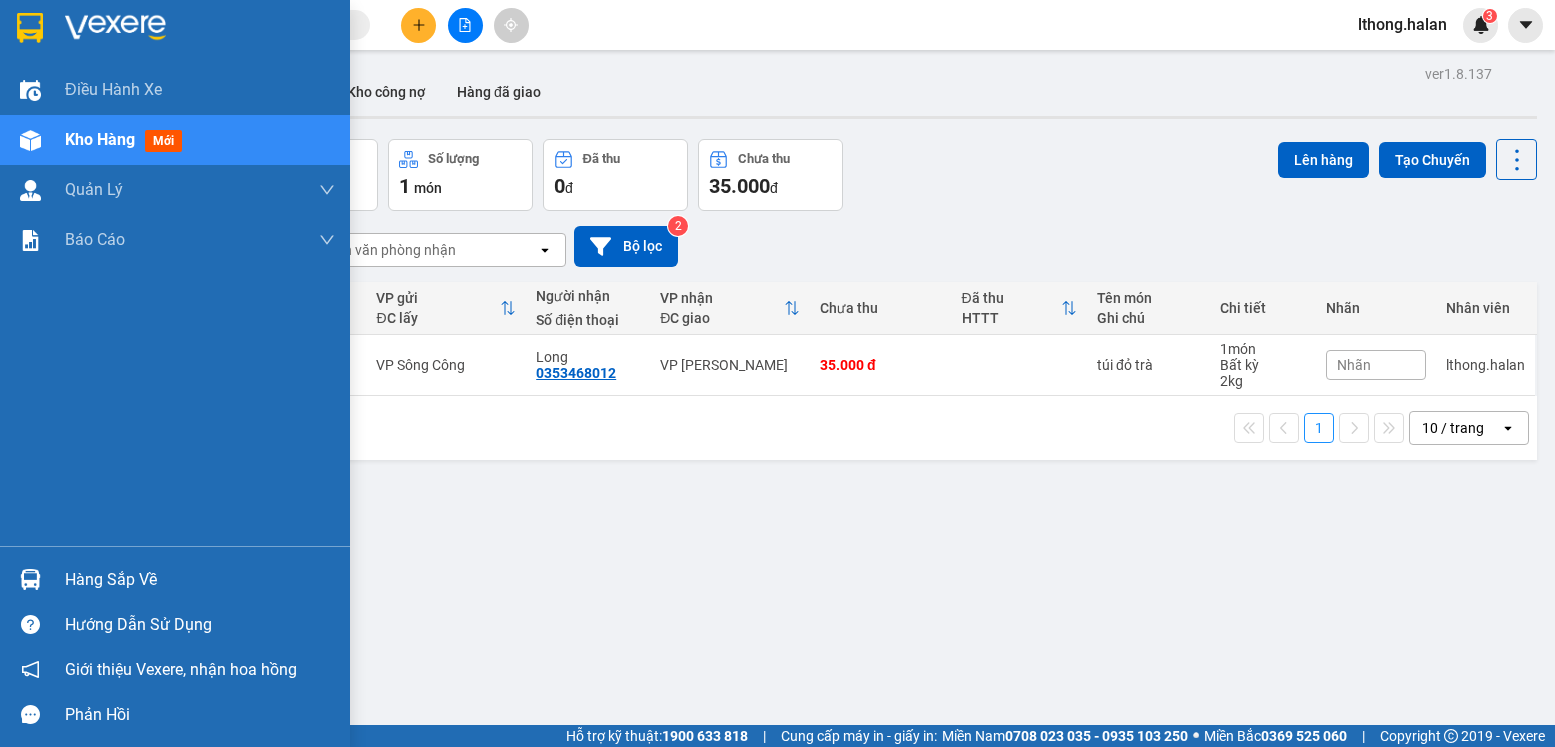 click on "Hàng sắp về" at bounding box center (200, 580) 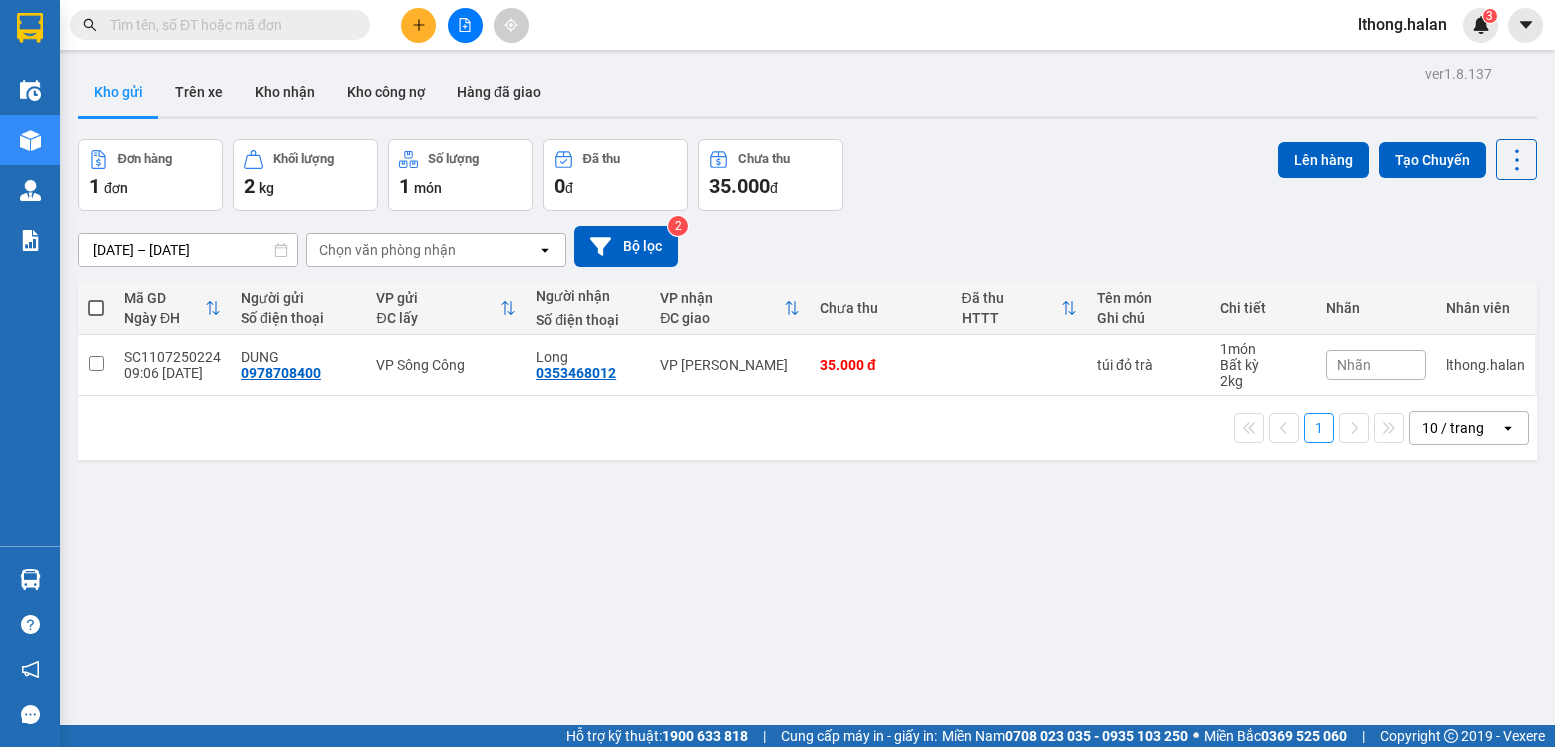 click on "Kết quả [PERSON_NAME] ( 15 )  Bộ lọc  Mã ĐH Trạng thái Món hàng Thu hộ Tổng [PERSON_NAME] [PERSON_NAME] Người gửi VP Gửi Người [PERSON_NAME] [PERSON_NAME] TKC1007251911 16:55 [DATE] [PERSON_NAME]   20G-000.32 20:10 [DATE] BỌC HỘP PK SL:  1 35.000 35.000 0825289426 X LỢI VP 47 [PERSON_NAME] [PERSON_NAME] 0868519986 ĐẠI VP Sông Công TKC0907251713 16:26 [DATE] Đã giao   07:52 [DATE] HỘP  PK SL:  1 35.000 0825289426 X LỢI VP 47 [PERSON_NAME] [PERSON_NAME] 0868519986 [GEOGRAPHIC_DATA] TKC0606251102 13:31 [DATE] Đã giao   17:09 [DATE] HỘP SL:  1 35.000 0913919986 KH VP 47 [PERSON_NAME] [PERSON_NAME] 0386226688 [PERSON_NAME]  VP [GEOGRAPHIC_DATA] 11:37 [DATE] Đã giao   21:42 [DATE] [PERSON_NAME] SL:  6 375.000 0975919986 HƯNG VP 47 [PERSON_NAME] Khát [PERSON_NAME] 0968453985 HÀ VP [GEOGRAPHIC_DATA] TC: VP [PERSON_NAME] 1 [PERSON_NAME] [PERSON_NAME].. NVC2310240232 09:04 [DATE] Đã giao   17:39 [DATE] PB SL:  1 35.000 0982819986 LAN [PERSON_NAME] 0912829558 [PERSON_NAME] VP CTY HÀ LAN HT1206240191 08:51 [DATE]   SL:" at bounding box center [777, 373] 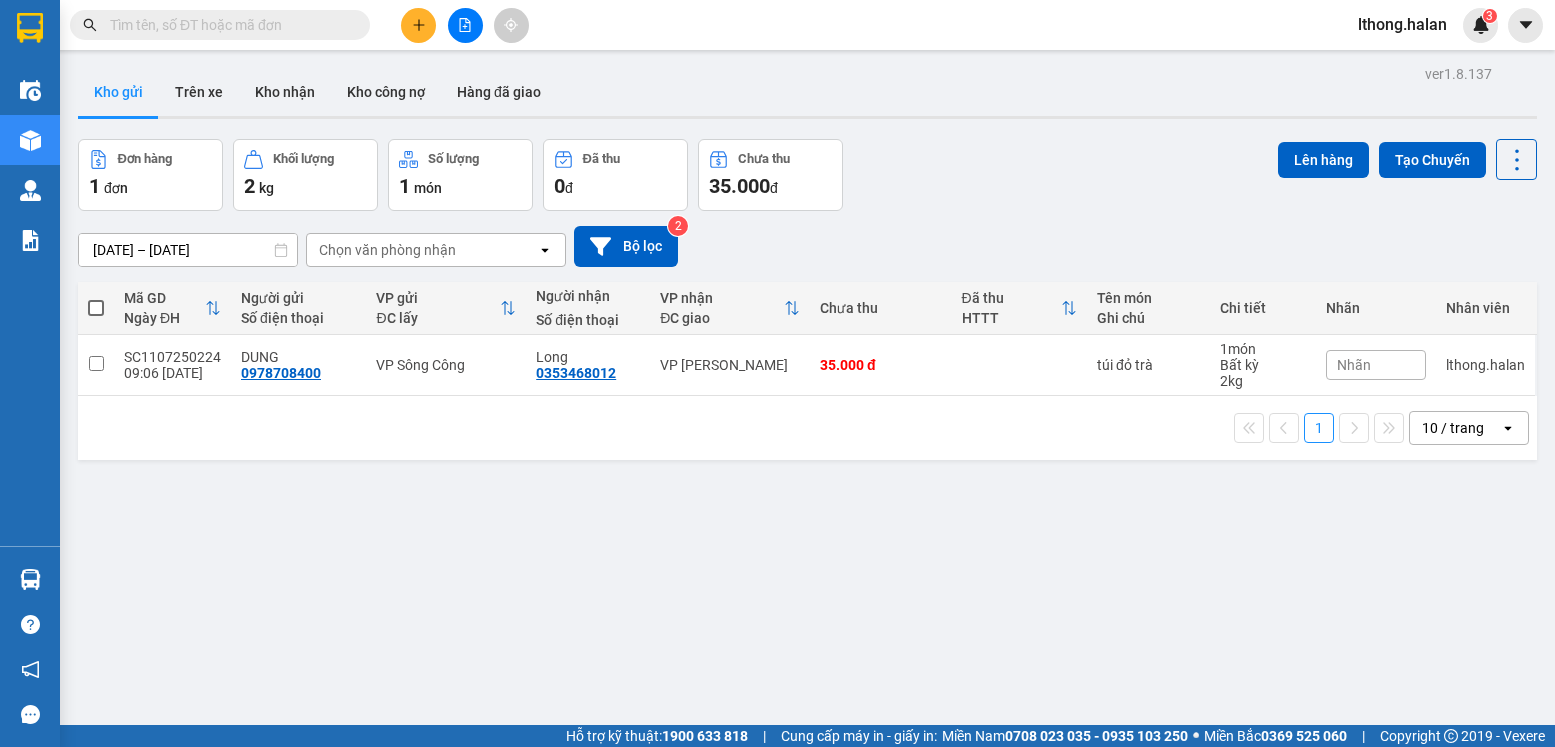 click at bounding box center (228, 25) 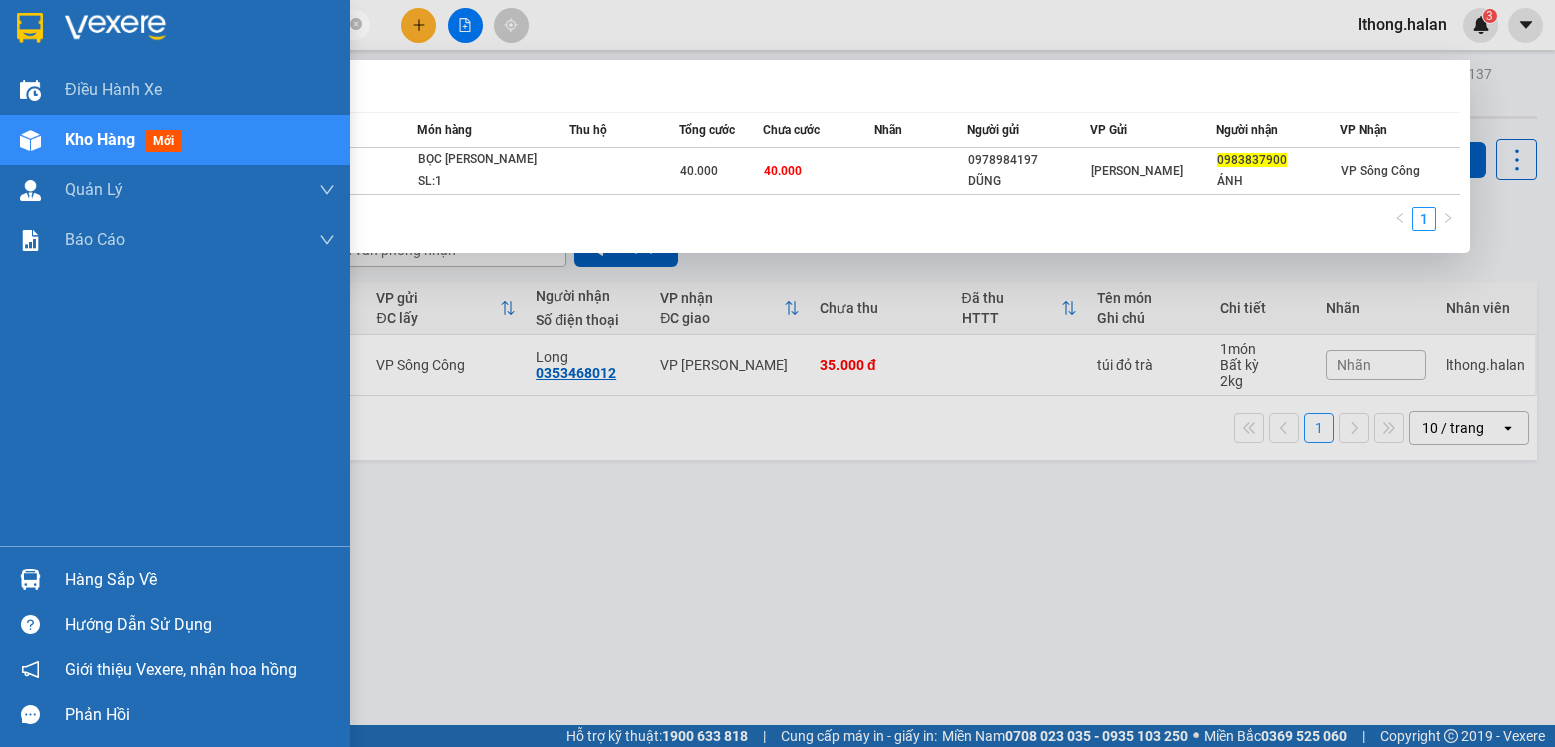type on "0983837900" 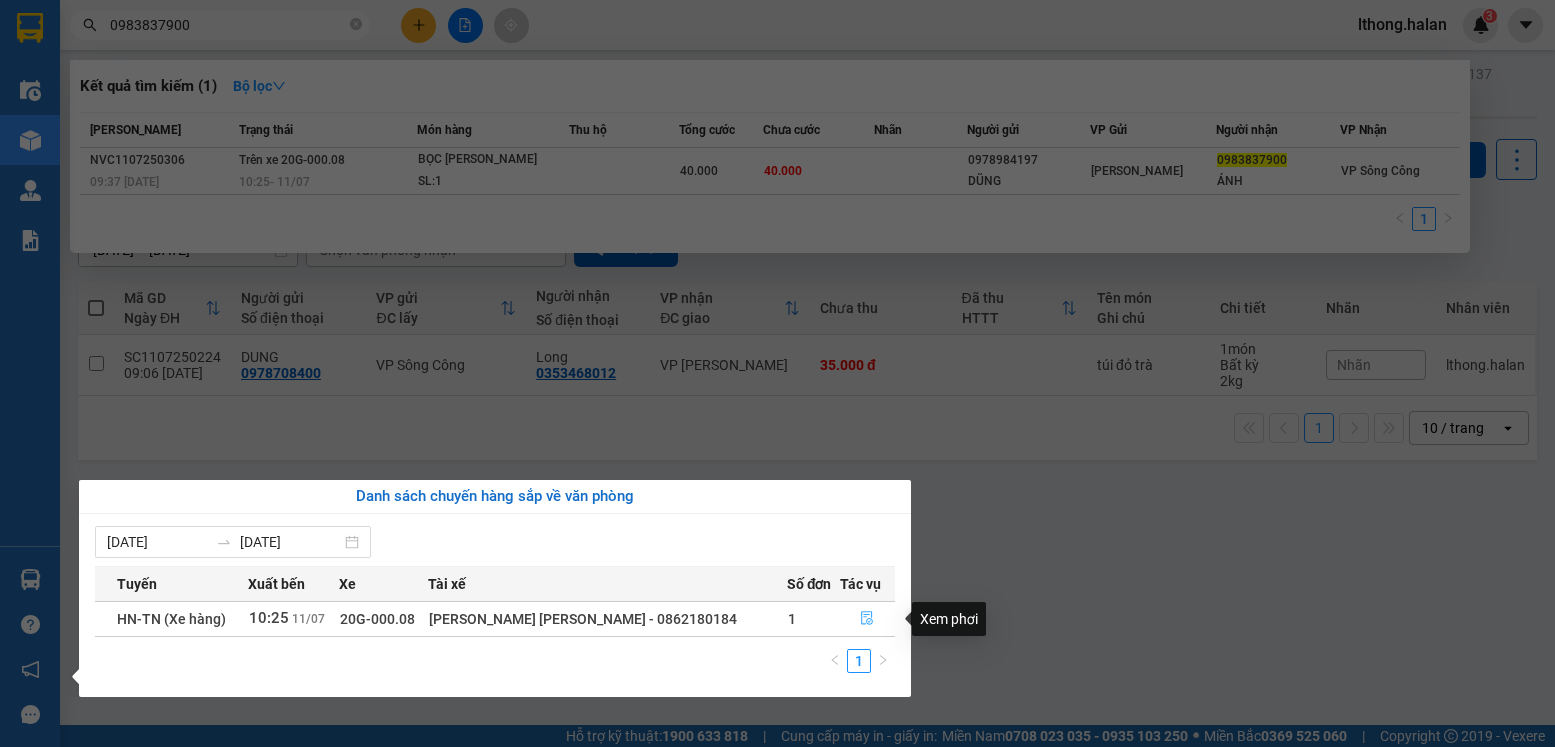click 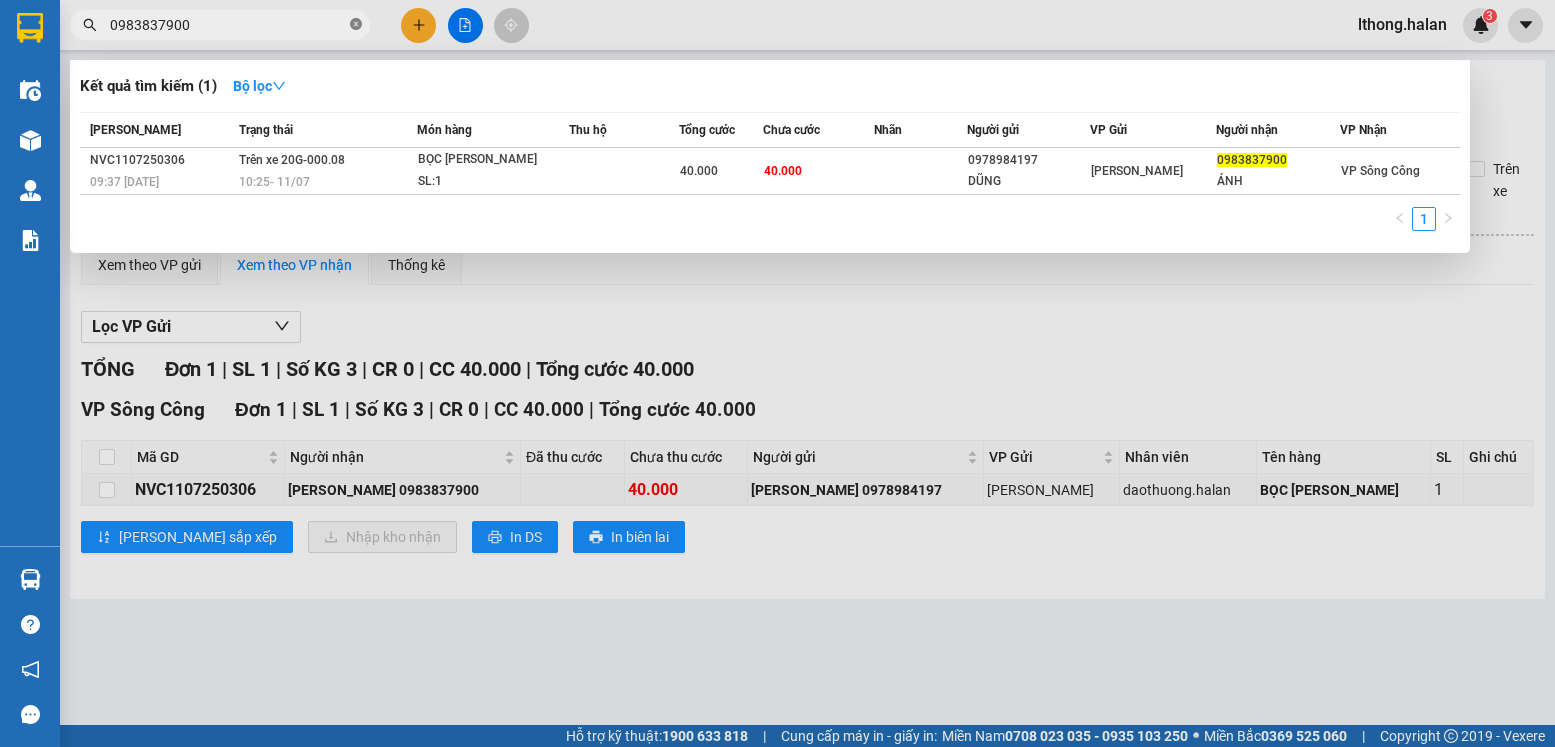 click 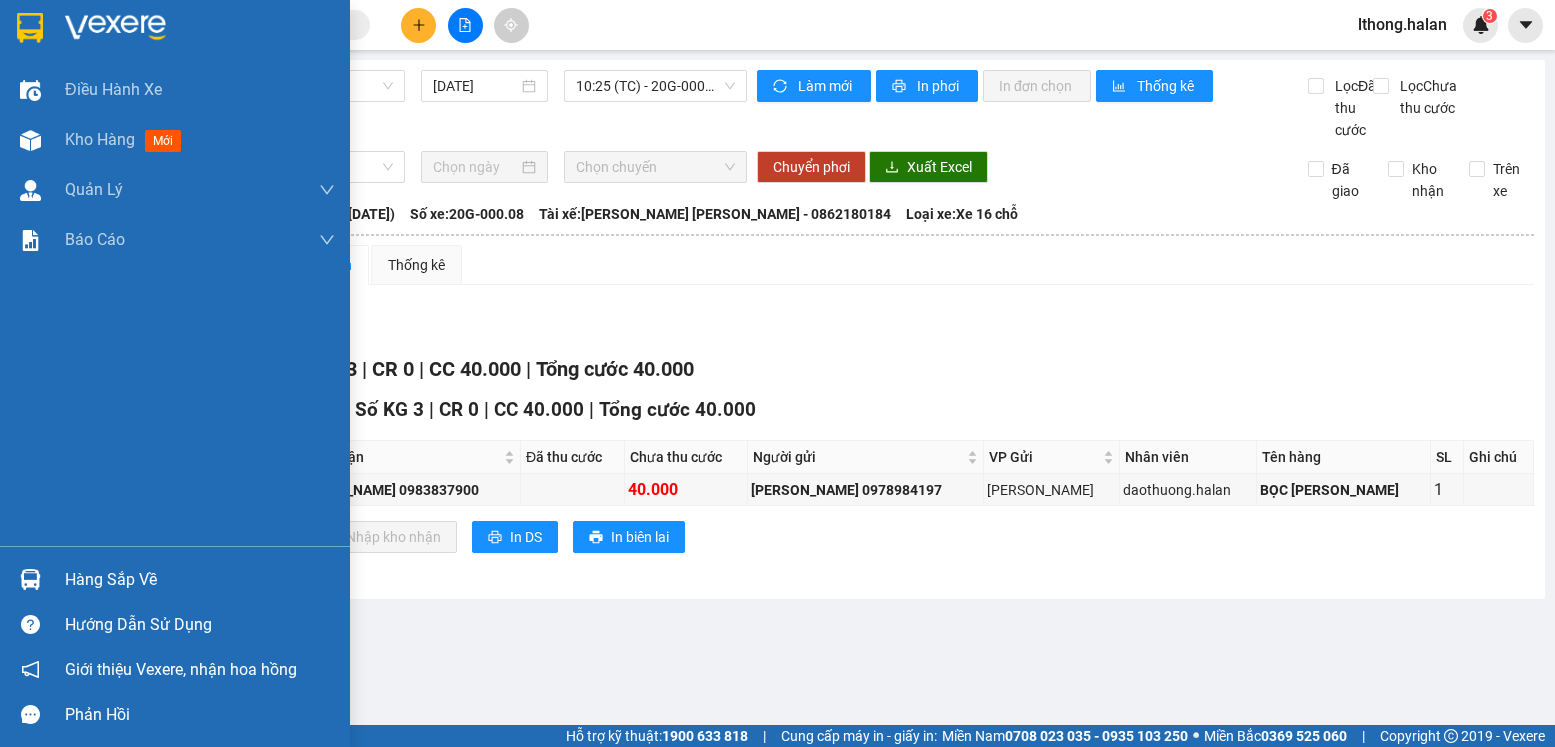 click on "Hàng sắp về" at bounding box center (200, 580) 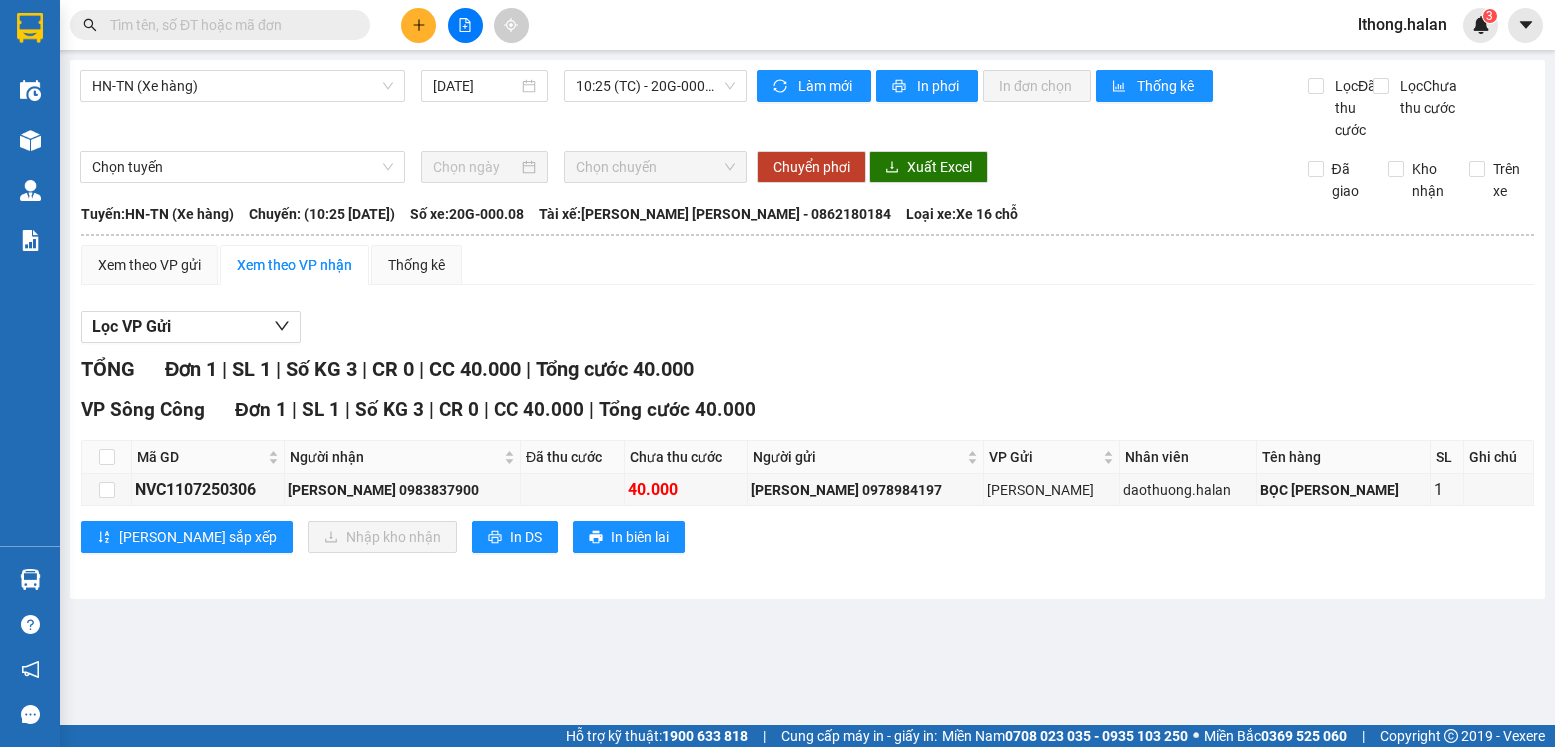 click on "Kết quả [PERSON_NAME] ( 1 )  Bộ lọc  Mã ĐH Trạng thái Món hàng Thu hộ Tổng [PERSON_NAME] [PERSON_NAME] Người gửi VP Gửi Người [PERSON_NAME] [PERSON_NAME] NVC1107250306 09:37 [DATE] Trên xe   20G-000.08 10:25  [DATE] BỌC [PERSON_NAME] SL:  1 40.000 40.000 0978984197 [PERSON_NAME] [PERSON_NAME] 0983837900 [PERSON_NAME] VP Sông Công 1 lthong.halan 3     Điều [PERSON_NAME] xe     Kho hàng mới     [PERSON_NAME] [PERSON_NAME] [PERSON_NAME] lý [PERSON_NAME]     [PERSON_NAME] 12. Thống kê đơn đối tác 2. Doanh thu [PERSON_NAME] tế [PERSON_NAME] 4. Thống kê đơn hàng [PERSON_NAME] Hàng sắp về [PERSON_NAME] [PERSON_NAME] [PERSON_NAME] Vexere, [PERSON_NAME] hồng [PERSON_NAME] [PERSON_NAME] mềm hỗ trợ bạn tốt chứ? HN-TN (Xe hàng) [DATE] 10:25   (TC)   - 20G-000.08  [PERSON_NAME] mới In phơi In [PERSON_NAME] Thống kê Lọc  Đã thu cước Lọc  Chưa thu [PERSON_NAME] [PERSON_NAME] chuyến Chuyển phơi Xuất Excel Đã giao [PERSON_NAME] Trên xe [GEOGRAPHIC_DATA]   02083737373   [PERSON_NAME]:" at bounding box center [777, 373] 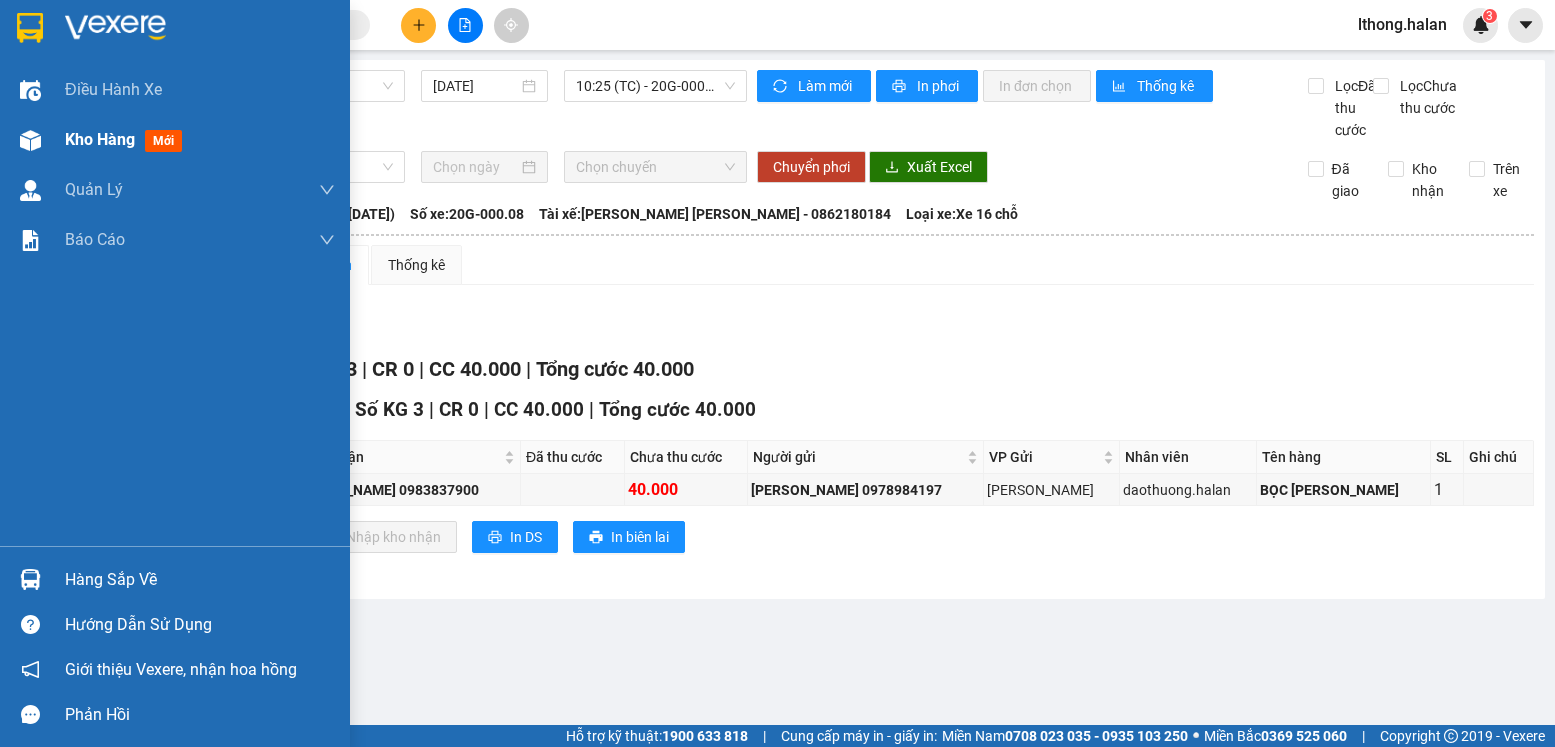 click on "Kho hàng" at bounding box center (100, 139) 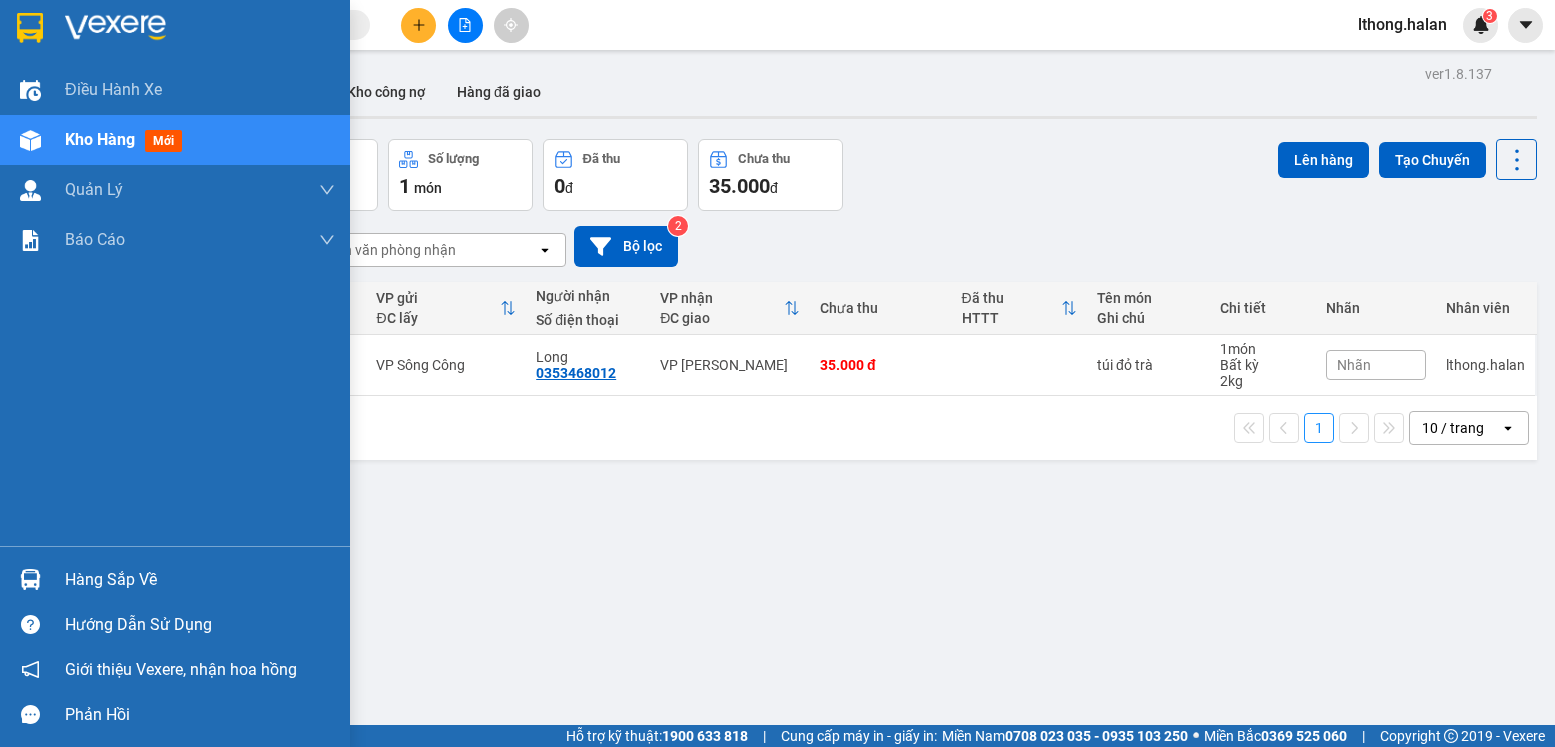 click on "Hàng sắp về" at bounding box center (200, 580) 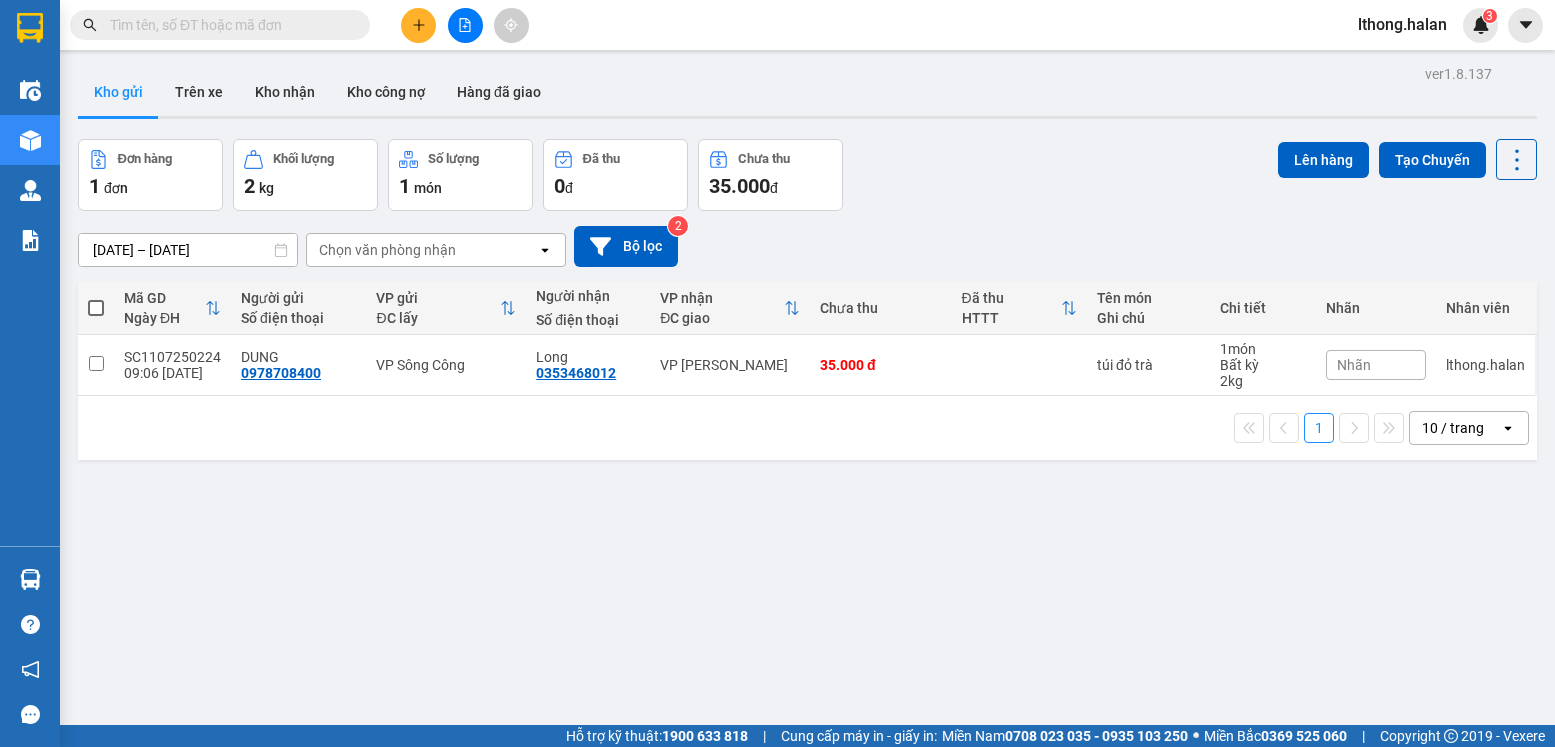 click on "Kết quả [PERSON_NAME] ( 1 )  Bộ lọc  Mã ĐH Trạng thái Món hàng Thu hộ Tổng [PERSON_NAME] [PERSON_NAME] Người gửi VP Gửi Người [PERSON_NAME] [PERSON_NAME] NVC1107250306 09:37 [DATE] Trên xe   20G-000.08 10:25  [DATE] BỌC [PERSON_NAME] SL:  1 40.000 40.000 0978984197 [PERSON_NAME] [PERSON_NAME] 0983837900 [PERSON_NAME] VP Sông Công 1 lthong.halan 3     Điều [PERSON_NAME] xe     Kho hàng mới     [PERSON_NAME] [PERSON_NAME] [PERSON_NAME] lý [PERSON_NAME]     [PERSON_NAME] 12. Thống kê đơn đối tác 2. Doanh thu [PERSON_NAME] tế [PERSON_NAME] 4. Thống kê đơn hàng [PERSON_NAME] Hàng sắp về [PERSON_NAME] [PERSON_NAME] [PERSON_NAME] Vexere, [PERSON_NAME] hồng [PERSON_NAME] [PERSON_NAME] mềm hỗ trợ bạn tốt chứ? ver  1.8.137 Kho gửi Trên xe Kho [PERSON_NAME] công nợ Hàng đã [PERSON_NAME] hàng 1 đơn [PERSON_NAME] 2 kg Số [PERSON_NAME] 1 món Đã thu 0  [PERSON_NAME] thu 35.000  đ Lên hàng Tạo Chuyến [DATE] – [DATE] Selected date range is from [DATE] to [DATE]. 2" at bounding box center (777, 373) 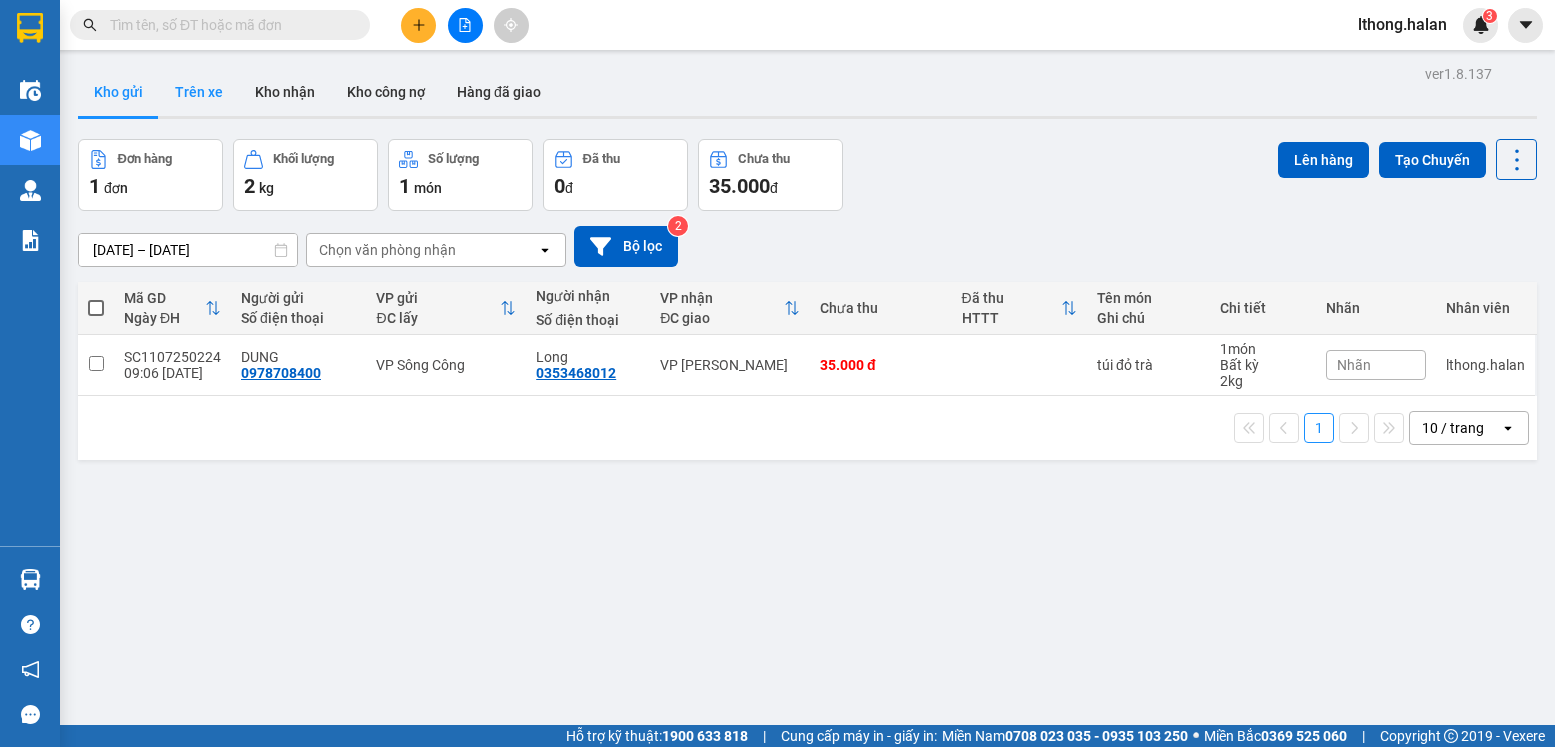 click on "Trên xe" at bounding box center (199, 92) 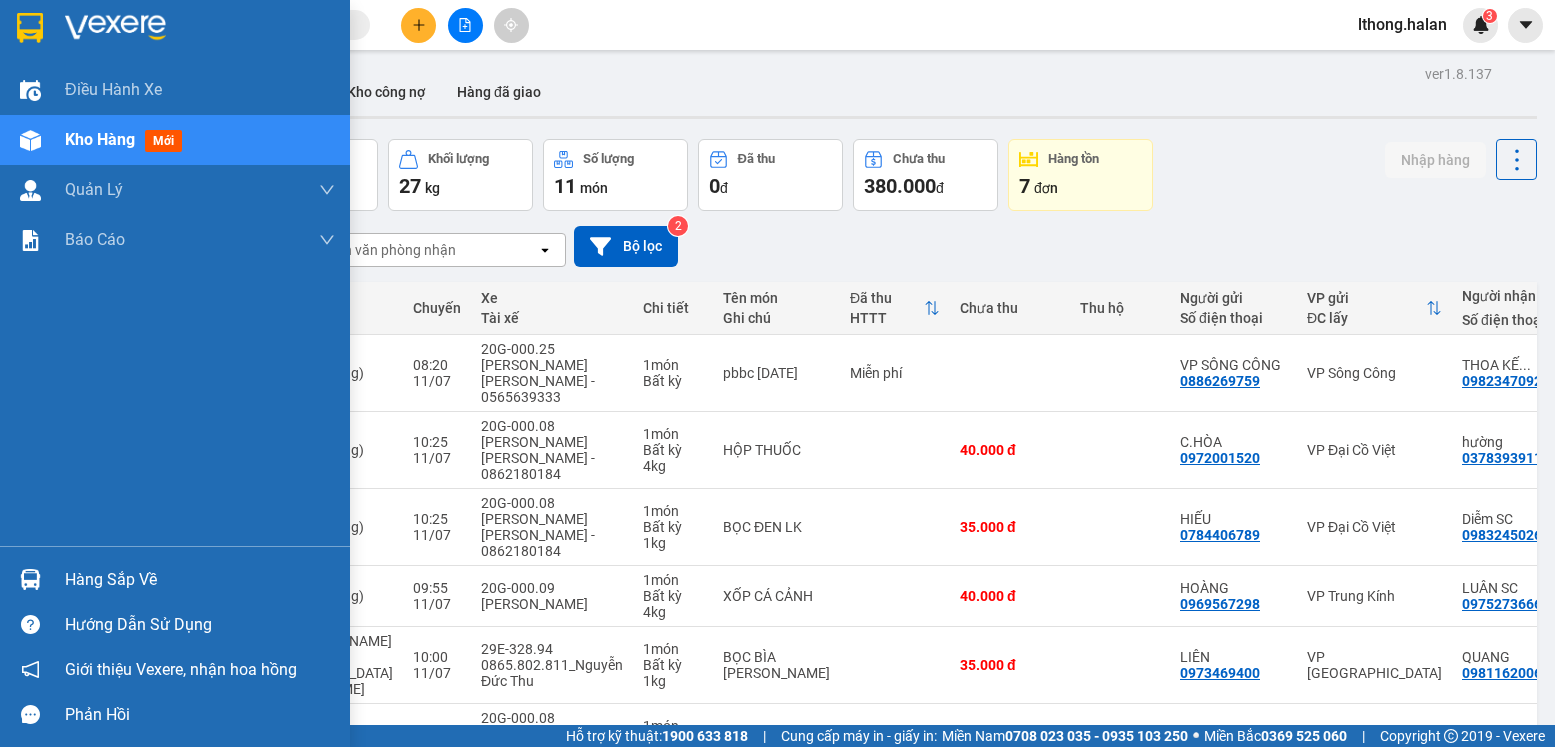 click on "Hàng sắp về" at bounding box center [200, 580] 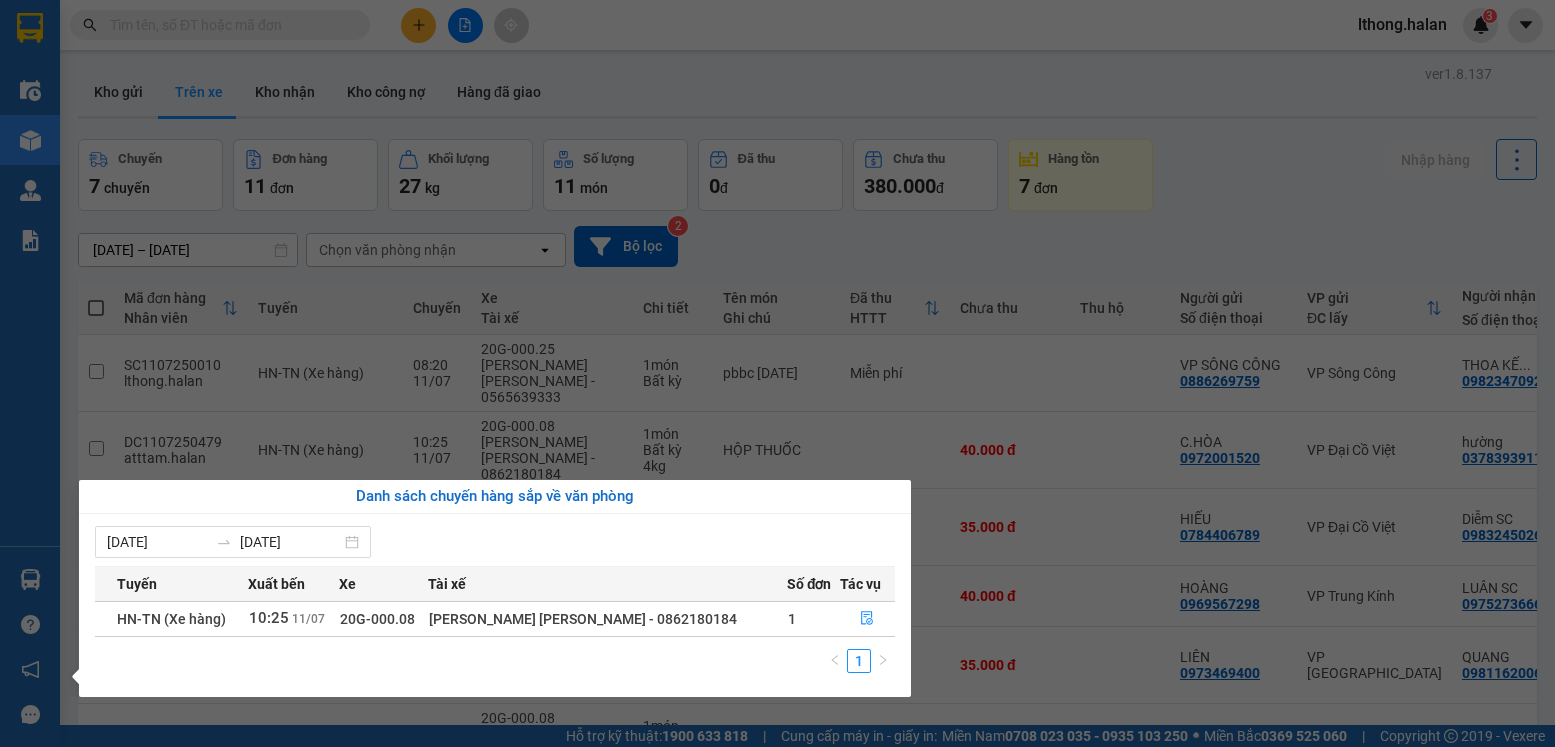 click on "Kết quả [PERSON_NAME] ( 1 )  Bộ lọc  Mã ĐH Trạng thái Món hàng Thu hộ Tổng [PERSON_NAME] [PERSON_NAME] Người gửi VP Gửi Người [PERSON_NAME] [PERSON_NAME] NVC1107250306 09:37 [DATE] Trên xe   20G-000.08 10:25  [DATE] BỌC [PERSON_NAME] SL:  1 40.000 40.000 0978984197 [PERSON_NAME] [PERSON_NAME] 0983837900 [PERSON_NAME] VP Sông Công 1 lthong.halan 3     Điều [PERSON_NAME] xe     Kho hàng mới     [PERSON_NAME] [PERSON_NAME] [PERSON_NAME] lý [PERSON_NAME]     [PERSON_NAME] 12. Thống kê đơn đối tác 2. Doanh thu [PERSON_NAME] tế [PERSON_NAME] 4. Thống kê đơn hàng [PERSON_NAME] Hàng sắp về [PERSON_NAME] [PERSON_NAME] [PERSON_NAME] Vexere, [PERSON_NAME] hồng [PERSON_NAME] [PERSON_NAME] mềm hỗ trợ bạn tốt chứ? ver  1.8.137 Kho gửi Trên xe Kho [PERSON_NAME] công nợ Hàng đã giao Chuyến 7 chuyến Đơn hàng 11 đơn [PERSON_NAME] 27 kg Số [PERSON_NAME] 11 món Đã thu 0  [PERSON_NAME] thu 380.000  đ Hàng tồn 7 đơn Nhập hàng [DATE] – [DATE] open Bộ lọc 2 Xe 1 0" at bounding box center [777, 373] 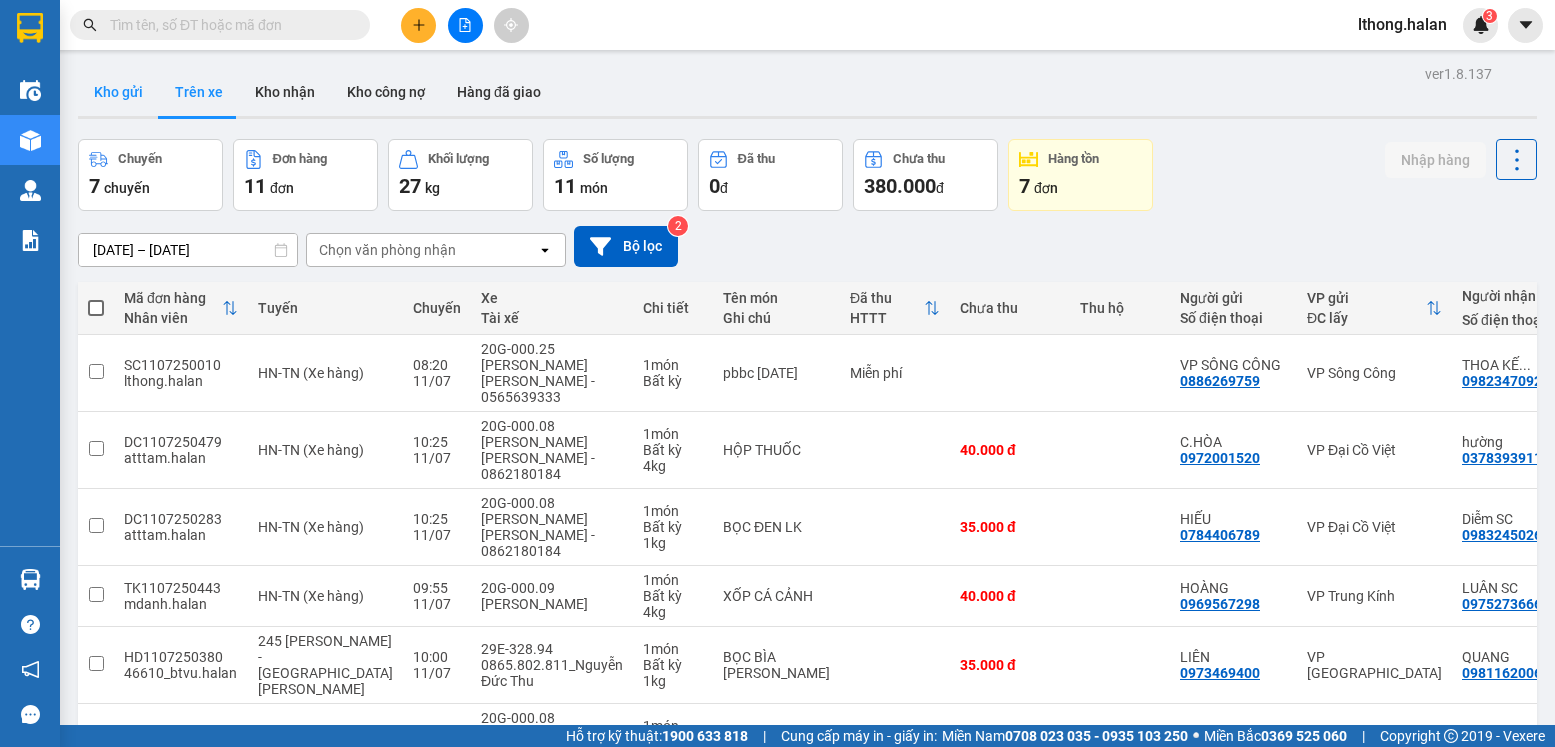 click on "Kho gửi" at bounding box center [118, 92] 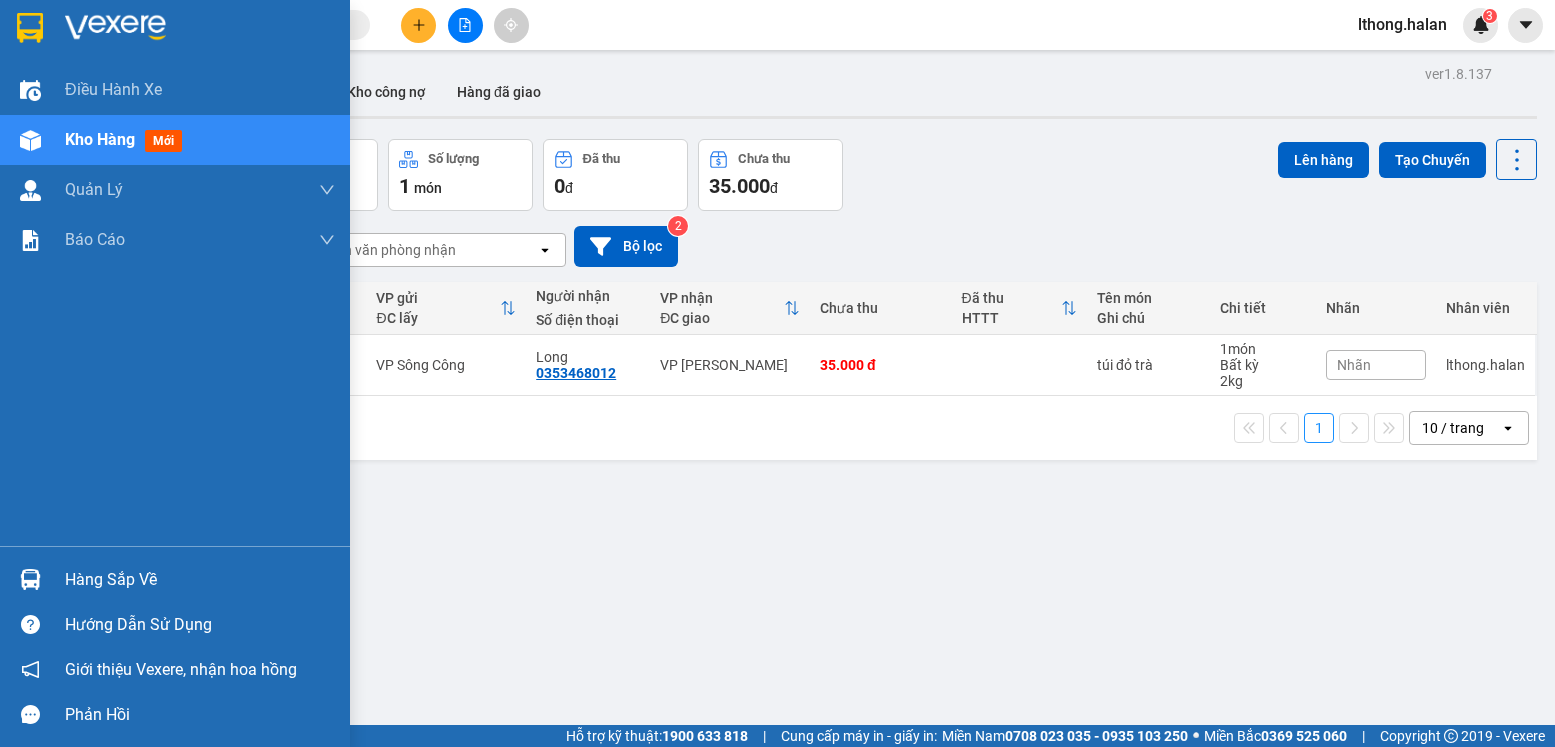 click on "Hàng sắp về" at bounding box center [175, 579] 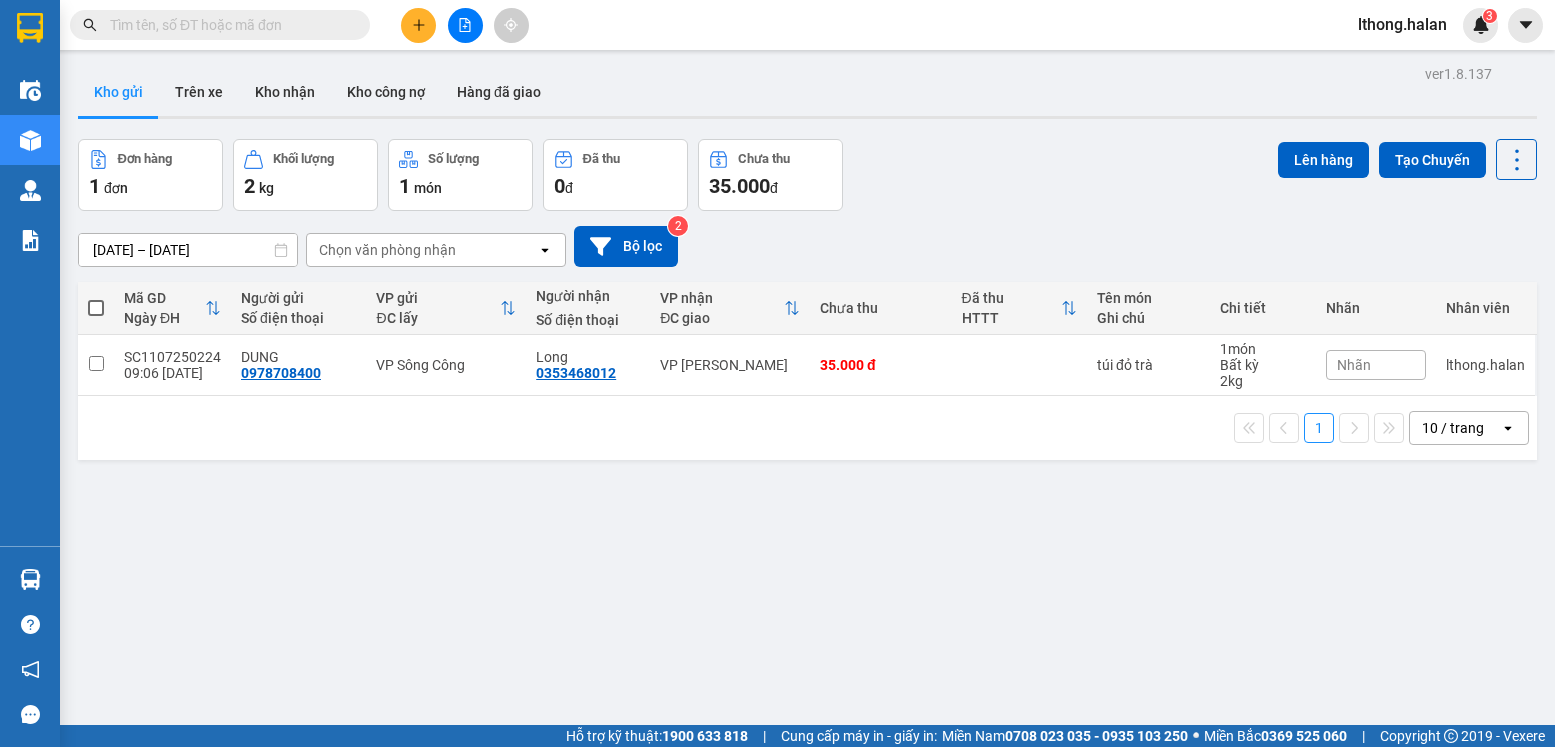 drag, startPoint x: 1137, startPoint y: 547, endPoint x: 933, endPoint y: 195, distance: 406.8415 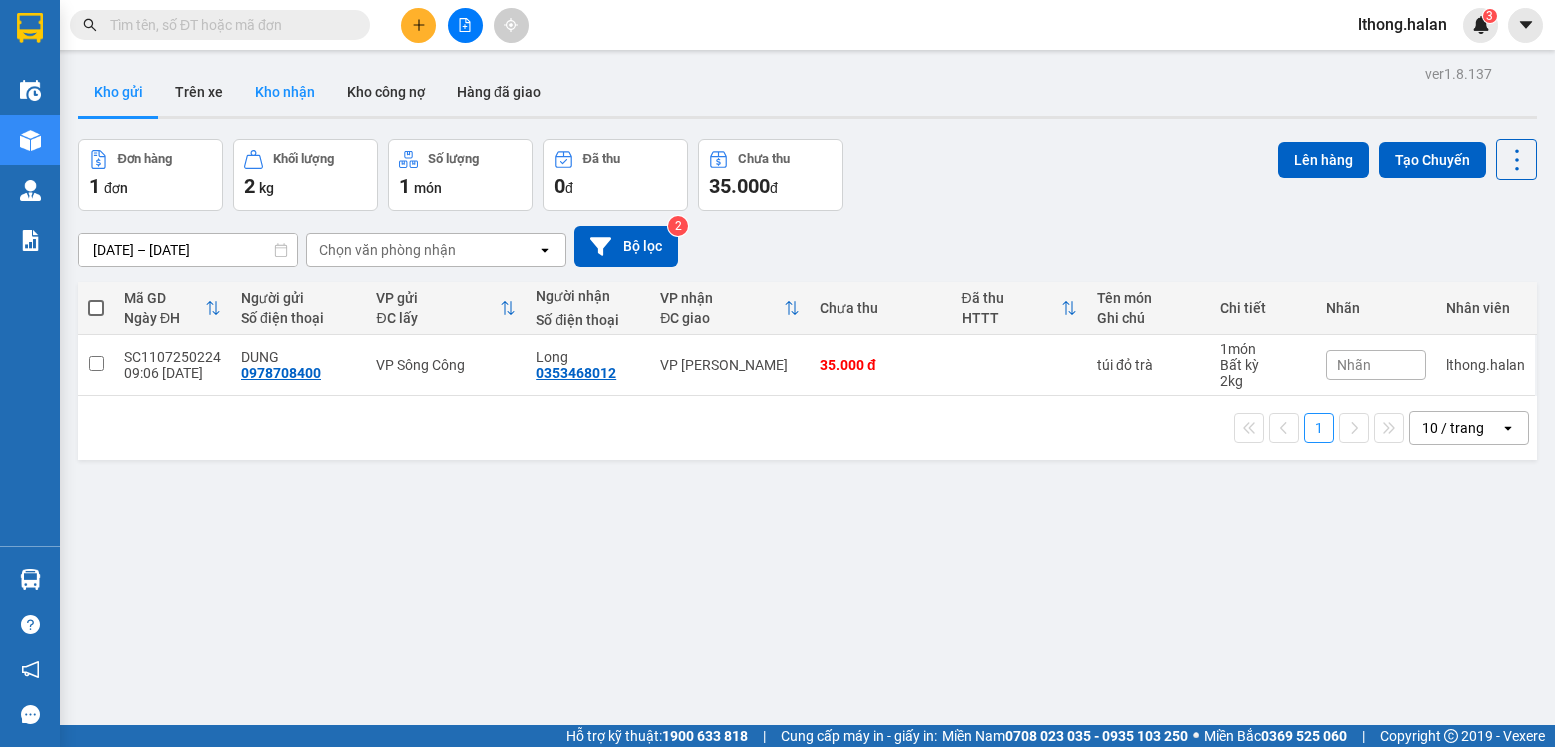 click on "Kho nhận" at bounding box center [285, 92] 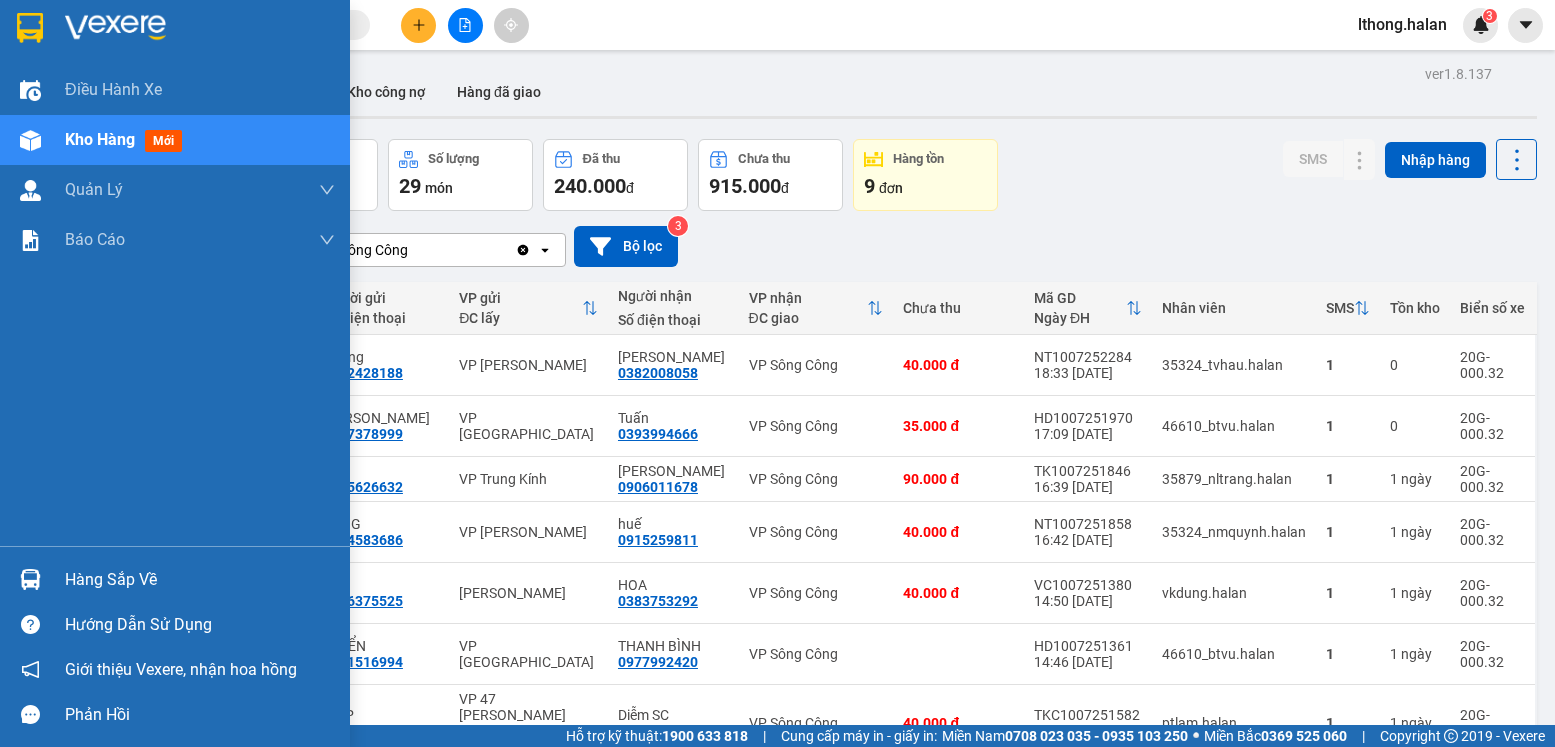 click on "Hàng sắp về" at bounding box center (200, 580) 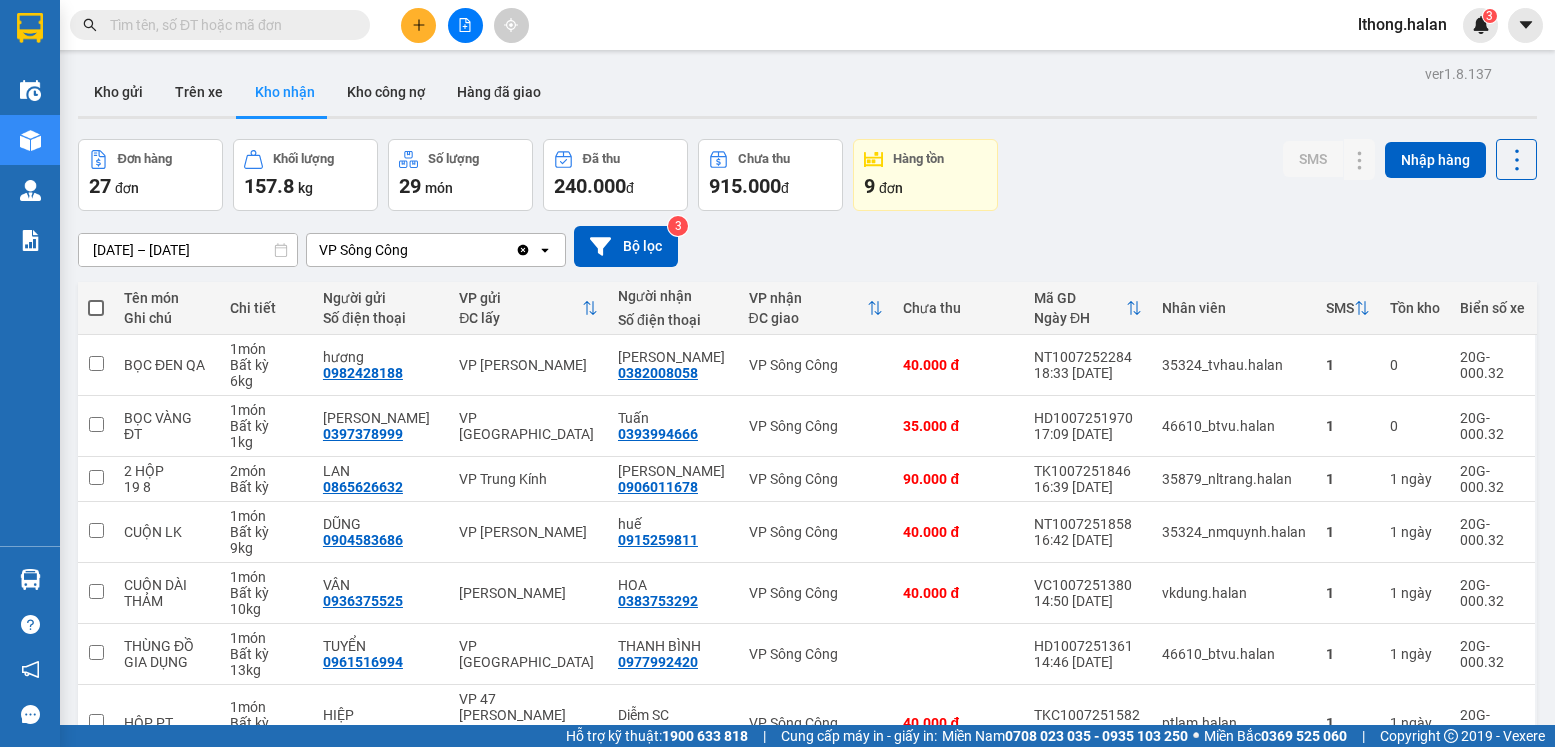 click on "Kết quả tìm kiếm ( 1 )  Bộ lọc  Mã ĐH Trạng thái Món hàng Thu hộ Tổng cước Chưa cước Nhãn Người gửi VP Gửi Người nhận VP Nhận NVC1107250306 09:37 - 11/07 Trên xe   20G-000.08 10:25  -   11/07 BỌC TRẮNG VẢI SL:  1 40.000 40.000 0978984197 DŨNG VP Nguyễn Văn Cừ 0983837900 ÁNH VP Sông Công 1 lthong.halan 3     Điều hành xe     Kho hàng mới     Quản Lý Quản lý chuyến Quản lý kiểm kho     Báo cáo 12. Thống kê đơn đối tác 2. Doanh thu thực tế theo từng văn phòng 4. Thống kê đơn hàng theo văn phòng Hàng sắp về Hướng dẫn sử dụng Giới thiệu Vexere, nhận hoa hồng Phản hồi Phần mềm hỗ trợ bạn tốt chứ? ver  1.8.137 Kho gửi Trên xe Kho nhận Kho công nợ Hàng đã giao Đơn hàng 27 đơn Khối lượng 157.8 kg Số lượng 29 món Đã thu 240.000  đ Chưa thu 915.000  đ Hàng tồn 9 đơn SMS Nhập hàng 13/05/2025 – 11/07/2025 VP Sông Công Clear value open" at bounding box center (777, 373) 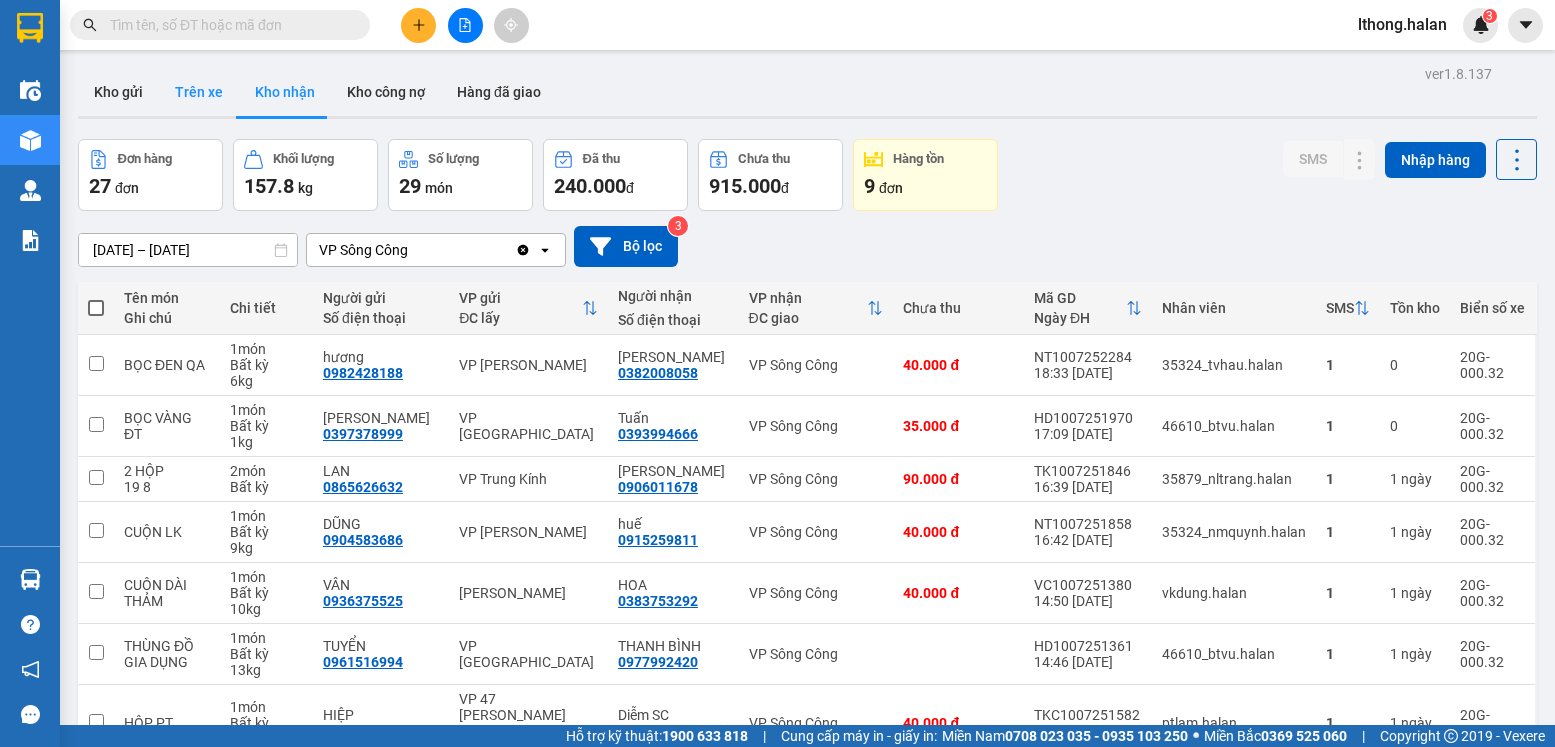 click on "Trên xe" at bounding box center [199, 92] 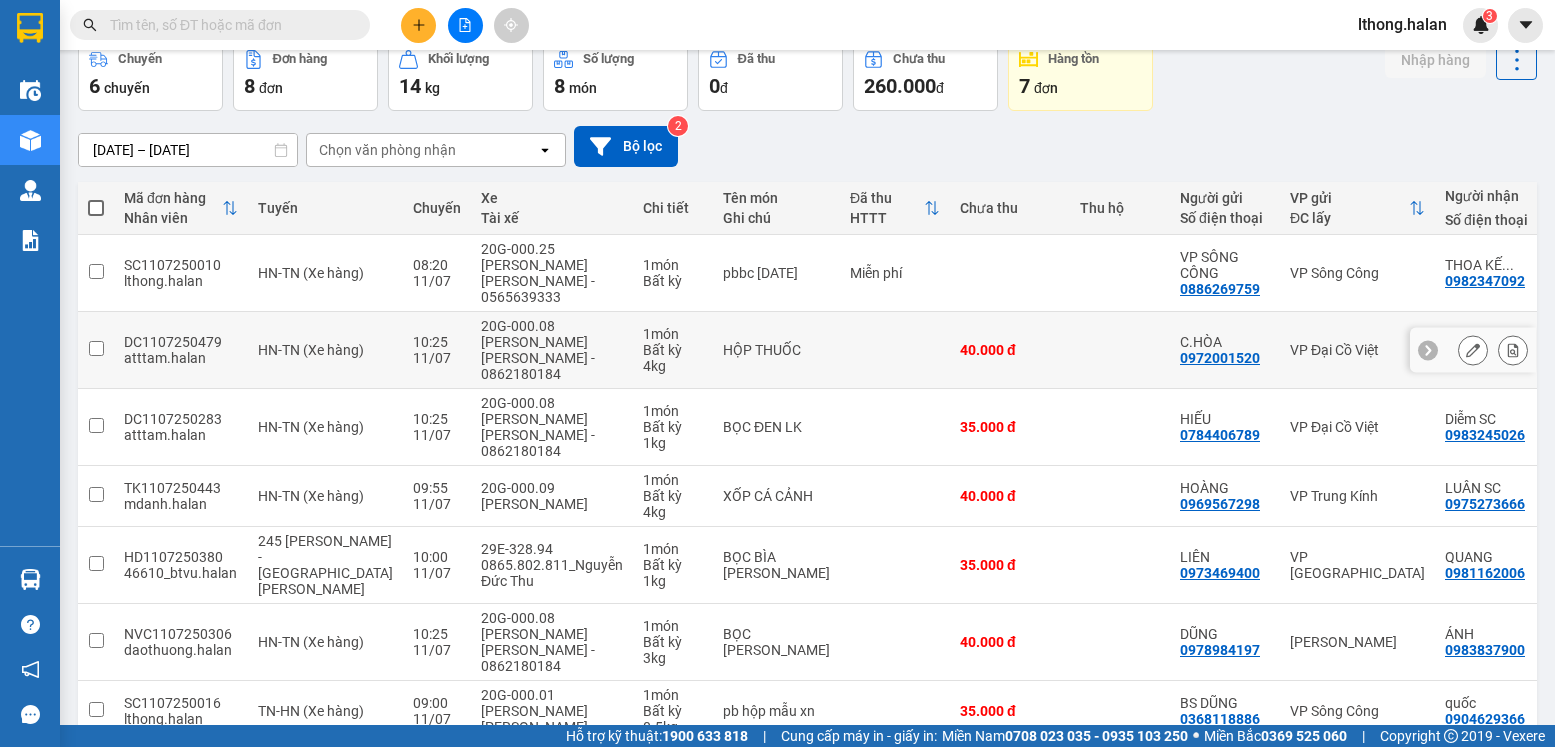 scroll, scrollTop: 0, scrollLeft: 0, axis: both 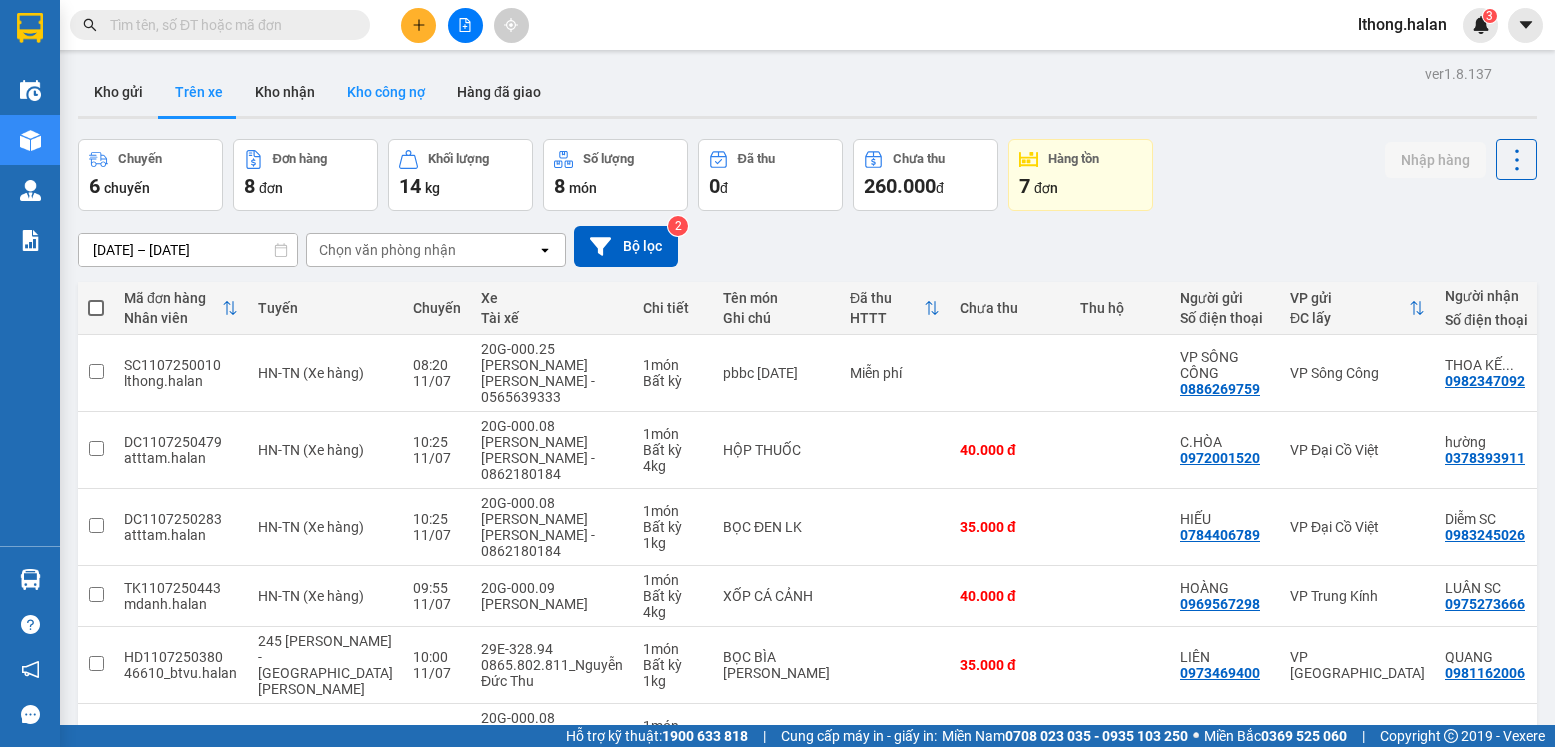 click on "Kho công nợ" at bounding box center [386, 92] 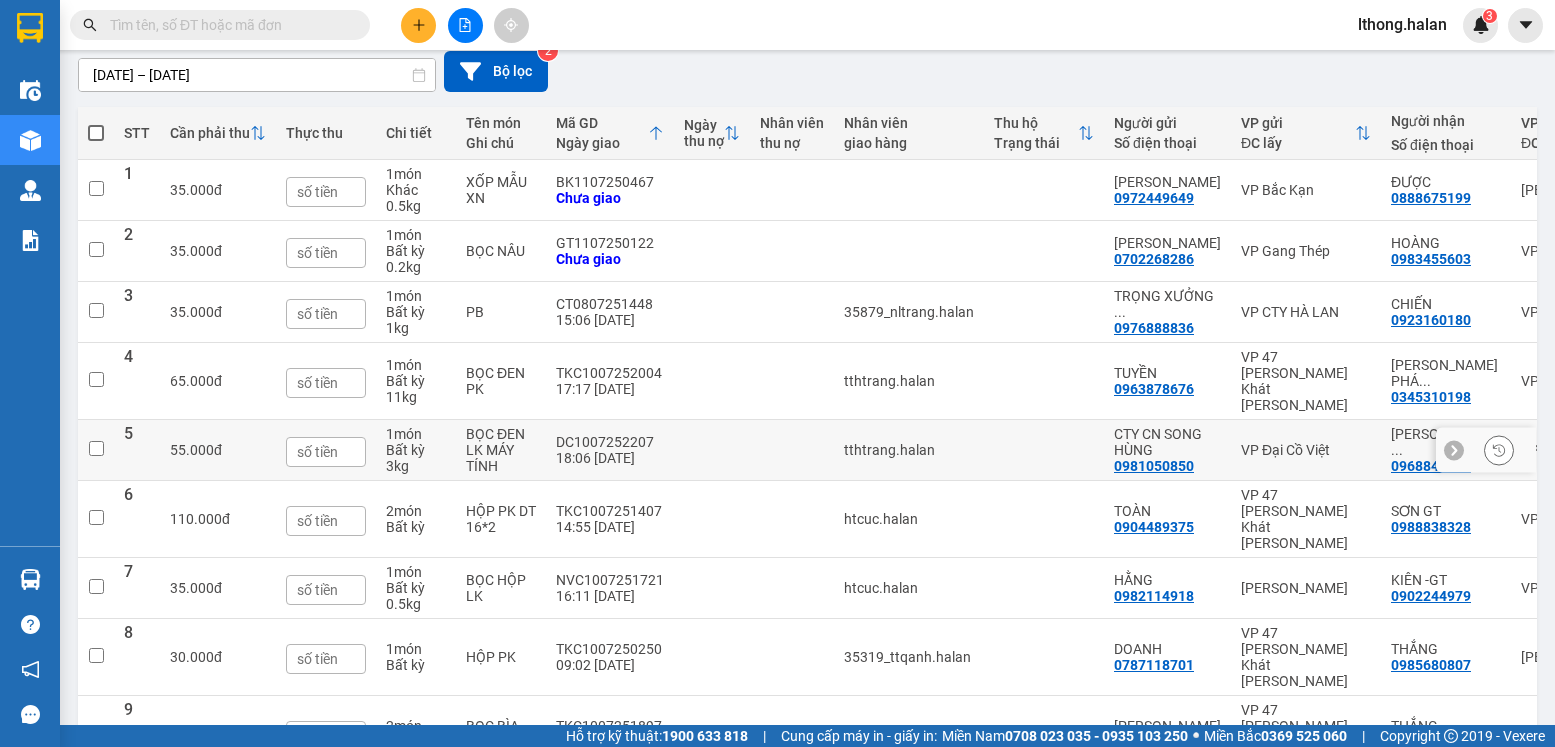 scroll, scrollTop: 279, scrollLeft: 0, axis: vertical 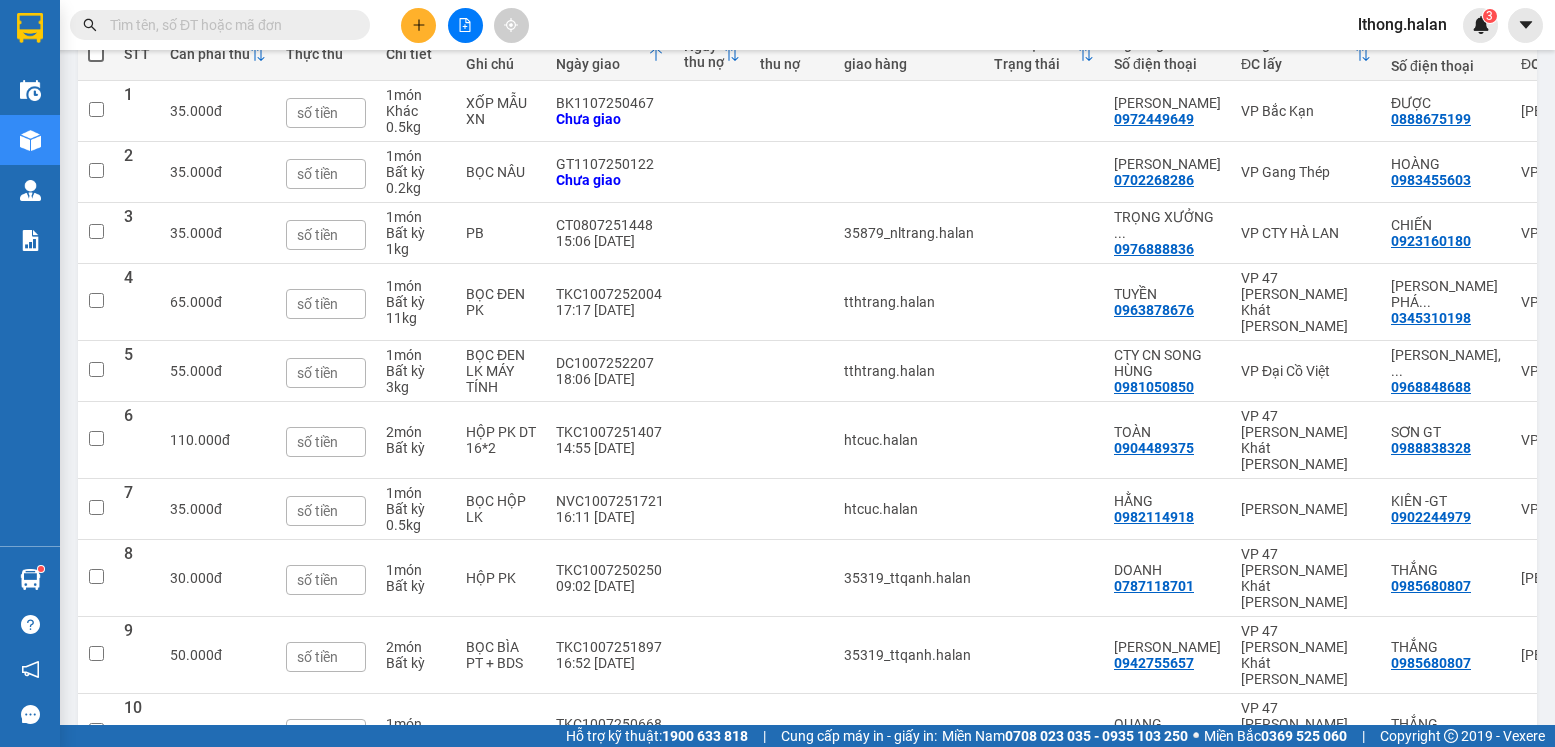 click at bounding box center [228, 25] 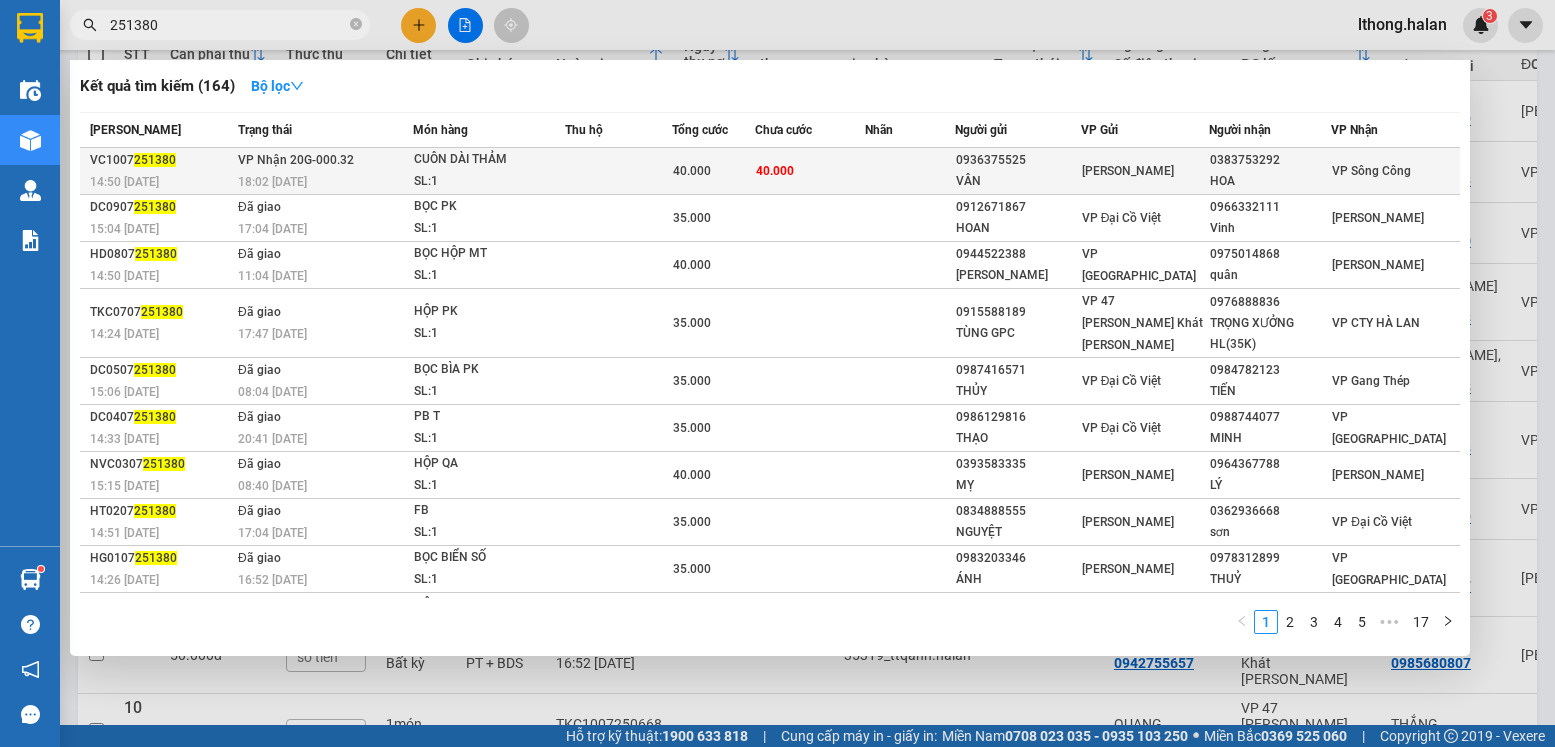 type on "251380" 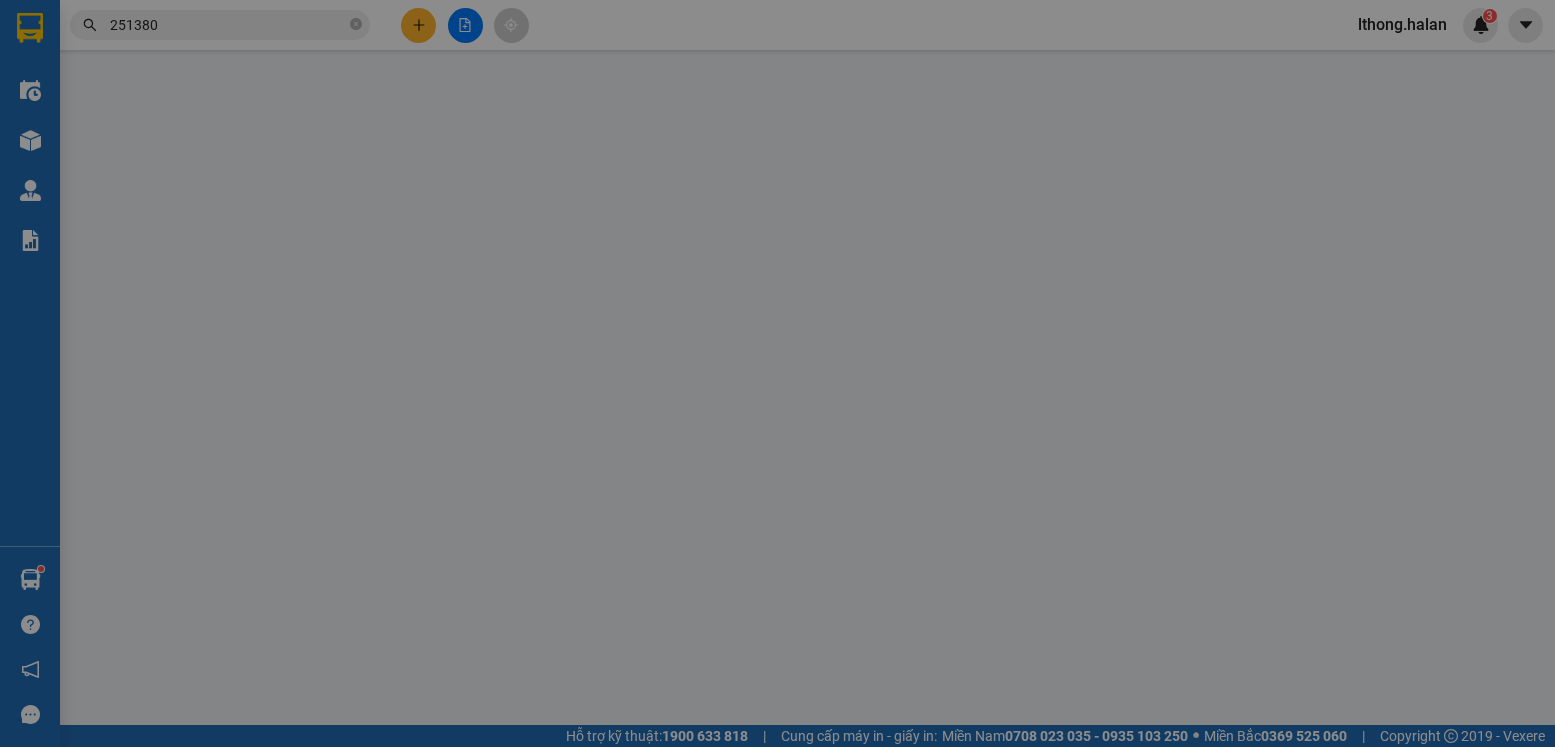 scroll, scrollTop: 0, scrollLeft: 0, axis: both 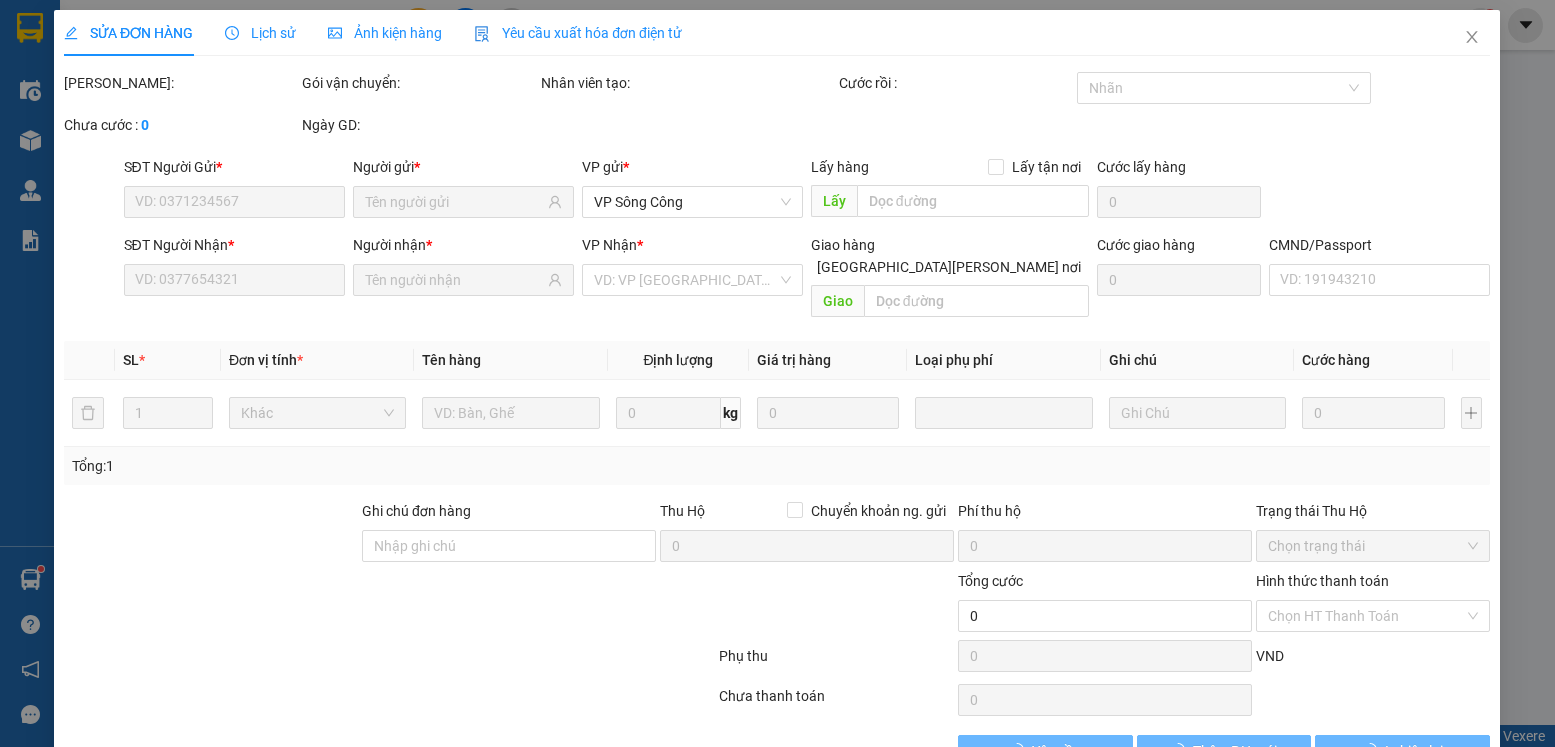 type on "0936375525" 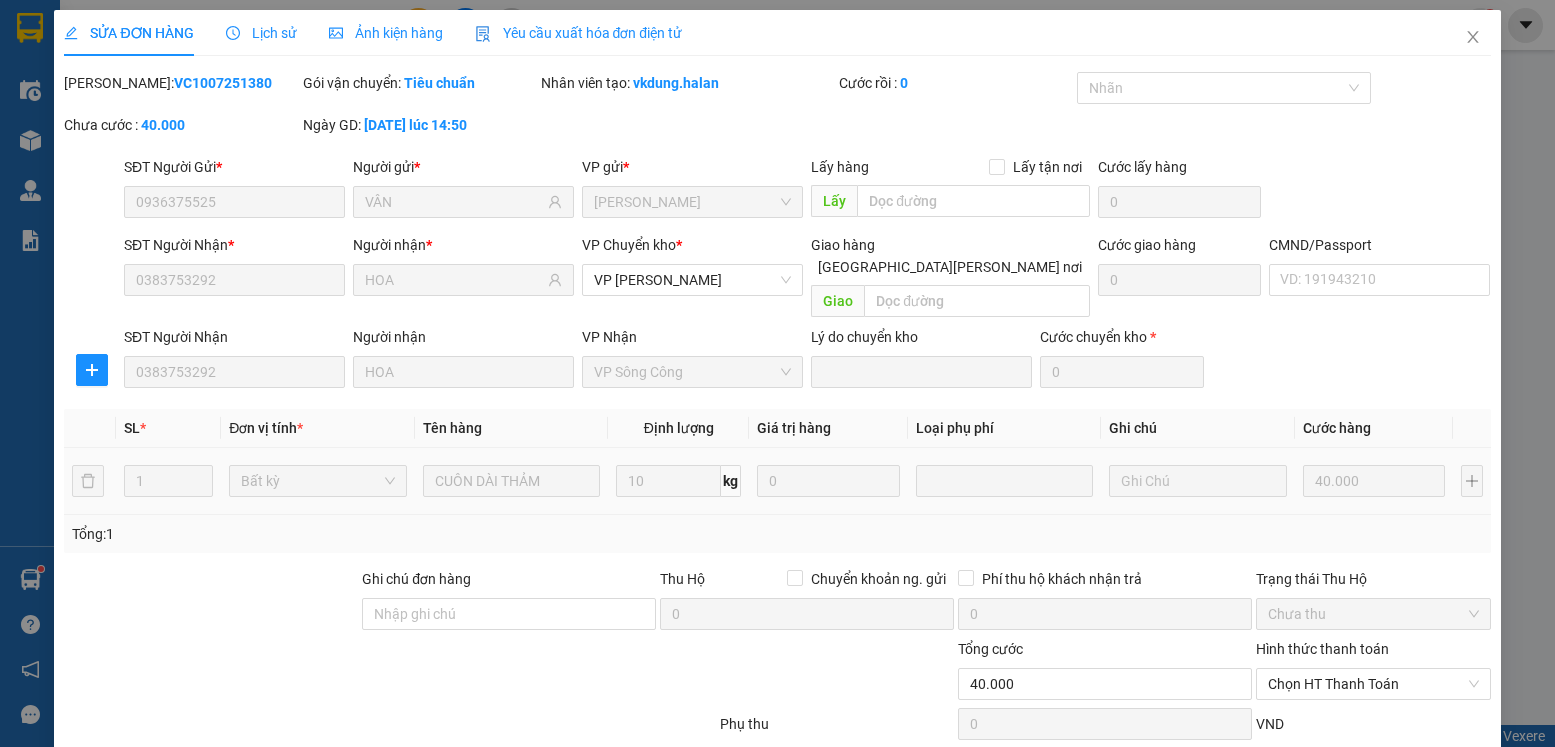 scroll, scrollTop: 105, scrollLeft: 0, axis: vertical 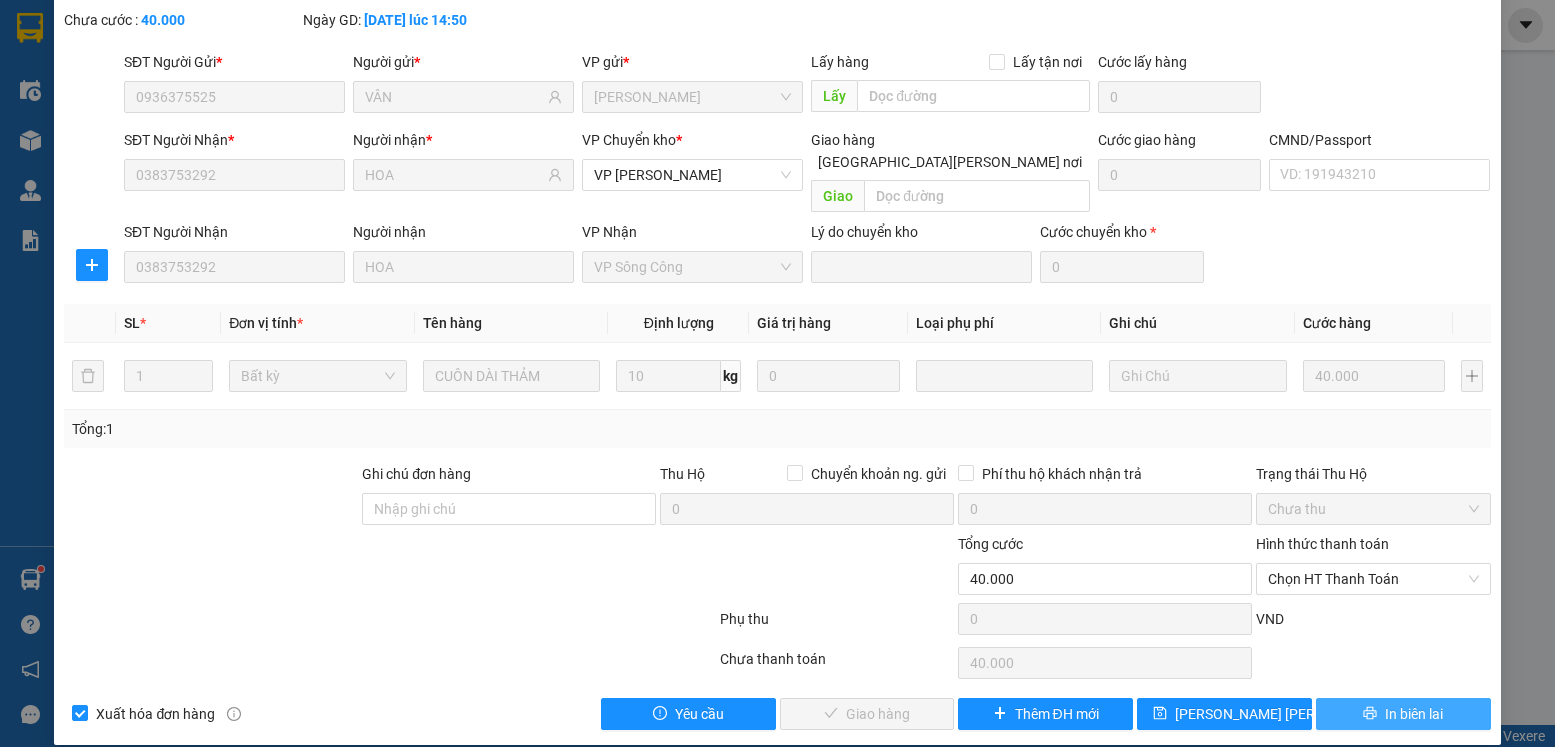 click on "In biên lai" at bounding box center (1414, 714) 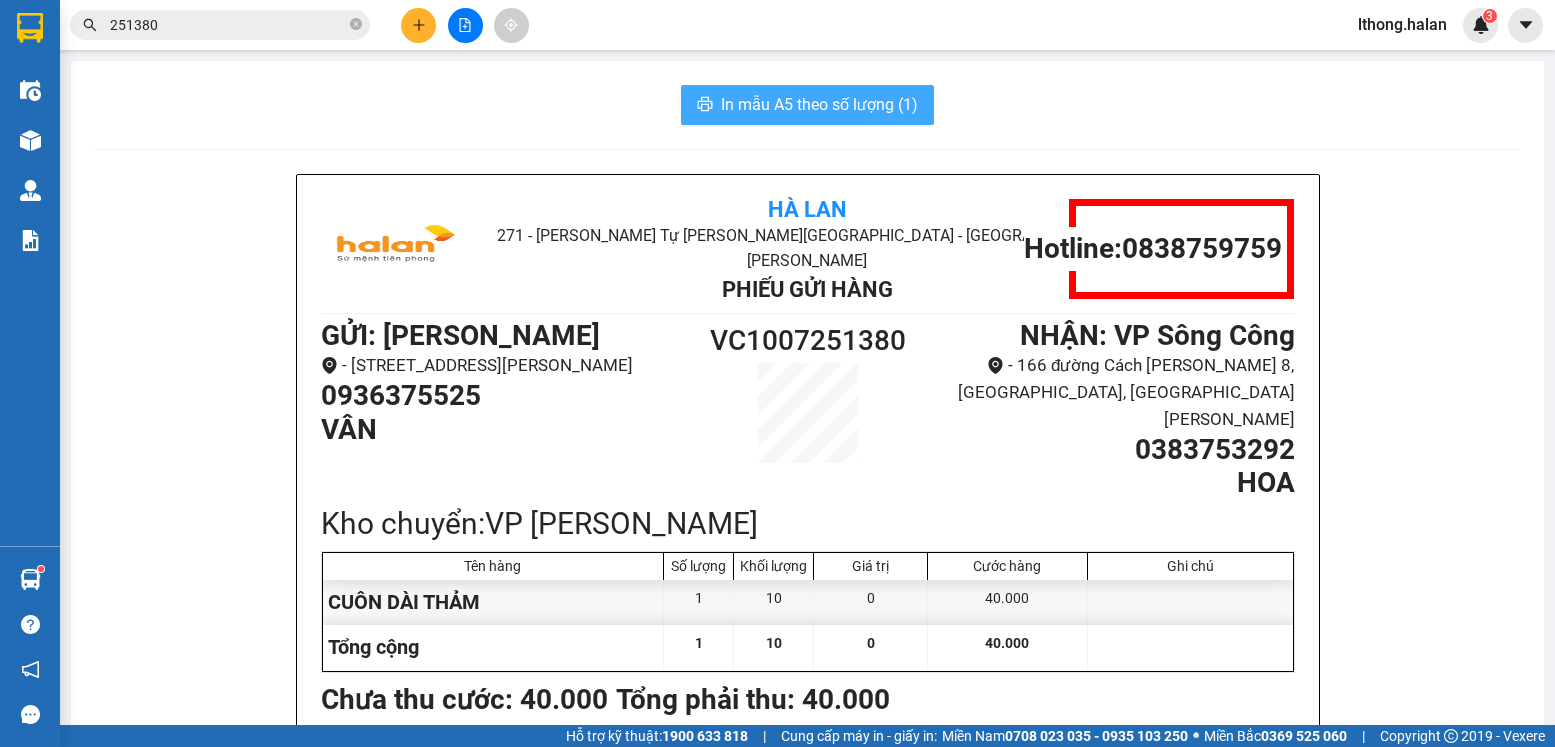 click on "In mẫu A5 theo số lượng
(1)" at bounding box center (819, 104) 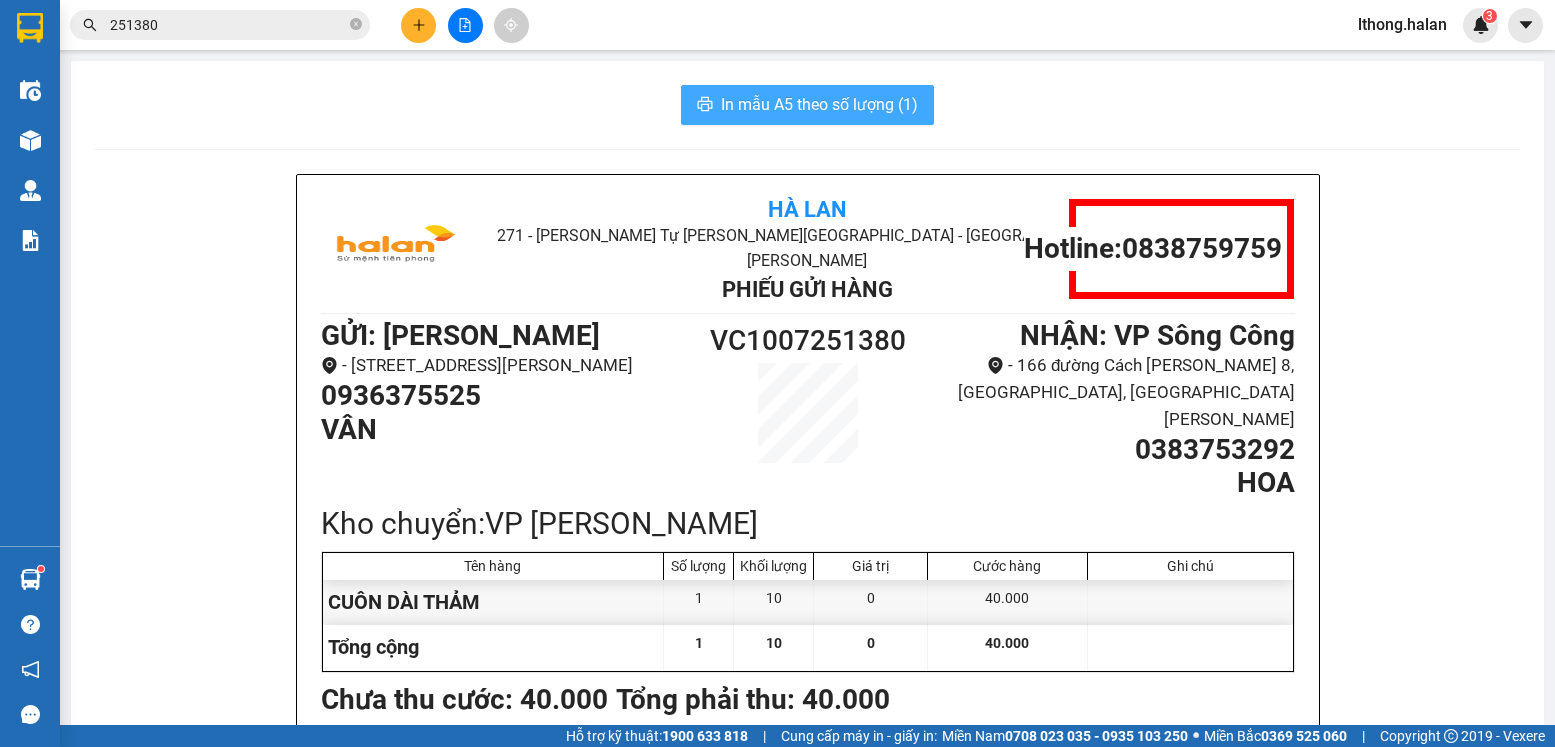 scroll, scrollTop: 0, scrollLeft: 0, axis: both 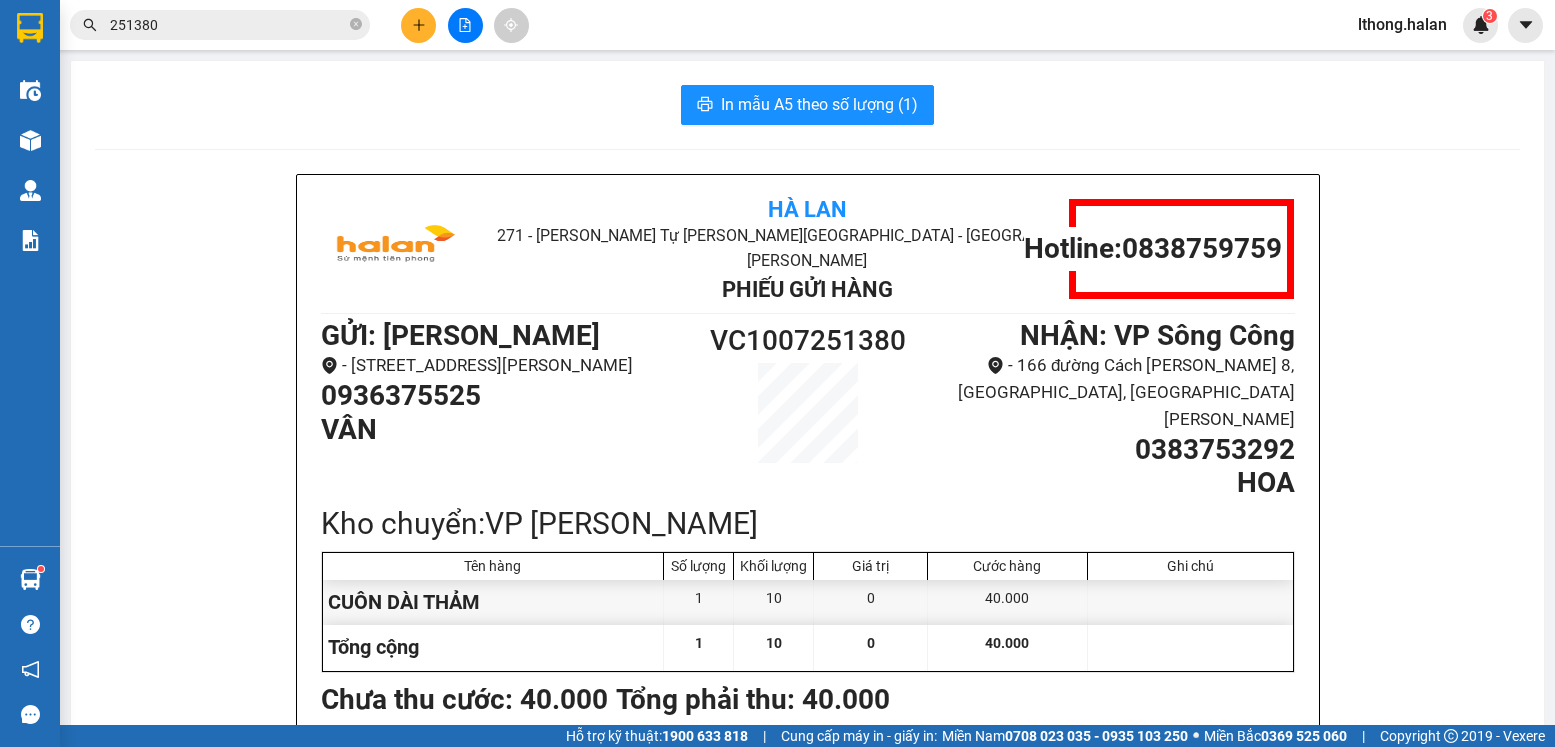 click on "Hà Lan 271 - Dương Tự Minh - Phường Tân Long - Thái Nguyên Phiếu Gửi Hàng Hotline:  0838759759 GỬI :   VP Võ Chí Công   - 64 đường Võ Chí Công, phường Nghĩa Đô, Cầu Giấy 0936375525 VÂN VC1007251380 NHẬN :   VP Sông Công   - 166 đường Cách mạng tháng 8, TP Sông Công, Thái Nguyên 0383753292 HOA Kho chuyển:  VP Yên Bình Tên hàng Số lượng Khối lượng Giá trị Cước hàng Ghi chú CUÔN DÀI THẢM  1 10 0 40.000 Tổng cộng 1 10 0 40.000 Loading... Chưa thu cước : 40.000 Tổng phải thu: 40.000 Thông tin NH người nhận tiền thu hộ Người gửi  (Tôi đã đọc và đồng ý nội dung phiếu gửi hàng) 14:50, ngày 10 tháng 07 năm 2025 NV nhận hàng (Kí và ghi rõ họ tên) Lê Thị Hồng Người nhận (Kí và ghi rõ họ tên) Quy định nhận/gửi hàng :" at bounding box center [807, 581] 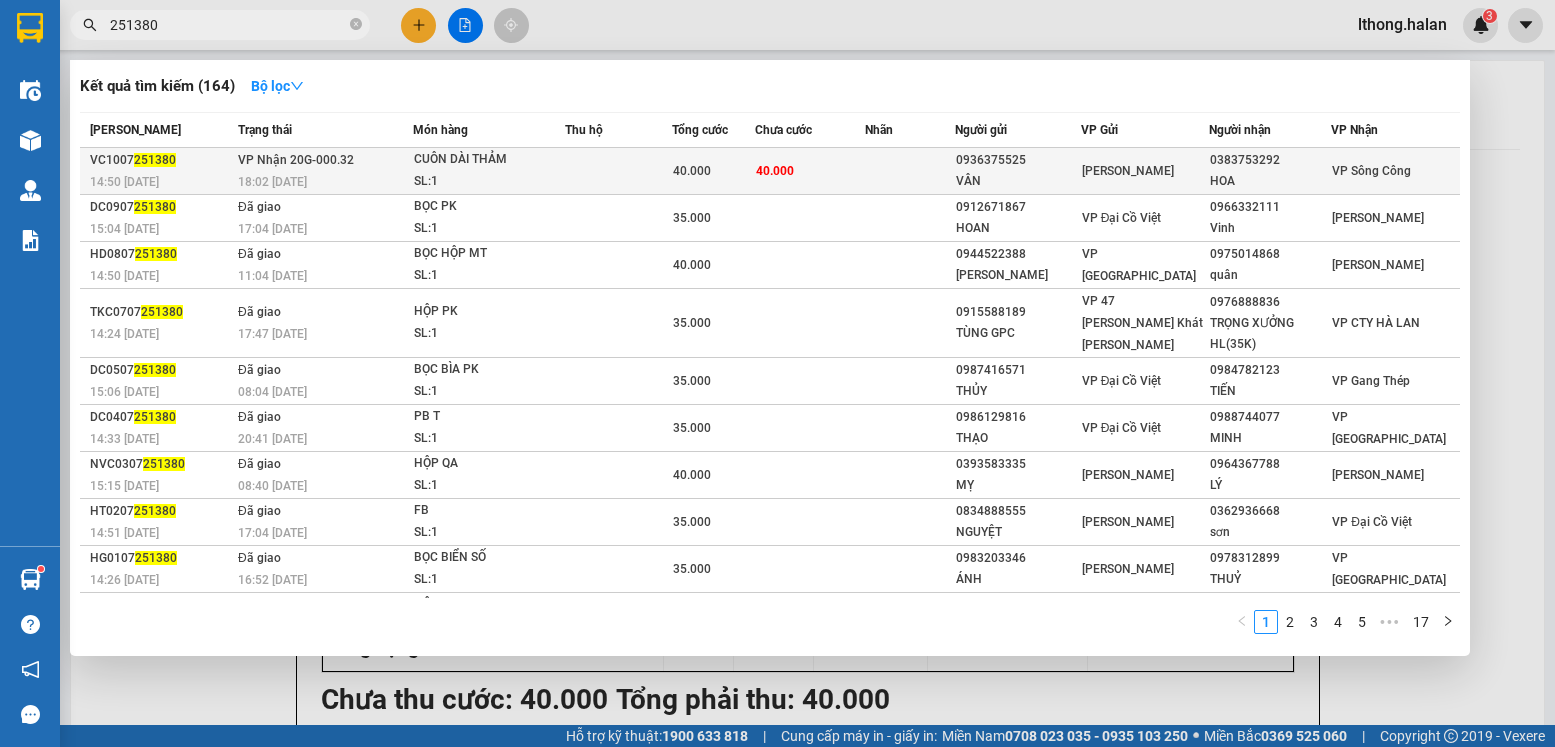 click on "40.000" at bounding box center [810, 171] 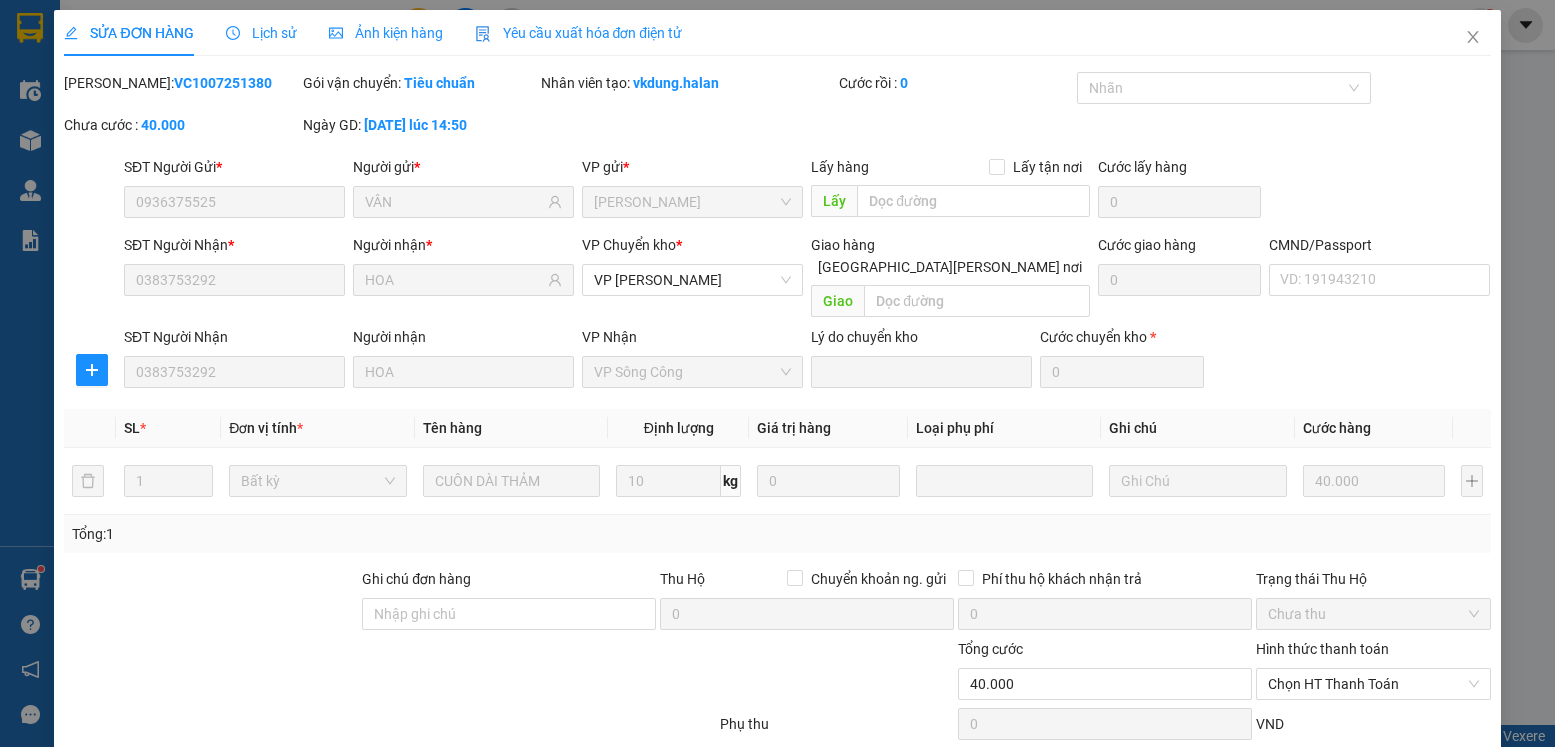 type on "0936375525" 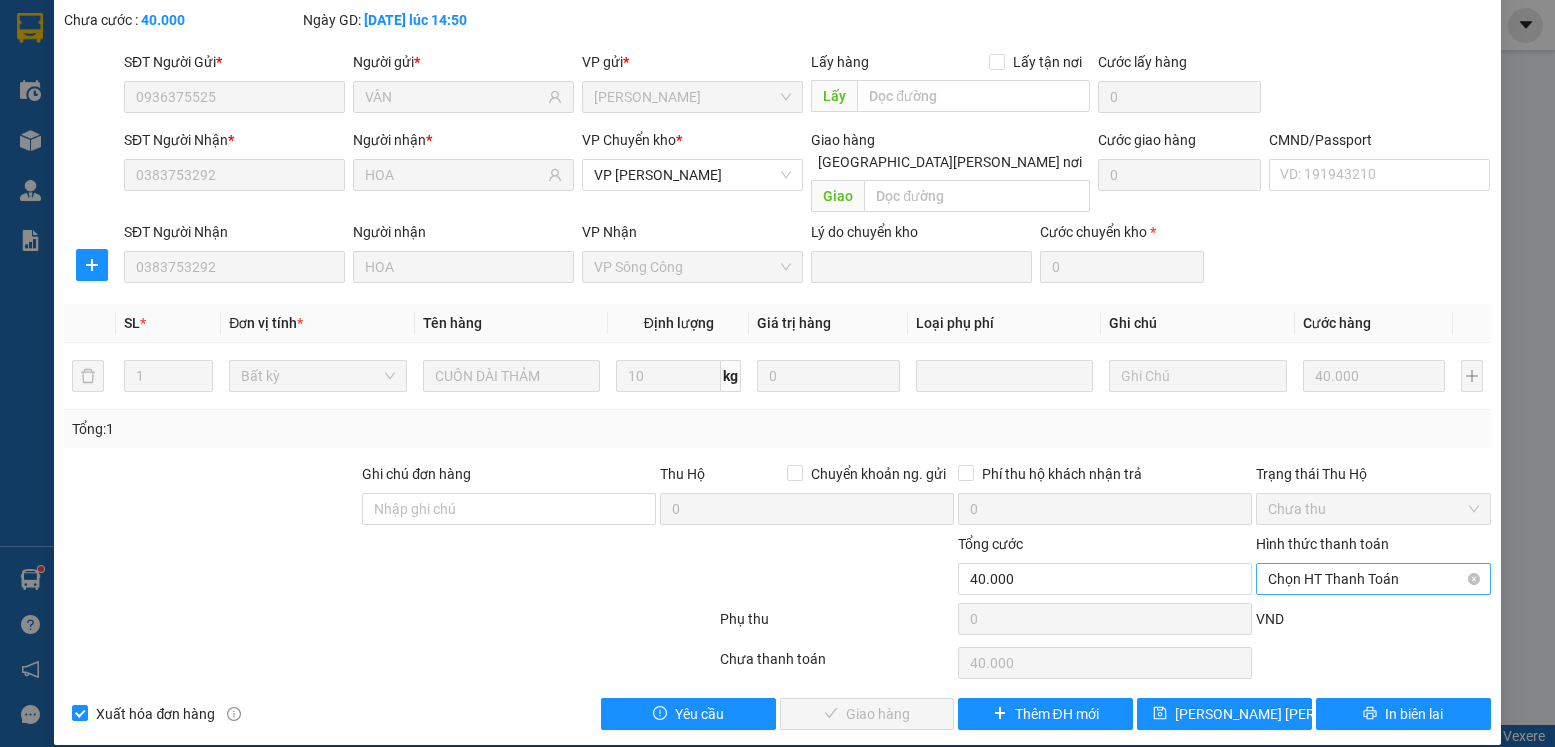click on "Chọn HT Thanh Toán" at bounding box center [1373, 579] 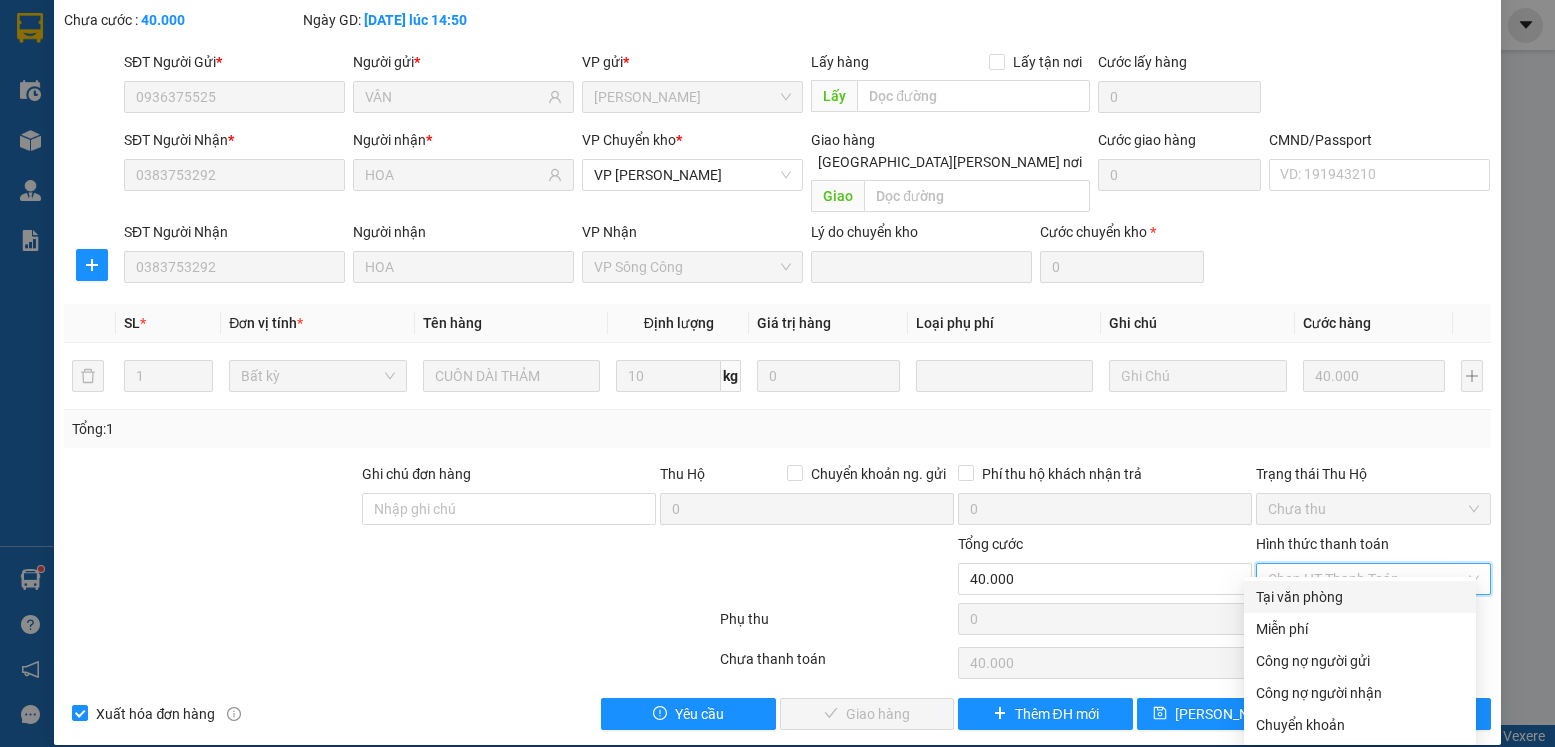 drag, startPoint x: 1351, startPoint y: 595, endPoint x: 1270, endPoint y: 624, distance: 86.034874 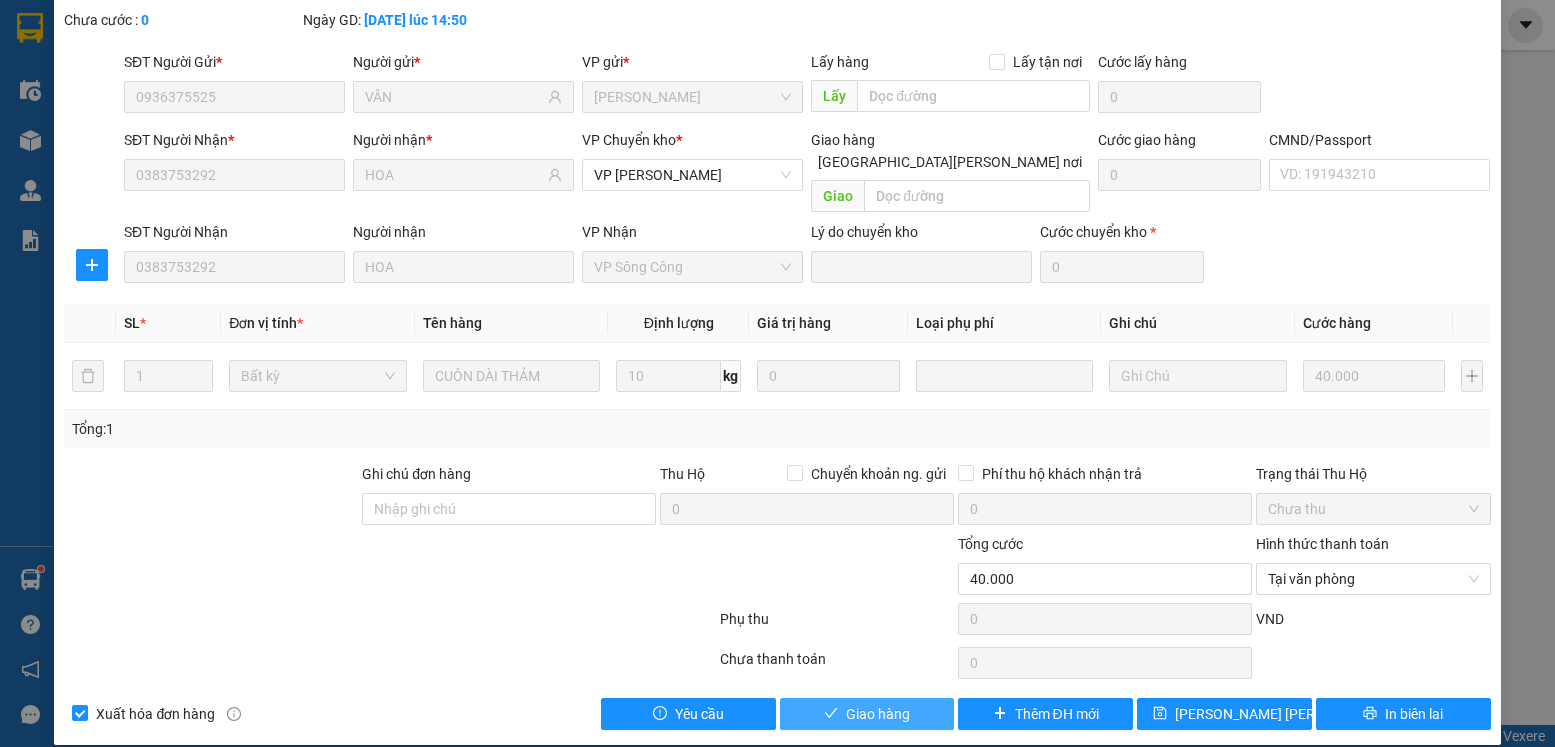 click on "Giao hàng" at bounding box center (878, 714) 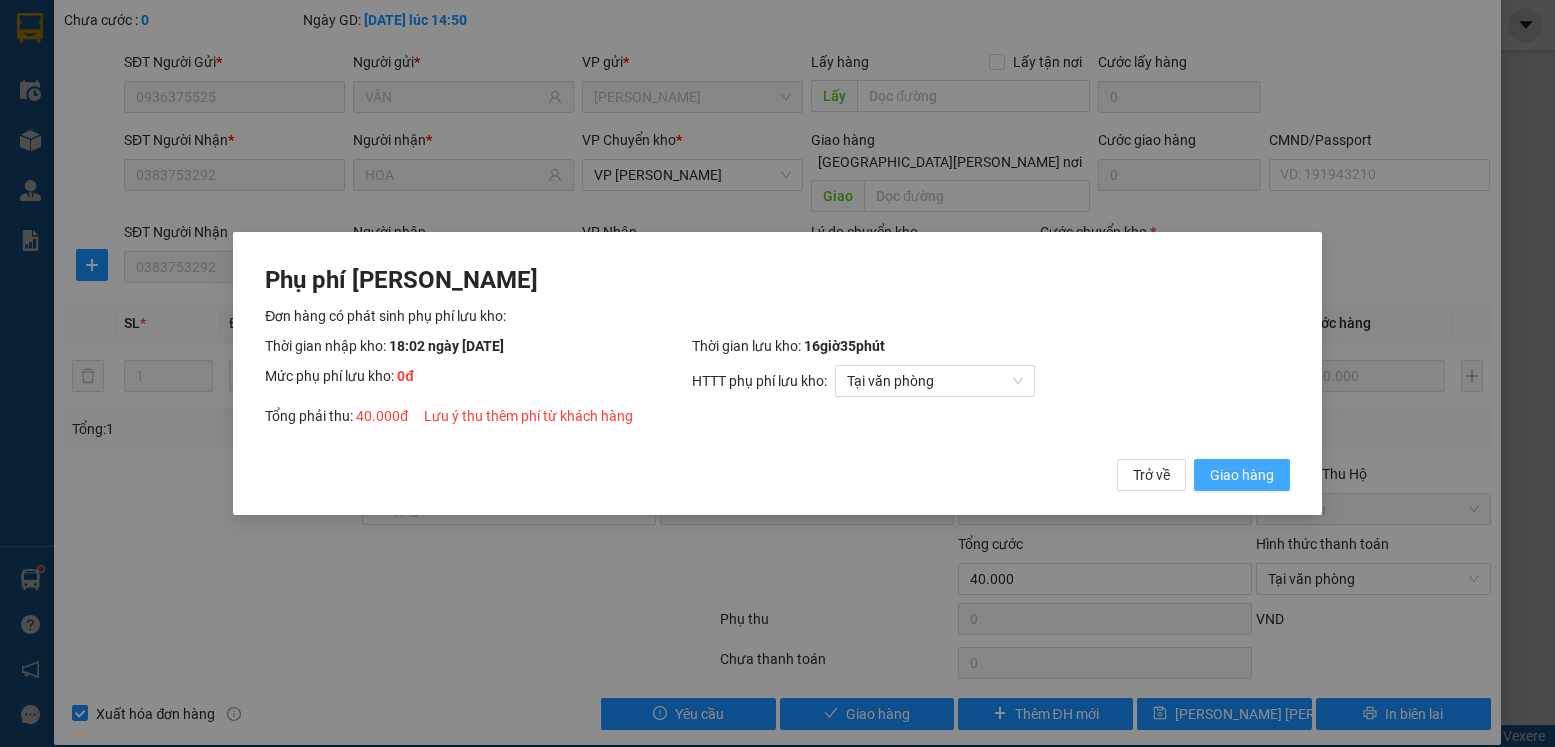 click on "Giao hàng" at bounding box center [1242, 475] 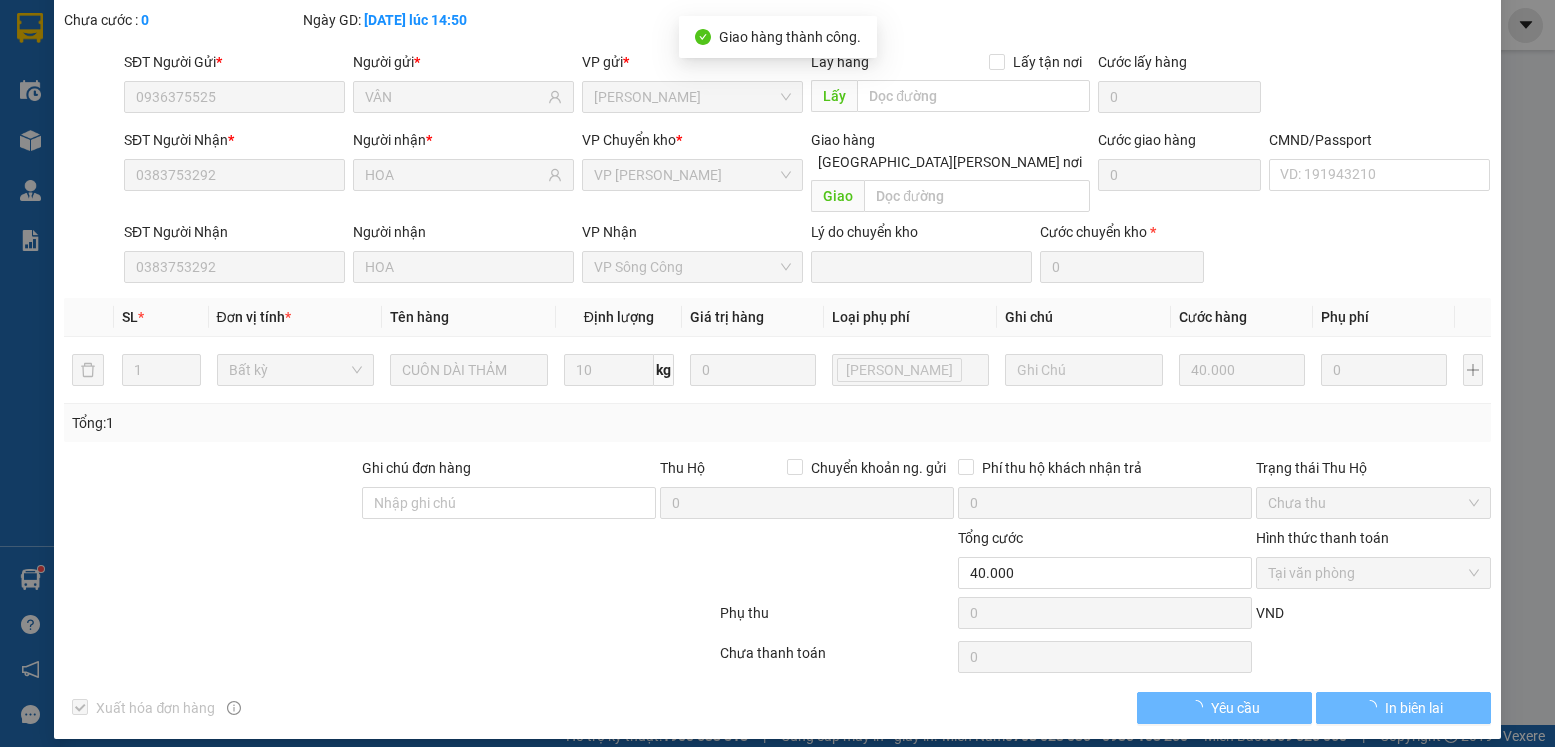 scroll, scrollTop: 0, scrollLeft: 0, axis: both 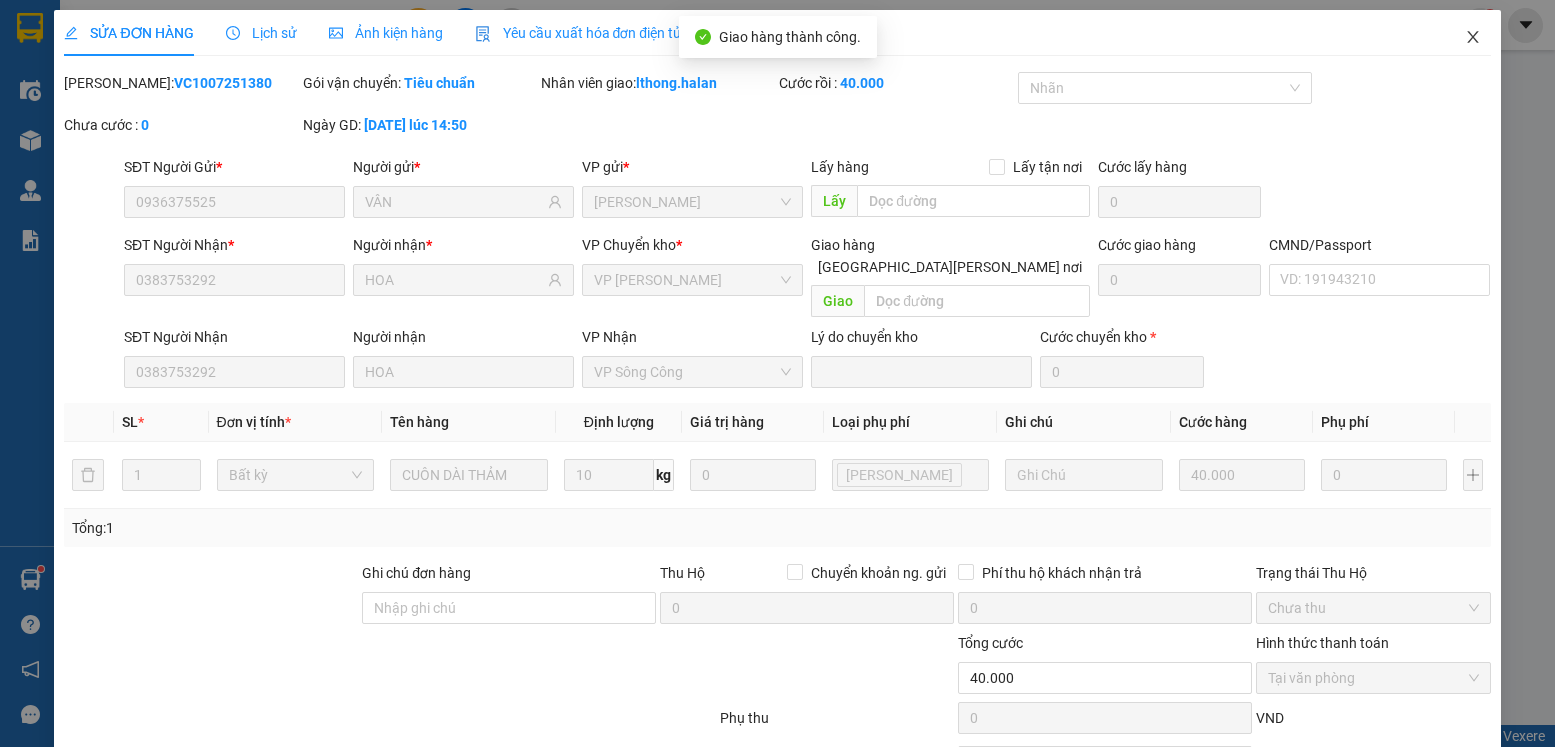 click 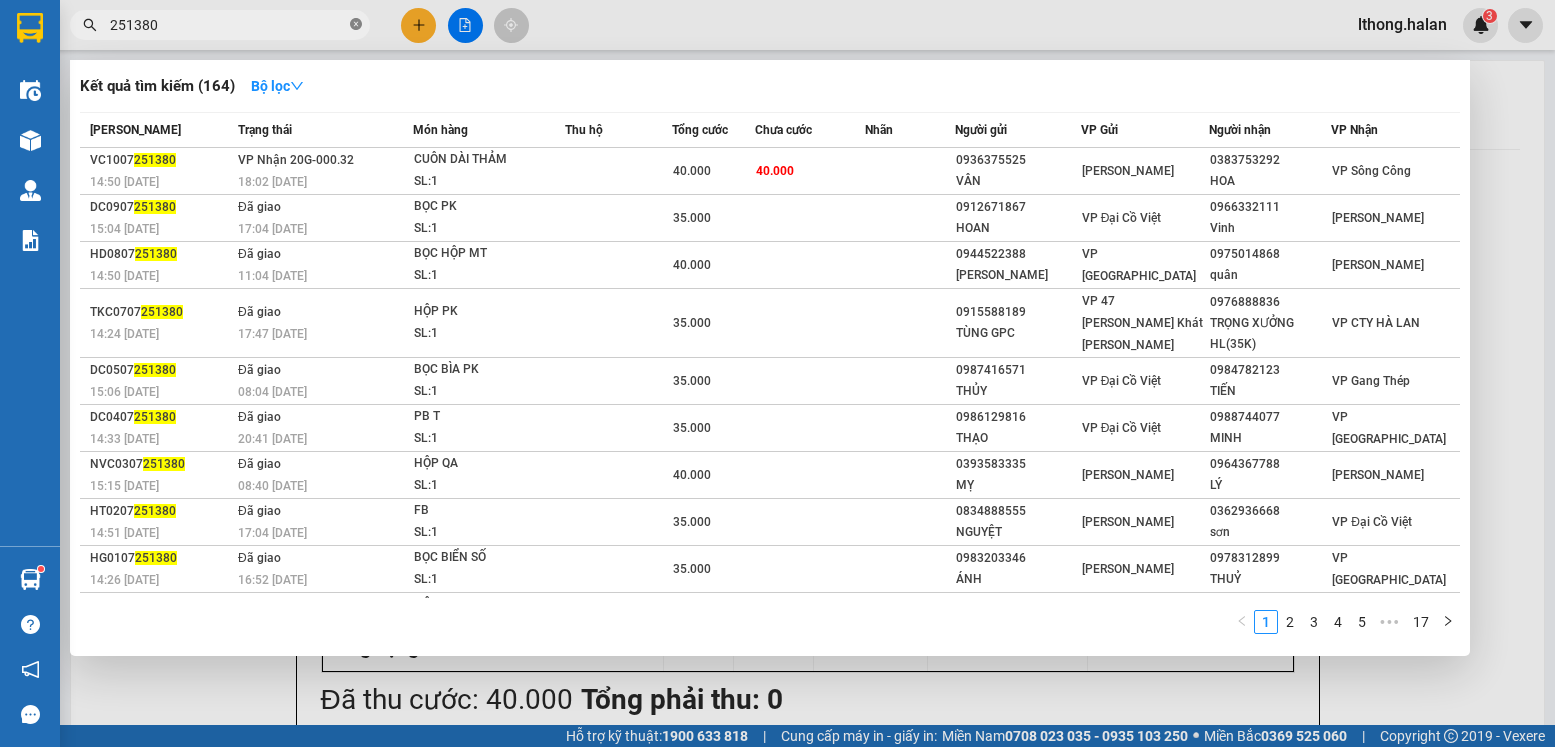 click 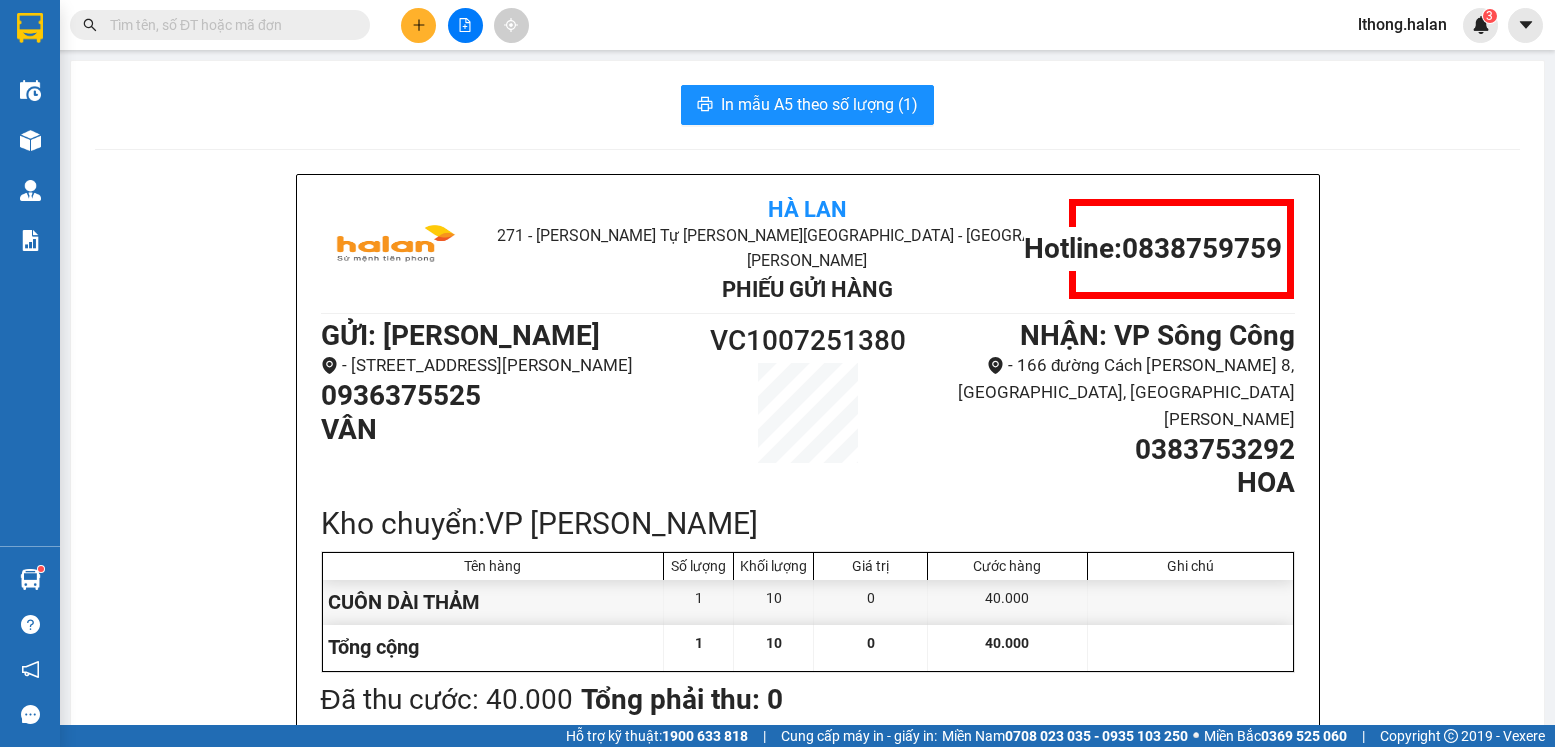 click at bounding box center (228, 25) 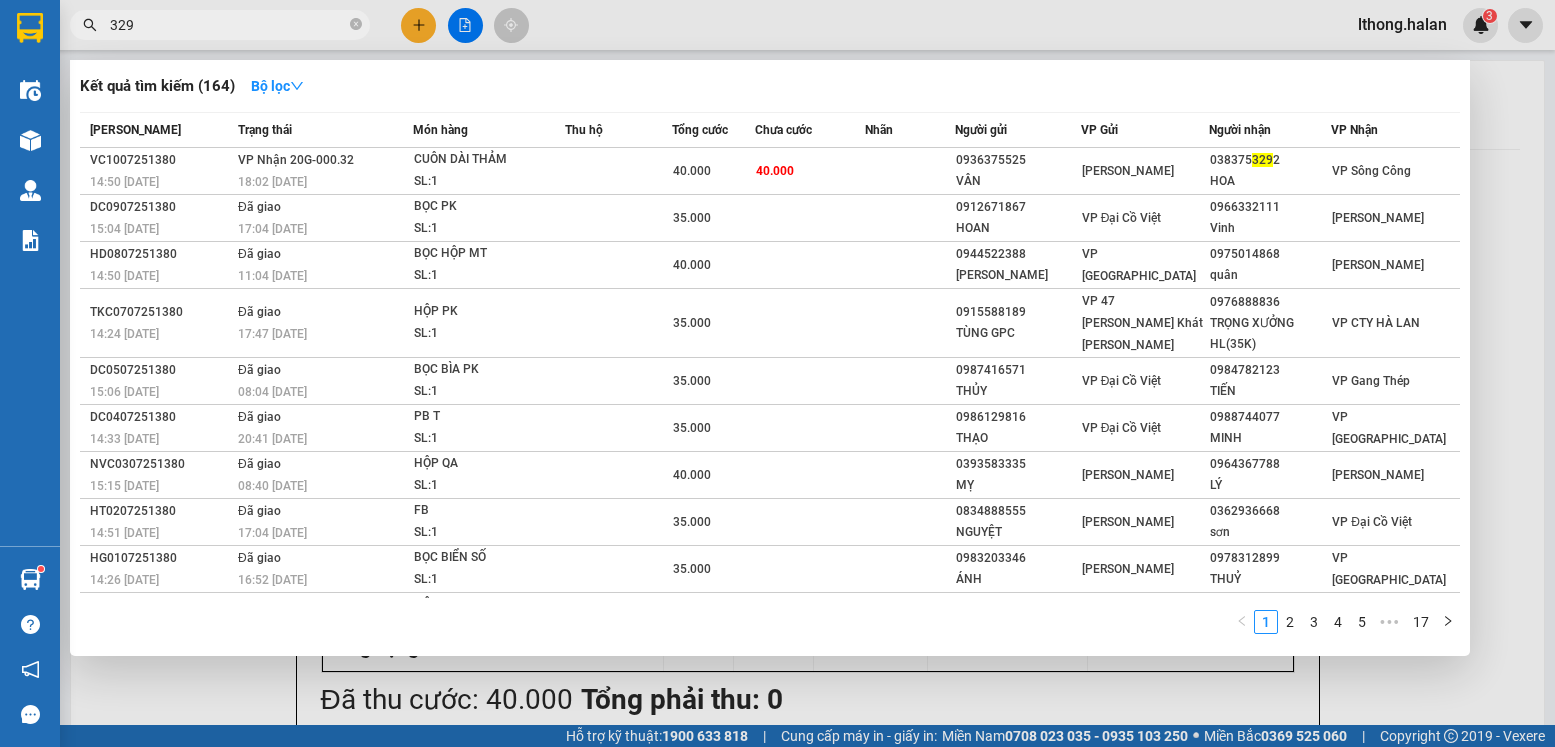 type on "3292" 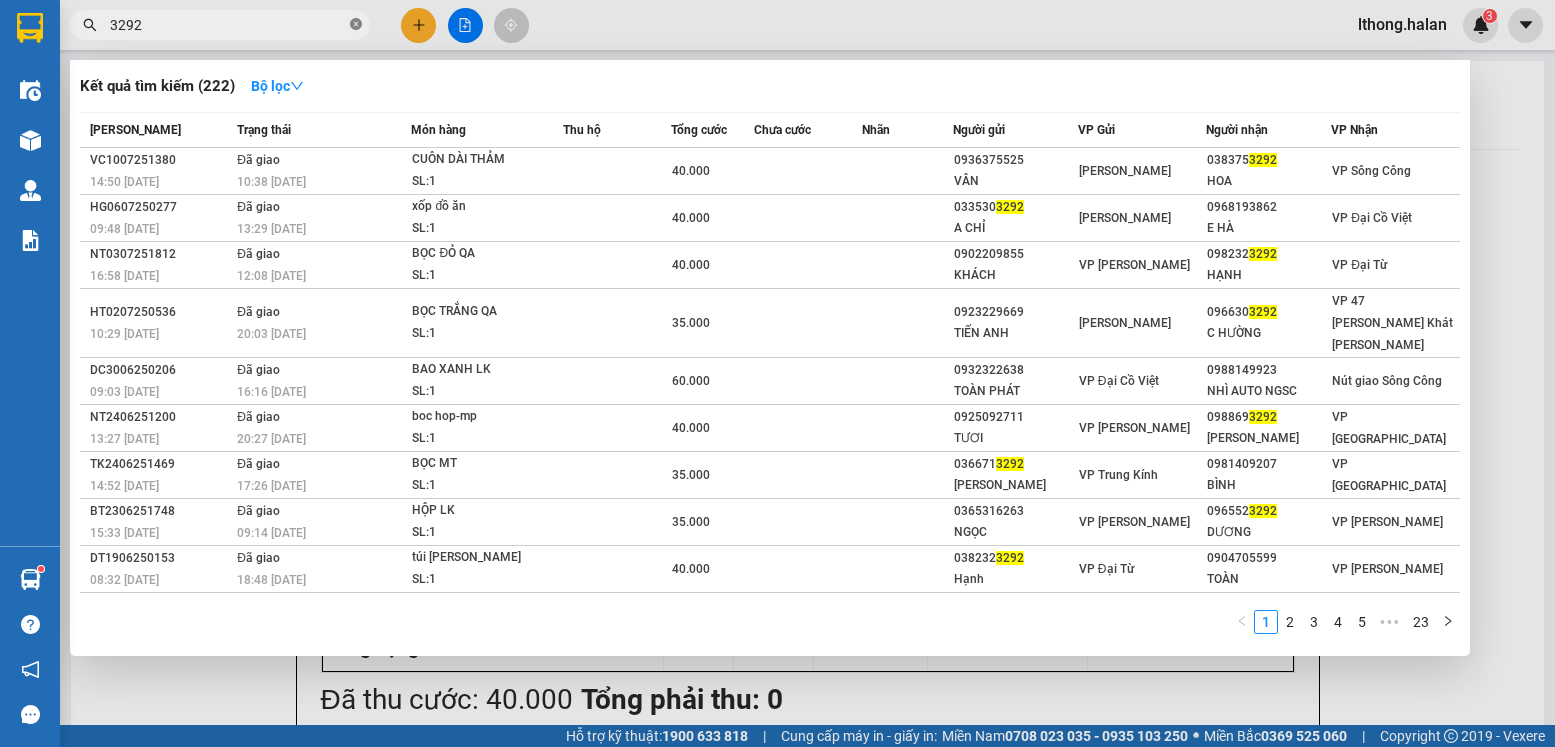 click 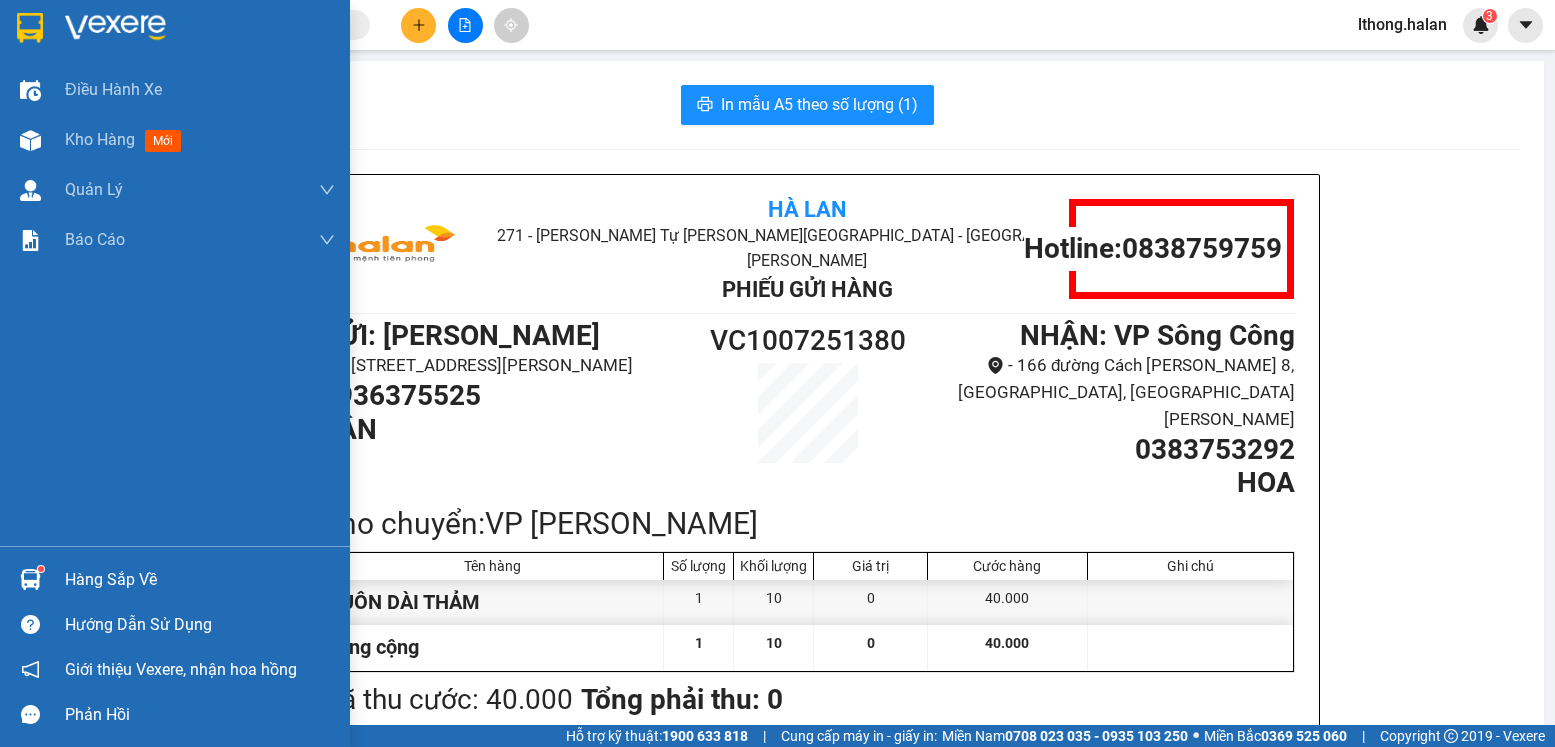 click on "Hàng sắp về" at bounding box center (200, 580) 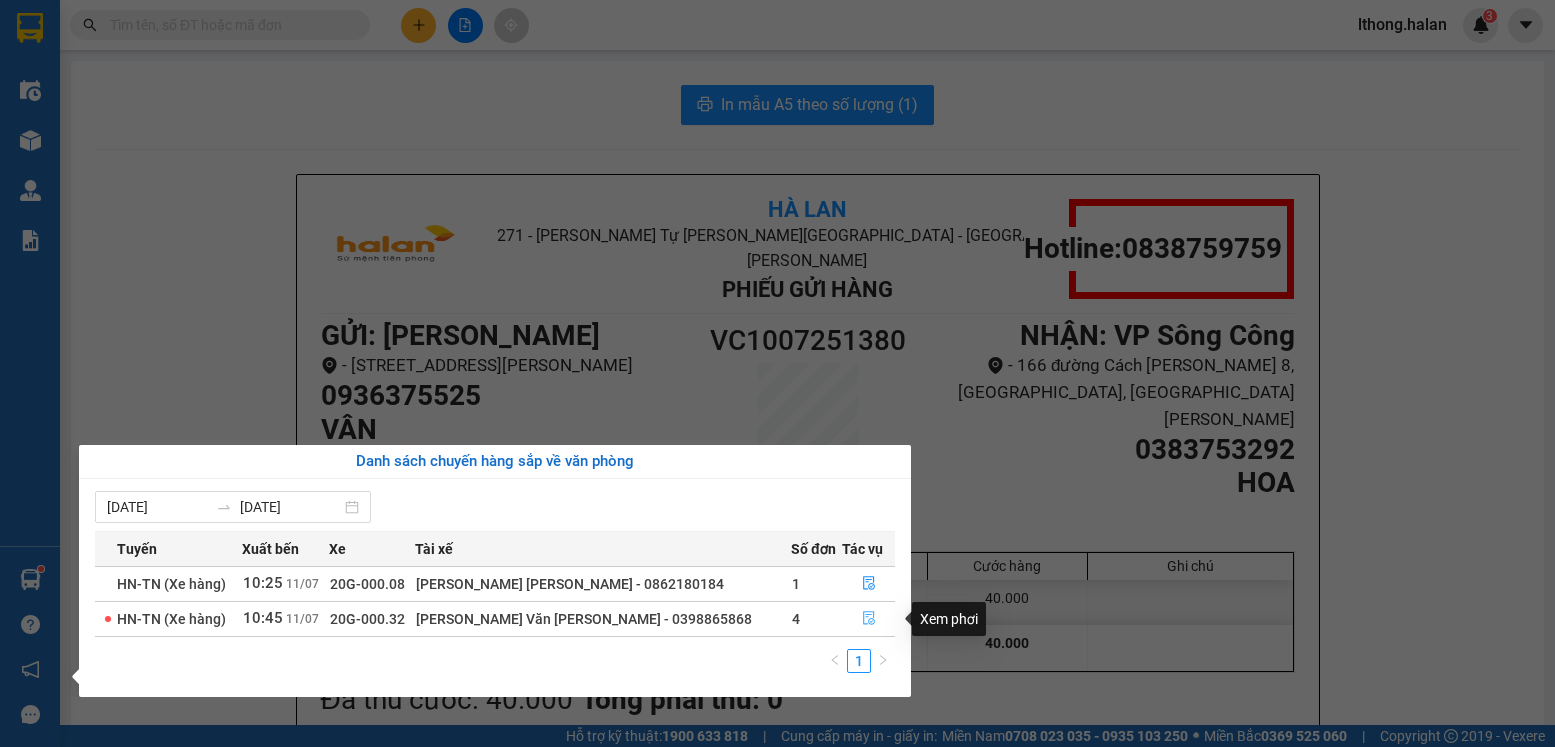 click 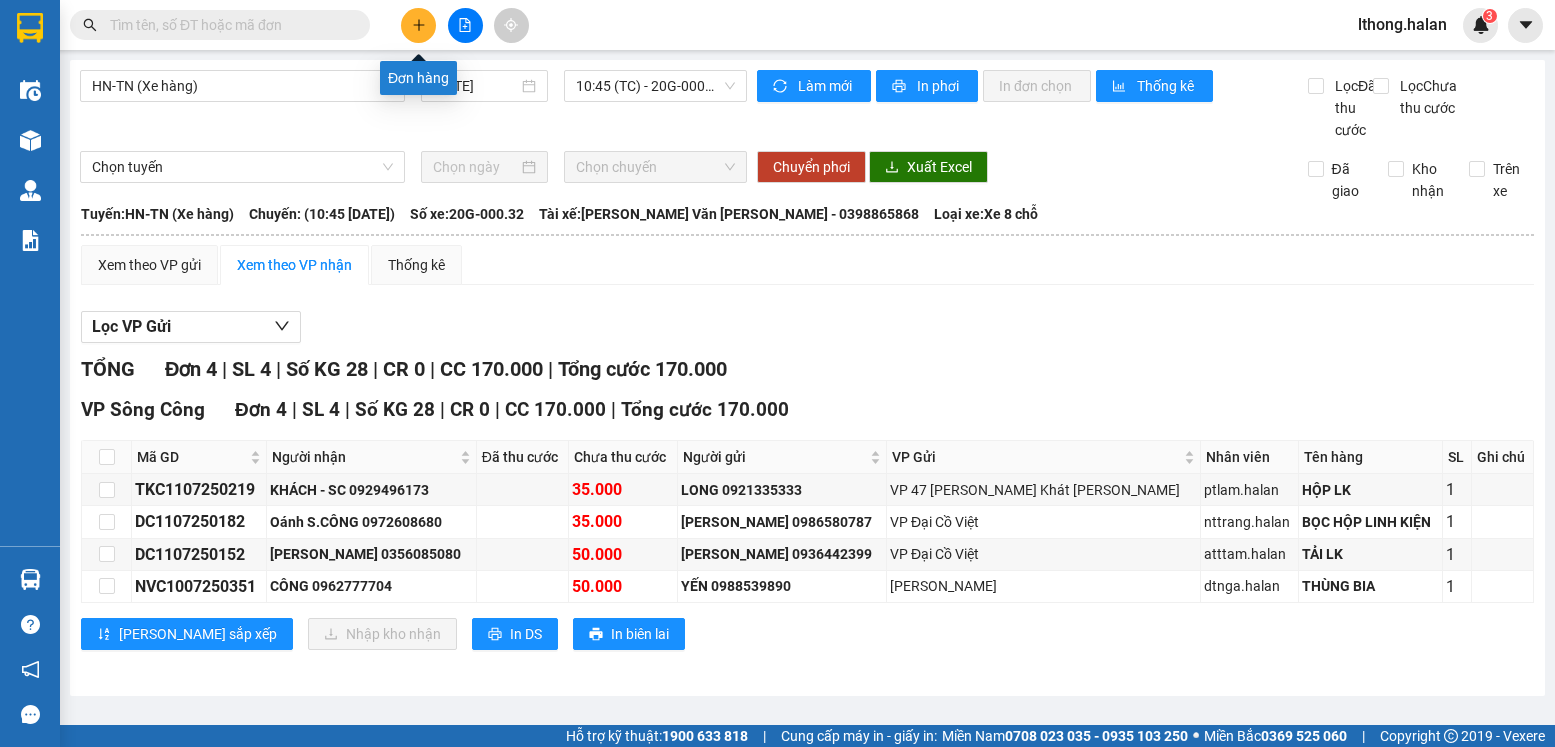 click at bounding box center [418, 25] 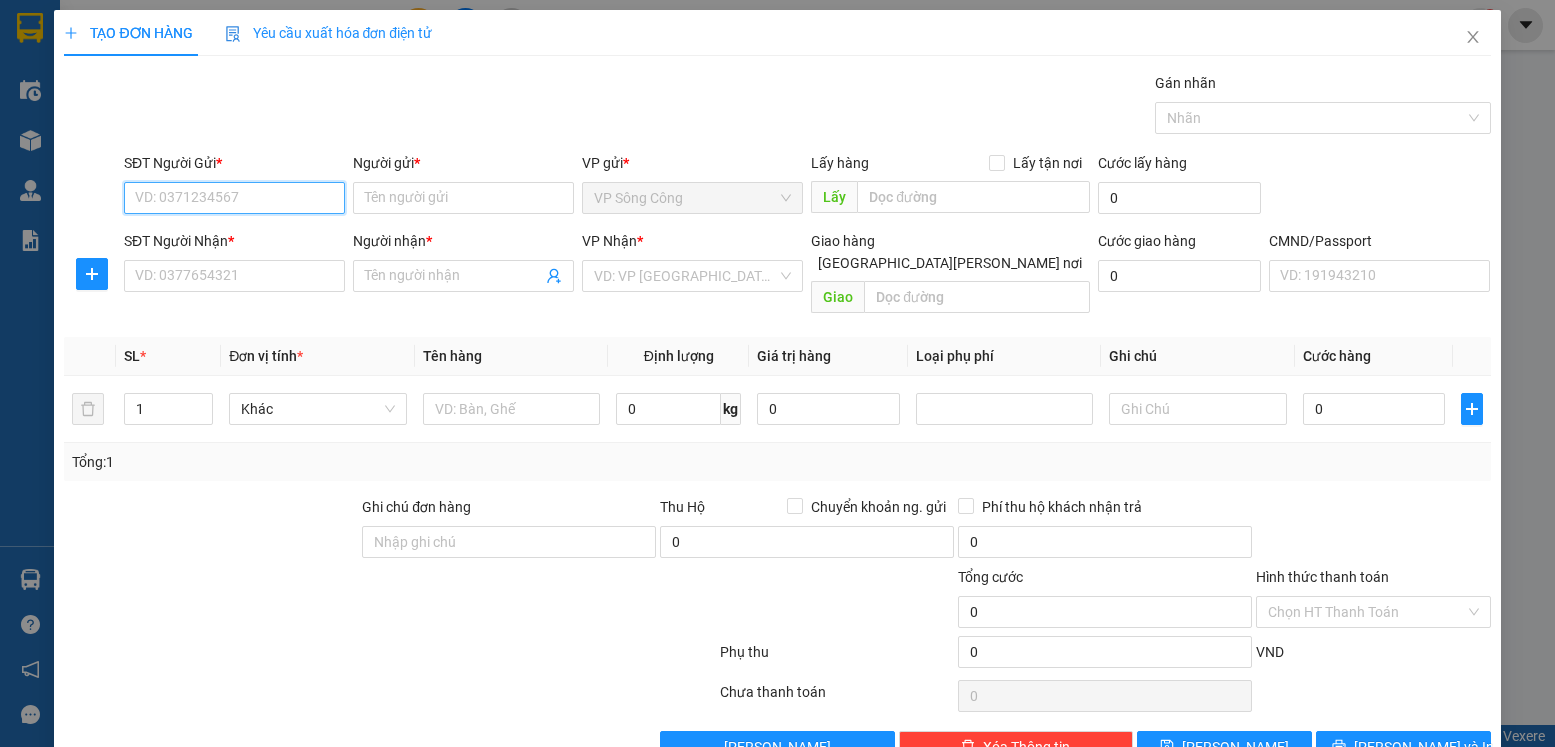 click on "SĐT Người Gửi  *" at bounding box center [234, 198] 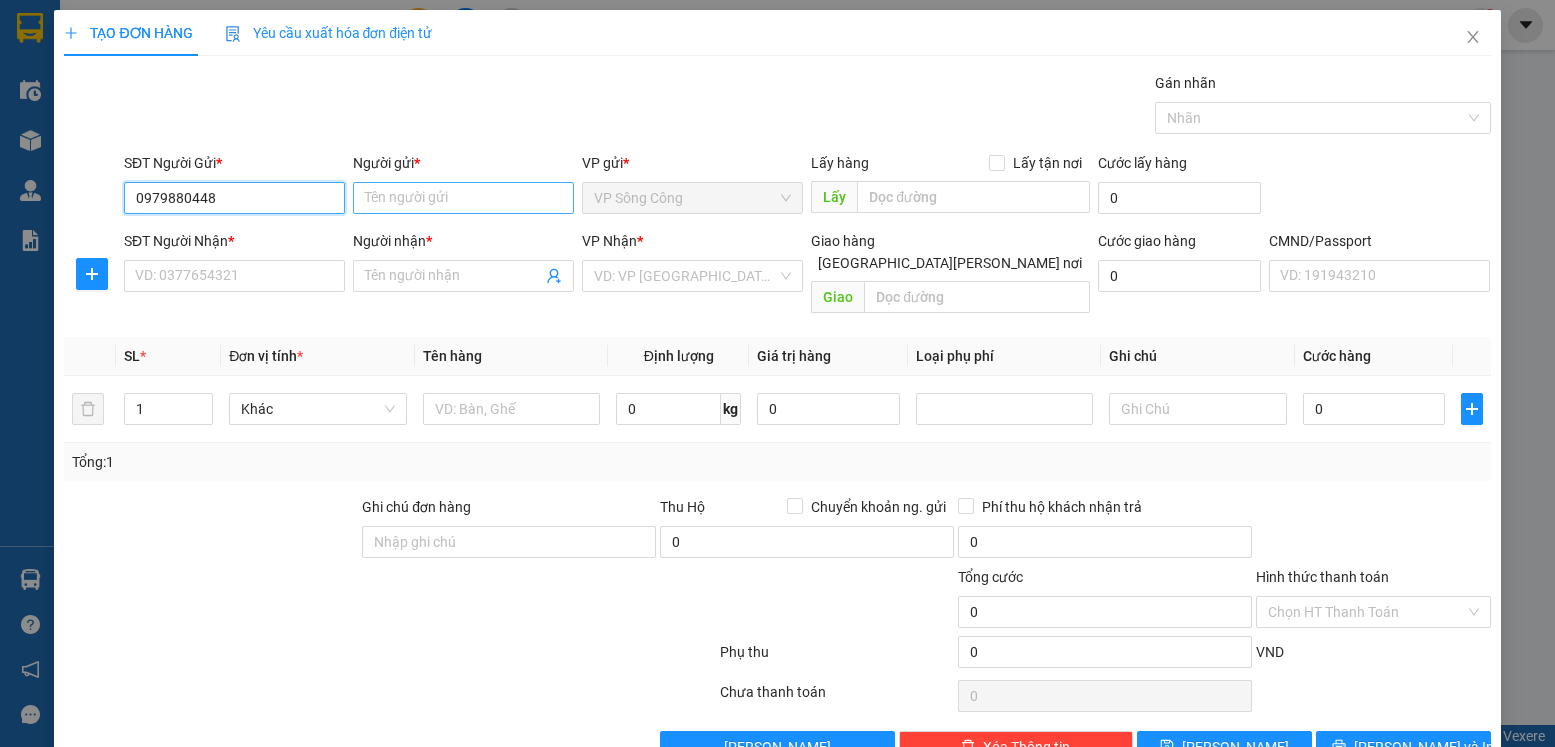 type on "0979880448" 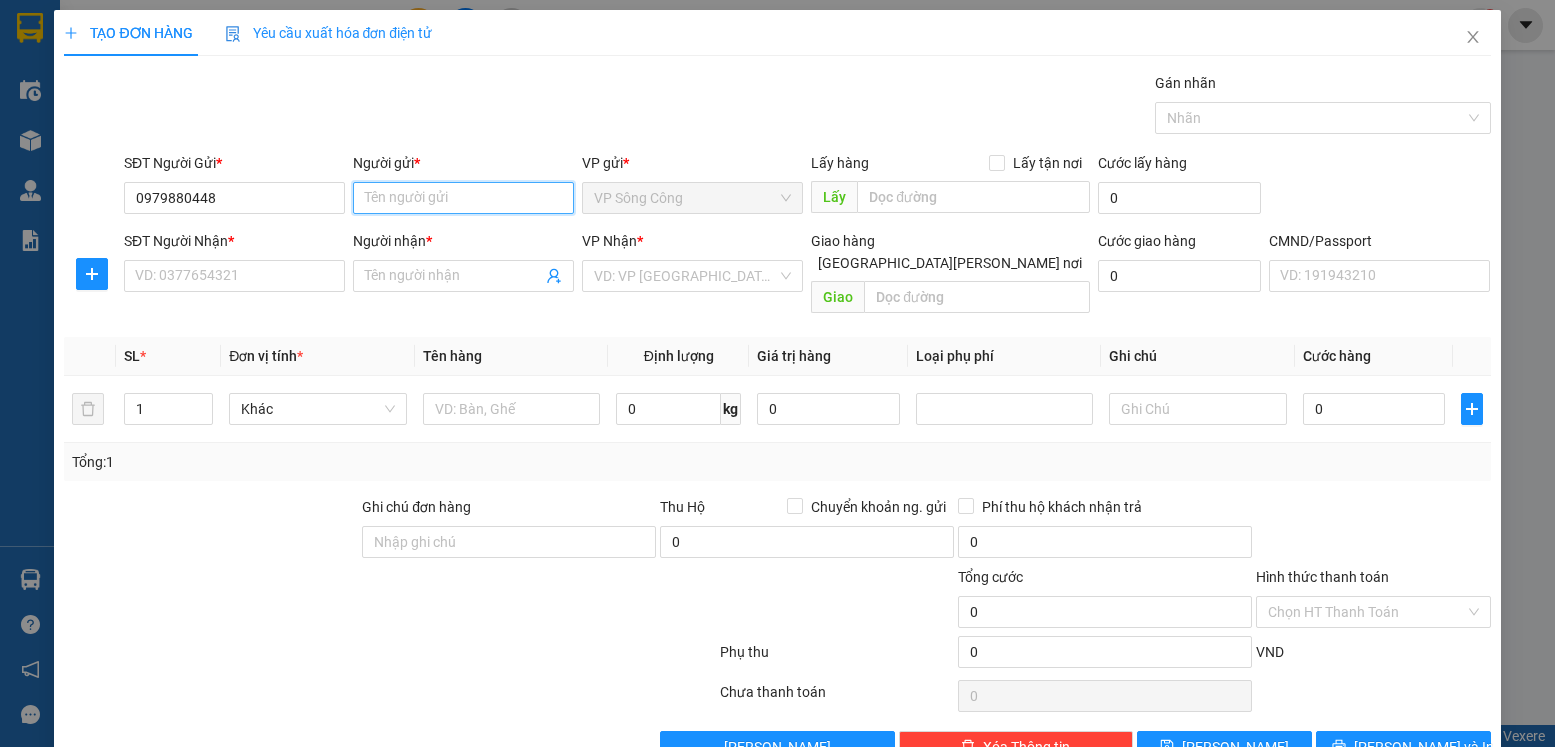 click on "Người gửi  *" at bounding box center [463, 198] 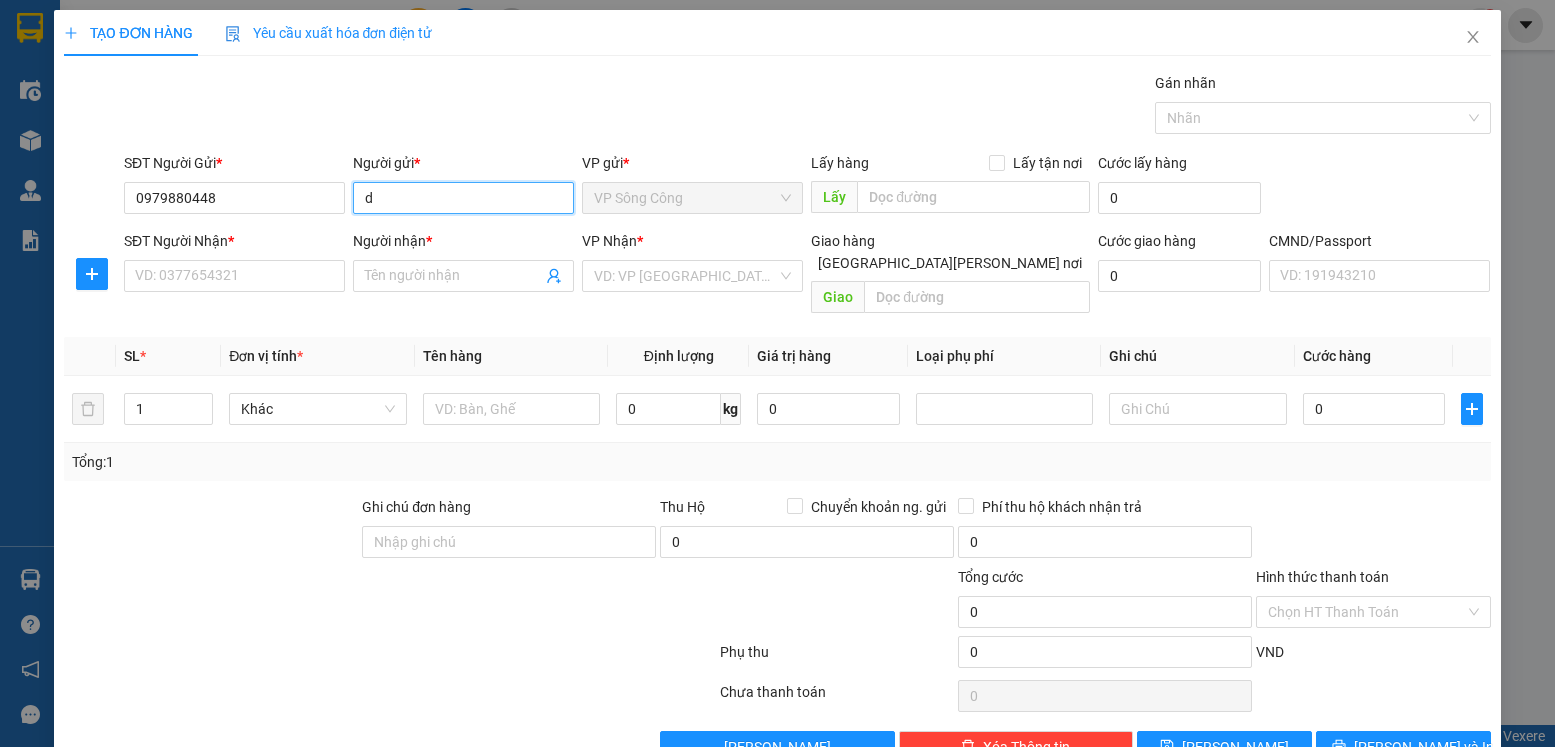 type on "d" 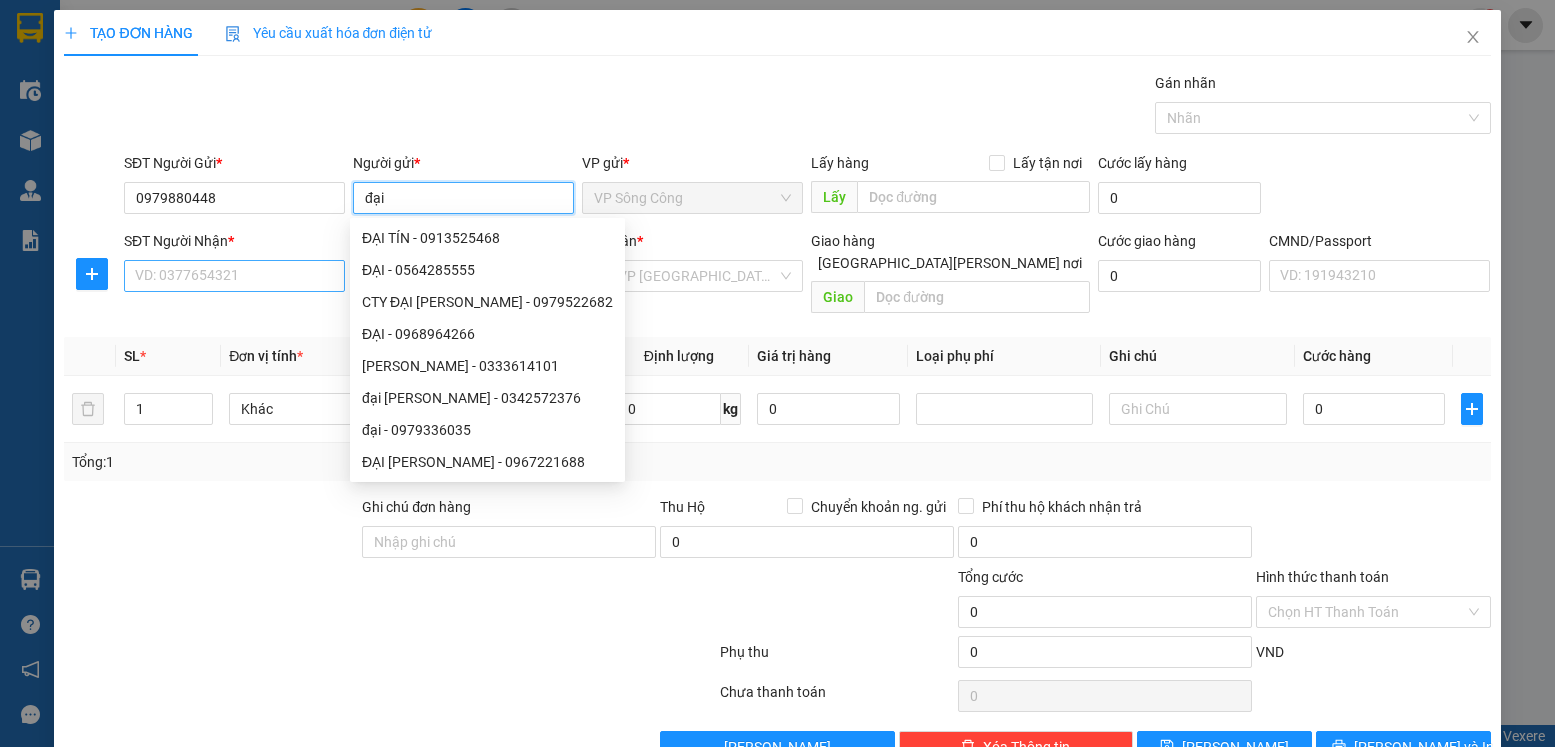 type on "đại" 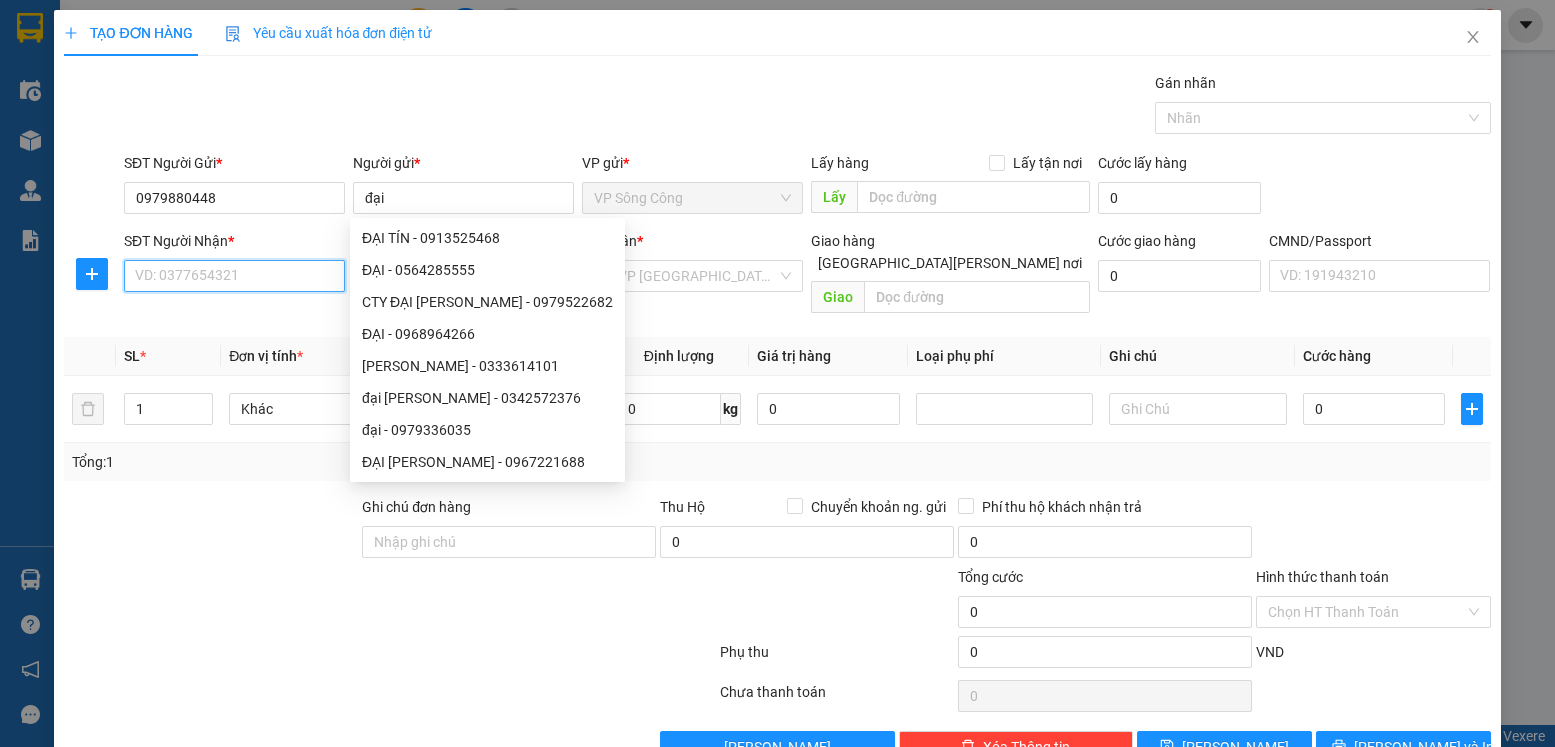click on "SĐT Người Nhận  *" at bounding box center (234, 276) 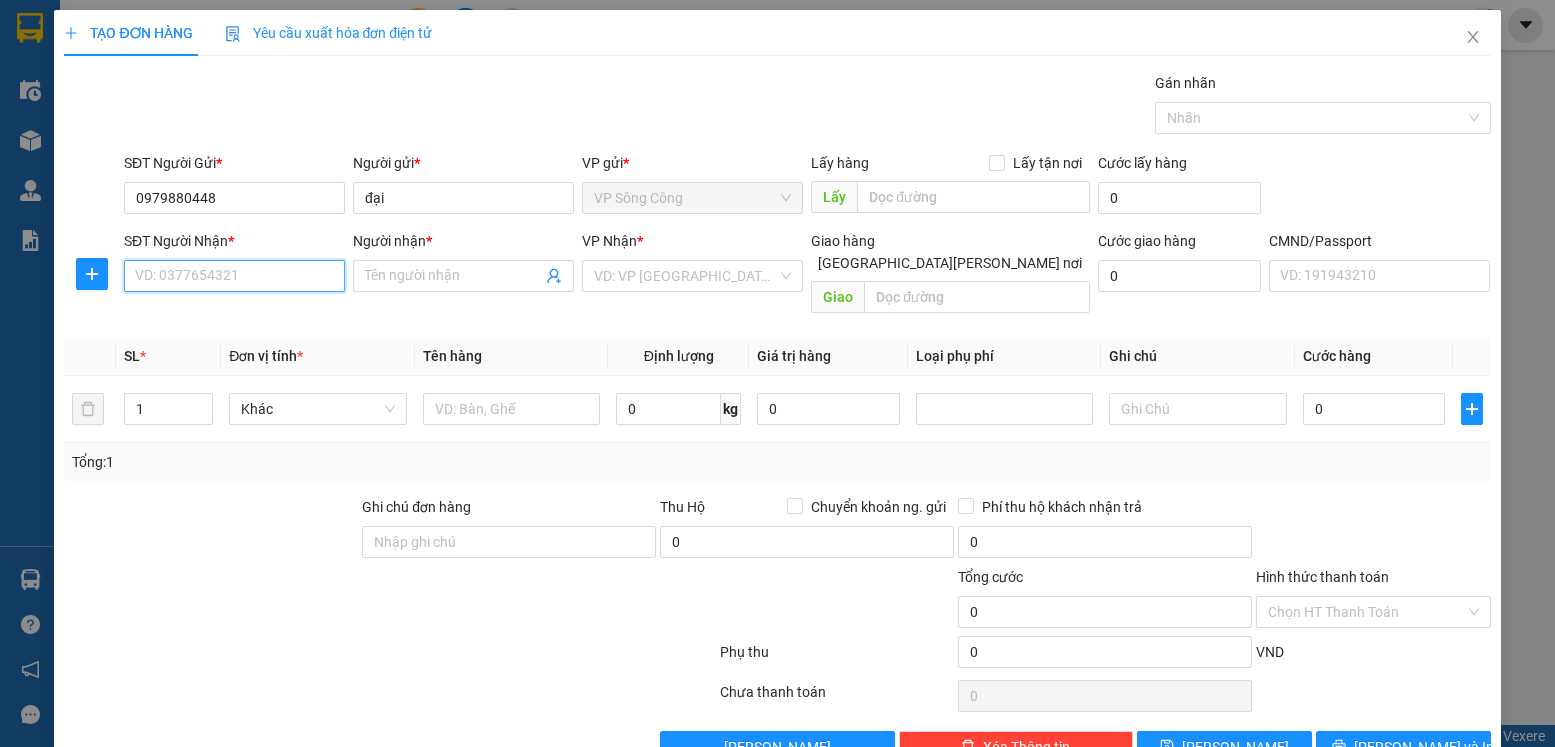 click on "SĐT Người Nhận  *" at bounding box center (234, 276) 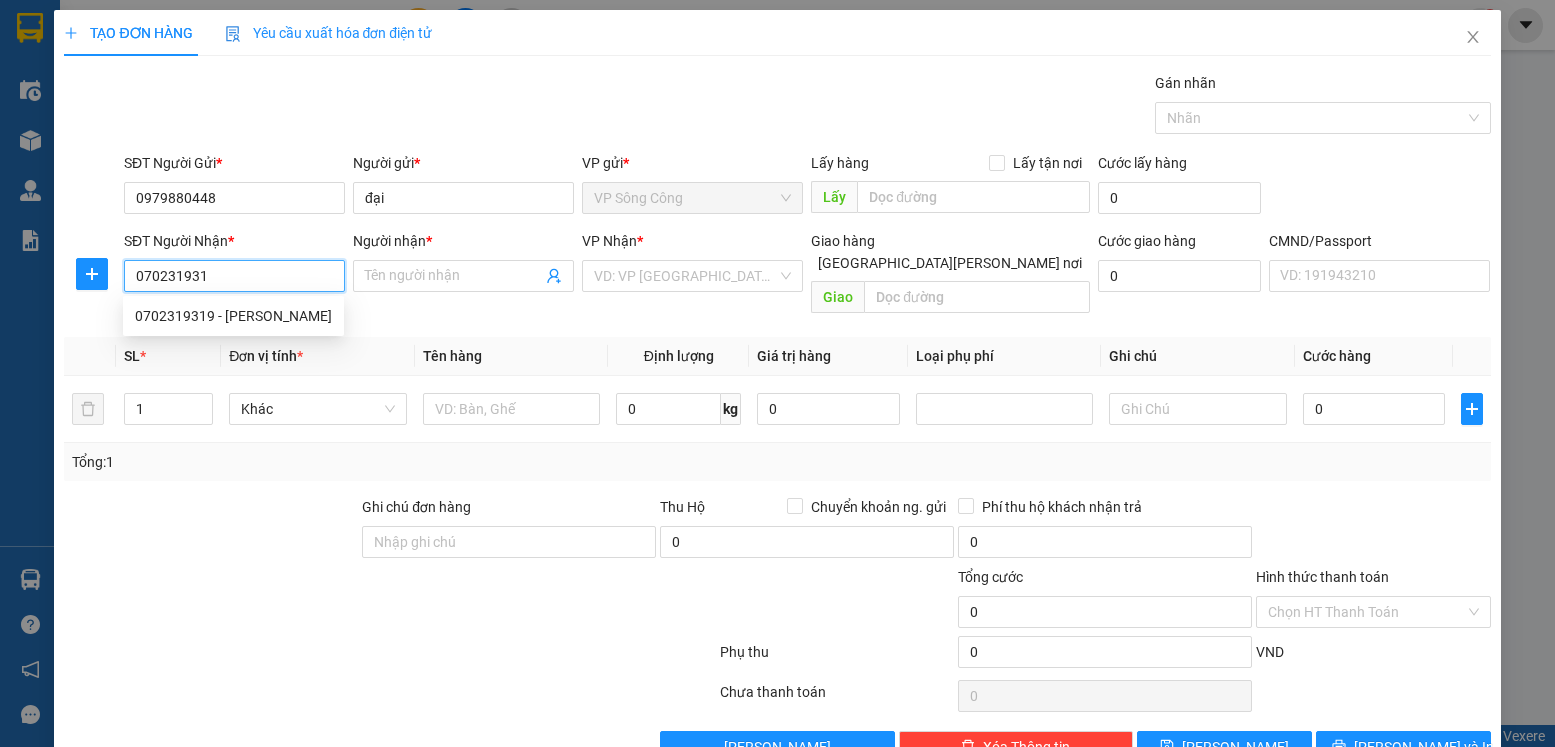 type on "0702319319" 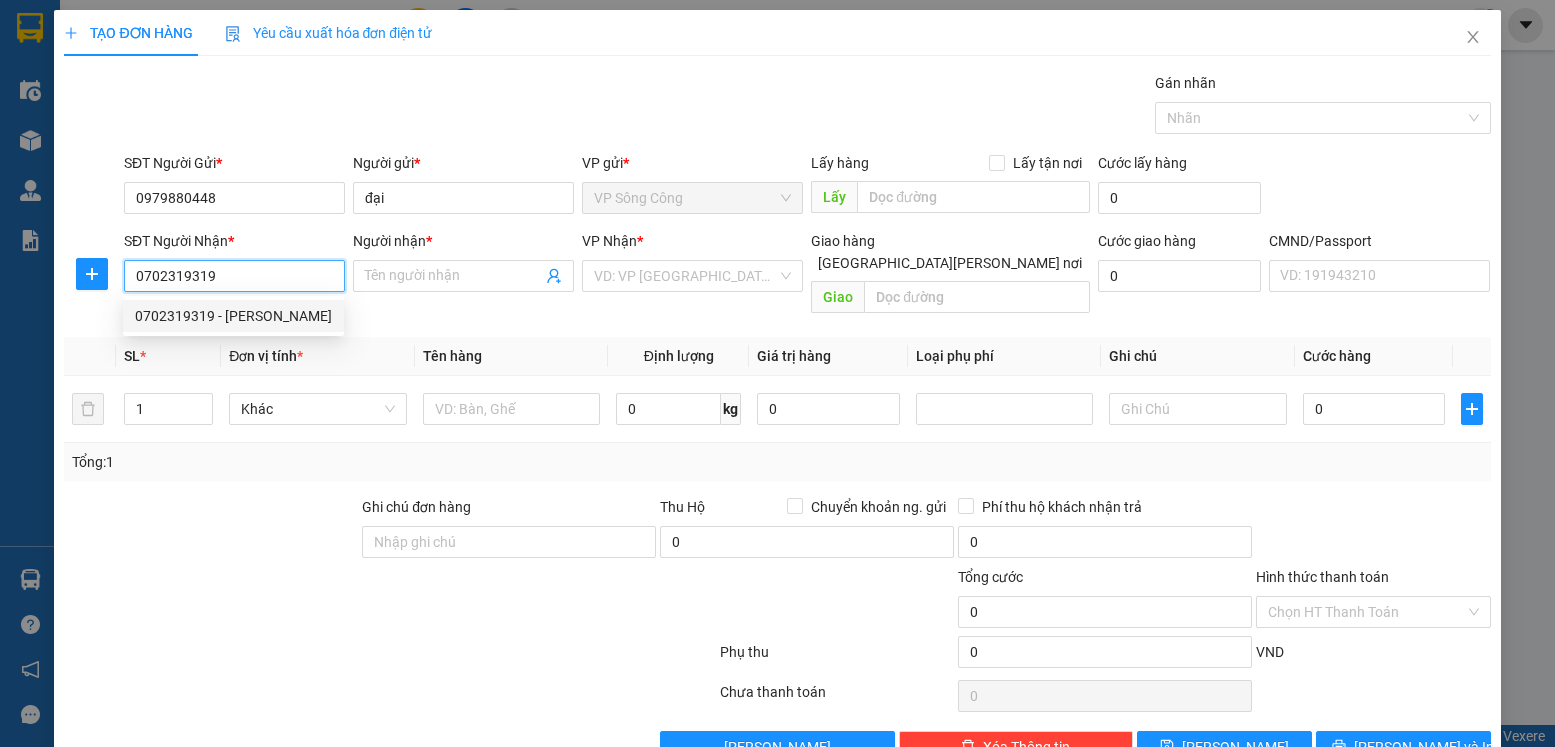 click on "0702319319 - quỳnh" at bounding box center [233, 316] 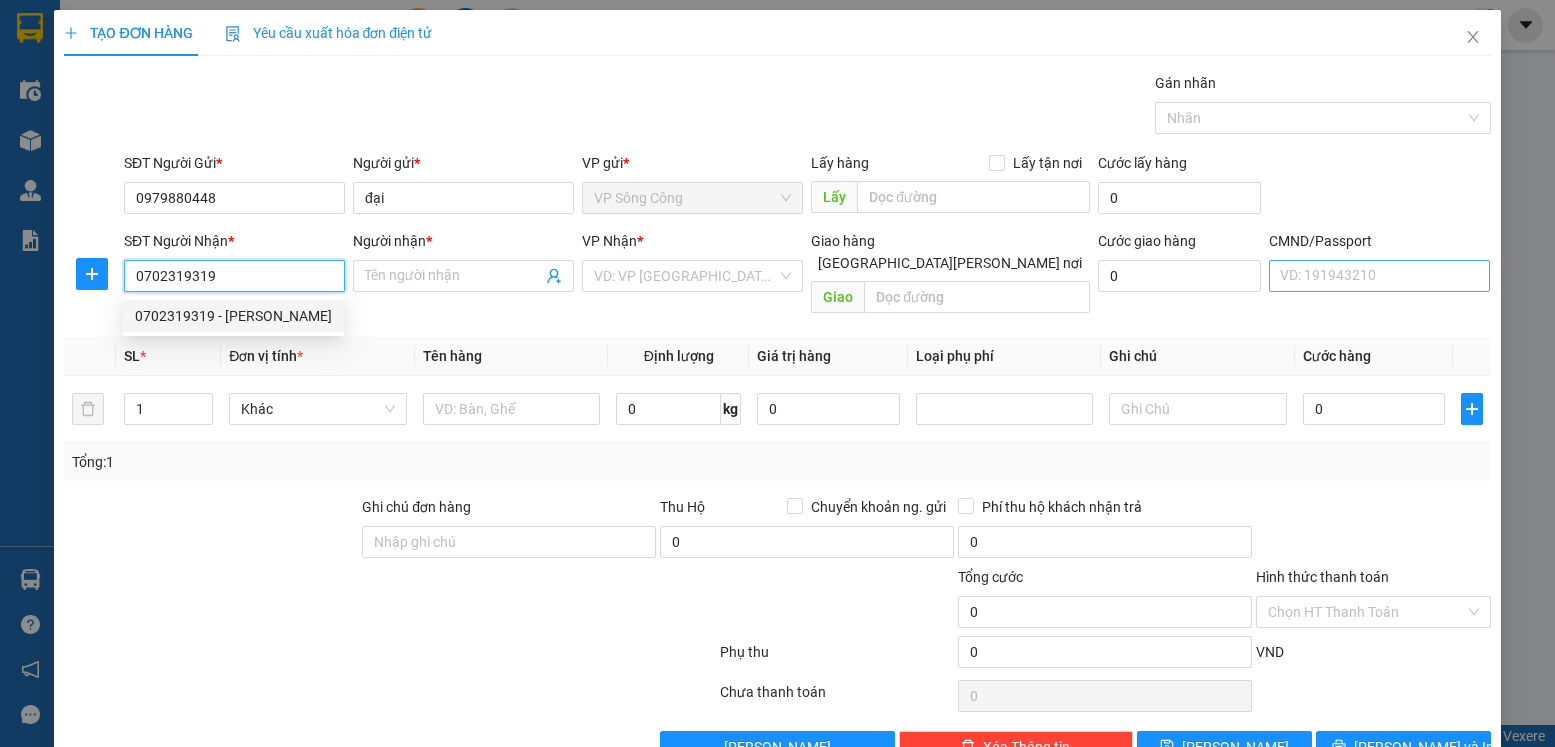 type on "quỳnh" 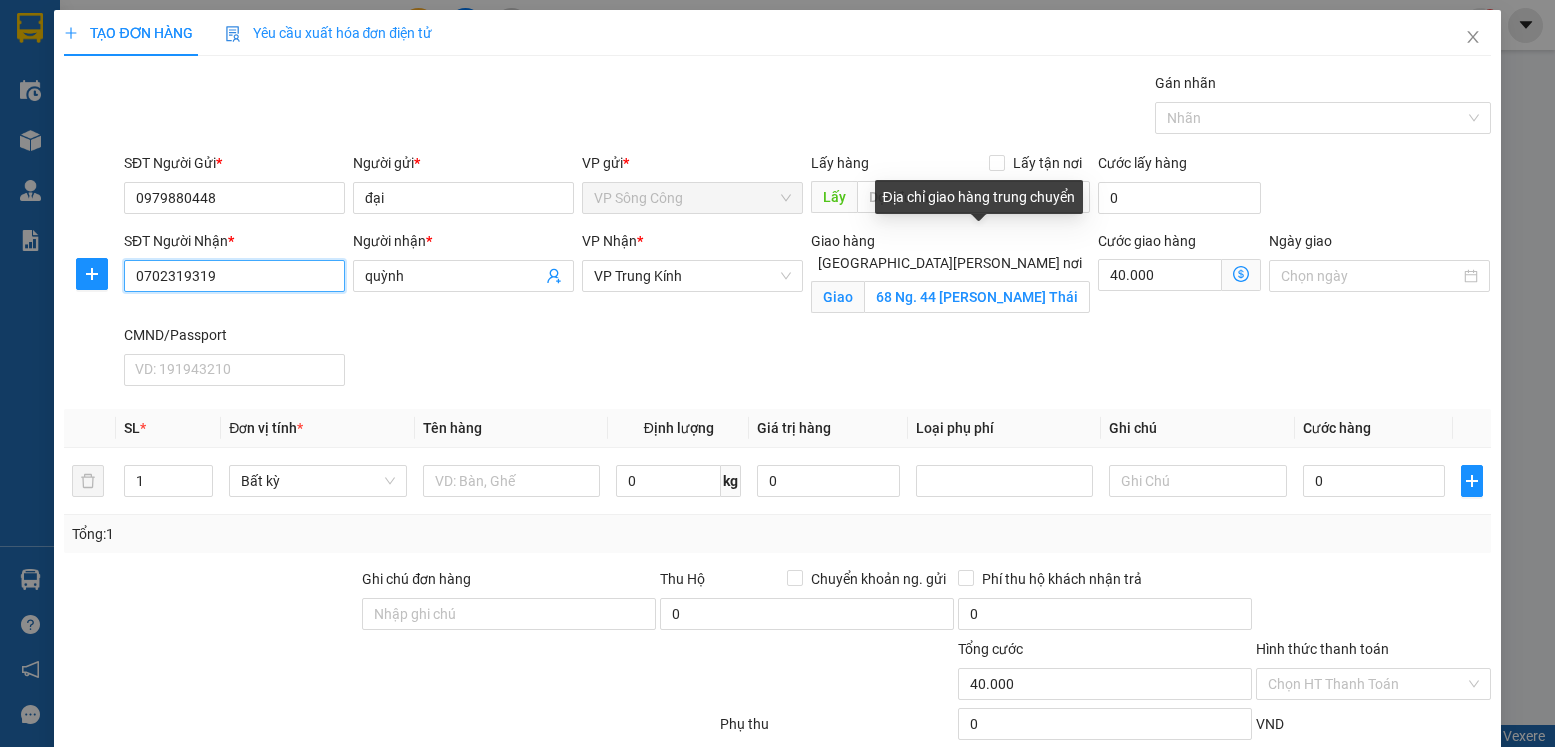 type on "0702319319" 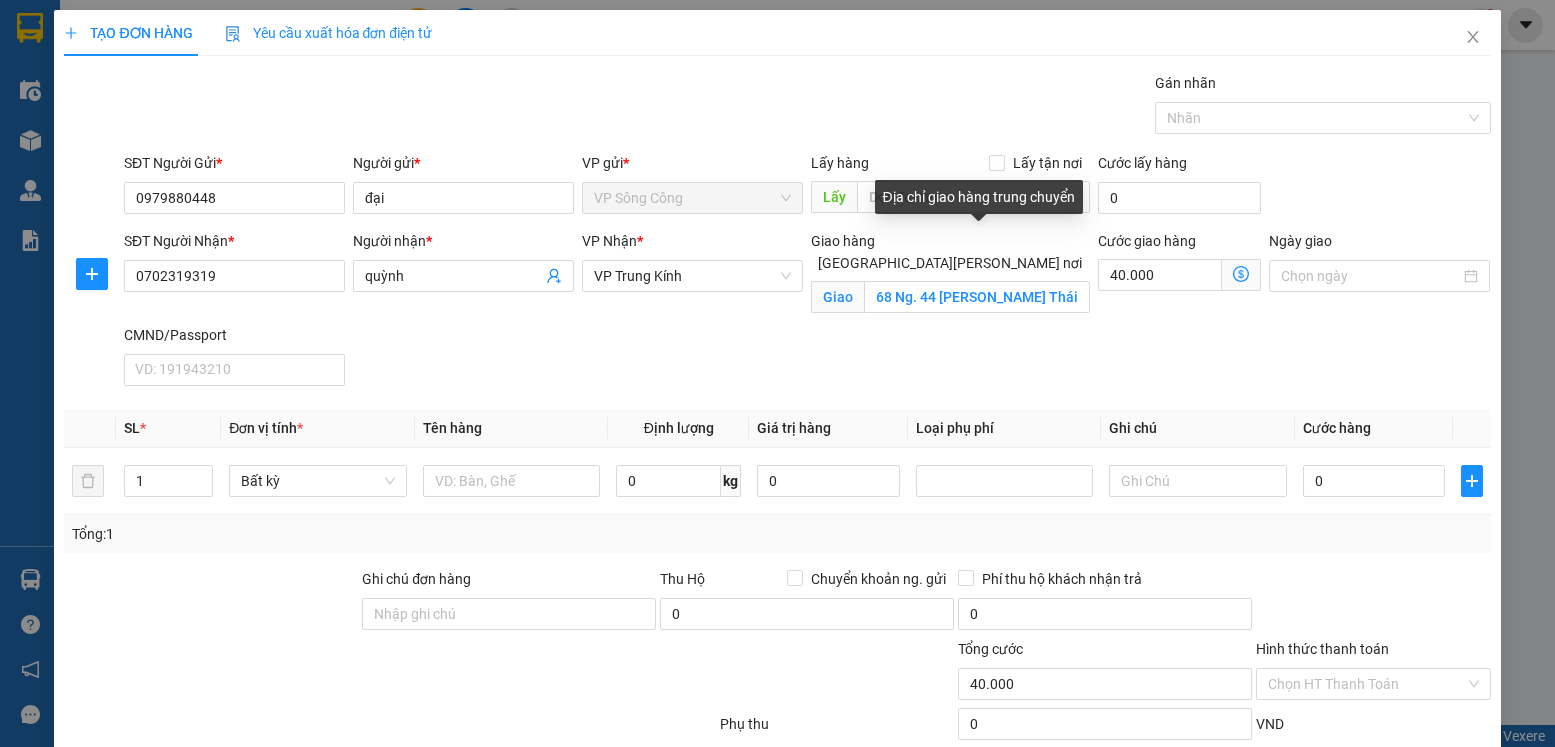 click on "[GEOGRAPHIC_DATA][PERSON_NAME] nơi" at bounding box center (801, 262) 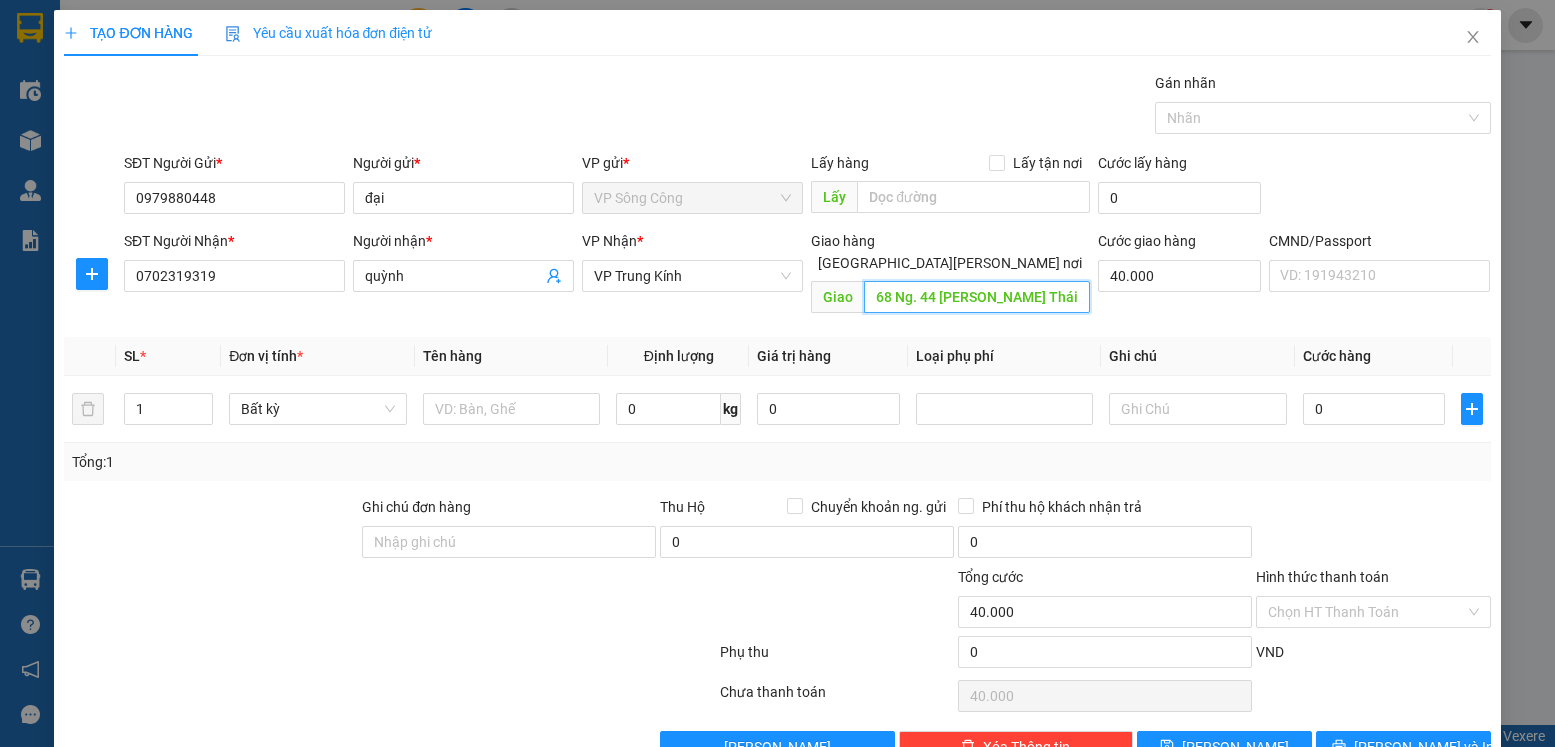 click on "68 Ng. 44 P. Trần Thái Tông, làng Vòng, Cầu Giấy, Hà Nội, Việt Nam" at bounding box center (976, 297) 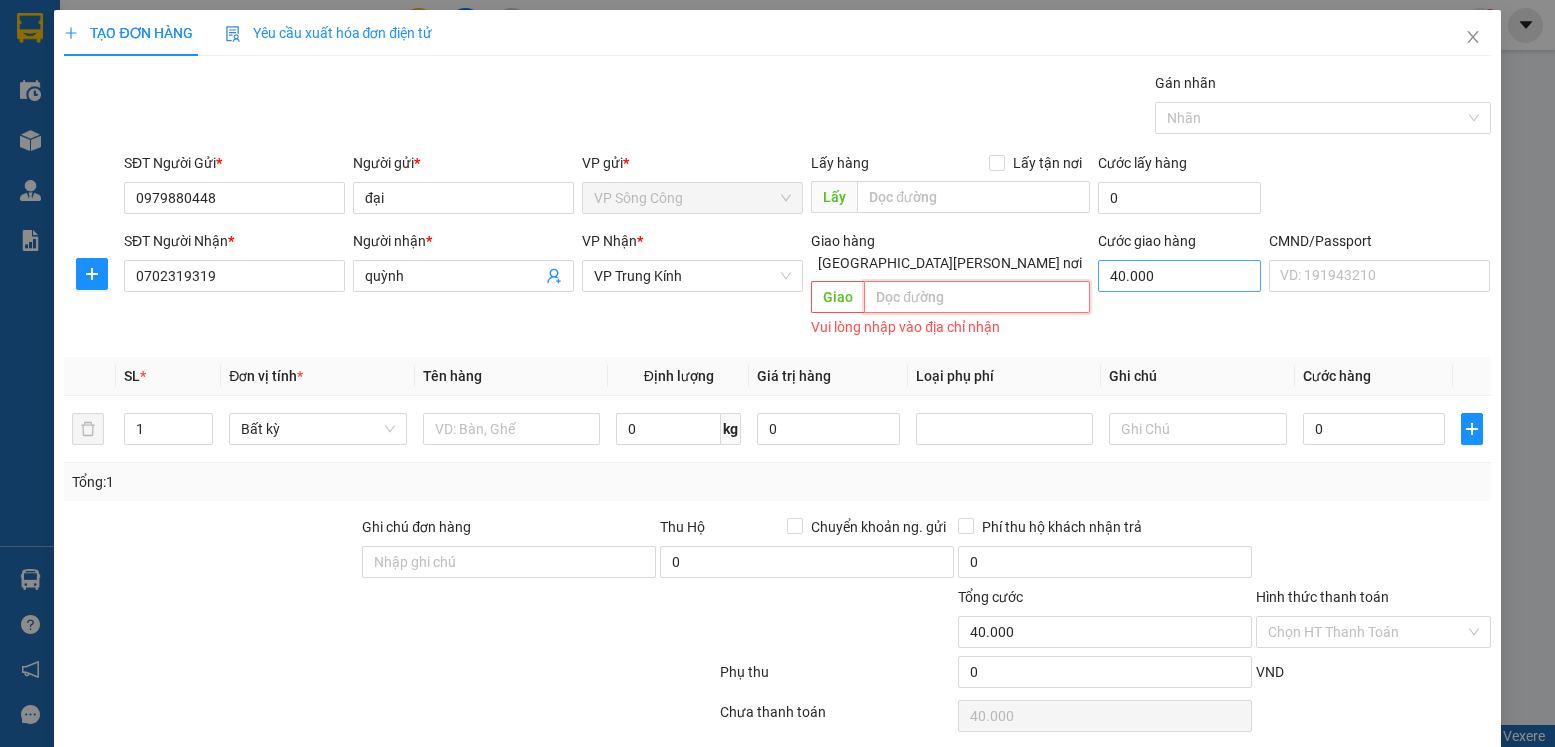 type 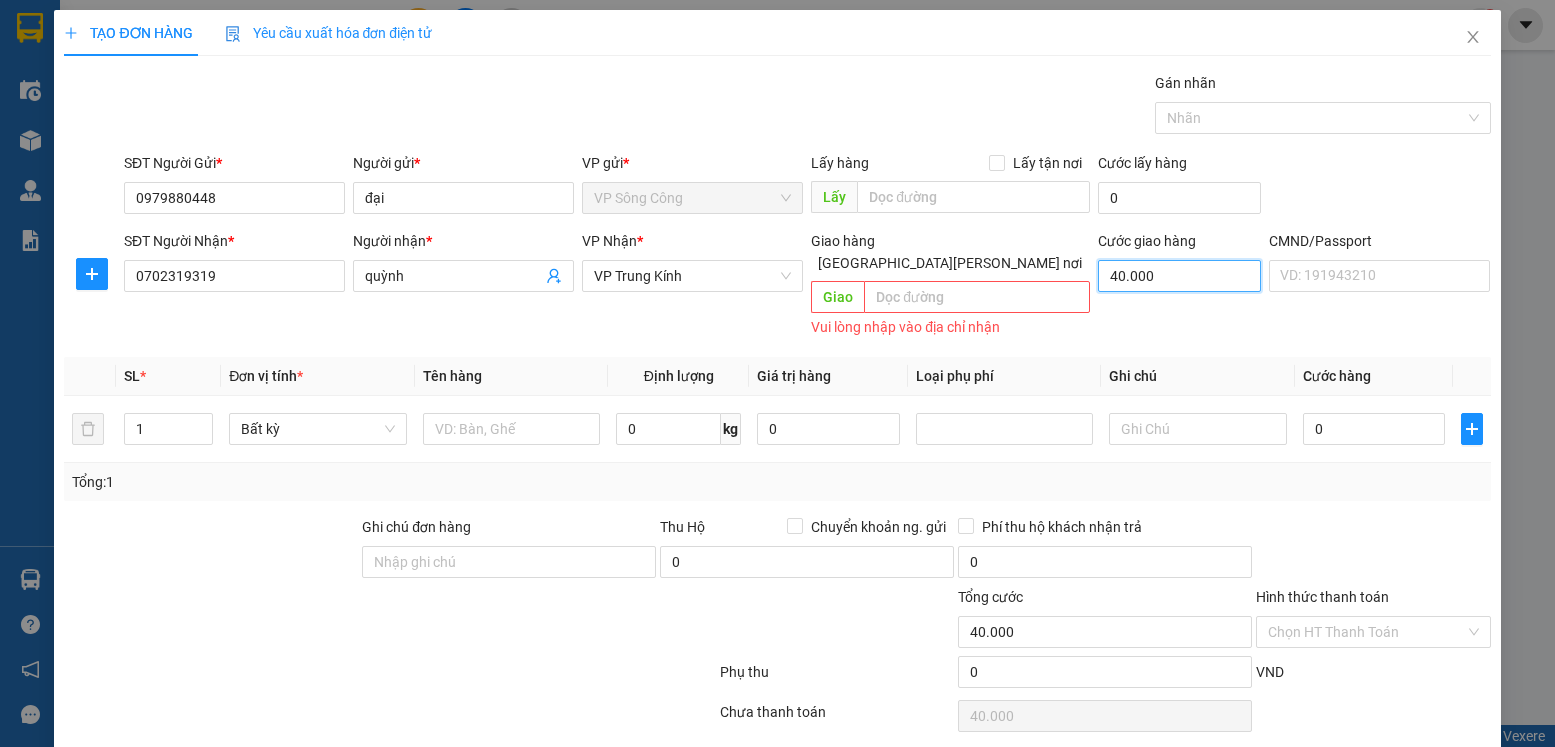 click on "40.000" at bounding box center [1180, 276] 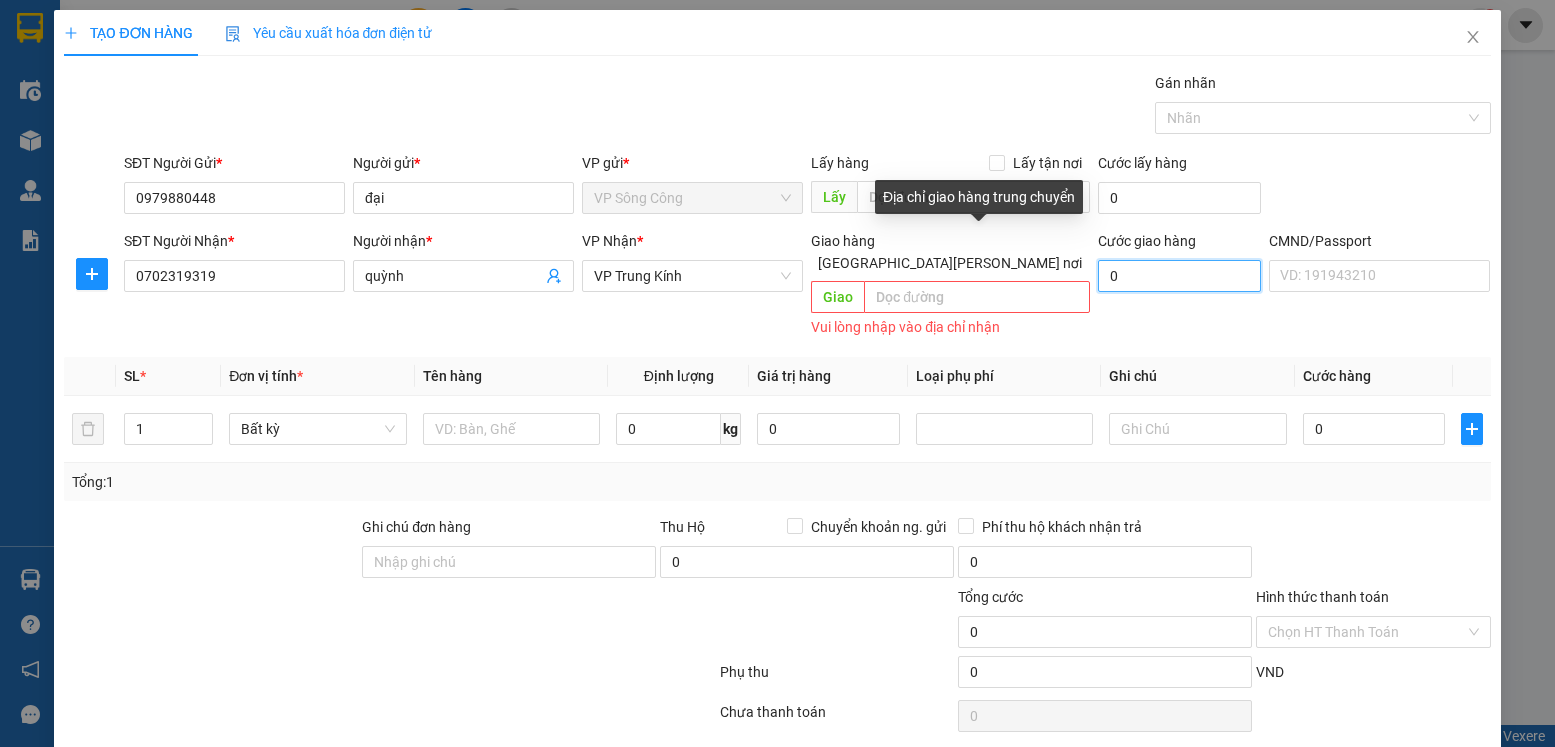 type on "0" 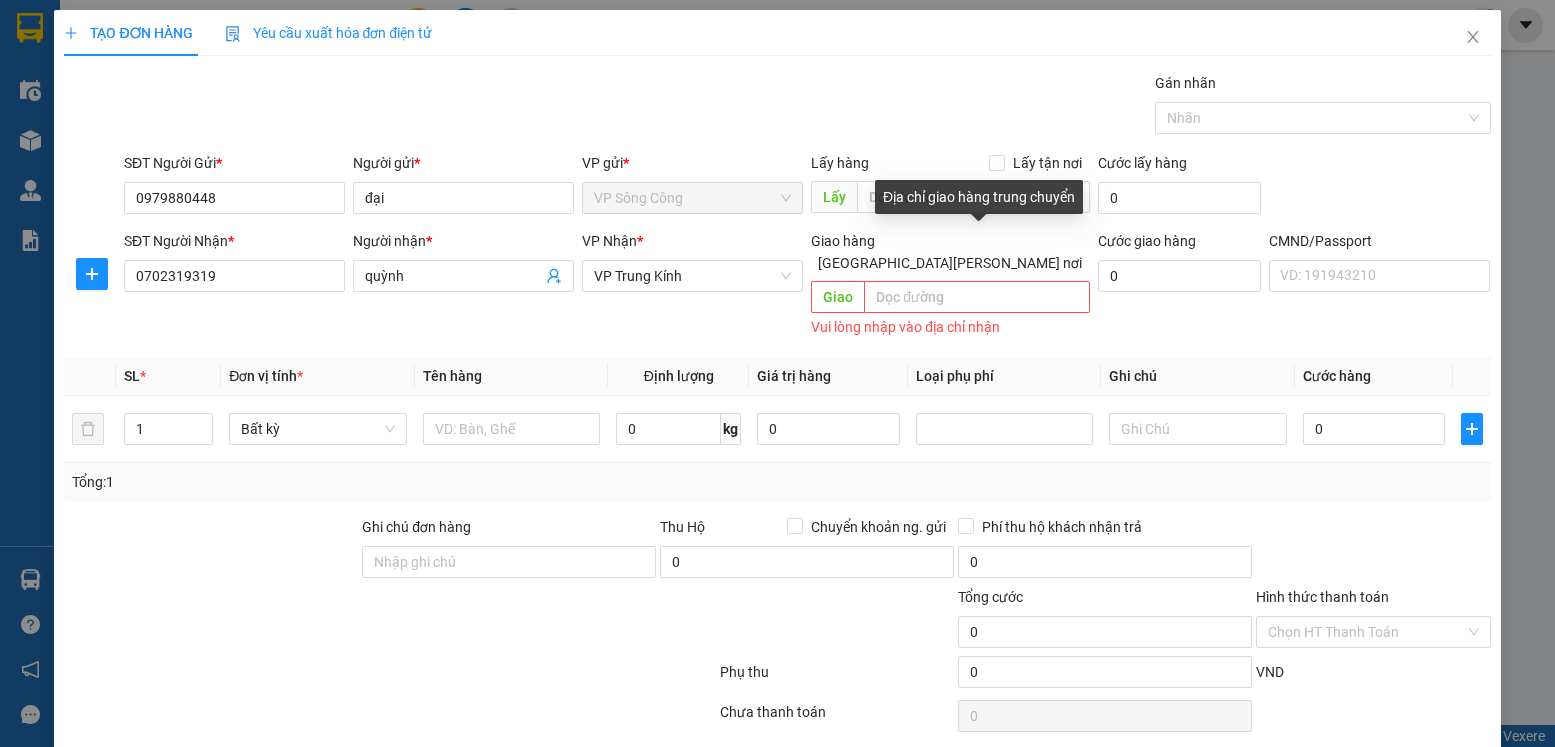click on "[GEOGRAPHIC_DATA][PERSON_NAME] nơi" at bounding box center [801, 262] 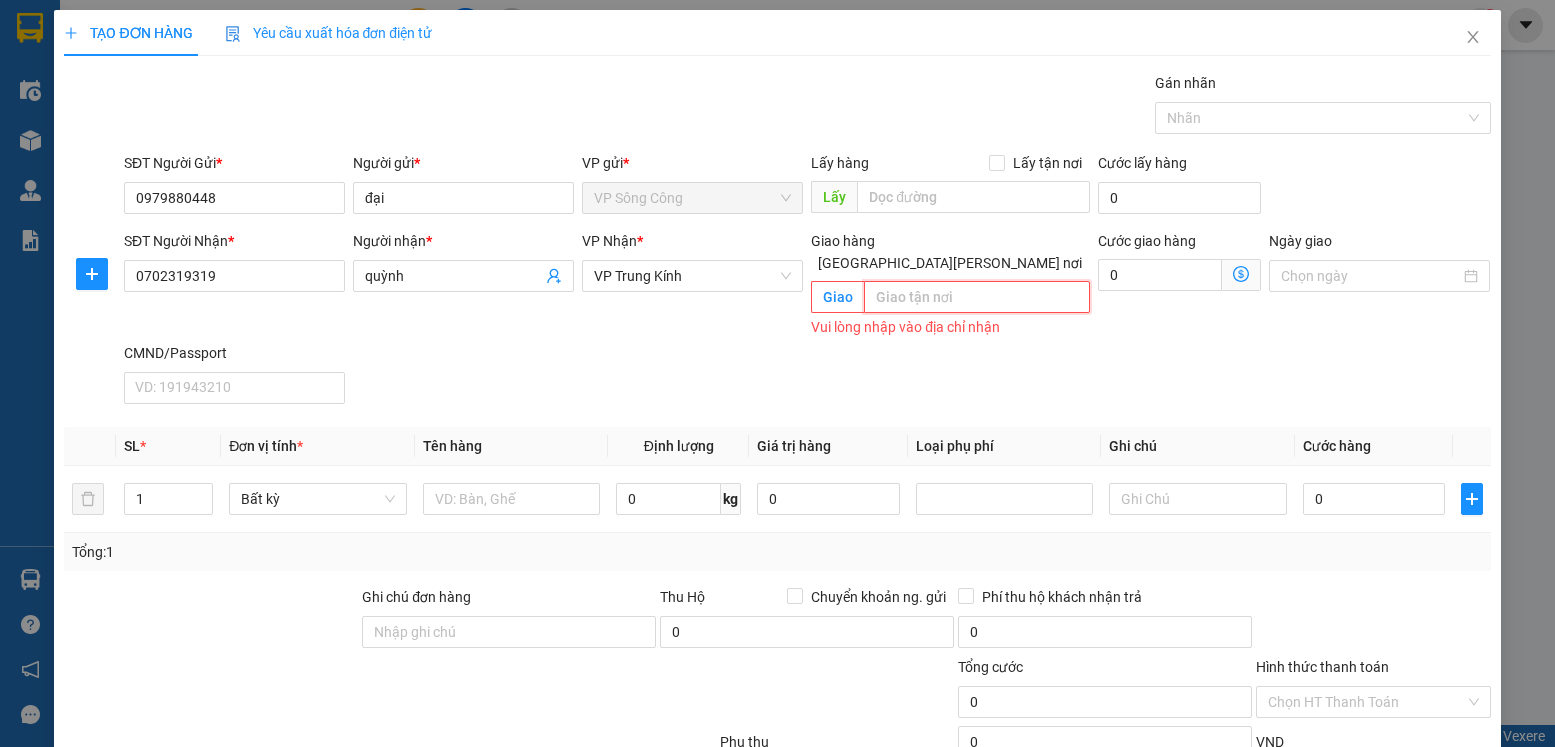 click at bounding box center [976, 297] 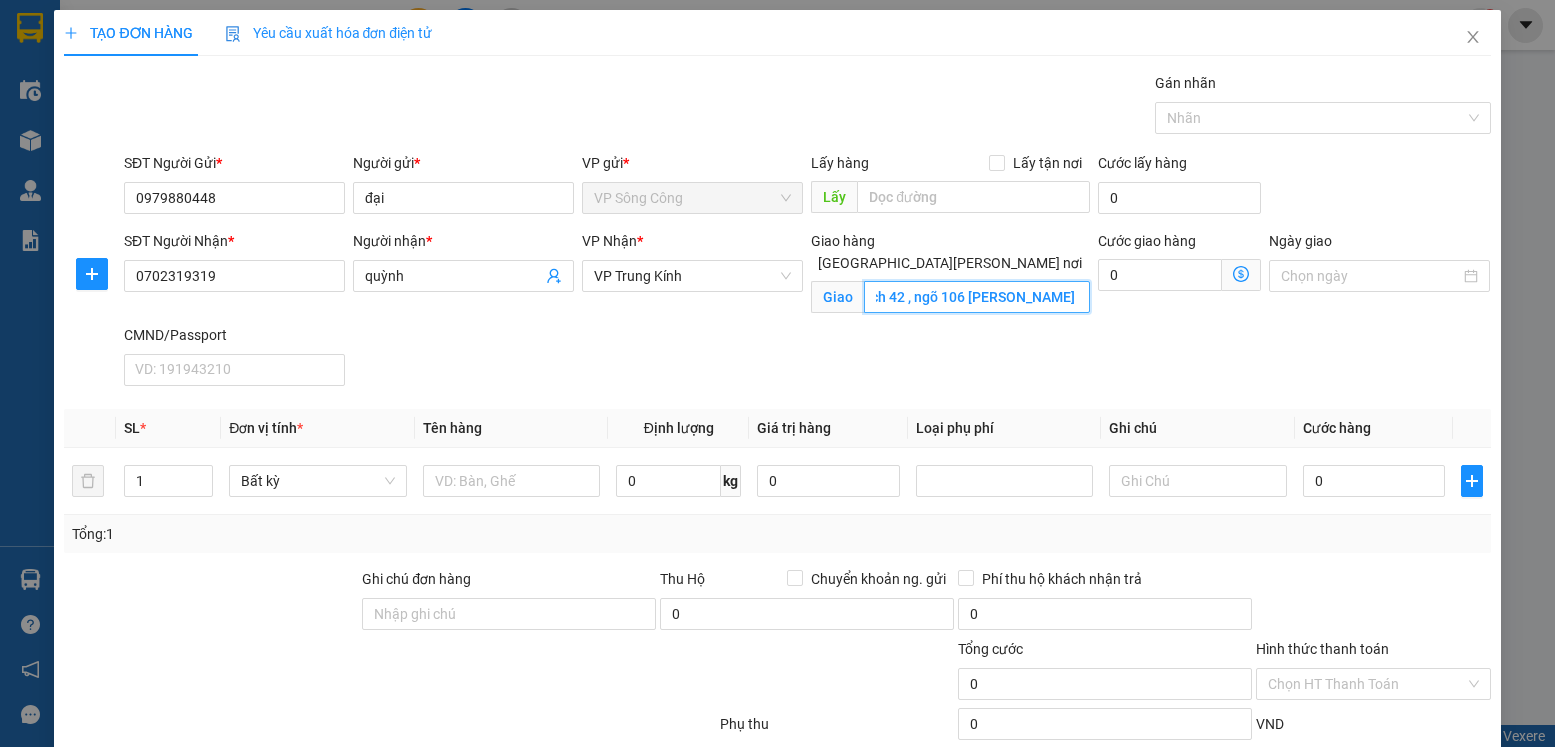 scroll, scrollTop: 0, scrollLeft: 33, axis: horizontal 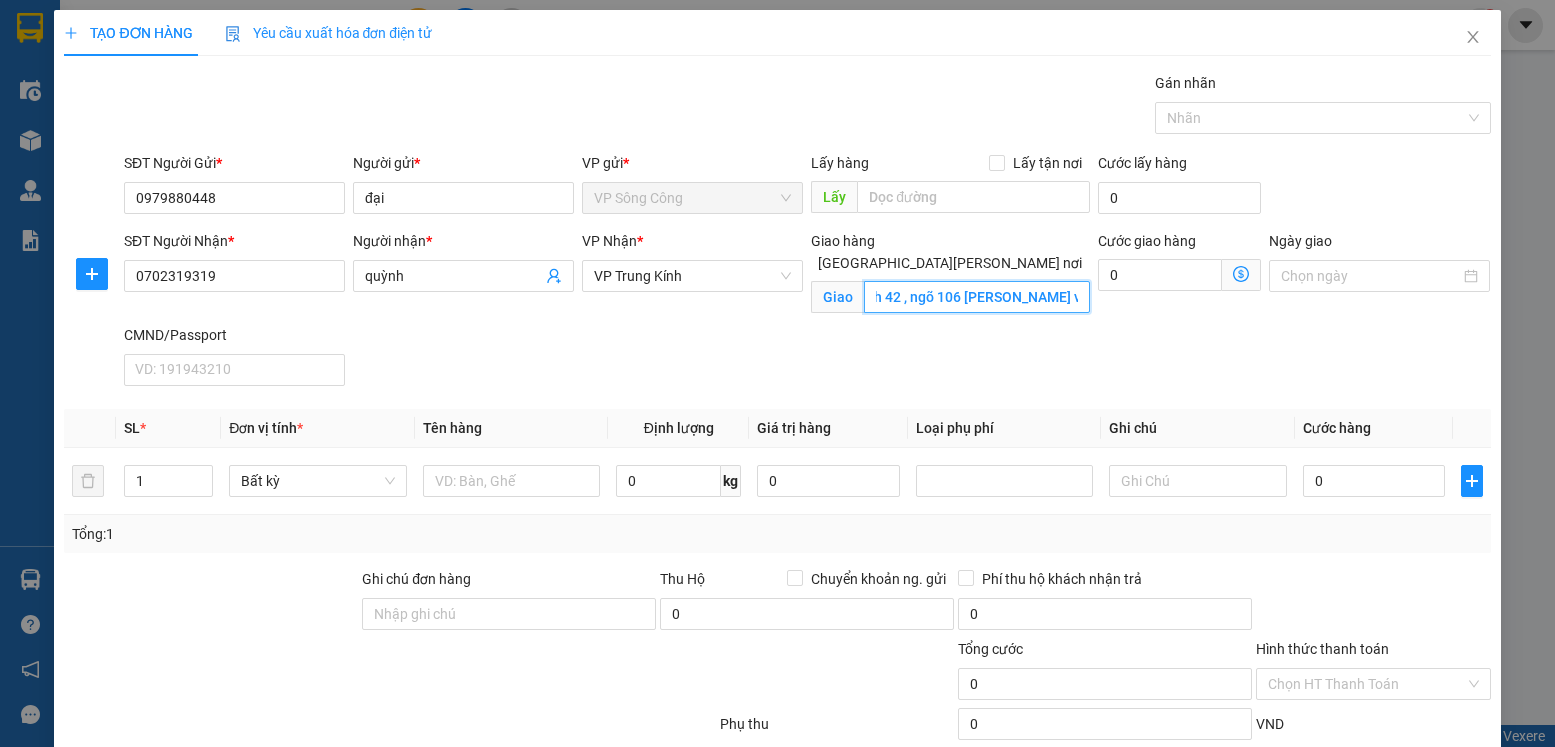 type on "ngách 42 , ngõ 106 hoàng quốc việt" 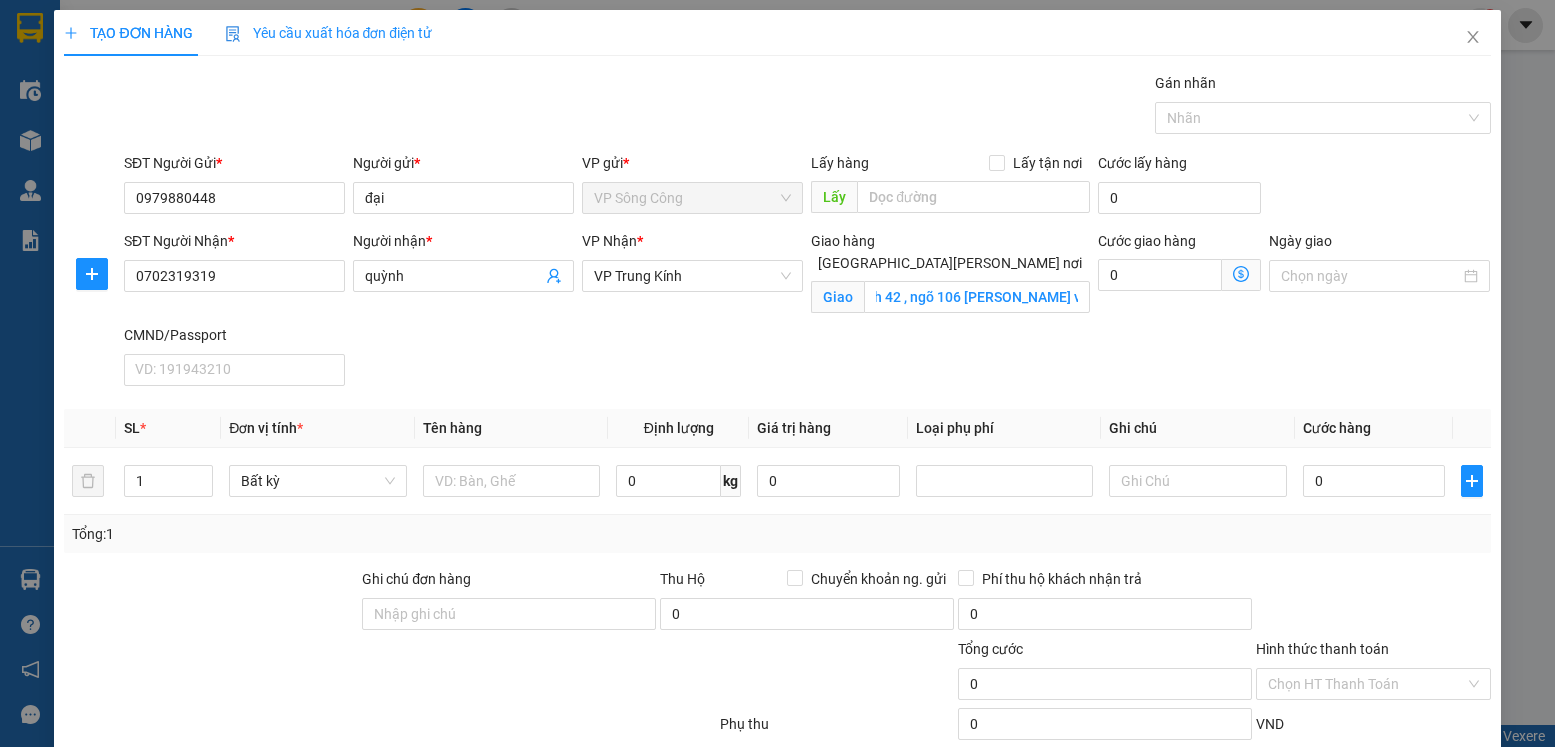 scroll, scrollTop: 0, scrollLeft: 0, axis: both 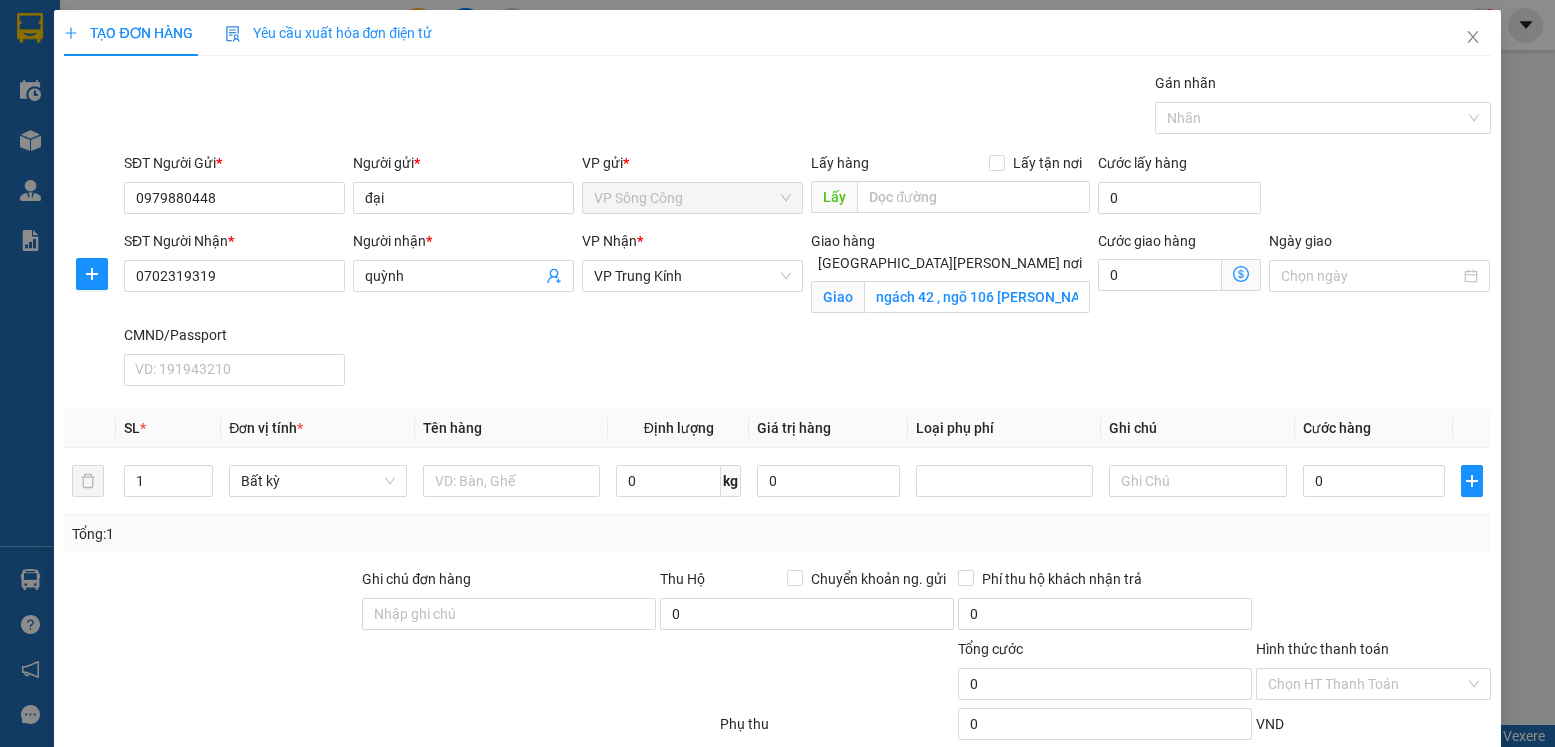 click 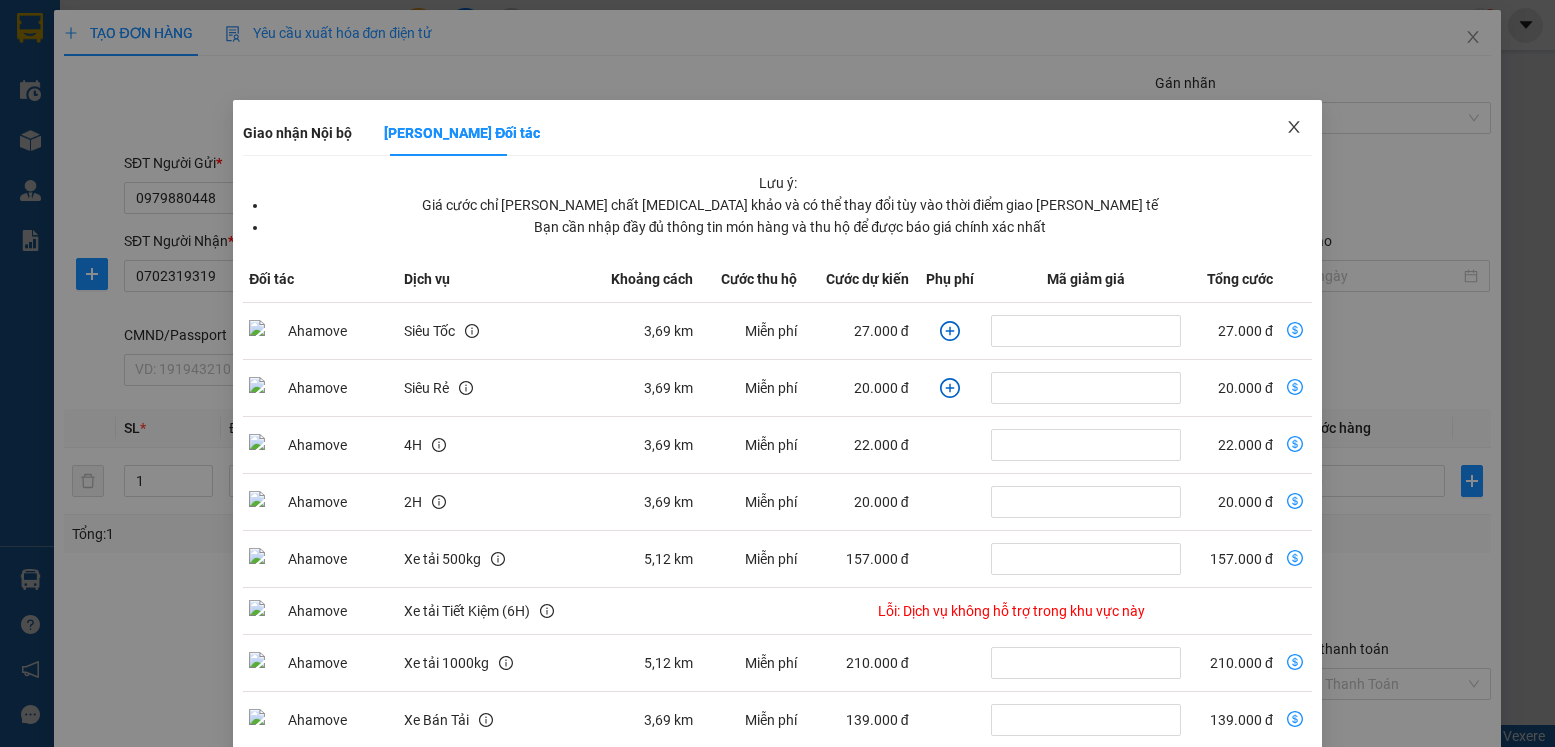 click 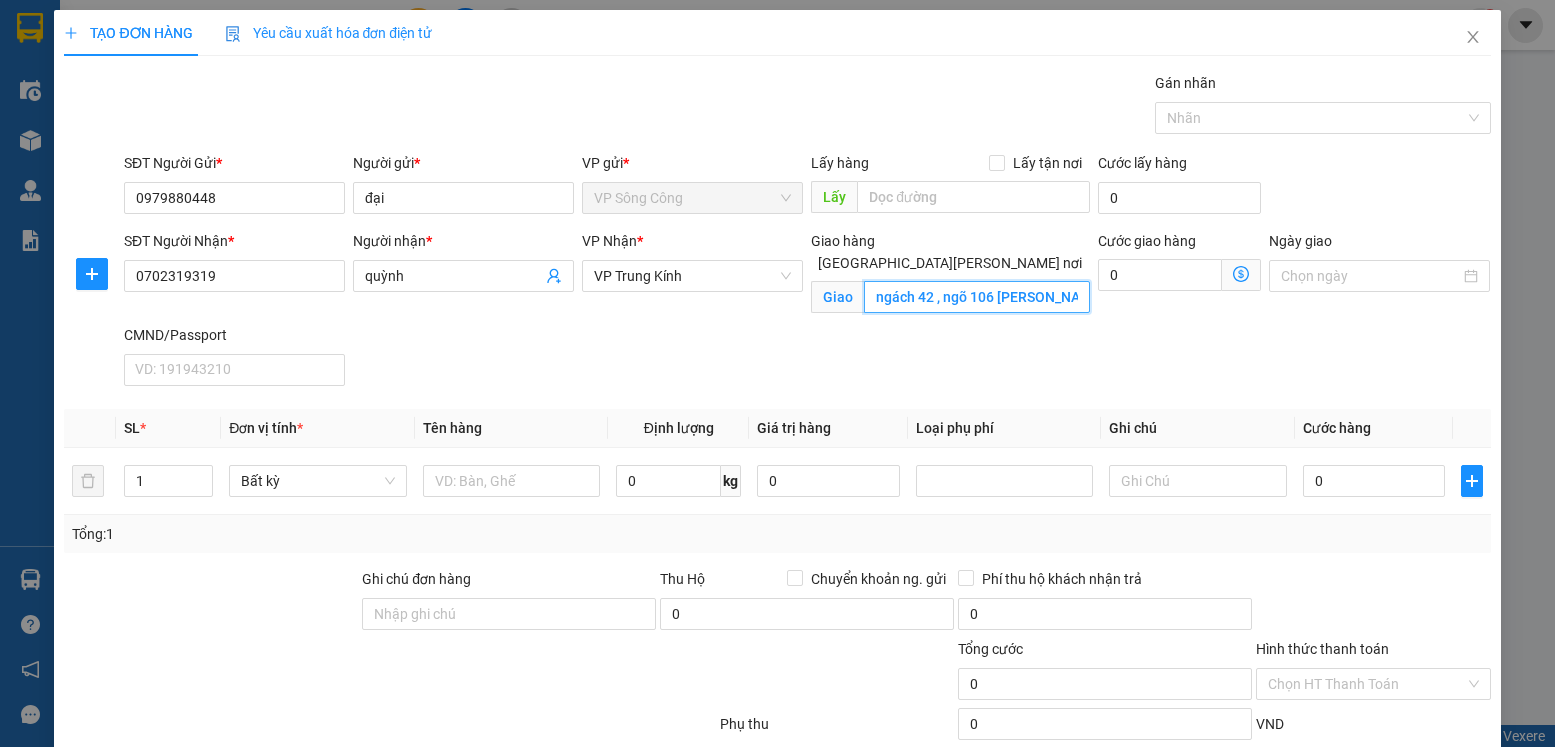 click on "ngách 42 , ngõ 106 hoàng quốc việt" at bounding box center [976, 297] 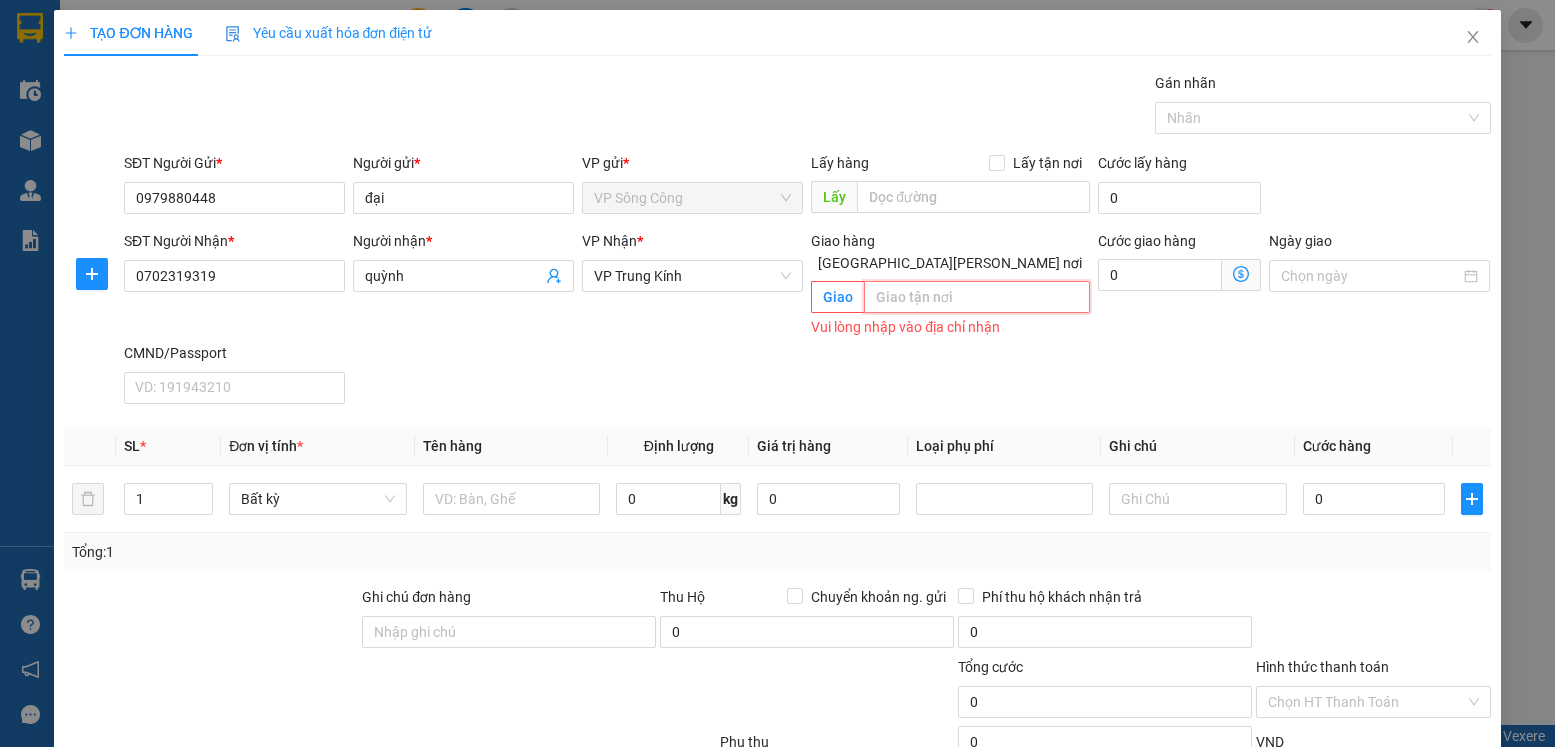 type 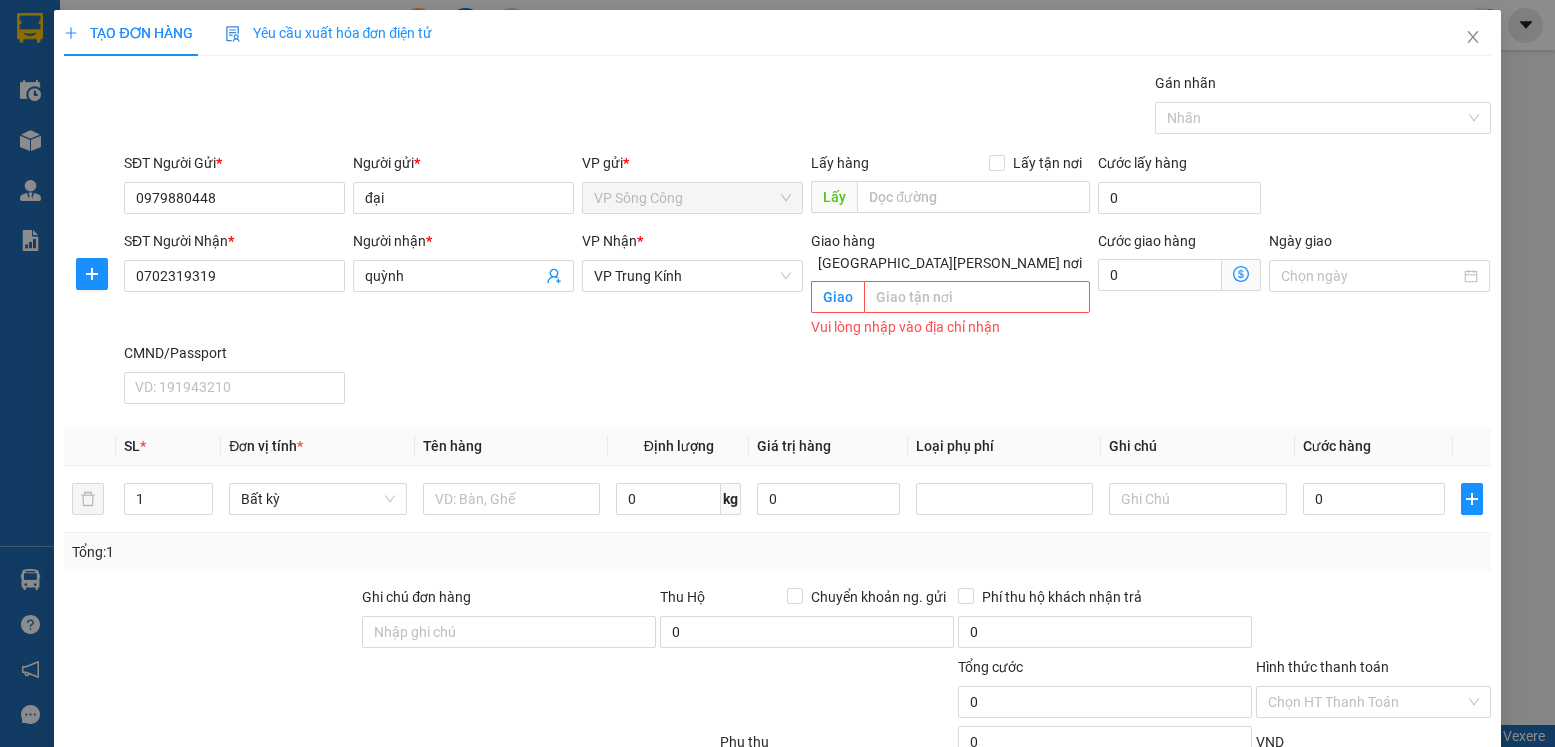 click on "[GEOGRAPHIC_DATA][PERSON_NAME] nơi" at bounding box center (801, 262) 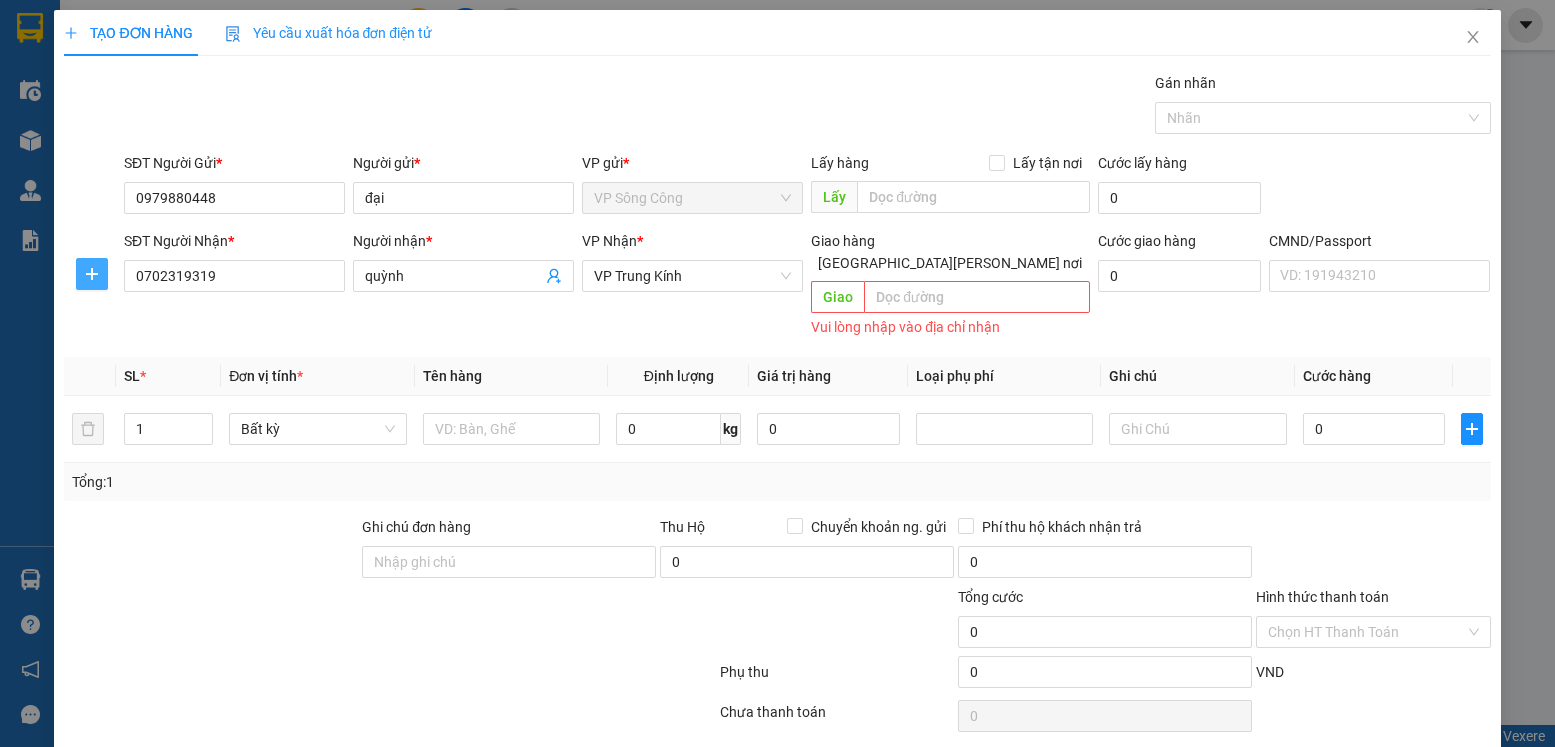 click 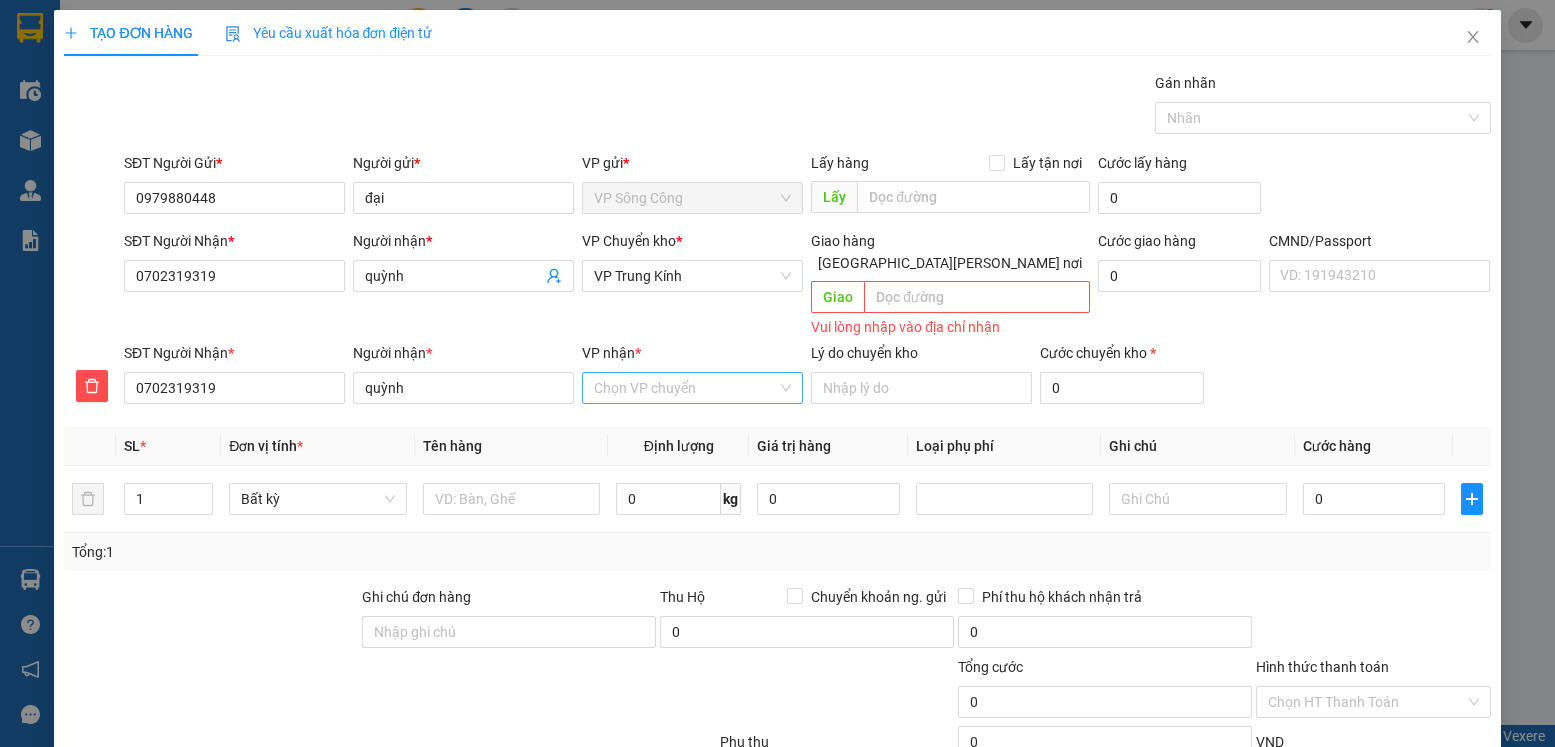 click on "VP nhận  *" at bounding box center [685, 388] 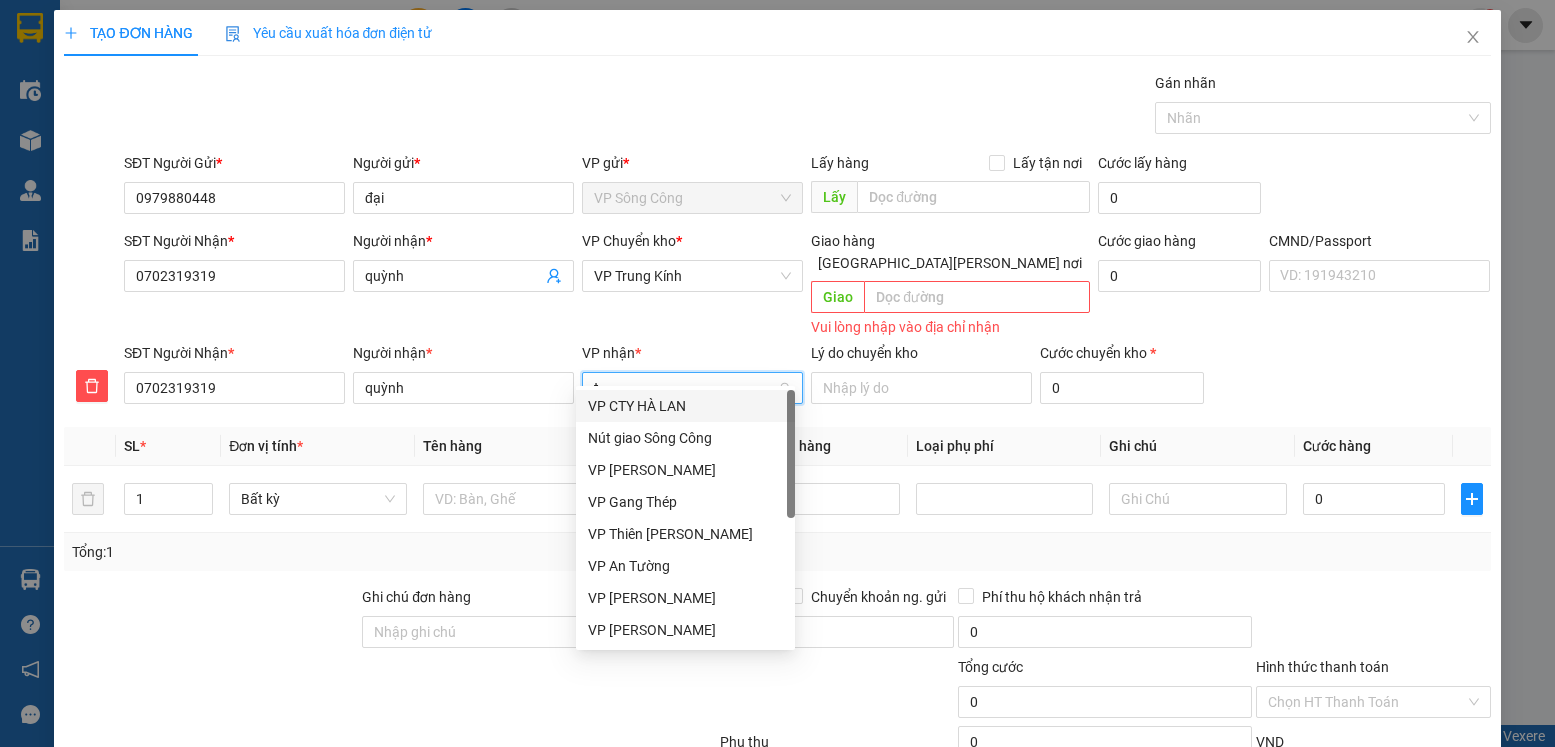 type on "tr" 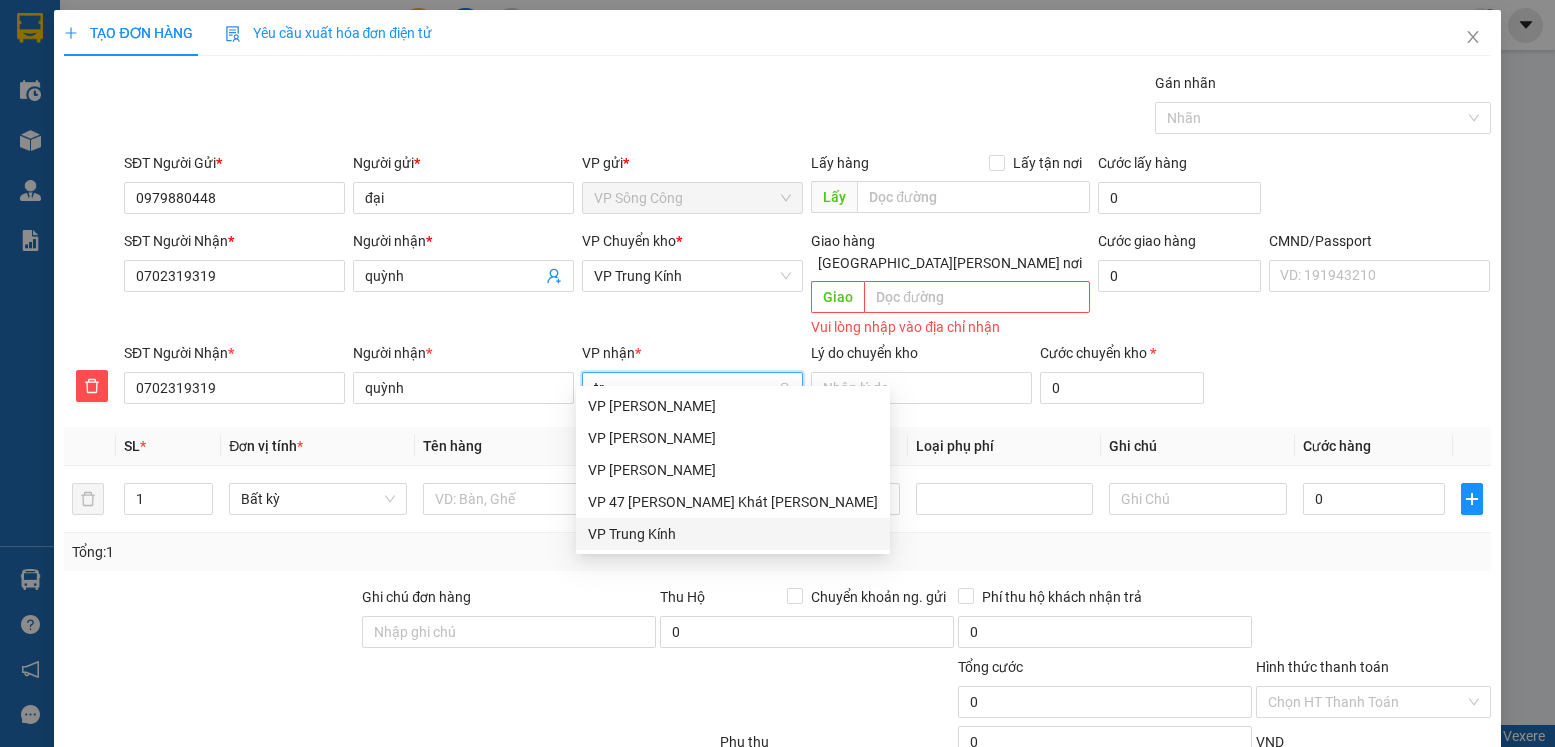 click on "VP Trung Kính" at bounding box center (733, 534) 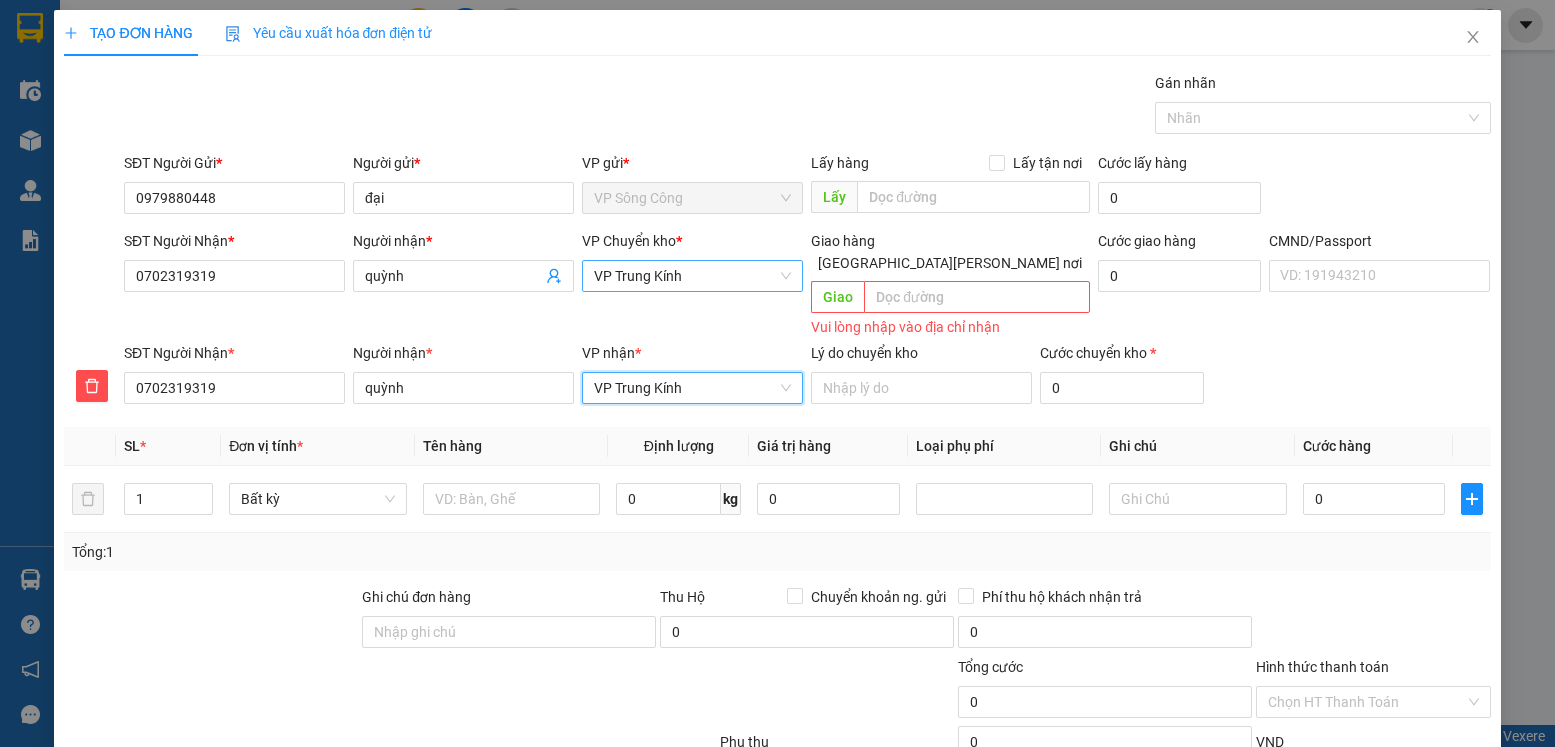 click on "VP Trung Kính" at bounding box center [692, 276] 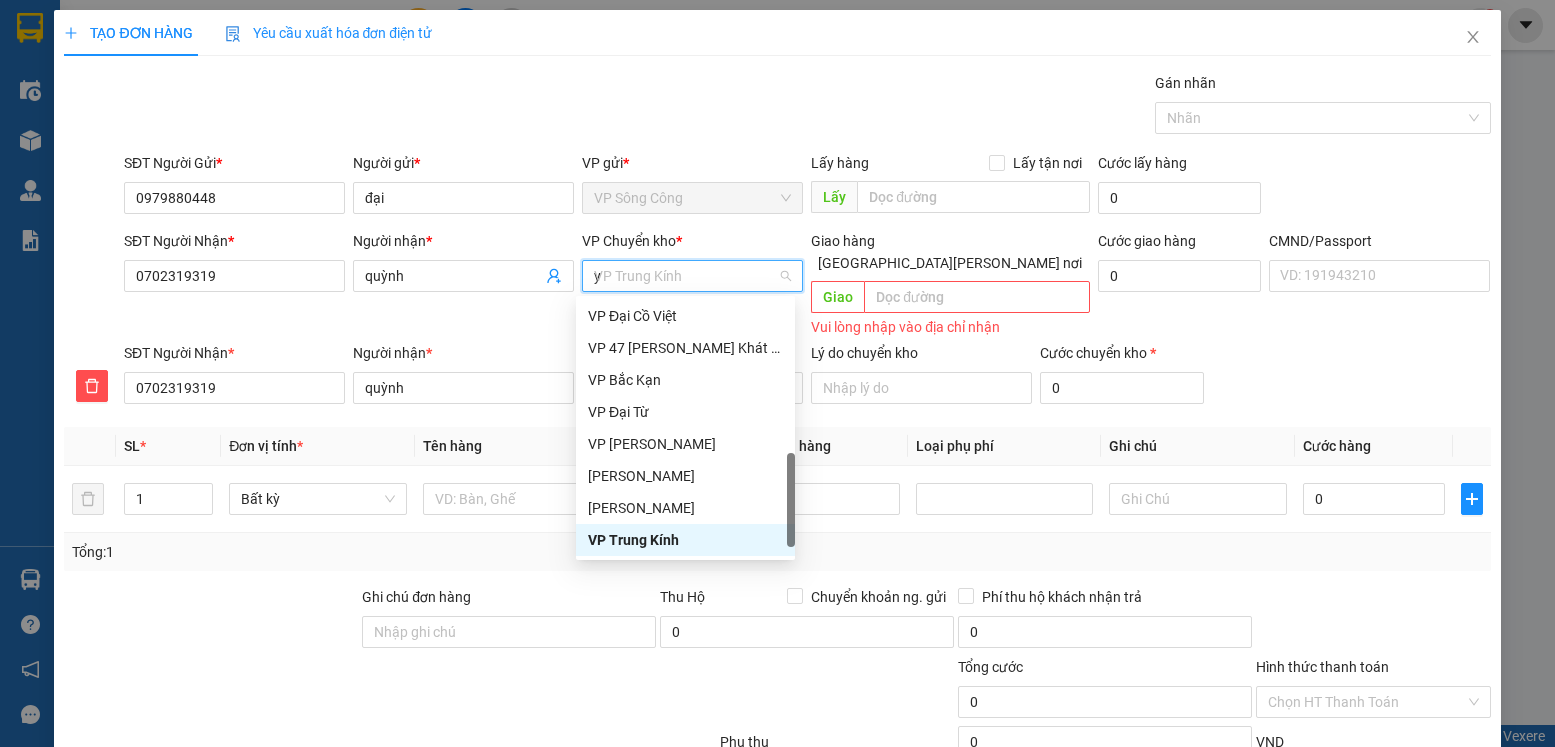 scroll, scrollTop: 0, scrollLeft: 0, axis: both 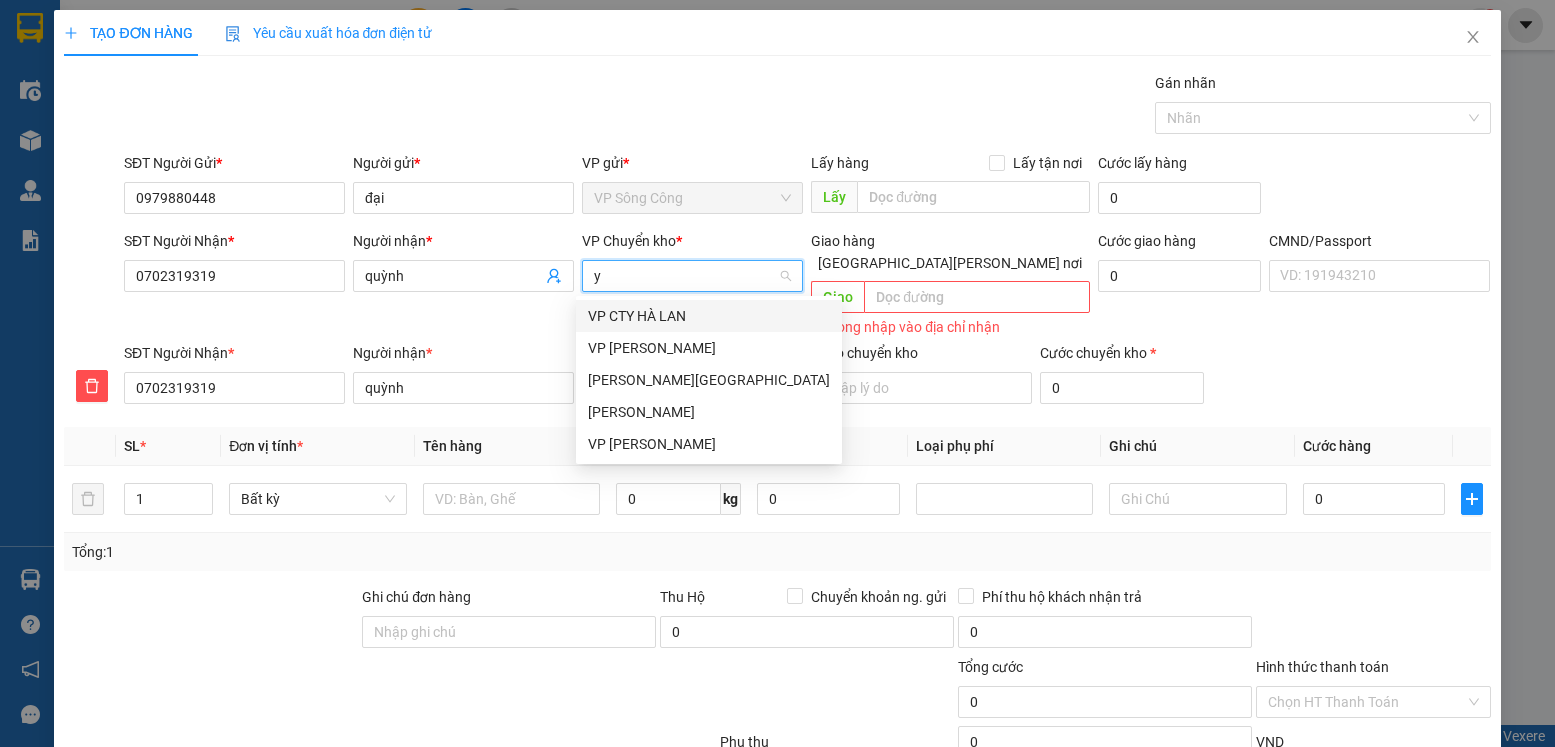 type on "yb" 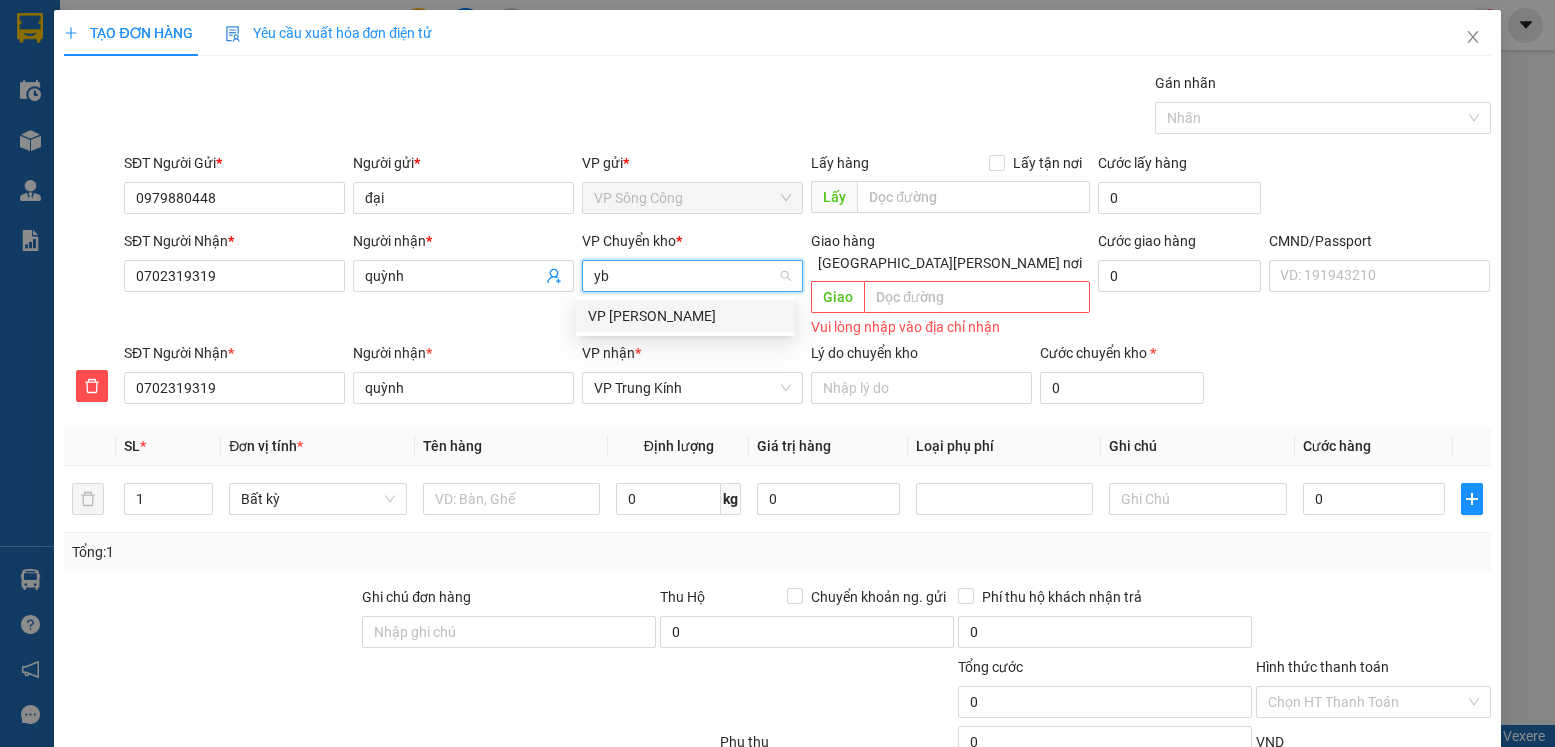 click on "VP [PERSON_NAME]" at bounding box center (685, 316) 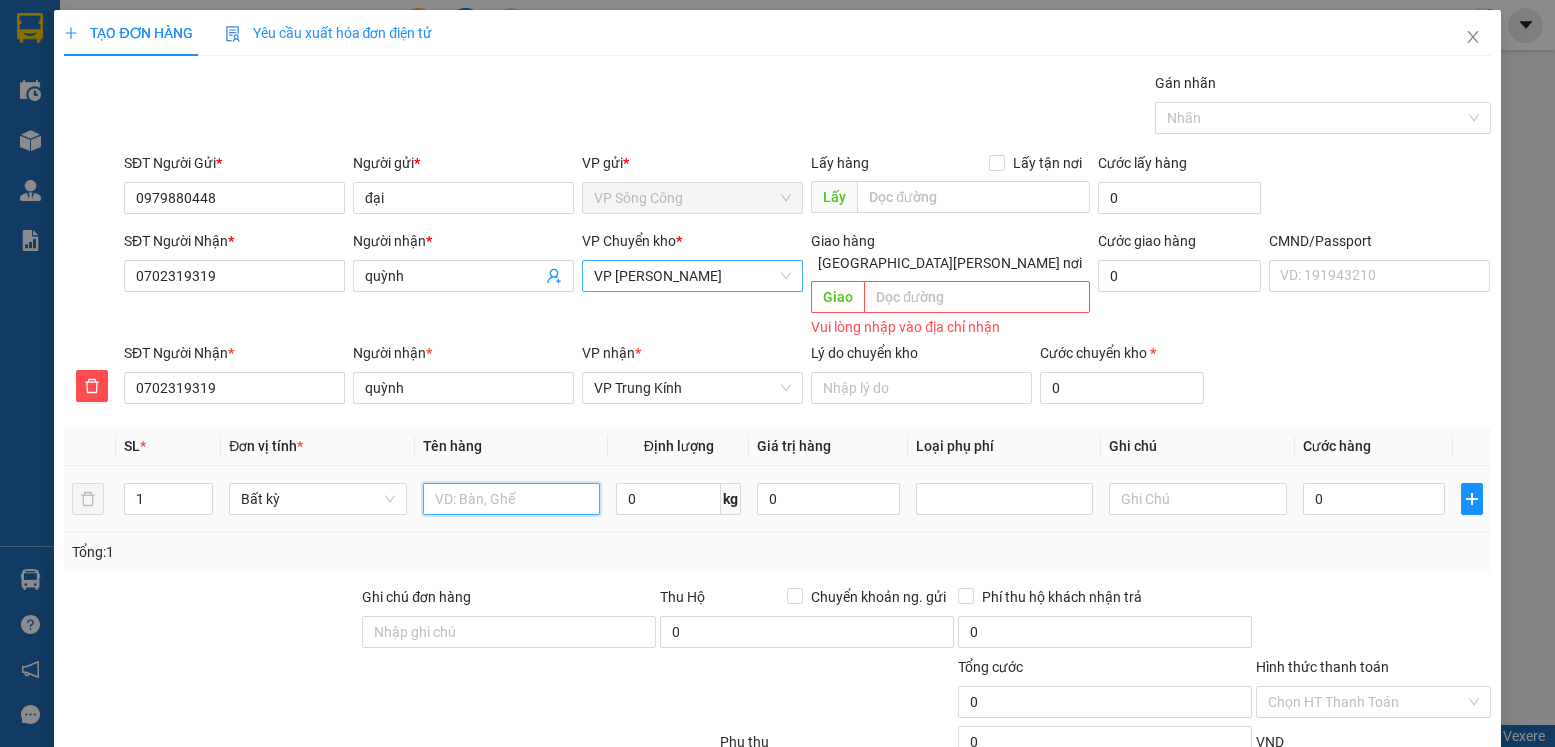 click at bounding box center [512, 499] 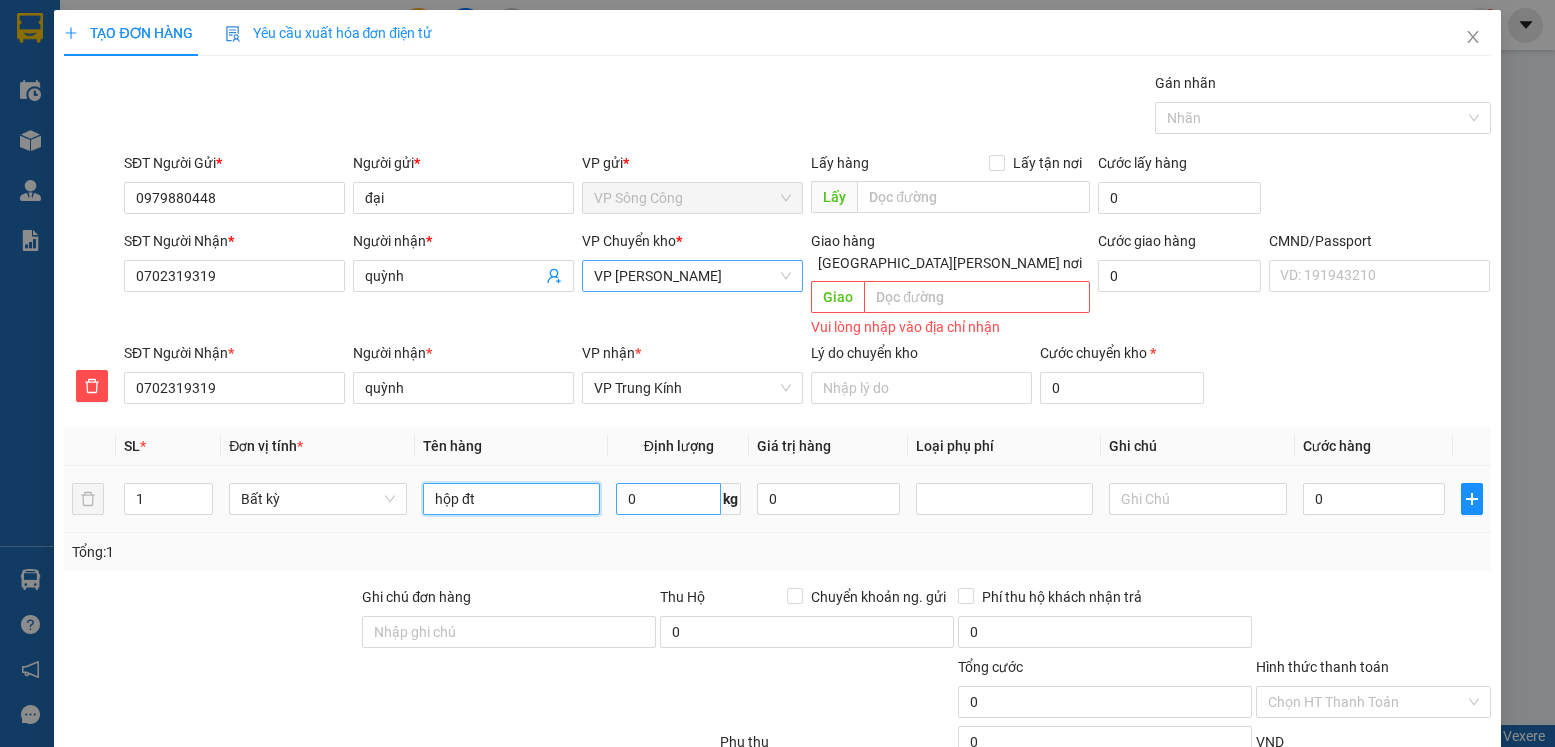 type on "hộp đt" 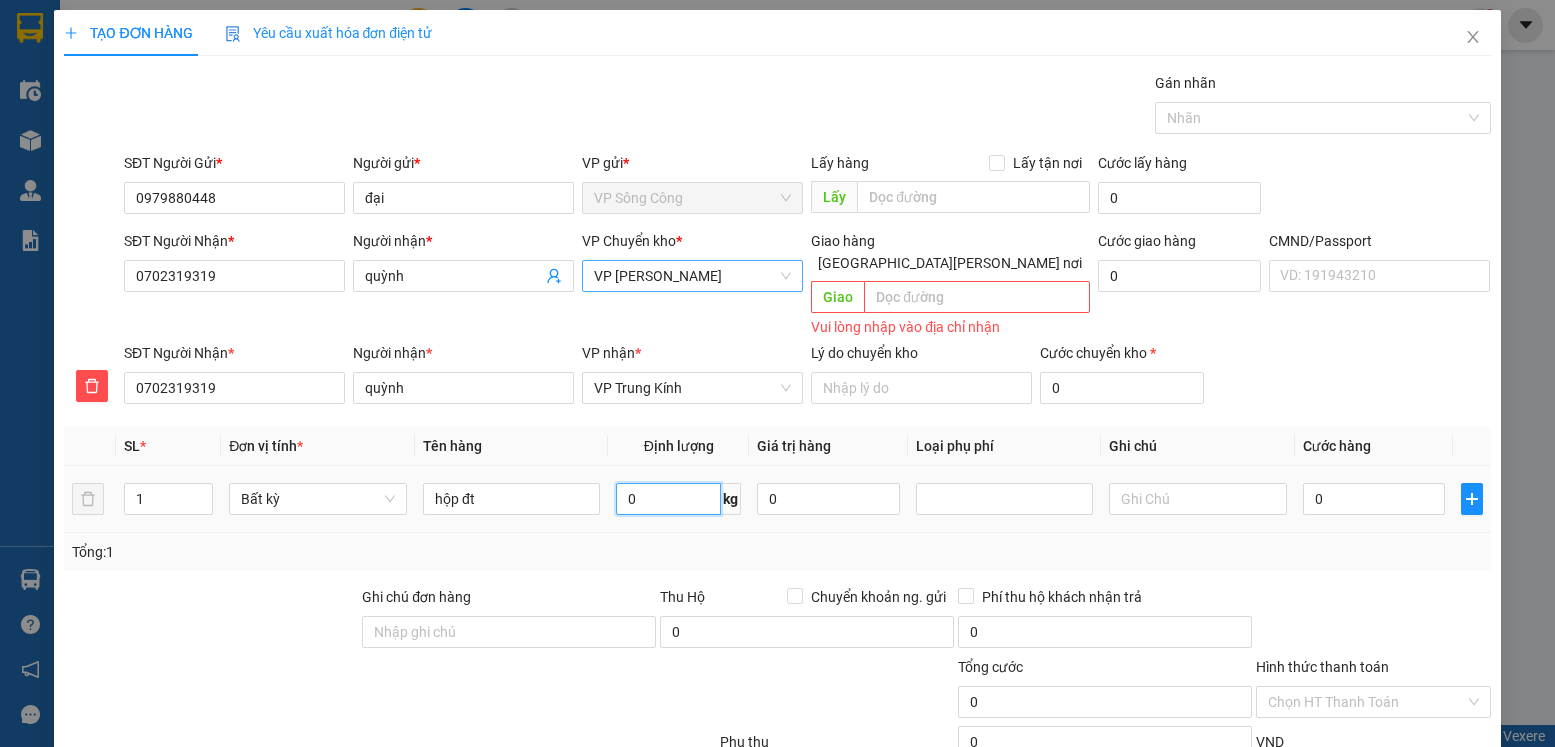 click on "0" at bounding box center [668, 499] 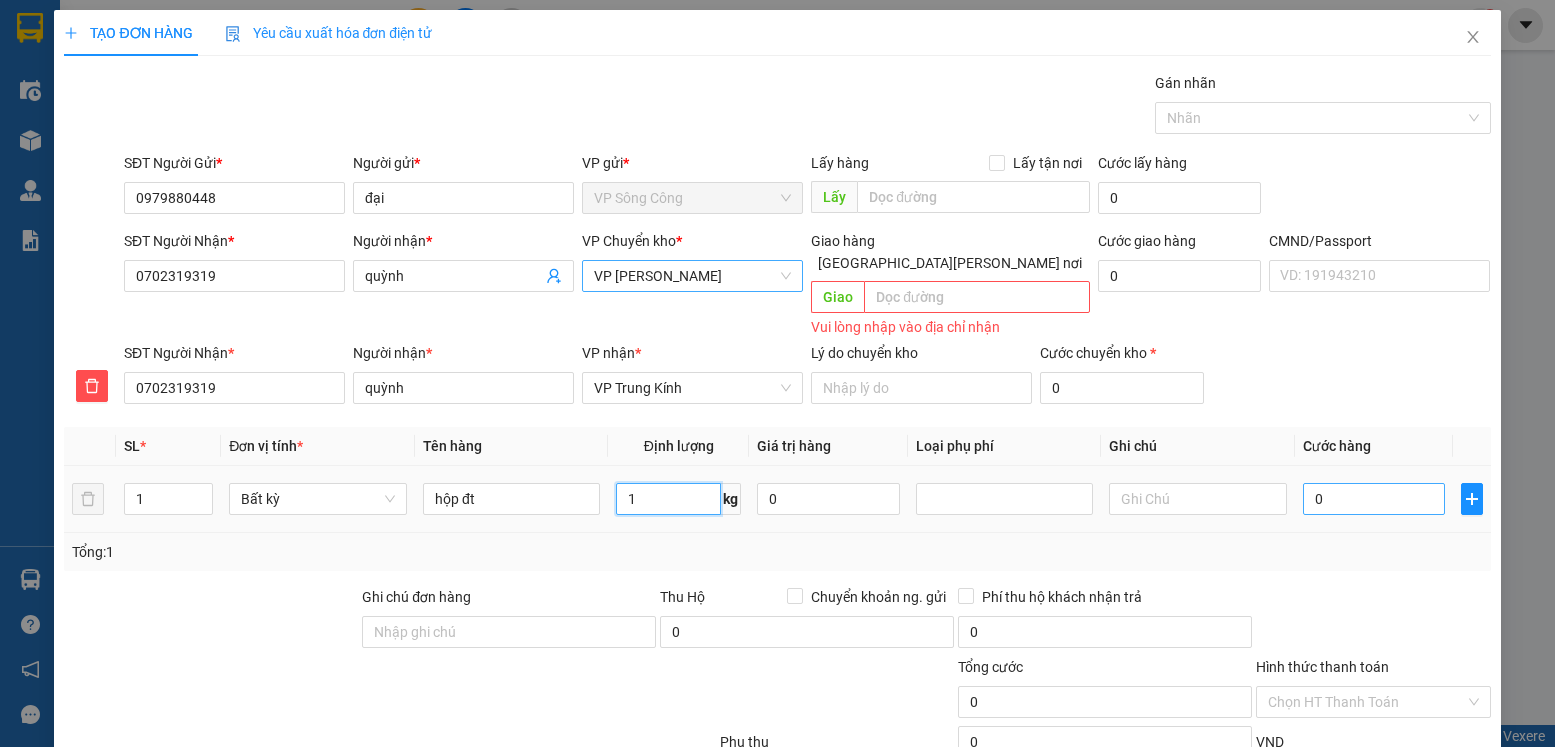 type on "1" 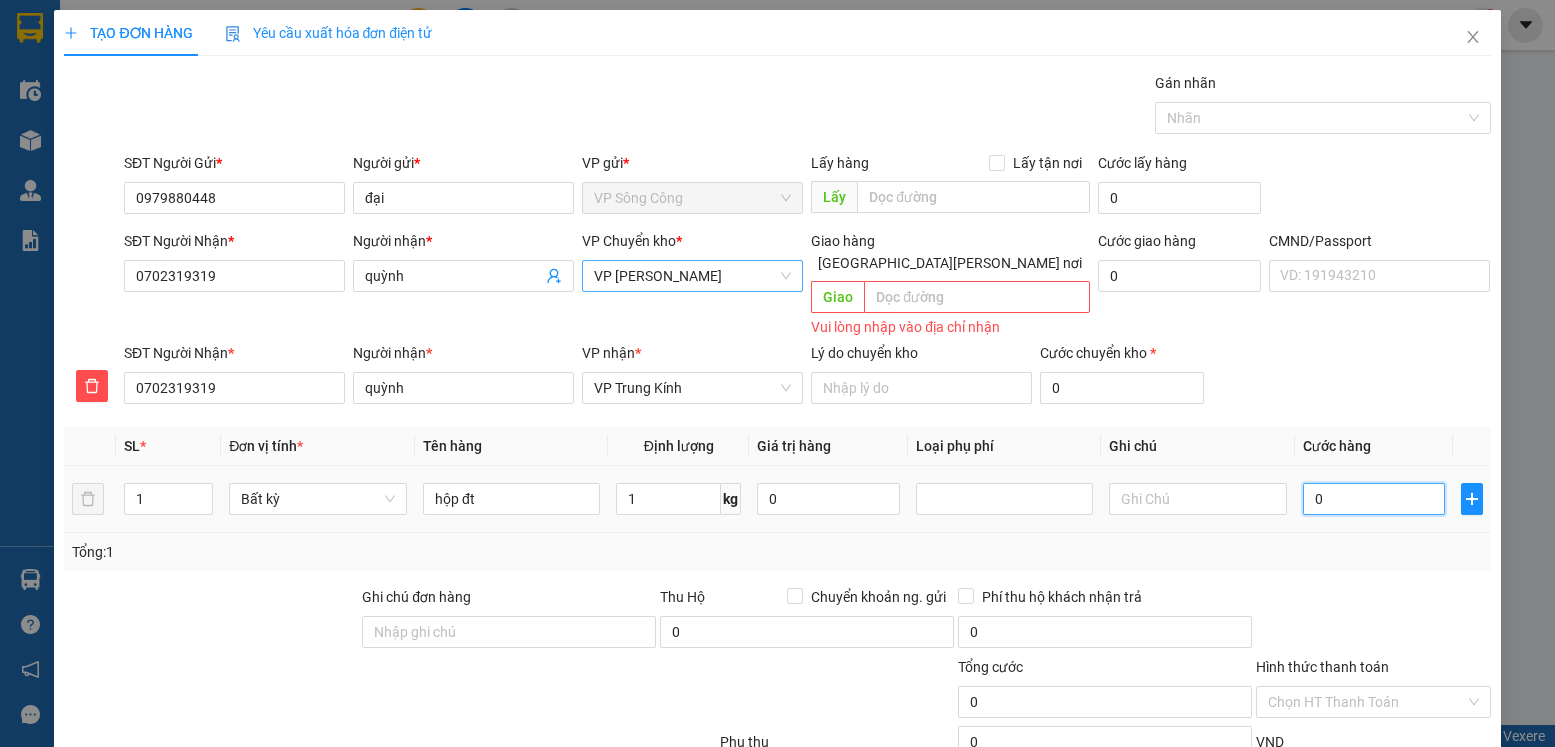click on "0" at bounding box center [1374, 499] 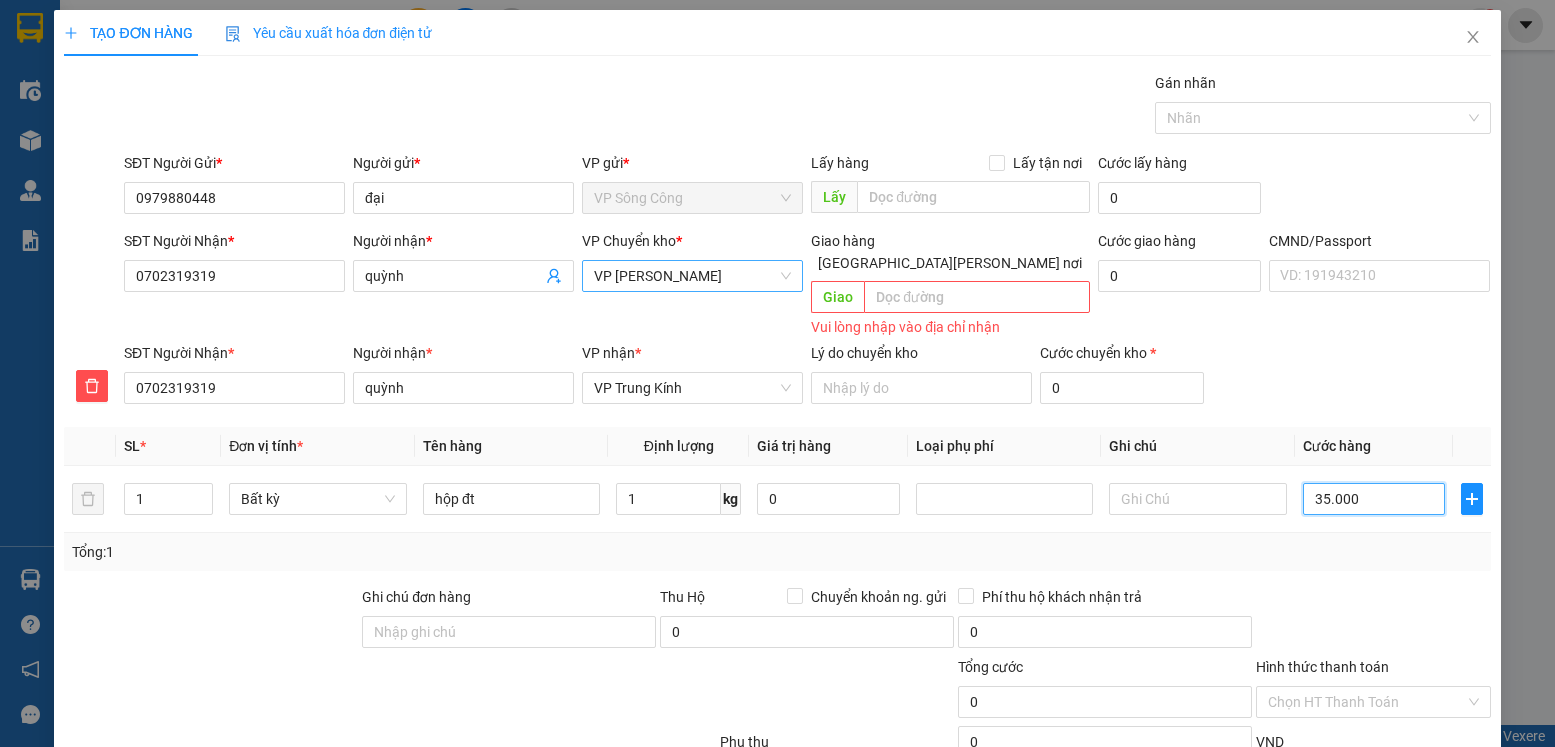 type on "35.000" 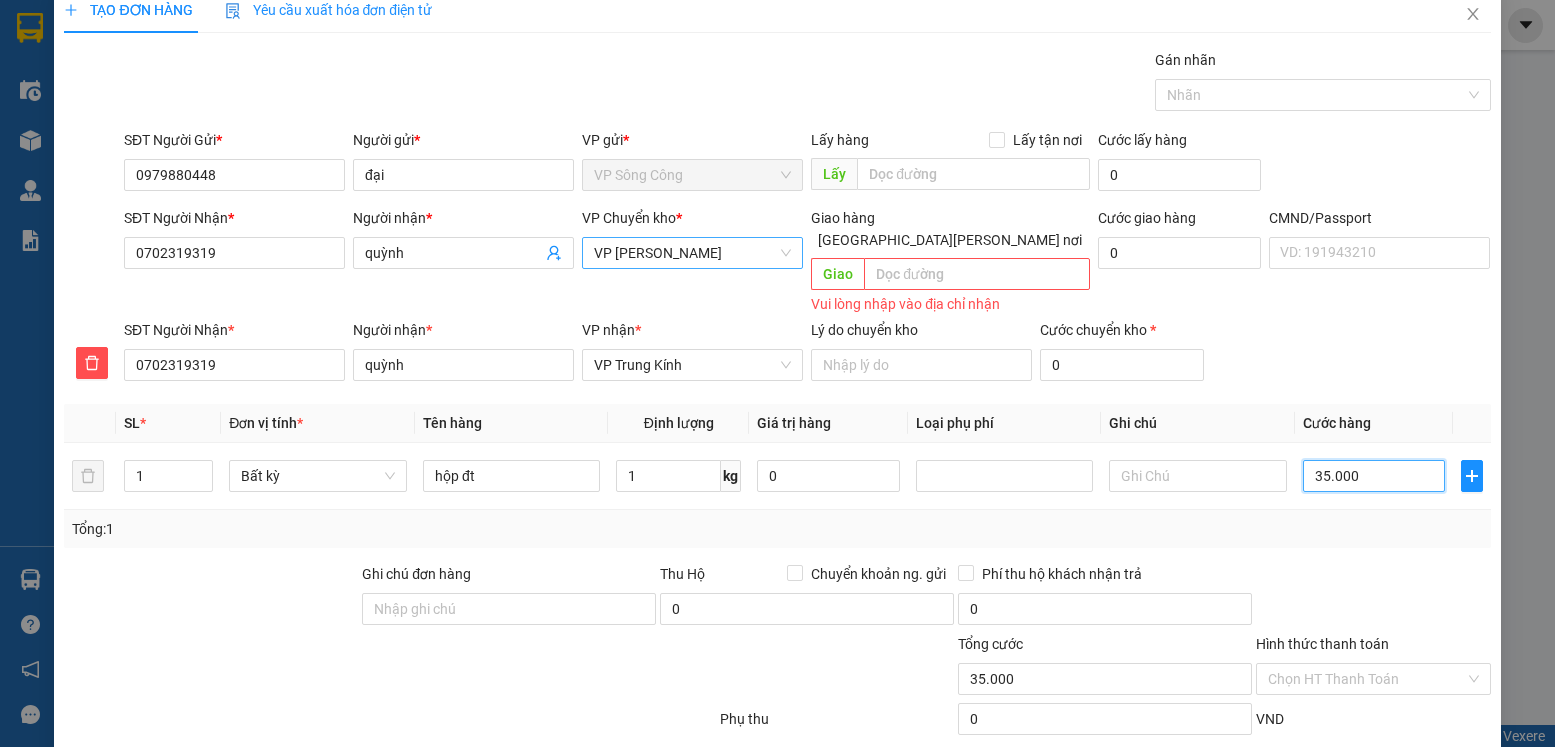 scroll, scrollTop: 123, scrollLeft: 0, axis: vertical 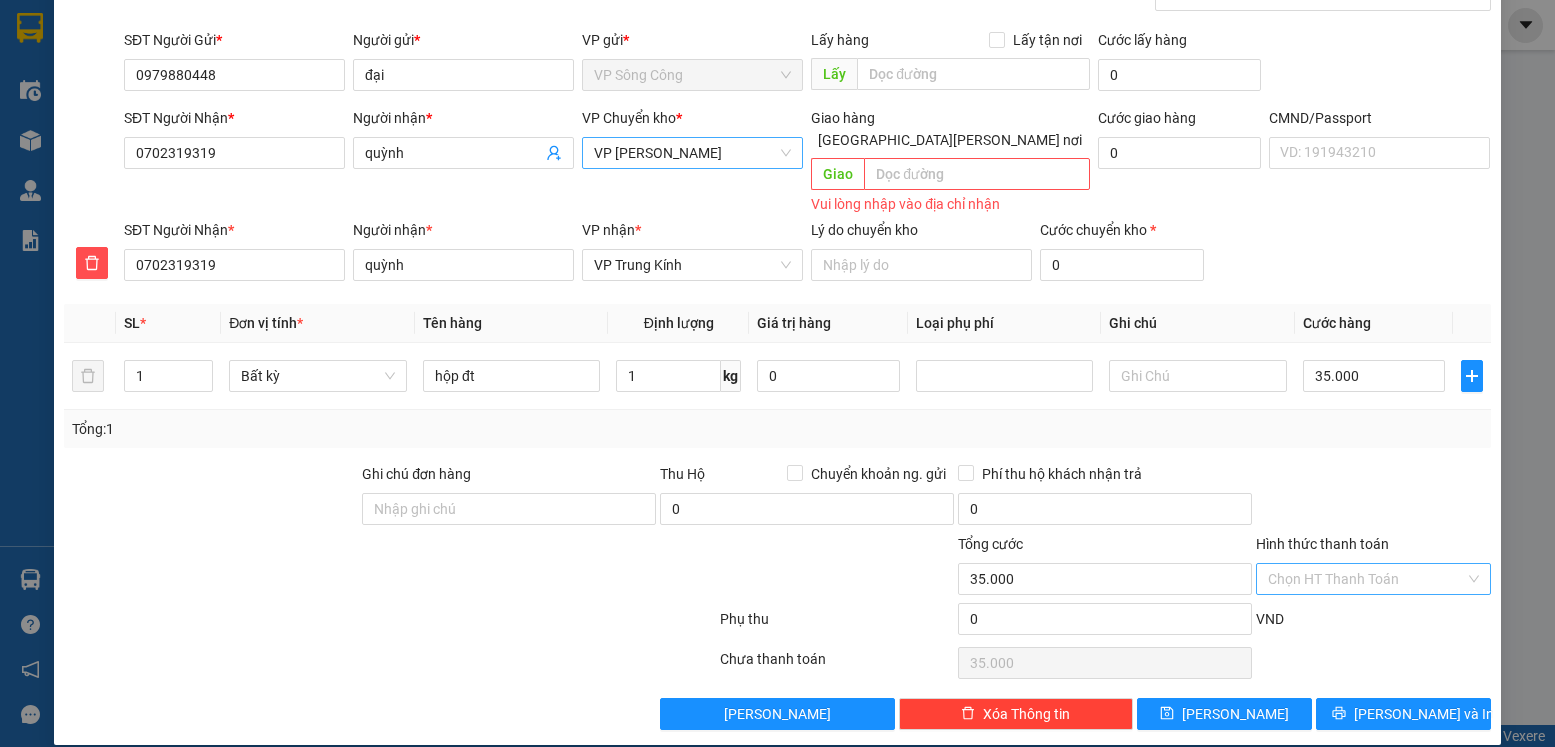 click on "Hình thức thanh toán" at bounding box center [1366, 579] 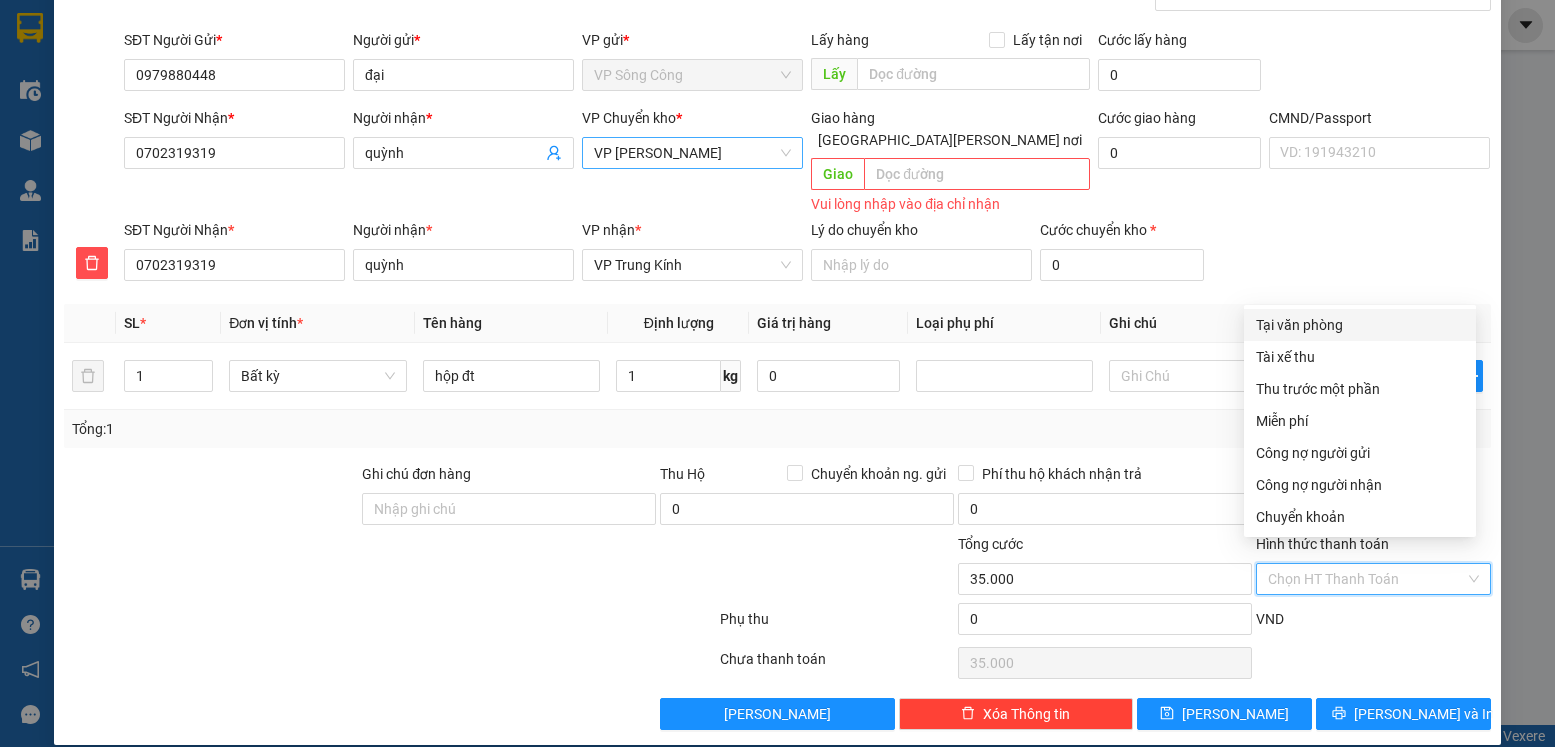 click on "Tại văn phòng" at bounding box center (1360, 325) 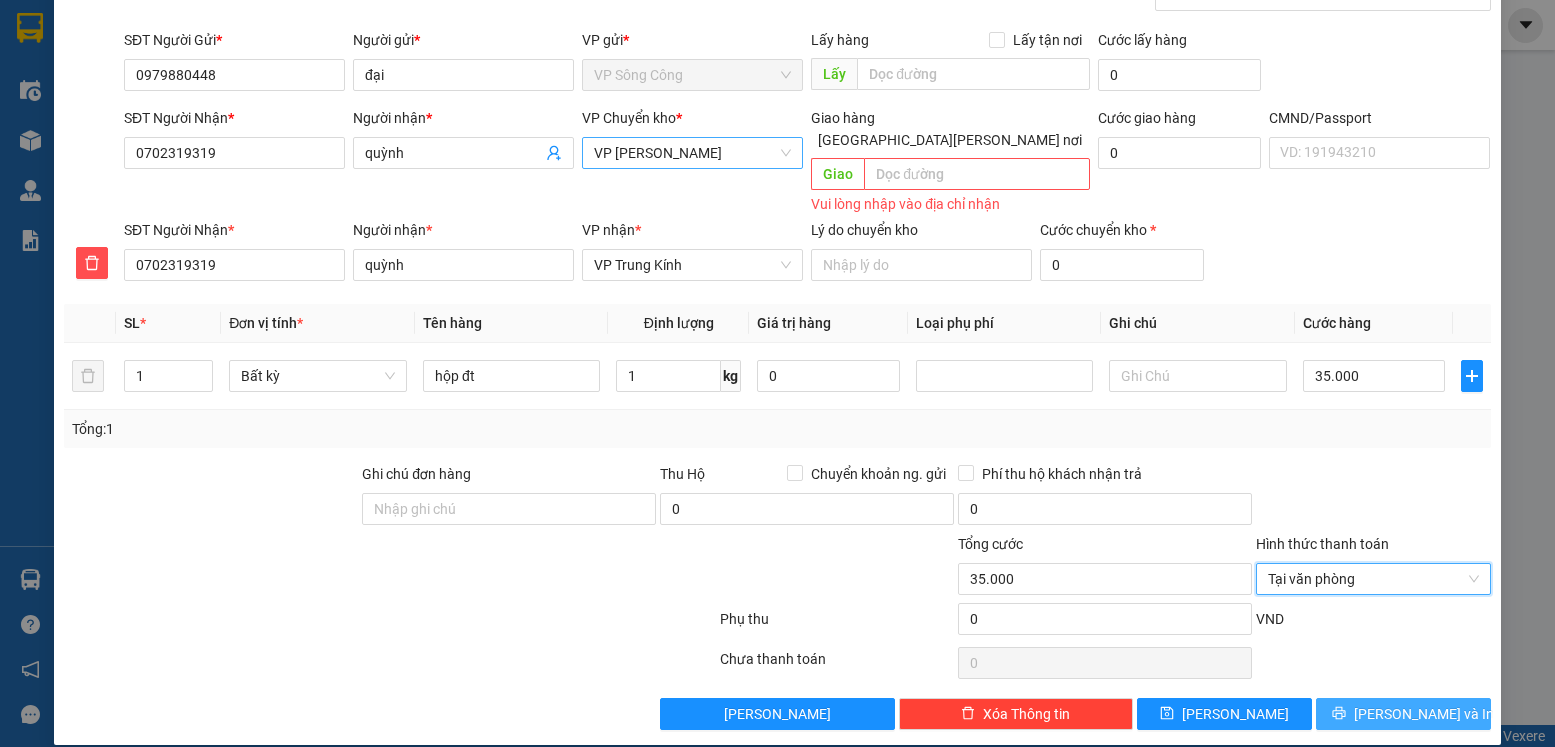click on "Lưu và In" at bounding box center [1424, 714] 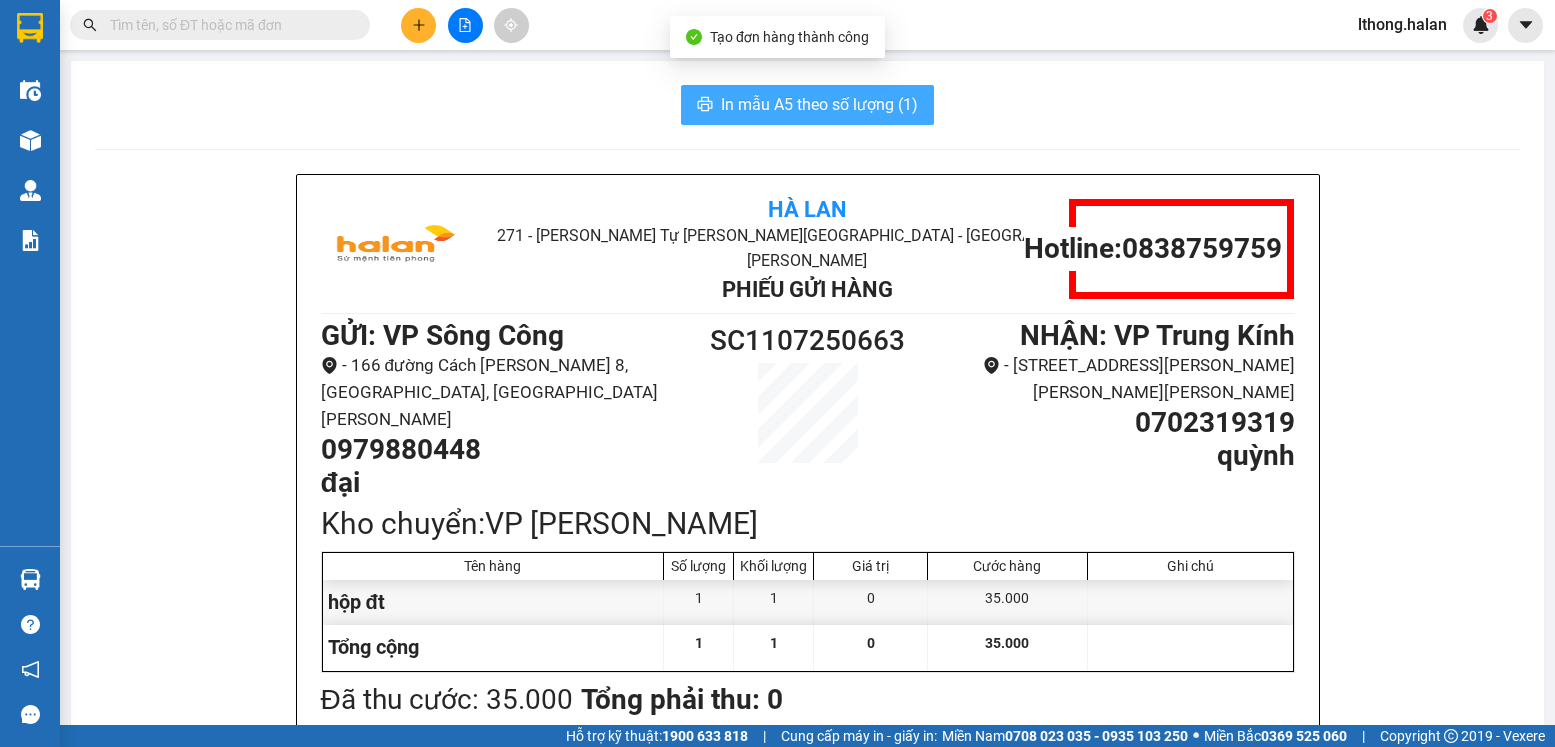 click on "In mẫu A5 theo số lượng
(1)" at bounding box center (819, 104) 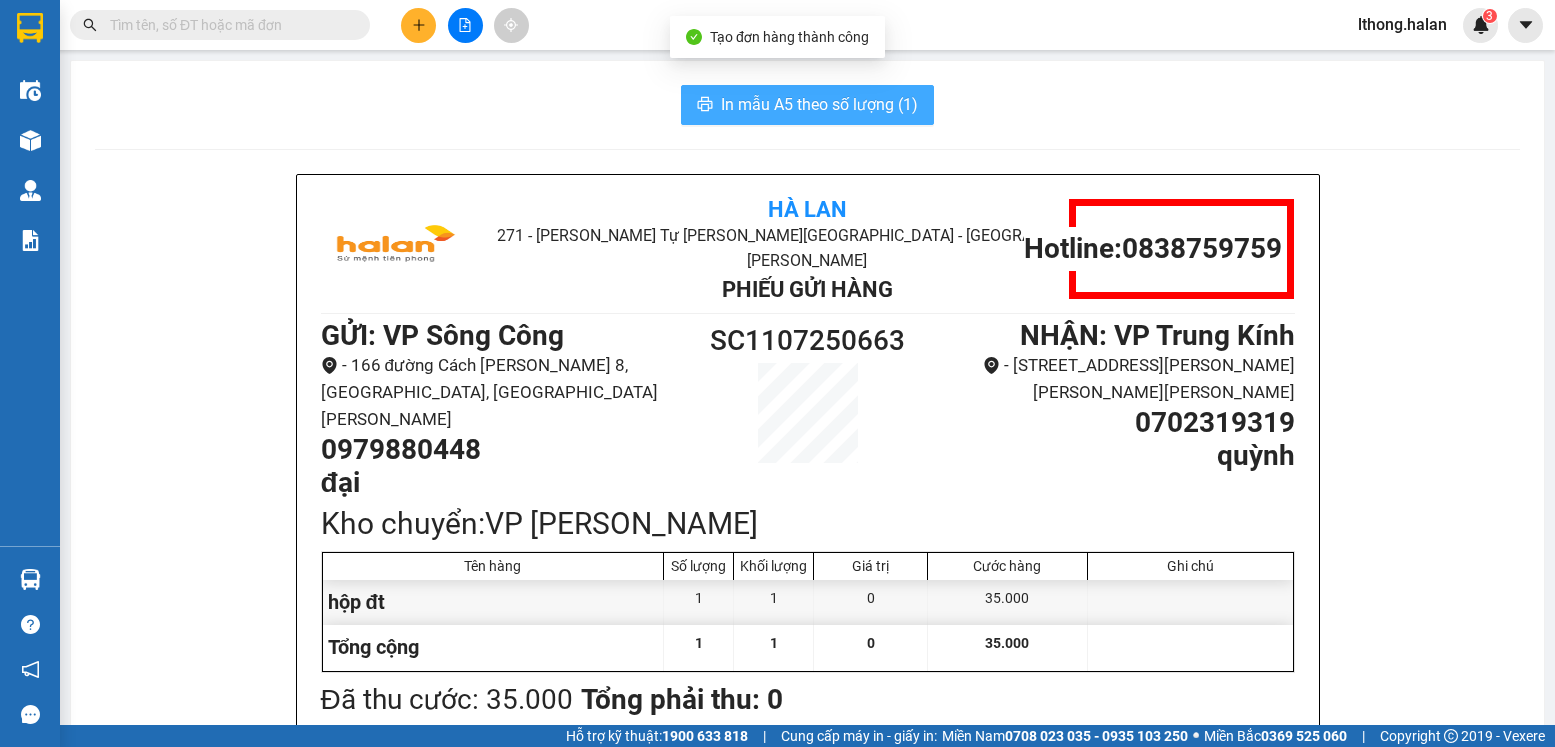 scroll, scrollTop: 0, scrollLeft: 0, axis: both 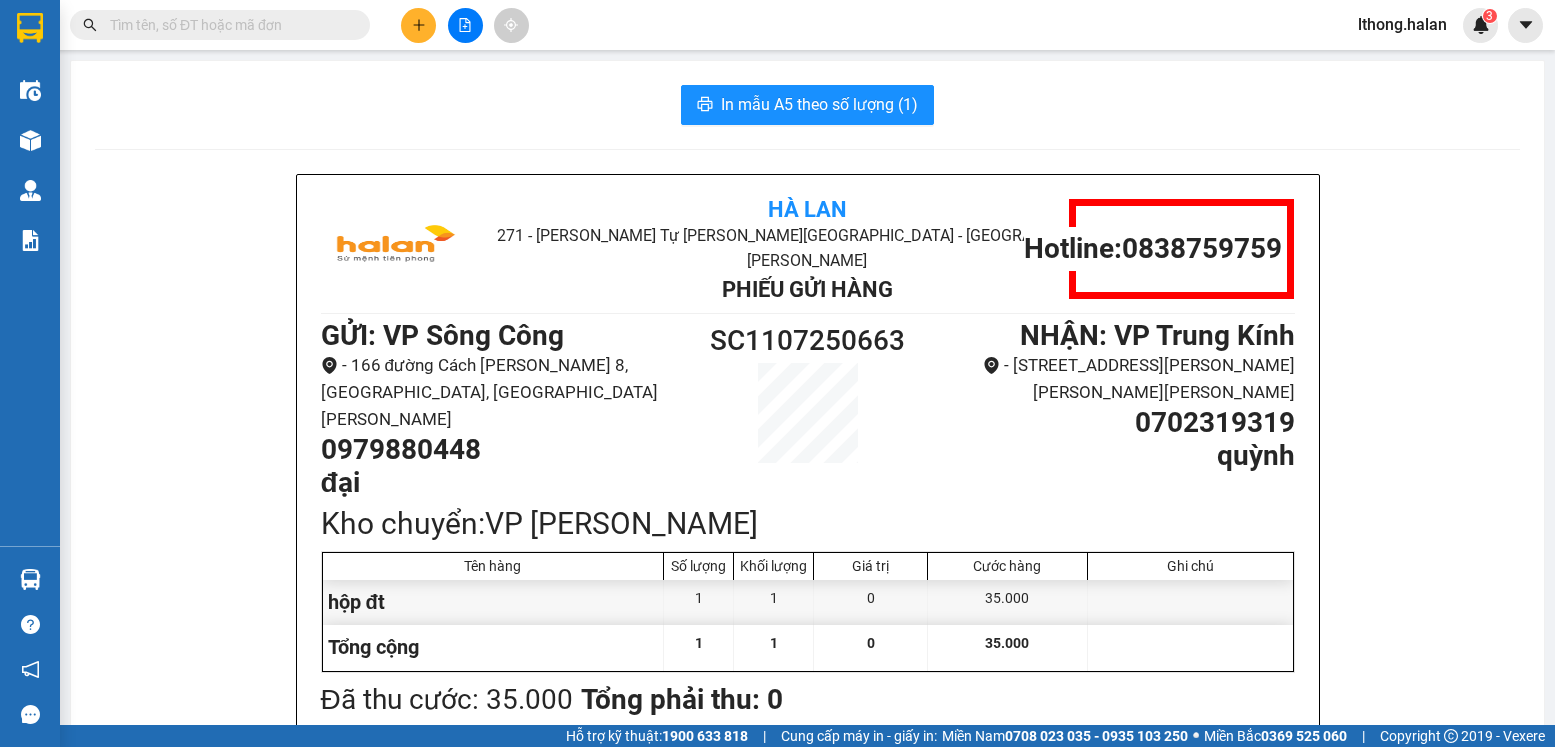 click at bounding box center (228, 25) 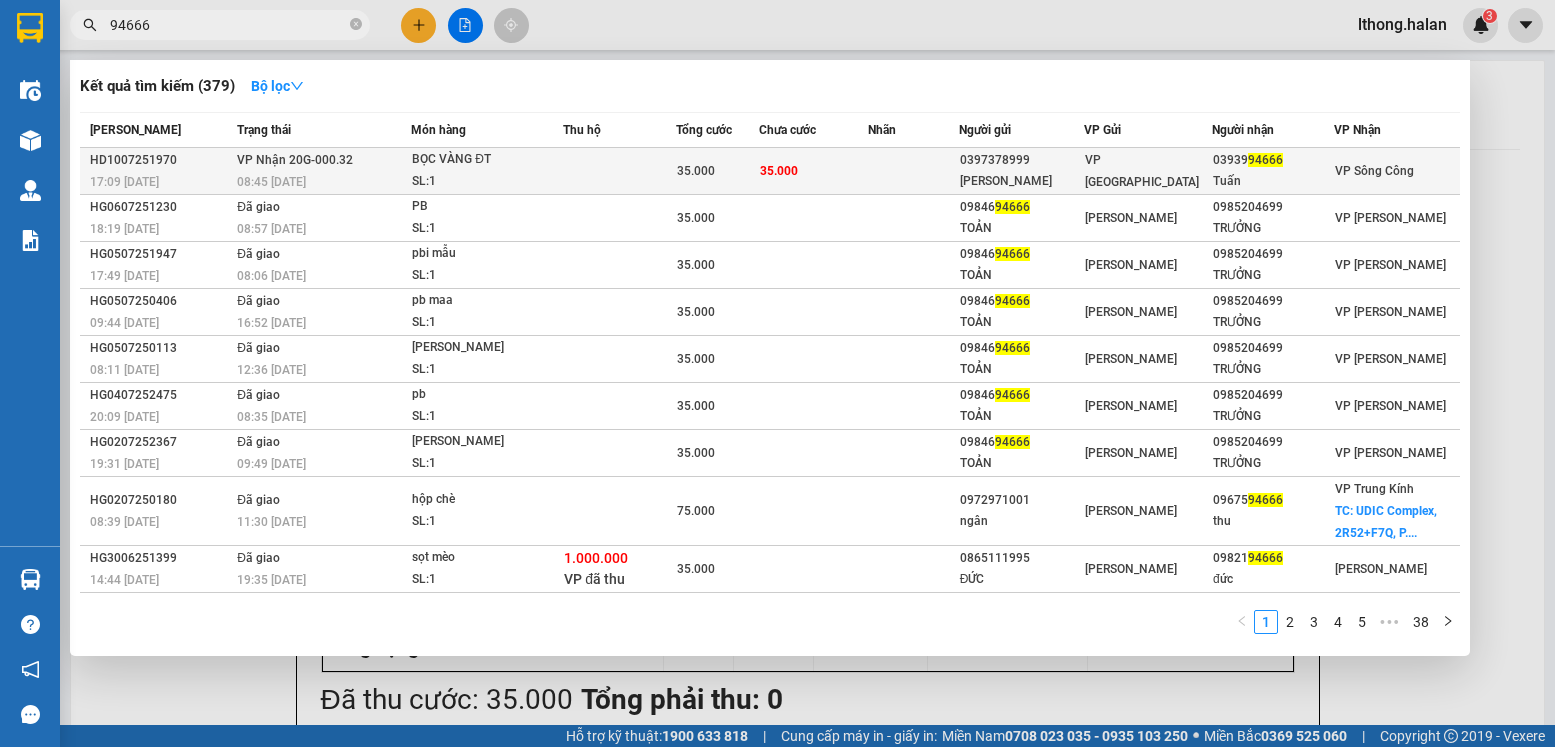 type on "94666" 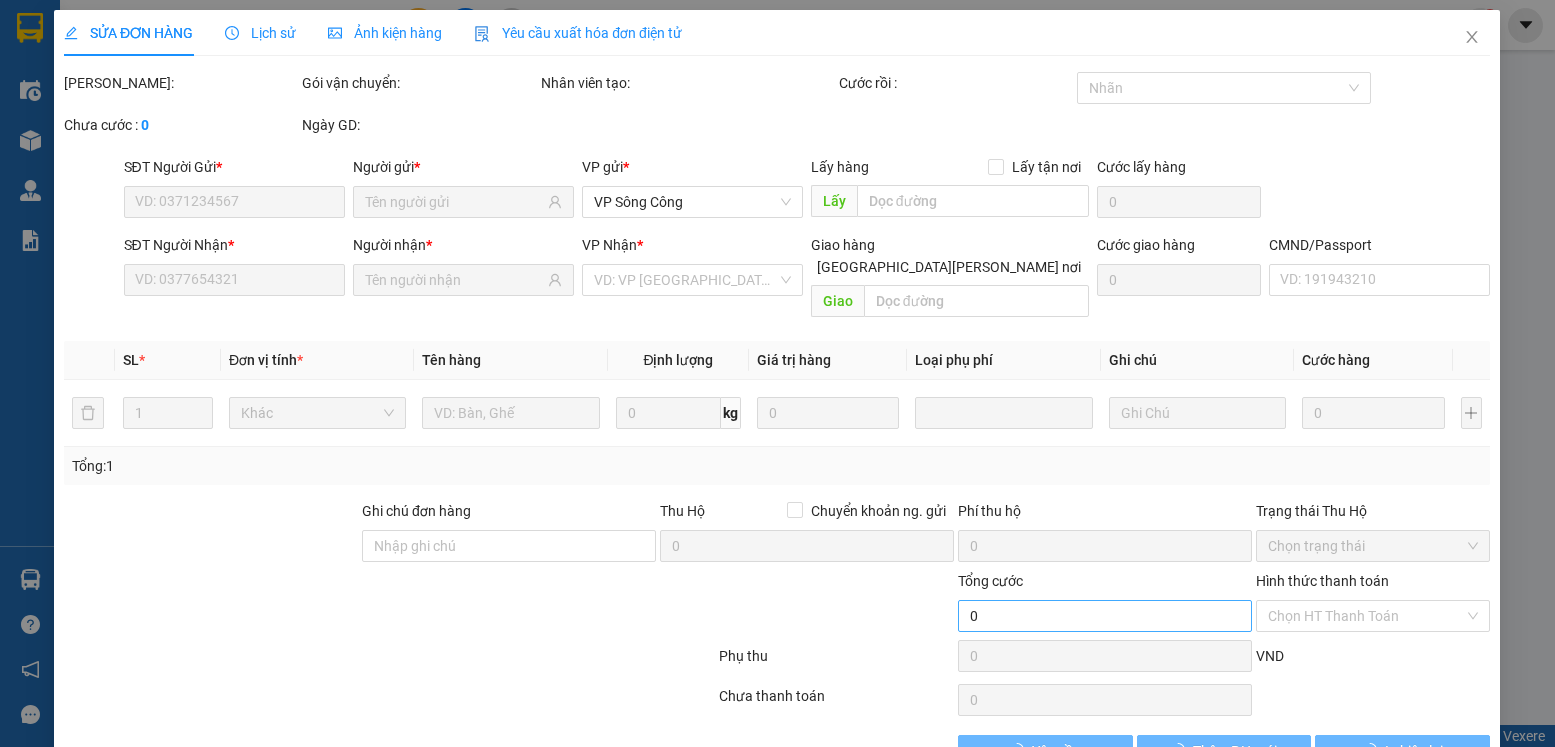 type on "0397378999" 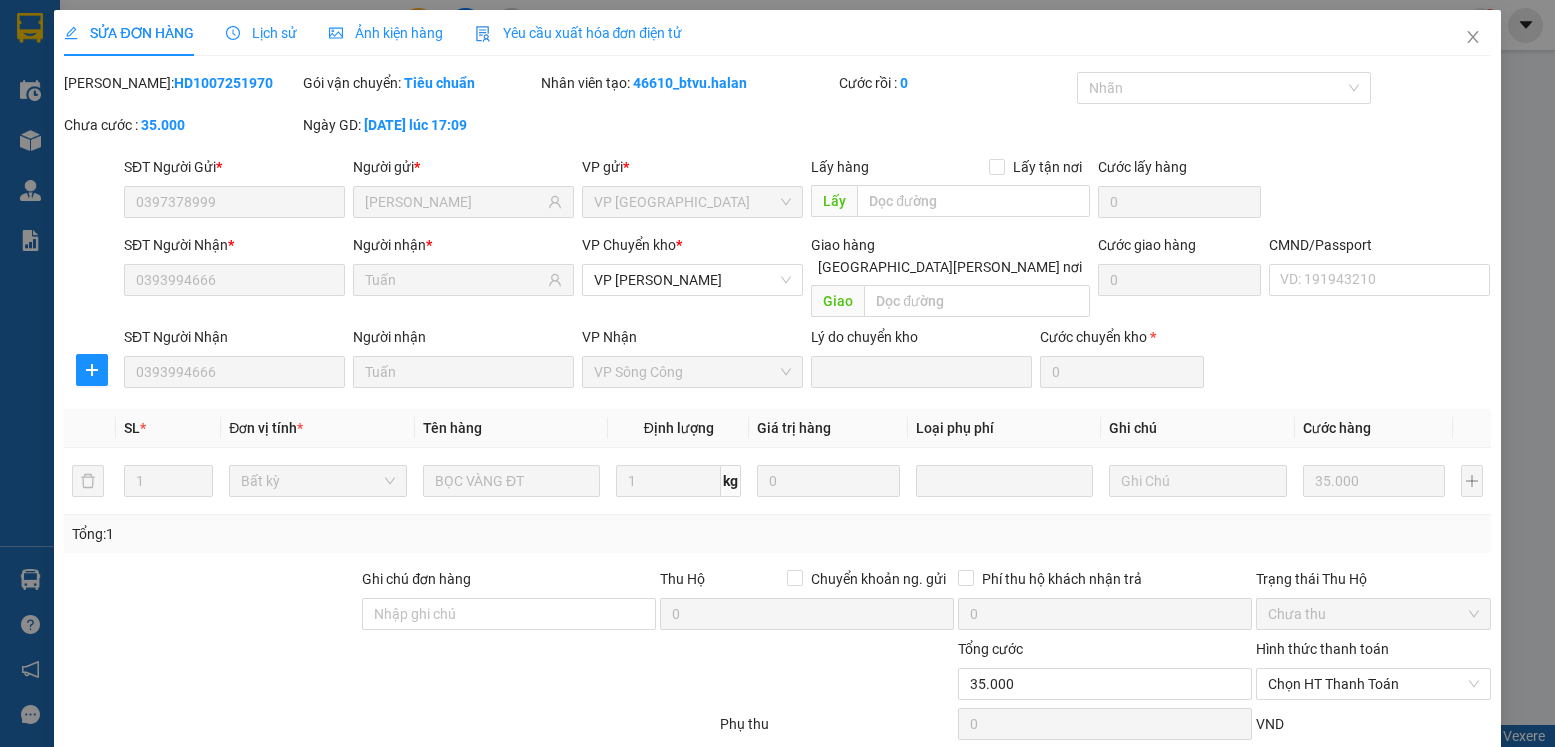 scroll, scrollTop: 105, scrollLeft: 0, axis: vertical 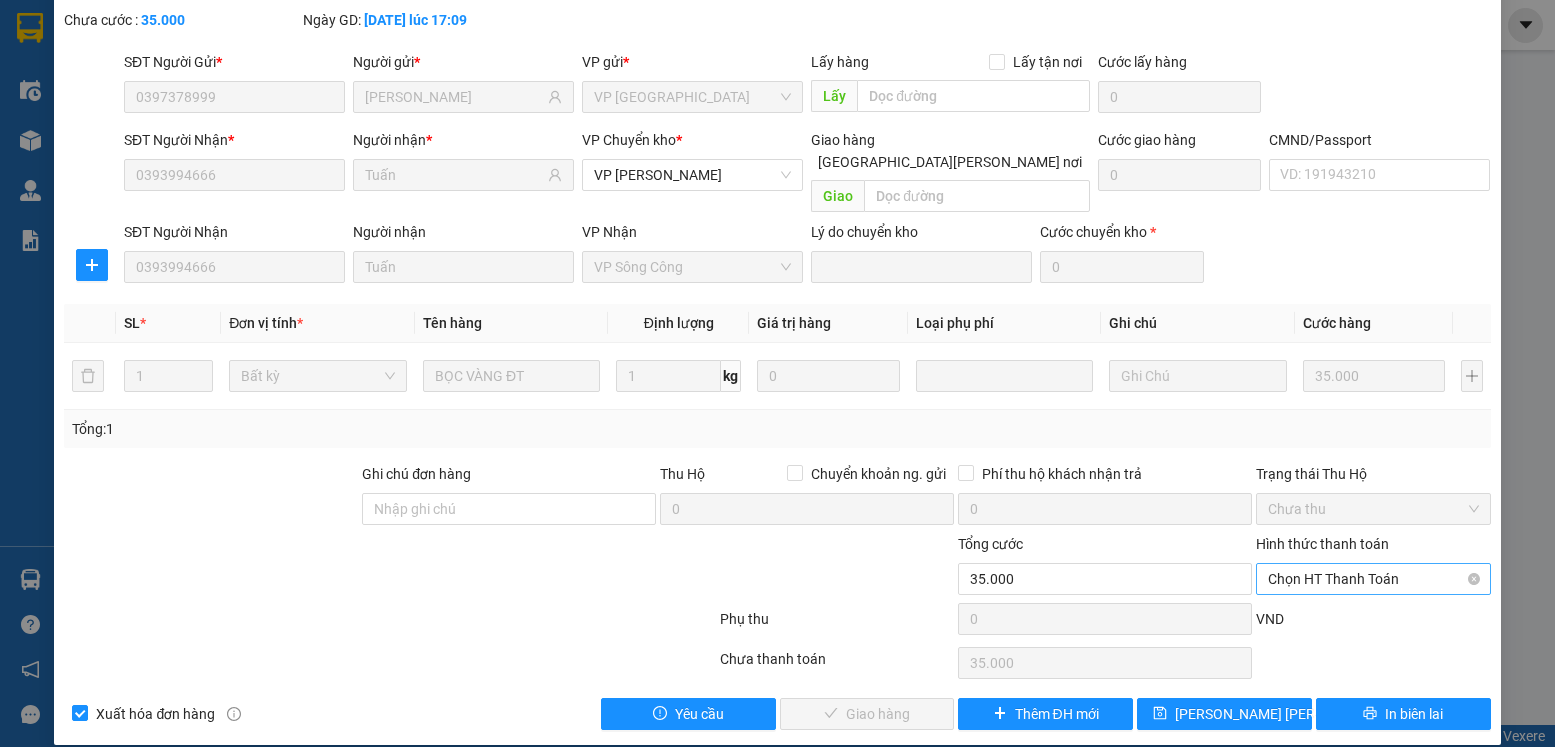 click on "Chọn HT Thanh Toán" at bounding box center (1373, 579) 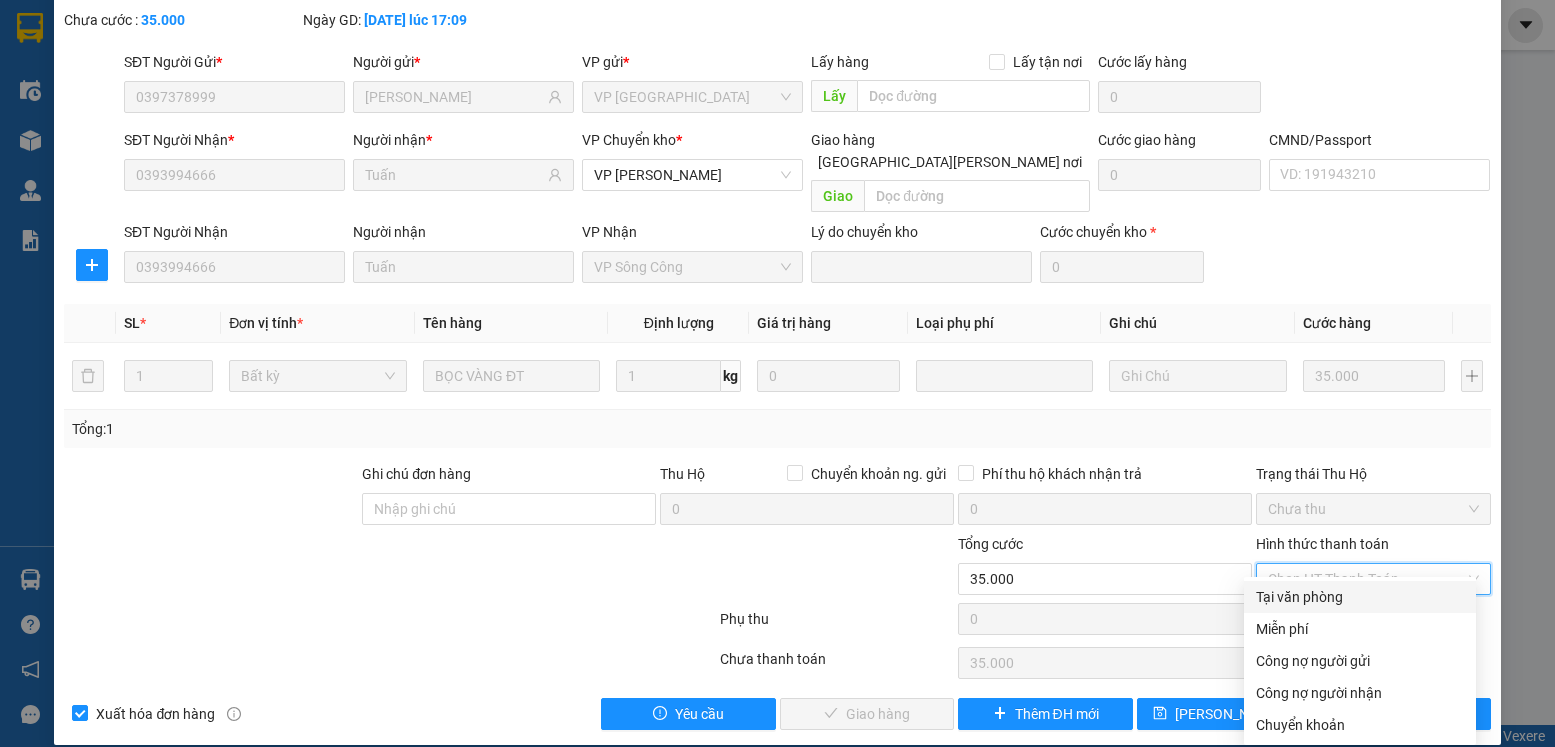 click on "Tại văn phòng" at bounding box center (1360, 597) 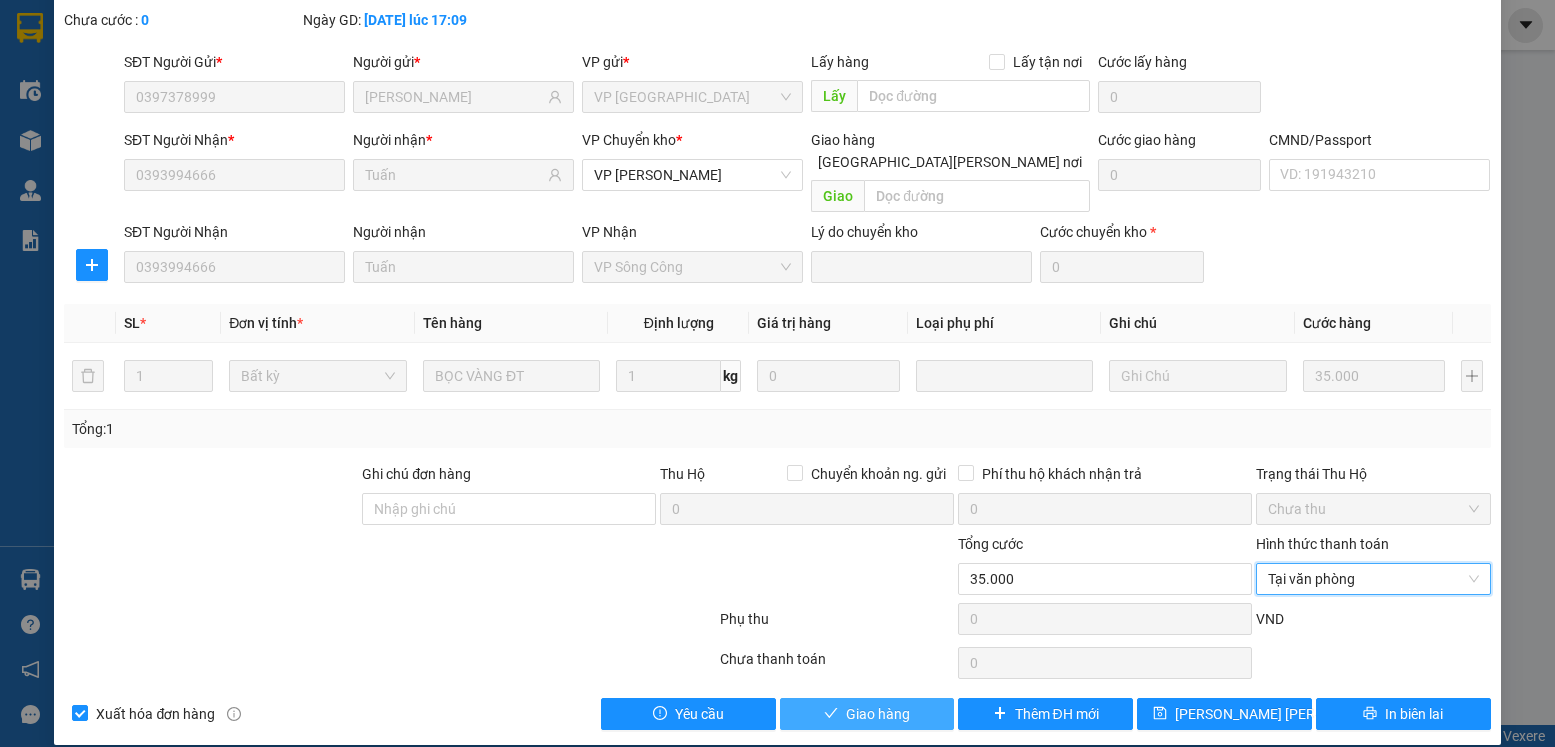 click on "Giao hàng" at bounding box center [867, 714] 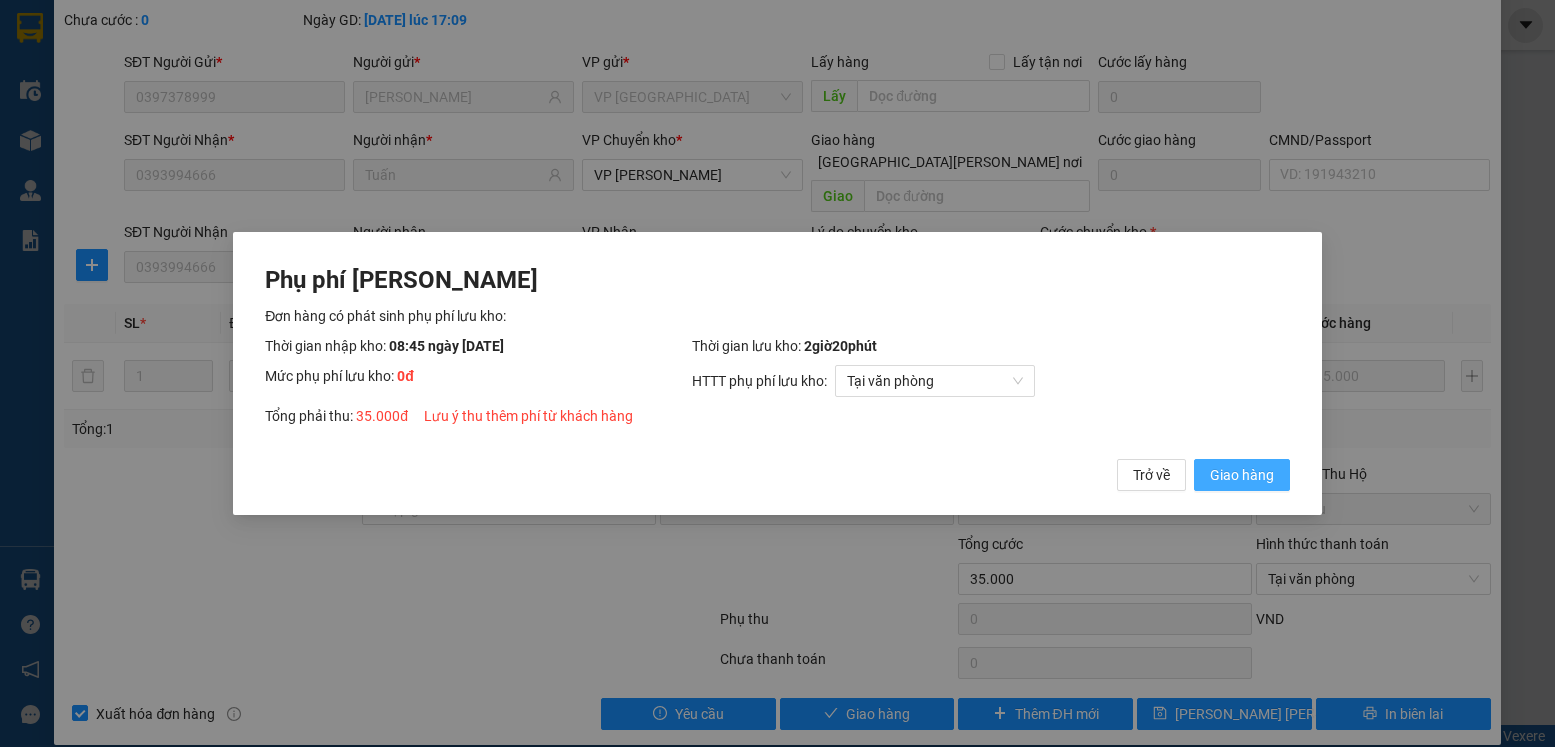 click on "Giao hàng" at bounding box center [1242, 475] 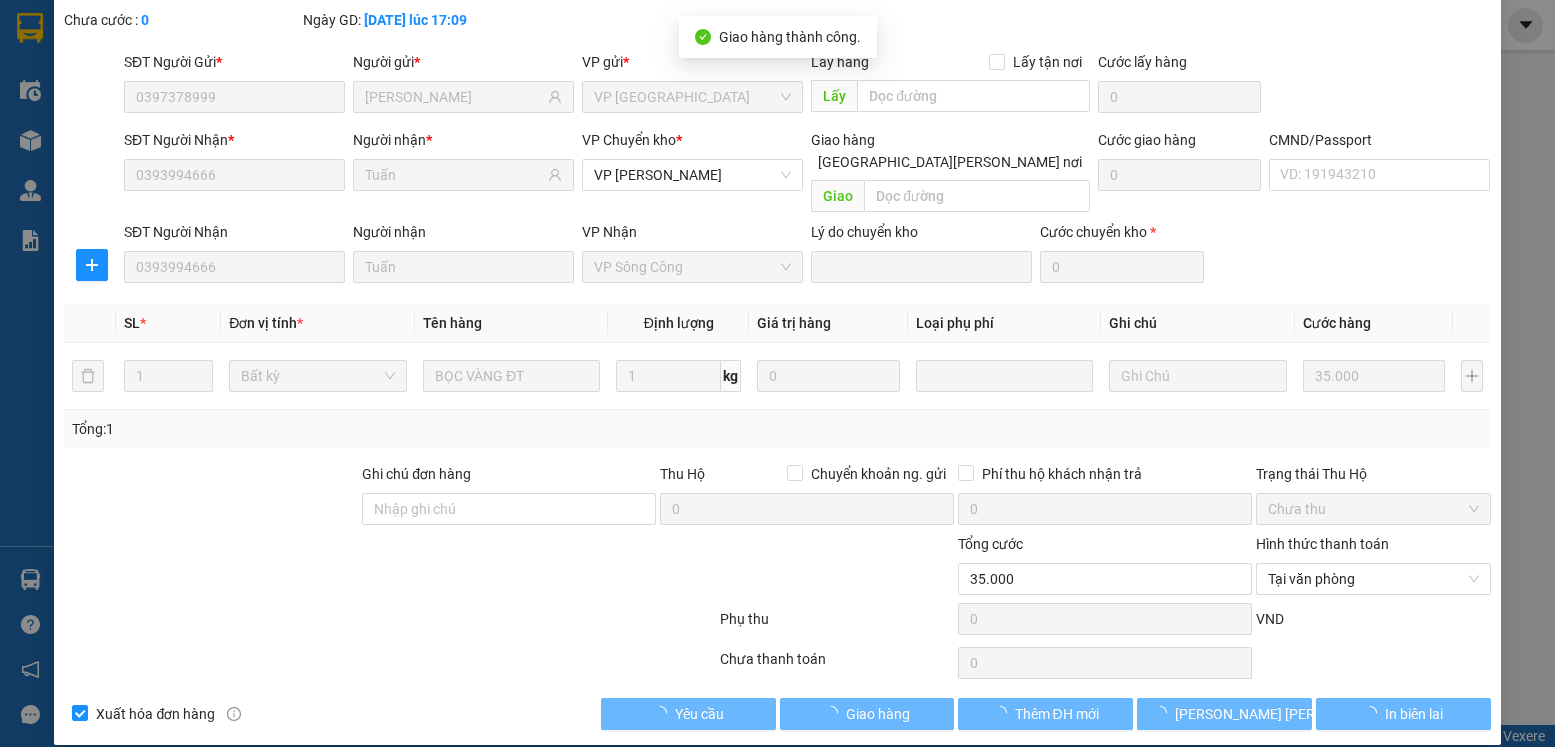 scroll, scrollTop: 0, scrollLeft: 0, axis: both 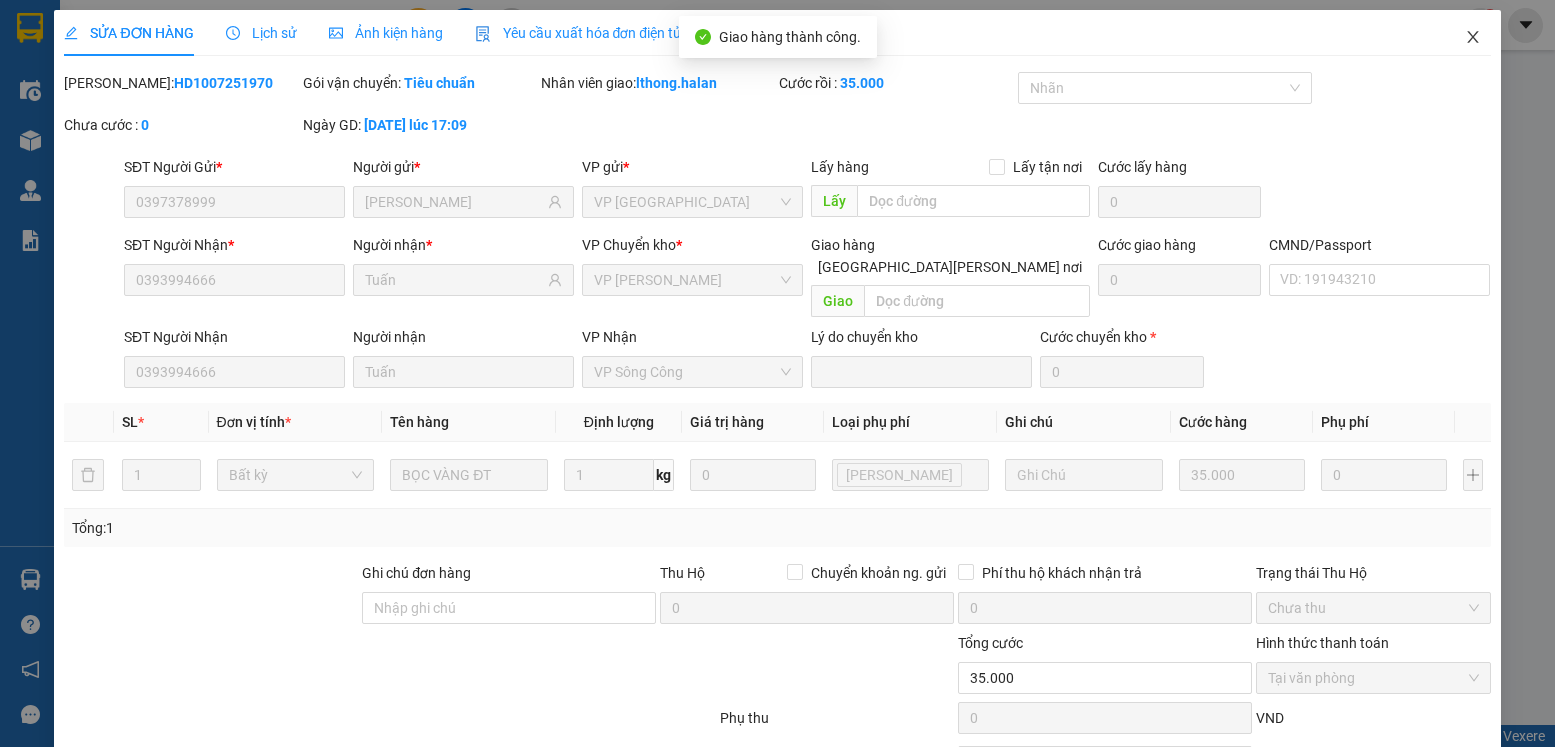 click 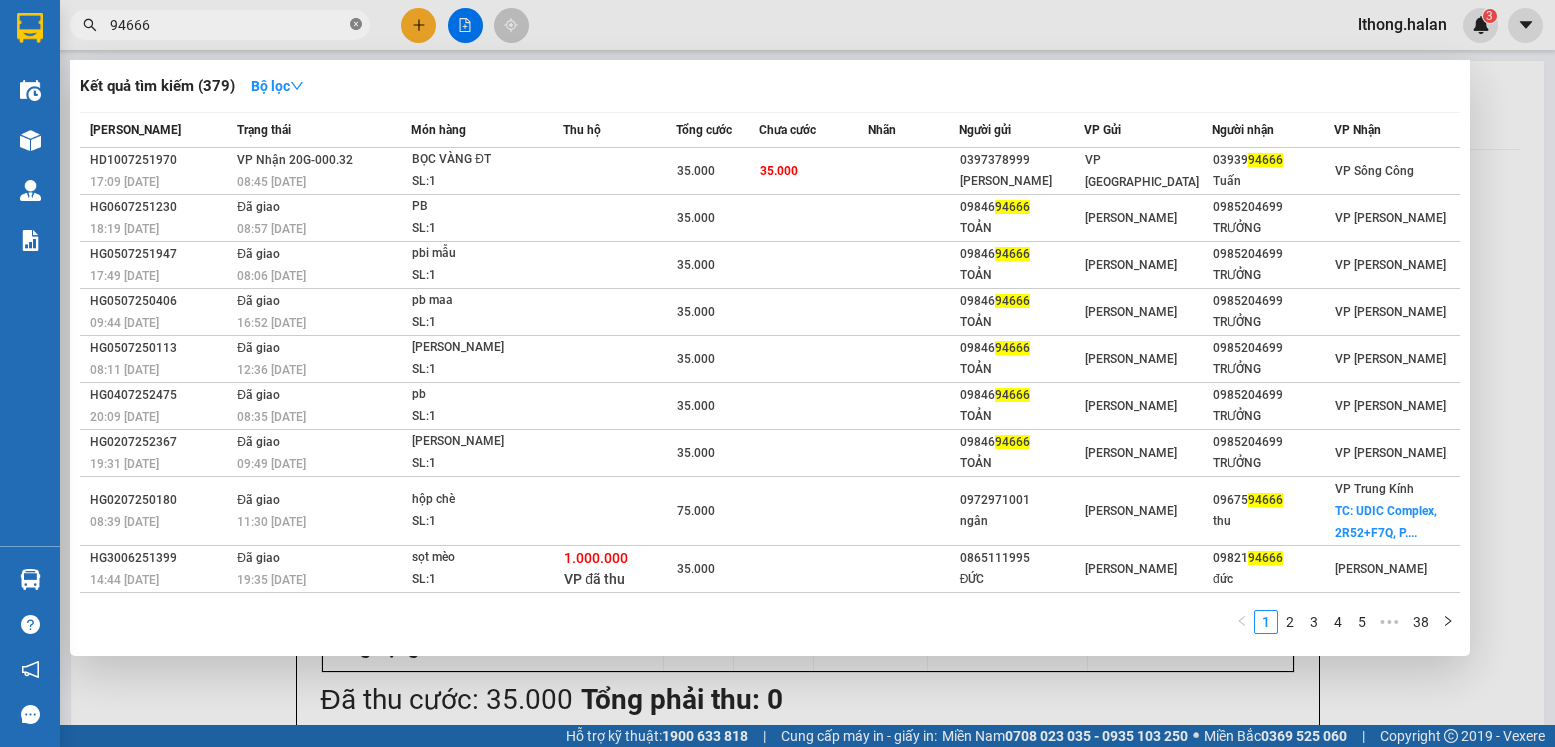 click 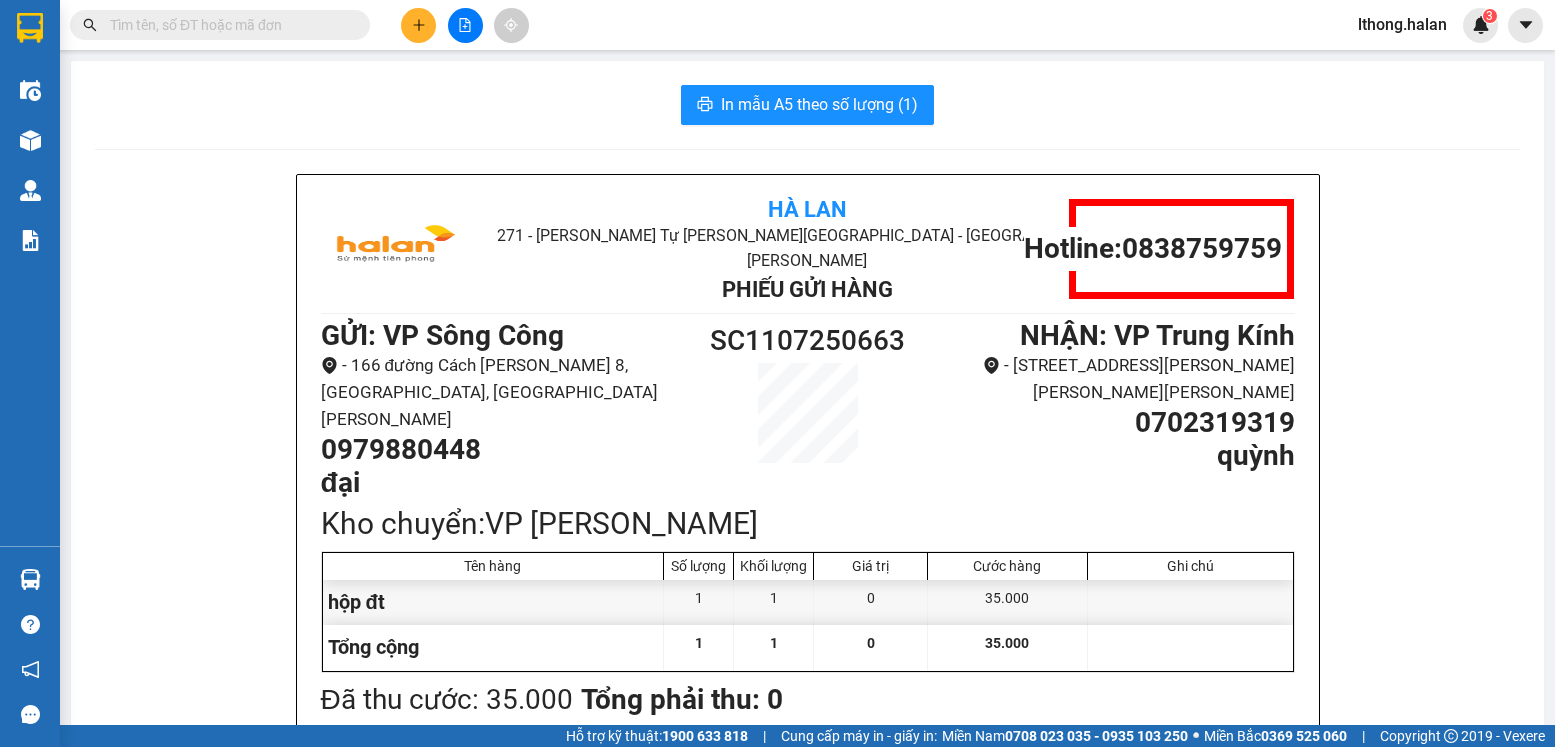 click at bounding box center (228, 25) 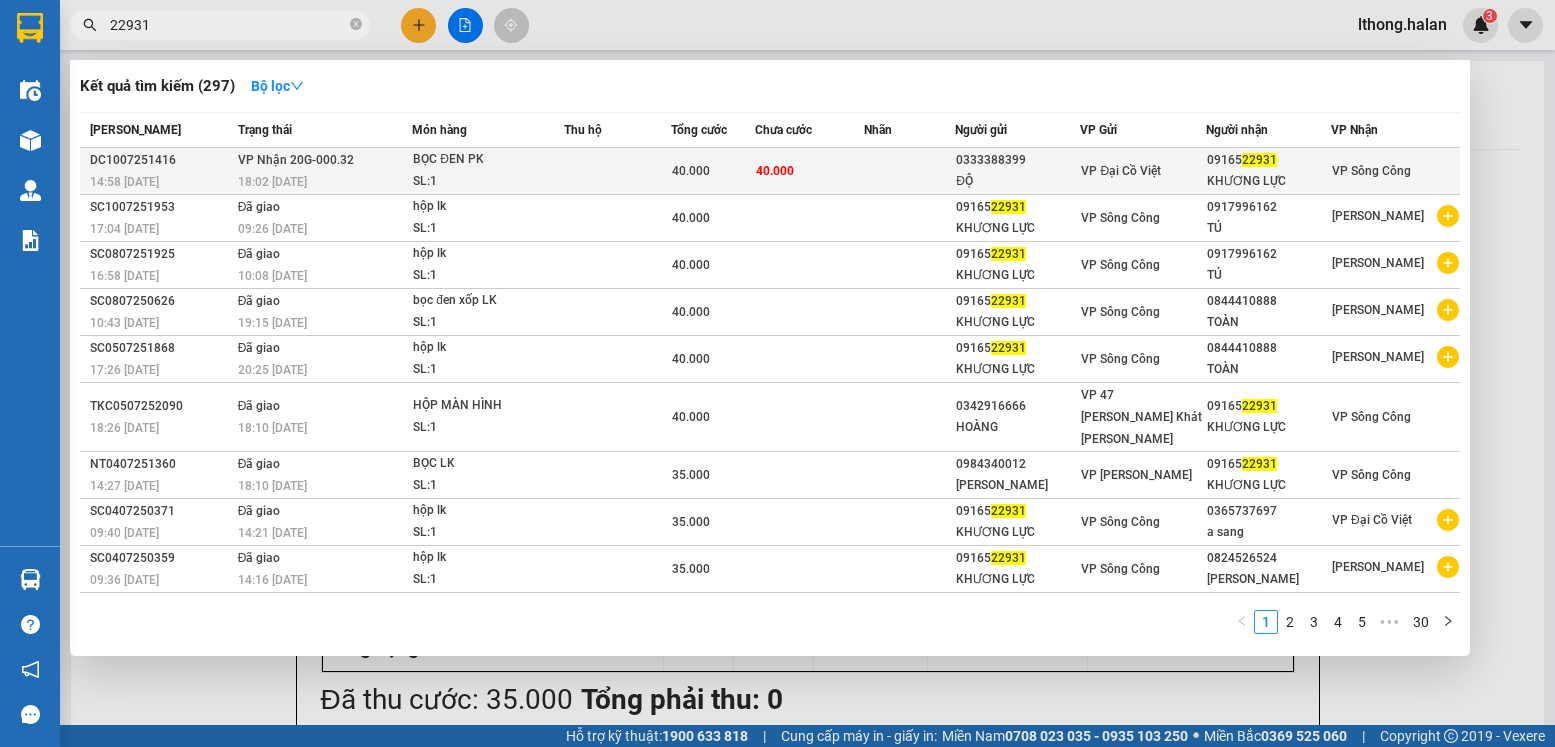 type on "22931" 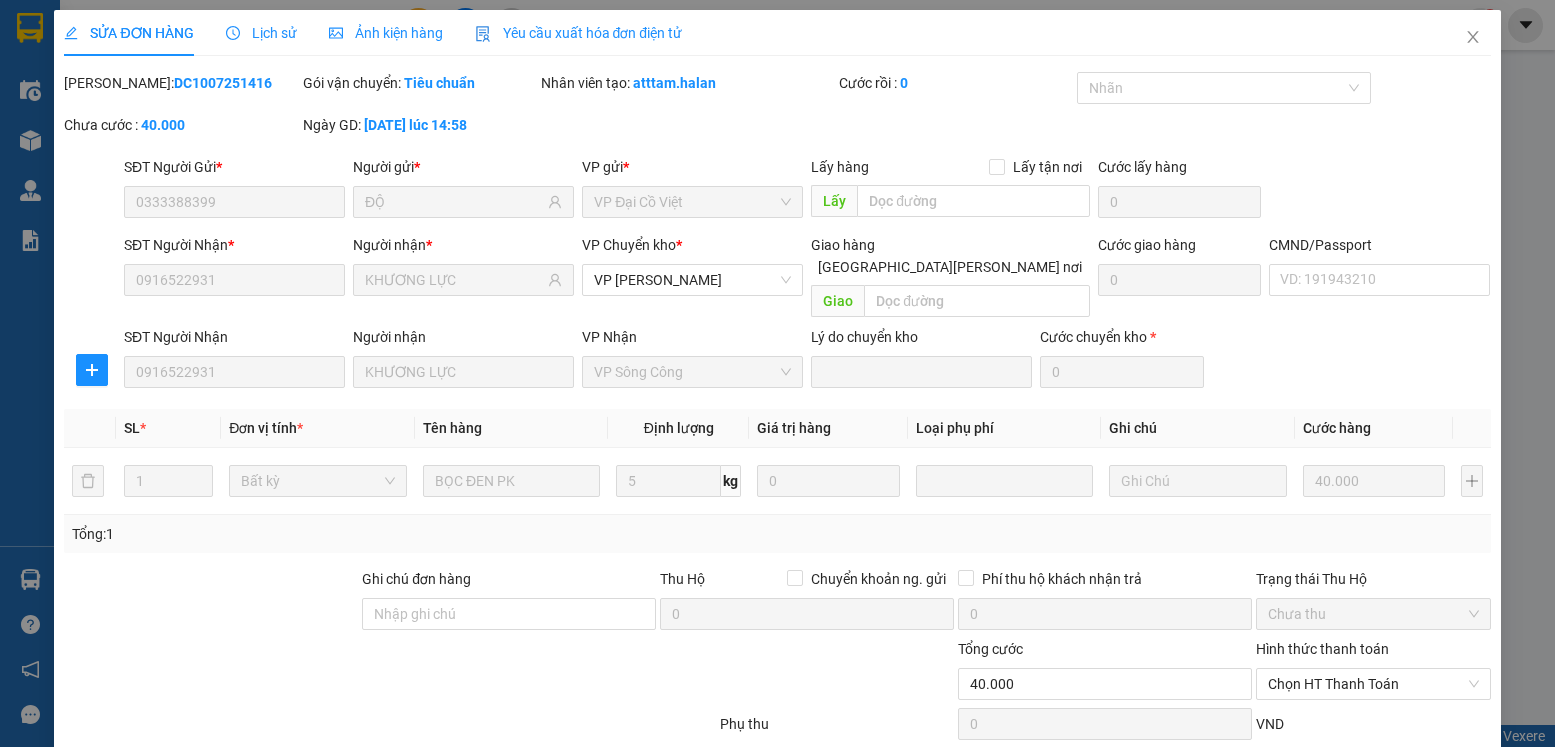 type on "0333388399" 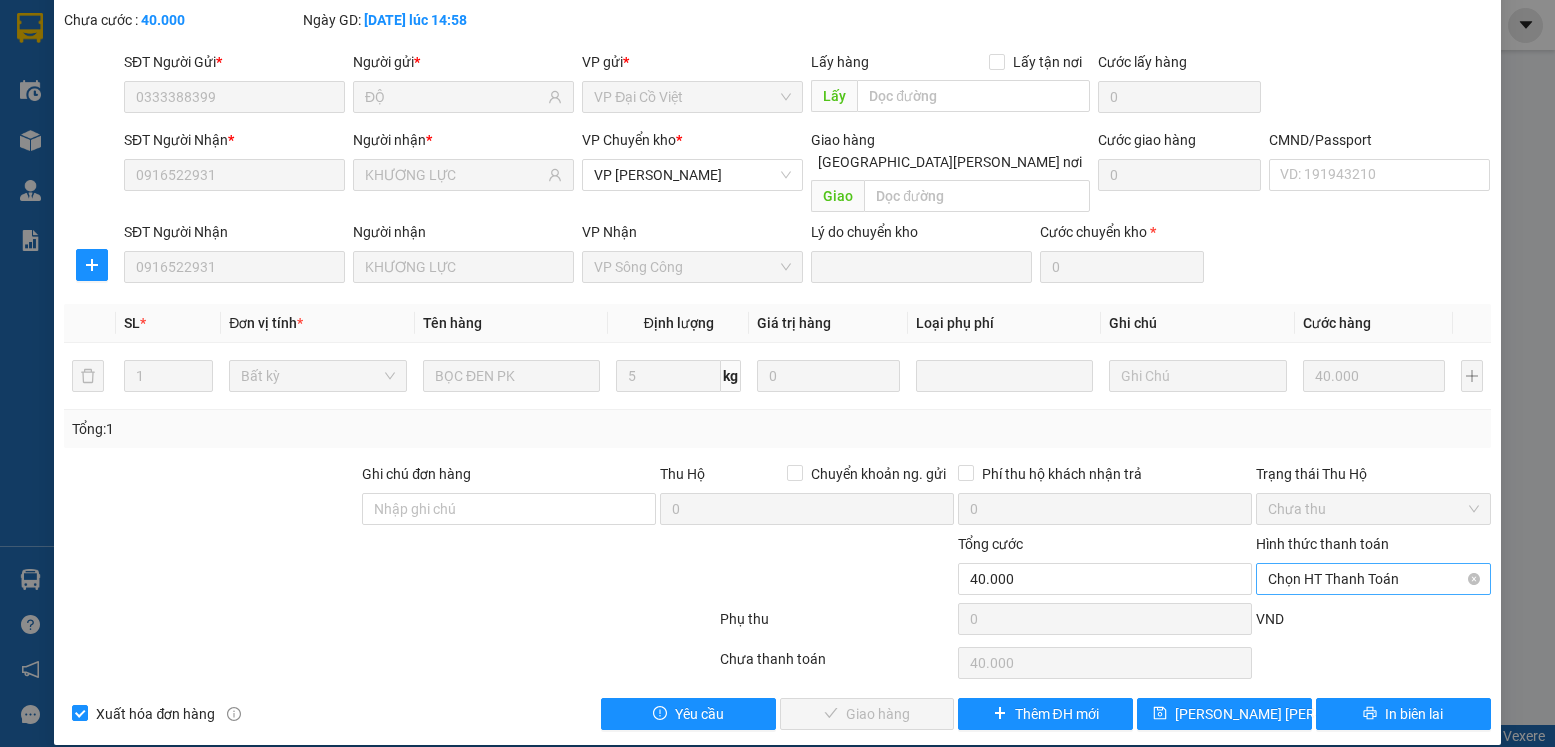 click on "Chọn HT Thanh Toán" at bounding box center (1373, 579) 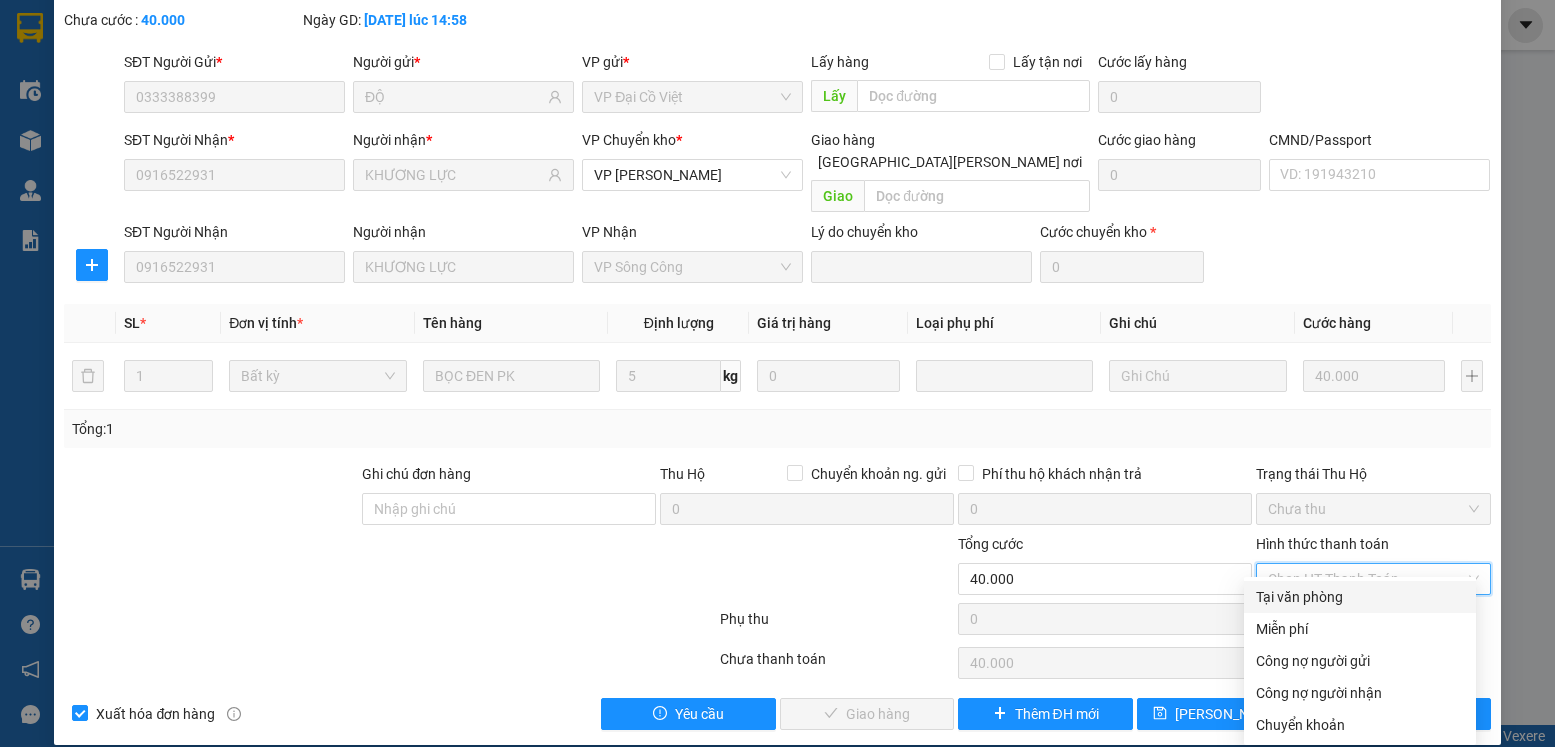 click on "Tại văn phòng" at bounding box center [1360, 597] 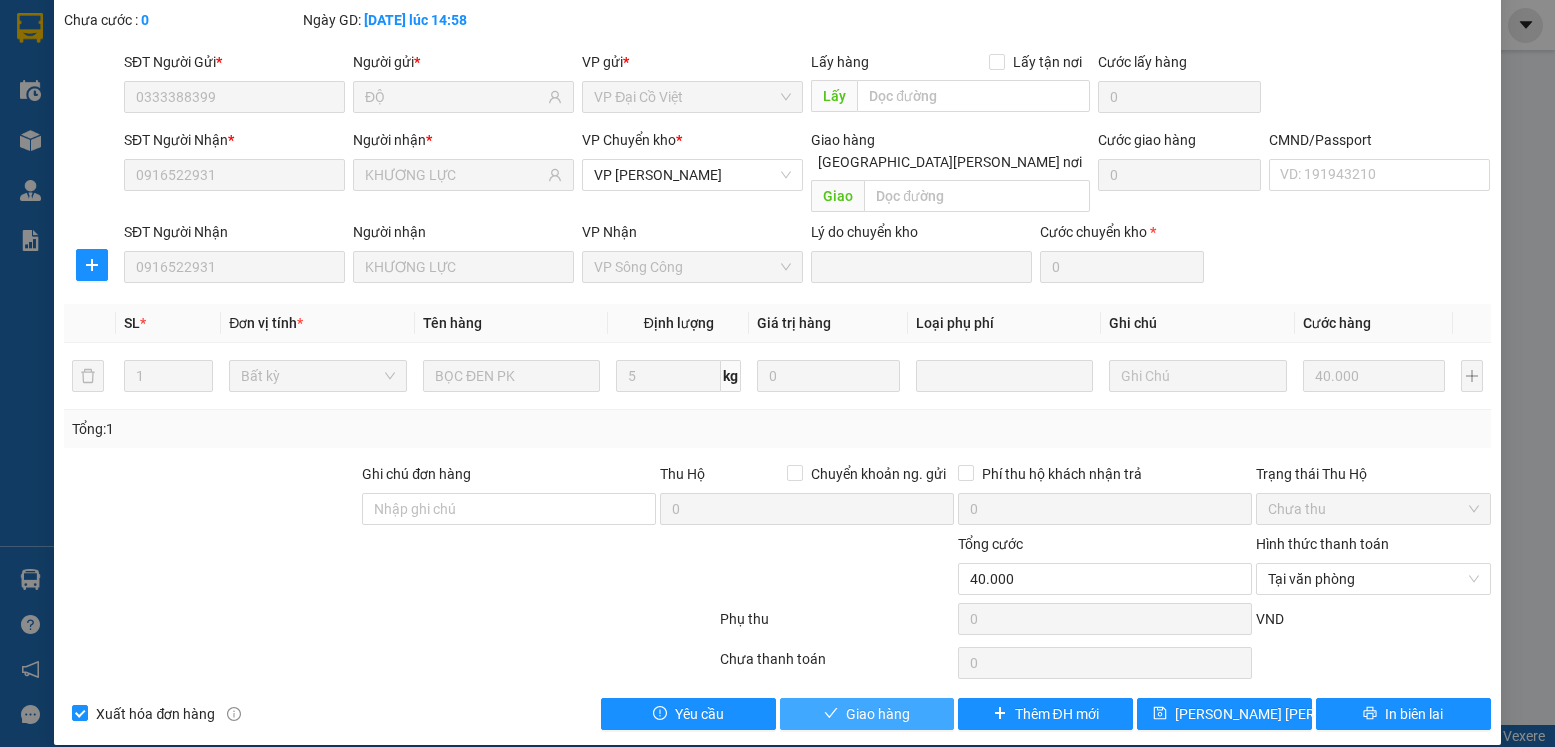 click on "Giao hàng" at bounding box center (878, 714) 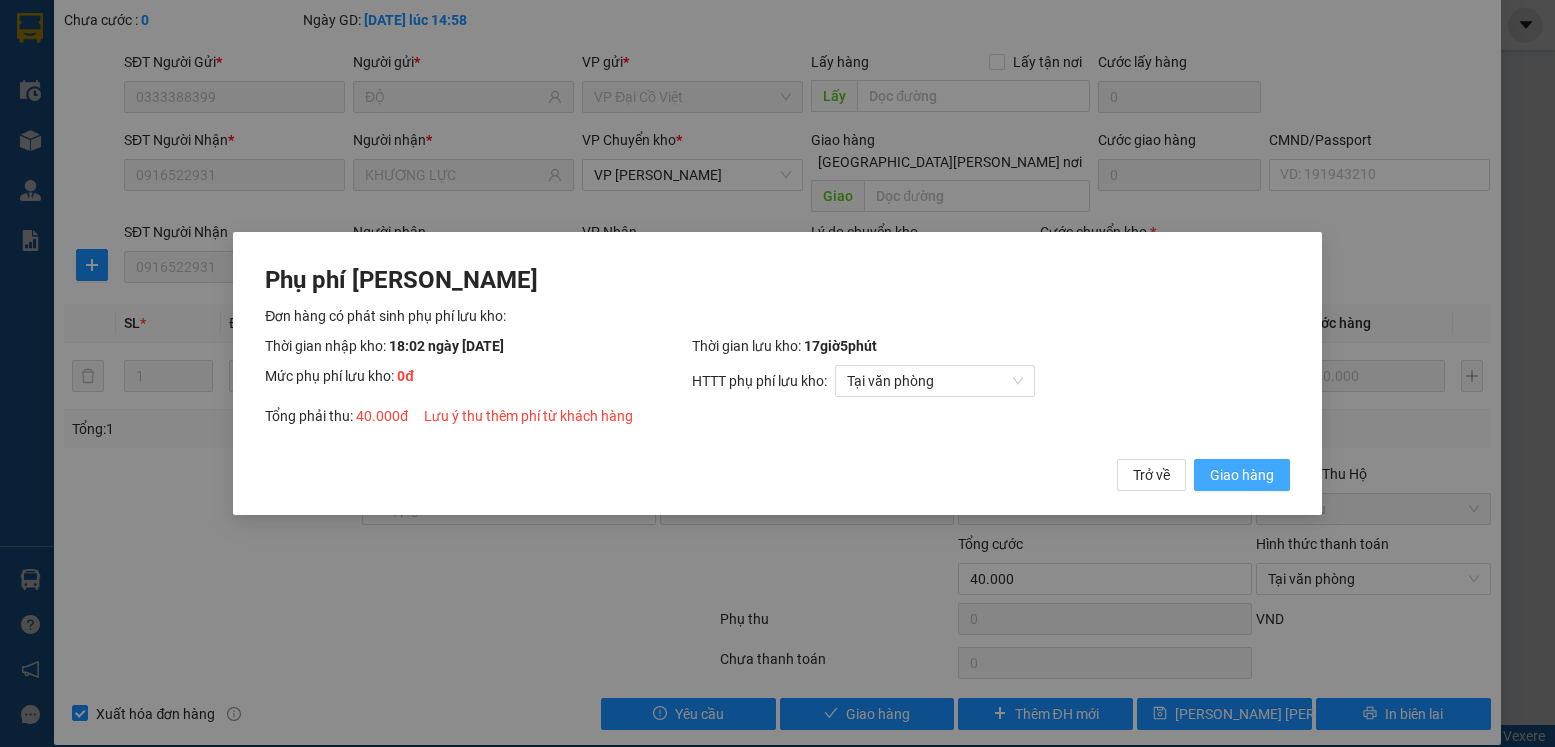 click on "Giao hàng" at bounding box center (1242, 475) 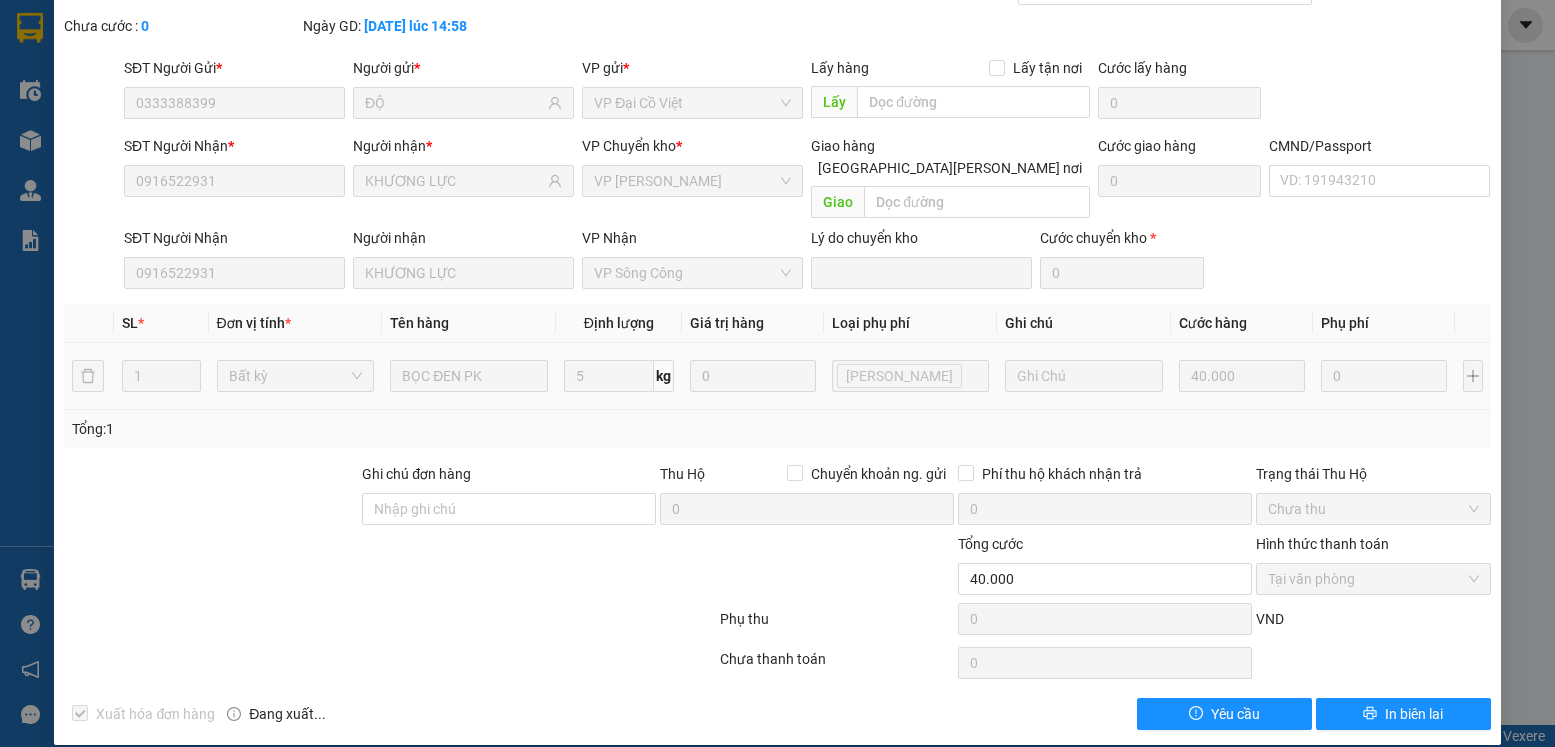 scroll, scrollTop: 0, scrollLeft: 0, axis: both 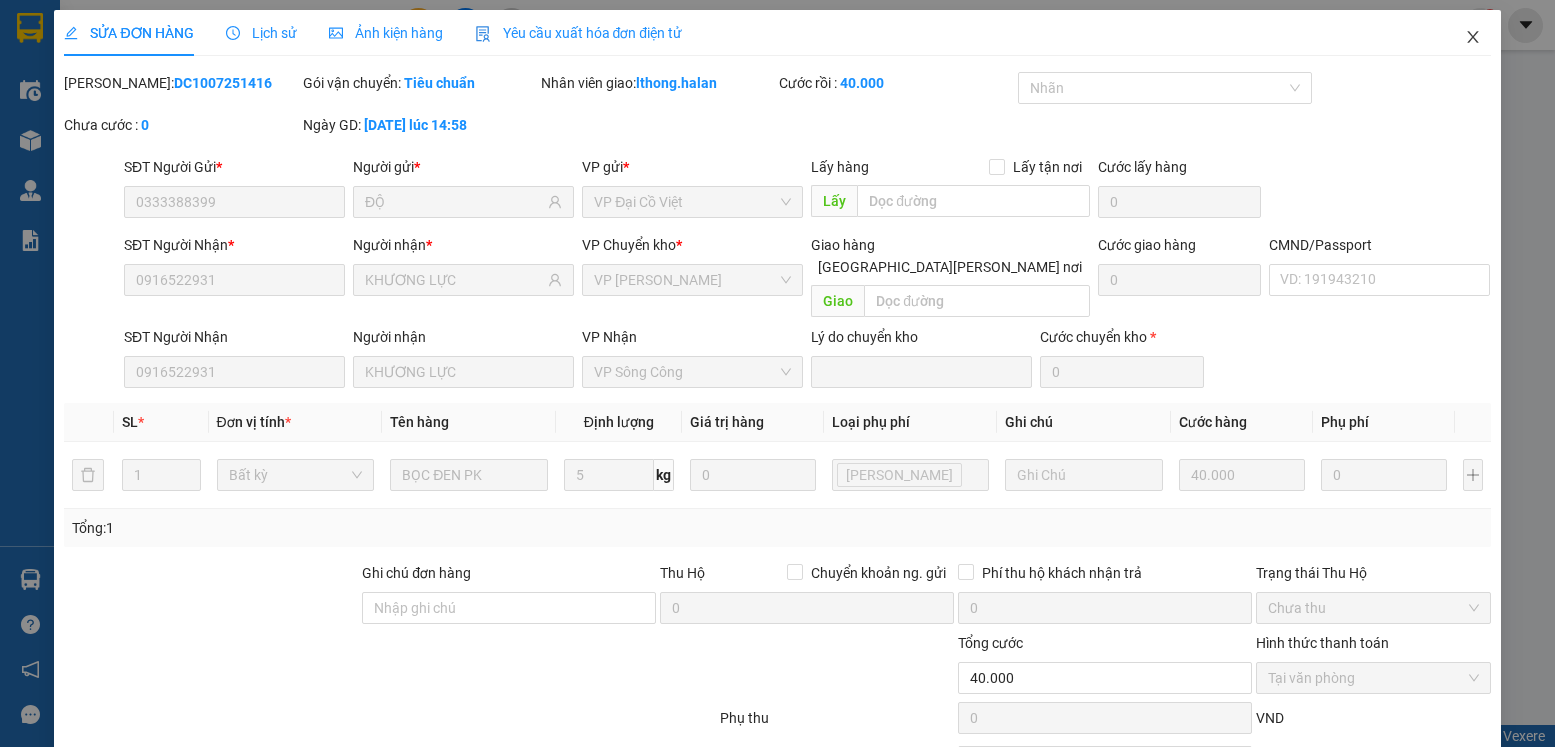 click 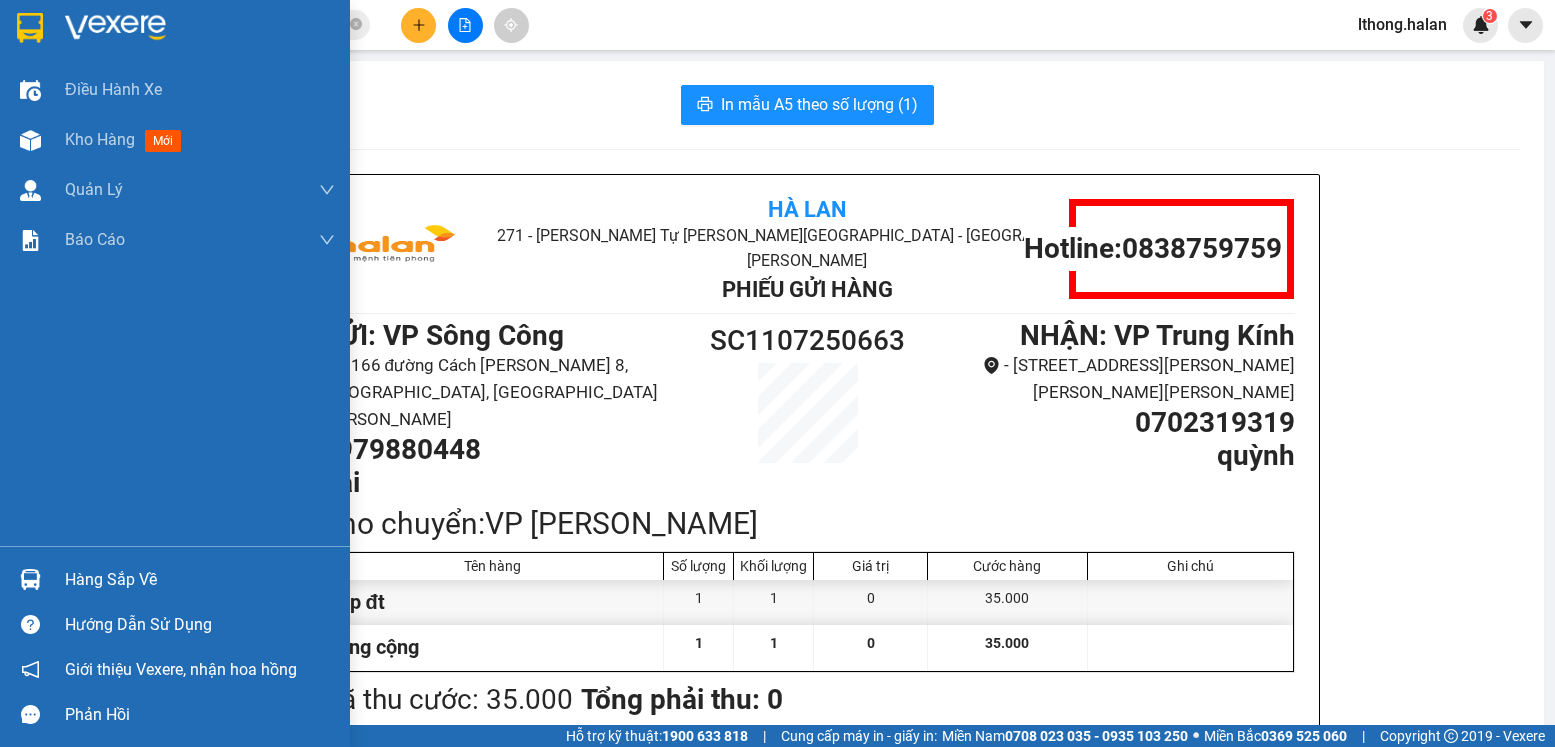 click on "Hàng sắp về" at bounding box center [200, 580] 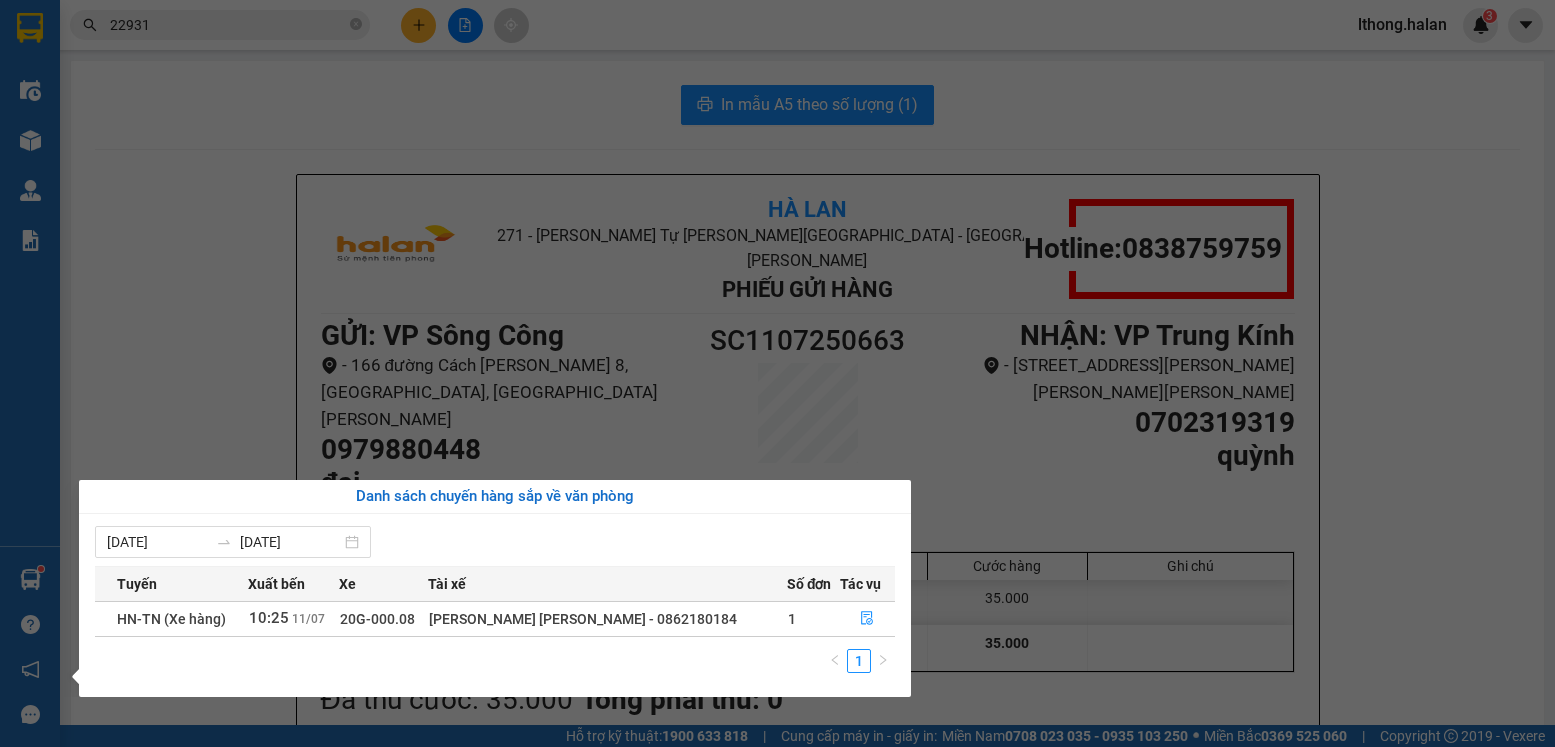 click on "Kết quả tìm kiếm ( 297 )  Bộ lọc  Mã ĐH Trạng thái Món hàng Thu hộ Tổng cước Chưa cước Nhãn Người gửi VP Gửi Người nhận VP Nhận DC1007251416 14:58 - 10/07 VP Nhận   20G-000.32 18:02 - 10/07 BỌC ĐEN PK SL:  1 40.000 40.000 0333388399 ĐỘ  VP Đại Cồ Việt 09165 22931 KHƯƠNG LỰC VP Sông Công SC1007251953 17:04 - 10/07 Đã giao   09:26 - 11/07 hộp lk SL:  1 40.000 09165 22931 KHƯƠNG LỰC VP Sông Công 0917996162 TÚ  VP Võ Chí Công SC0807251925 16:58 - 08/07 Đã giao   10:08 - 09/07 hộp lk SL:  1 40.000 09165 22931 KHƯƠNG LỰC VP Sông Công 0917996162 TÚ  VP Võ Chí Công SC0807250626 10:43 - 08/07 Đã giao   19:15 - 08/07 bọc đen xốp LK SL:  1 40.000 09165 22931 KHƯƠNG LỰC VP Sông Công 0844410888 TOÀN VP Võ Chí Công SC0507251868 17:26 - 05/07 Đã giao   20:25 - 06/07 hộp lk SL:  1 40.000 09165 22931 KHƯƠNG LỰC VP Sông Công 0844410888 TOÀN VP Võ Chí Công TKC0507252090 18:26 - 05/07 Đã giao   SL:  1   1" at bounding box center (777, 373) 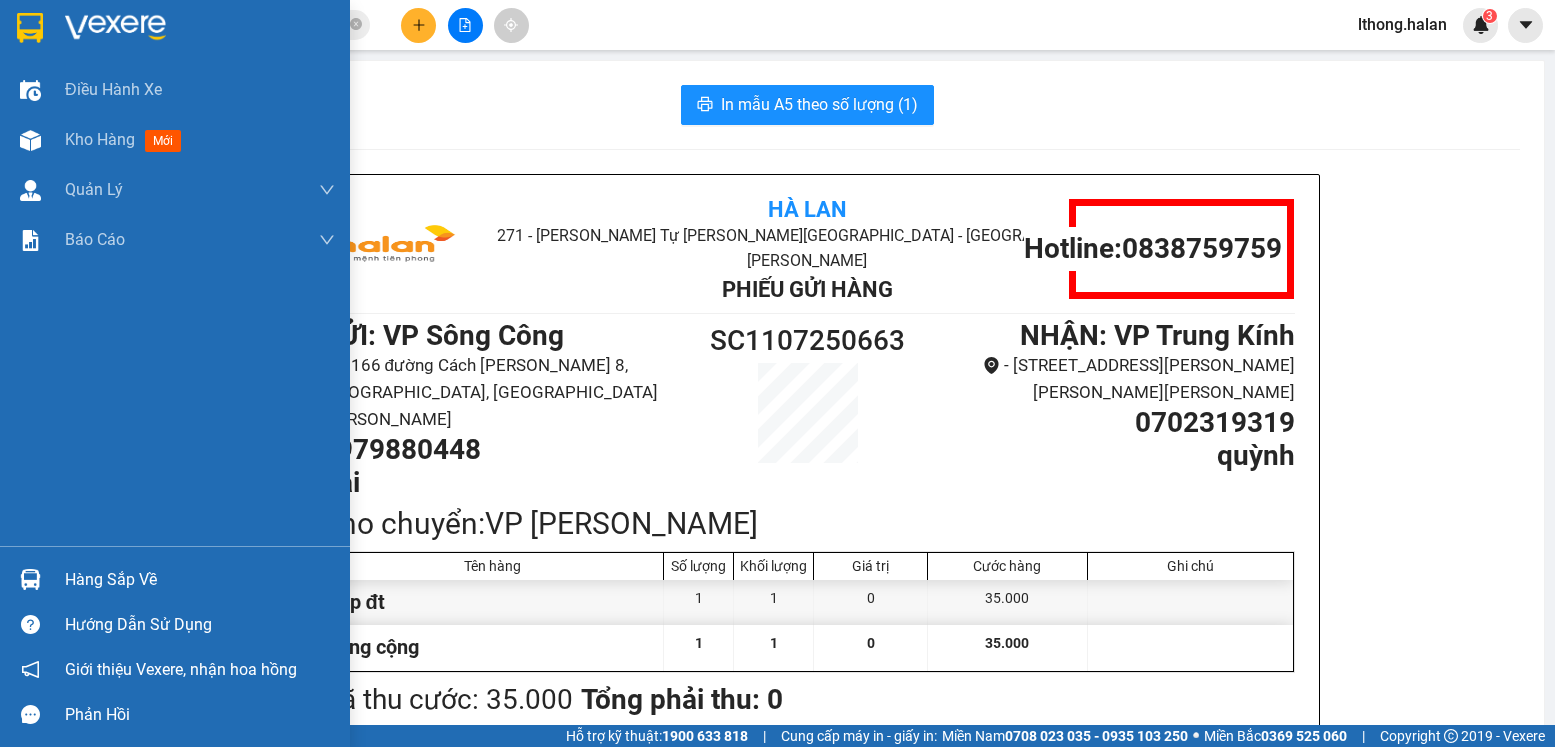 click on "Hàng sắp về" at bounding box center [200, 580] 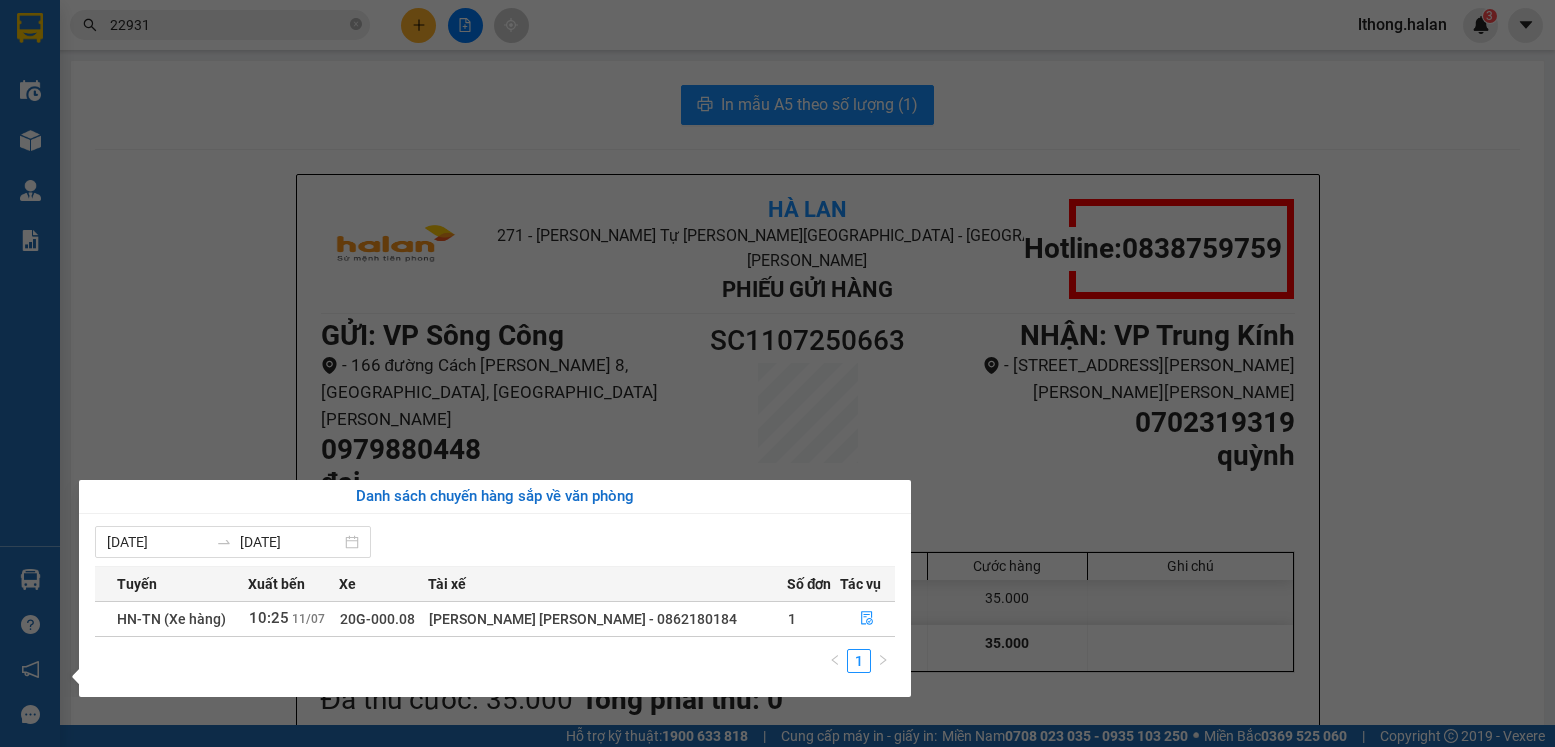 click on "Kết quả tìm kiếm ( 297 )  Bộ lọc  Mã ĐH Trạng thái Món hàng Thu hộ Tổng cước Chưa cước Nhãn Người gửi VP Gửi Người nhận VP Nhận DC1007251416 14:58 - 10/07 VP Nhận   20G-000.32 18:02 - 10/07 BỌC ĐEN PK SL:  1 40.000 40.000 0333388399 ĐỘ  VP Đại Cồ Việt 09165 22931 KHƯƠNG LỰC VP Sông Công SC1007251953 17:04 - 10/07 Đã giao   09:26 - 11/07 hộp lk SL:  1 40.000 09165 22931 KHƯƠNG LỰC VP Sông Công 0917996162 TÚ  VP Võ Chí Công SC0807251925 16:58 - 08/07 Đã giao   10:08 - 09/07 hộp lk SL:  1 40.000 09165 22931 KHƯƠNG LỰC VP Sông Công 0917996162 TÚ  VP Võ Chí Công SC0807250626 10:43 - 08/07 Đã giao   19:15 - 08/07 bọc đen xốp LK SL:  1 40.000 09165 22931 KHƯƠNG LỰC VP Sông Công 0844410888 TOÀN VP Võ Chí Công SC0507251868 17:26 - 05/07 Đã giao   20:25 - 06/07 hộp lk SL:  1 40.000 09165 22931 KHƯƠNG LỰC VP Sông Công 0844410888 TOÀN VP Võ Chí Công TKC0507252090 18:26 - 05/07 Đã giao   SL:  1   1" at bounding box center (777, 373) 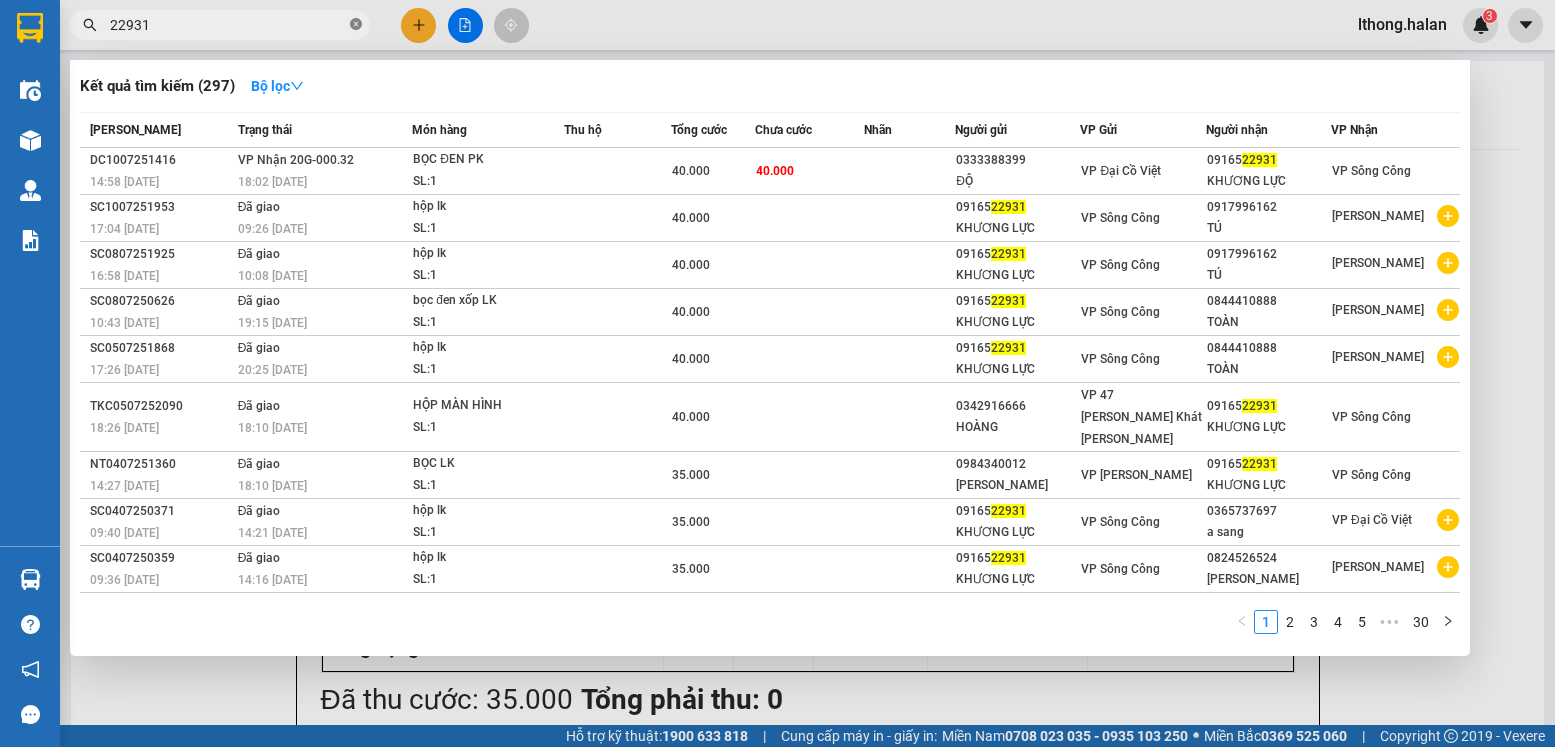 click 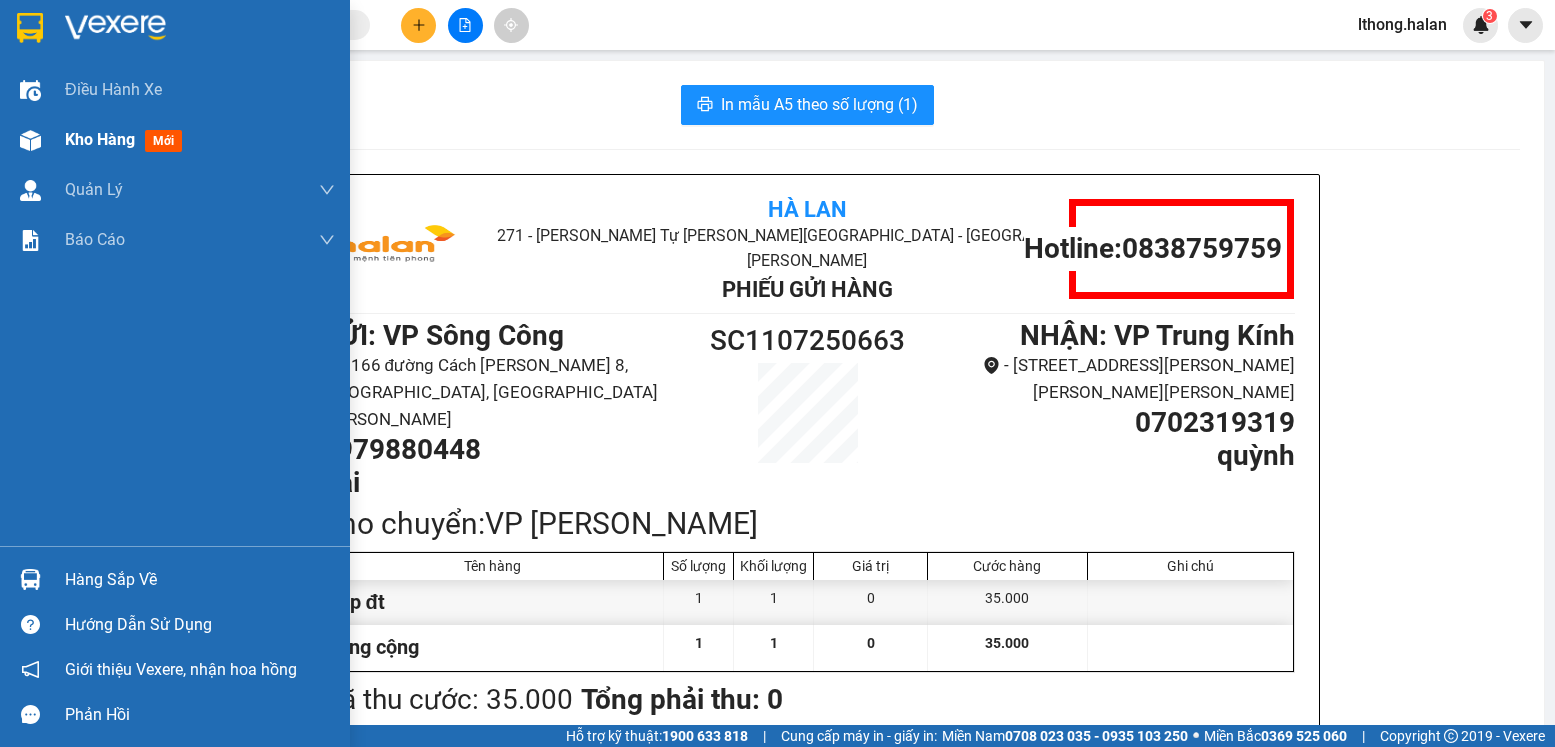 click on "Kho hàng" at bounding box center [100, 139] 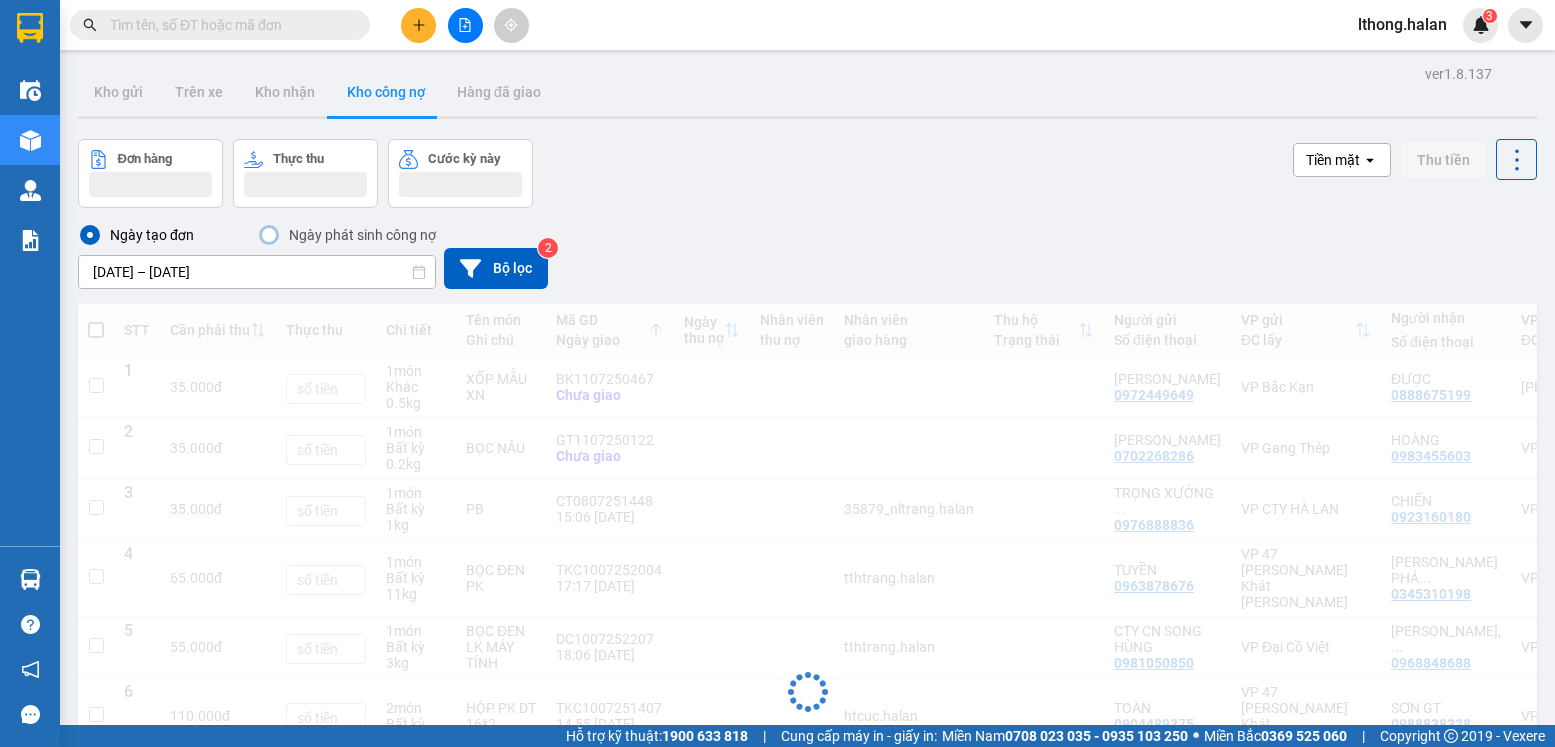 click at bounding box center [228, 25] 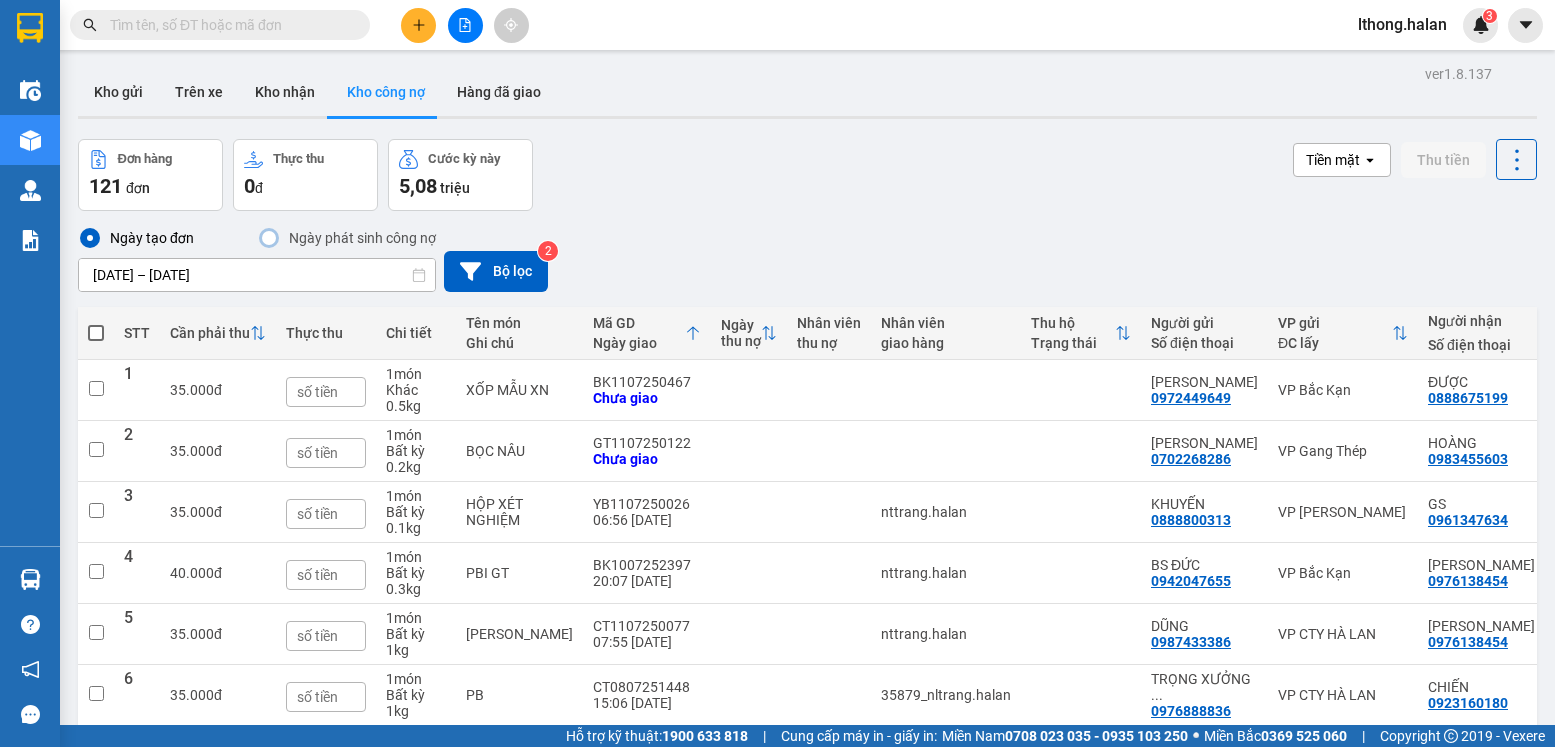 click at bounding box center [220, 25] 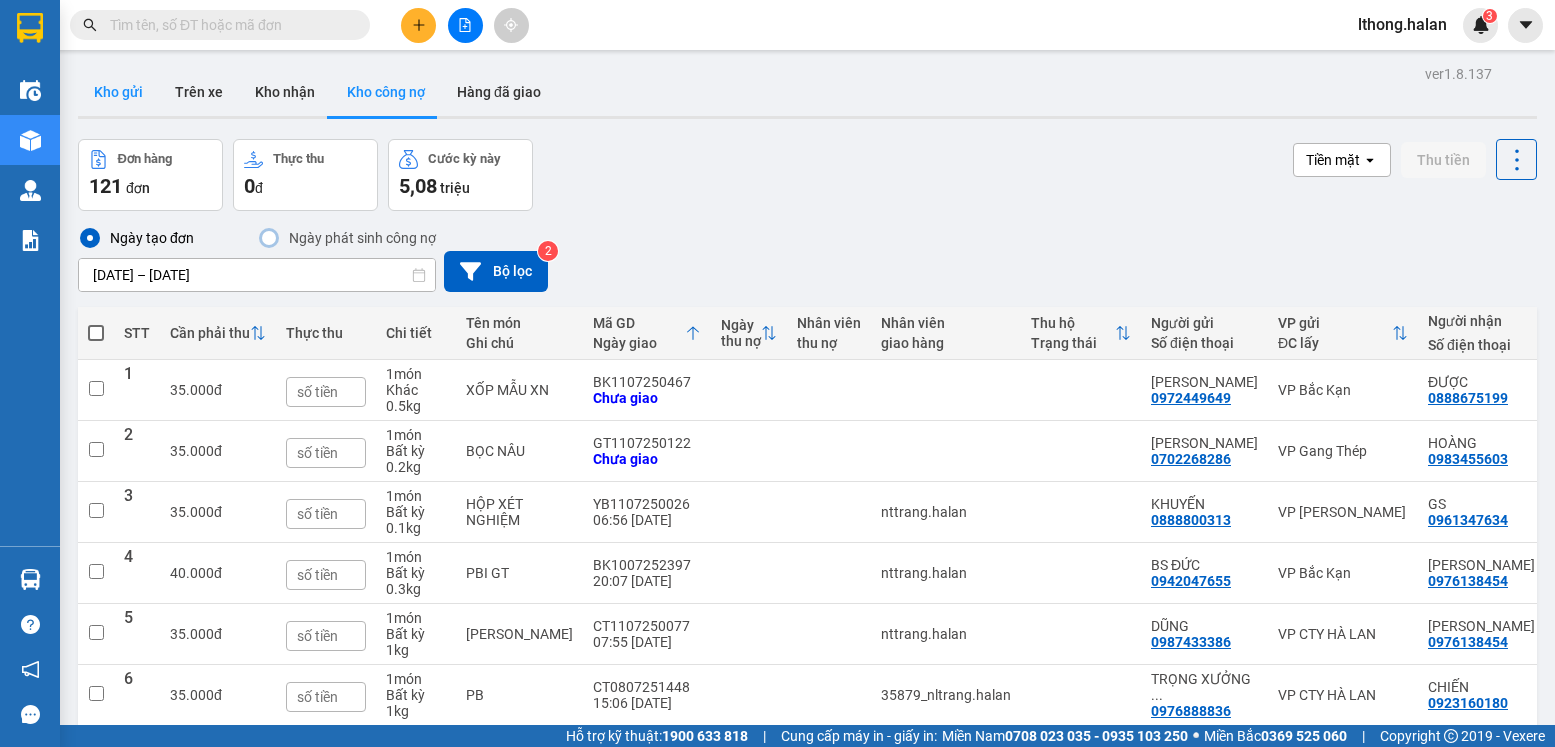 click on "Kho gửi" at bounding box center [118, 92] 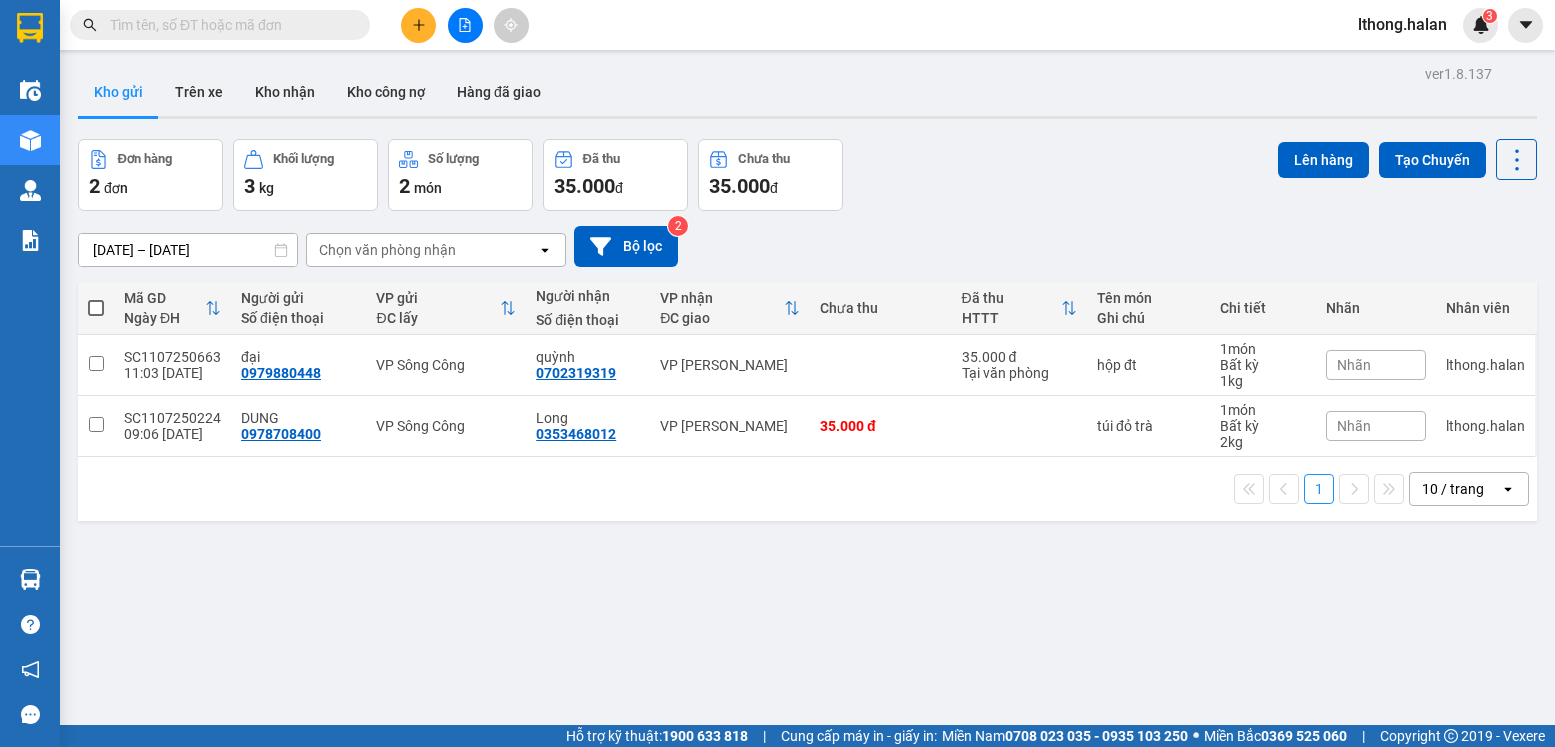 click at bounding box center [96, 308] 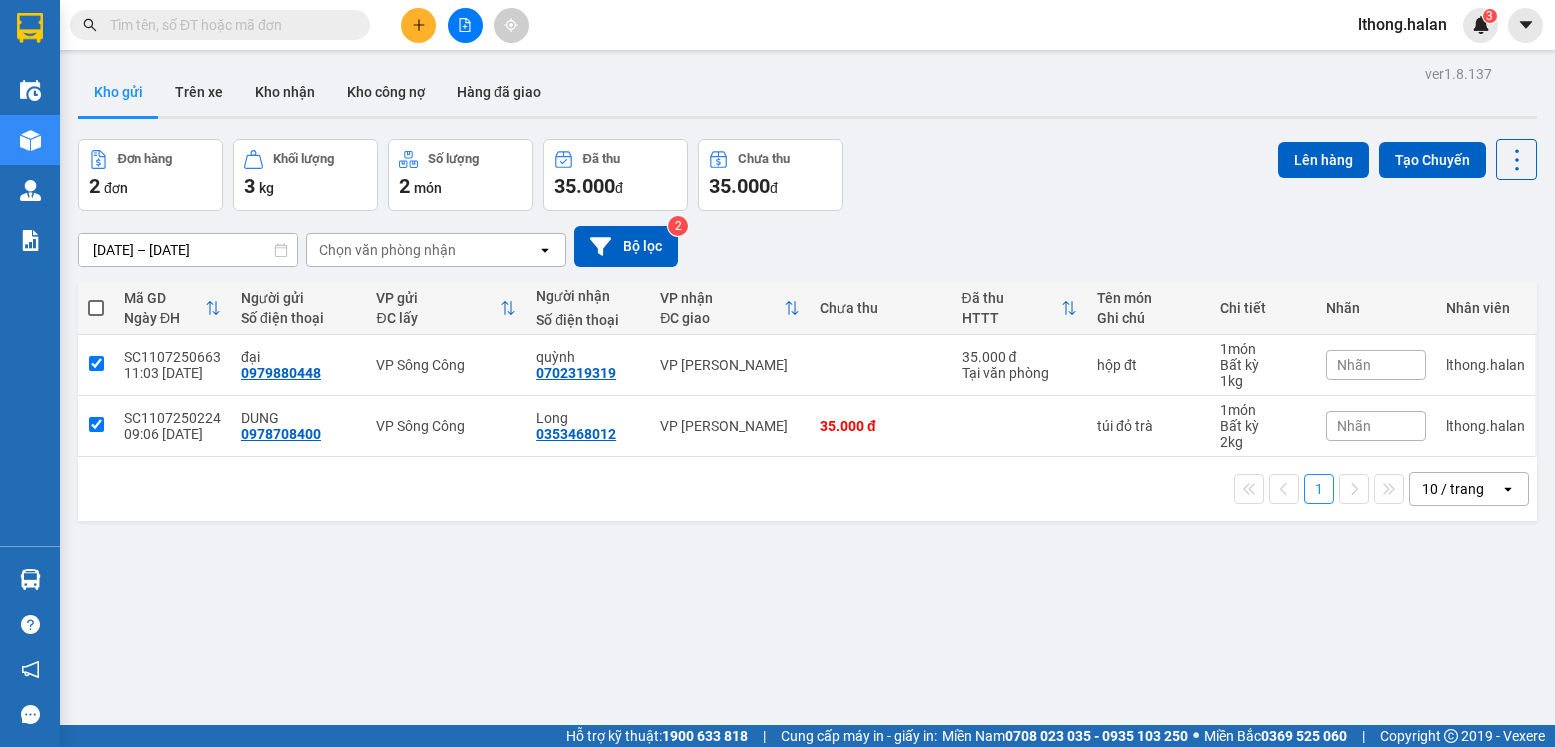 checkbox on "true" 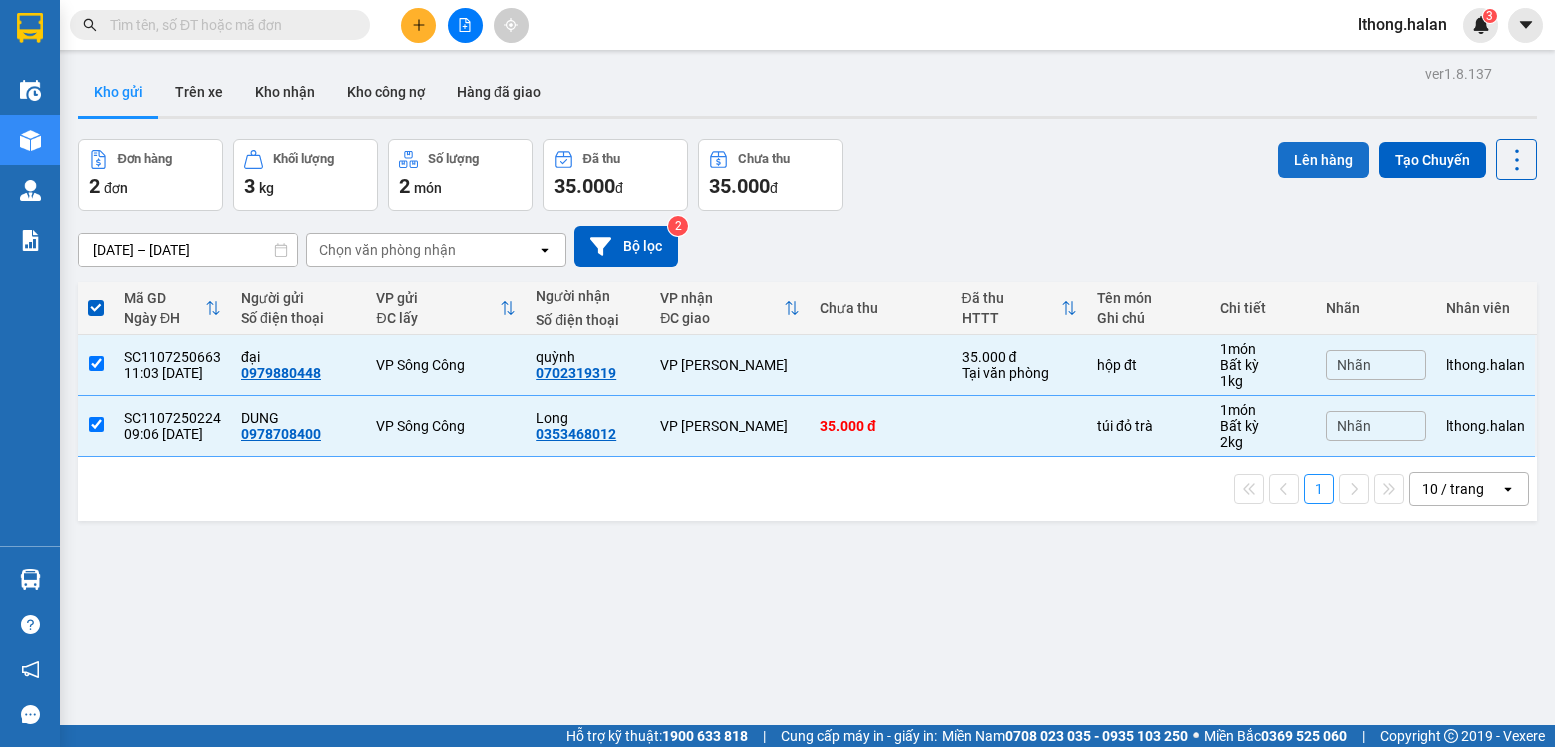 click on "Lên hàng" at bounding box center [1323, 160] 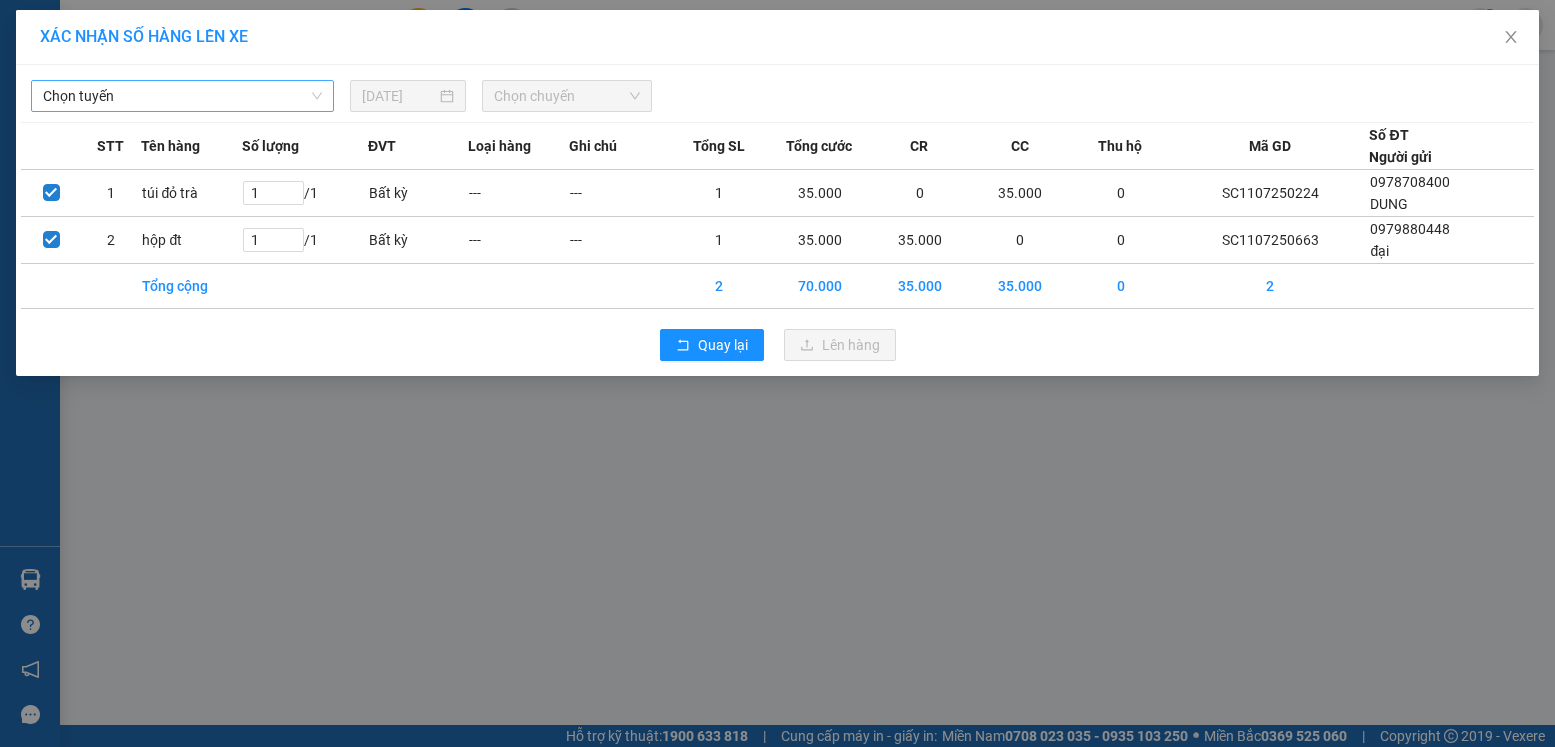 click on "Chọn tuyến" at bounding box center [182, 96] 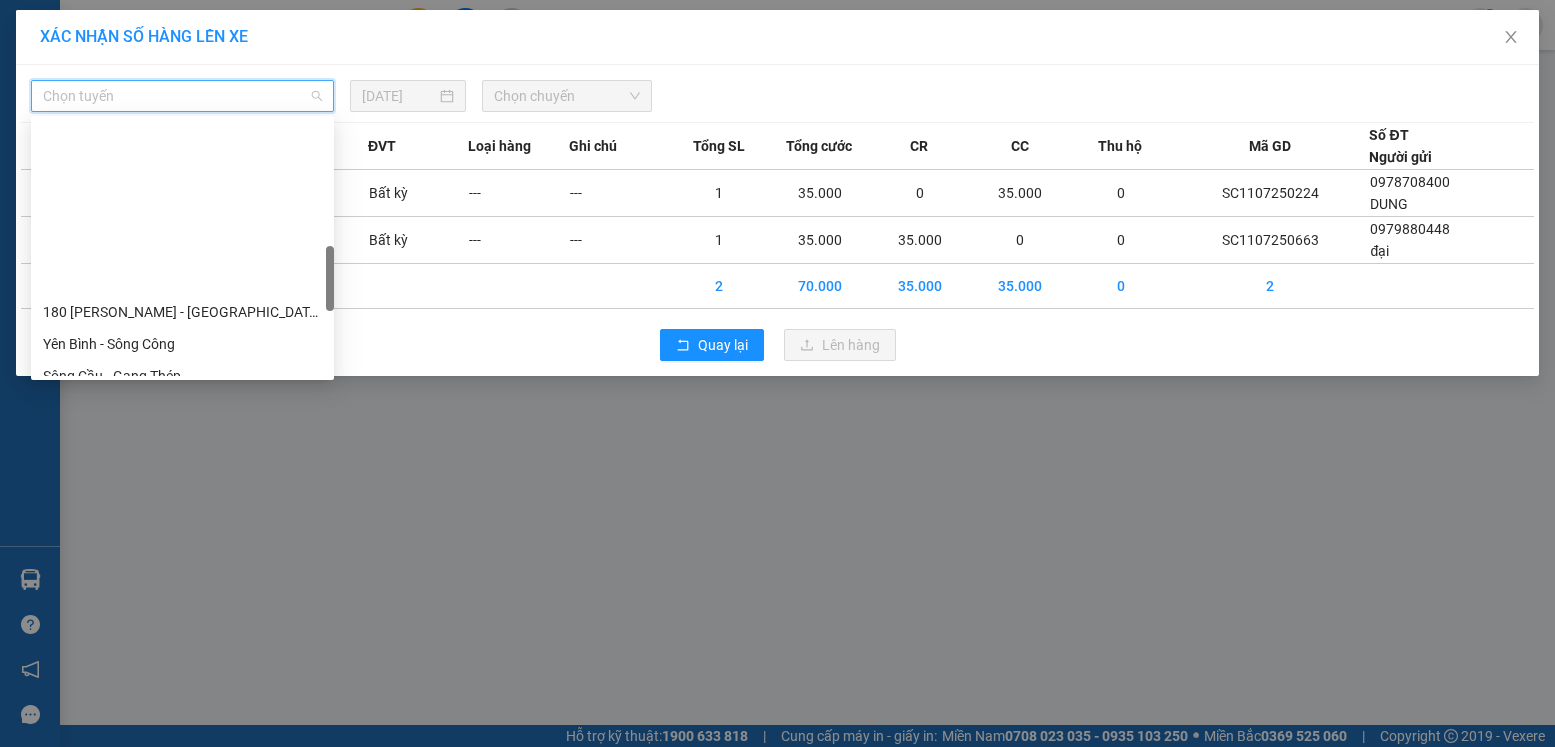 scroll, scrollTop: 600, scrollLeft: 0, axis: vertical 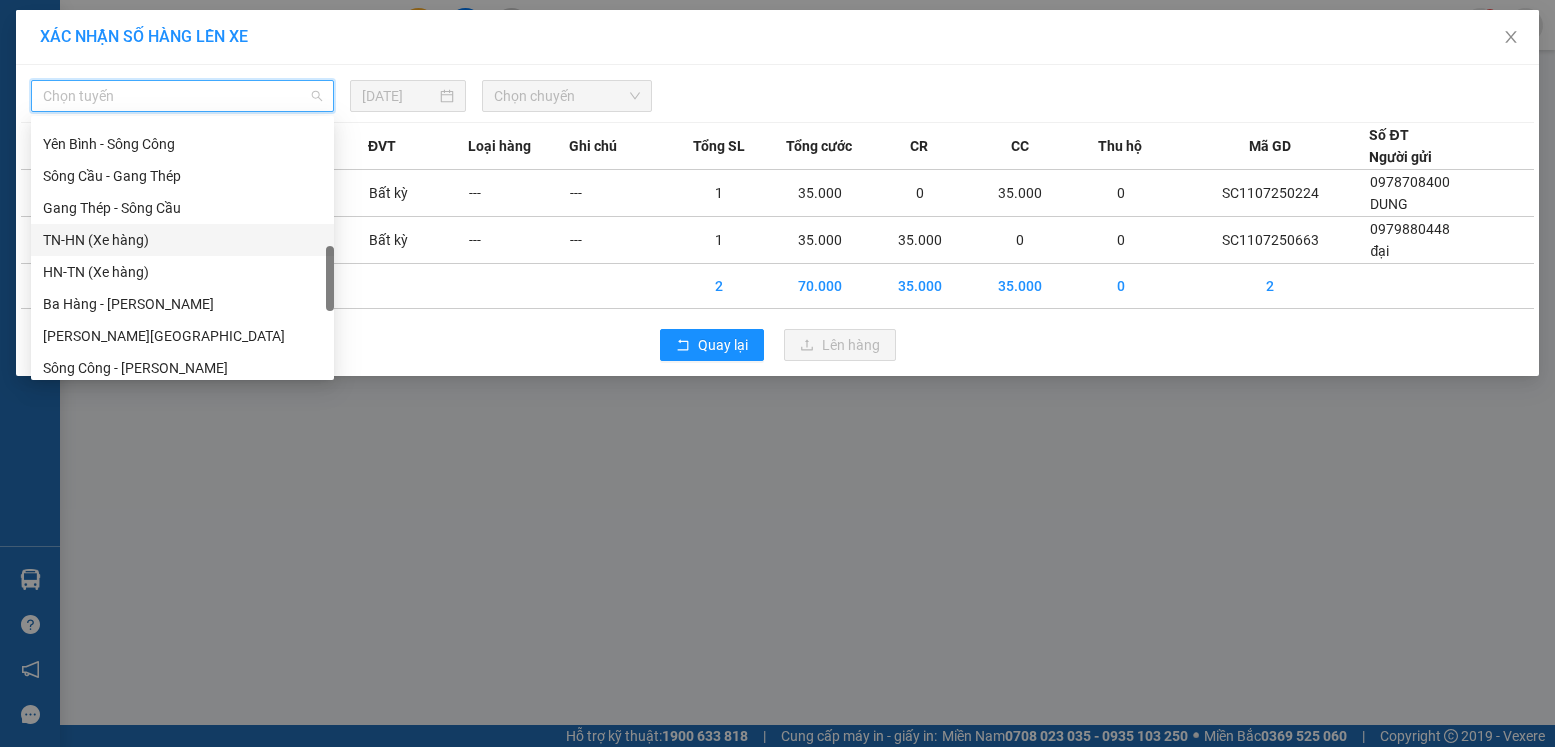 click on "TN-HN (Xe hàng)" at bounding box center [182, 240] 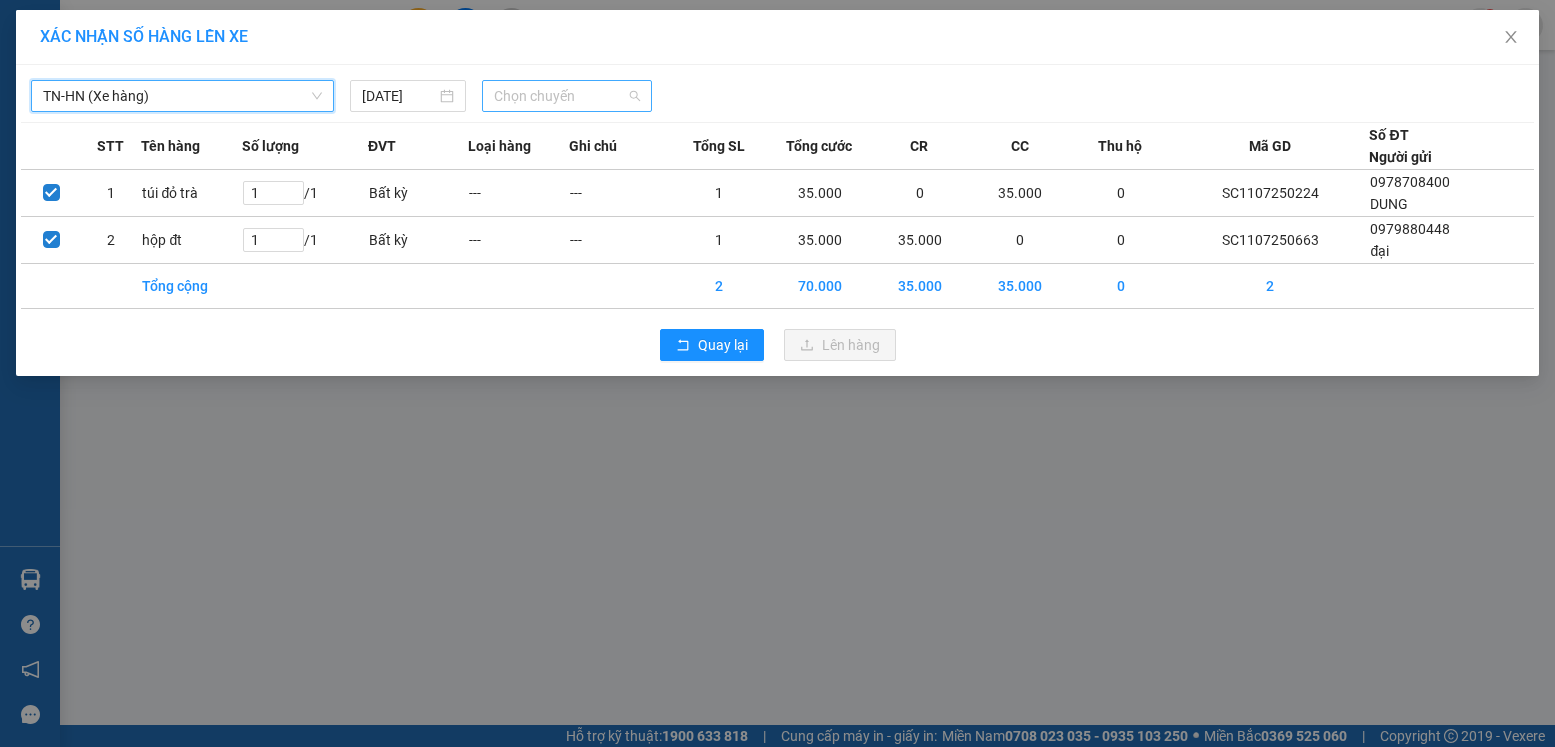 click on "Chọn chuyến" at bounding box center [567, 96] 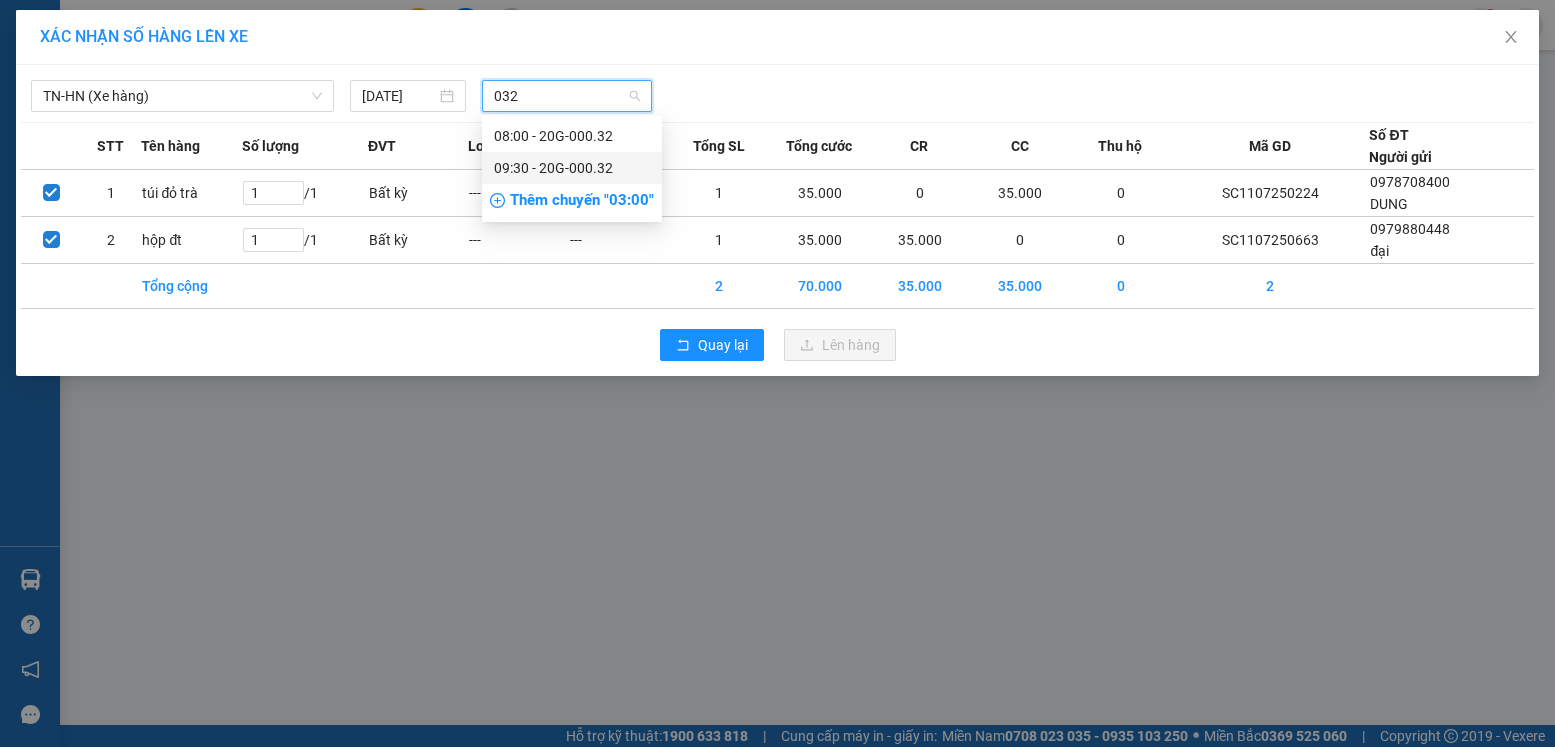 type on "032" 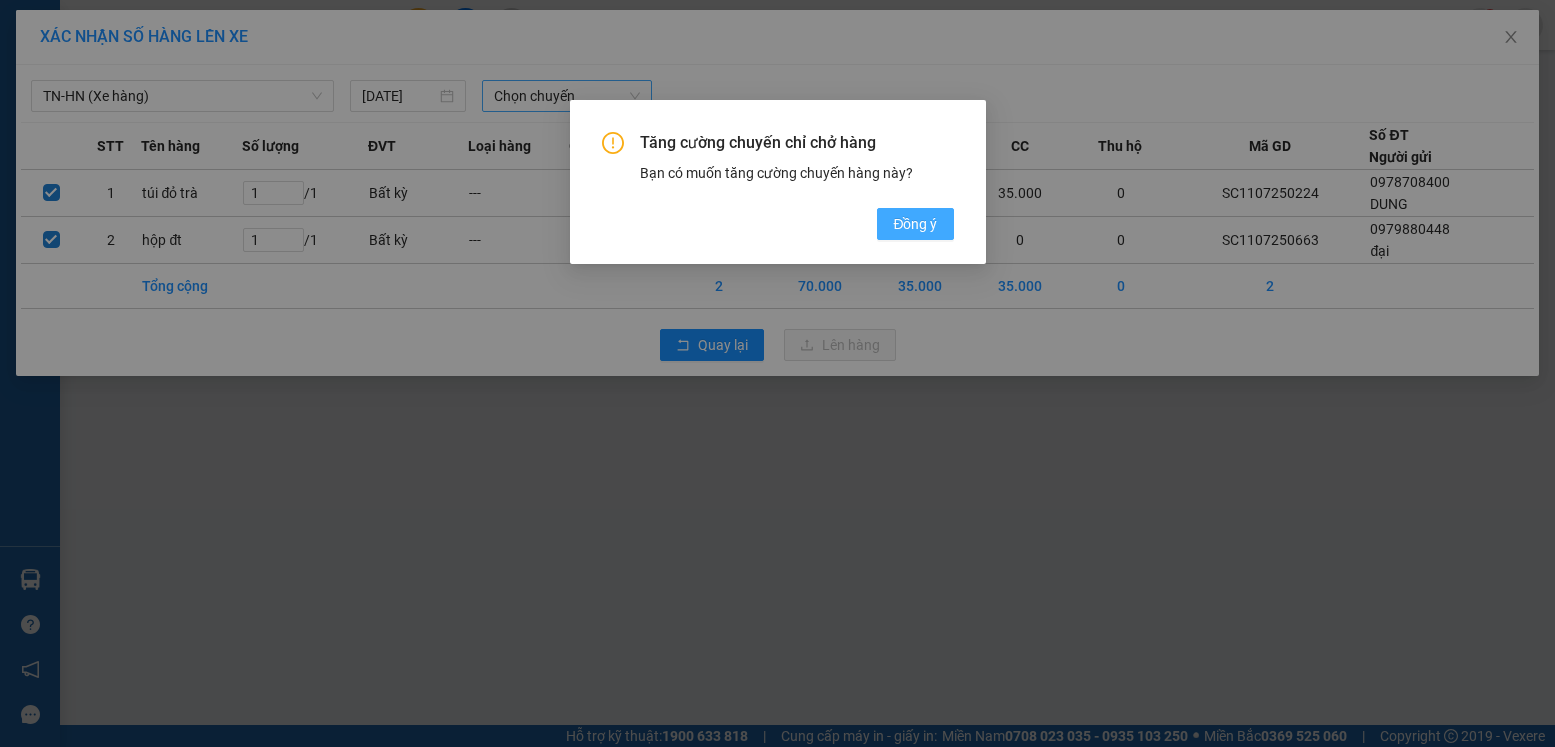 click on "Đồng ý" at bounding box center [915, 224] 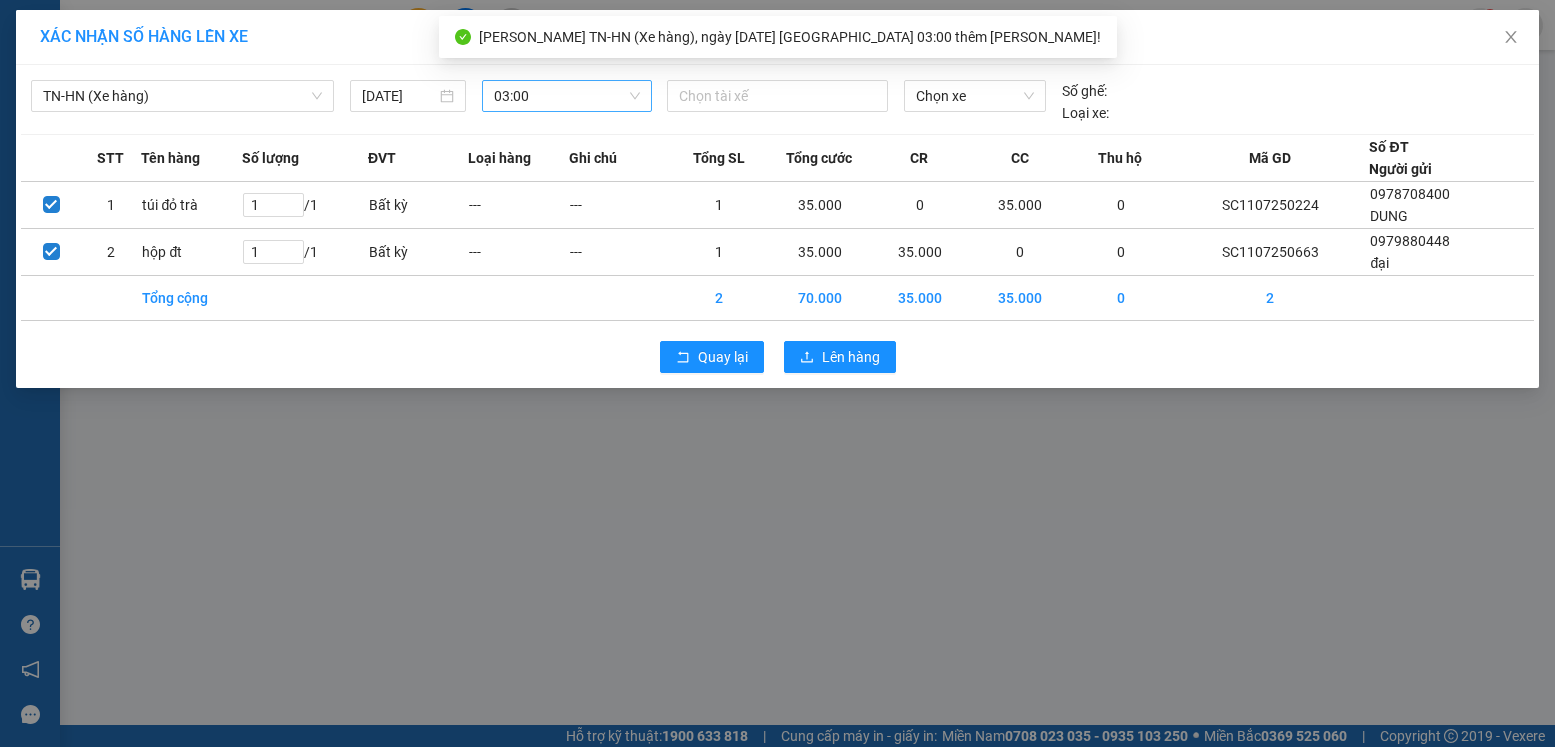 scroll, scrollTop: 384, scrollLeft: 0, axis: vertical 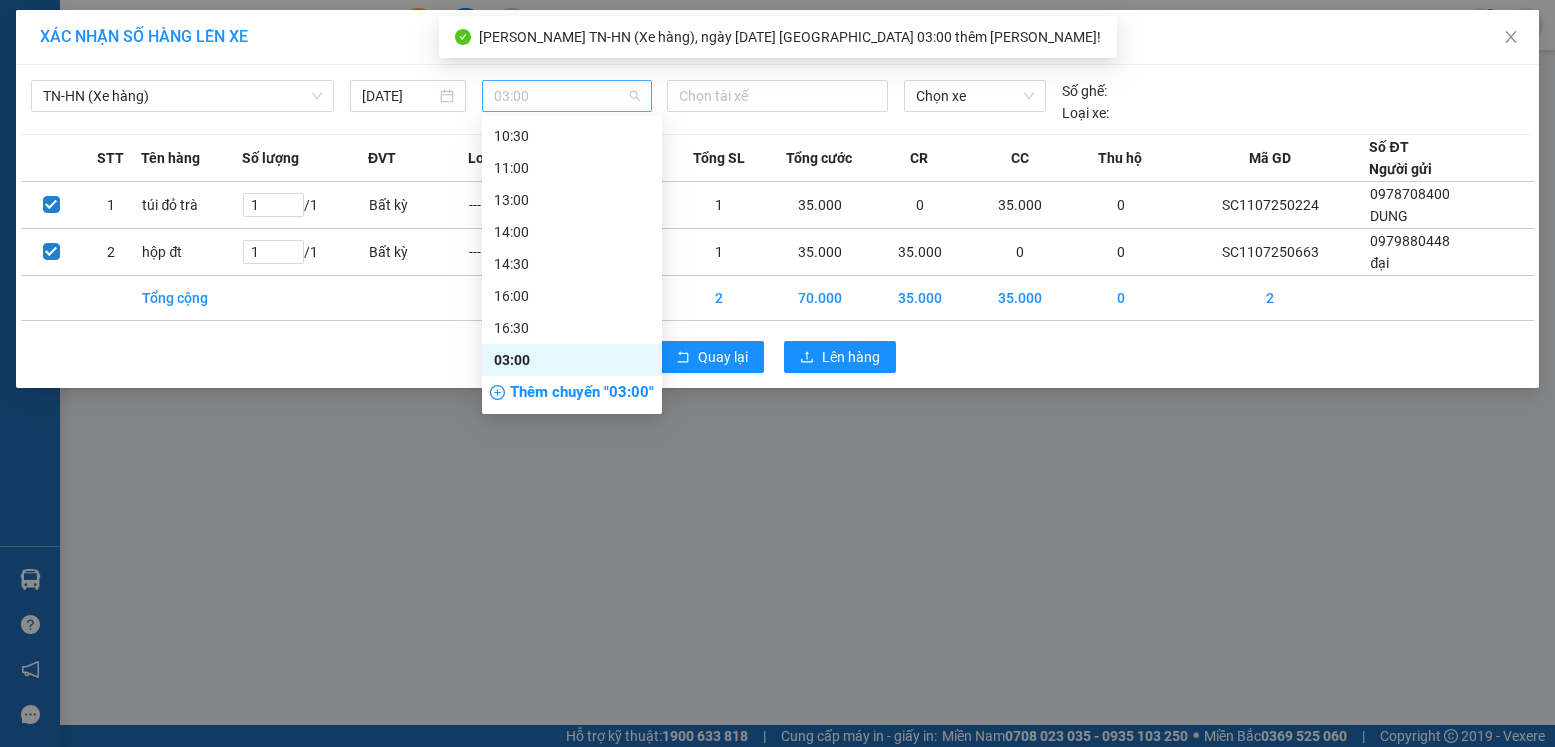 click on "03:00" at bounding box center (567, 96) 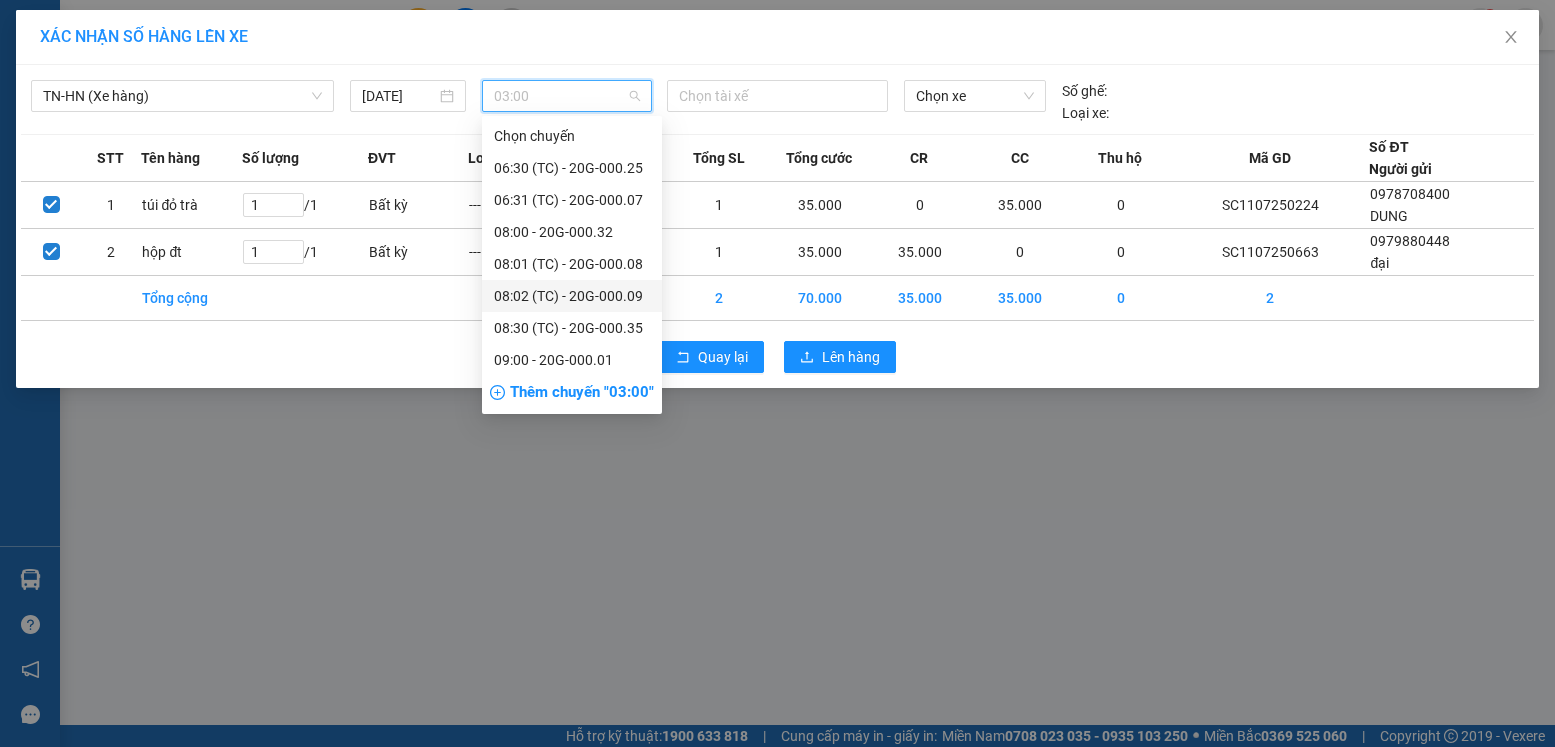 scroll, scrollTop: 200, scrollLeft: 0, axis: vertical 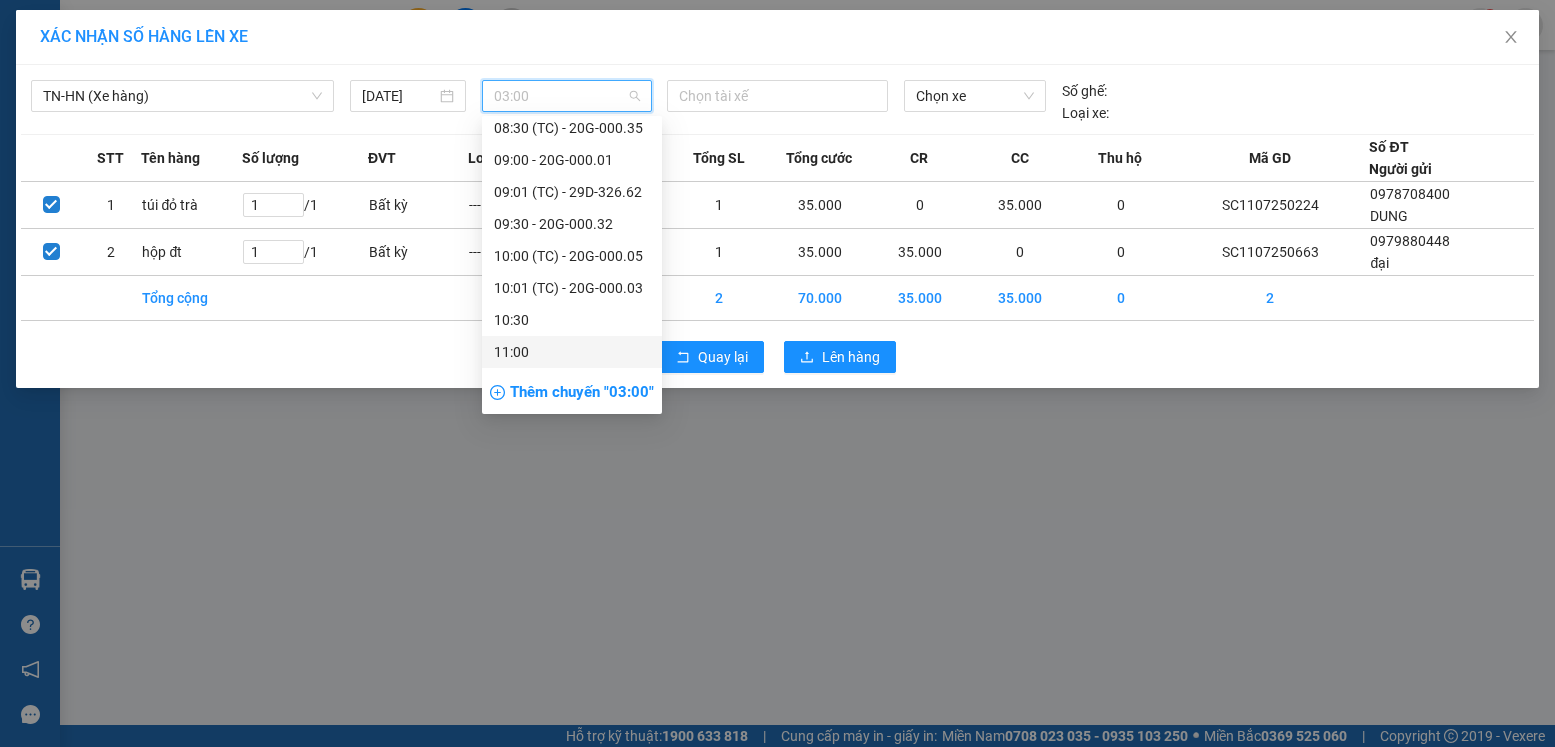 click on "11:00" at bounding box center [572, 352] 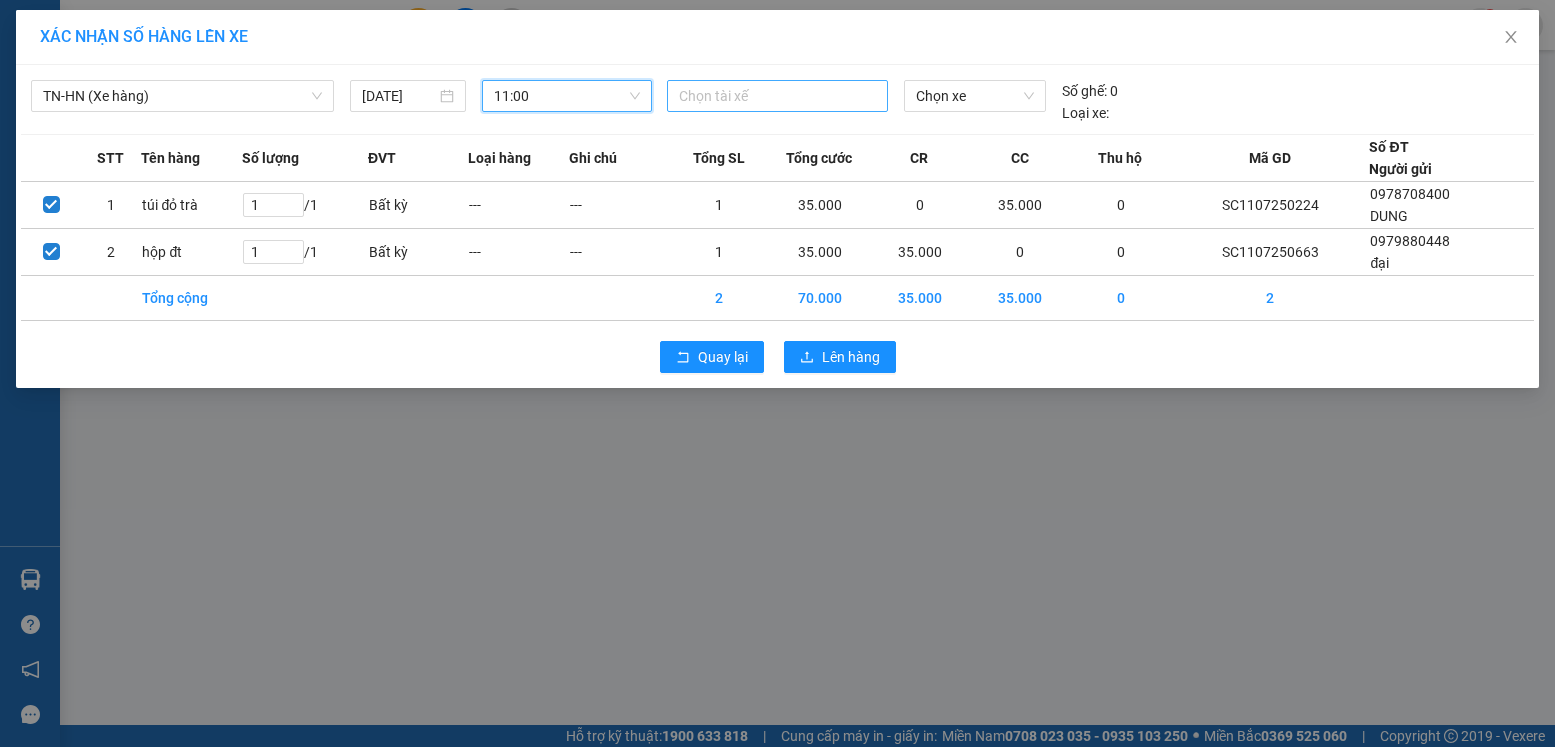 click at bounding box center (777, 96) 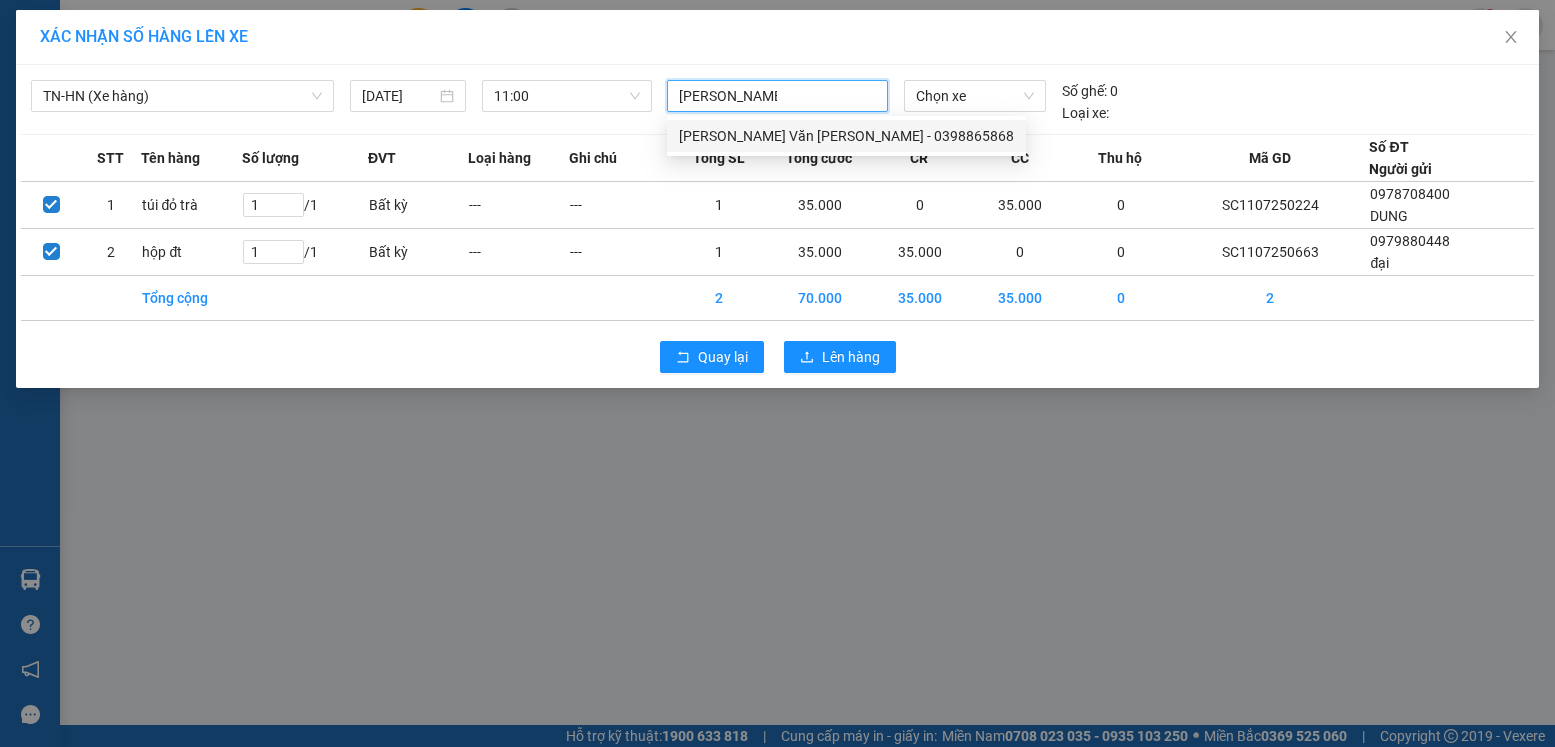 type on "dương văn hoà" 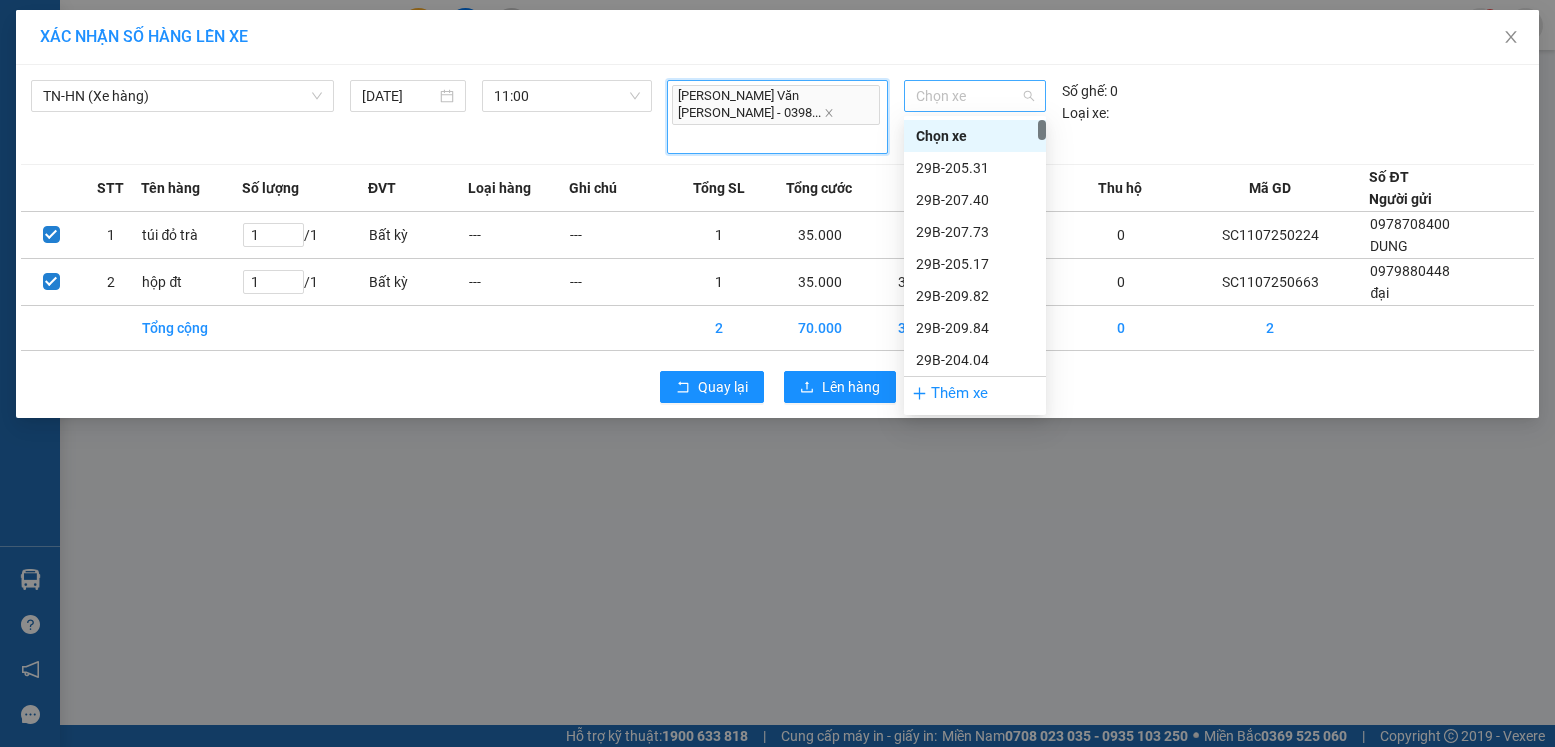 click on "Chọn xe" at bounding box center (975, 96) 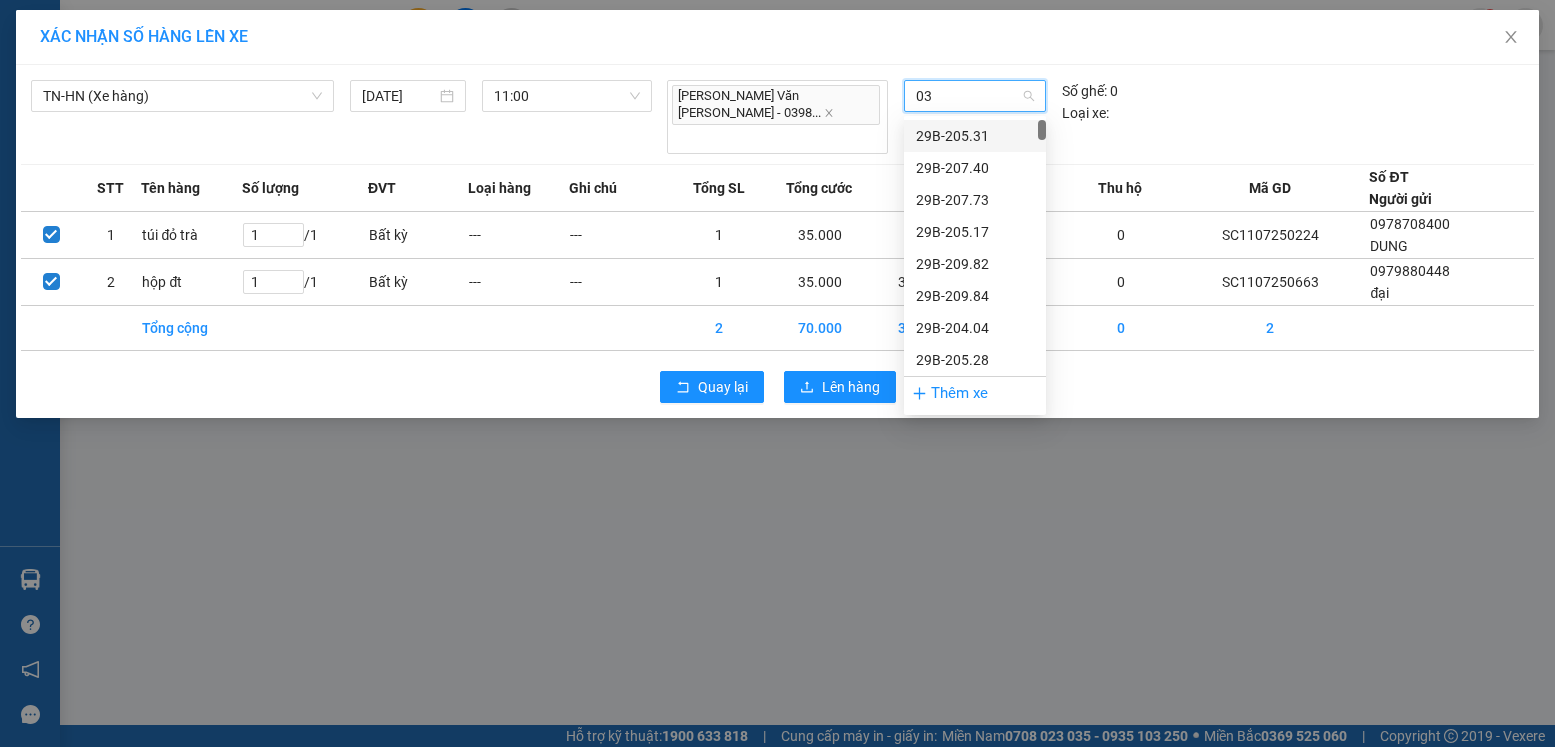 type on "032" 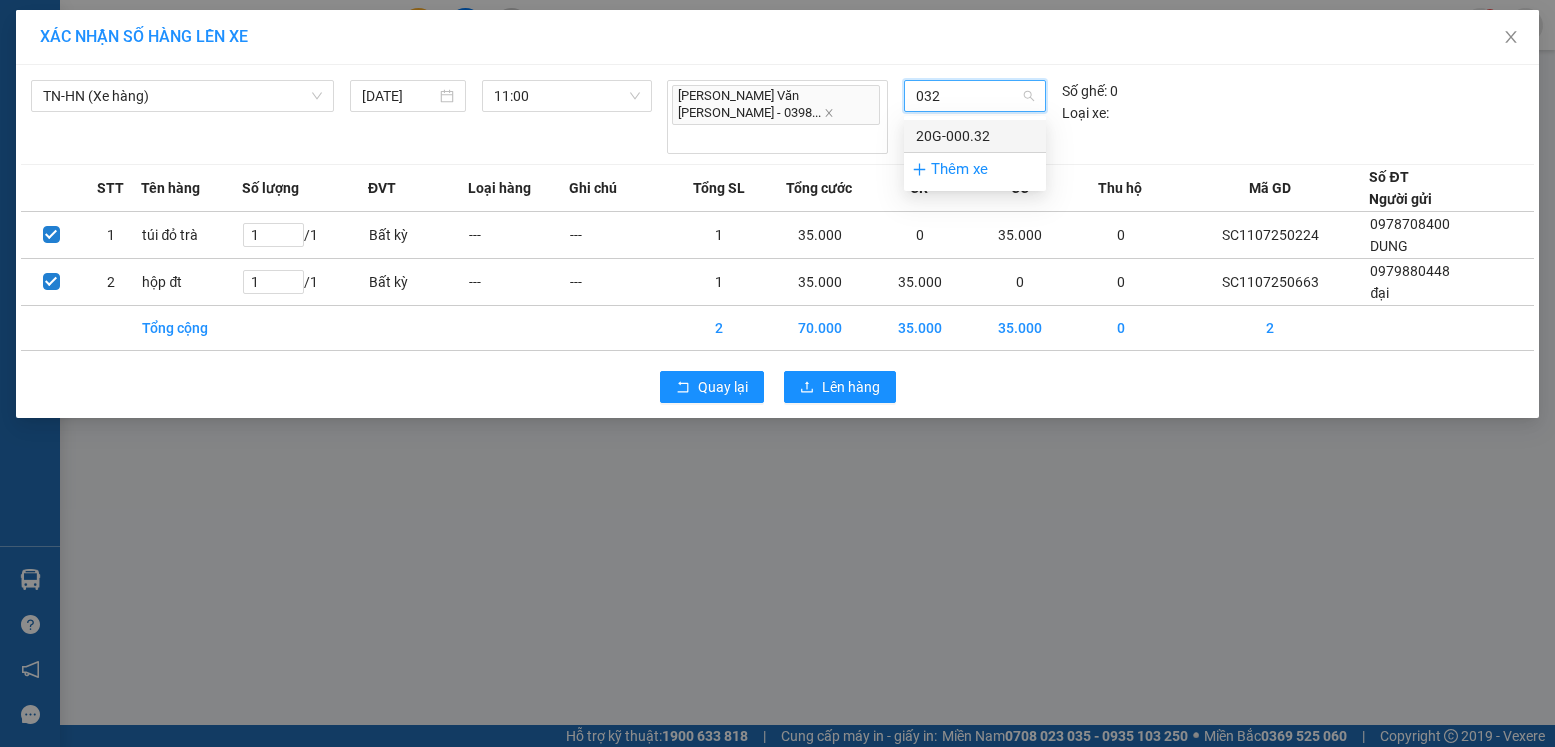 click on "20G-000.32" at bounding box center [975, 136] 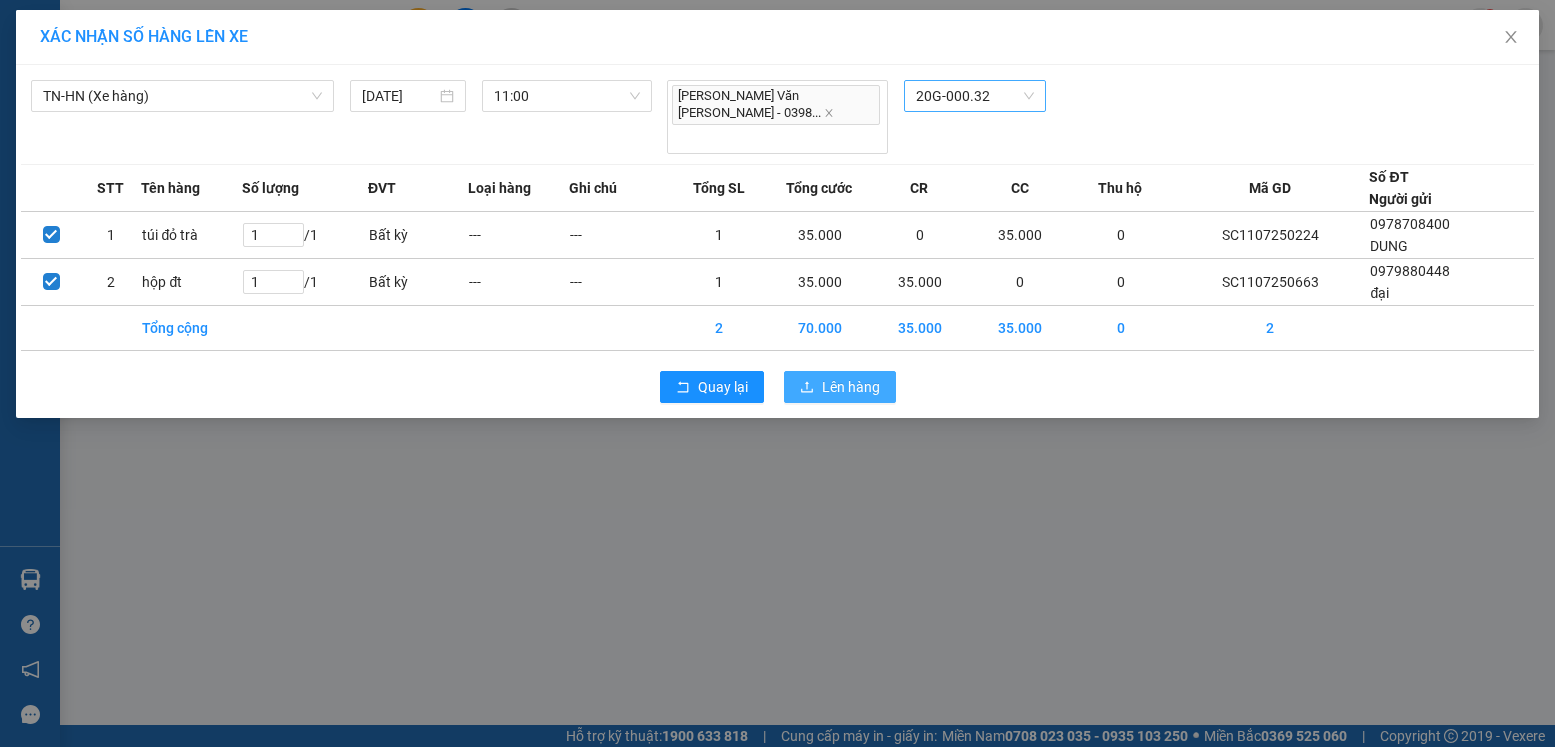click on "Lên hàng" at bounding box center (851, 387) 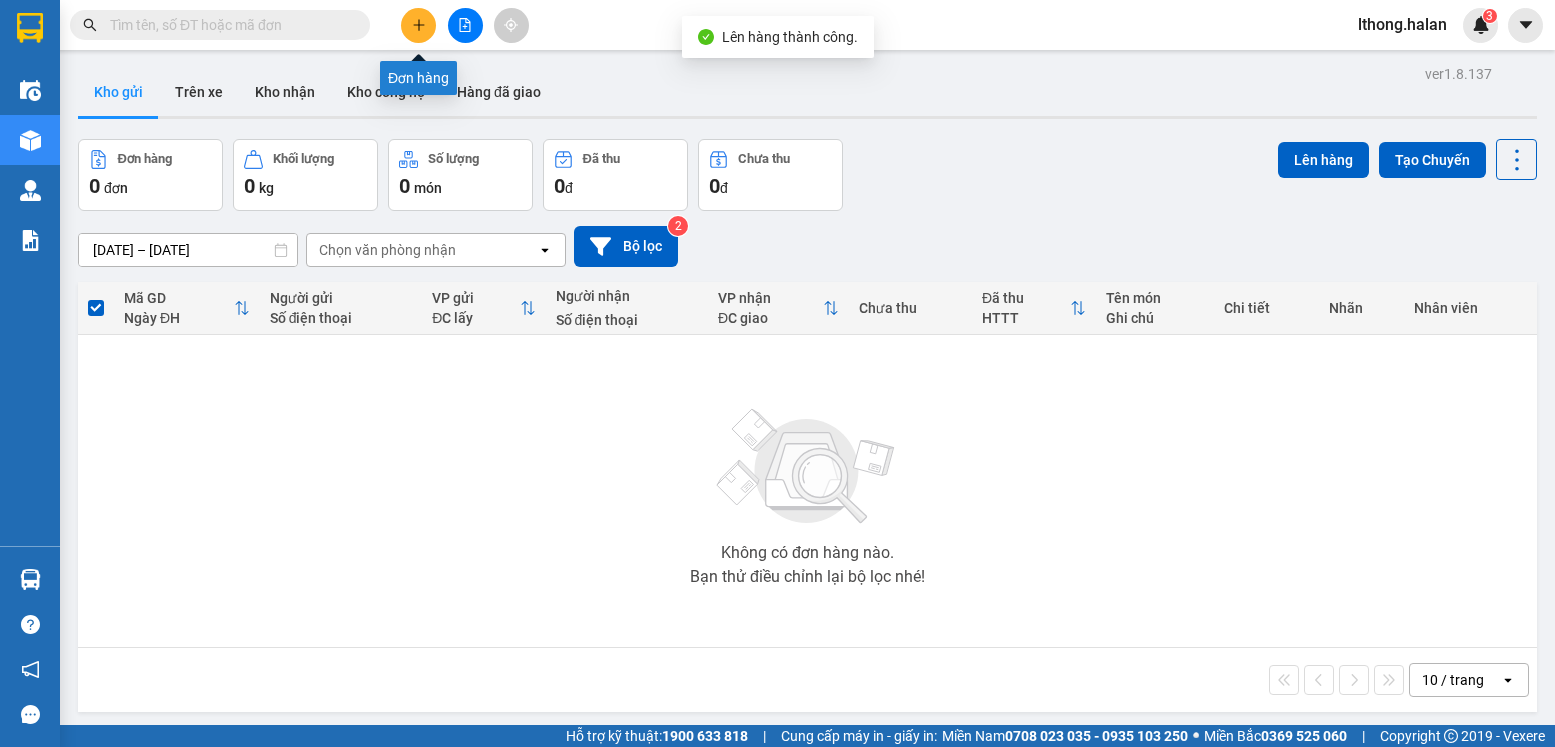 click 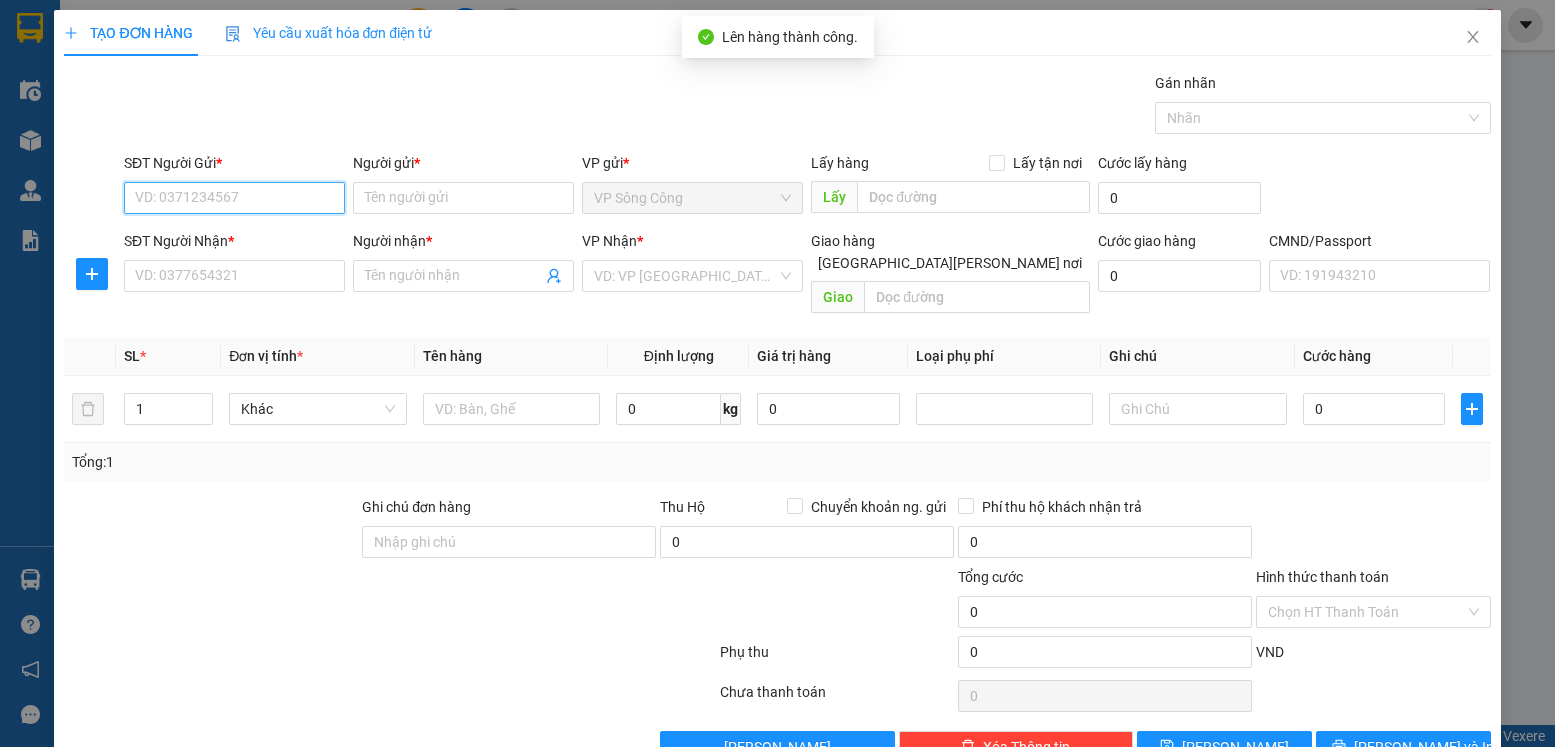 click on "SĐT Người Gửi  *" at bounding box center [234, 198] 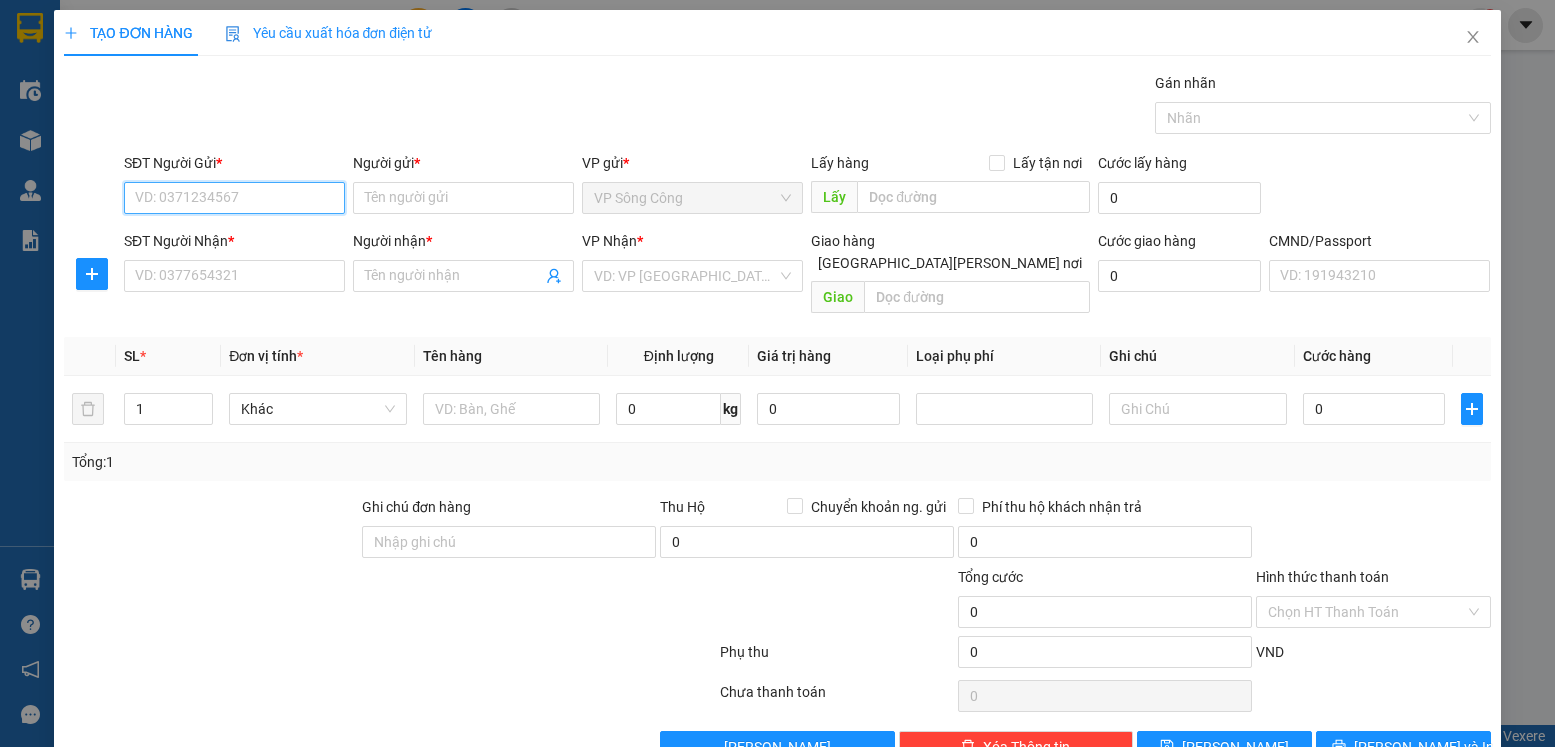 click on "SĐT Người Gửi  *" at bounding box center [234, 198] 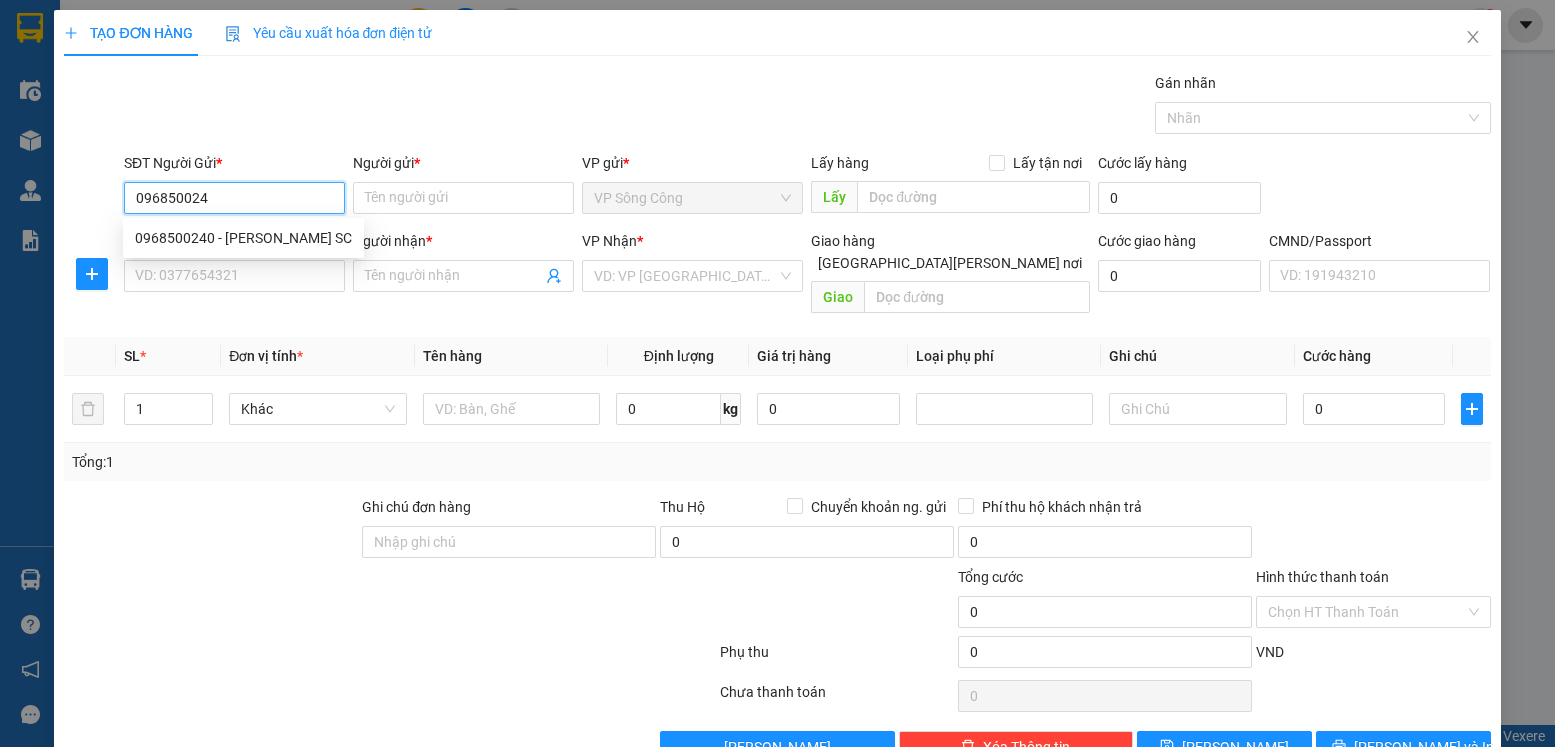 type on "0968500240" 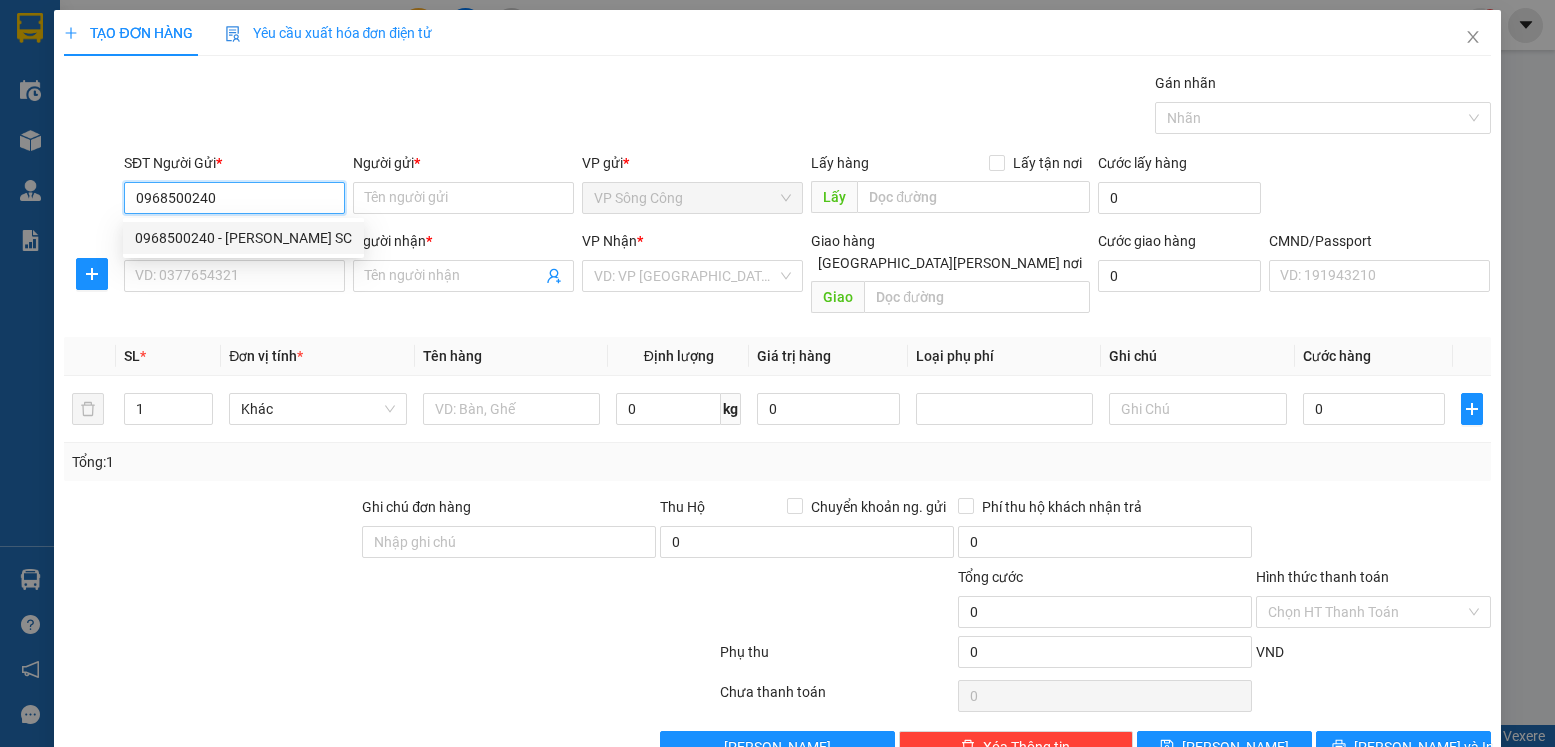 click on "0968500240 - huy SC" at bounding box center [243, 238] 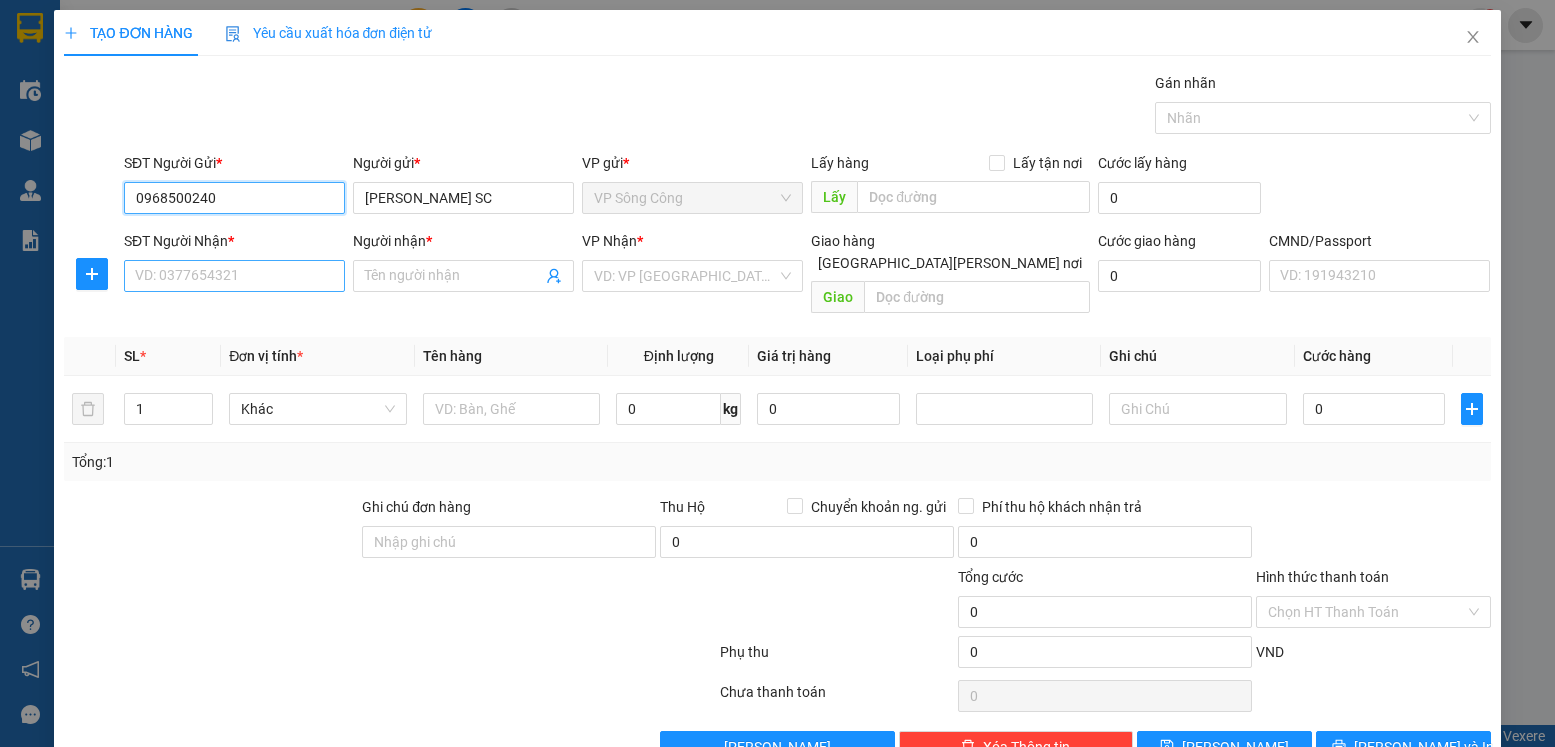 type on "0968500240" 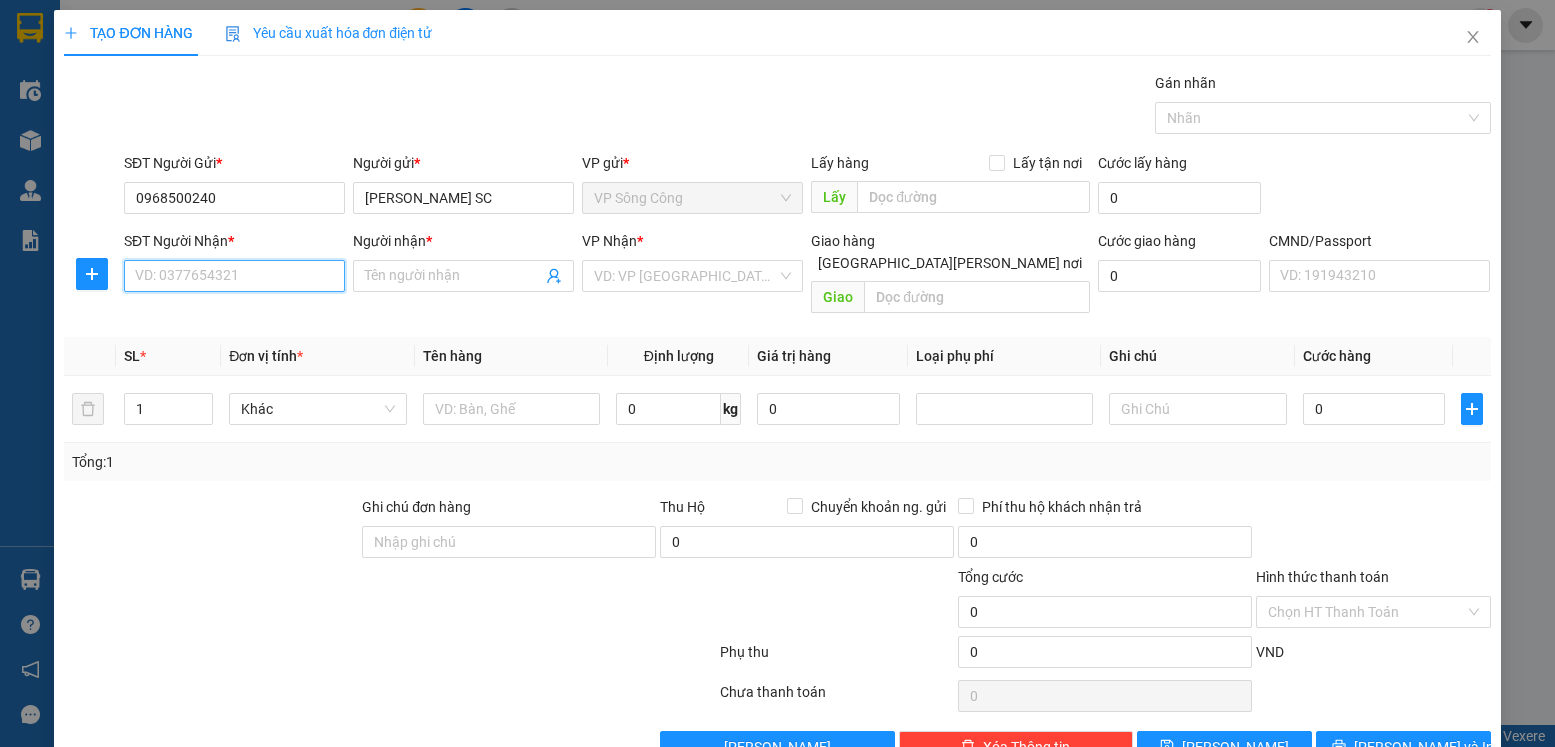 click on "SĐT Người Nhận  *" at bounding box center (234, 276) 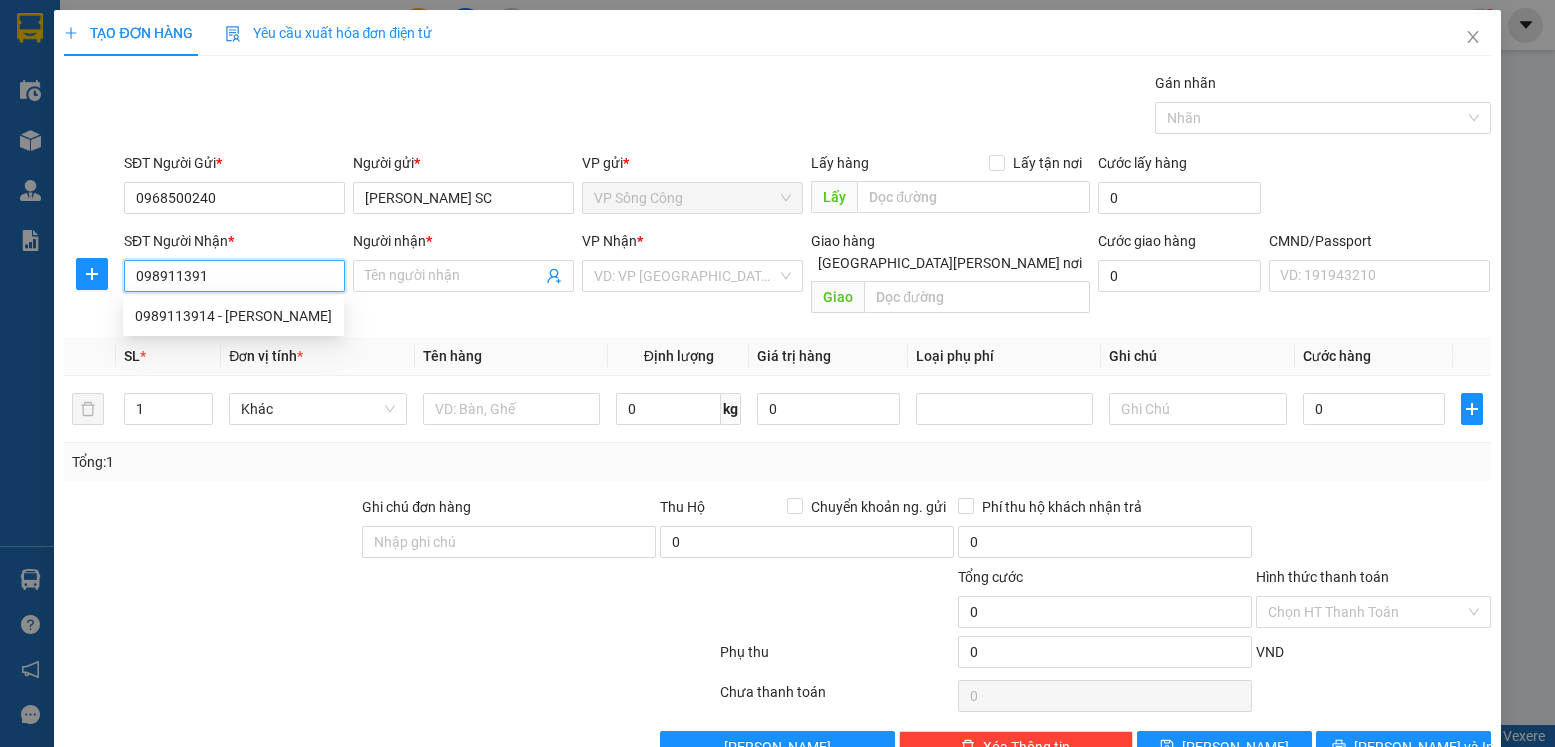 type on "0989113914" 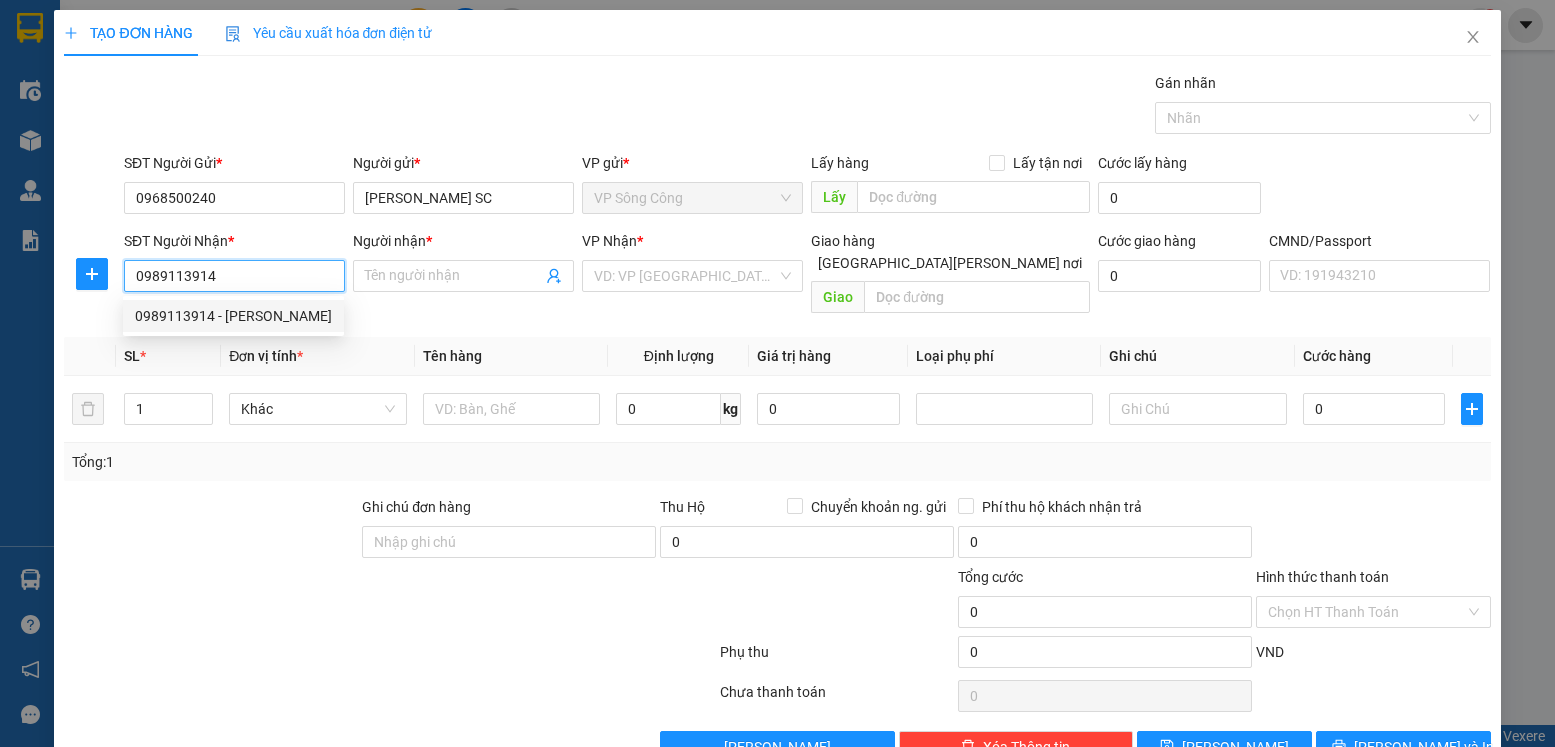 click on "0989113914 - GIÁP" at bounding box center [233, 316] 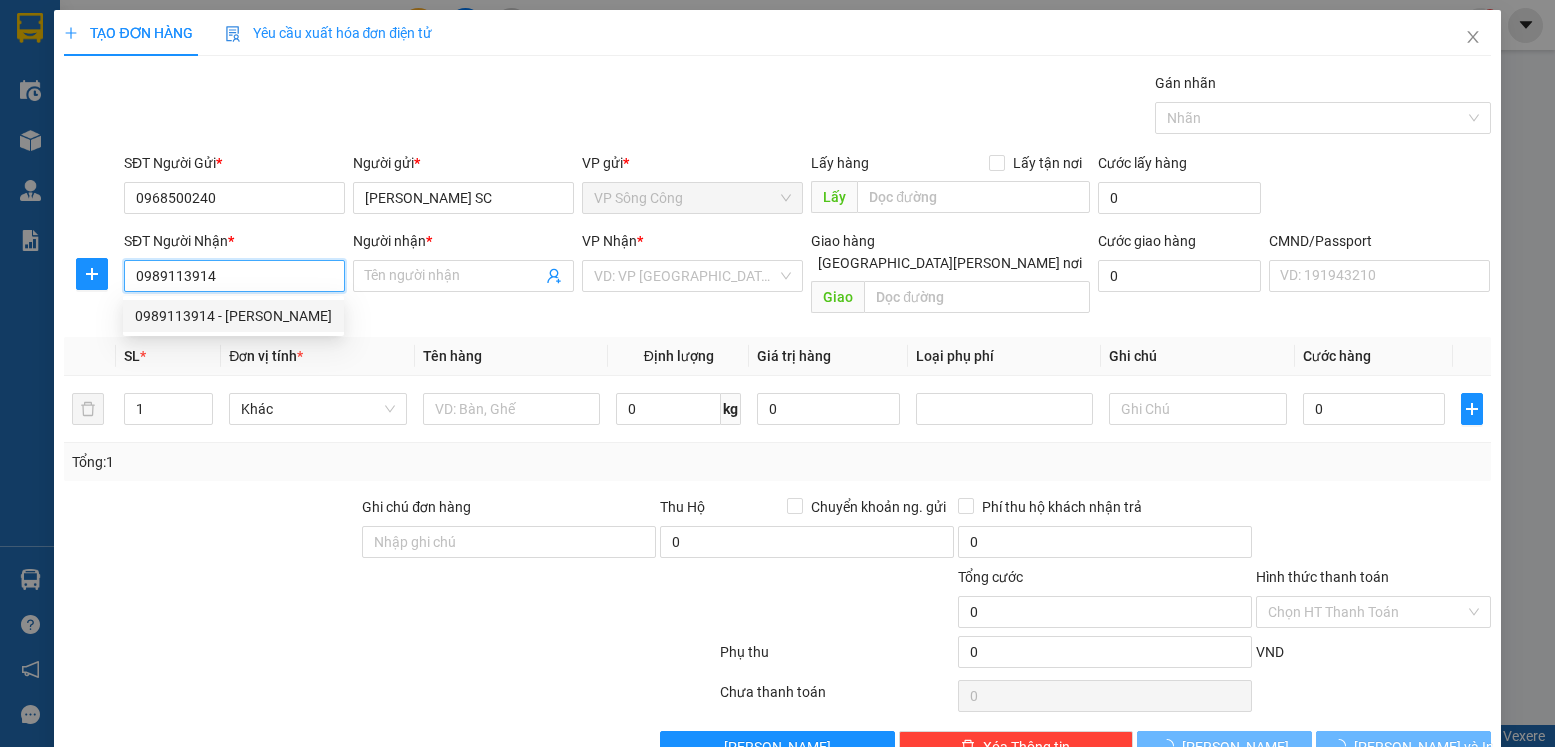 type on "GIÁP" 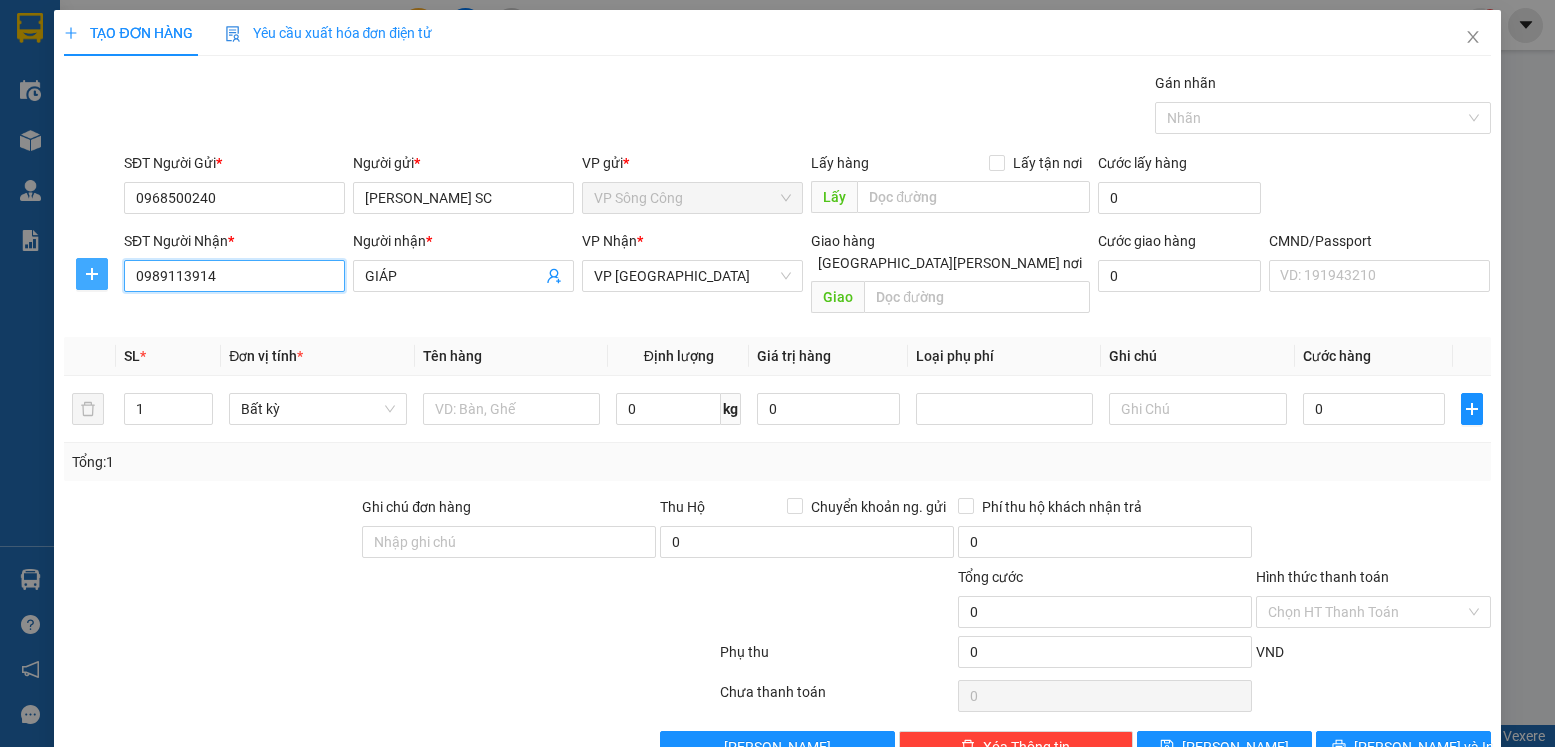 type on "0989113914" 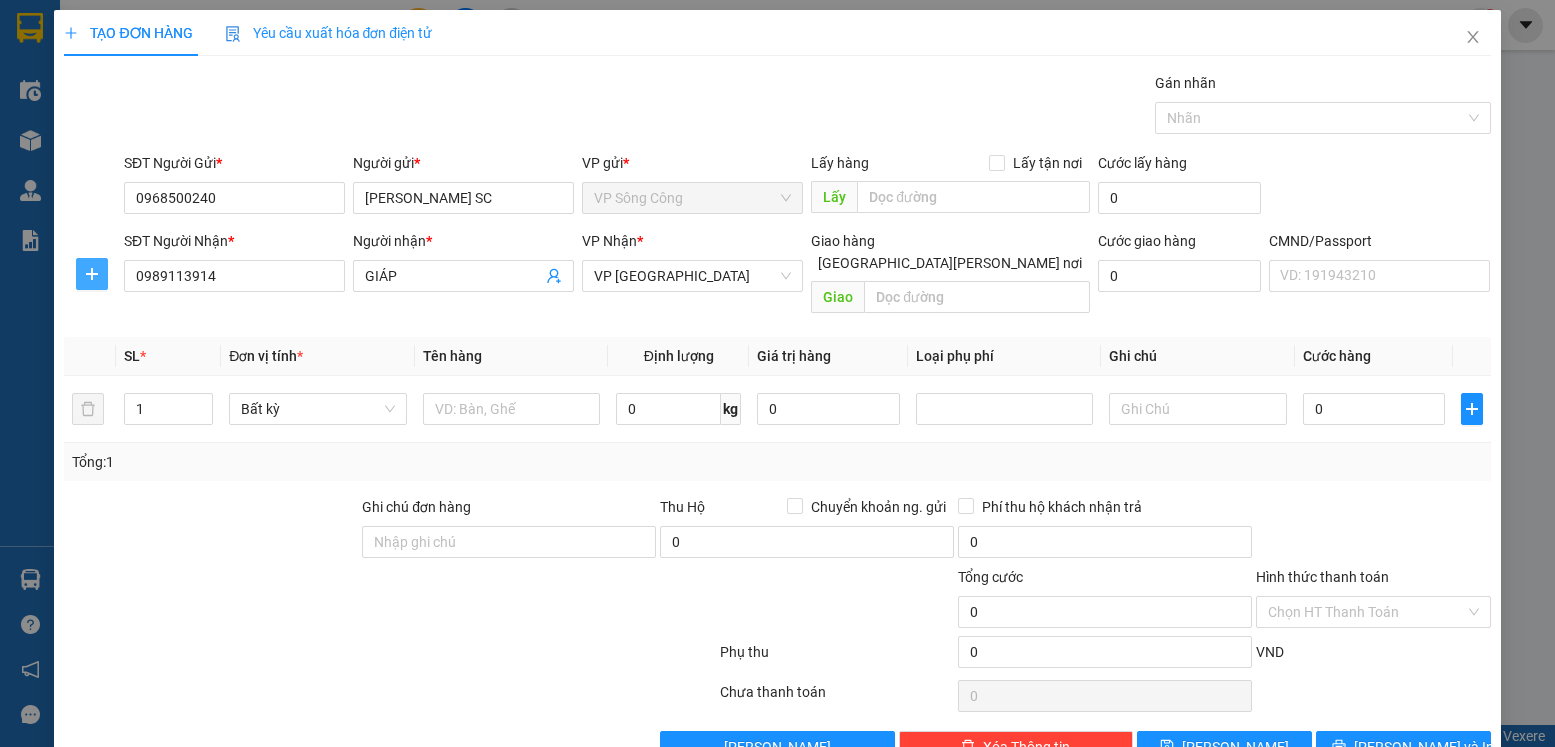 click 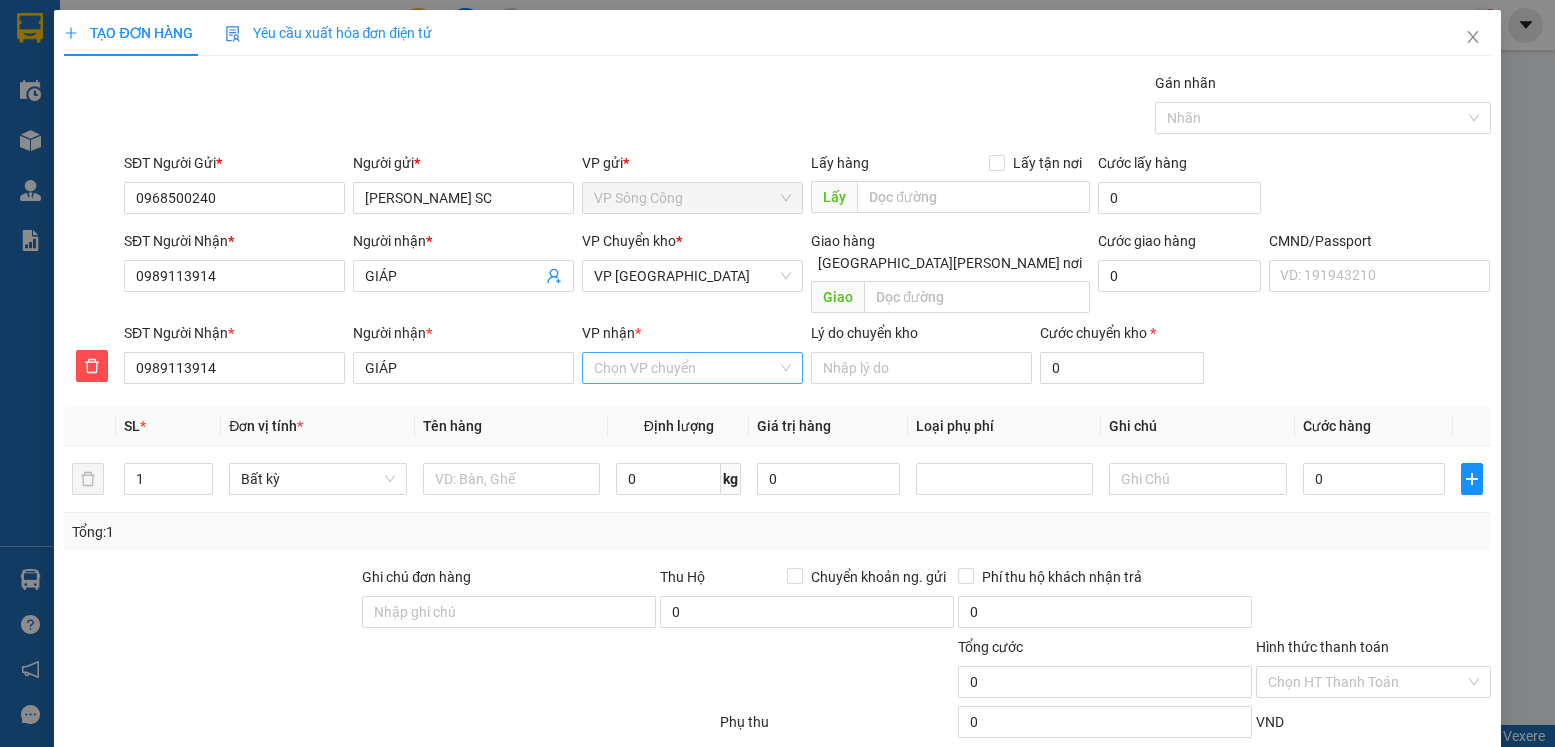 click on "VP nhận  *" at bounding box center (685, 368) 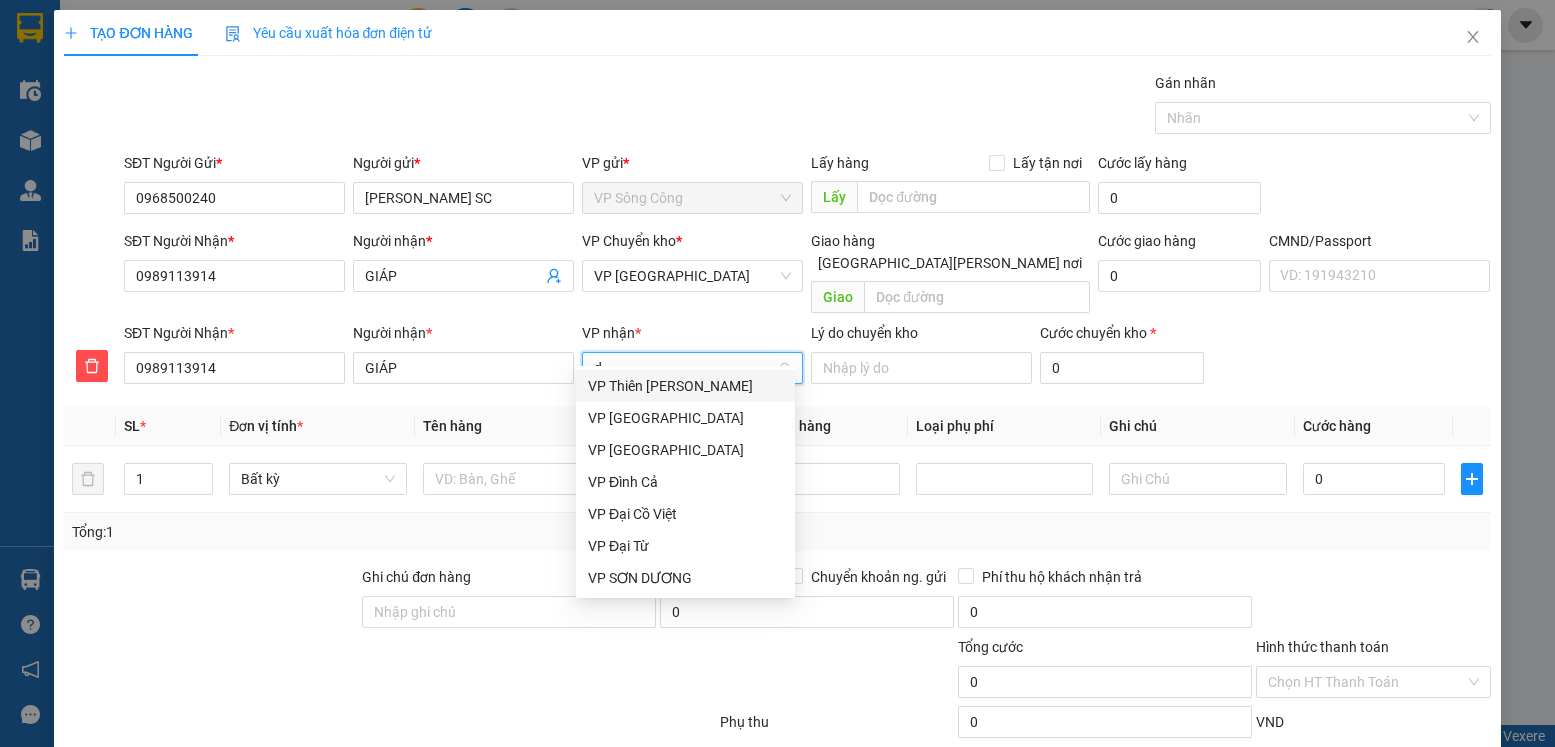 type on "di" 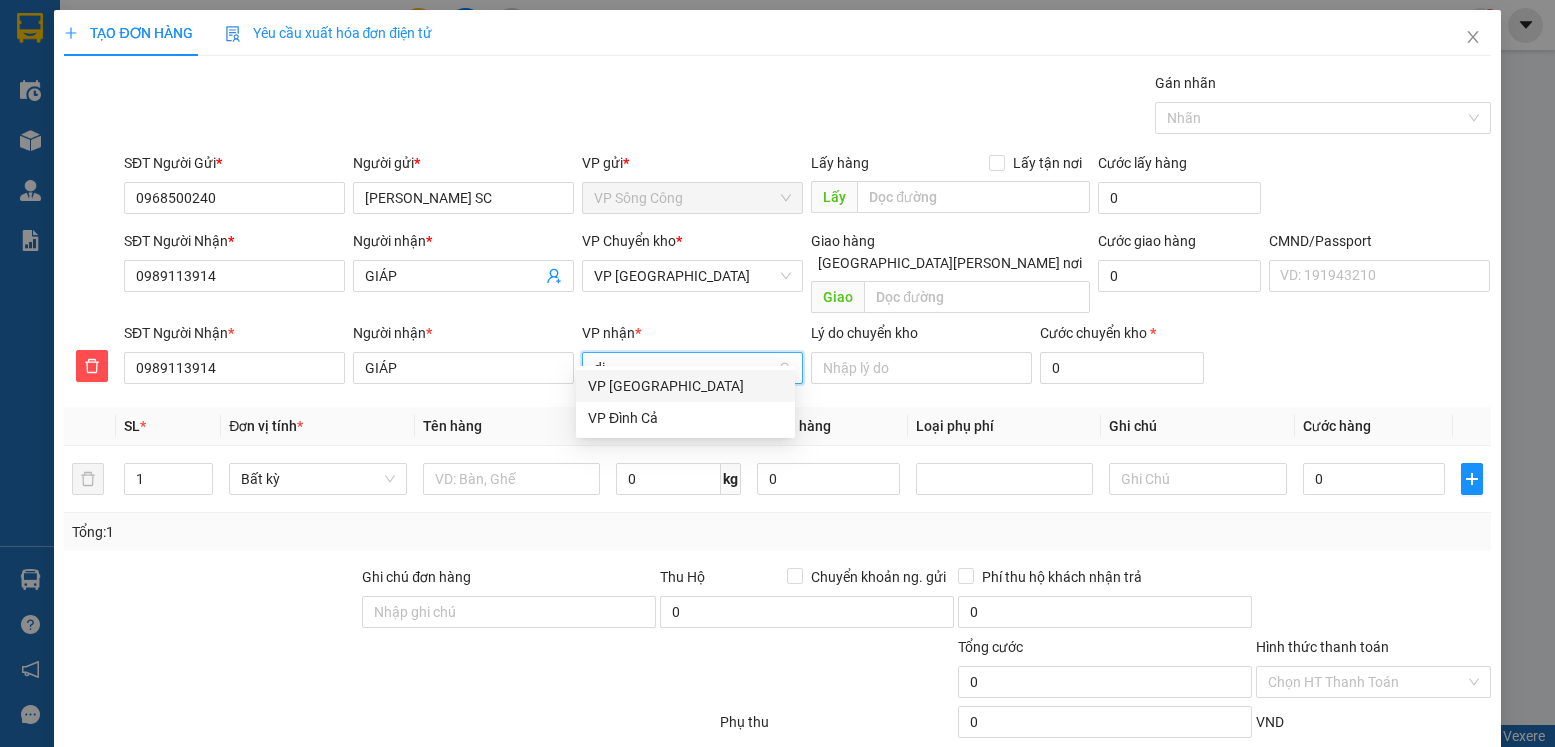 click on "VP Định Hóa" at bounding box center [685, 386] 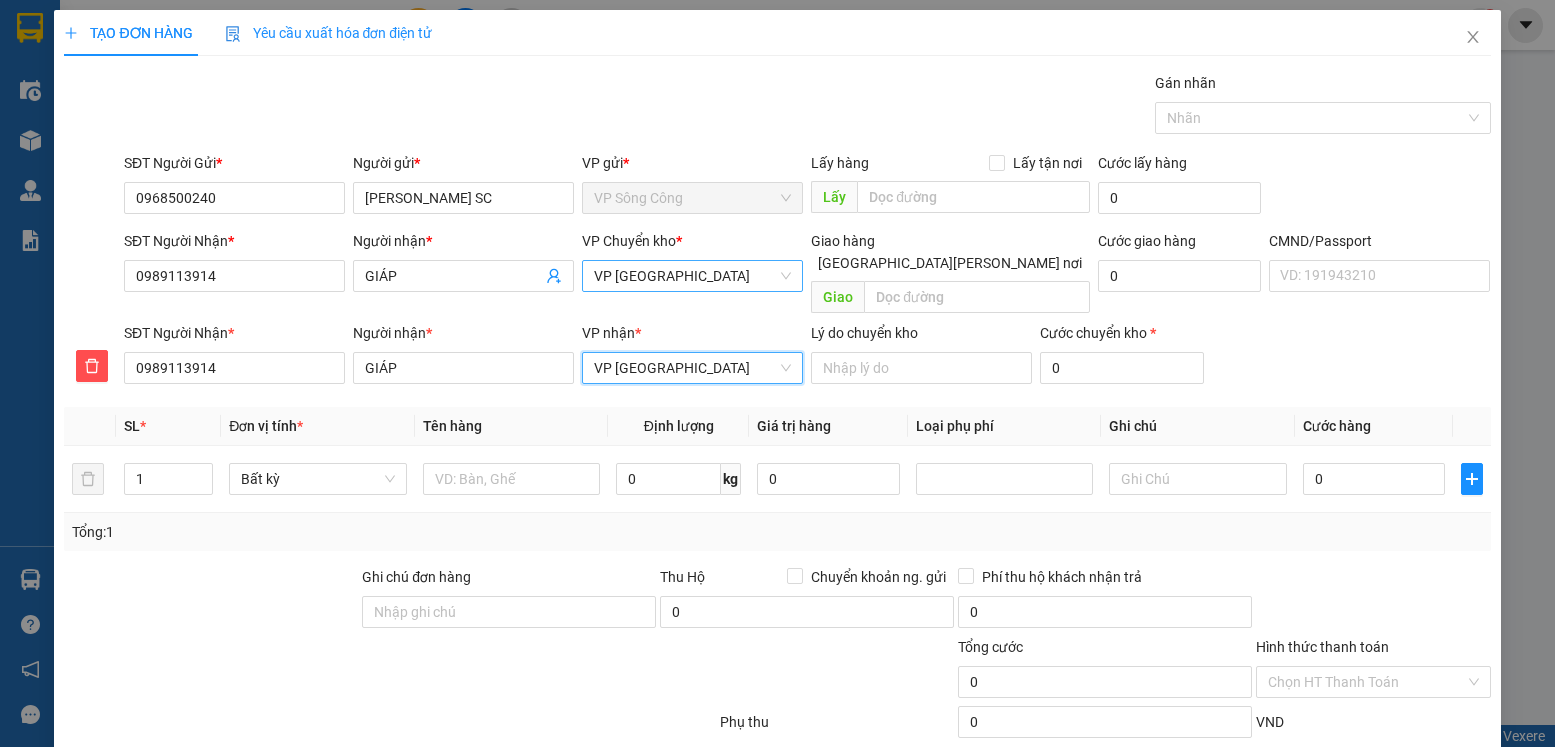 click on "VP Định Hóa" at bounding box center (692, 276) 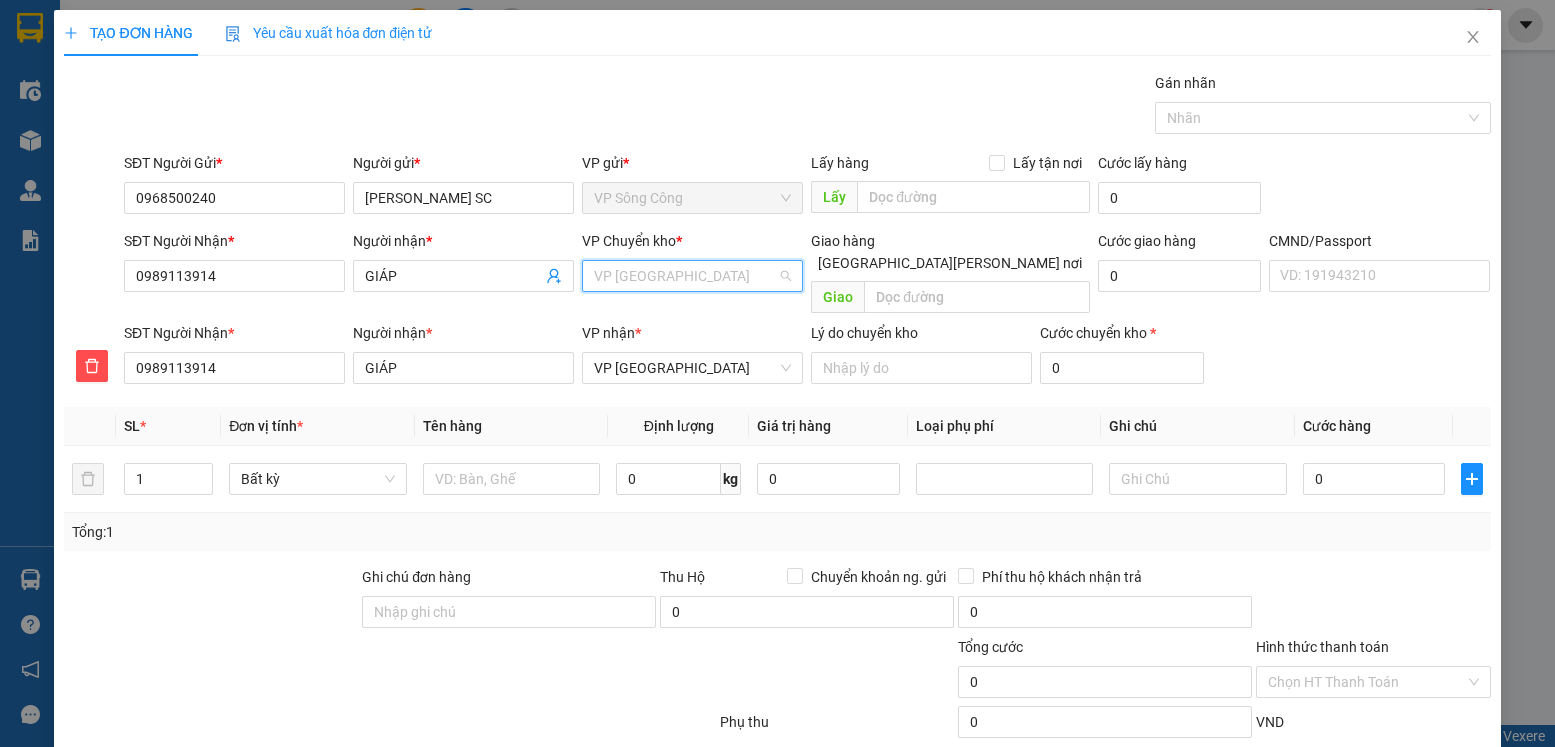 scroll, scrollTop: 96, scrollLeft: 0, axis: vertical 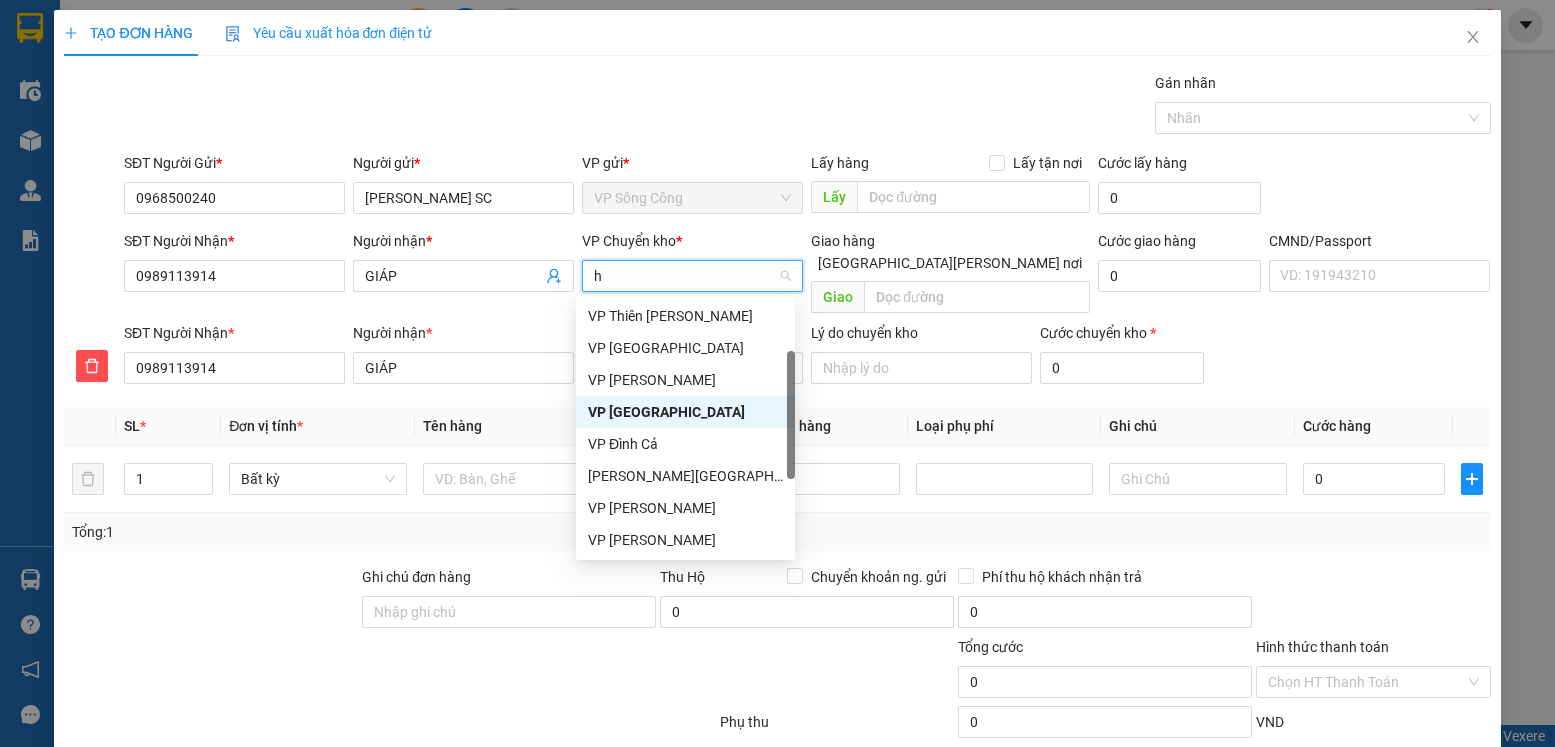 type on "hg" 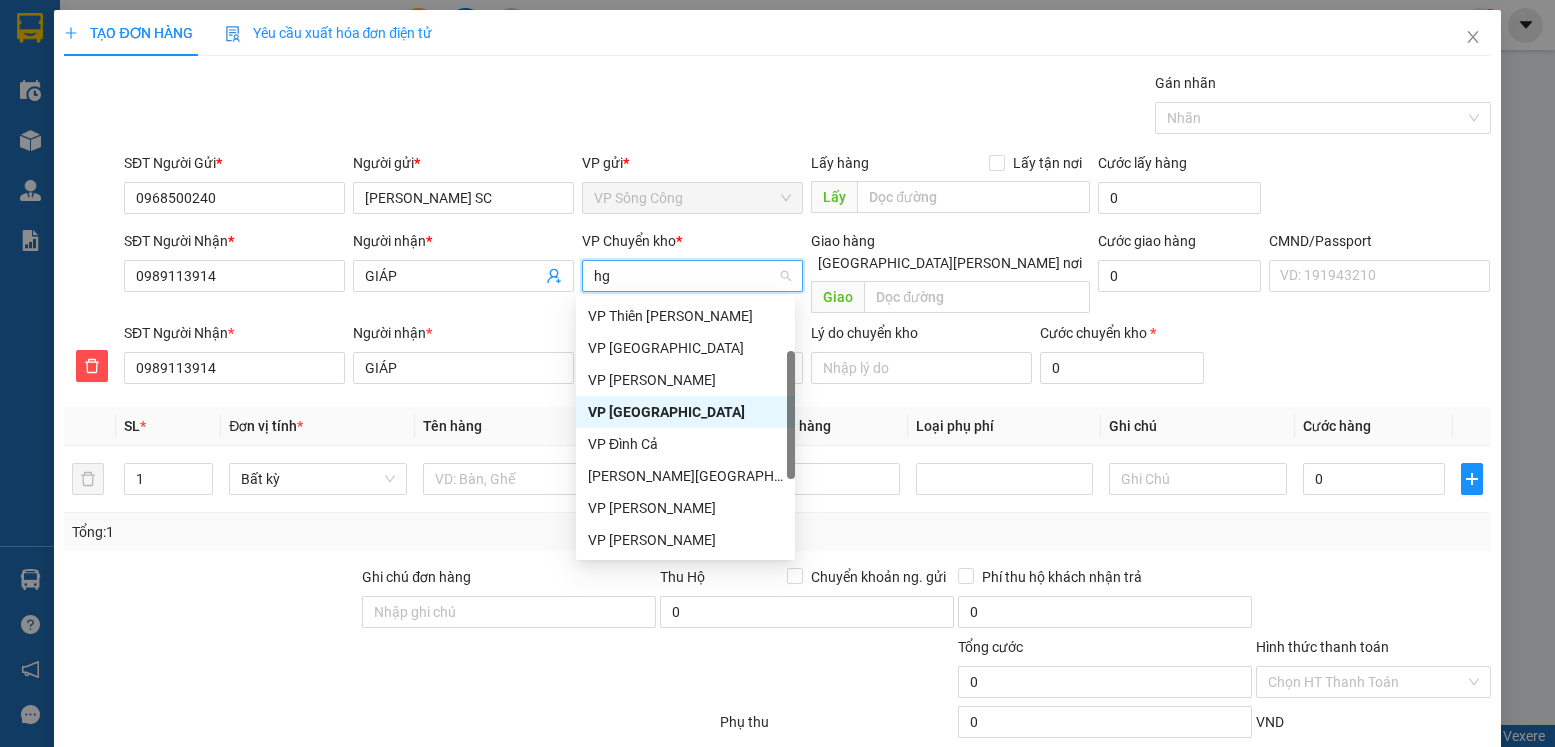 scroll, scrollTop: 0, scrollLeft: 0, axis: both 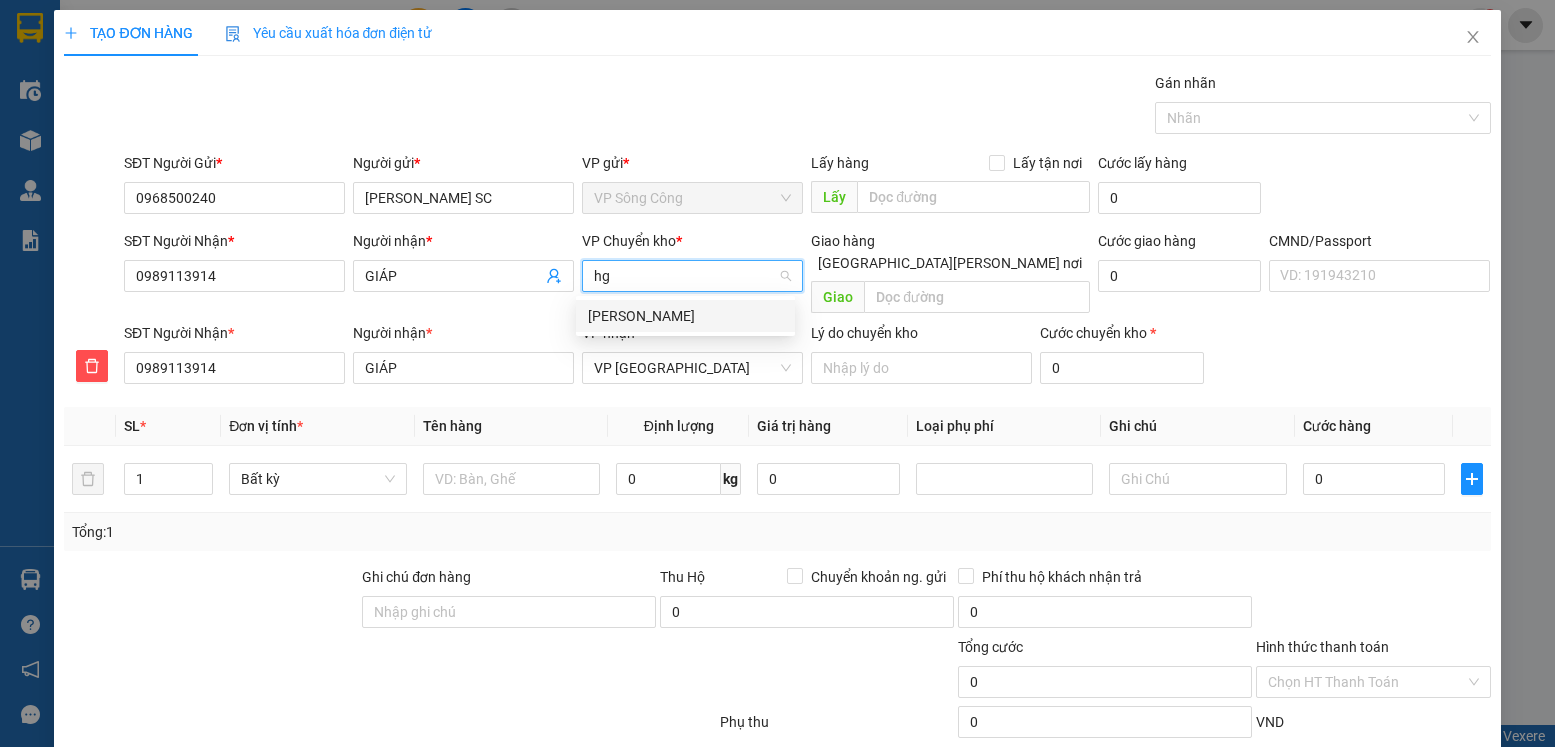 click on "[PERSON_NAME]" at bounding box center [685, 316] 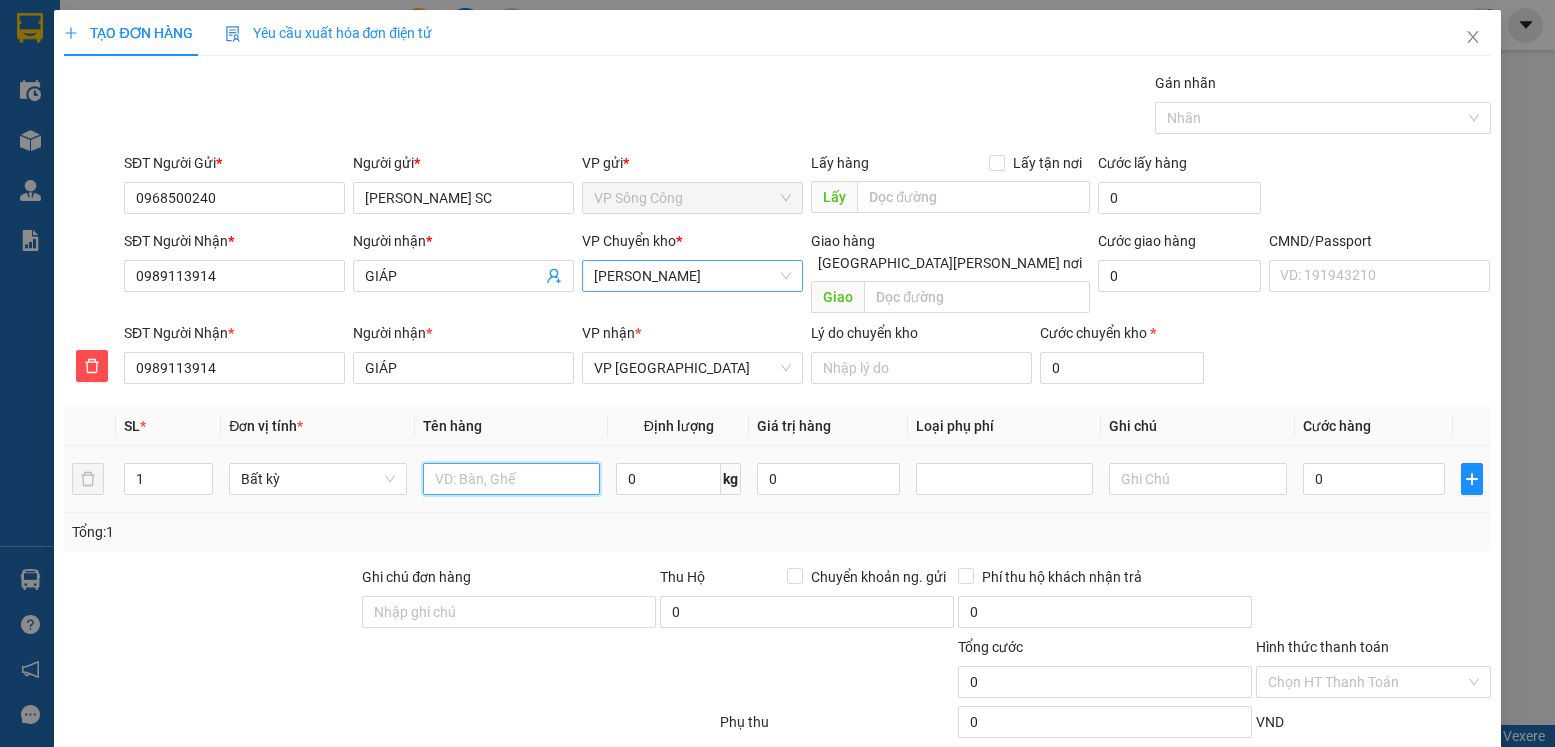 click at bounding box center (512, 479) 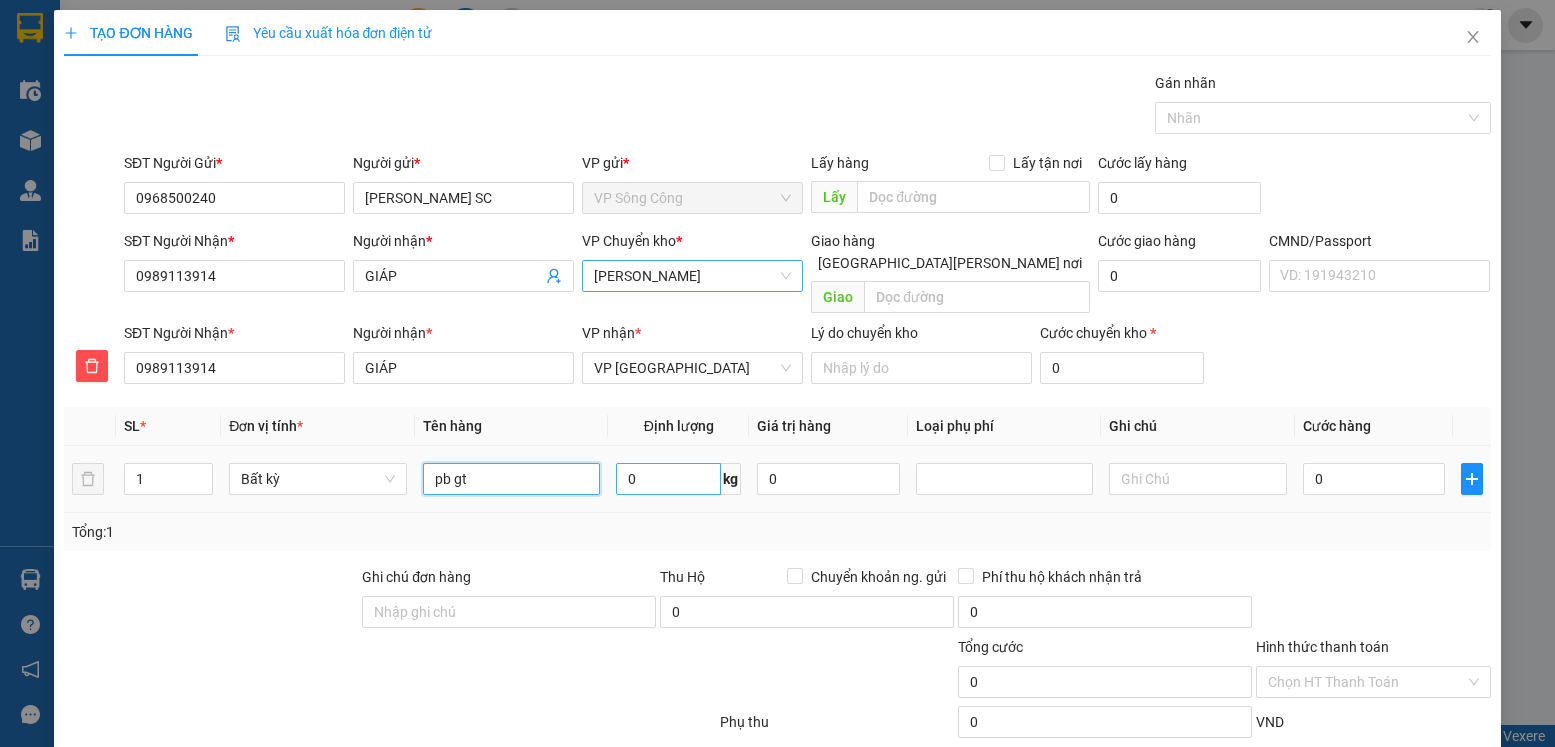 type on "pb gt" 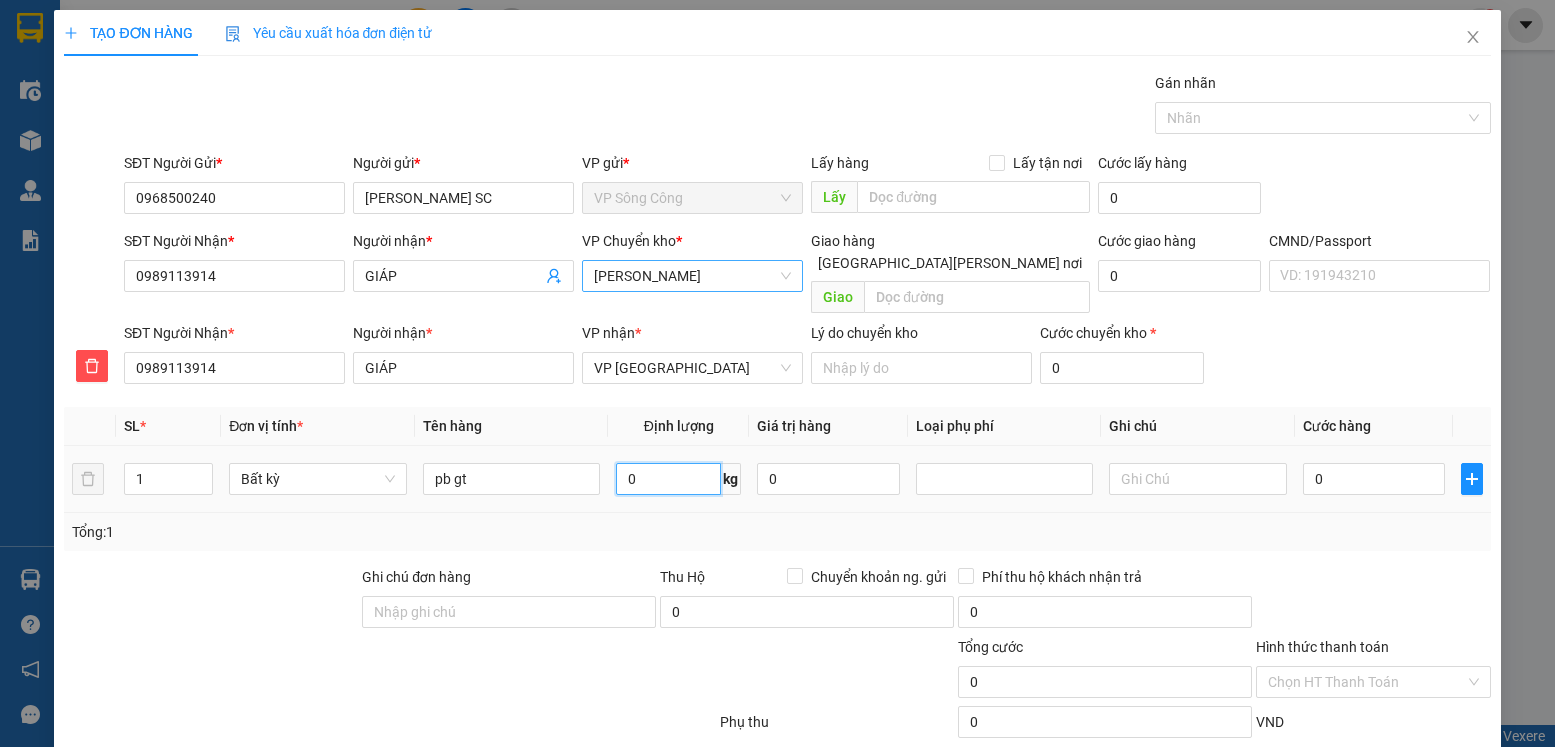click on "0" at bounding box center (668, 479) 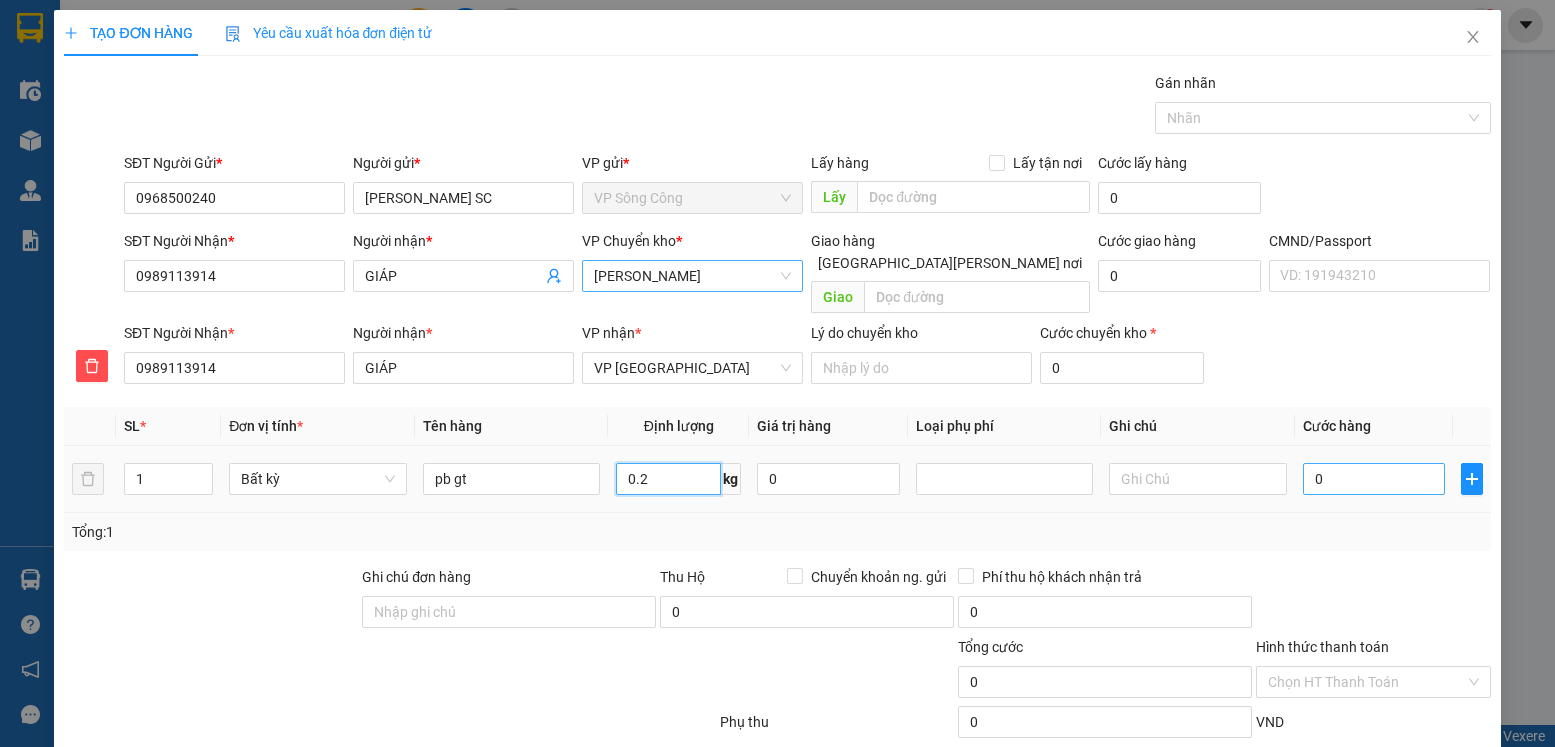 type on "0.2" 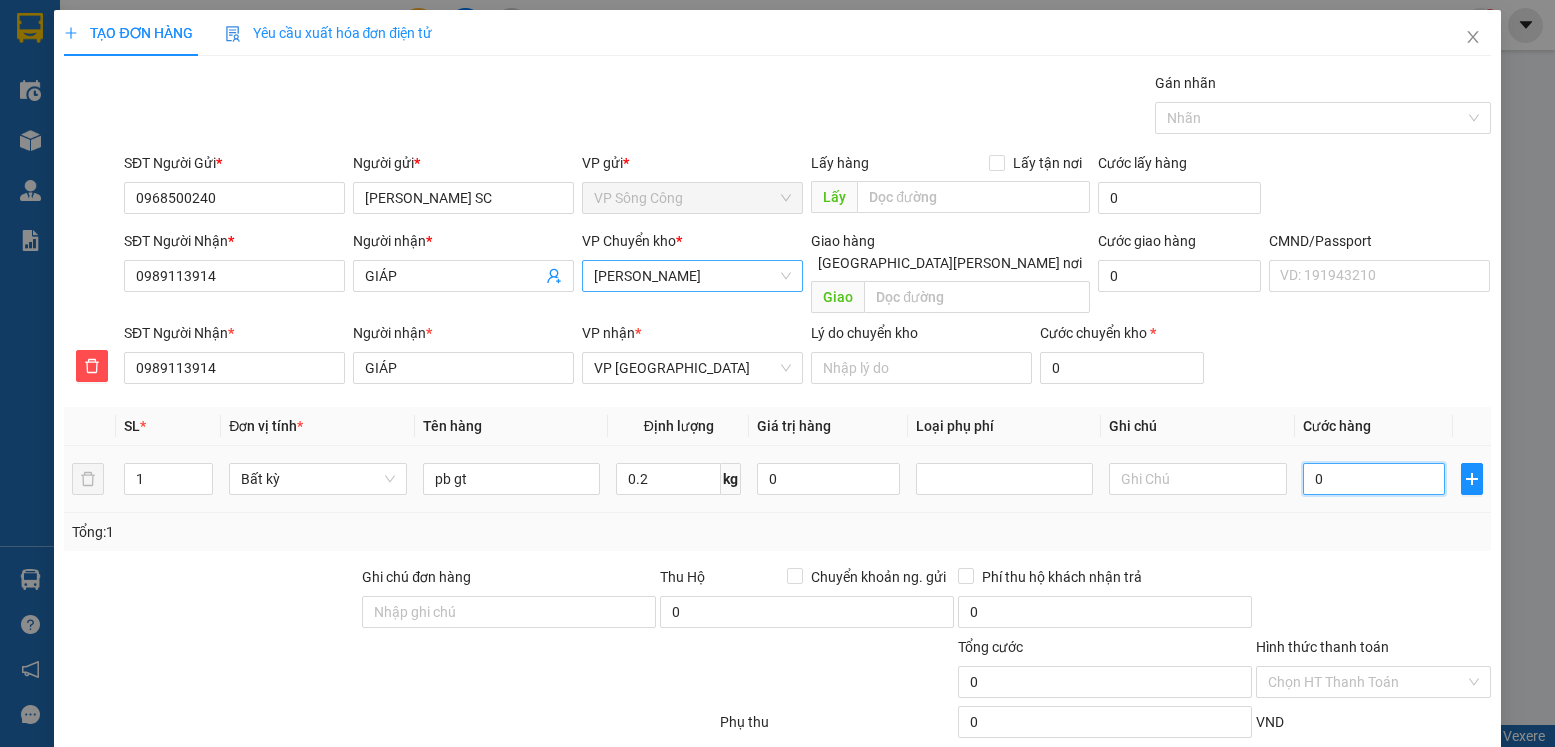 click on "0" at bounding box center [1374, 479] 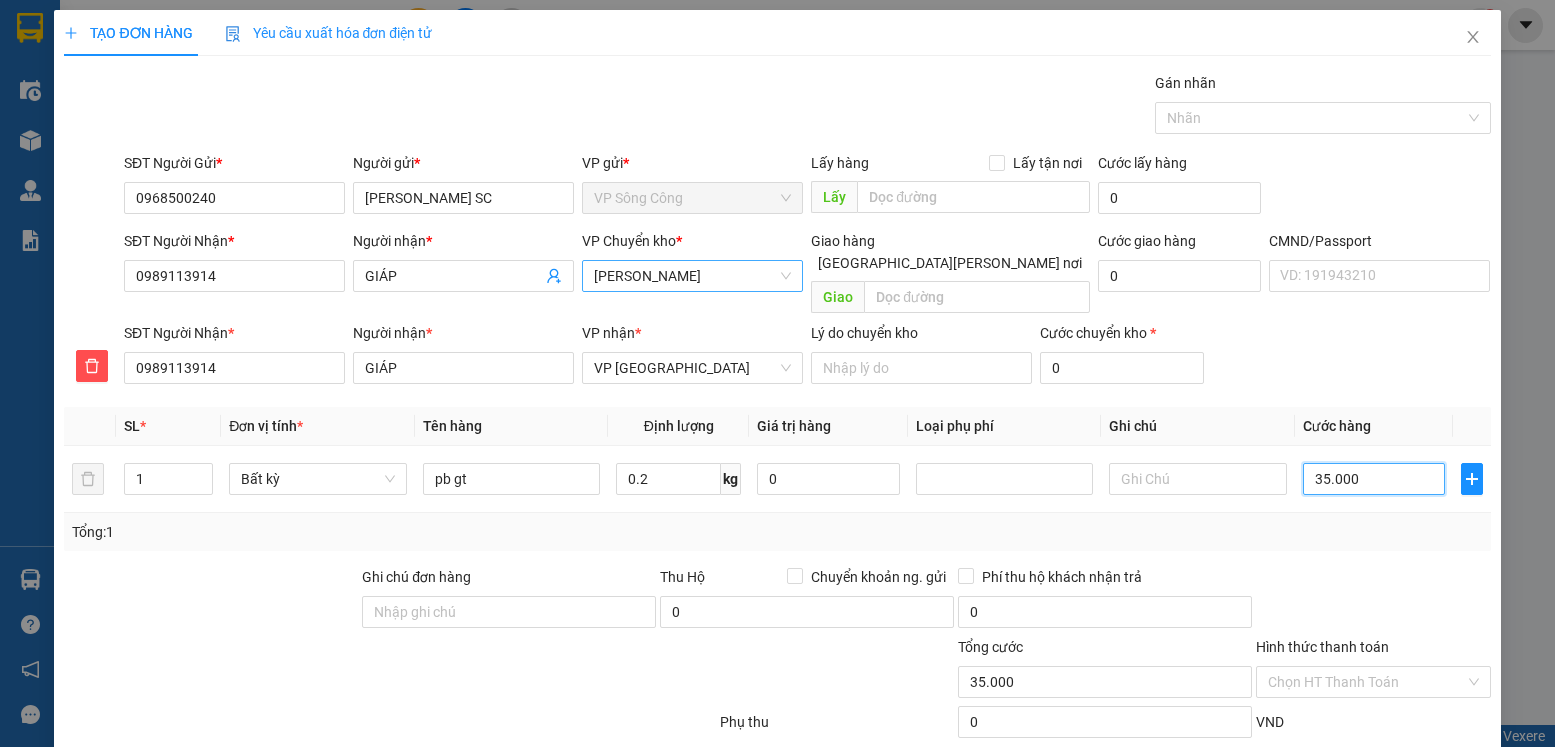 type on "3.500" 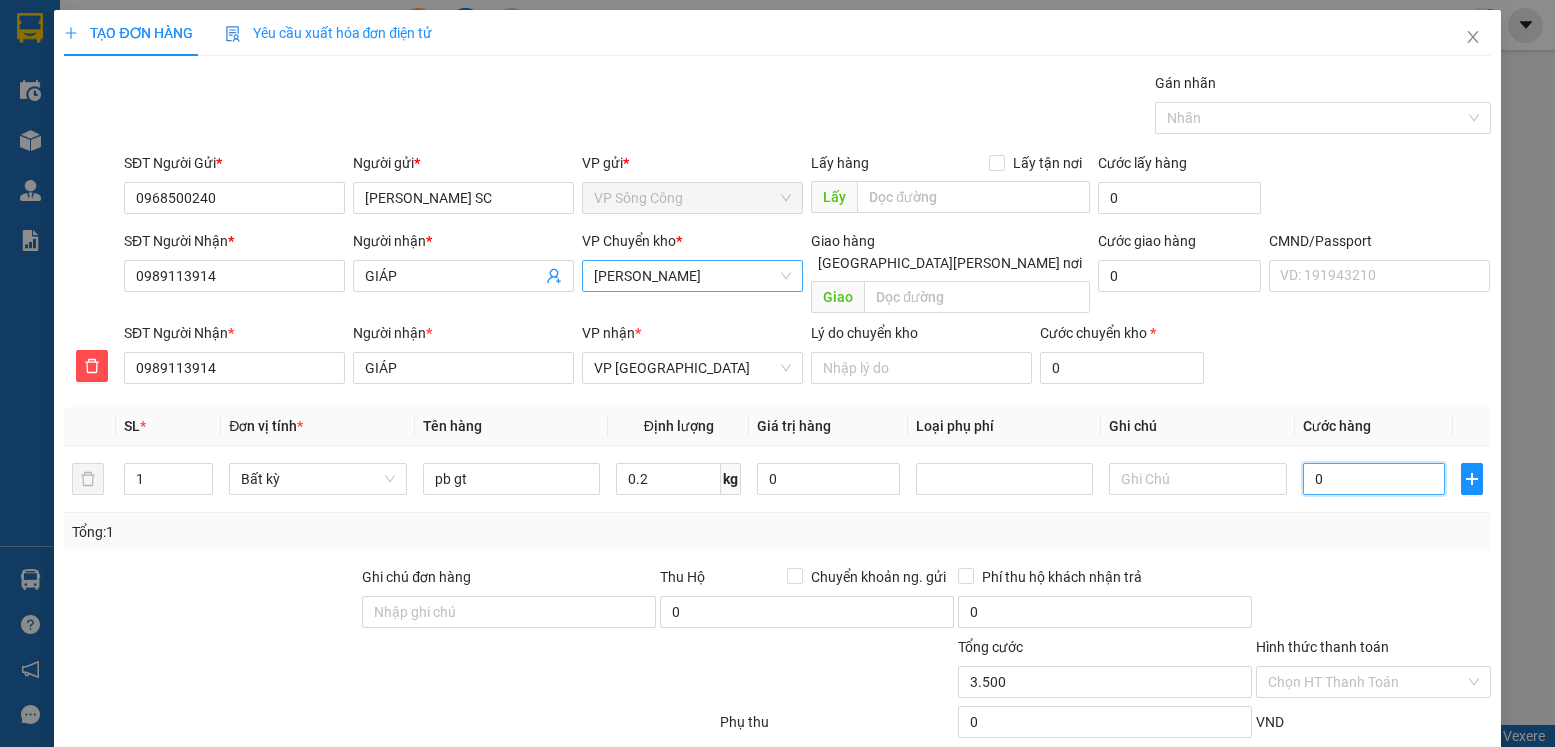 type on "0" 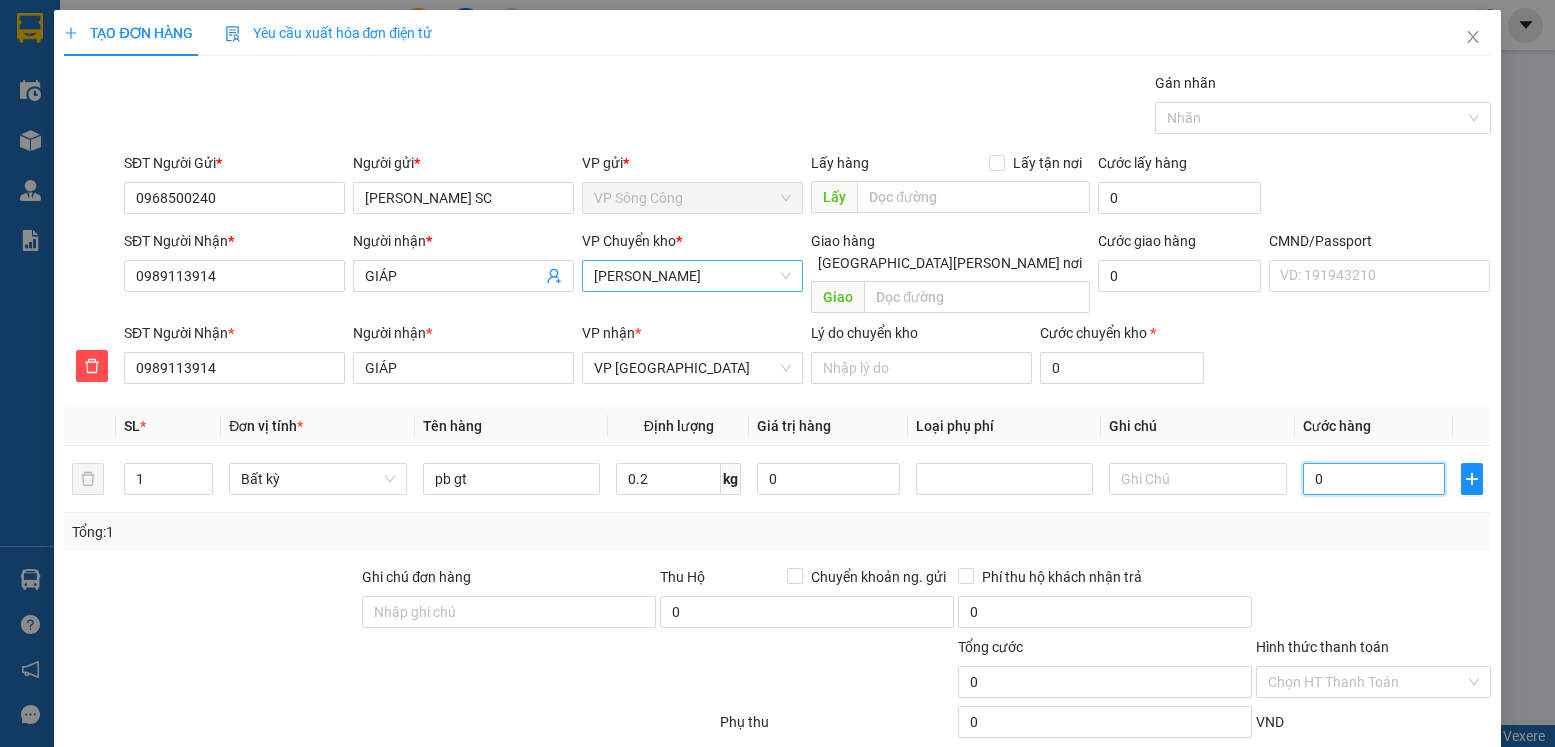 type on "02" 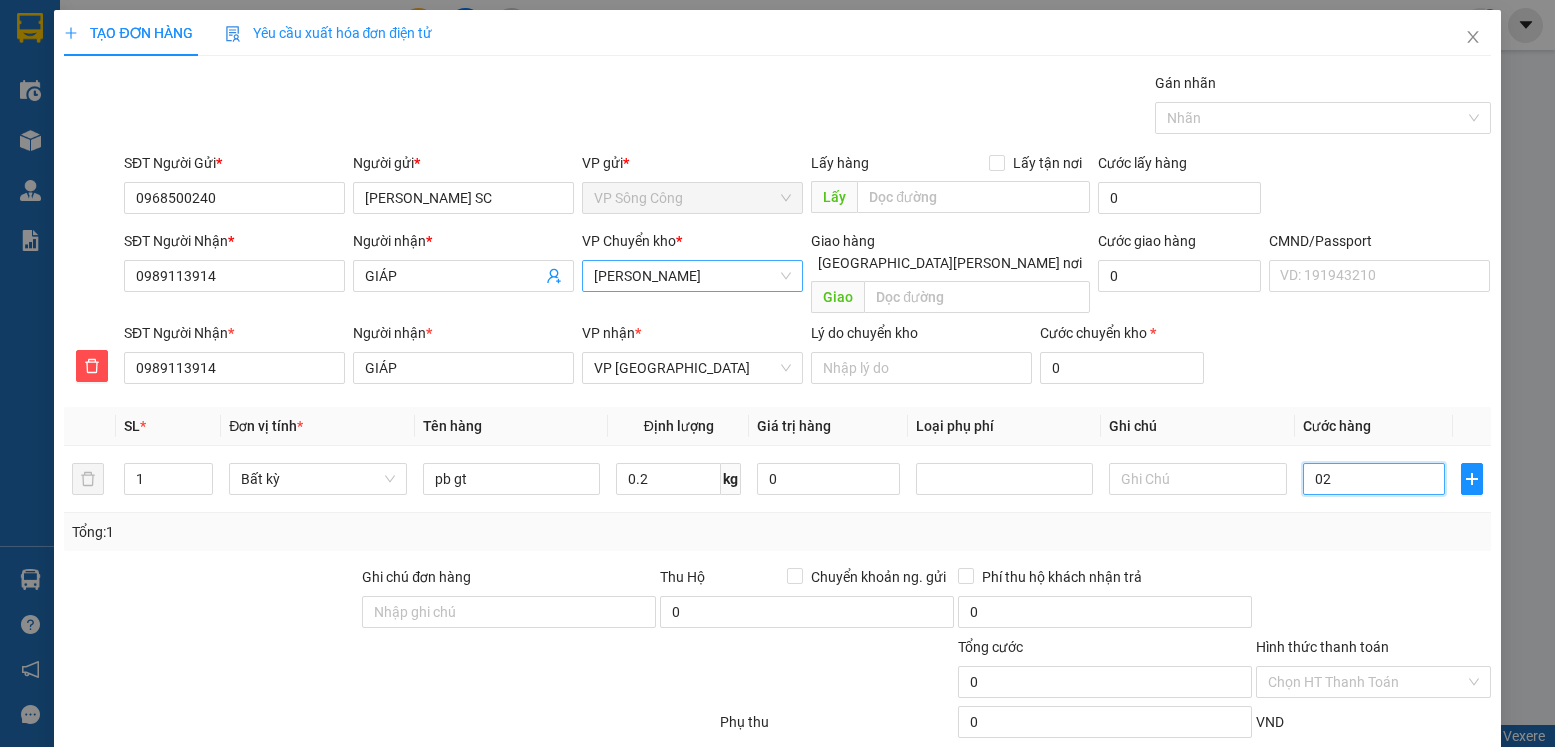 type on "2" 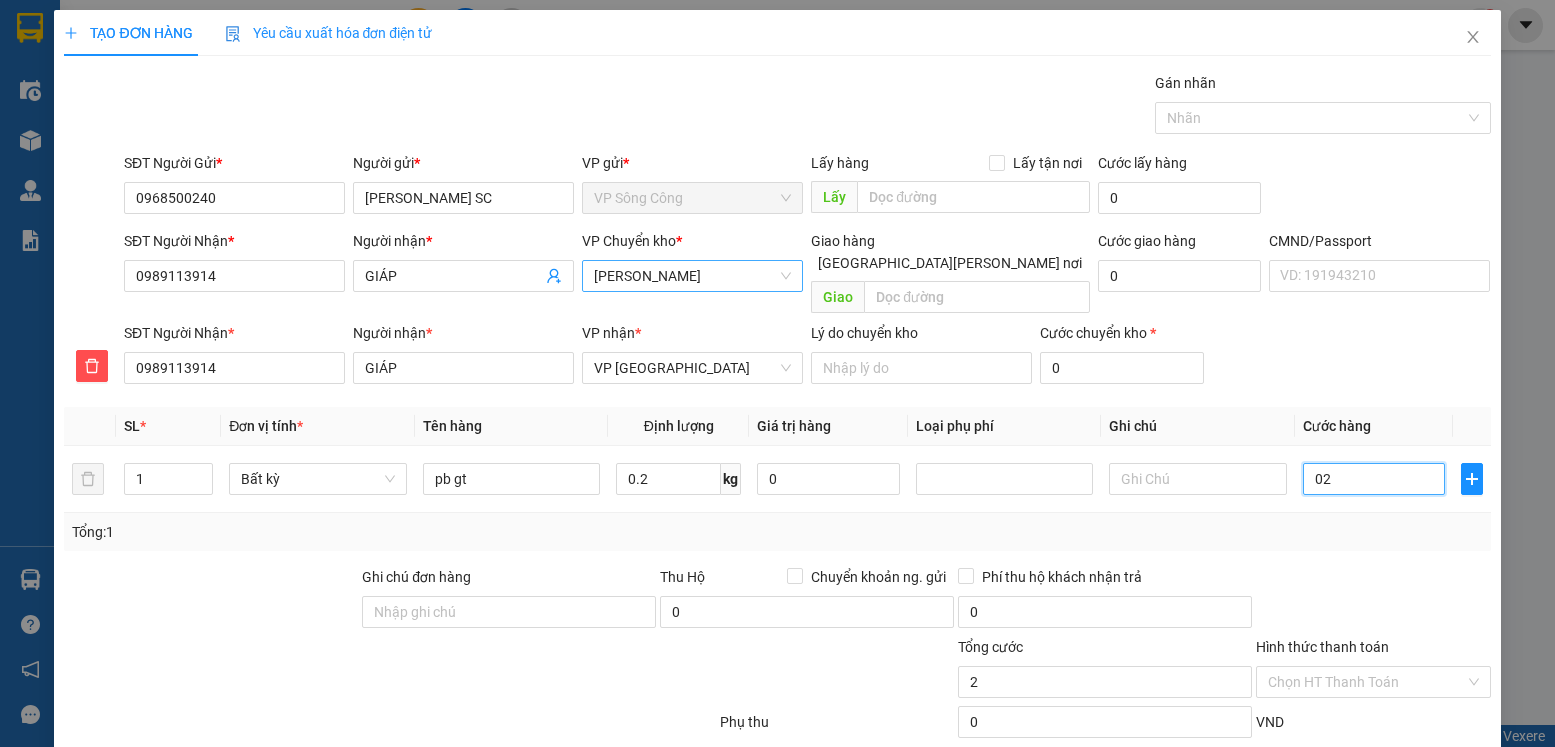 type on "020" 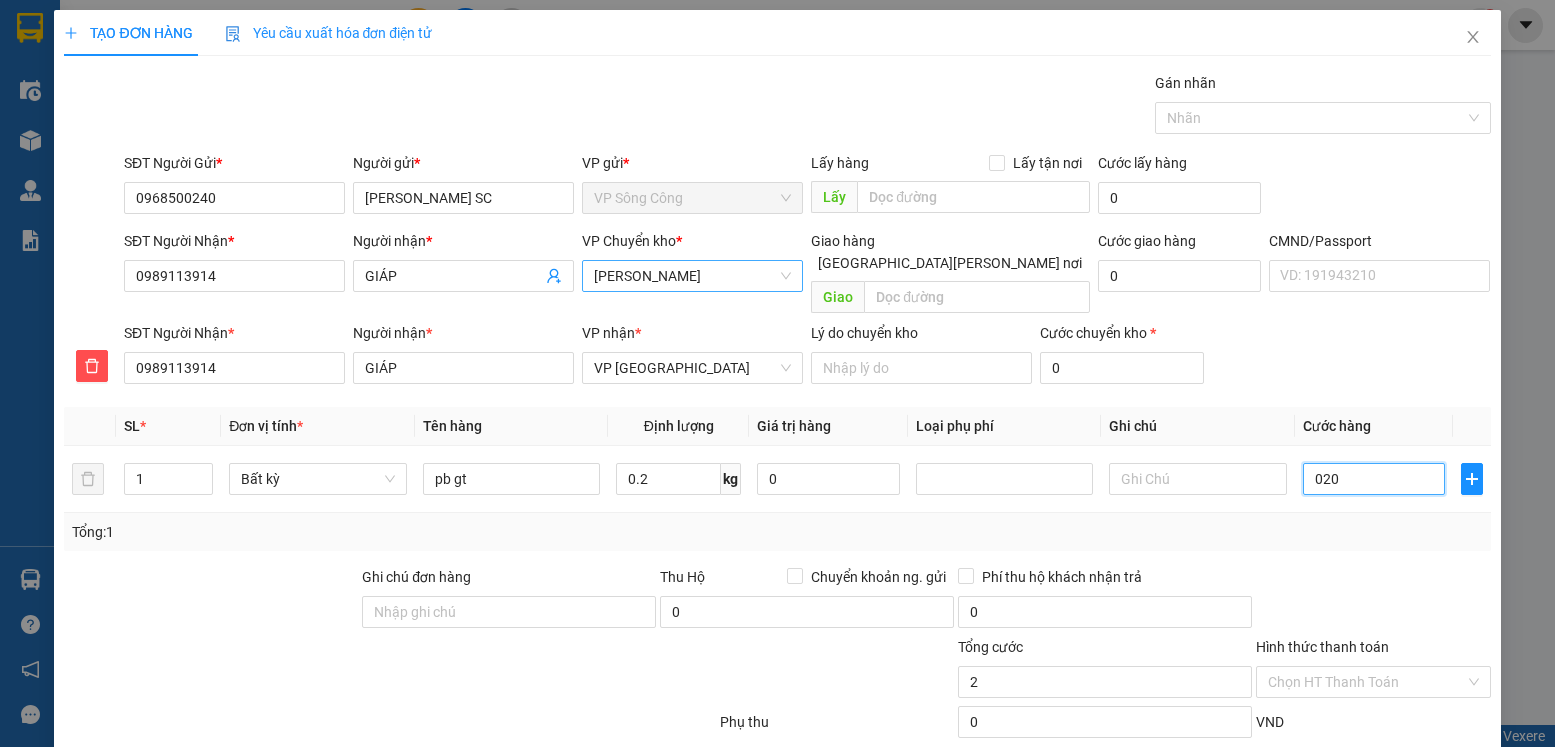 type on "20" 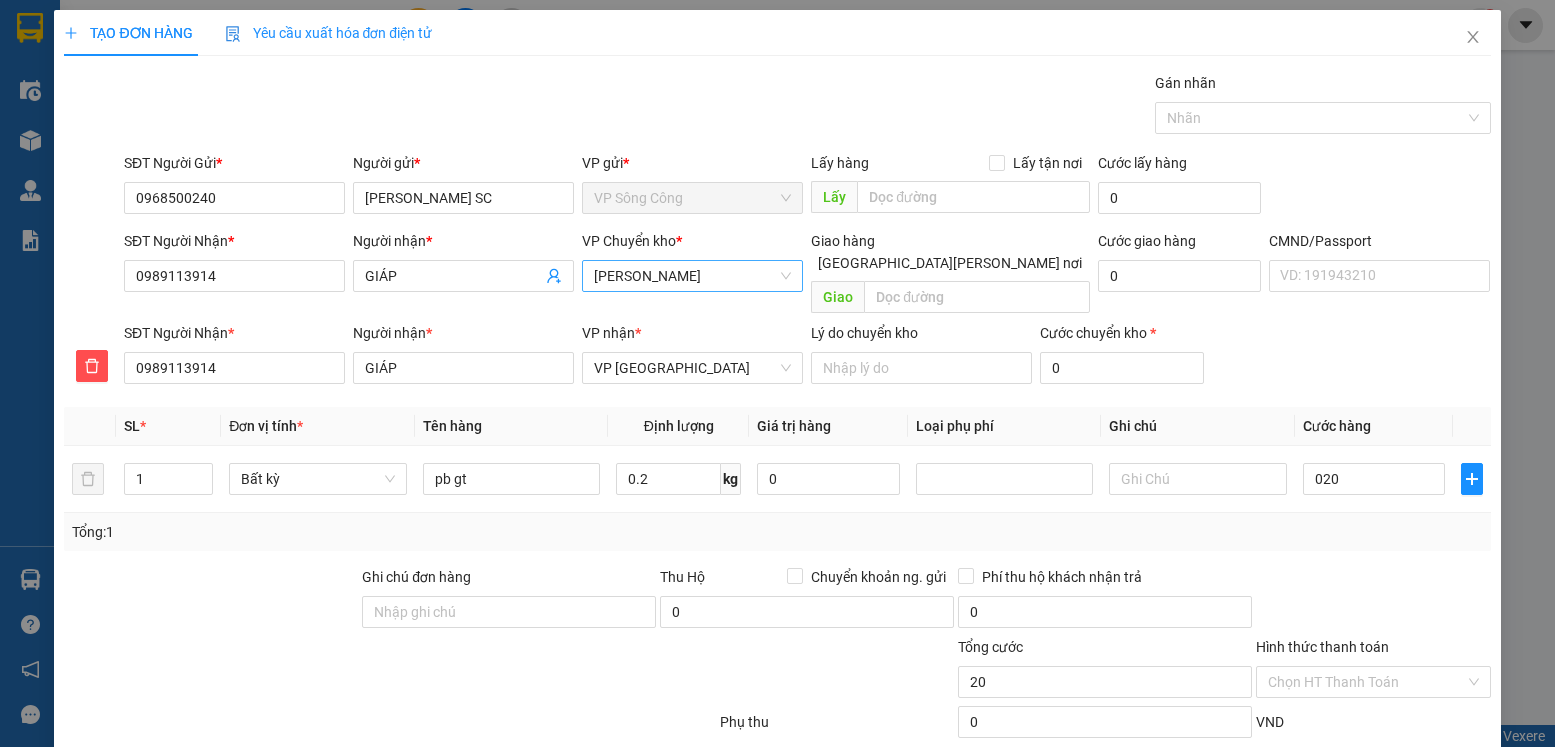 type on "20.000" 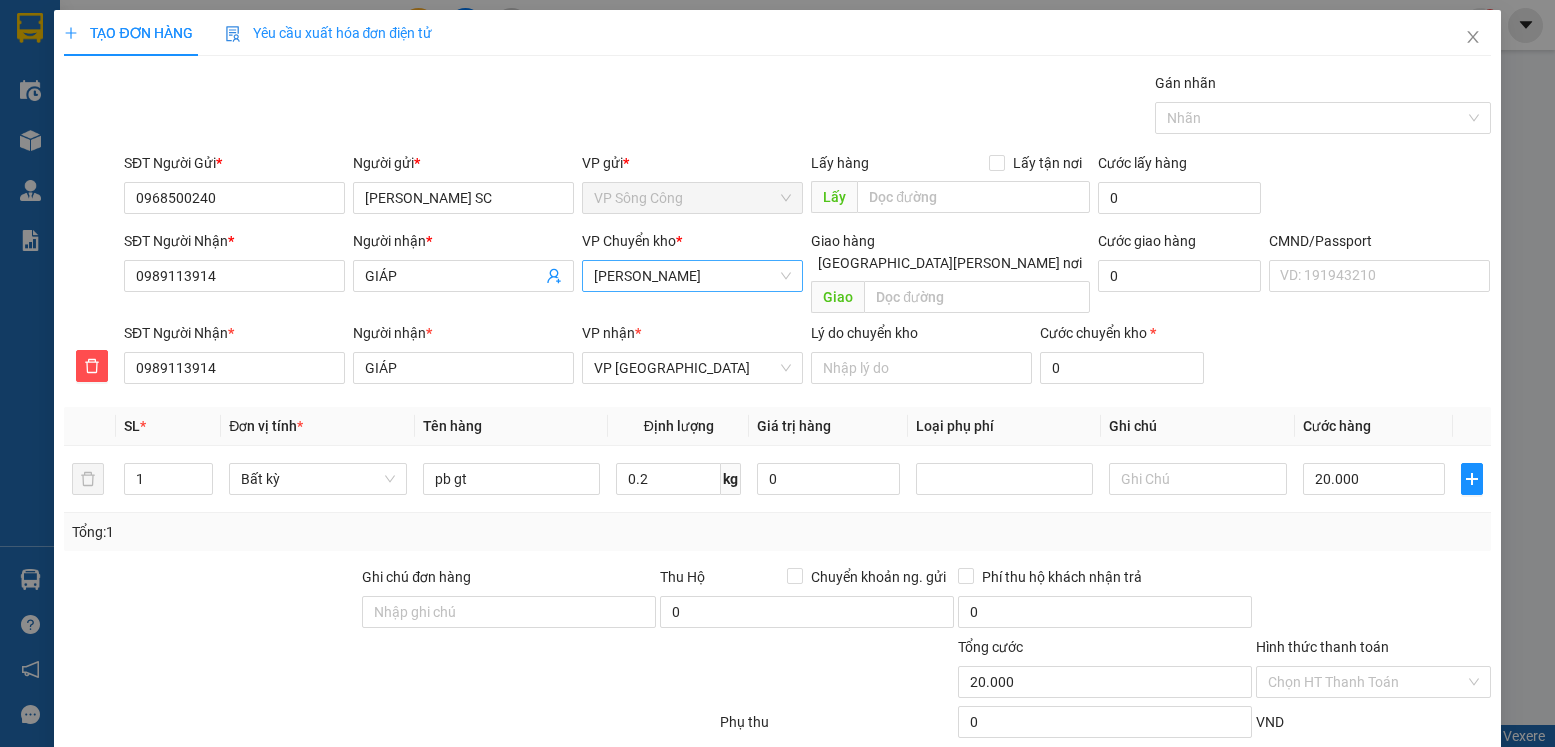 click on "Tổng:  1" at bounding box center [777, 532] 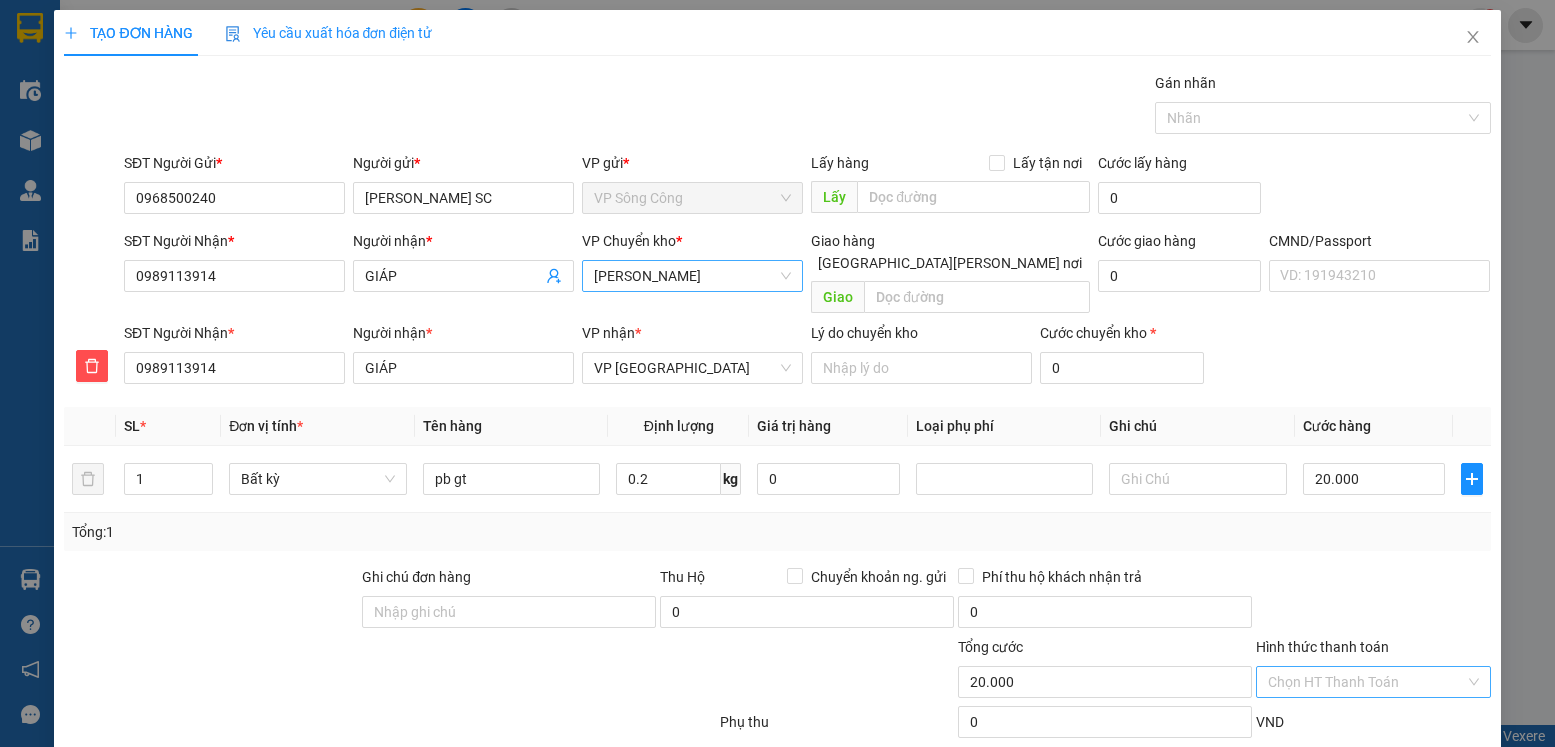 scroll, scrollTop: 103, scrollLeft: 0, axis: vertical 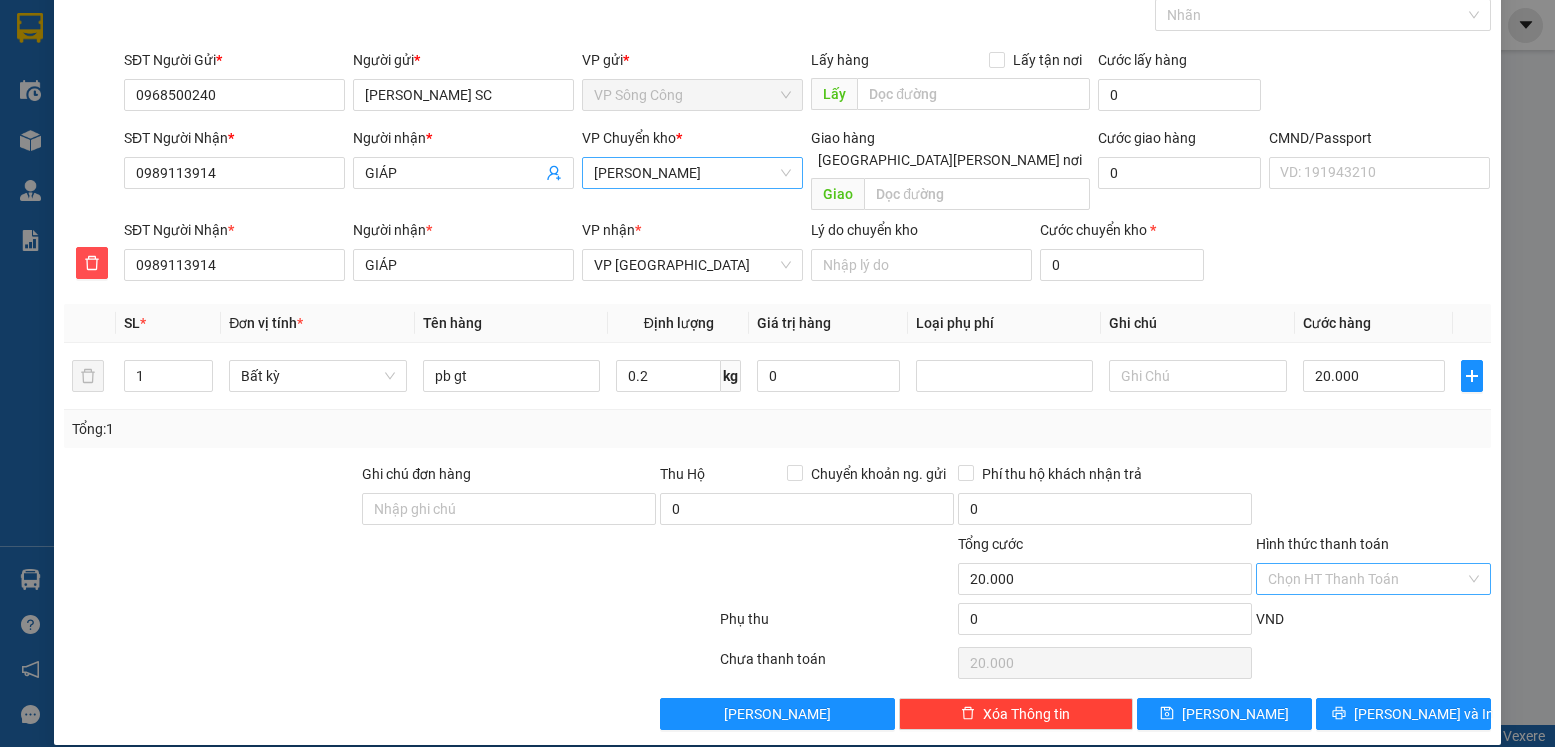 click on "Hình thức thanh toán" at bounding box center (1366, 579) 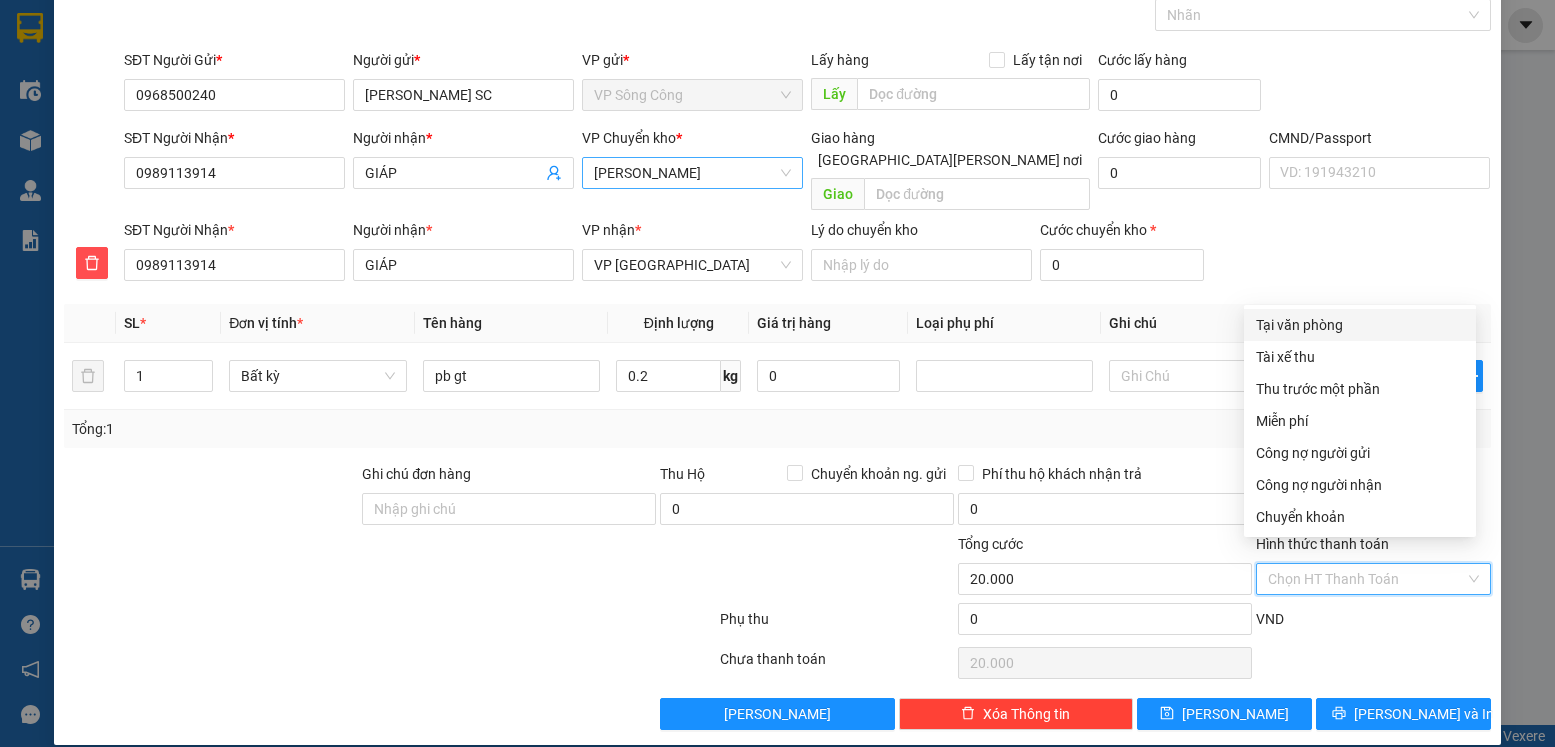 click on "Tại văn phòng" at bounding box center [1360, 325] 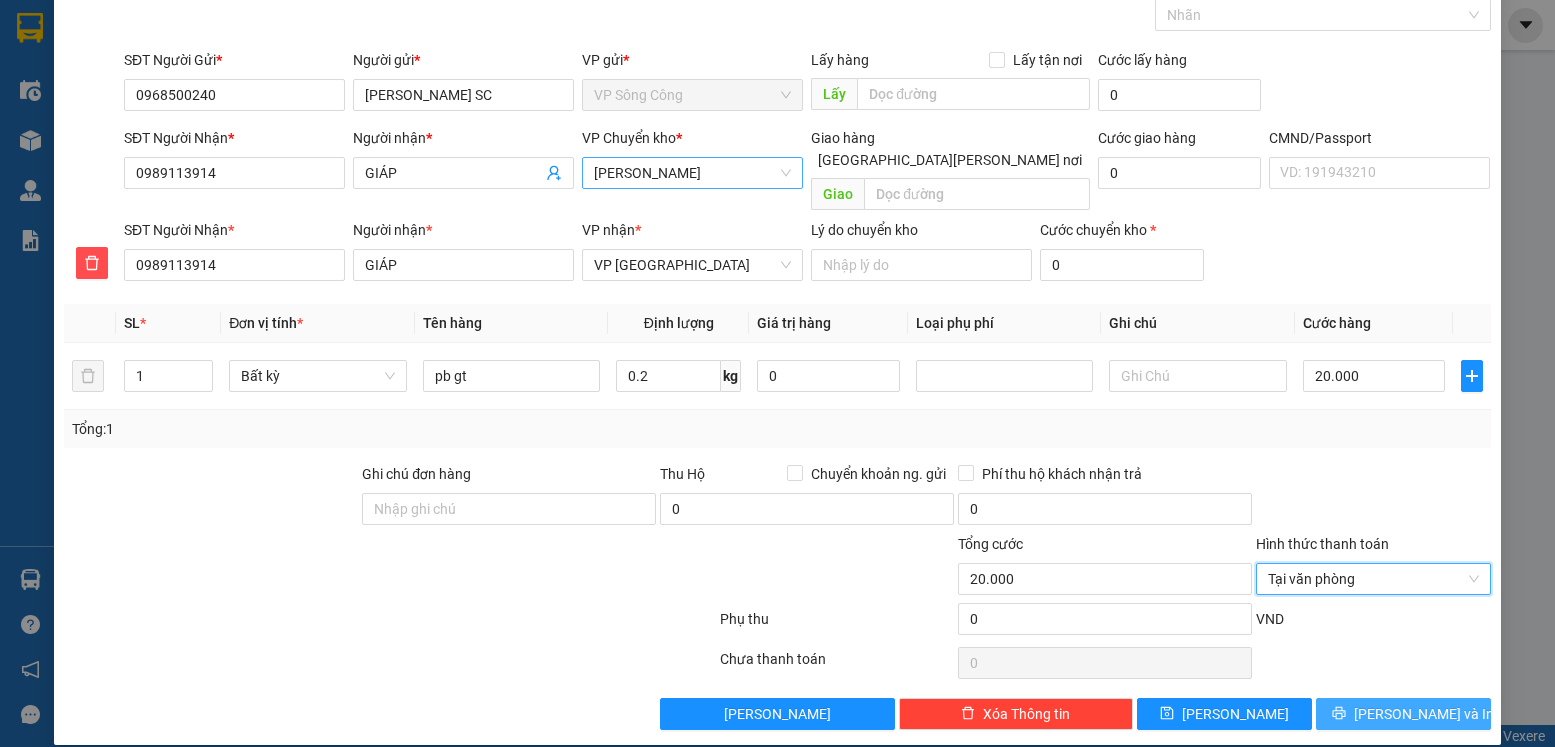 click on "Lưu và In" at bounding box center (1424, 714) 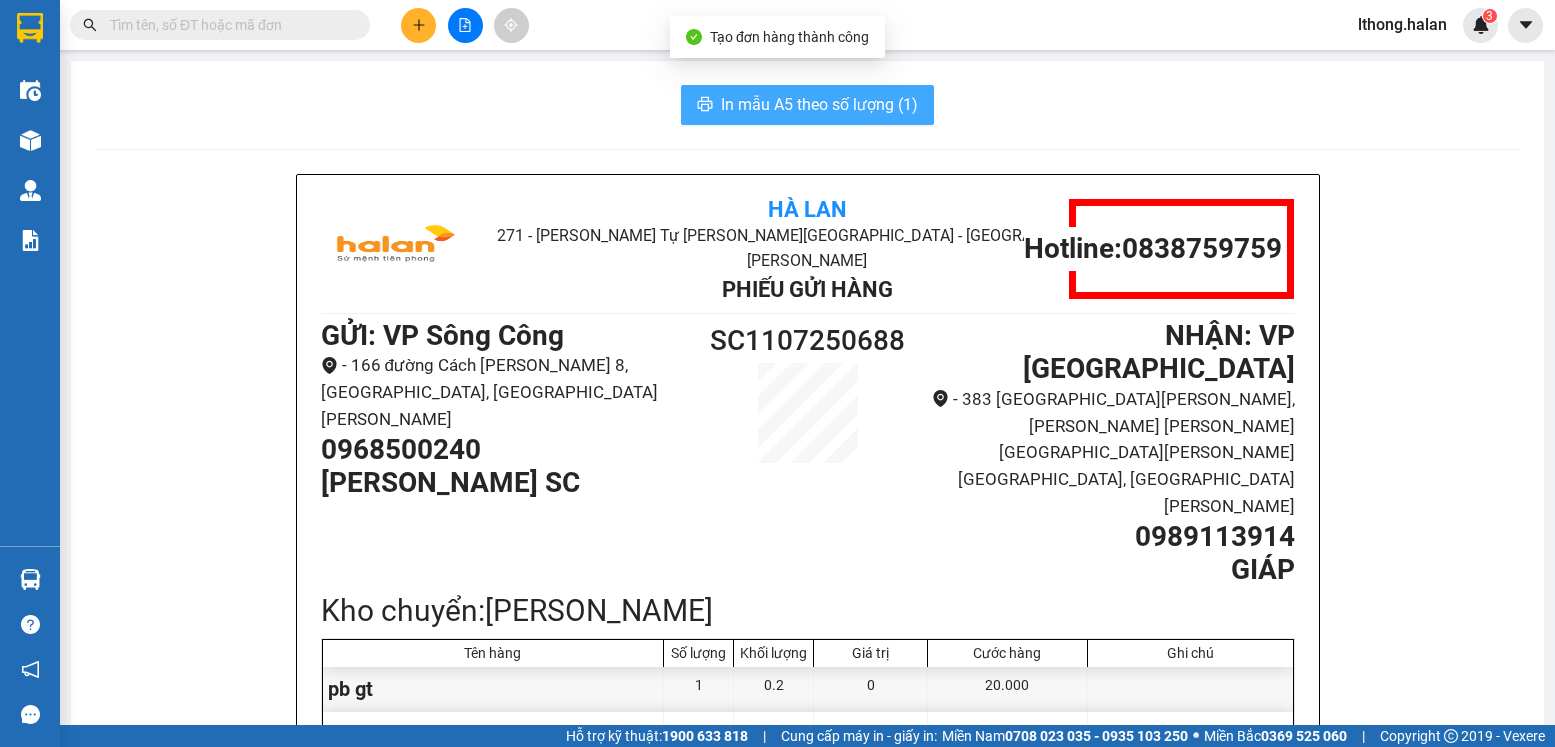 click on "In mẫu A5 theo số lượng
(1)" at bounding box center (819, 104) 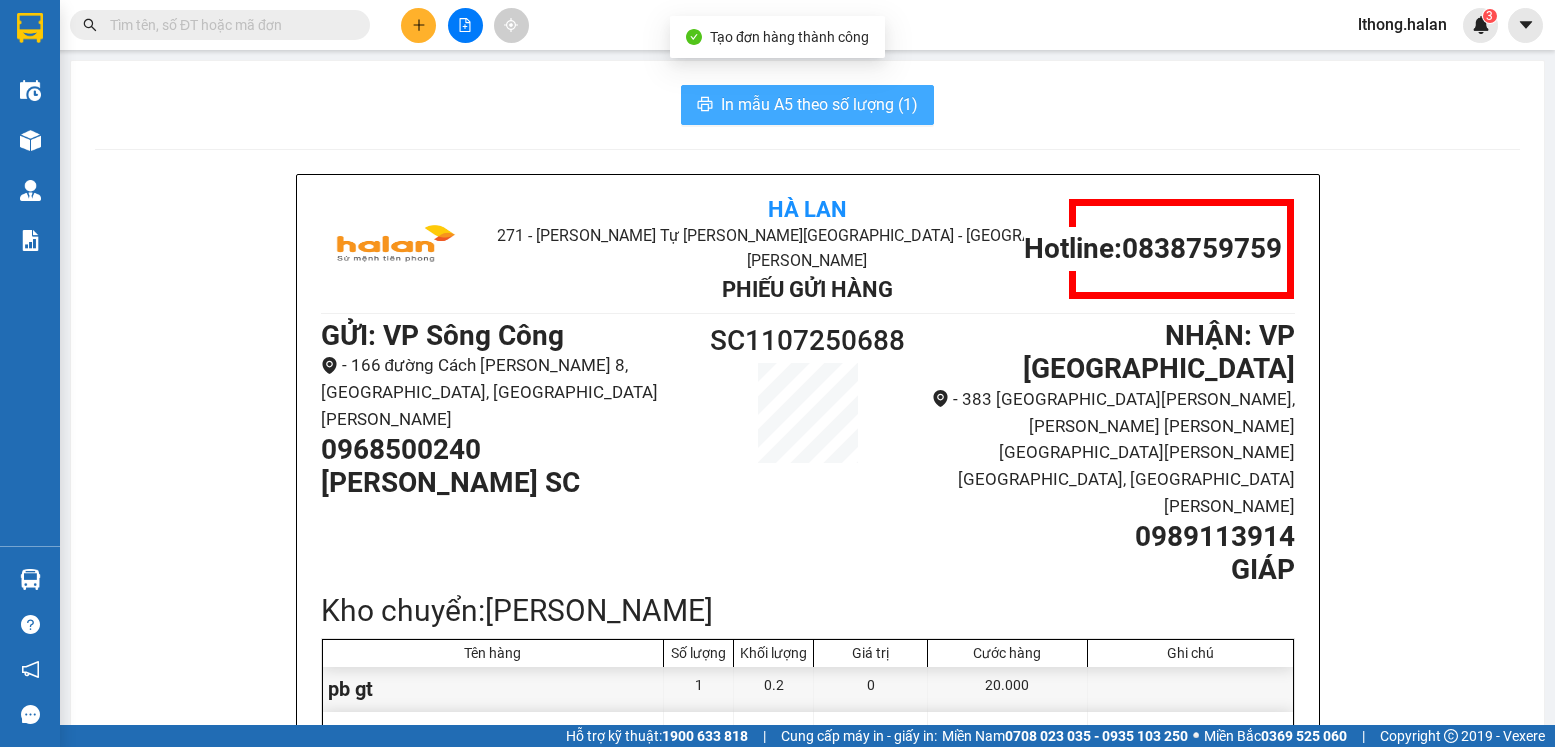 scroll, scrollTop: 0, scrollLeft: 0, axis: both 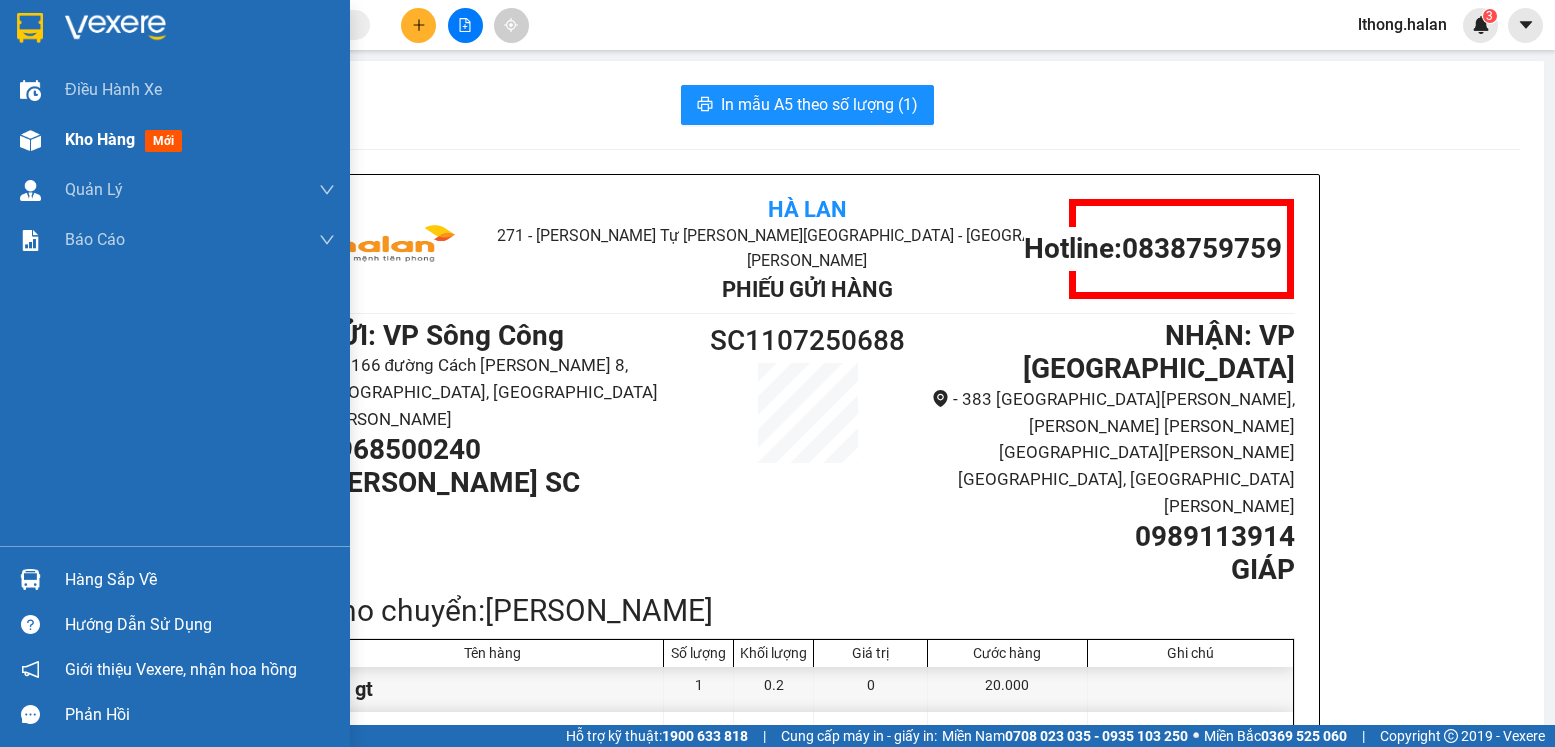 click on "Kho hàng" at bounding box center [100, 139] 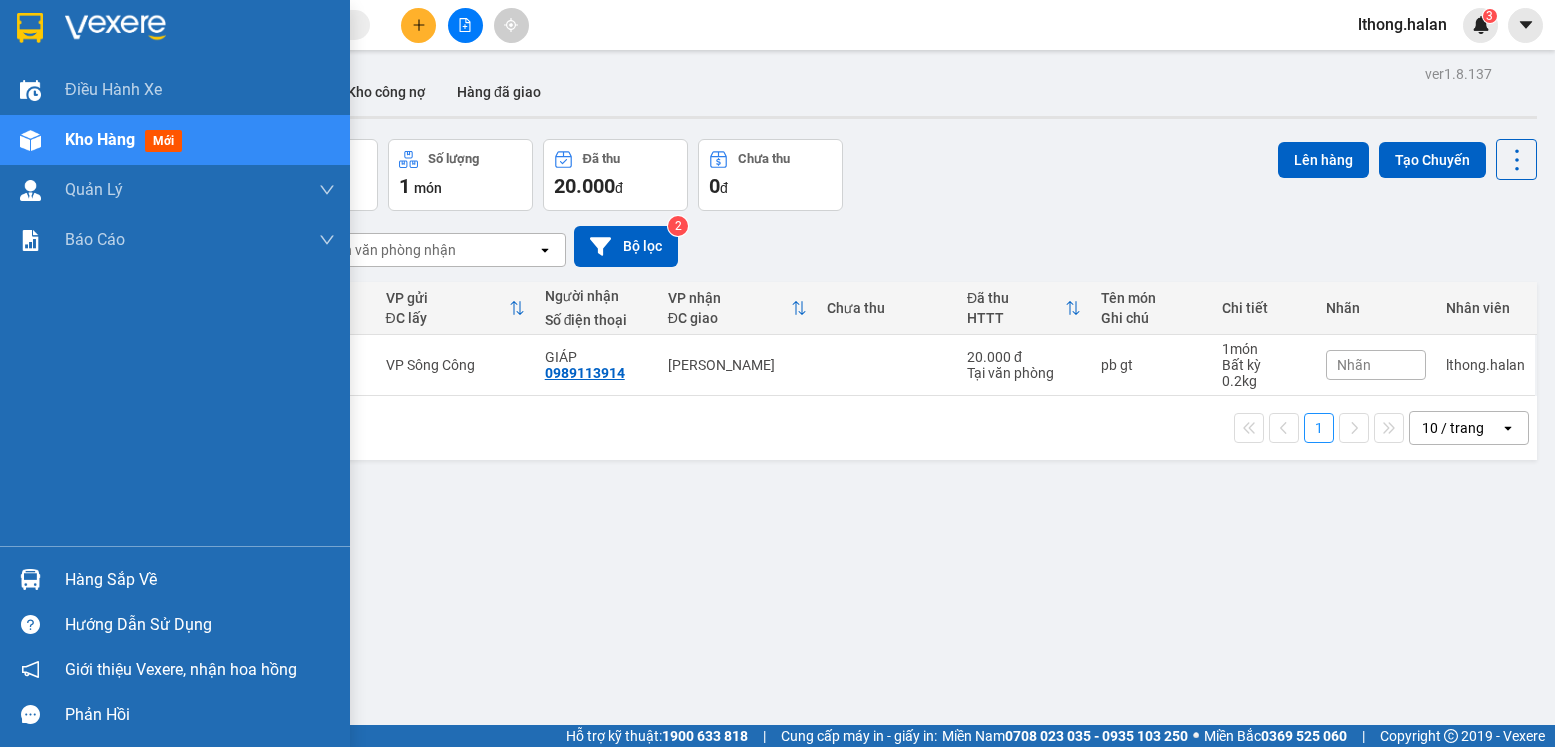 click on "Hàng sắp về" at bounding box center [200, 580] 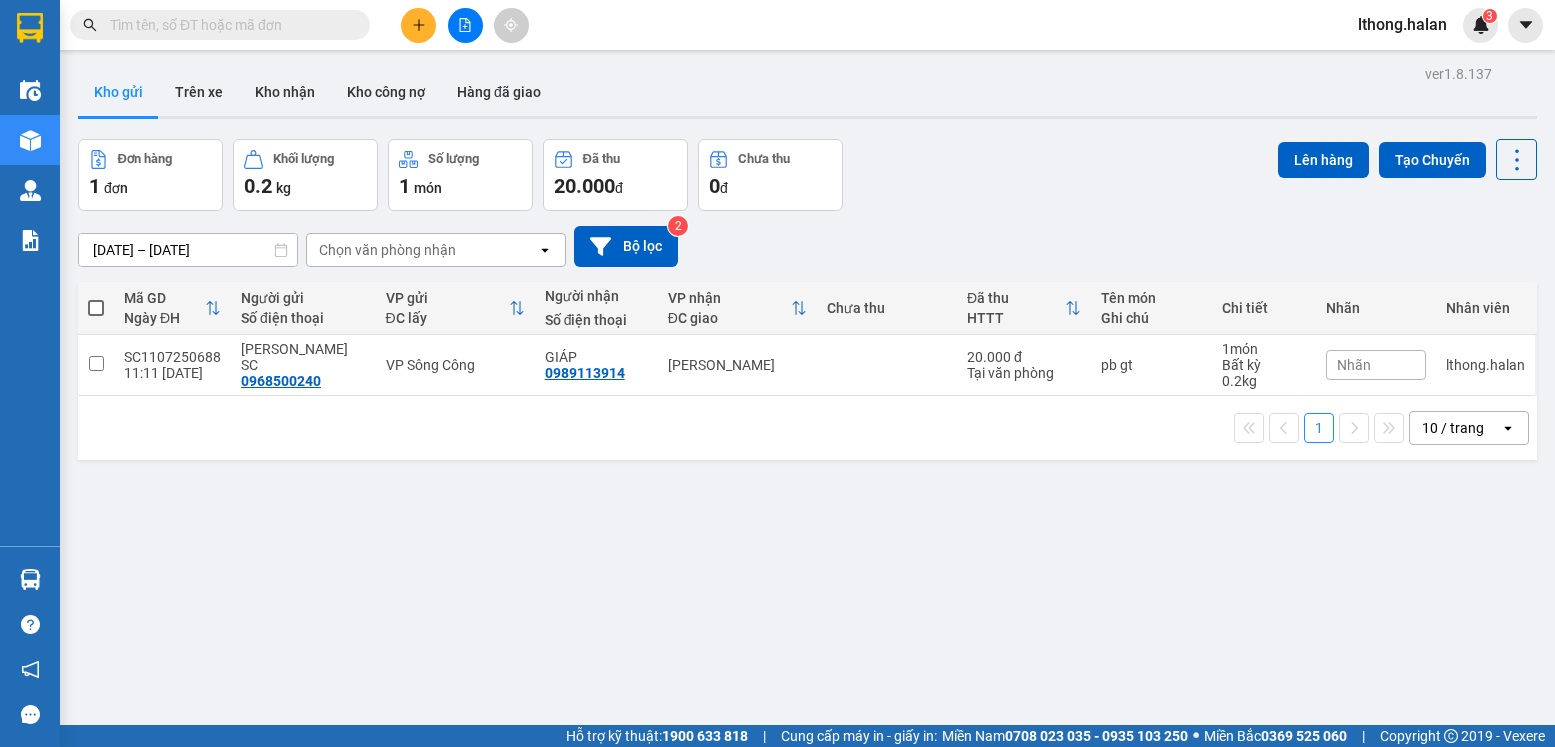 click on "Kết quả tìm kiếm ( 297 )  Bộ lọc  Mã ĐH Trạng thái Món hàng Thu hộ Tổng cước Chưa cước Nhãn Người gửi VP Gửi Người nhận VP Nhận DC1007251416 14:58 - 10/07 VP Nhận   20G-000.32 18:02 - 10/07 BỌC ĐEN PK SL:  1 40.000 40.000 0333388399 ĐỘ  VP Đại Cồ Việt 0916522931 KHƯƠNG LỰC VP Sông Công SC1007251953 17:04 - 10/07 Đã giao   09:26 - 11/07 hộp lk SL:  1 40.000 0916522931 KHƯƠNG LỰC VP Sông Công 0917996162 TÚ  VP Võ Chí Công SC0807251925 16:58 - 08/07 Đã giao   10:08 - 09/07 hộp lk SL:  1 40.000 0916522931 KHƯƠNG LỰC VP Sông Công 0917996162 TÚ  VP Võ Chí Công SC0807250626 10:43 - 08/07 Đã giao   19:15 - 08/07 bọc đen xốp LK SL:  1 40.000 0916522931 KHƯƠNG LỰC VP Sông Công 0844410888 TOÀN VP Võ Chí Công SC0507251868 17:26 - 05/07 Đã giao   20:25 - 06/07 hộp lk SL:  1 40.000 0916522931 KHƯƠNG LỰC VP Sông Công 0844410888 TOÀN VP Võ Chí Công TKC0507252090 18:26 - 05/07 Đã giao   18:10 - 06/07 1" at bounding box center [777, 373] 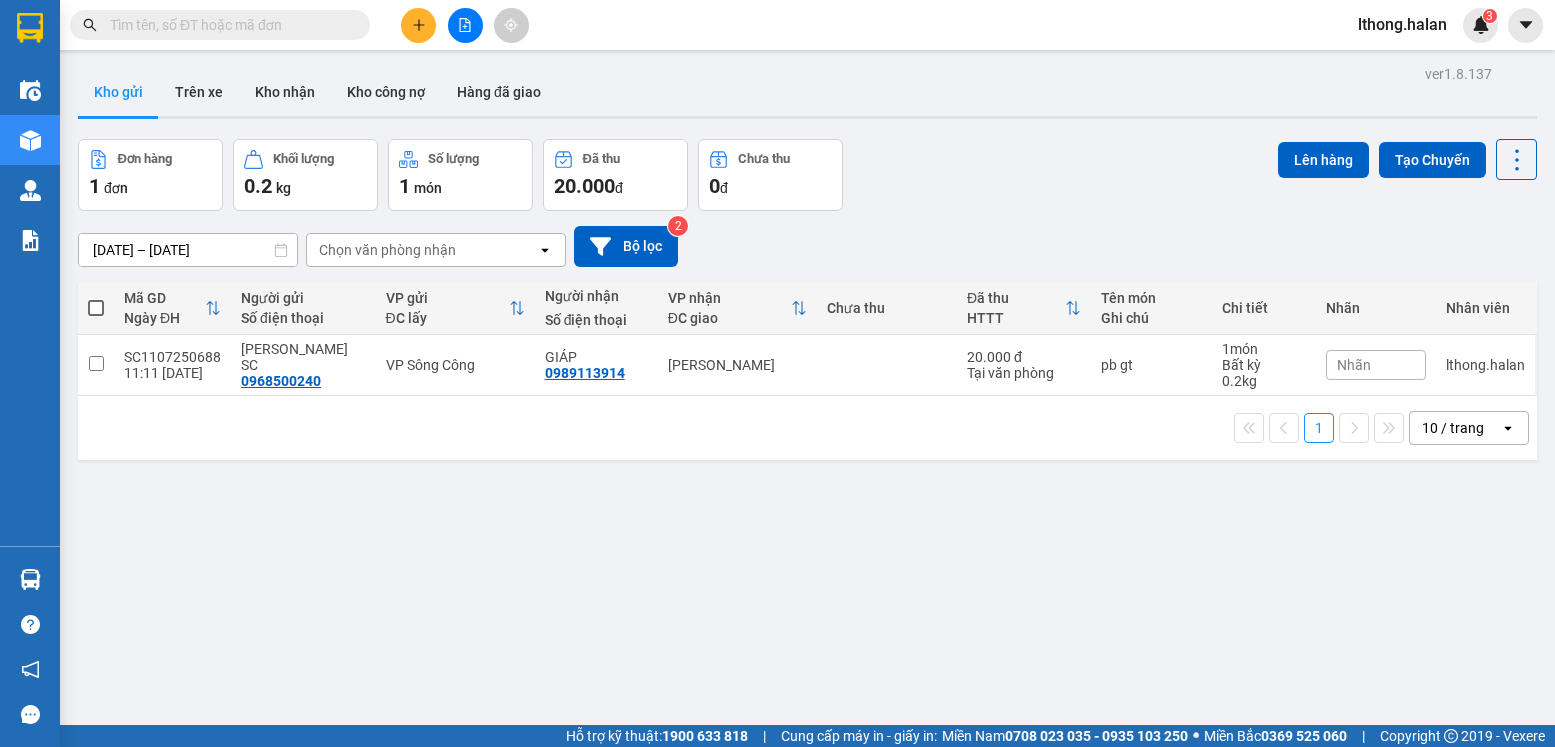 click at bounding box center (228, 25) 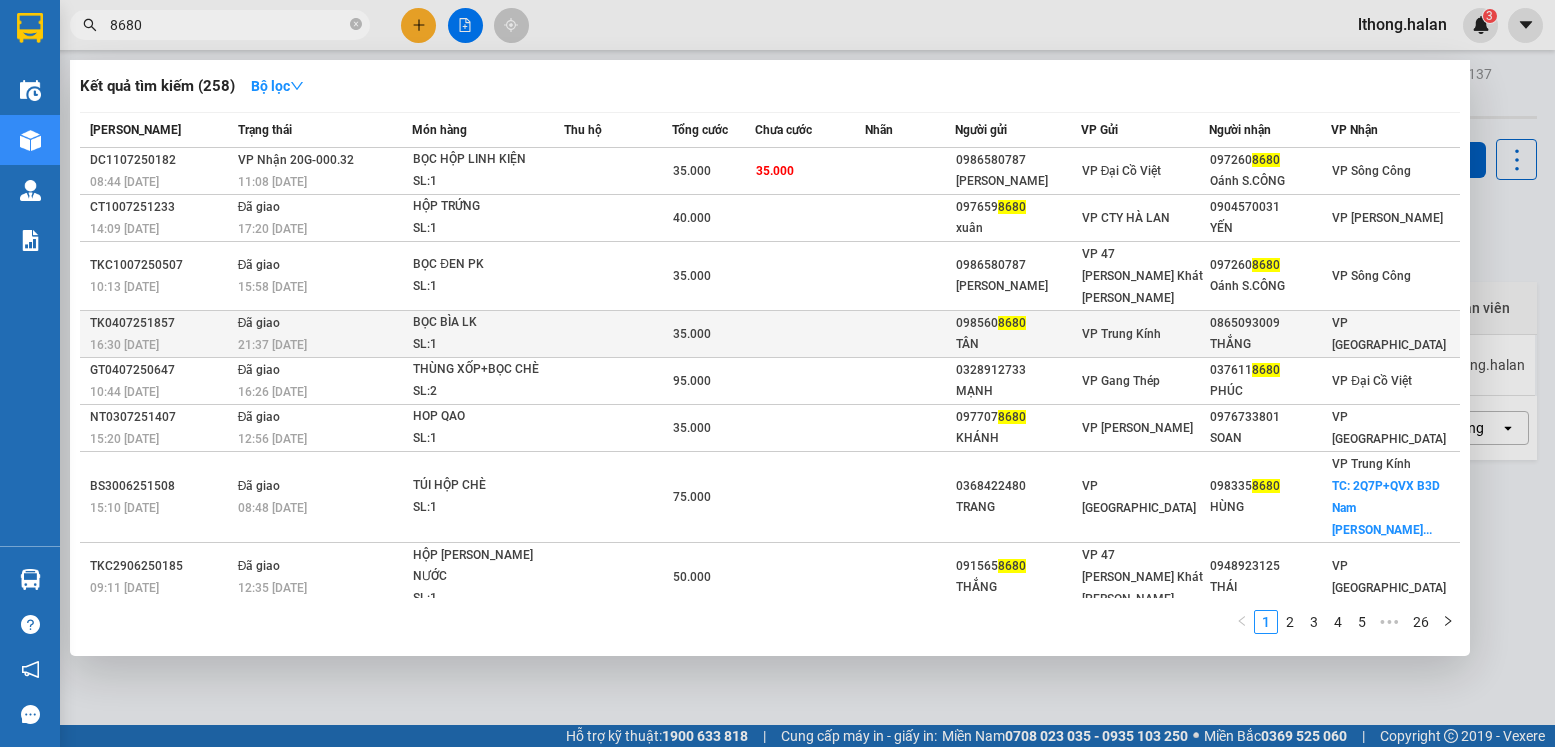 scroll, scrollTop: 0, scrollLeft: 0, axis: both 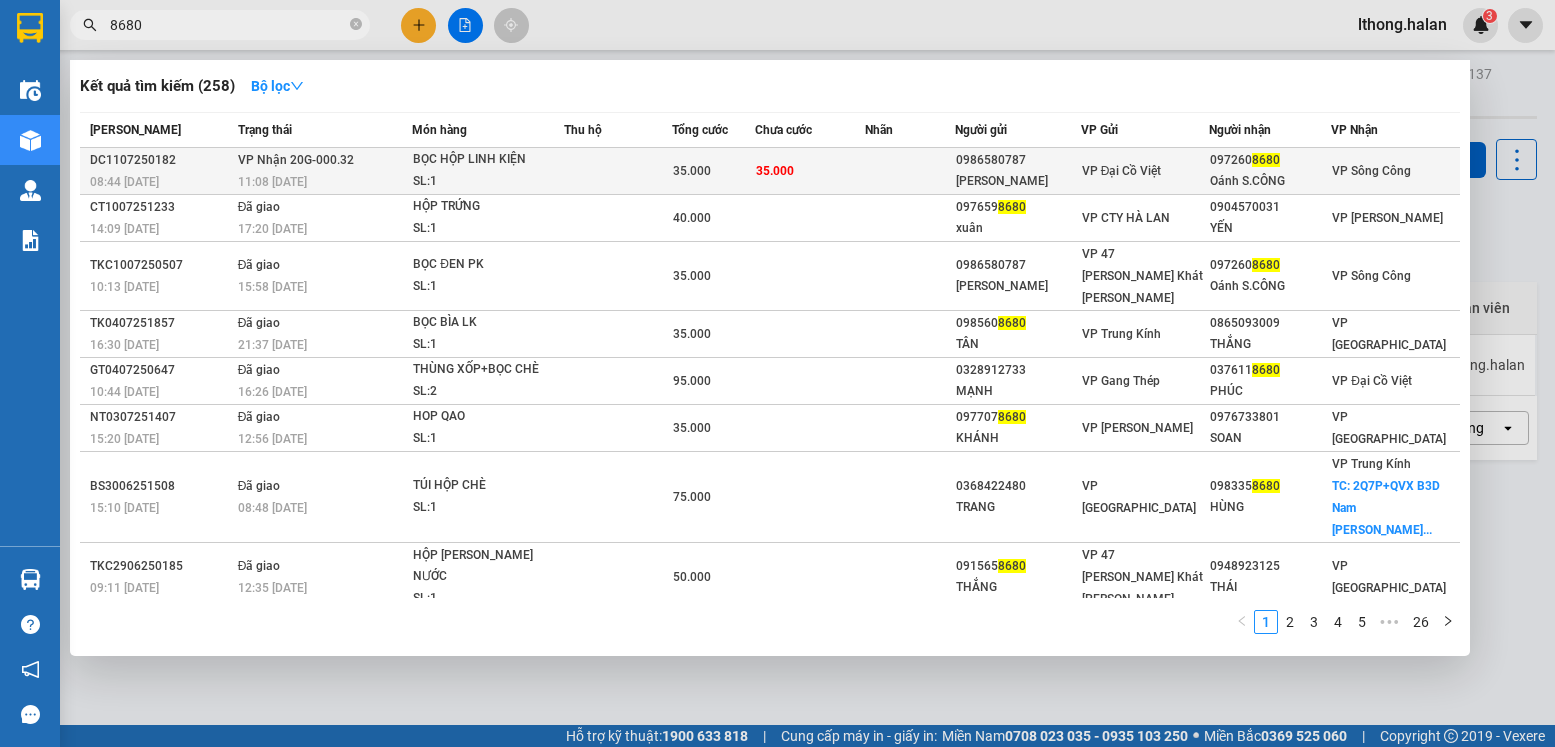 type on "8680" 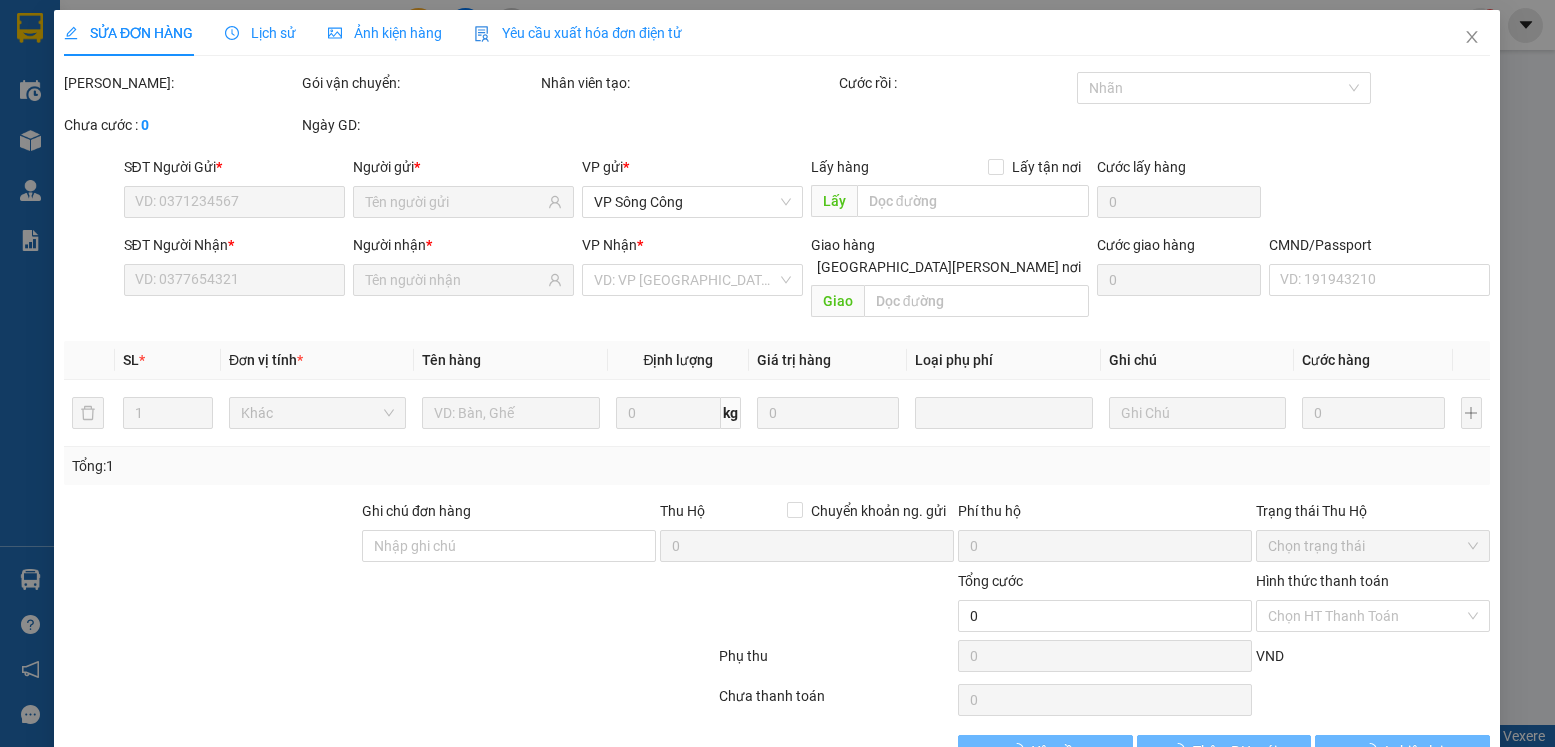 type on "0986580787" 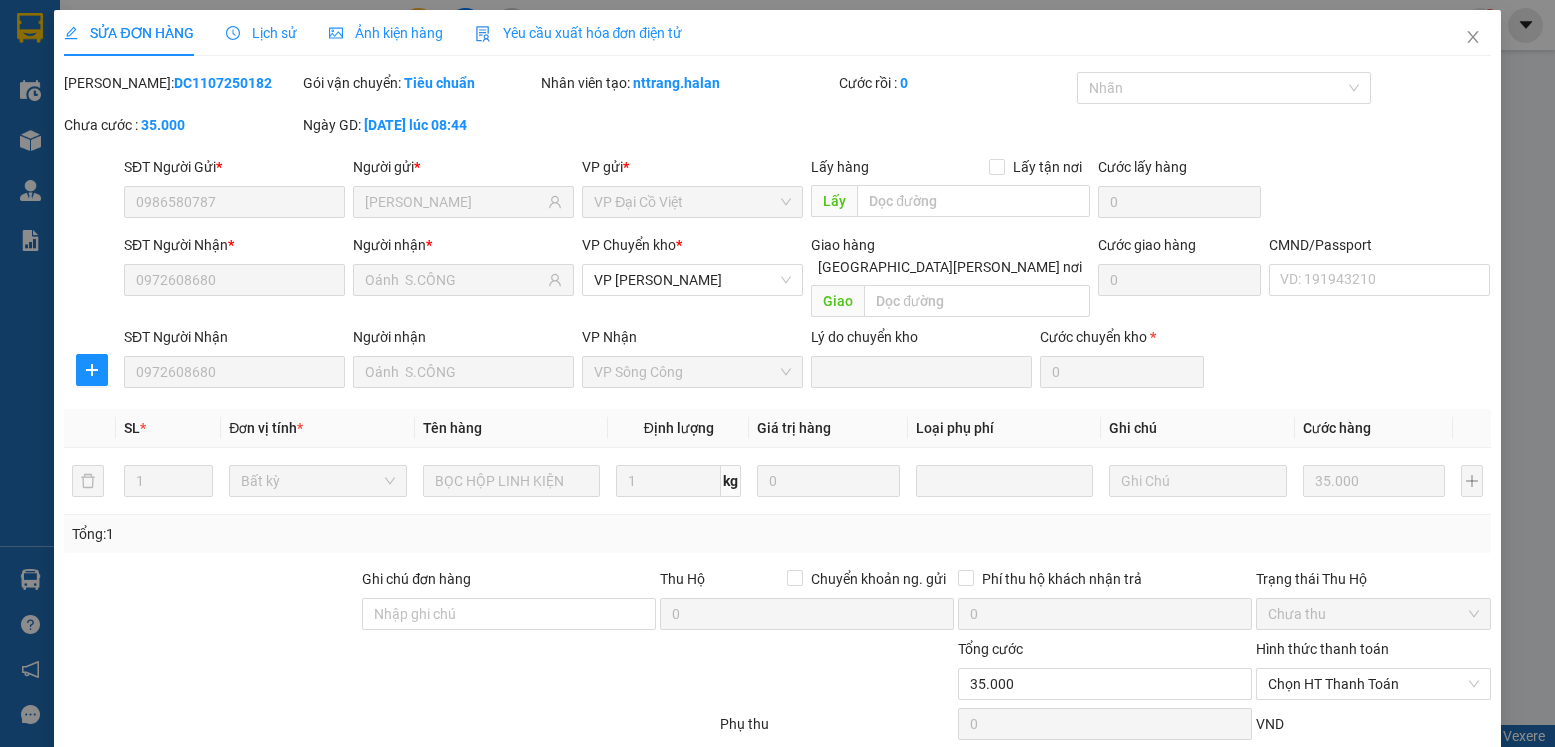 scroll, scrollTop: 105, scrollLeft: 0, axis: vertical 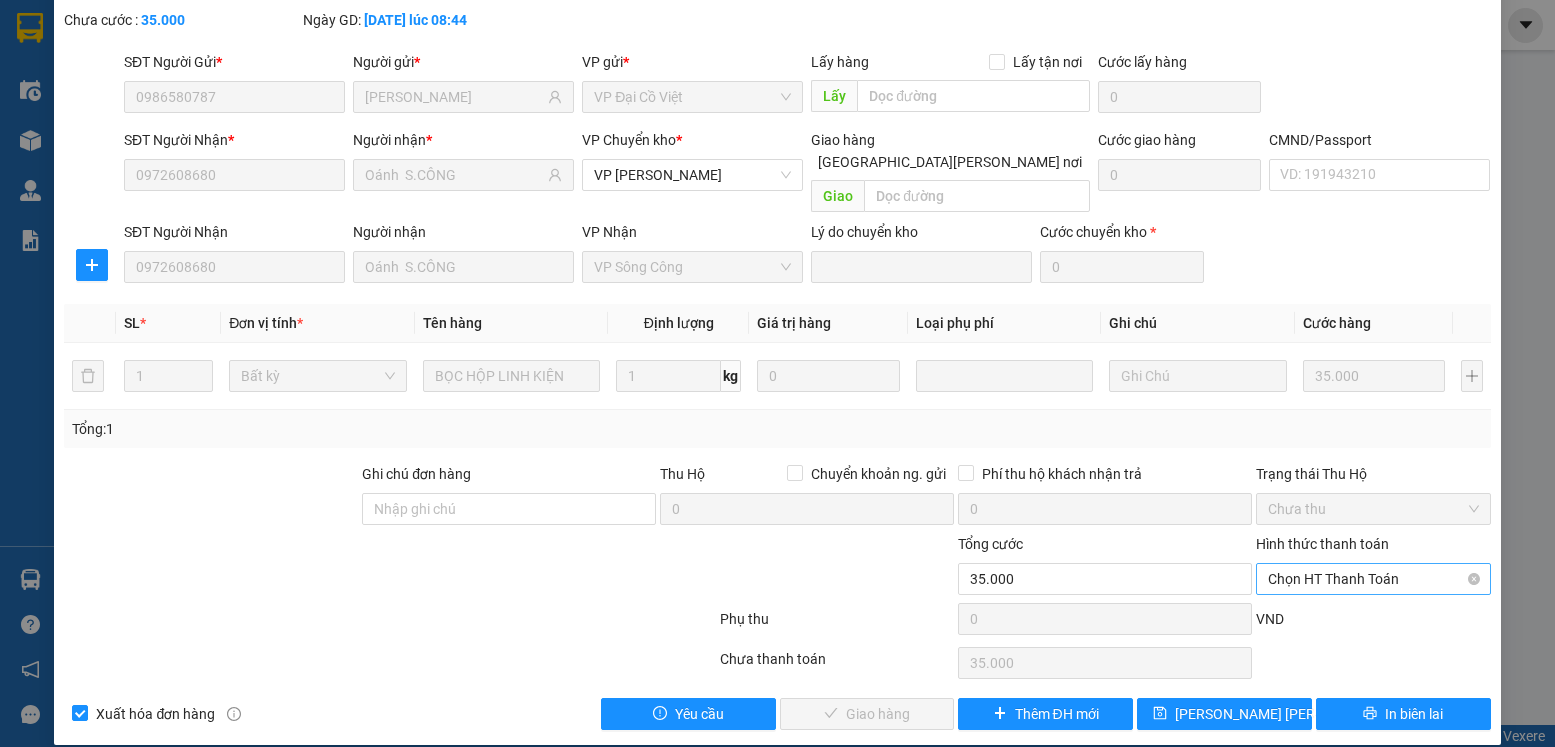 click on "Chọn HT Thanh Toán" at bounding box center (1373, 579) 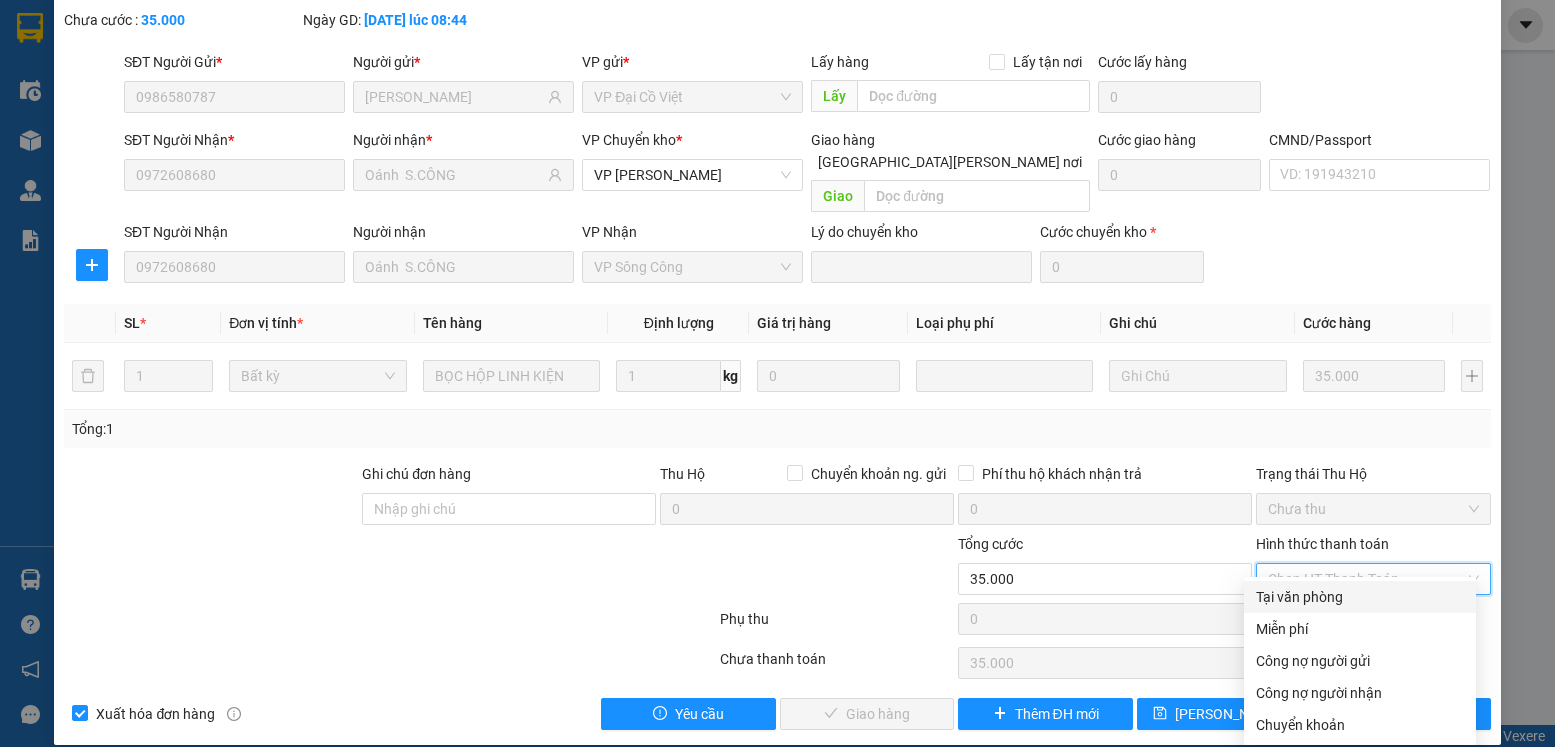 click on "Tại văn phòng" at bounding box center [1360, 597] 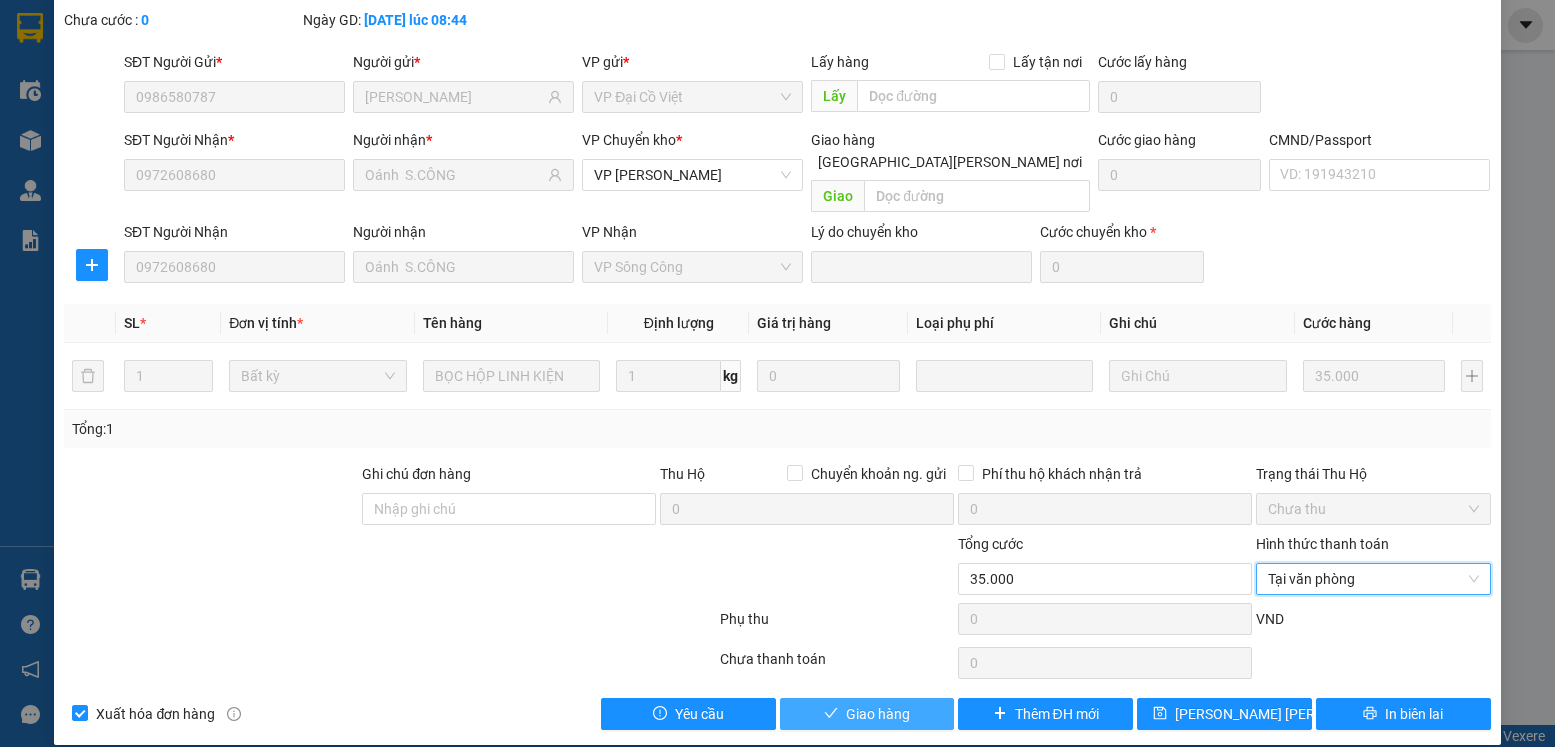 click on "Giao hàng" at bounding box center [878, 714] 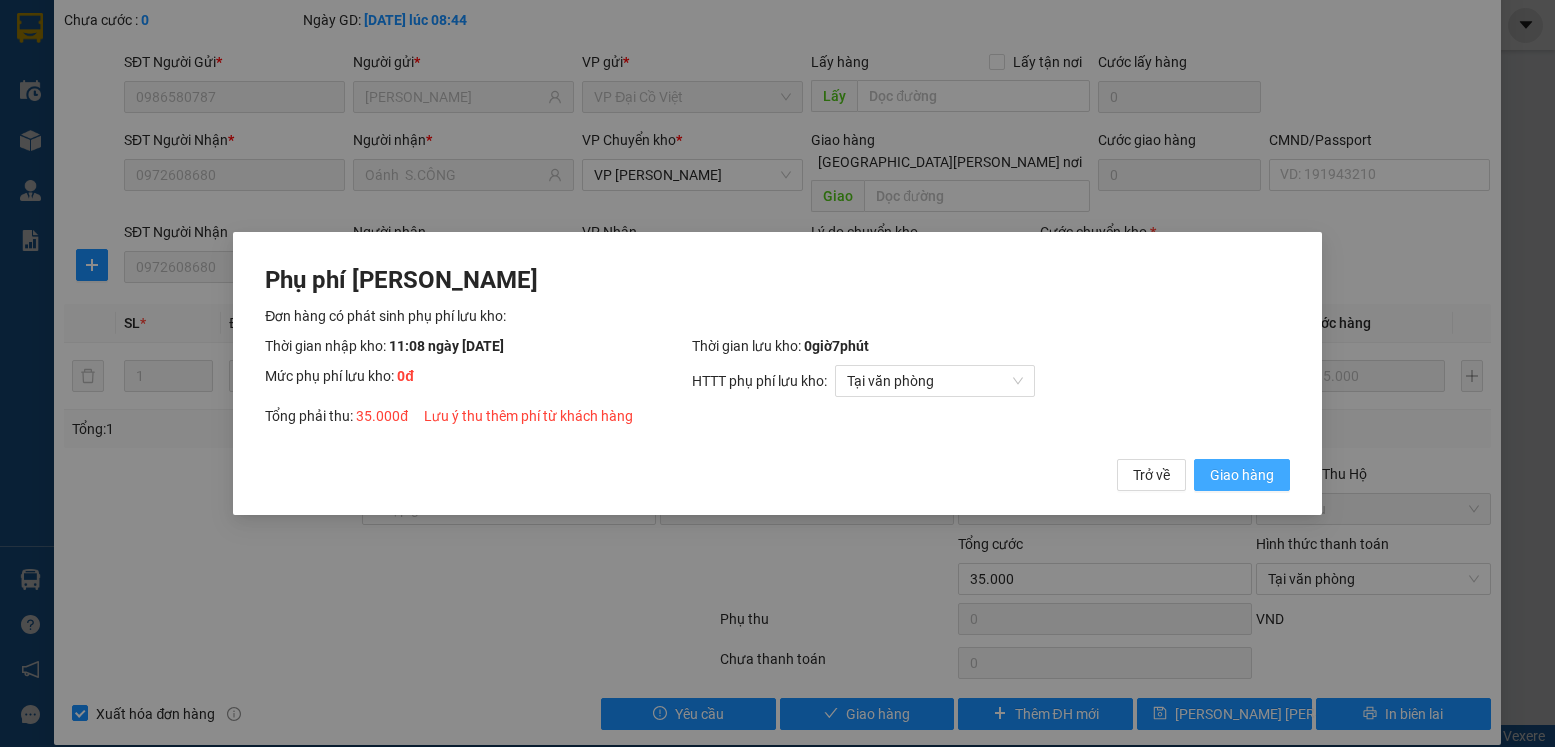 click on "Giao hàng" at bounding box center [1242, 475] 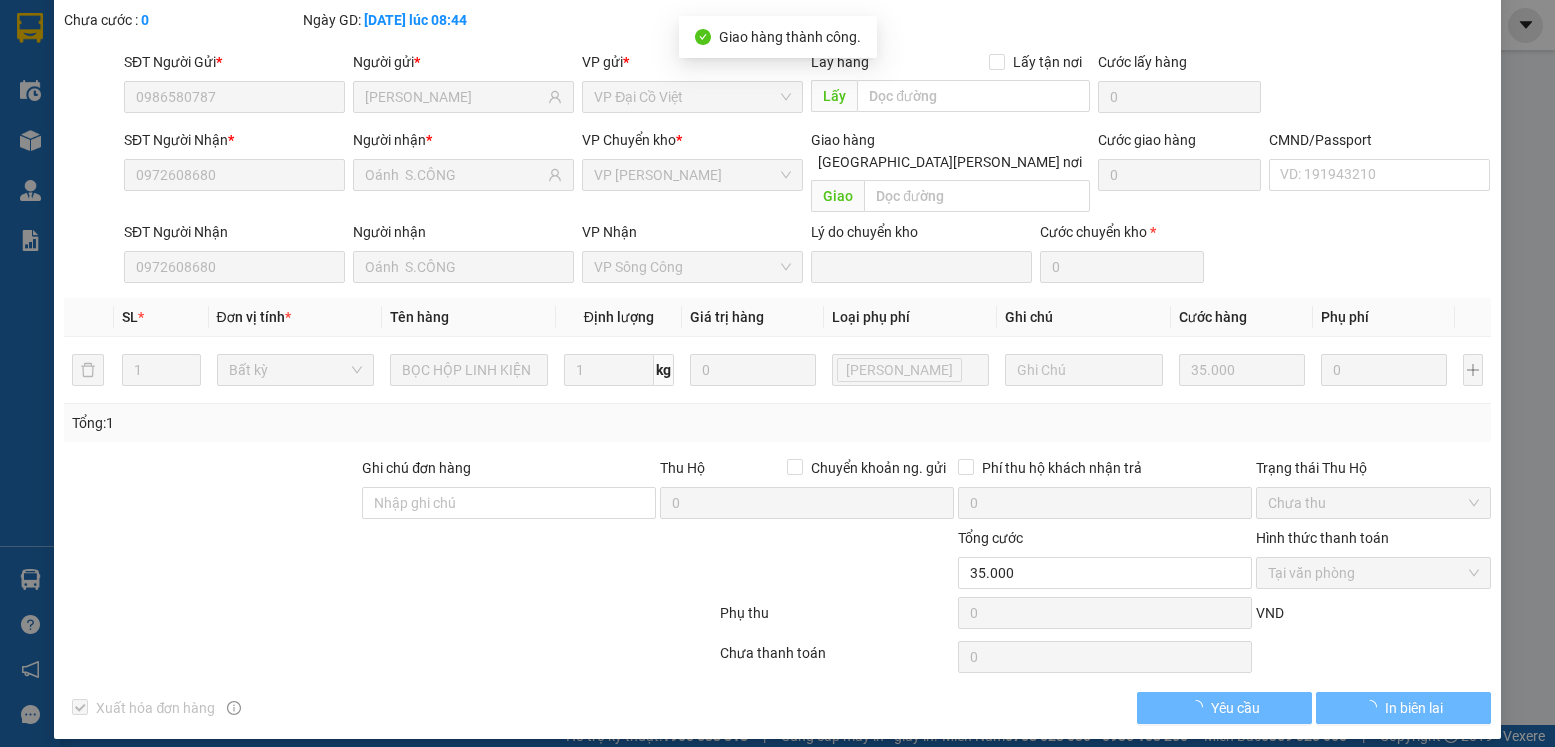 scroll, scrollTop: 0, scrollLeft: 0, axis: both 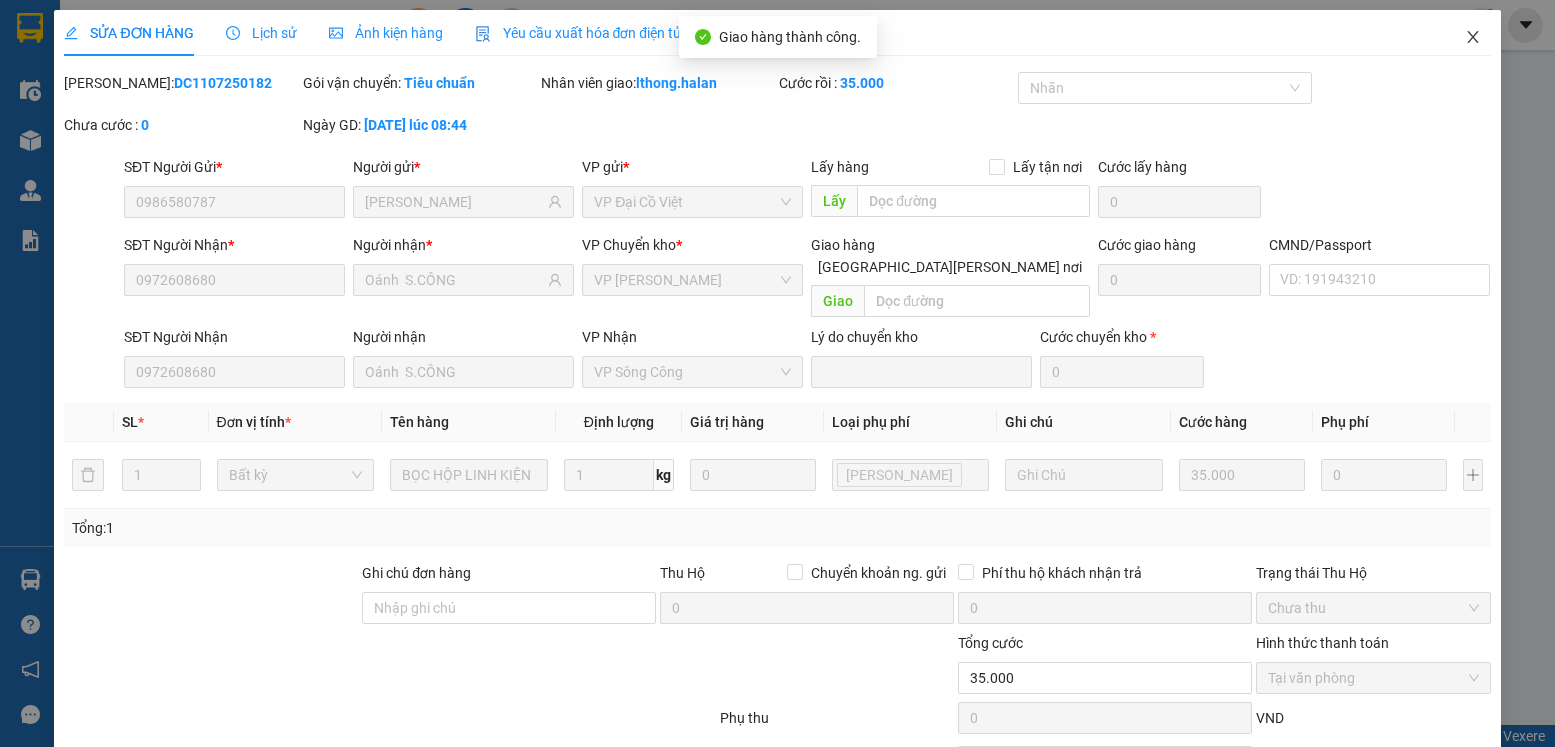 click 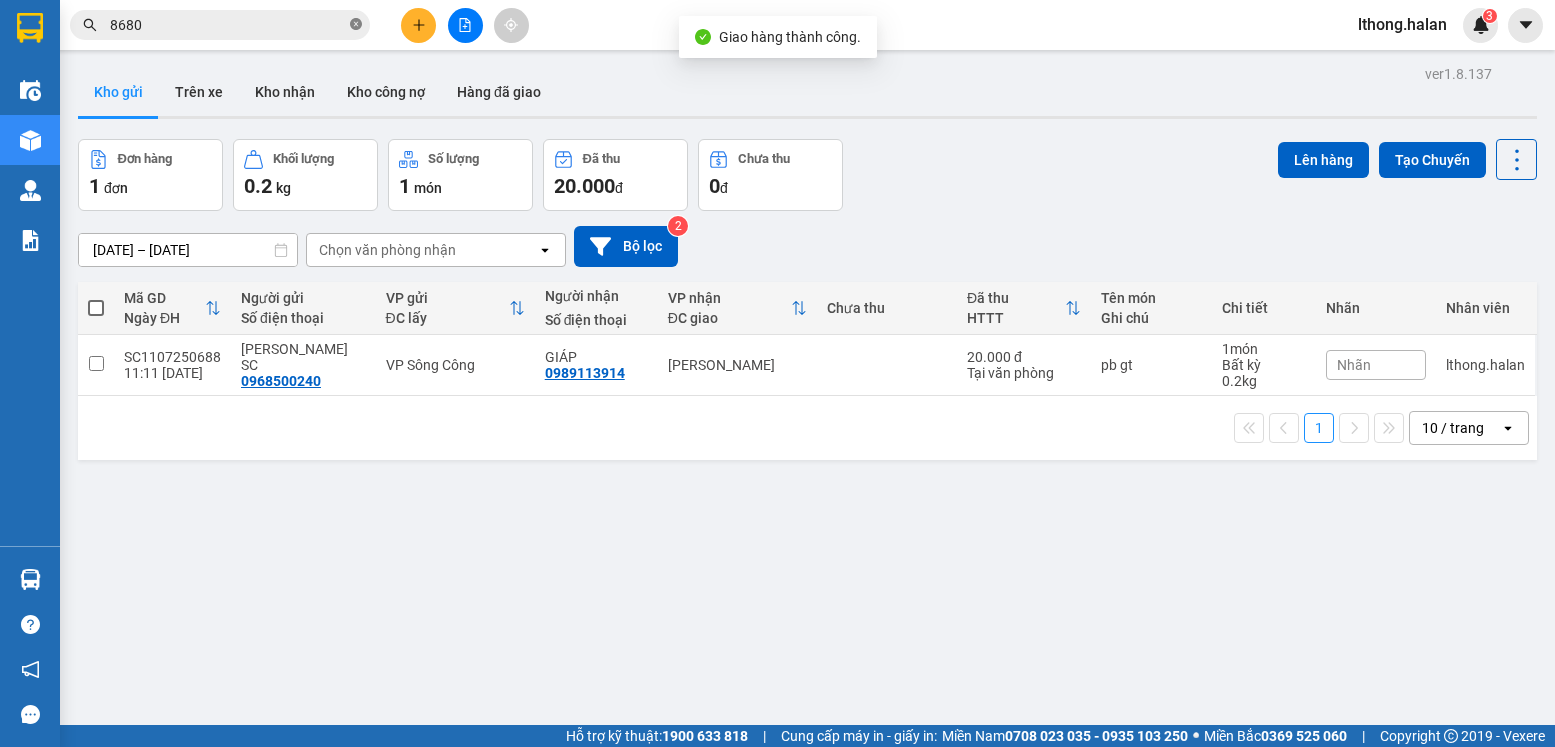 click 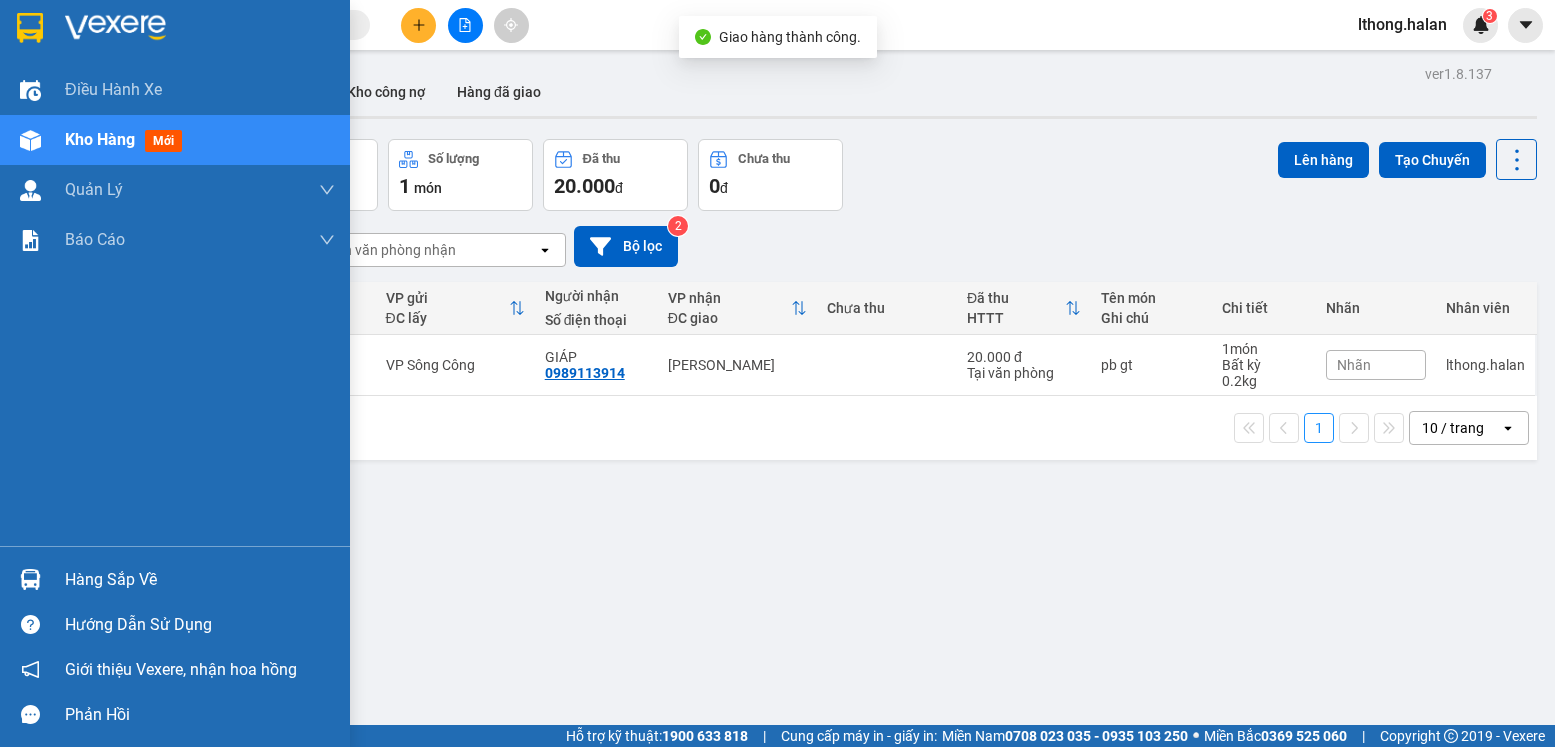 click on "Hàng sắp về" at bounding box center [200, 580] 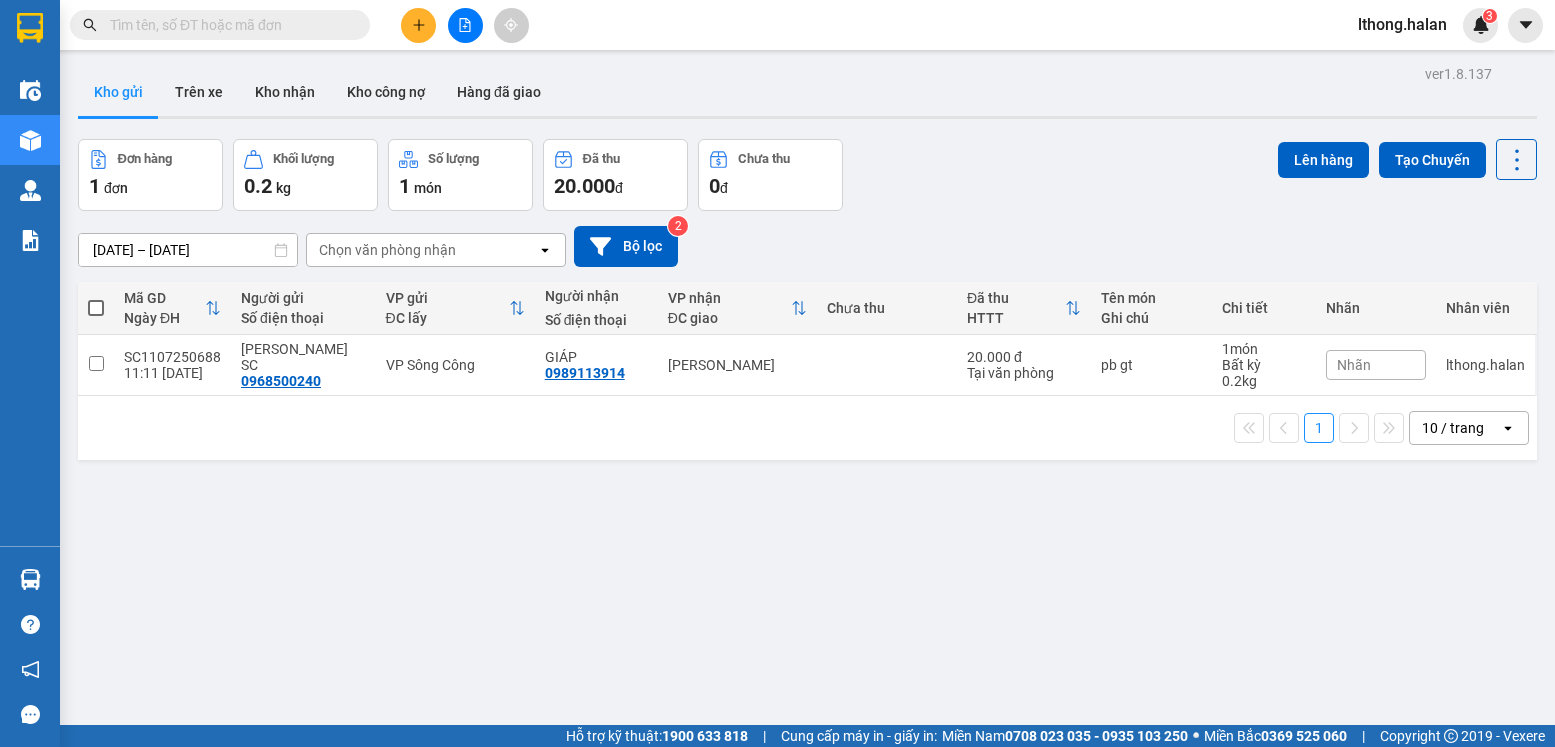 click on "Kết quả tìm kiếm ( 258 )  Bộ lọc  Mã ĐH Trạng thái Món hàng Thu hộ Tổng cước Chưa cước Nhãn Người gửi VP Gửi Người nhận VP Nhận DC1107250182 08:44 - 11/07 VP Nhận   20G-000.32 11:08 - 11/07 BỌC HỘP LINH KIỆN SL:  1 35.000 35.000 0986580787 MẠC BÍNH VP Đại Cồ Việt 0972608680 Oánh  S.CÔNG VP Sông Công CT1007251233 14:09 - 10/07 Đã giao   17:20 - 10/07 HỘP TRỨNG SL:  1 40.000 0976598680 xuân VP CTY HÀ LAN 0904570031 YẾN VP Nguyễn Trãi TKC1007250507 10:13 - 10/07 Đã giao   15:58 - 10/07 BỌC ĐEN  PK SL:  1 35.000 0986580787 MẠC BÍNH VP 47 Trần Khát Chân 0972608680 Oánh  S.CÔNG VP Sông Công TK0407251857 16:30 - 04/07 Đã giao   21:37 - 04/07 BỌC BÌA LK SL:  1 35.000 0985608680 TÂN VP Trung Kính 0865093009 THẮNG VP Bắc Sơn GT0407250647 10:44 - 04/07 Đã giao   16:26 - 04/07 THÙNG XỐP+BỌC CHÈ SL:  2 95.000 0328912733 MẠNH VP Gang Thép 0376118680 PHÚC VP Đại Cồ Việt NT0307251407 15:20 - 03/07   1" at bounding box center [777, 373] 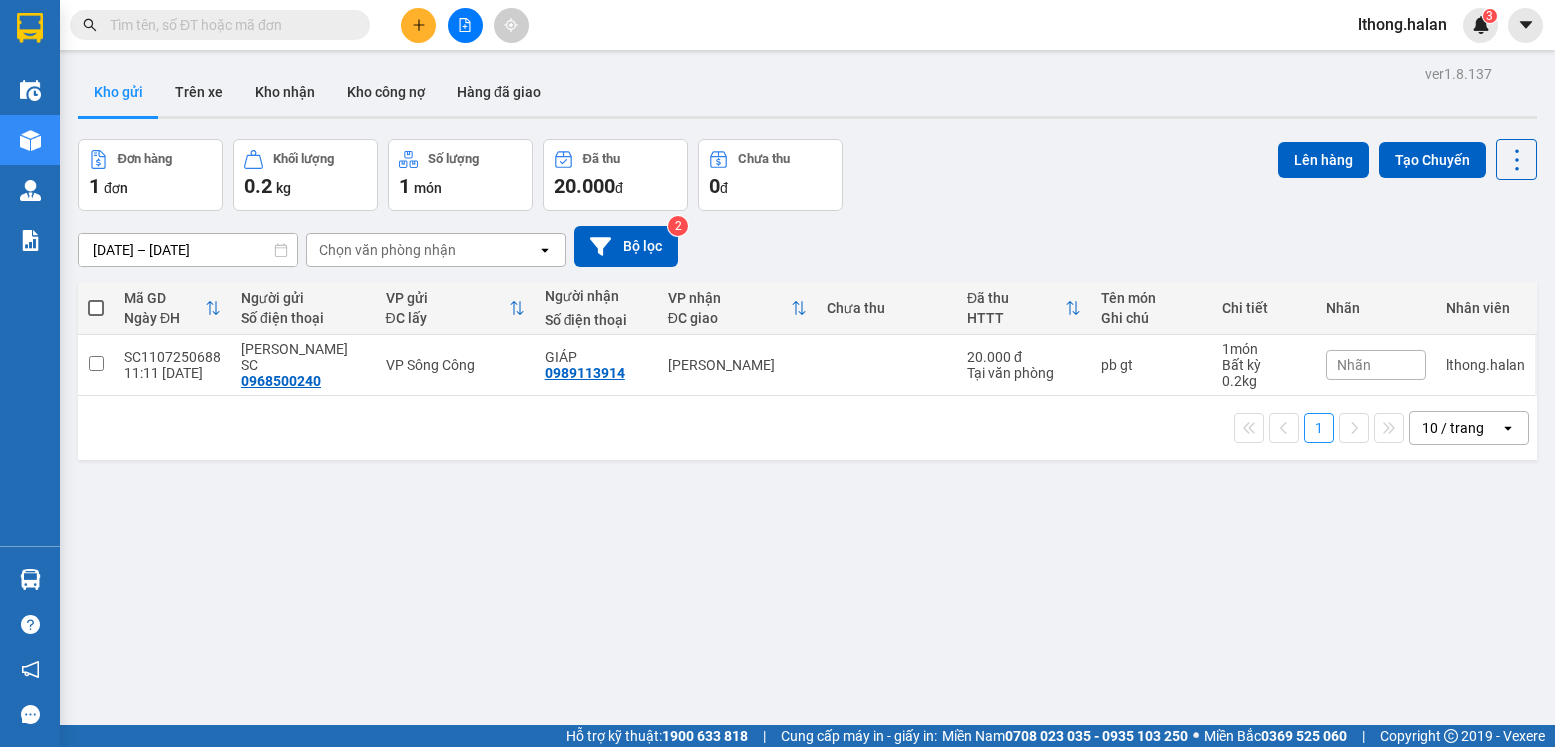 click at bounding box center (228, 25) 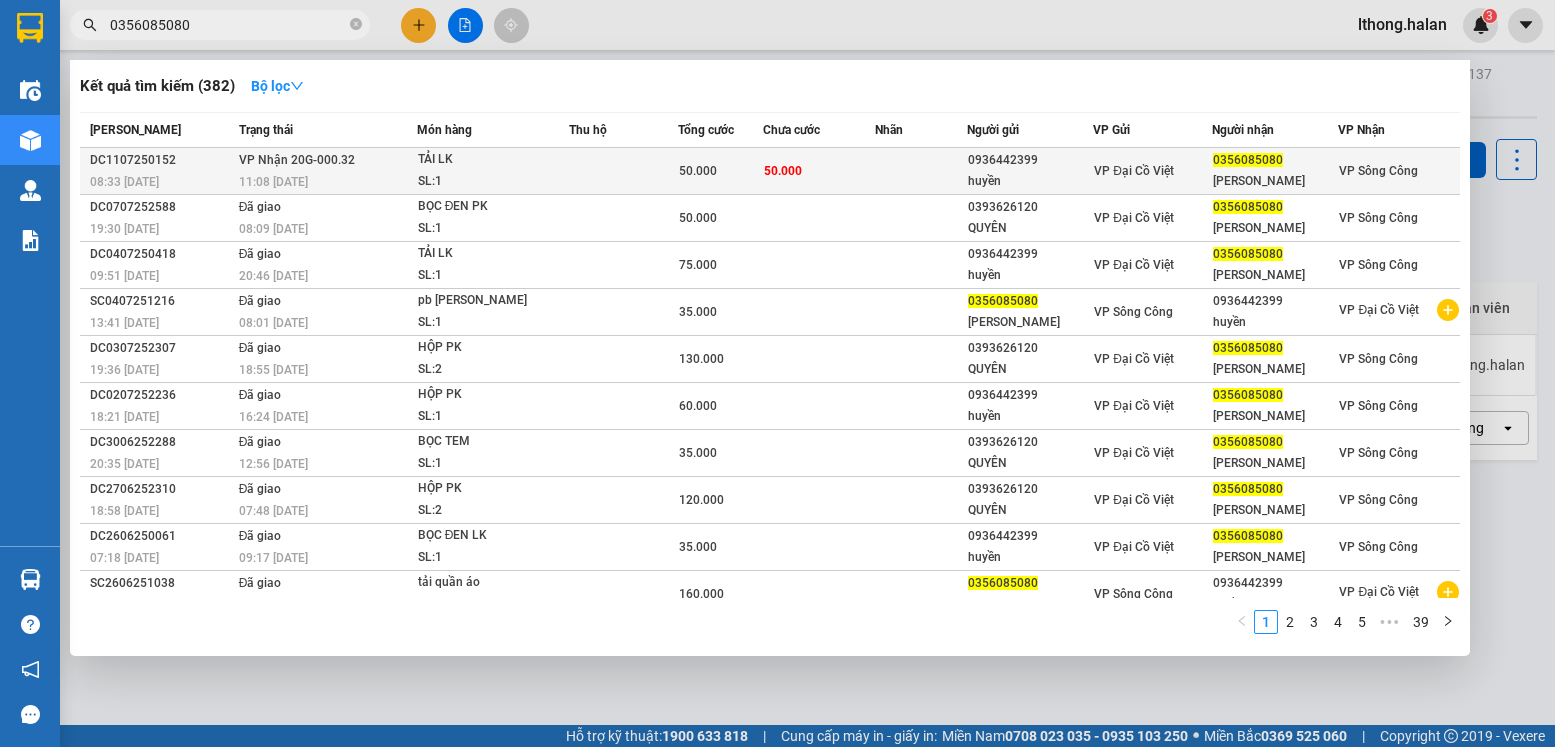 type on "0356085080" 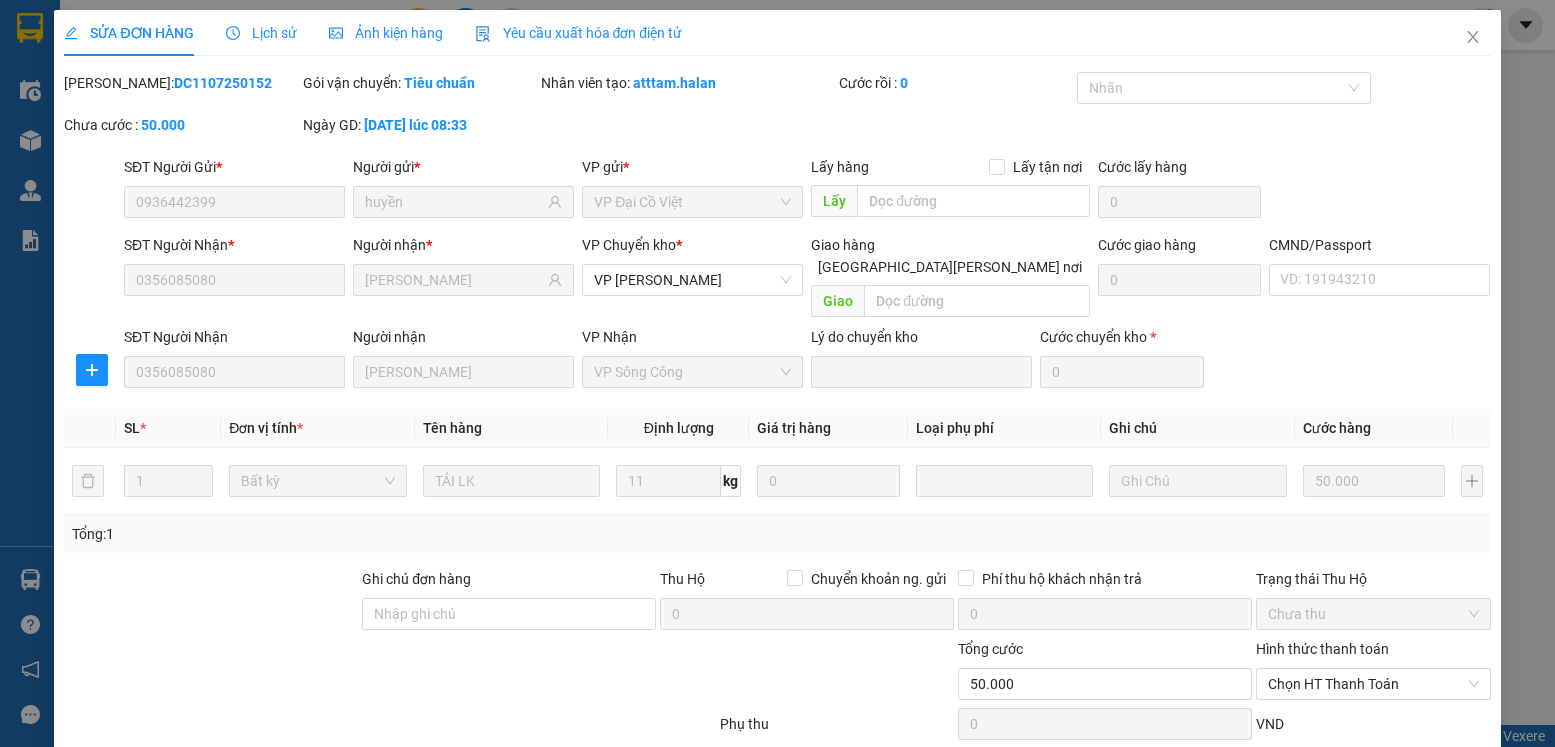 type on "0936442399" 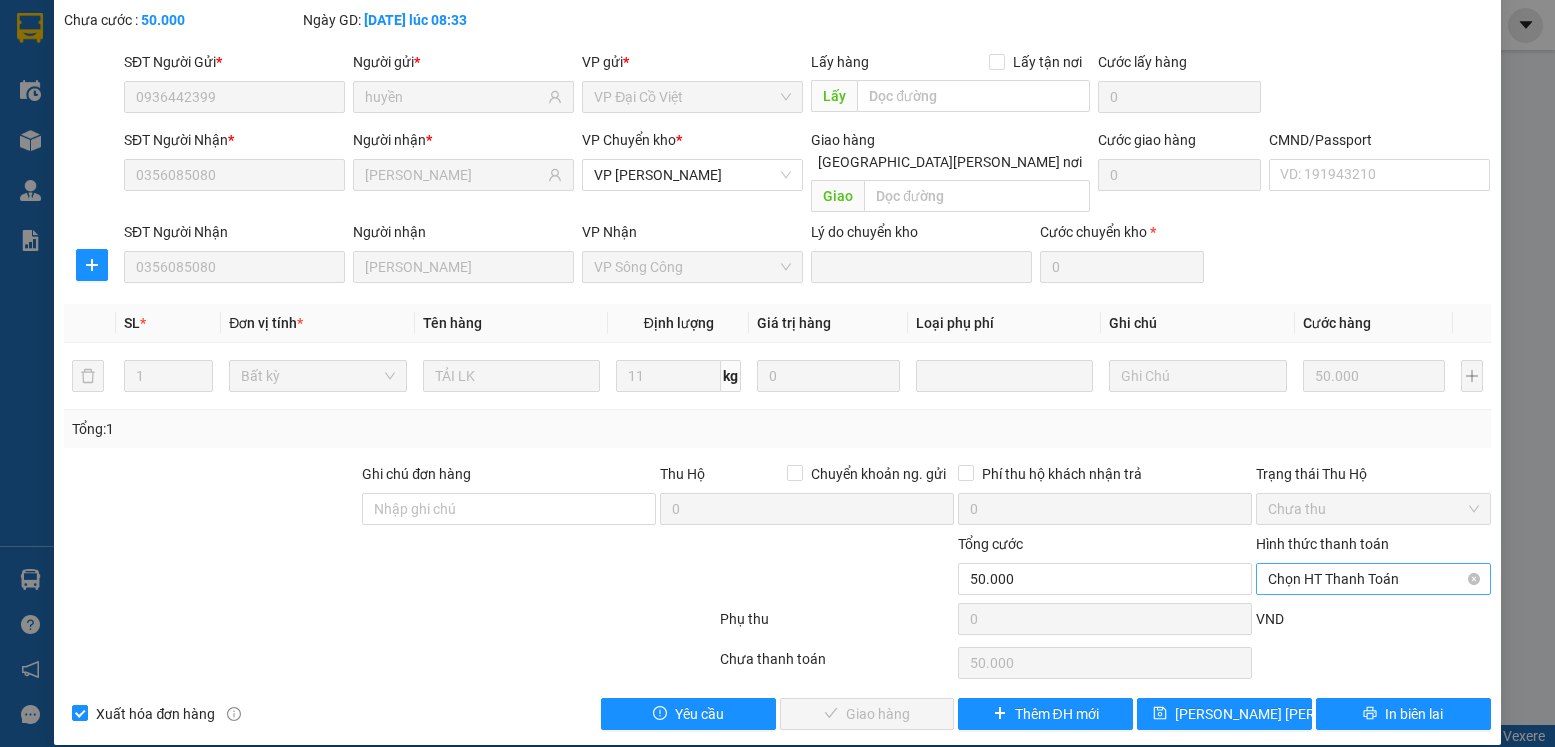 click on "Chọn HT Thanh Toán" at bounding box center [1373, 579] 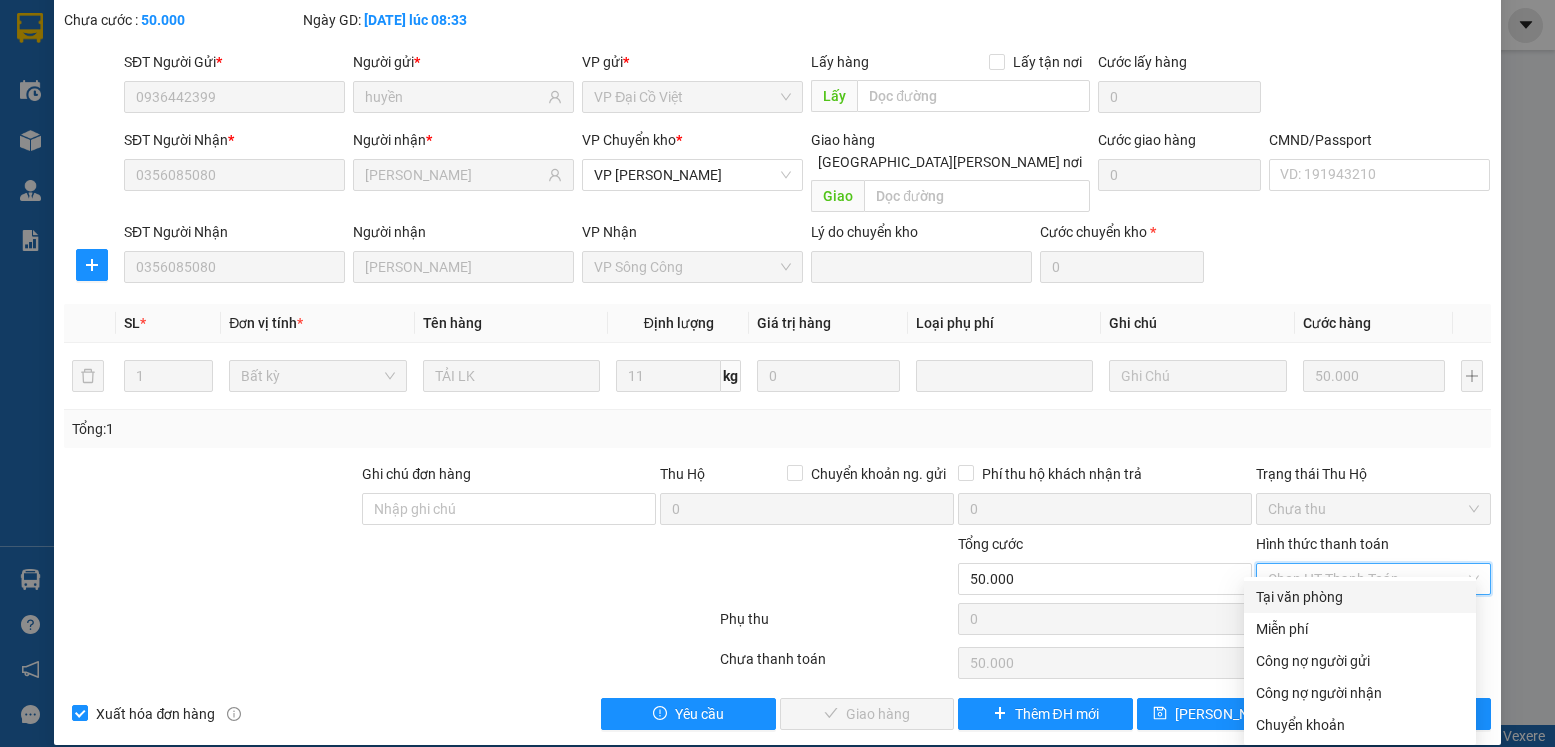 click on "Tại văn phòng" at bounding box center [1360, 597] 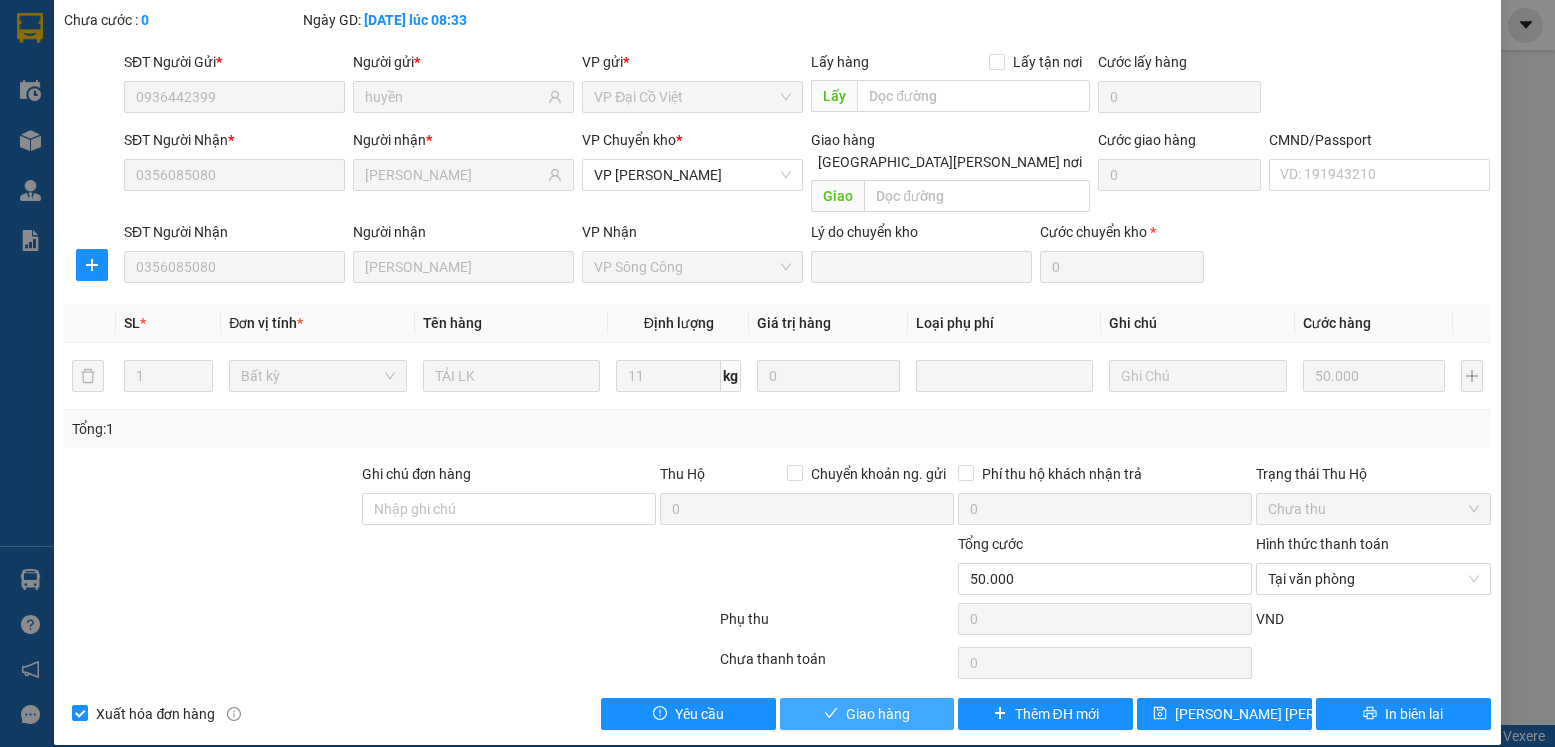 click on "Giao hàng" at bounding box center [878, 714] 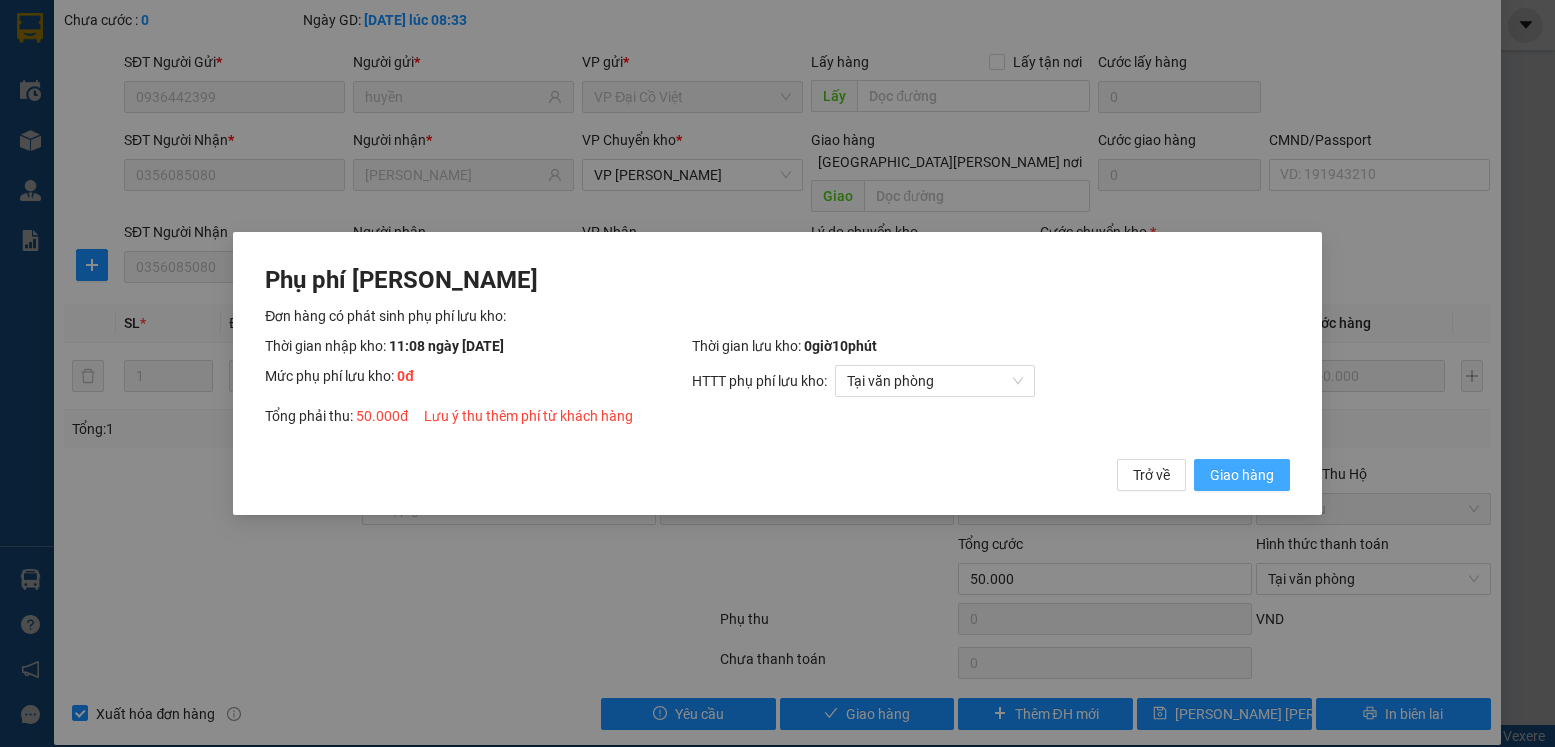 click on "Giao hàng" at bounding box center (1242, 475) 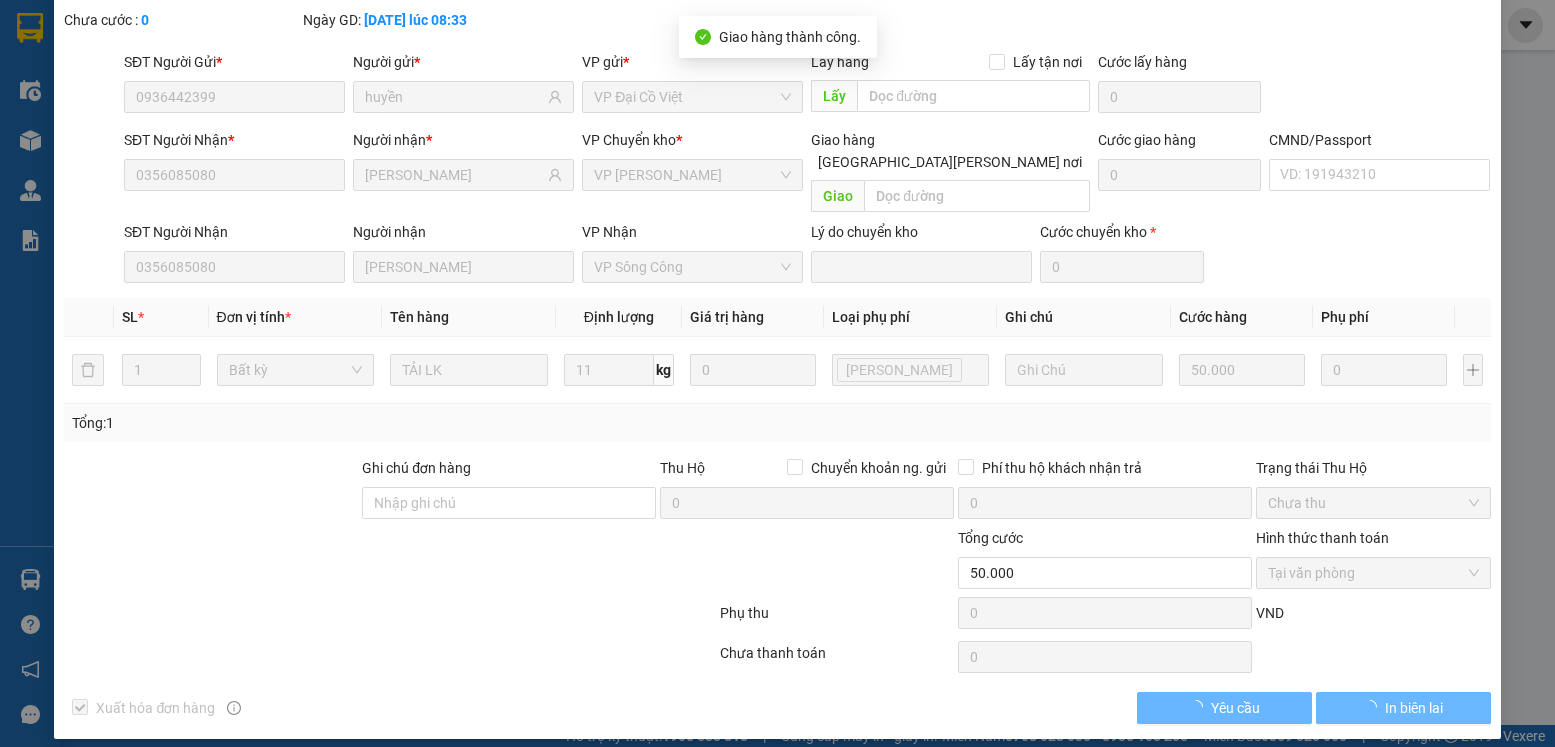 scroll, scrollTop: 0, scrollLeft: 0, axis: both 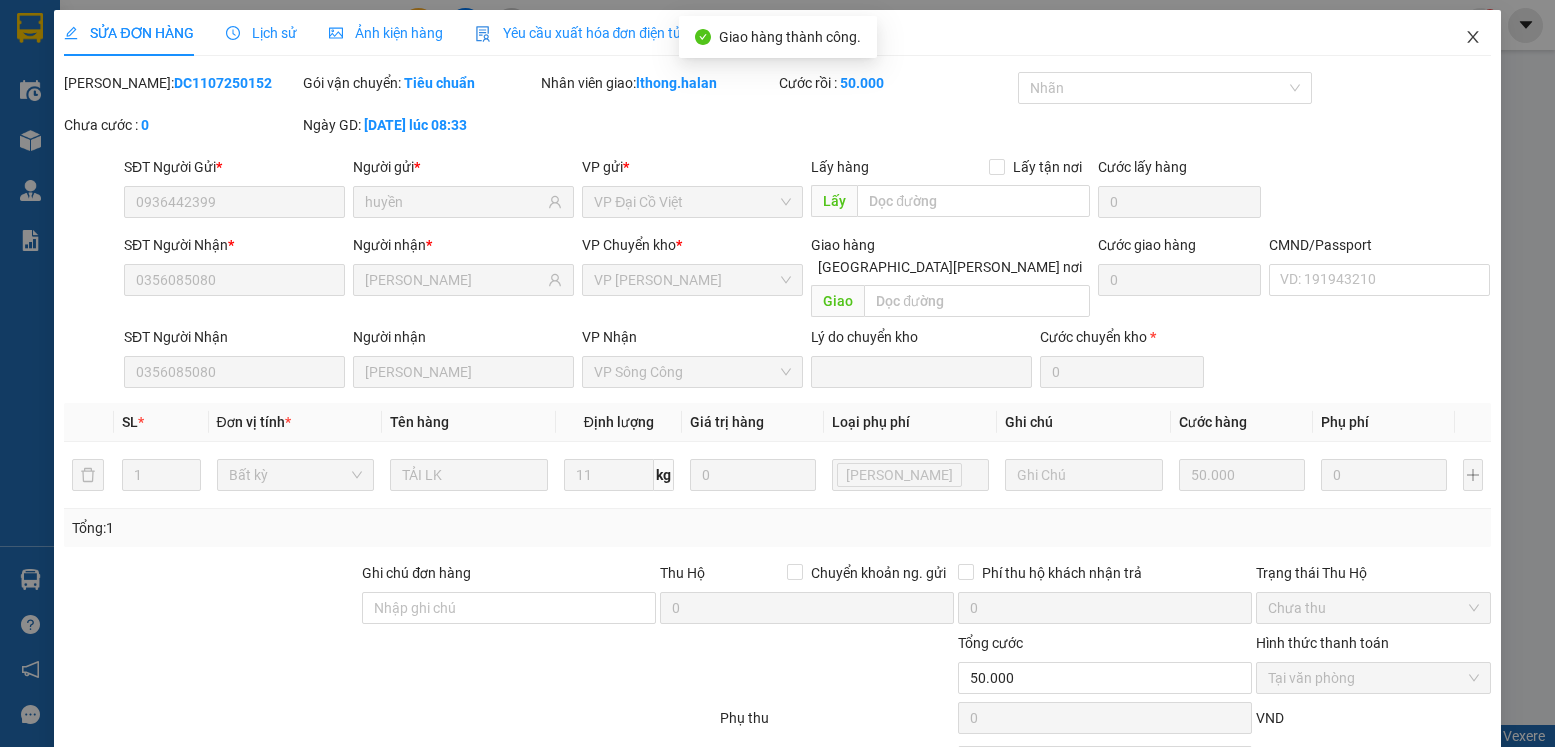 click 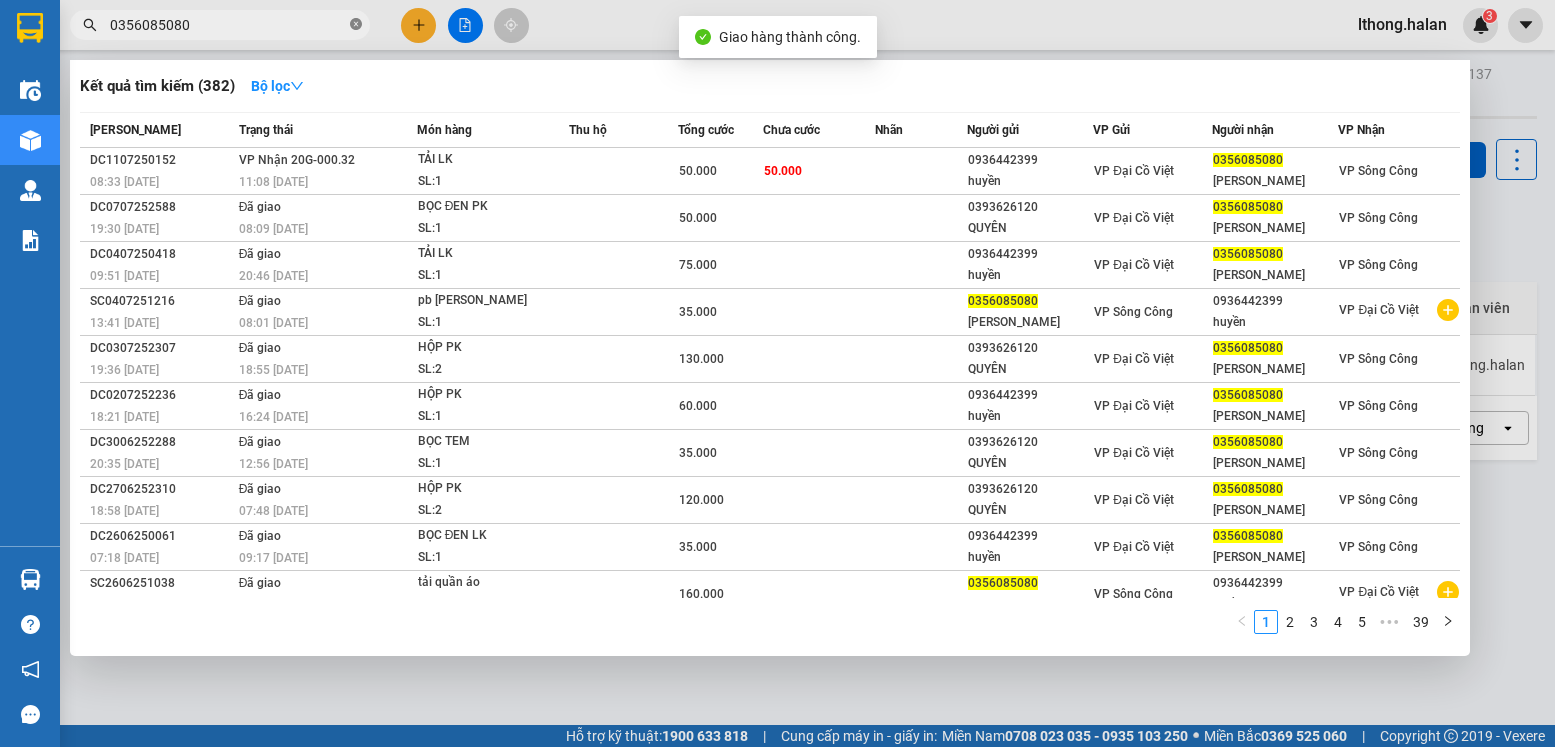 click 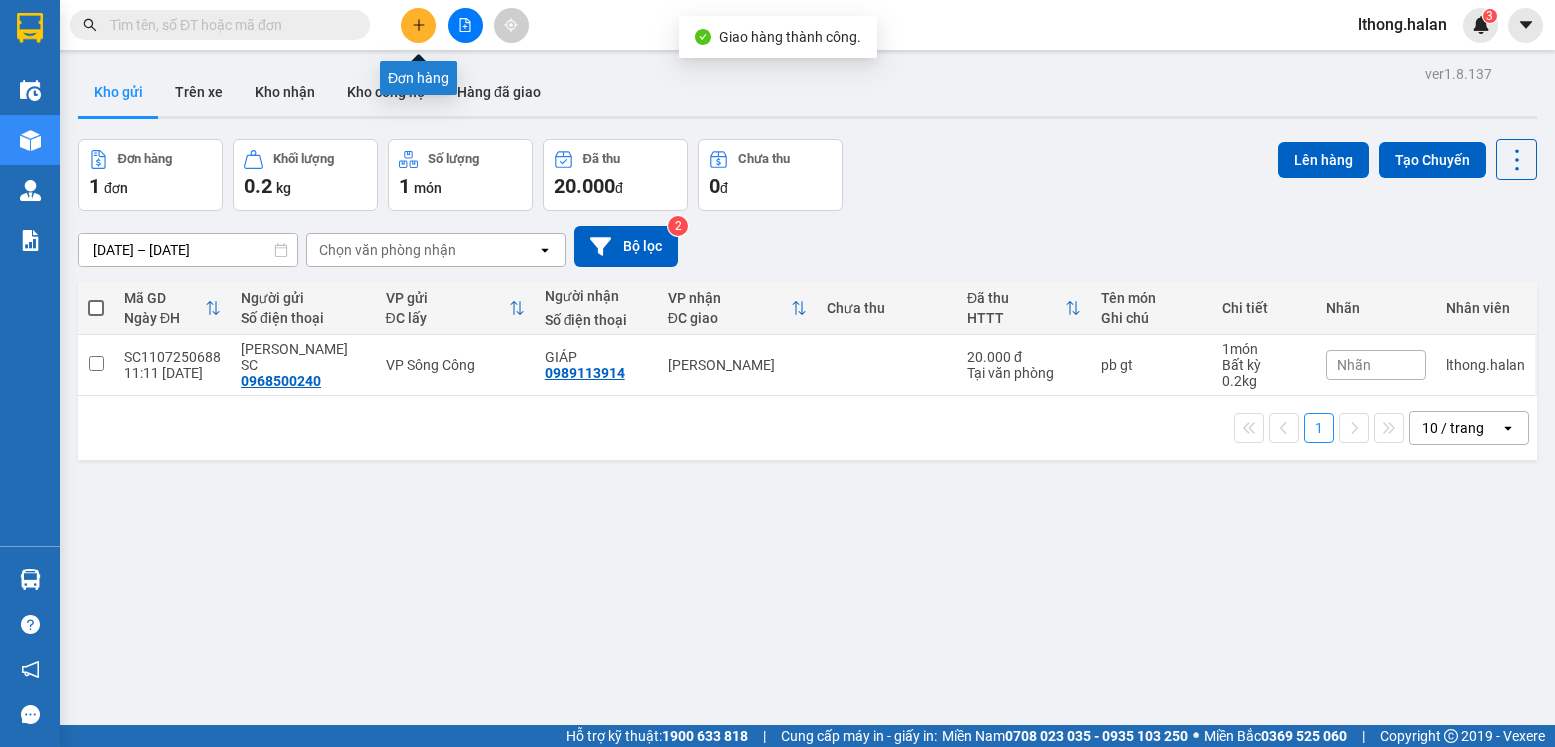 click 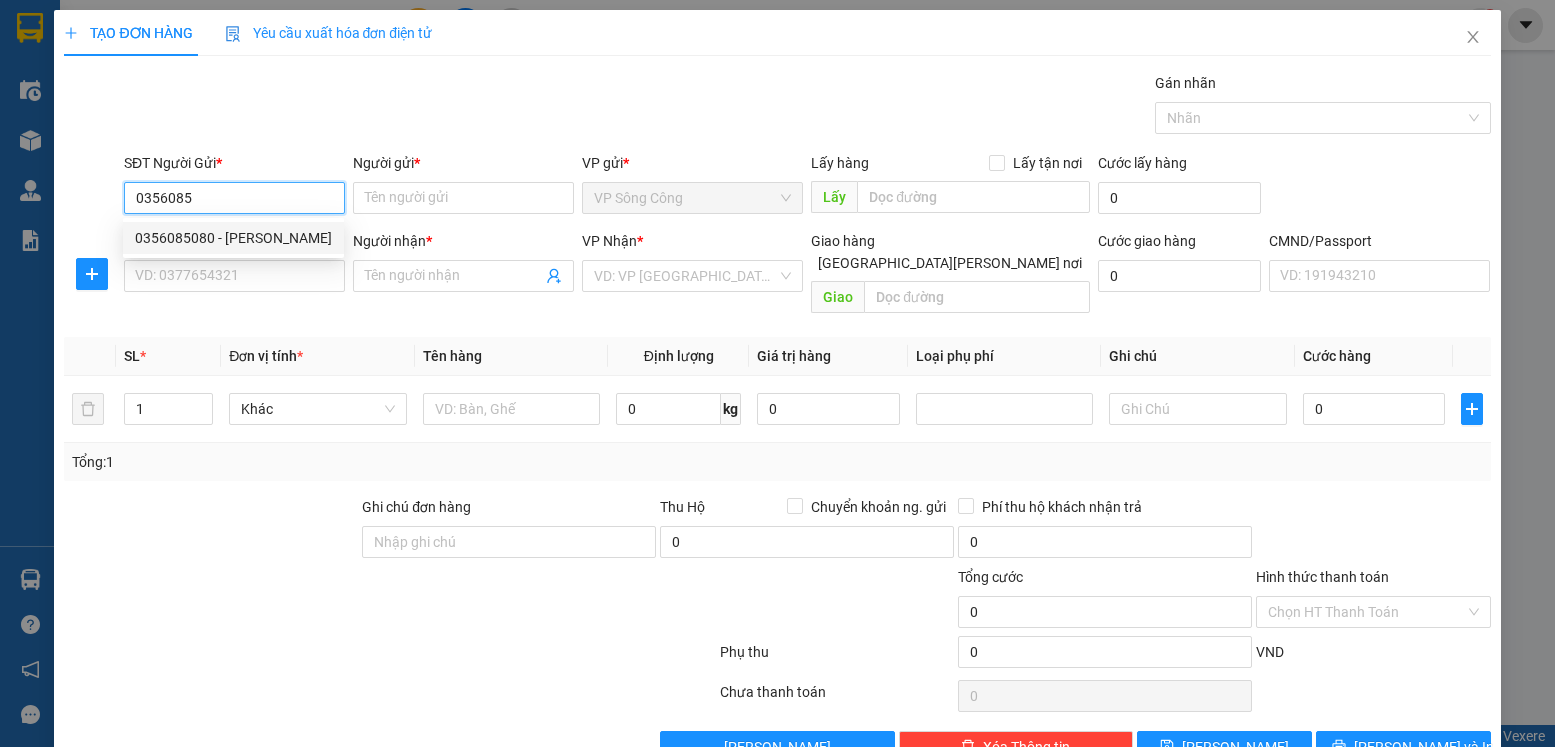 click on "0356085080 - hoài anh" at bounding box center [233, 238] 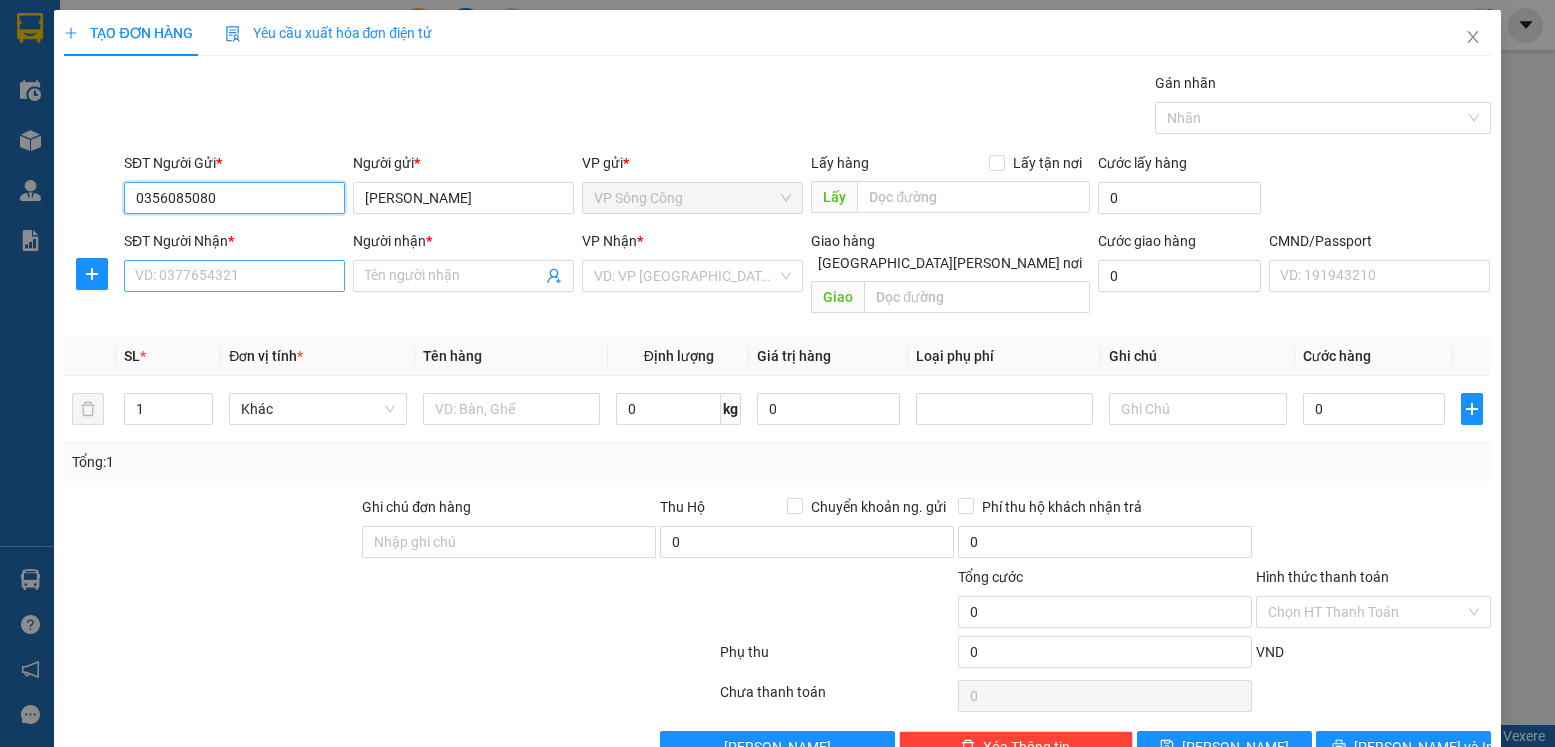 type on "0356085080" 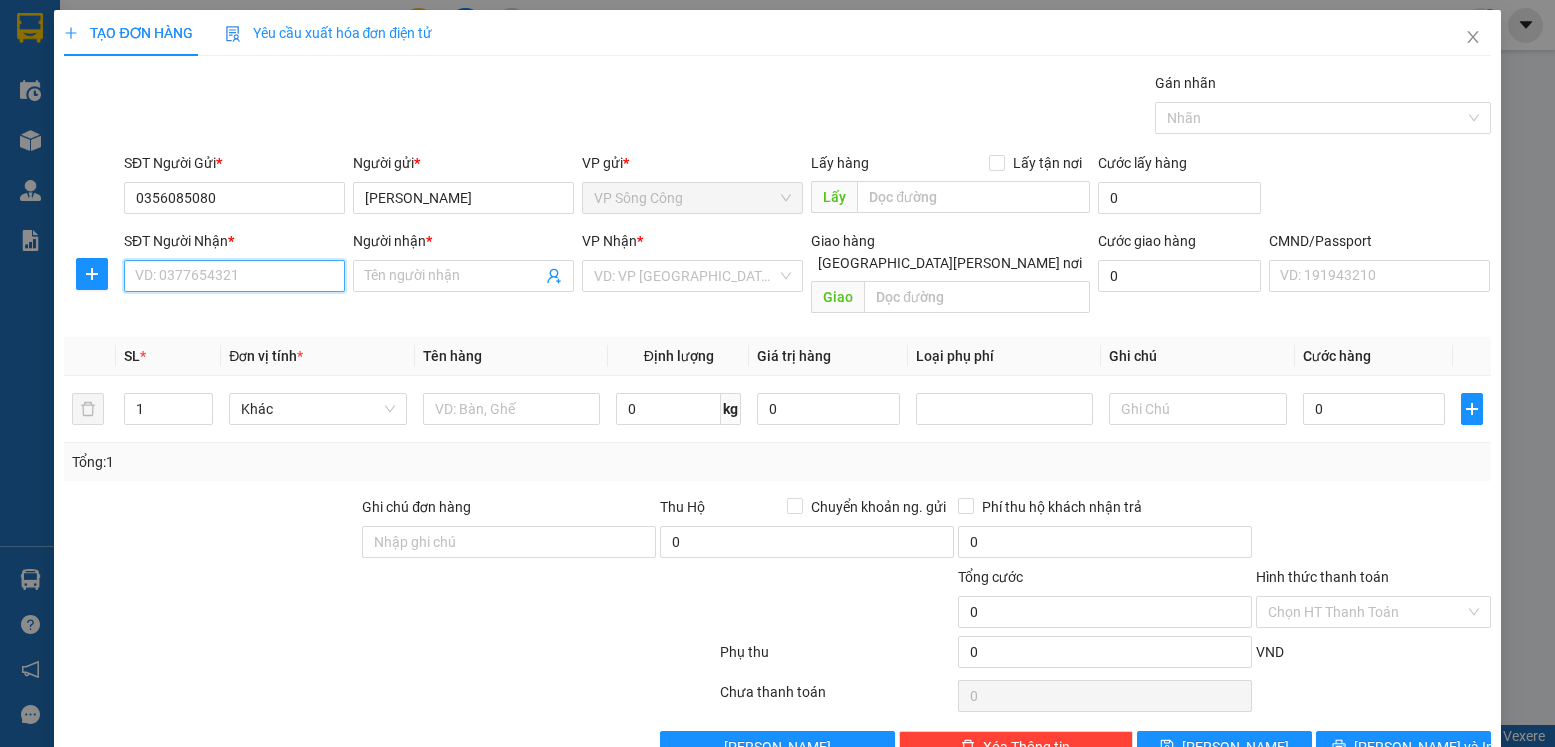 click on "SĐT Người Nhận  *" at bounding box center [234, 276] 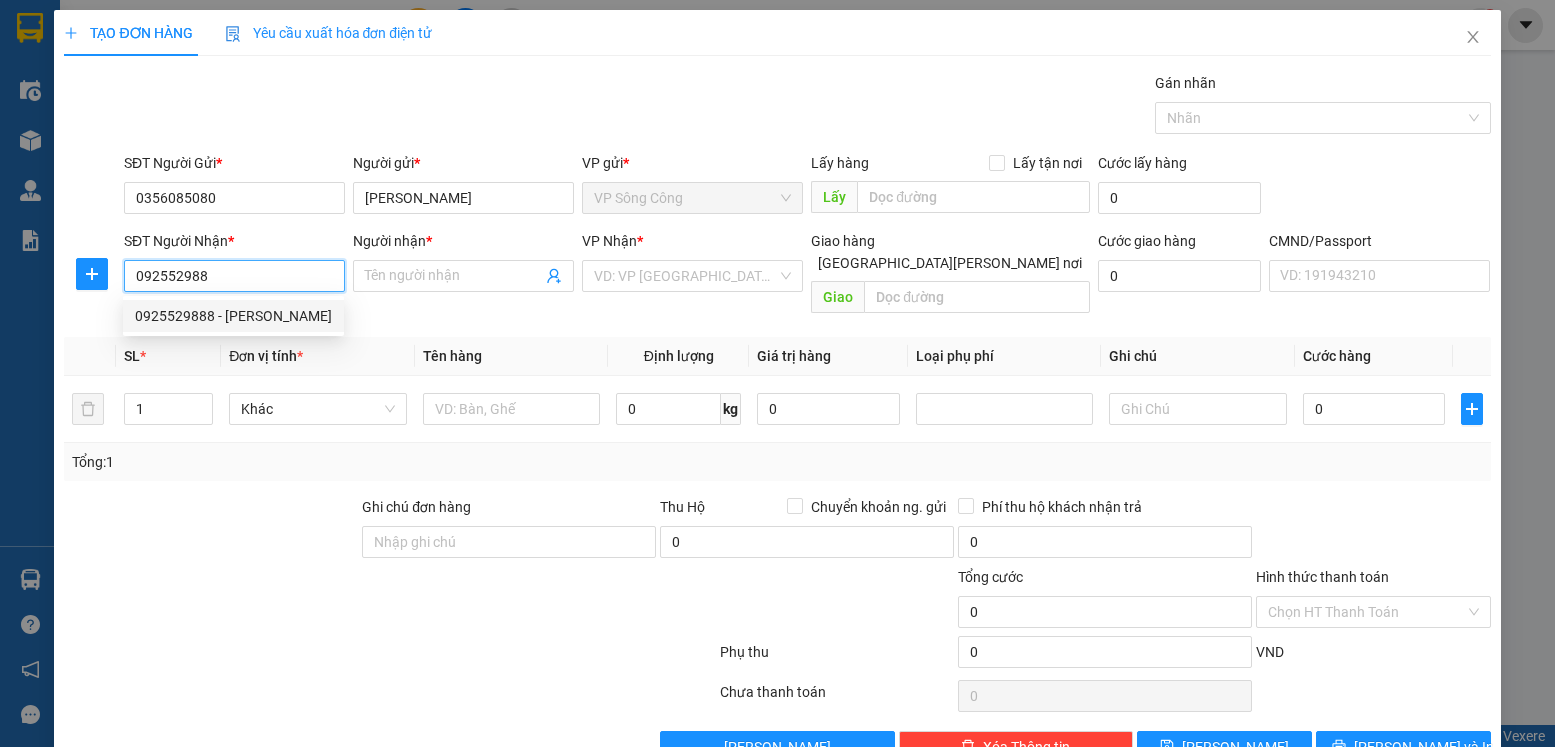 click on "0925529888 - dương" at bounding box center [233, 316] 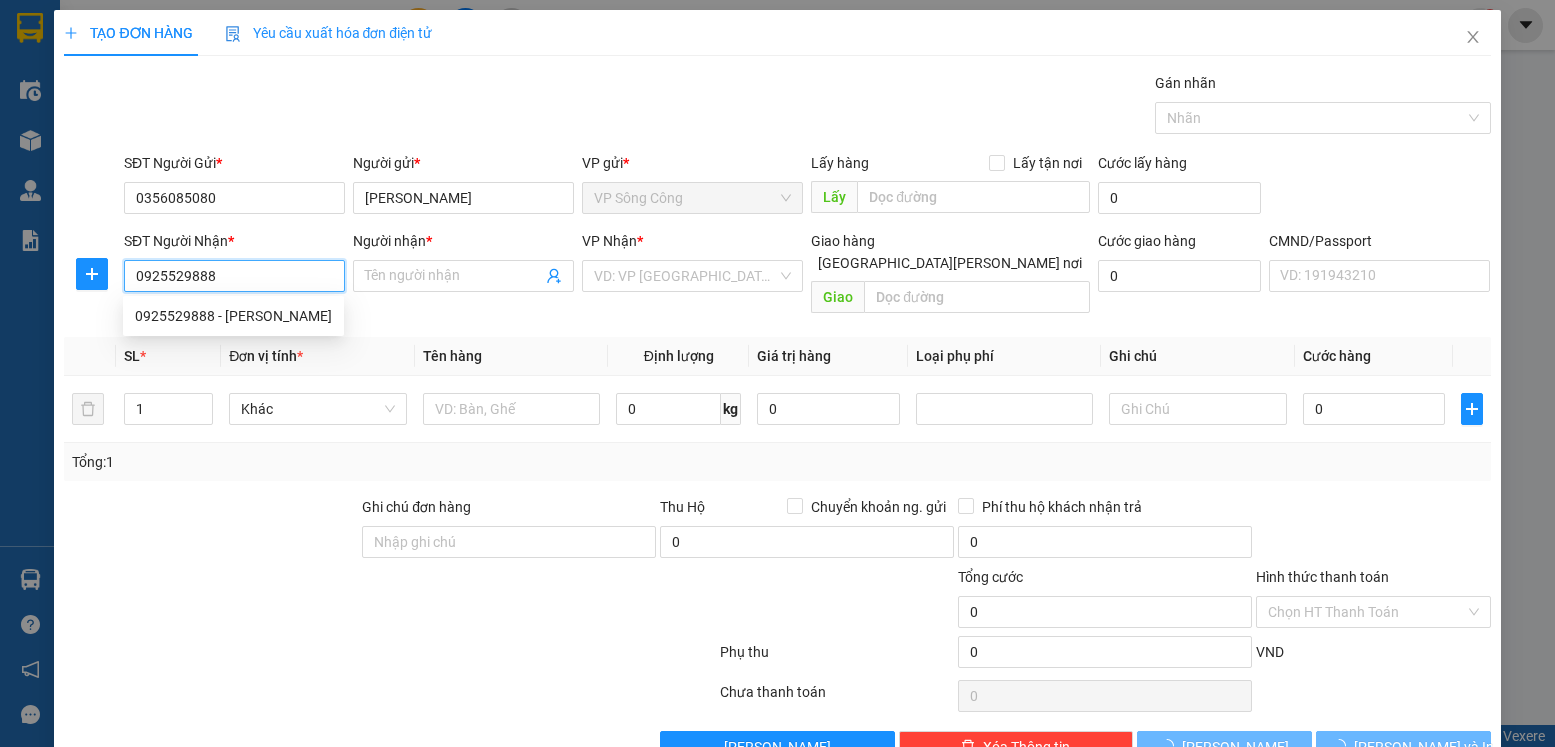 type on "dương" 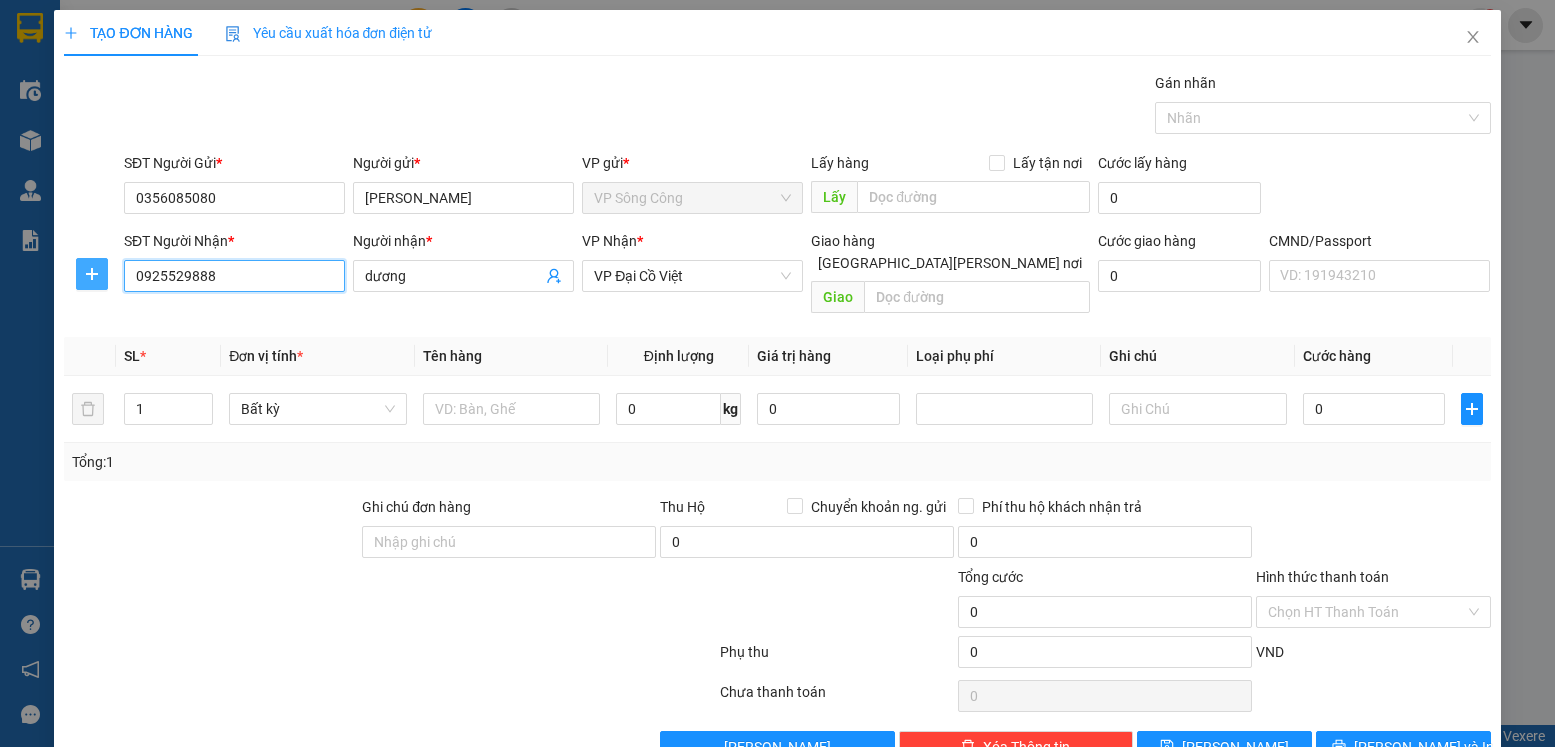 type on "0925529888" 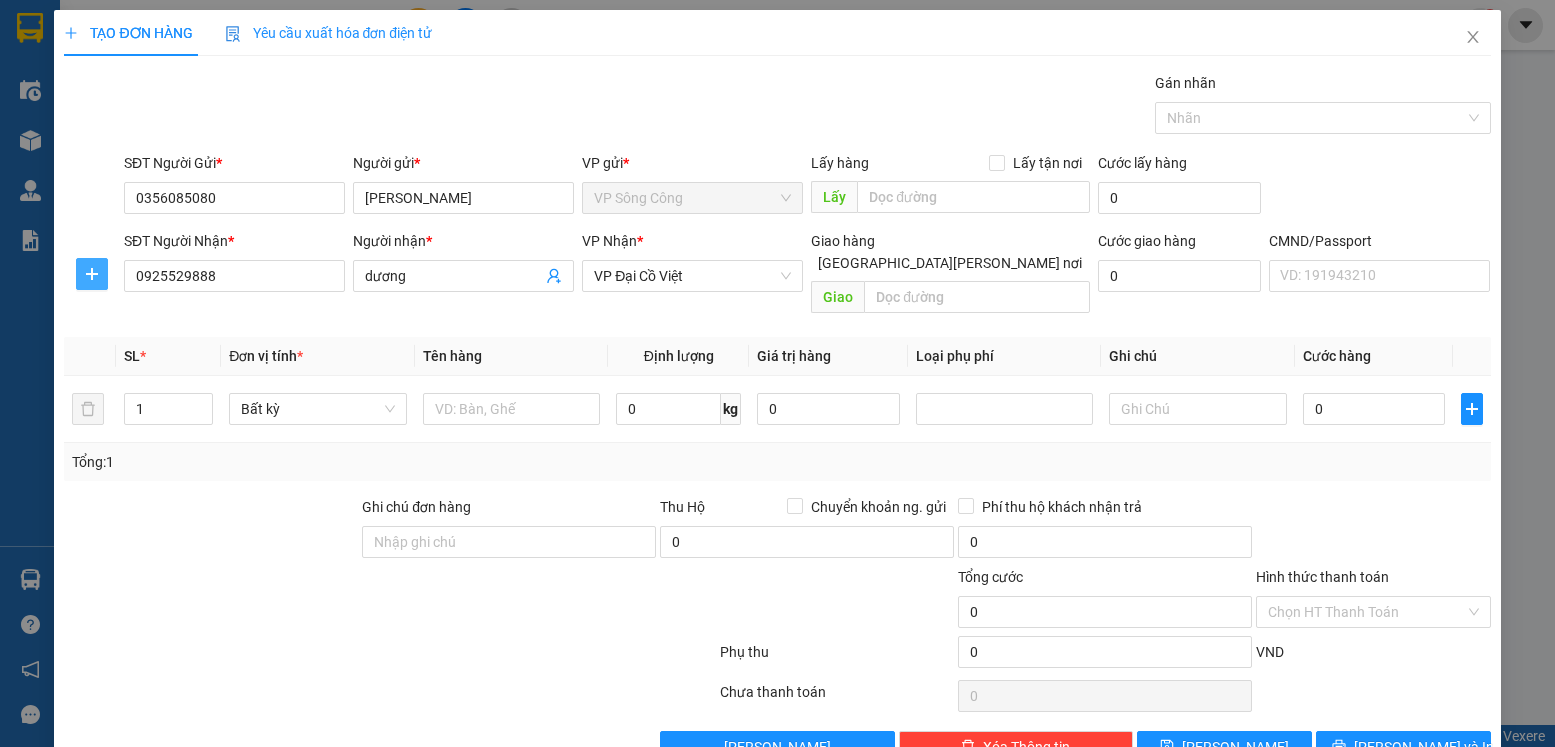 click 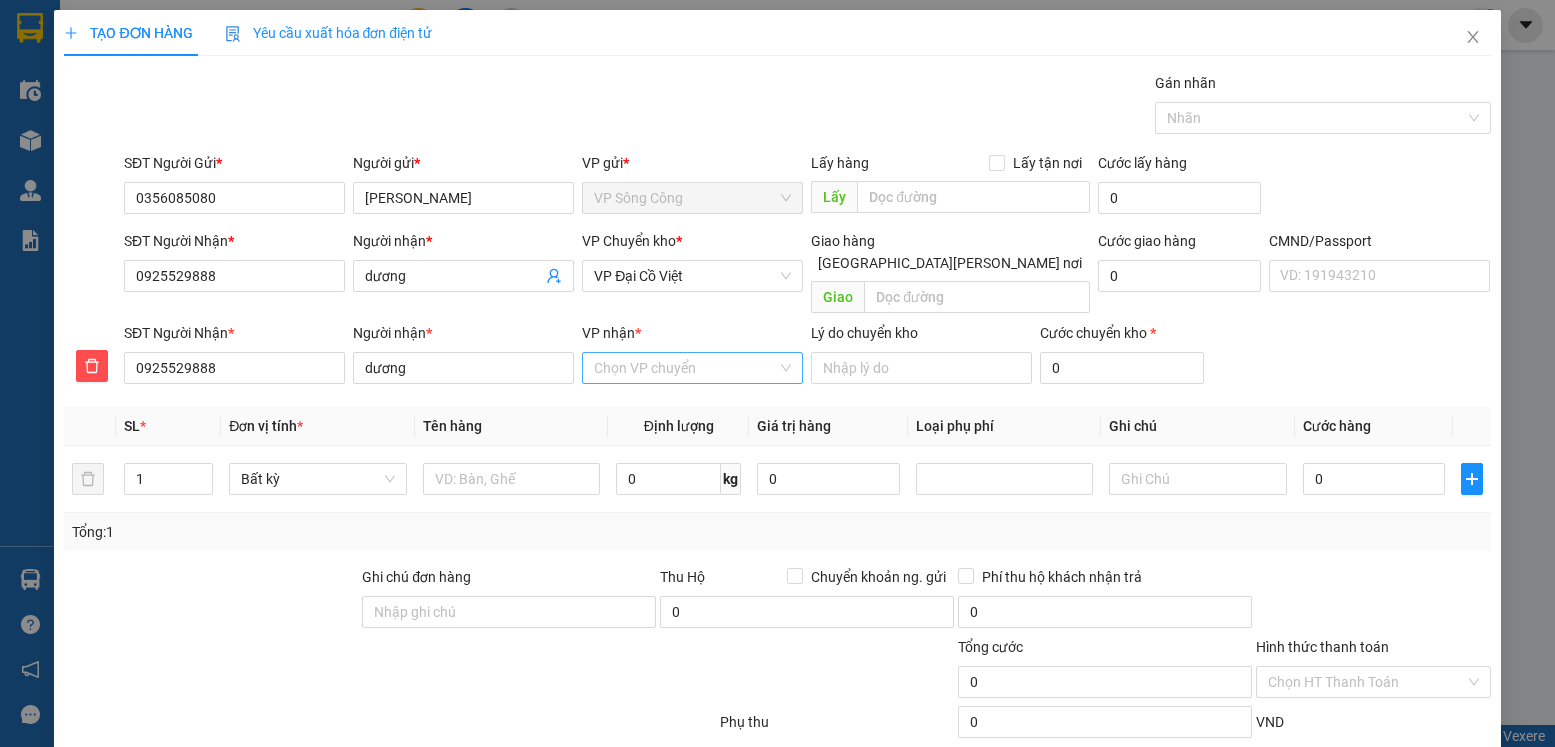 click on "VP nhận  *" at bounding box center [685, 368] 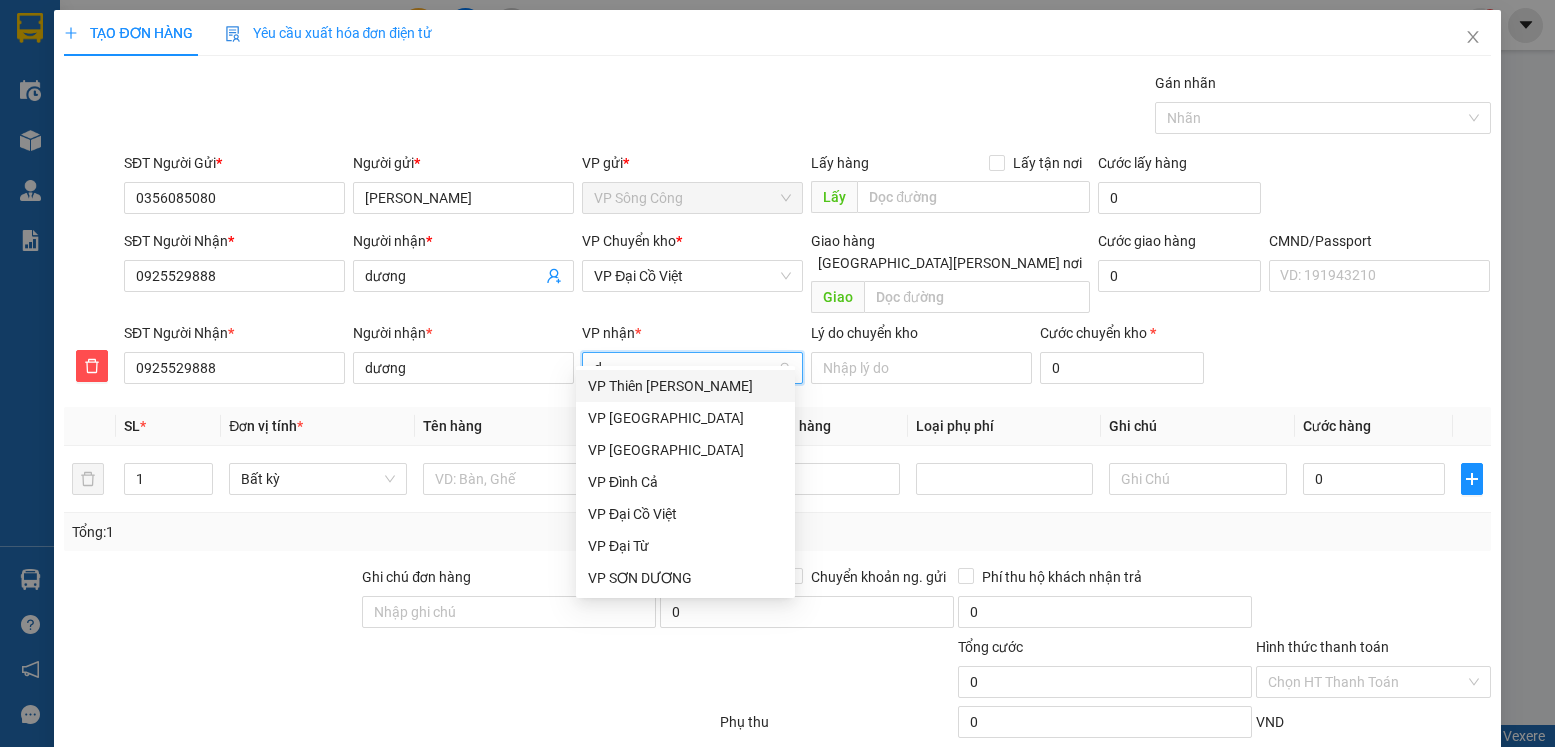 type on "da" 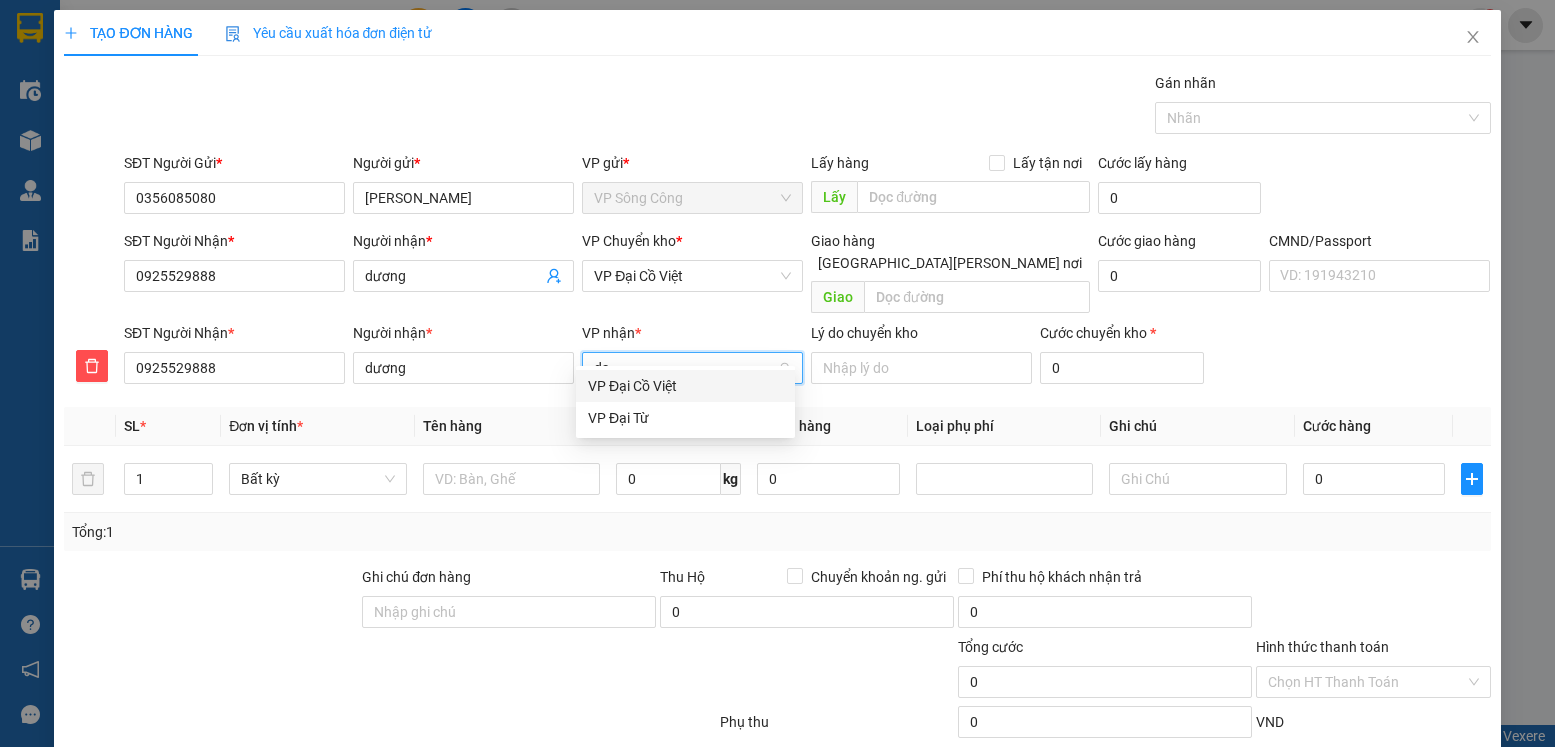 click on "VP Đại Cồ Việt" at bounding box center [685, 386] 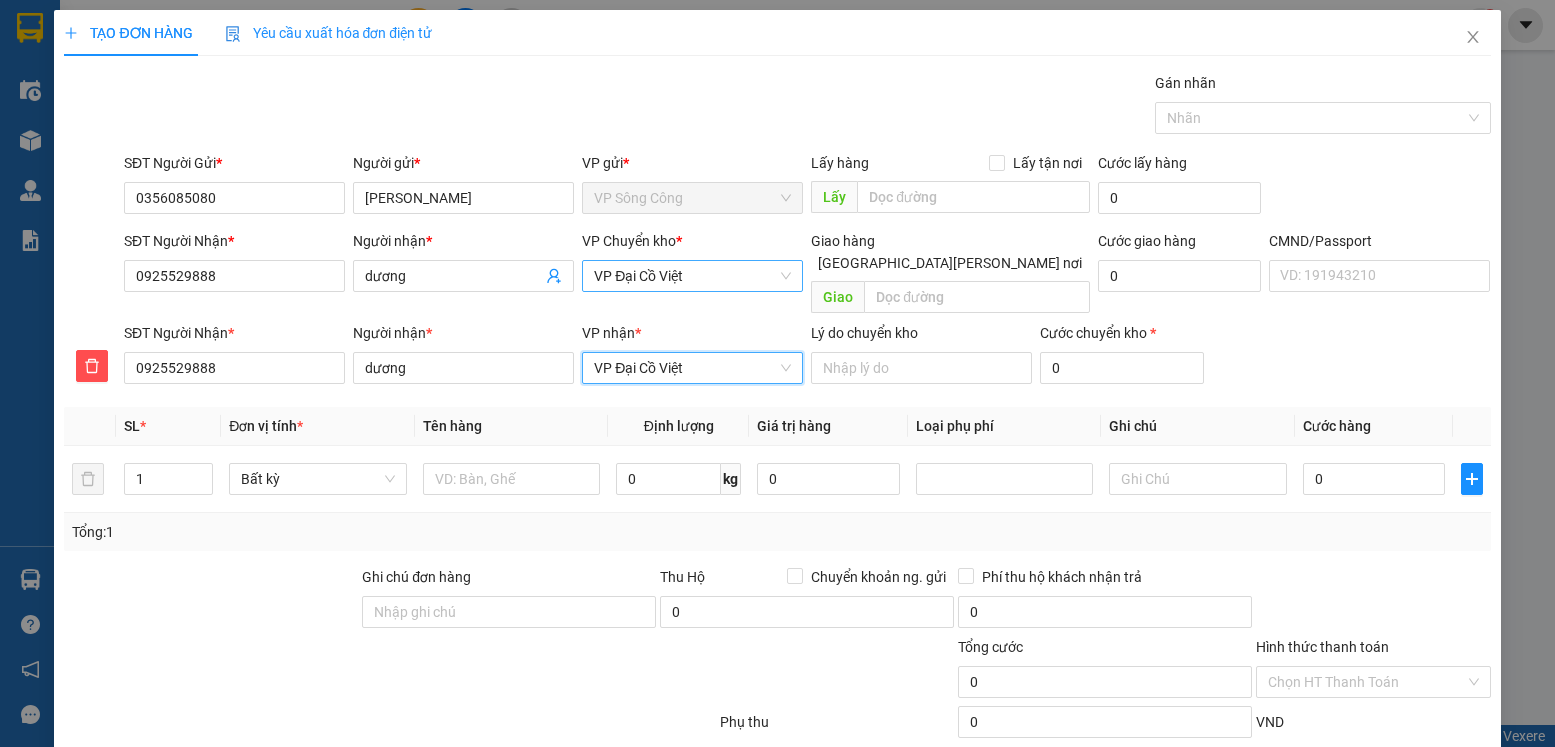 click on "VP Đại Cồ Việt" at bounding box center (692, 276) 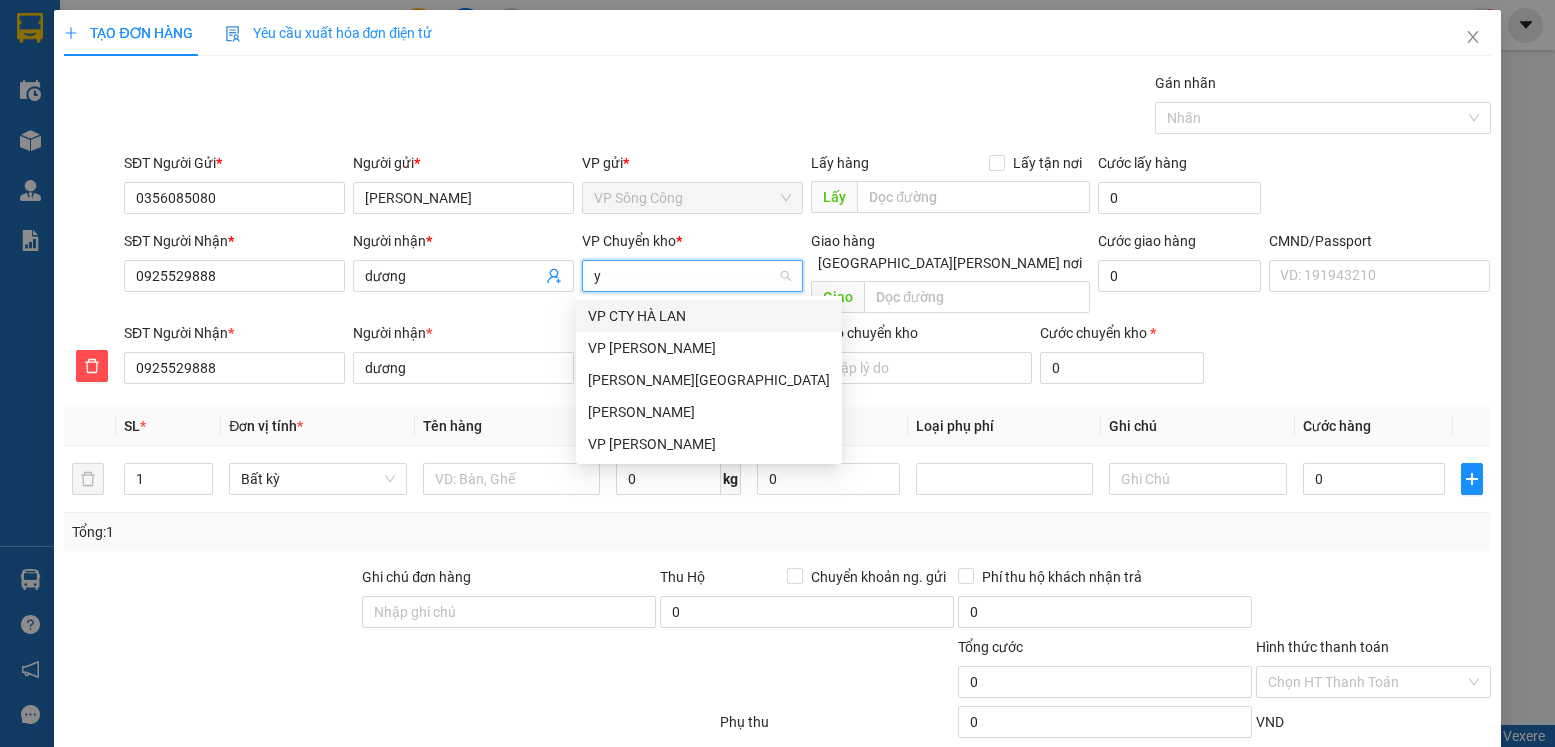 scroll, scrollTop: 0, scrollLeft: 0, axis: both 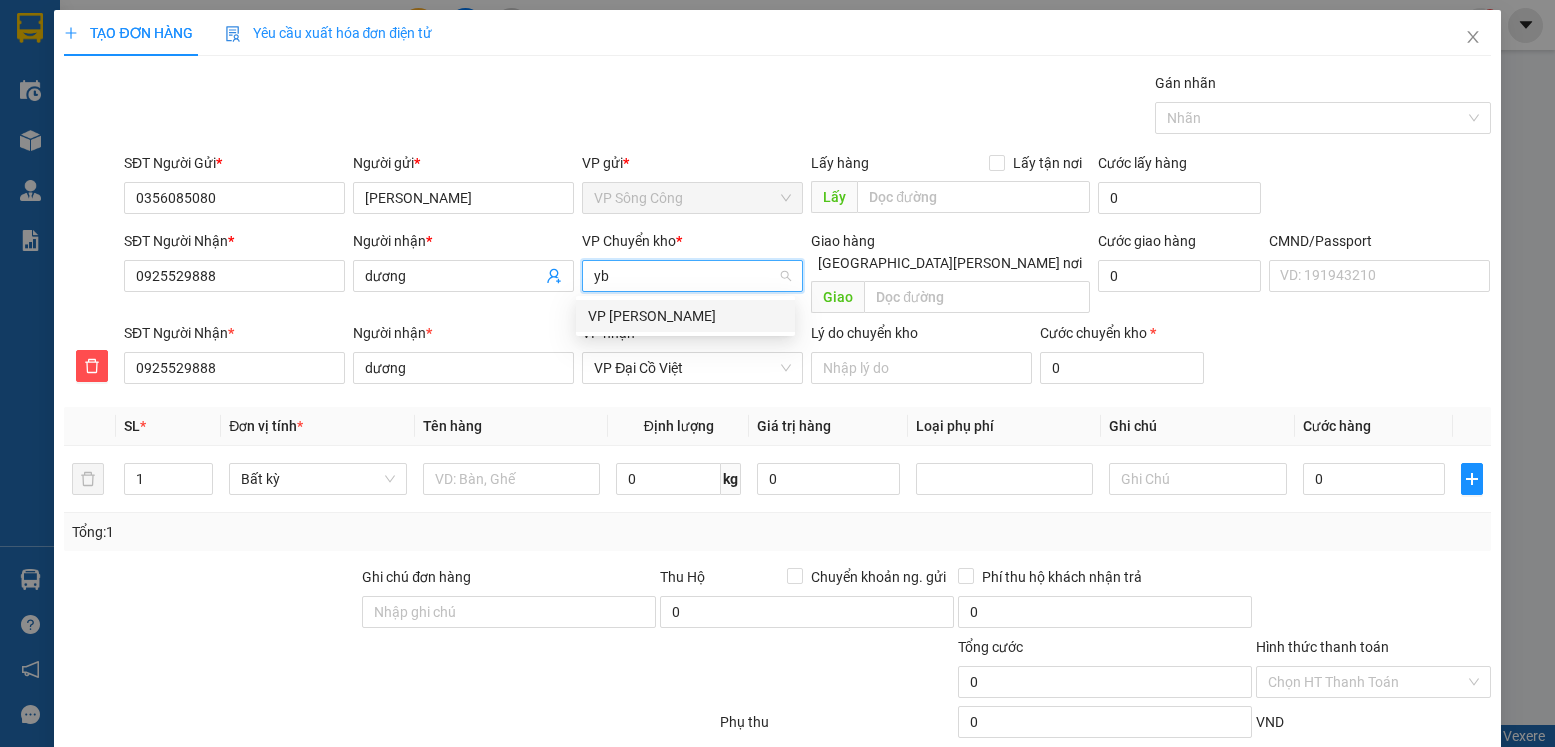 click on "VP [PERSON_NAME]" at bounding box center [685, 316] 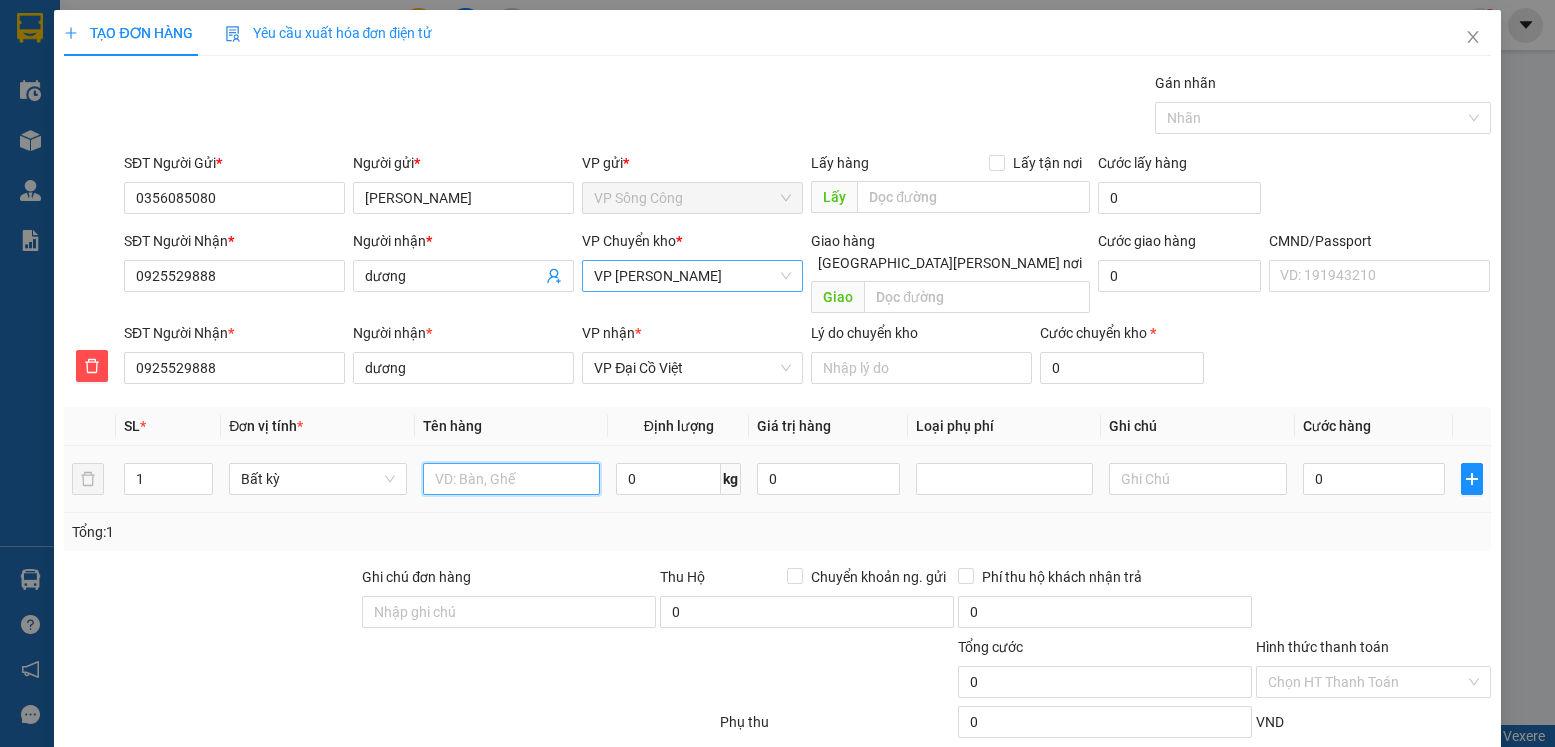 click at bounding box center (512, 479) 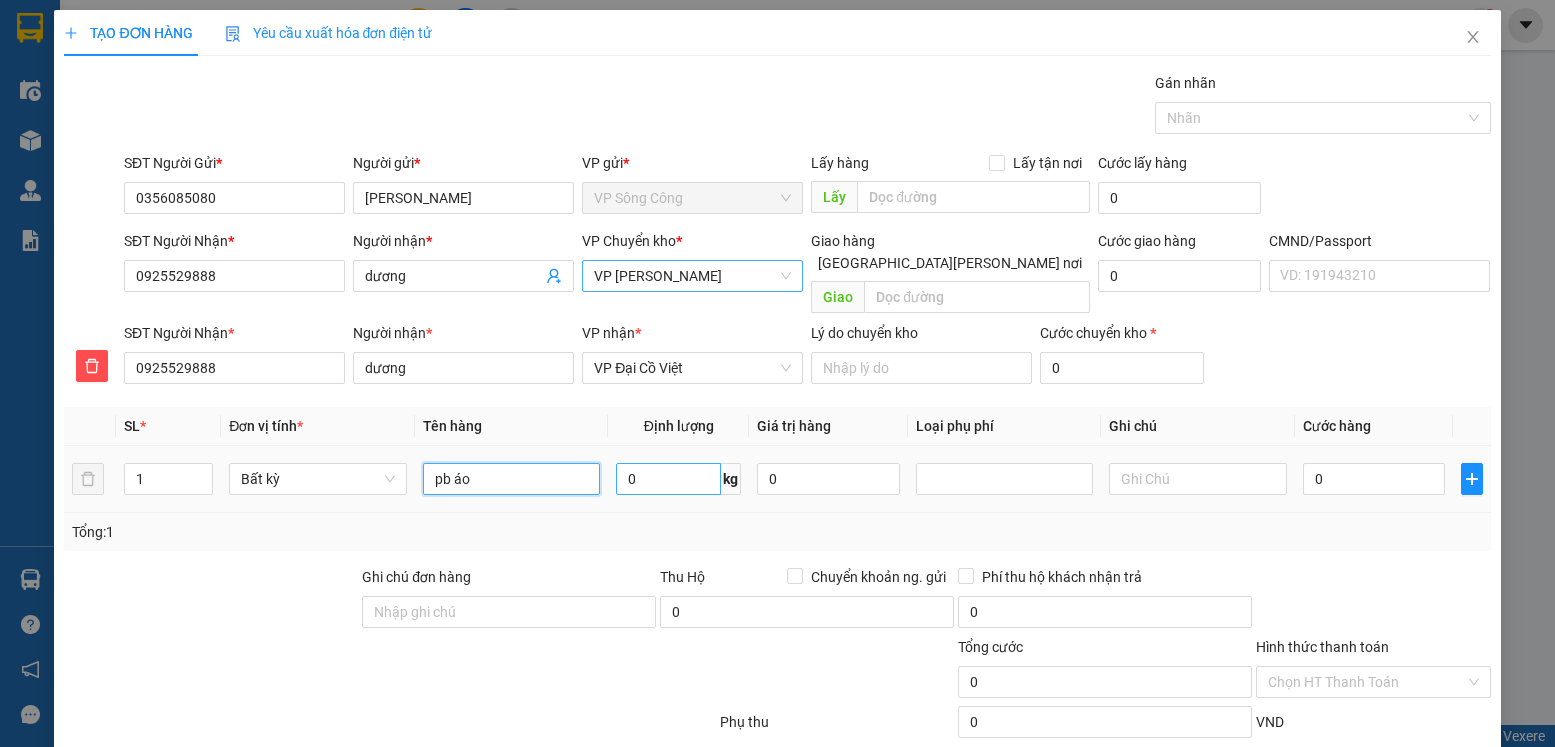 type on "pb áo" 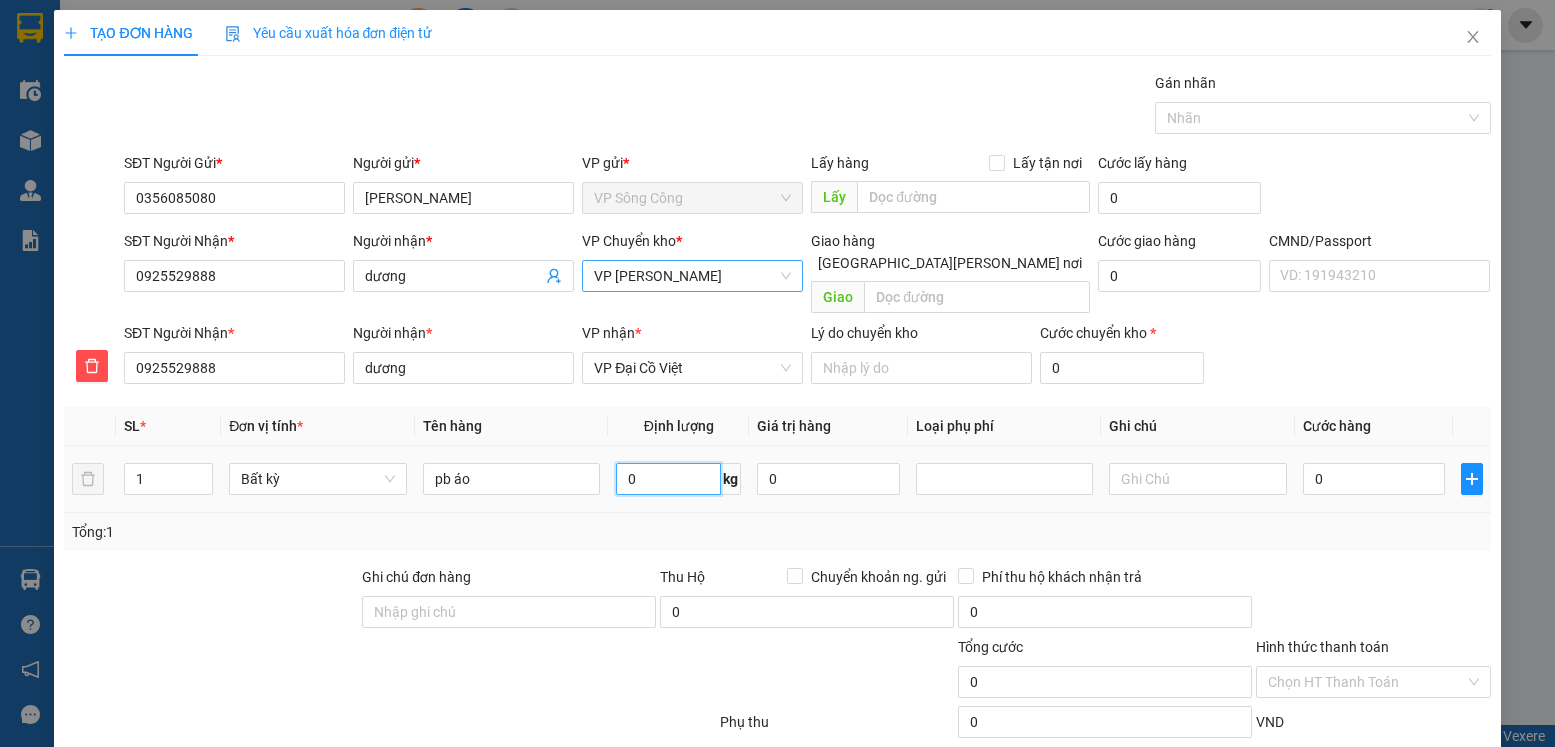 click on "0" at bounding box center (668, 479) 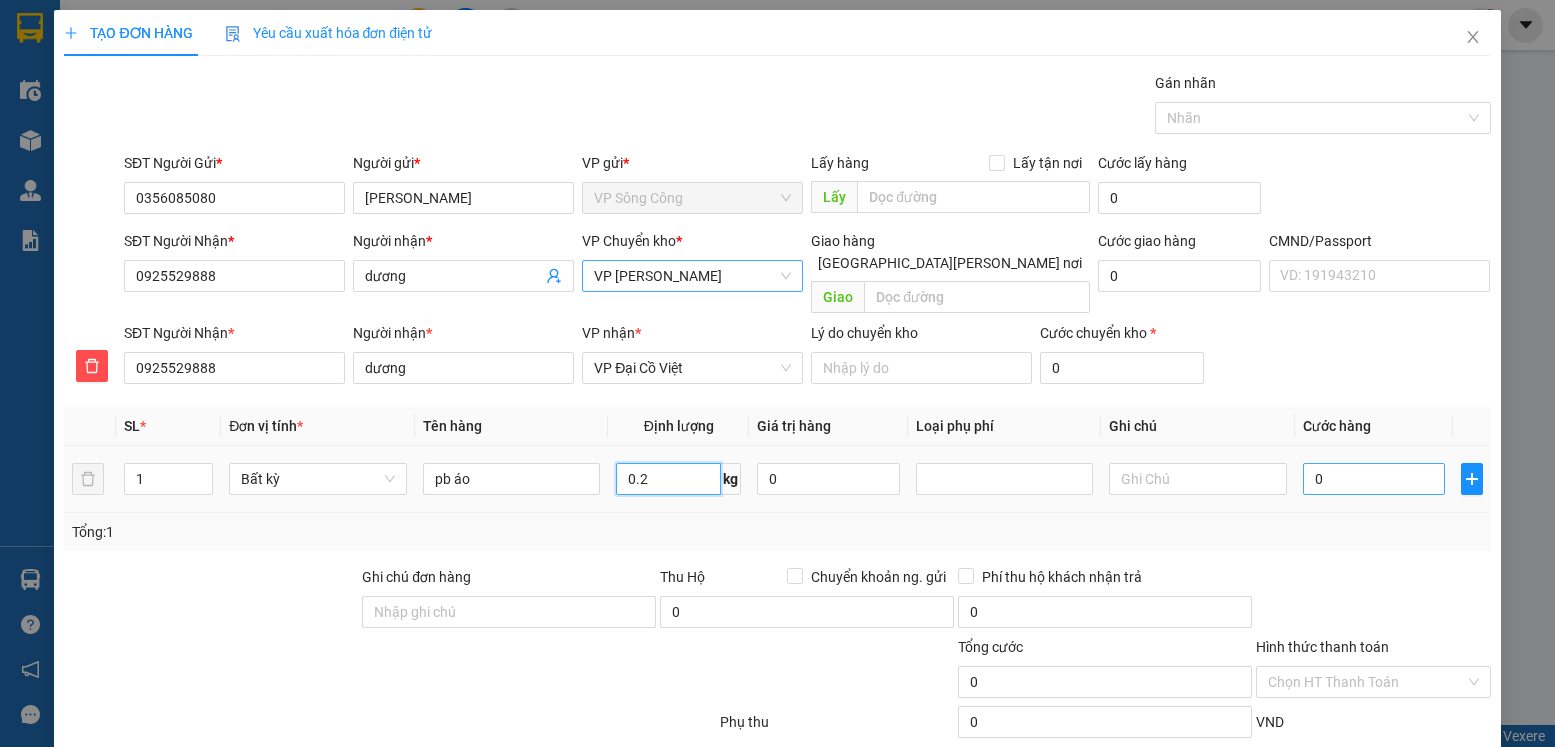 type on "0.2" 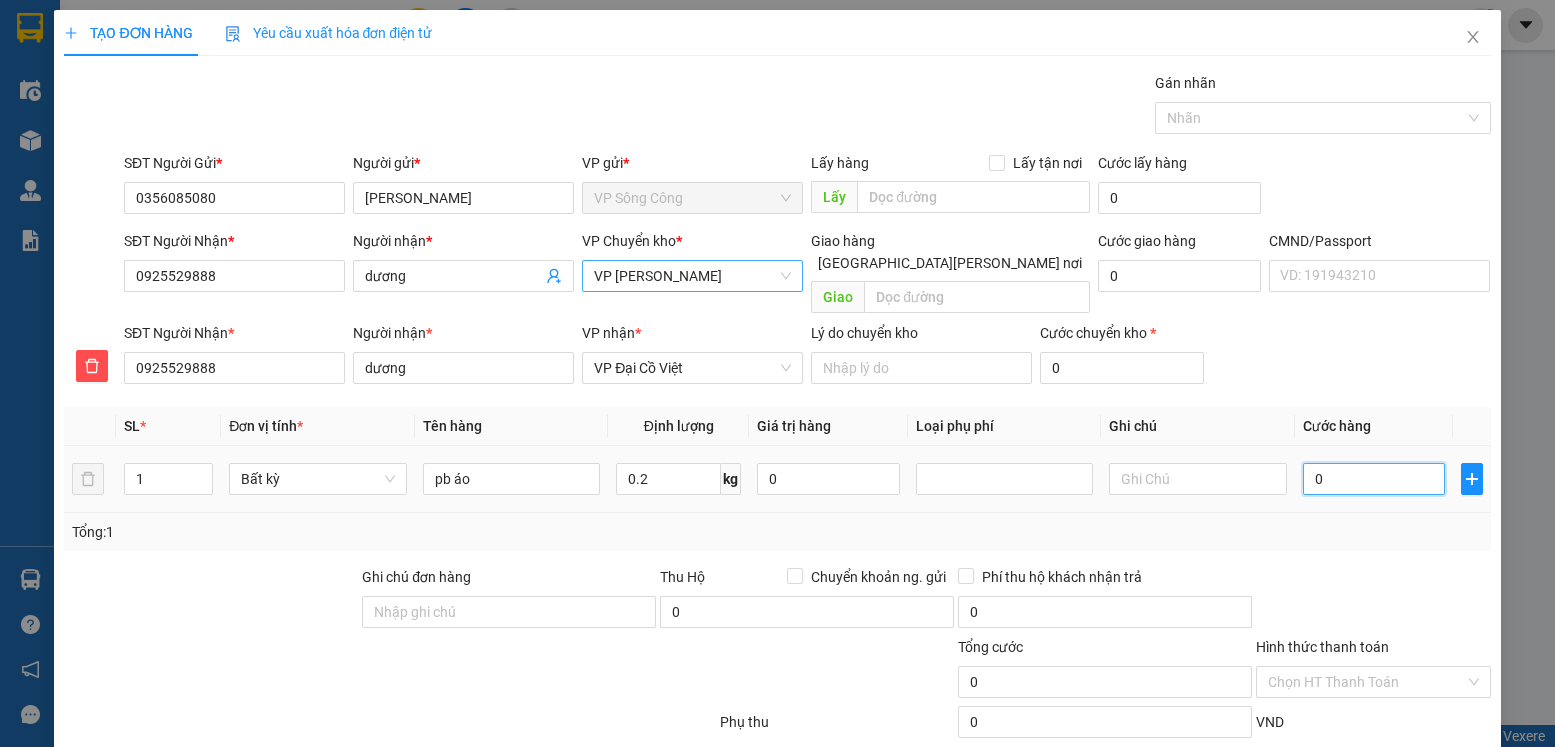 click on "0" at bounding box center [1374, 479] 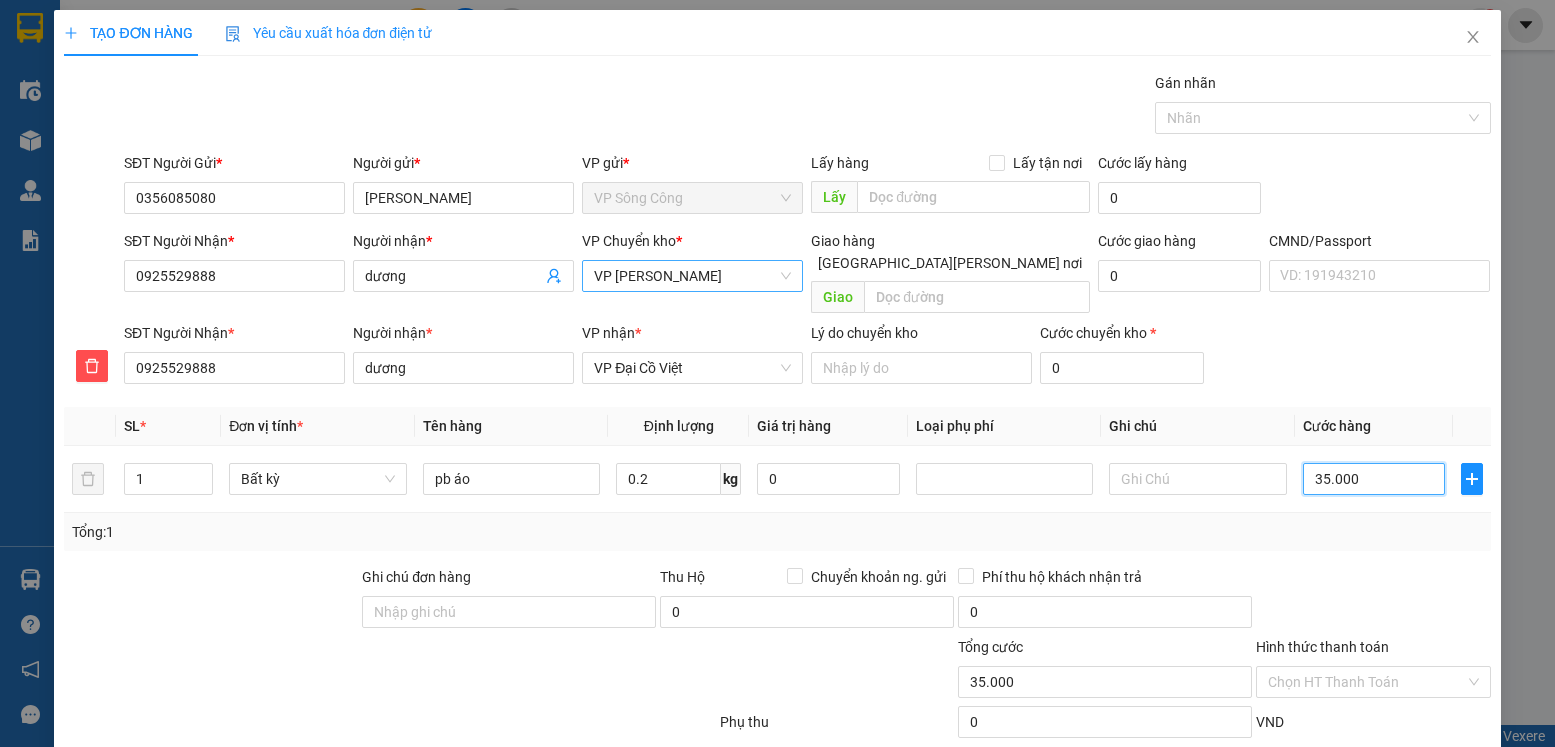 type on "35.000" 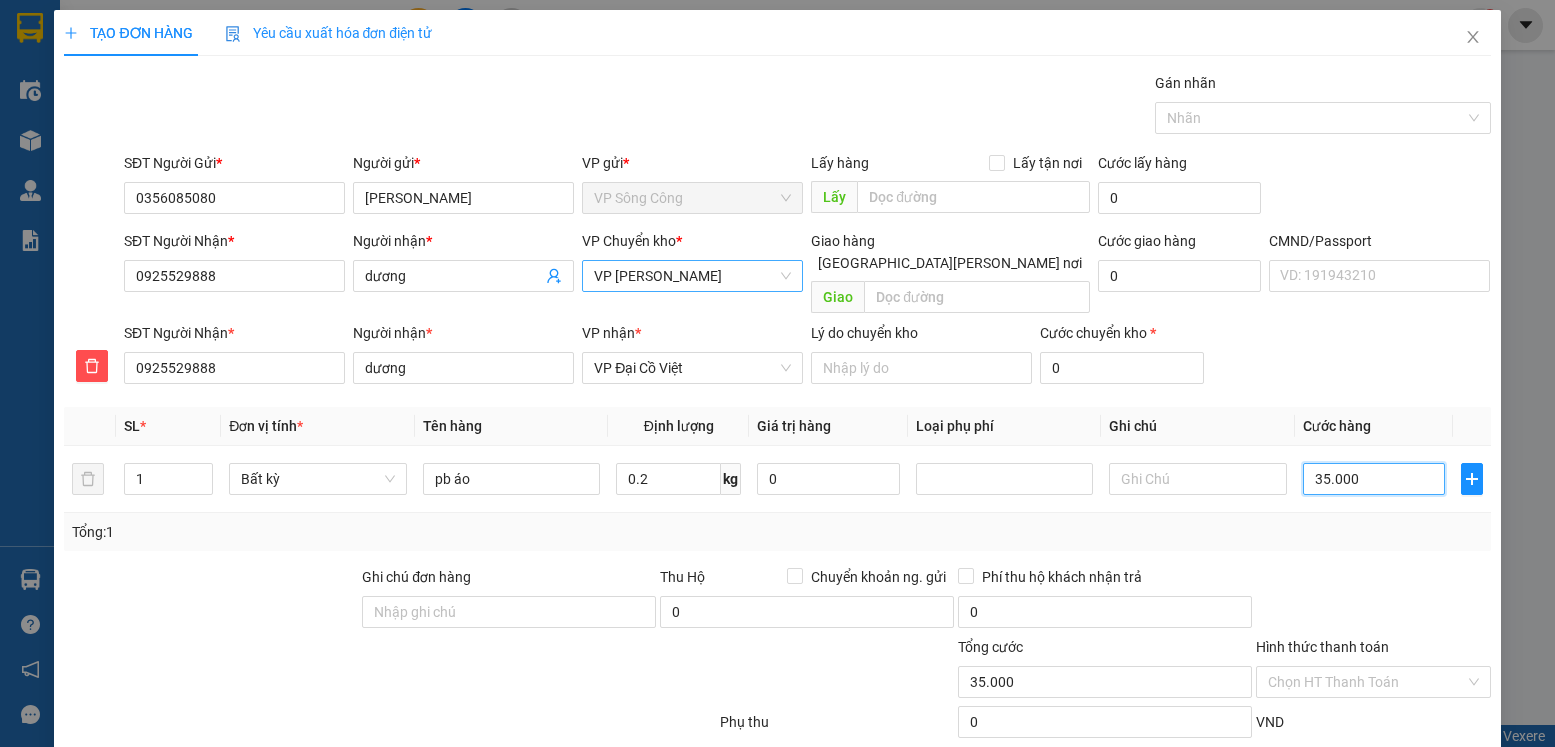 scroll, scrollTop: 103, scrollLeft: 0, axis: vertical 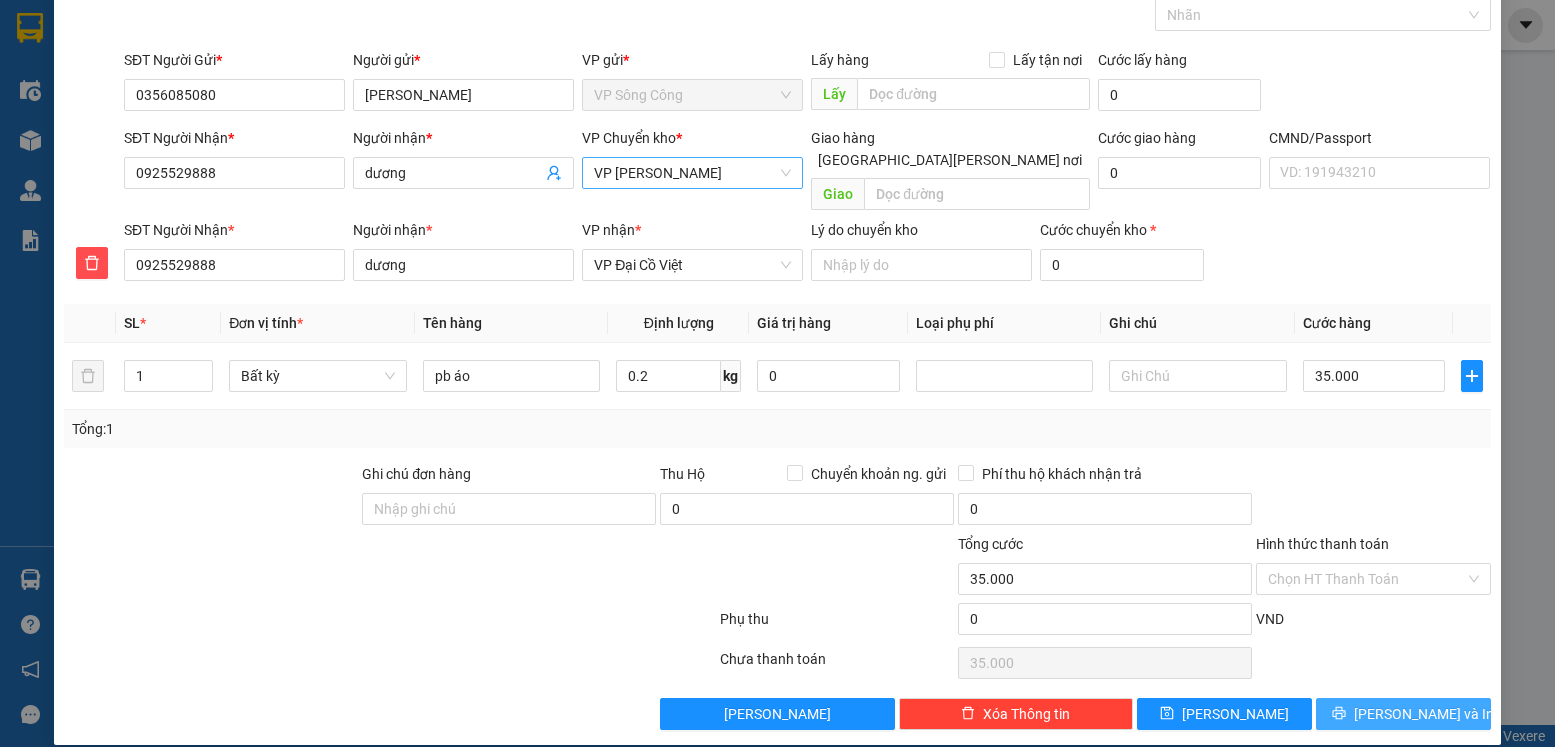 click on "Lưu và In" at bounding box center (1424, 714) 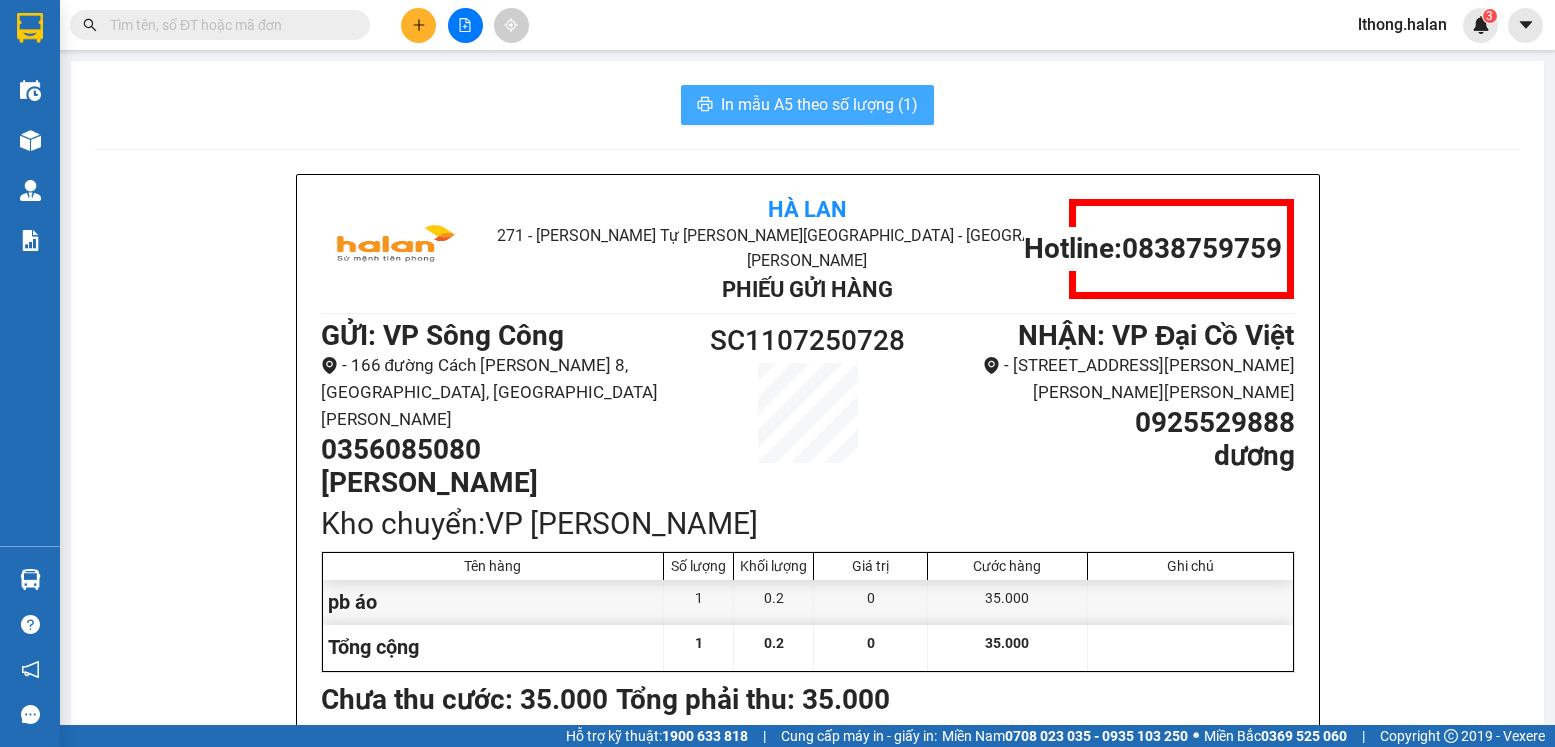 click on "In mẫu A5 theo số lượng
(1)" at bounding box center (819, 104) 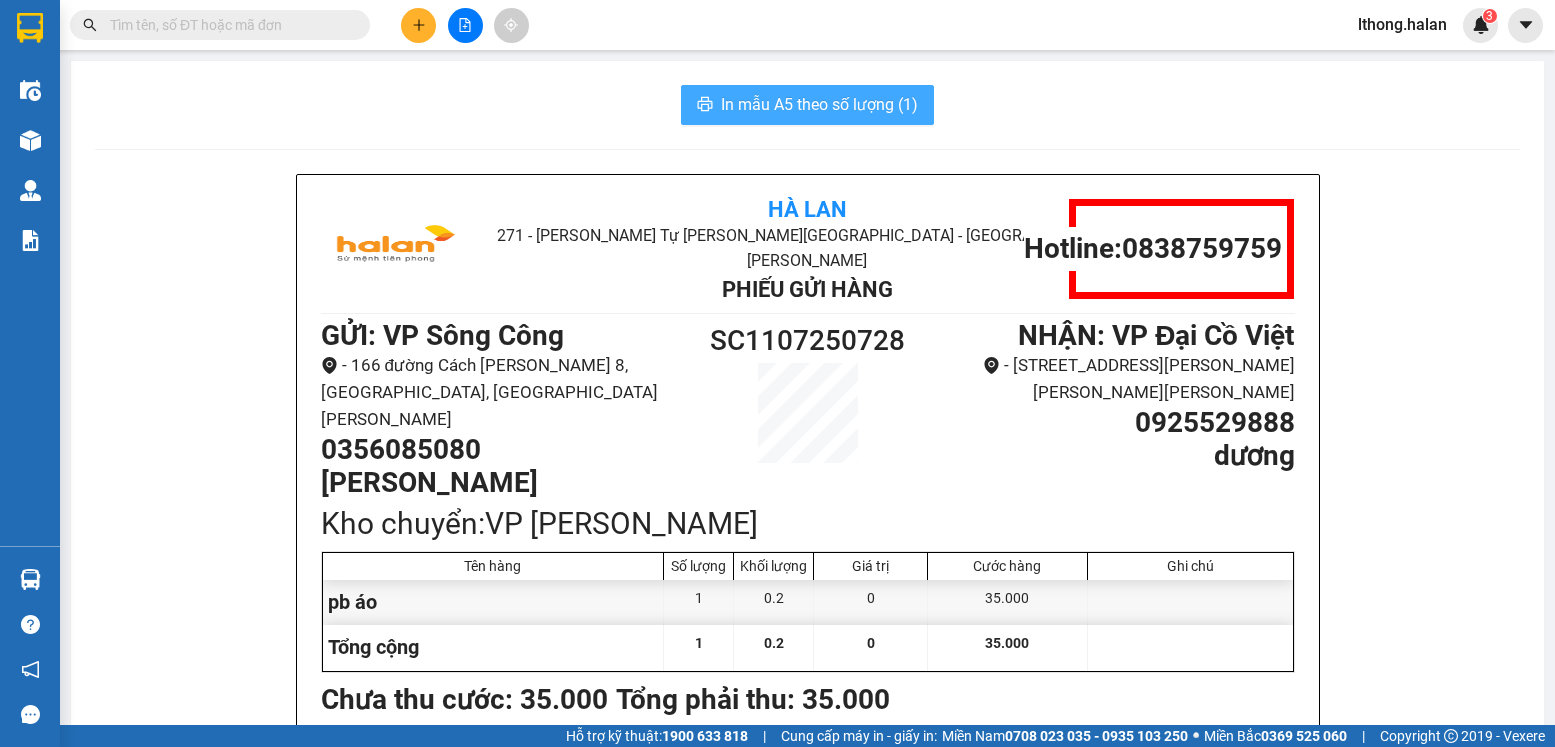 scroll, scrollTop: 0, scrollLeft: 0, axis: both 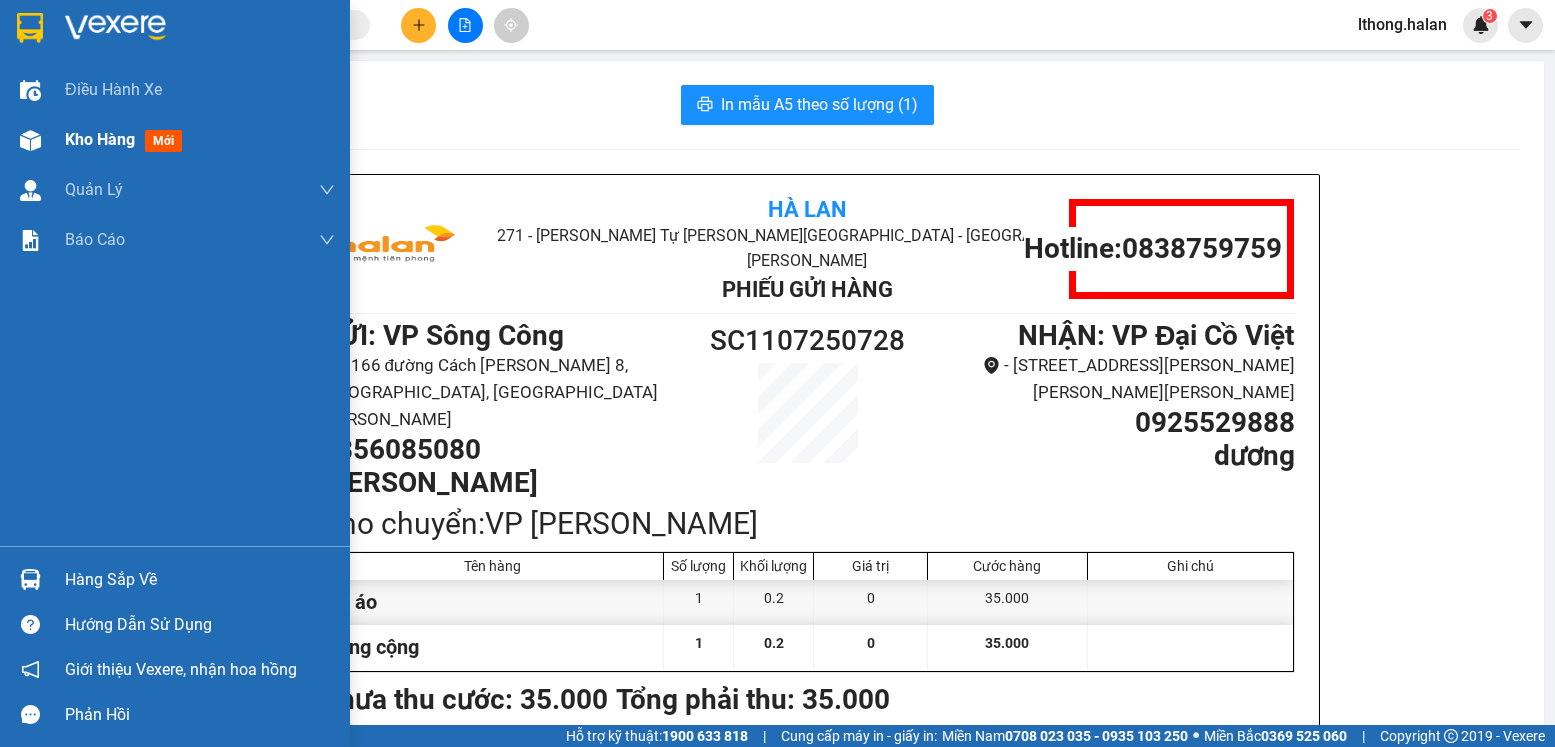 click on "Kho hàng" at bounding box center (100, 139) 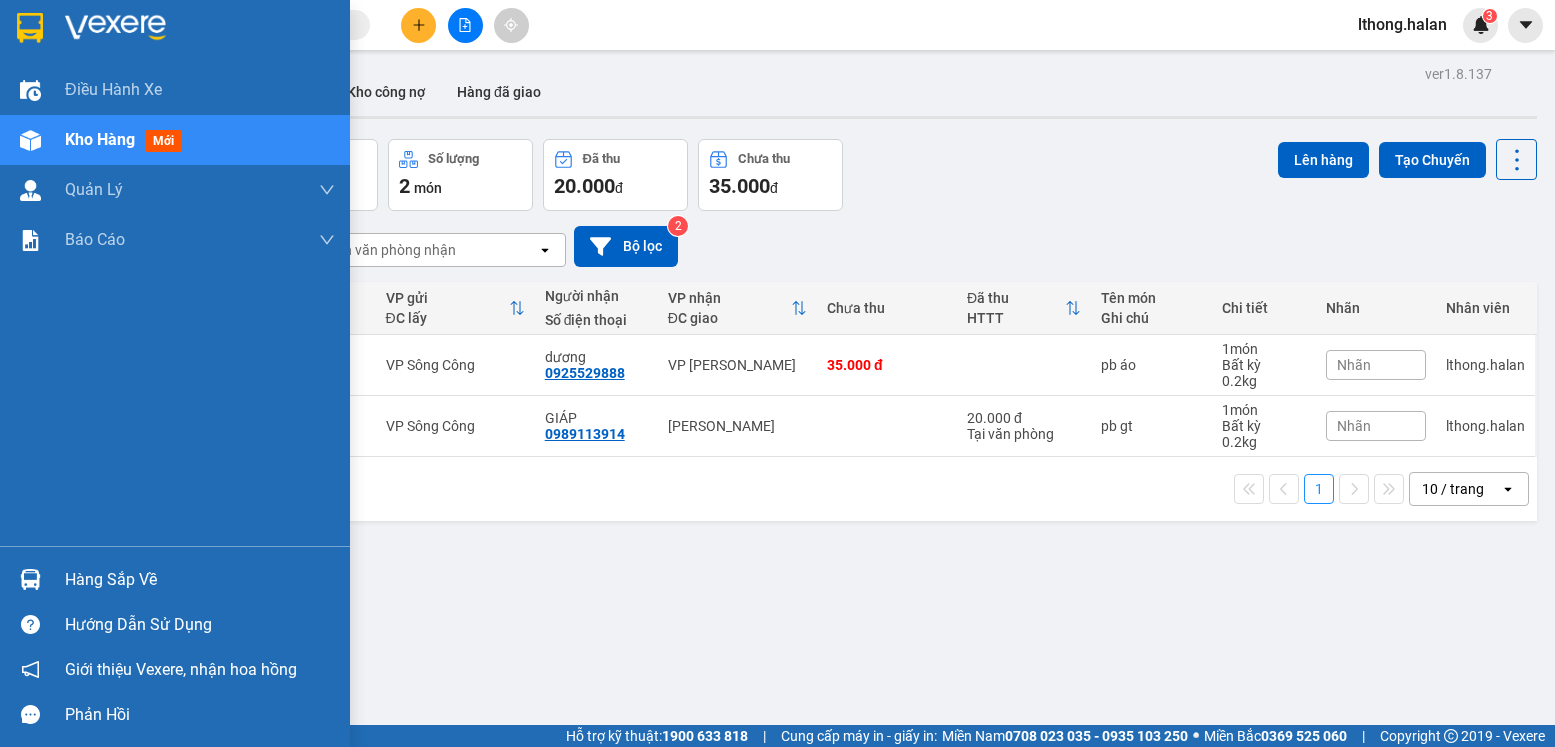 click on "Hàng sắp về" at bounding box center [175, 579] 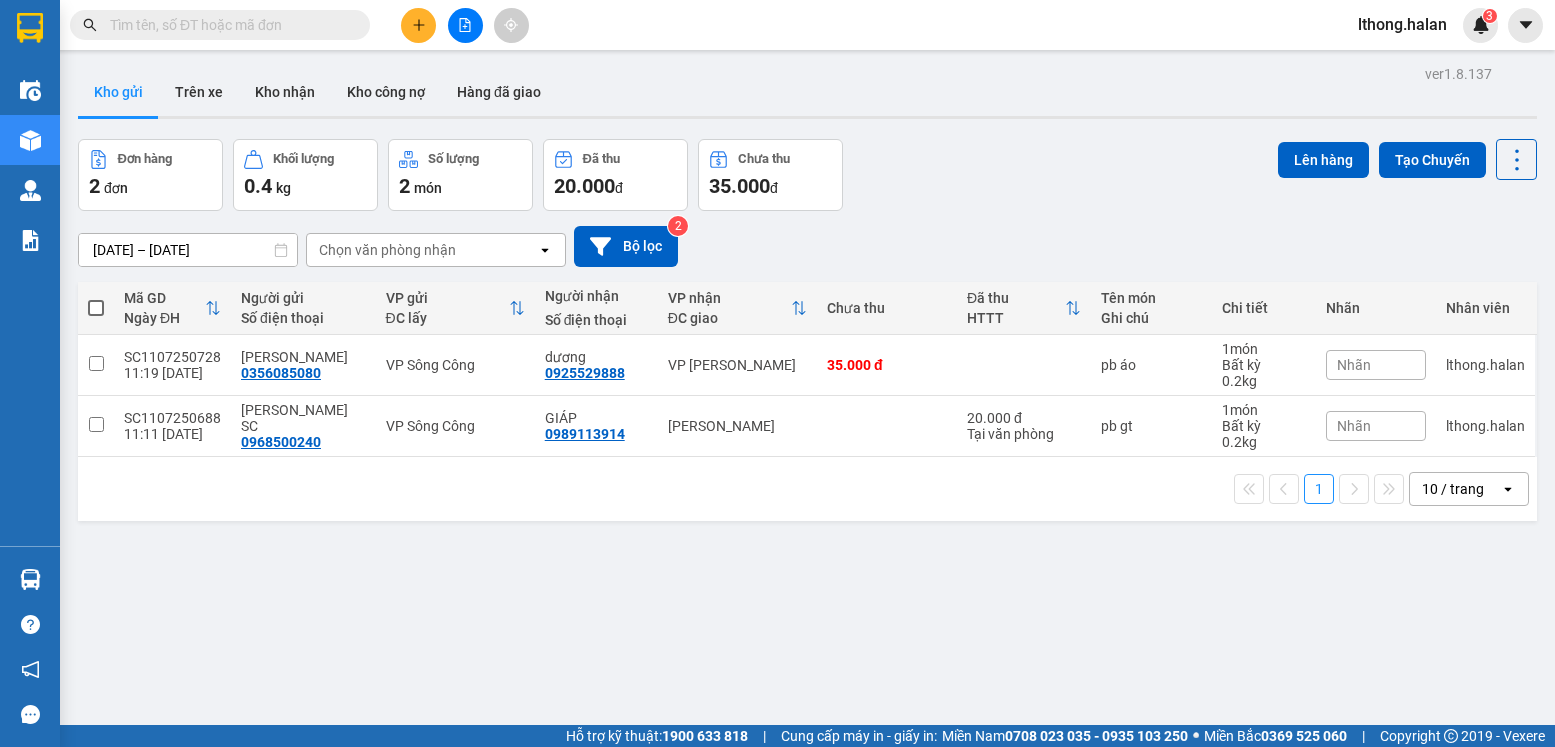 click on "Kết quả tìm kiếm ( 382 )  Bộ lọc  Mã ĐH Trạng thái Món hàng Thu hộ Tổng cước Chưa cước Nhãn Người gửi VP Gửi Người nhận VP Nhận DC1107250152 08:33 - 11/07 VP Nhận   20G-000.32 11:08 - 11/07 TẢI LK SL:  1 50.000 50.000 0936442399 huyền  VP Đại Cồ Việt 0356085080 hoài anh  VP Sông Công DC0707252588 19:30 - 07/07 Đã giao   08:09 - 08/07 BỌC ĐEN PK SL:  1 50.000 0393626120 QUYÊN VP Đại Cồ Việt 0356085080 hoài anh  VP Sông Công DC0407250418 09:51 - 04/07 Đã giao   20:46 - 05/07 TẢI LK SL:  1 75.000 0936442399 huyền  VP Đại Cồ Việt 0356085080 hoài anh  VP Sông Công SC0407251216 13:41 - 04/07 Đã giao   08:01 - 05/07 pb nhỏ hà lan SL:  1 35.000 0356085080 hoài anh  VP Sông Công 0936442399 huyền  VP Đại Cồ Việt DC0307252307 19:36 - 03/07 Đã giao   18:55 - 04/07 HỘP PK SL:  2 130.000 0393626120 QUYÊN VP Đại Cồ Việt 0356085080 hoài anh  VP Sông Công DC0207252236 18:21 - 02/07 Đã giao   HỘP PK 1" at bounding box center (777, 373) 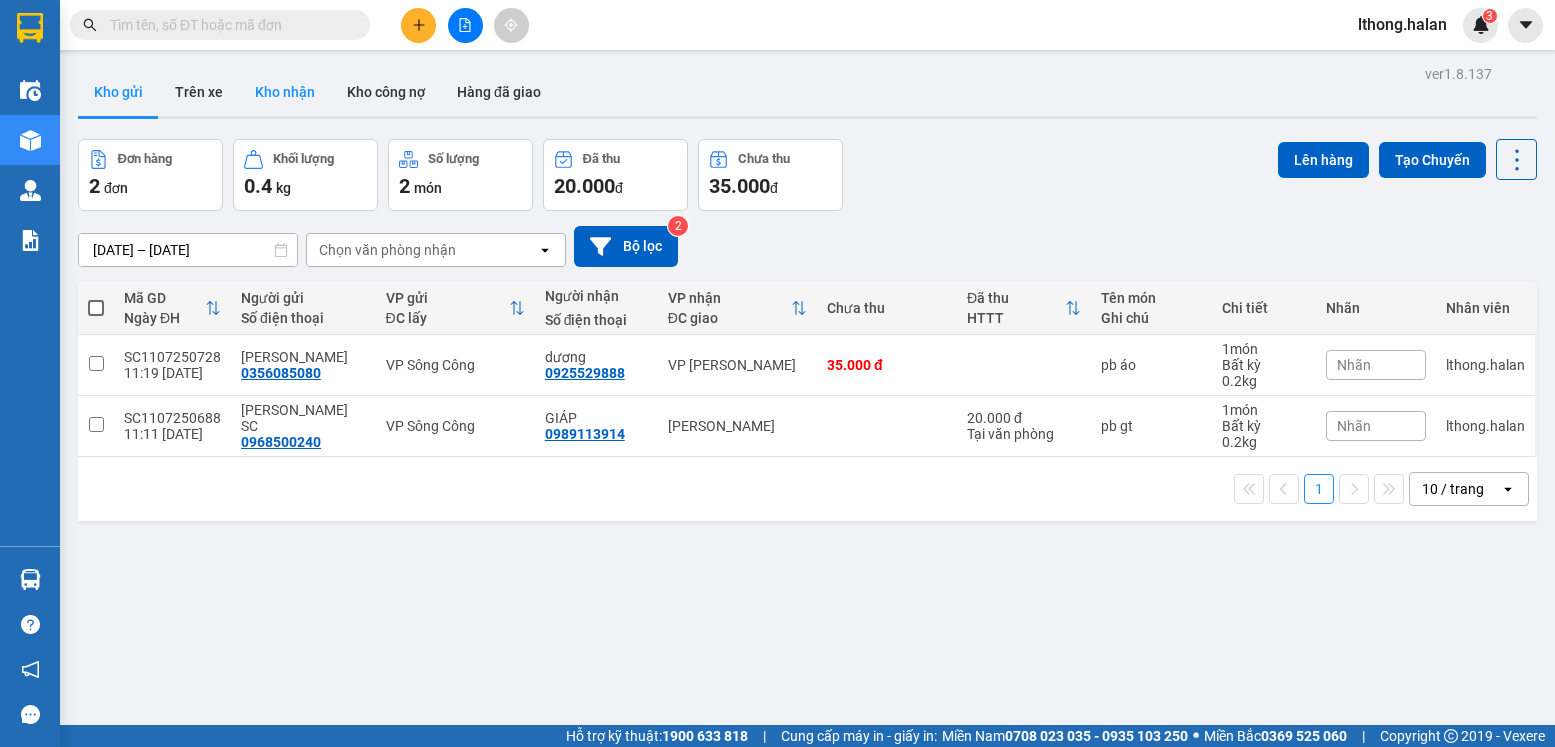 click on "Kho nhận" at bounding box center (285, 92) 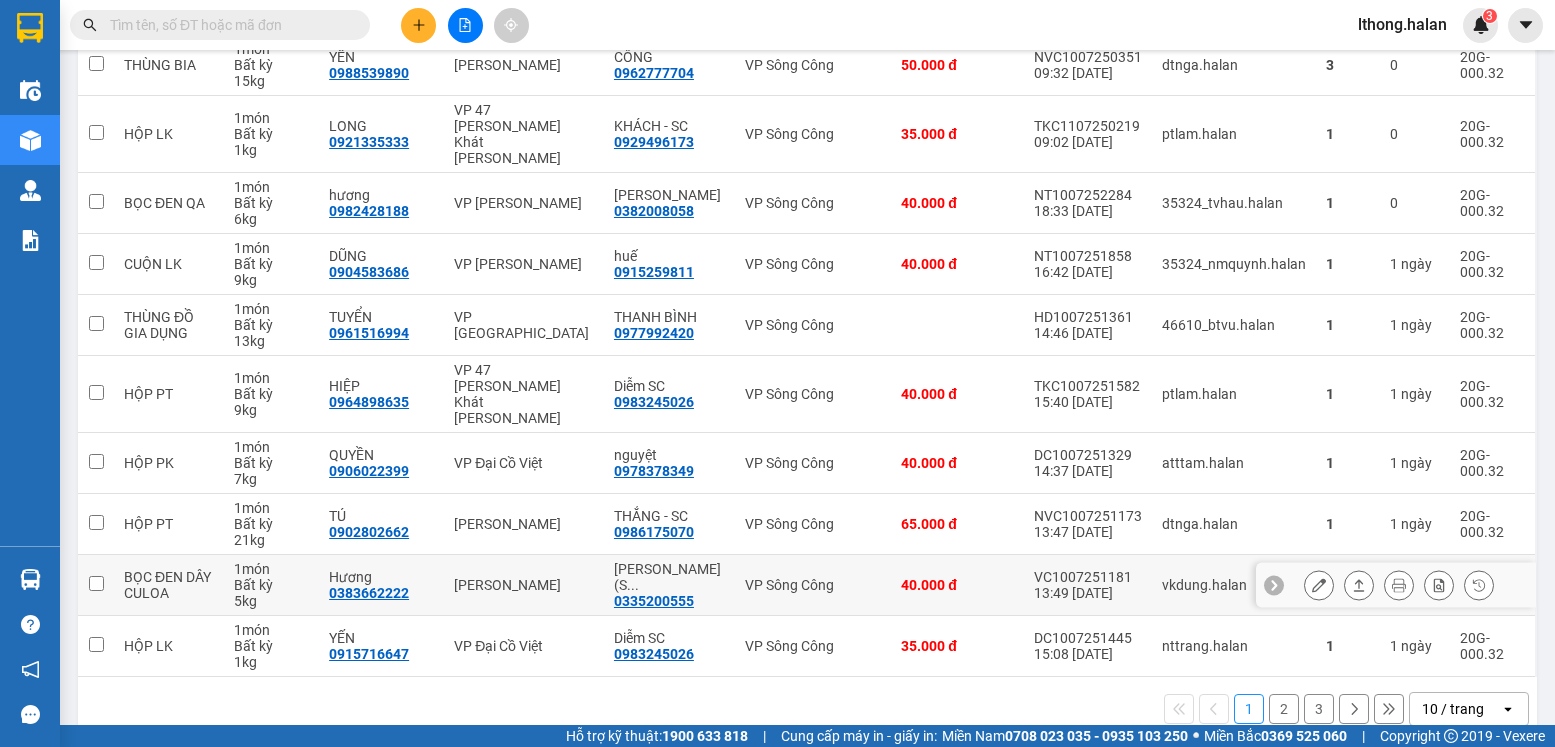 scroll, scrollTop: 0, scrollLeft: 0, axis: both 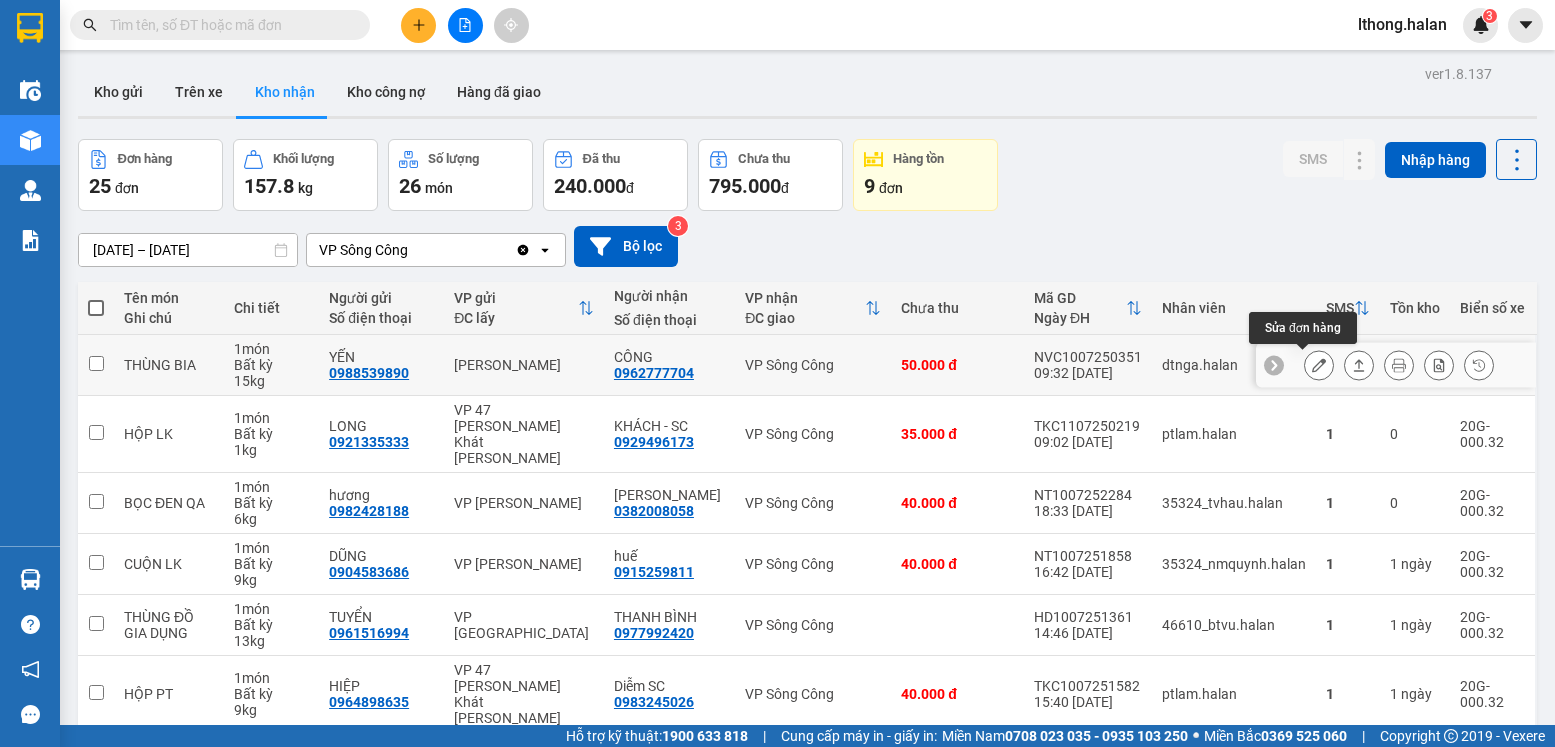 click 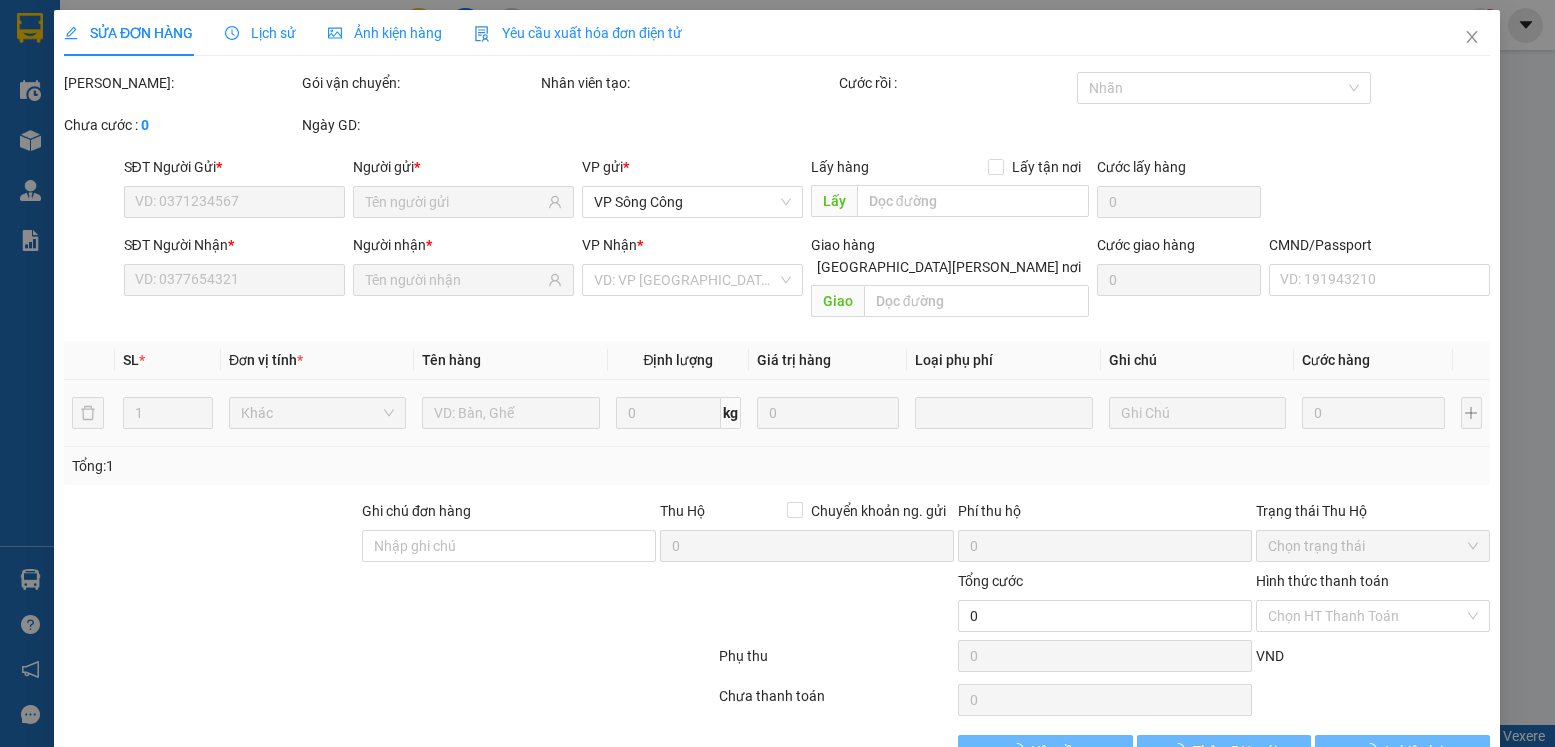 type on "0988539890" 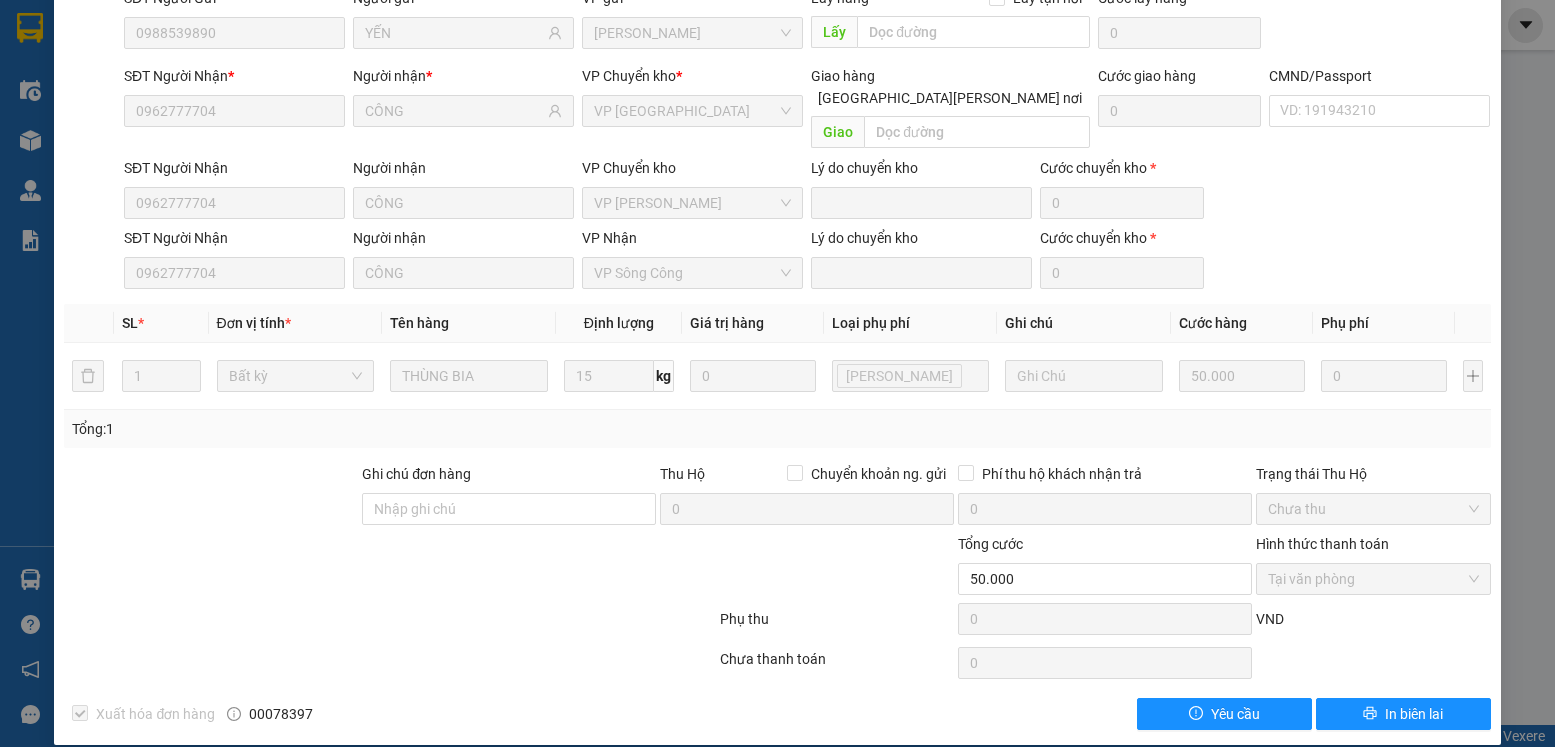 scroll, scrollTop: 0, scrollLeft: 0, axis: both 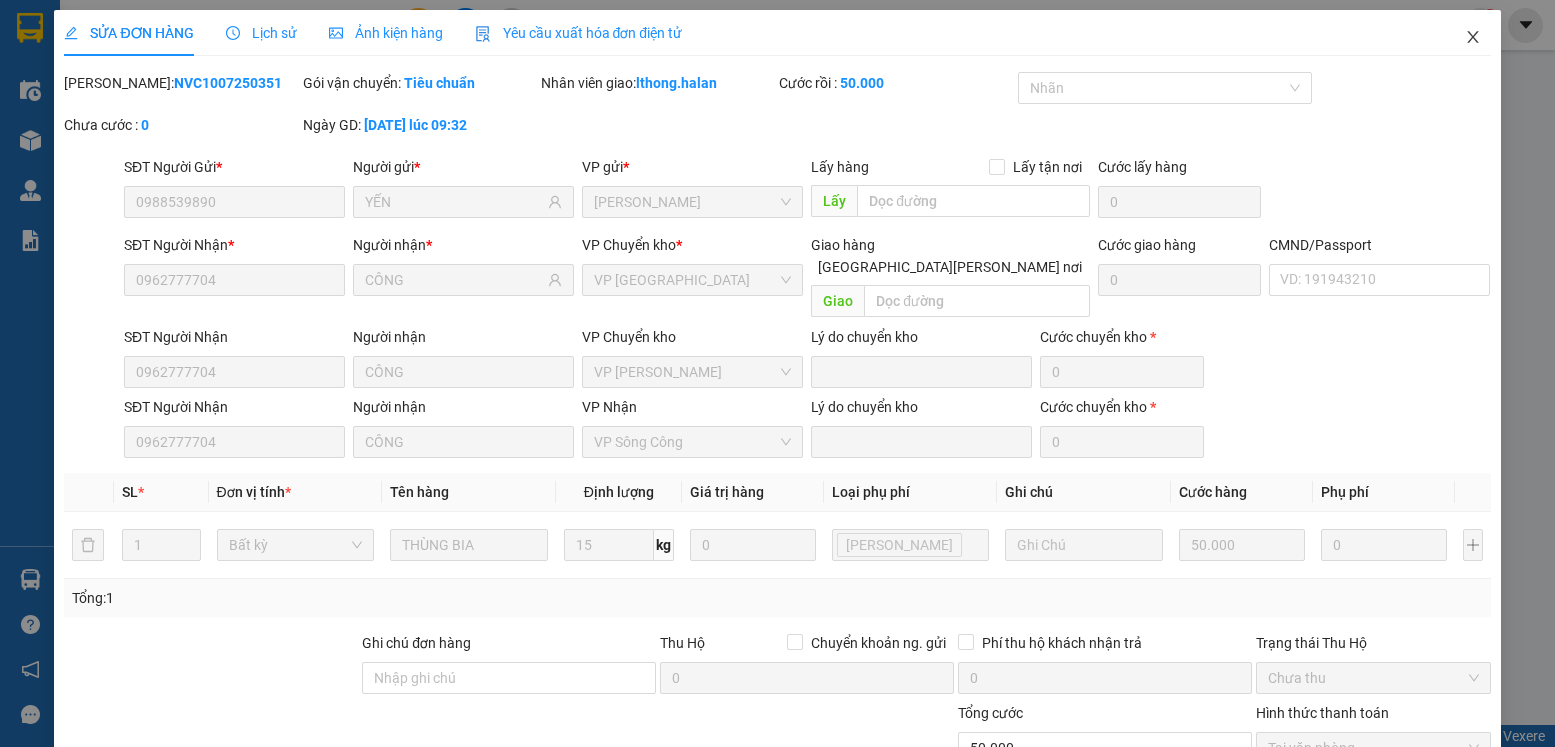 click 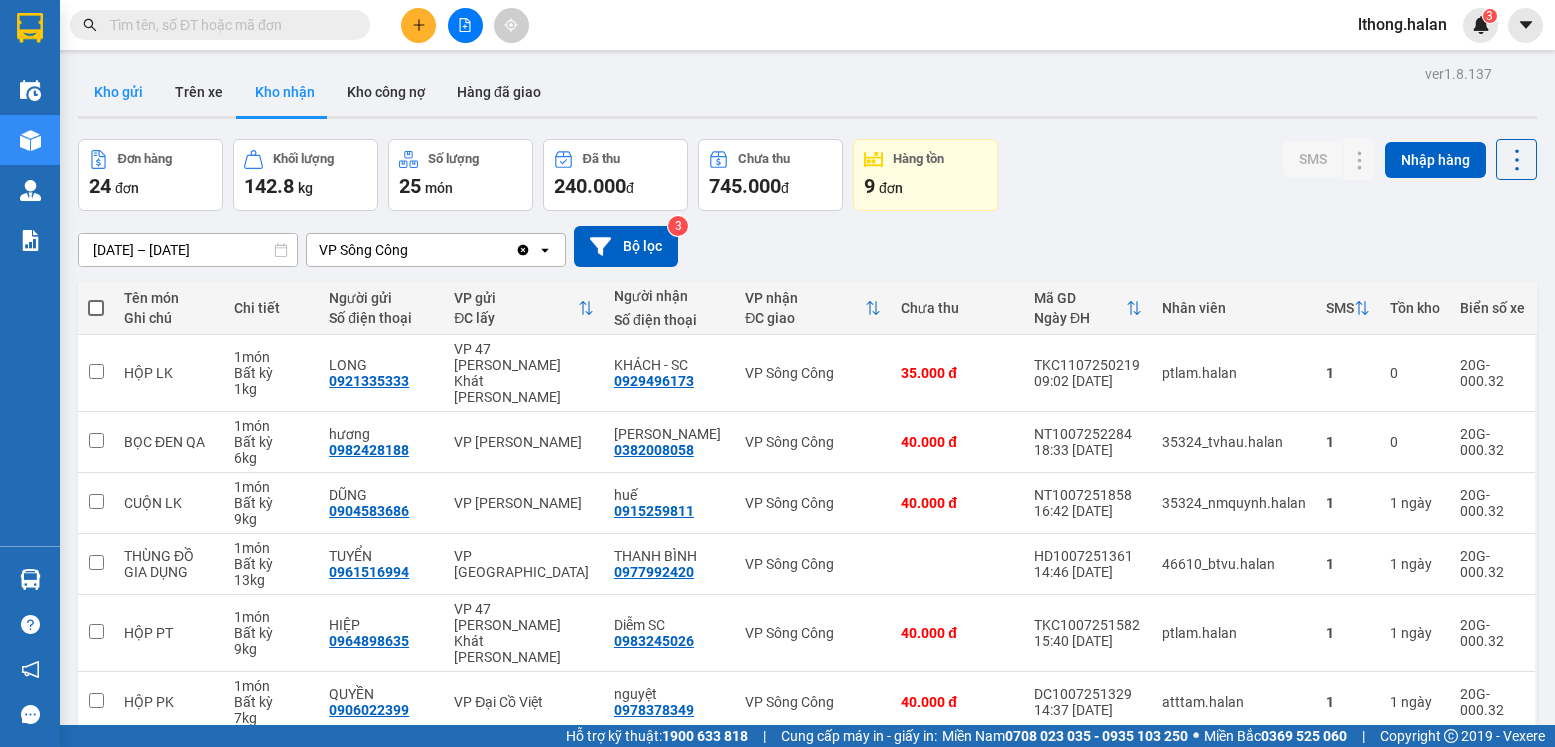 click on "Kho gửi" at bounding box center (118, 92) 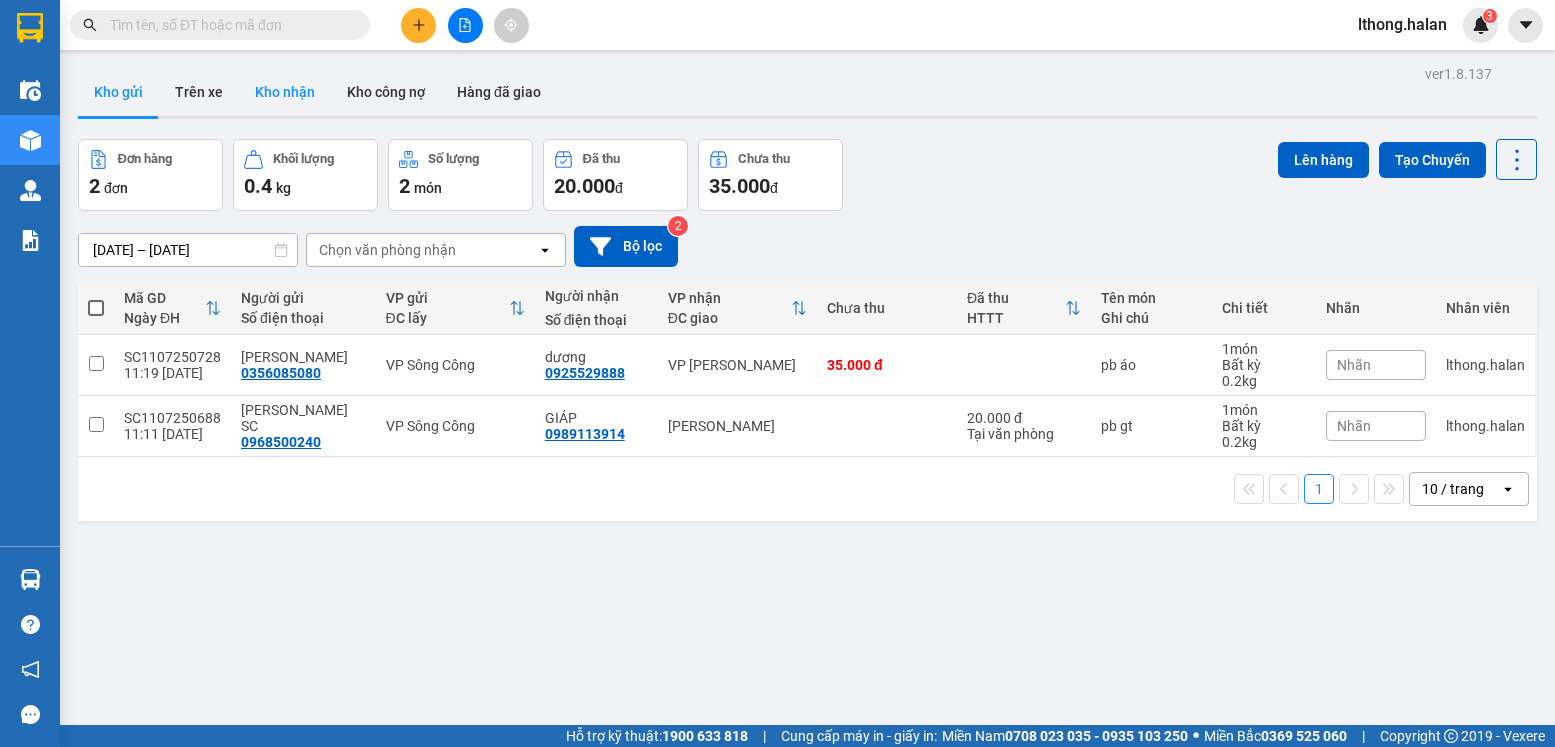 click on "Kho nhận" at bounding box center [285, 92] 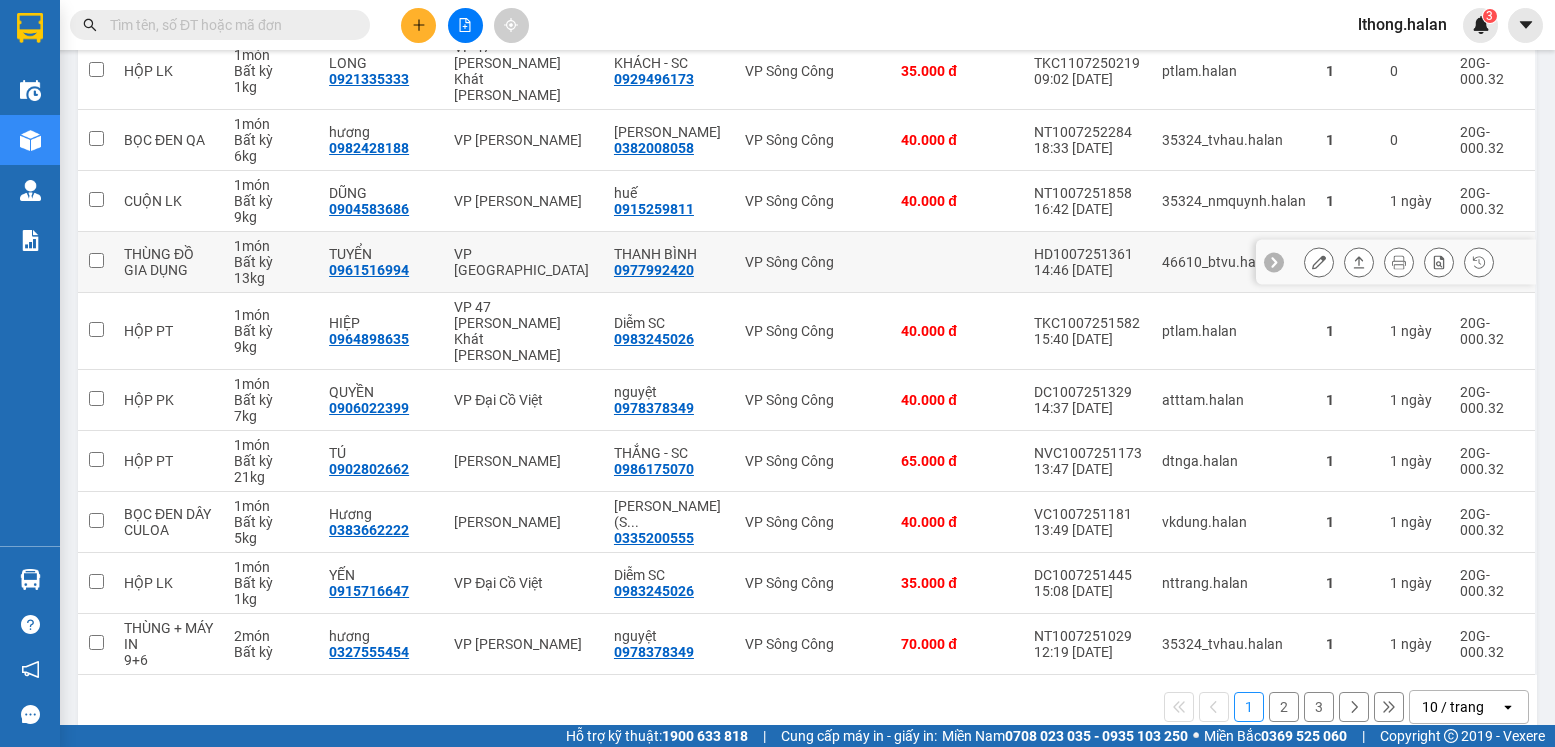 scroll, scrollTop: 0, scrollLeft: 0, axis: both 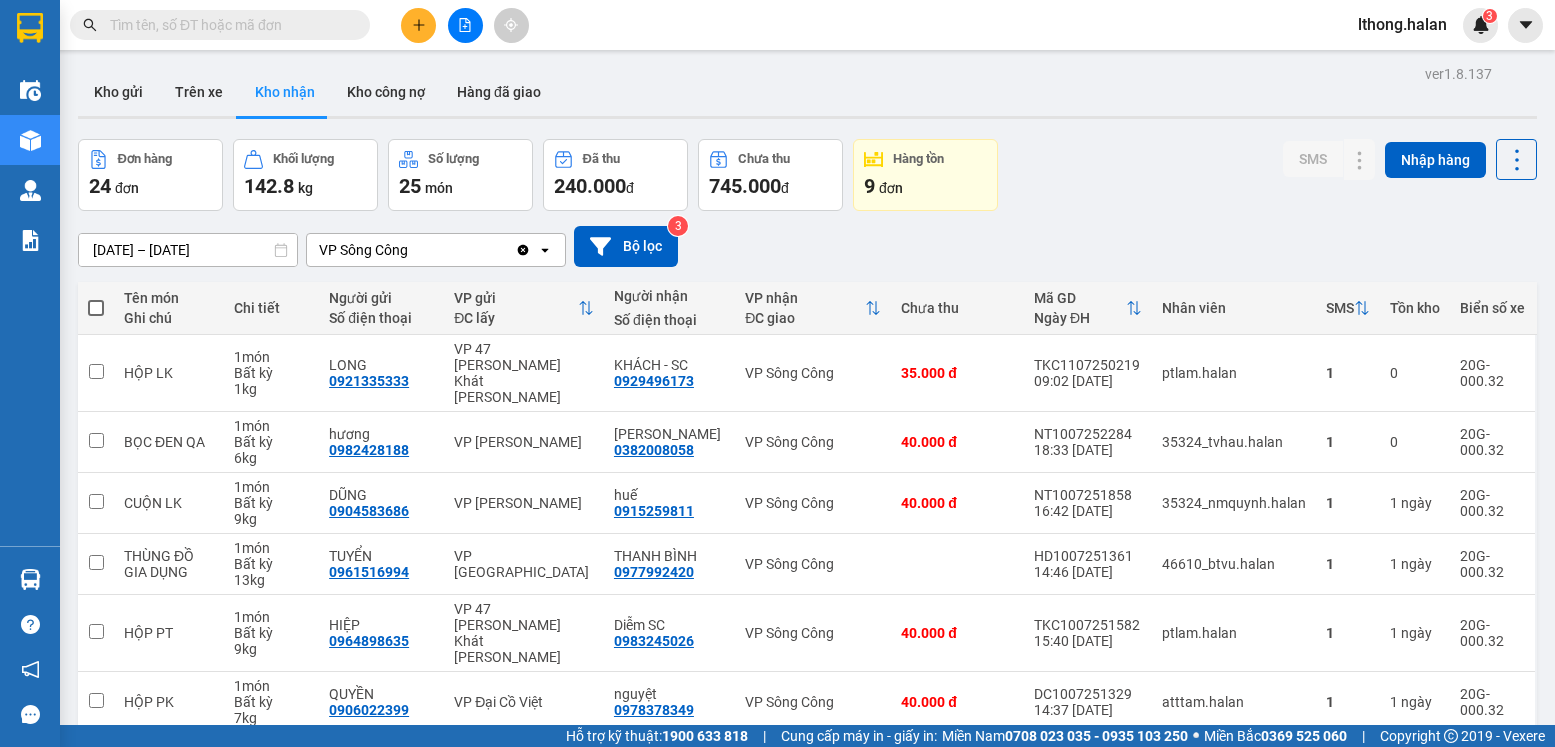 click at bounding box center (228, 25) 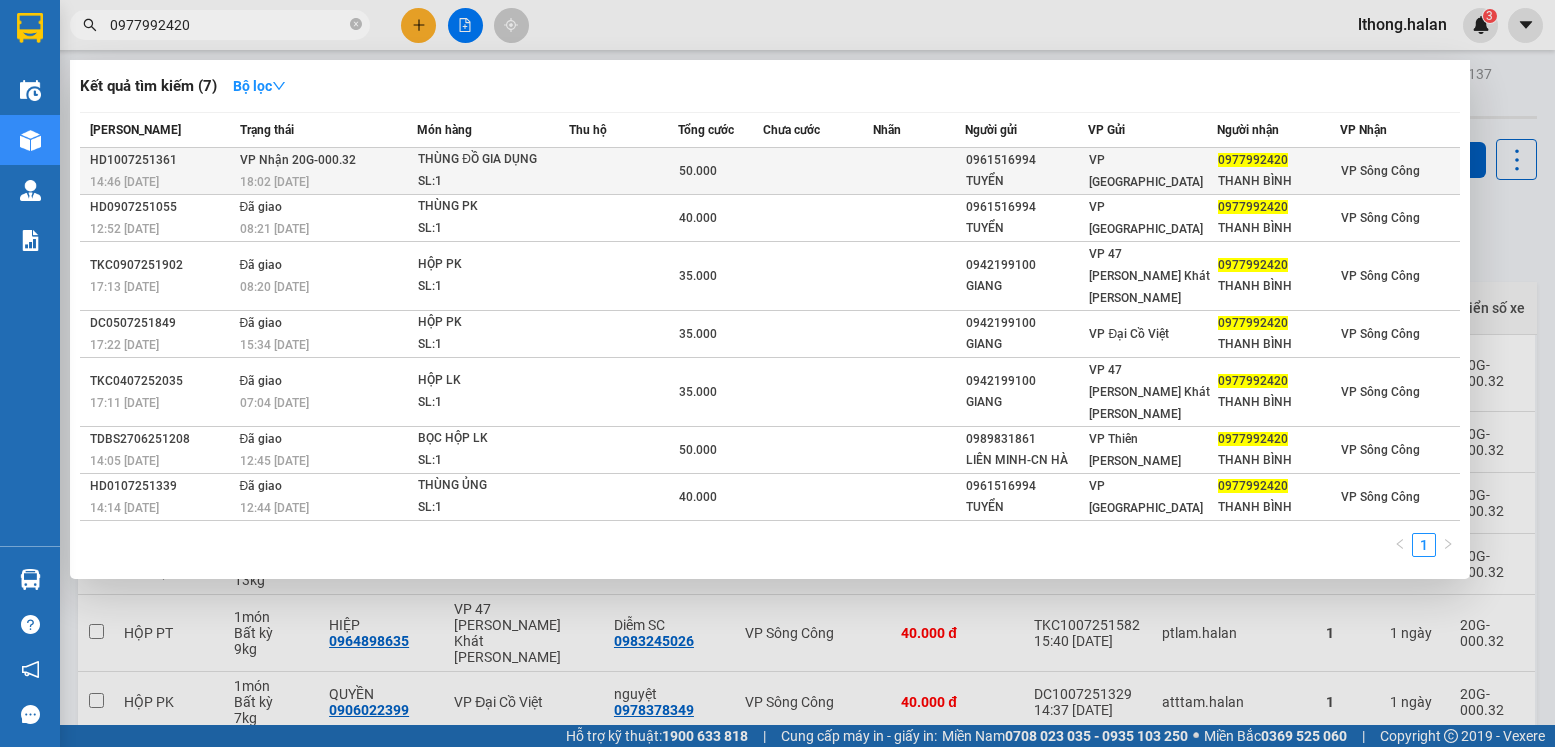type on "0977992420" 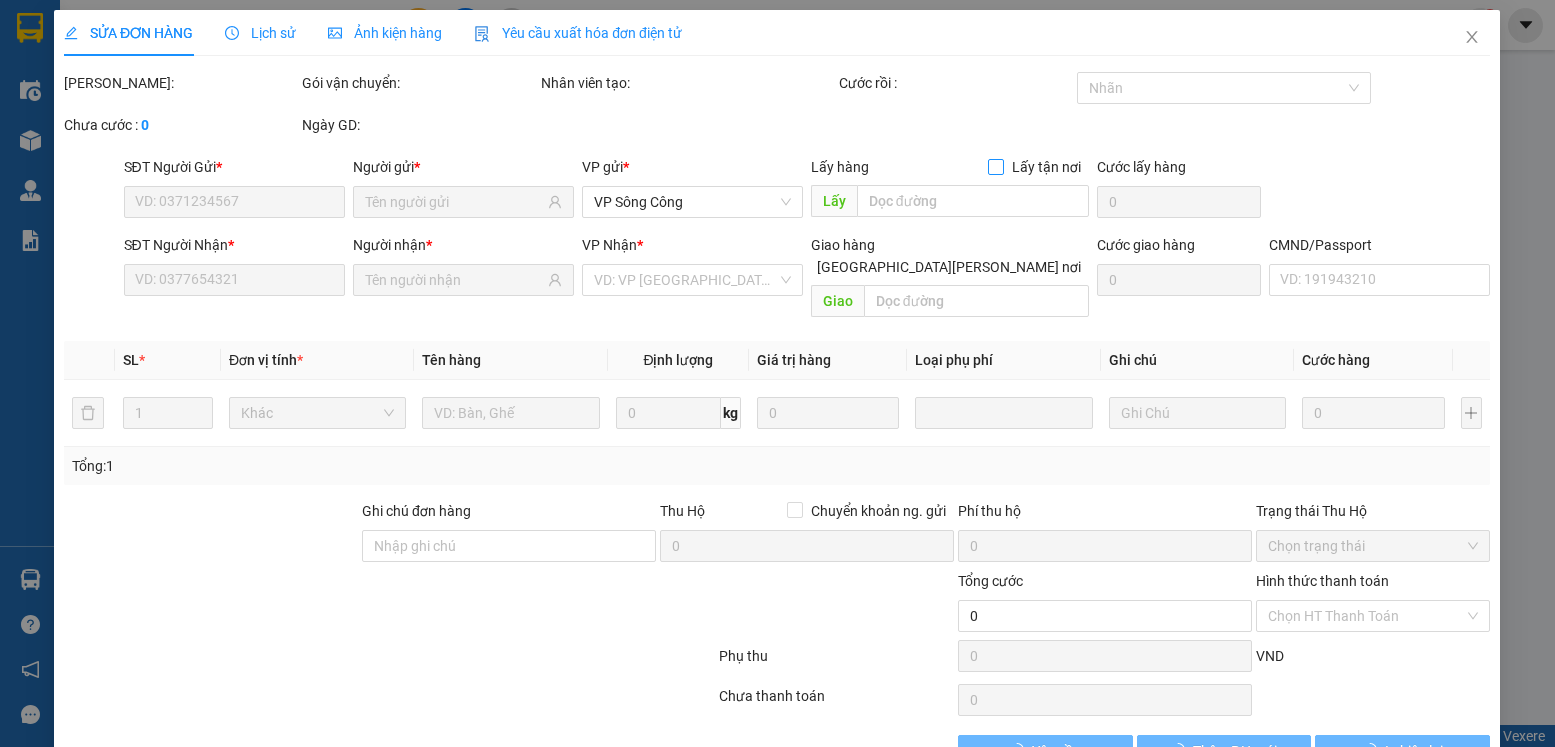 type on "0961516994" 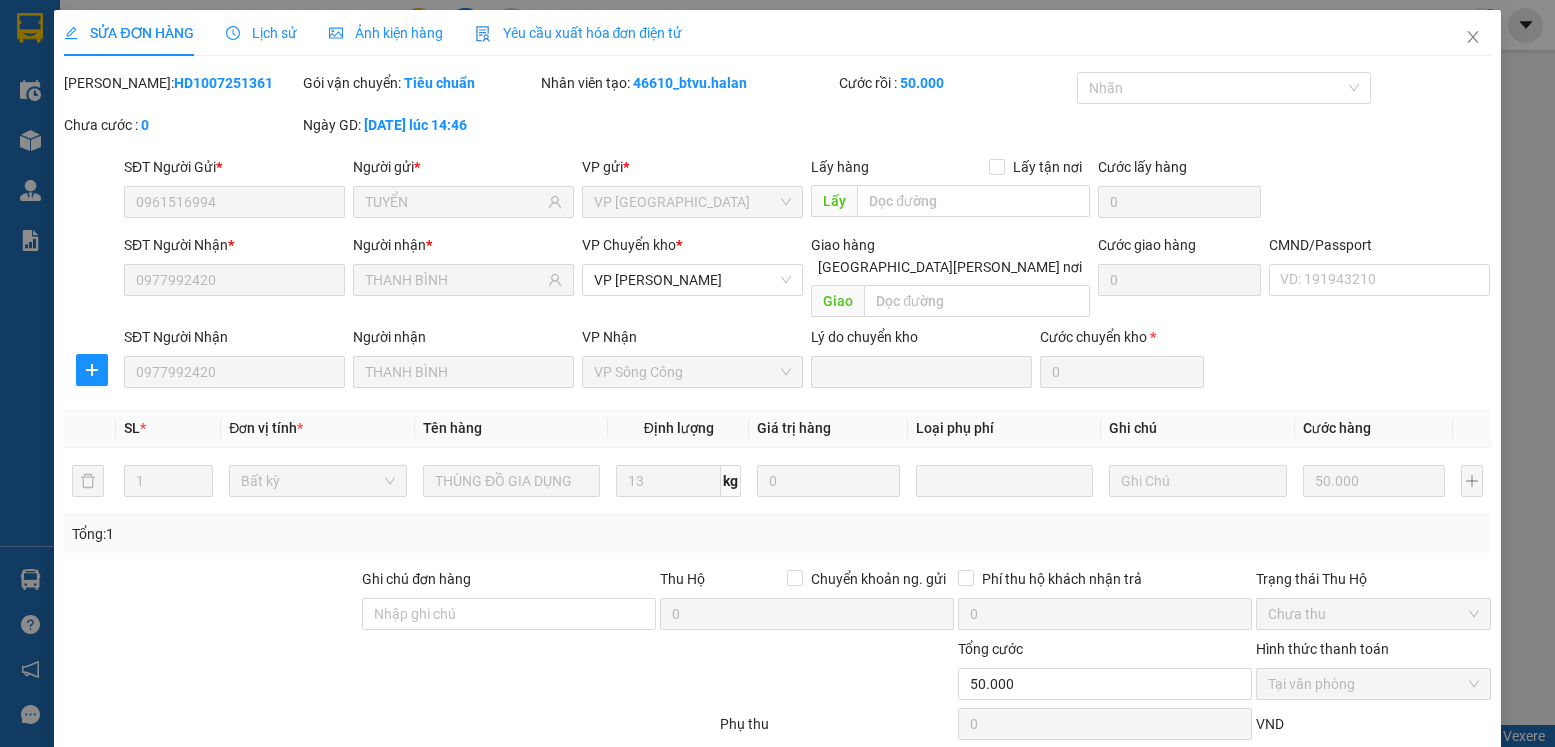 scroll, scrollTop: 105, scrollLeft: 0, axis: vertical 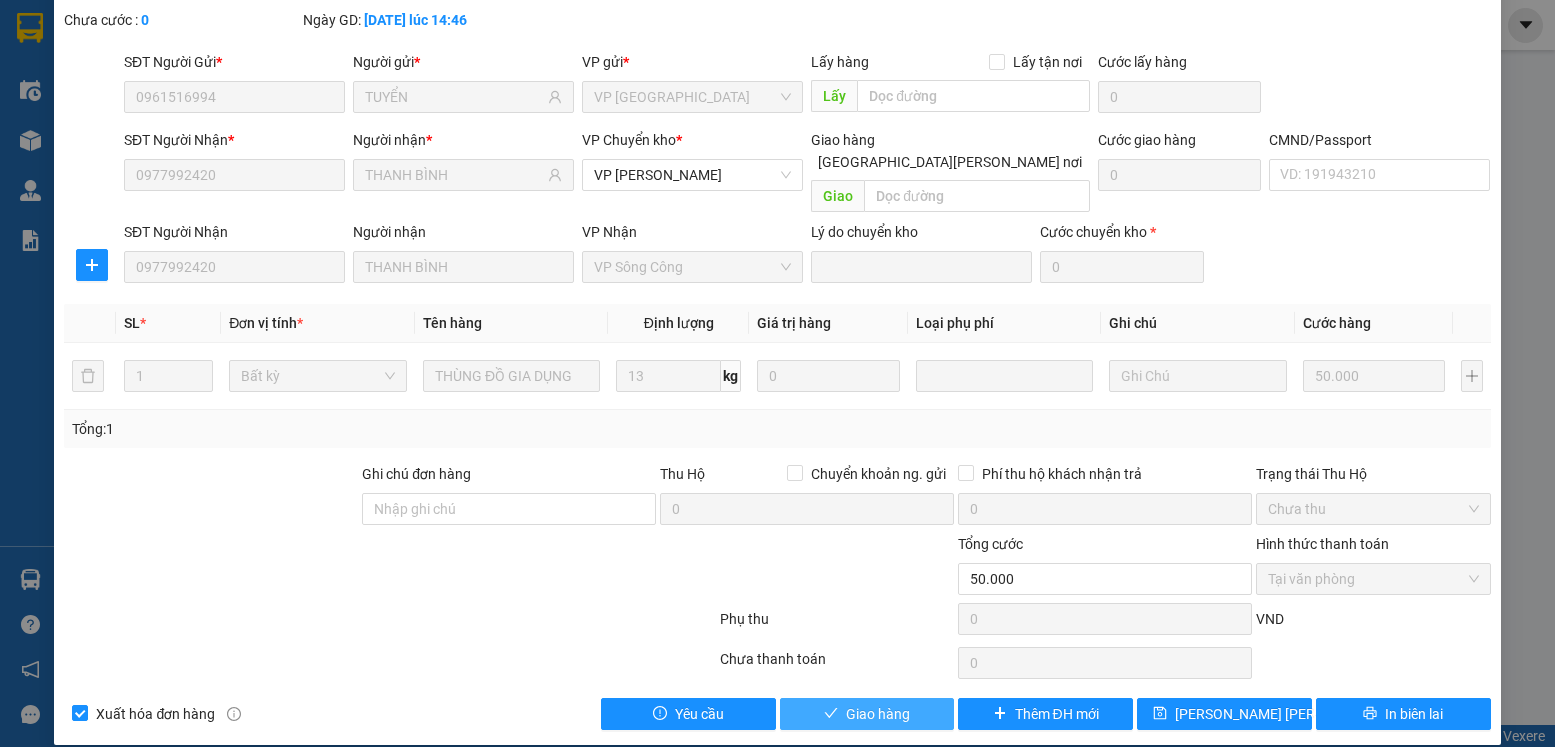 click on "Giao hàng" at bounding box center [878, 714] 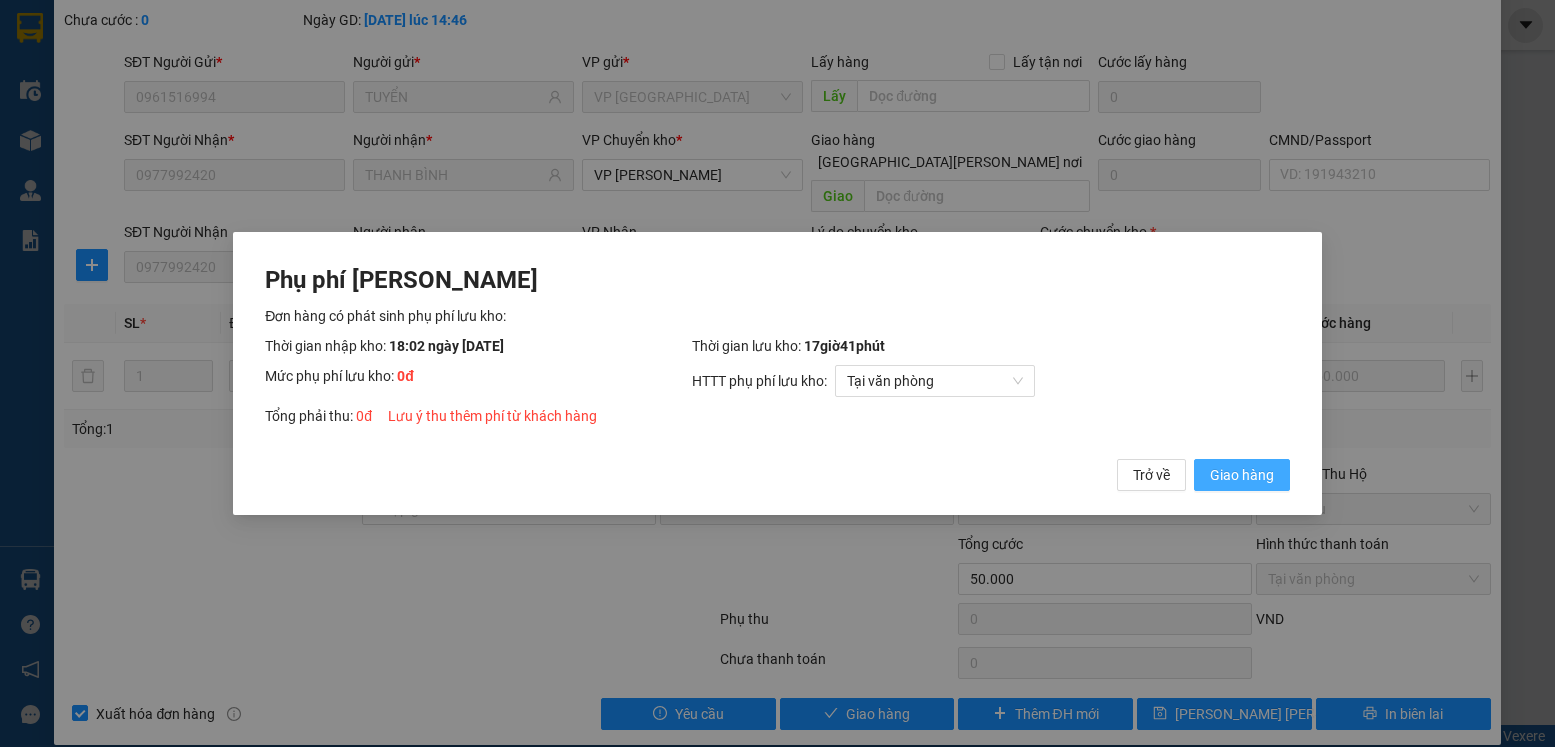 click on "Giao hàng" at bounding box center (1242, 475) 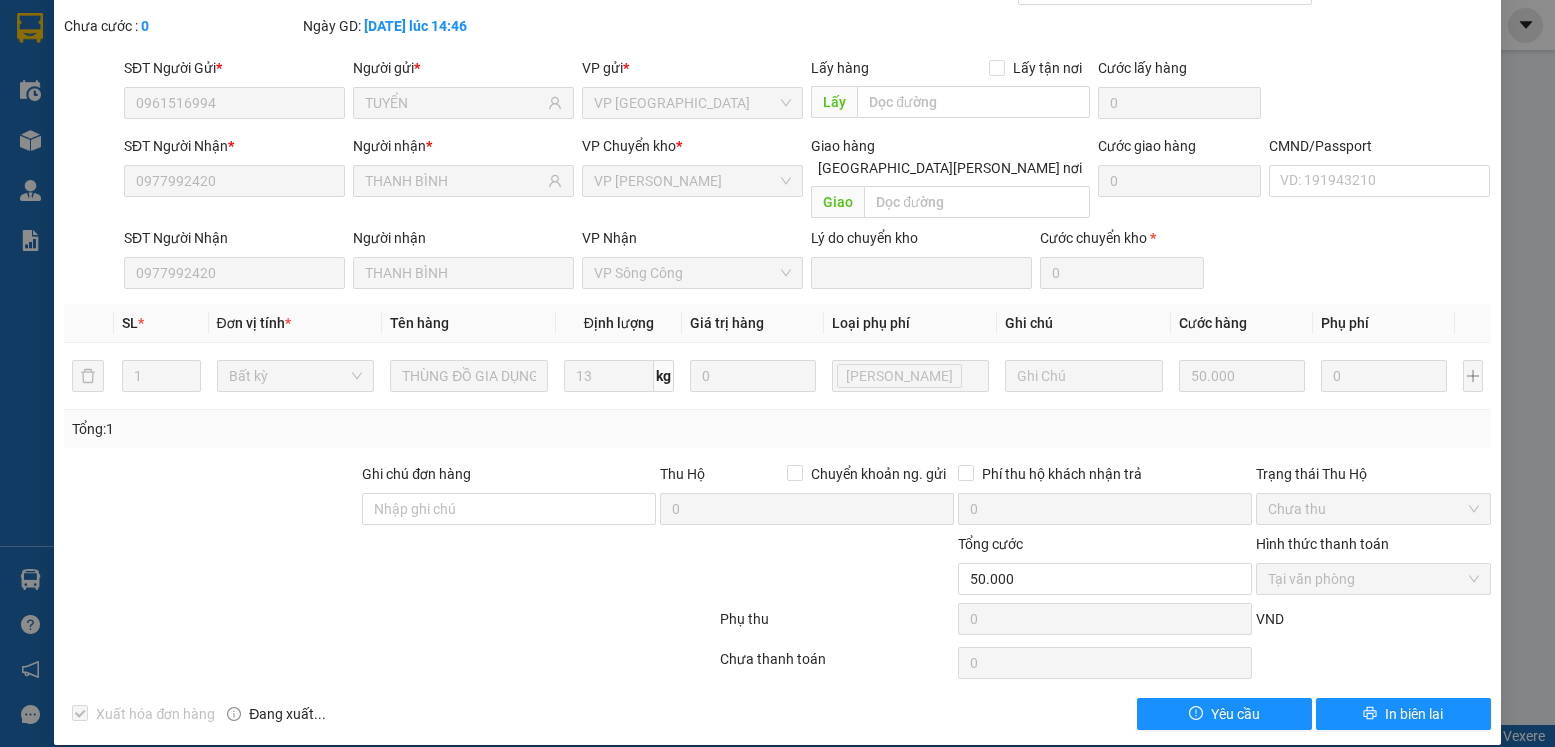 scroll, scrollTop: 0, scrollLeft: 0, axis: both 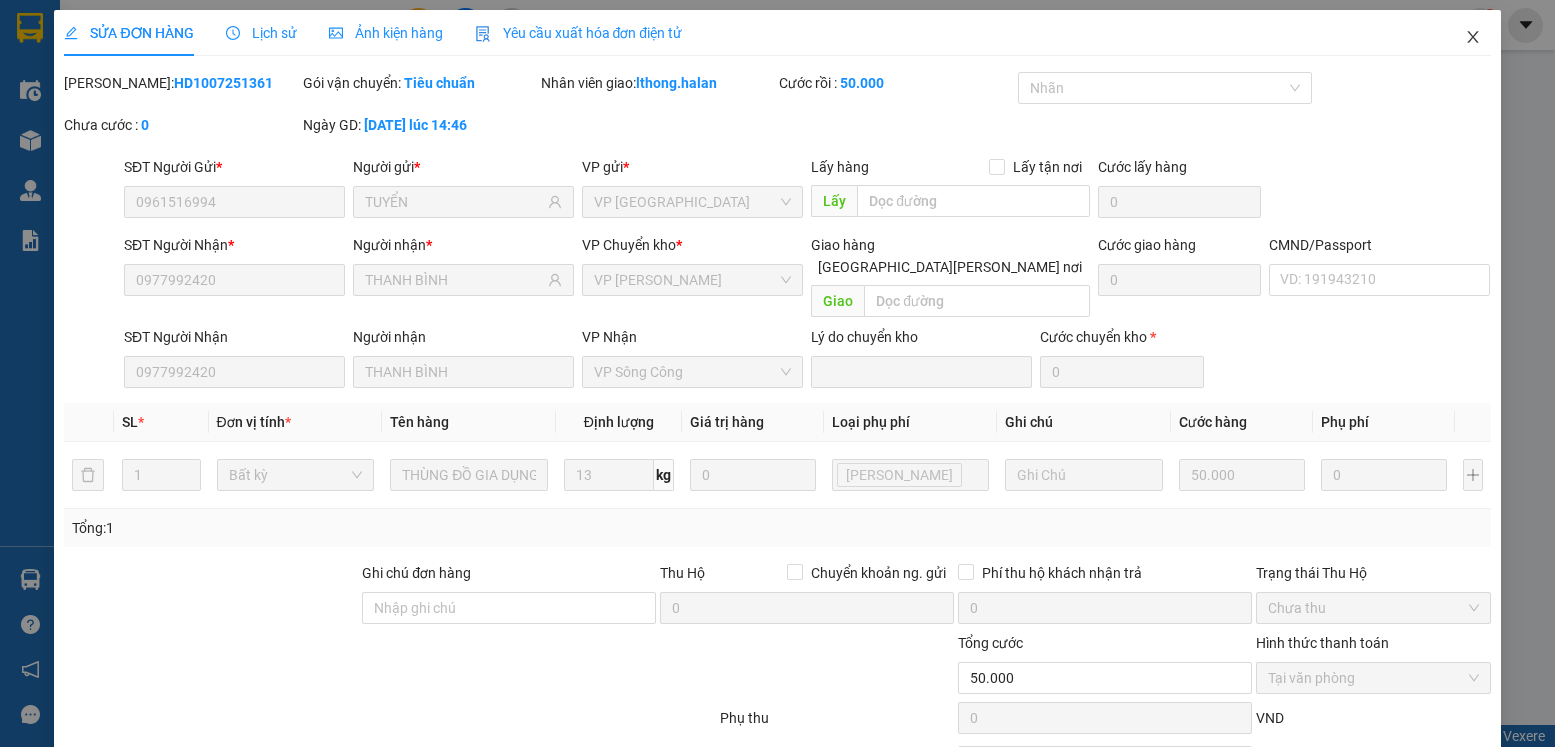 click 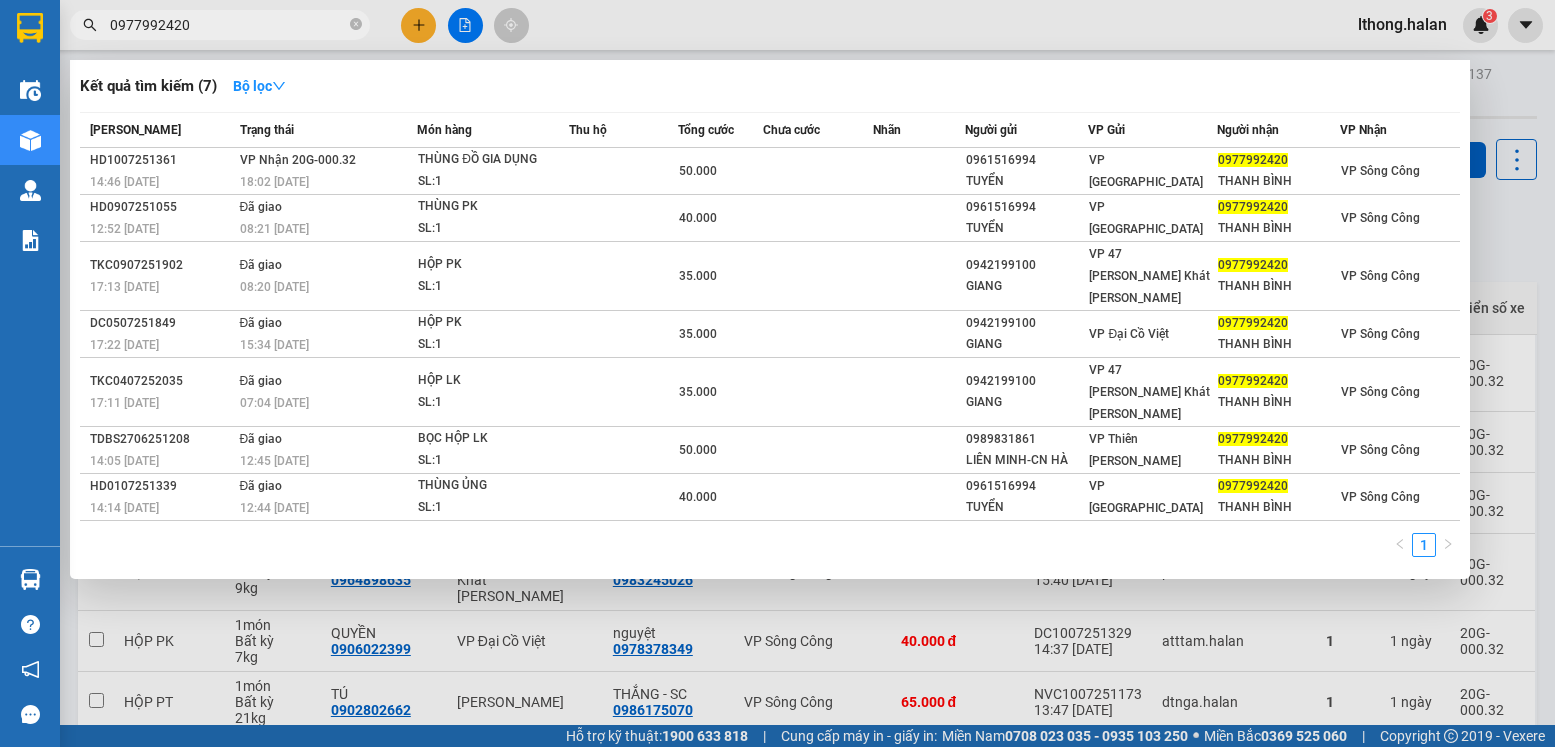click on "0977992420" at bounding box center [220, 25] 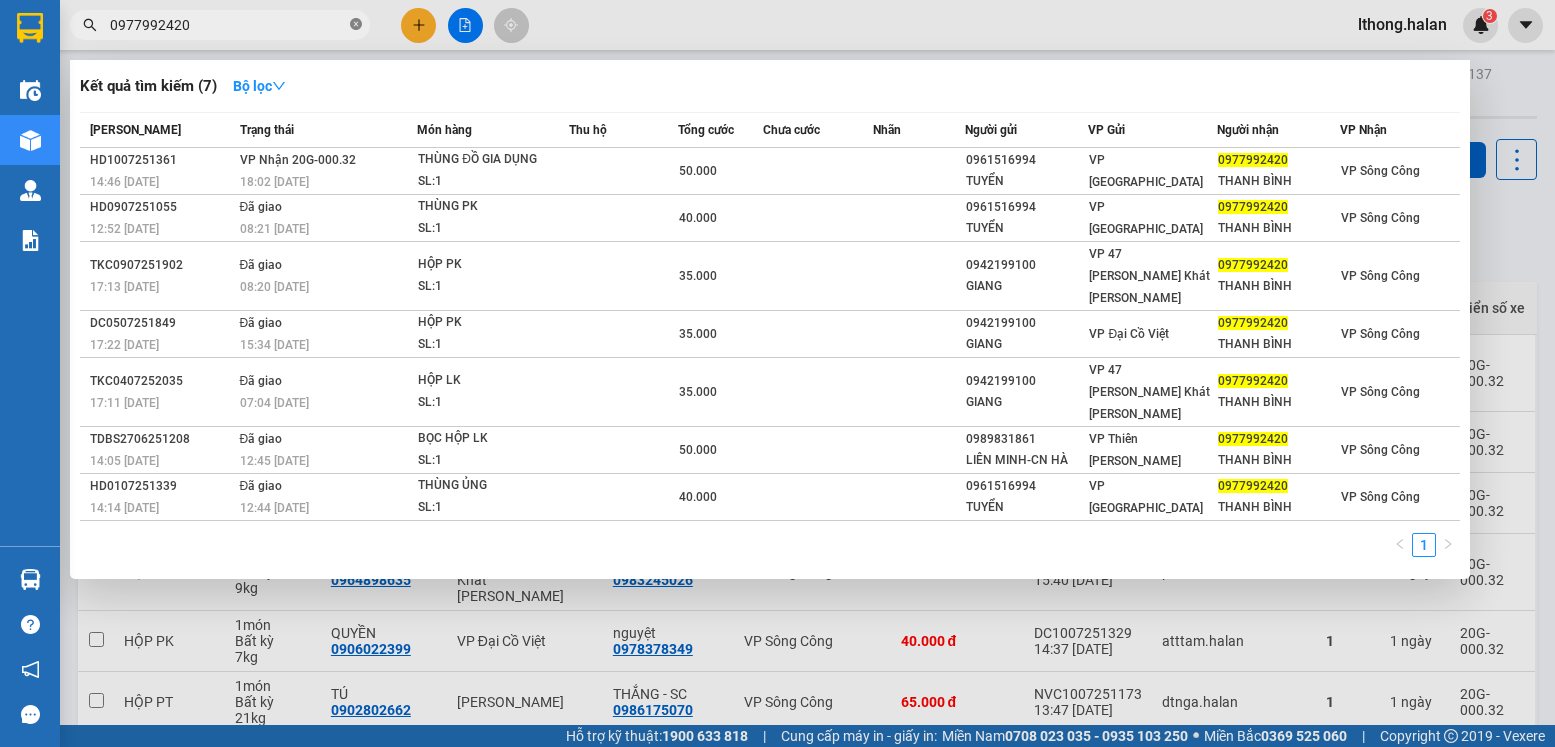 click 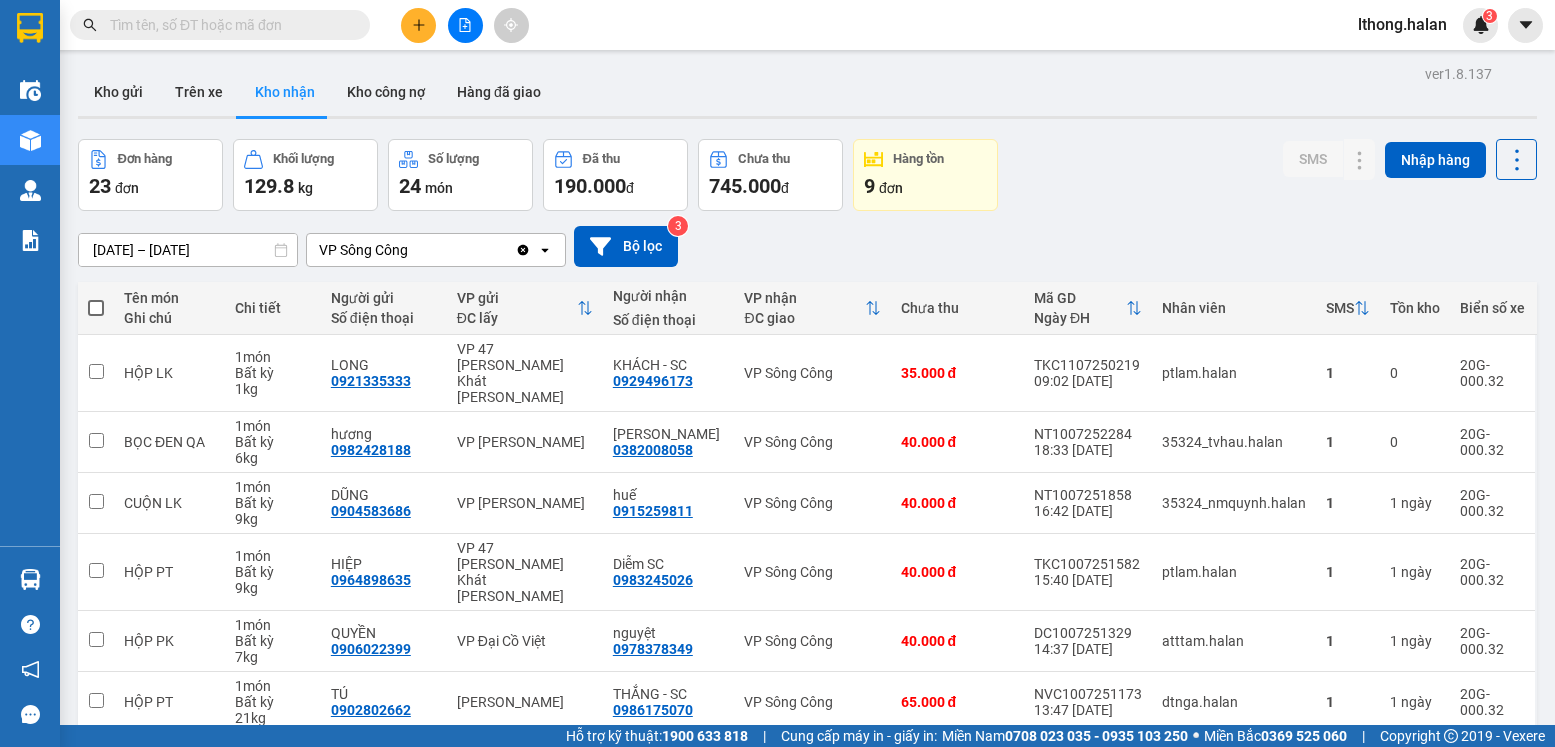 click at bounding box center [228, 25] 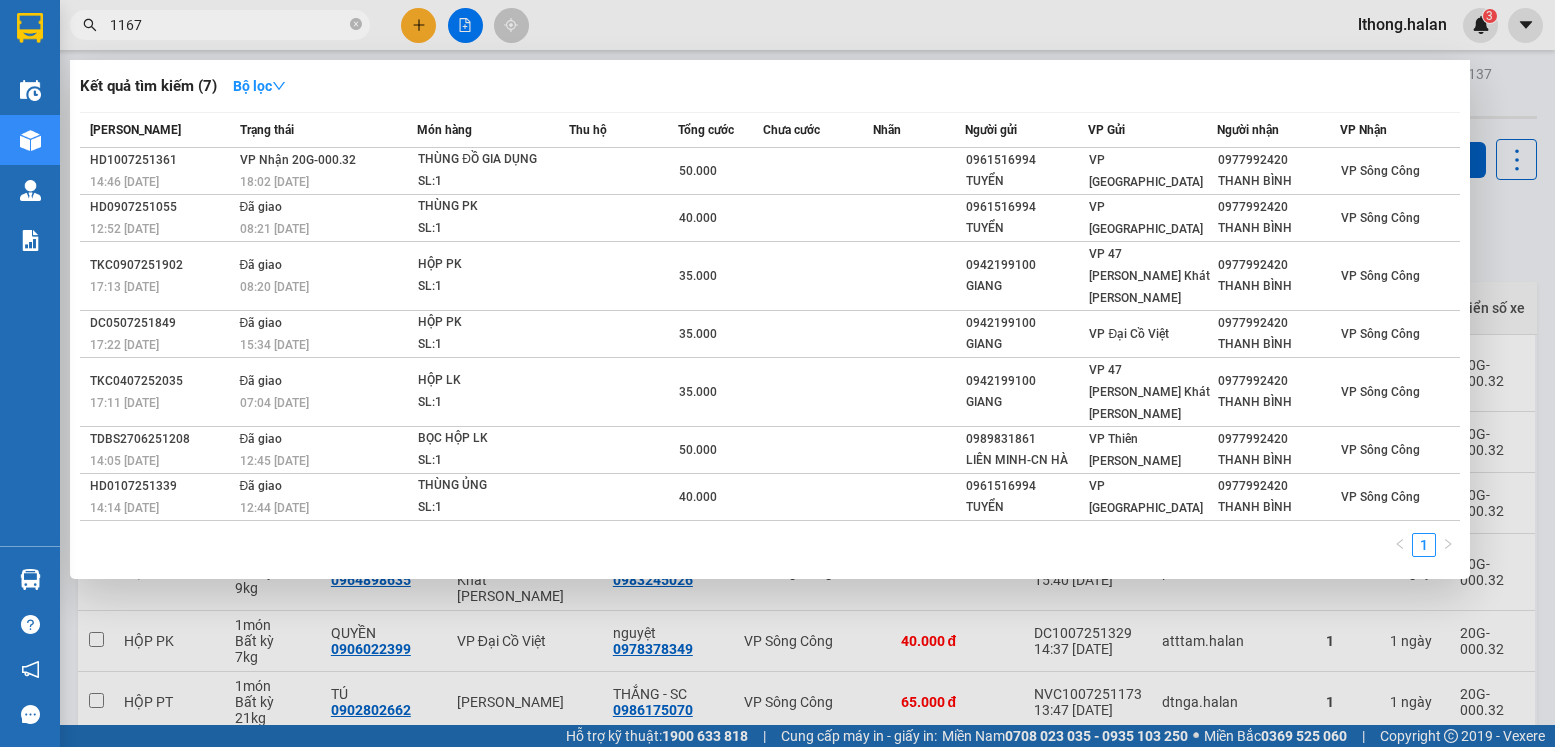 type on "11678" 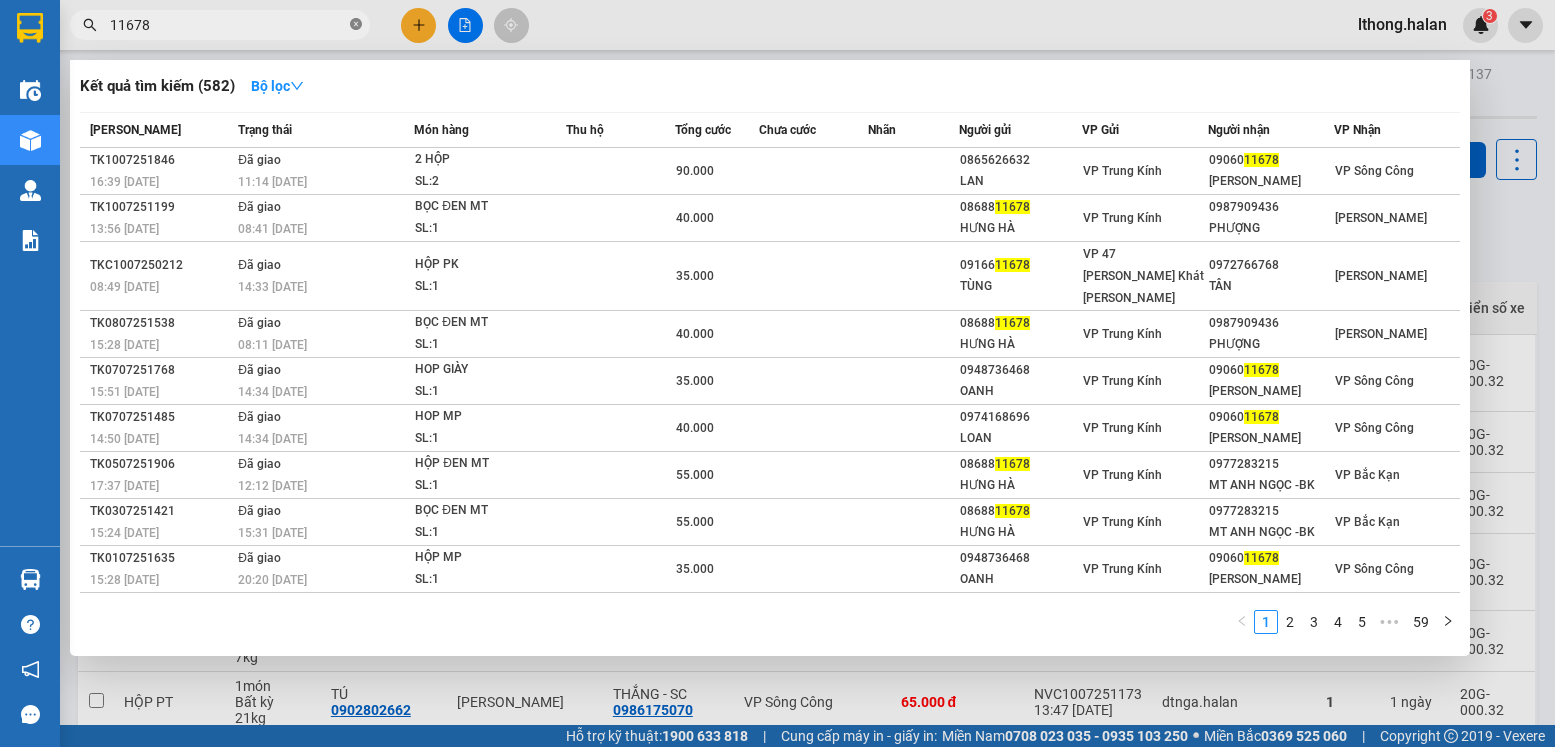 click 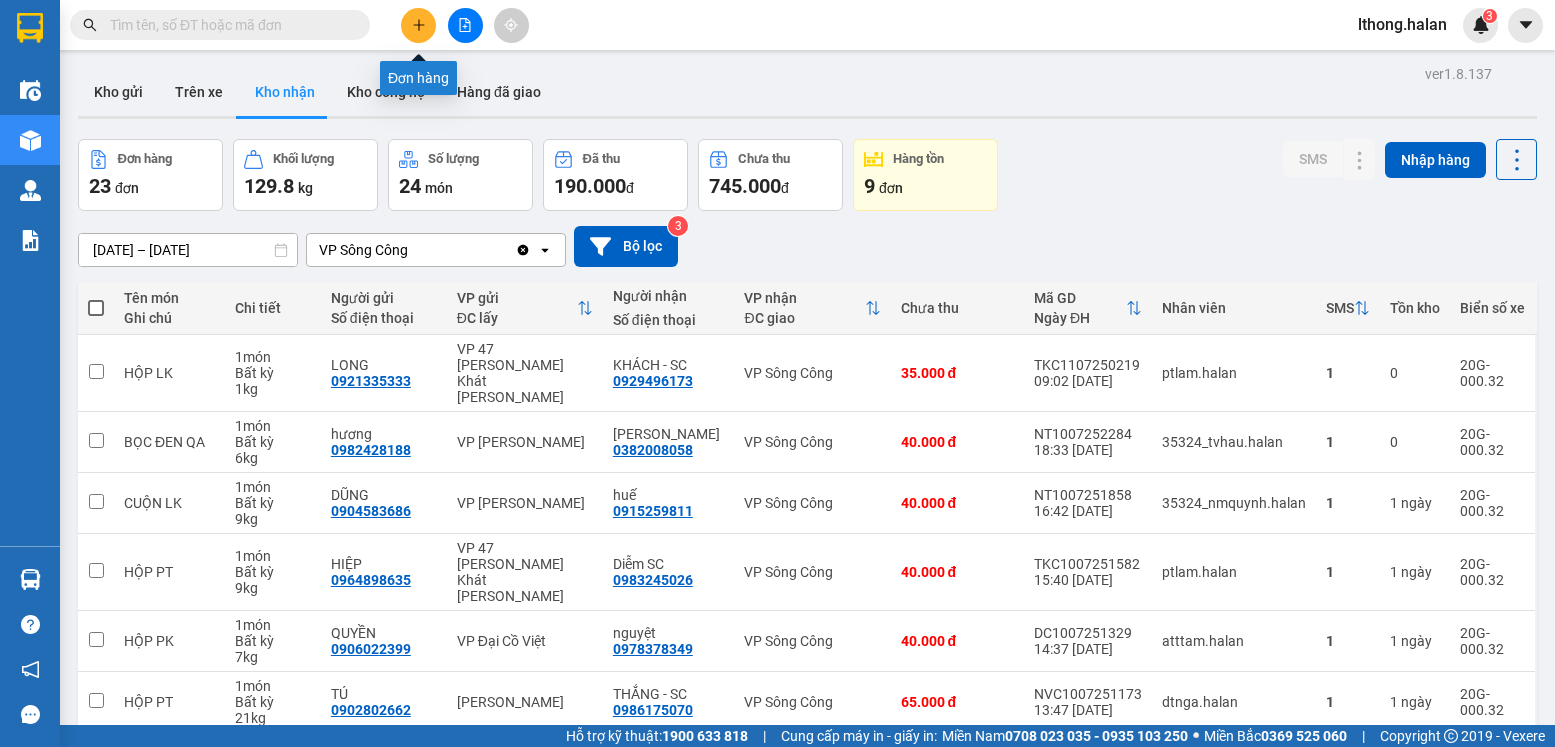 click at bounding box center [418, 25] 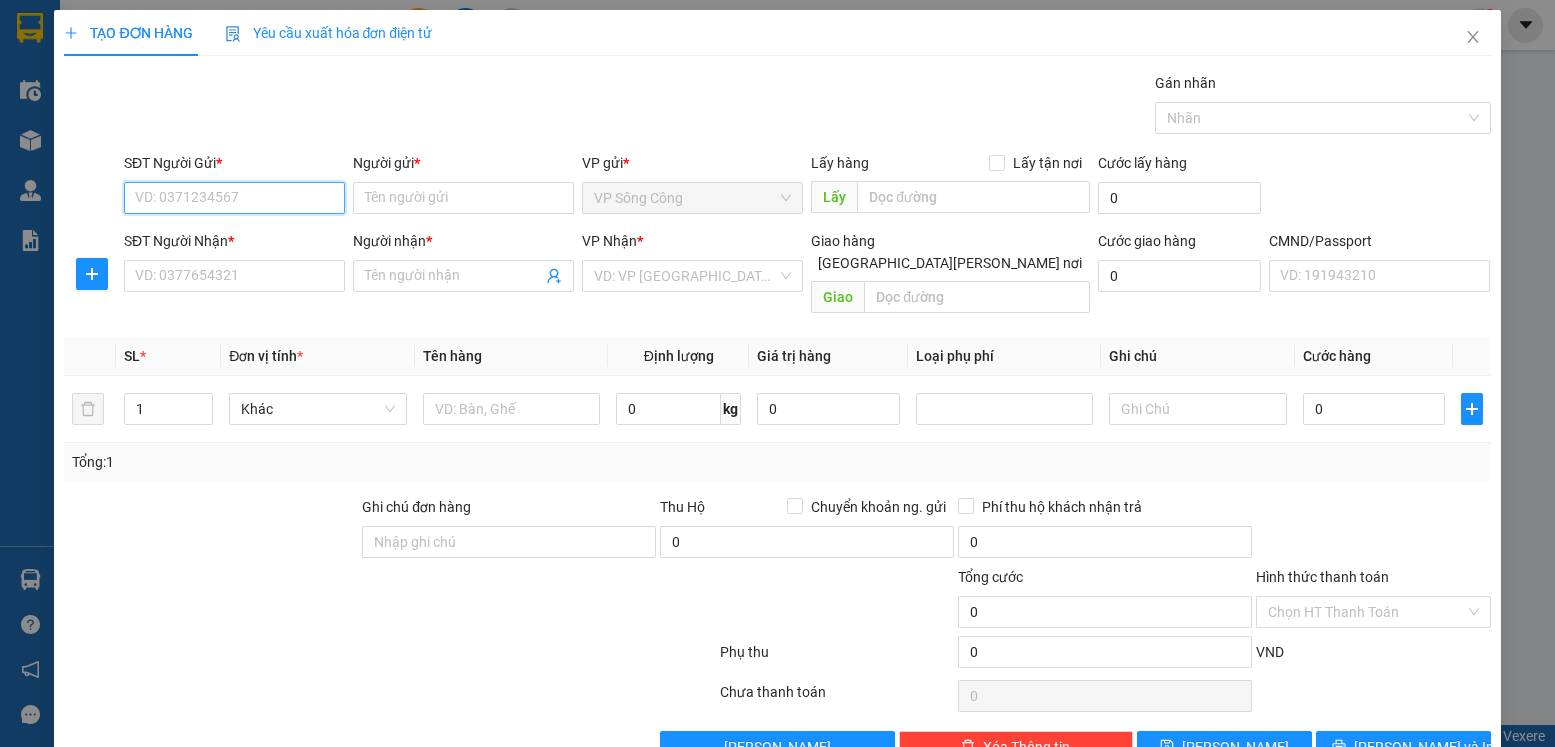 click on "SĐT Người Gửi  *" at bounding box center (234, 198) 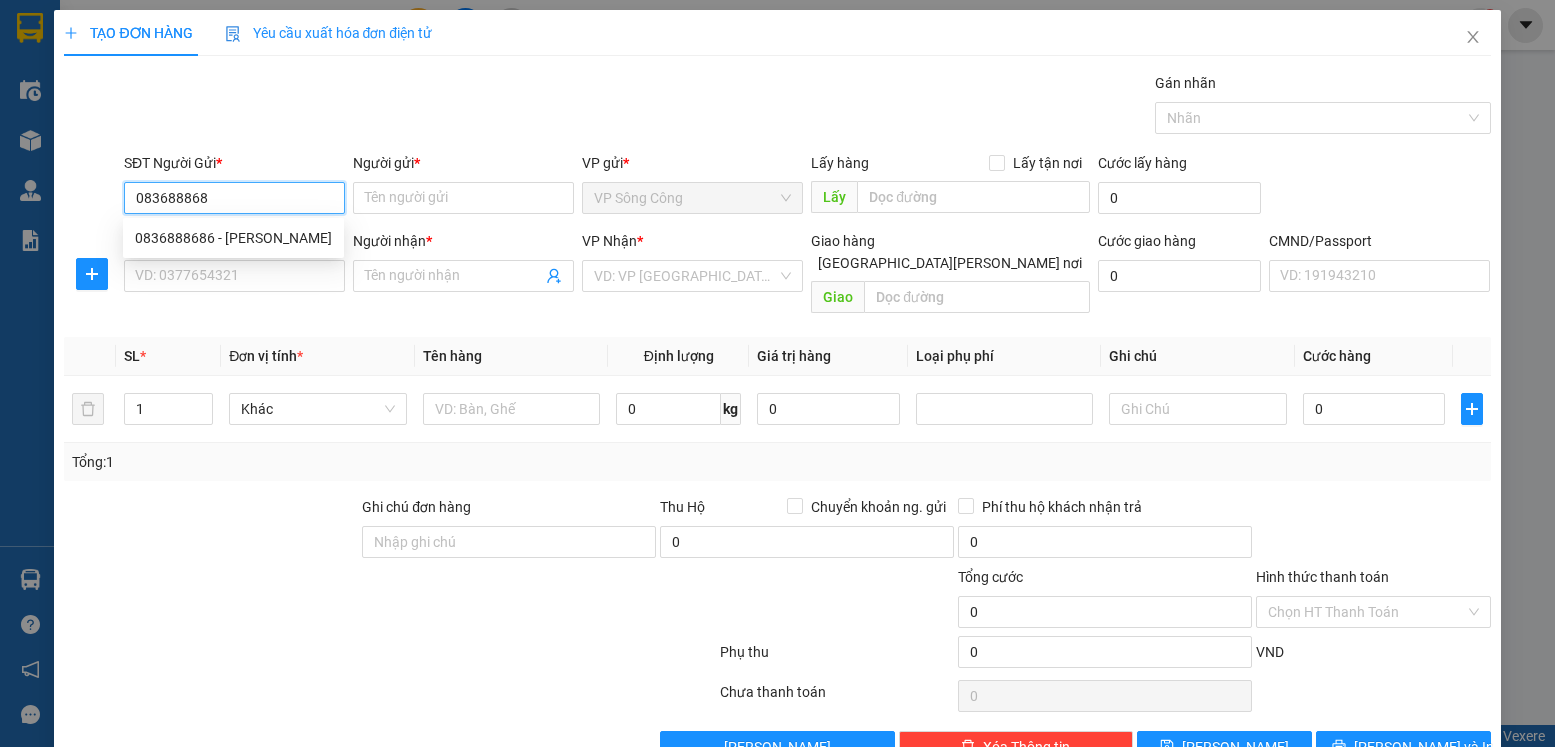 type on "0836888686" 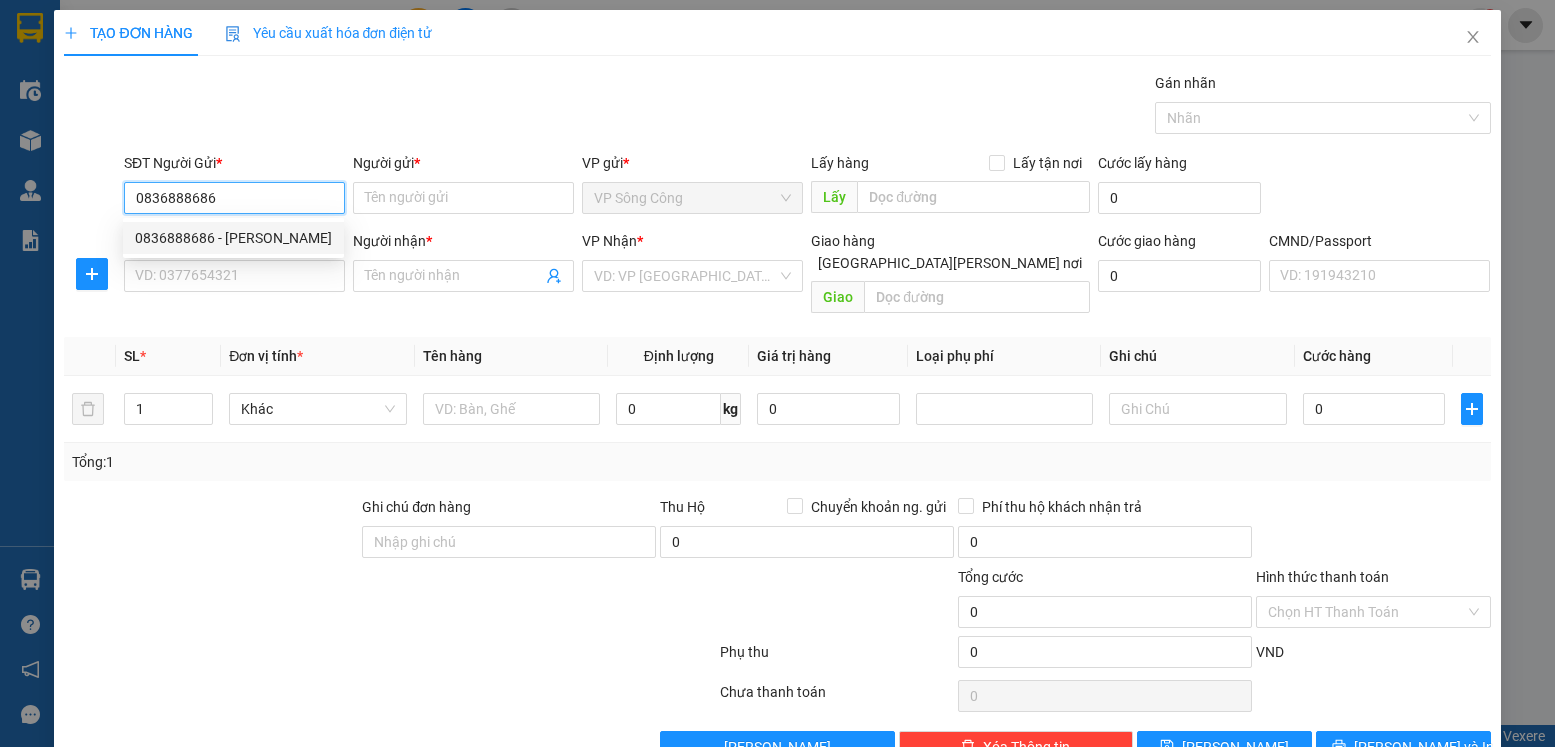 click on "0836888686 - NHUNG" at bounding box center (233, 238) 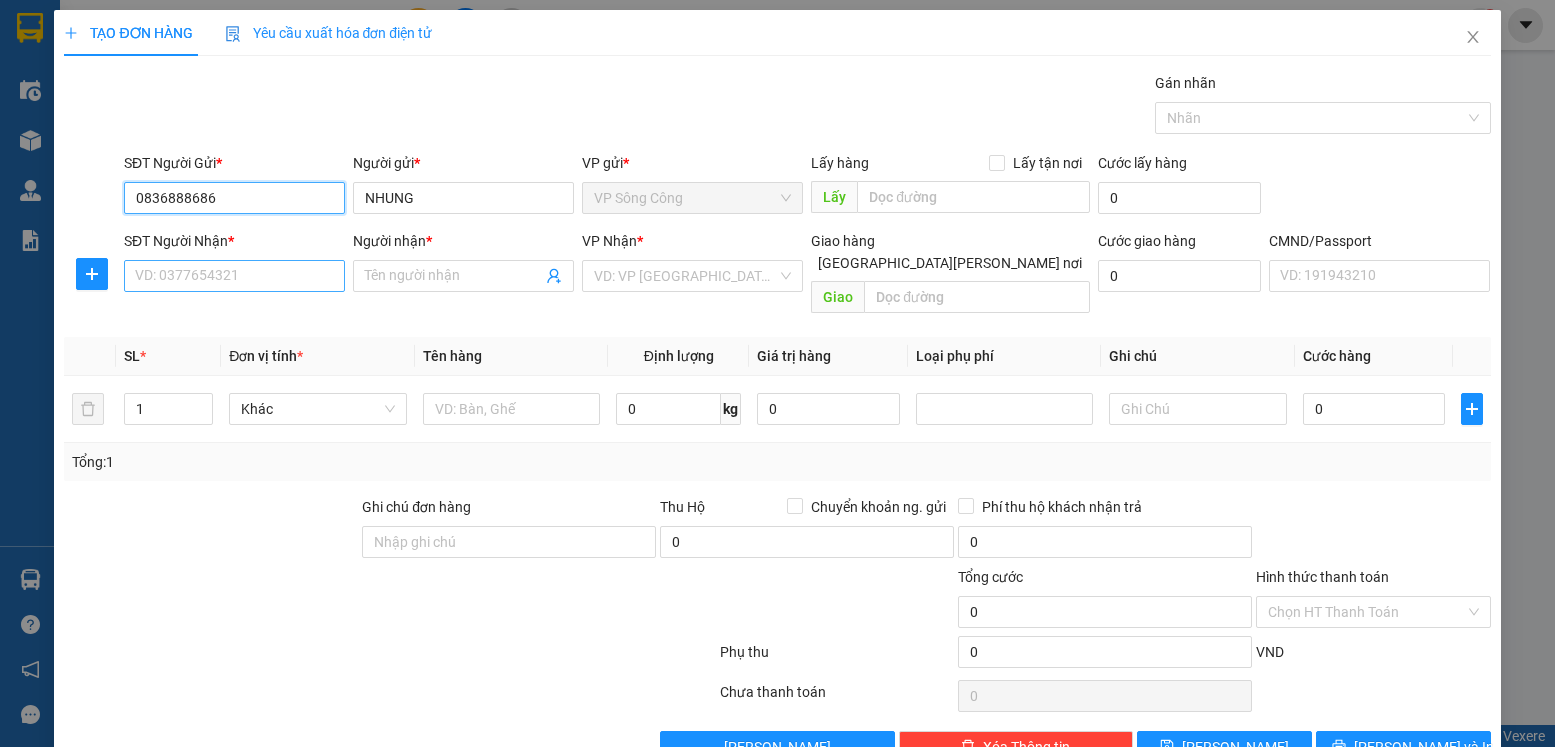 type on "0836888686" 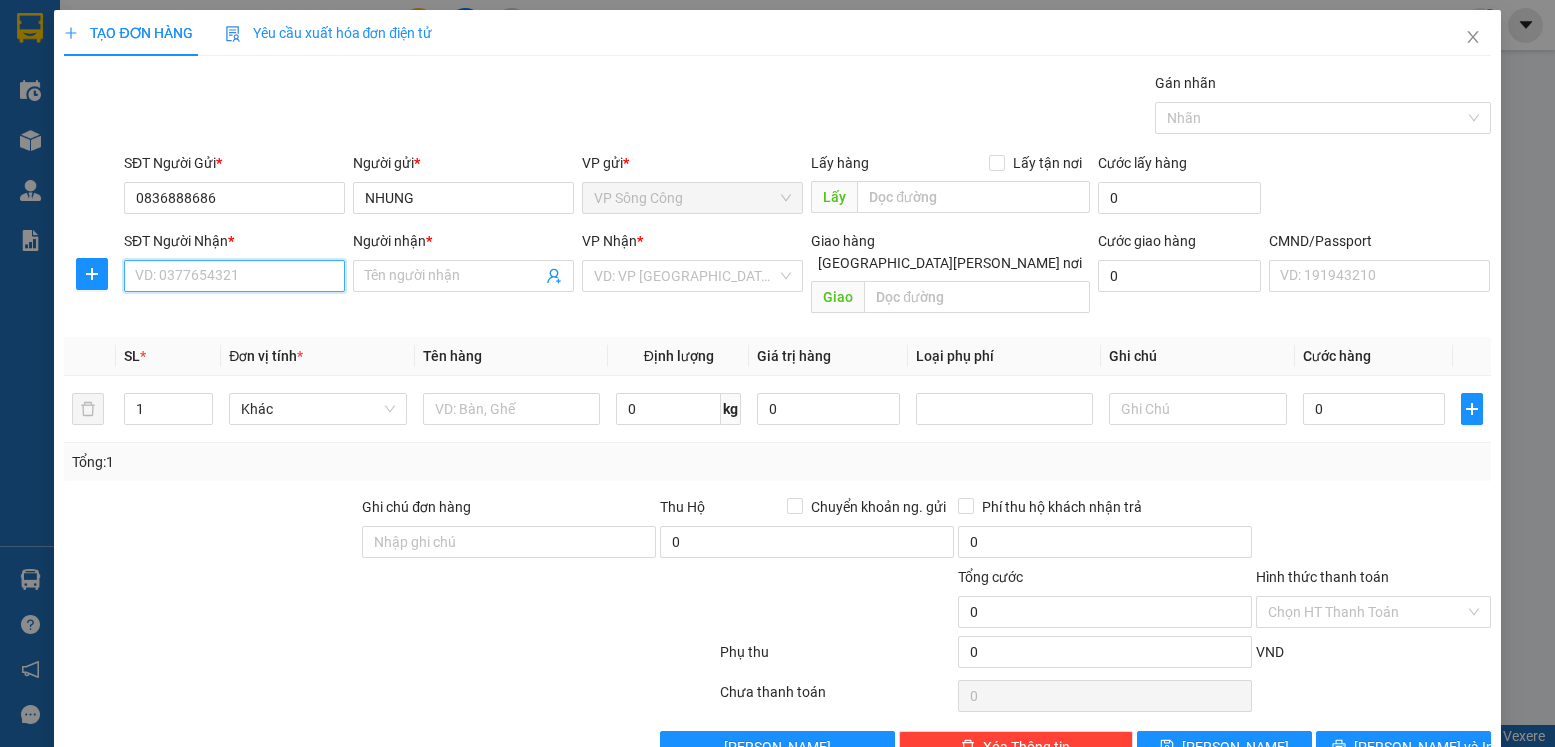 click on "SĐT Người Nhận  *" at bounding box center (234, 276) 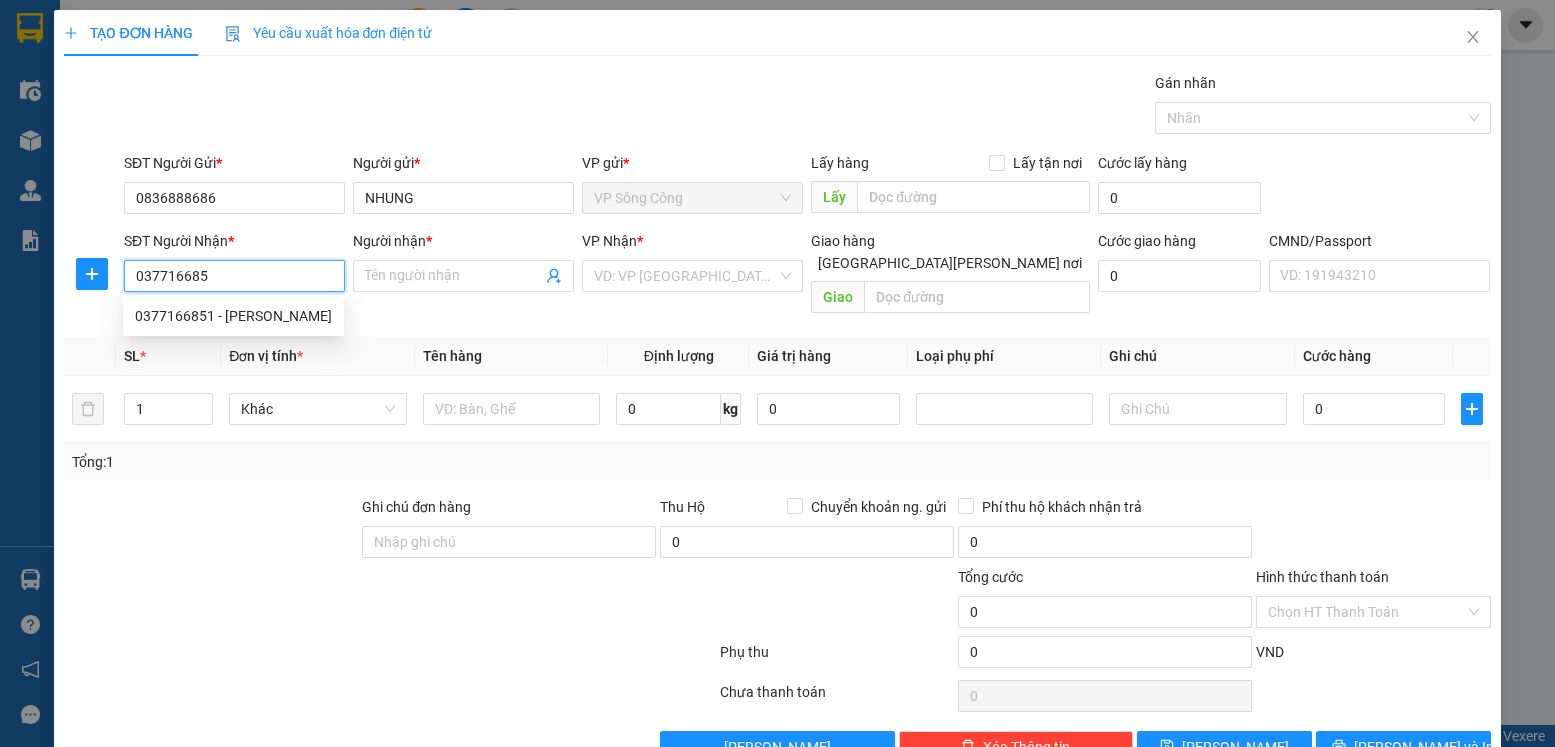 type on "0377166851" 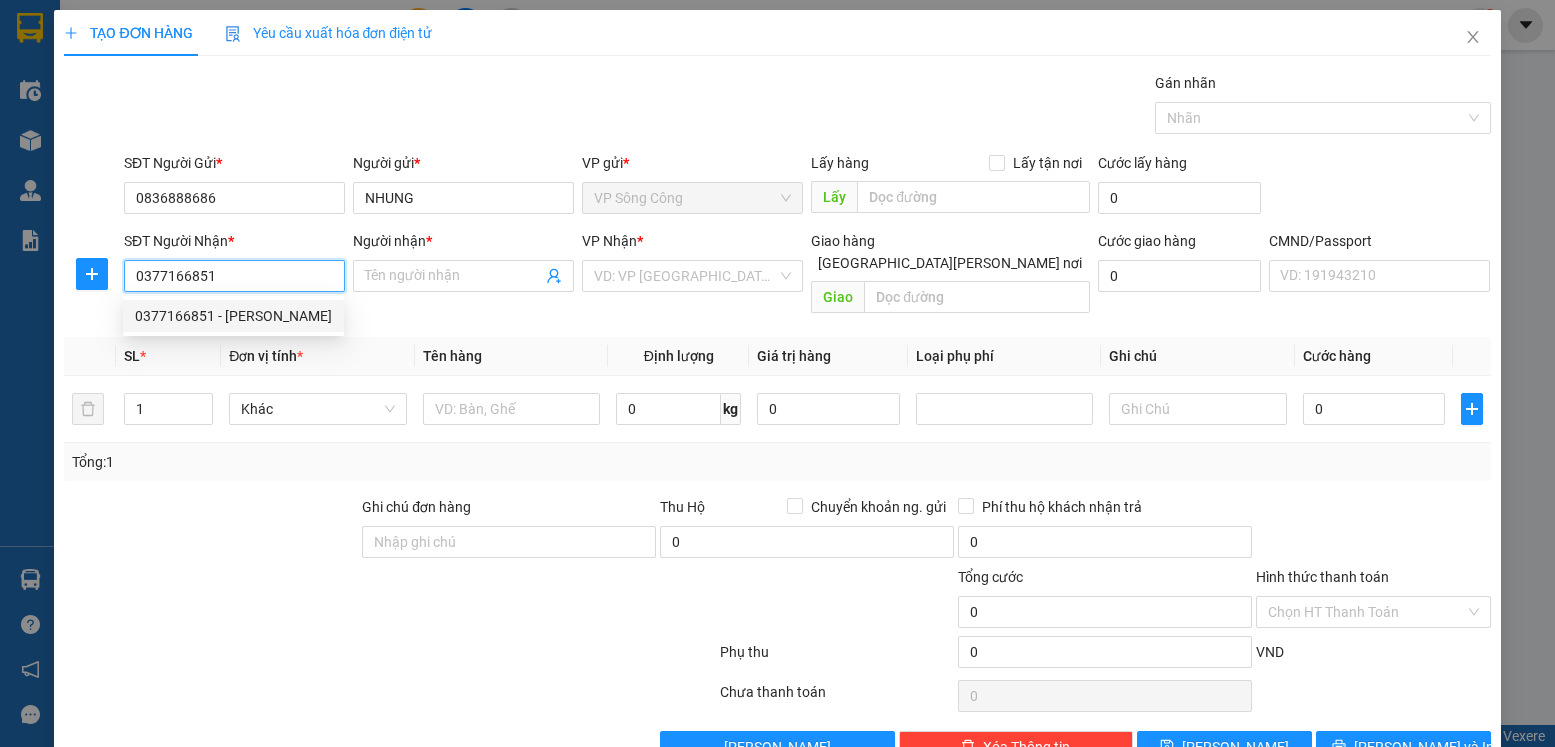 click on "0377166851 - VÂN" at bounding box center [233, 316] 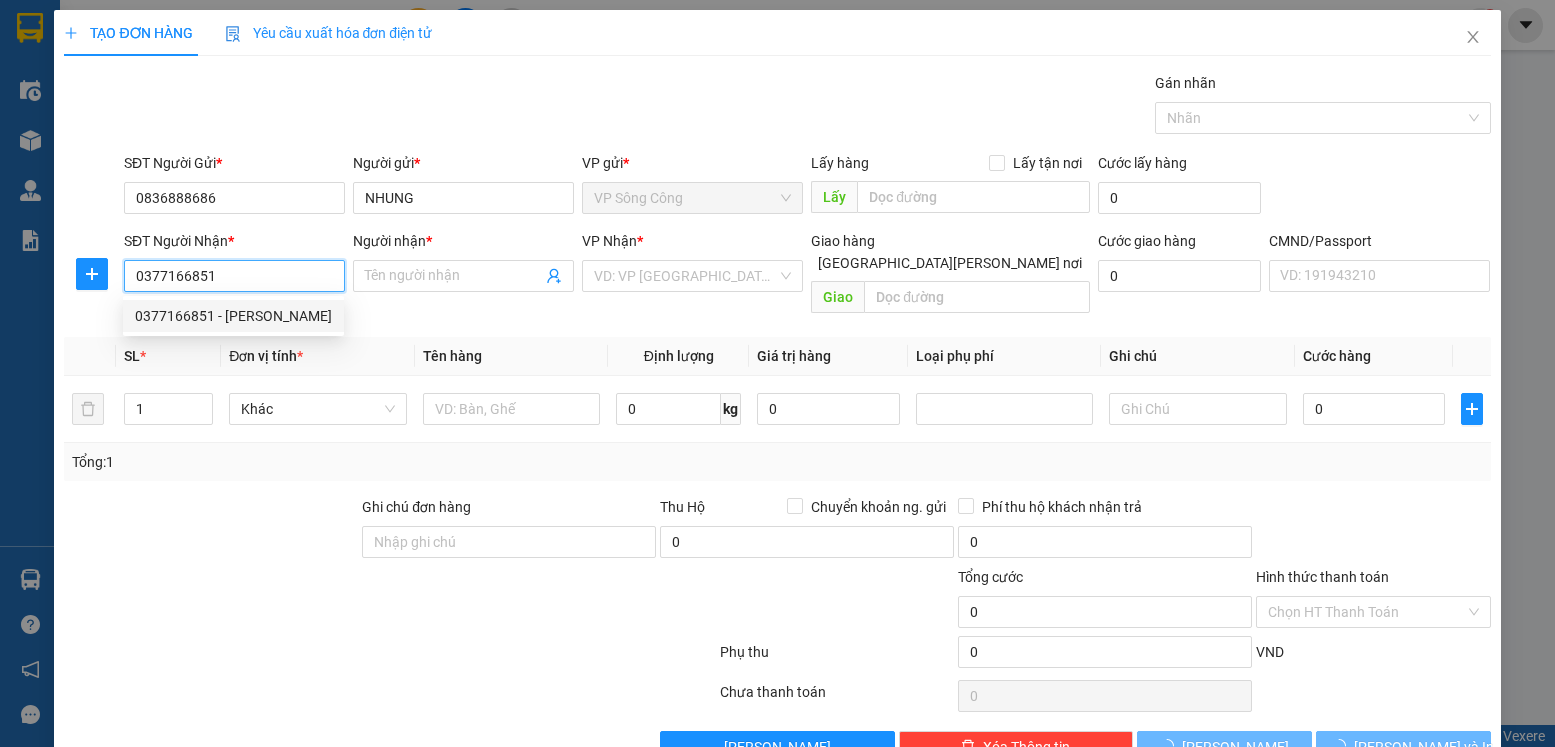 type on "VÂN" 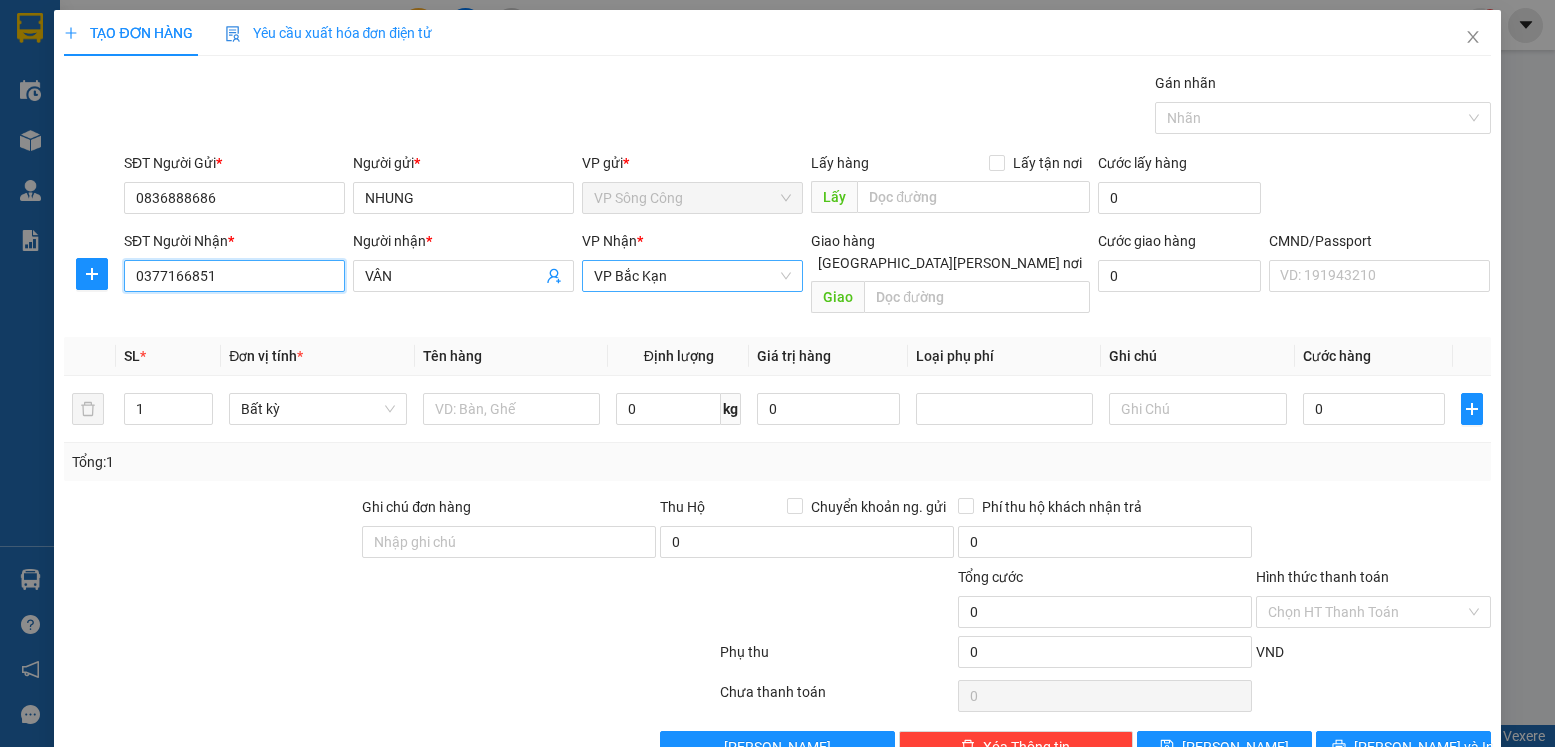 click on "VP Bắc Kạn" at bounding box center (692, 276) 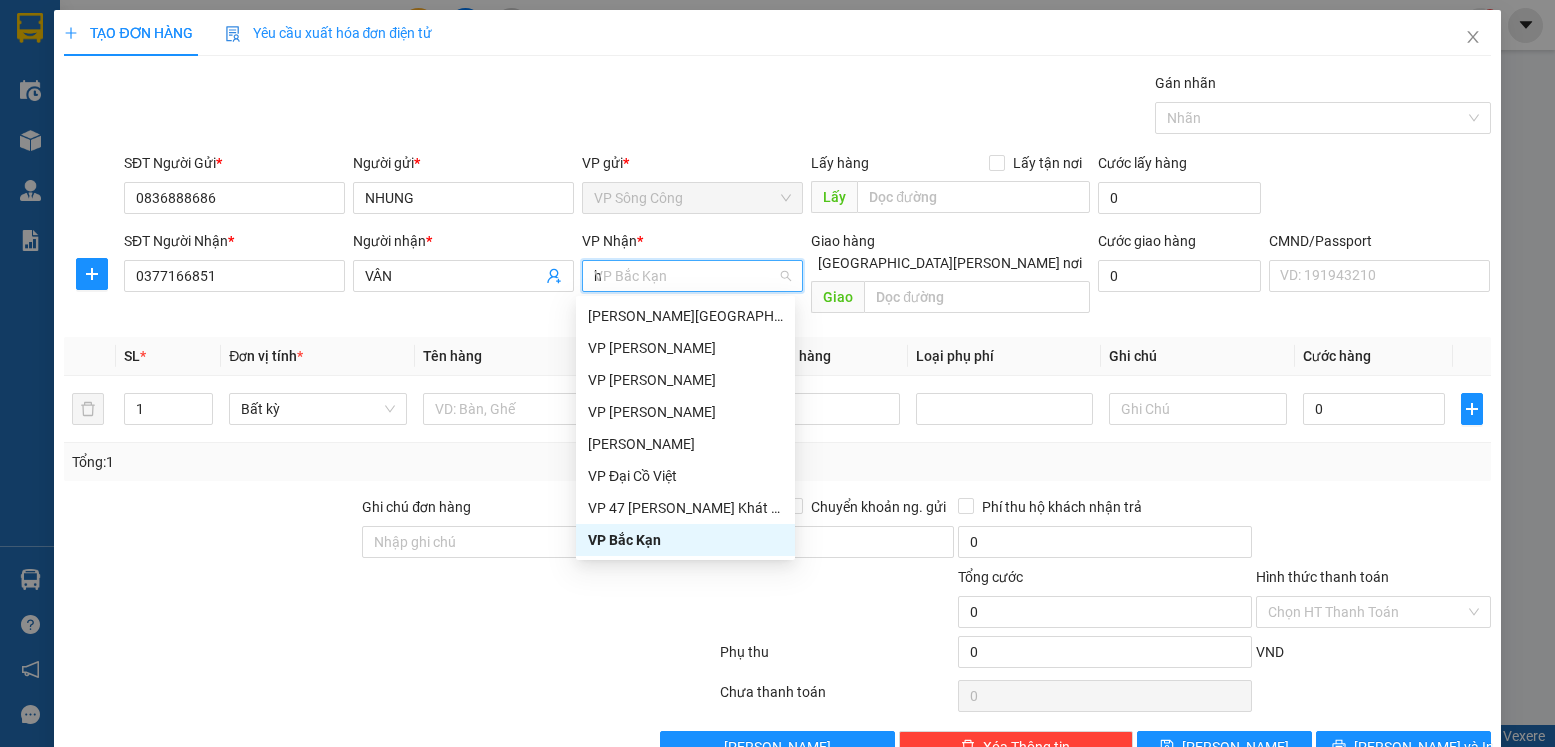 scroll, scrollTop: 232, scrollLeft: 0, axis: vertical 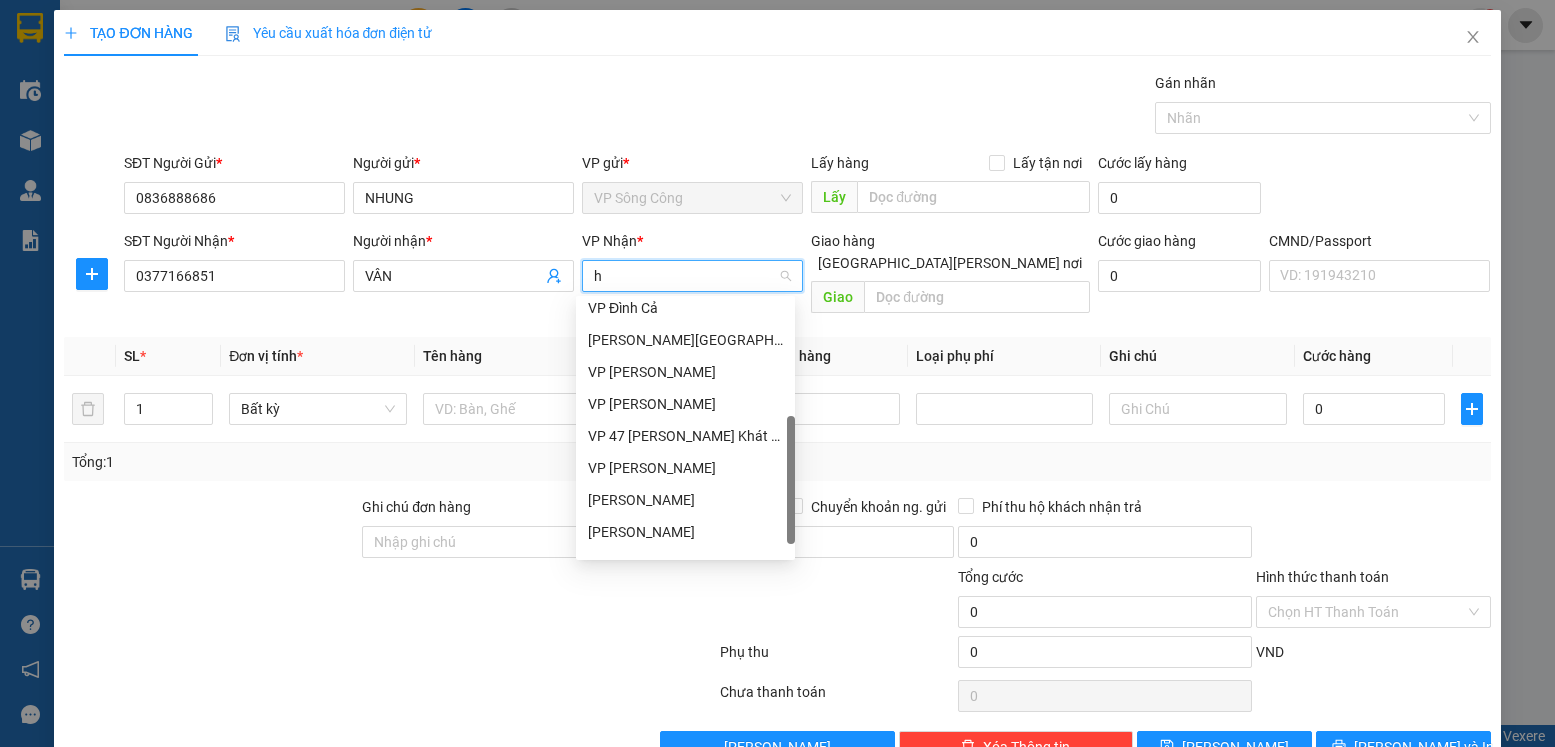 type on "hg" 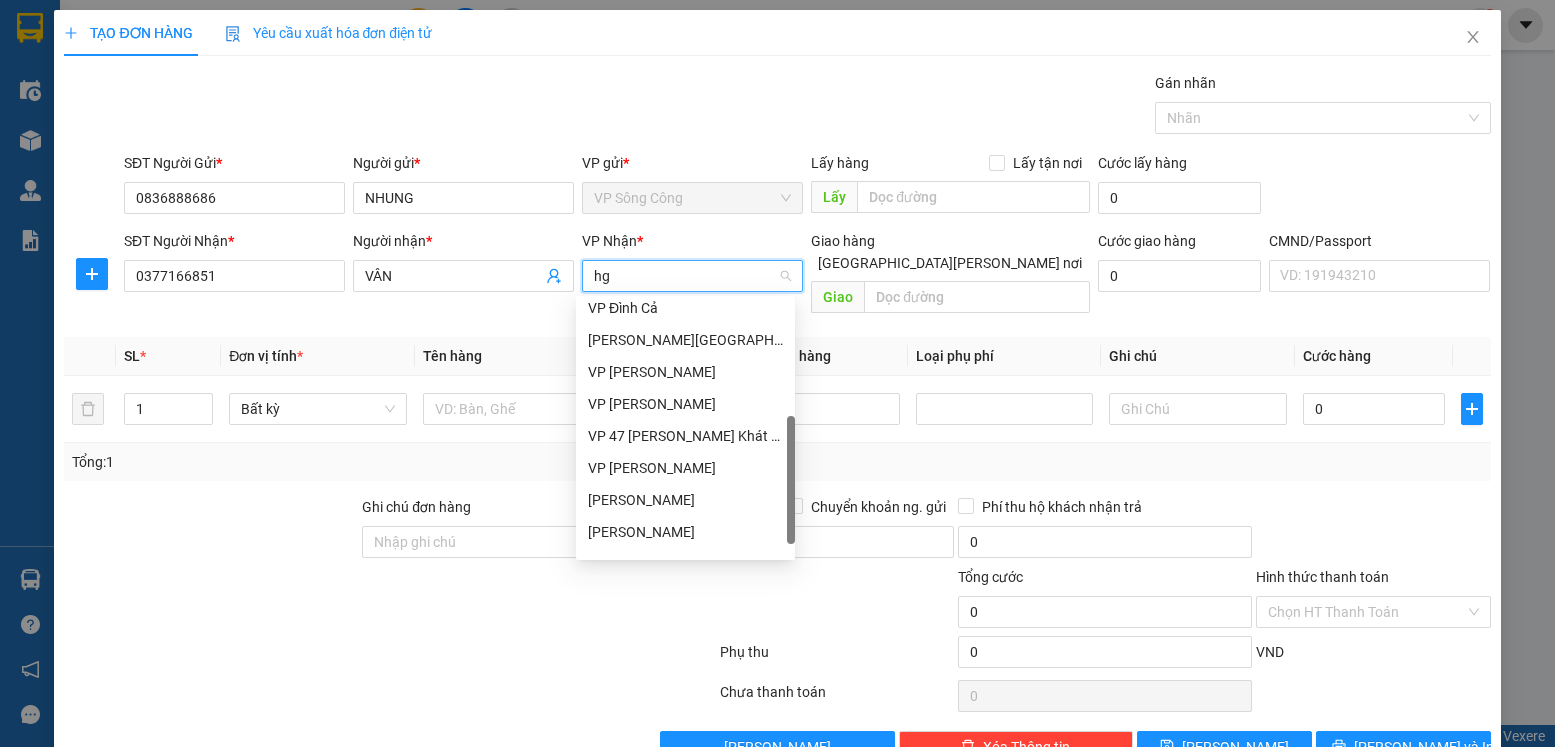 scroll, scrollTop: 0, scrollLeft: 0, axis: both 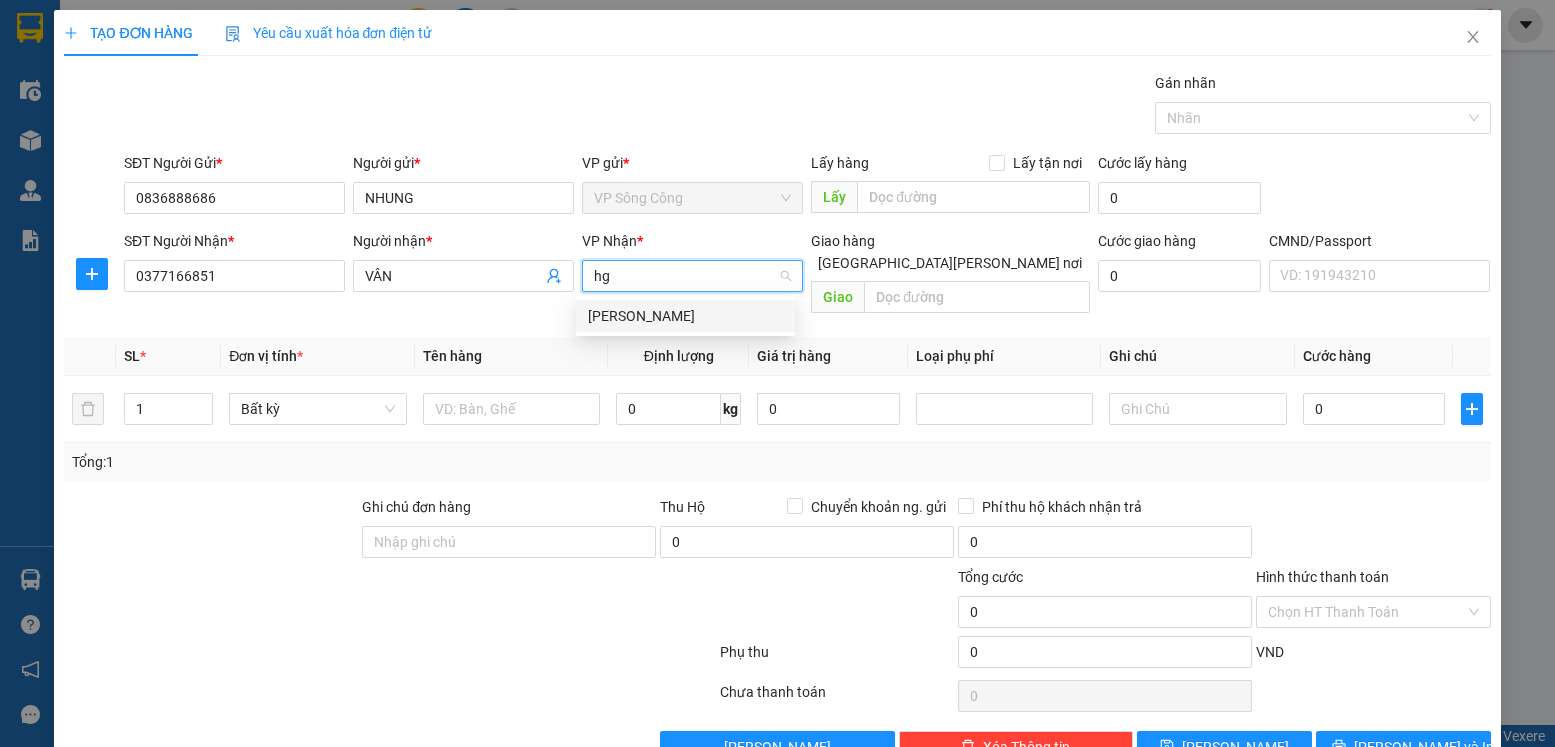 click on "[PERSON_NAME]" at bounding box center [685, 316] 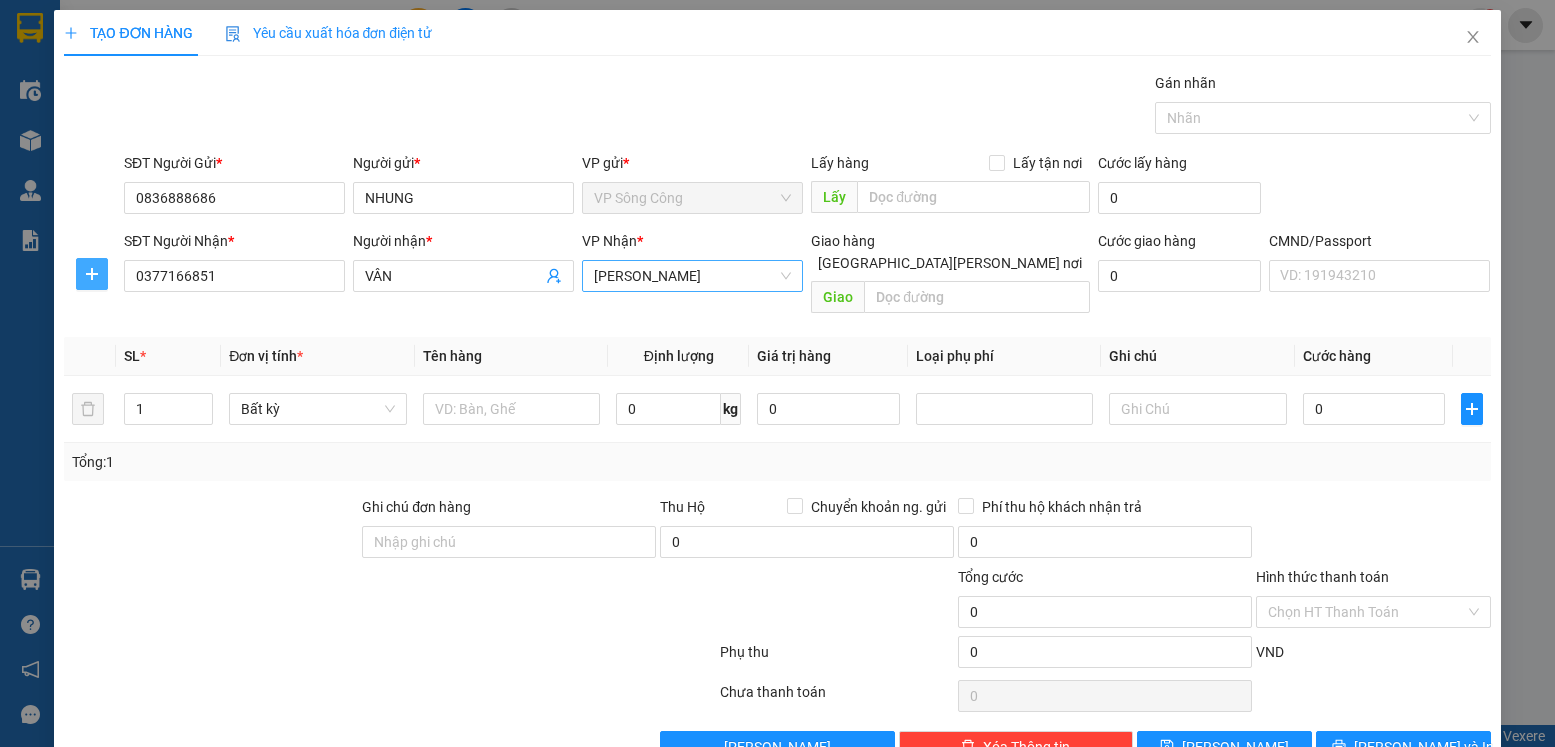 click at bounding box center (92, 274) 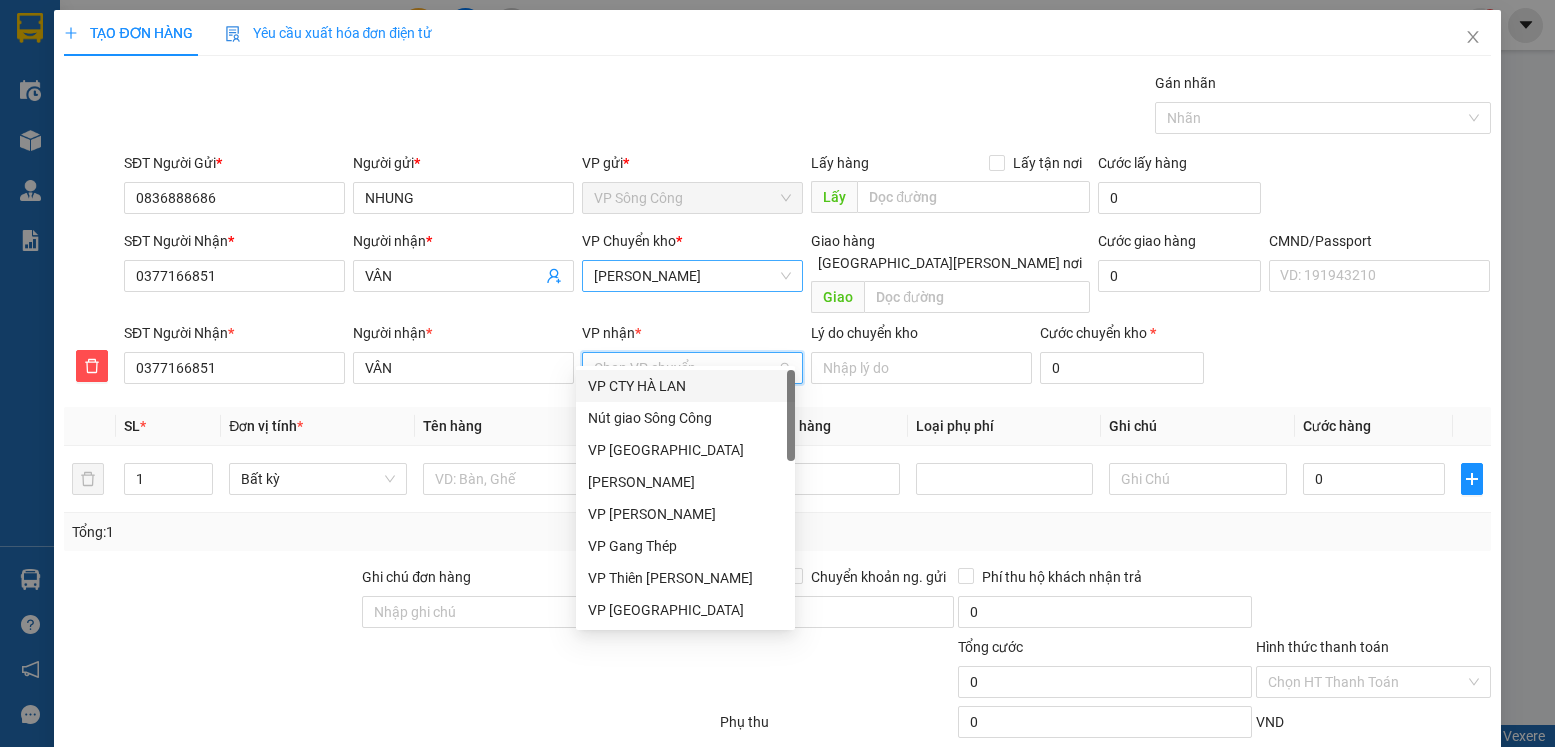click on "VP nhận  *" at bounding box center [685, 368] 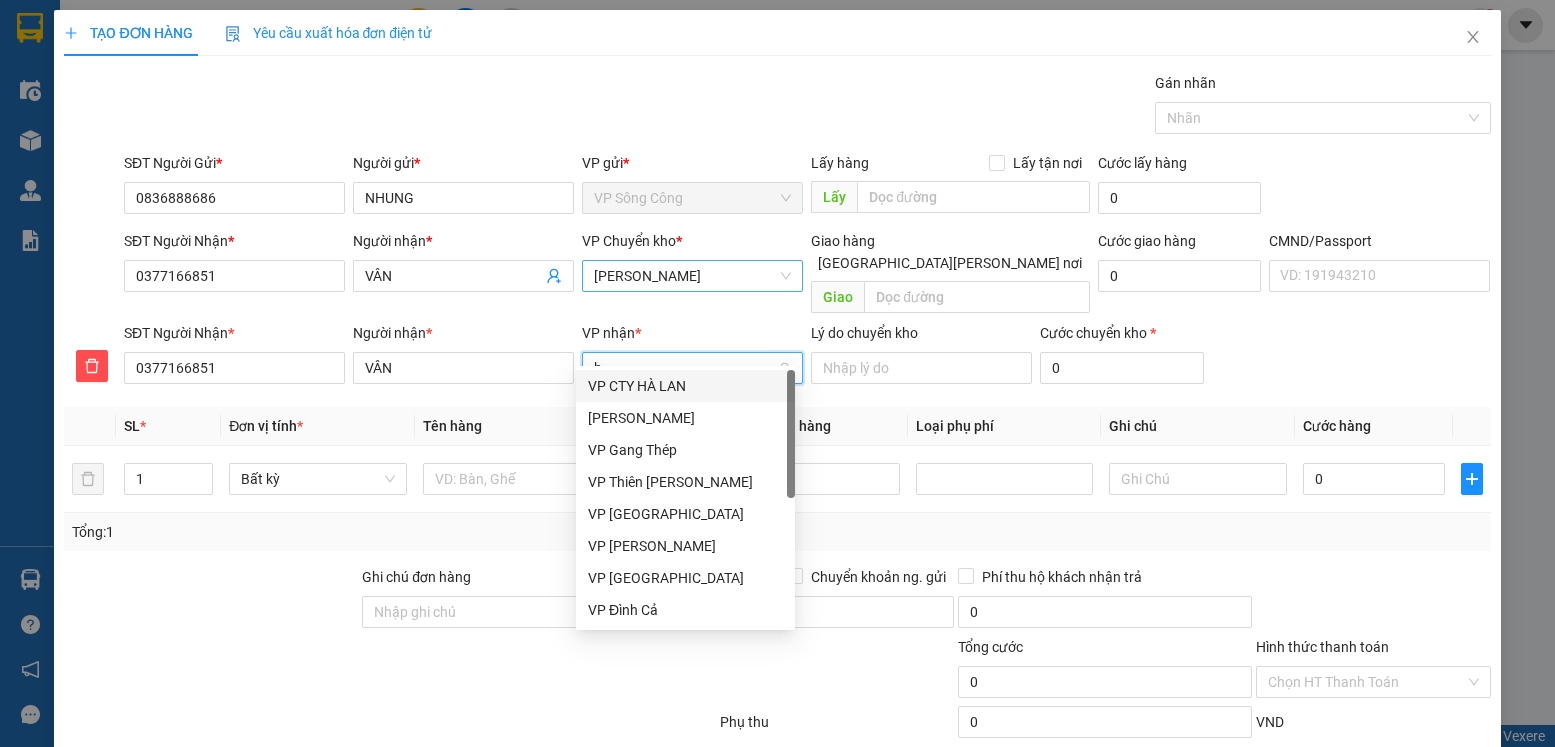 type on "hg" 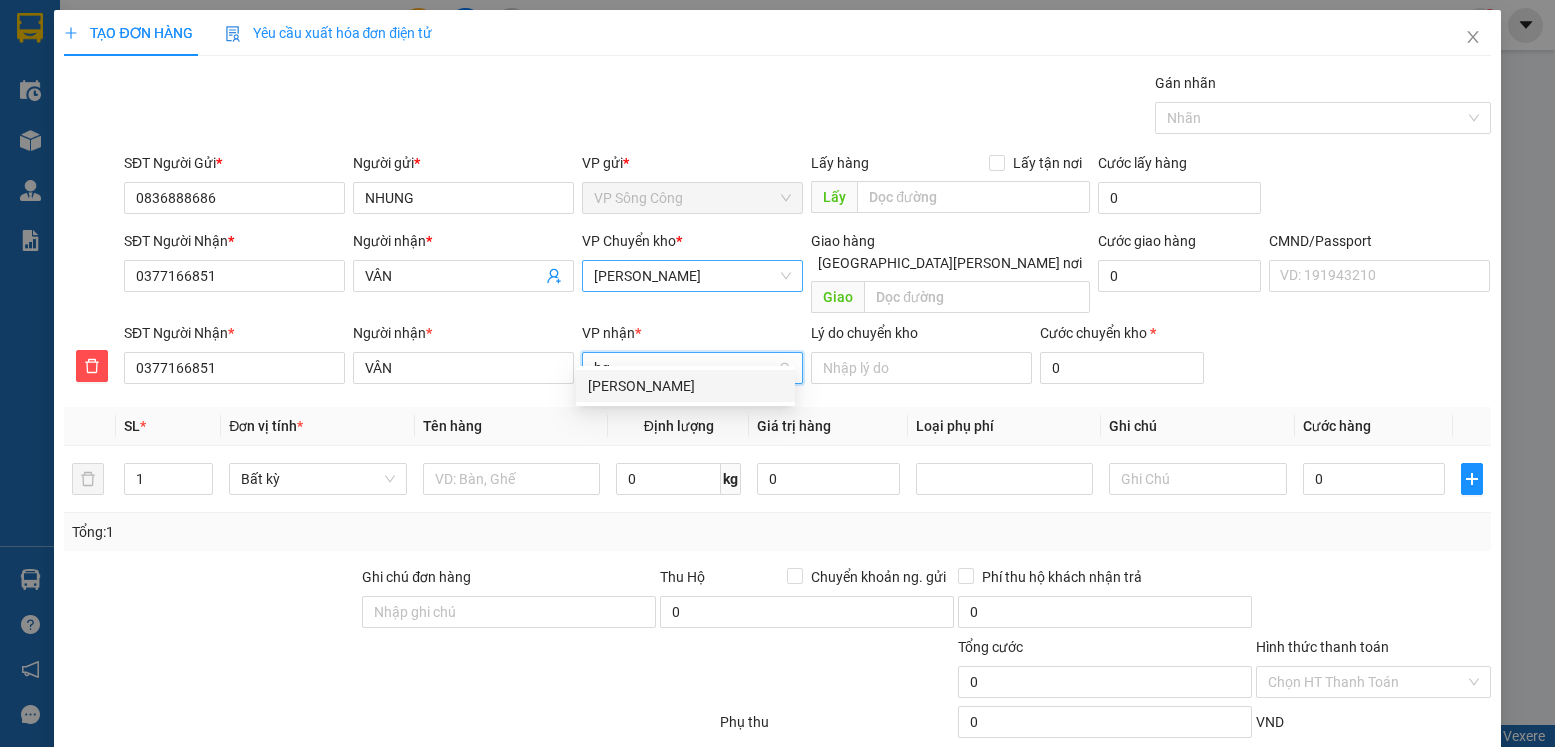 click on "[PERSON_NAME]" at bounding box center (685, 386) 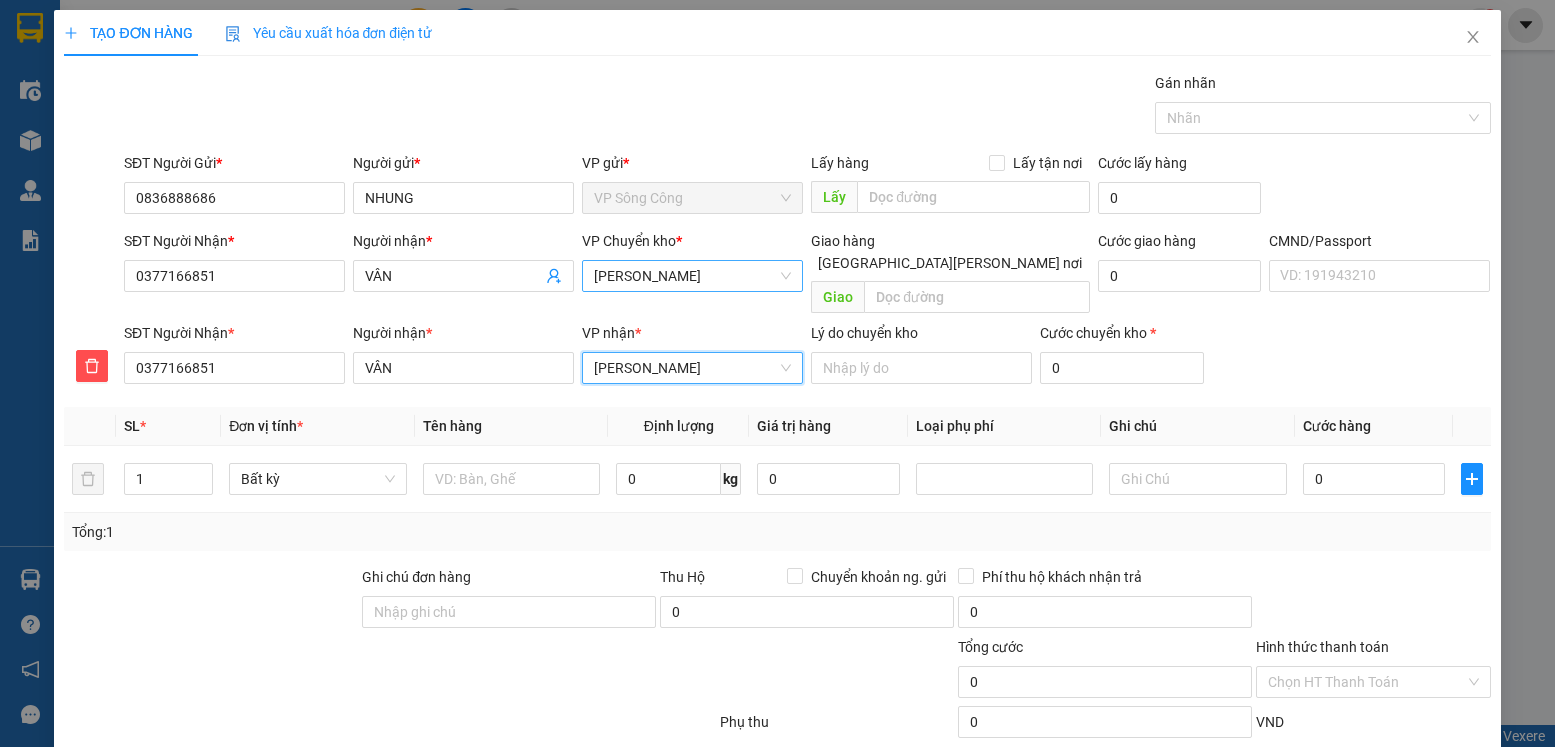 click on "[PERSON_NAME]" at bounding box center [692, 276] 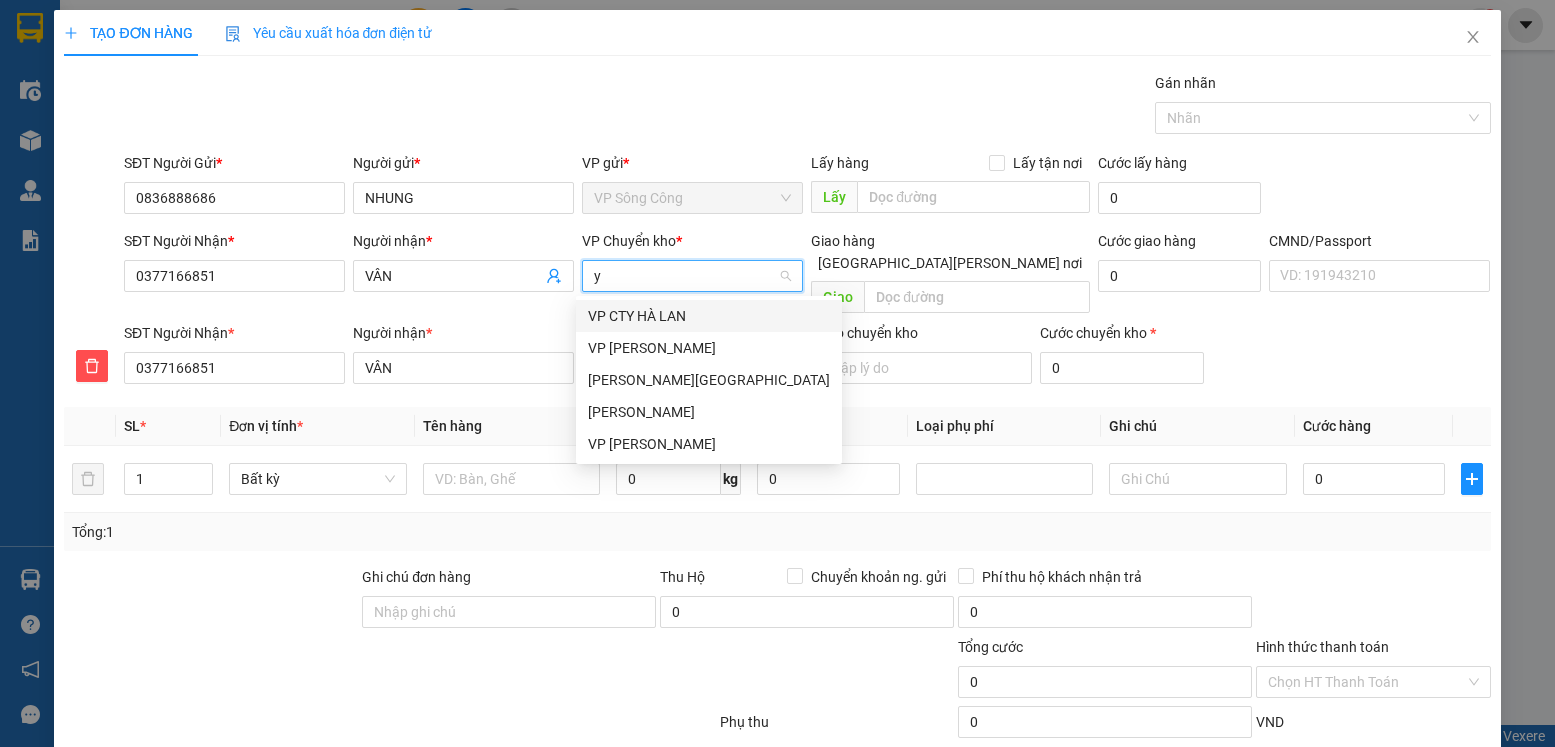scroll, scrollTop: 0, scrollLeft: 0, axis: both 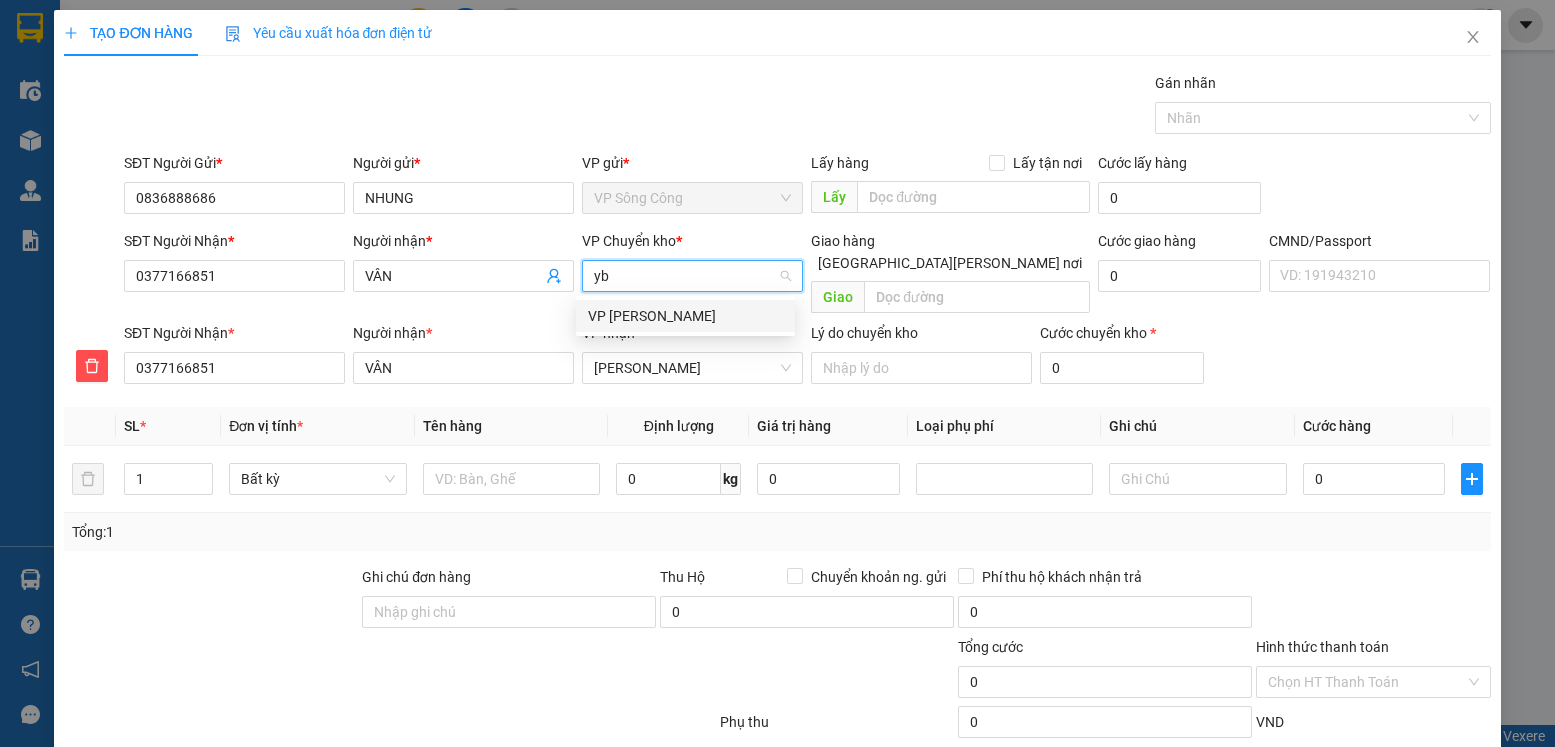 click on "VP [PERSON_NAME]" at bounding box center [685, 316] 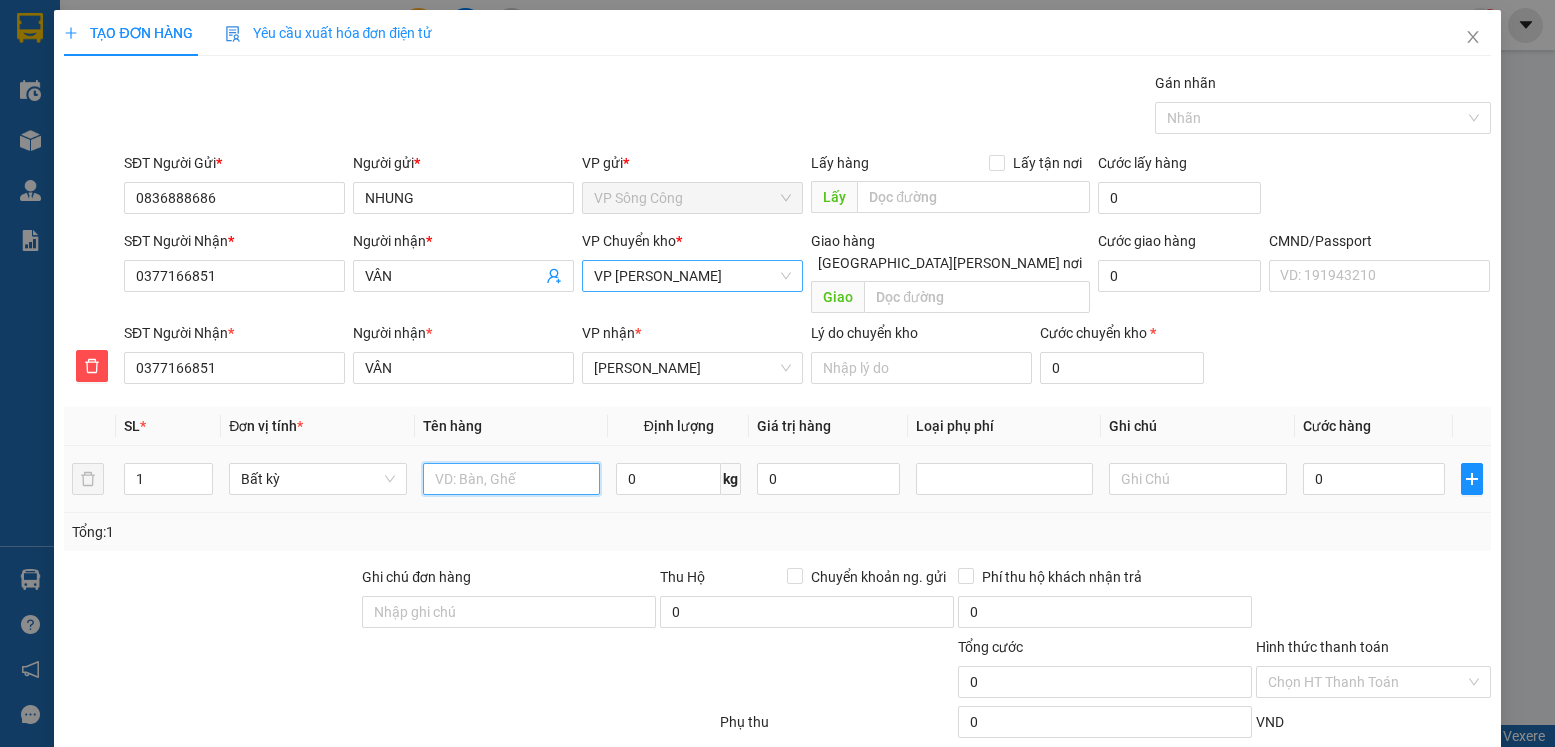 click at bounding box center [512, 479] 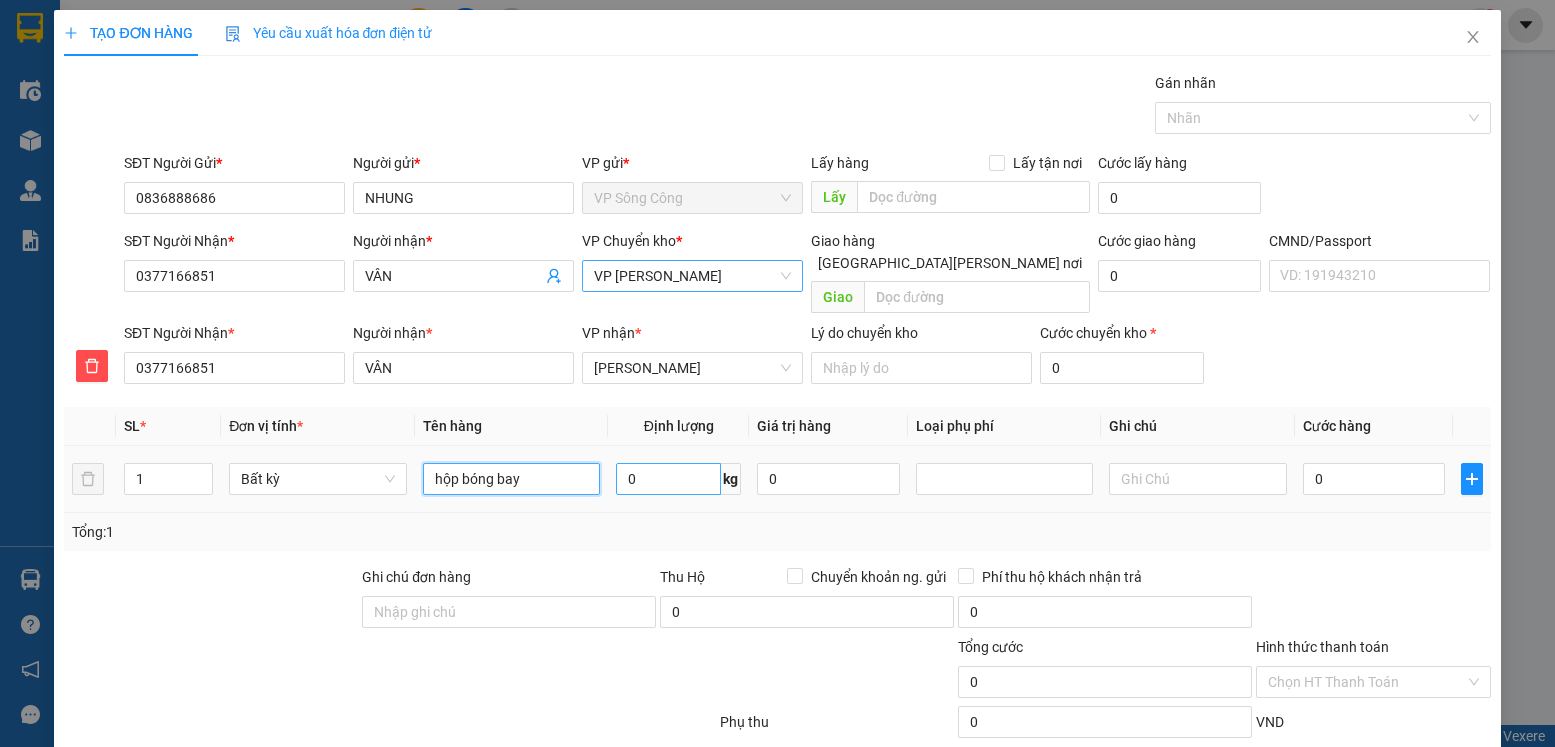 type on "hộp bóng bay" 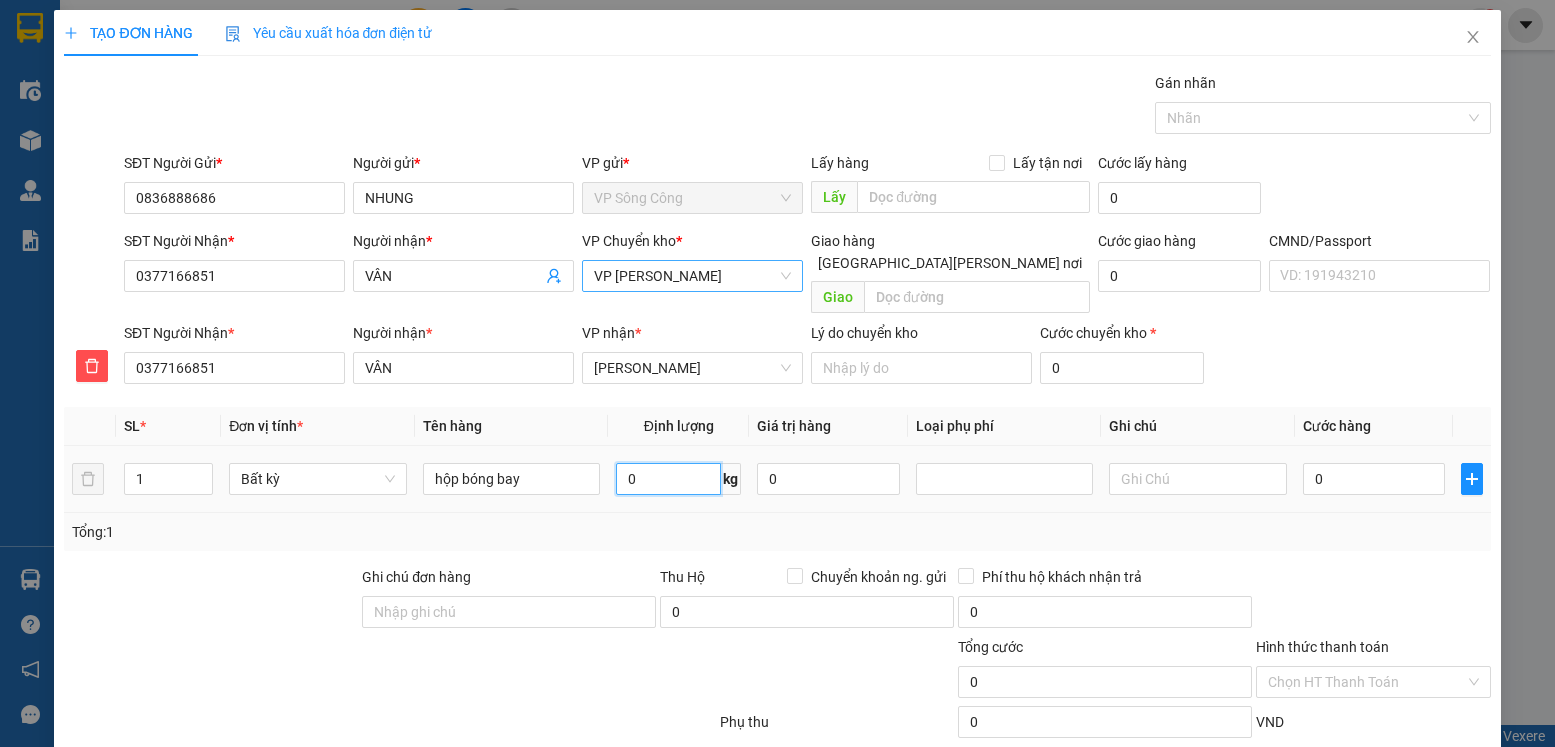 click on "0" at bounding box center [668, 479] 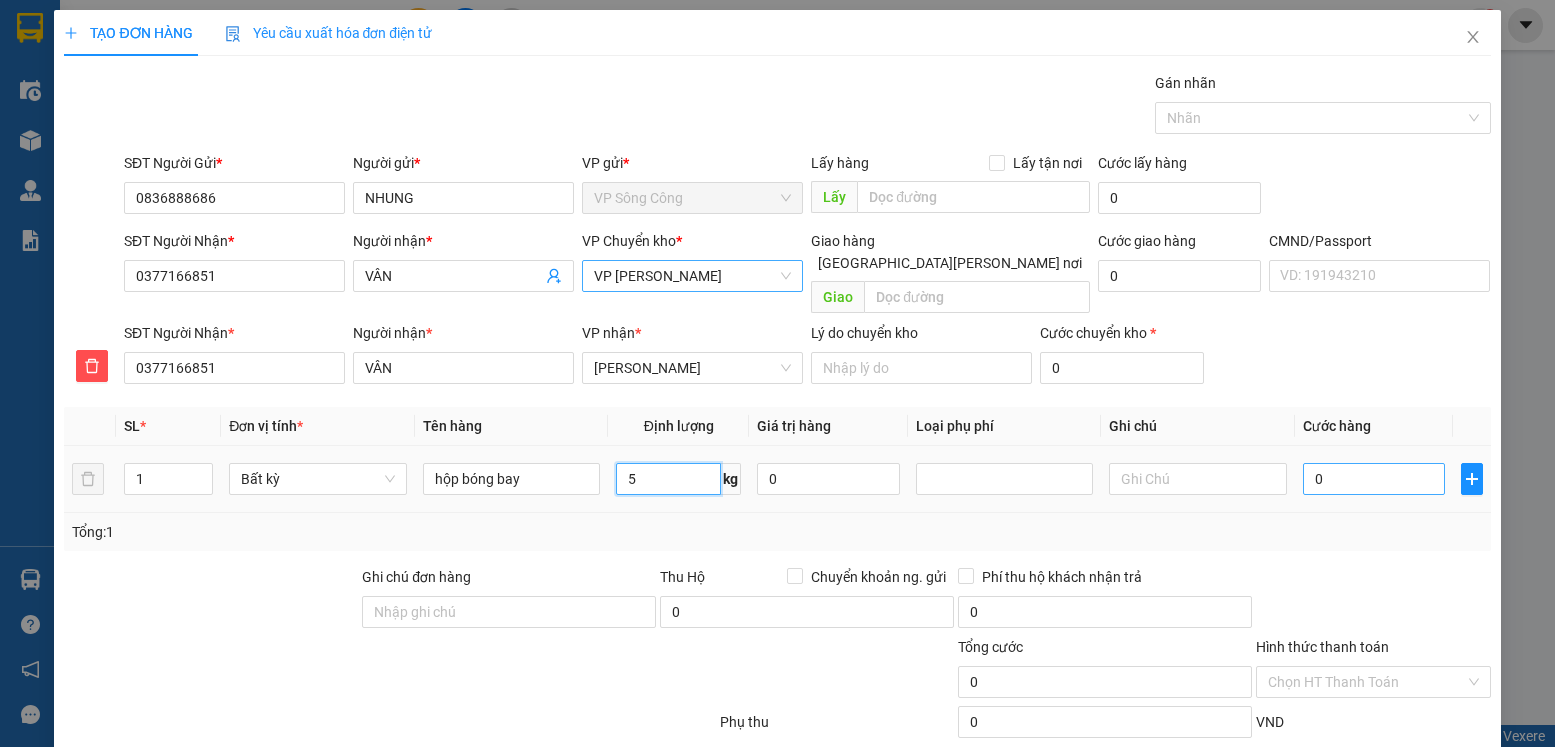 type on "5" 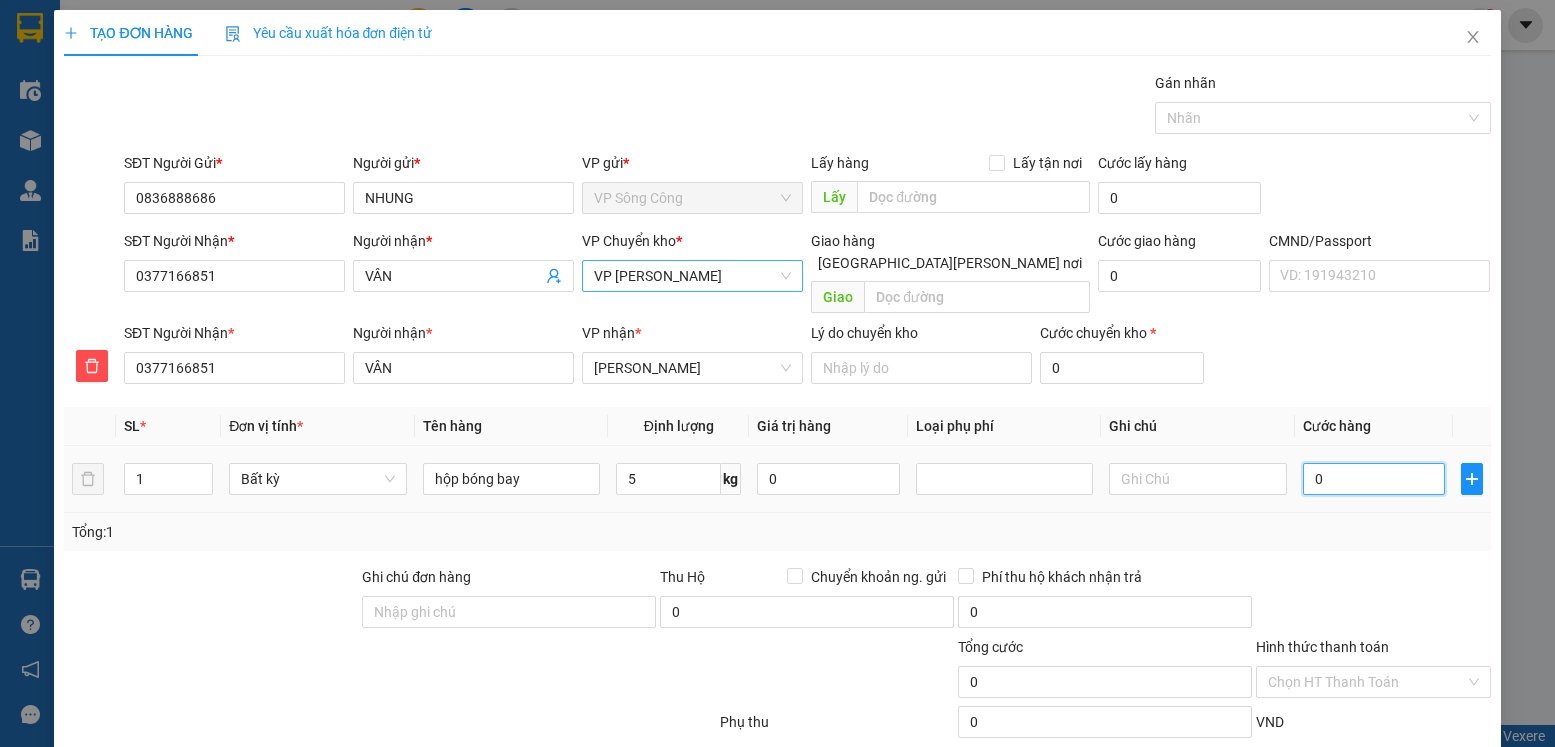click on "0" at bounding box center [1374, 479] 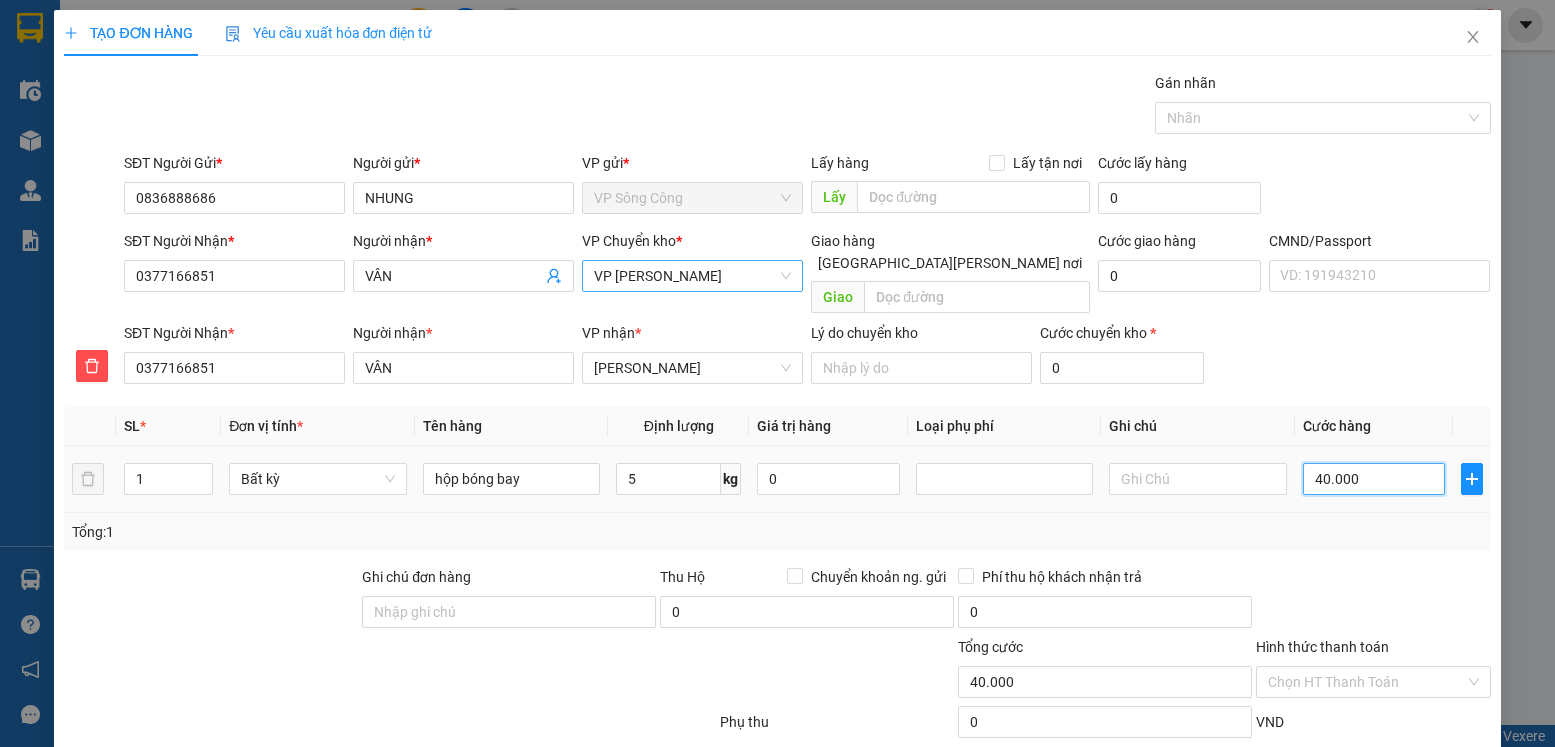 type on "4.000" 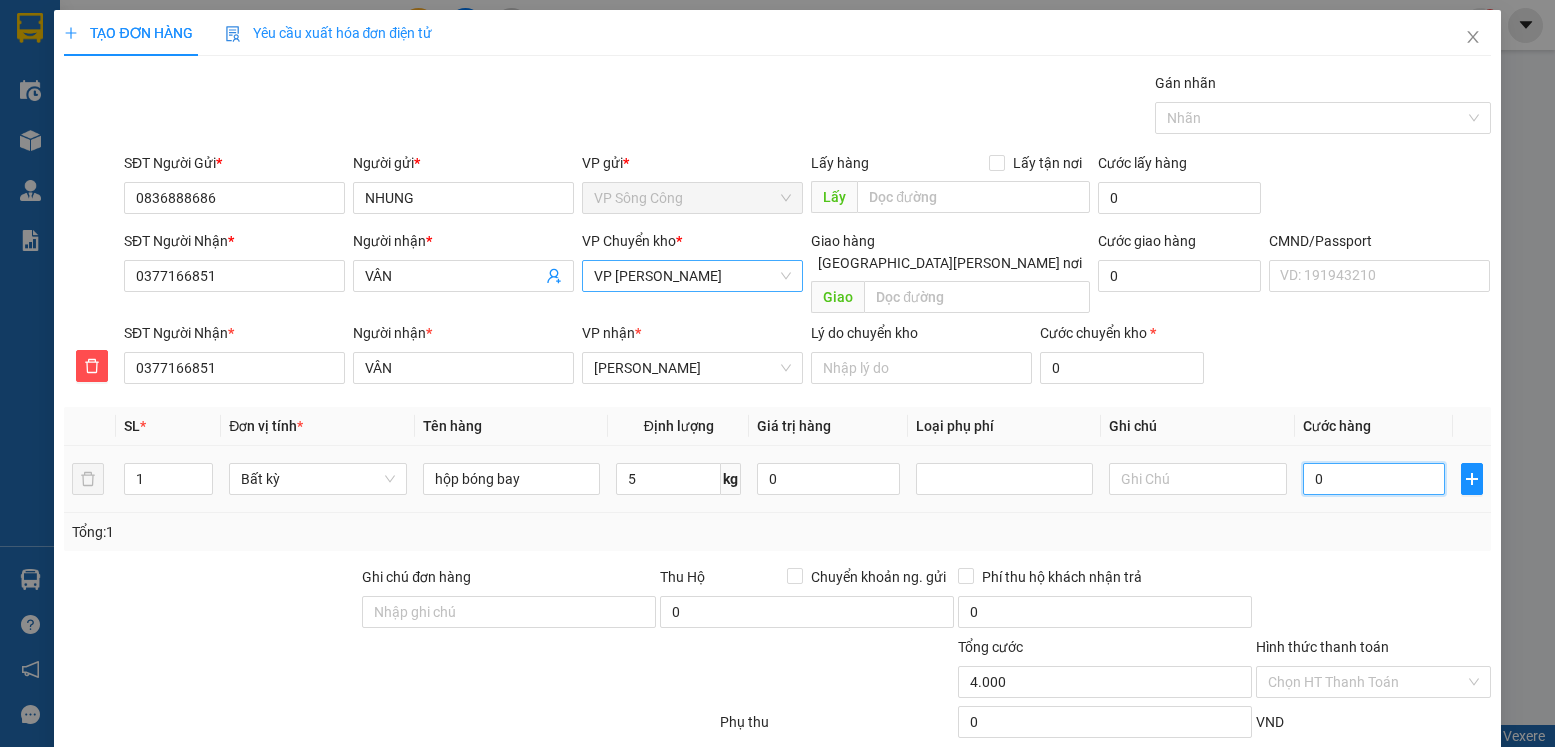 type on "0" 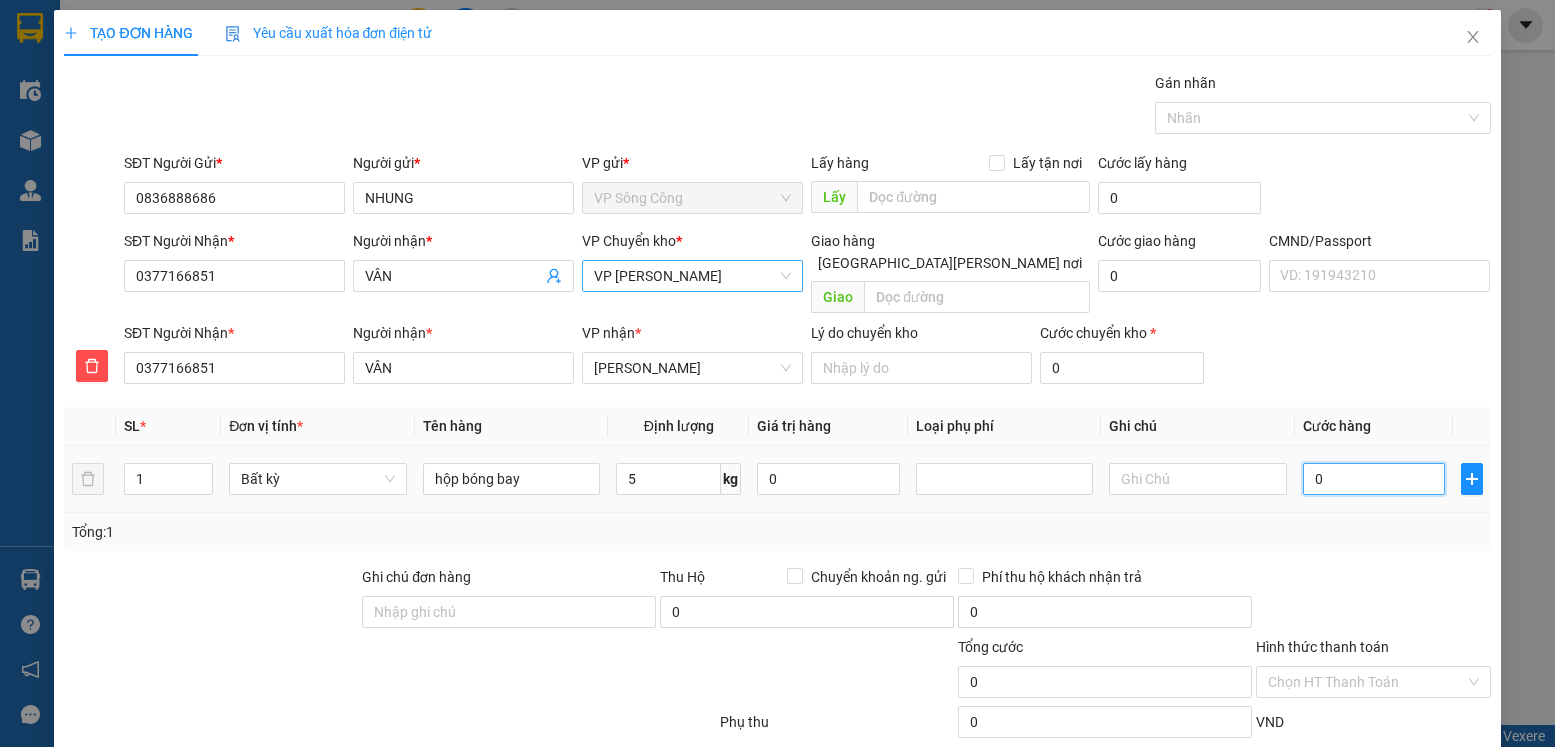 type on "02" 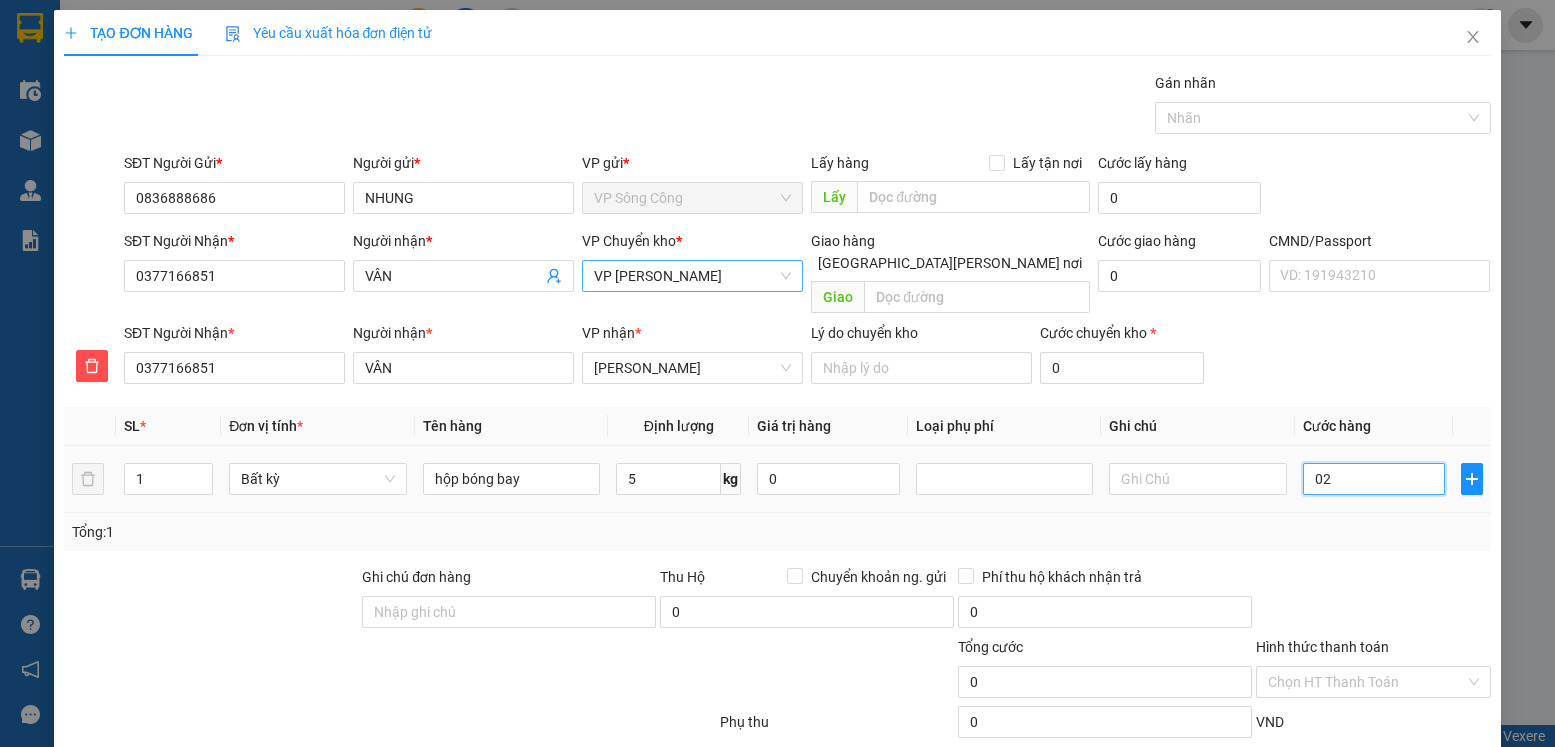 type on "2" 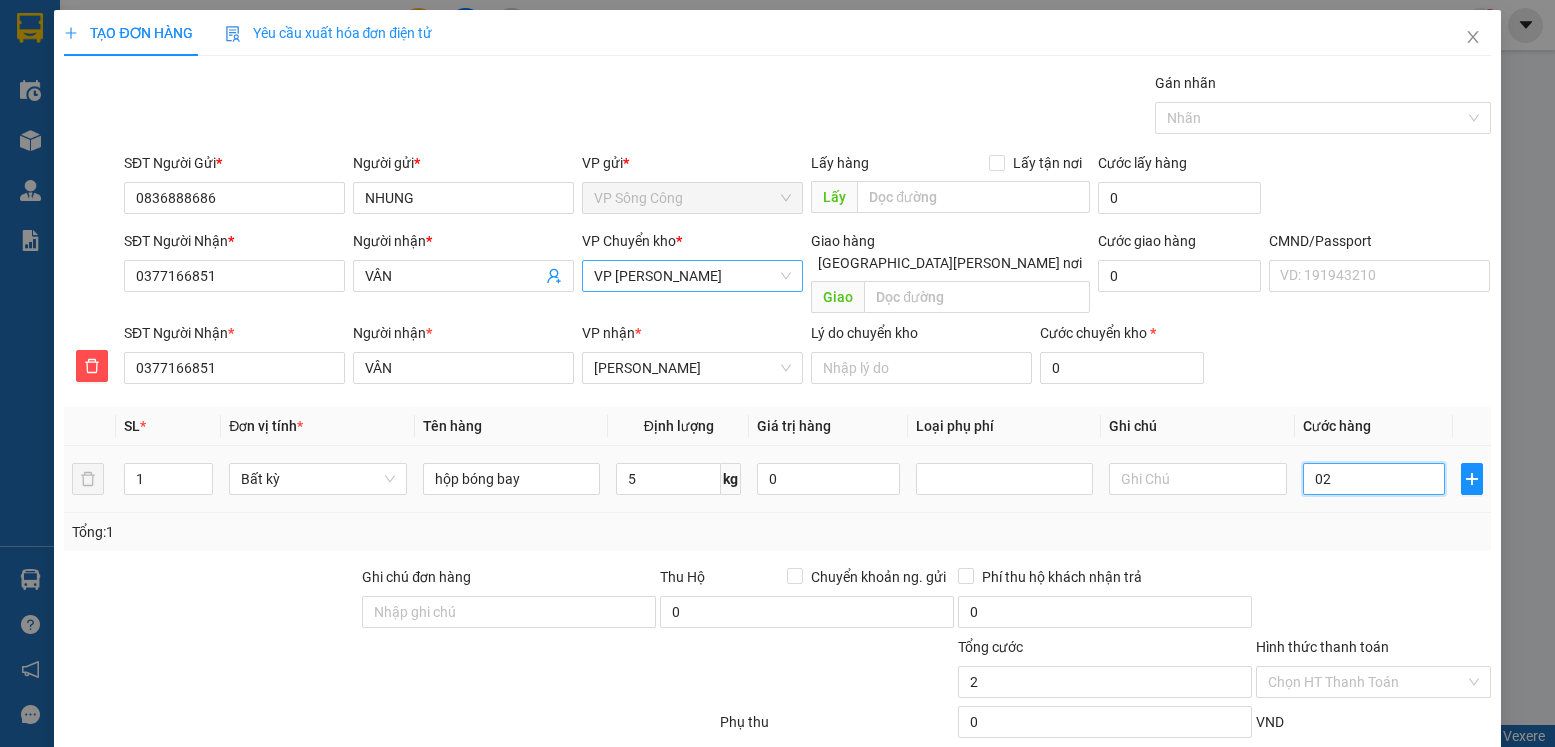 type on "020" 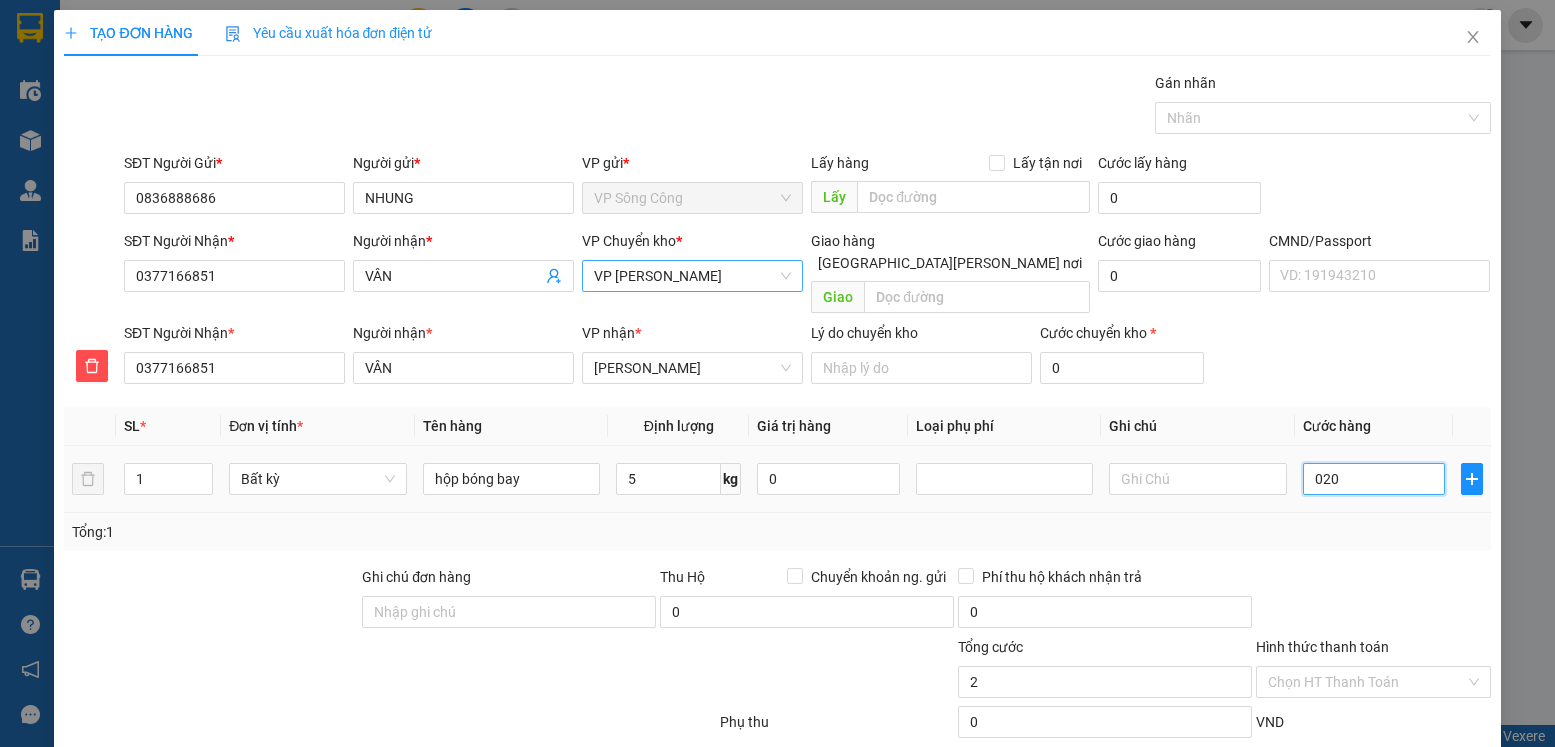 type on "20" 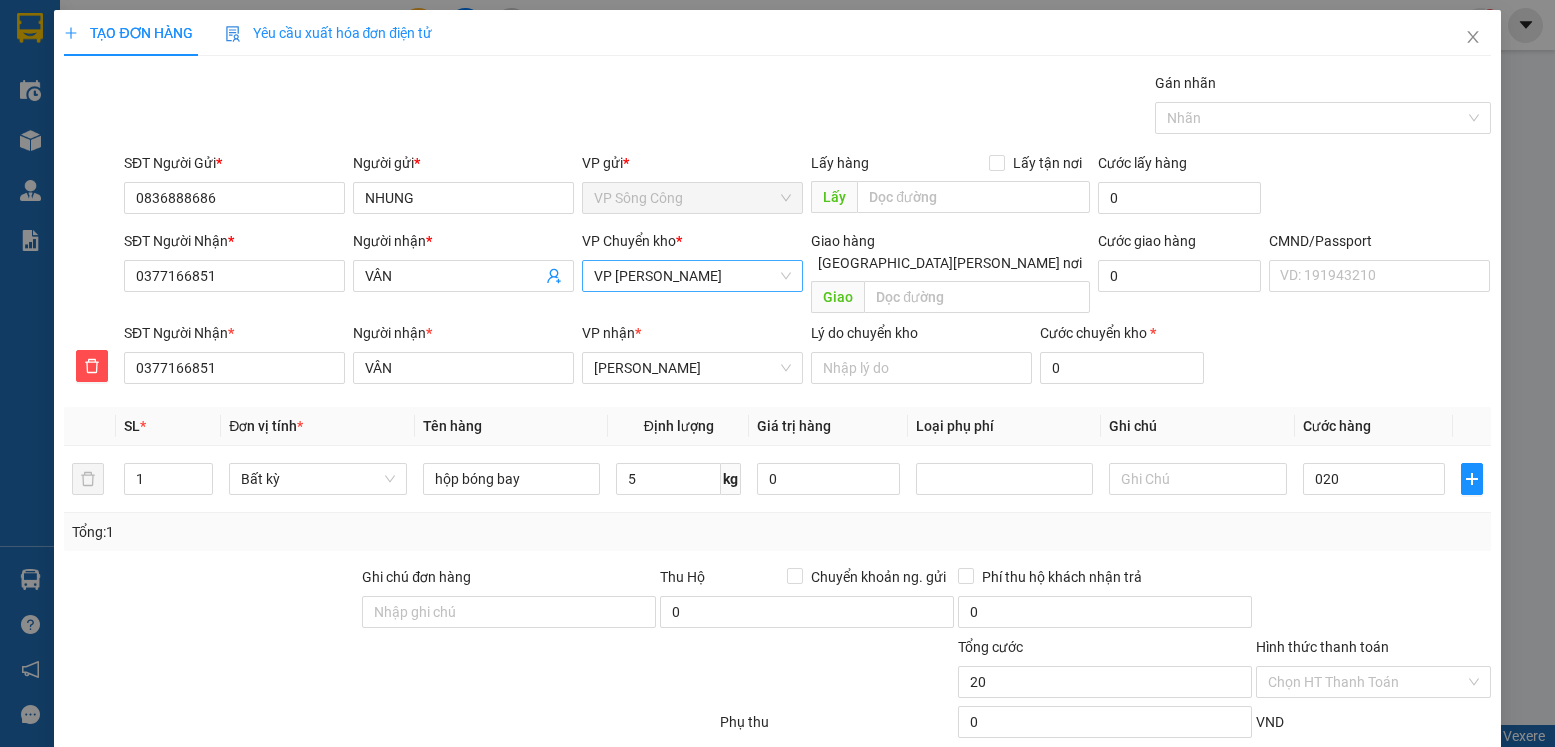 type on "20.000" 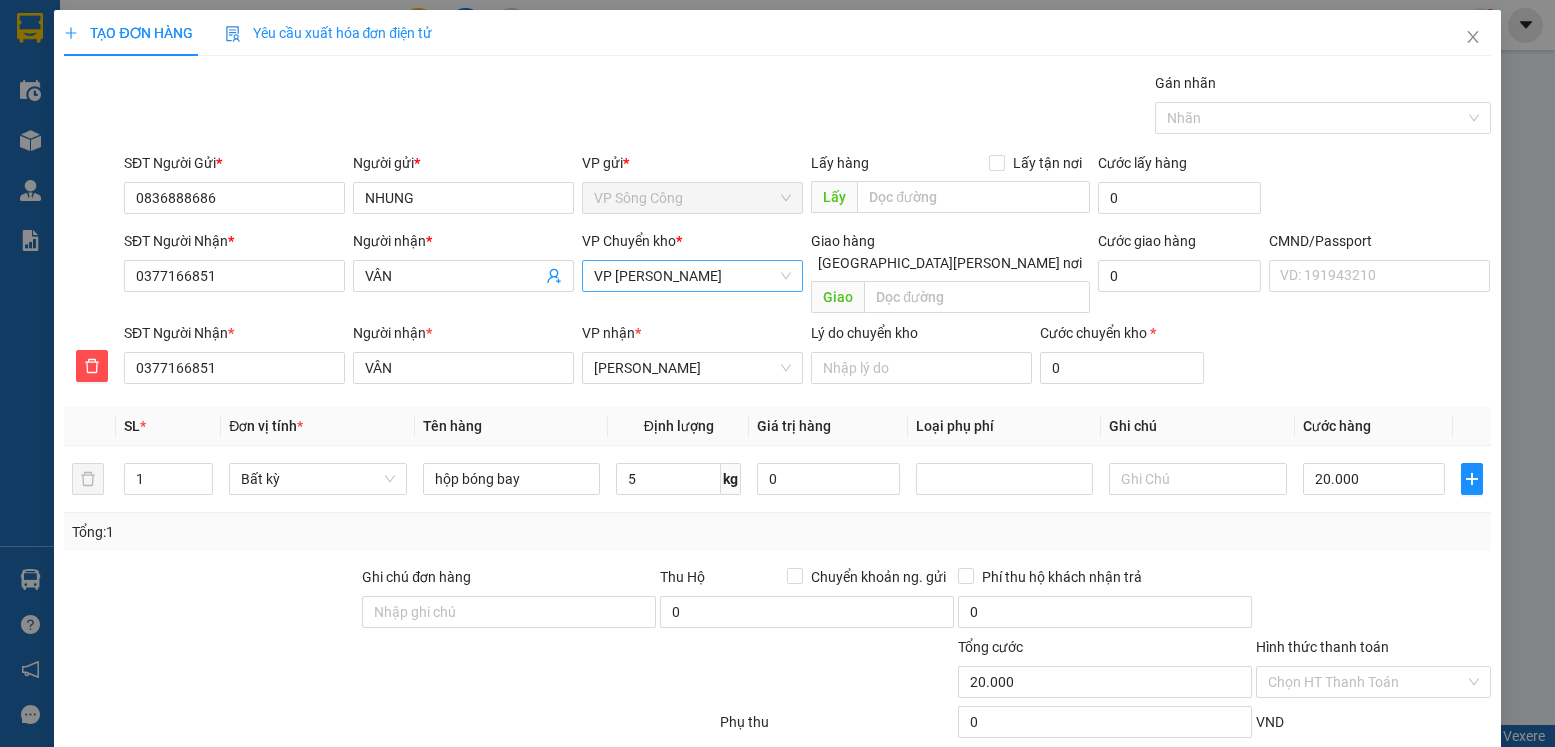 click at bounding box center [1373, 601] 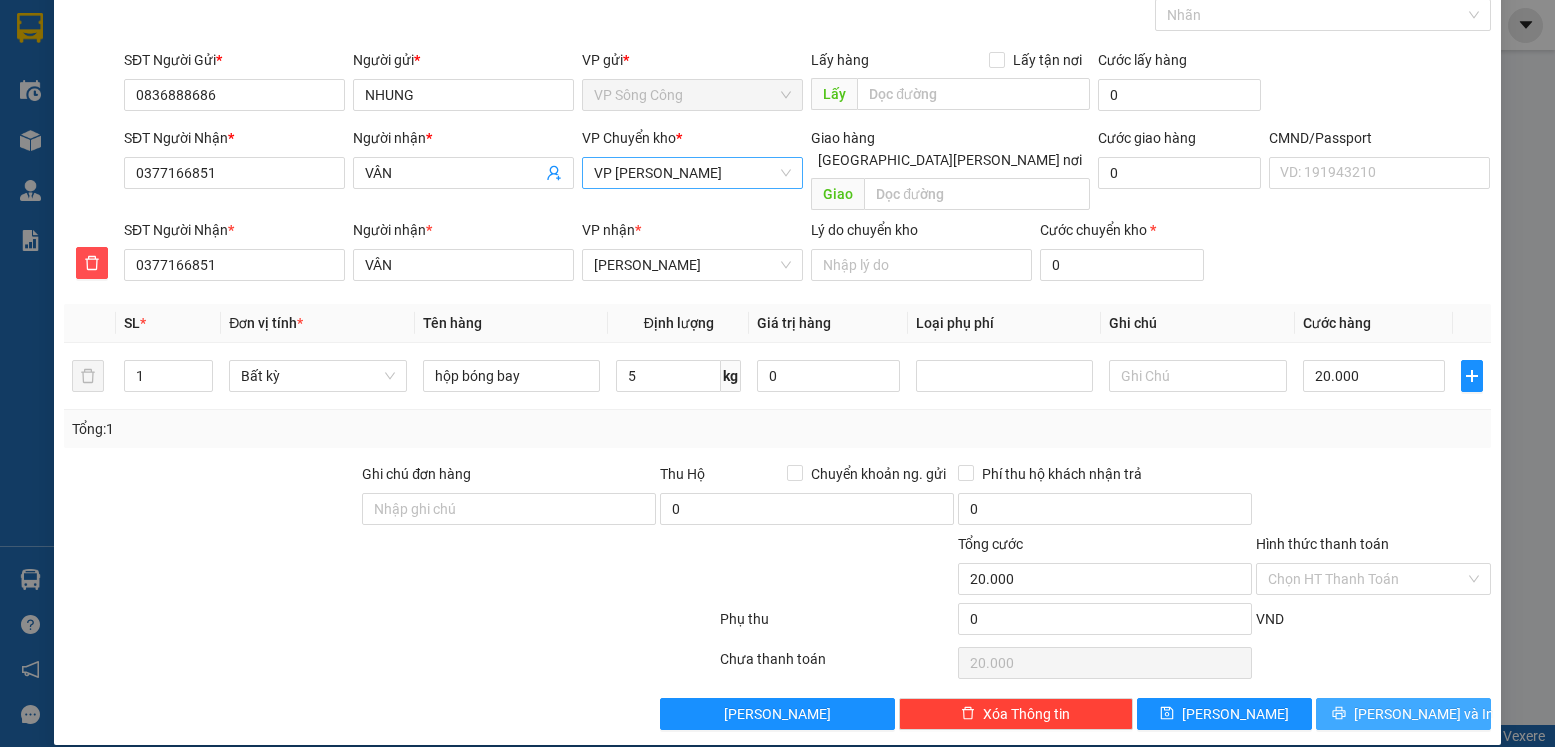 click on "Lưu và In" at bounding box center [1424, 714] 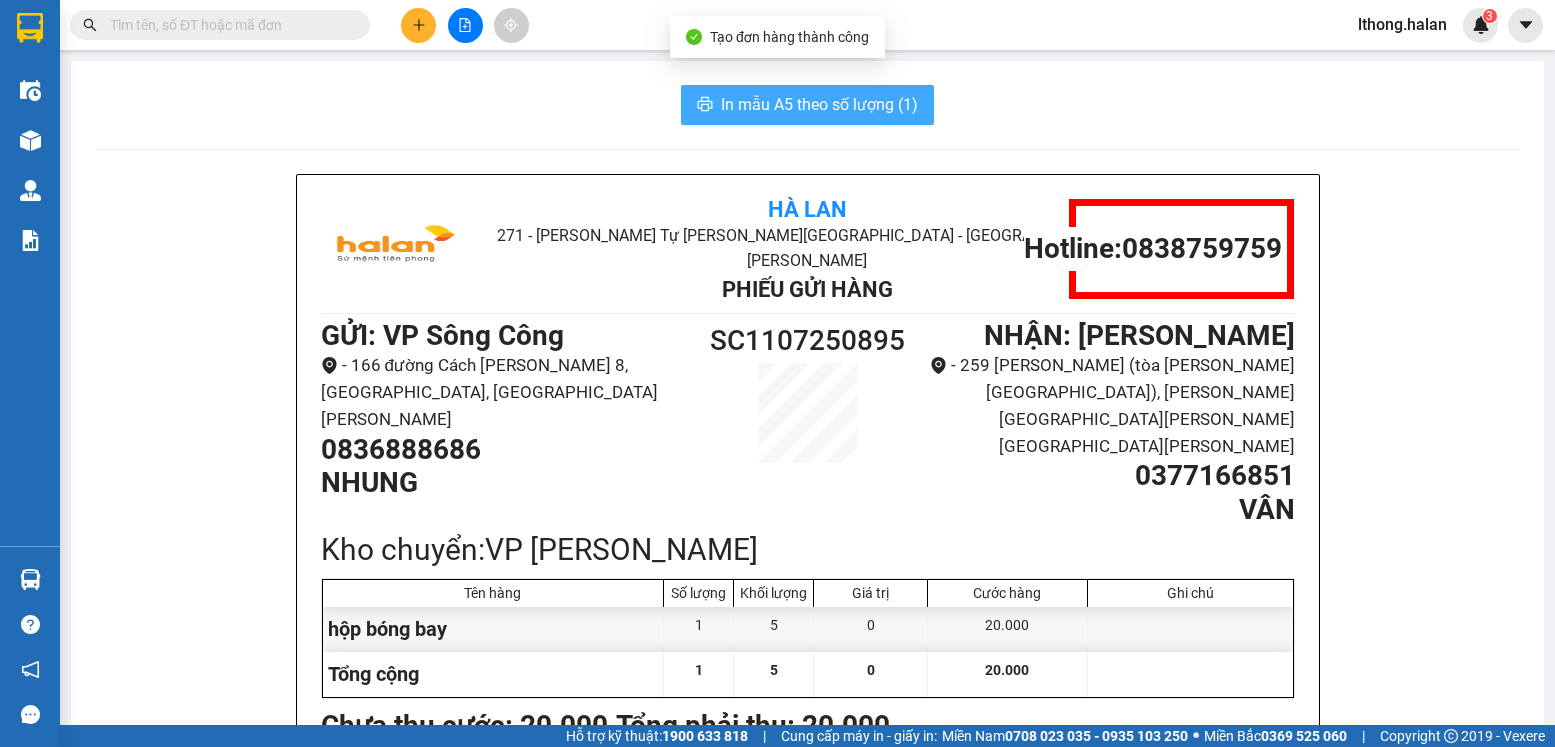 click on "In mẫu A5 theo số lượng
(1)" at bounding box center [819, 104] 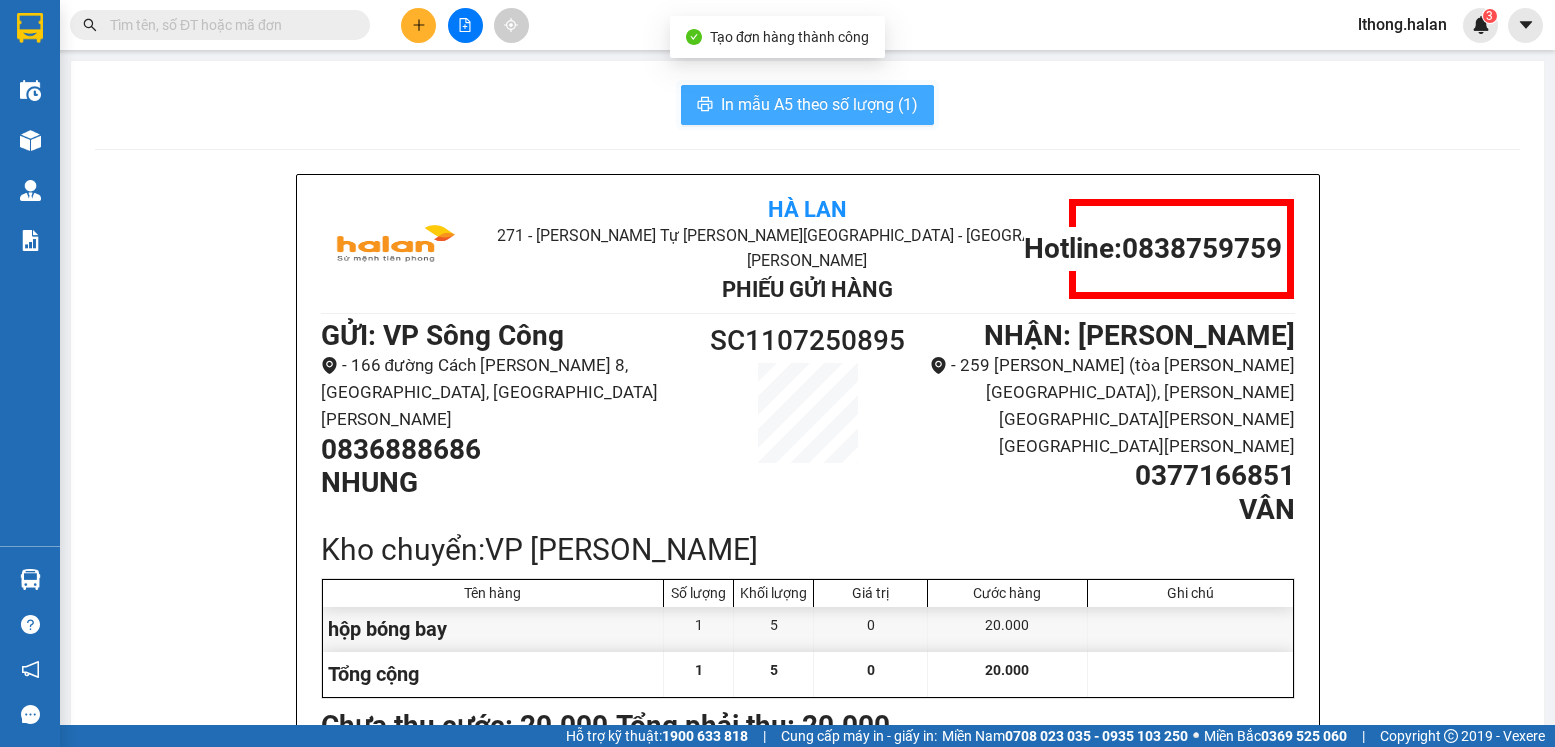 scroll, scrollTop: 0, scrollLeft: 0, axis: both 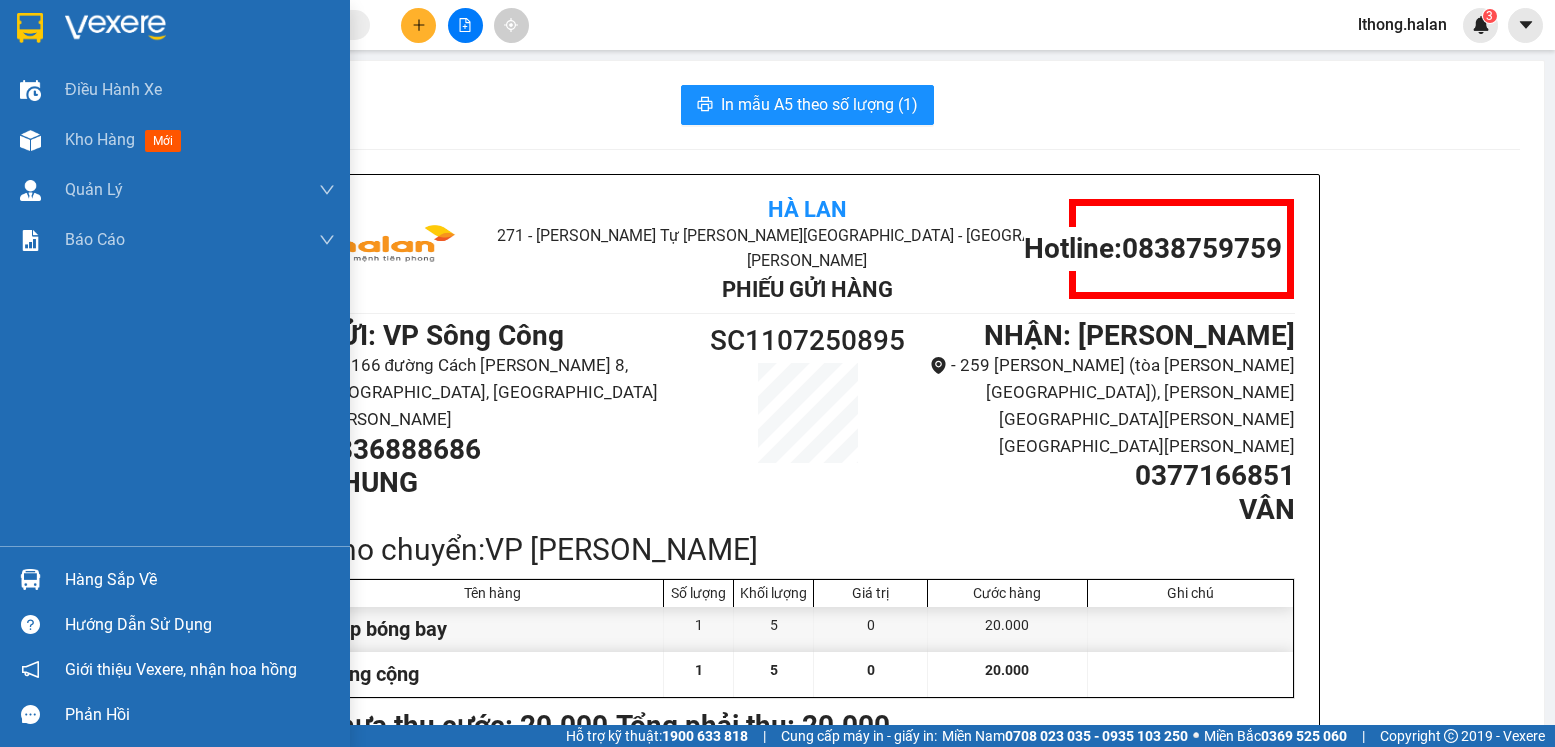 click on "Hàng sắp về" at bounding box center (200, 580) 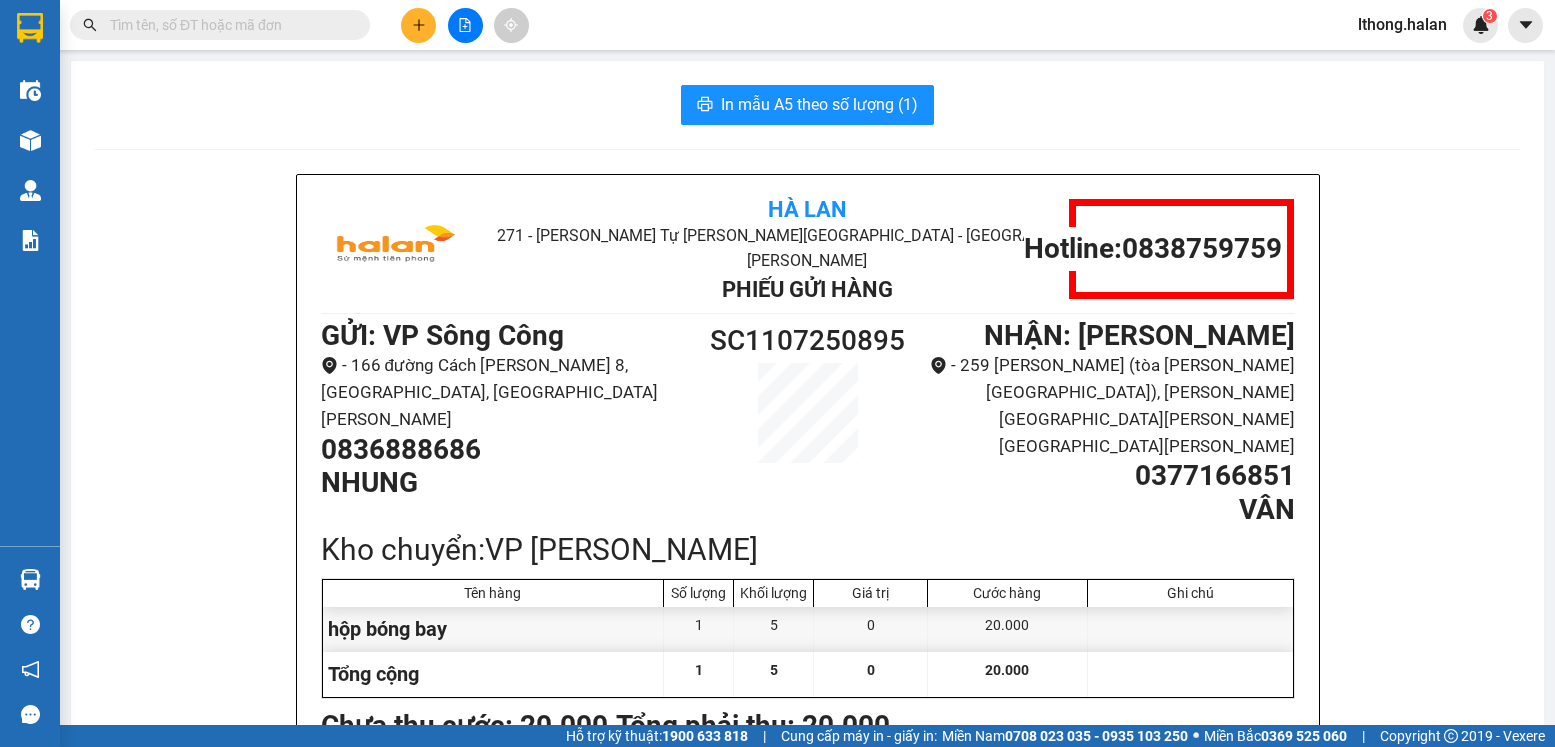 click on "Kết quả tìm kiếm ( 582 )  Bộ lọc  Mã ĐH Trạng thái Món hàng Thu hộ Tổng cước Chưa cước Nhãn Người gửi VP Gửi Người nhận VP Nhận TK1007251846 16:39 - 10/07 Đã giao   11:14 - 11/07 2 HỘP SL:  2 90.000 0865626632 LAN  VP Trung Kính 0906011678 Bảo Bảo  VP Sông Công TK1007251199 13:56 - 10/07 Đã giao   08:41 - 11/07 BỌC ĐEN MT SL:  1 40.000 0868811678 HƯNG HÀ VP Trung Kính 0987909436 PHƯỢNG VP Hoàng Văn Thụ TKC1007250212 08:49 - 10/07 Đã giao   14:33 - 10/07 HỘP  PK SL:  1 35.000 0916611678 TÙNG VP 47 Trần Khát Chân 0972766768 TÂN VP Hoàng Văn Thụ TK0807251538 15:28 - 08/07 Đã giao   08:11 - 09/07 BỌC ĐEN MT SL:  1 40.000 0868811678 HƯNG HÀ VP Trung Kính 0987909436 PHƯỢNG VP Hoàng Văn Thụ TK0707251768 15:51 - 07/07 Đã giao   14:34 - 08/07 HOP GIÀY SL:  1 35.000 0948736468 OANH VP Trung Kính 0906011678 Bảo Bảo  VP Sông Công TK0707251485 14:50 - 07/07 Đã giao   14:34 - 08/07 HOP MP SL:  1 40.000 0974168696" at bounding box center [777, 373] 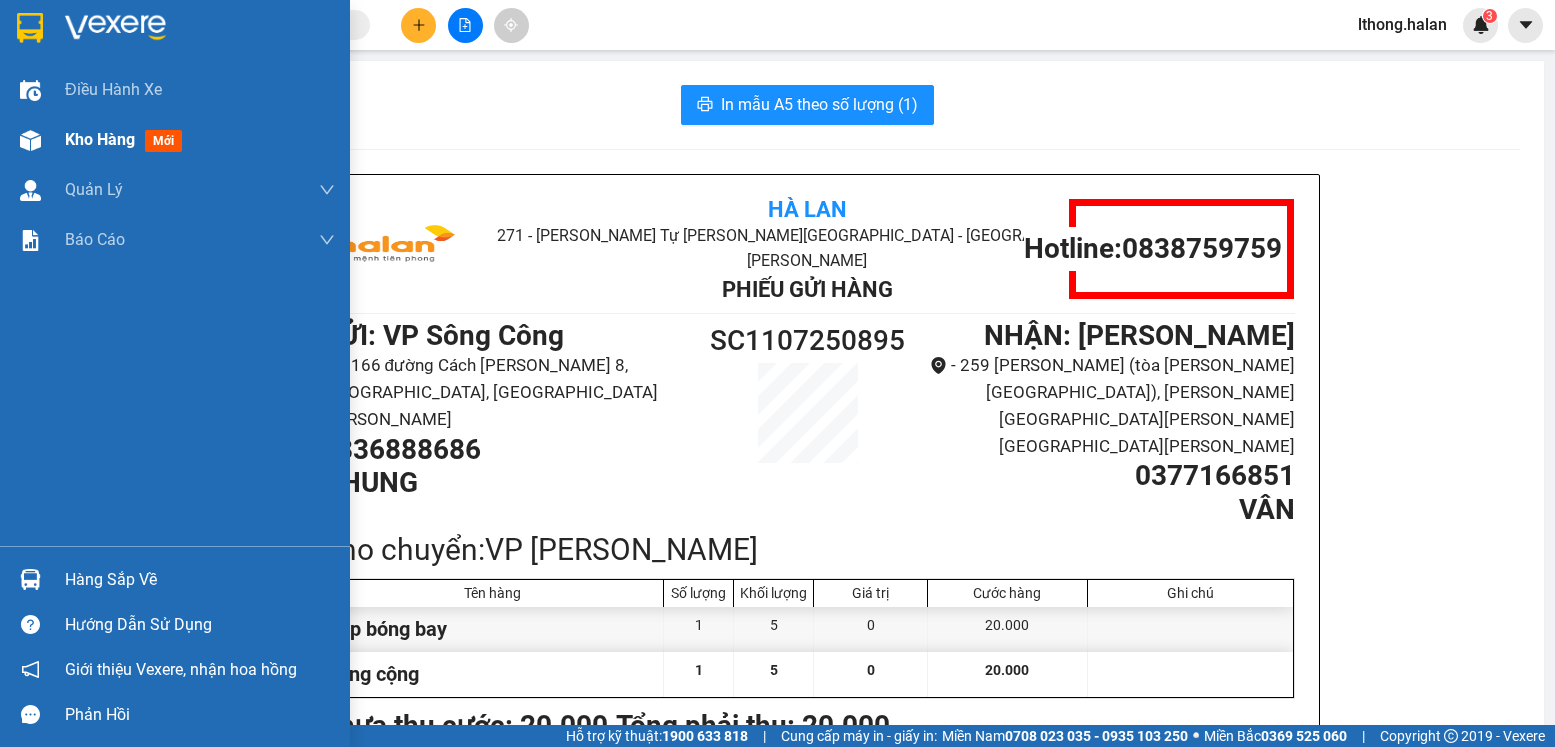 click on "Kho hàng" at bounding box center (100, 139) 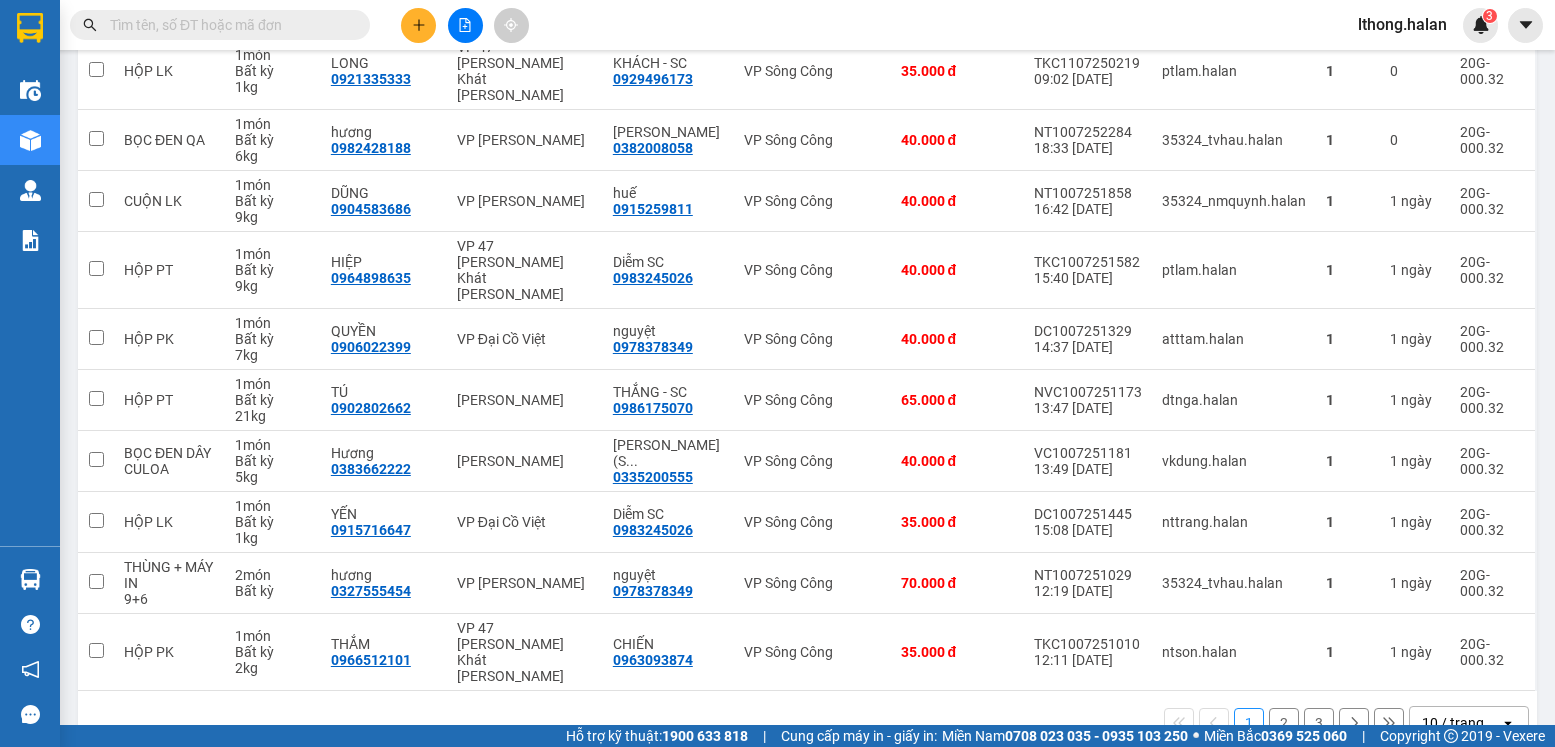 scroll, scrollTop: 0, scrollLeft: 0, axis: both 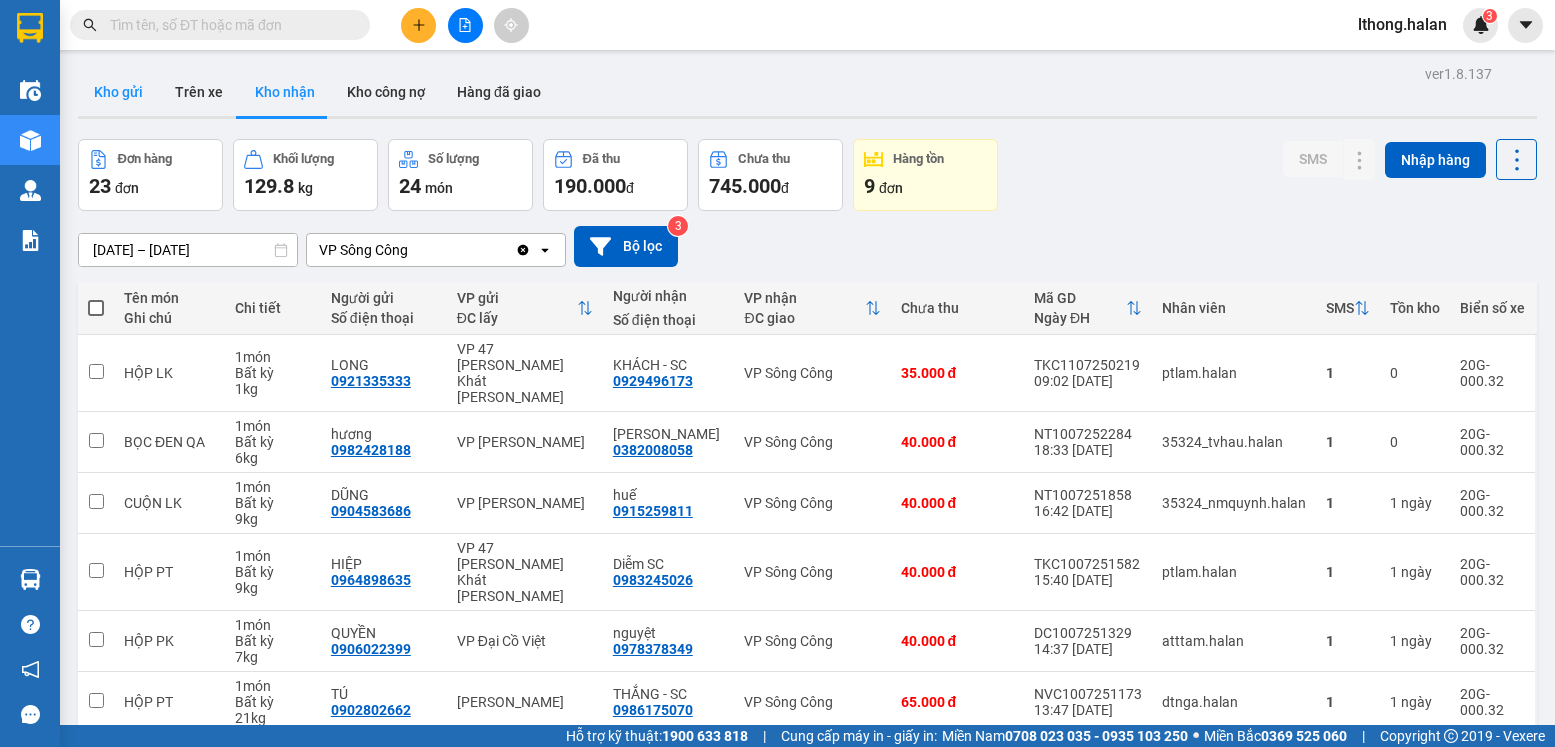 click on "Kho gửi" at bounding box center [118, 92] 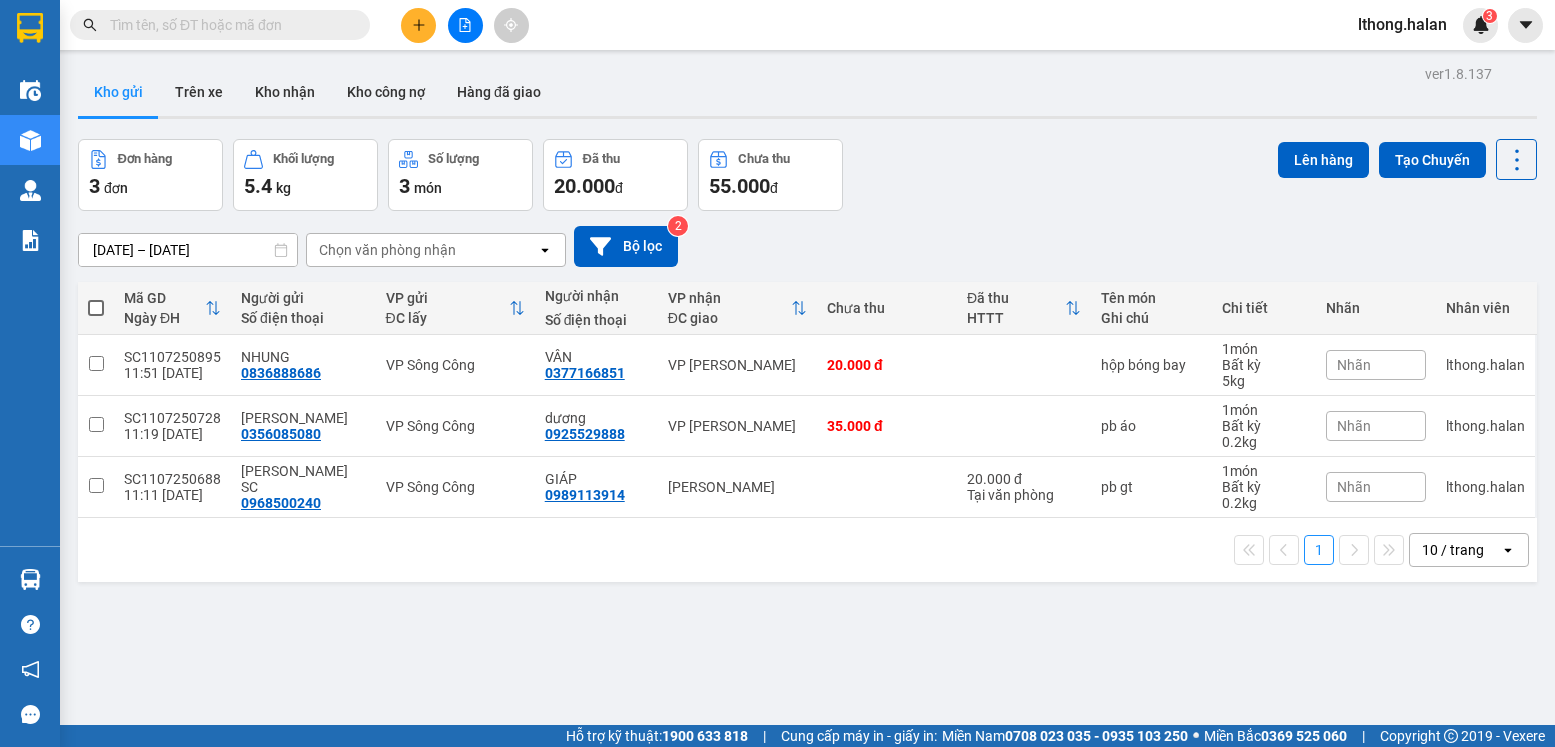 click at bounding box center (228, 25) 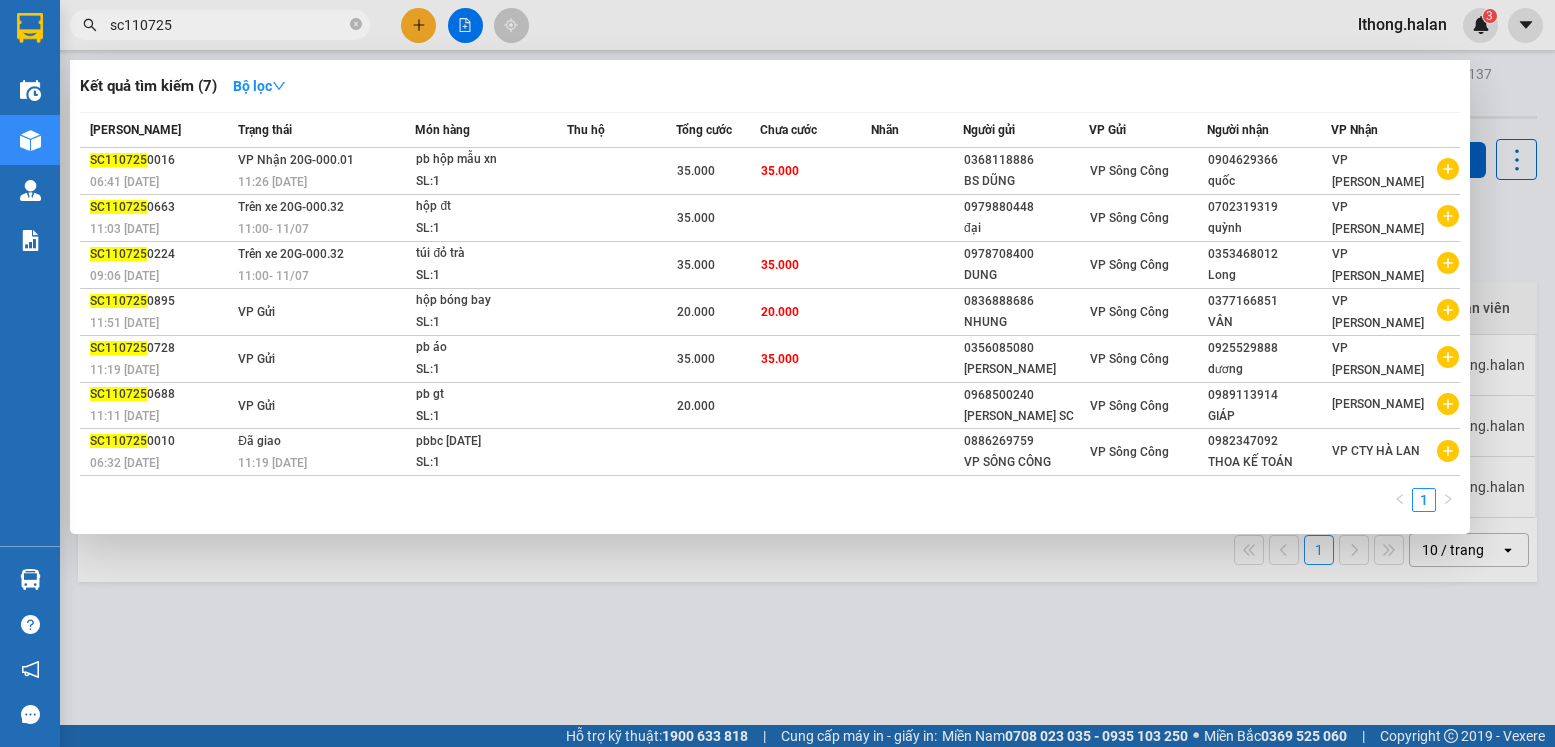click on "sc110725" at bounding box center [228, 25] 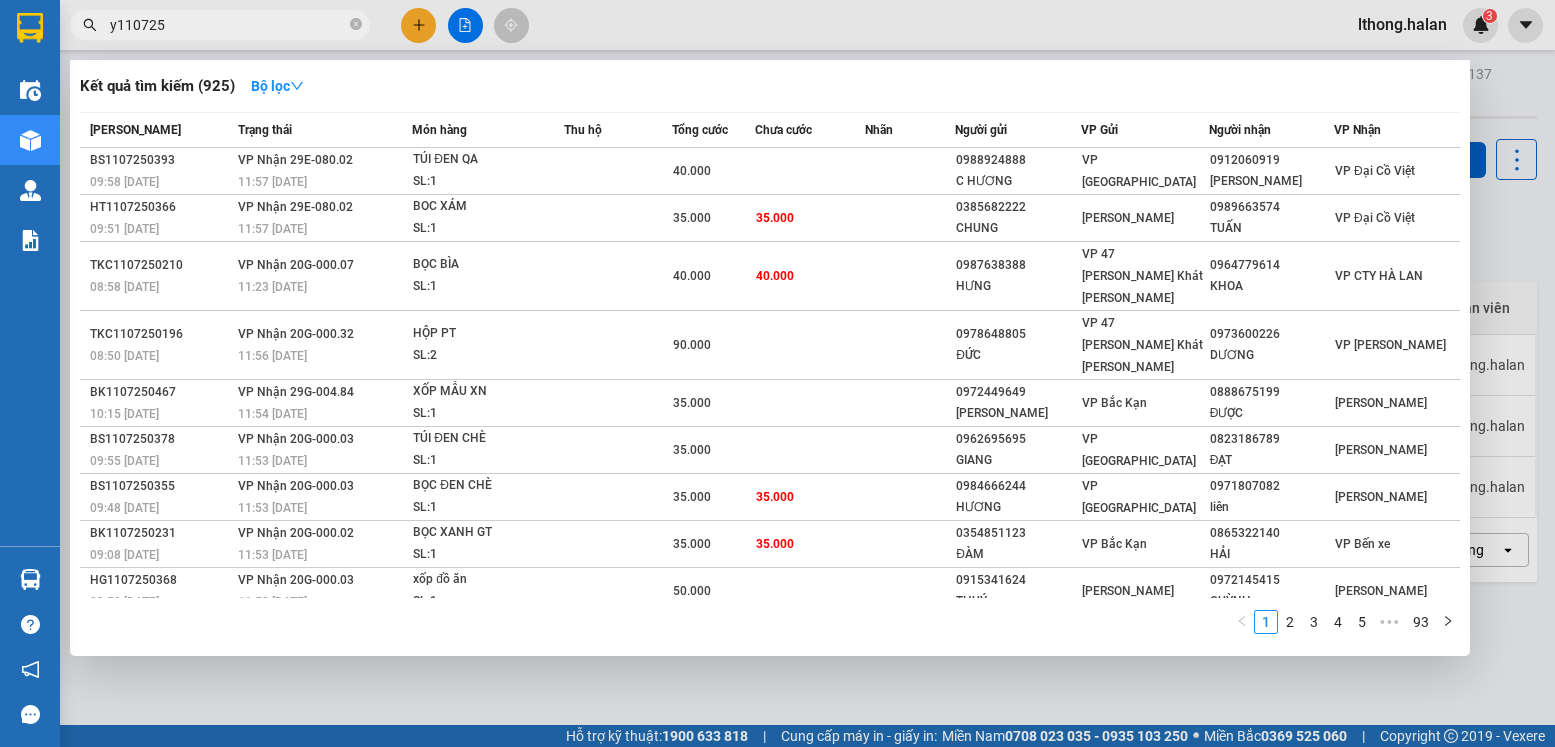 type on "yb110725" 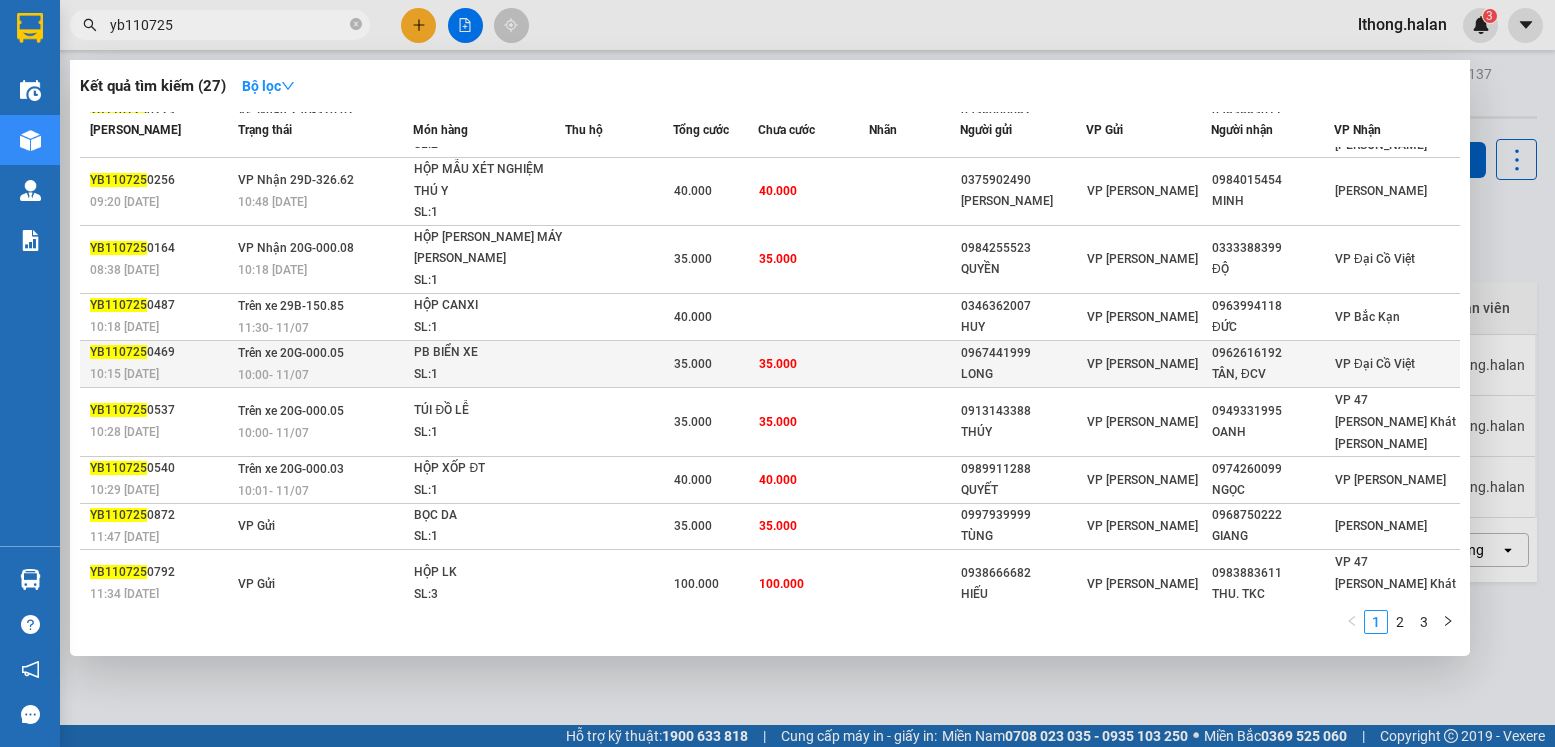 scroll, scrollTop: 0, scrollLeft: 0, axis: both 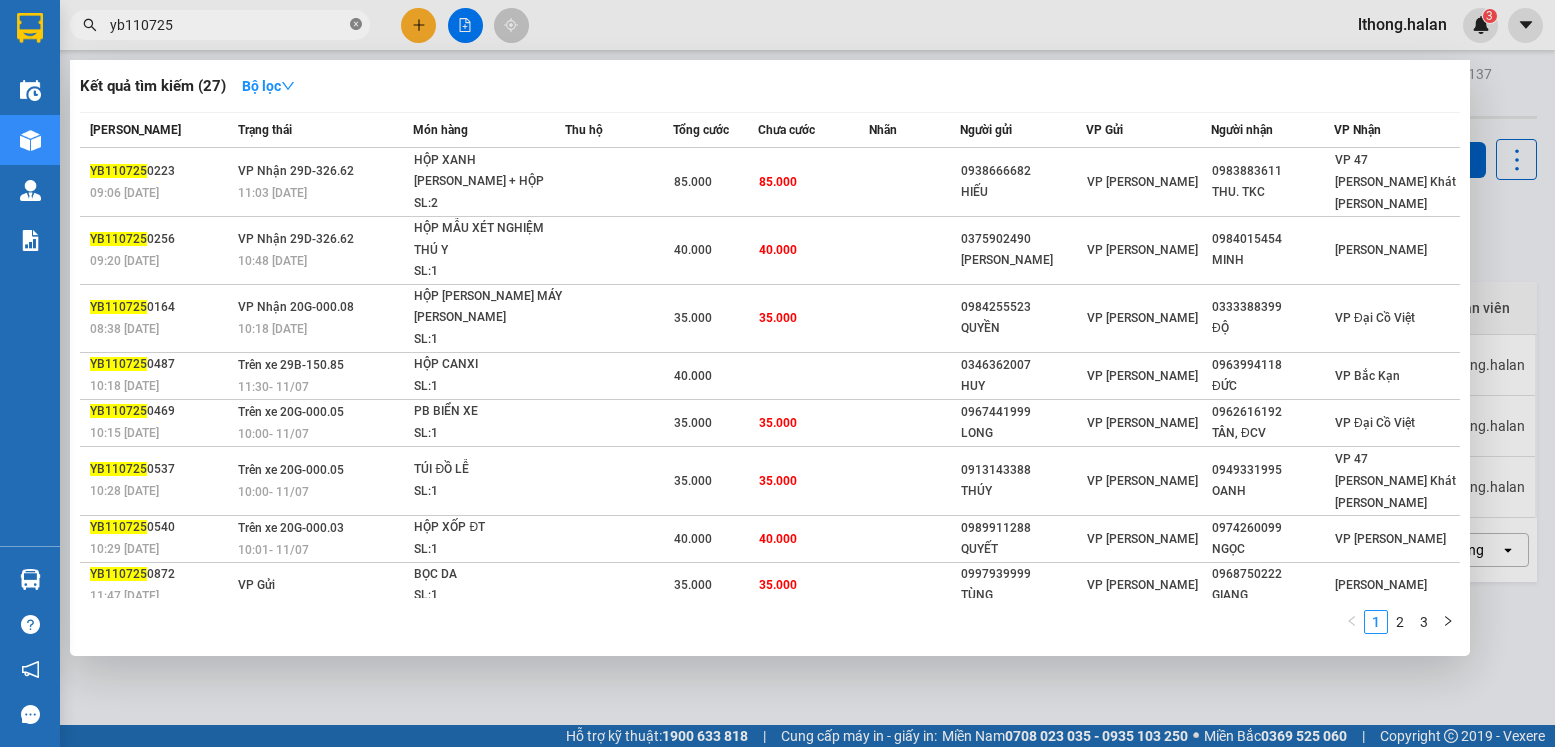 click 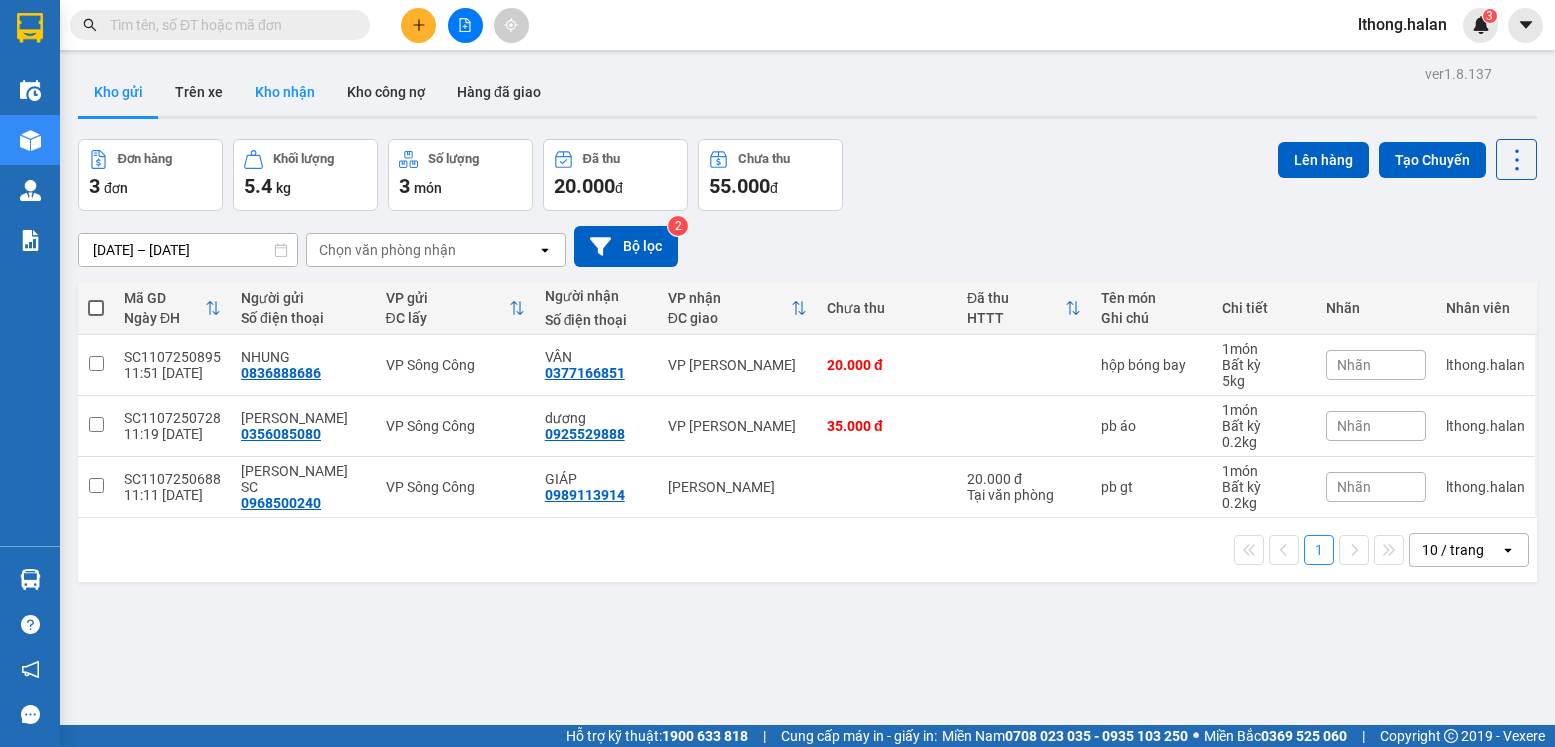 click on "Kho nhận" at bounding box center (285, 92) 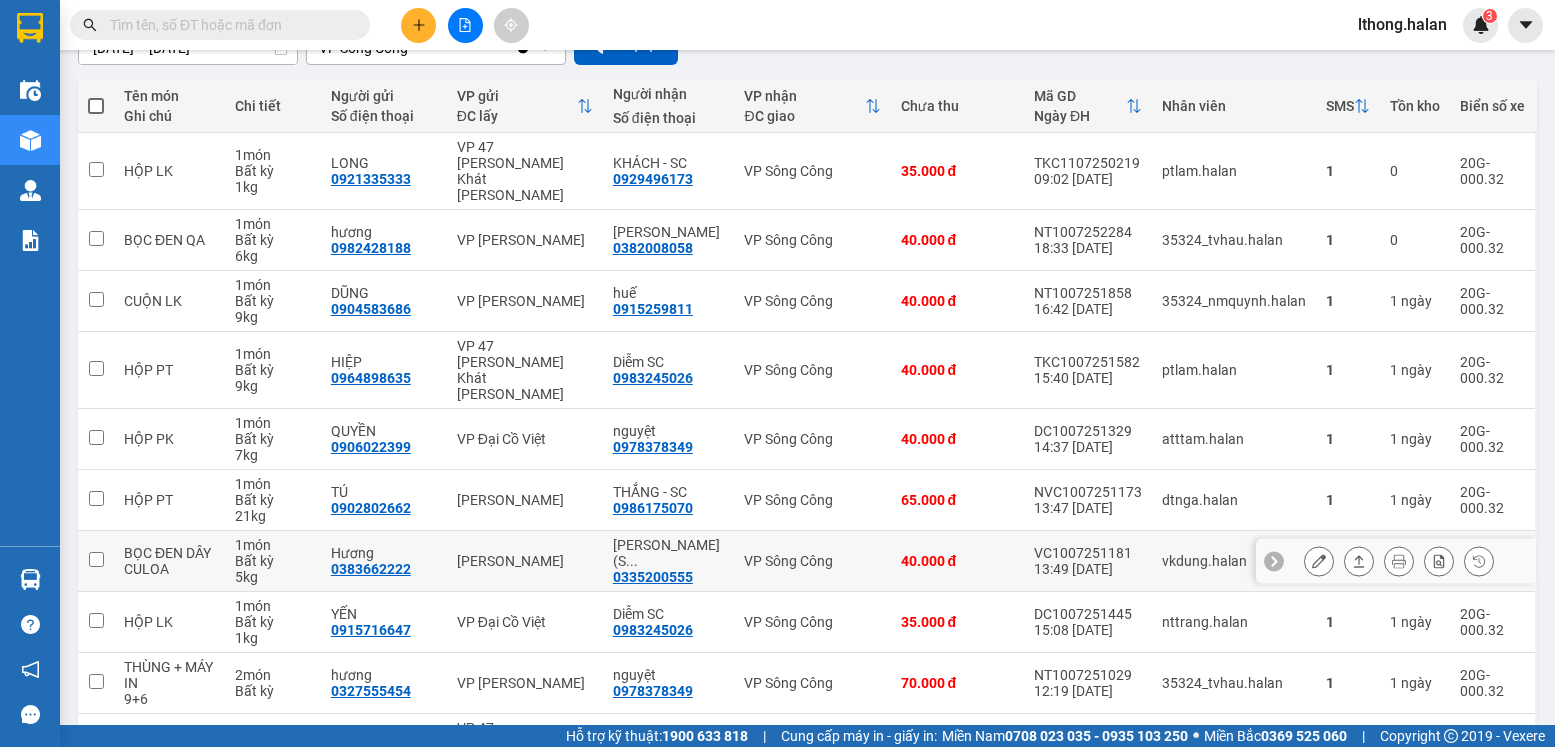 scroll, scrollTop: 302, scrollLeft: 0, axis: vertical 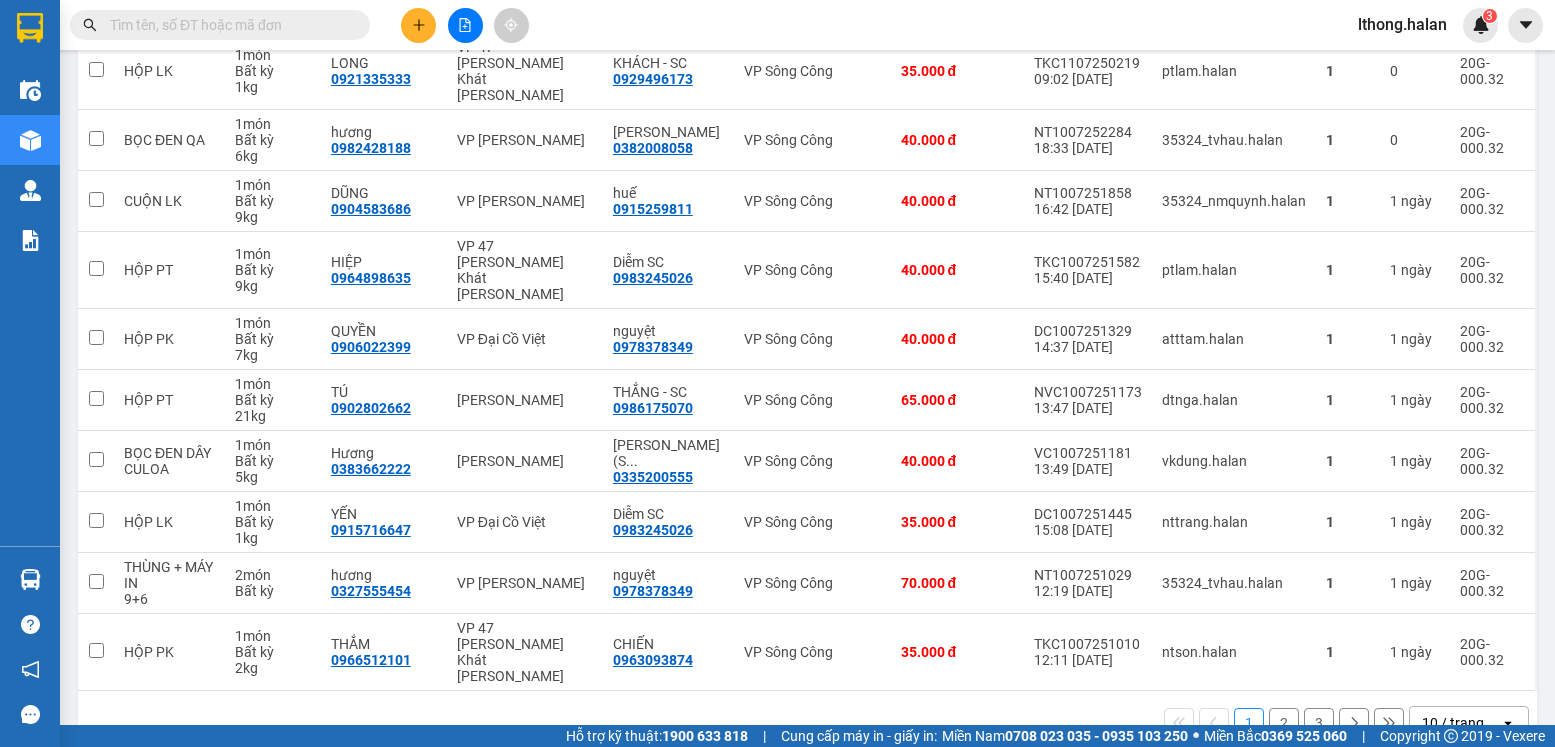 click on "2" at bounding box center [1284, 723] 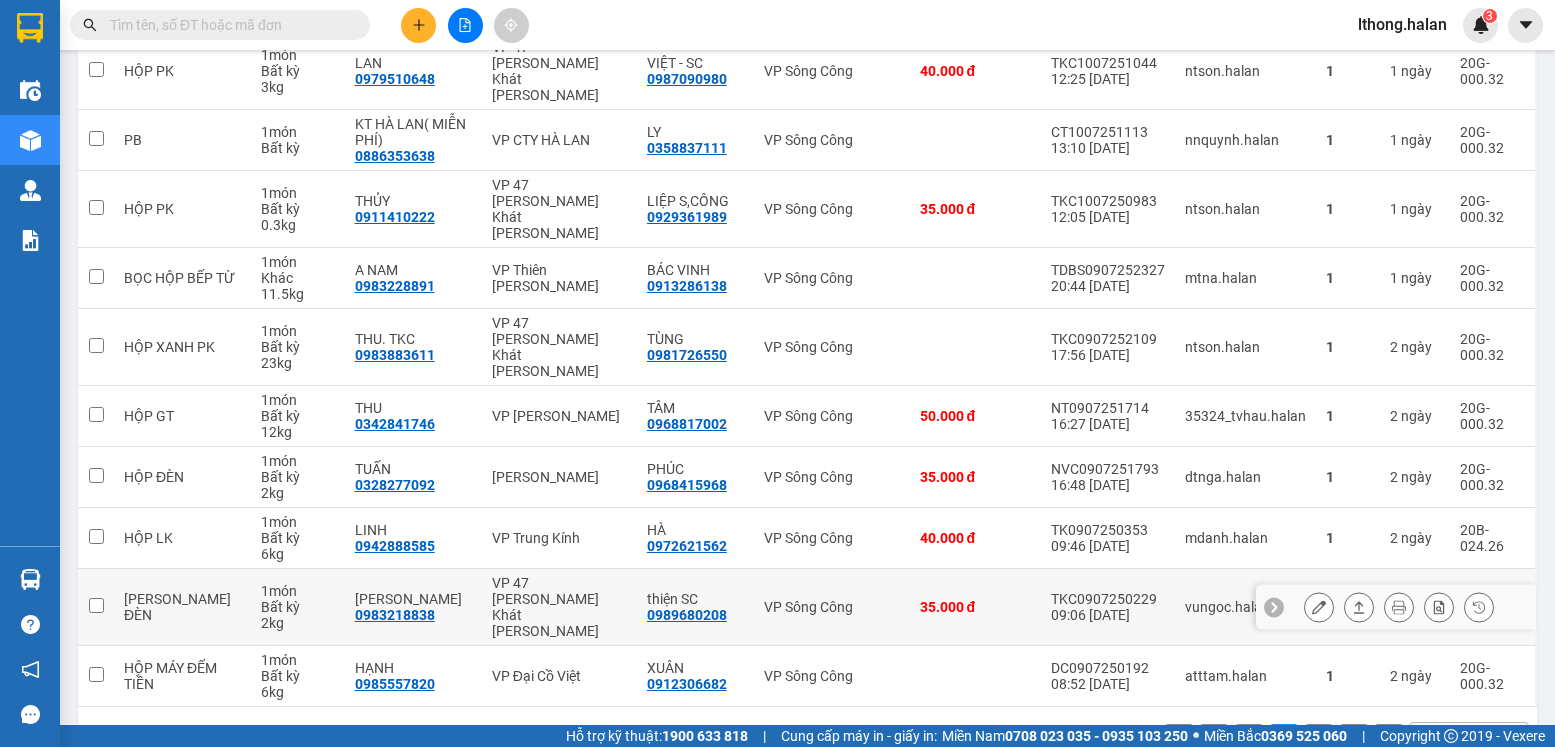 scroll, scrollTop: 0, scrollLeft: 0, axis: both 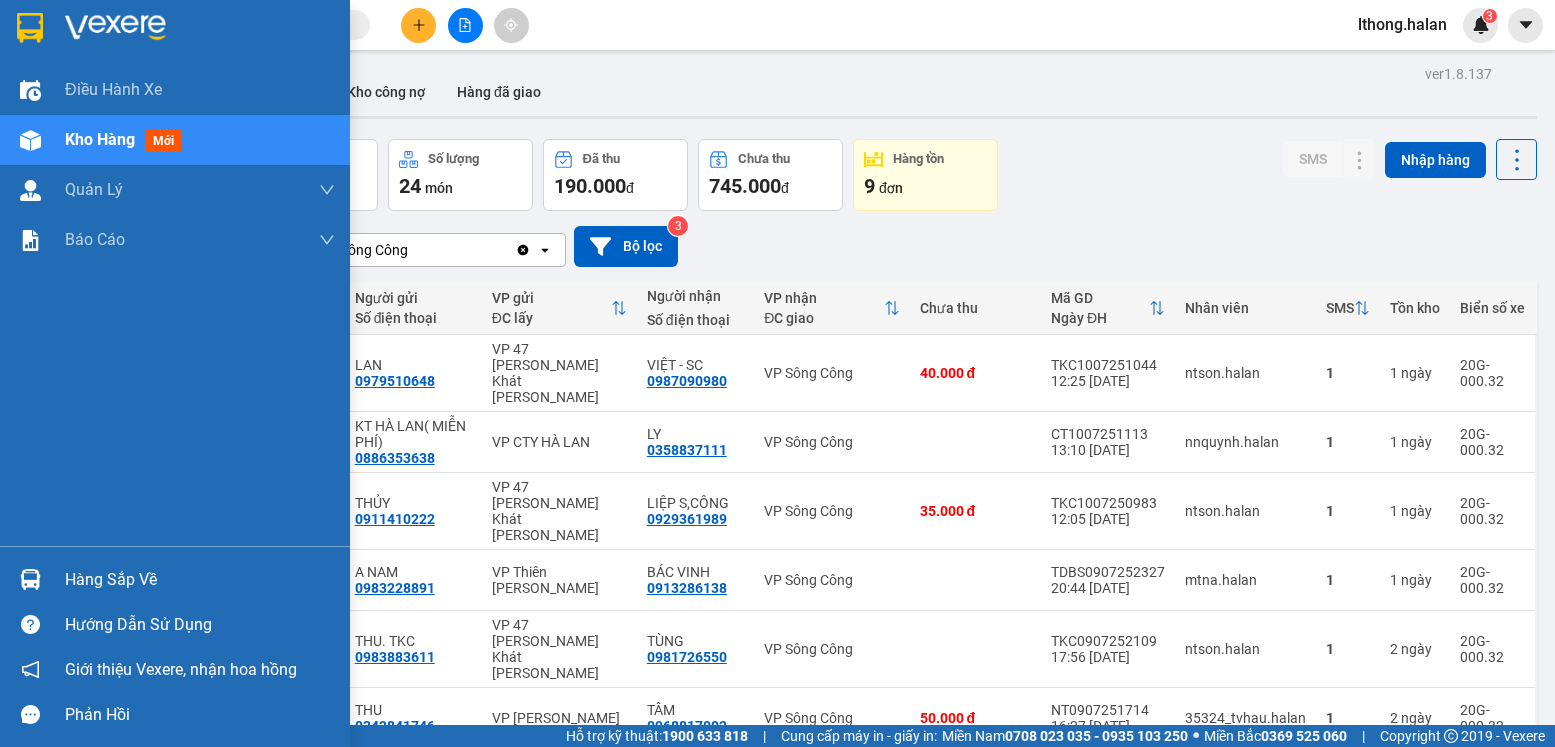 click on "Hàng sắp về" at bounding box center (200, 580) 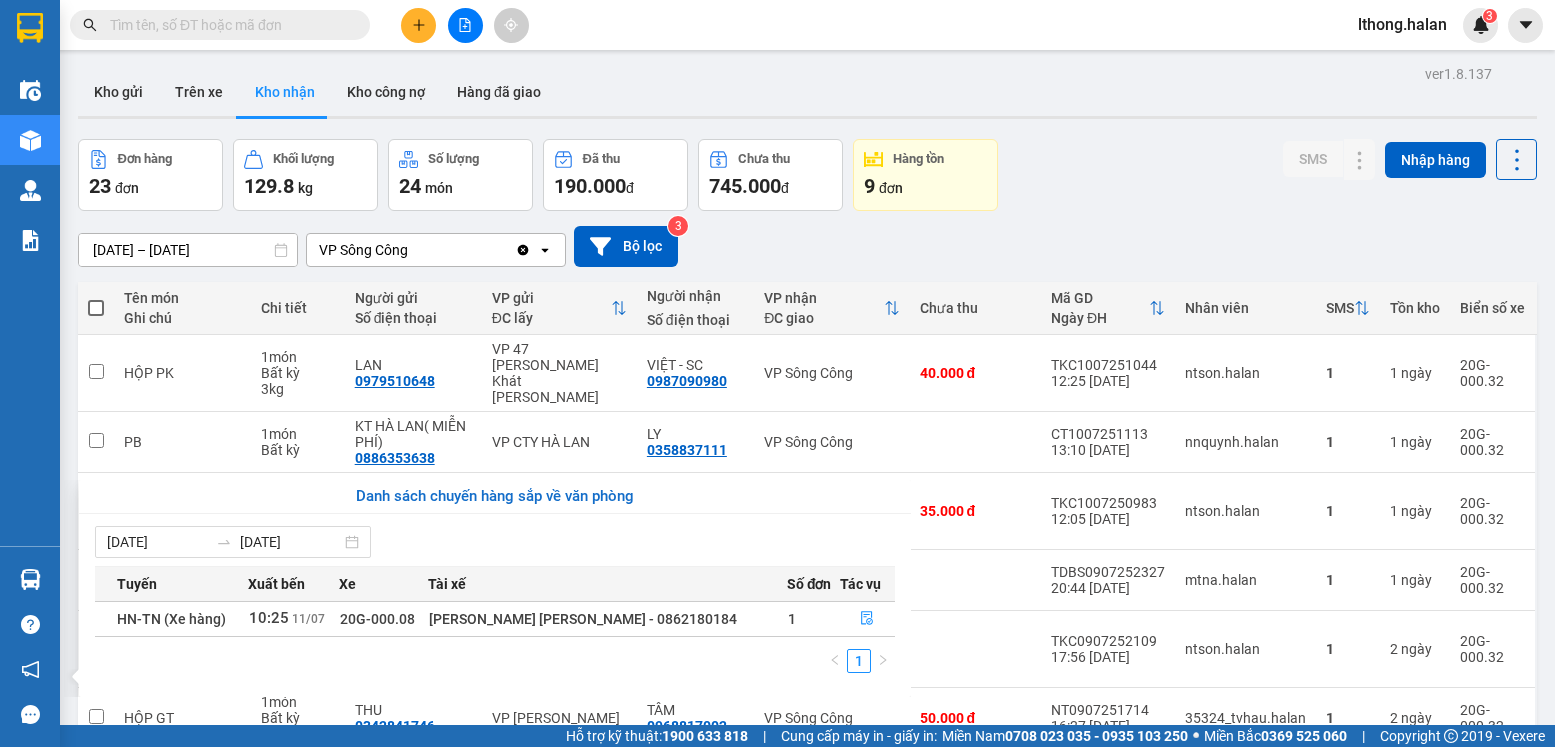 click on "Kết quả tìm kiếm ( 27 )  Bộ lọc  Mã ĐH Trạng thái Món hàng Thu hộ Tổng cước Chưa cước Nhãn Người gửi VP Gửi Người nhận VP Nhận YB1107250223 09:06 - 11/07 VP Nhận   29D-326.62 11:03 - 11/07 HỘP XANH PHỤ KIỆN + HỘP NHỎ SL:  2 85.000 85.000 0938666682 HIẾU VP Yên Bình 0983883611 THU. TKC VP 47 Trần Khát Chân YB1107250256 09:20 - 11/07 VP Nhận   29D-326.62 10:48 - 11/07 HỘP MẪU XÉT NGHIỆM THÚ Y SL:  1 40.000 40.000 0375902490 LÊ THỊ HUYÊN VP Yên Bình 0984015454 MINH VP Nguyễn Văn Cừ YB1107250164 08:38 - 11/07 VP Nhận   20G-000.08 10:18 - 11/07 HỘP LINH KIỆN MÁY TÍNH SL:  1 35.000 35.000 0984255523 QUYỀN VP Yên Bình 0333388399 ĐỘ  VP Đại Cồ Việt YB1107250487 10:18 - 11/07 Trên xe   29B-150.85 11:30  -   11/07 HỘP CANXI SL:  1 40.000 0346362007 HUY VP Yên Bình 0963994118 ĐỨC VP Bắc Kạn YB1107250469 10:15 - 11/07 Trên xe   20G-000.05 10:00  -   11/07 PB BIỂN XE SL:  1 35.000 35.000 0967441999" at bounding box center (777, 373) 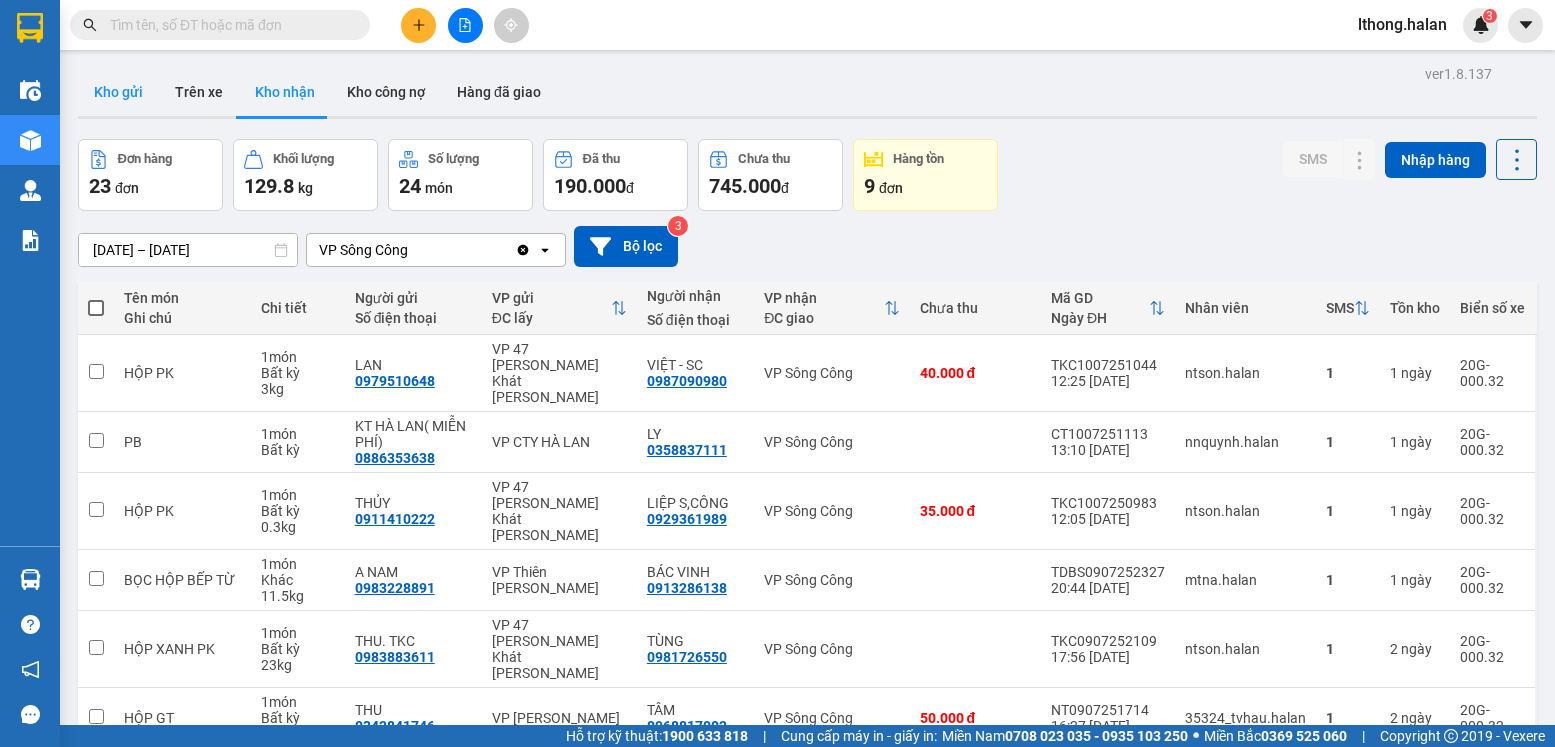 click on "Kho gửi" at bounding box center [118, 92] 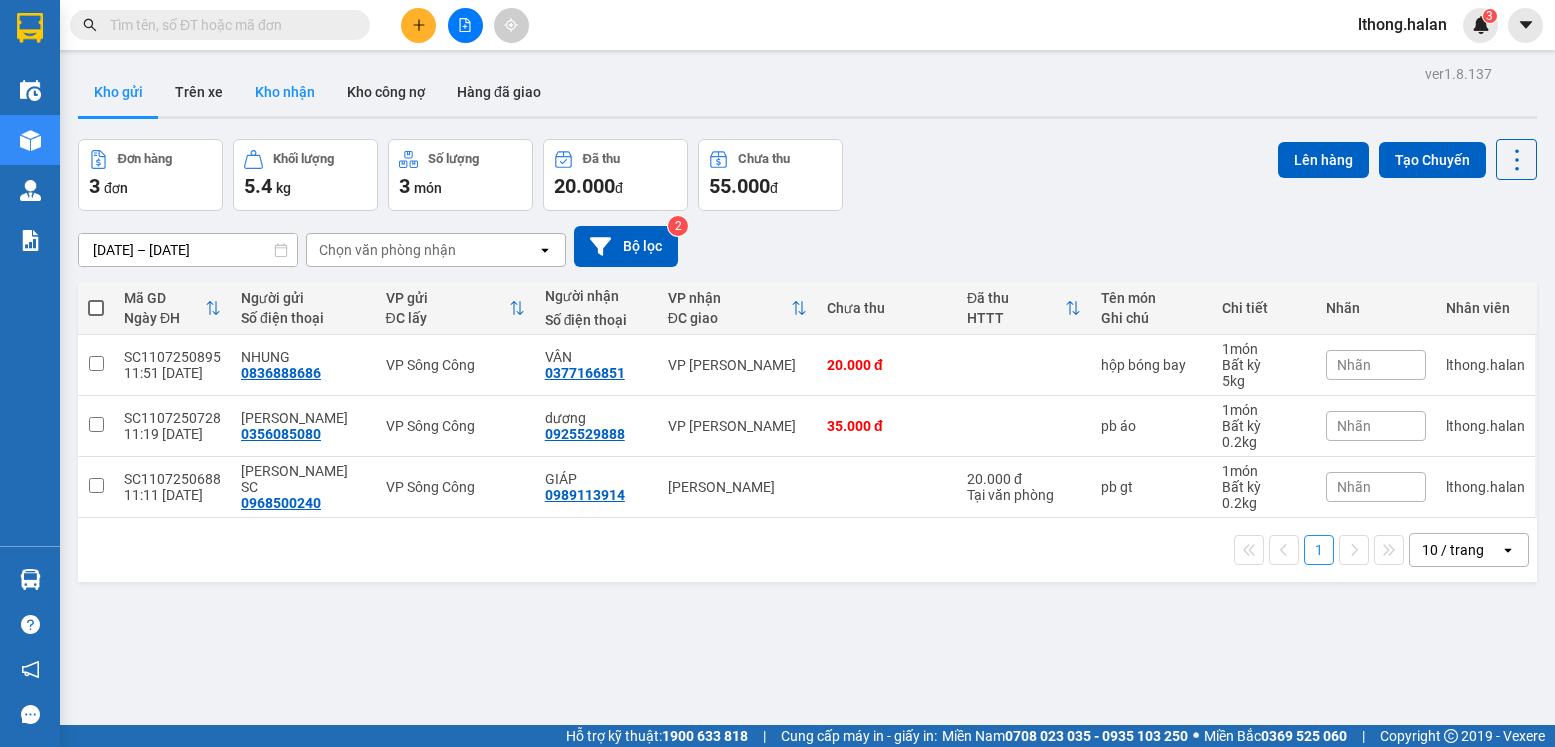 click on "Kho nhận" at bounding box center (285, 92) 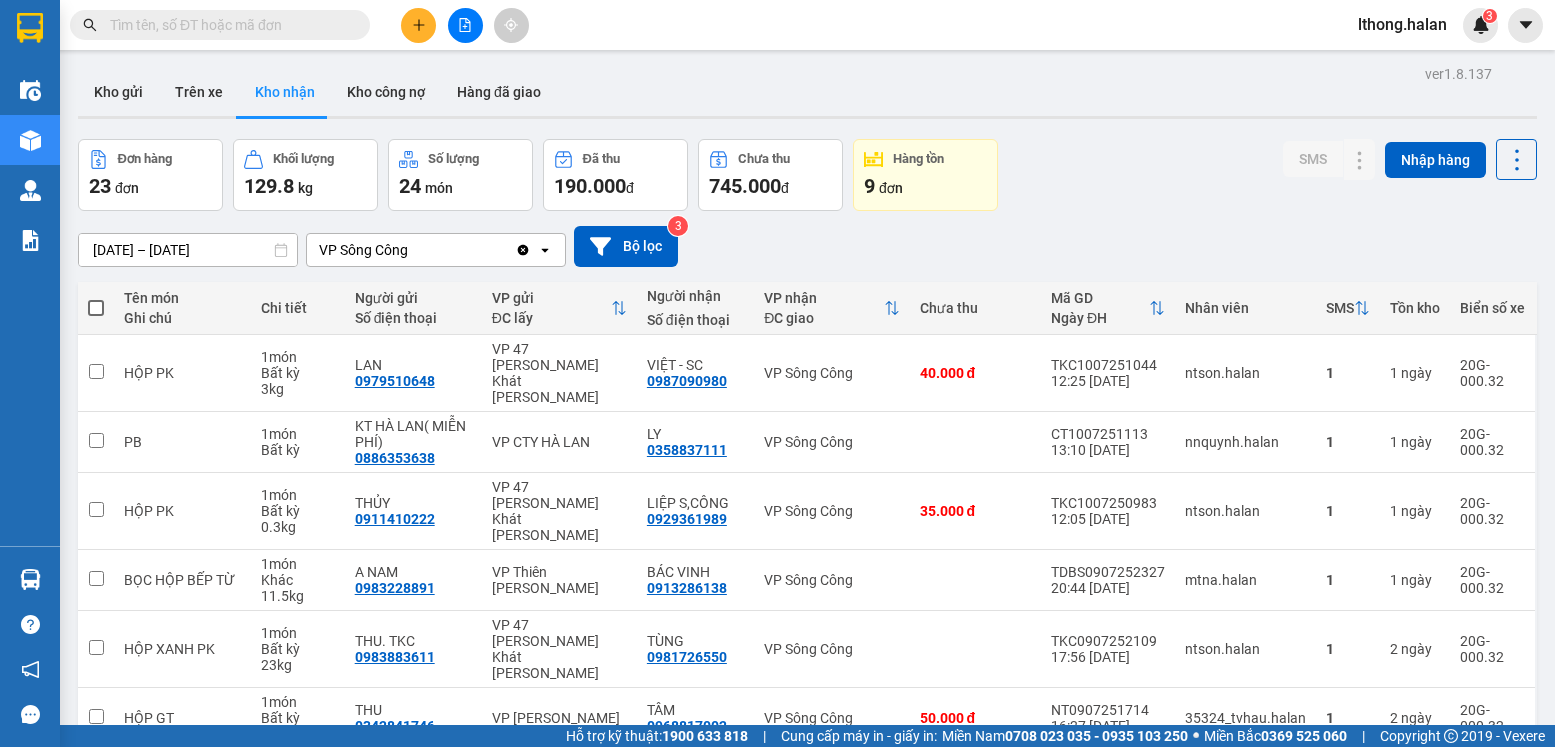 click at bounding box center (228, 25) 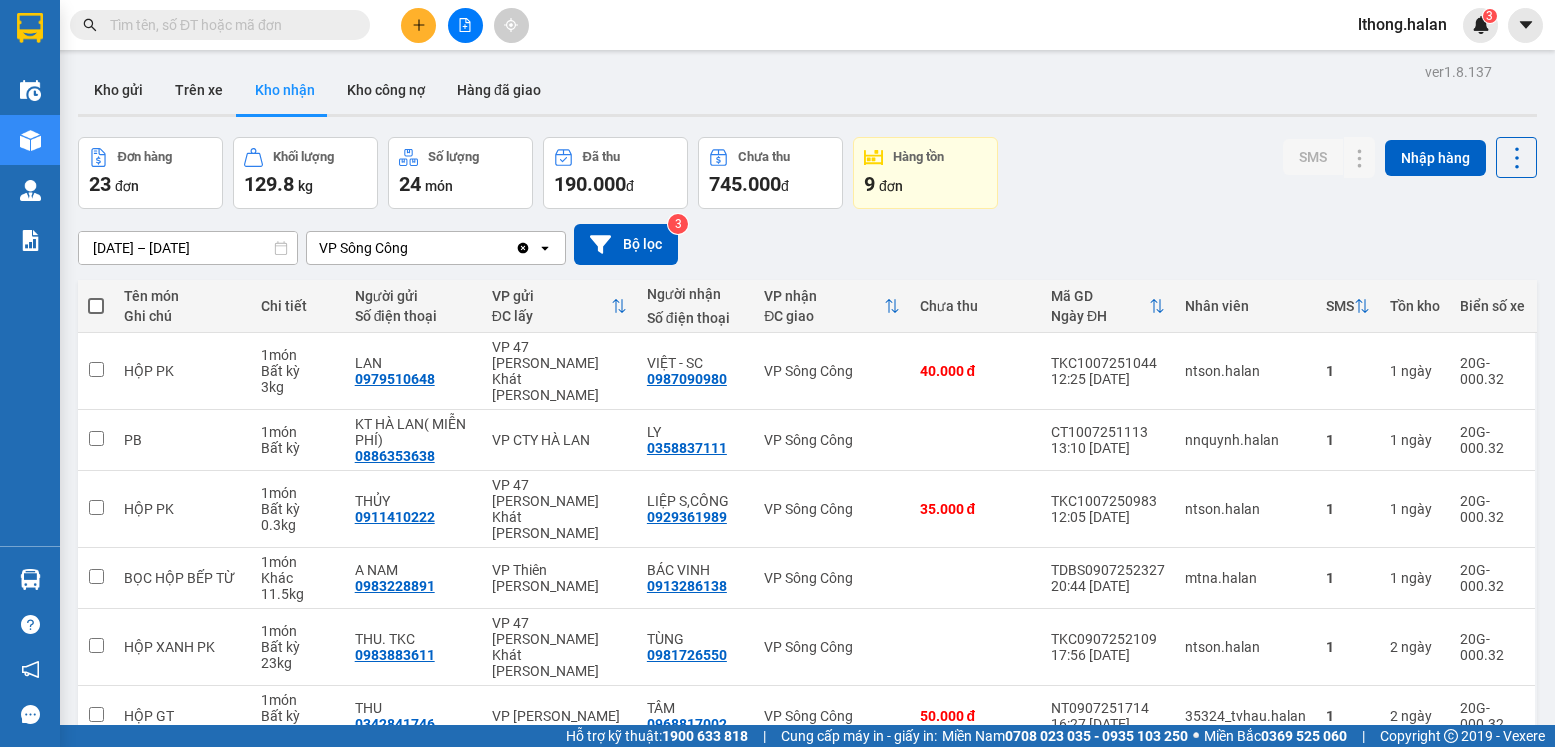 scroll, scrollTop: 0, scrollLeft: 0, axis: both 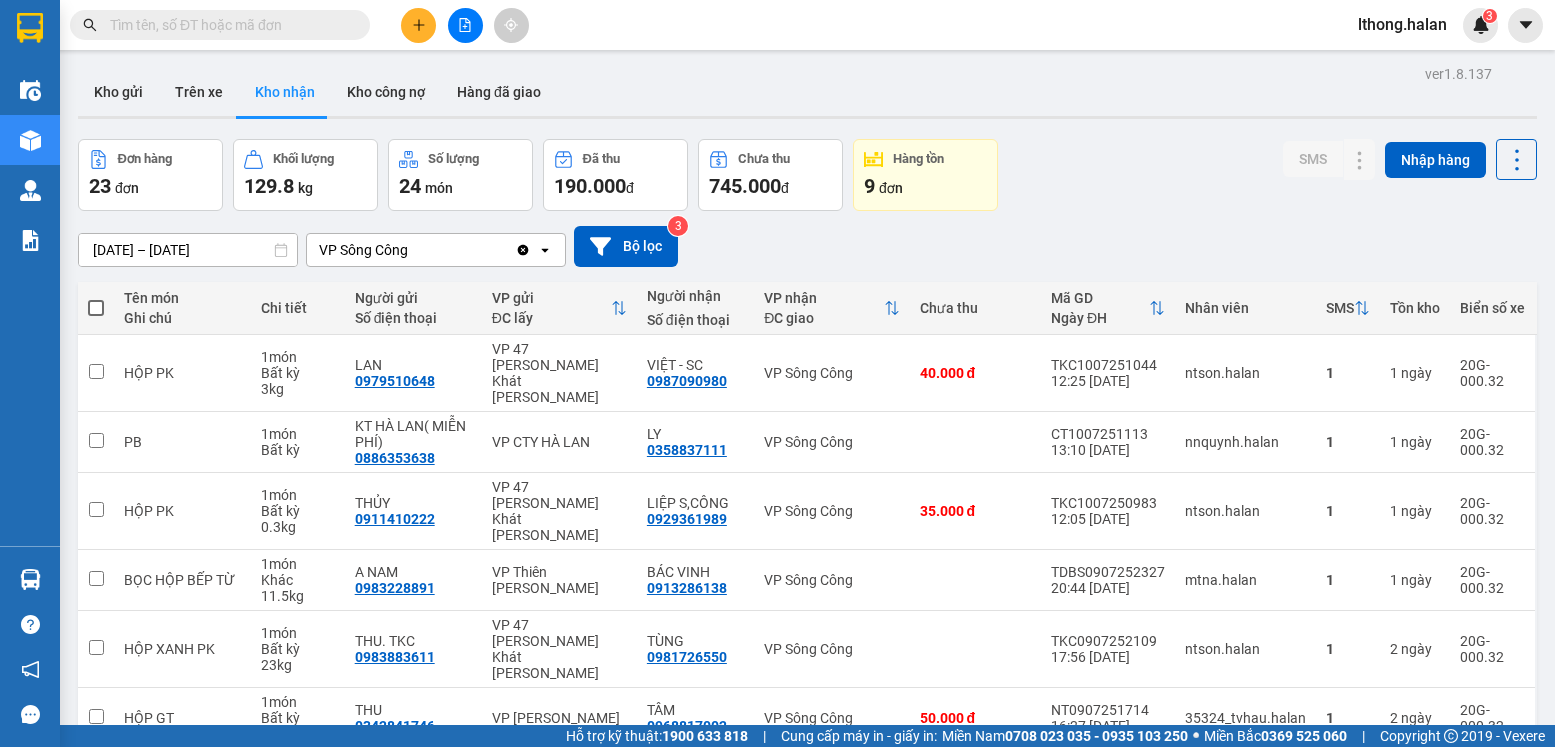 click at bounding box center (228, 25) 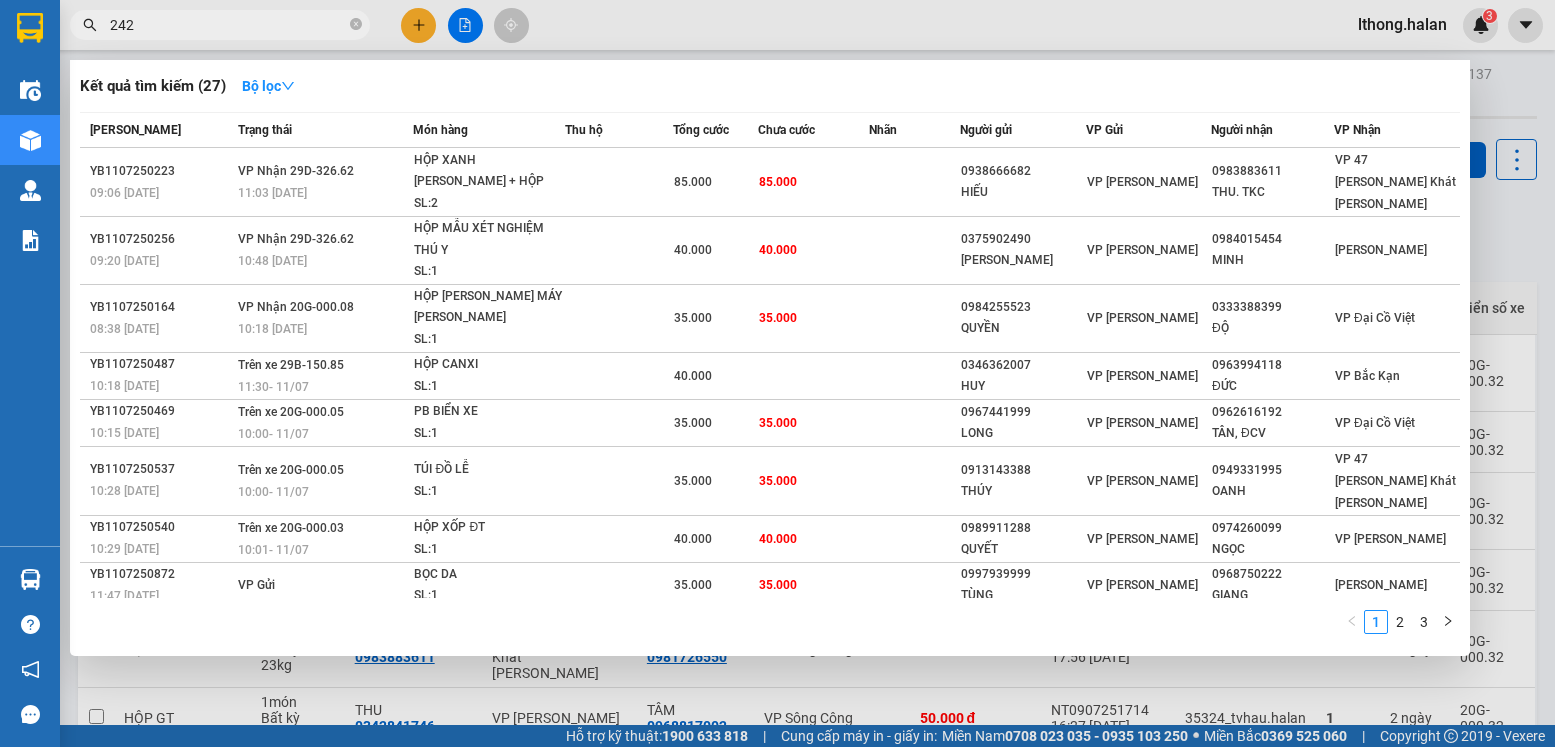 type on "2420" 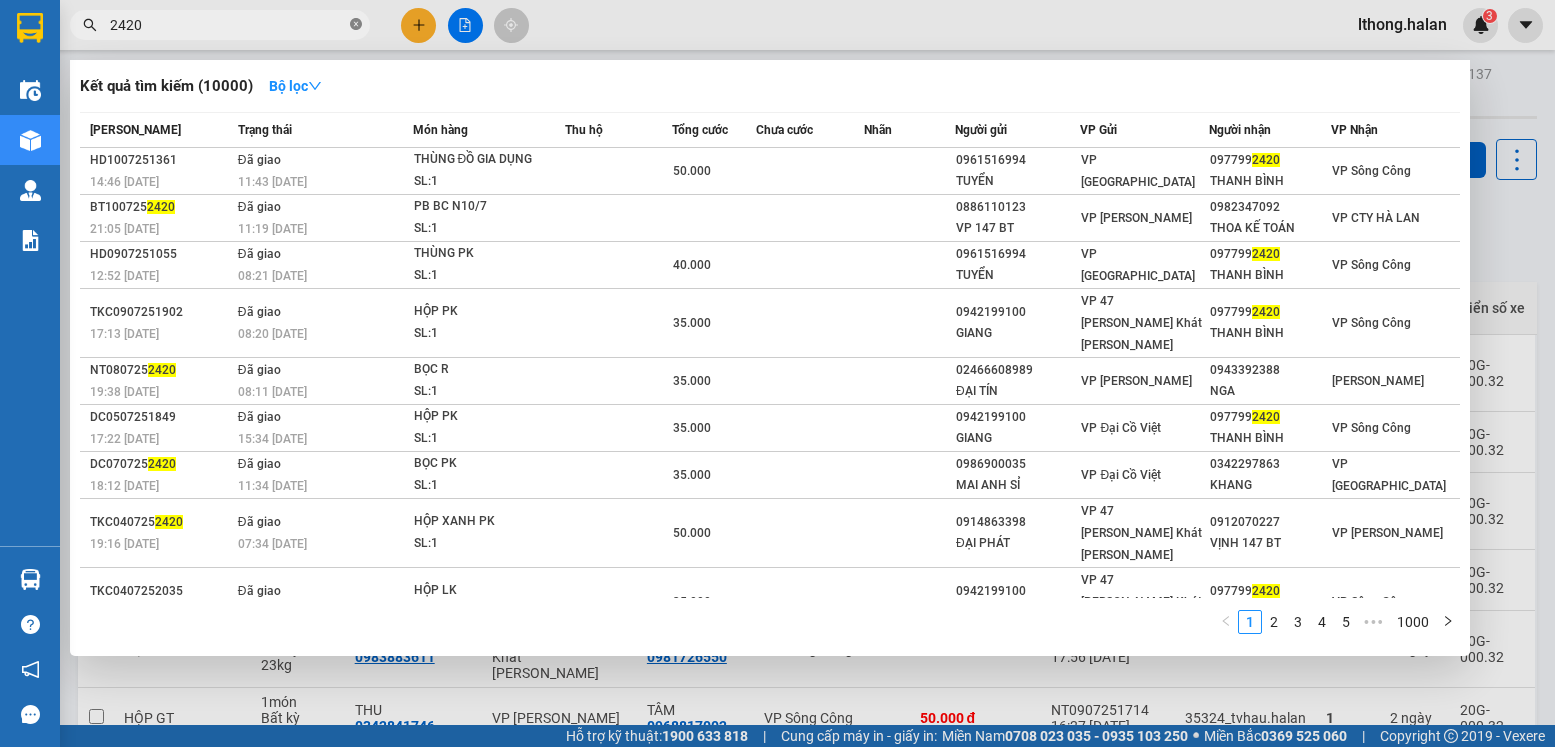 click 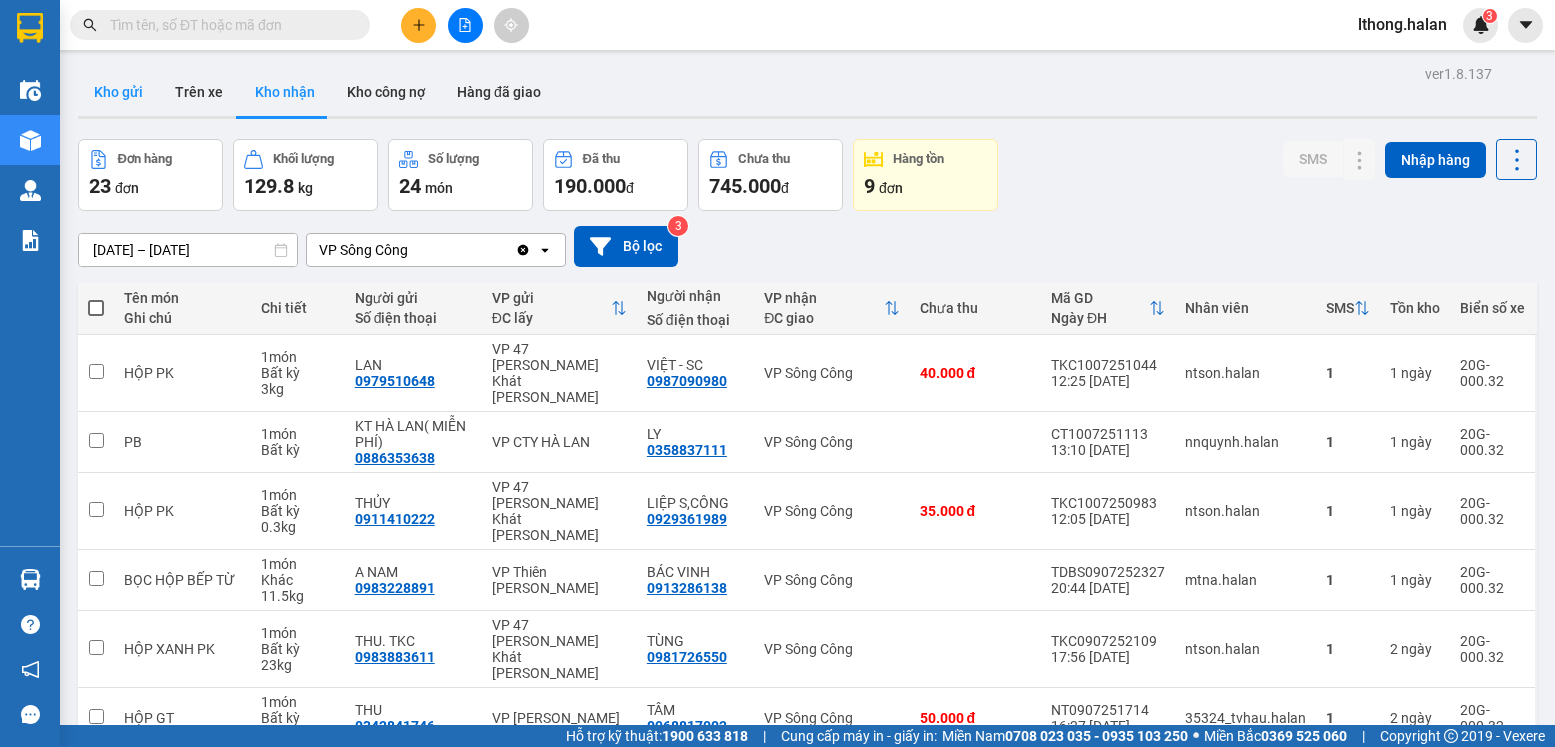 click on "Kho gửi" at bounding box center [118, 92] 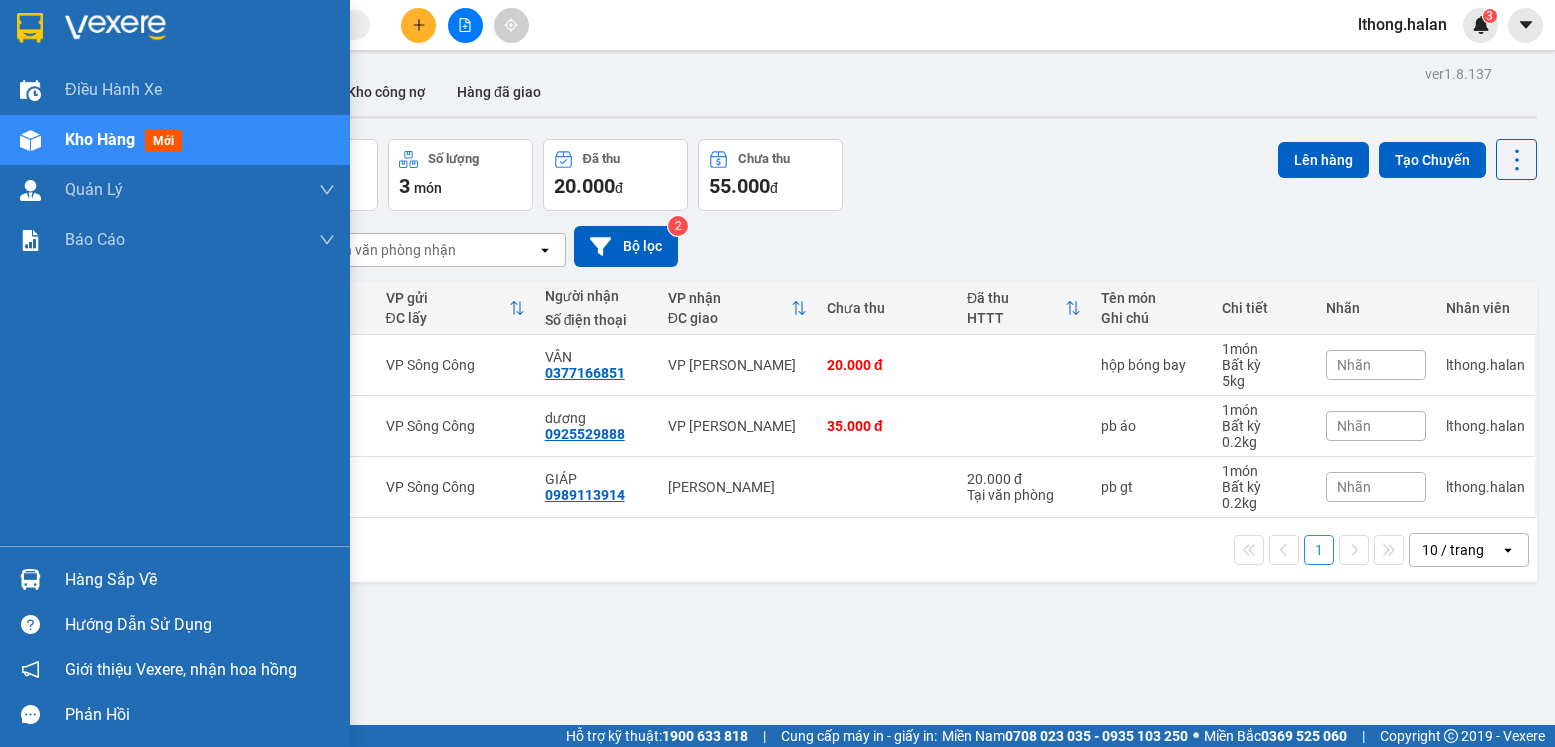 click on "Hàng sắp về" at bounding box center (200, 580) 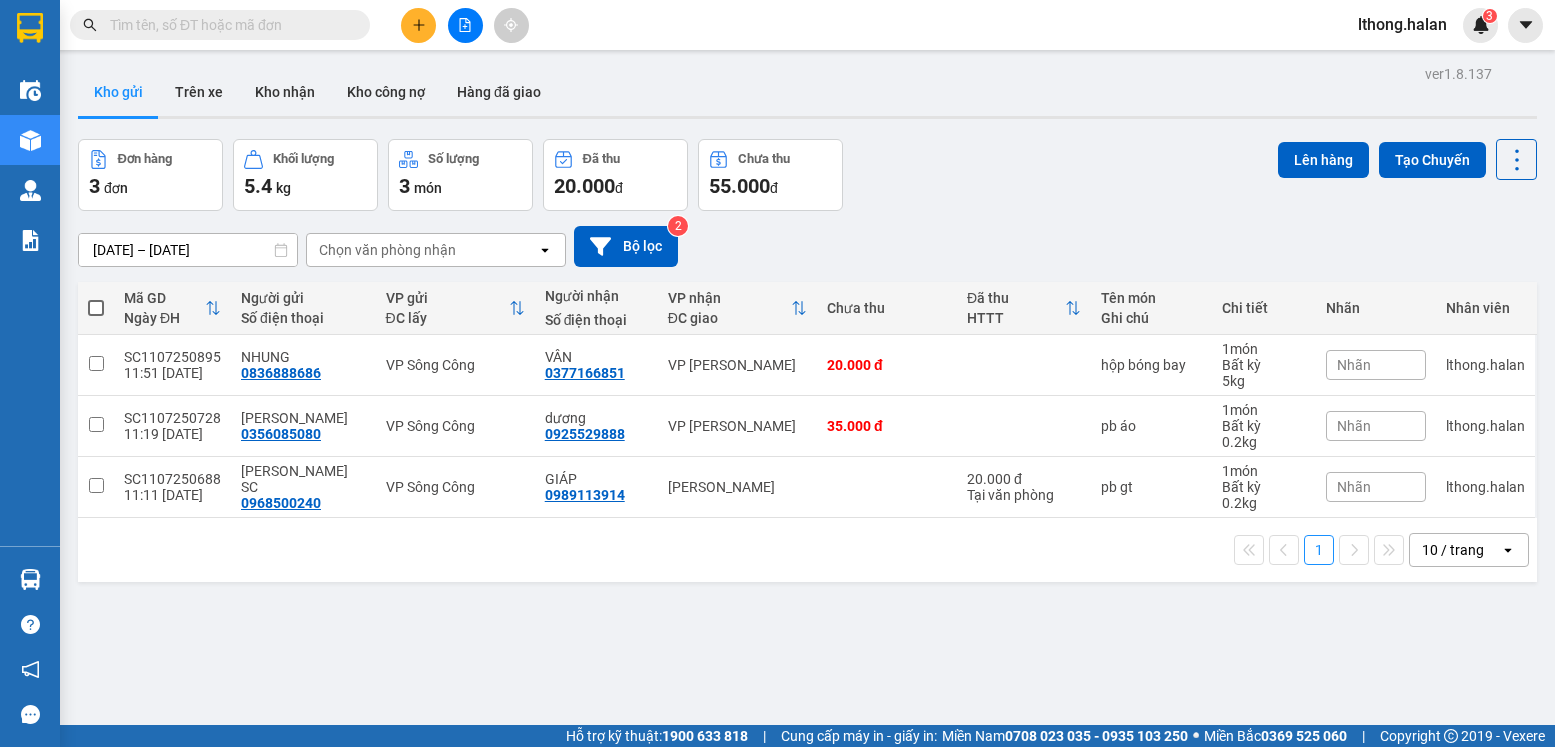 click on "Kết quả tìm kiếm ( 10000 )  Bộ lọc  Mã ĐH Trạng thái Món hàng Thu hộ Tổng cước Chưa cước Nhãn Người gửi VP Gửi Người nhận VP Nhận HD1007251361 14:46 - 10/07 Đã giao   11:43 - 11/07 THÙNG ĐỒ GIA DỤNG SL:  1 50.000 0961516994 TUYỂN VP Hà Đông 0977992420 THANH BÌNH VP Sông Công BT1007252420 21:05 - 10/07 Đã giao   11:19 - 11/07 PB BC N10/7 SL:  1 0886110123 VP 147 BT VP Bình Thuận 0982347092 THOA KẾ TOÁN VP CTY HÀ LAN HD0907251055 12:52 - 09/07 Đã giao   08:21 - 10/07 THÙNG PK SL:  1 40.000 0961516994 TUYỂN VP Hà Đông 0977992420 THANH BÌNH VP Sông Công TKC0907251902 17:13 - 09/07 Đã giao   08:20 - 10/07 HỘP PK SL:  1 35.000 0942199100 GIANG VP 47 Trần Khát Chân 0977992420 THANH BÌNH VP Sông Công NT0807252420 19:38 - 08/07 Đã giao   08:11 - 09/07 BỌC R SL:  1 35.000 02466608989 ĐẠI TÍN VP Nguyễn Trãi 0943392388 NGA VP Hoàng Văn Thụ DC0507251849 17:22 - 05/07 Đã giao   15:34 - 08/07 HỘP PK SL:  1 35.000" at bounding box center [777, 373] 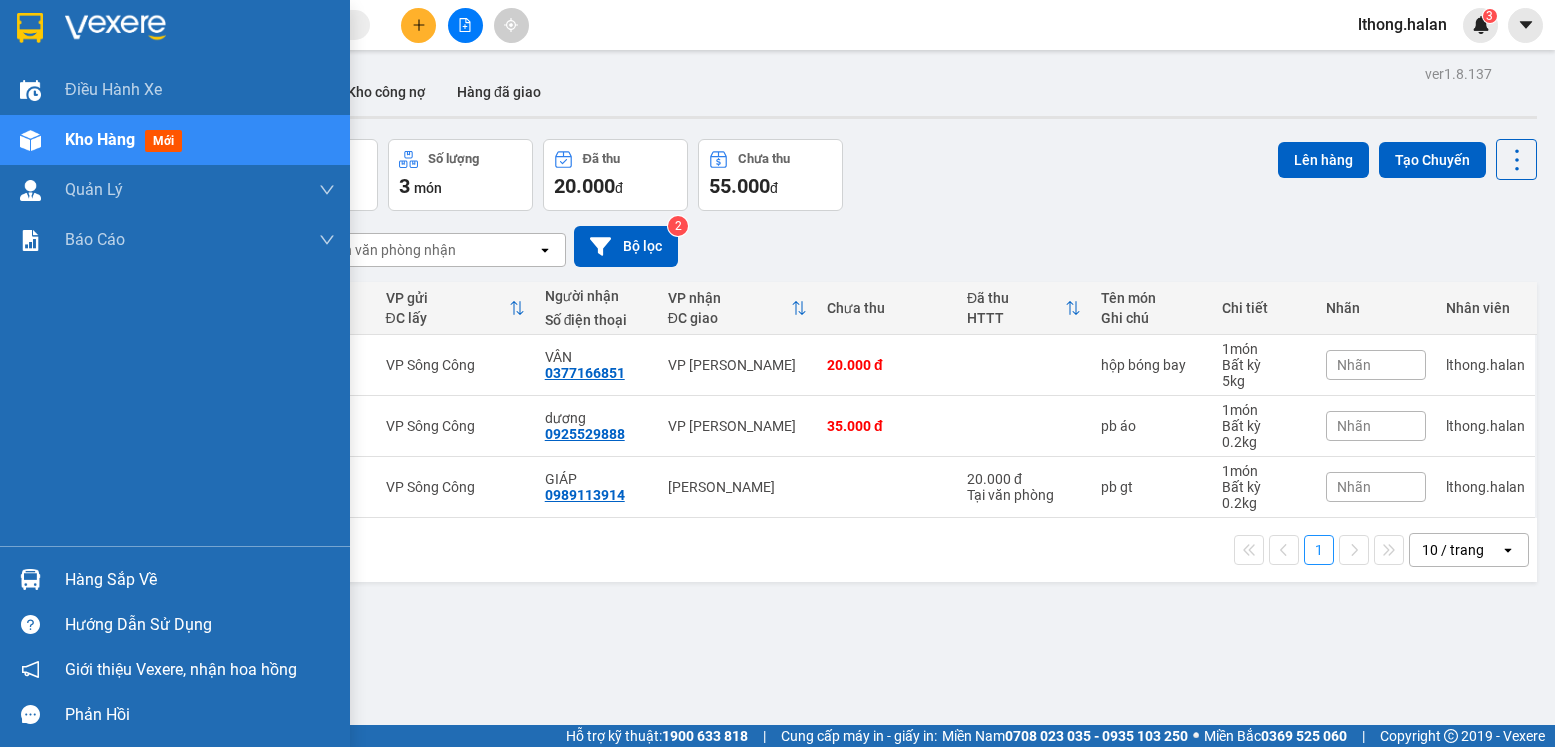click on "Hàng sắp về" at bounding box center [175, 579] 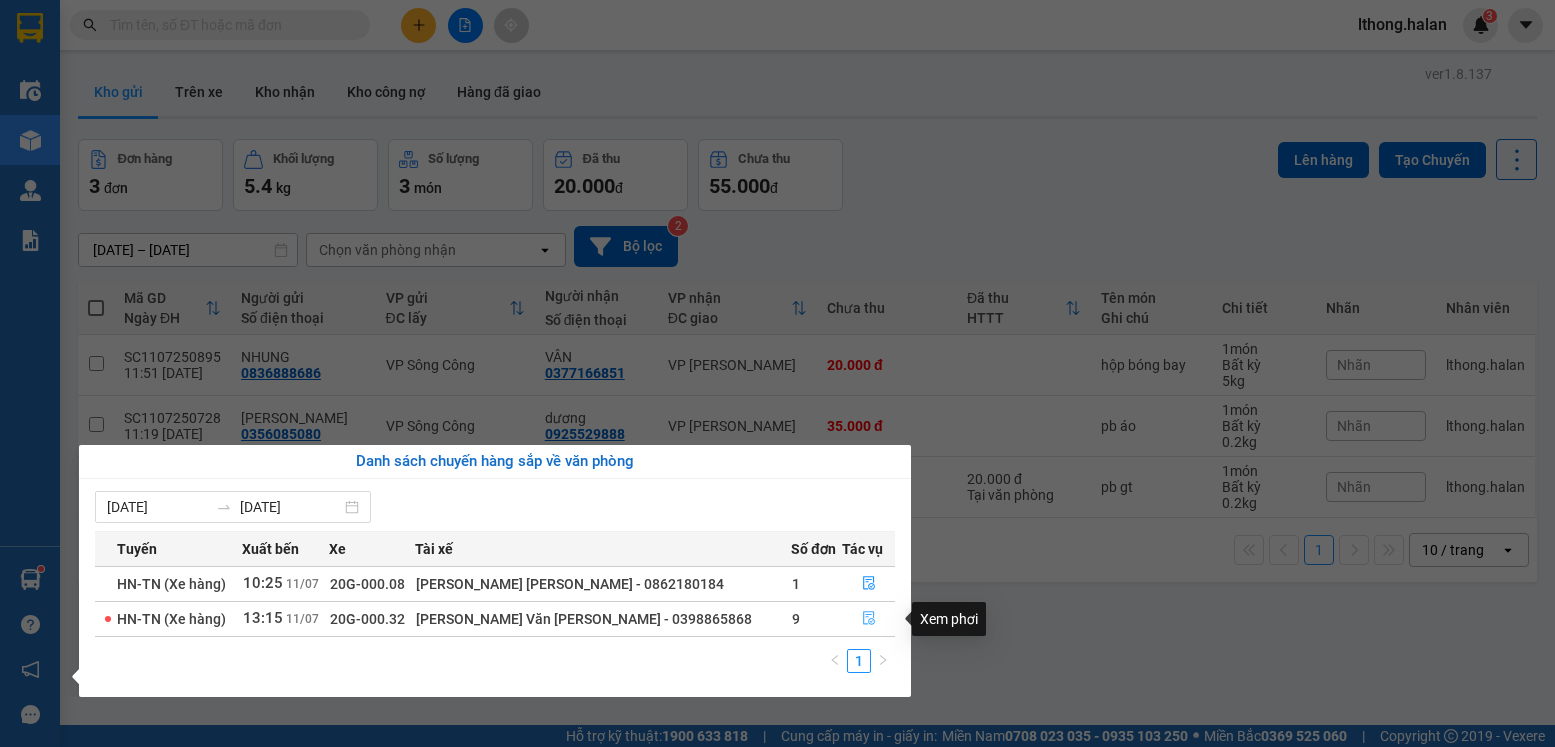 click 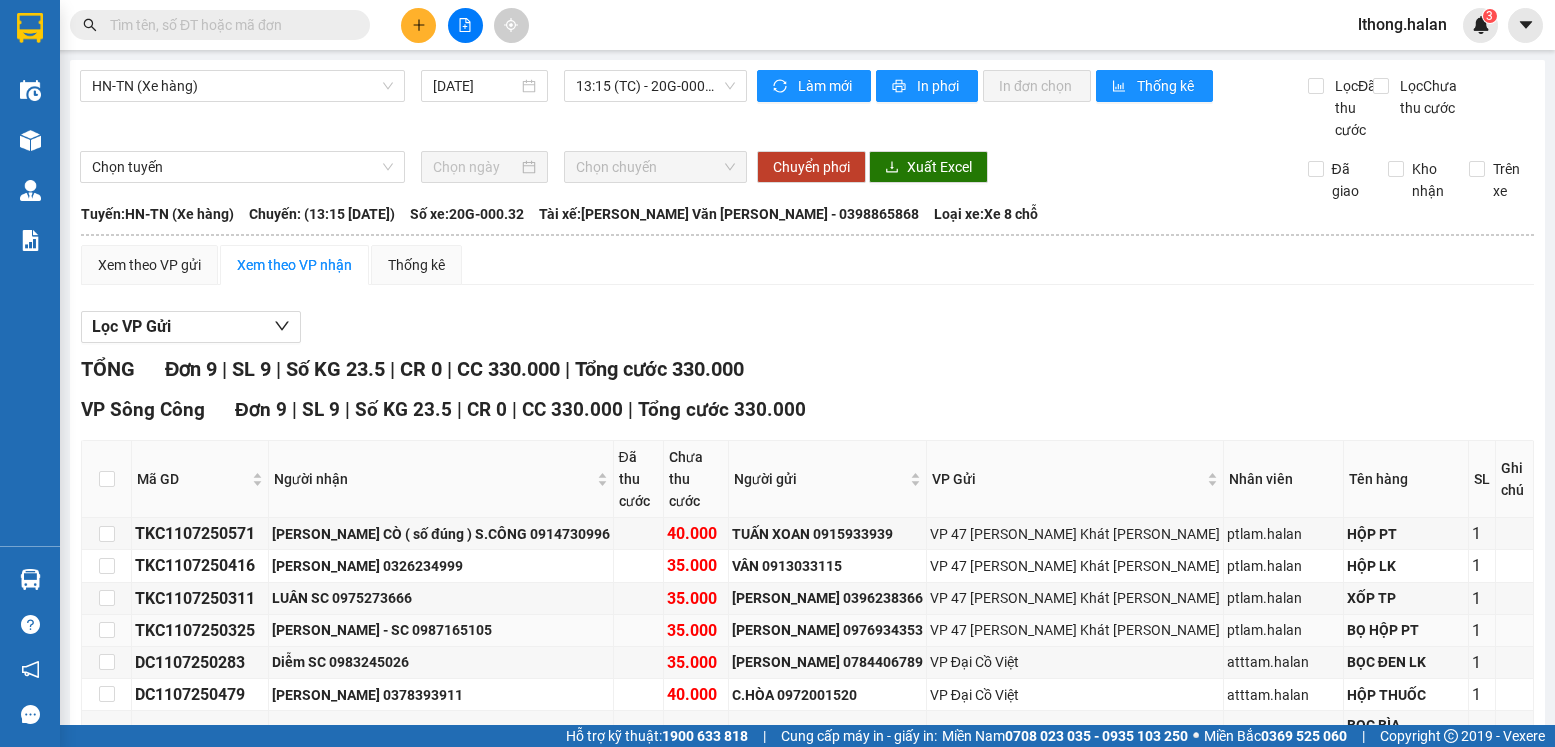 scroll, scrollTop: 164, scrollLeft: 0, axis: vertical 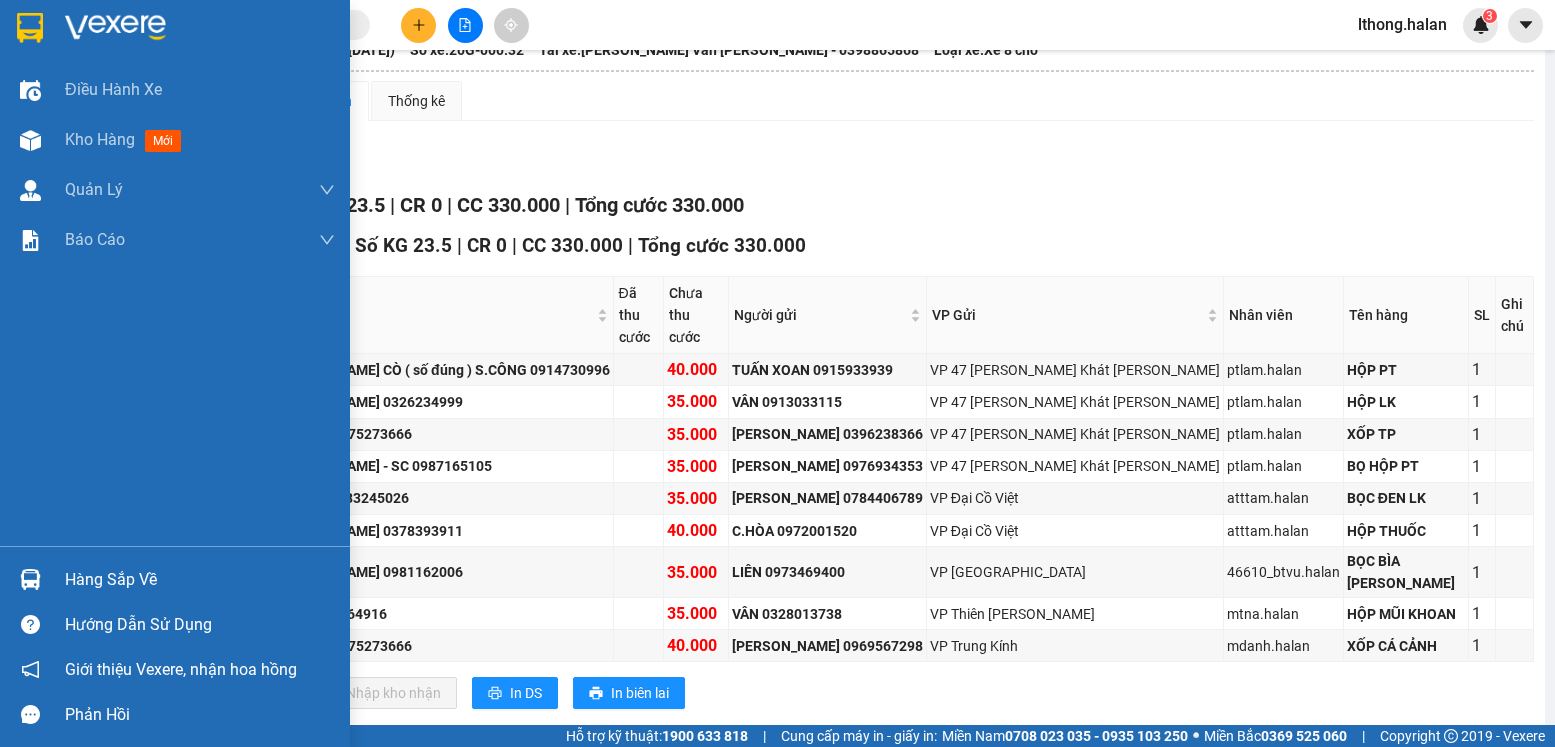 click on "Hàng sắp về" at bounding box center [200, 580] 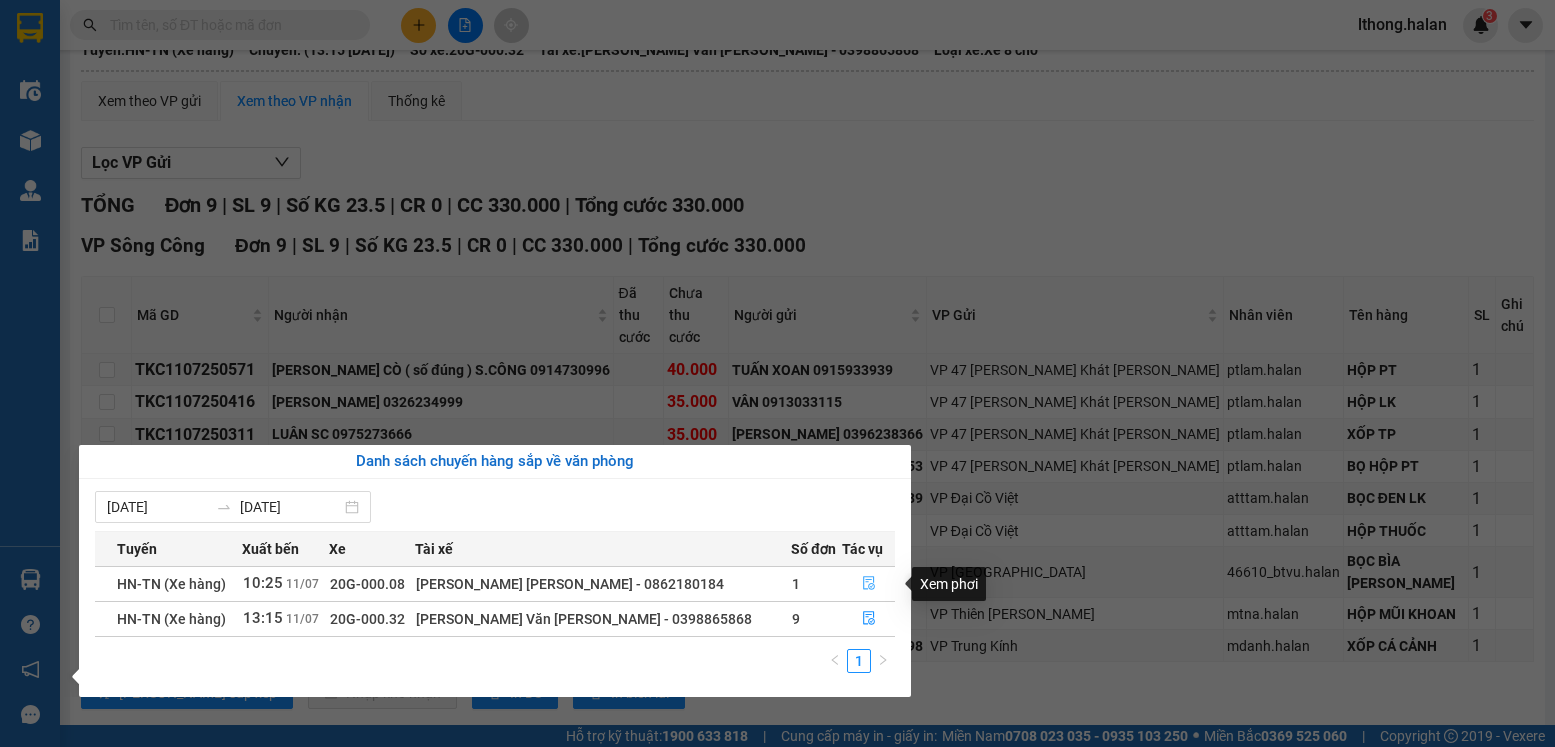 click 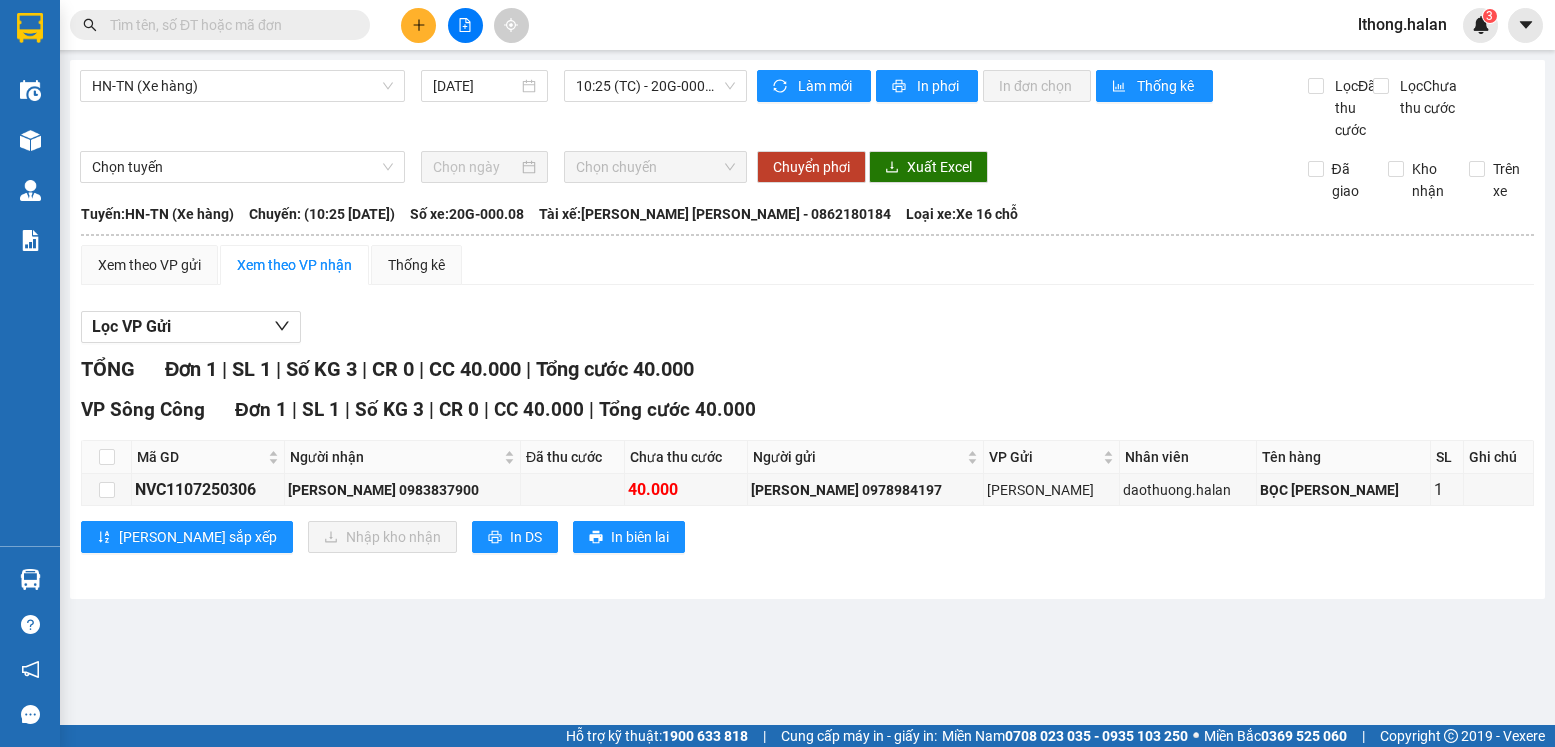 scroll, scrollTop: 0, scrollLeft: 0, axis: both 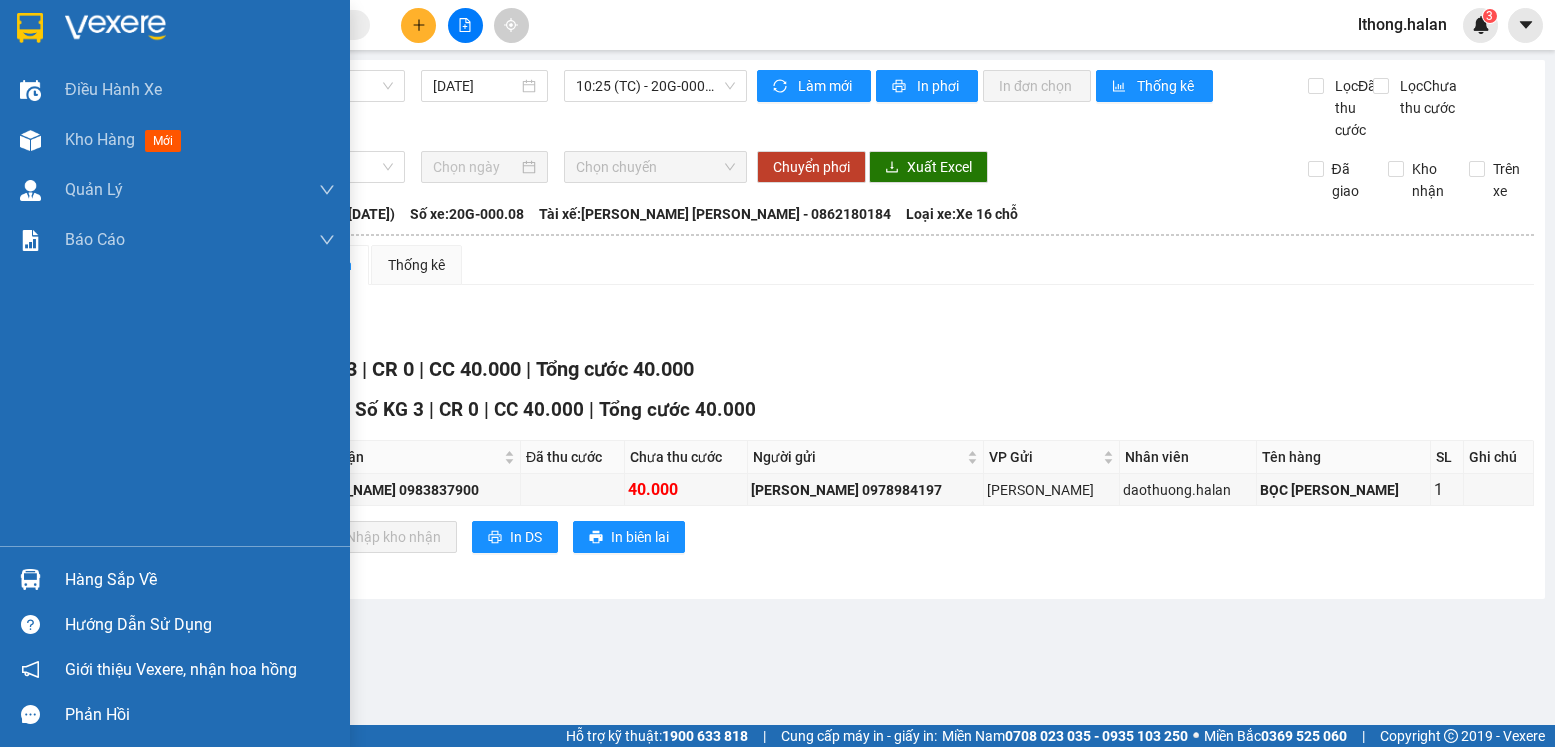 click on "Hàng sắp về" at bounding box center [200, 580] 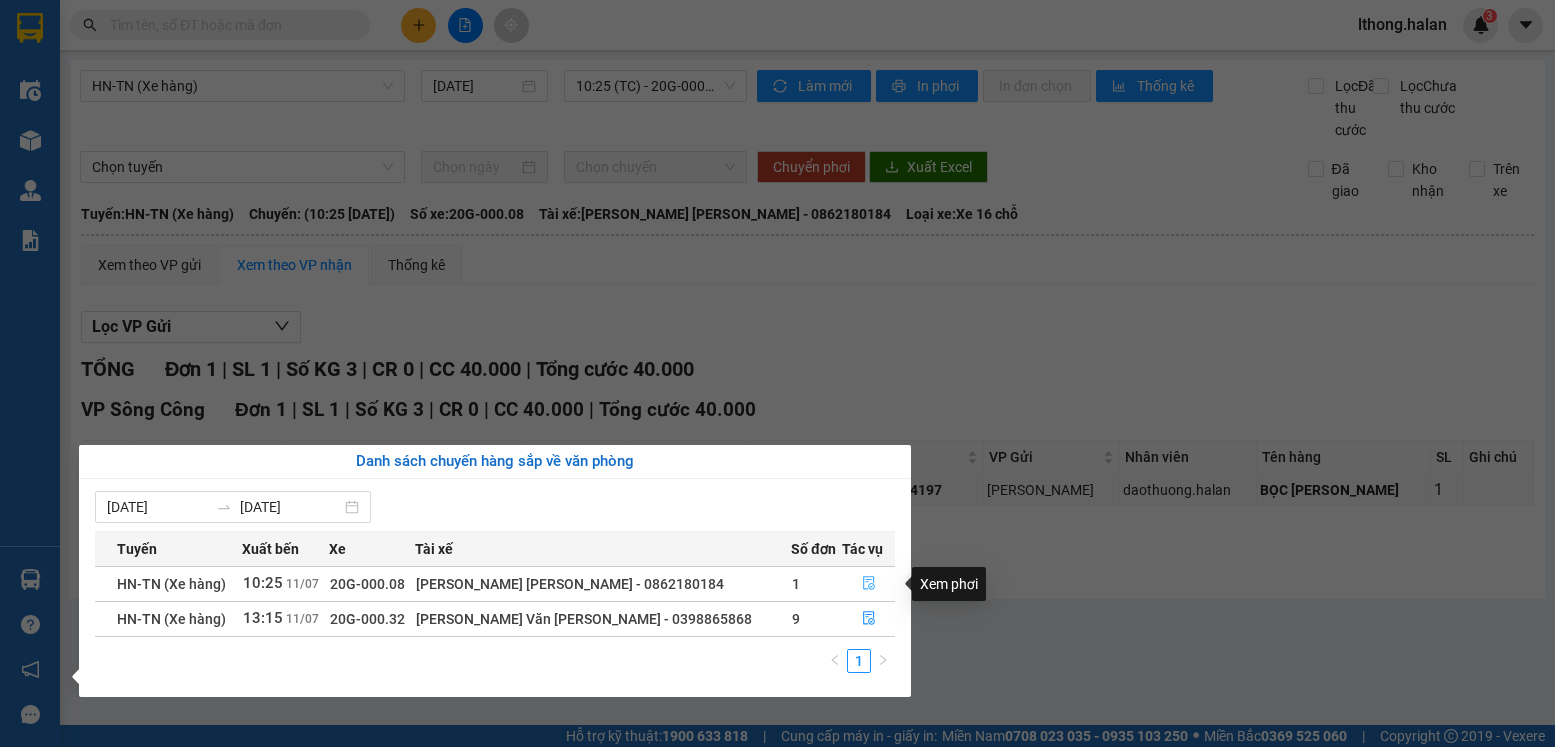 click 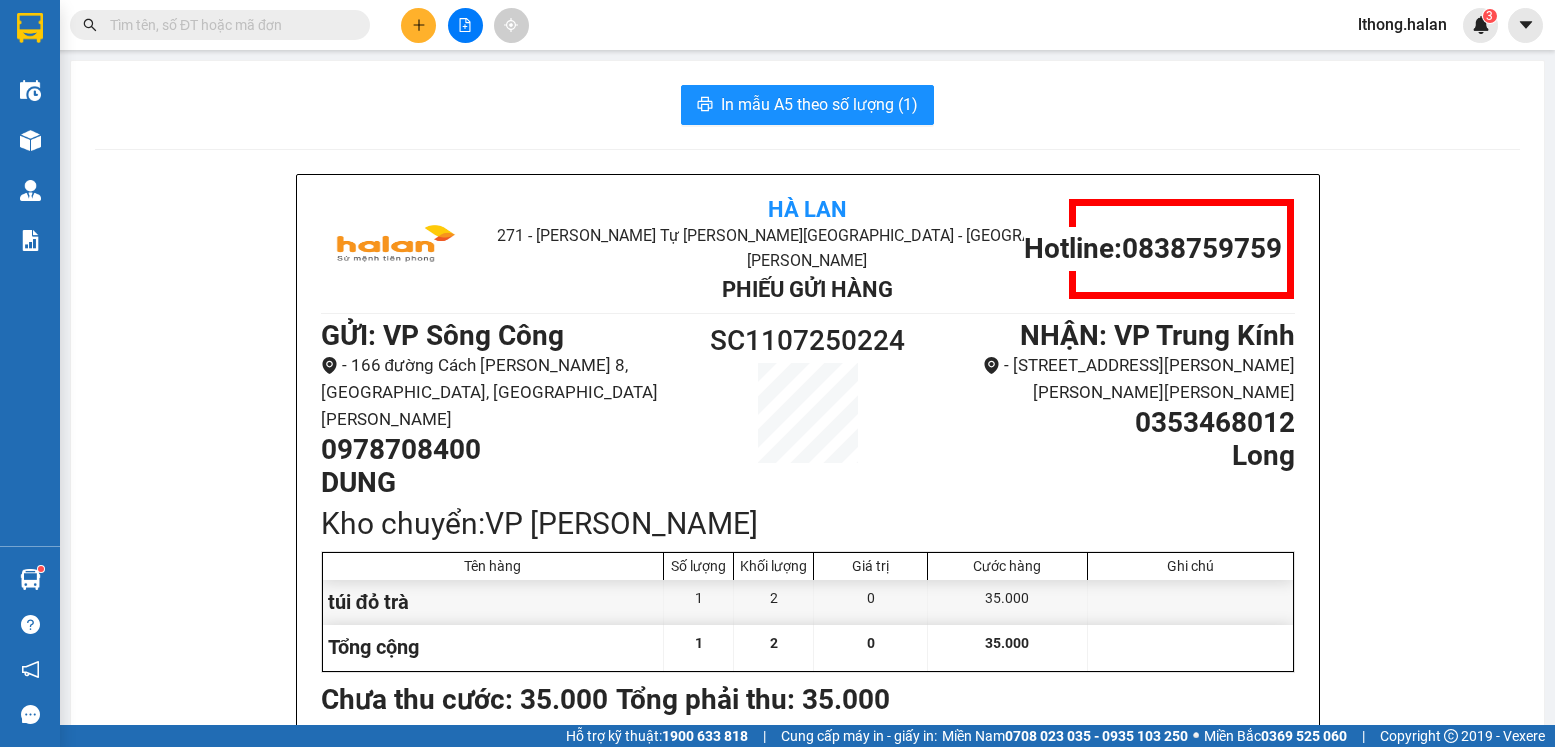 scroll, scrollTop: 0, scrollLeft: 0, axis: both 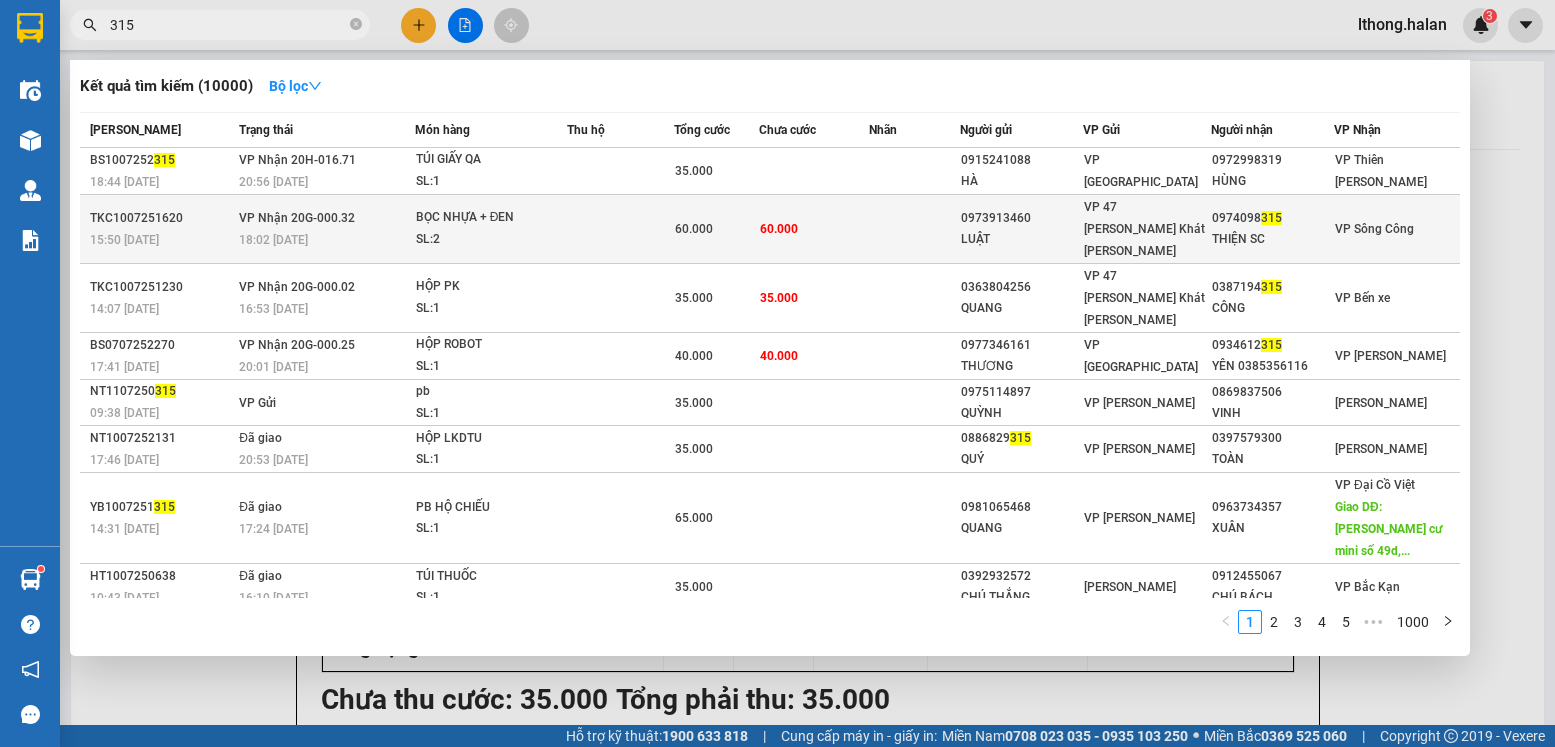 type on "315" 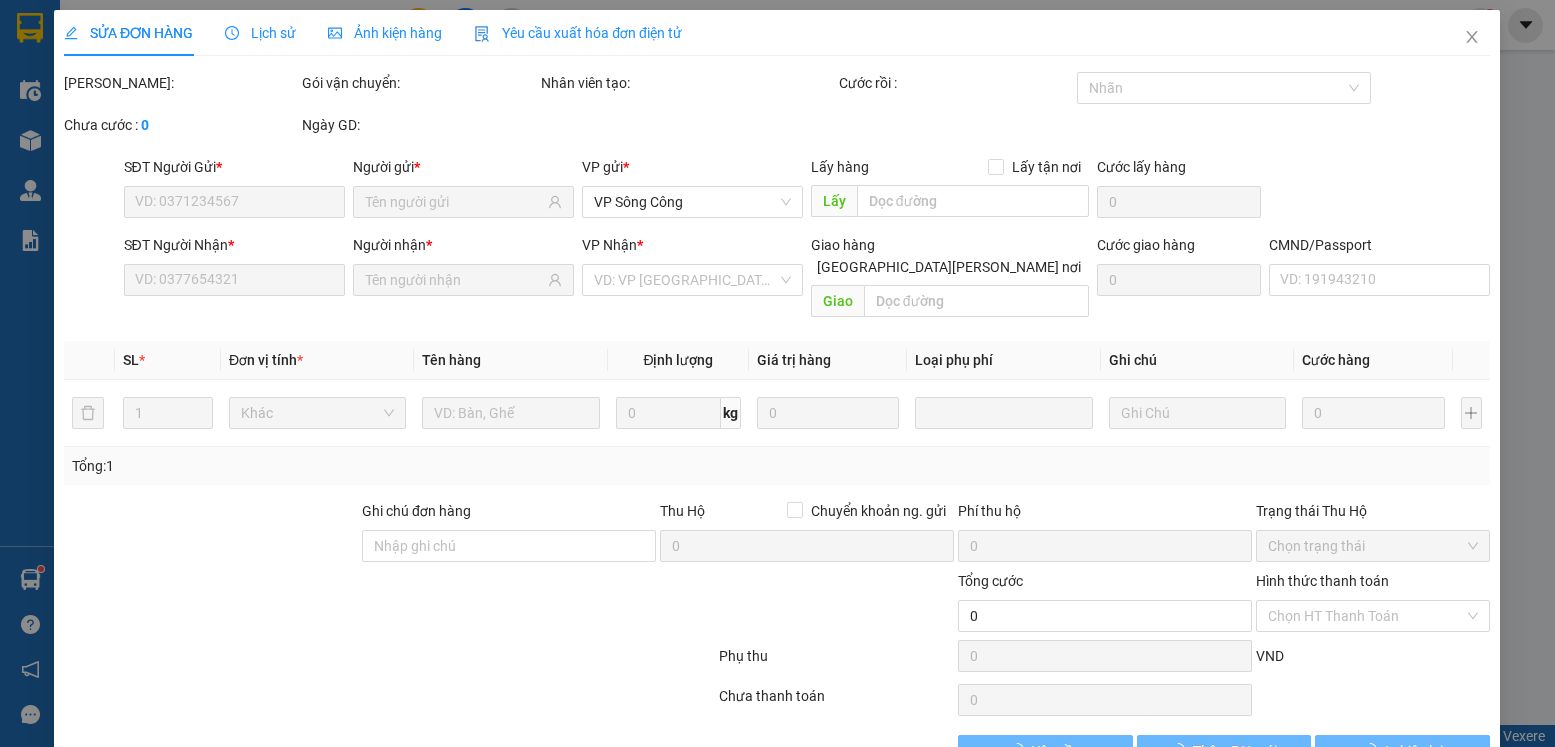 type on "0973913460" 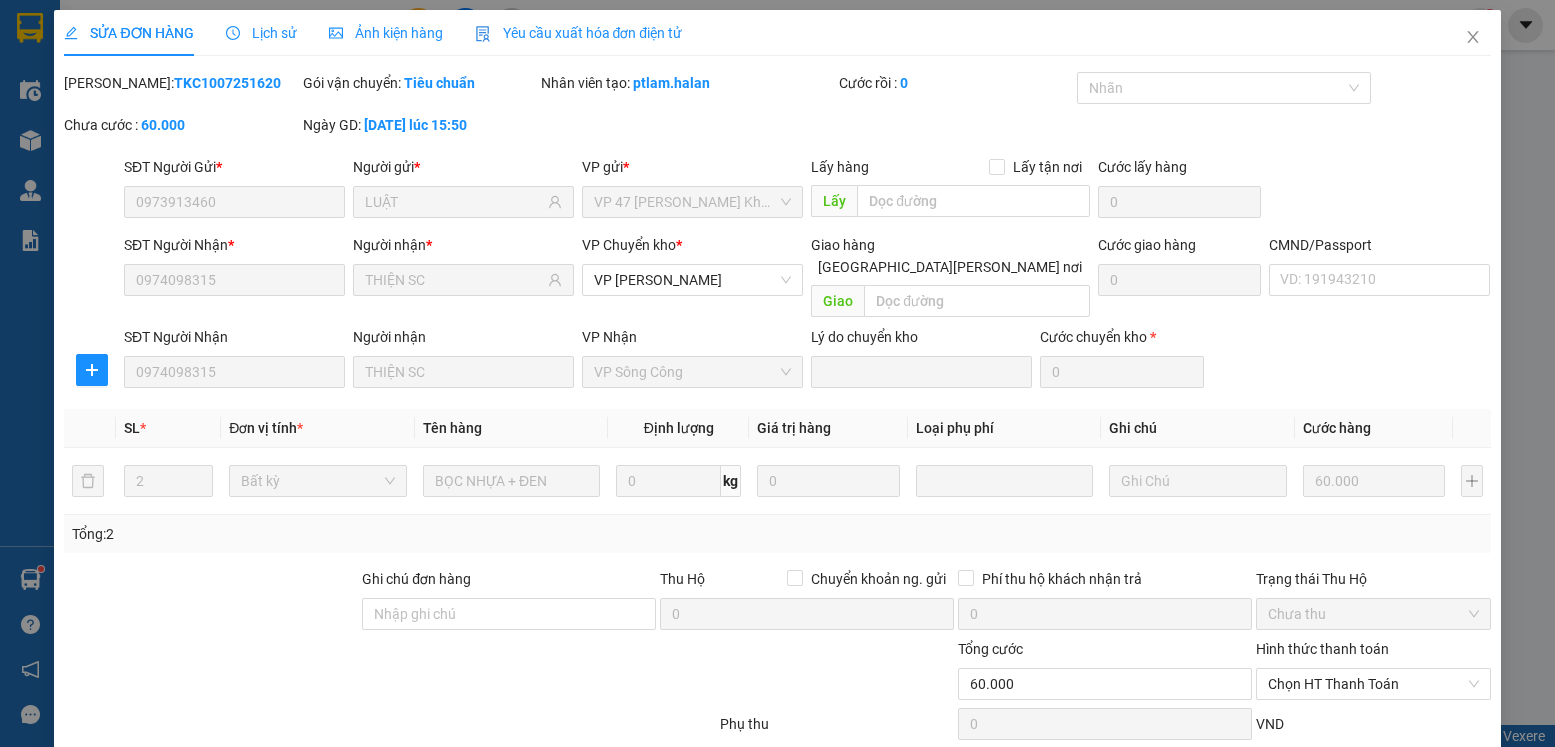 scroll, scrollTop: 105, scrollLeft: 0, axis: vertical 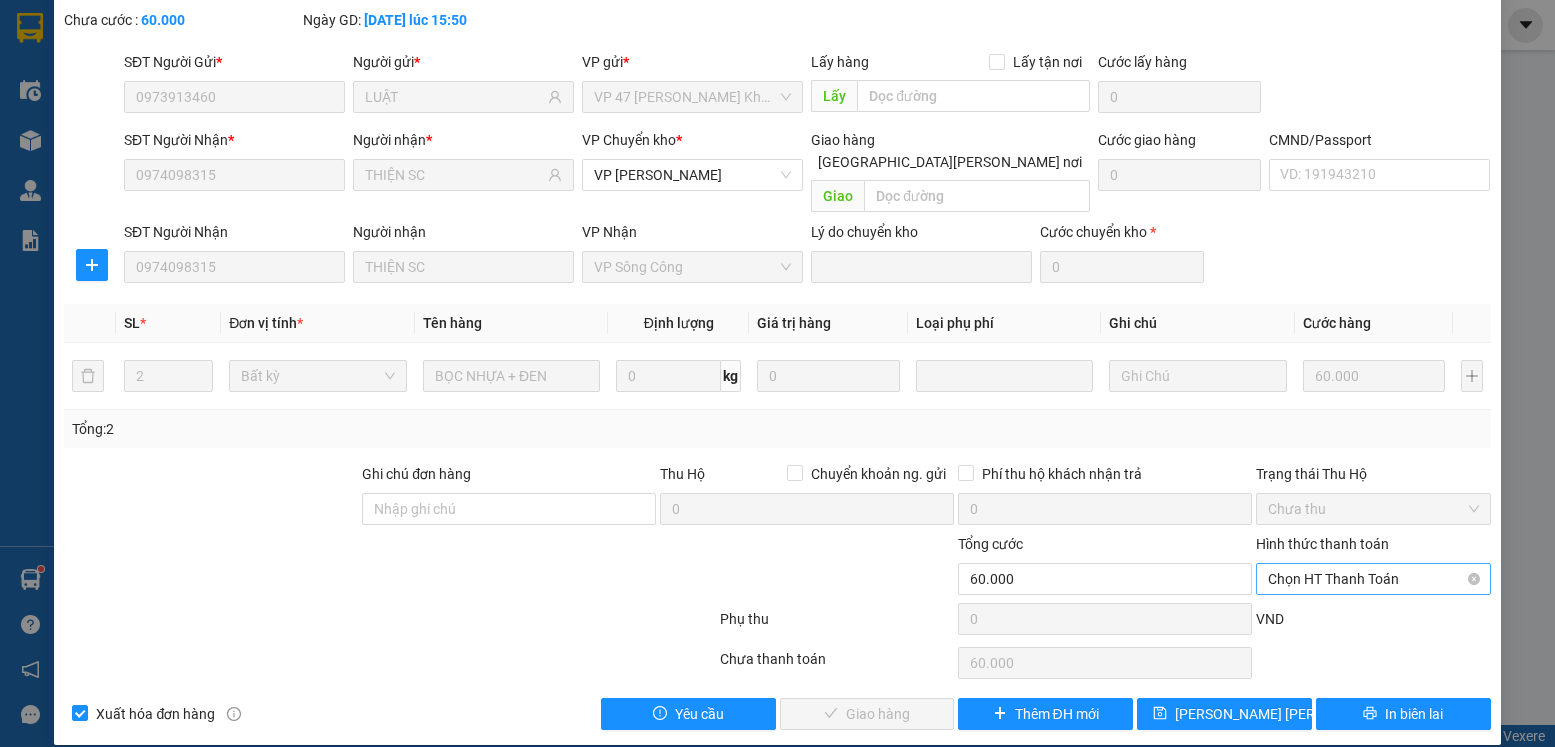 click on "Chọn HT Thanh Toán" at bounding box center [1373, 579] 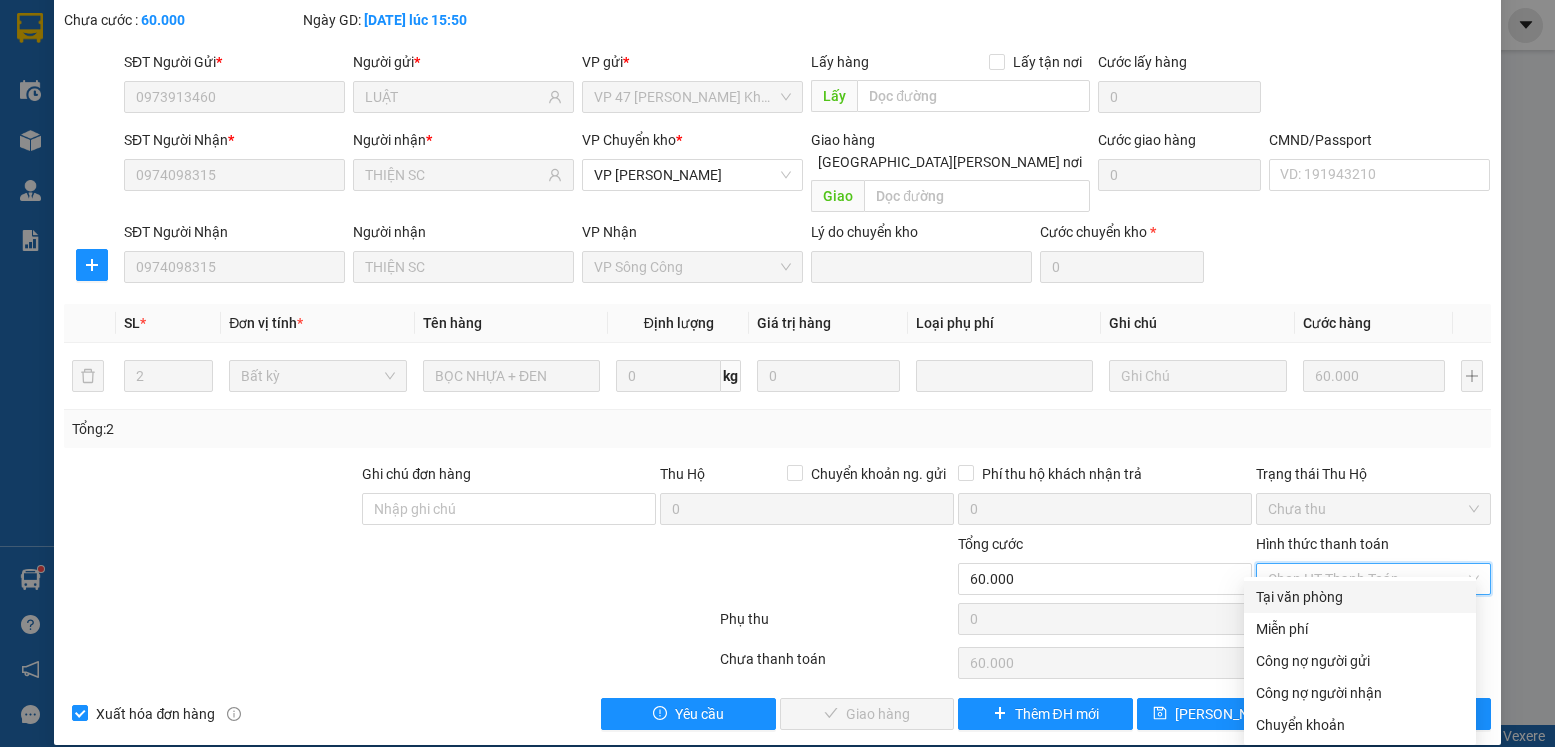 click on "Tại văn phòng" at bounding box center [1360, 597] 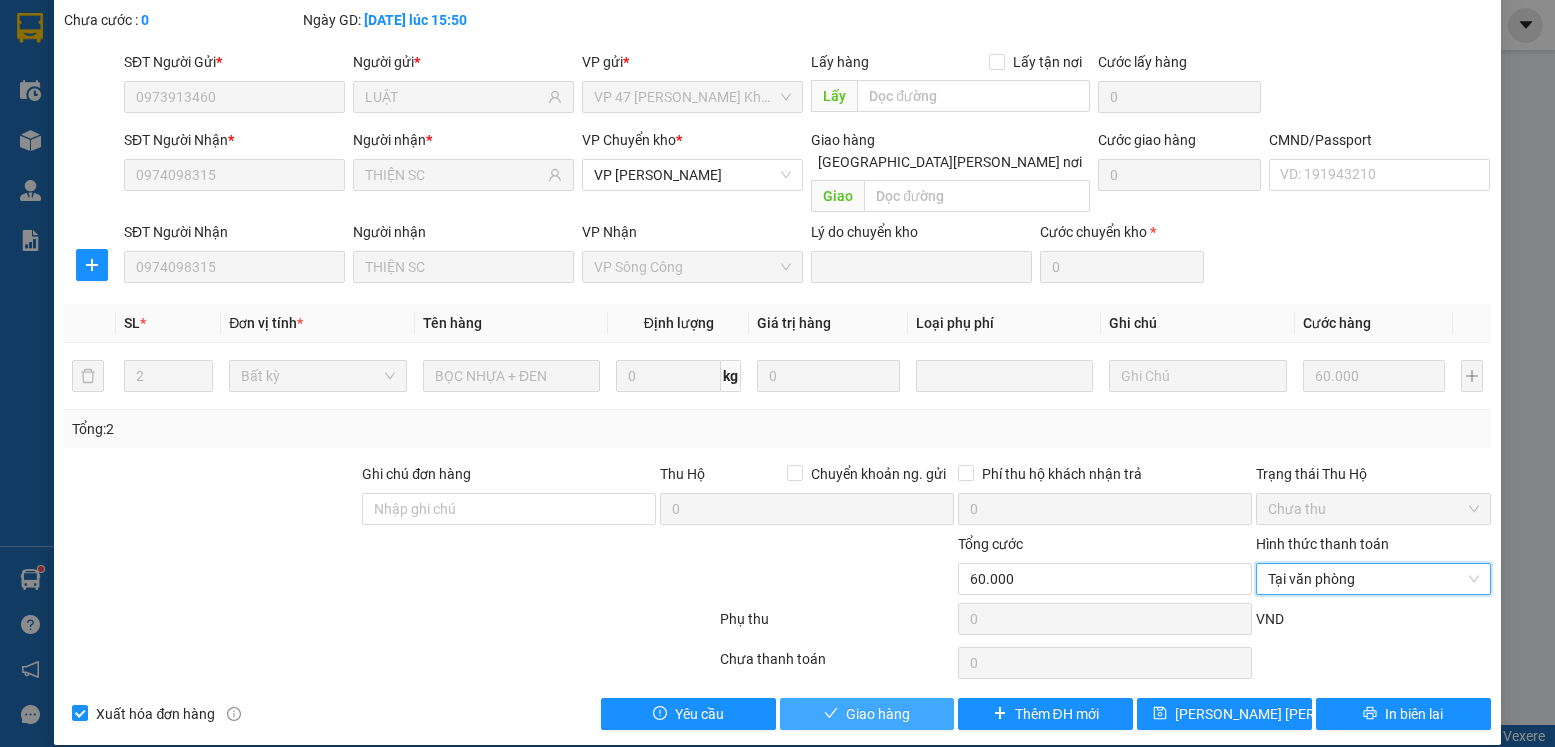 click on "Giao hàng" at bounding box center (878, 714) 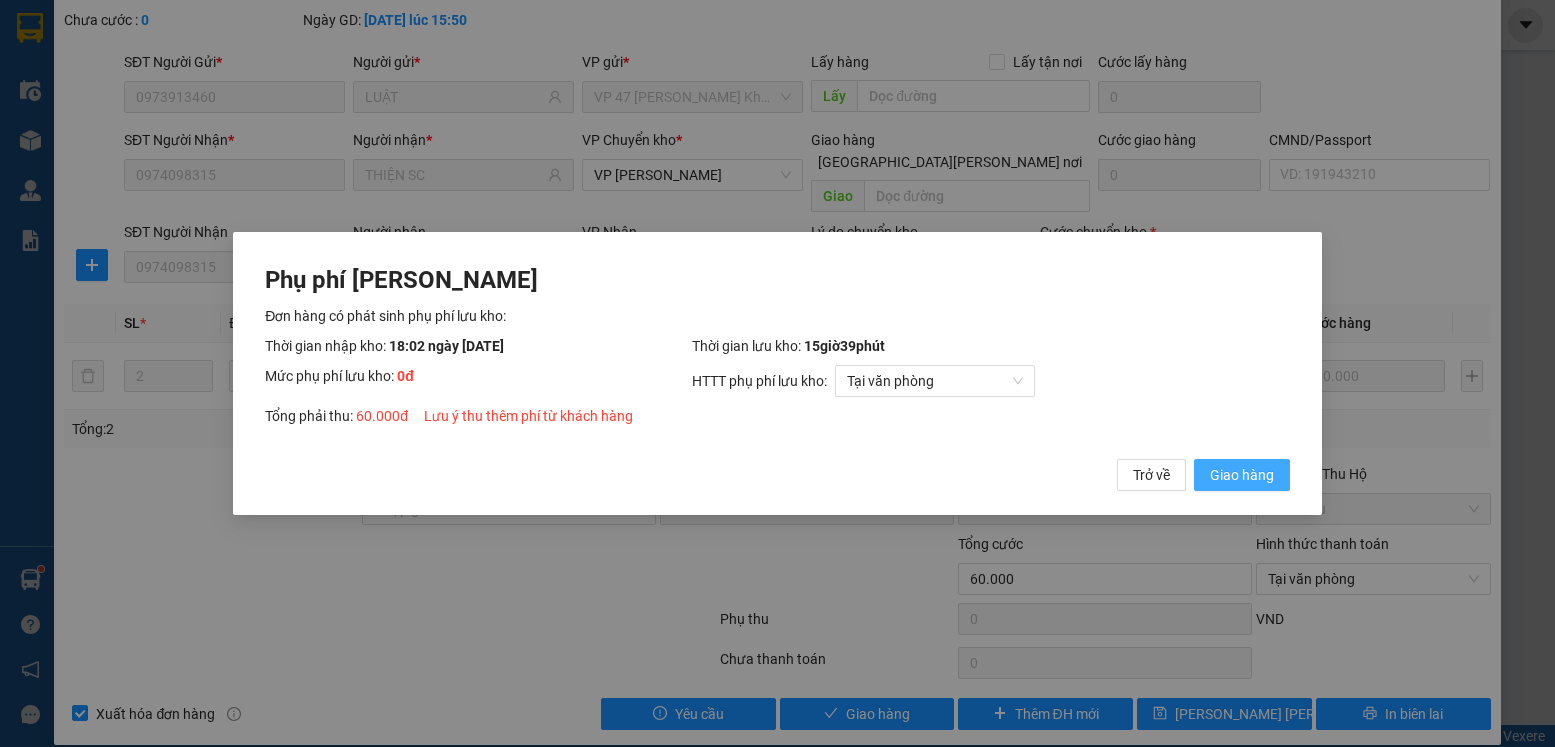 click on "Giao hàng" at bounding box center [1242, 475] 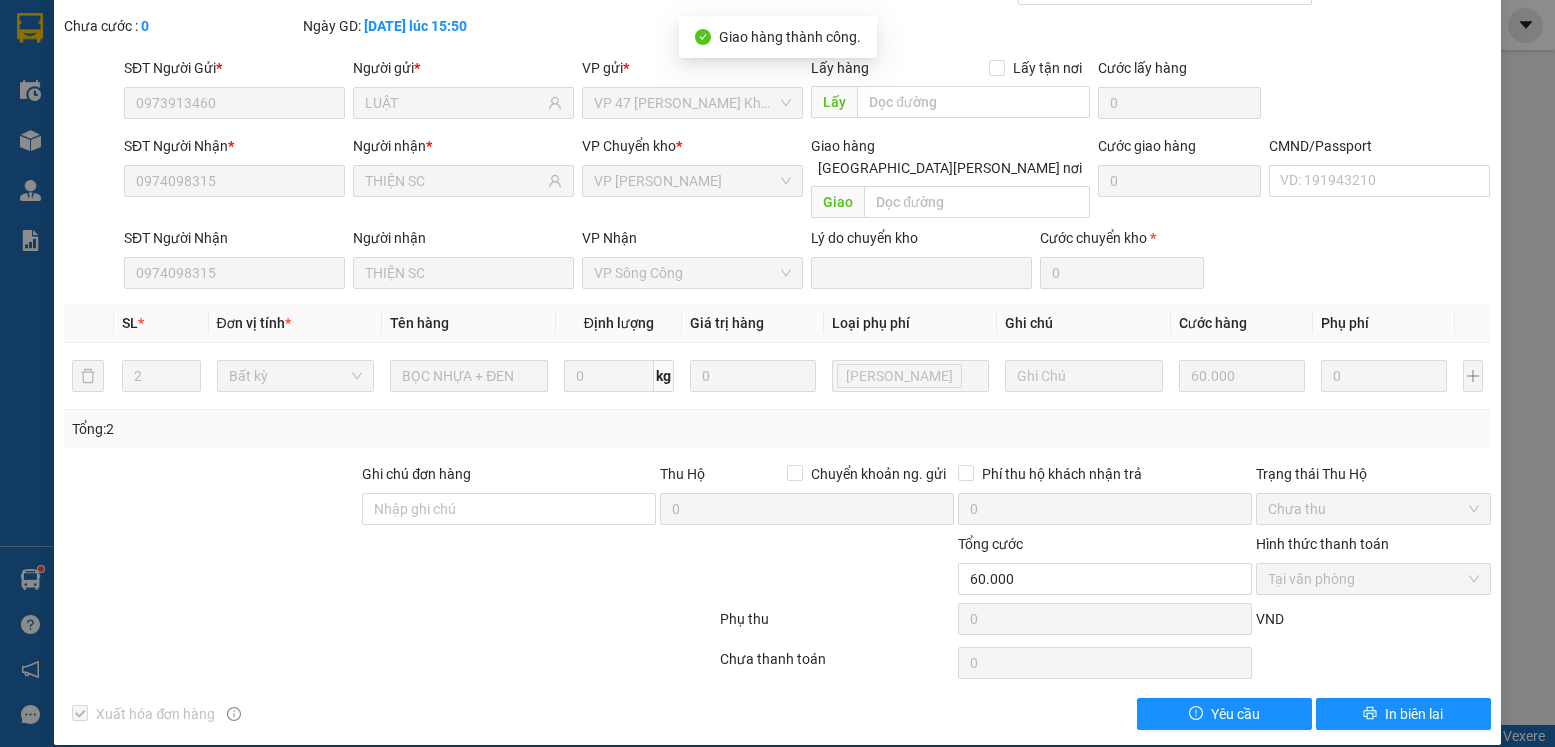 scroll, scrollTop: 0, scrollLeft: 0, axis: both 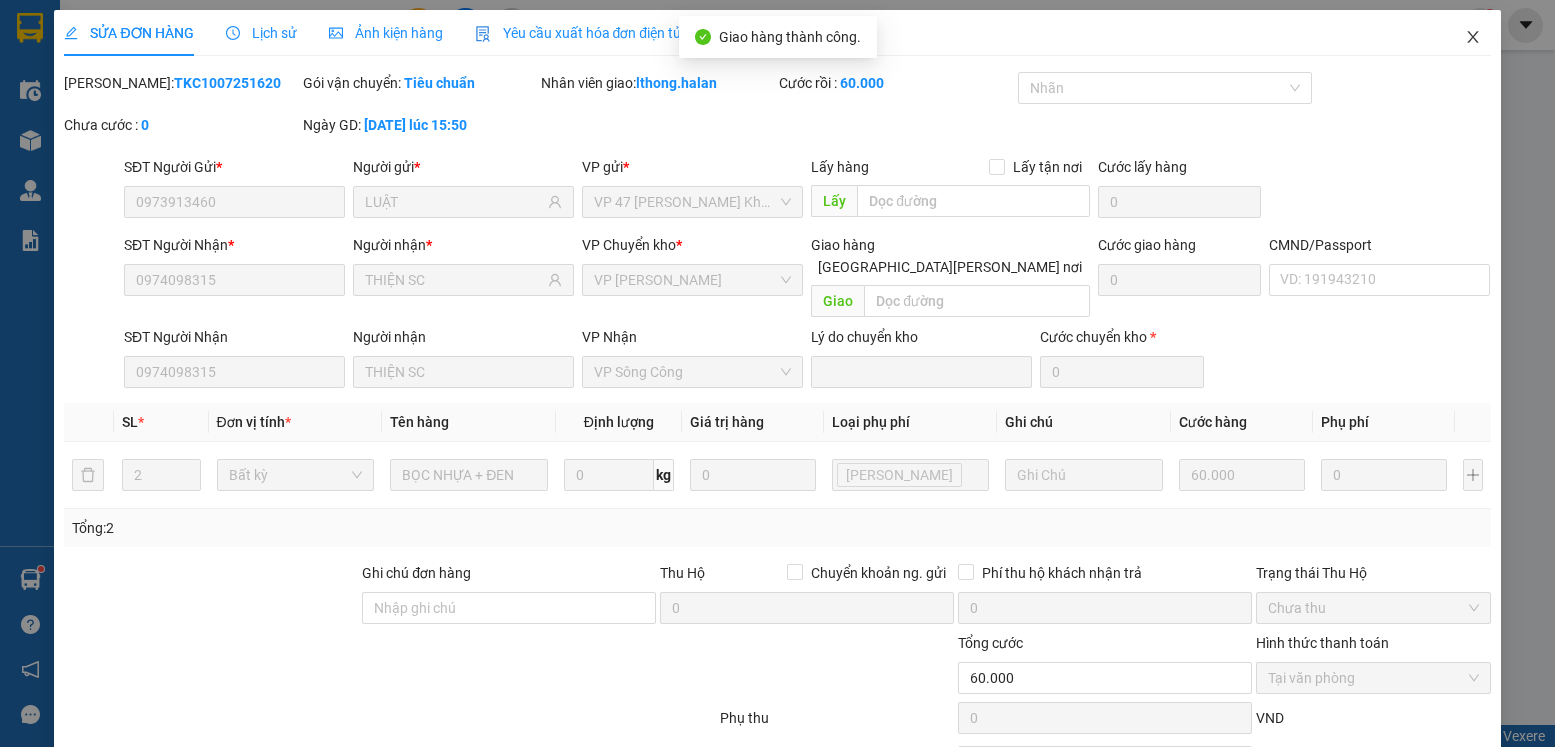 click 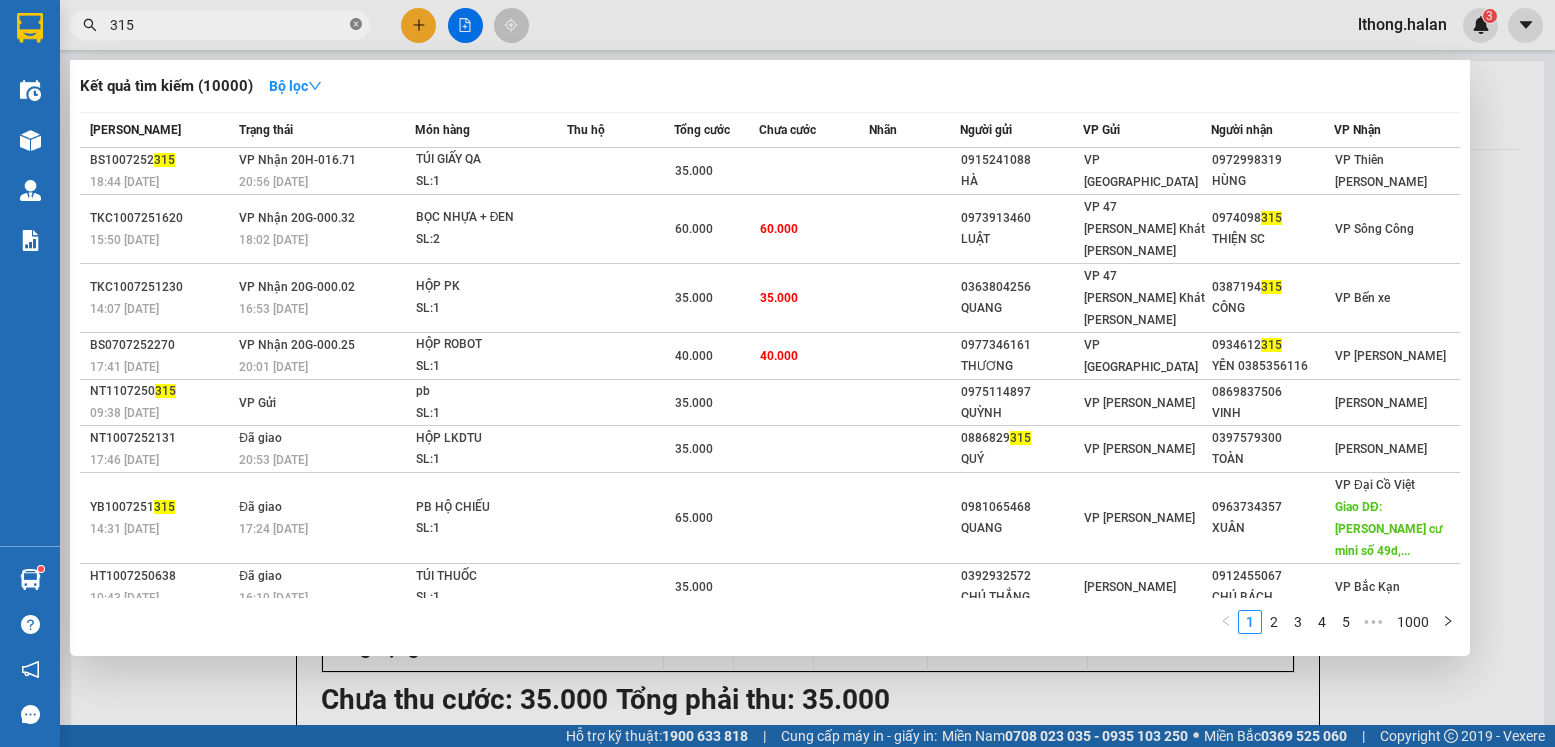 click 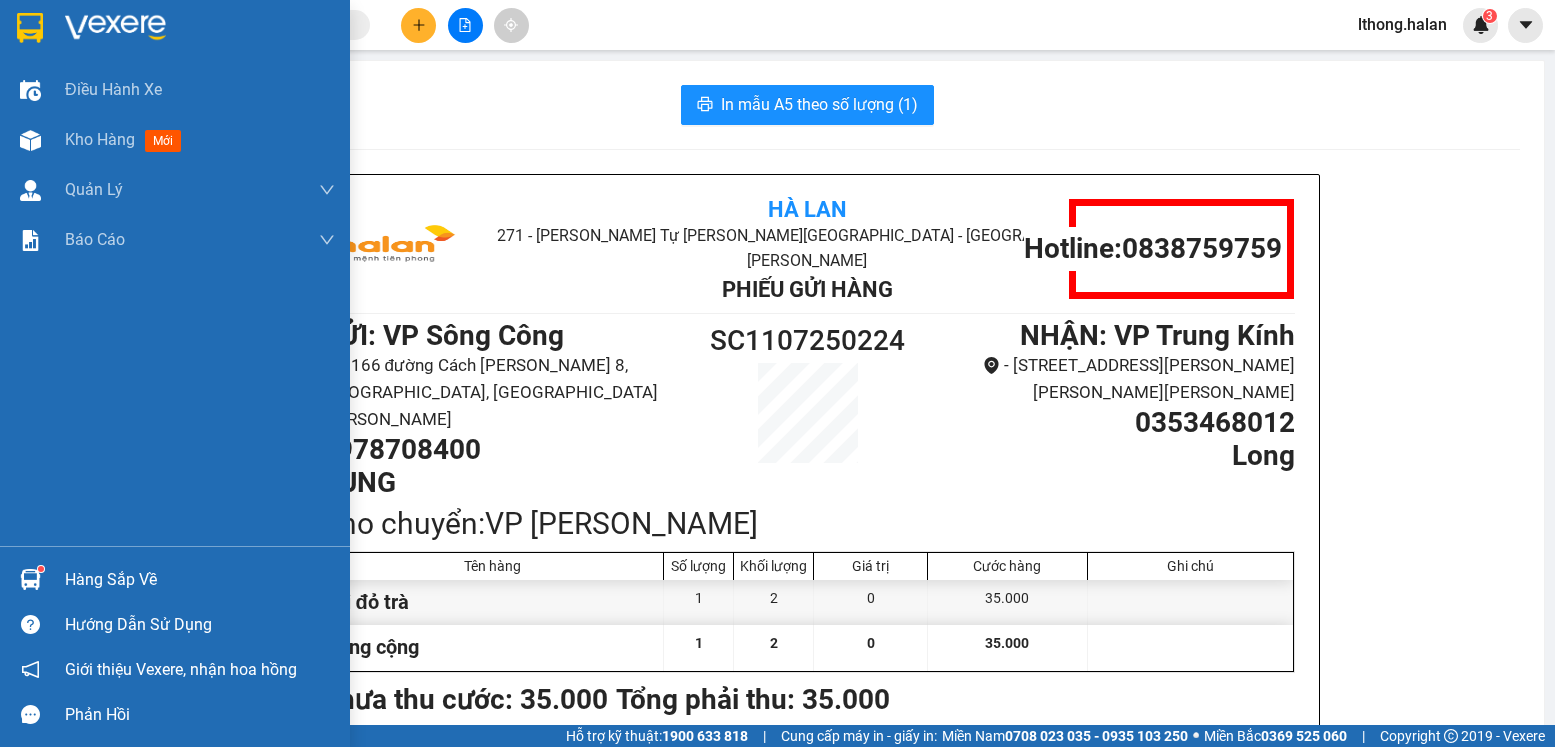 click on "Hàng sắp về" at bounding box center (175, 579) 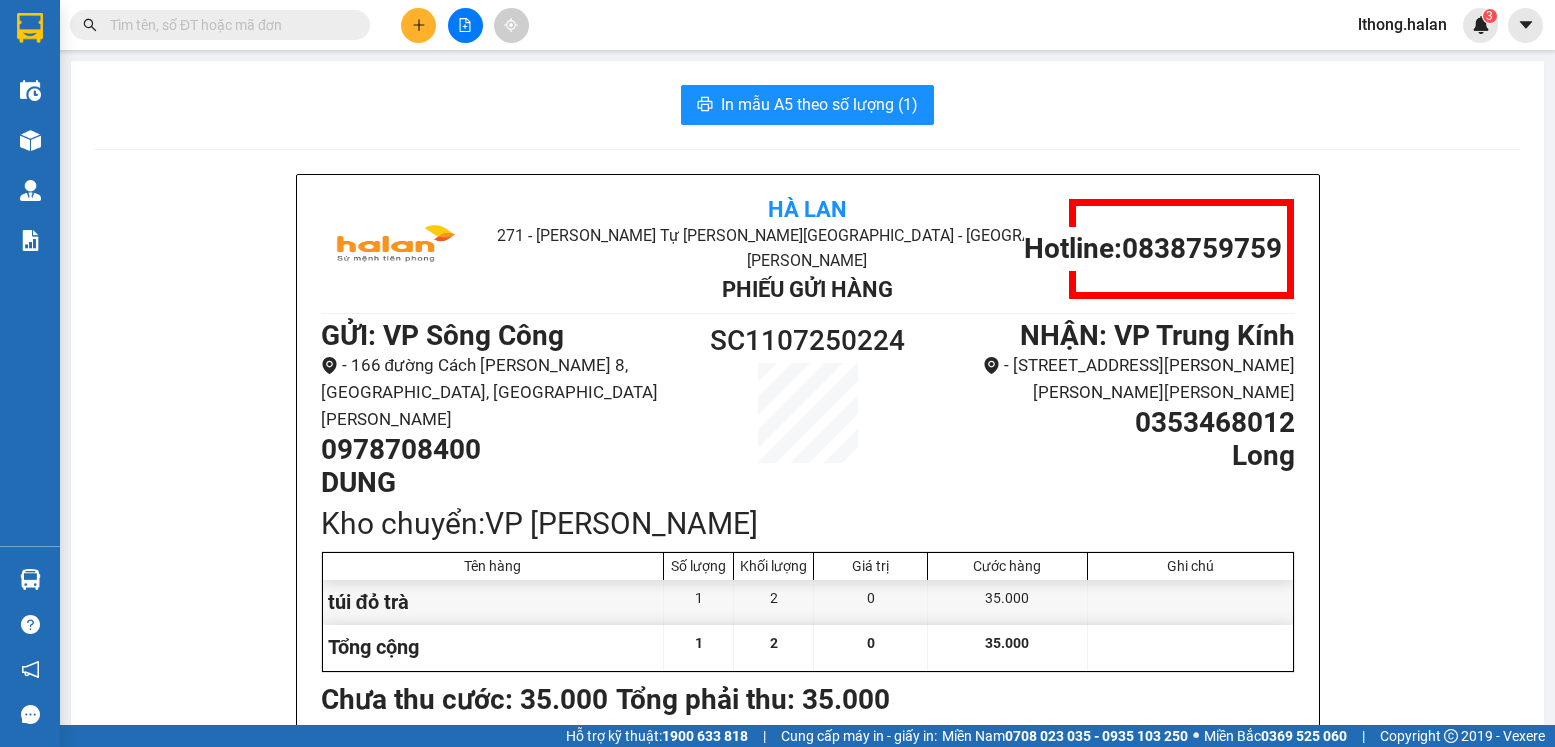click on "Kết quả [PERSON_NAME] ( 10000 )  Bộ lọc  Mã ĐH Trạng thái Món hàng Thu hộ Tổng [PERSON_NAME] [PERSON_NAME] Người gửi VP Gửi Người [PERSON_NAME] [PERSON_NAME] BS1007252315 18:44 [DATE] [PERSON_NAME]   20H-016.71 20:56 [DATE] TÚI GIẤY QA SL:  1 35.000 0915241088 [GEOGRAPHIC_DATA] 0972998319 HÙNG VP Thiên Đường Bảo Sơn TKC1007251620 15:50 [DATE] [PERSON_NAME]   20G-000.32 18:02 [DATE] BỌC NHỰA + ĐEN SL:  2 60.000 60.000 0973913460 LUẬT VP 47 [PERSON_NAME] [PERSON_NAME] 0974098315 THIỆN SC VP Sông Công TKC1007251230 14:07 [DATE] [PERSON_NAME]   20G-000.02 16:53 [DATE] HỘP PK SL:  1 35.000 35.000 0363804256 [PERSON_NAME] VP 47 [PERSON_NAME] [PERSON_NAME] 0387194315 CÔNG VP Bến xe BS0707252270 17:41 [DATE] [PERSON_NAME]   20G-000.25 20:01 [DATE] HỘP ROBOT SL:  1 40.000 40.000 0977346161 [PERSON_NAME]  VP [GEOGRAPHIC_DATA] 0934612315 YÊN 0385356116 VP [PERSON_NAME] NT1107250315 09:38 [DATE] VP Gửi   pb SL:  1 35.000 0975114897 [PERSON_NAME] VP [PERSON_NAME] 0869837506 [PERSON_NAME] [PERSON_NAME] NT1007252131 Đã giao" at bounding box center (777, 373) 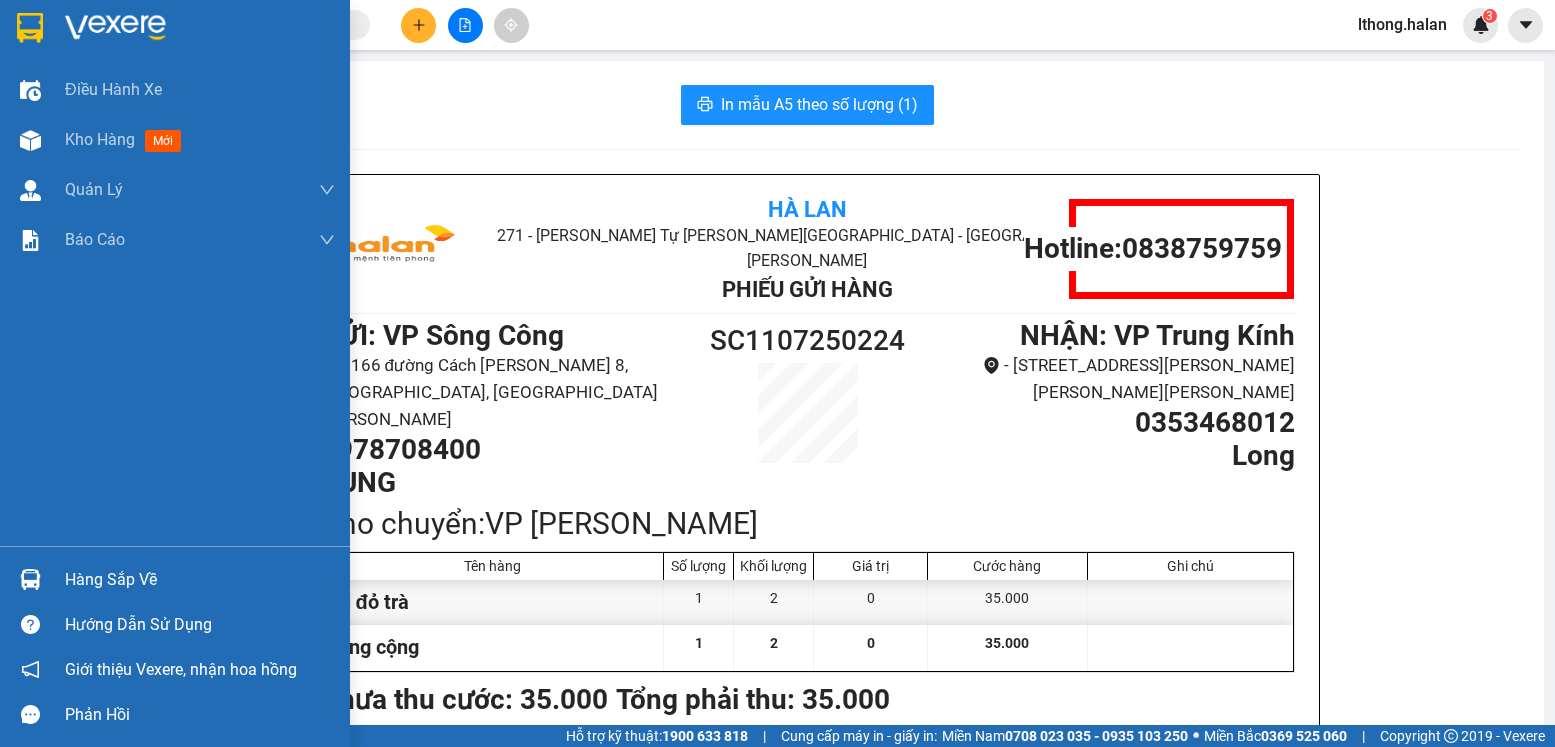 click on "Hàng sắp về" at bounding box center [200, 580] 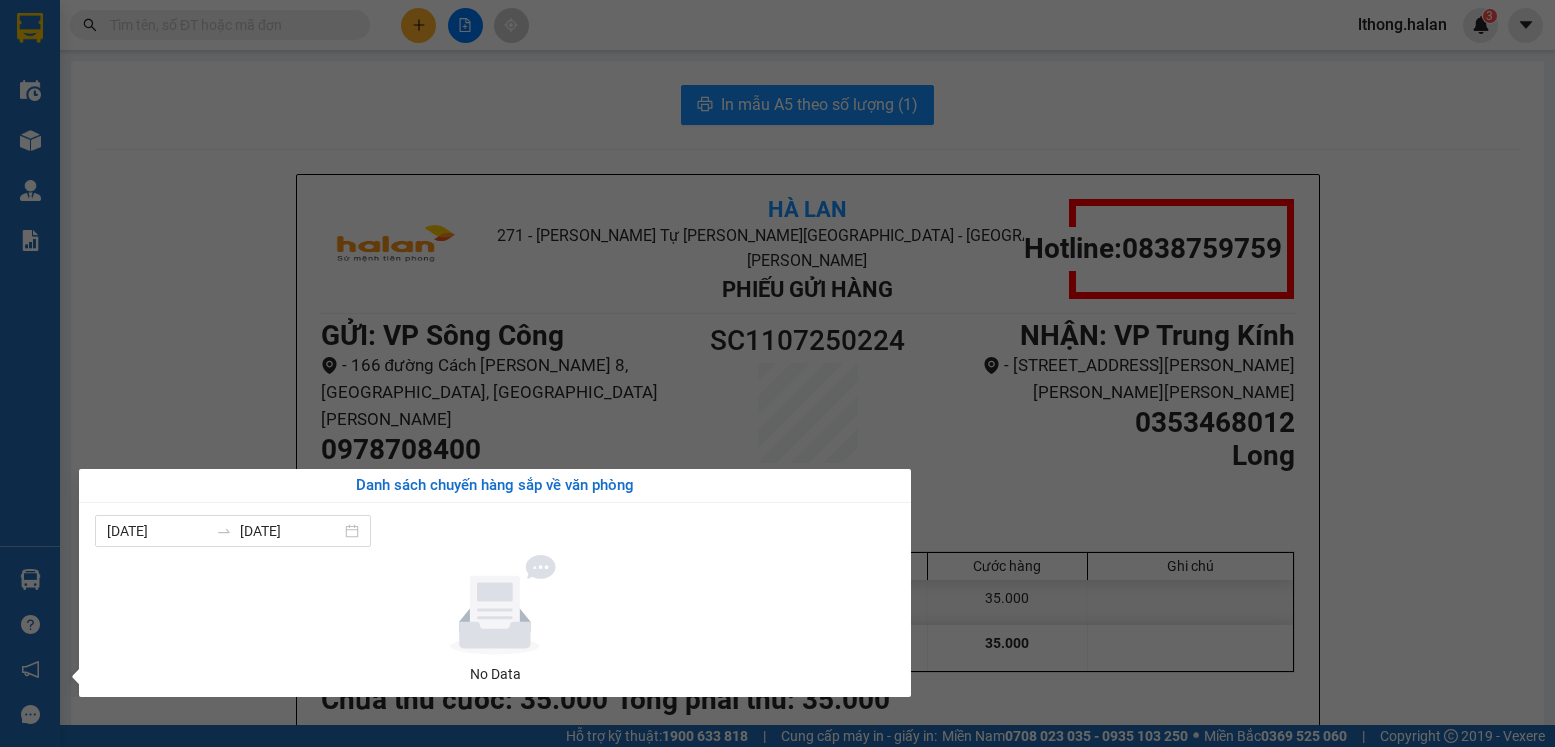 click on "Kết quả [PERSON_NAME] ( 10000 )  Bộ lọc  Mã ĐH Trạng thái Món hàng Thu hộ Tổng [PERSON_NAME] [PERSON_NAME] Người gửi VP Gửi Người [PERSON_NAME] [PERSON_NAME] BS1007252315 18:44 [DATE] [PERSON_NAME]   20H-016.71 20:56 [DATE] TÚI GIẤY QA SL:  1 35.000 0915241088 [GEOGRAPHIC_DATA] 0972998319 HÙNG VP Thiên Đường Bảo Sơn TKC1007251620 15:50 [DATE] [PERSON_NAME]   20G-000.32 18:02 [DATE] BỌC NHỰA + ĐEN SL:  2 60.000 60.000 0973913460 LUẬT VP 47 [PERSON_NAME] [PERSON_NAME] 0974098315 THIỆN SC VP Sông Công TKC1007251230 14:07 [DATE] [PERSON_NAME]   20G-000.02 16:53 [DATE] HỘP PK SL:  1 35.000 35.000 0363804256 [PERSON_NAME] VP 47 [PERSON_NAME] [PERSON_NAME] 0387194315 CÔNG VP Bến xe BS0707252270 17:41 [DATE] [PERSON_NAME]   20G-000.25 20:01 [DATE] HỘP ROBOT SL:  1 40.000 40.000 0977346161 [PERSON_NAME]  VP [GEOGRAPHIC_DATA] 0934612315 YÊN 0385356116 VP [PERSON_NAME] NT1107250315 09:38 [DATE] VP Gửi   pb SL:  1 35.000 0975114897 [PERSON_NAME] VP [PERSON_NAME] 0869837506 [PERSON_NAME] [PERSON_NAME] NT1007252131 Đã giao" at bounding box center [777, 373] 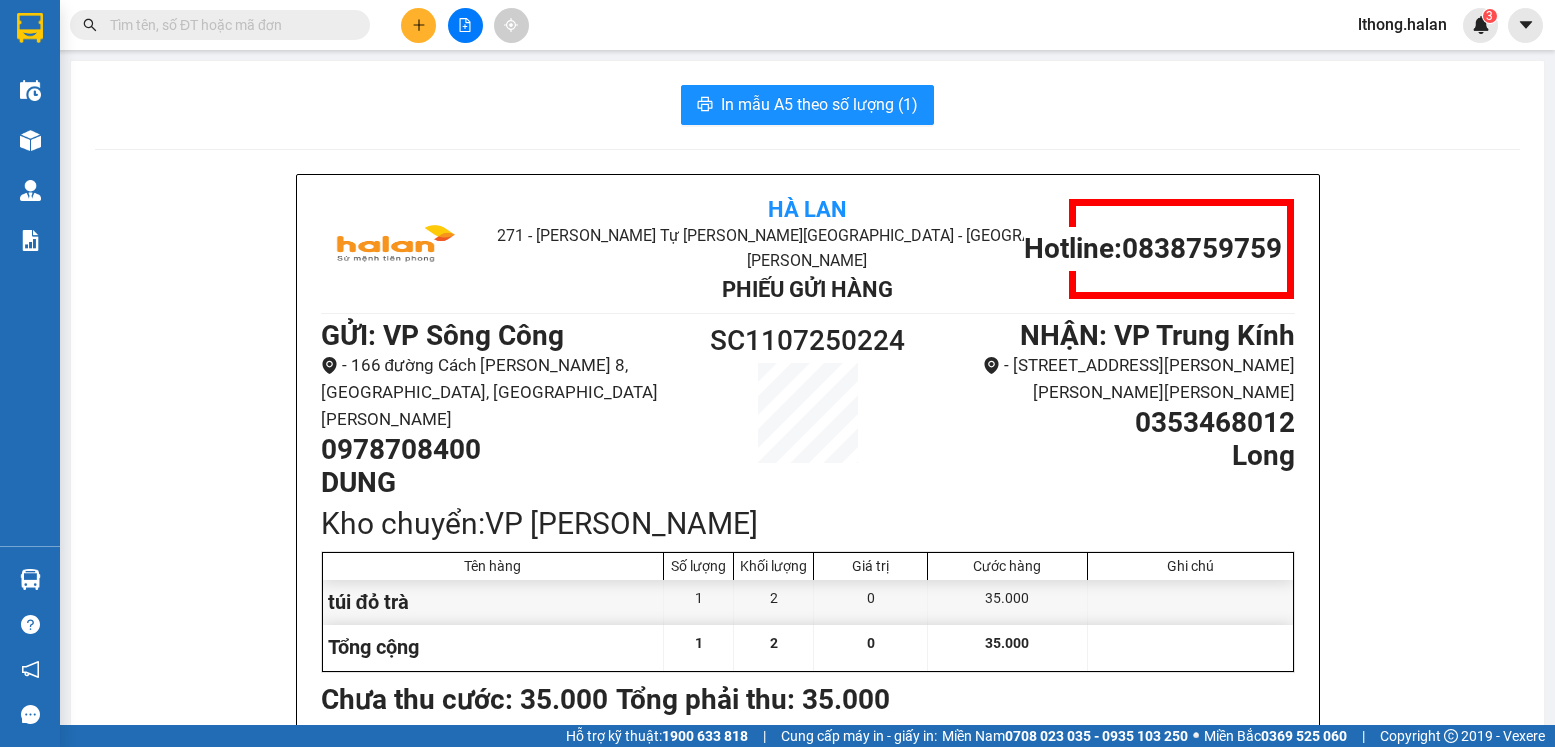 click at bounding box center (228, 25) 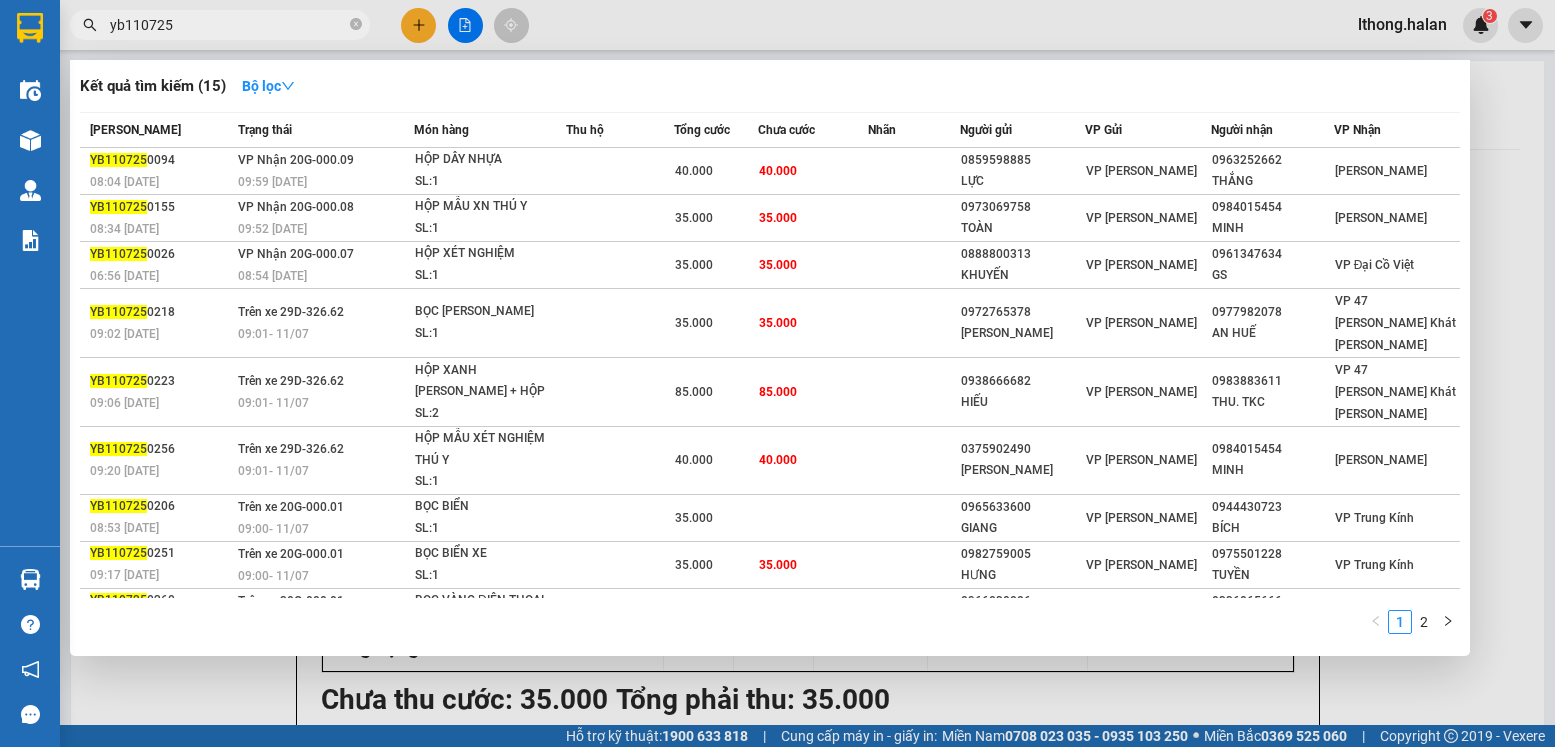 click on "yb110725" at bounding box center (228, 25) 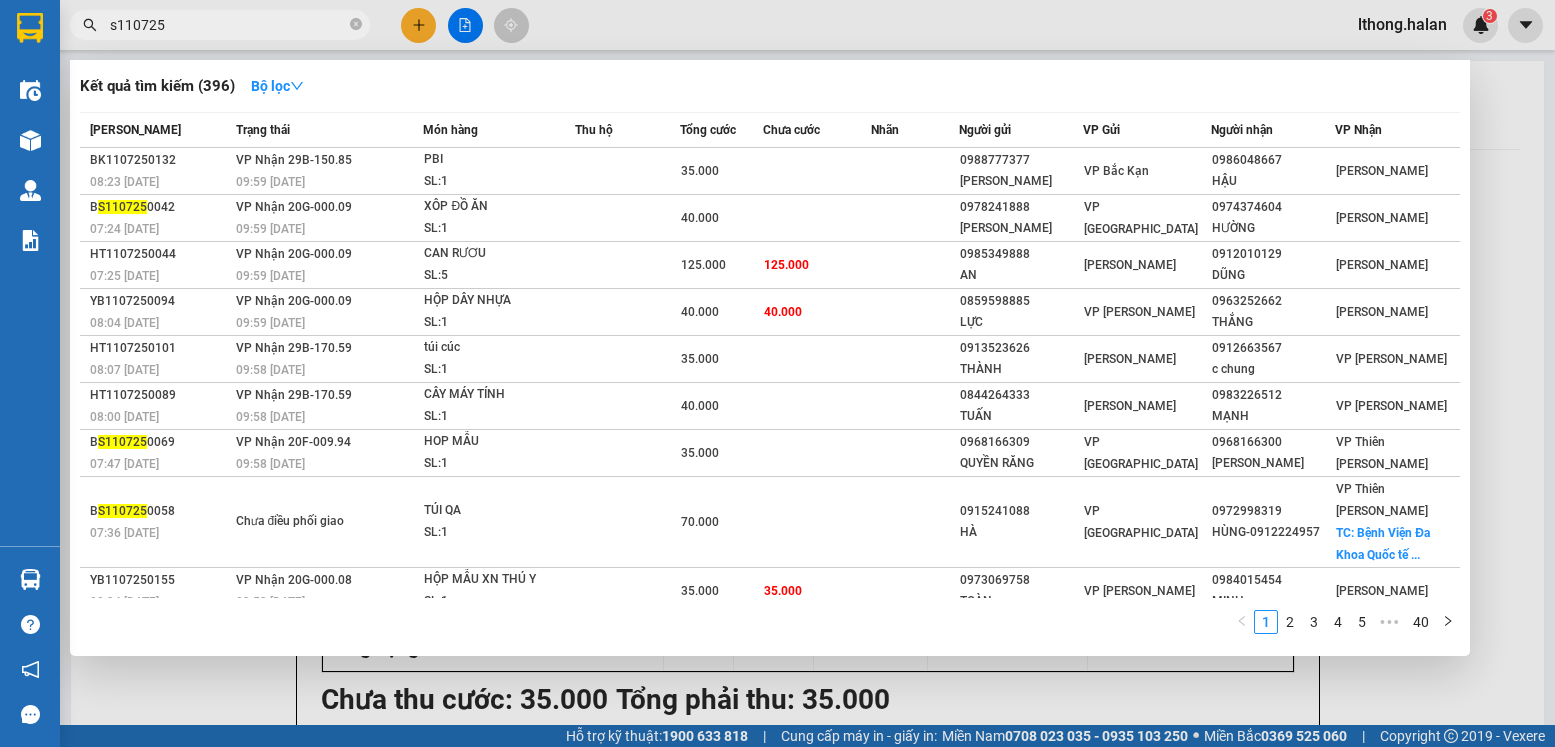 type on "sc110725" 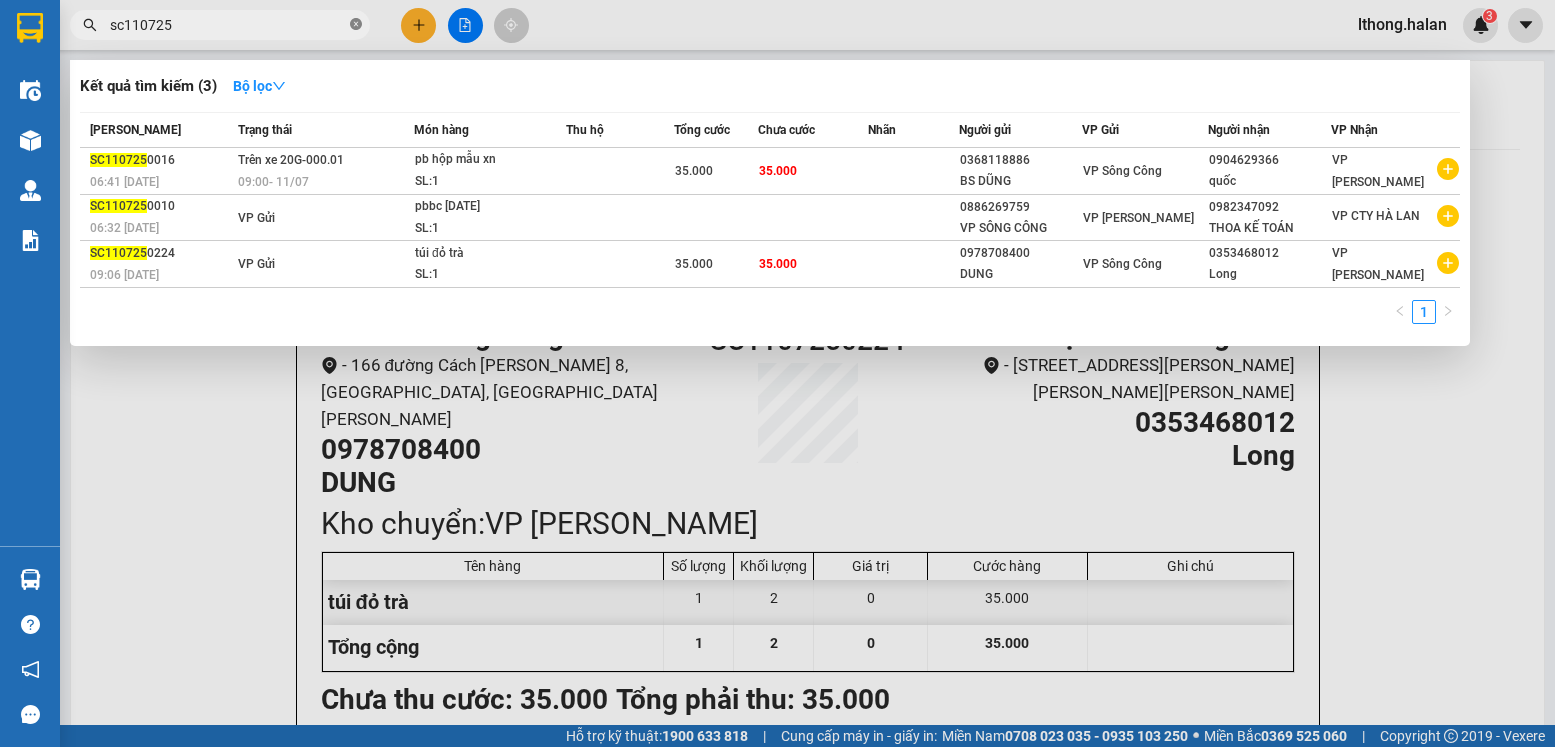 click 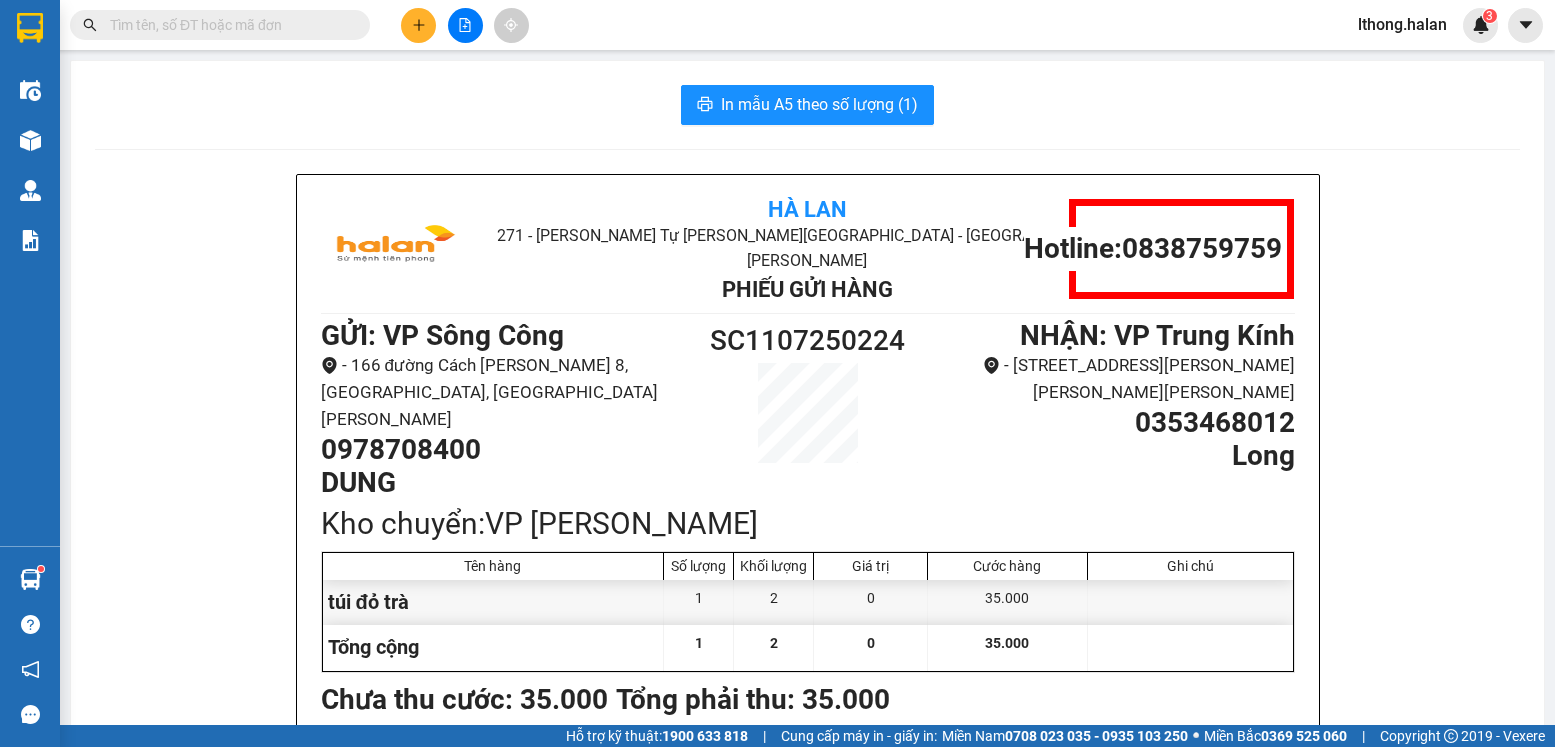 click at bounding box center (228, 25) 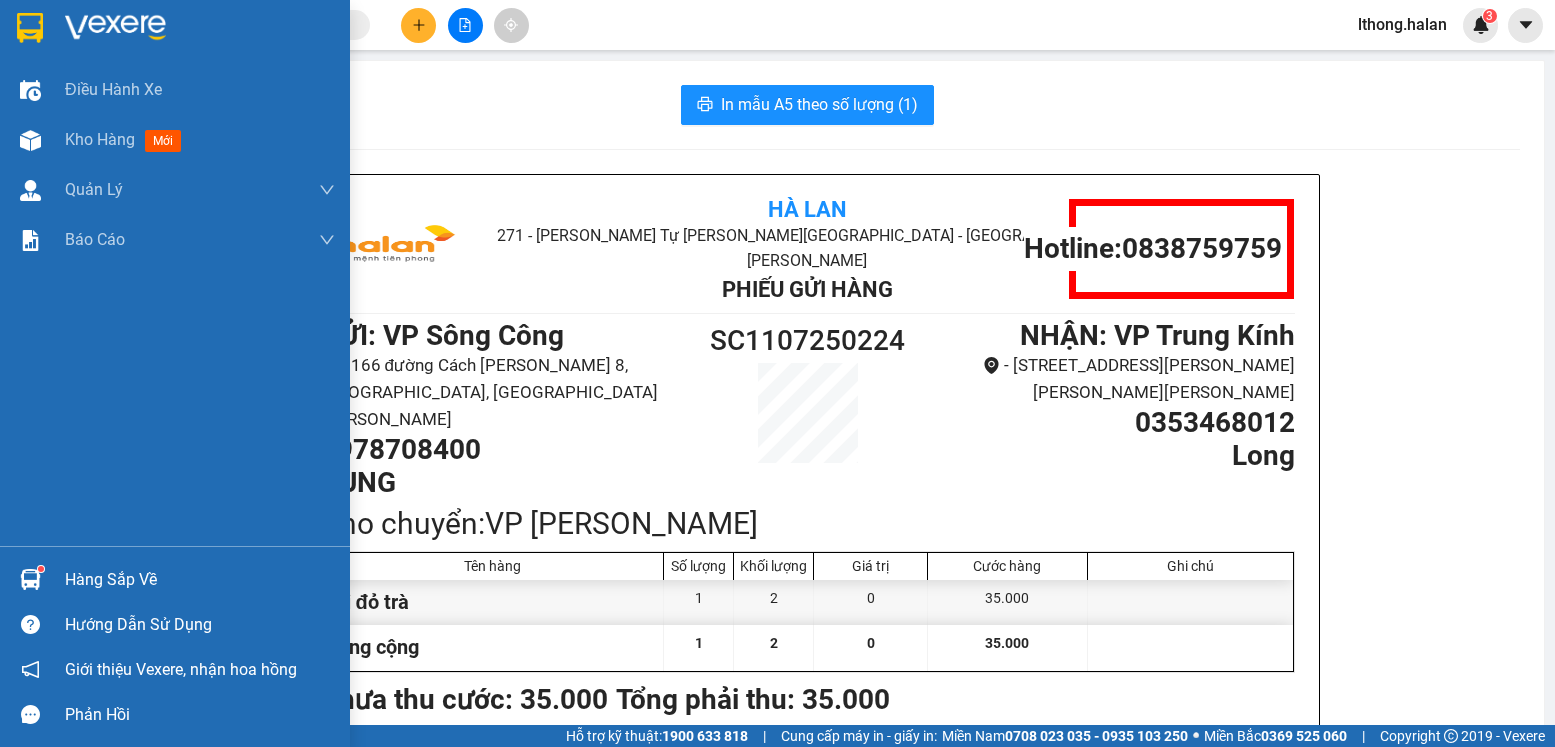 click on "Hàng sắp về" at bounding box center [200, 580] 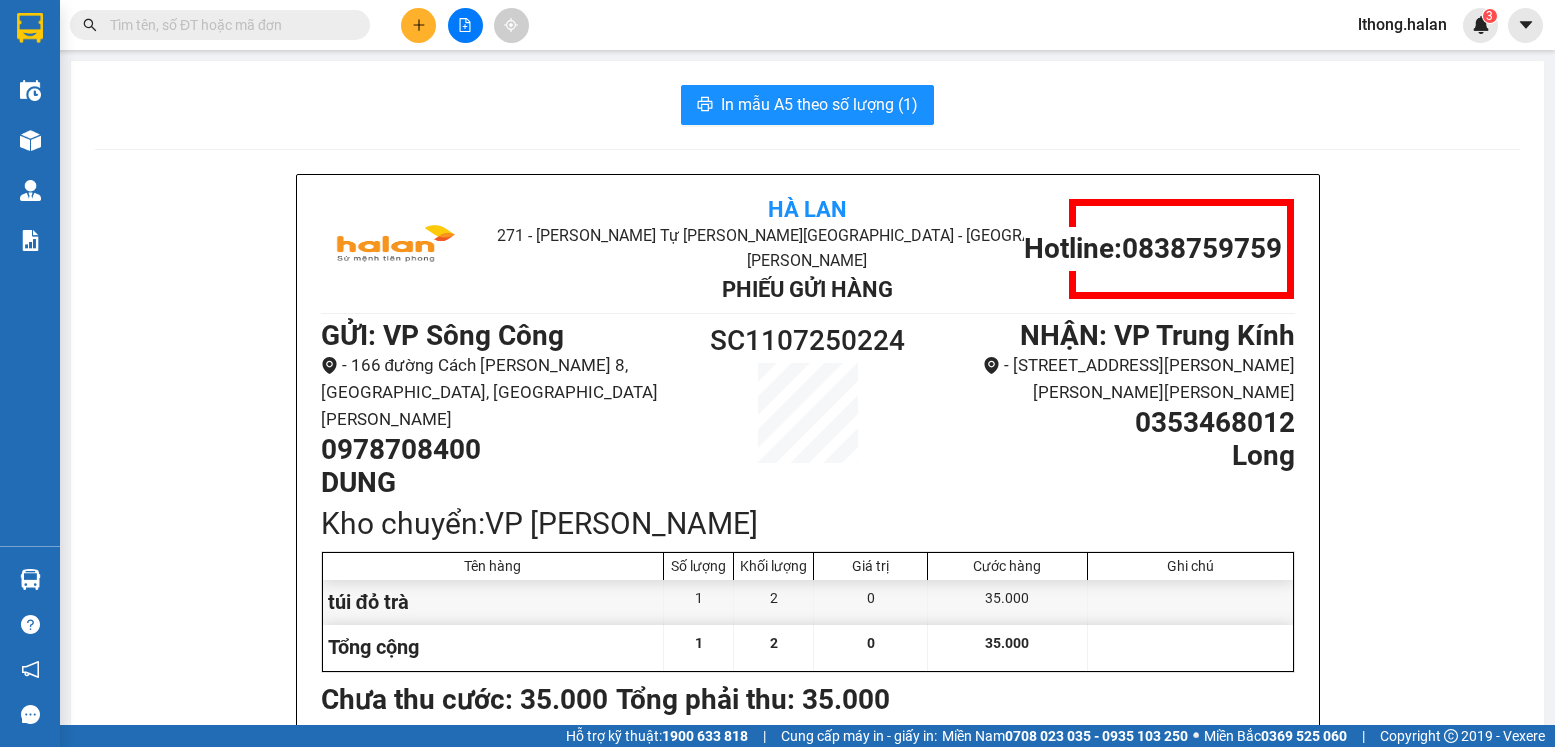 click on "Kết quả [PERSON_NAME] ( 3 )  Bộ lọc  Mã ĐH Trạng thái Món hàng Thu hộ Tổng [PERSON_NAME] [PERSON_NAME] Người gửi VP Gửi Người [PERSON_NAME] [PERSON_NAME] SC1107250016 06:41 [DATE] Trên xe   20G-000.01 09:00  [DATE] pb hộp mẫu xn SL:  1 35.000 35.000 0368118886 BS DŨNG VP Sông Công 0904629366 quốc VP [PERSON_NAME] SC1107250010 06:32 [DATE] VP Gửi   pbbc [DATE] SL:  1 0886269759 VP SÔNG CÔNG VP [PERSON_NAME] 0982347092 [PERSON_NAME] [PERSON_NAME] VP CTY [GEOGRAPHIC_DATA] SC1107250224 09:06 [DATE] VP Gửi   túi đỏ trà SL:  1 35.000 35.000 0978708400 [PERSON_NAME] VP Sông Công 0353468012 Long VP [PERSON_NAME] 1 lthong.halan 3     Điều [PERSON_NAME] xe     Kho hàng mới     [PERSON_NAME] [PERSON_NAME] [PERSON_NAME] lý [PERSON_NAME]     [PERSON_NAME] 12. Thống kê đơn đối tác 2. Doanh thu [PERSON_NAME] tế [PERSON_NAME] 4. Thống kê đơn hàng [PERSON_NAME] Hàng sắp về [PERSON_NAME] [PERSON_NAME] [PERSON_NAME] Vexere, [PERSON_NAME] hồng [PERSON_NAME] [PERSON_NAME] mềm hỗ trợ bạn tốt chứ? GỬI" at bounding box center [777, 373] 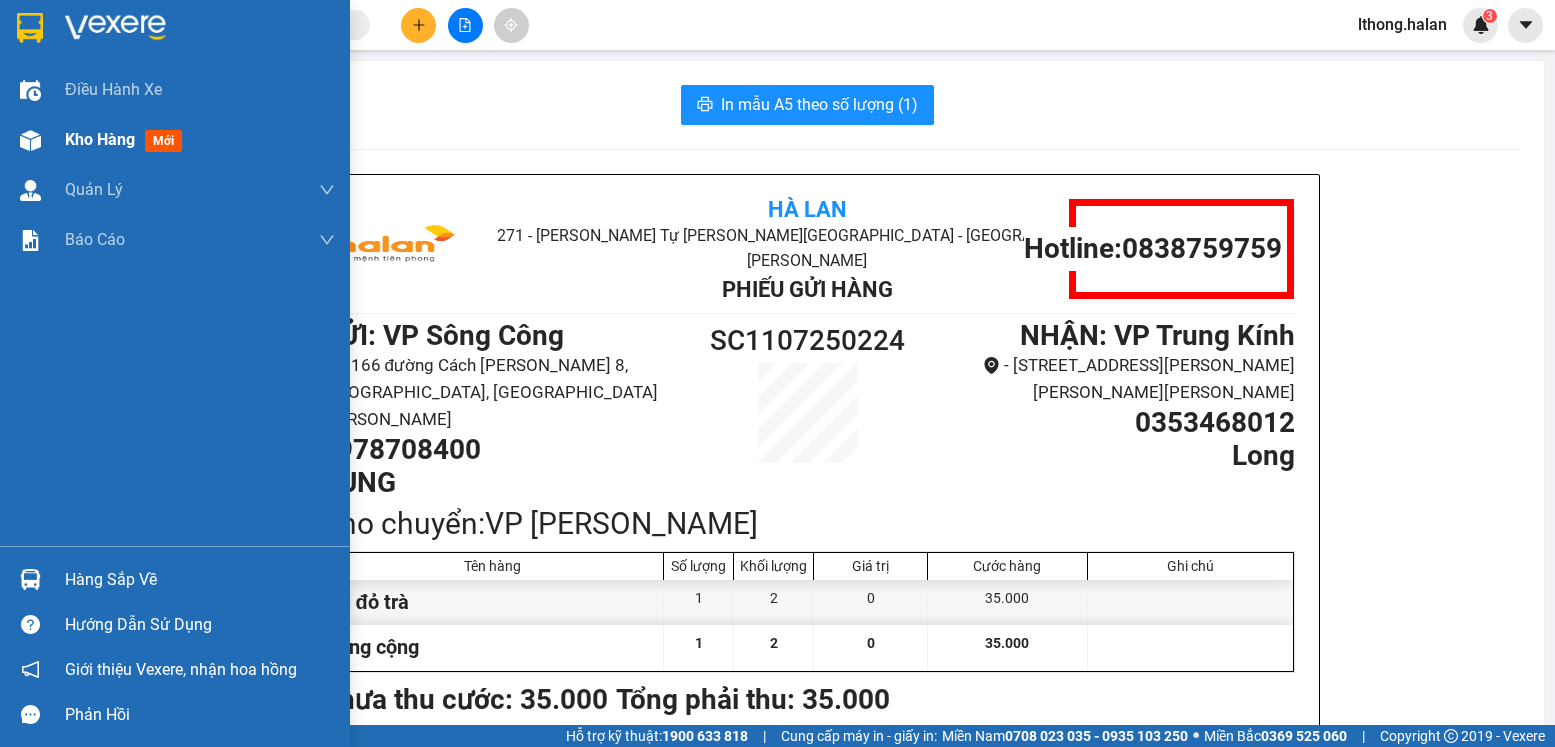 click on "Kho hàng" at bounding box center [100, 139] 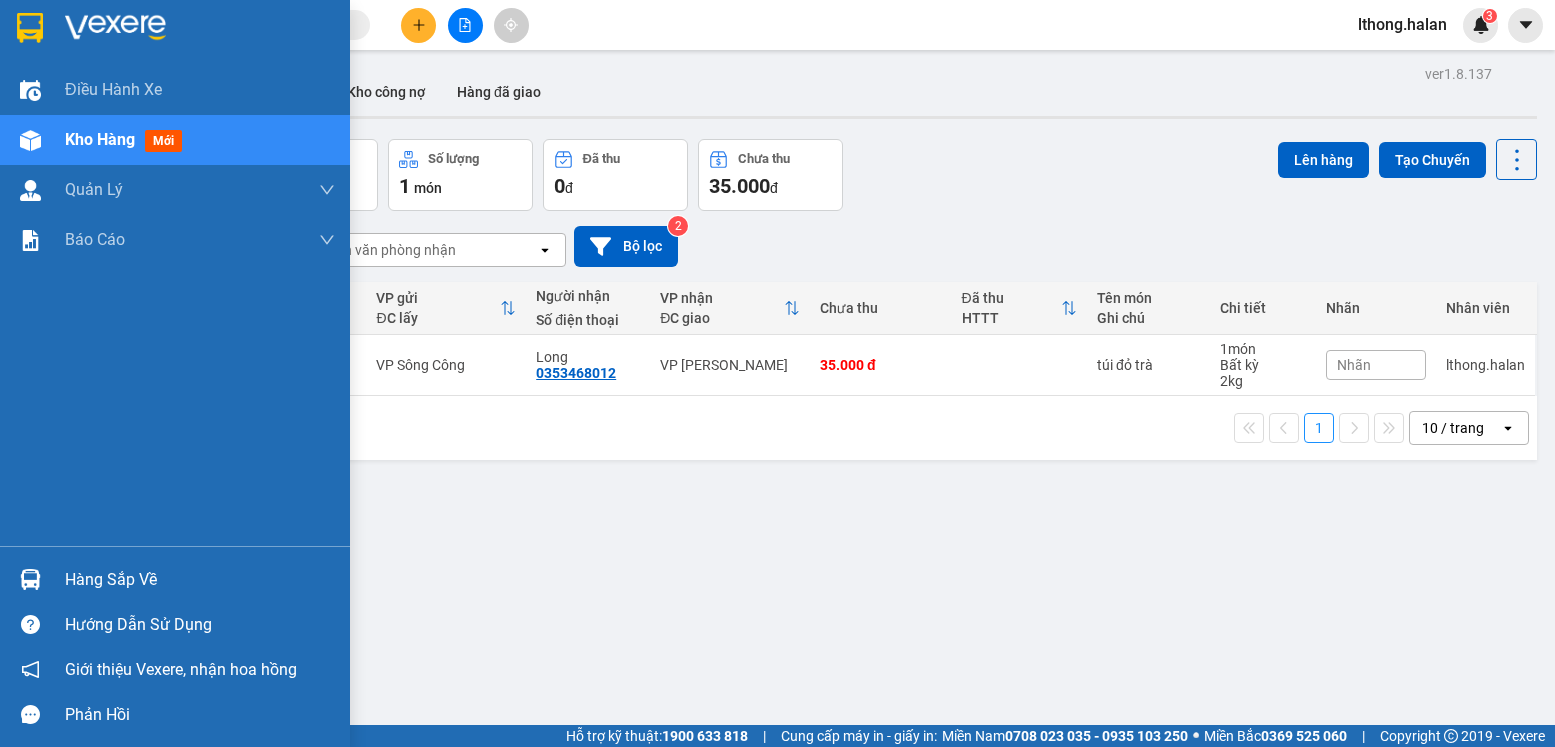 click on "Hàng sắp về" at bounding box center [200, 580] 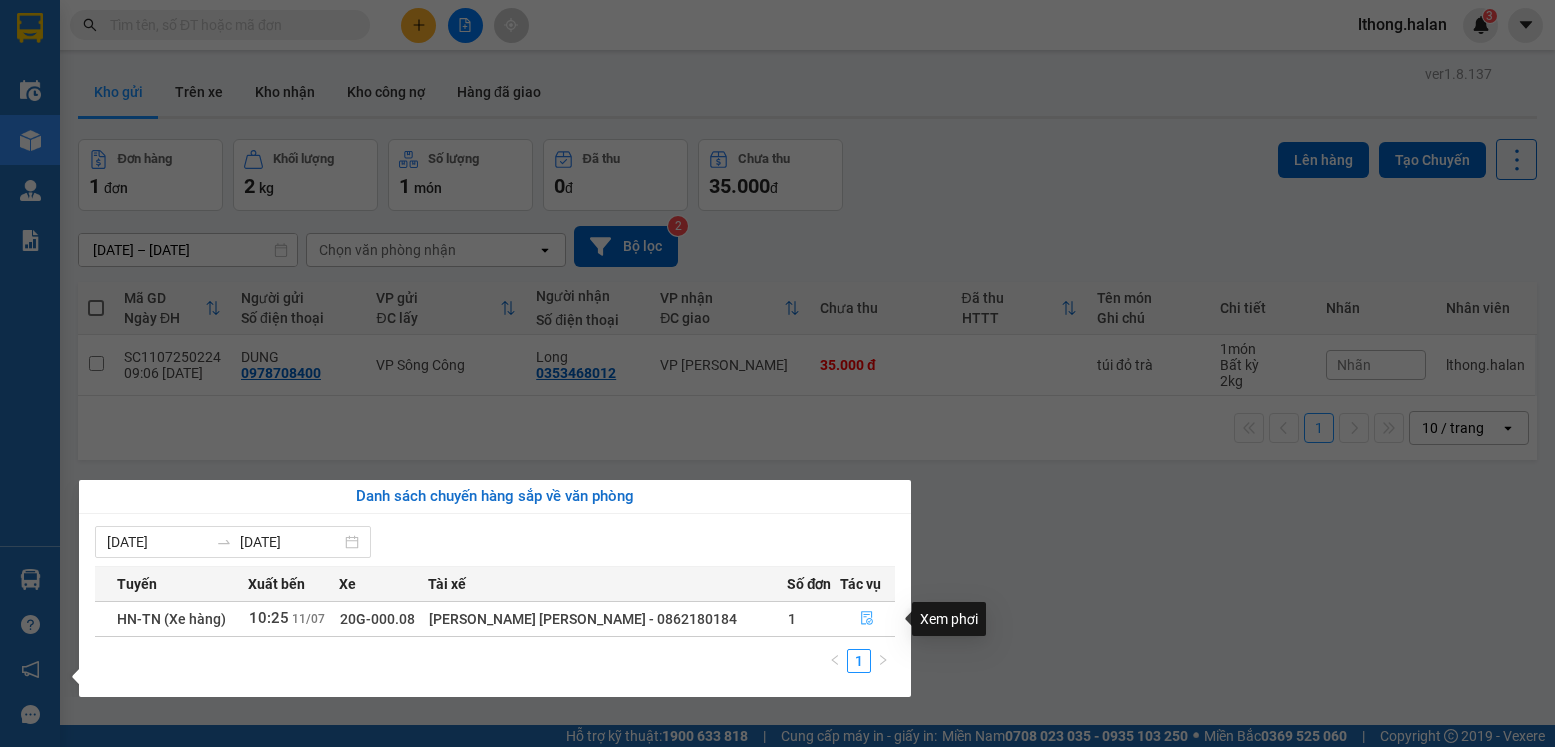 click 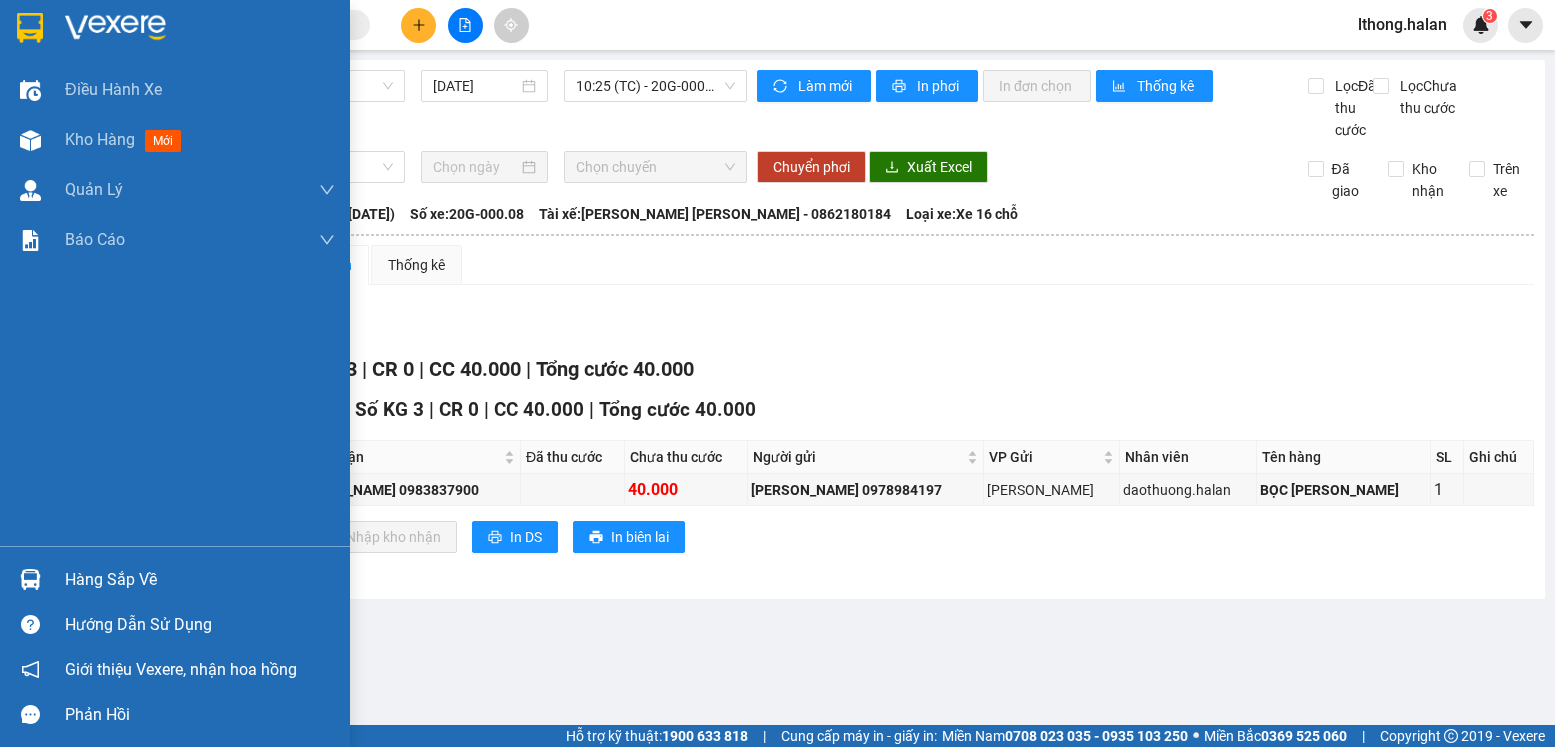 click on "Hàng sắp về" at bounding box center [200, 580] 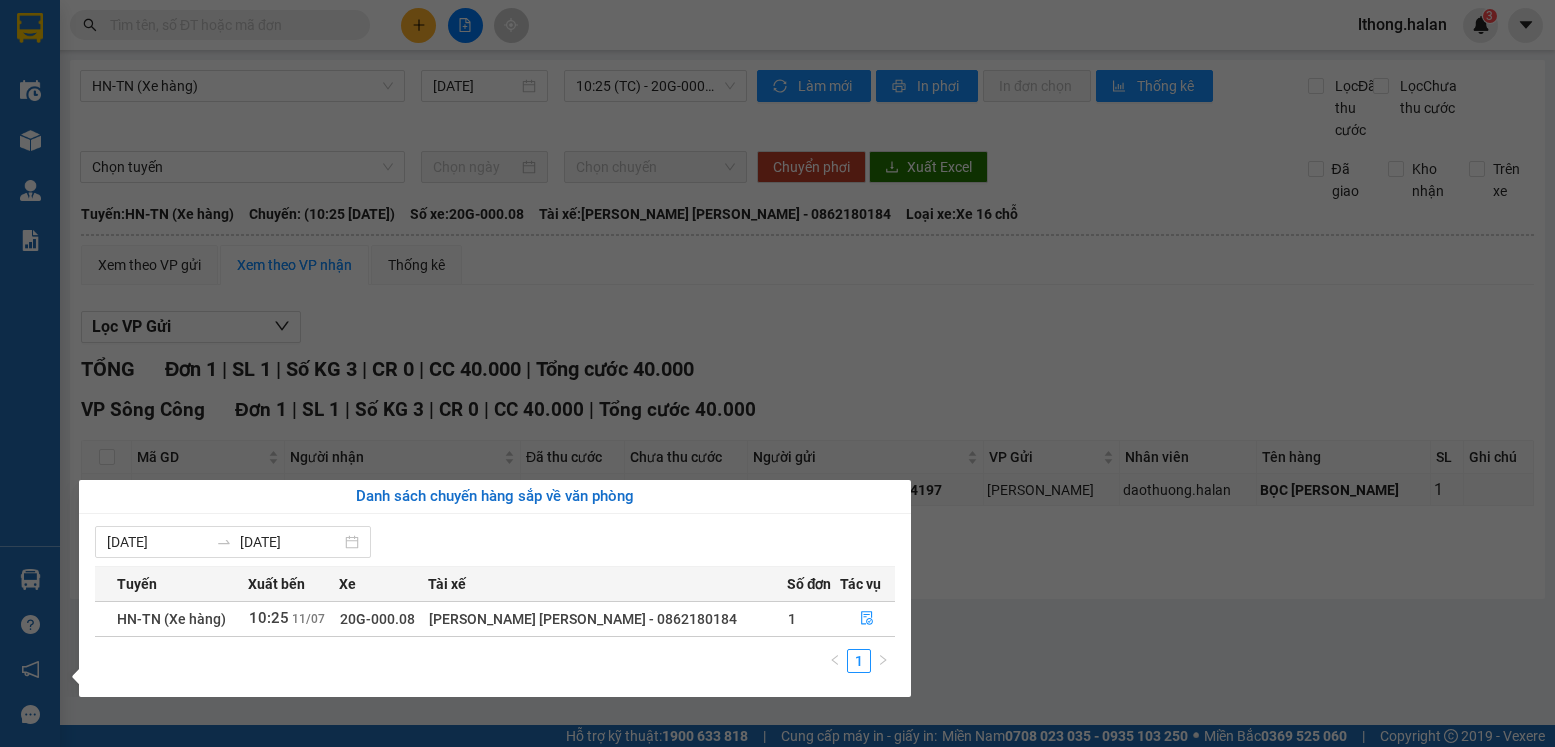 click on "Kết quả [PERSON_NAME] ( 3 )  Bộ lọc  Mã ĐH Trạng thái Món hàng Thu hộ Tổng [PERSON_NAME] [PERSON_NAME] Người gửi VP Gửi Người [PERSON_NAME] [PERSON_NAME] SC1107250016 06:41 [DATE] Trên xe   20G-000.01 09:00  [DATE] pb hộp mẫu xn SL:  1 35.000 35.000 0368118886 BS DŨNG VP Sông Công 0904629366 quốc VP [PERSON_NAME] SC1107250010 06:32 [DATE] VP Gửi   pbbc [DATE] SL:  1 0886269759 VP SÔNG CÔNG VP [PERSON_NAME] 0982347092 [PERSON_NAME] [PERSON_NAME] VP CTY [GEOGRAPHIC_DATA] SC1107250224 09:06 [DATE] VP Gửi   túi đỏ trà SL:  1 35.000 35.000 0978708400 [PERSON_NAME] VP Sông Công 0353468012 Long VP [PERSON_NAME] 1 lthong.halan 3     Điều [PERSON_NAME] xe     Kho hàng mới     [PERSON_NAME] [PERSON_NAME] [PERSON_NAME] lý [PERSON_NAME]     [PERSON_NAME] 12. Thống kê đơn đối tác 2. Doanh thu [PERSON_NAME] tế [PERSON_NAME] 4. Thống kê đơn hàng [PERSON_NAME] Hàng sắp về [PERSON_NAME] [PERSON_NAME] [PERSON_NAME] Vexere, [PERSON_NAME] hồng [PERSON_NAME] [PERSON_NAME] mềm hỗ trợ bạn tốt chứ? 10:25" at bounding box center (777, 373) 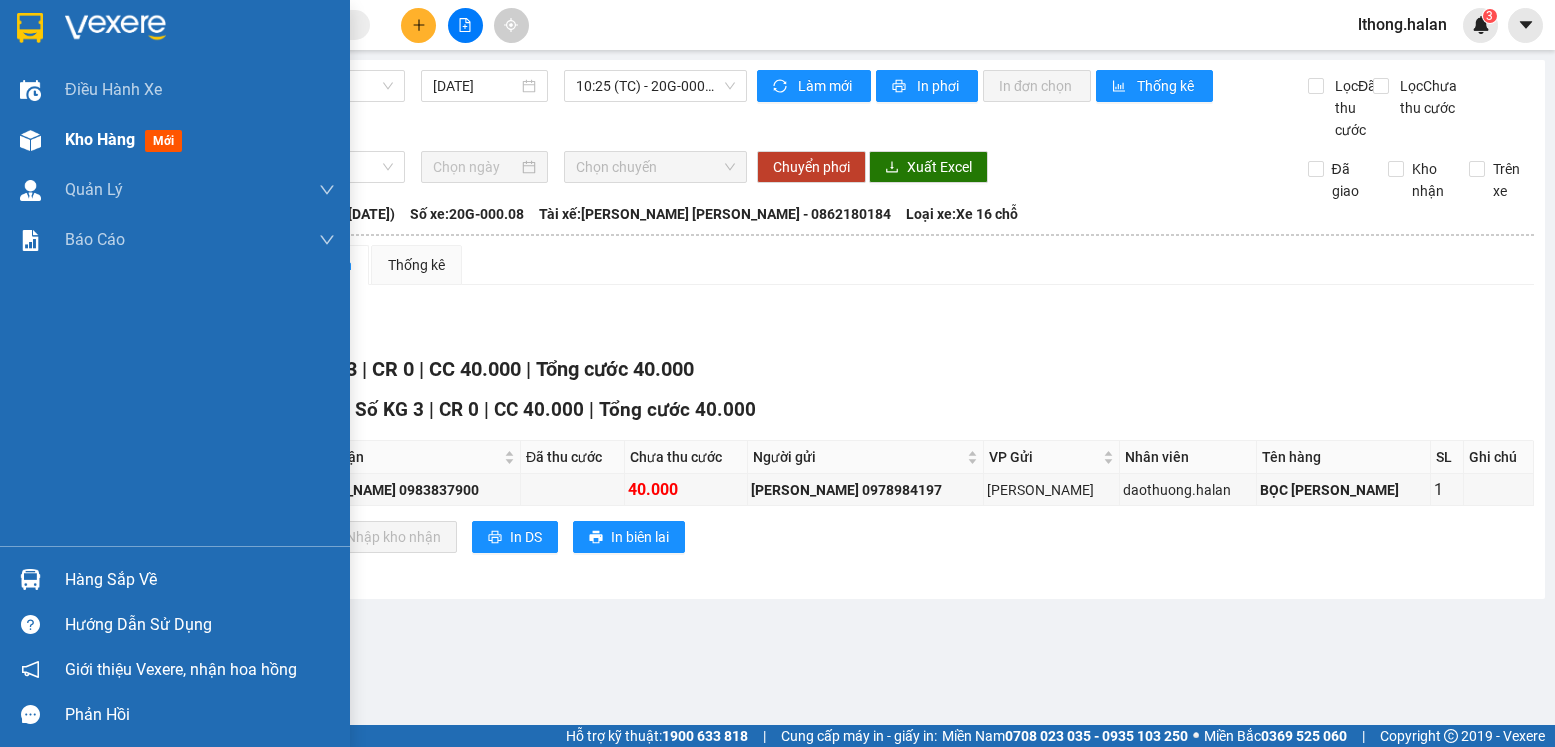 click on "Kho hàng" at bounding box center (100, 139) 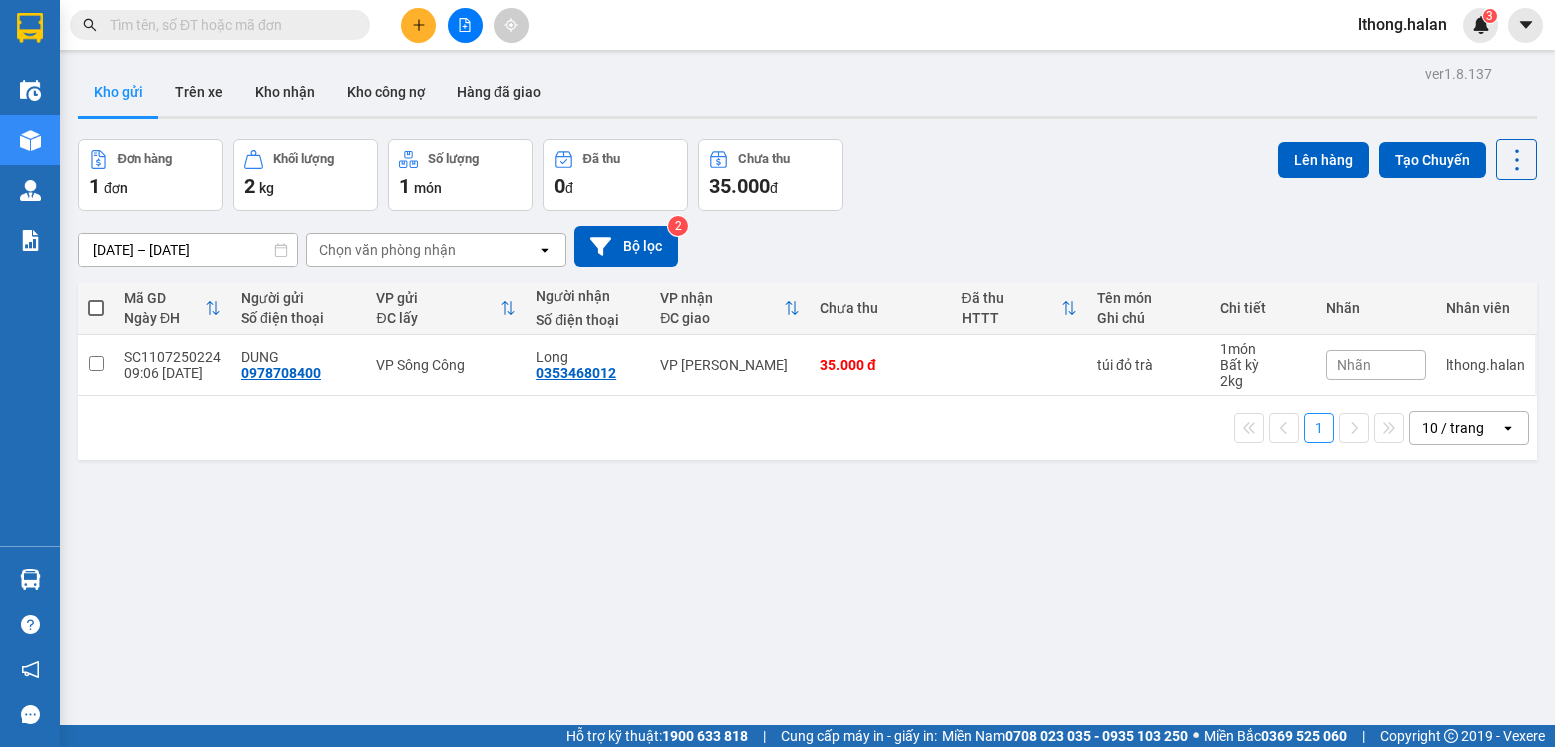 click on "ver  1.8.137 Kho gửi Trên xe Kho [PERSON_NAME] công nợ Hàng đã [PERSON_NAME] hàng 1 đơn [PERSON_NAME] 2 kg Số [PERSON_NAME] 1 món Đã thu 0  [PERSON_NAME] thu 35.000  đ Lên hàng Tạo Chuyến [DATE] – [DATE] Press the down arrow key to interact with the calendar and select a date. Press the escape button to close the calendar. Selected date range is from [DATE] to [DATE]. Chọn văn [PERSON_NAME] open Bộ lọc 2 Mã GD Ngày ĐH Người gửi Số điện thoại VP gửi ĐC lấy Người [PERSON_NAME] Số điện thoại [PERSON_NAME] ĐC [PERSON_NAME] thu Đã thu HTTT Tên món Ghi [PERSON_NAME] [PERSON_NAME] [PERSON_NAME] SC1107250224 09:06 [DATE] [PERSON_NAME] 0978708400 VP Sông Công Long 0353468012 VP [PERSON_NAME] 35.000 đ túi đỏ trà  1  món Bất kỳ 2  kg [PERSON_NAME] lthong.halan 1 10 / trang open Đang tải dữ liệu" at bounding box center [807, 433] 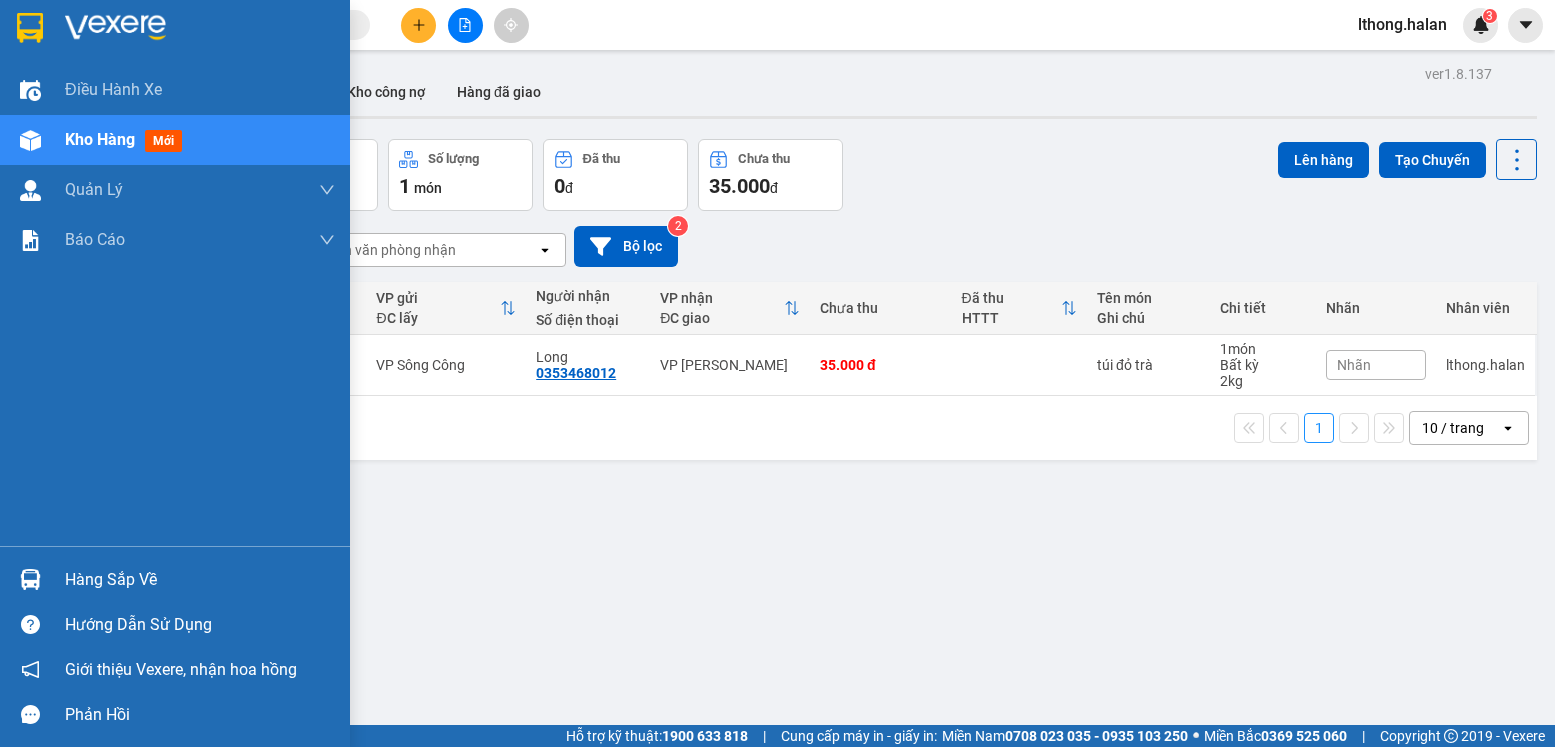 click on "Hàng sắp về" at bounding box center [200, 580] 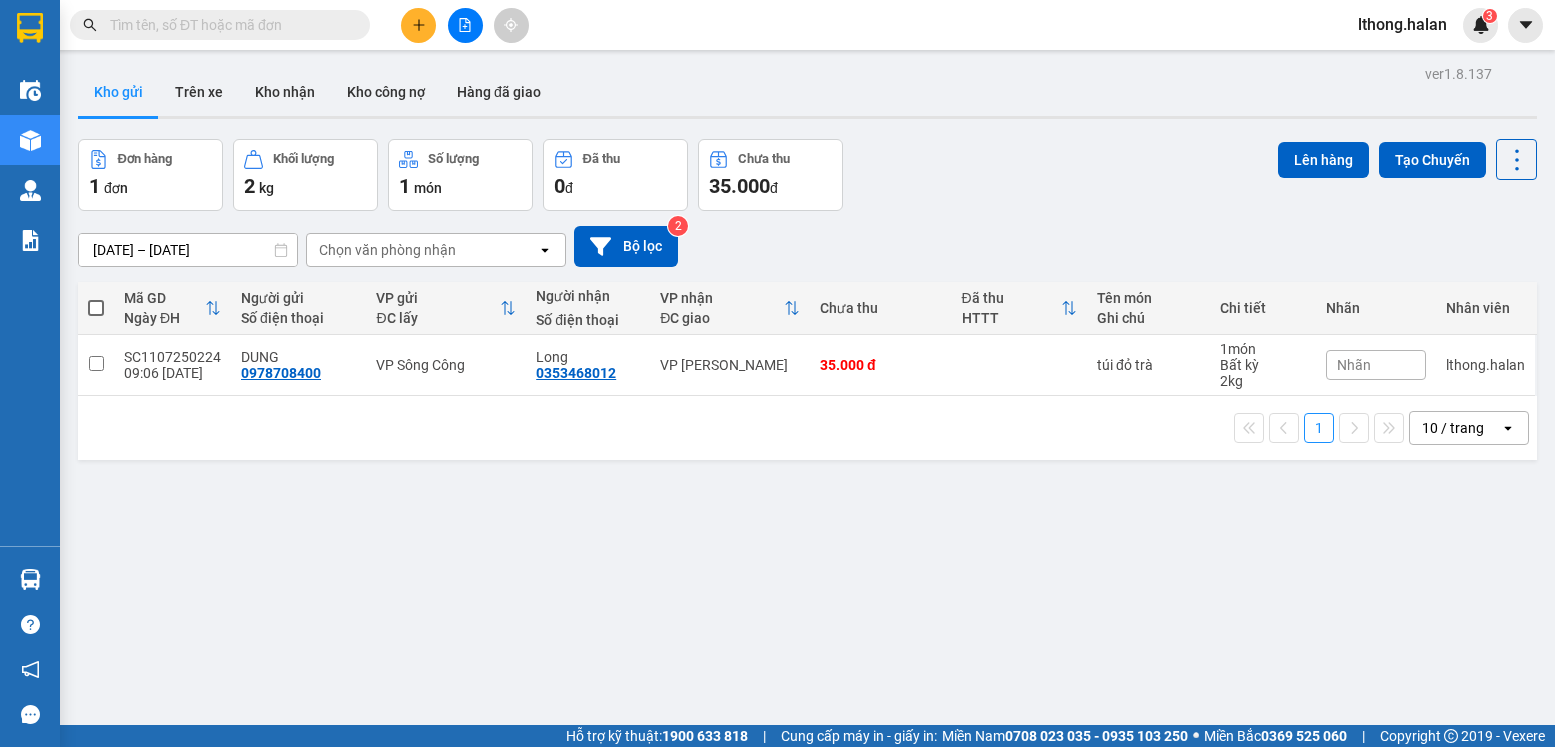 drag, startPoint x: 1153, startPoint y: 646, endPoint x: 1013, endPoint y: 668, distance: 141.71803 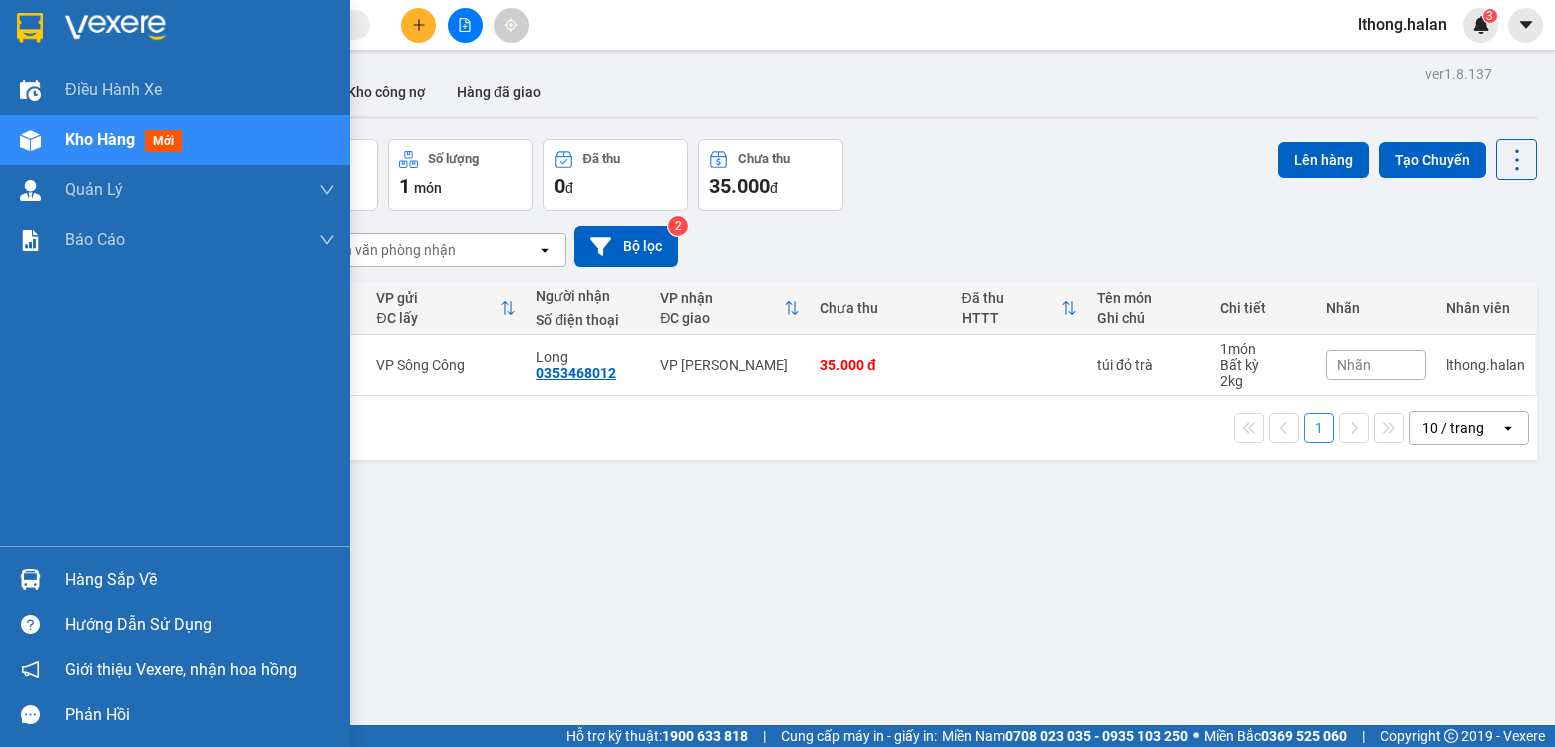 click on "Hàng sắp về" at bounding box center (200, 580) 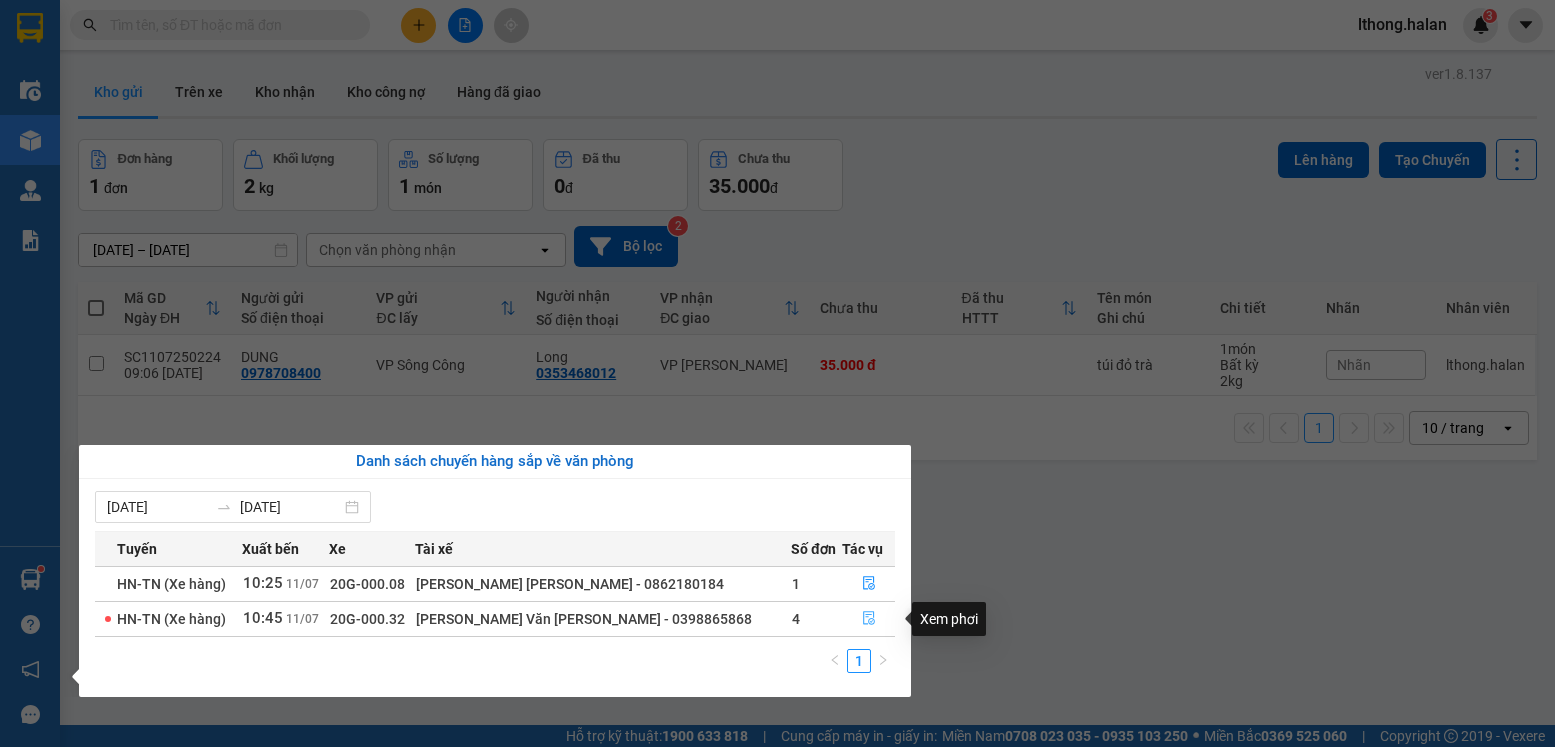 click 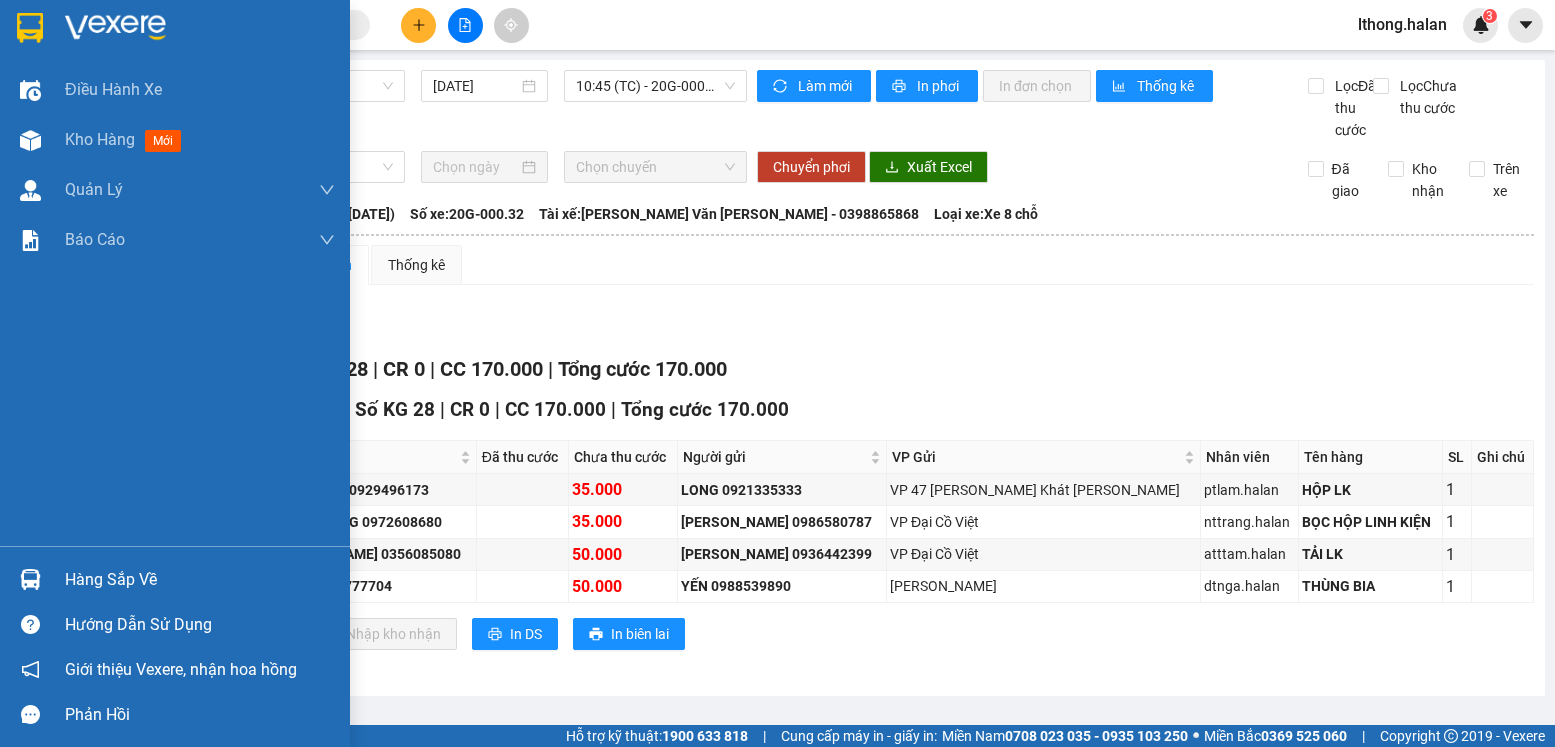 click on "Hàng sắp về" at bounding box center [200, 580] 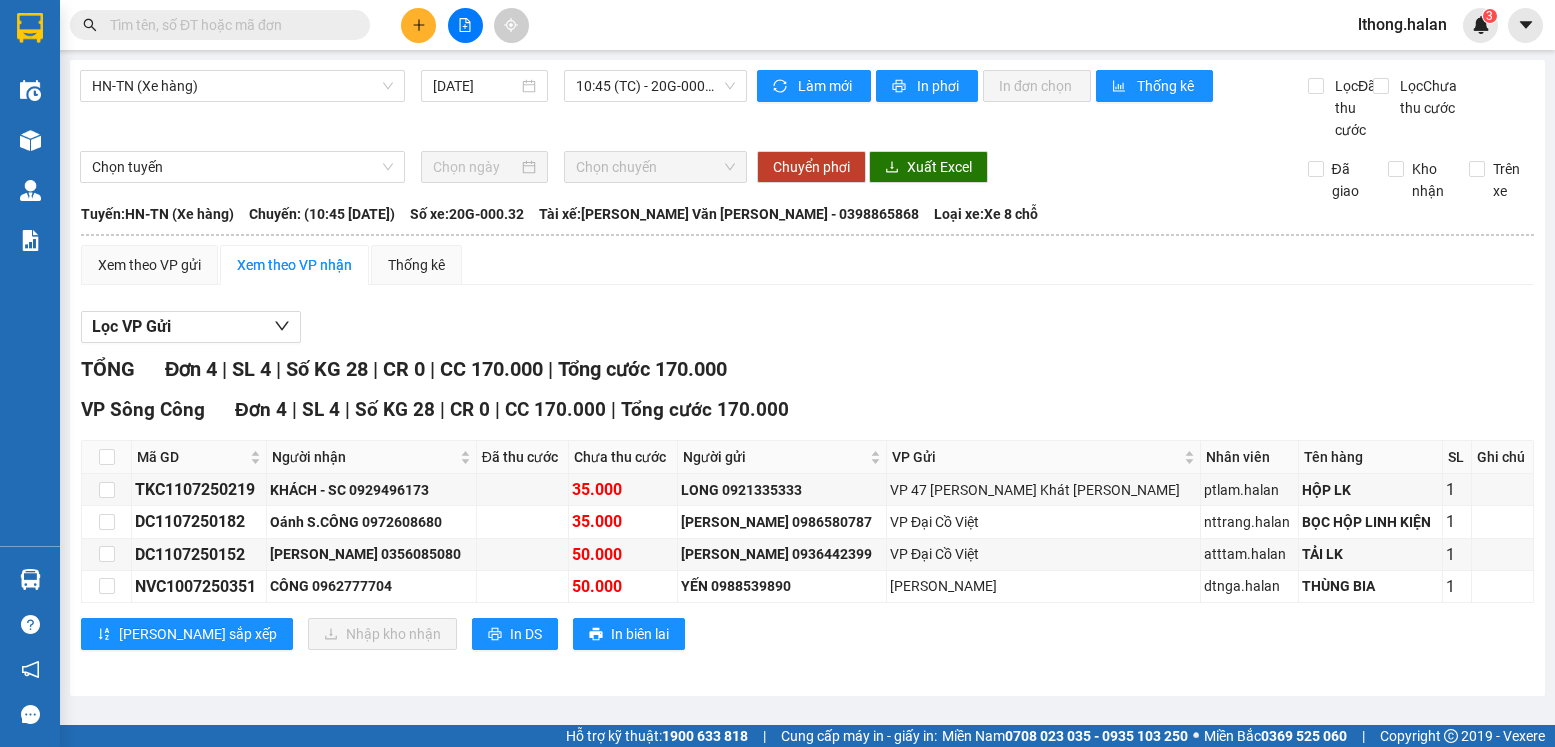 click on "Kết quả [PERSON_NAME] ( 3 )  Bộ lọc  Mã ĐH Trạng thái Món hàng Thu hộ Tổng [PERSON_NAME] [PERSON_NAME] Người gửi VP Gửi Người [PERSON_NAME] [PERSON_NAME] SC1107250016 06:41 [DATE] Trên xe   20G-000.01 09:00  [DATE] pb hộp mẫu xn SL:  1 35.000 35.000 0368118886 BS DŨNG VP Sông Công 0904629366 quốc VP [PERSON_NAME] SC1107250010 06:32 [DATE] VP Gửi   pbbc [DATE] SL:  1 0886269759 VP SÔNG CÔNG VP [PERSON_NAME] 0982347092 [PERSON_NAME] [PERSON_NAME] VP CTY [GEOGRAPHIC_DATA] SC1107250224 09:06 [DATE] VP Gửi   túi đỏ trà SL:  1 35.000 35.000 0978708400 [PERSON_NAME] VP Sông Công 0353468012 Long VP [PERSON_NAME] 1 lthong.halan 3     Điều [PERSON_NAME] xe     Kho hàng mới     [PERSON_NAME] [PERSON_NAME] [PERSON_NAME] lý [PERSON_NAME]     [PERSON_NAME] 12. Thống kê đơn đối tác 2. Doanh thu [PERSON_NAME] tế [PERSON_NAME] 4. Thống kê đơn hàng [PERSON_NAME] Hàng sắp về [PERSON_NAME] [PERSON_NAME] [PERSON_NAME] Vexere, [PERSON_NAME] hồng [PERSON_NAME] [PERSON_NAME] mềm hỗ trợ bạn tốt chứ? 10:45" at bounding box center [777, 373] 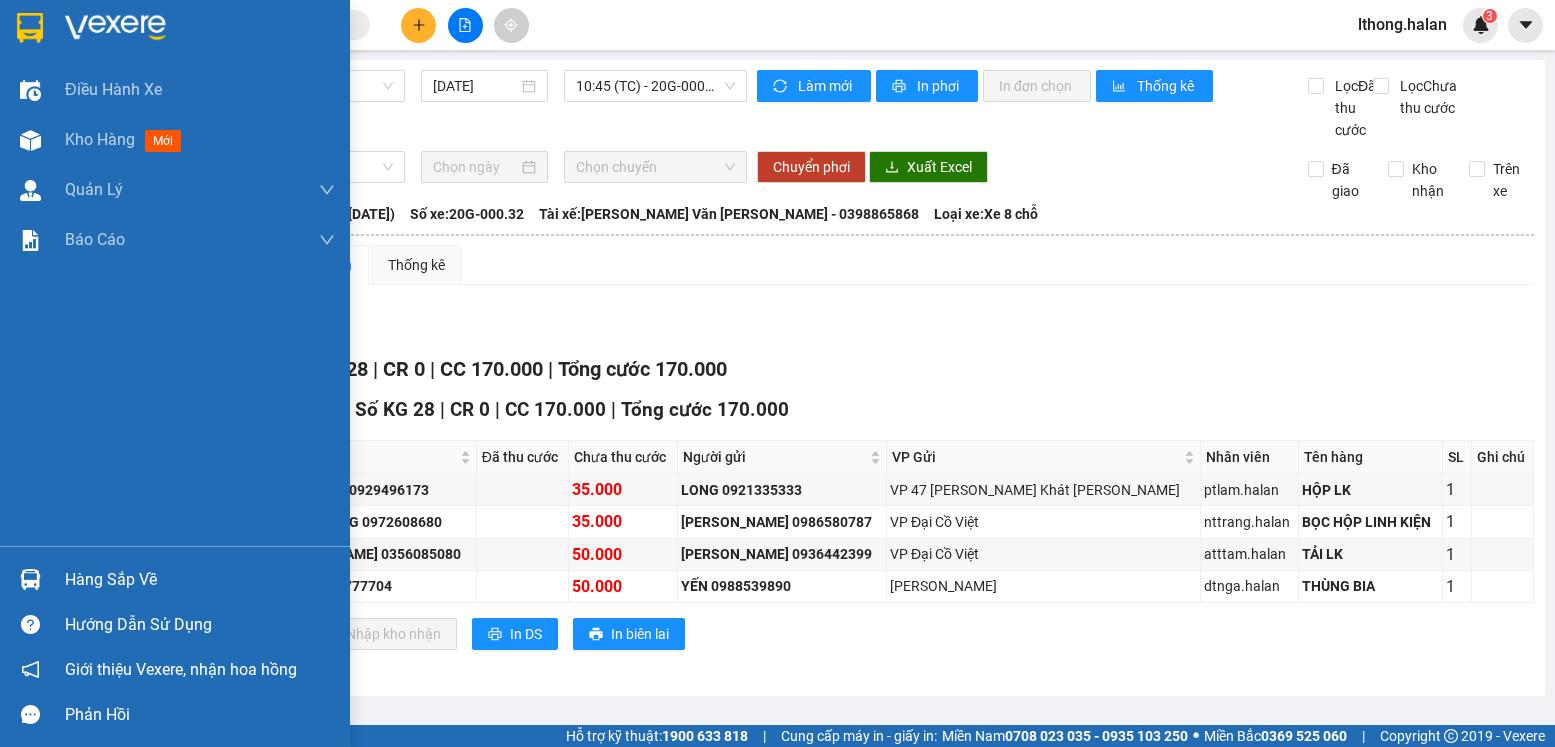 click on "Hàng sắp về" at bounding box center [200, 580] 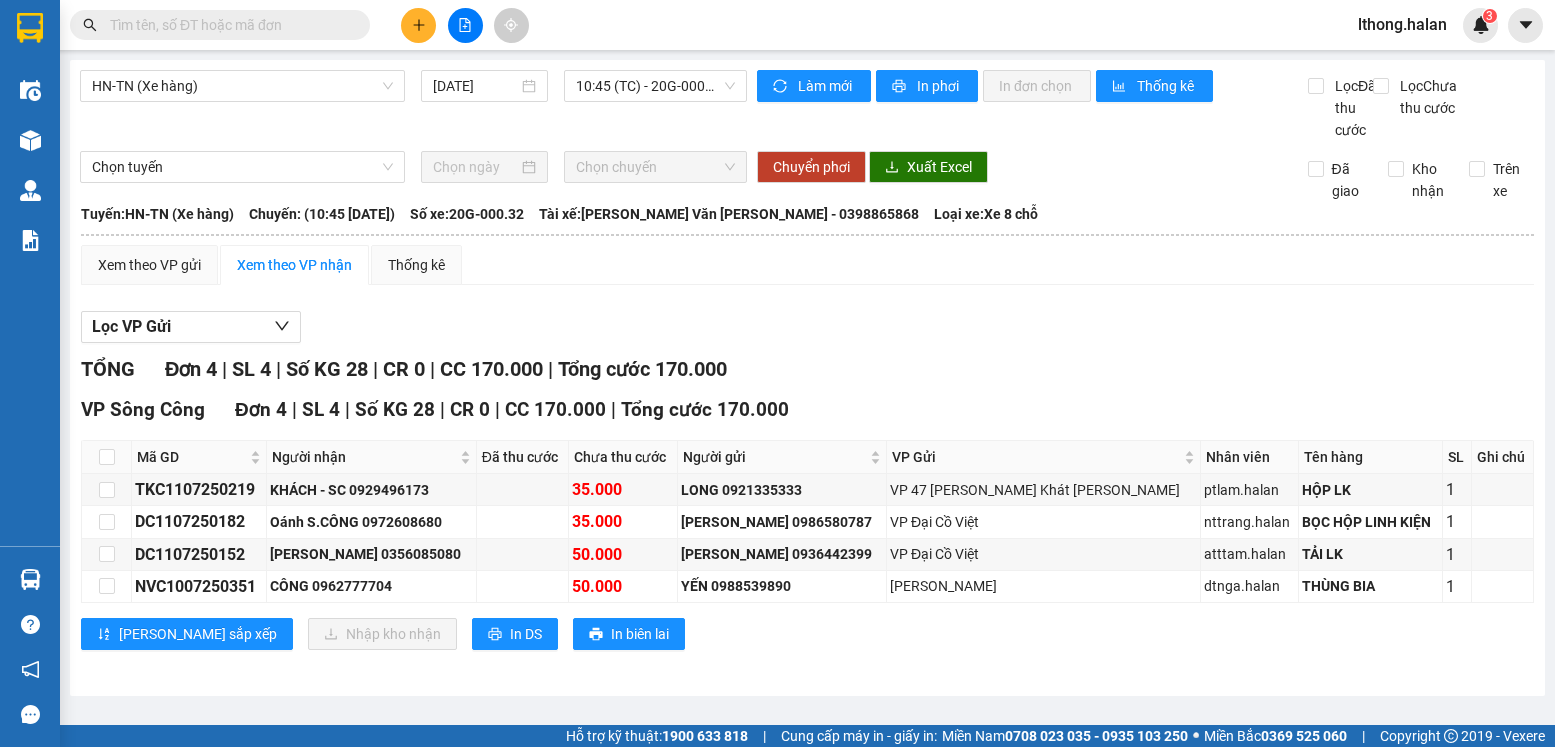 click on "Kết quả [PERSON_NAME] ( 3 )  Bộ lọc  Mã ĐH Trạng thái Món hàng Thu hộ Tổng [PERSON_NAME] [PERSON_NAME] Người gửi VP Gửi Người [PERSON_NAME] [PERSON_NAME] SC1107250016 06:41 [DATE] Trên xe   20G-000.01 09:00  [DATE] pb hộp mẫu xn SL:  1 35.000 35.000 0368118886 BS DŨNG VP Sông Công 0904629366 quốc VP [PERSON_NAME] SC1107250010 06:32 [DATE] VP Gửi   pbbc [DATE] SL:  1 0886269759 VP SÔNG CÔNG VP [PERSON_NAME] 0982347092 [PERSON_NAME] [PERSON_NAME] VP CTY [GEOGRAPHIC_DATA] SC1107250224 09:06 [DATE] VP Gửi   túi đỏ trà SL:  1 35.000 35.000 0978708400 [PERSON_NAME] VP Sông Công 0353468012 Long VP [PERSON_NAME] 1 lthong.halan 3     Điều [PERSON_NAME] xe     Kho hàng mới     [PERSON_NAME] [PERSON_NAME] [PERSON_NAME] lý [PERSON_NAME]     [PERSON_NAME] 12. Thống kê đơn đối tác 2. Doanh thu [PERSON_NAME] tế [PERSON_NAME] 4. Thống kê đơn hàng [PERSON_NAME] Hàng sắp về [PERSON_NAME] [PERSON_NAME] [PERSON_NAME] Vexere, [PERSON_NAME] hồng [PERSON_NAME] [PERSON_NAME] mềm hỗ trợ bạn tốt chứ? 10:45" at bounding box center [777, 373] 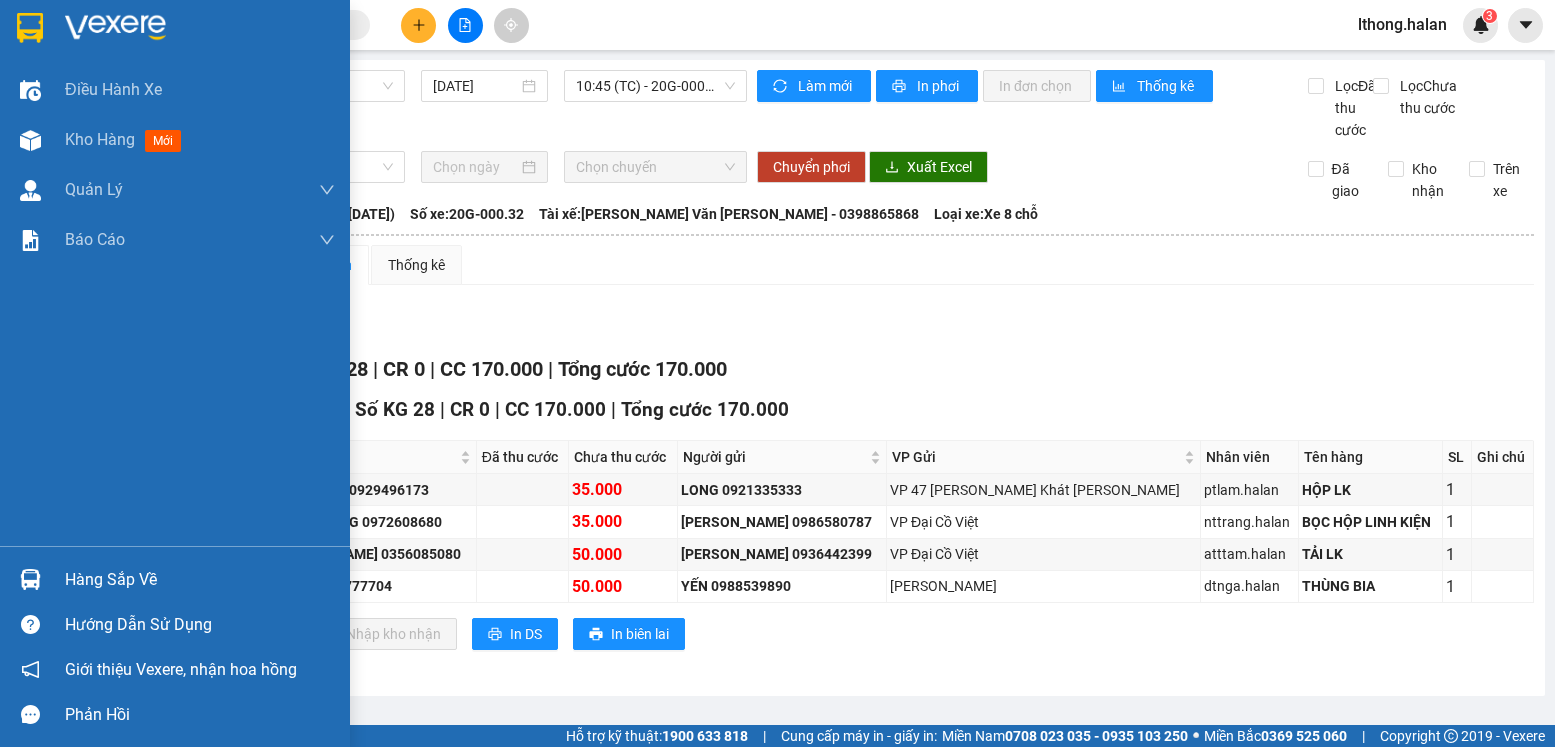 click on "Hướng dẫn sử dụng" at bounding box center [175, 624] 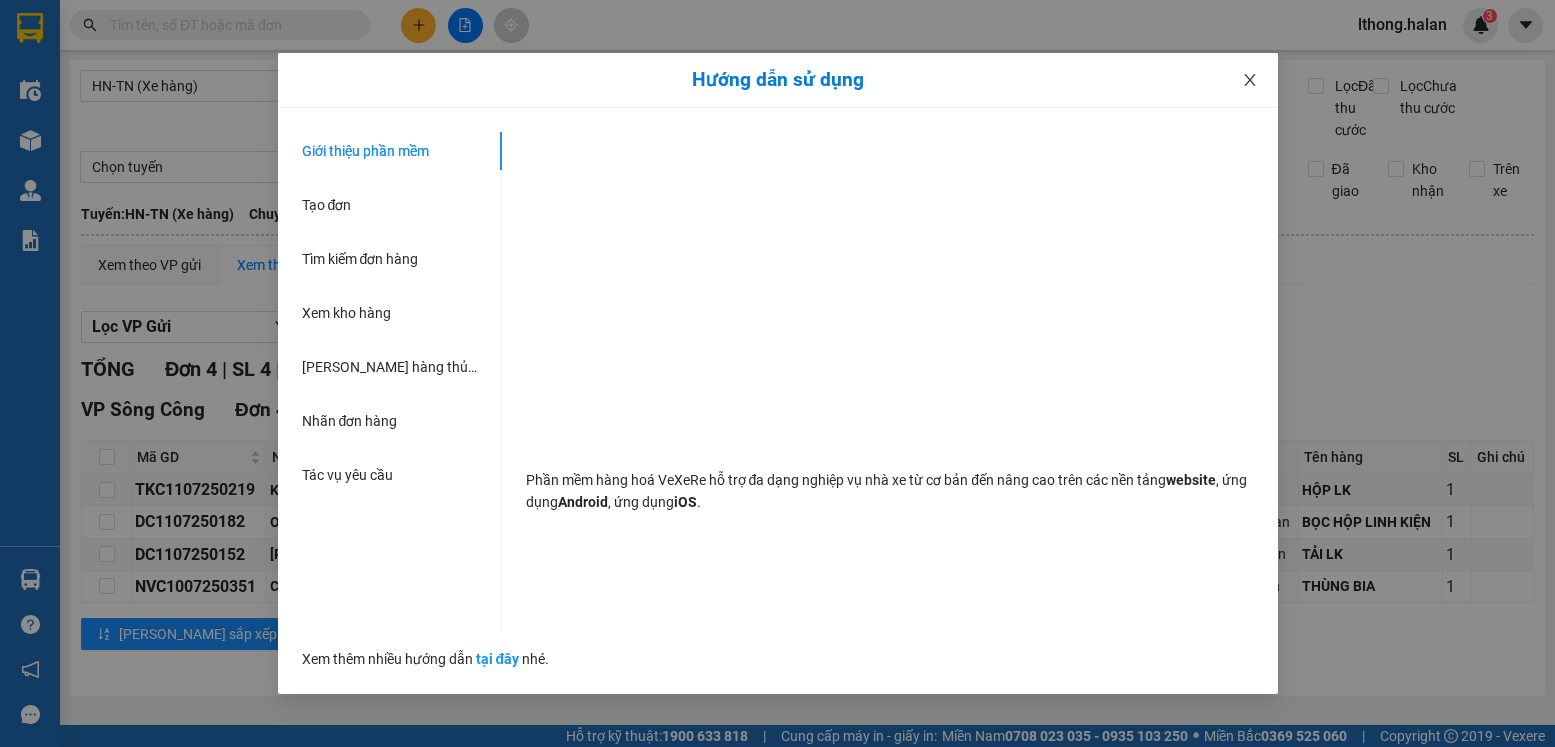click 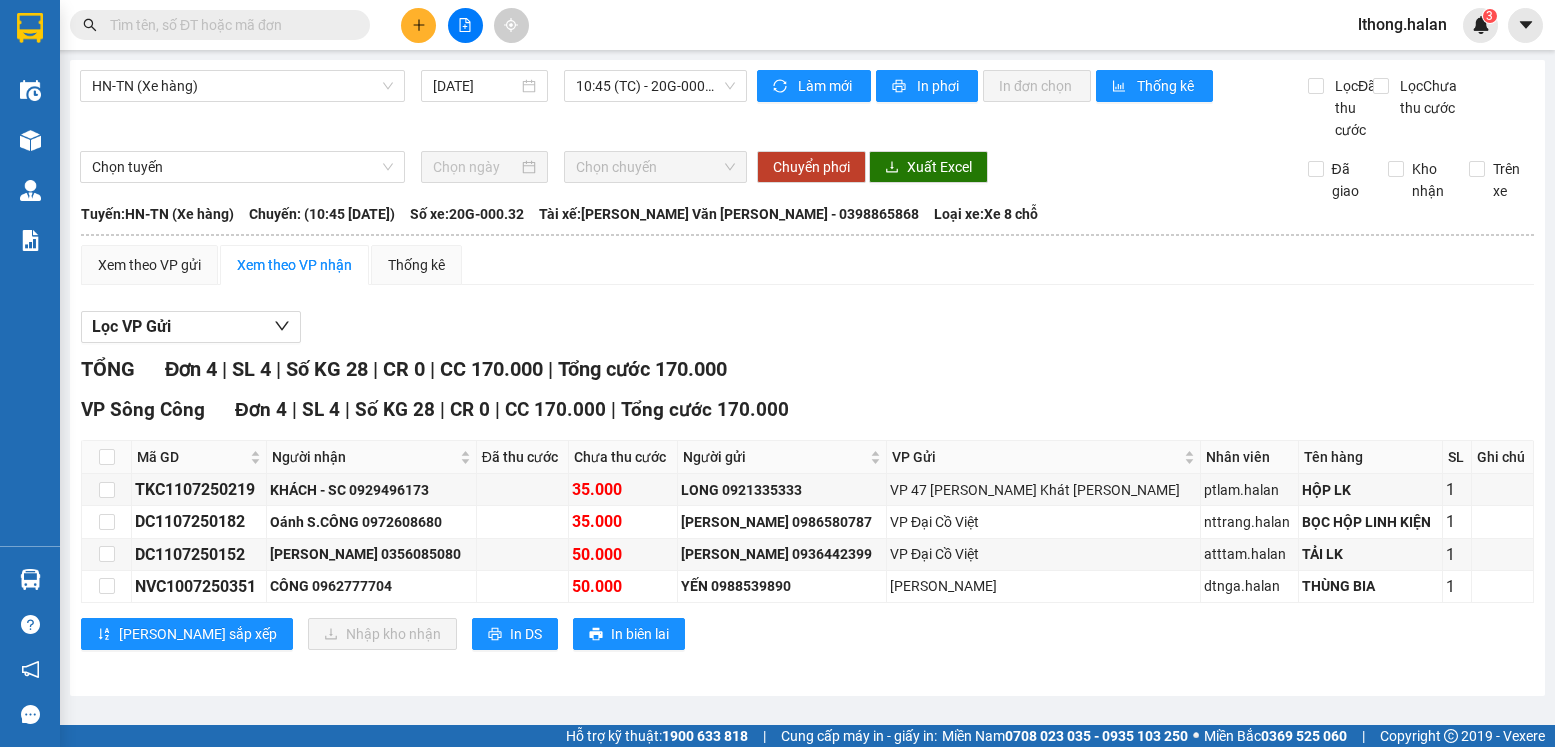 click at bounding box center [228, 25] 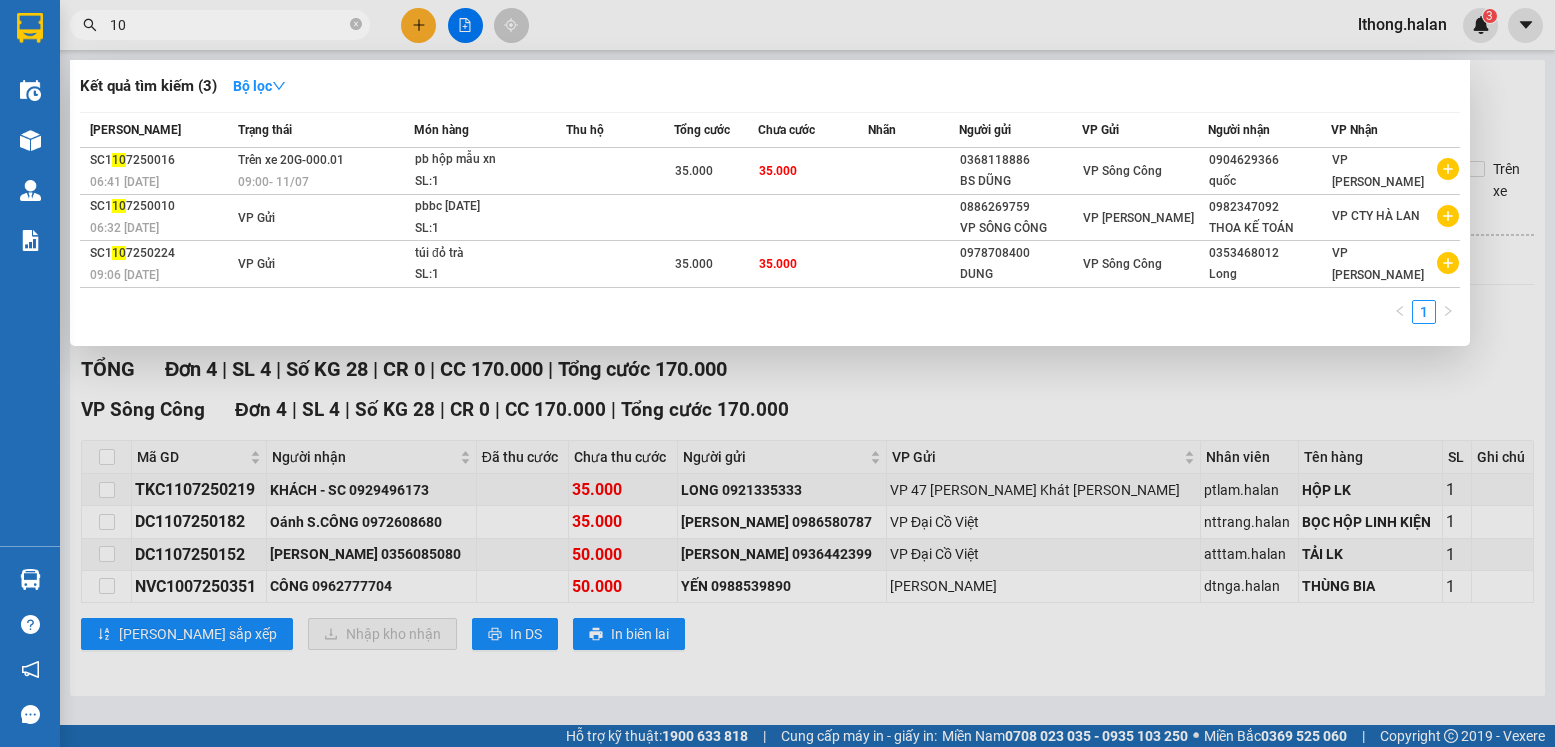 type on "105" 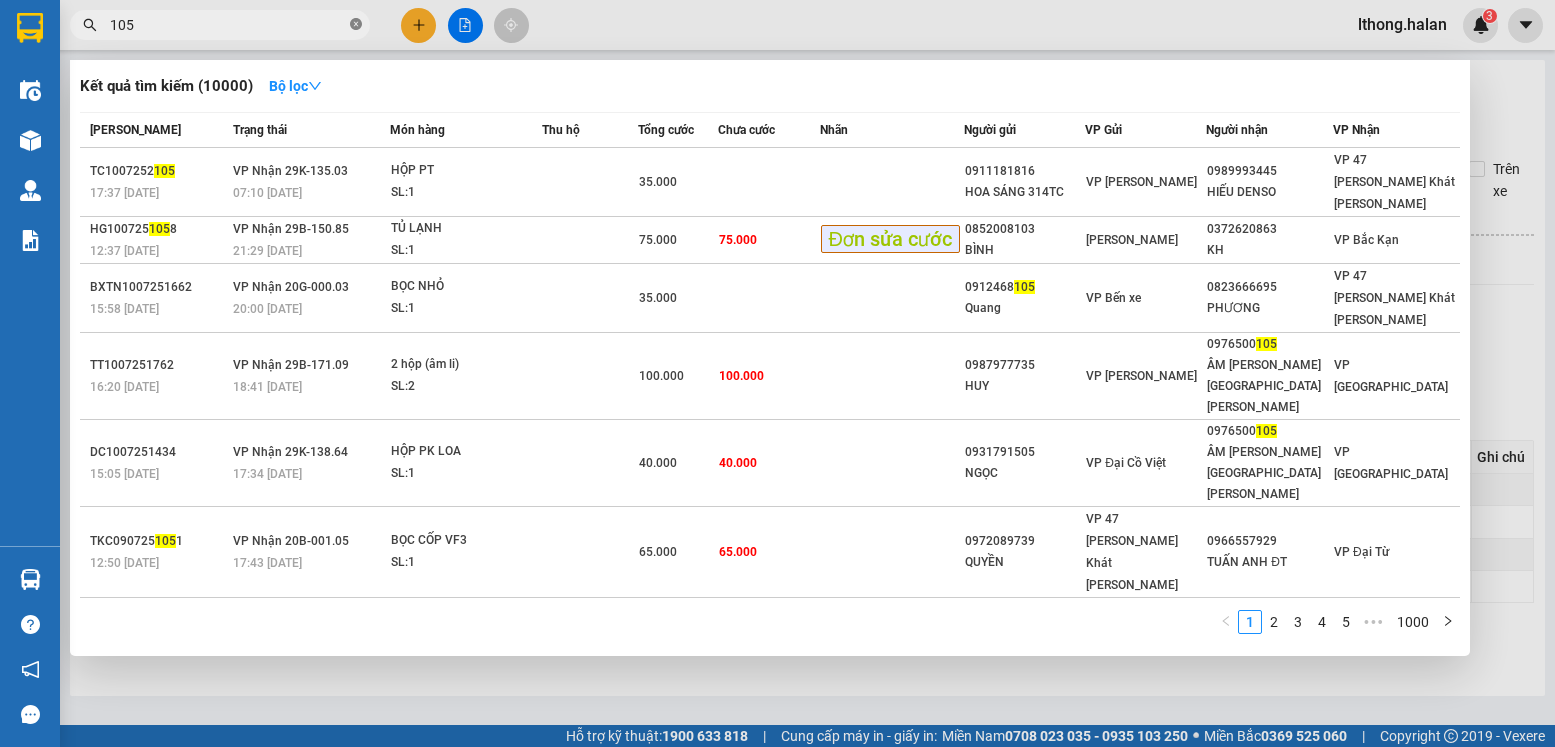click 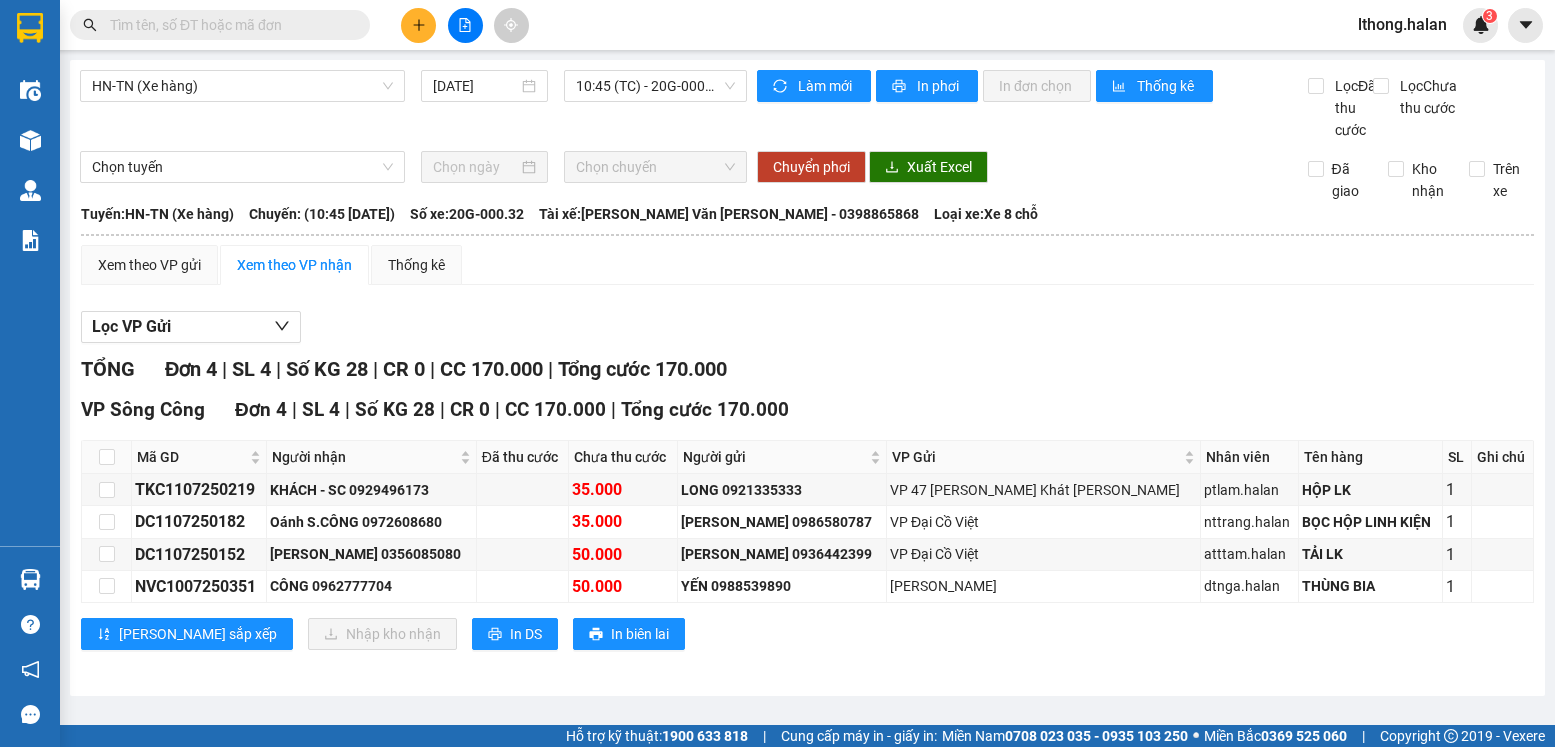 click at bounding box center [228, 25] 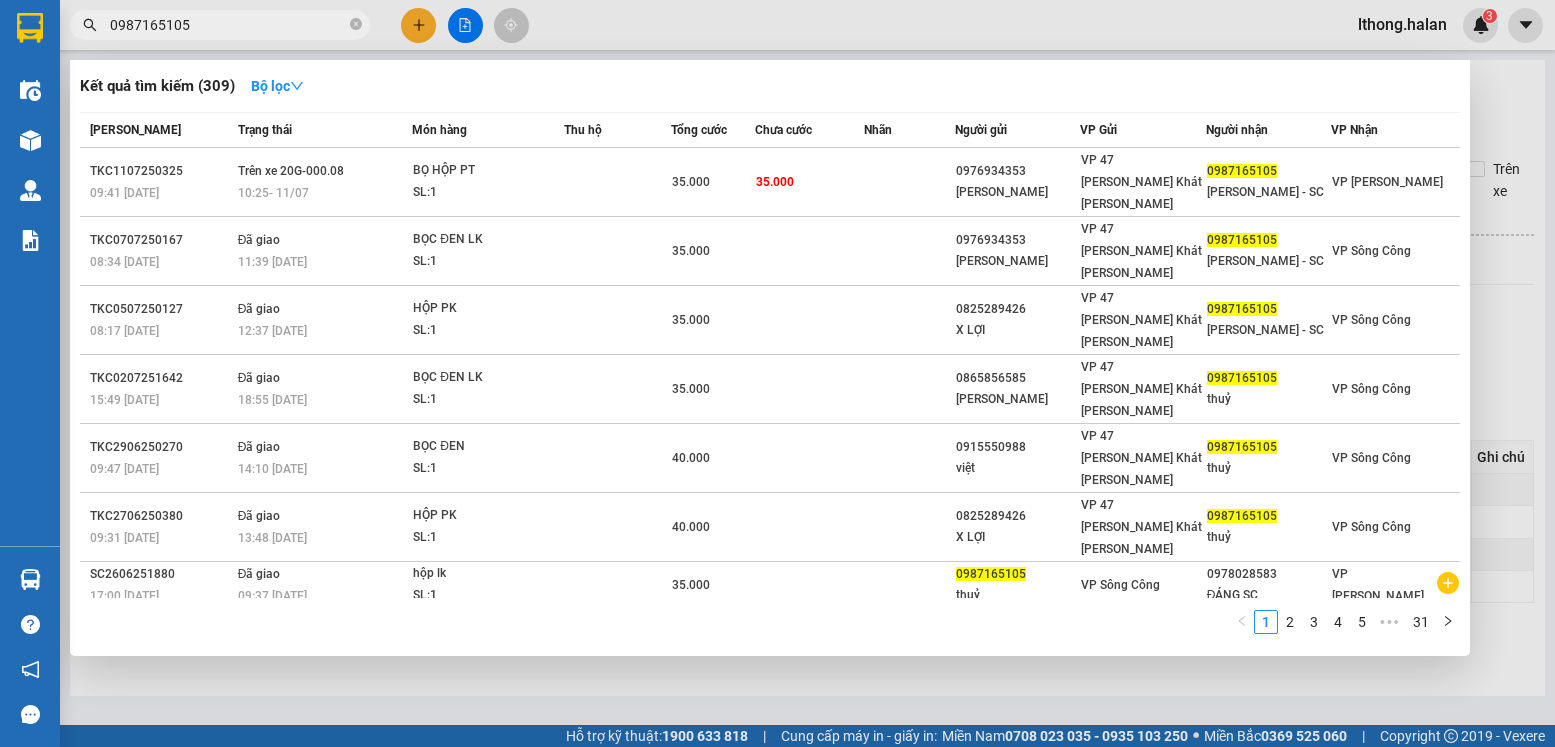 type on "0987165105" 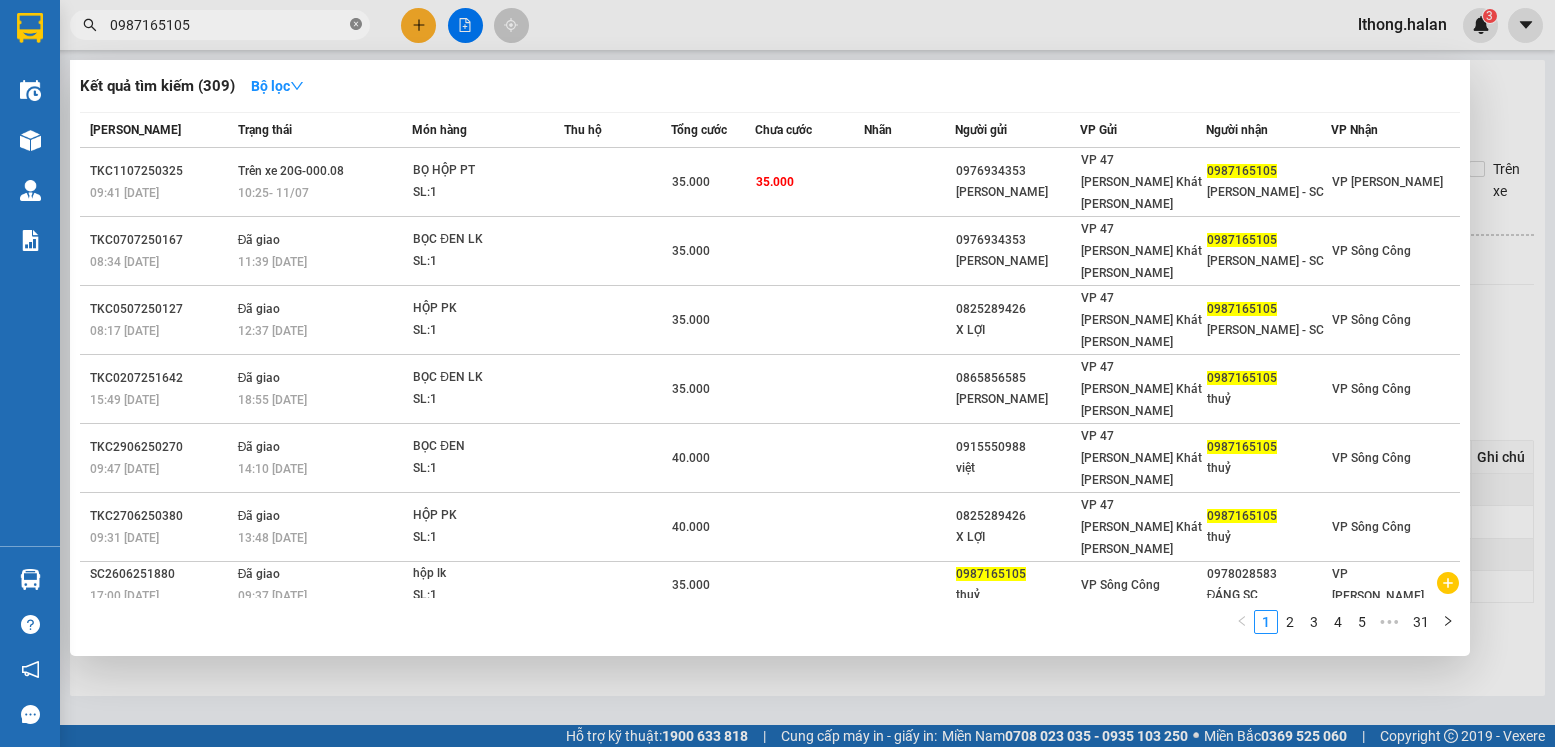 click at bounding box center (356, 25) 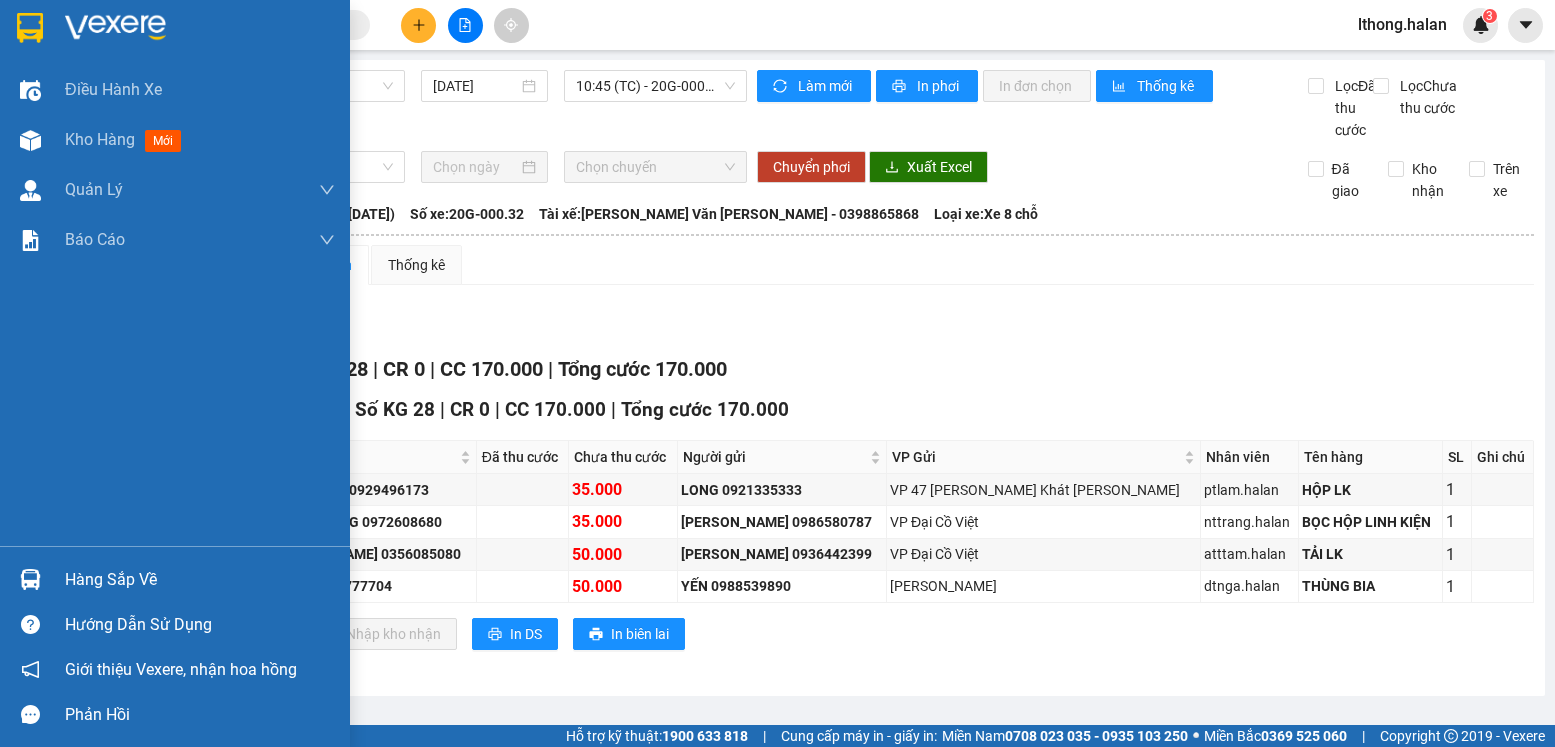 click on "Hàng sắp về" at bounding box center [200, 580] 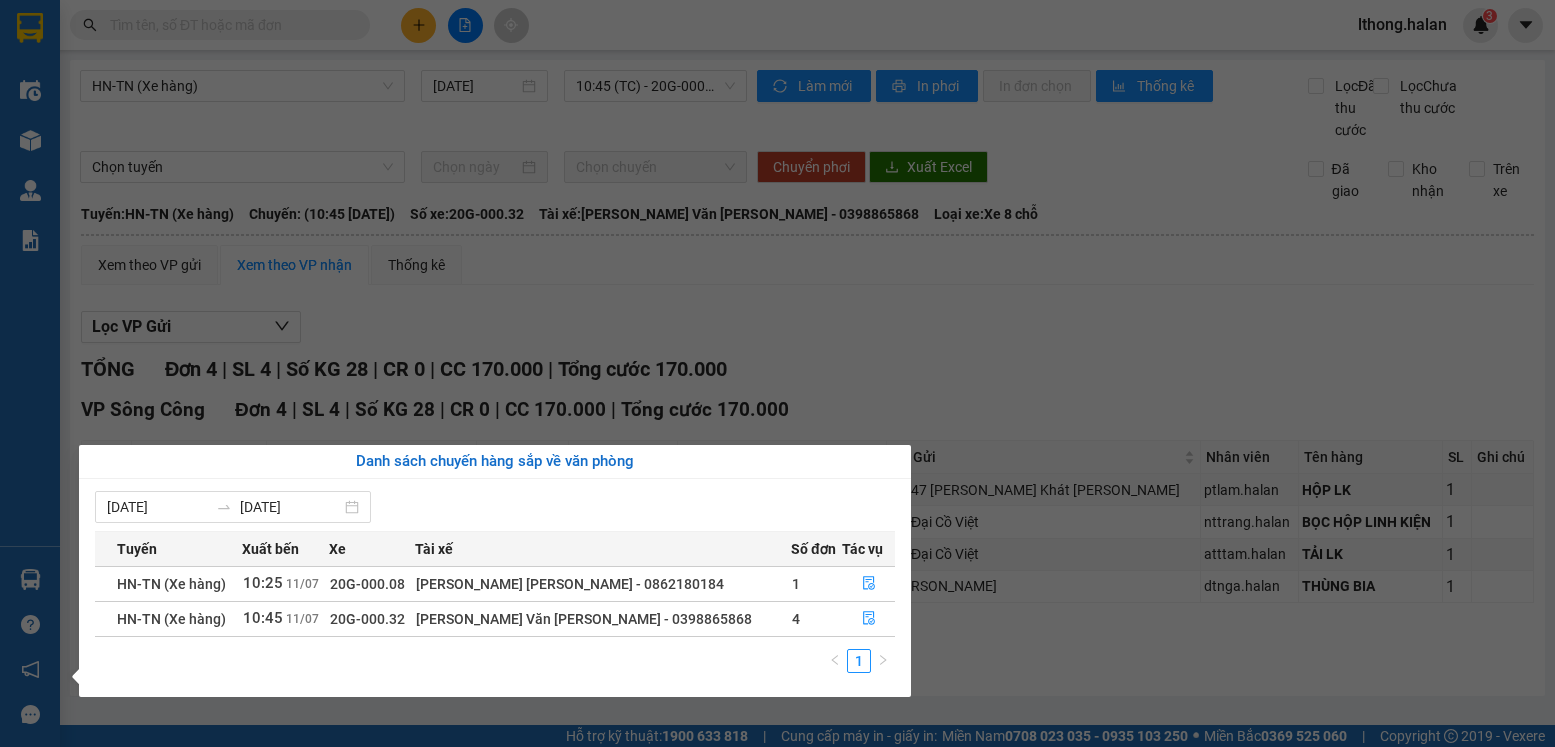 drag, startPoint x: 1225, startPoint y: 409, endPoint x: 1195, endPoint y: 373, distance: 46.8615 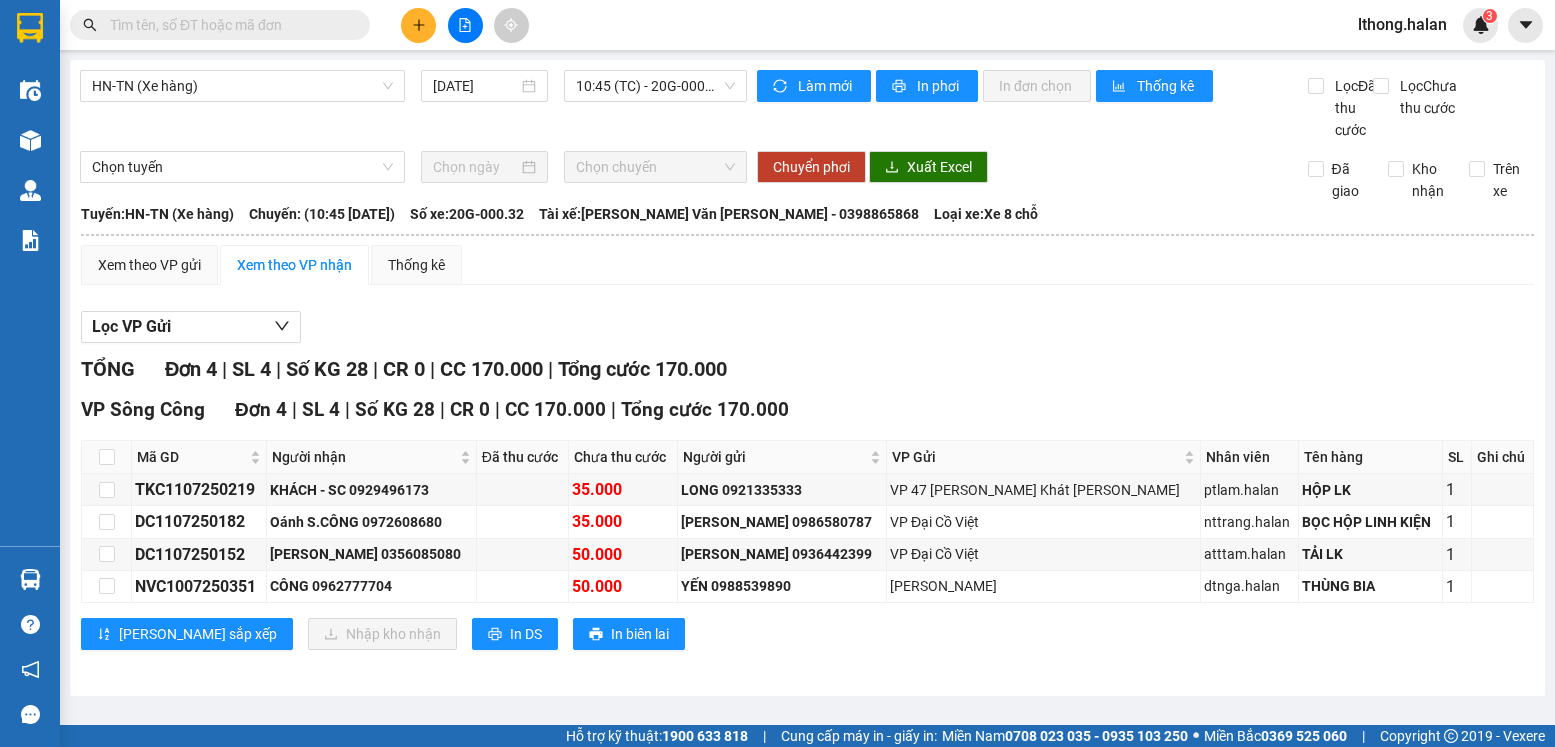 click at bounding box center (228, 25) 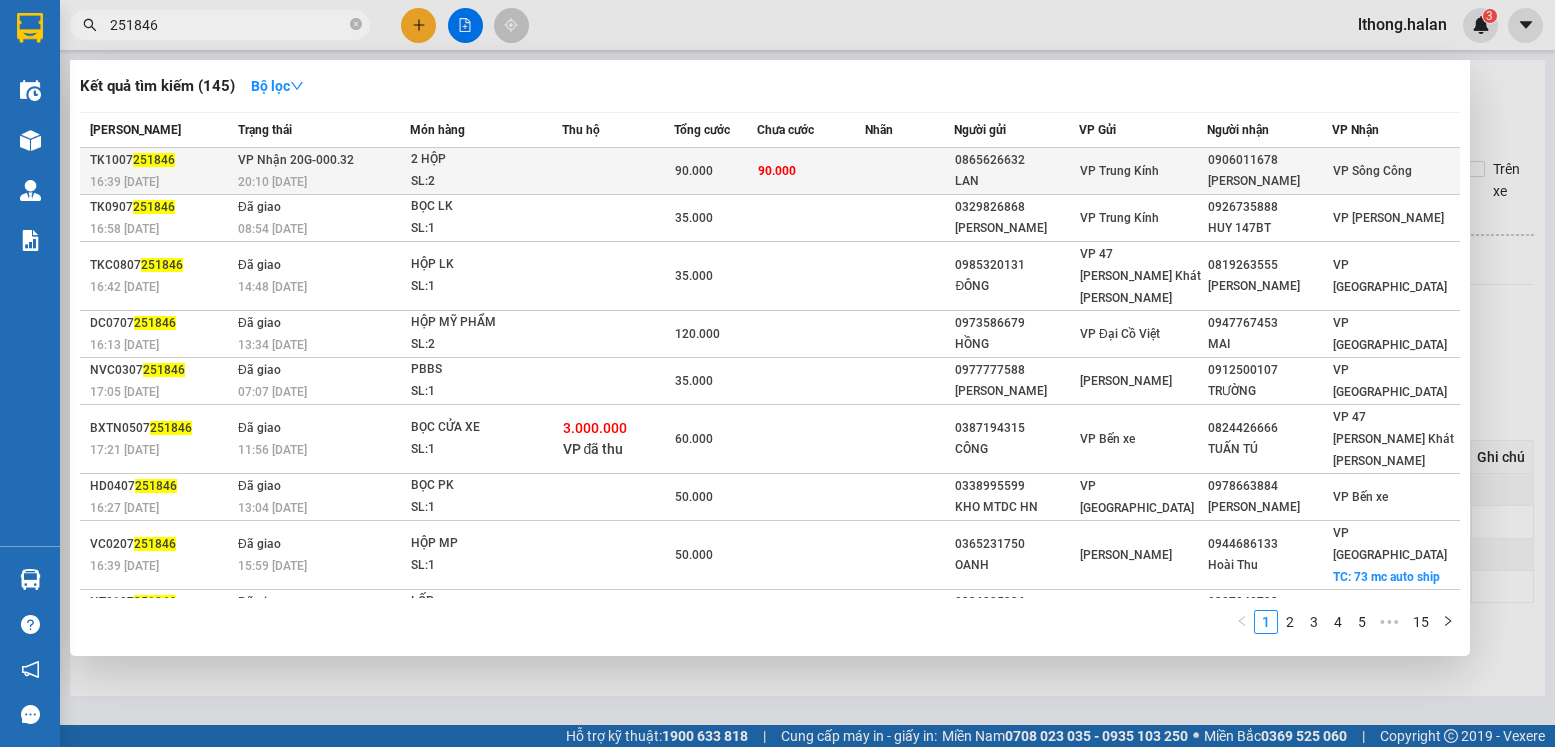 type on "251846" 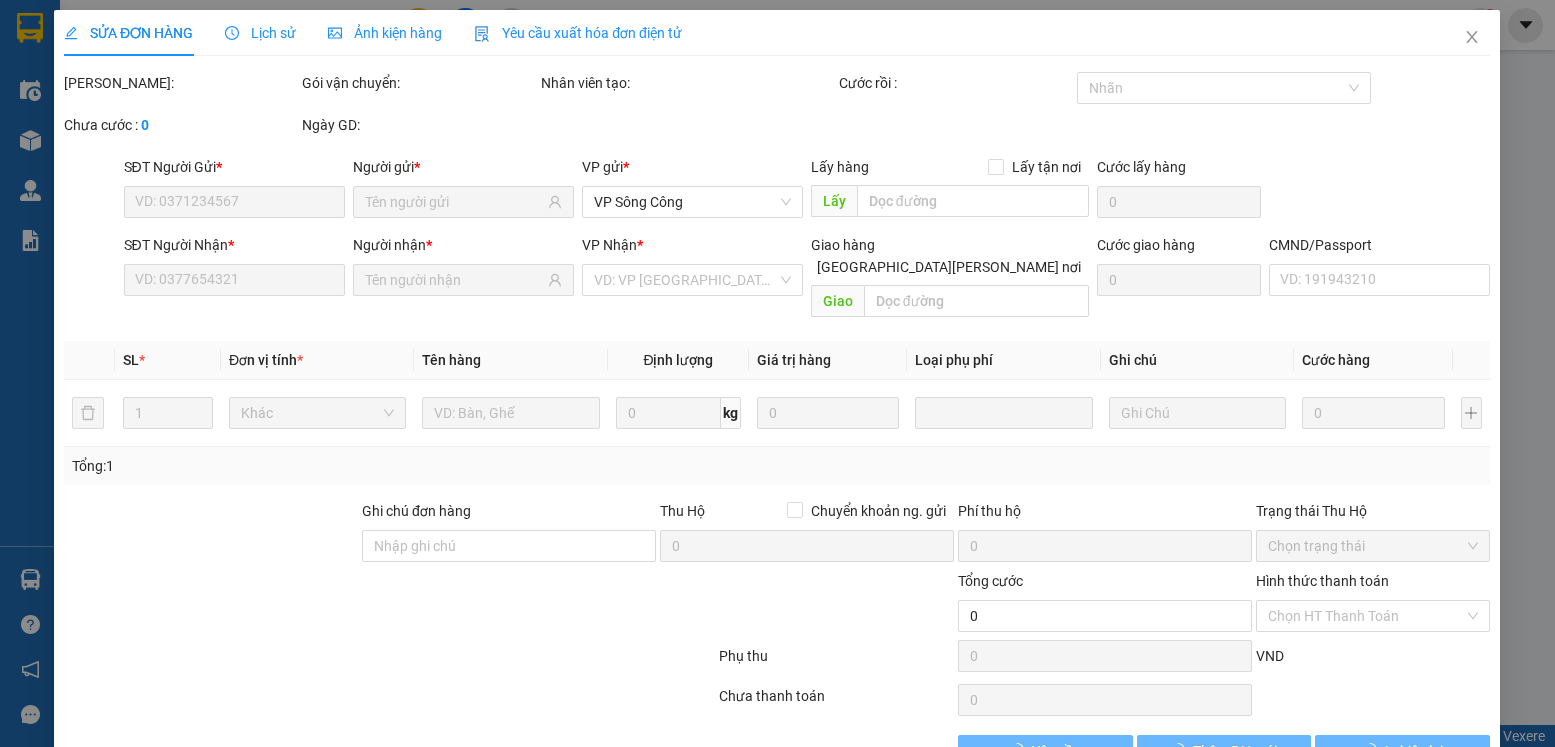 type on "0865626632" 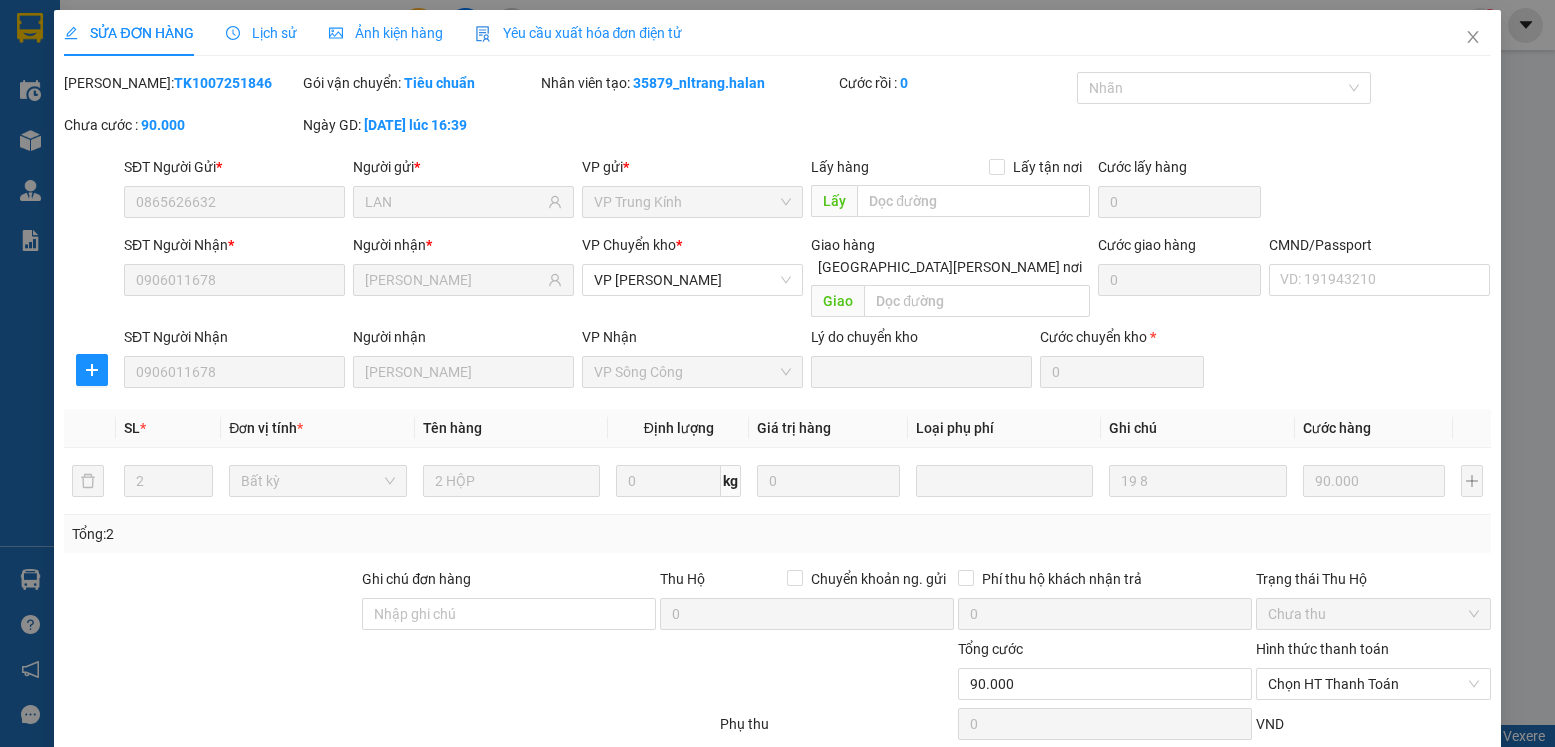 scroll, scrollTop: 105, scrollLeft: 0, axis: vertical 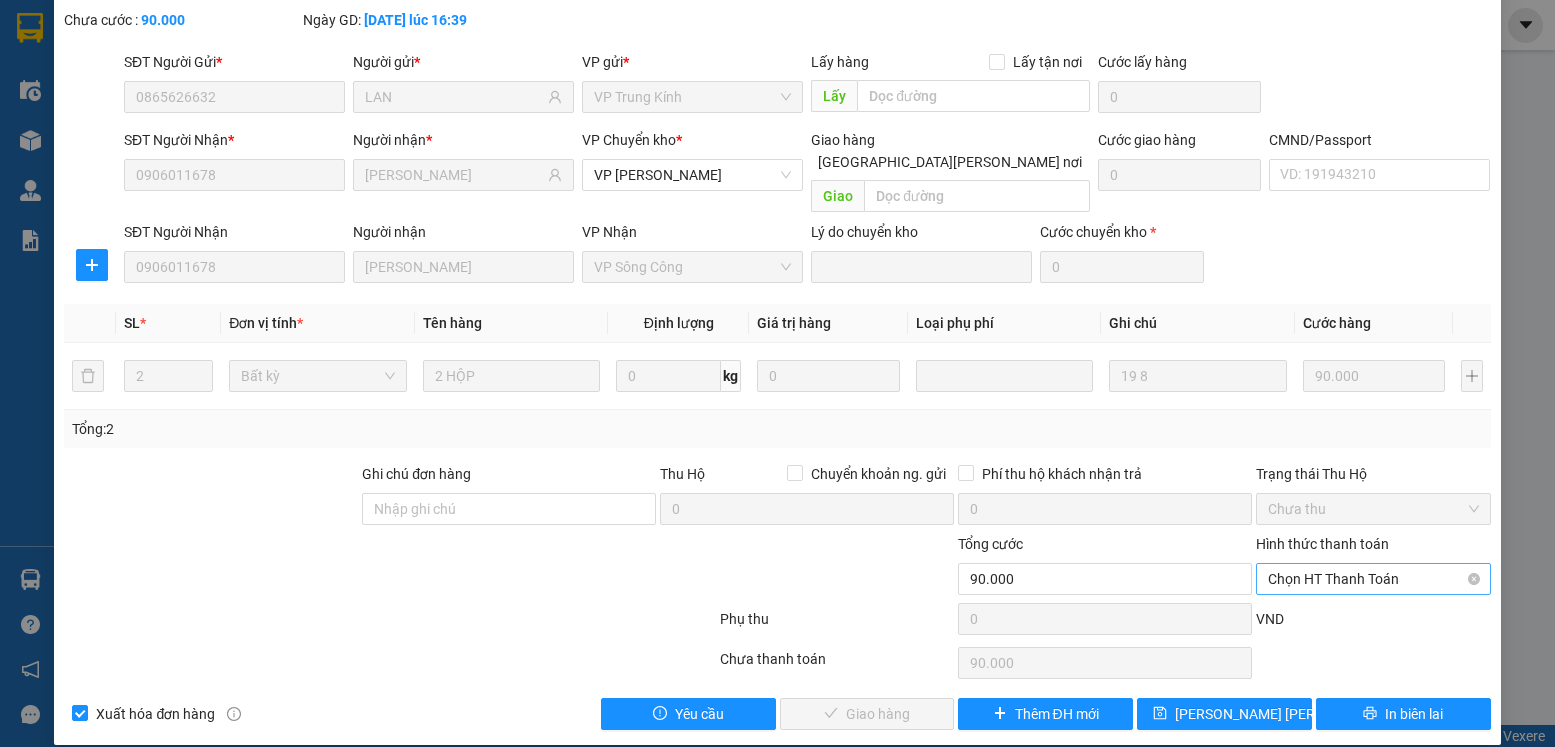 click on "Chọn HT Thanh Toán" at bounding box center [1373, 579] 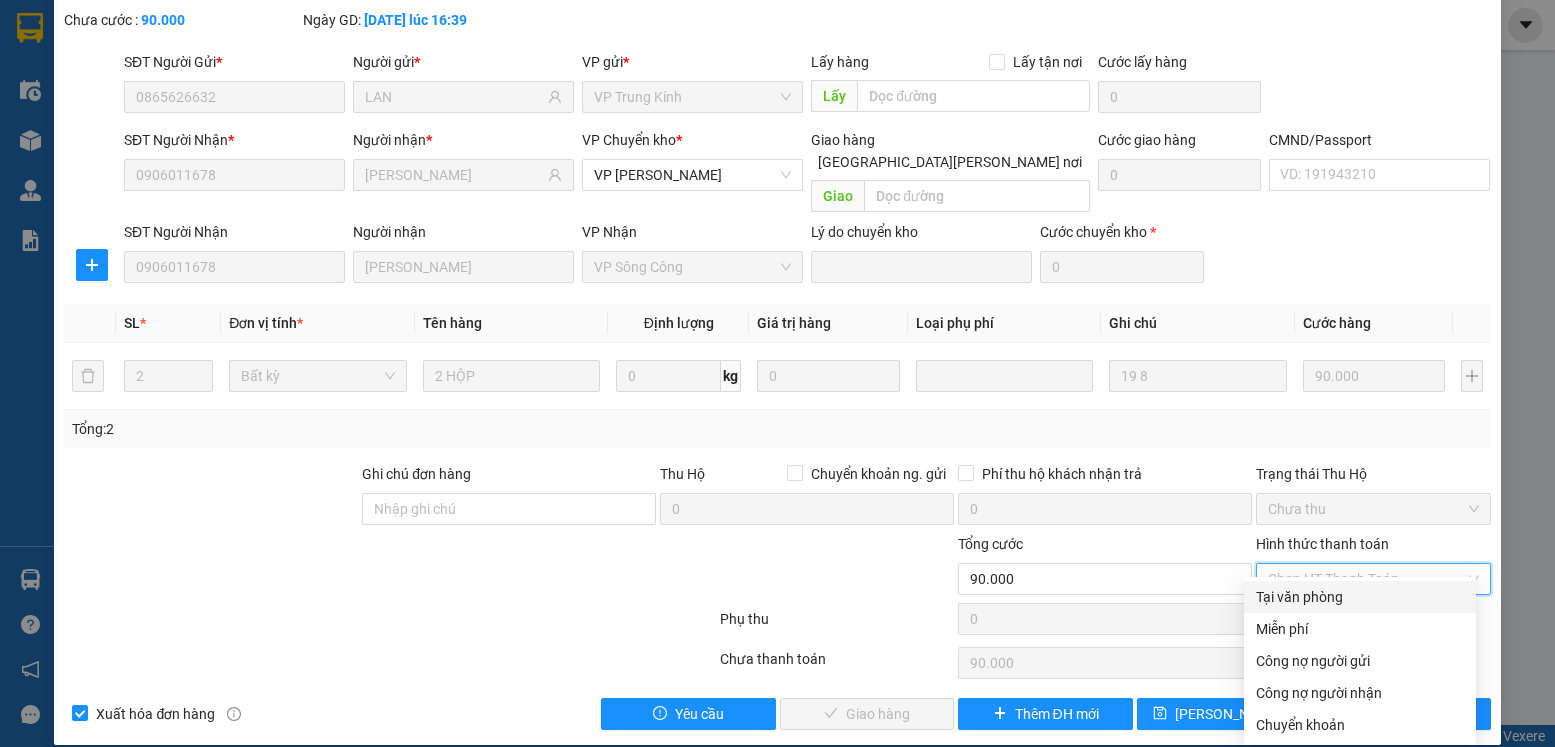 click on "Tại văn phòng" at bounding box center [1360, 597] 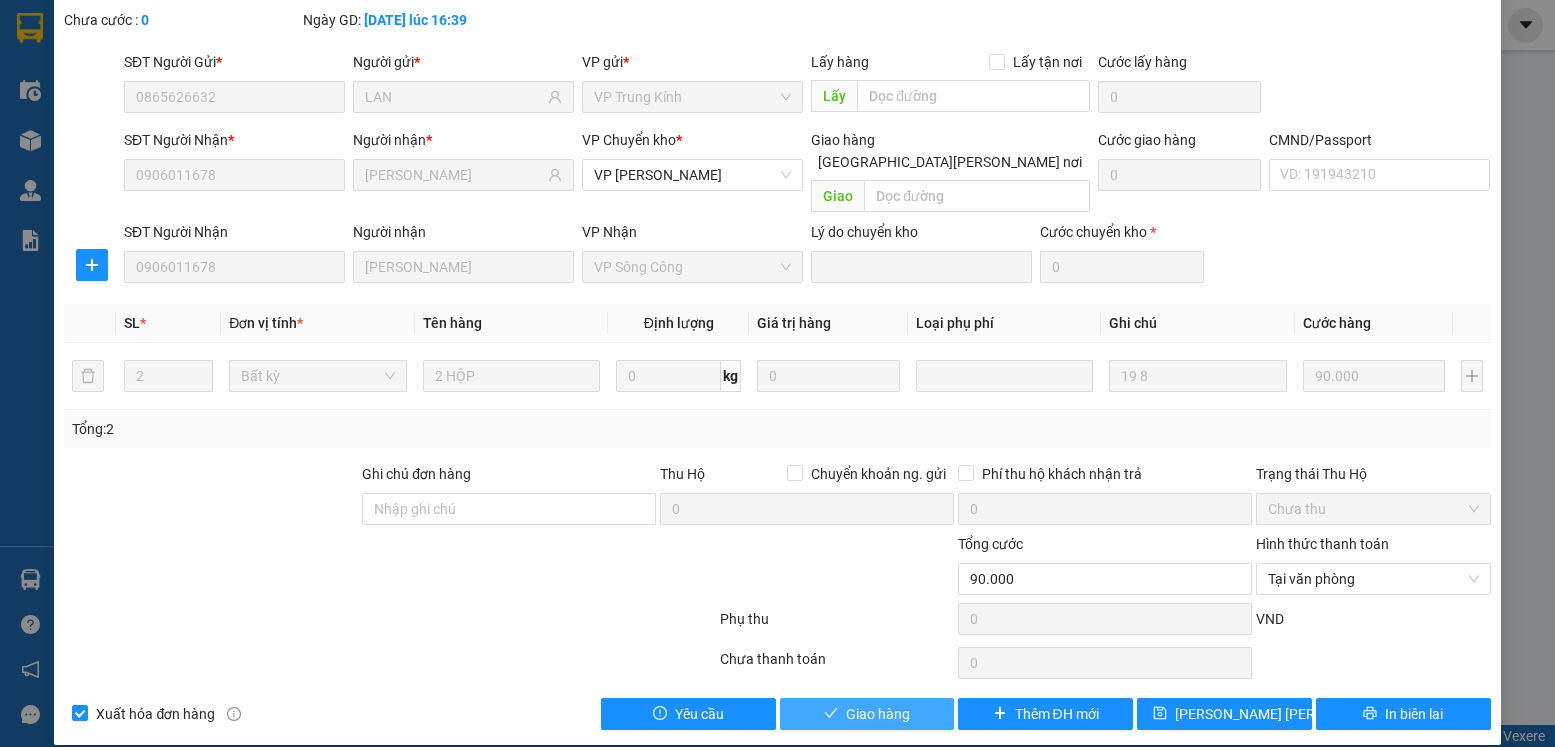 click on "Giao hàng" at bounding box center (867, 714) 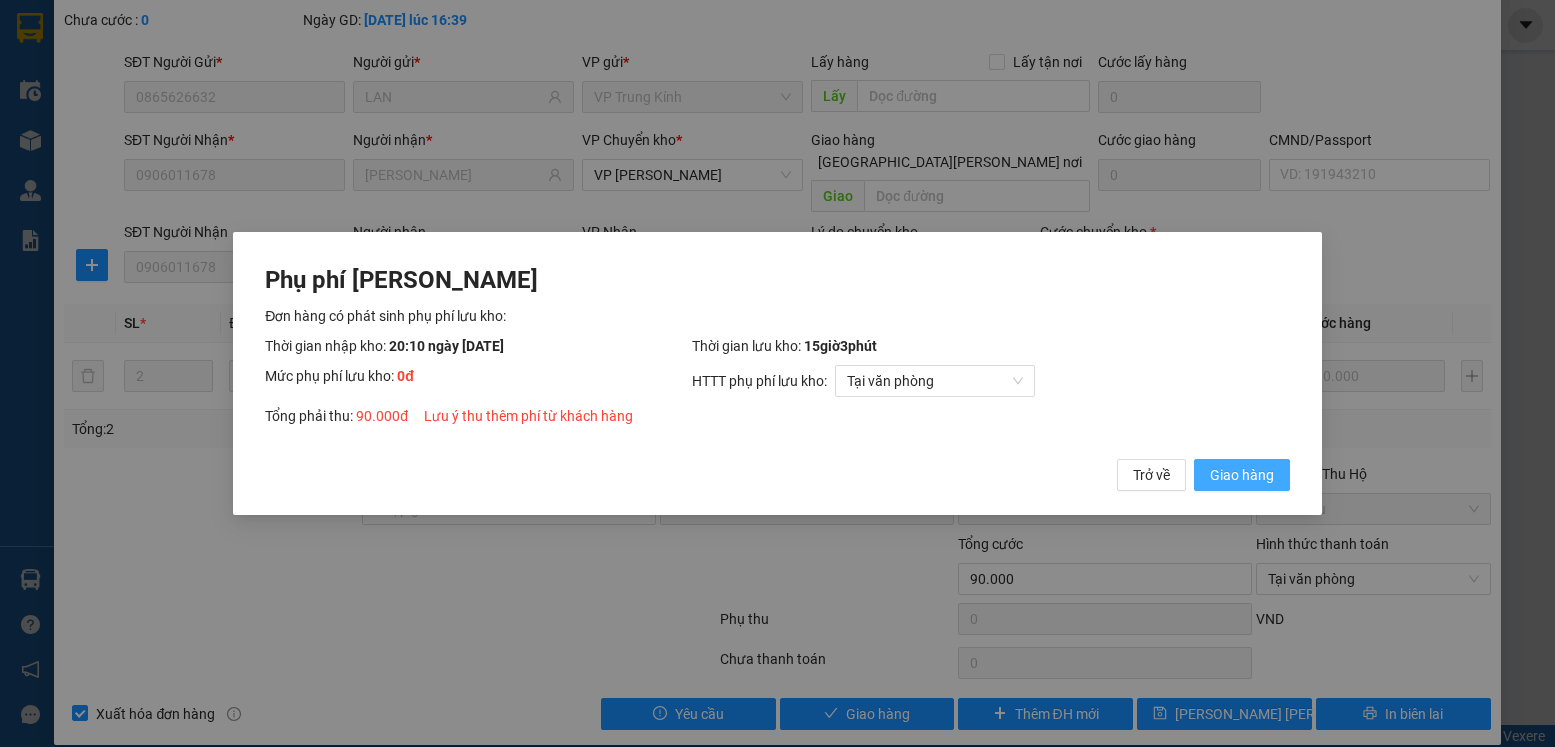click on "Giao hàng" at bounding box center (1242, 475) 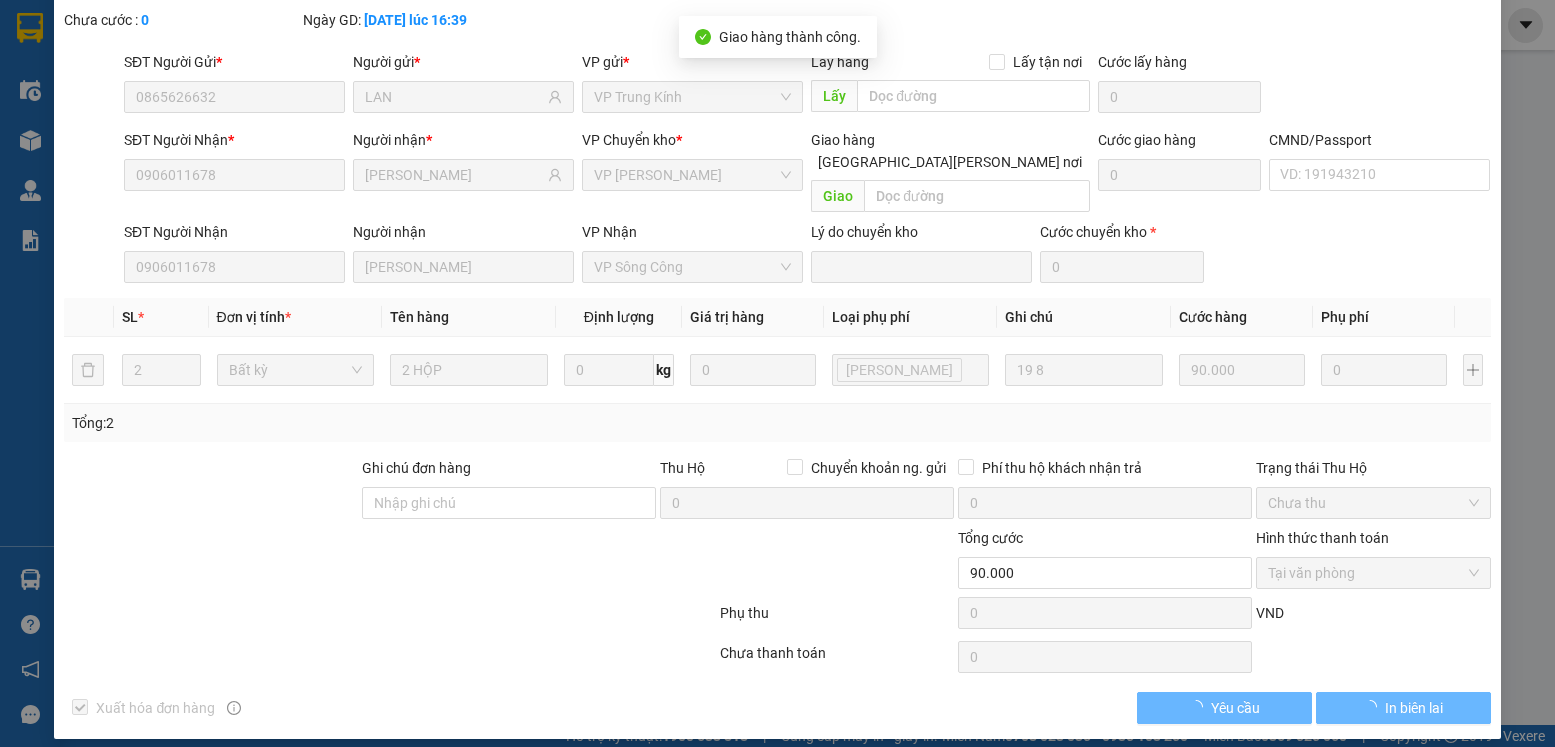 scroll, scrollTop: 0, scrollLeft: 0, axis: both 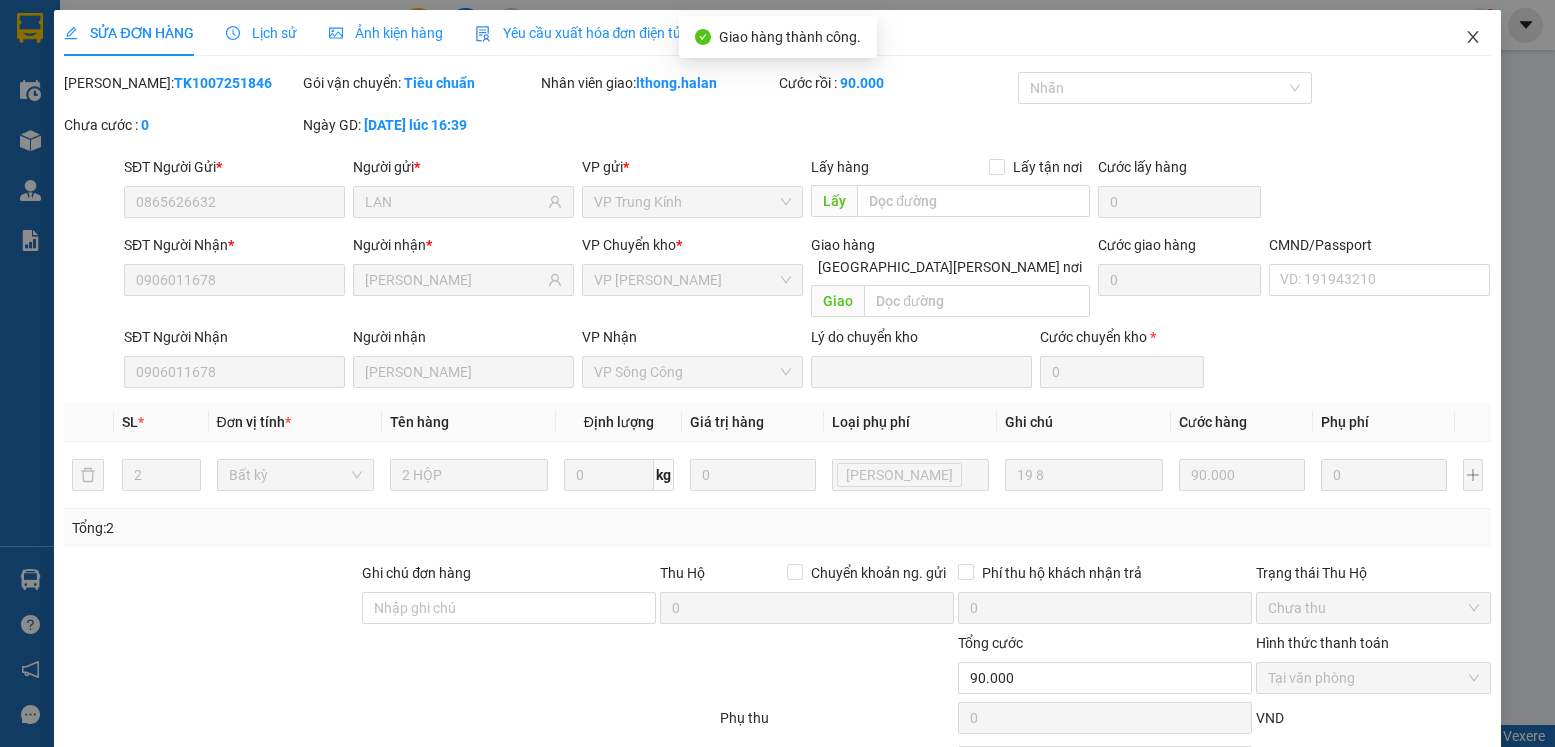 click 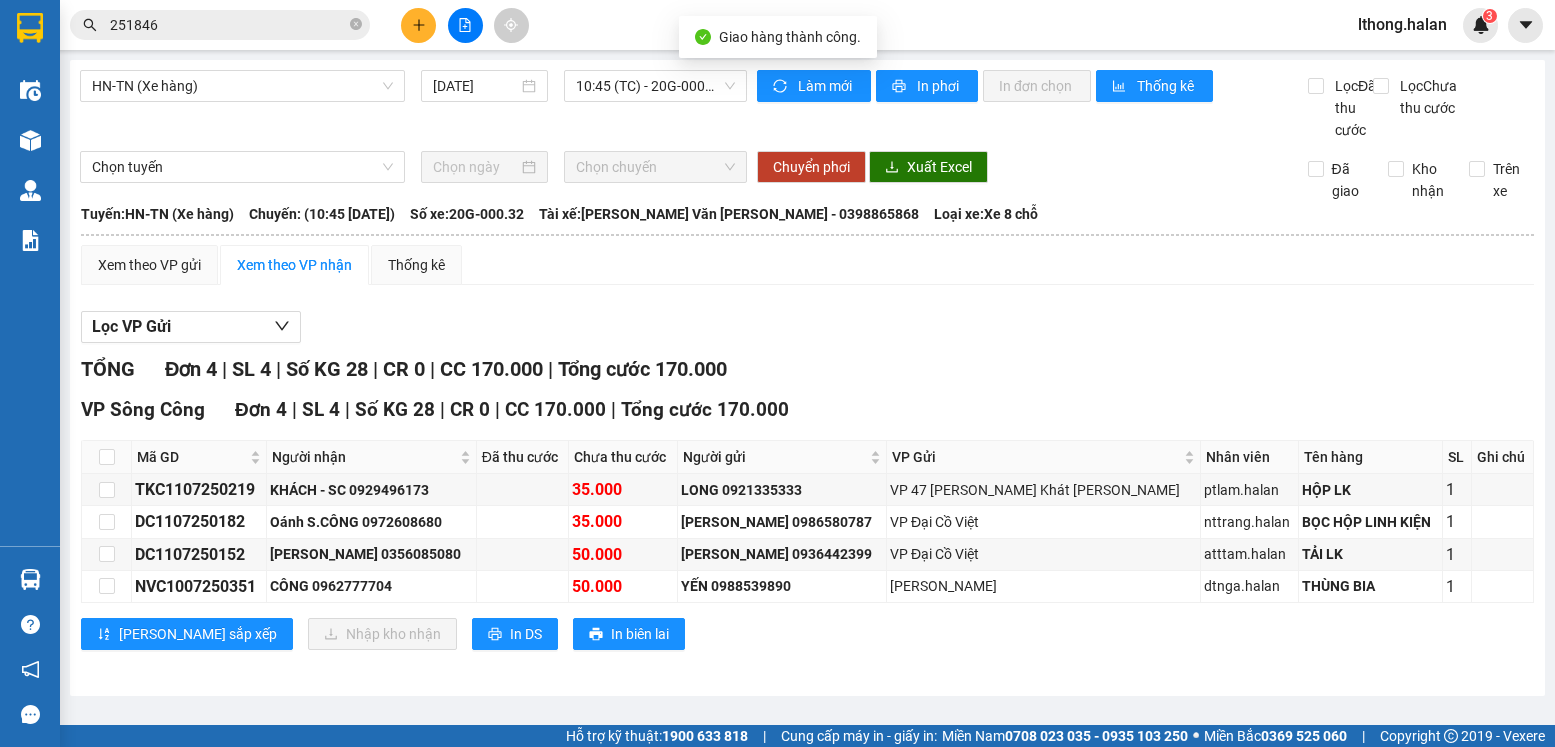 click on "251846" at bounding box center (220, 25) 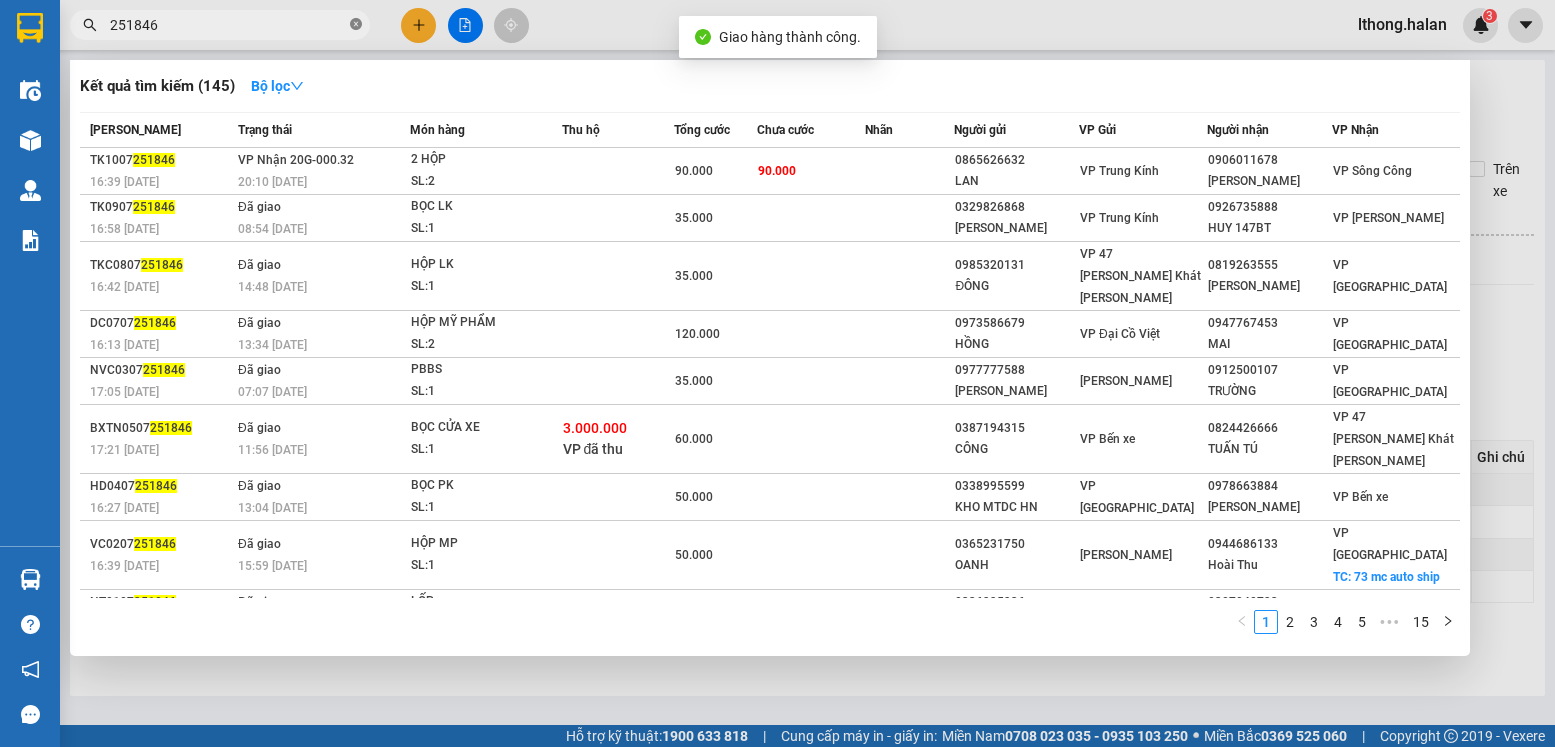 click 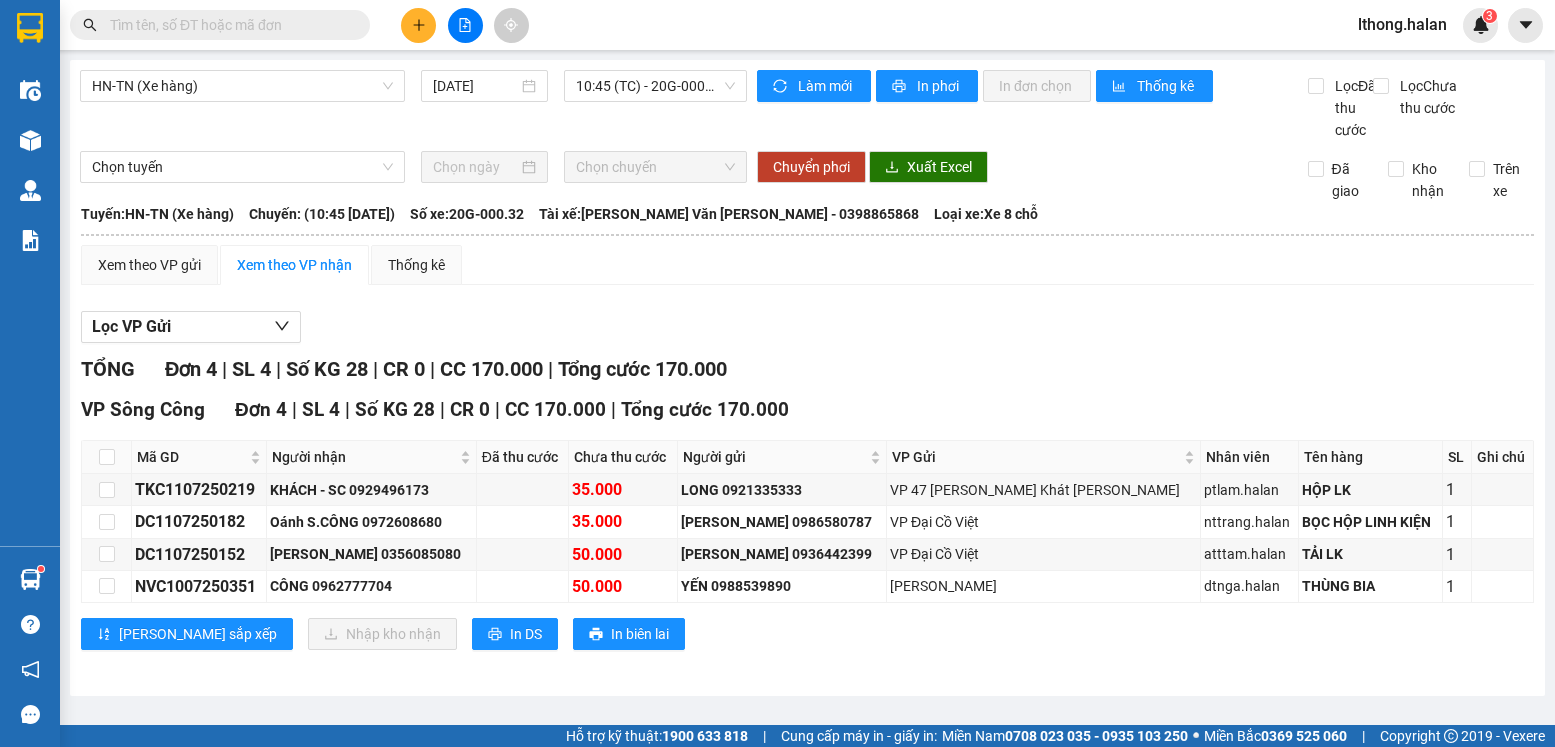 click at bounding box center (228, 25) 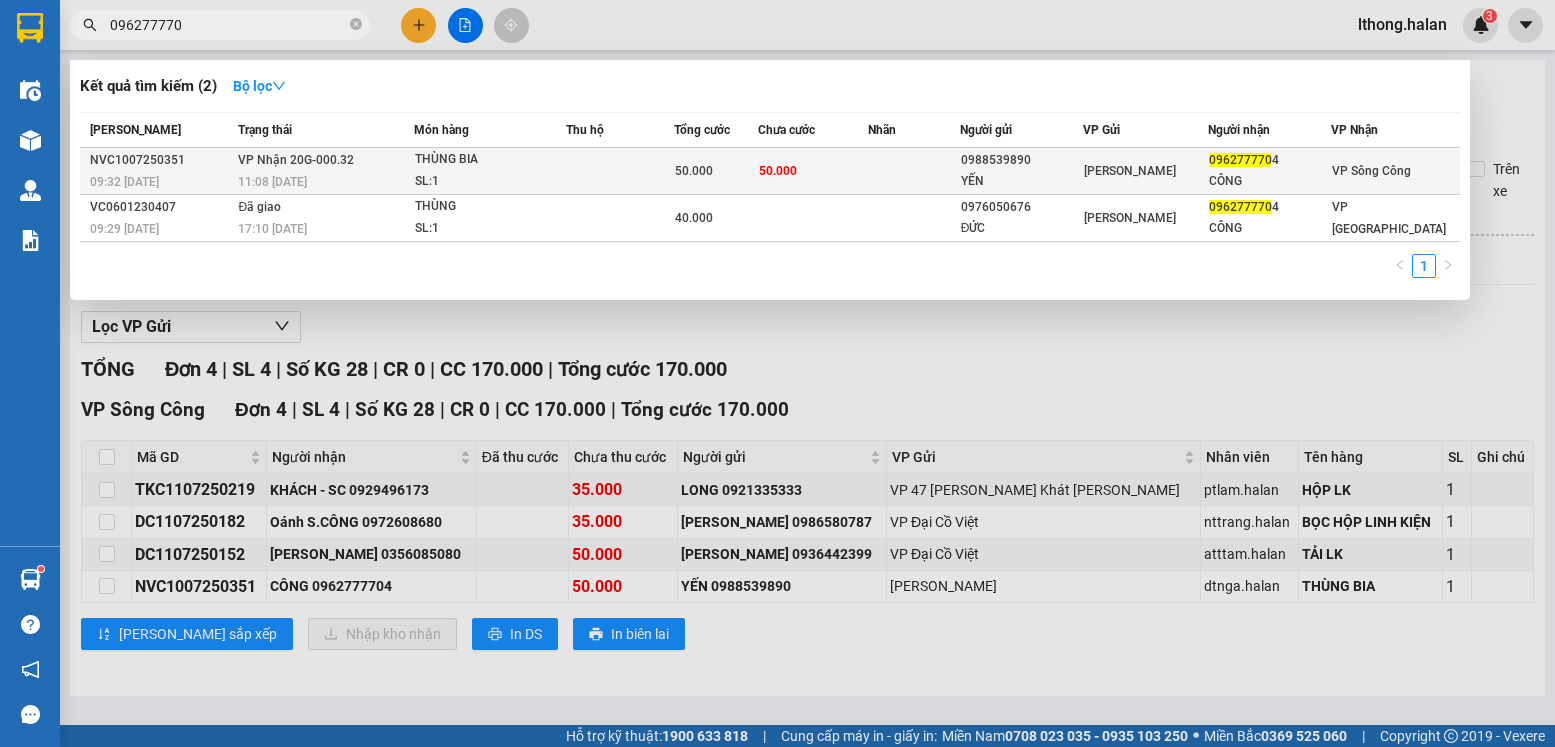 type on "096277770" 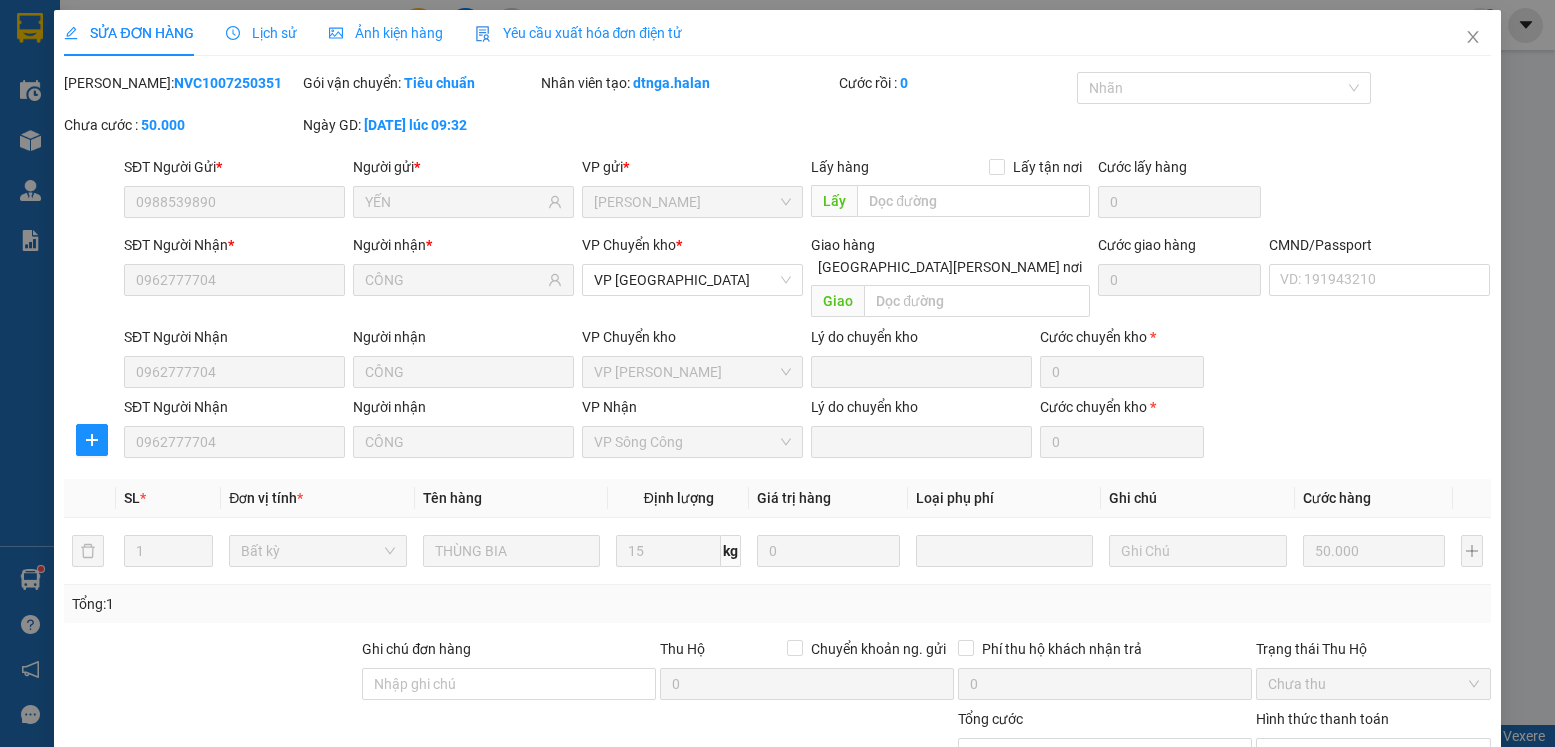 type on "0988539890" 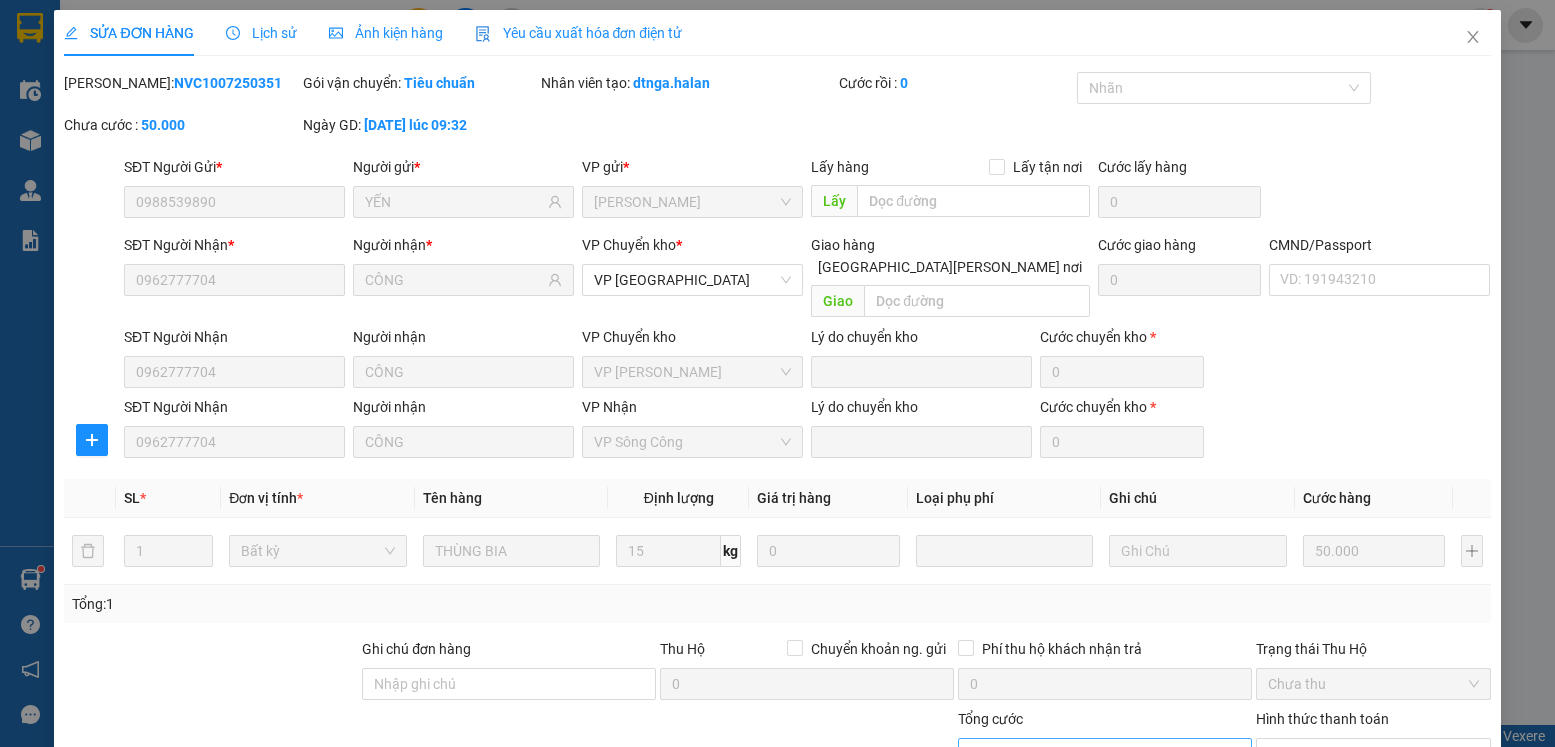 scroll, scrollTop: 175, scrollLeft: 0, axis: vertical 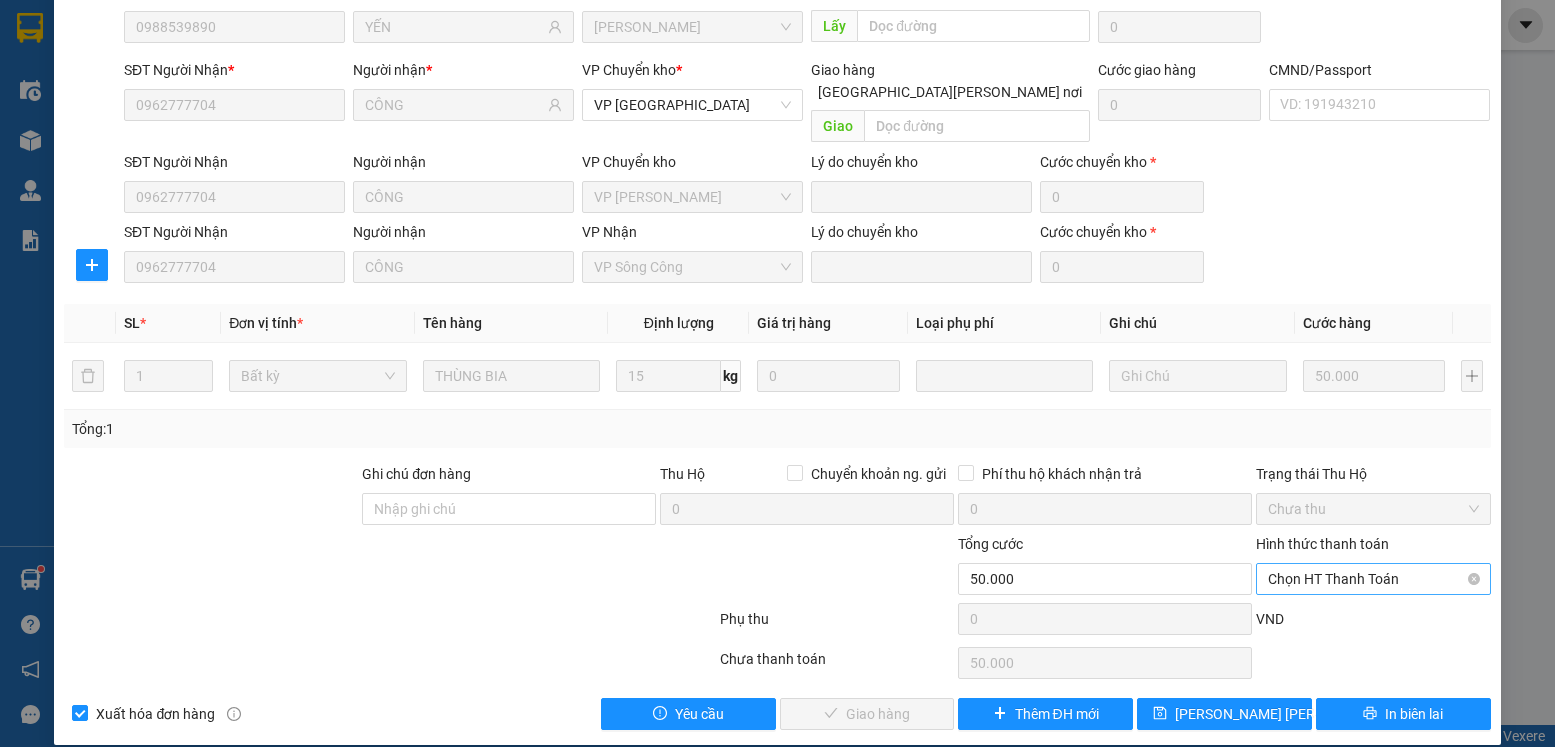 click on "Chọn HT Thanh Toán" at bounding box center [1373, 579] 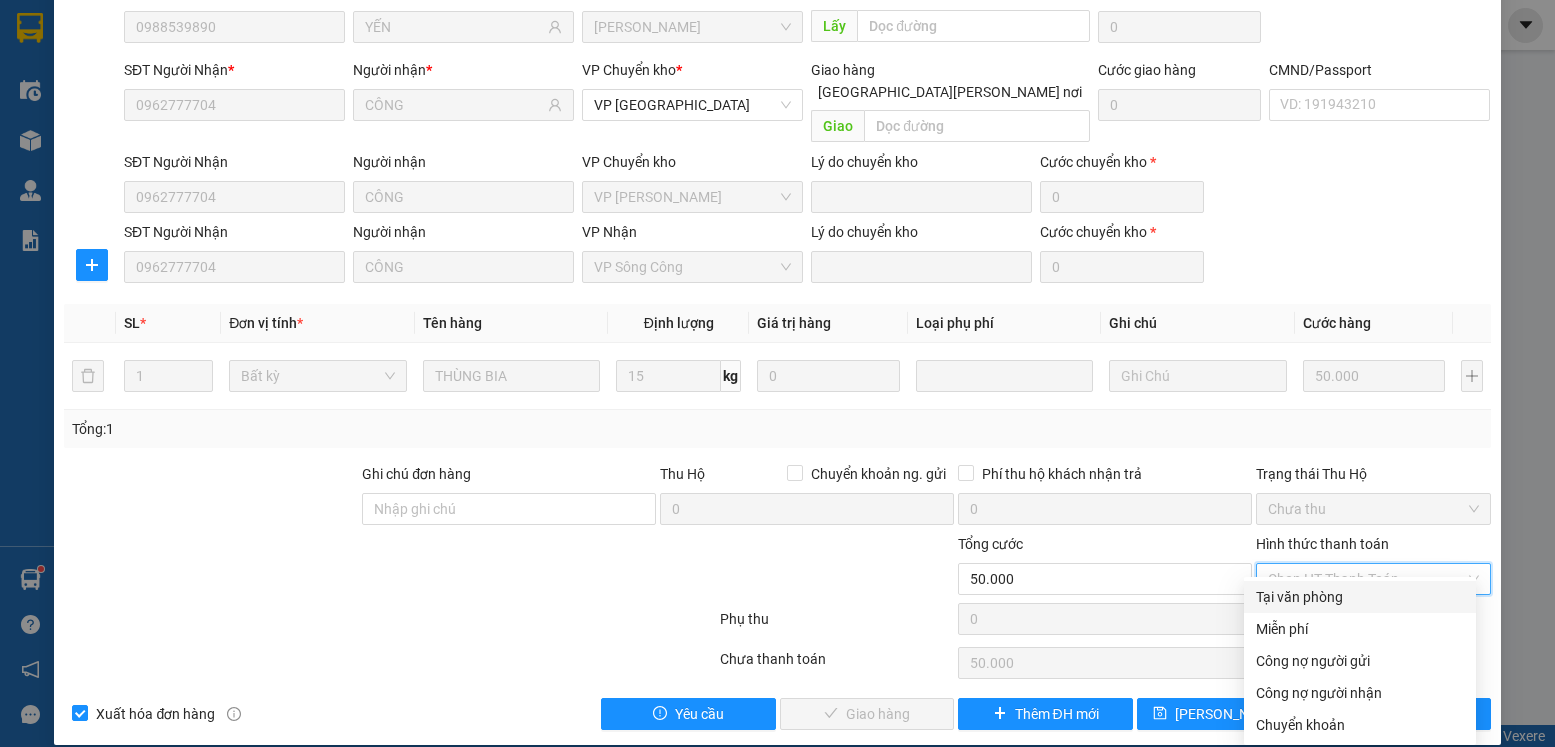 click on "Tại văn phòng" at bounding box center (1360, 597) 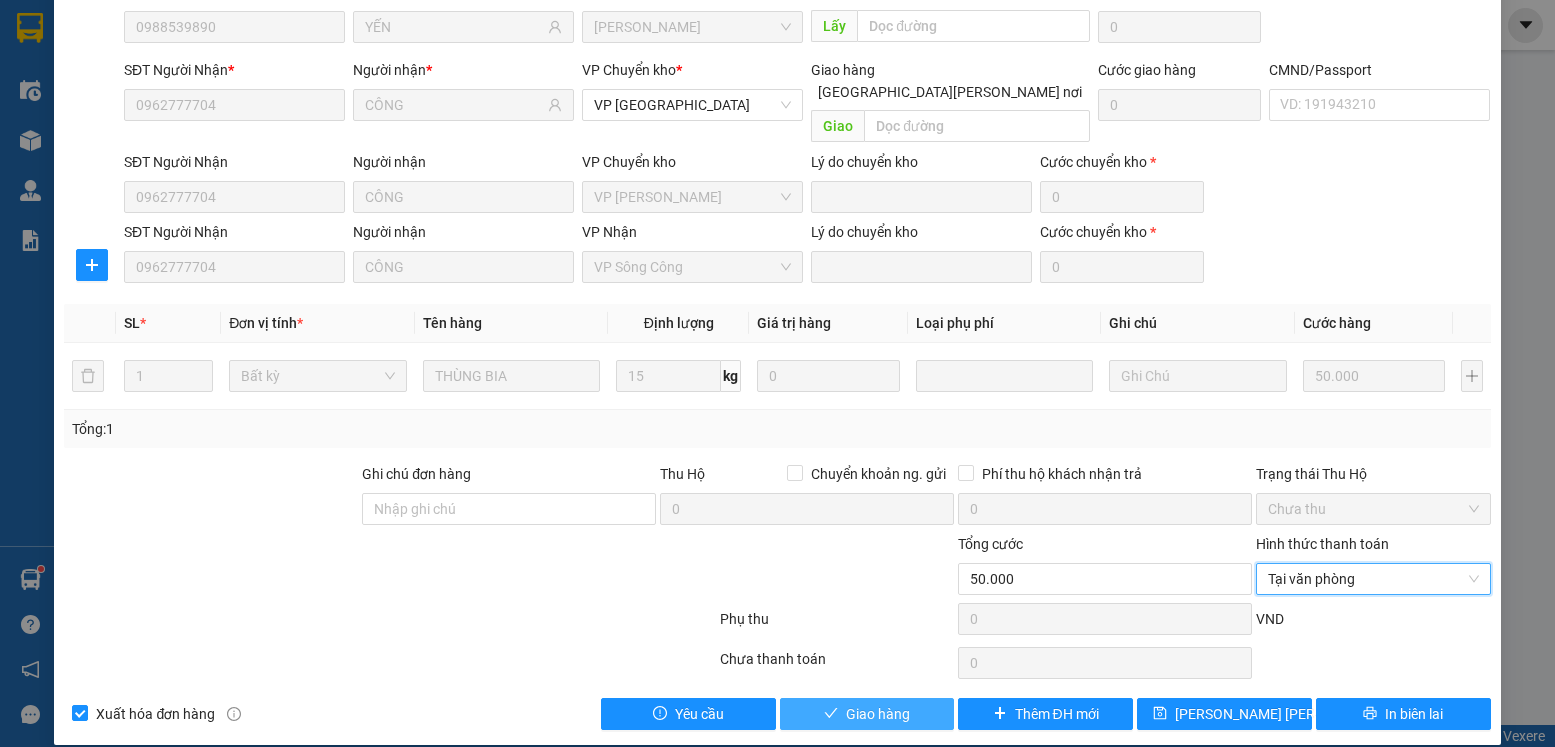 click on "Giao hàng" at bounding box center (878, 714) 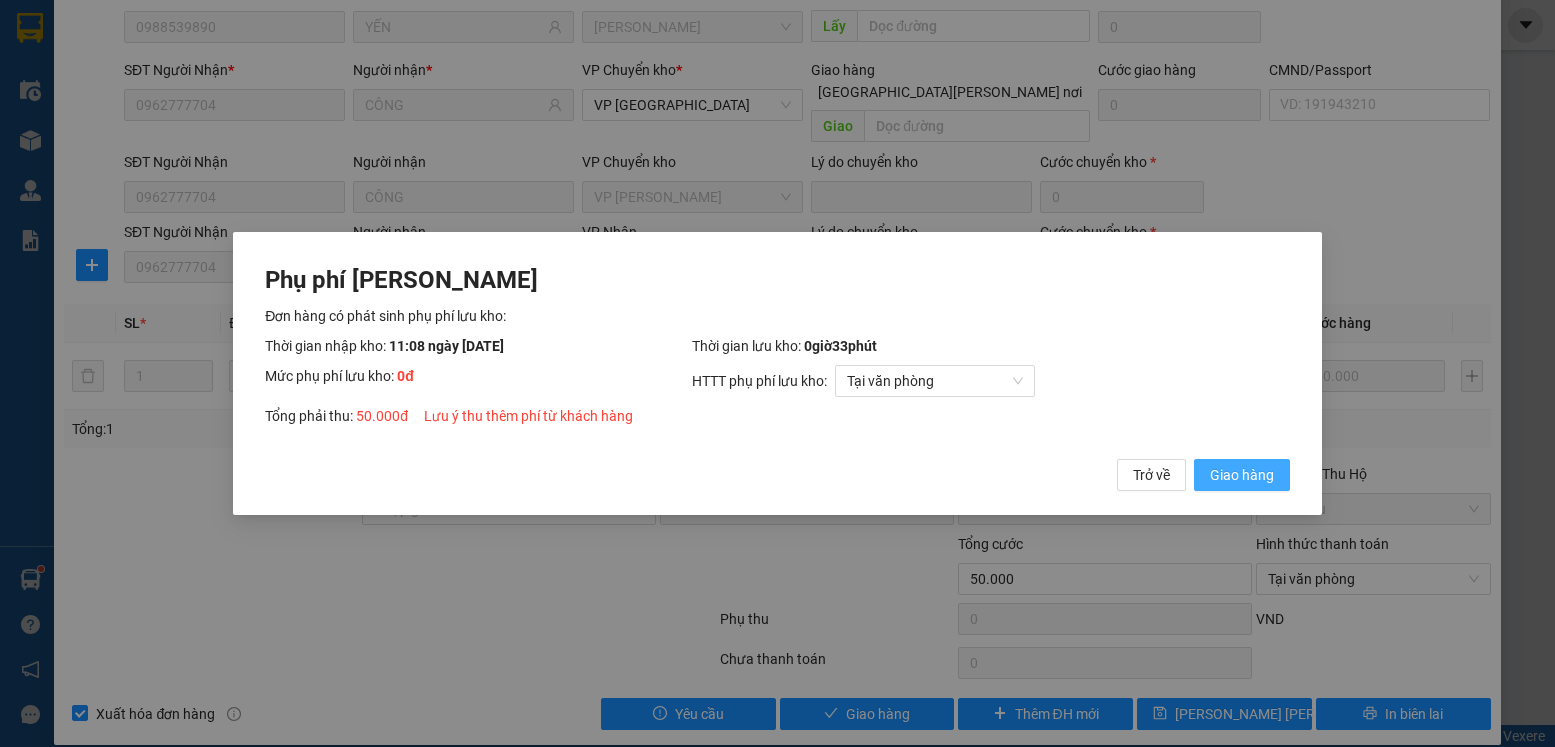 click on "Giao hàng" at bounding box center (1242, 475) 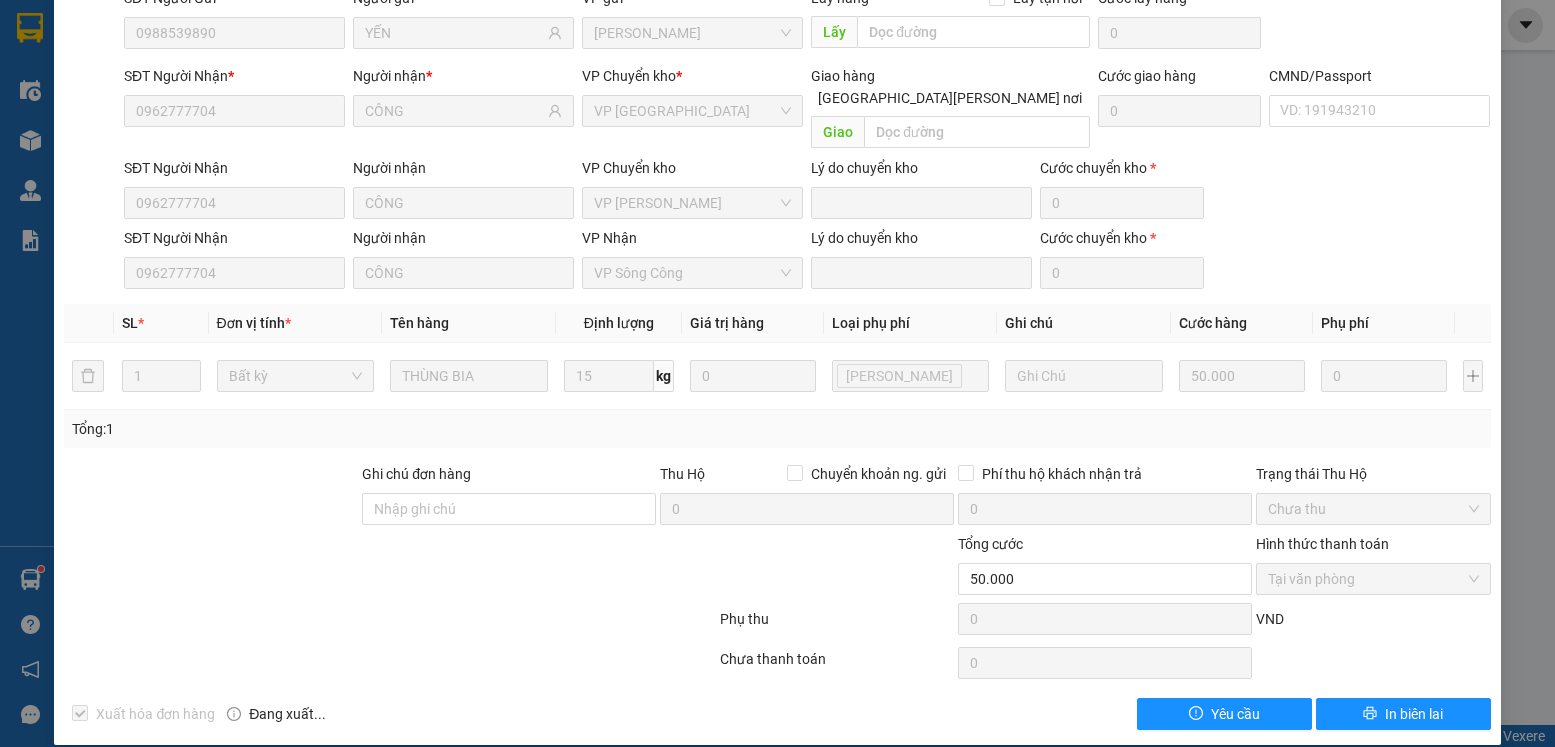 scroll, scrollTop: 0, scrollLeft: 0, axis: both 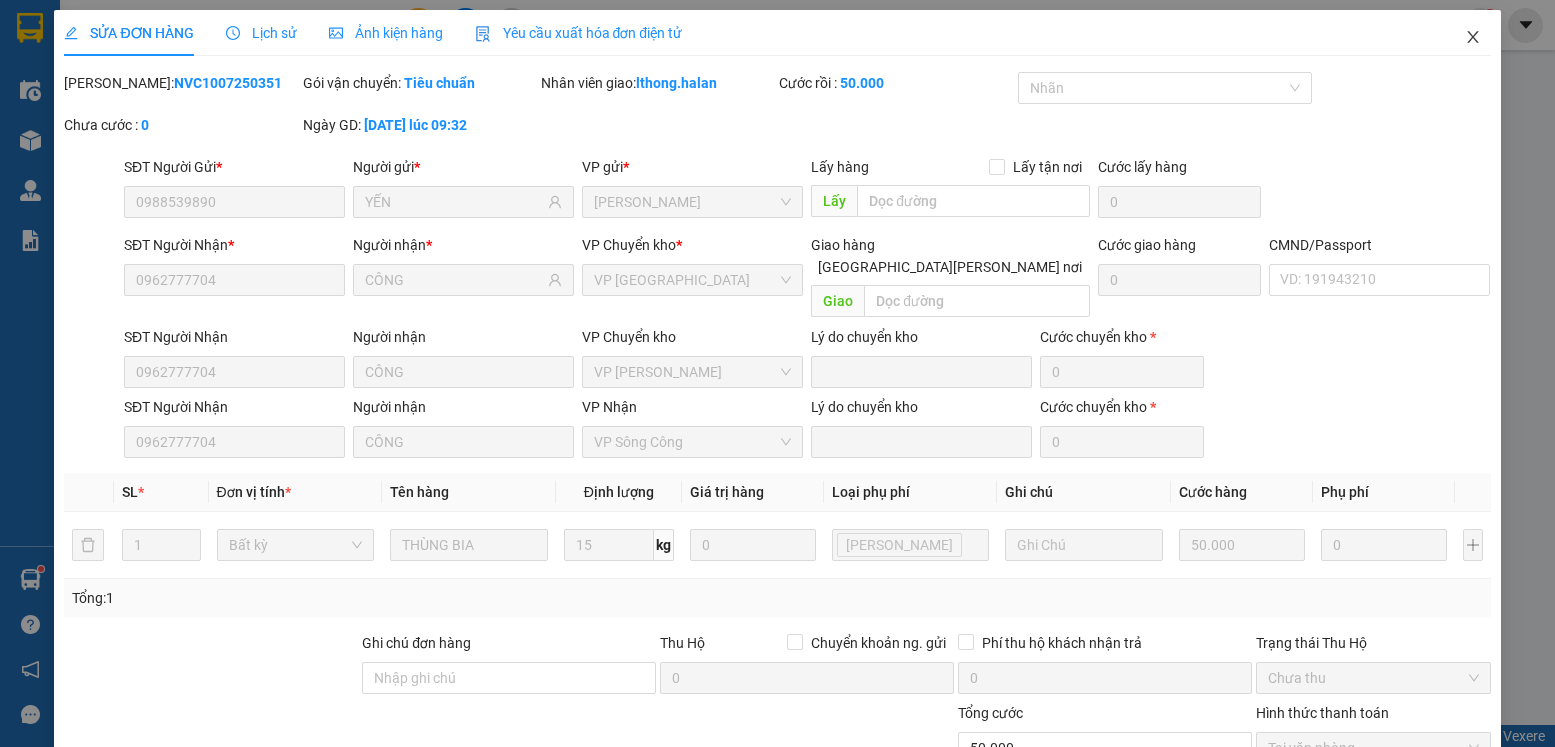 click 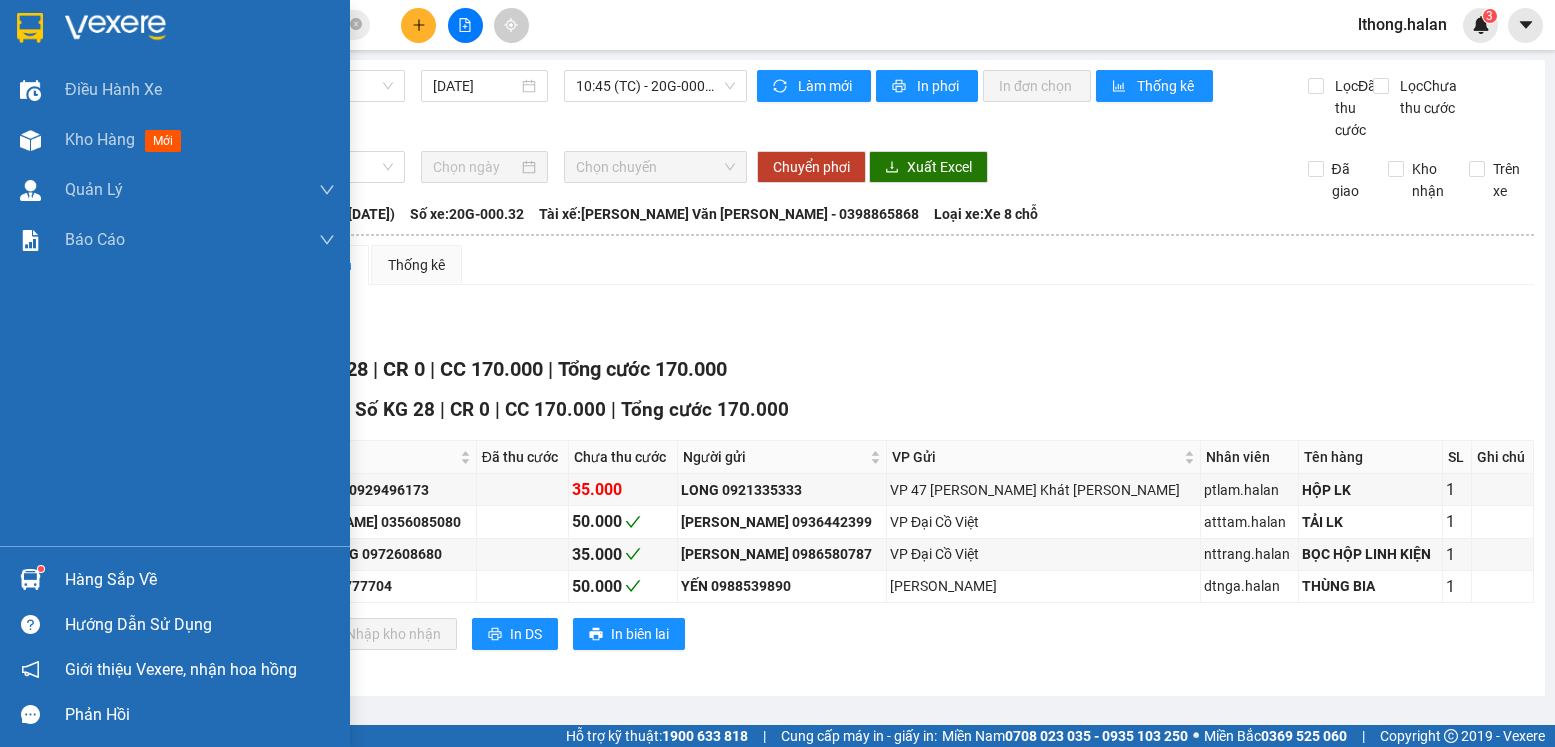 click on "Hàng sắp về" at bounding box center (200, 580) 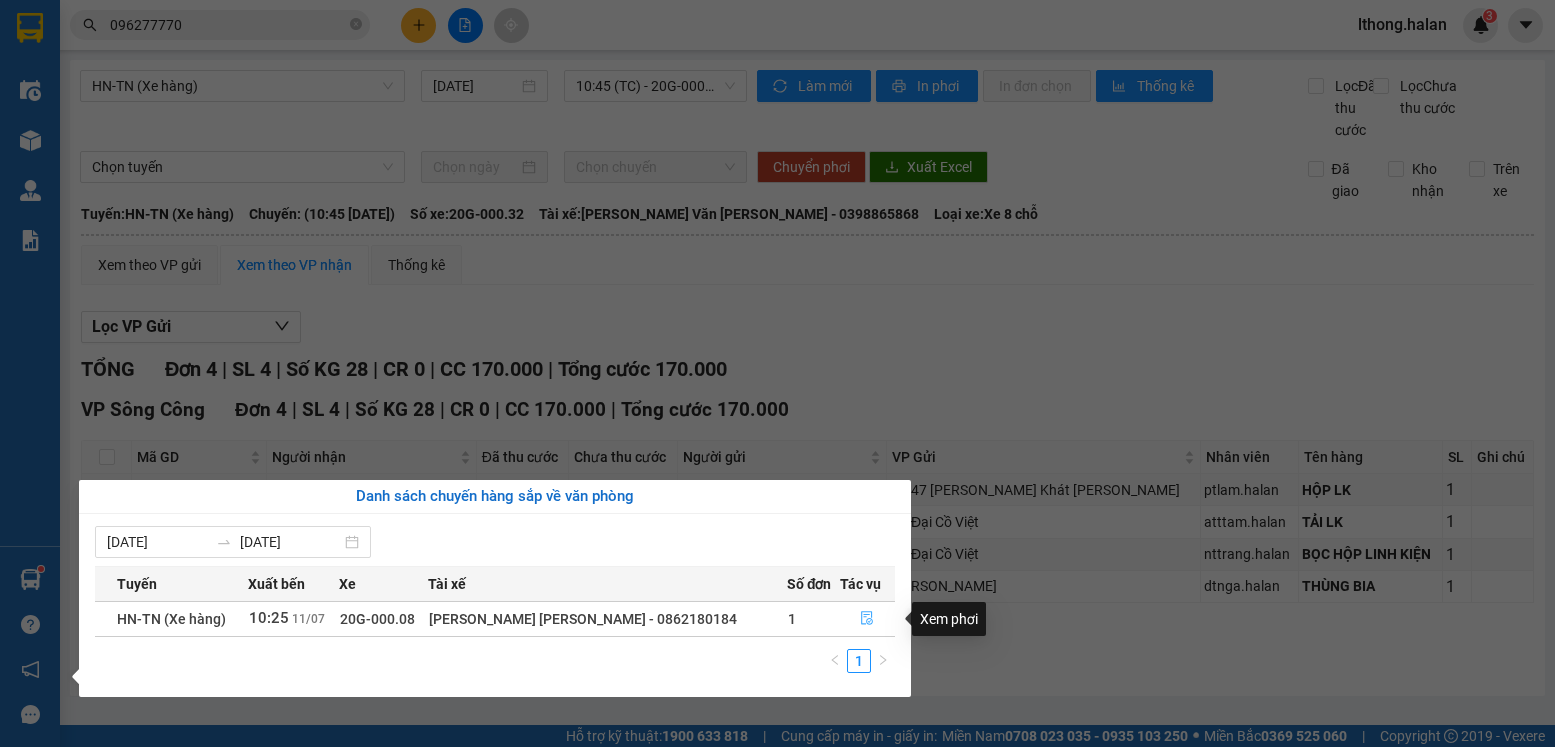 click 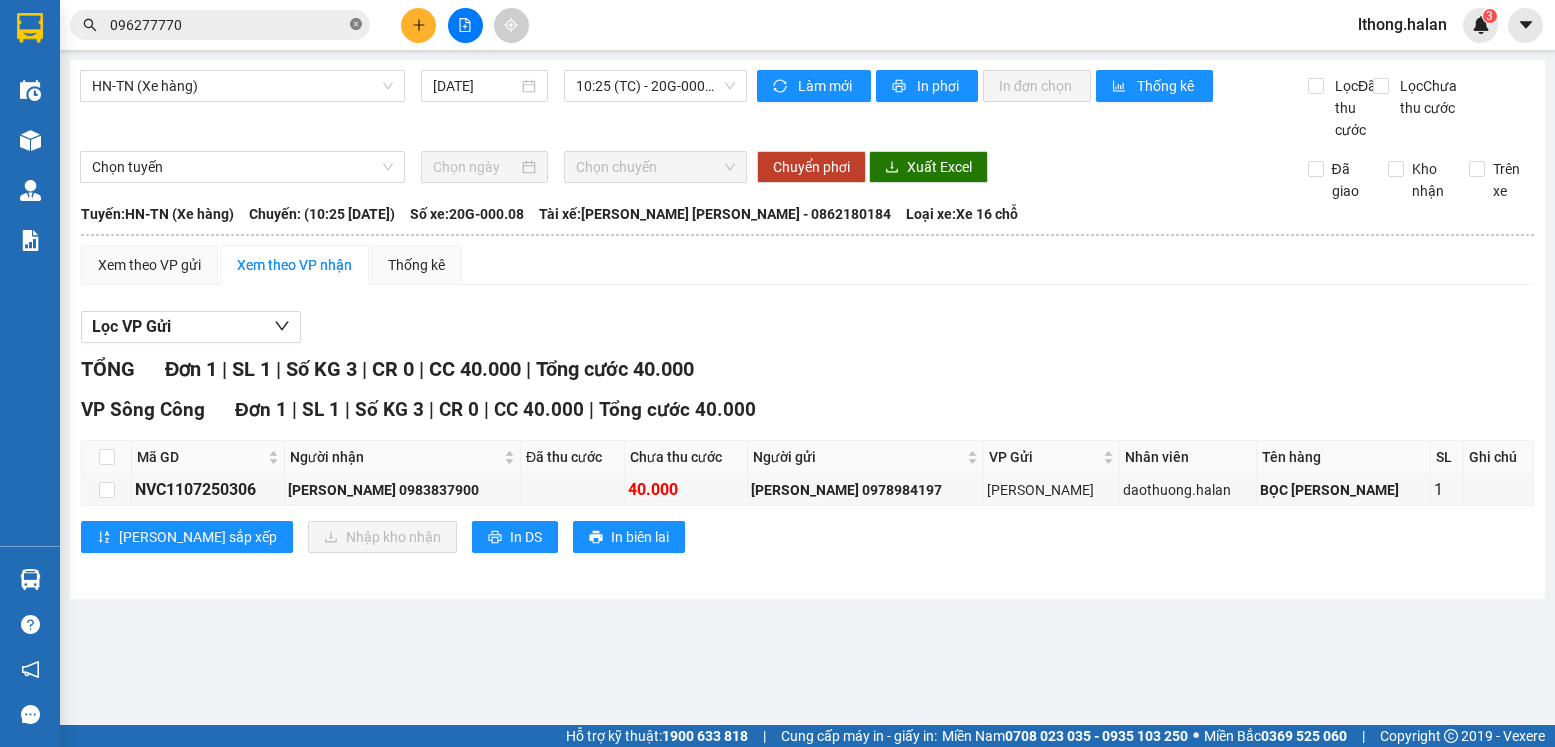 click 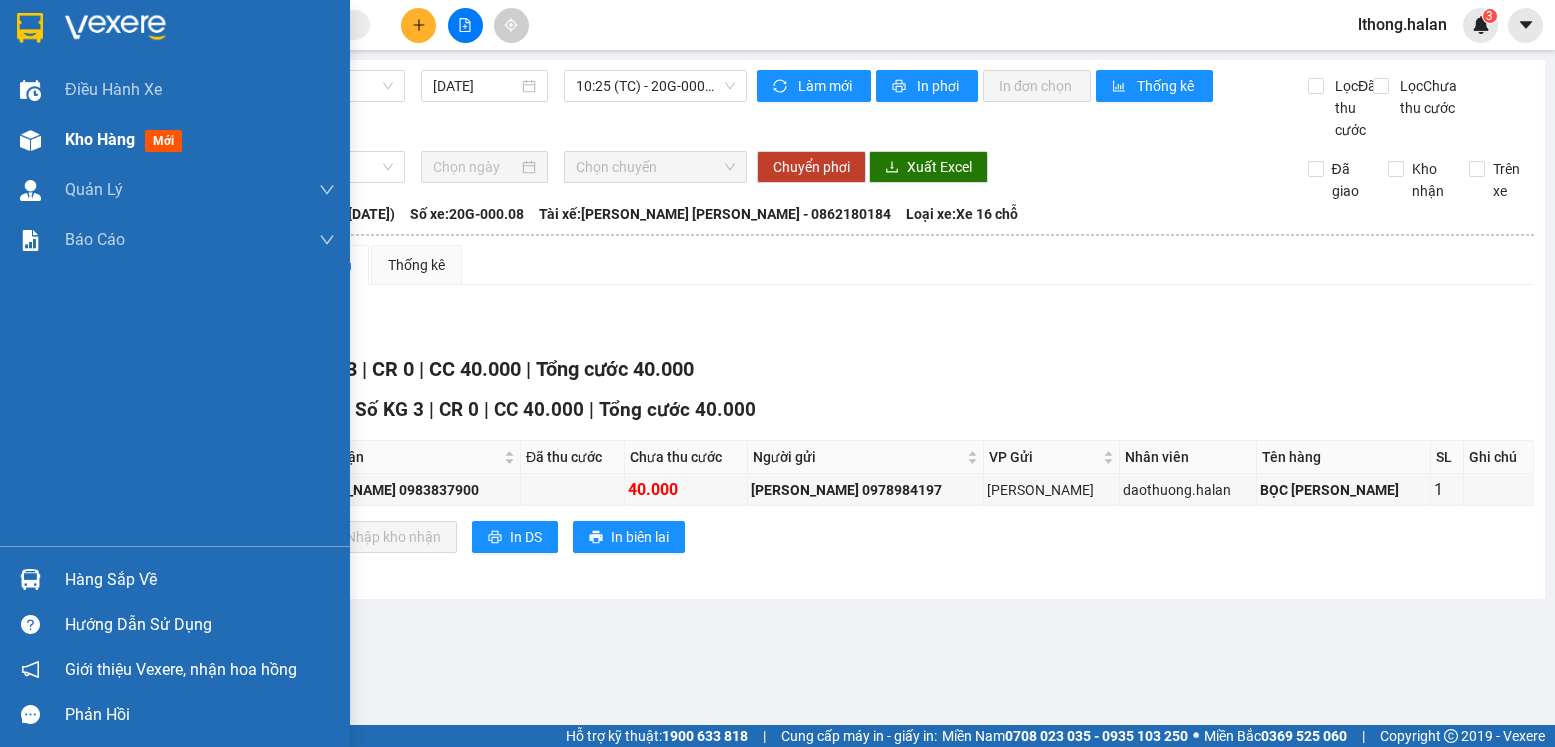 click on "Kho hàng" at bounding box center (100, 139) 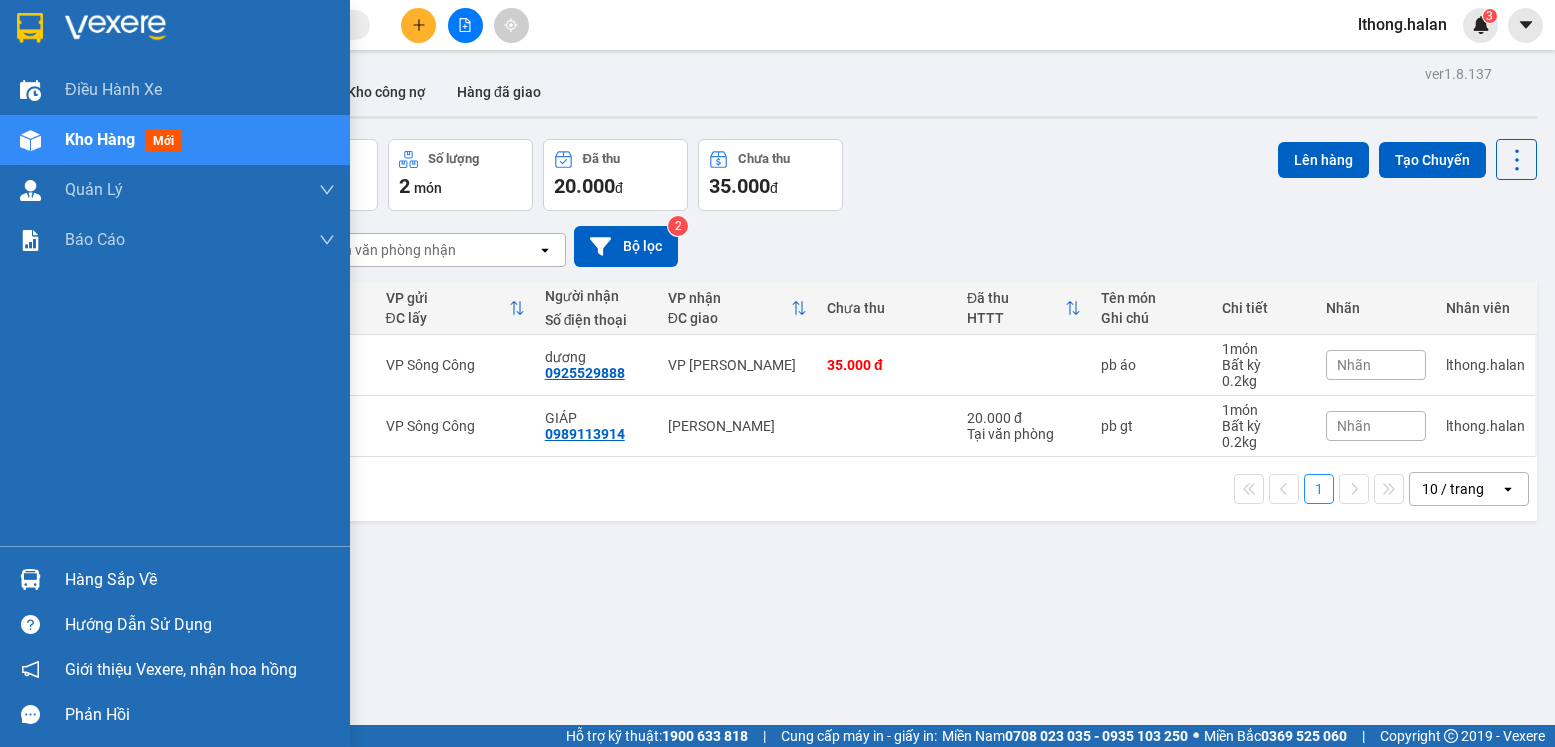 click on "Hàng sắp về" at bounding box center (200, 580) 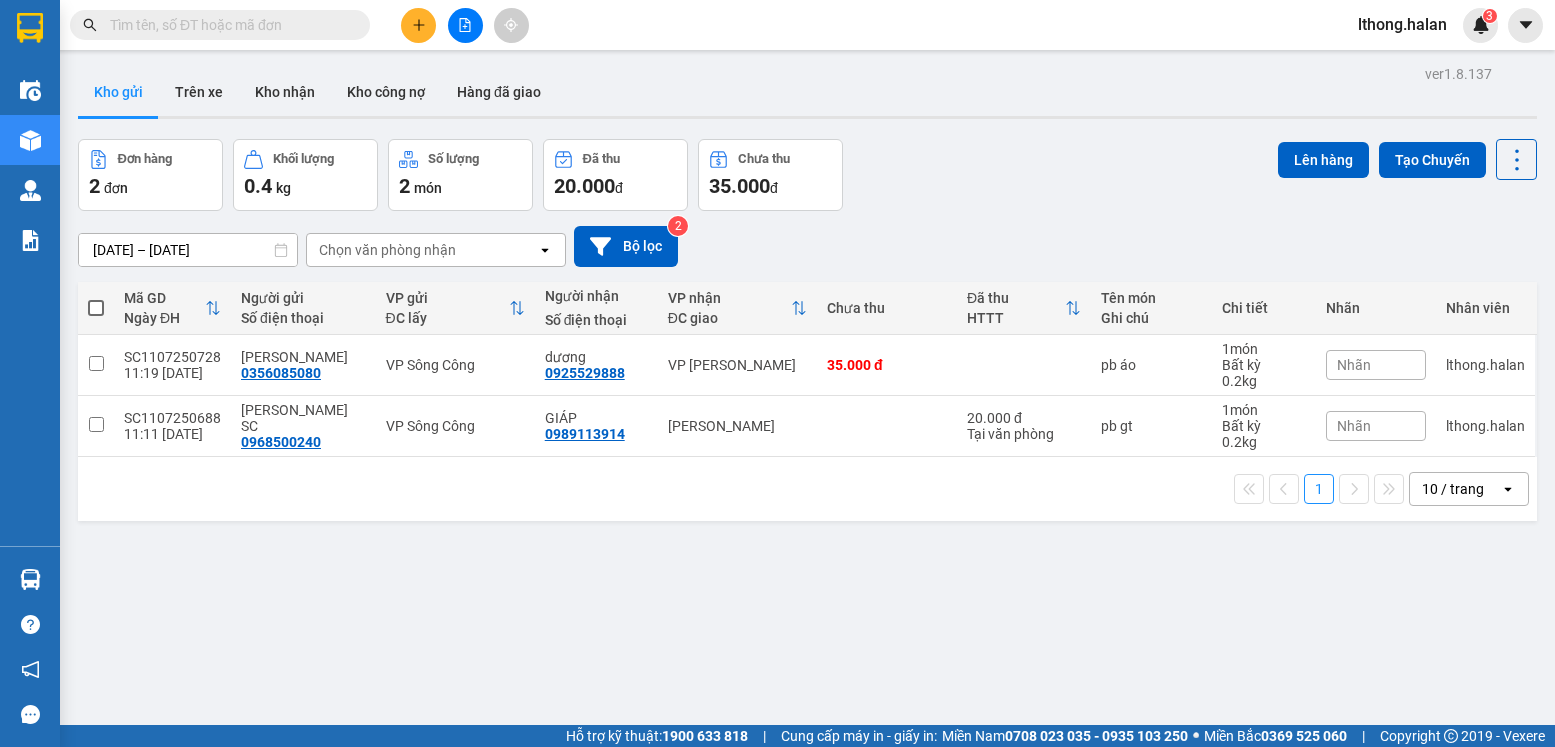 click on "Kết quả [PERSON_NAME] ( 2 )  Bộ lọc  Mã ĐH Trạng thái Món hàng Thu hộ Tổng [PERSON_NAME] [PERSON_NAME] Người gửi VP Gửi Người [PERSON_NAME] [PERSON_NAME] NVC1007250351 09:32 [DATE] [PERSON_NAME]   20G-000.32 11:08 [DATE] THÙNG BIA SL:  1 50.000 50.000 0988539890 YẾN [PERSON_NAME] 0962777704 CÔNG VP Sông Công VC0601230407 09:29 [DATE] Đã giao   17:10 [DATE] [PERSON_NAME]:  1 40.000 0976050676 ĐỨC [PERSON_NAME] Chí Công 0962777704 CÔNG VP Bắc Sơn 1 lthong.halan 3     Điều [PERSON_NAME] xe     Kho hàng mới     [PERSON_NAME] [PERSON_NAME] [PERSON_NAME] lý [PERSON_NAME]     [PERSON_NAME] 12. Thống kê đơn đối tác 2. Doanh thu [PERSON_NAME] tế [PERSON_NAME] 4. Thống kê đơn hàng [PERSON_NAME] Hàng sắp về [PERSON_NAME] [PERSON_NAME] [PERSON_NAME] Vexere, [PERSON_NAME] hồng [PERSON_NAME] [PERSON_NAME] mềm hỗ trợ bạn tốt chứ? ver  1.8.137 Kho gửi Trên xe Kho [PERSON_NAME] công nợ Hàng đã [PERSON_NAME] hàng 2 đơn [PERSON_NAME] 0.4 kg Số [PERSON_NAME] 2 món Đã thu 2" at bounding box center (777, 373) 